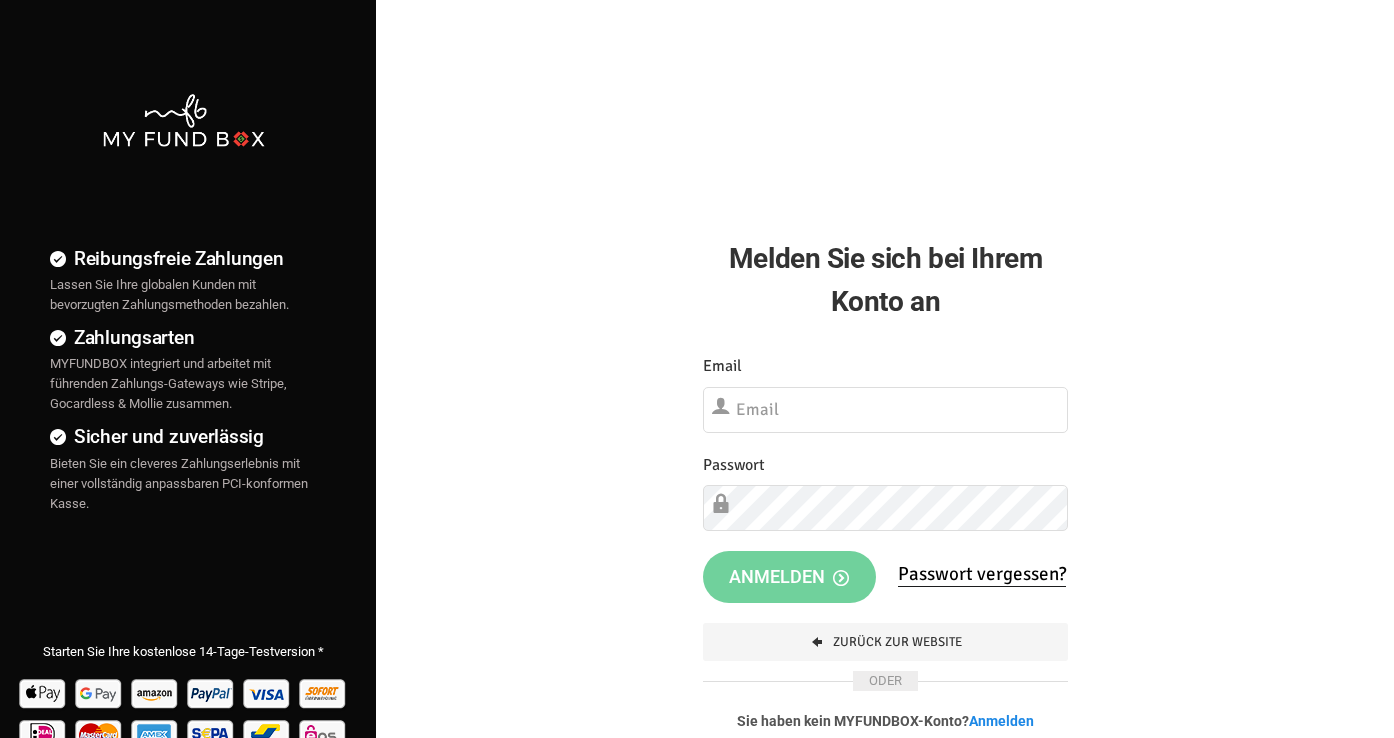 scroll, scrollTop: 0, scrollLeft: 0, axis: both 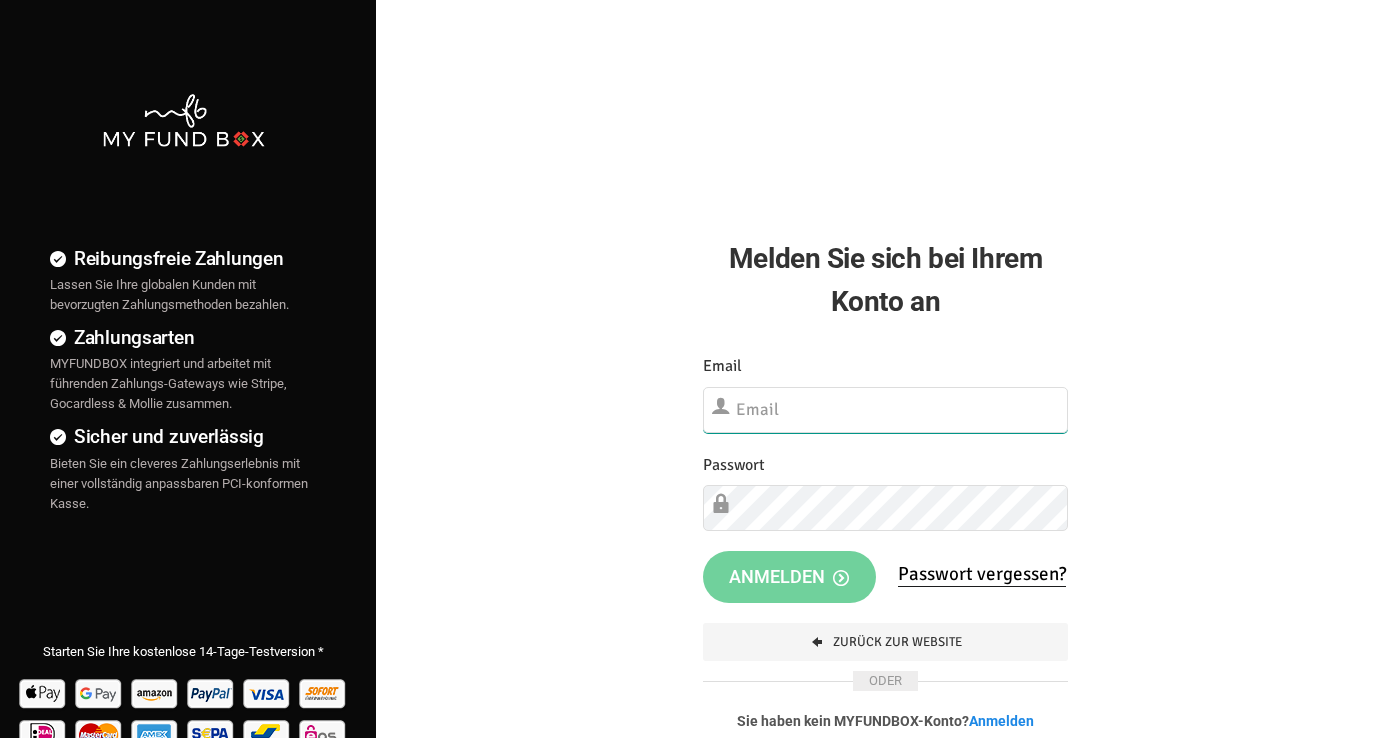 type on "[USERNAME]@[DOMAIN].com" 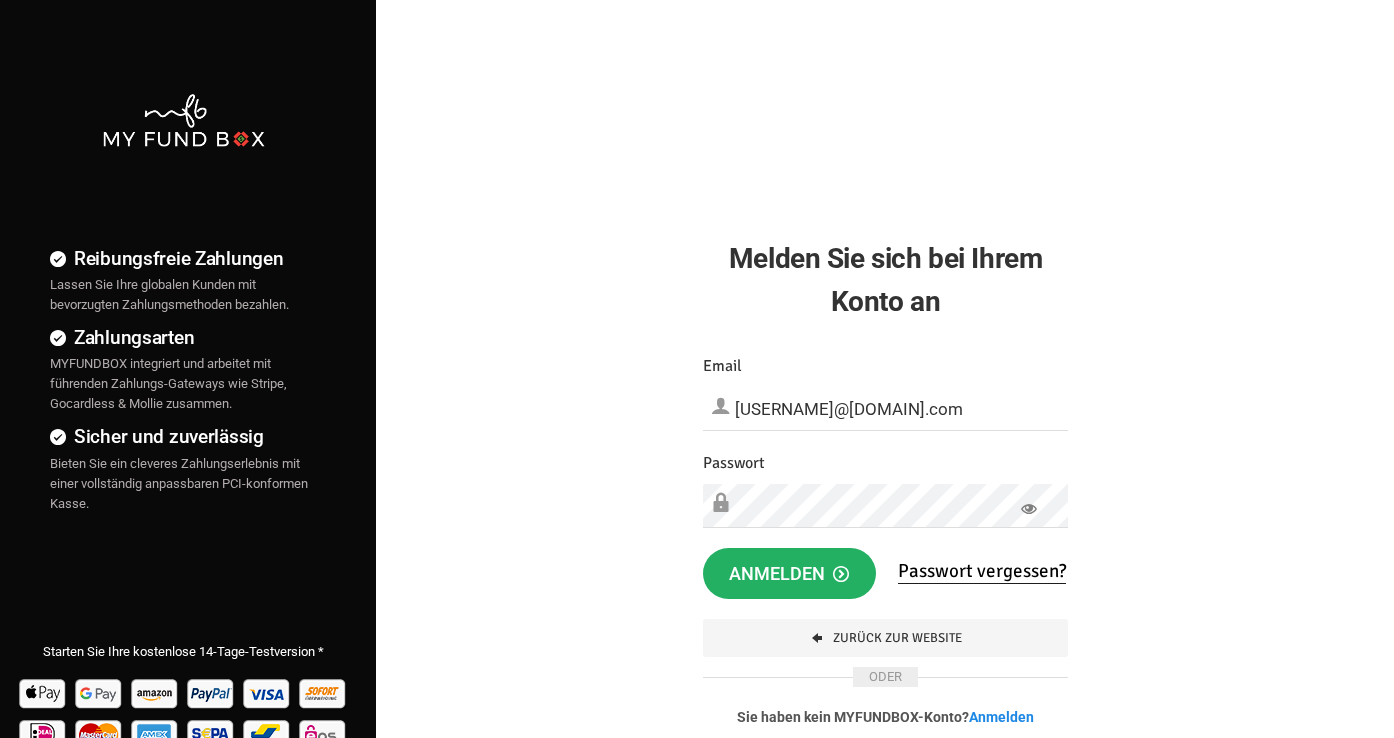 click on "Anmelden" at bounding box center [789, 574] 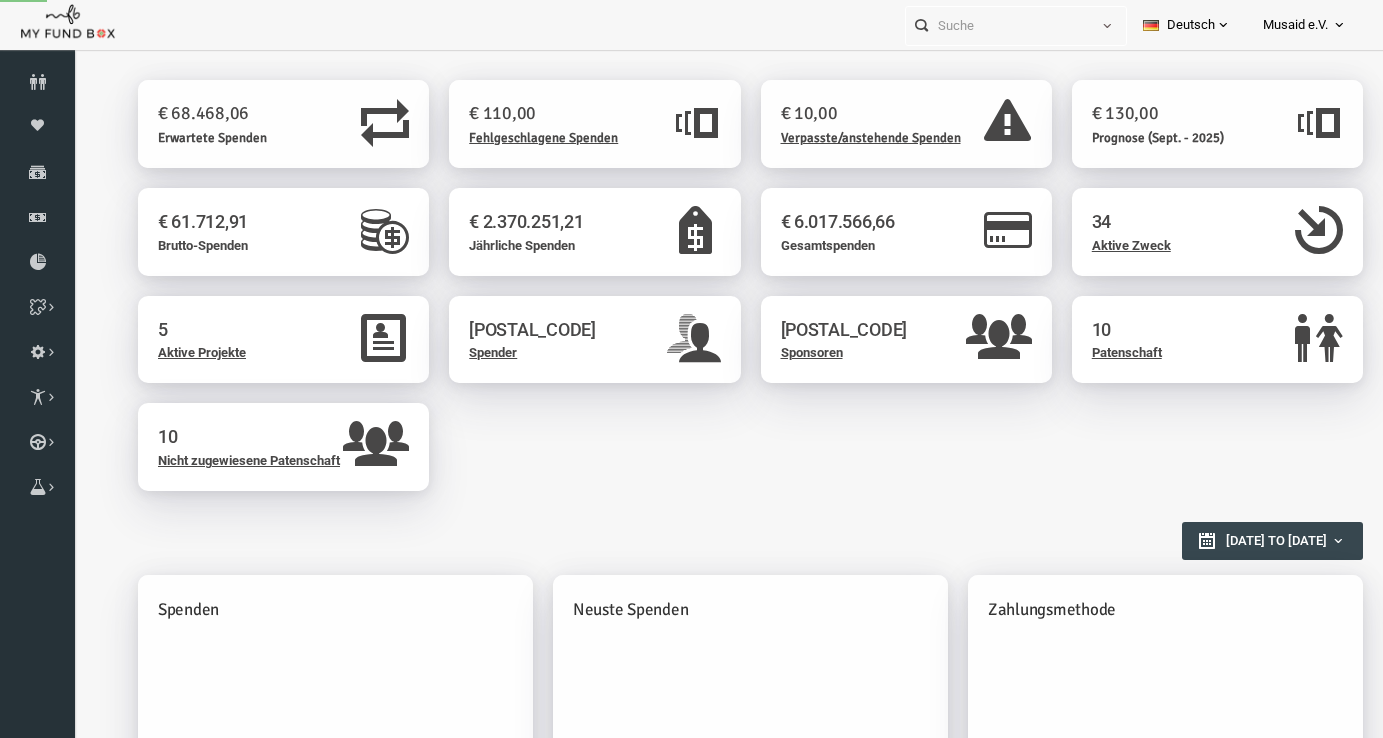 scroll, scrollTop: 0, scrollLeft: 0, axis: both 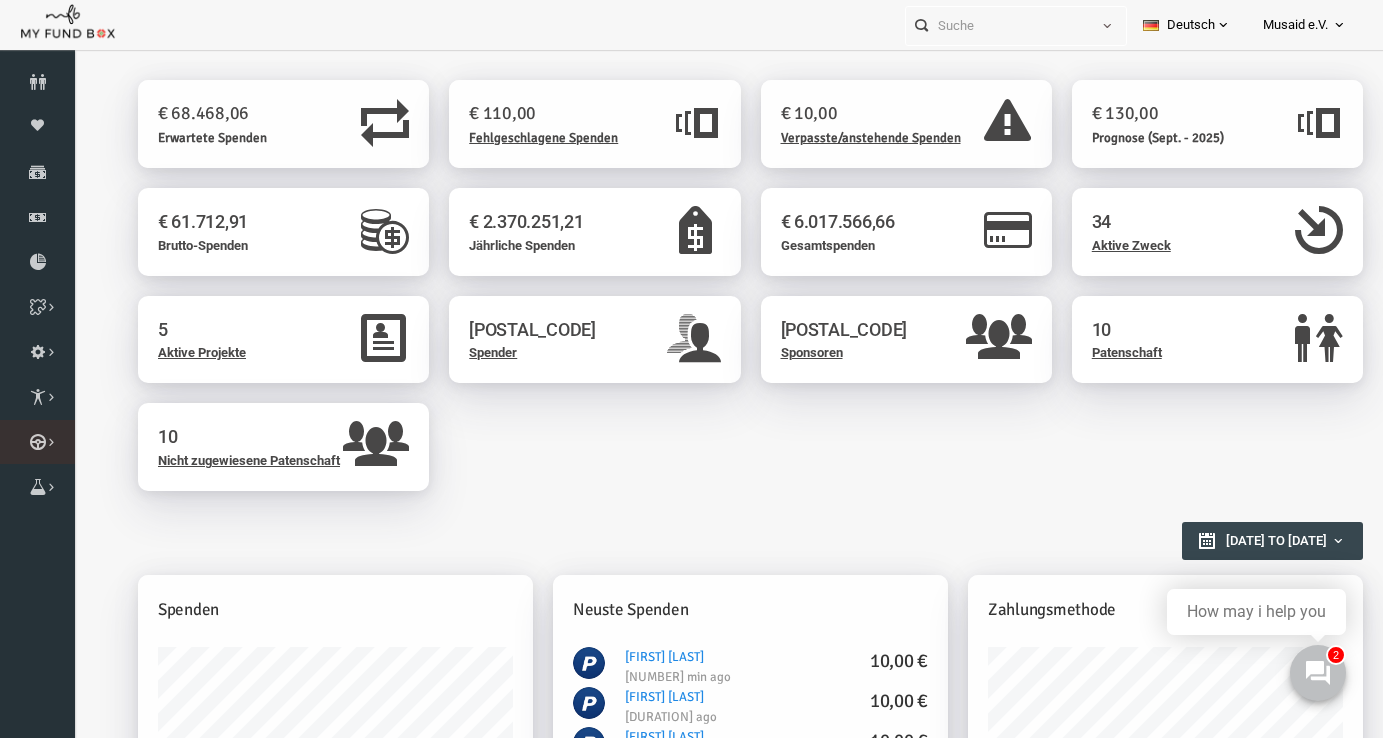 click on "Kurban Liste" at bounding box center (0, 0) 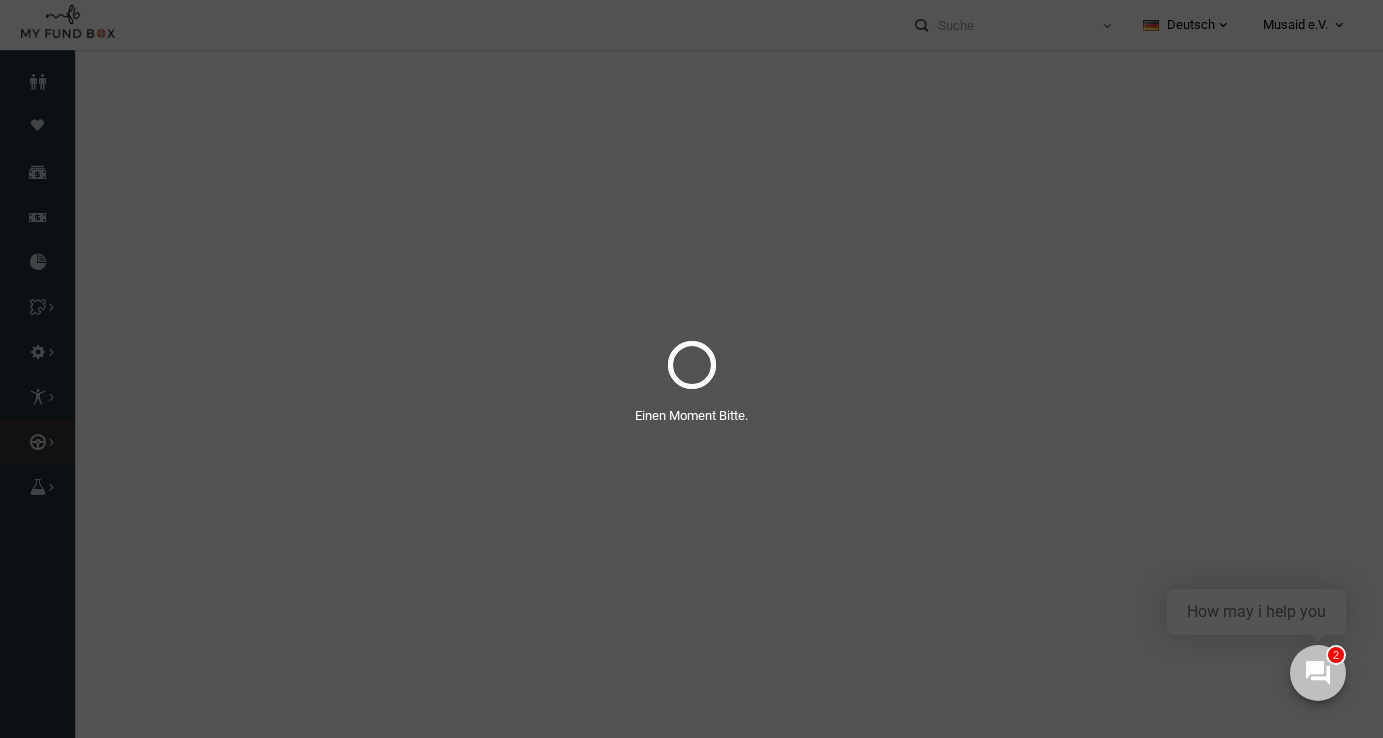 select on "100" 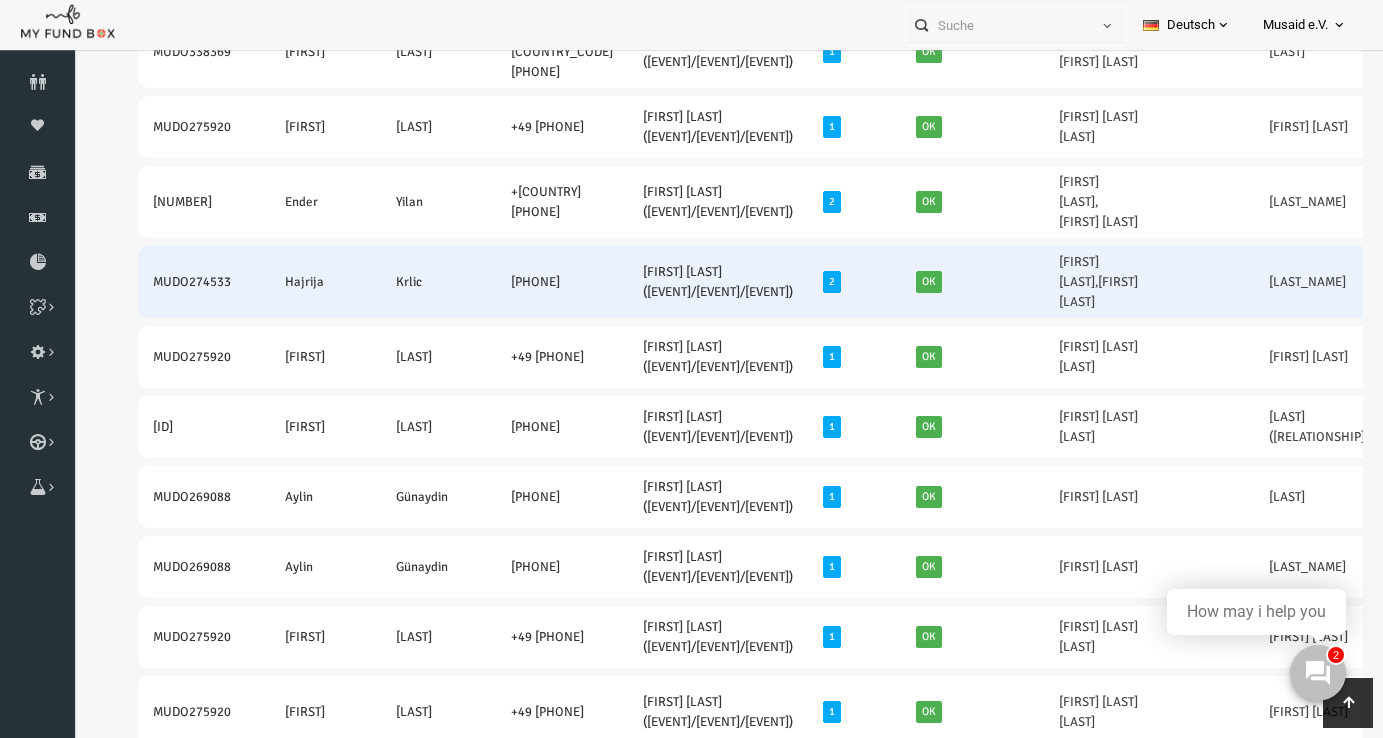 scroll, scrollTop: 1441, scrollLeft: 0, axis: vertical 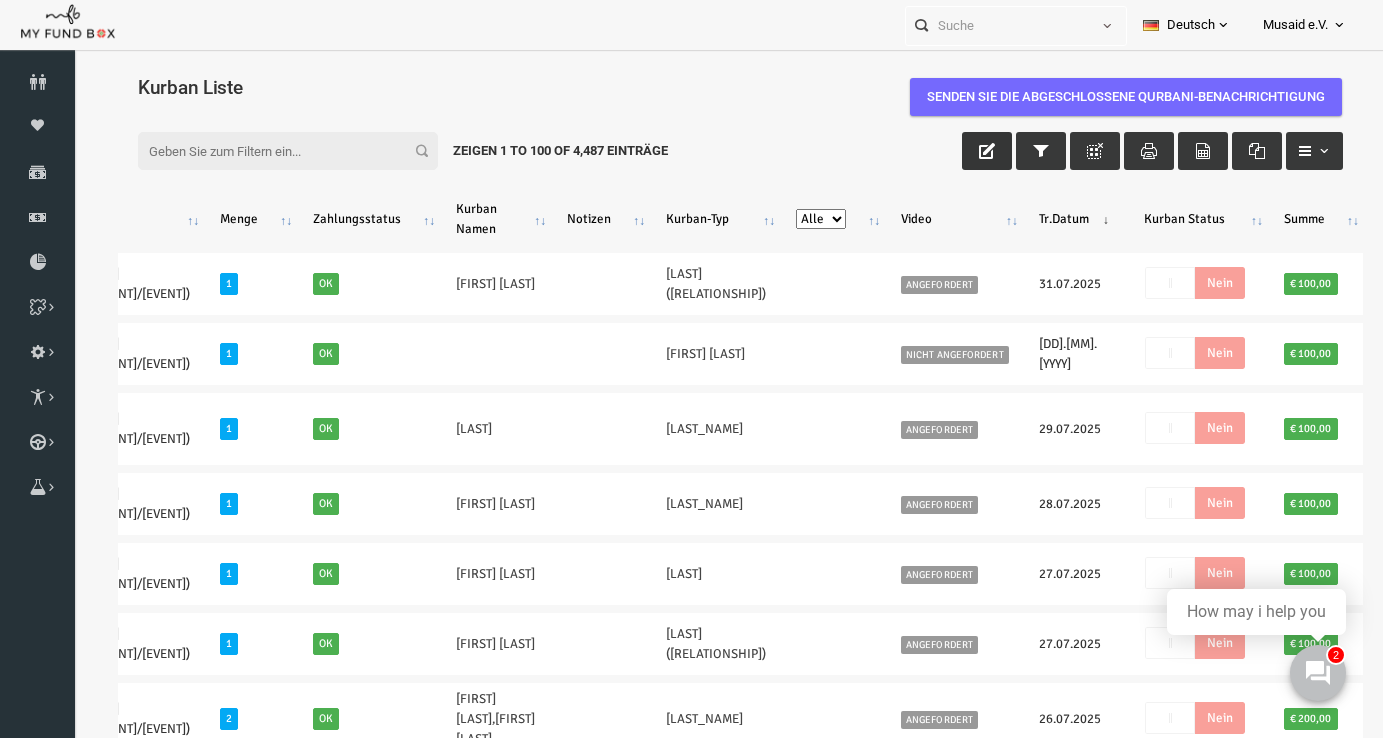 click at bounding box center [961, 151] 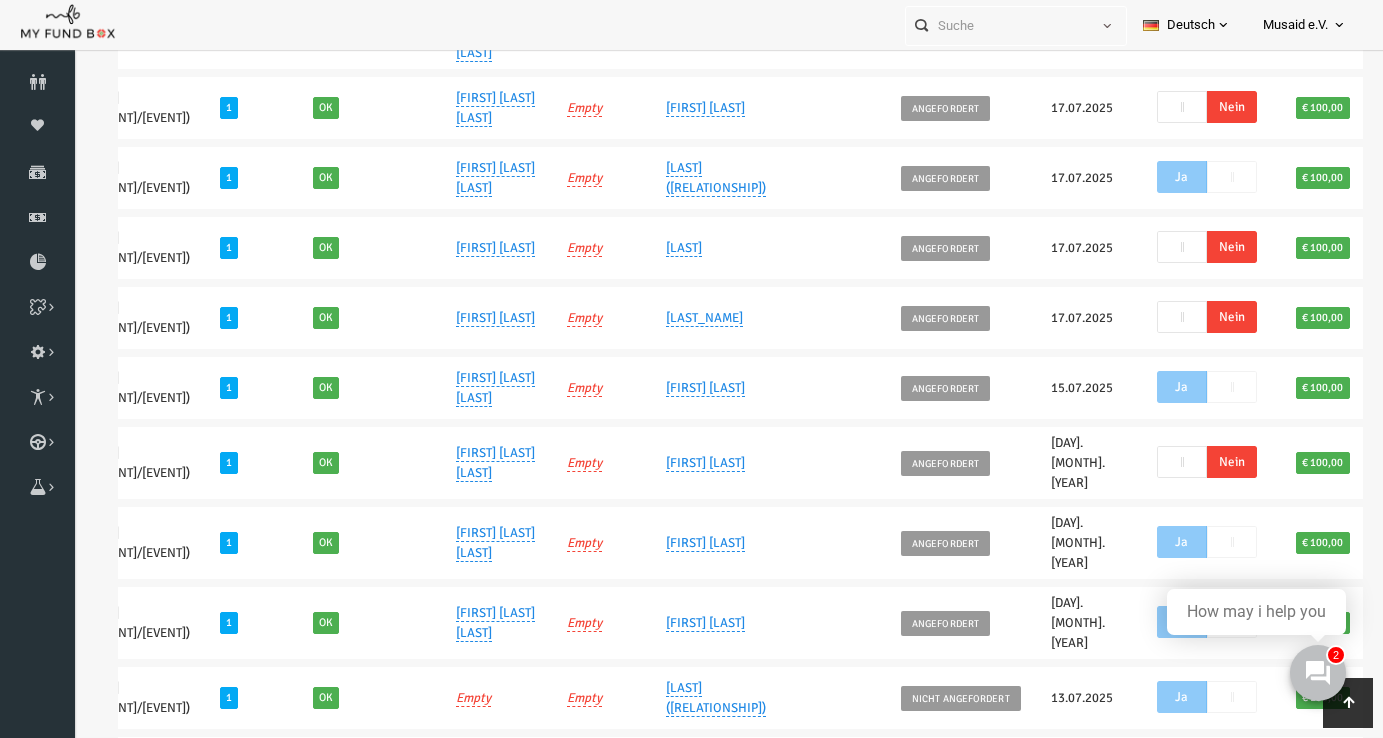 scroll, scrollTop: 1620, scrollLeft: 0, axis: vertical 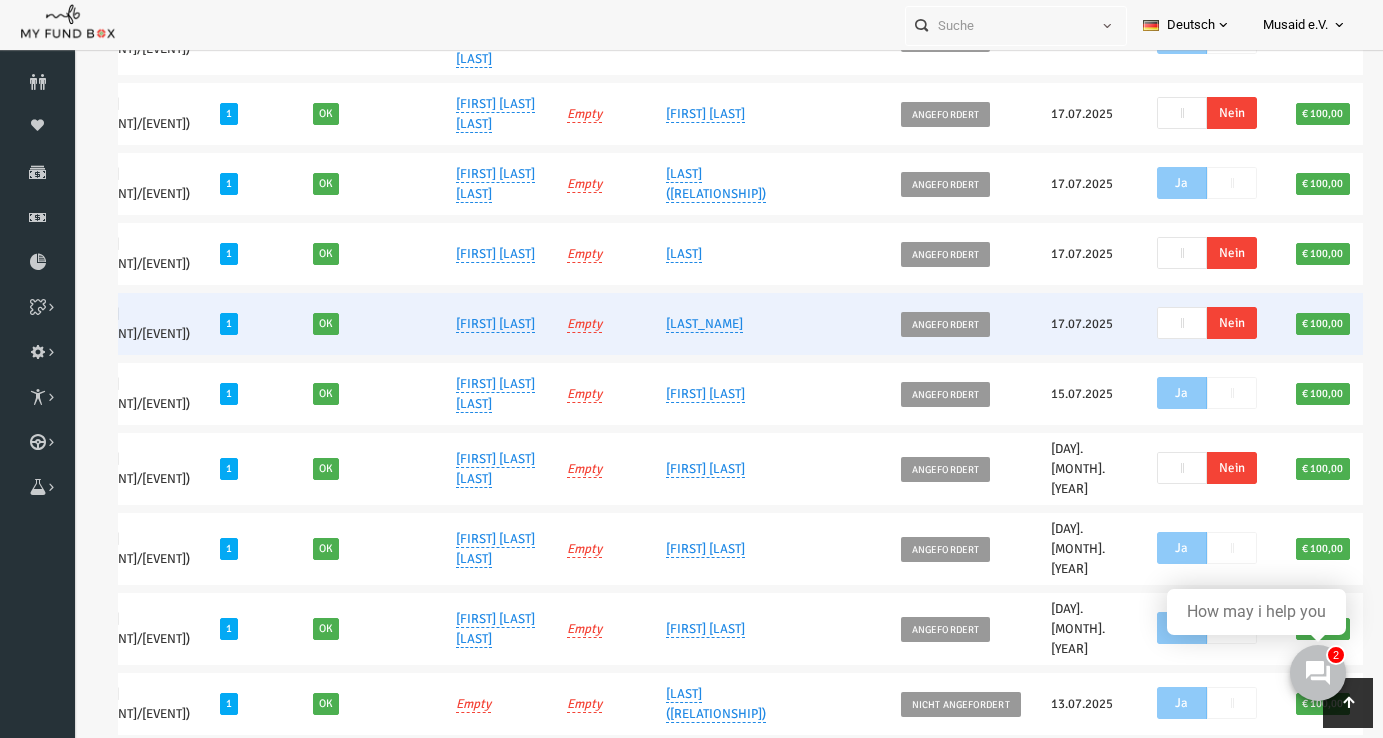 click on "Nein" at bounding box center [1206, 323] 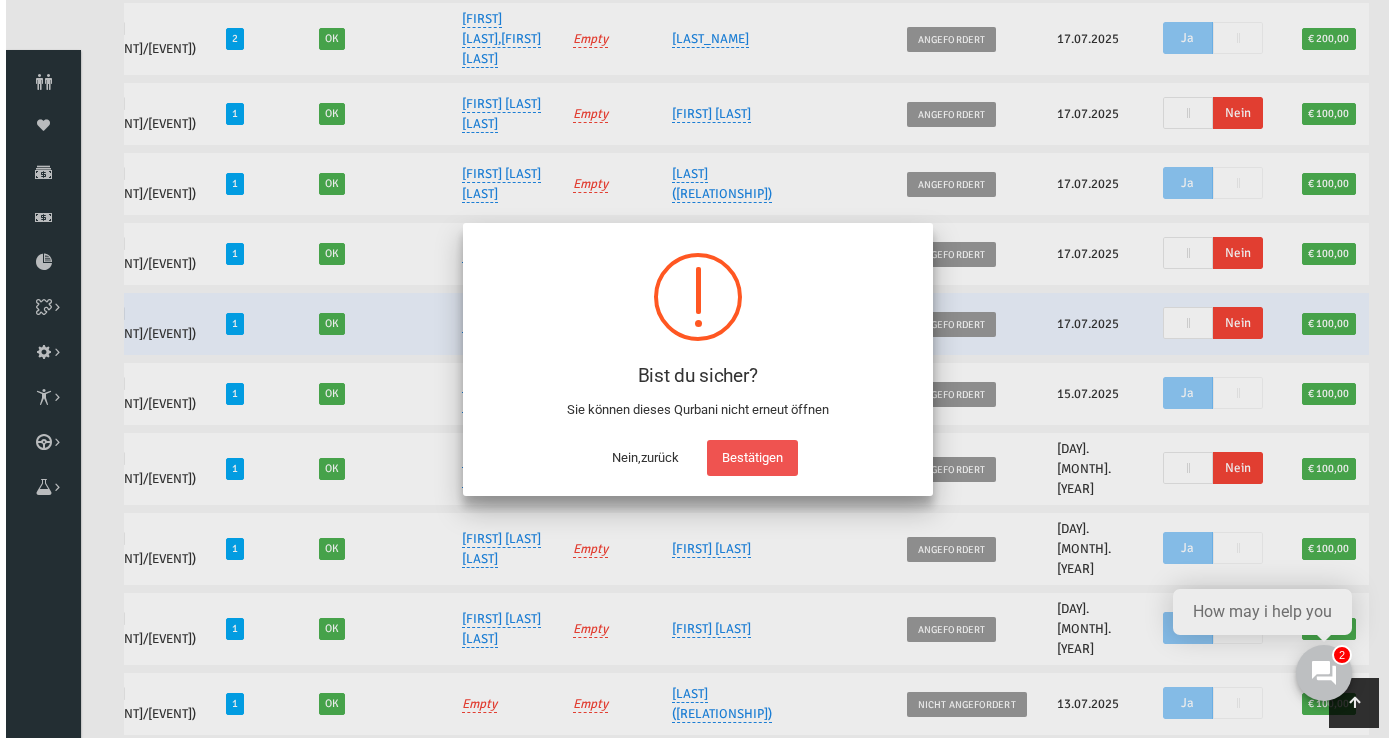 scroll, scrollTop: 1677, scrollLeft: 0, axis: vertical 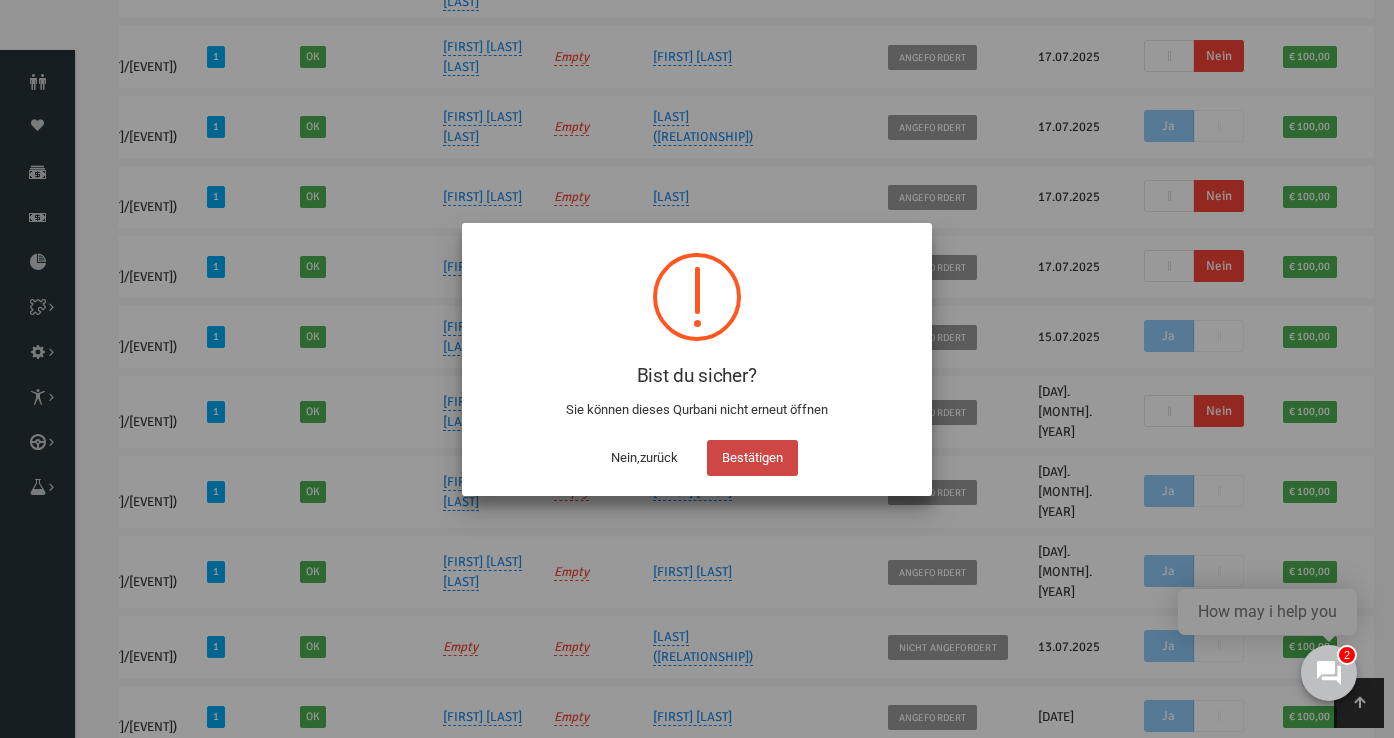click on "Bestätigen" at bounding box center (752, 458) 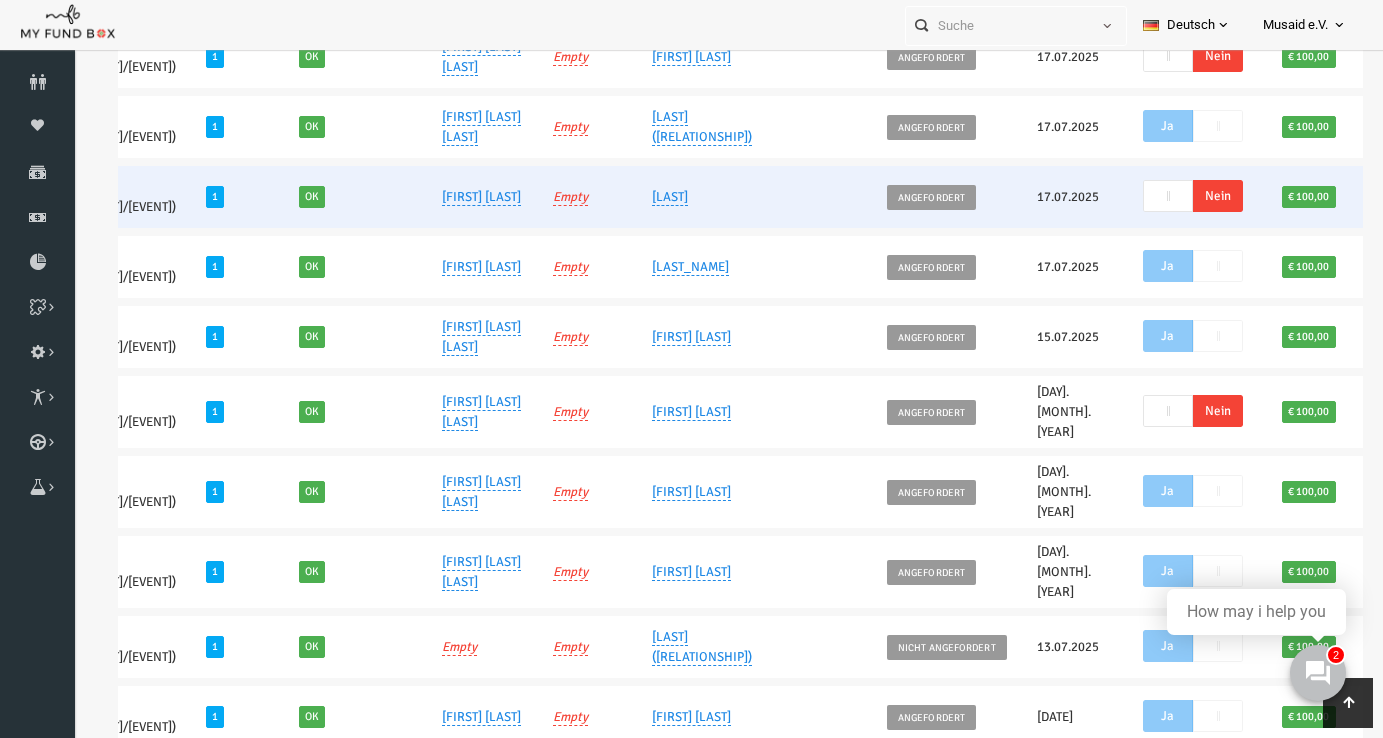 click on "Nein" at bounding box center (1192, 196) 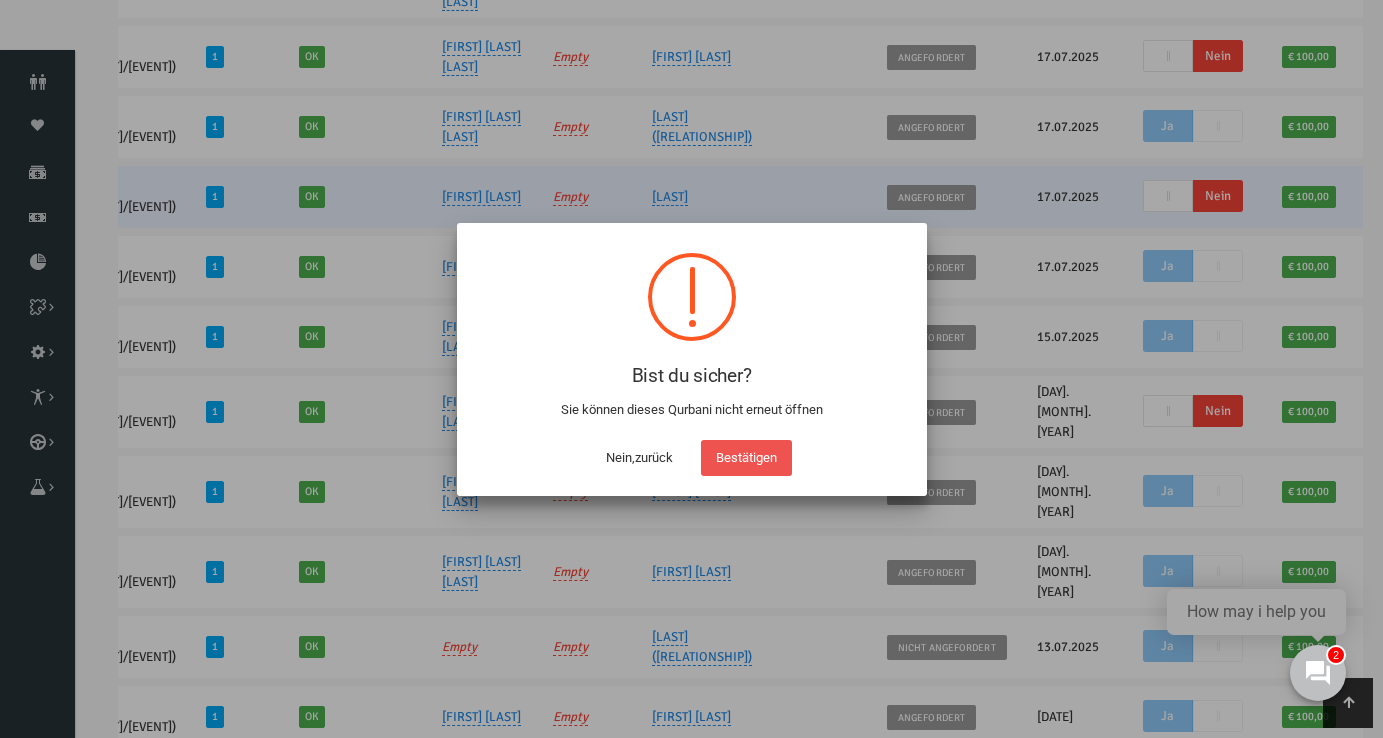 scroll, scrollTop: 1606, scrollLeft: 0, axis: vertical 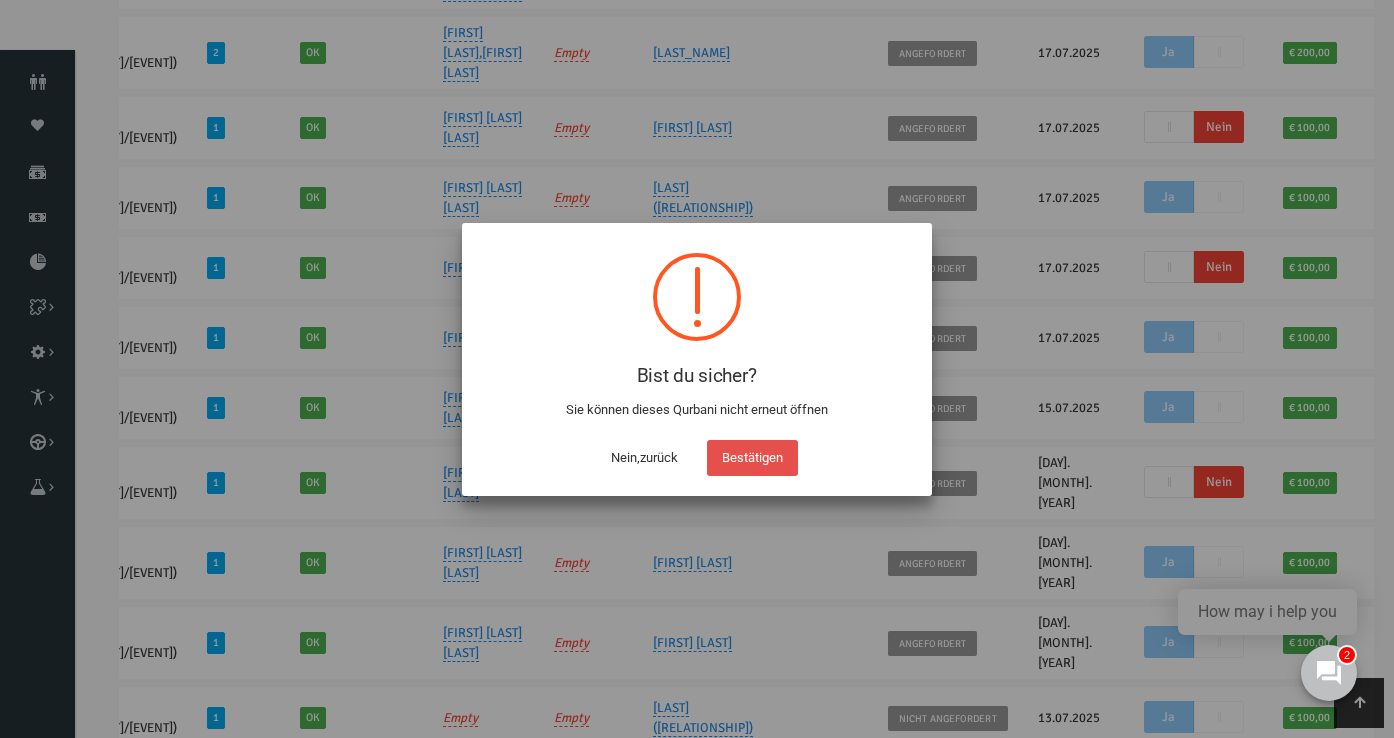 click on "Bestätigen" at bounding box center (752, 458) 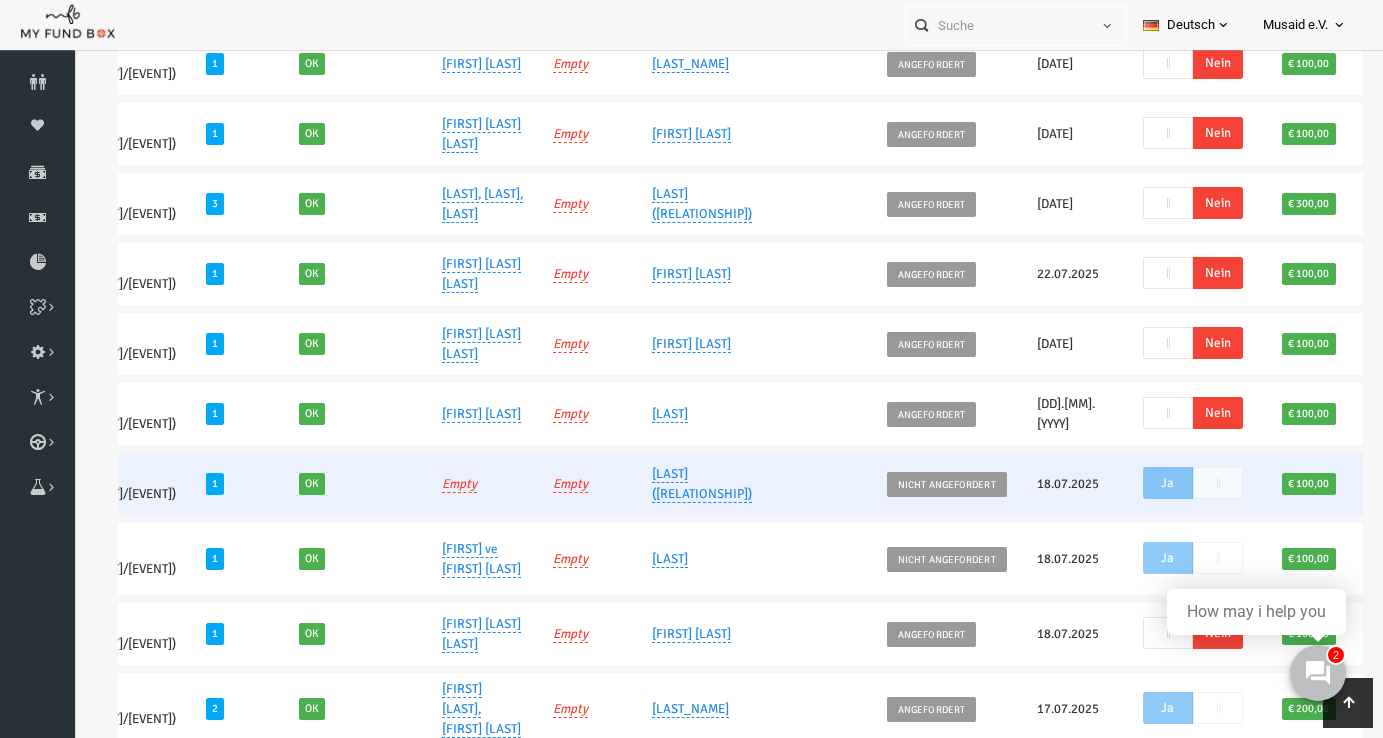scroll, scrollTop: 862, scrollLeft: 0, axis: vertical 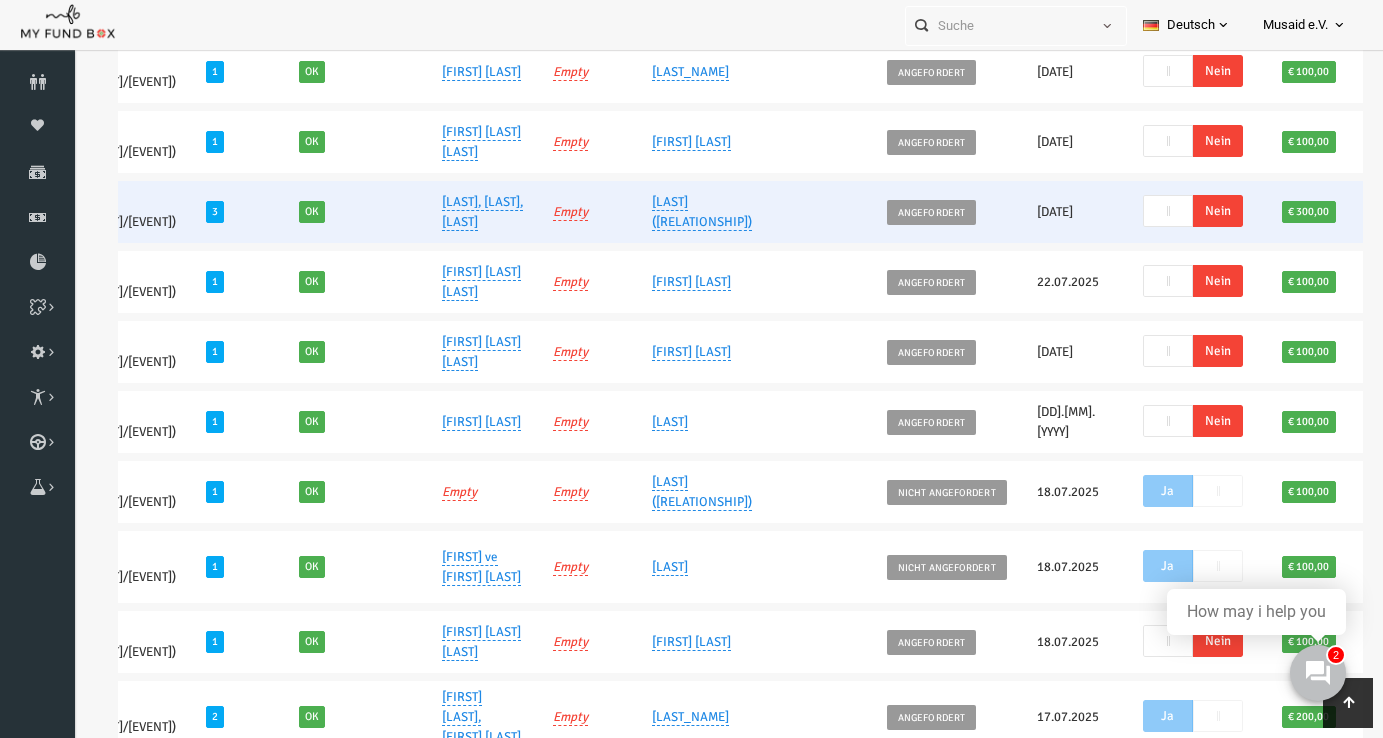 click on "Nein" at bounding box center (1192, 211) 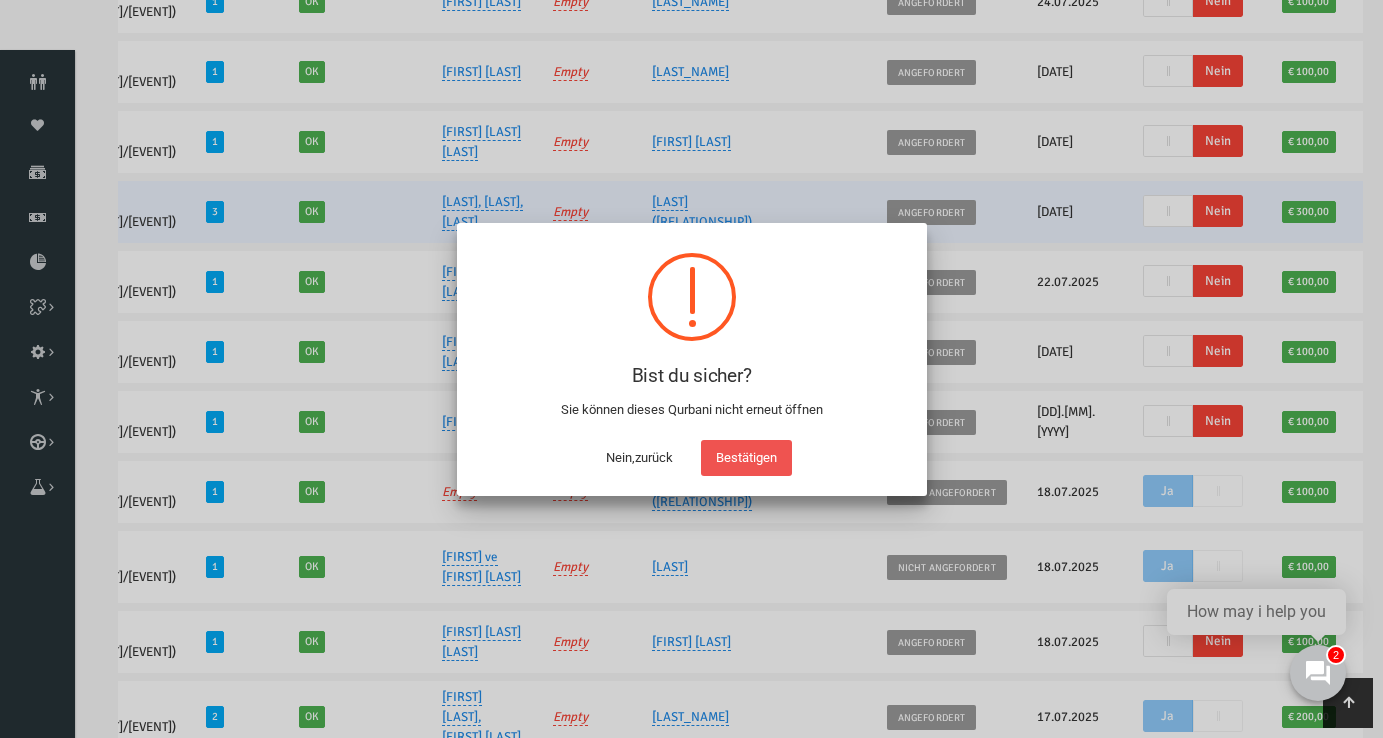 scroll, scrollTop: 806, scrollLeft: 0, axis: vertical 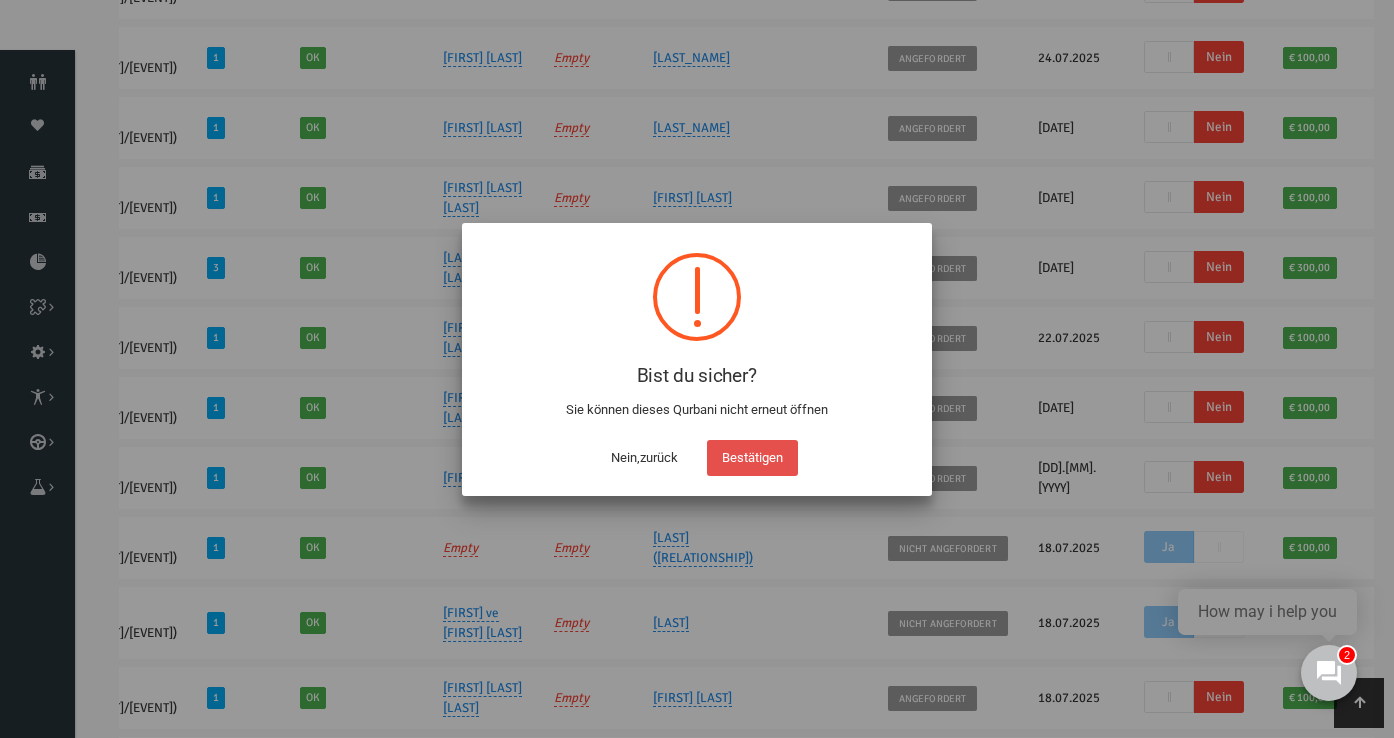 click on "Bestätigen" at bounding box center (752, 458) 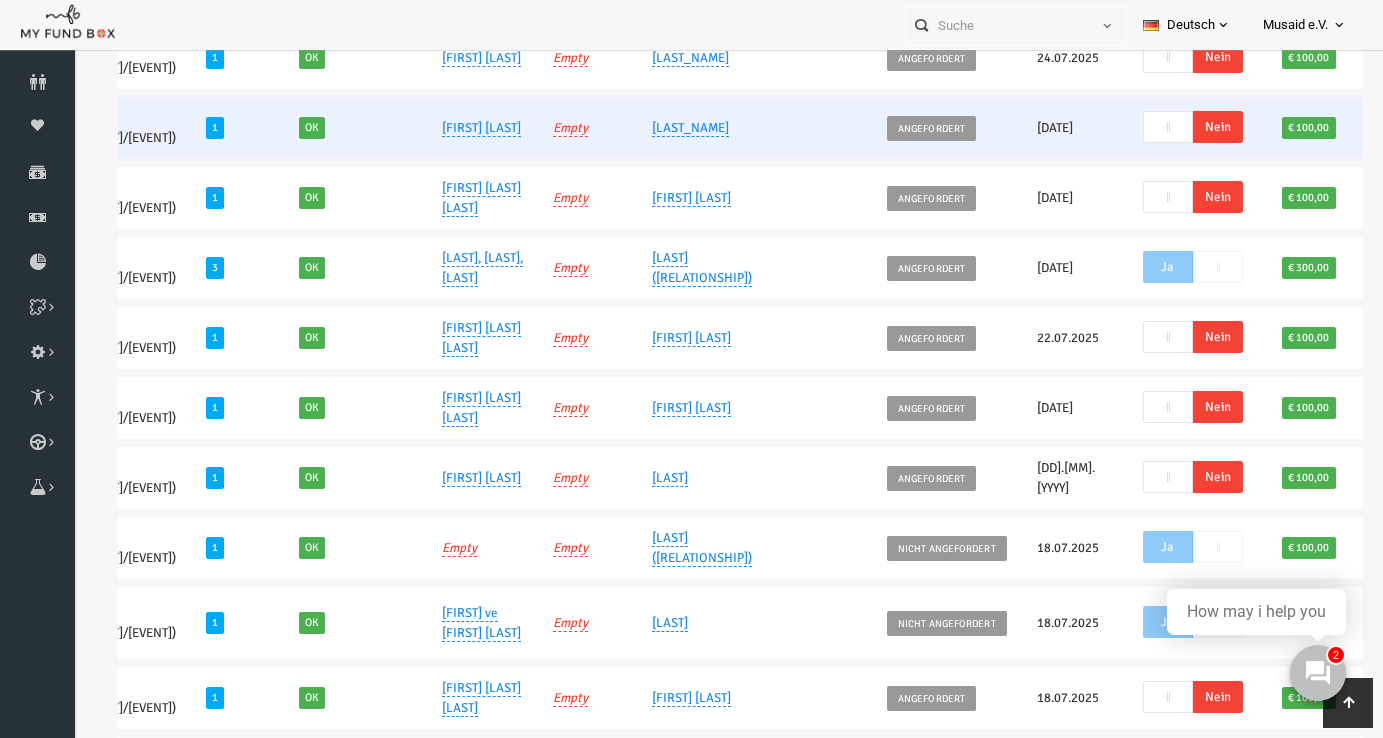 click on "Nein" at bounding box center [1192, 127] 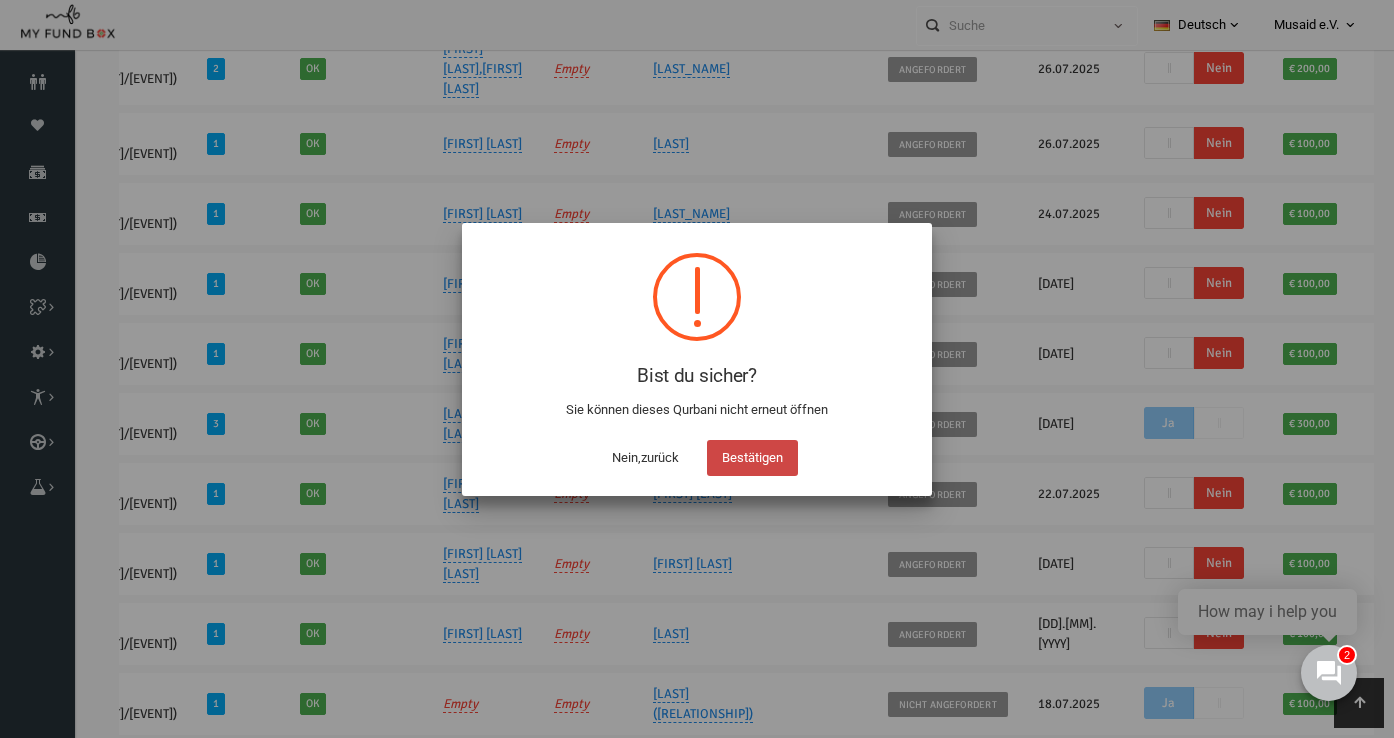 click on "Bestätigen" at bounding box center (752, 458) 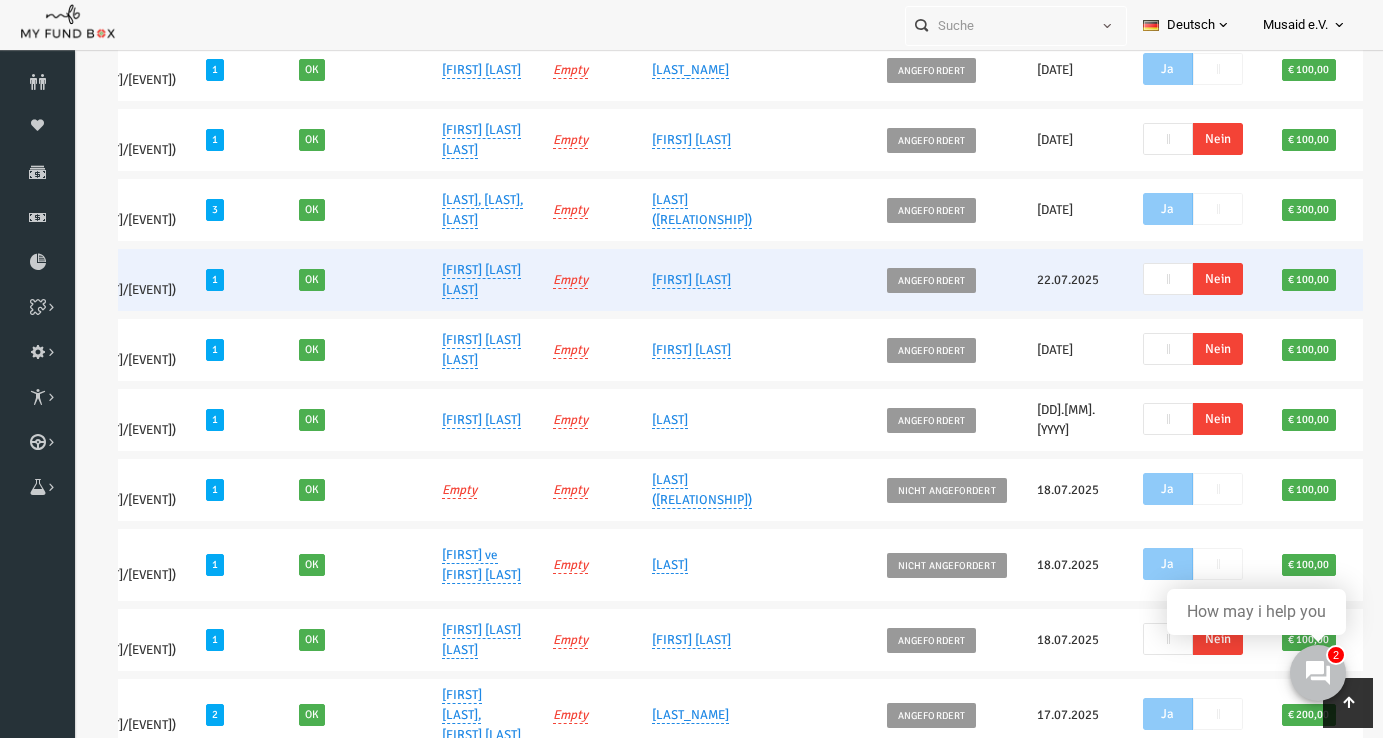 scroll, scrollTop: 870, scrollLeft: 0, axis: vertical 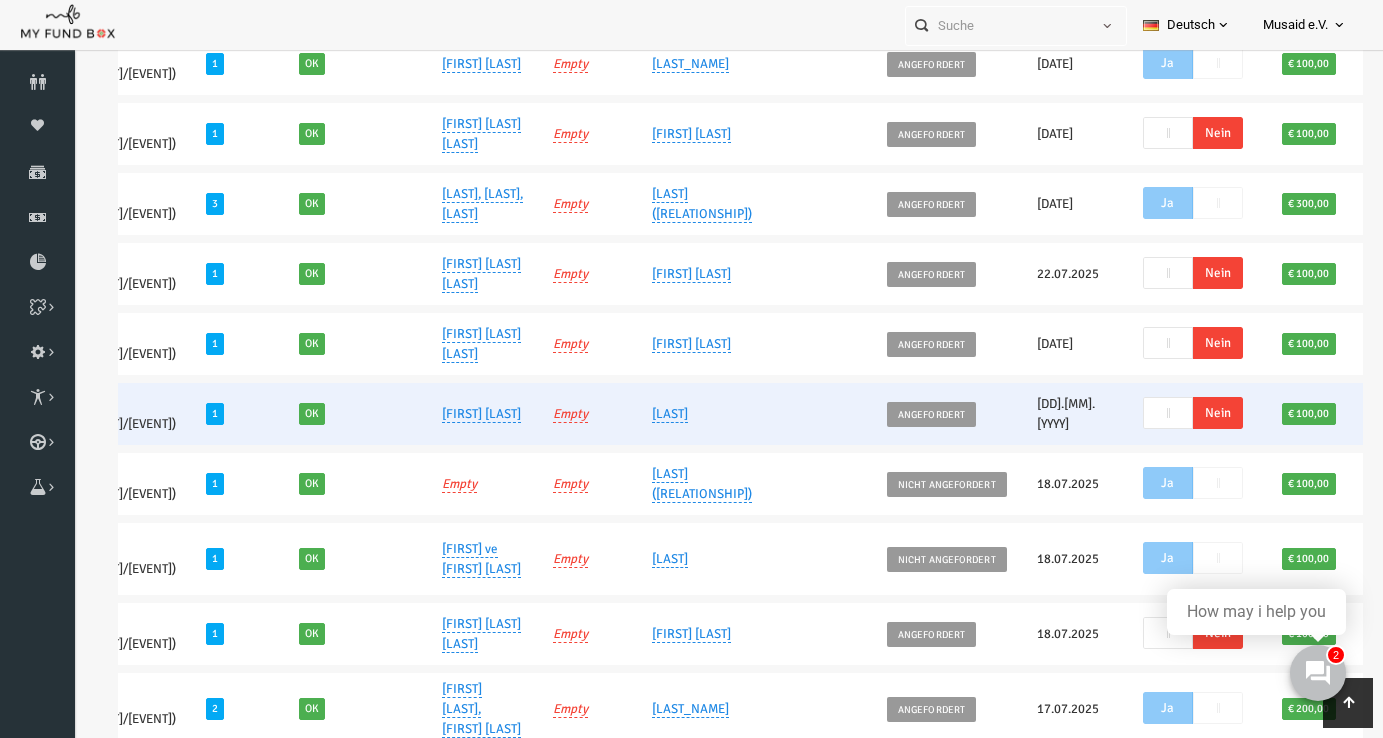 click on "Nein" at bounding box center (1192, 413) 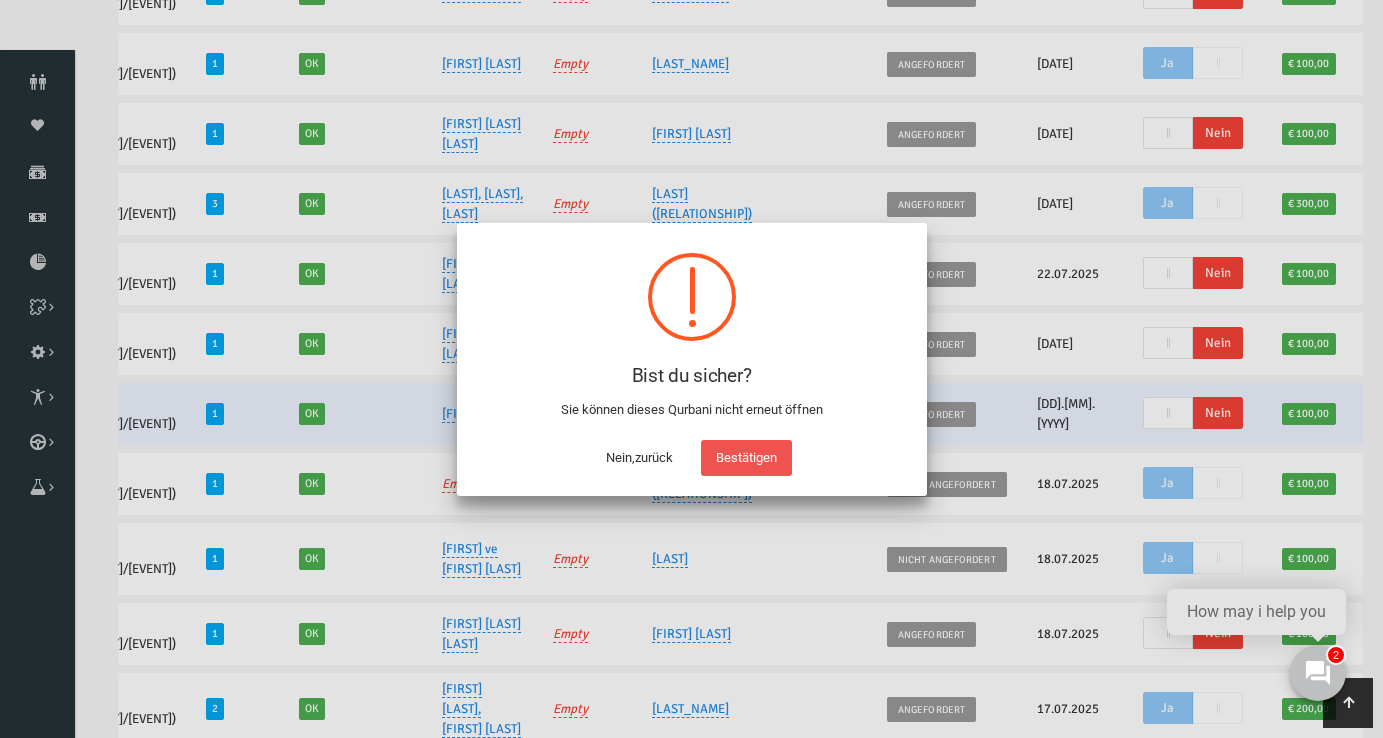 scroll, scrollTop: 1032, scrollLeft: 0, axis: vertical 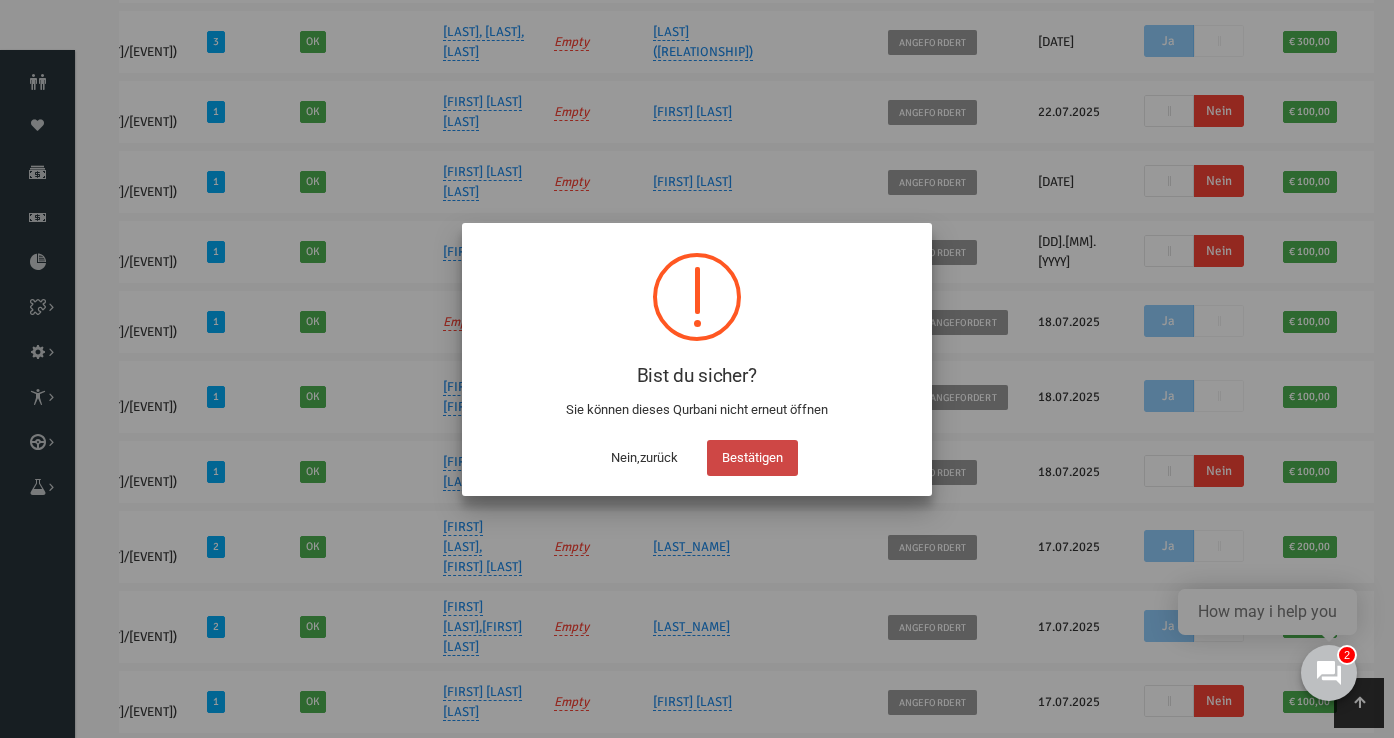 click on "Bestätigen" at bounding box center (752, 458) 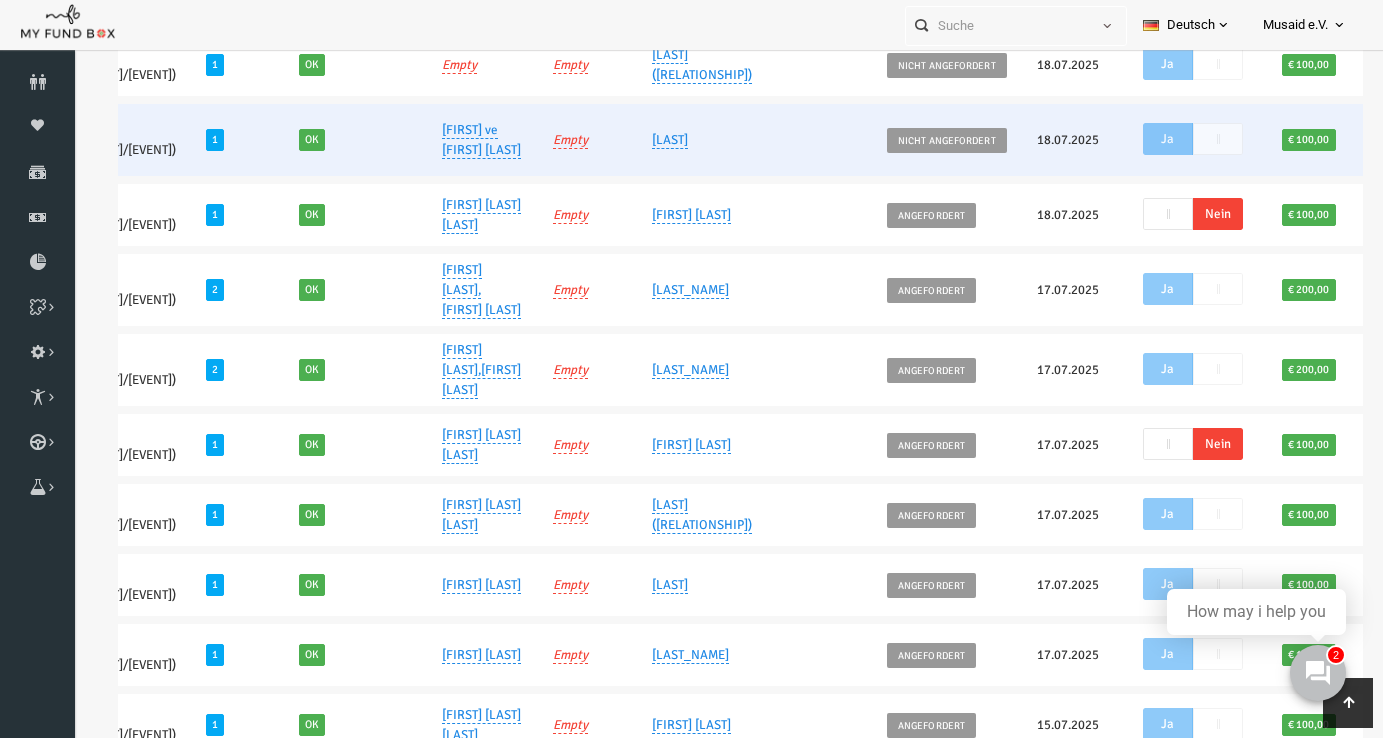 scroll, scrollTop: 1288, scrollLeft: 0, axis: vertical 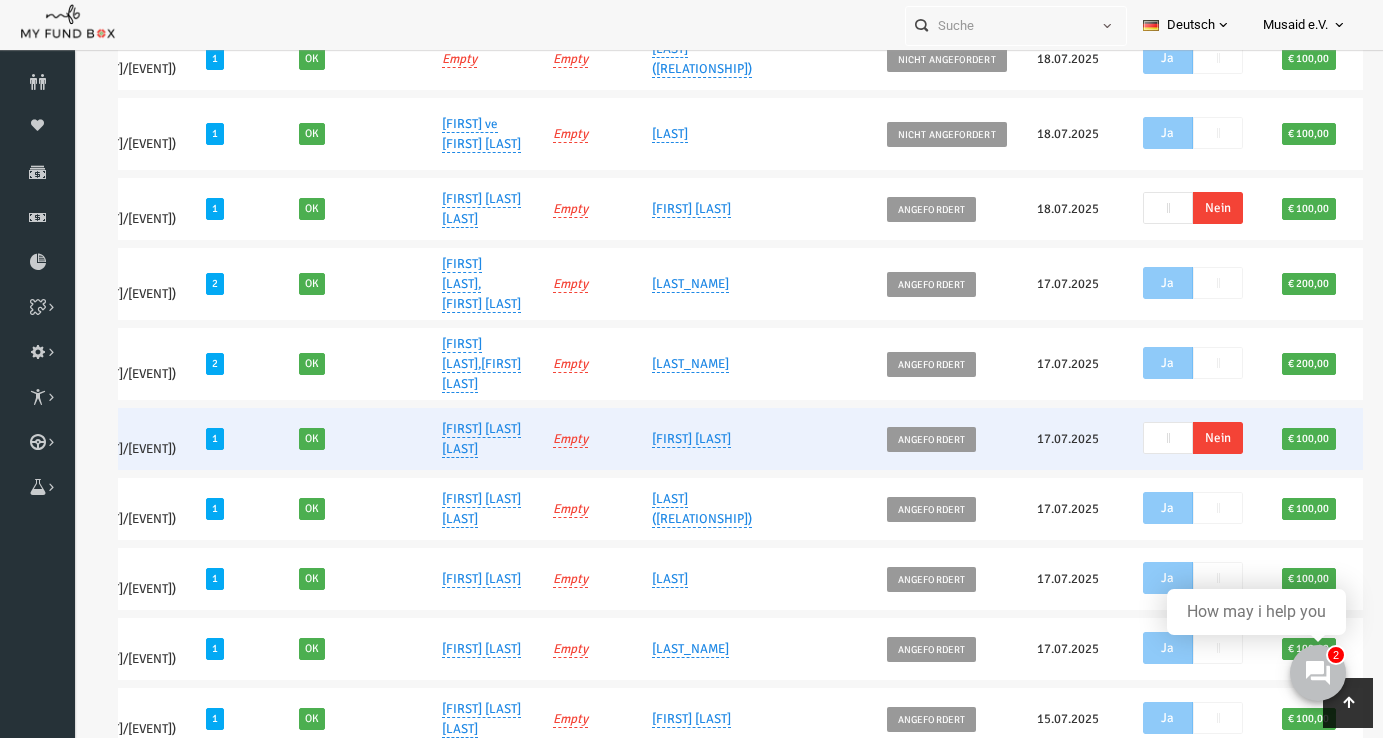 click on "Nein" at bounding box center [1192, 438] 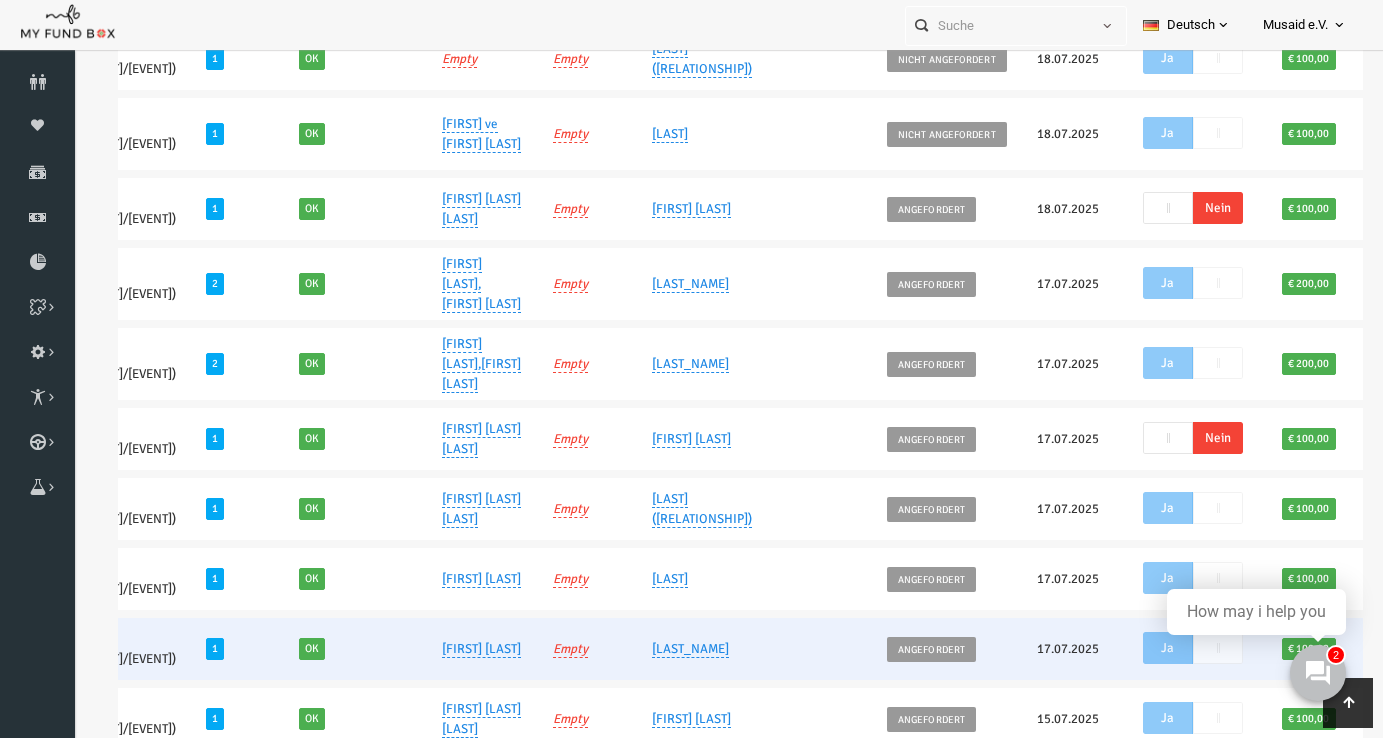 scroll, scrollTop: 0, scrollLeft: 0, axis: both 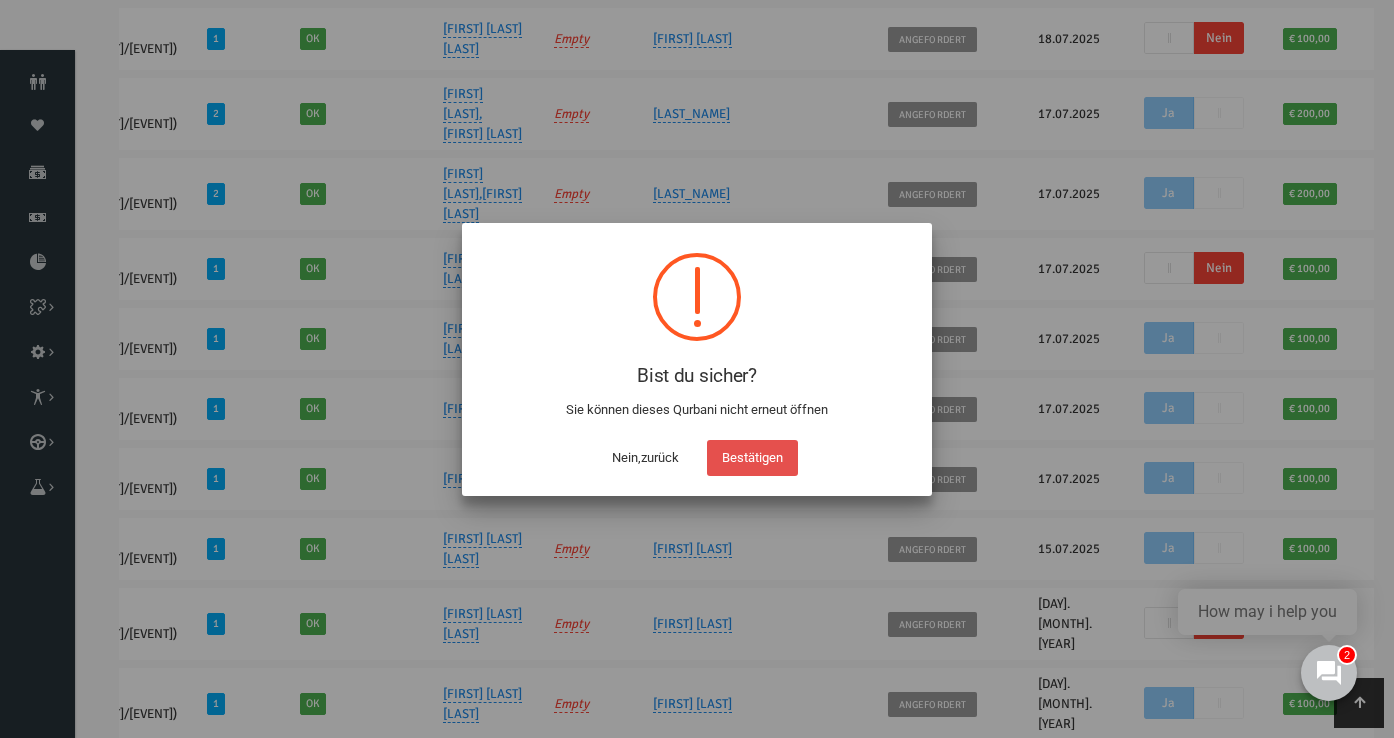 click on "Bestätigen" at bounding box center [752, 458] 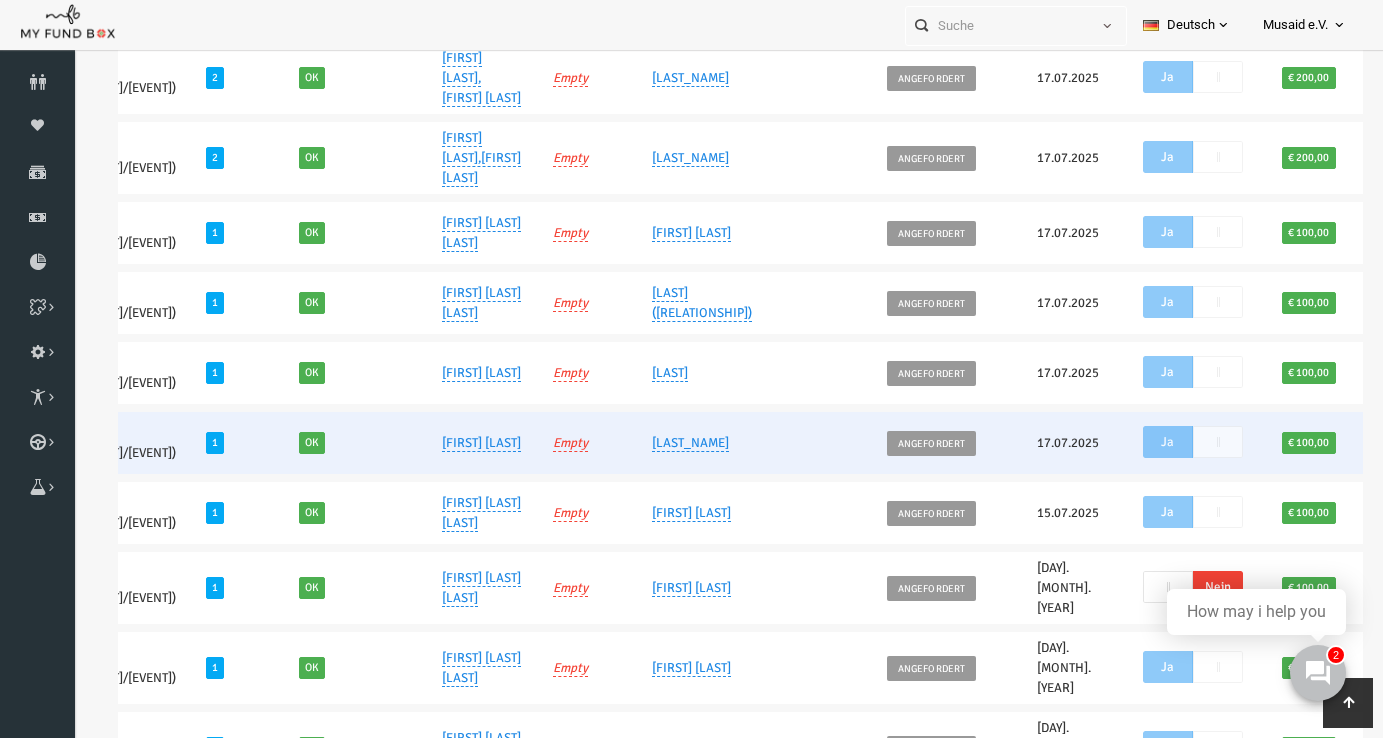 scroll, scrollTop: 7, scrollLeft: 0, axis: vertical 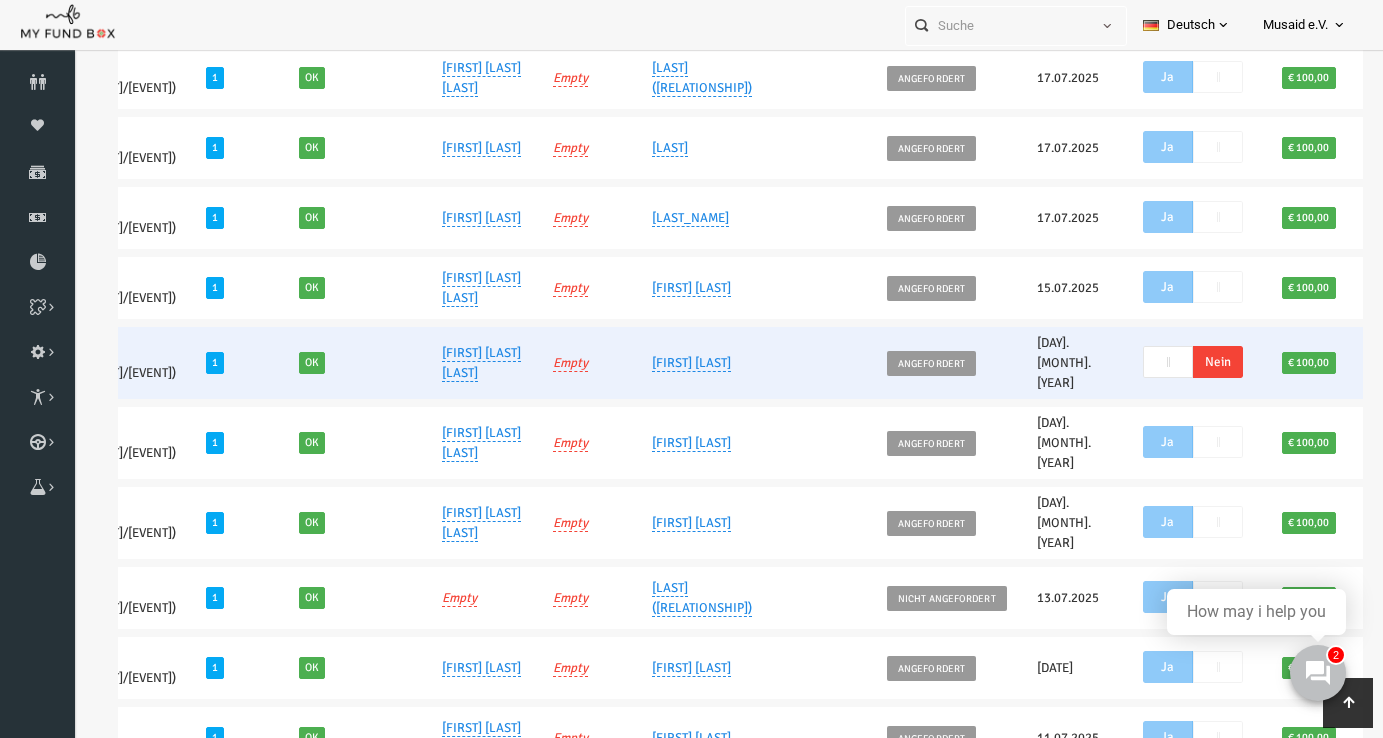 click on "Nein" at bounding box center (1192, 362) 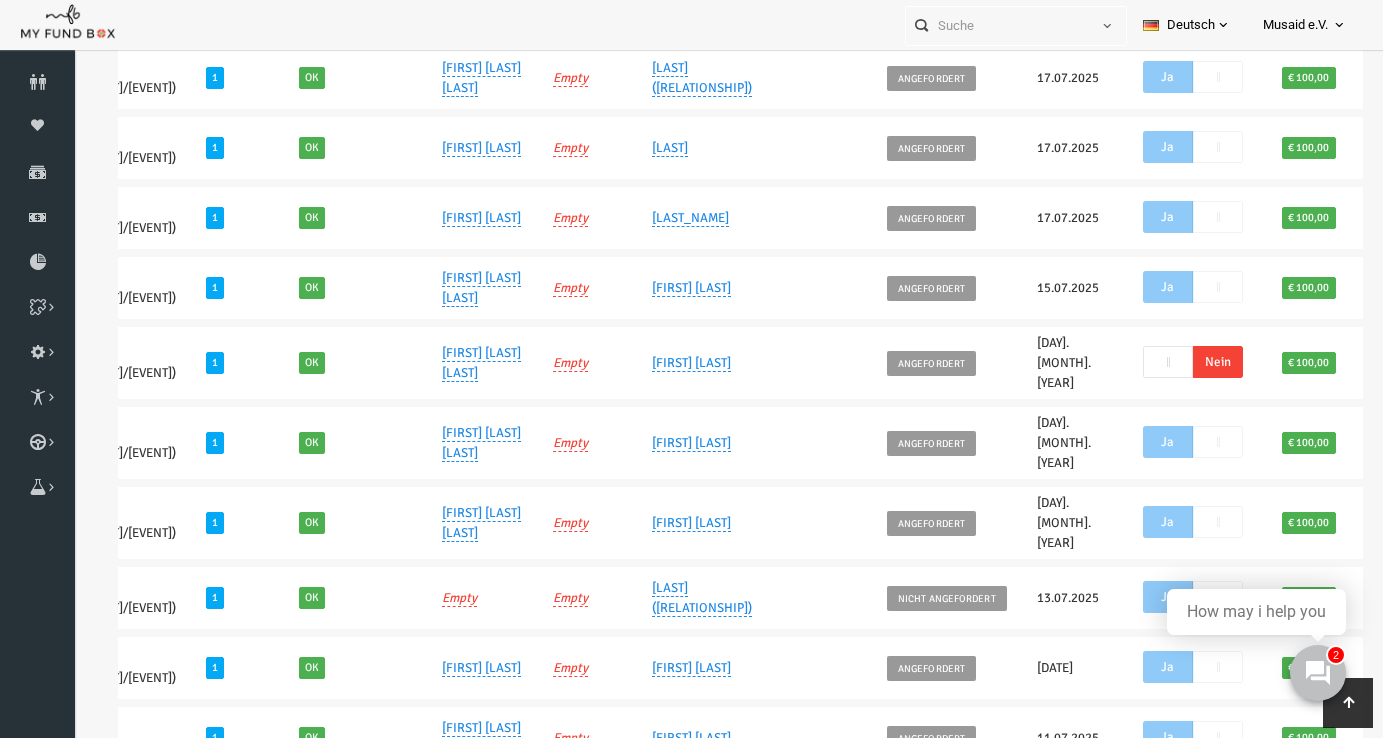 scroll, scrollTop: 0, scrollLeft: 0, axis: both 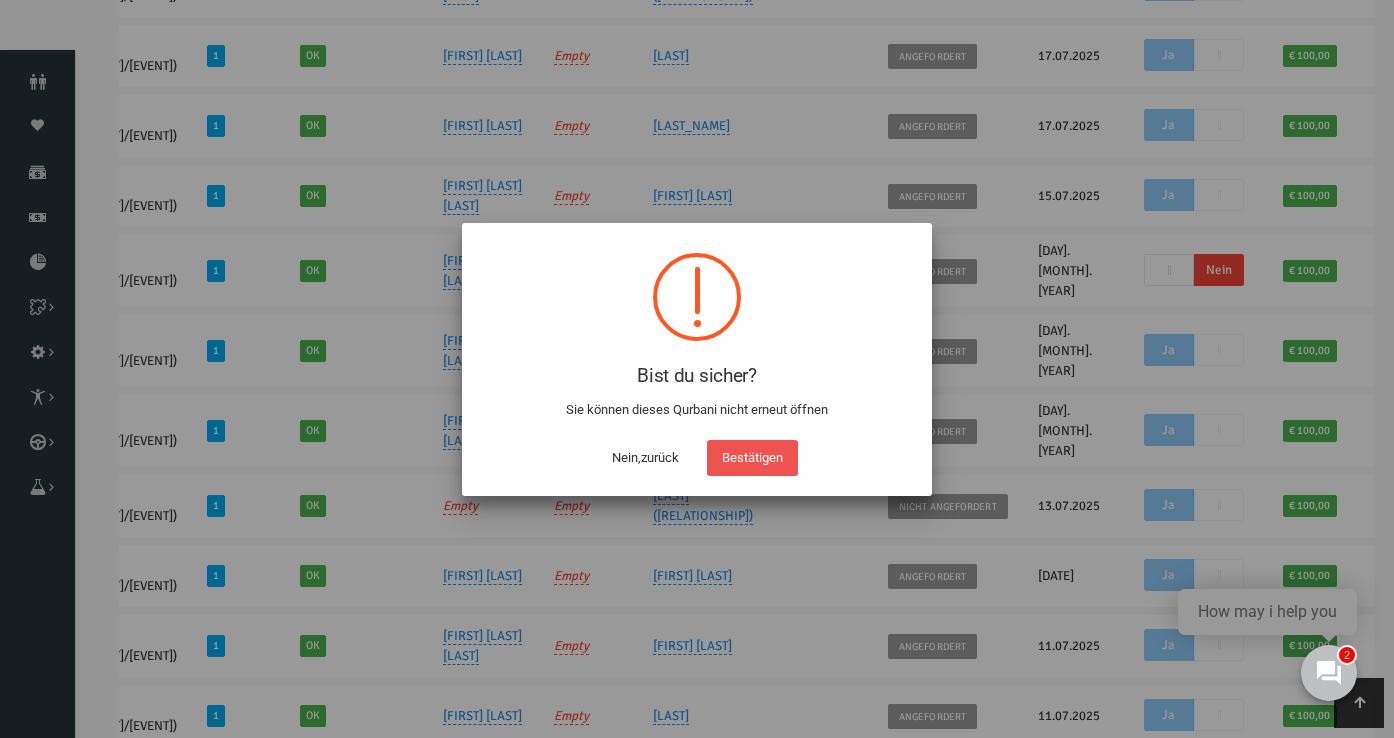 click on "Bestätigen" at bounding box center (752, 458) 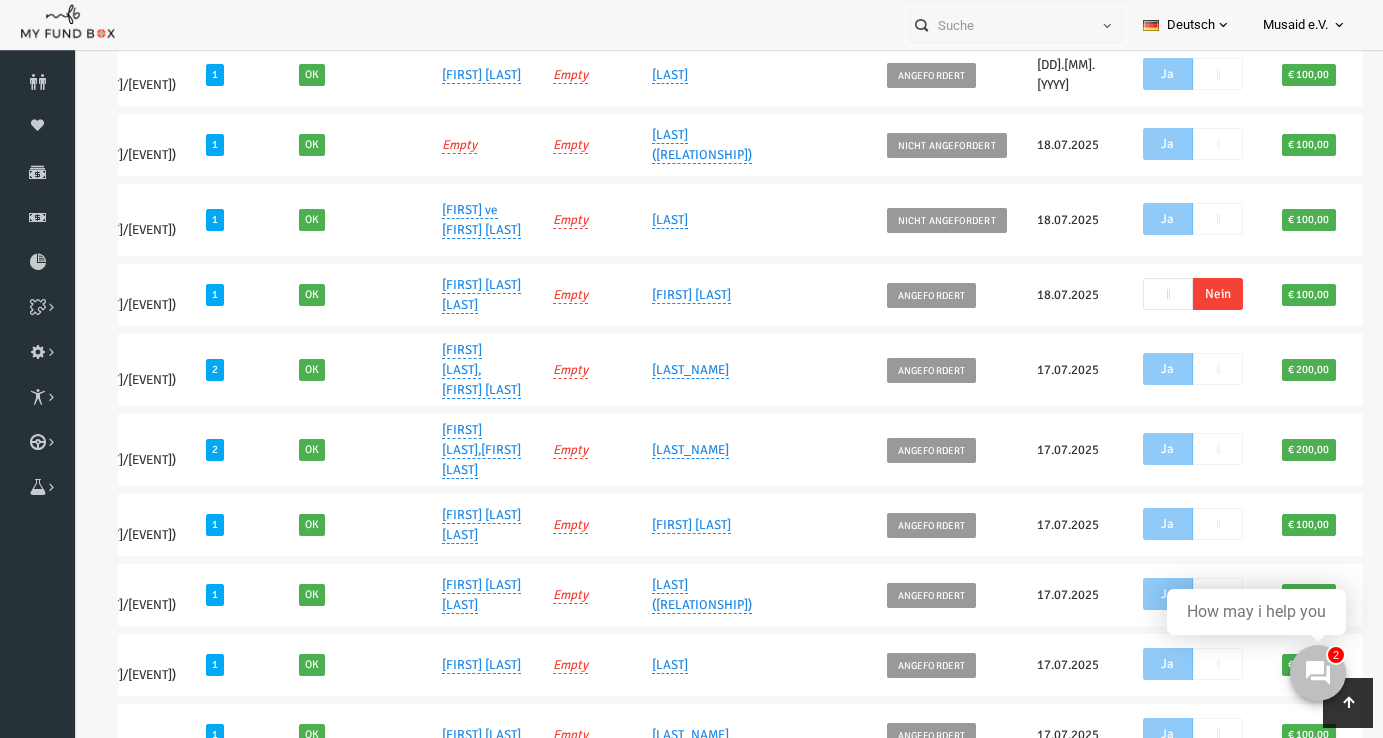 scroll, scrollTop: 1203, scrollLeft: 0, axis: vertical 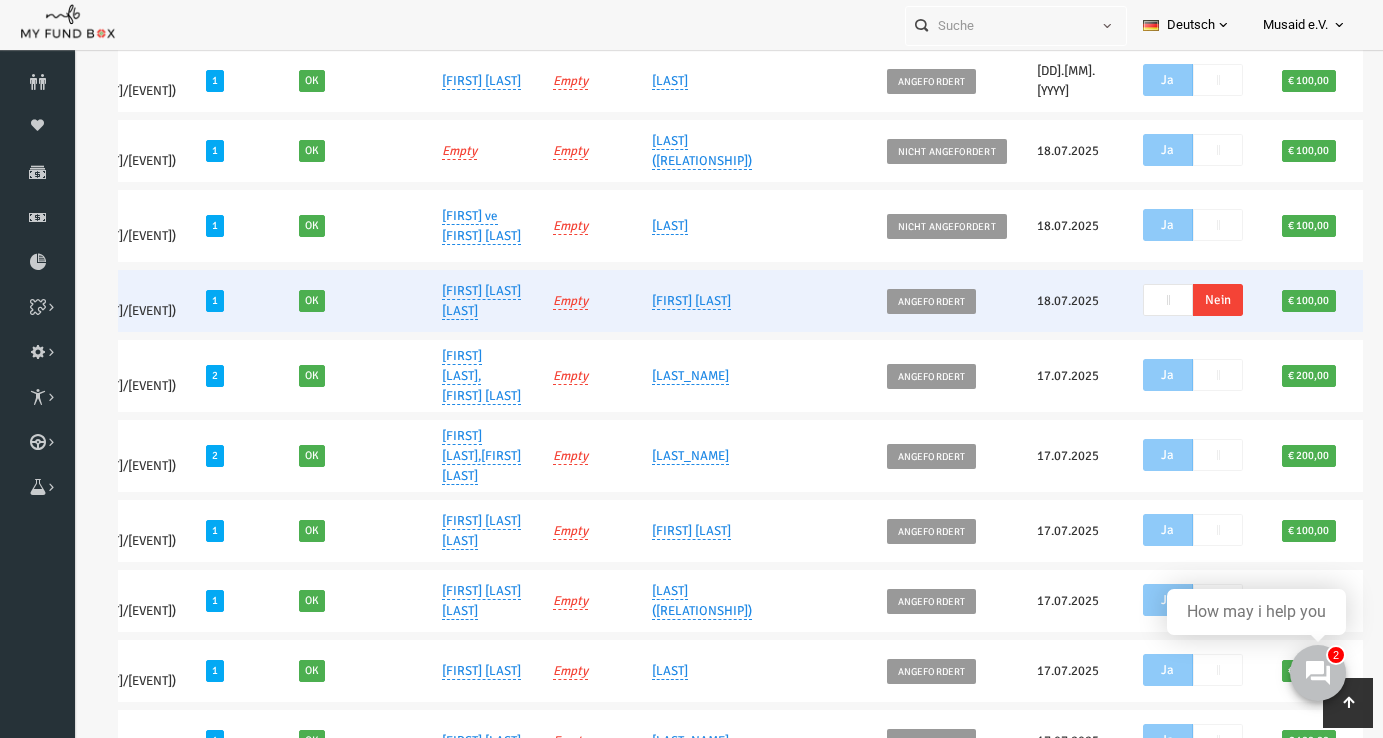 click on "Nein" at bounding box center (1192, 300) 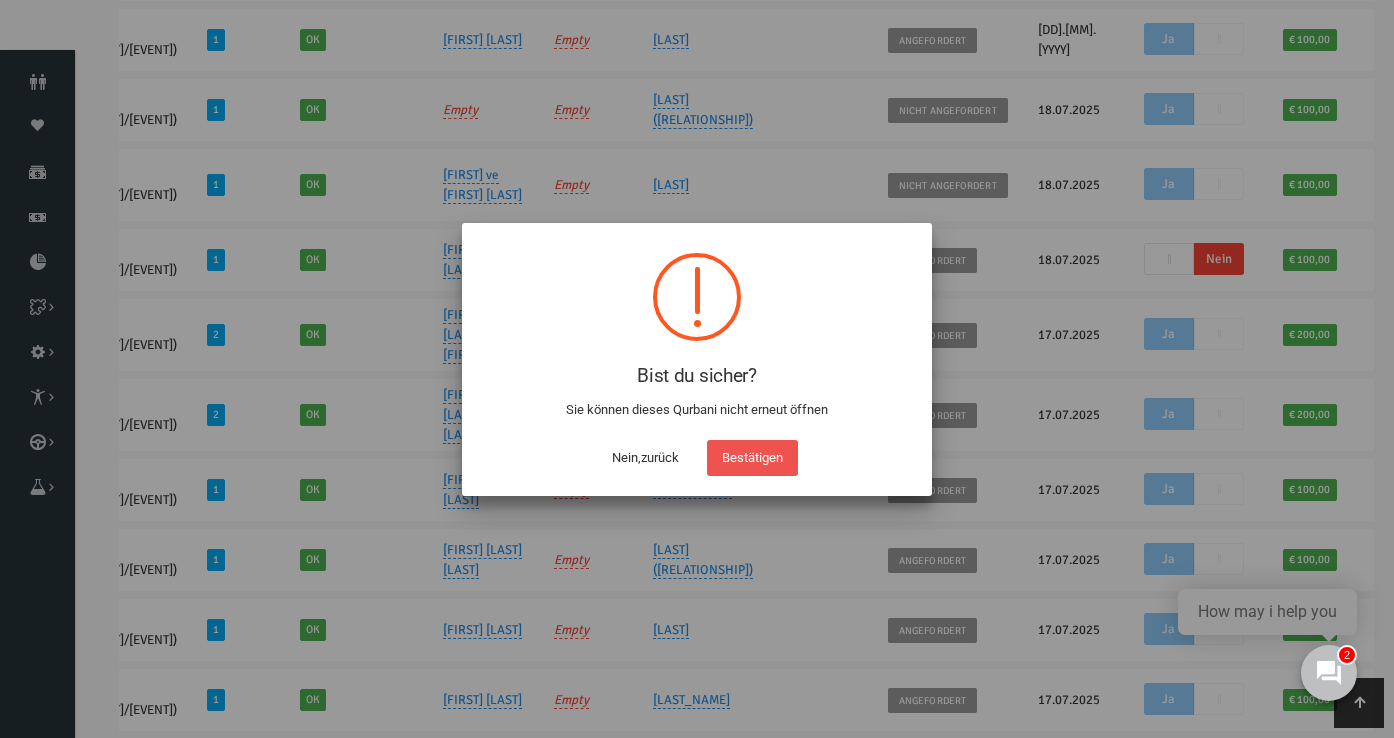 click on "Bist du sicher?
Sie können dieses Qurbani nicht erneut öffnen
!
Not valid!
Nein,zurück
Bestätigen" at bounding box center [697, 359] 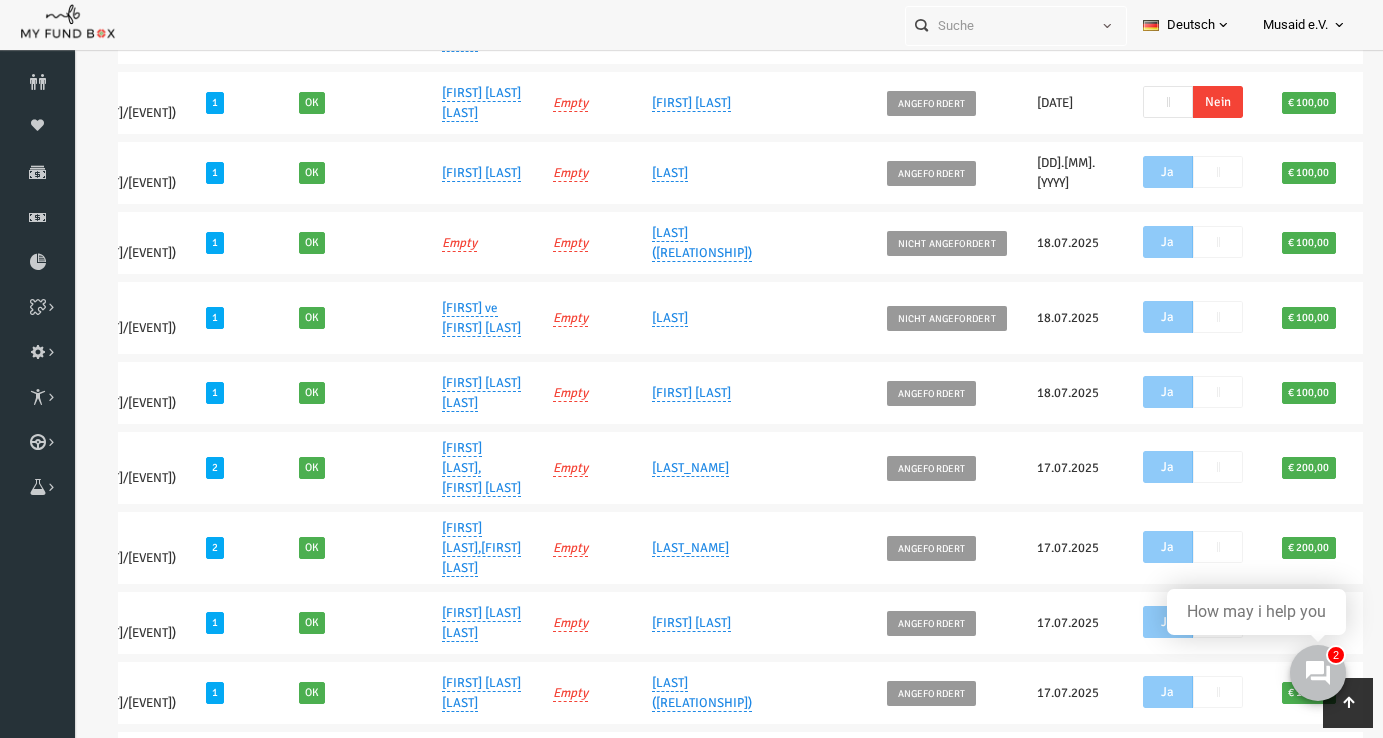 scroll, scrollTop: 1004, scrollLeft: 0, axis: vertical 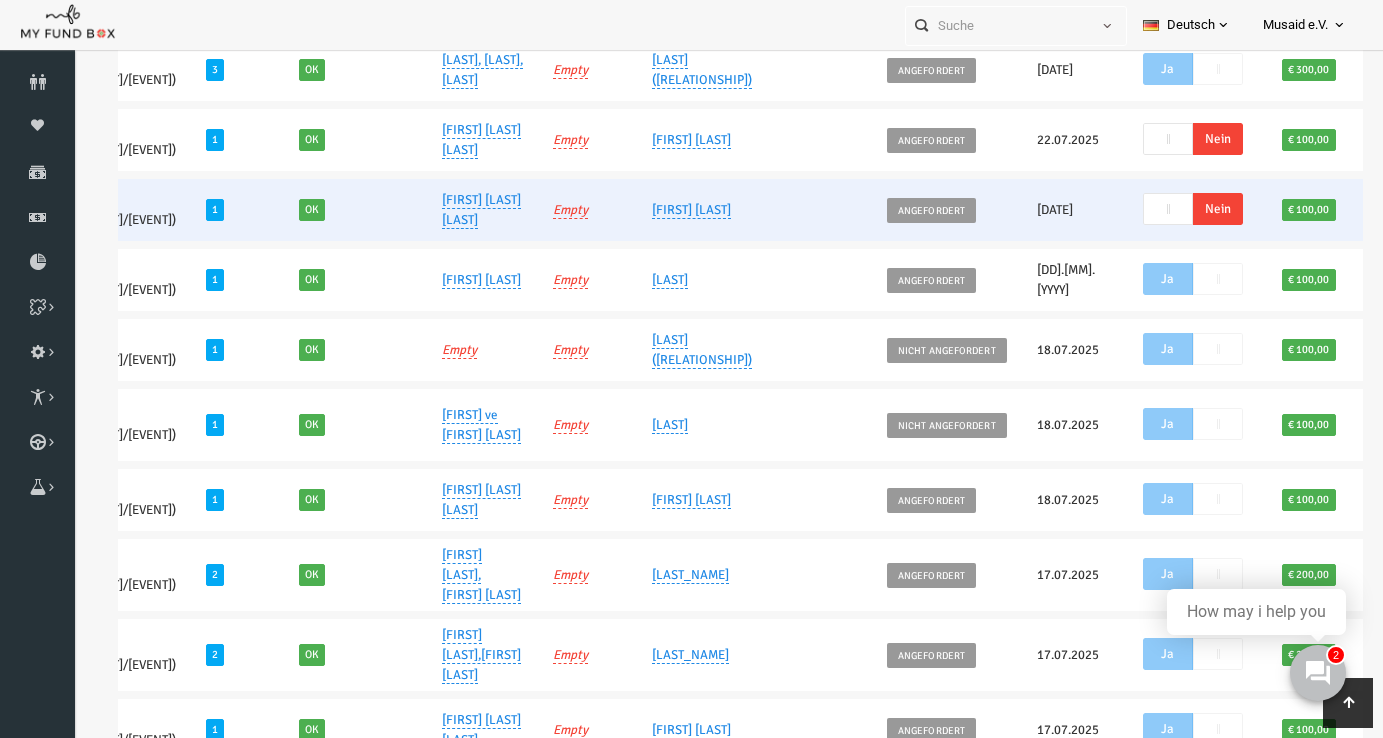 click on "Nein" at bounding box center [1192, 209] 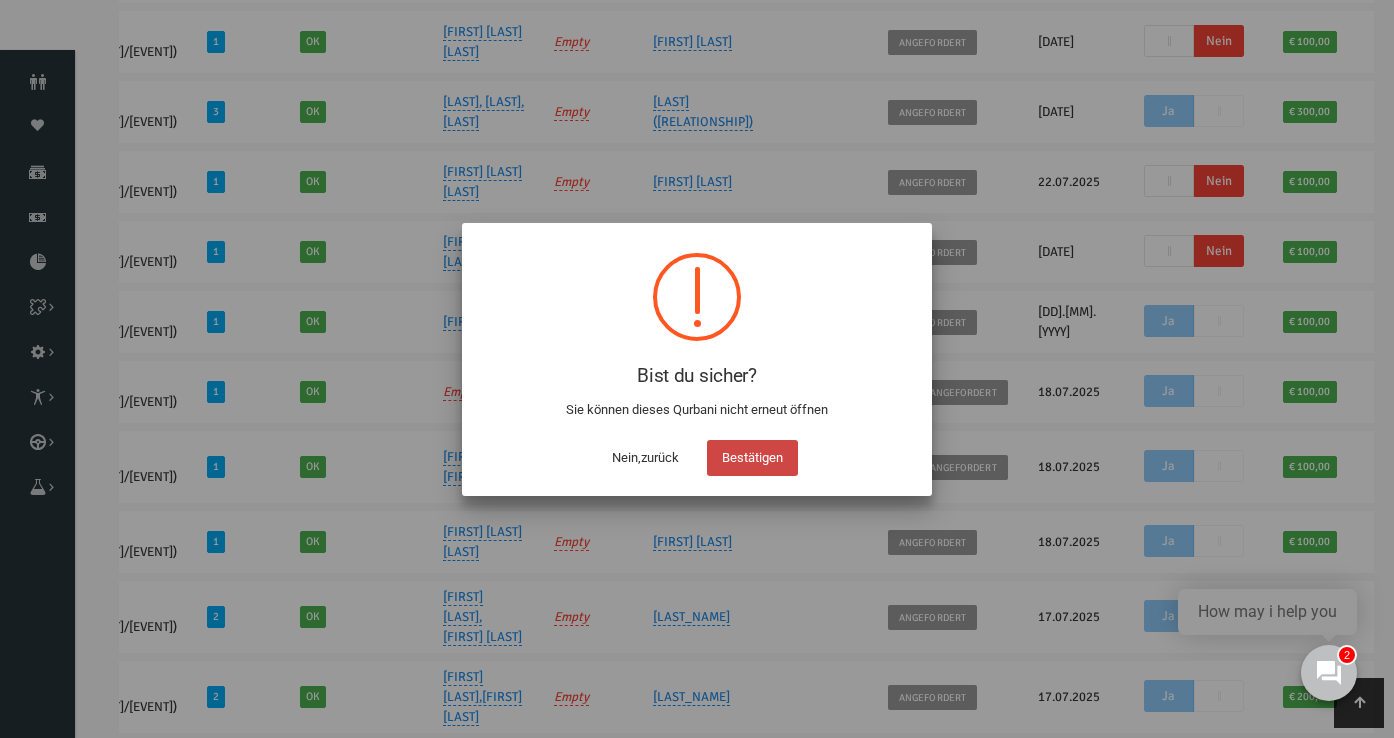 click on "Bestätigen" at bounding box center [752, 458] 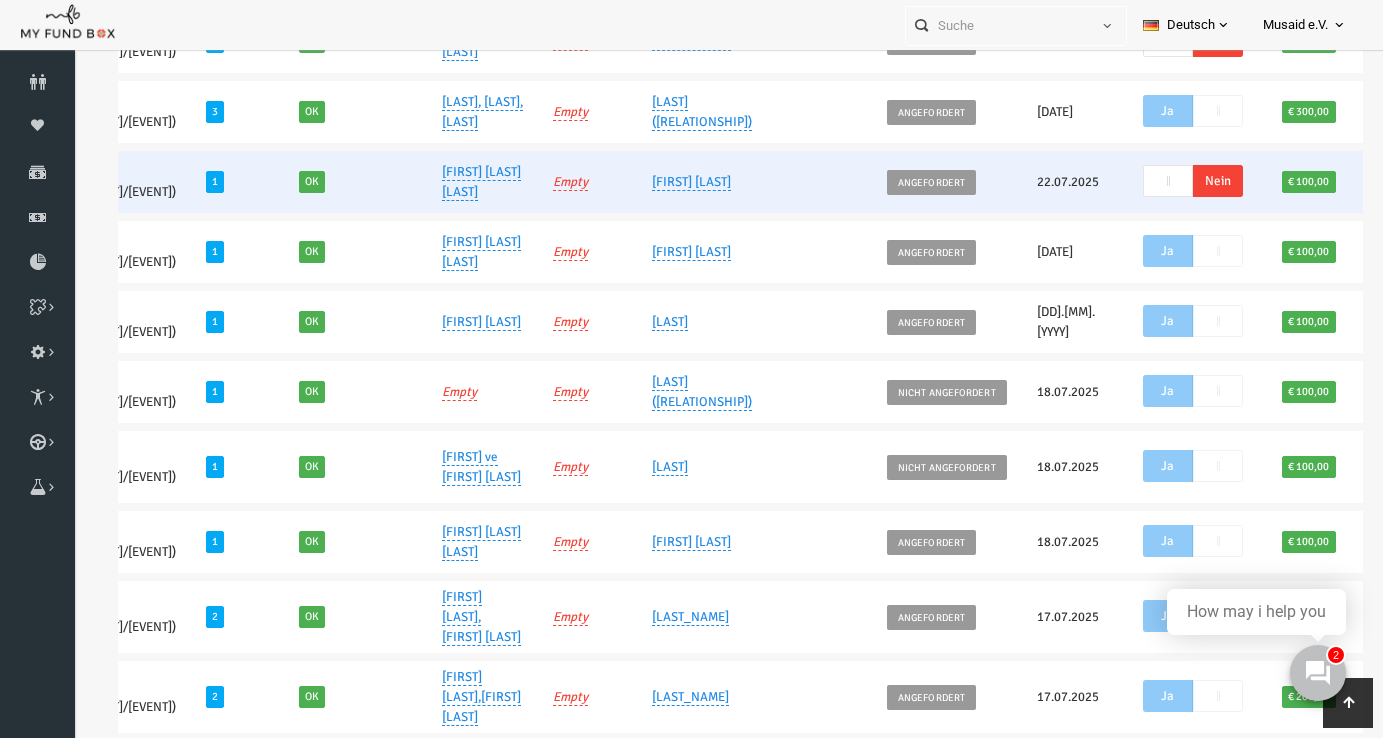 click on "Nein" at bounding box center [1192, 181] 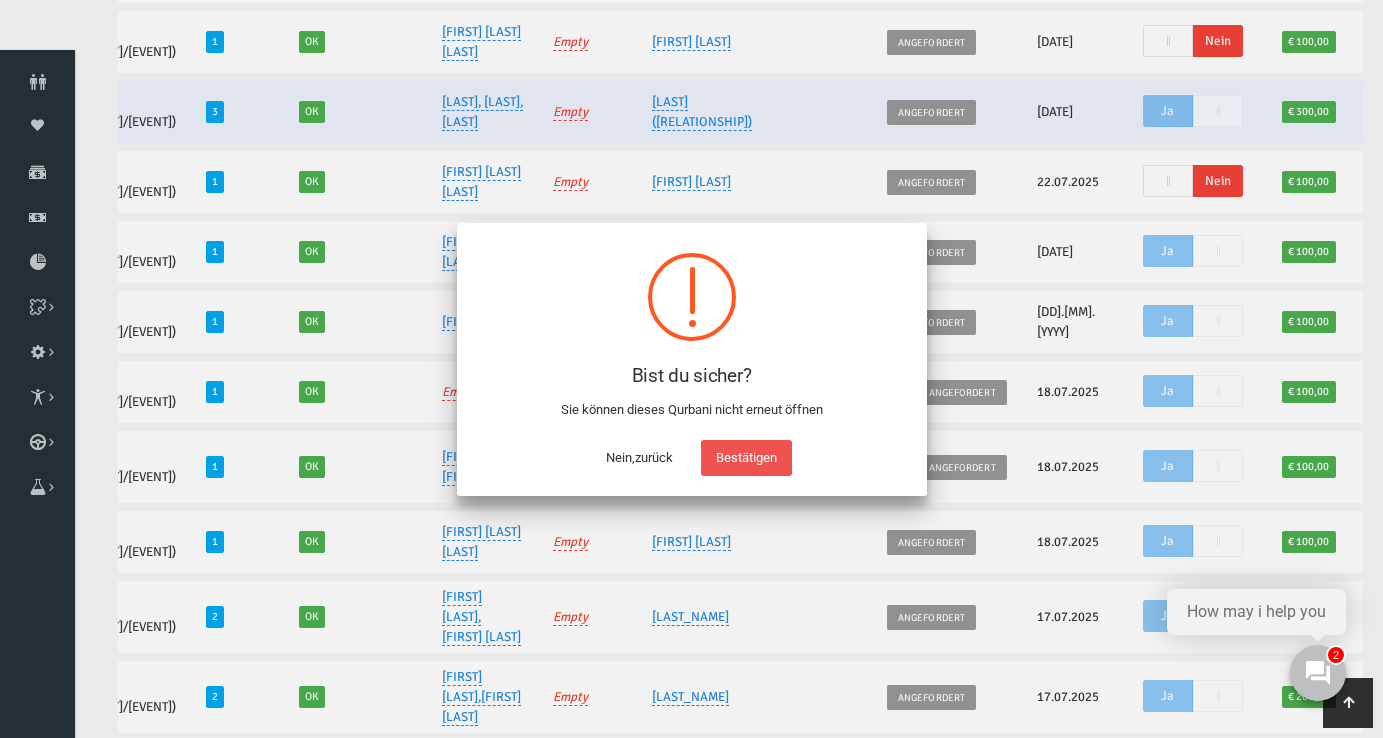 scroll, scrollTop: 891, scrollLeft: 0, axis: vertical 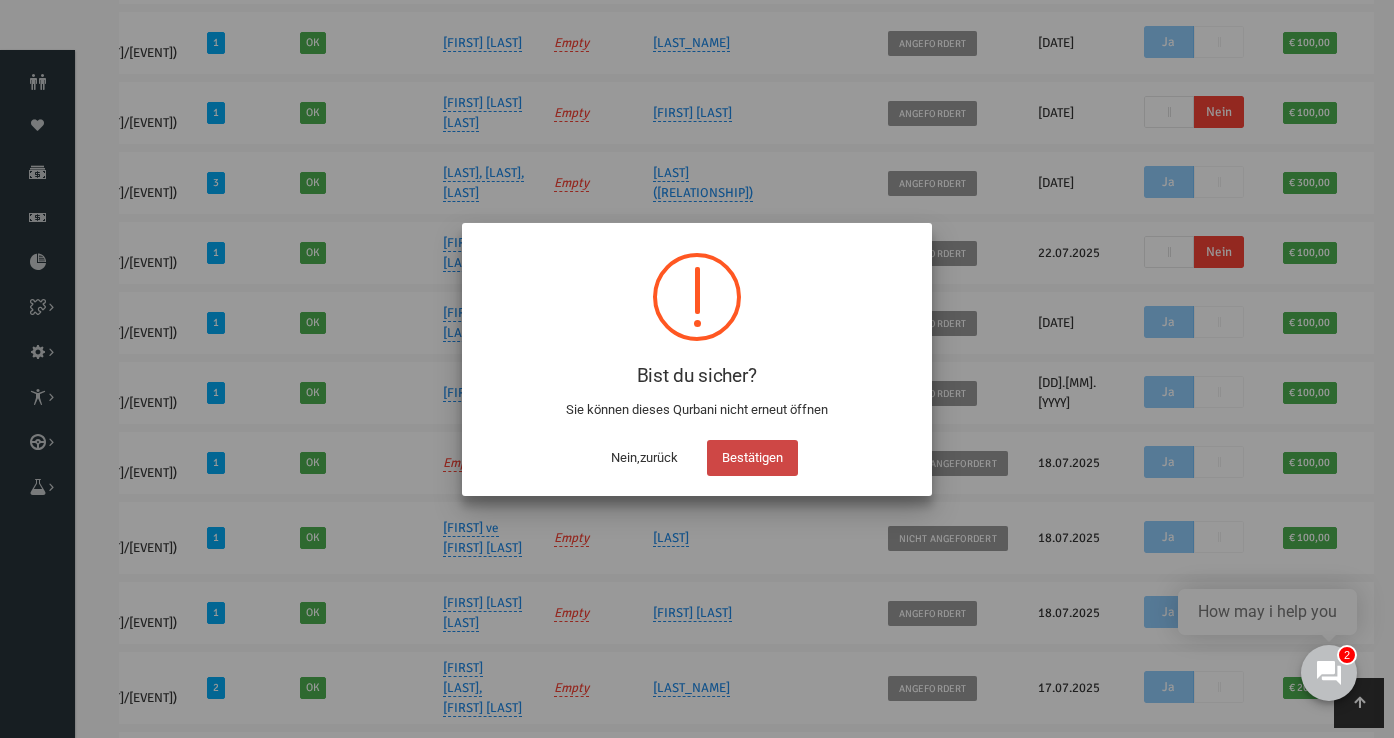 click on "Bestätigen" at bounding box center [752, 458] 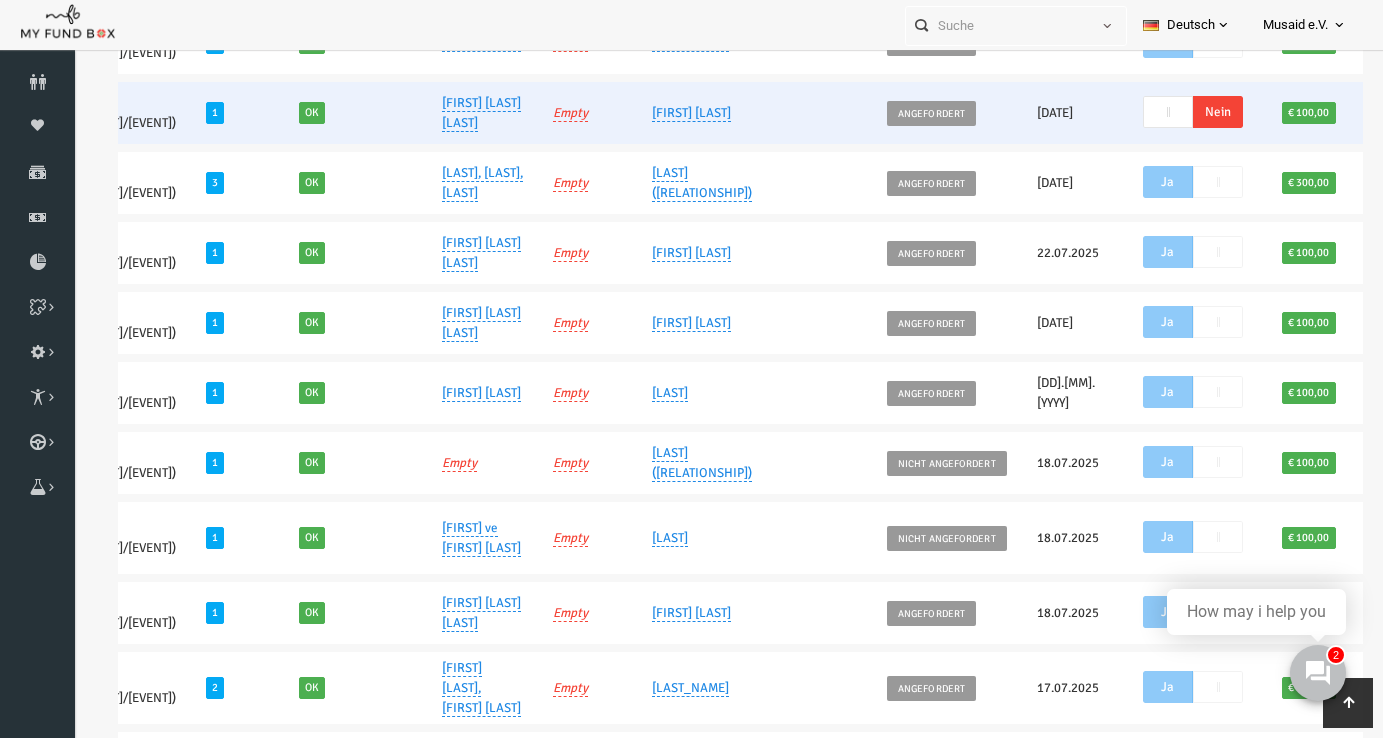 click on "Nein" at bounding box center [1192, 112] 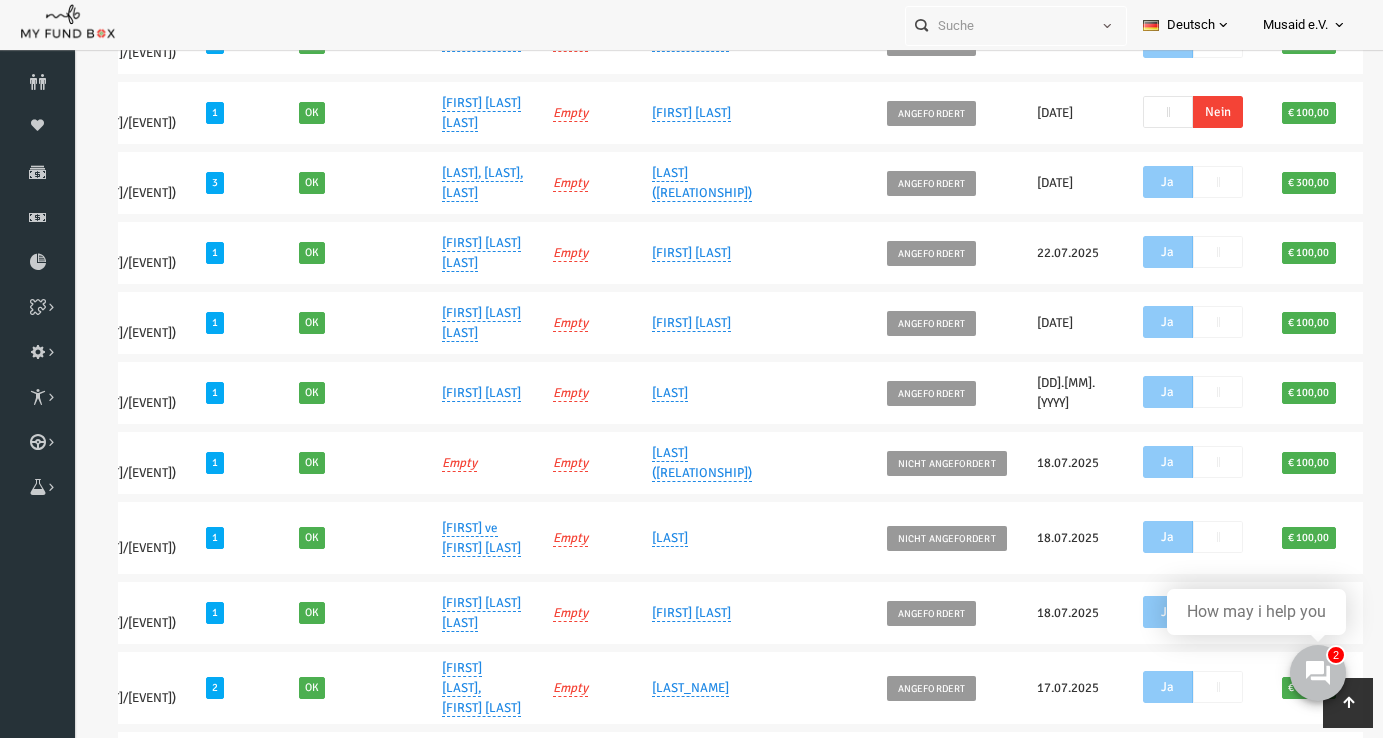 scroll, scrollTop: 720, scrollLeft: 0, axis: vertical 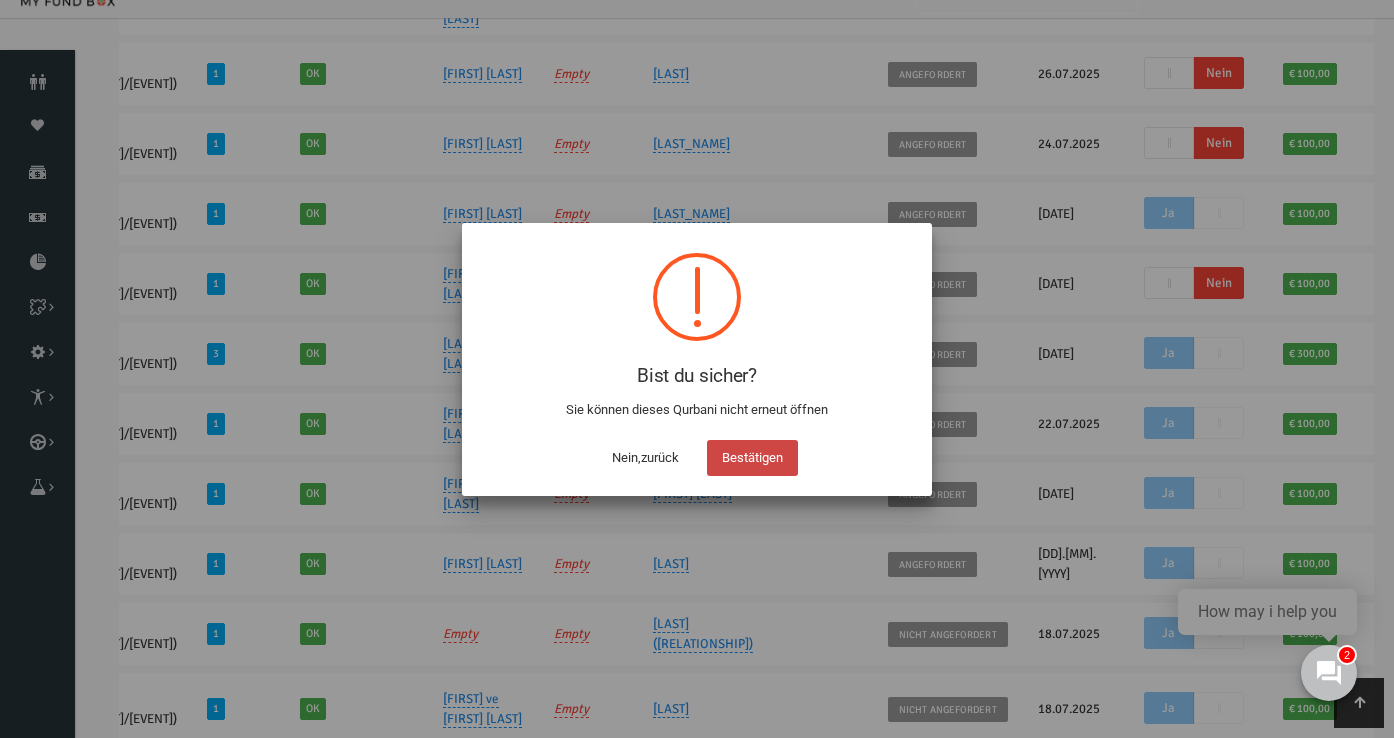 click on "Bestätigen" at bounding box center (752, 458) 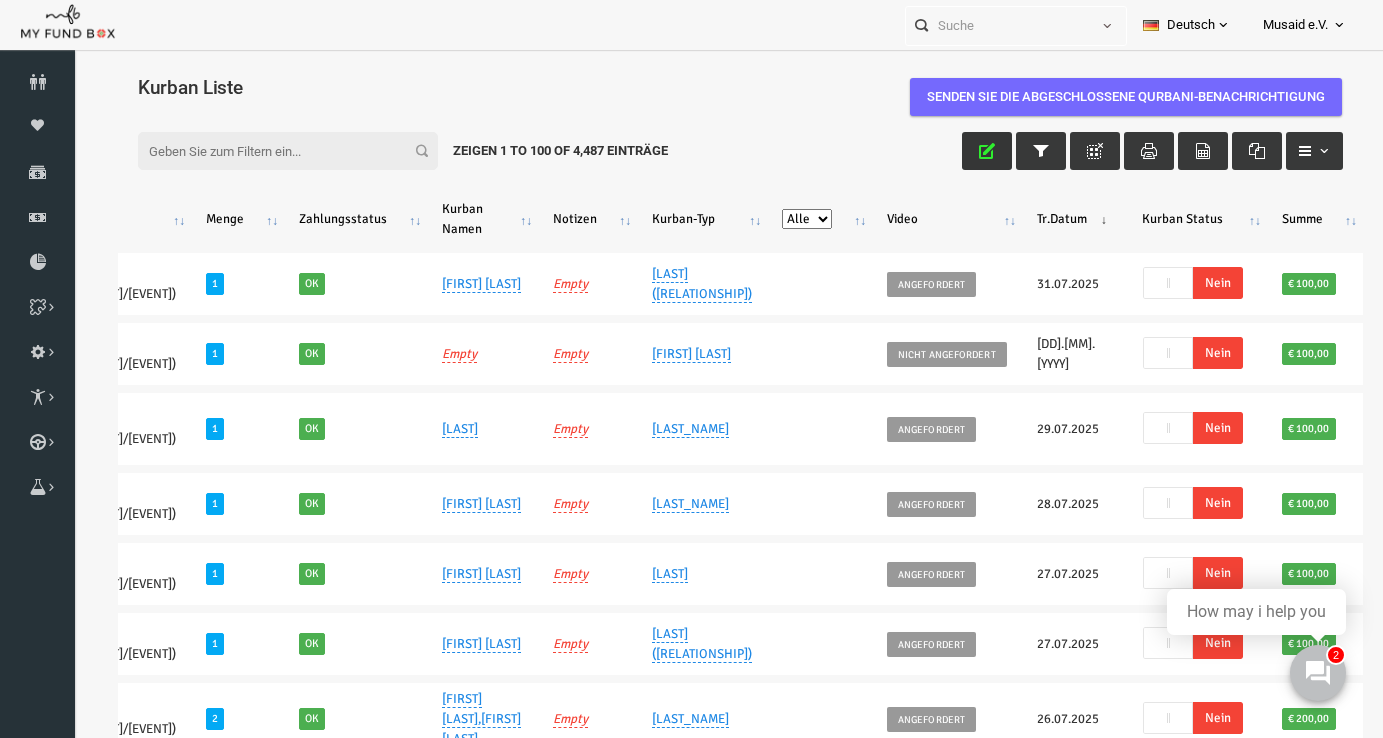 scroll, scrollTop: 0, scrollLeft: 0, axis: both 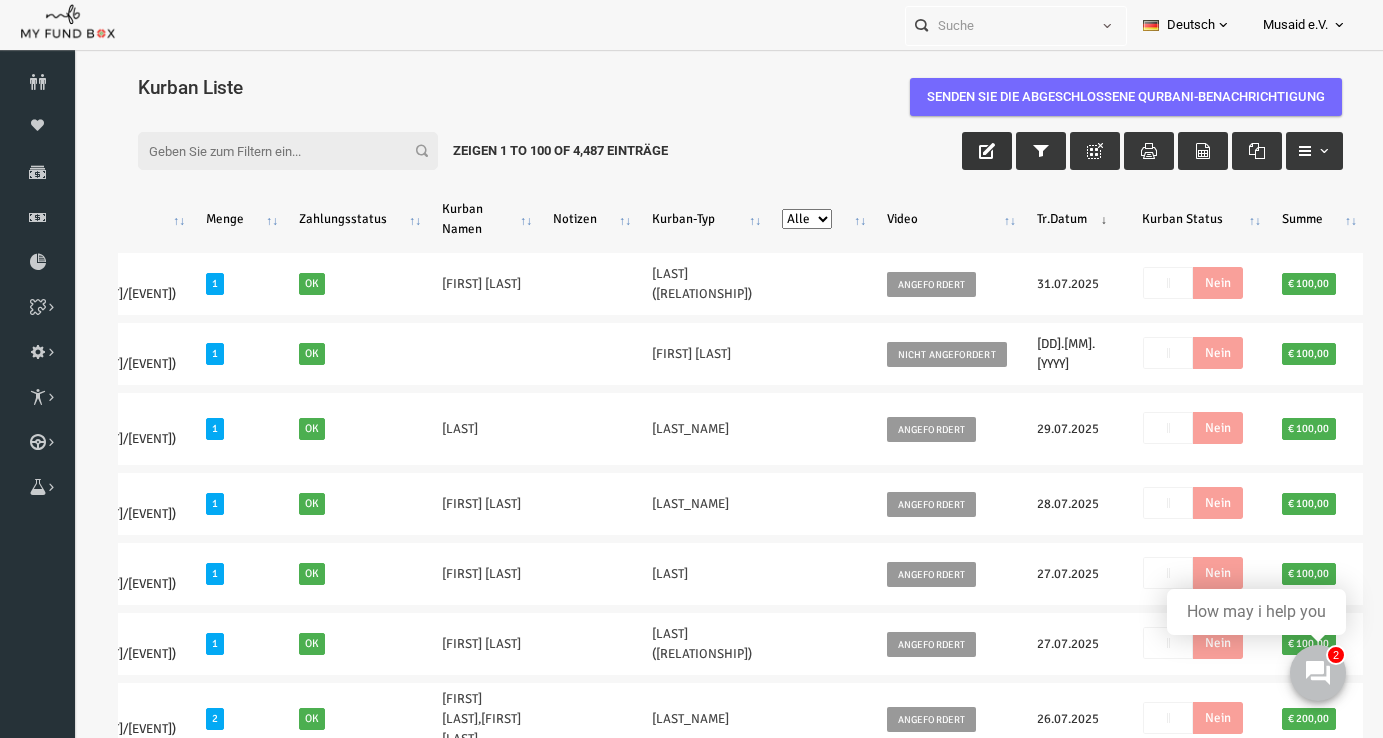 click on "Filter:" at bounding box center (262, 151) 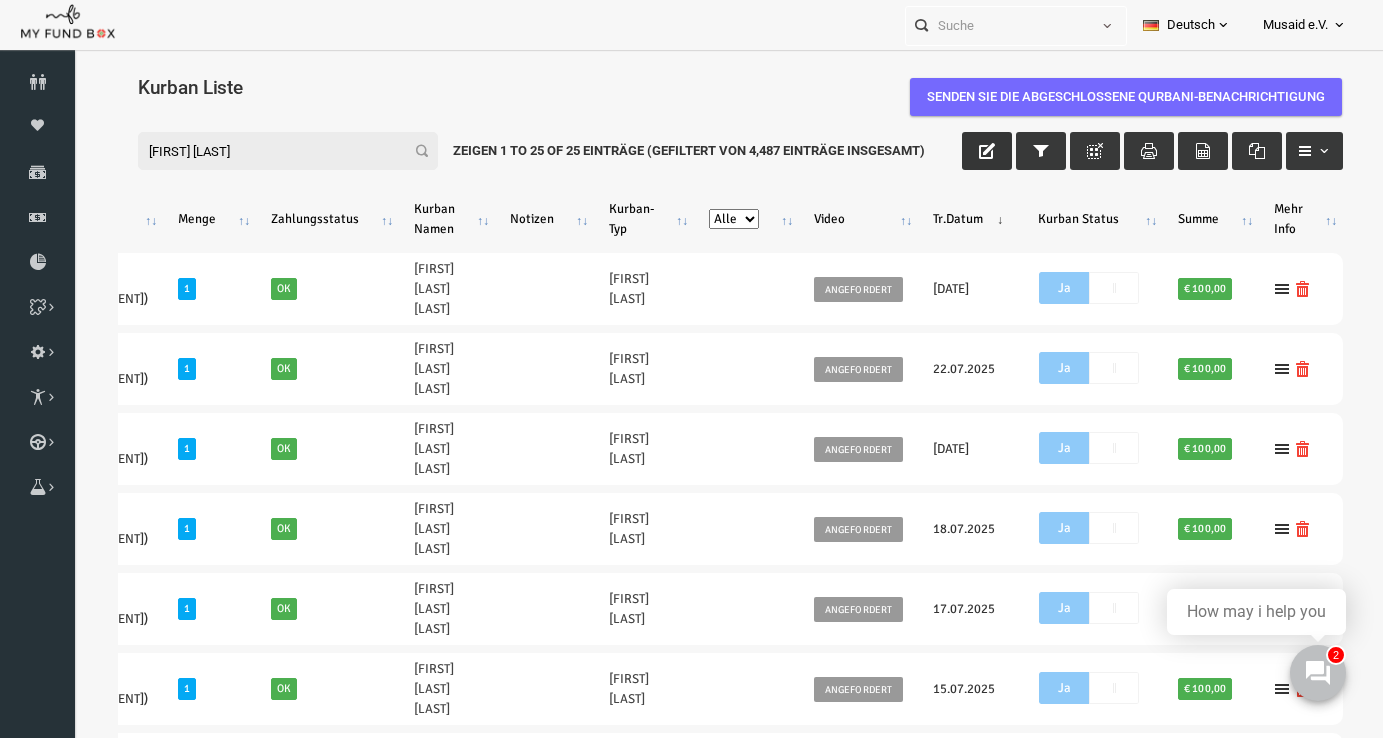 scroll, scrollTop: 0, scrollLeft: 375, axis: horizontal 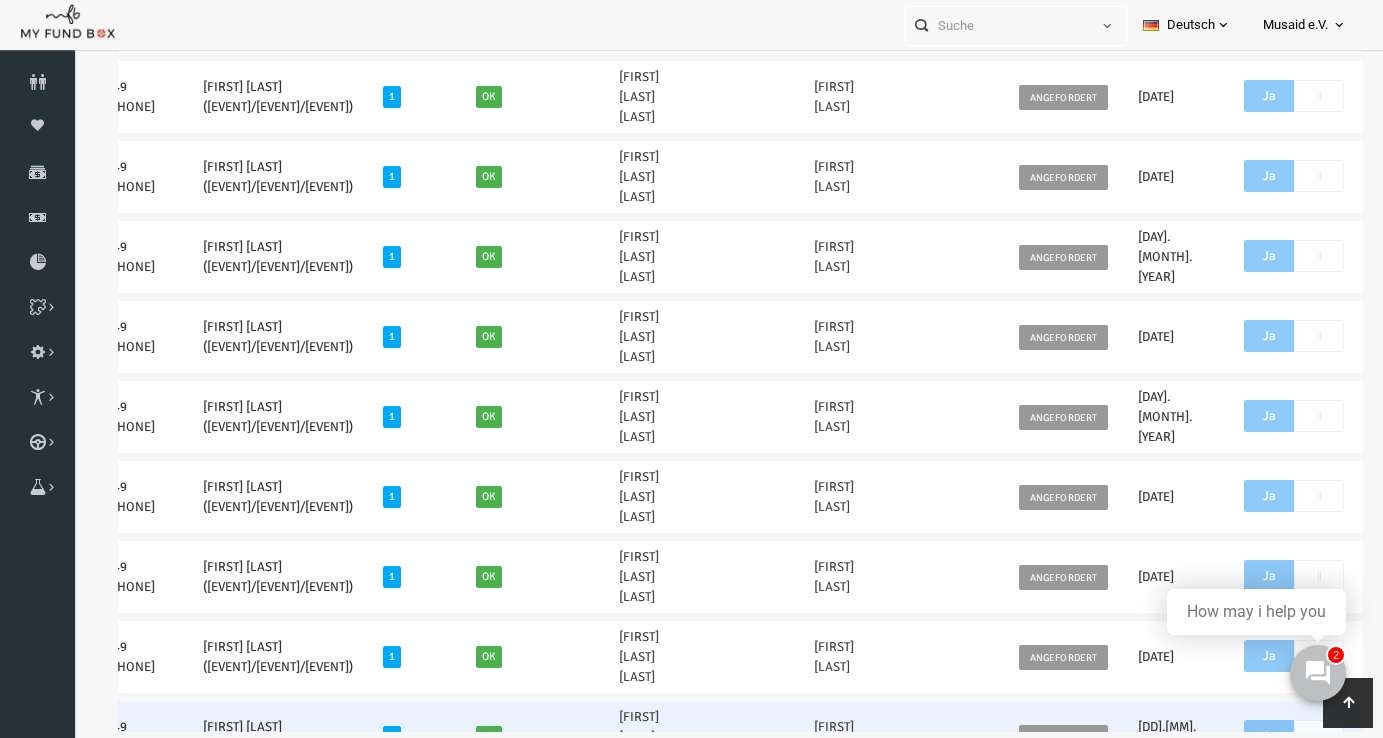 type on "[FIRST] [LAST]" 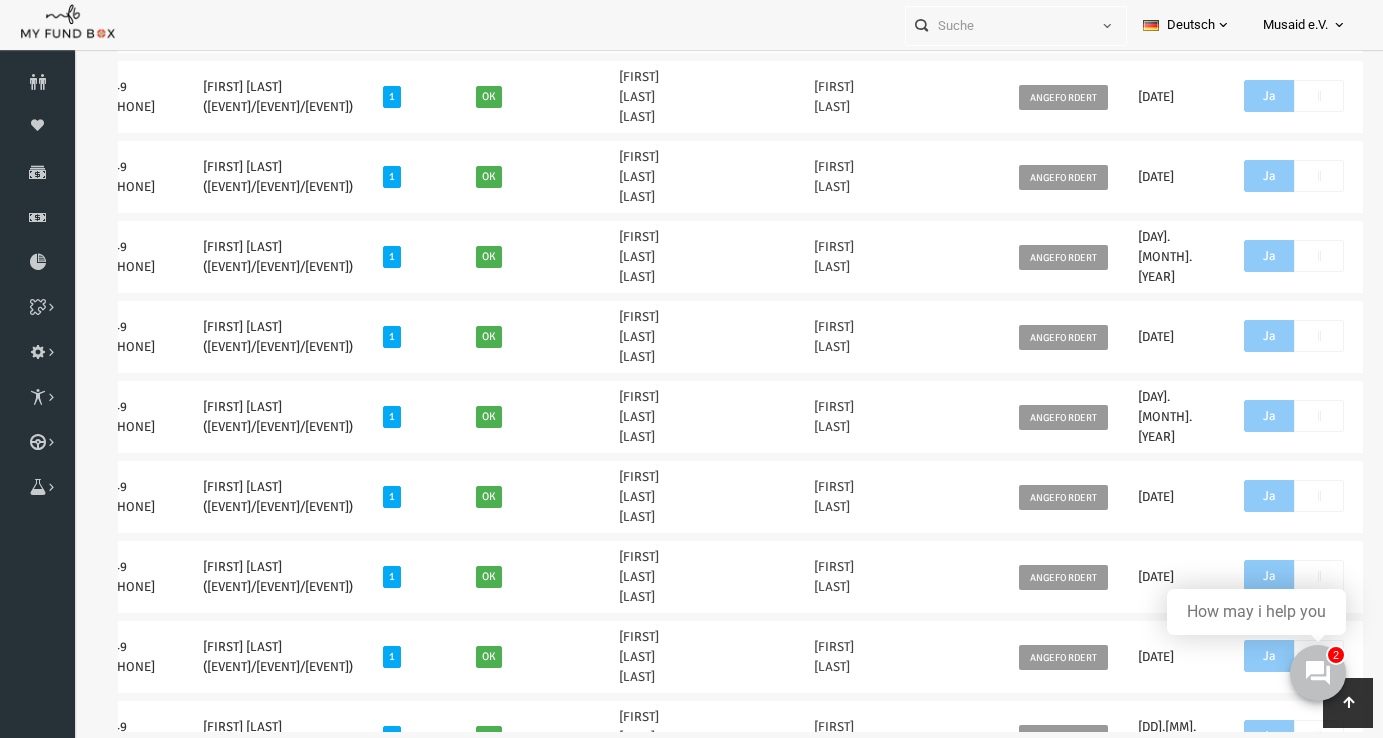 click on "[FIRST_NAME] [FIRST_NAME] +[COUNTRY_CODE] [PHONE] [ALPHANUMERIC_STRING] [YEAR][MONTH][DAY] -- [DAY].[MONTH].[YEAR] [YES] [NO] [CURRENCY] [NUMBER] [FIRST_NAME]" at bounding box center (629, -253) 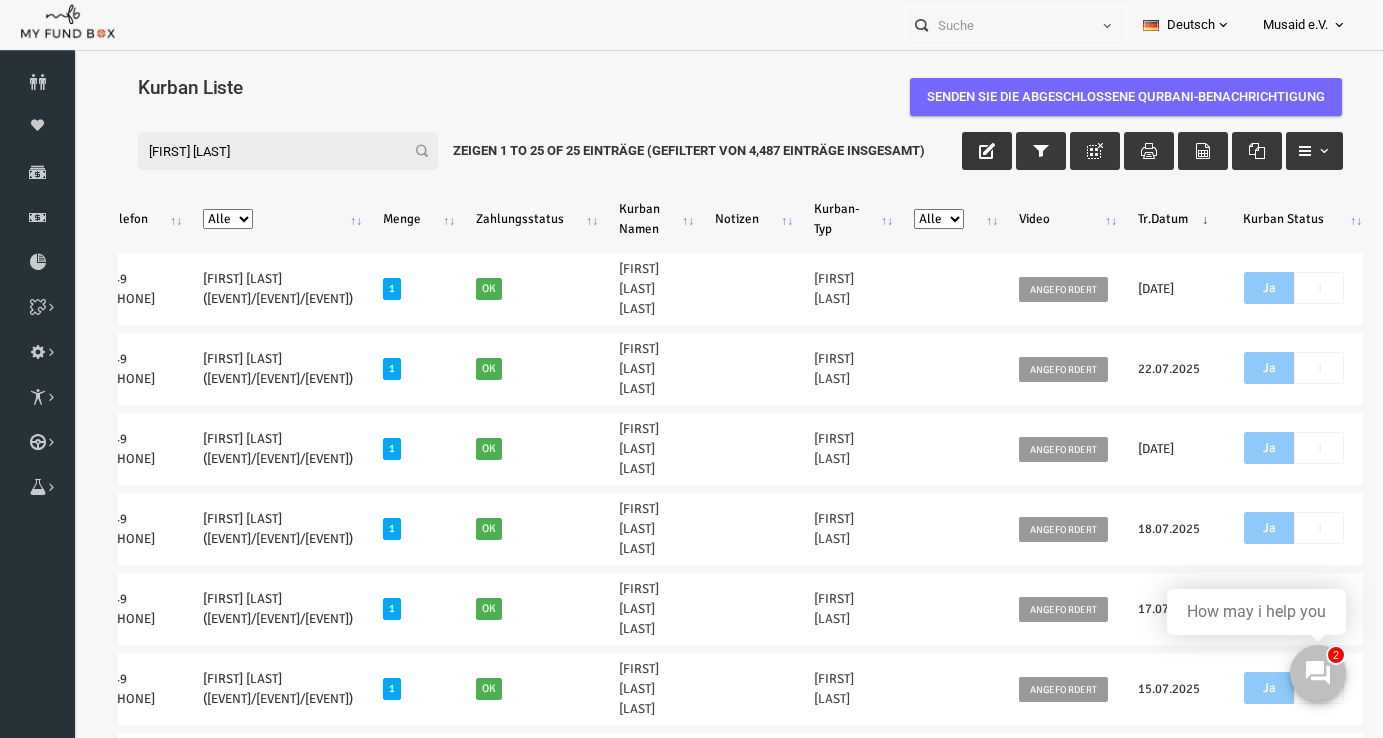 scroll, scrollTop: 0, scrollLeft: 0, axis: both 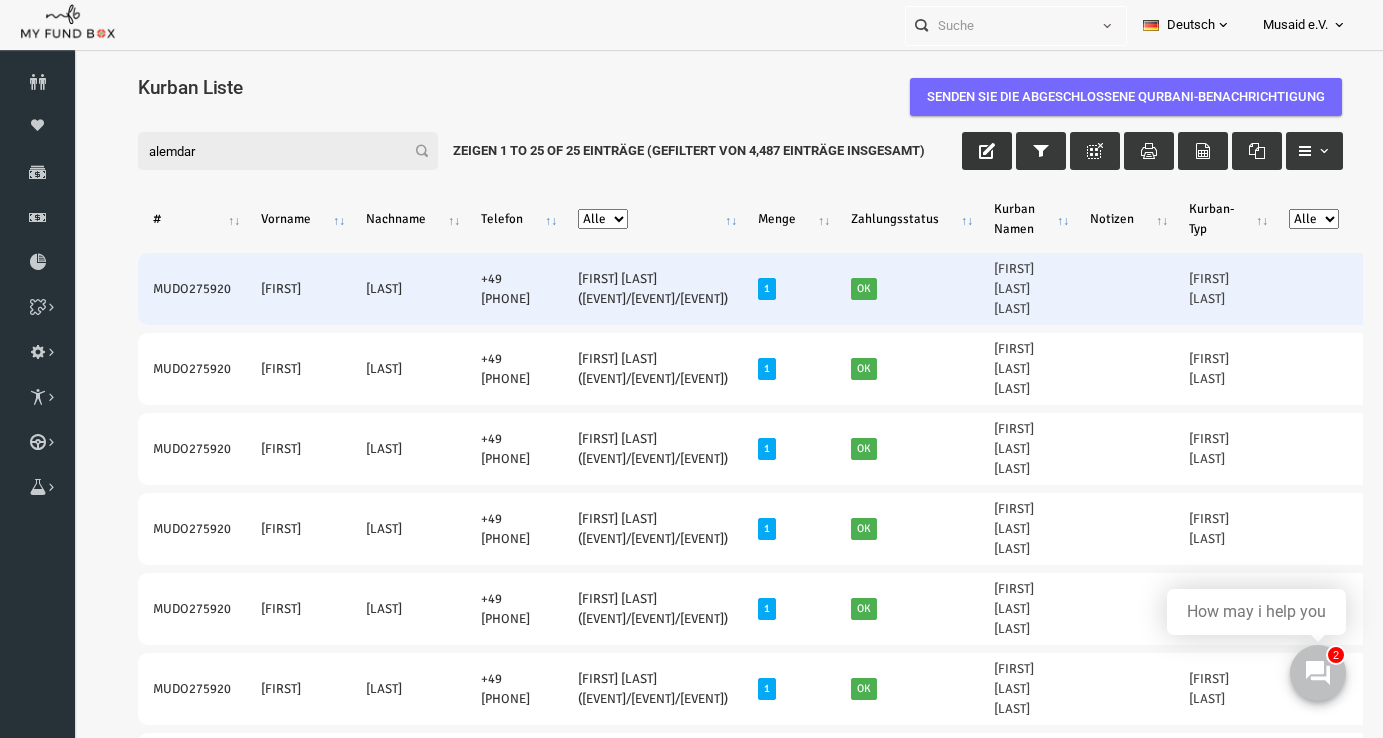 type on "alemdar" 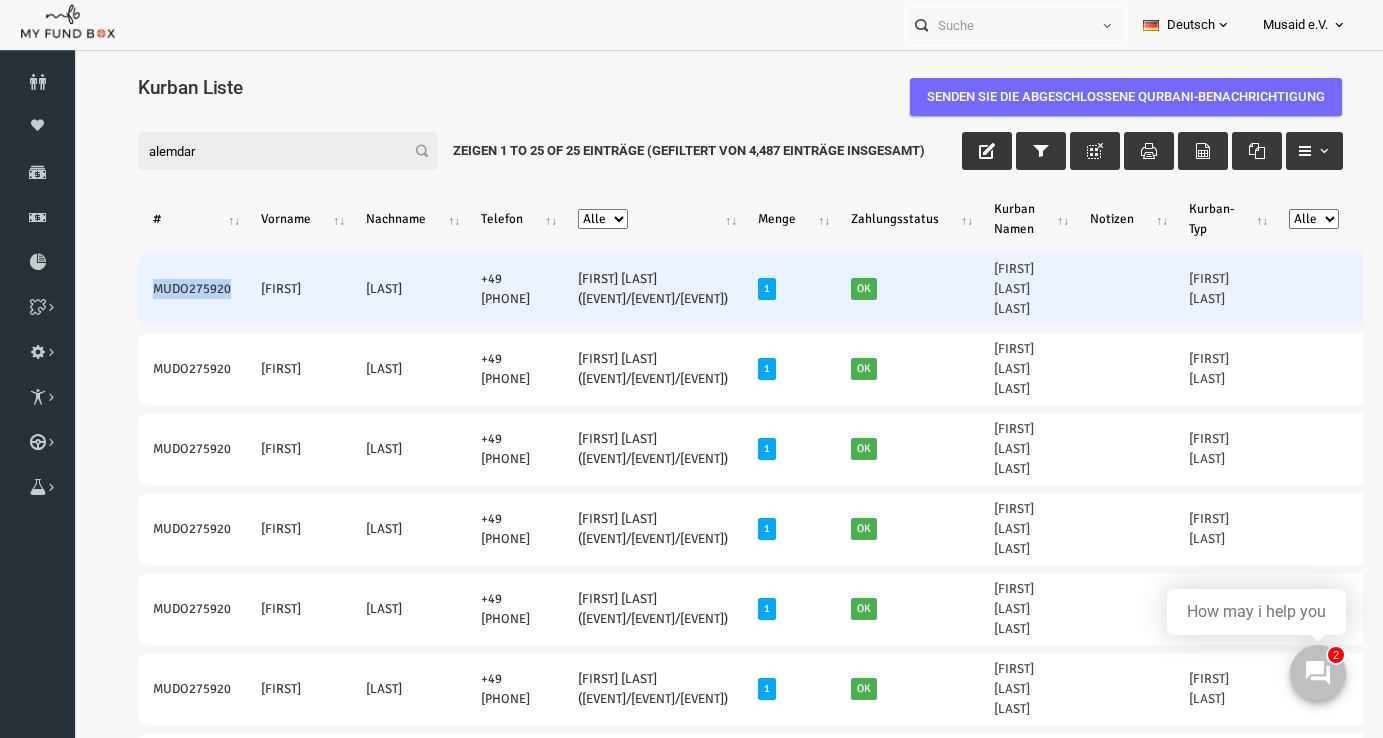 click on "MUDO275920" at bounding box center (166, 289) 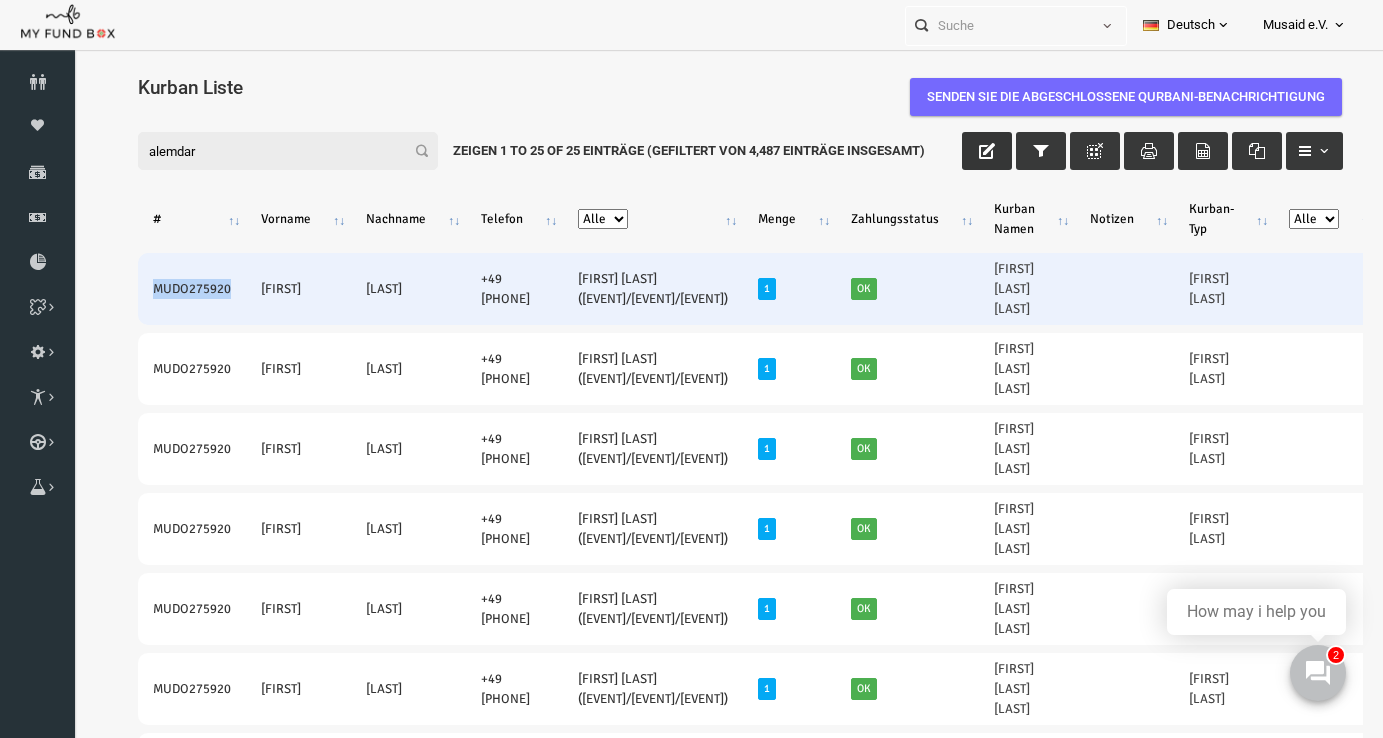 copy on "MUDO275920" 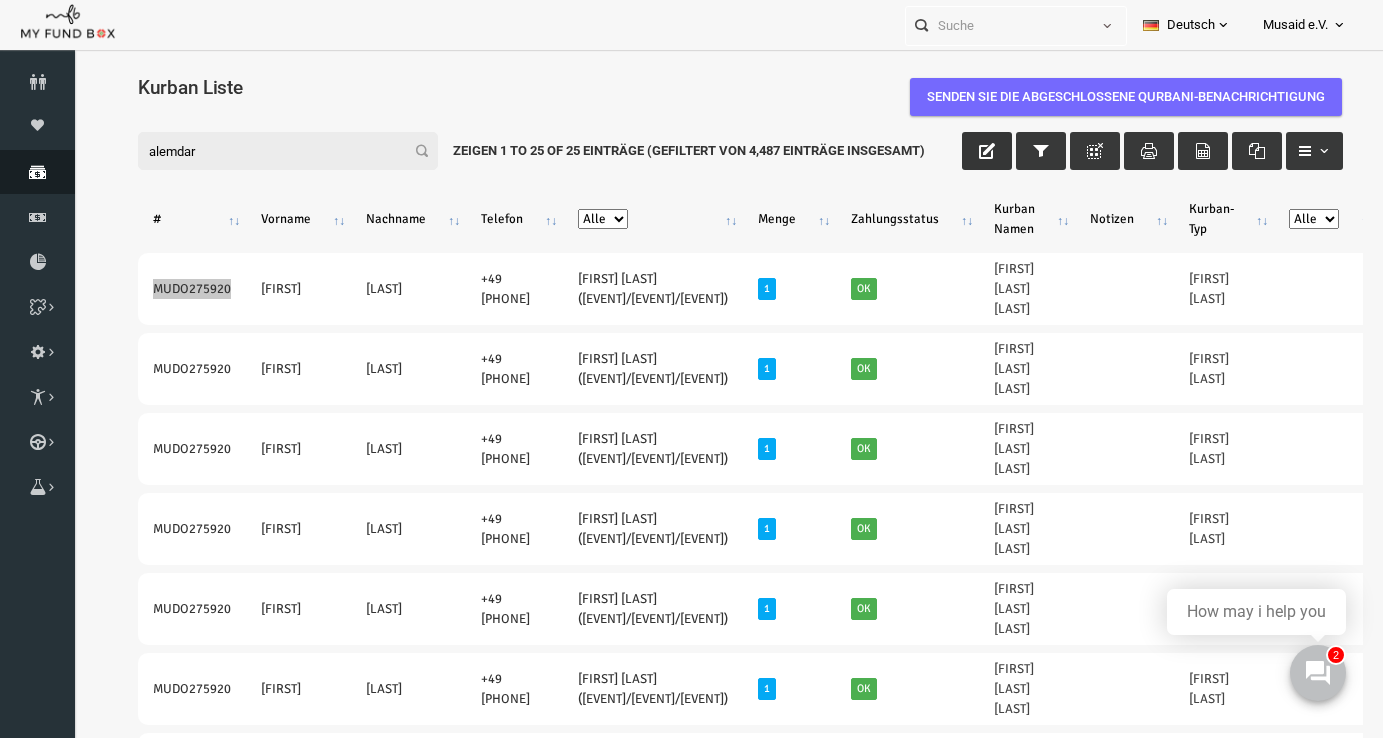 click at bounding box center (37, 172) 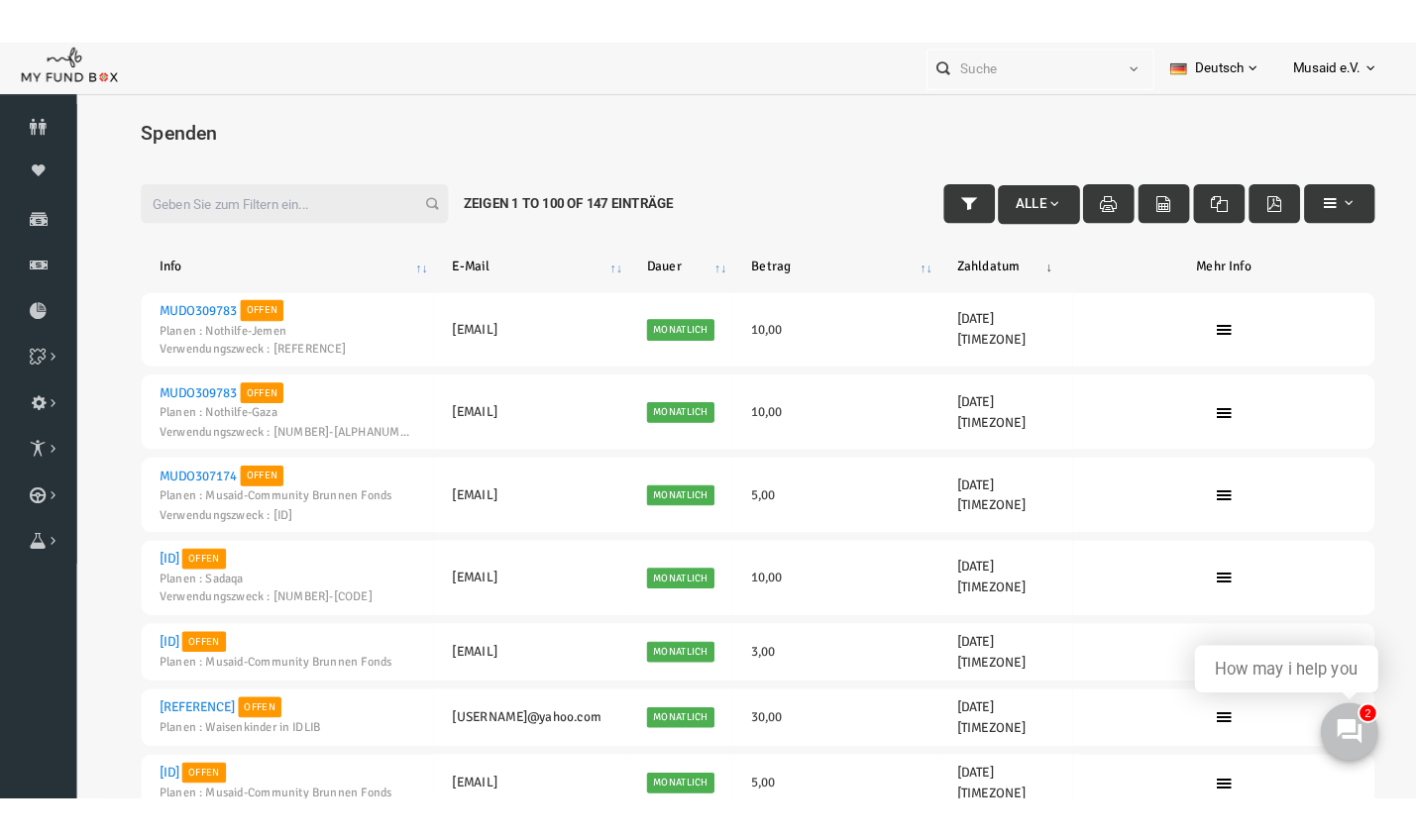 scroll, scrollTop: 20, scrollLeft: 0, axis: vertical 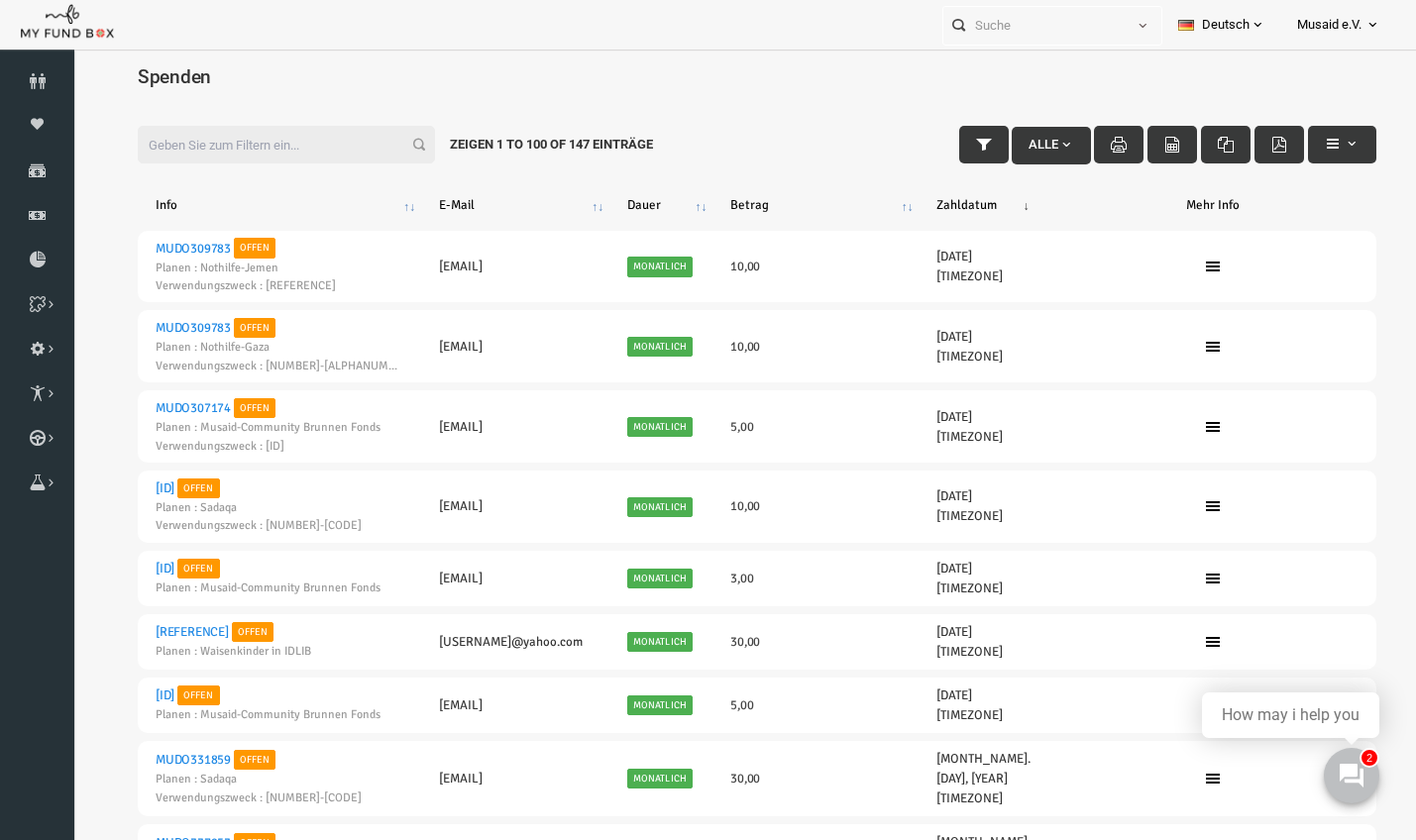 click on "Personal
Contact
BID
Orphan
GID
Zahlungsstatus
Partner
OID
Verwendungszweck
Transaktionscode" at bounding box center [1052, 23] 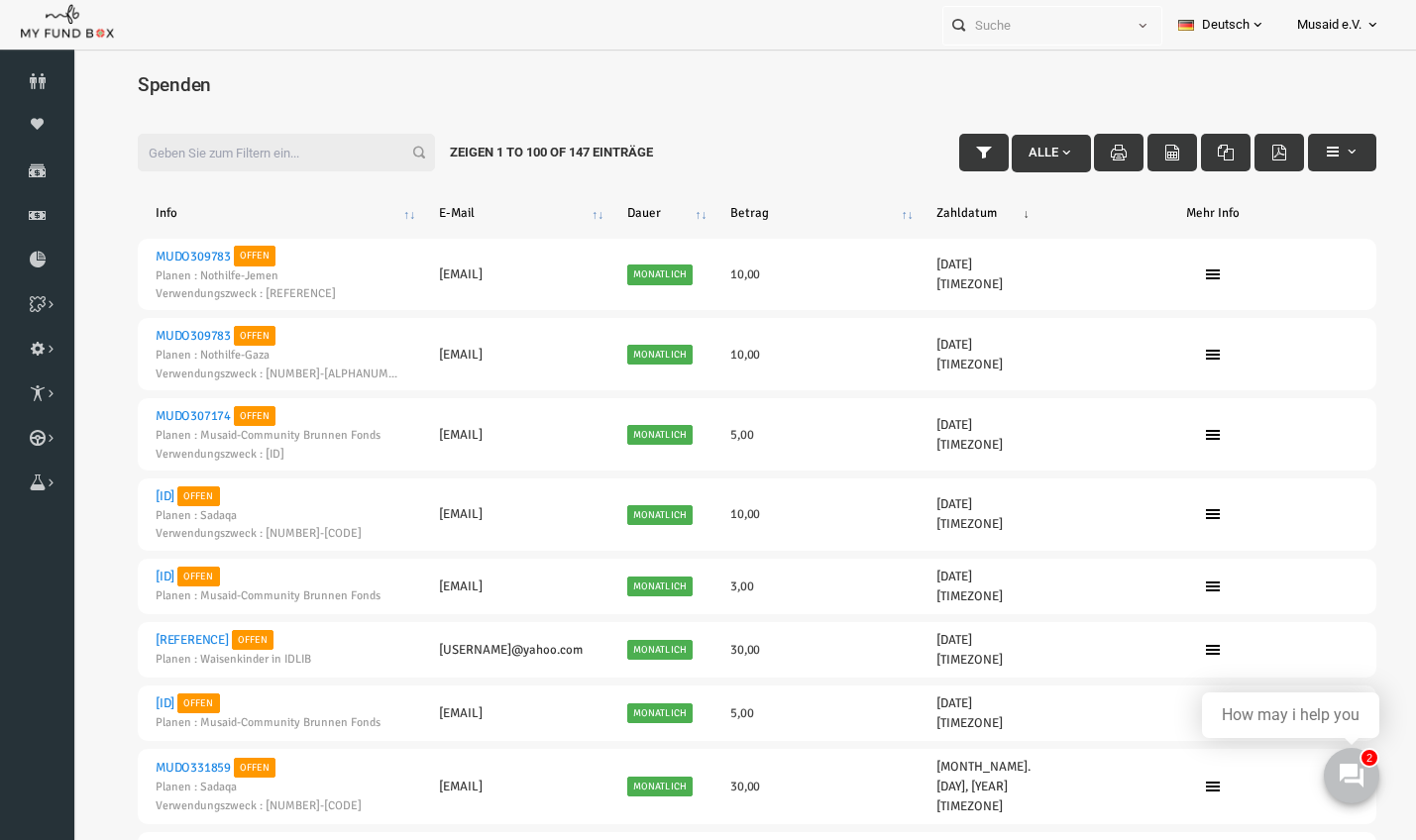 scroll, scrollTop: 12, scrollLeft: 0, axis: vertical 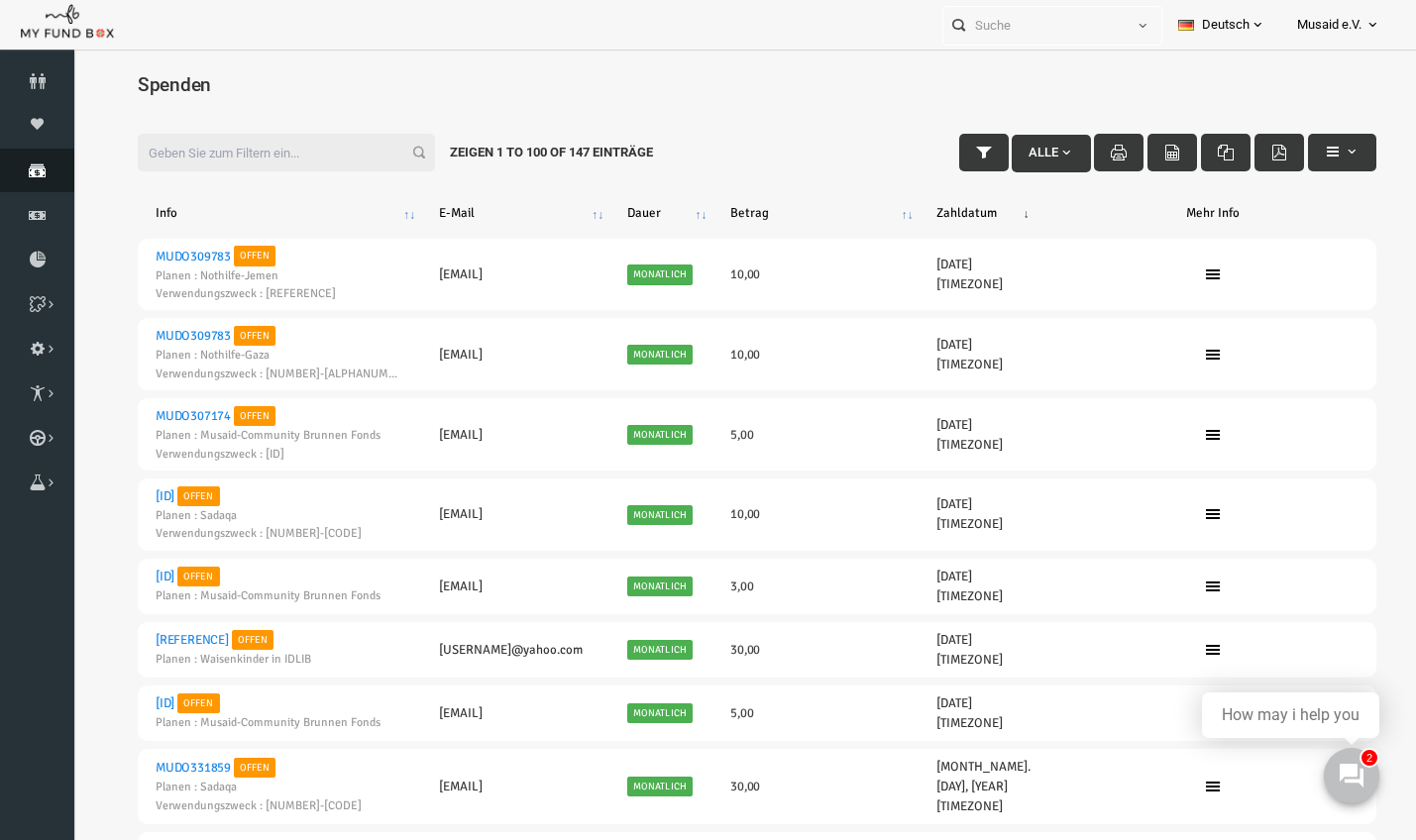 click on "Spenden" at bounding box center (37, 170) 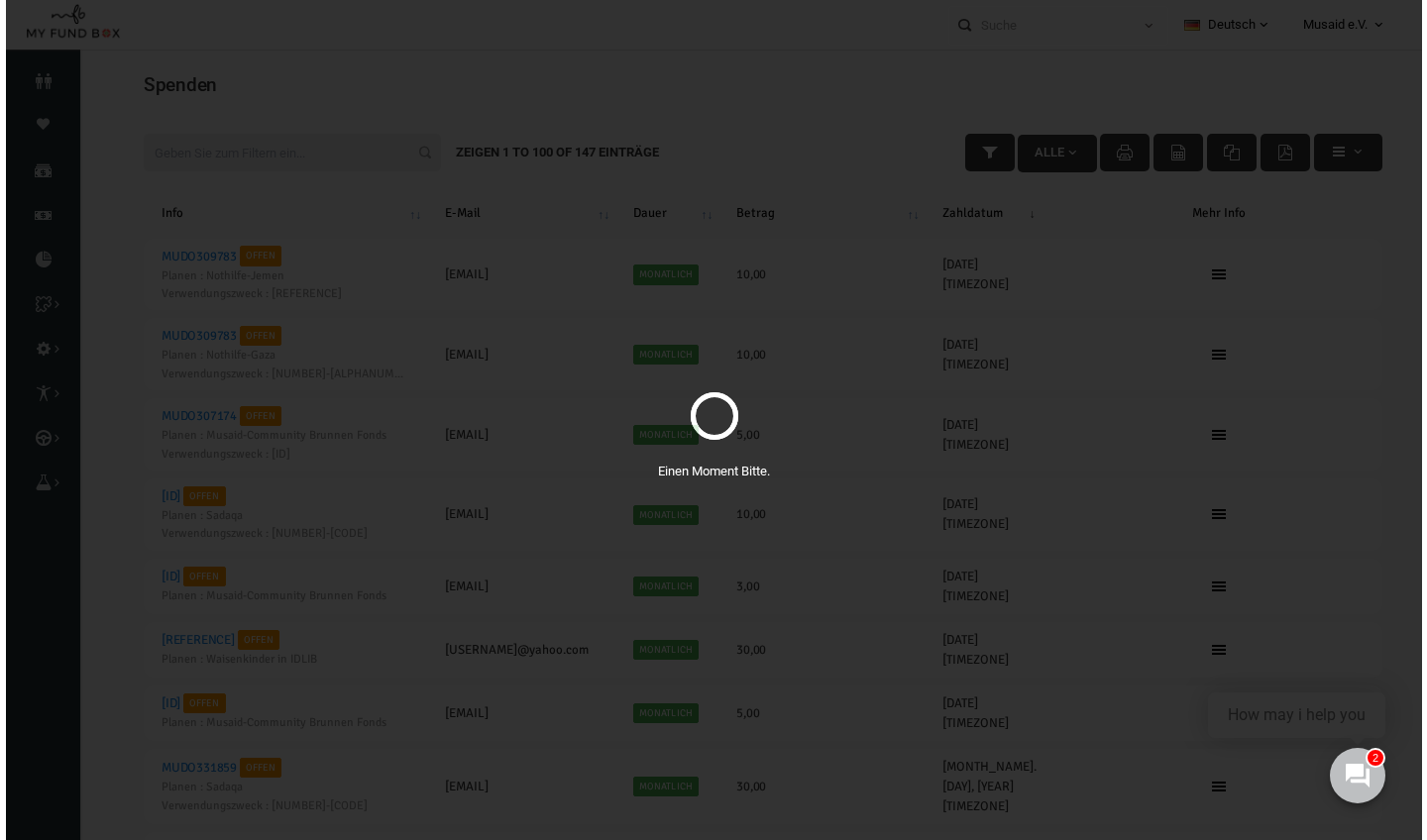 scroll, scrollTop: 0, scrollLeft: 0, axis: both 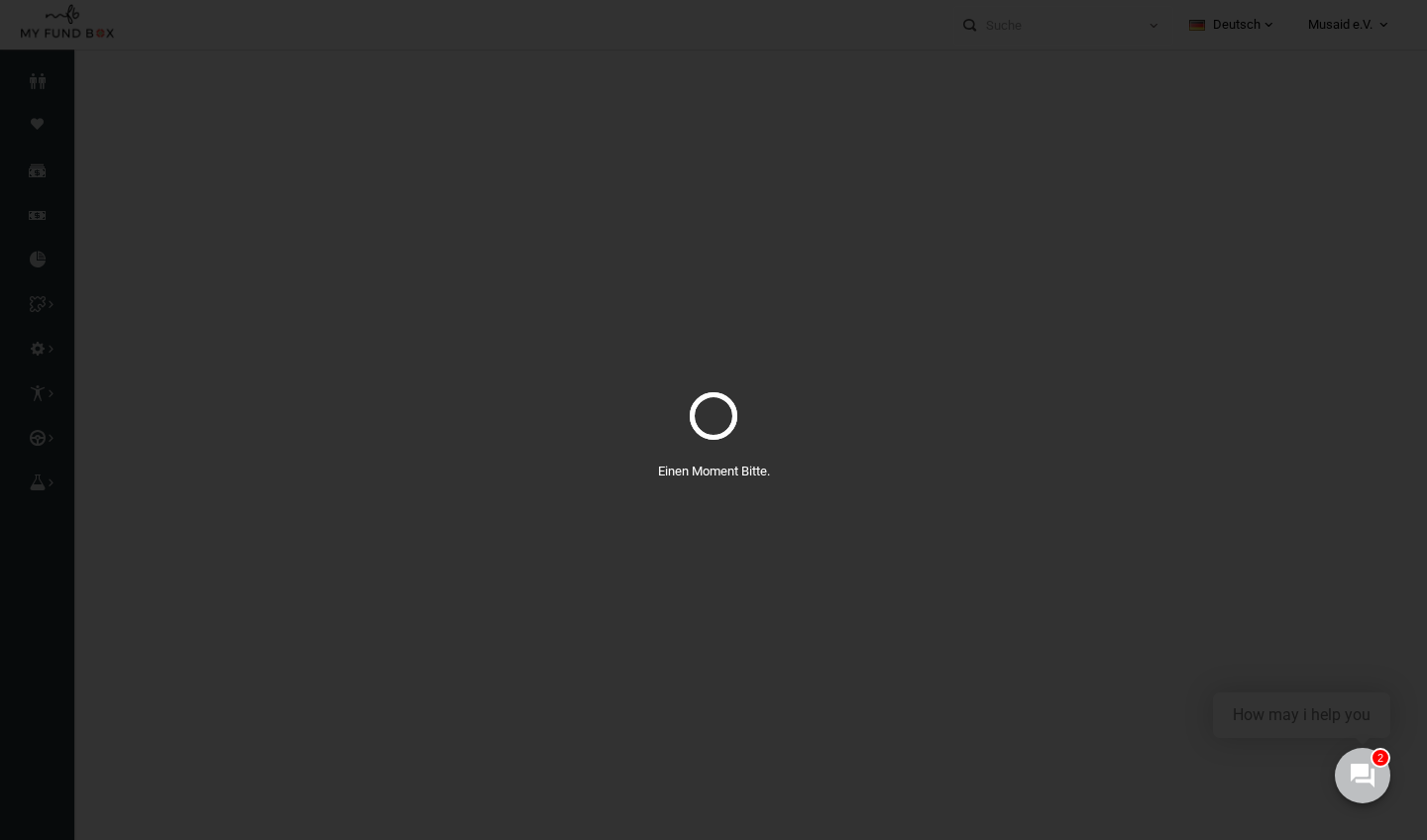 select on "100" 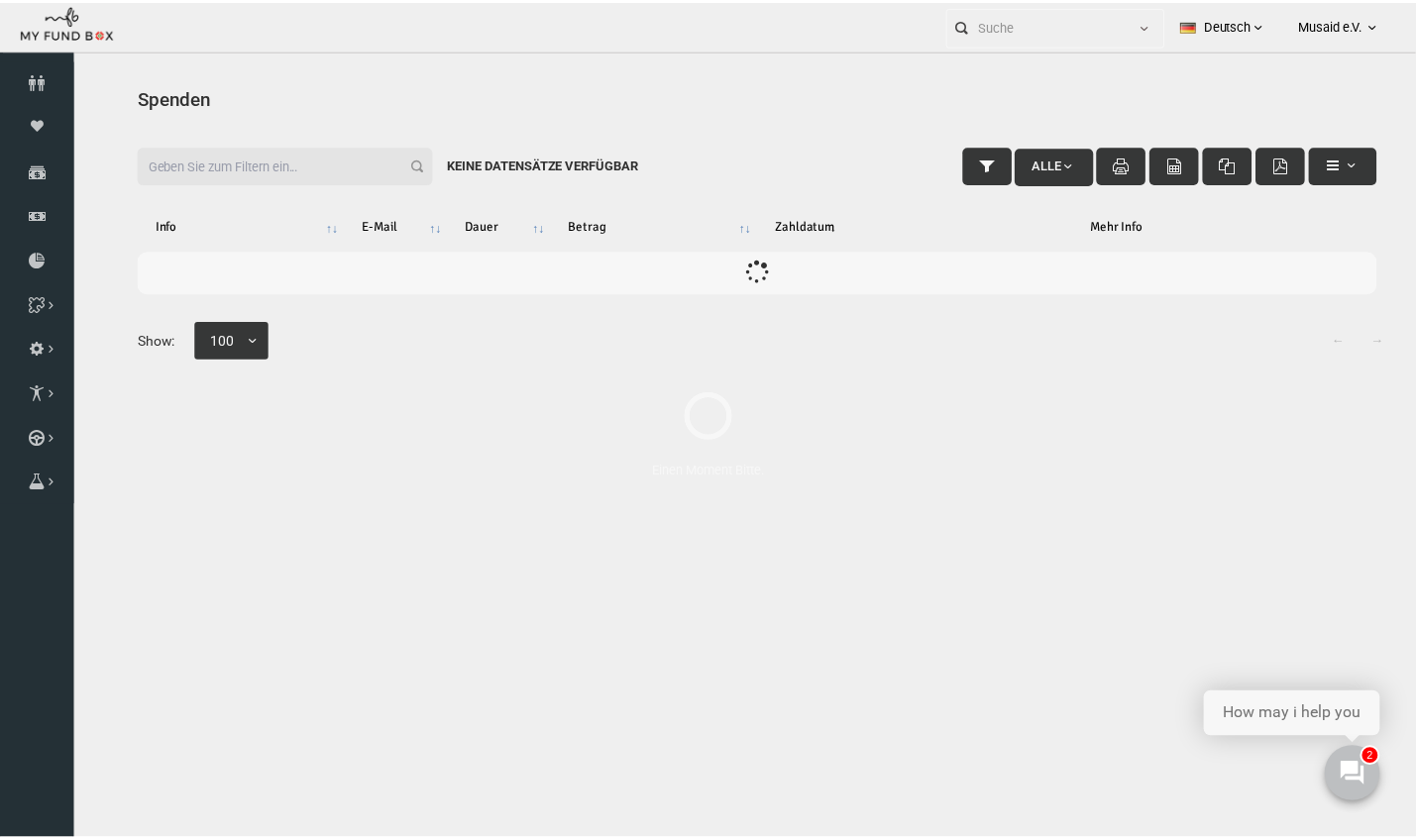 scroll, scrollTop: 0, scrollLeft: 0, axis: both 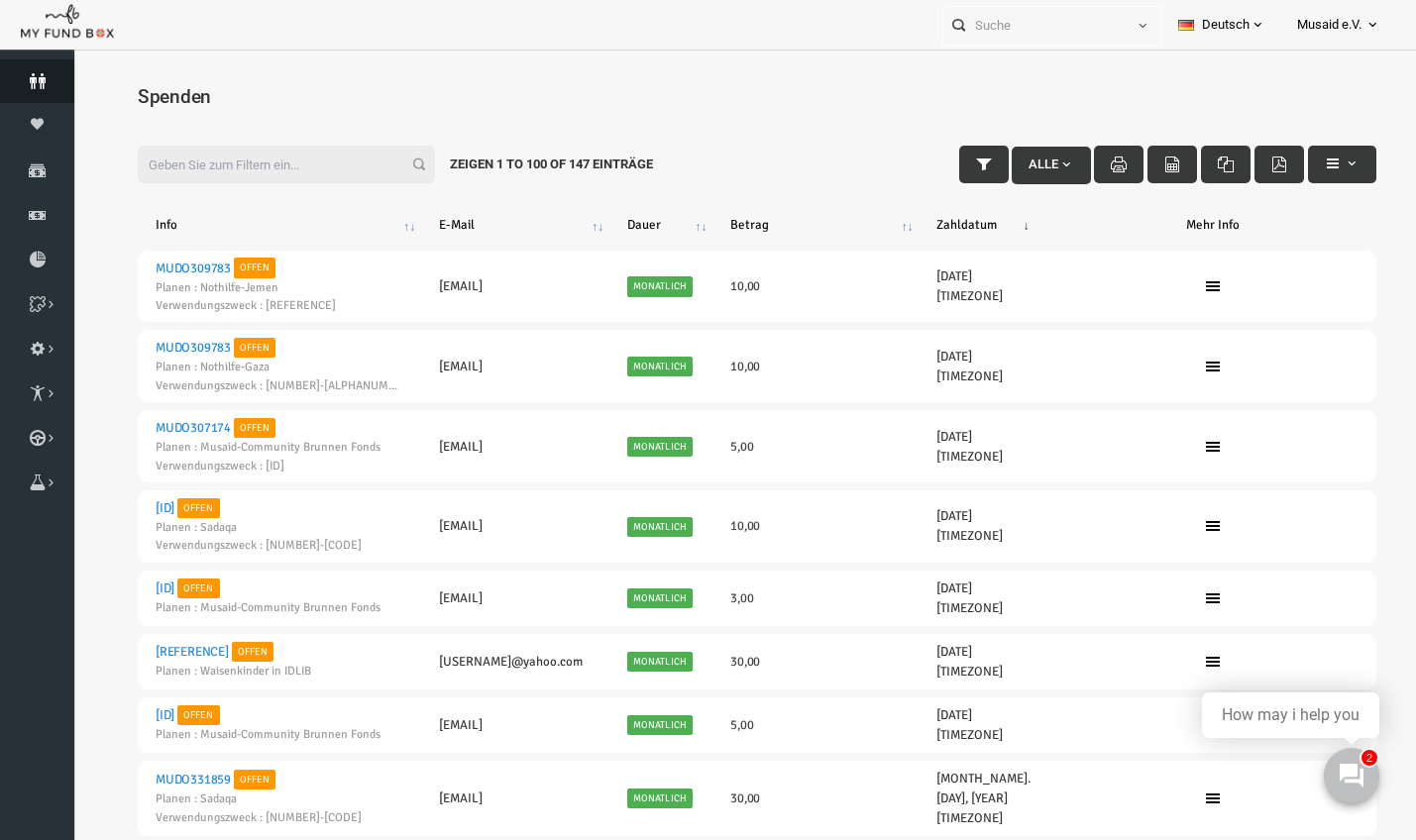 click at bounding box center (37, 81) 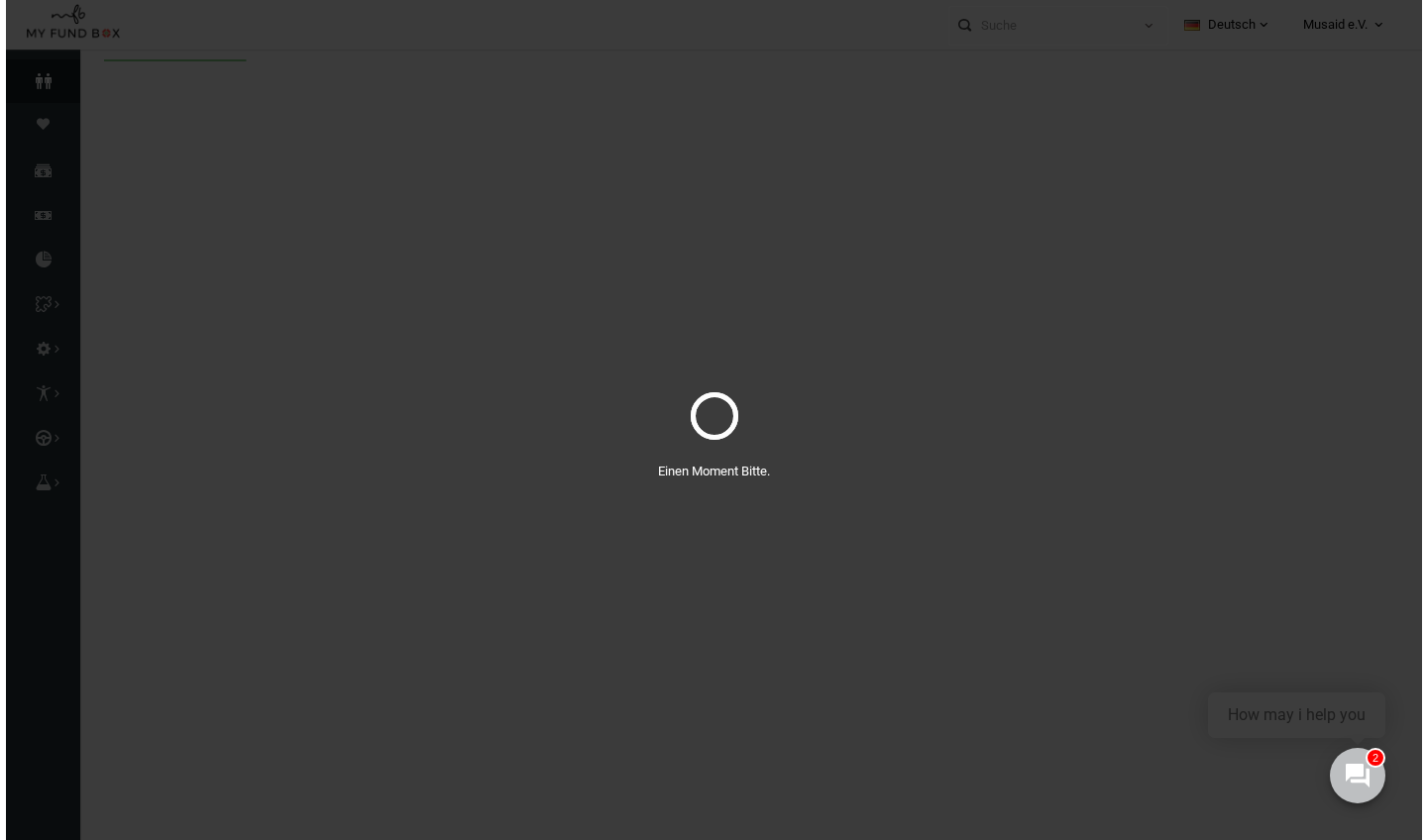 scroll, scrollTop: 0, scrollLeft: 0, axis: both 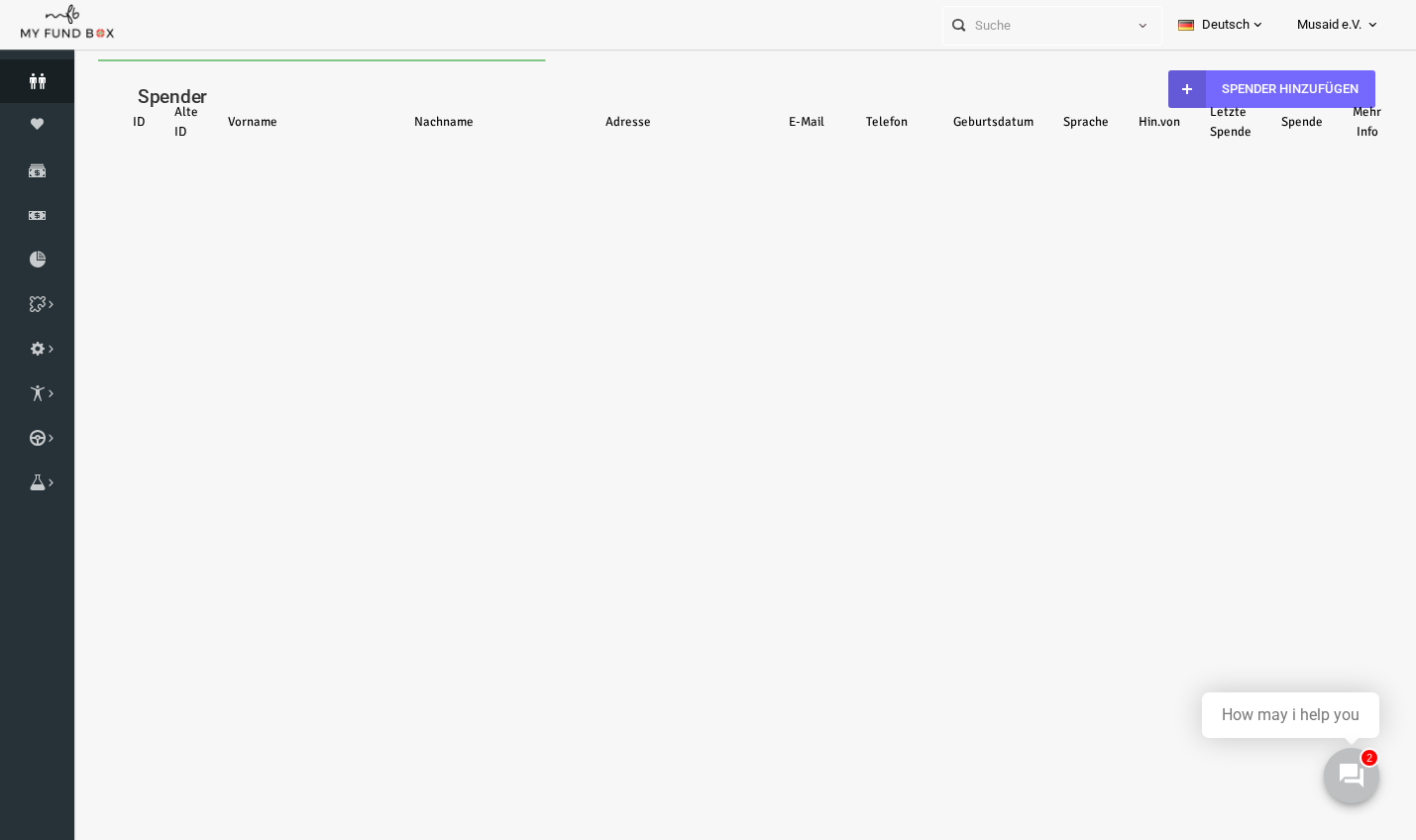 select on "100" 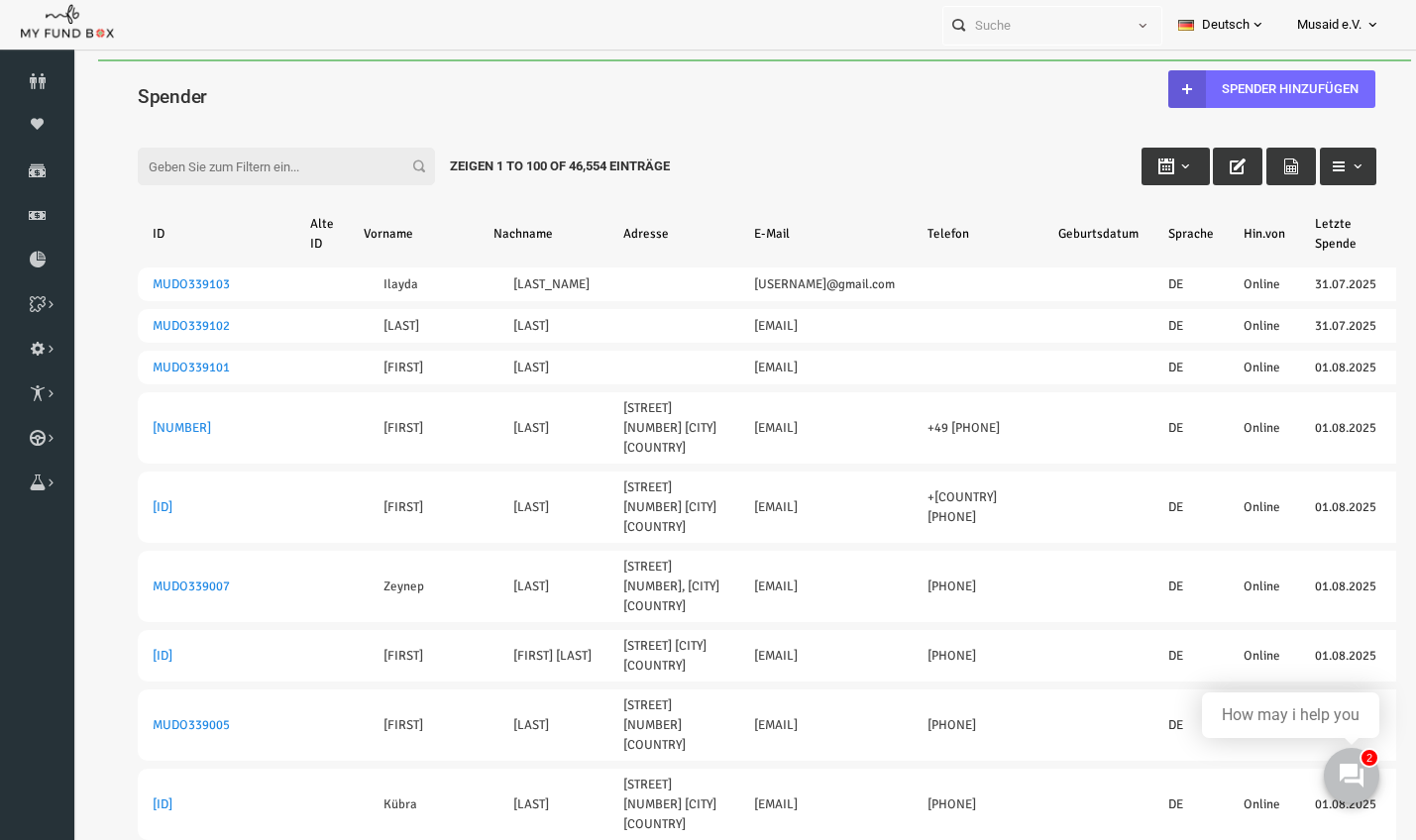 click on "Filter:" at bounding box center (260, 166) 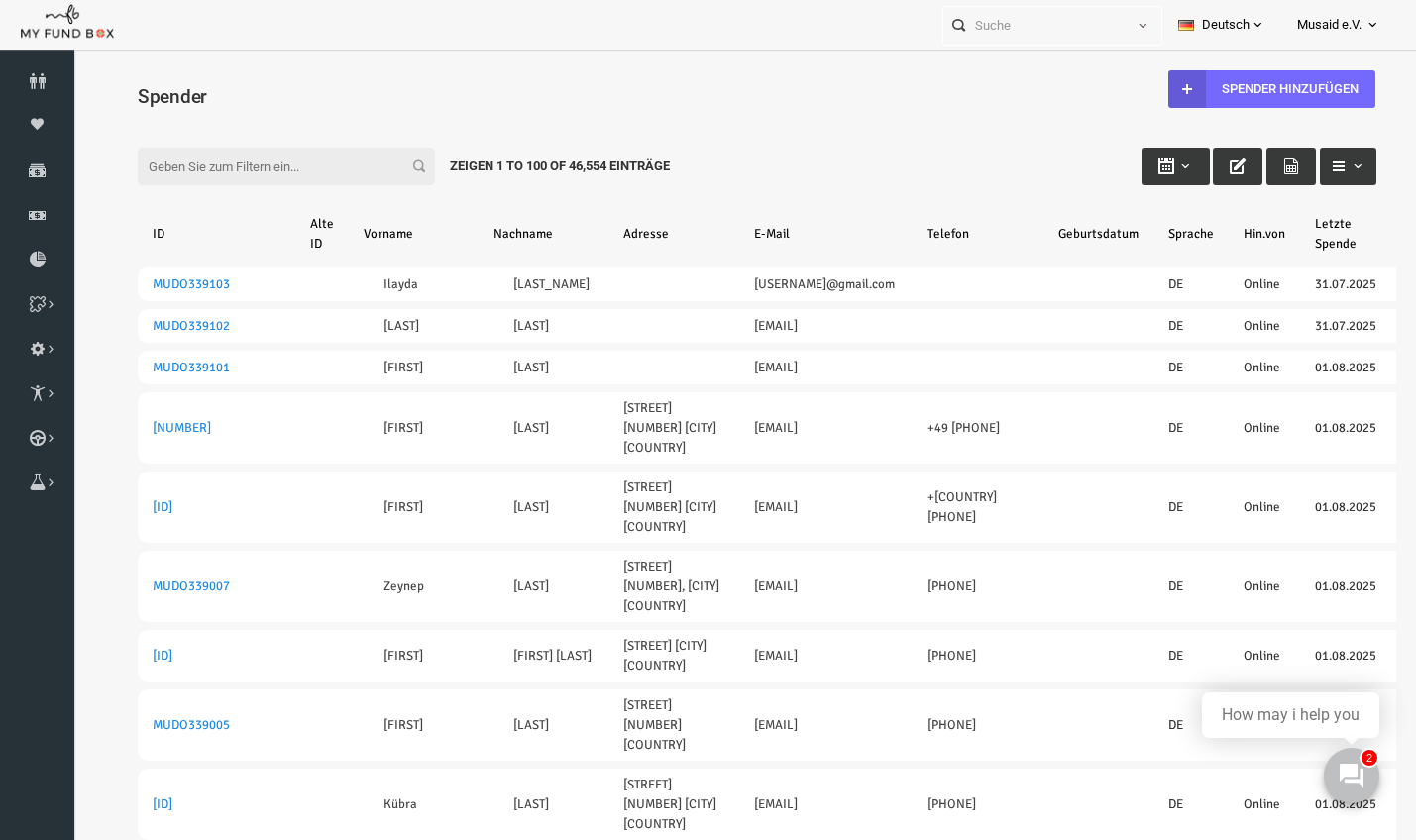 paste on "MUDO275920" 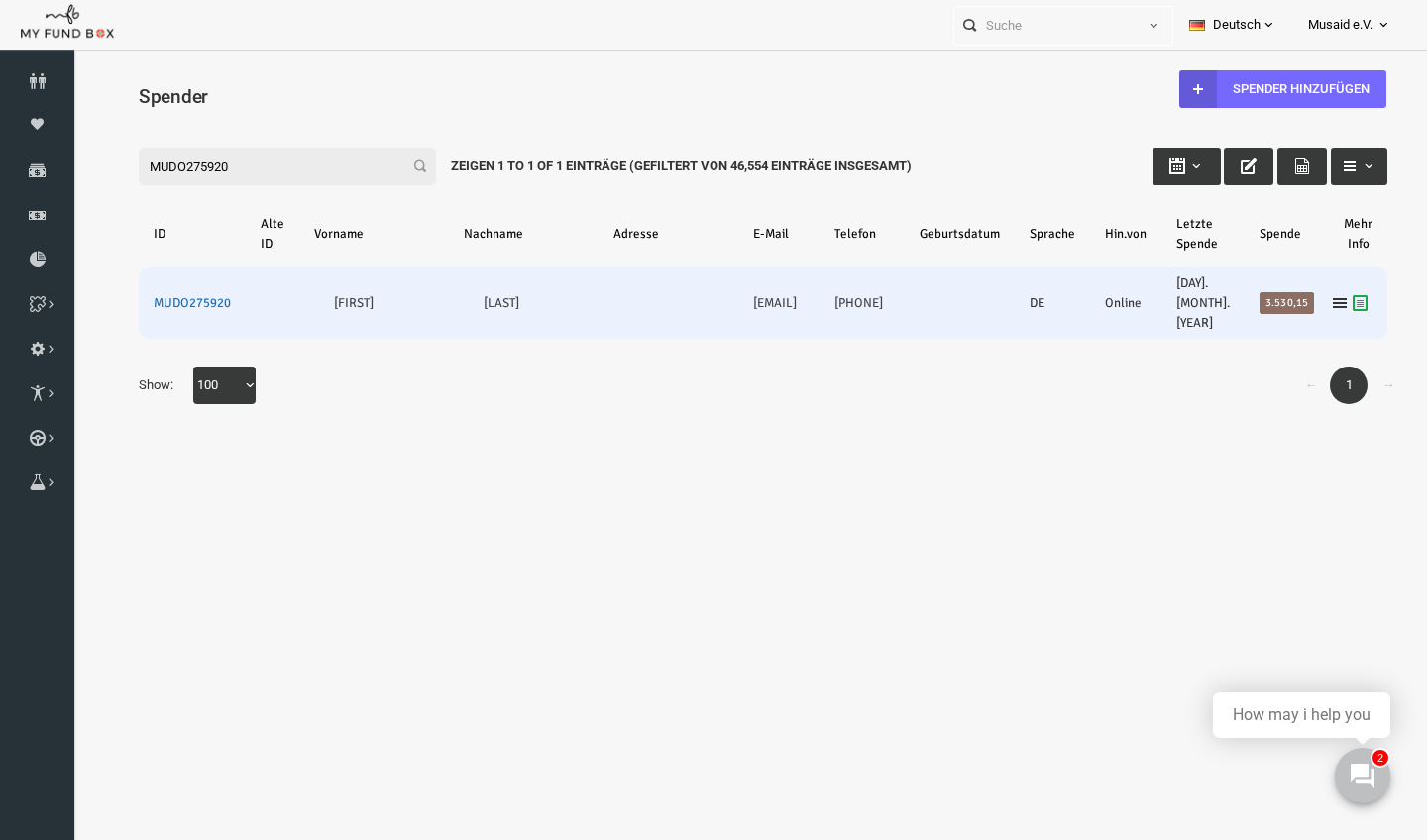 type on "MUDO275920" 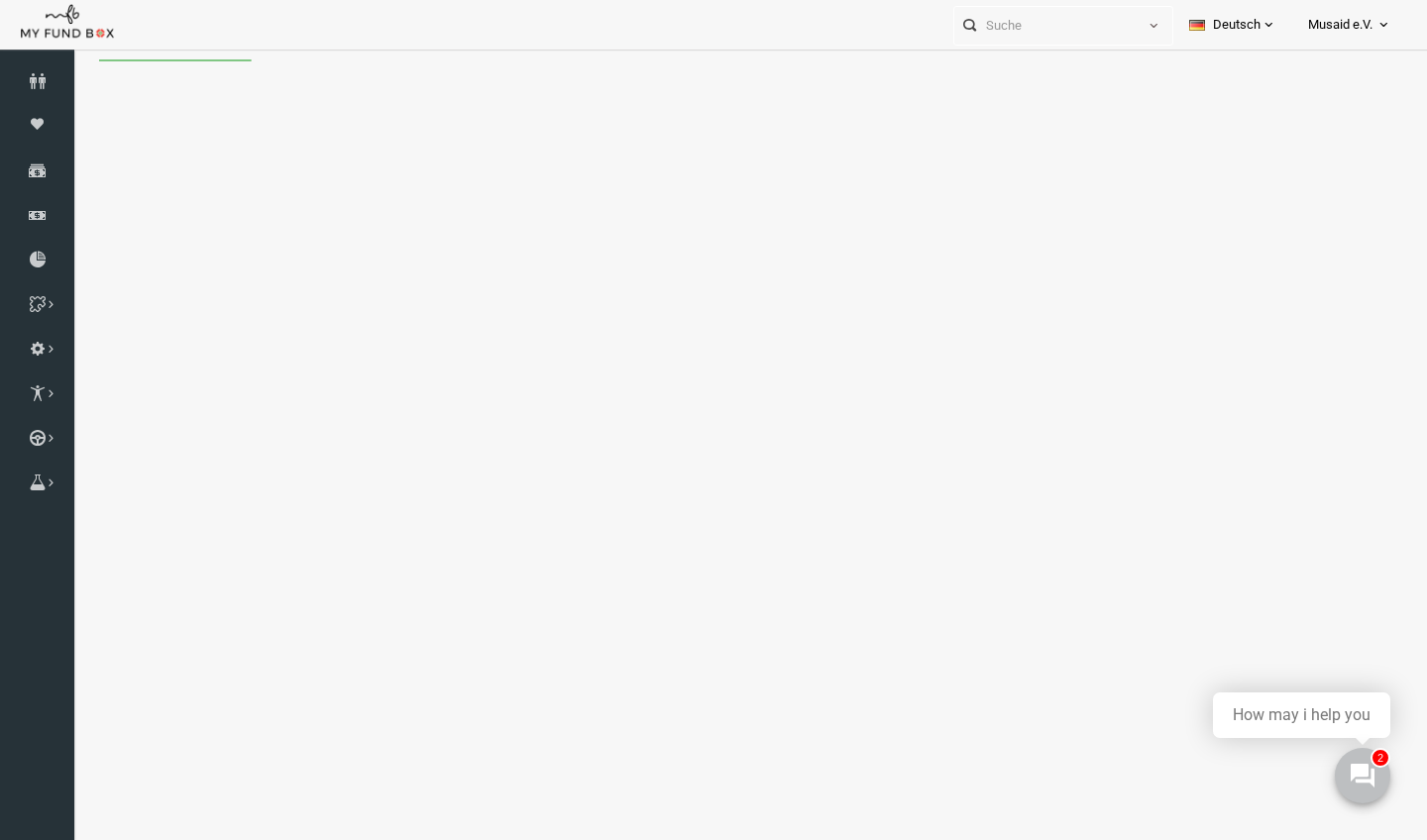 scroll, scrollTop: 0, scrollLeft: 0, axis: both 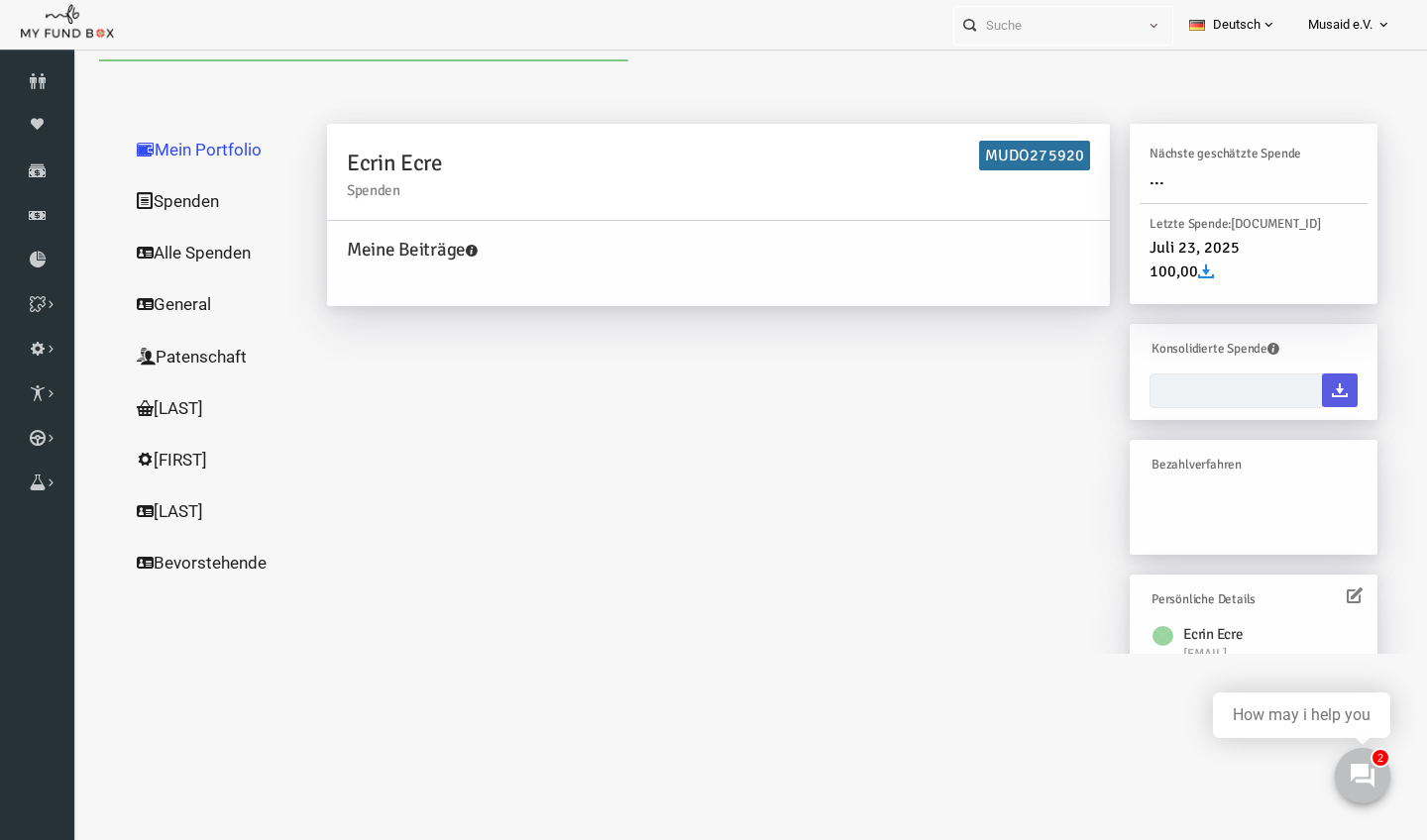 type on "[DAY]-[MONTH]-[YEAR] - [DAY]-[MONTH]-[YEAR]" 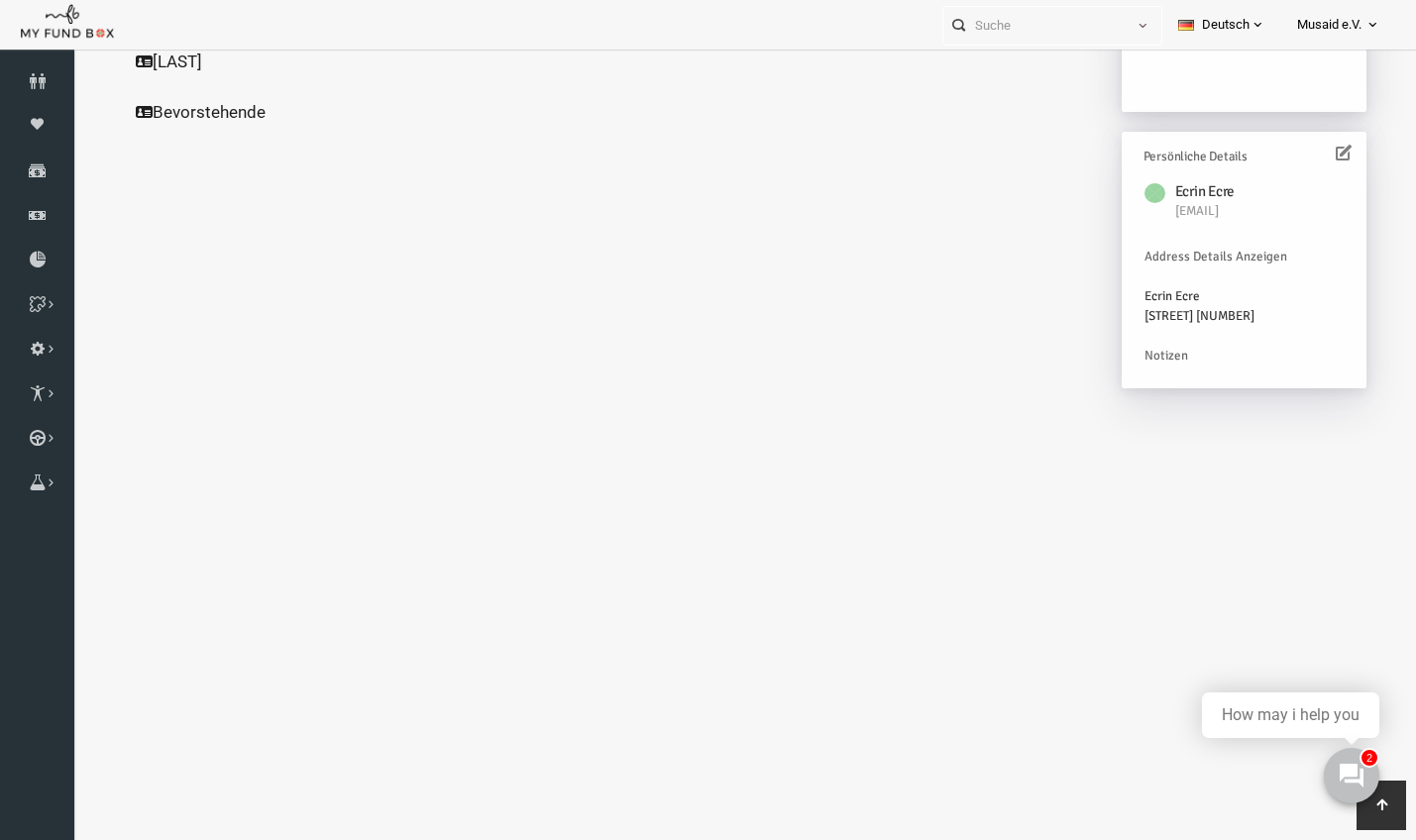 scroll, scrollTop: 538, scrollLeft: 0, axis: vertical 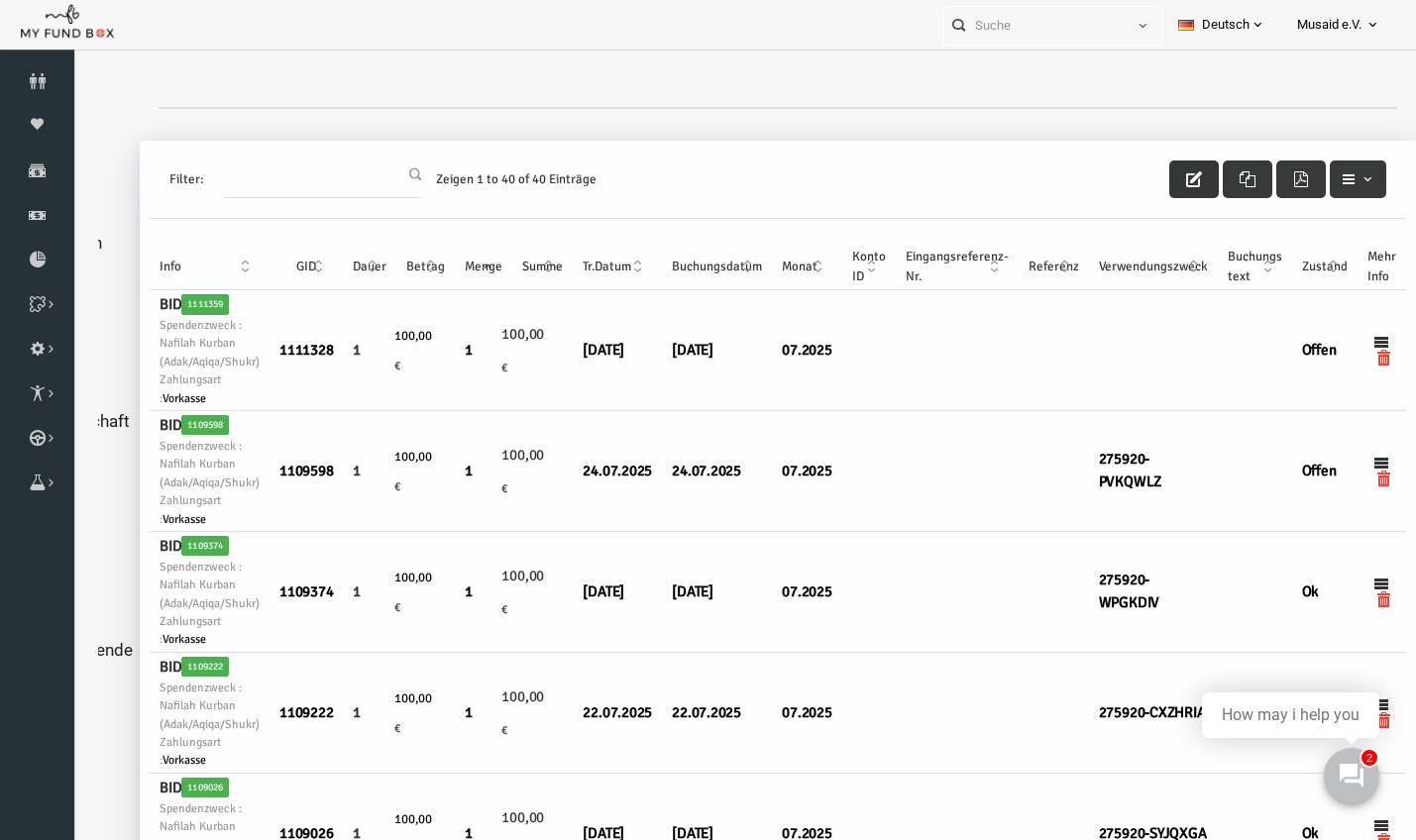 click at bounding box center [1167, 179] 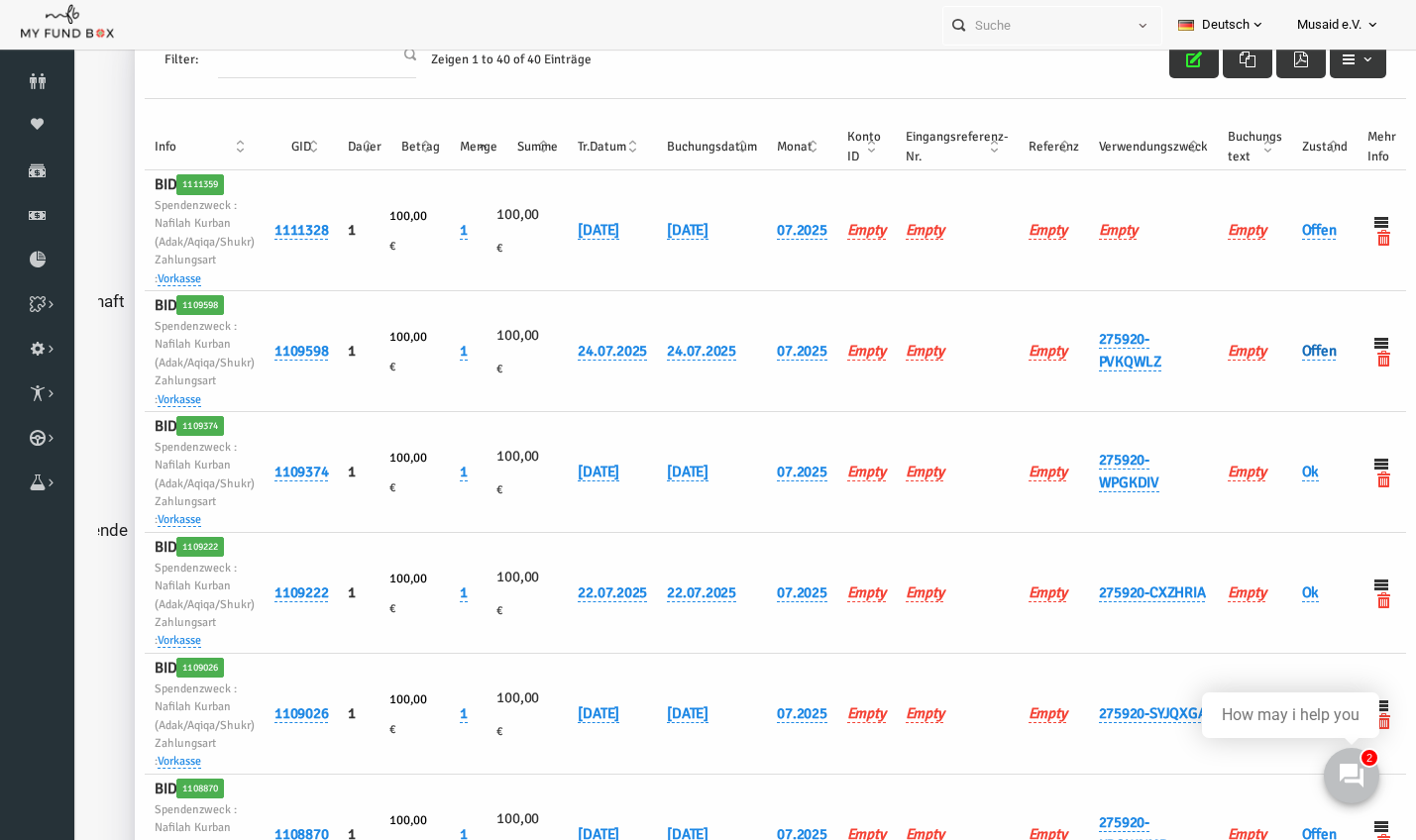 click on "Offen" at bounding box center (1292, 351) 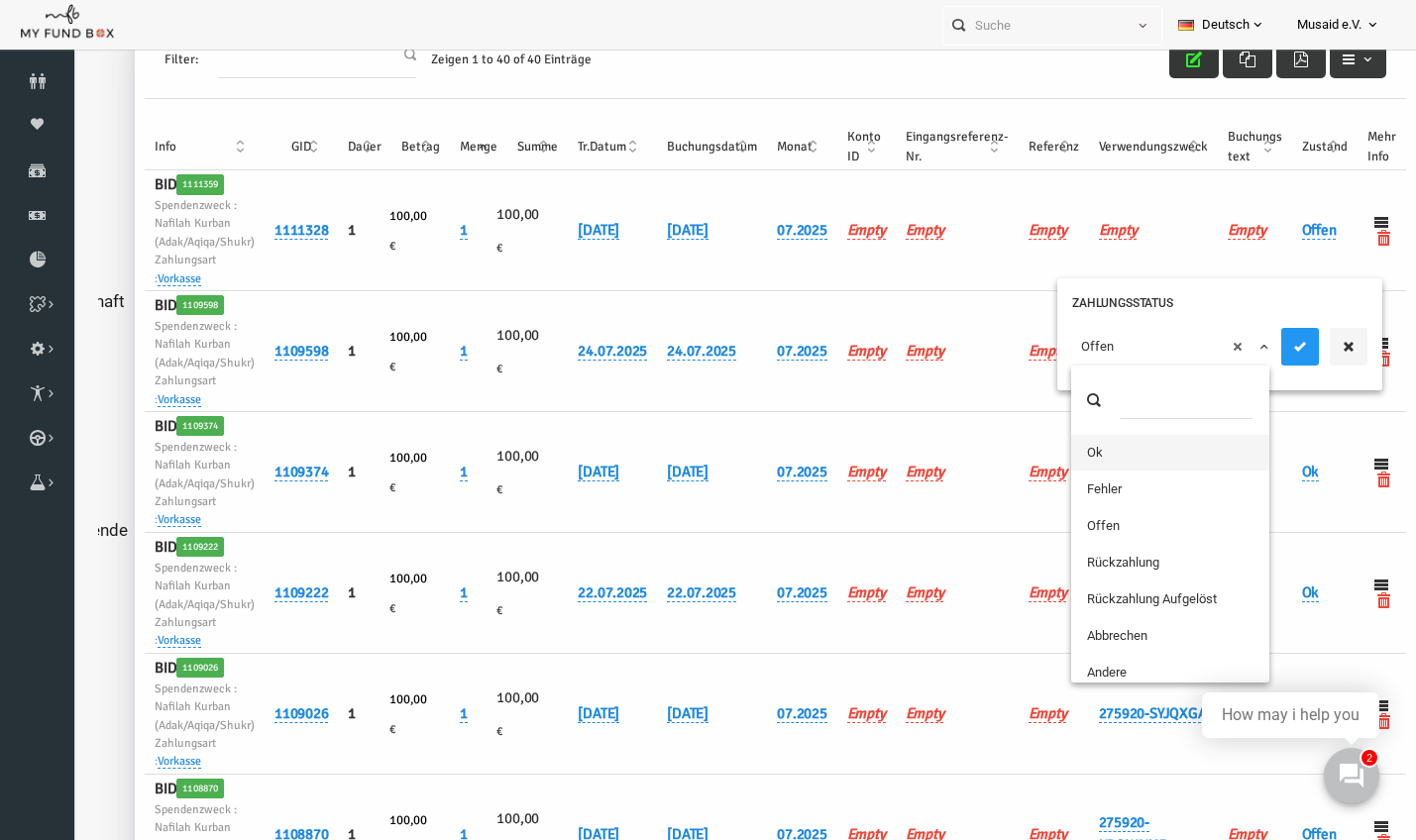 click on "× Offen" at bounding box center [1144, 347] 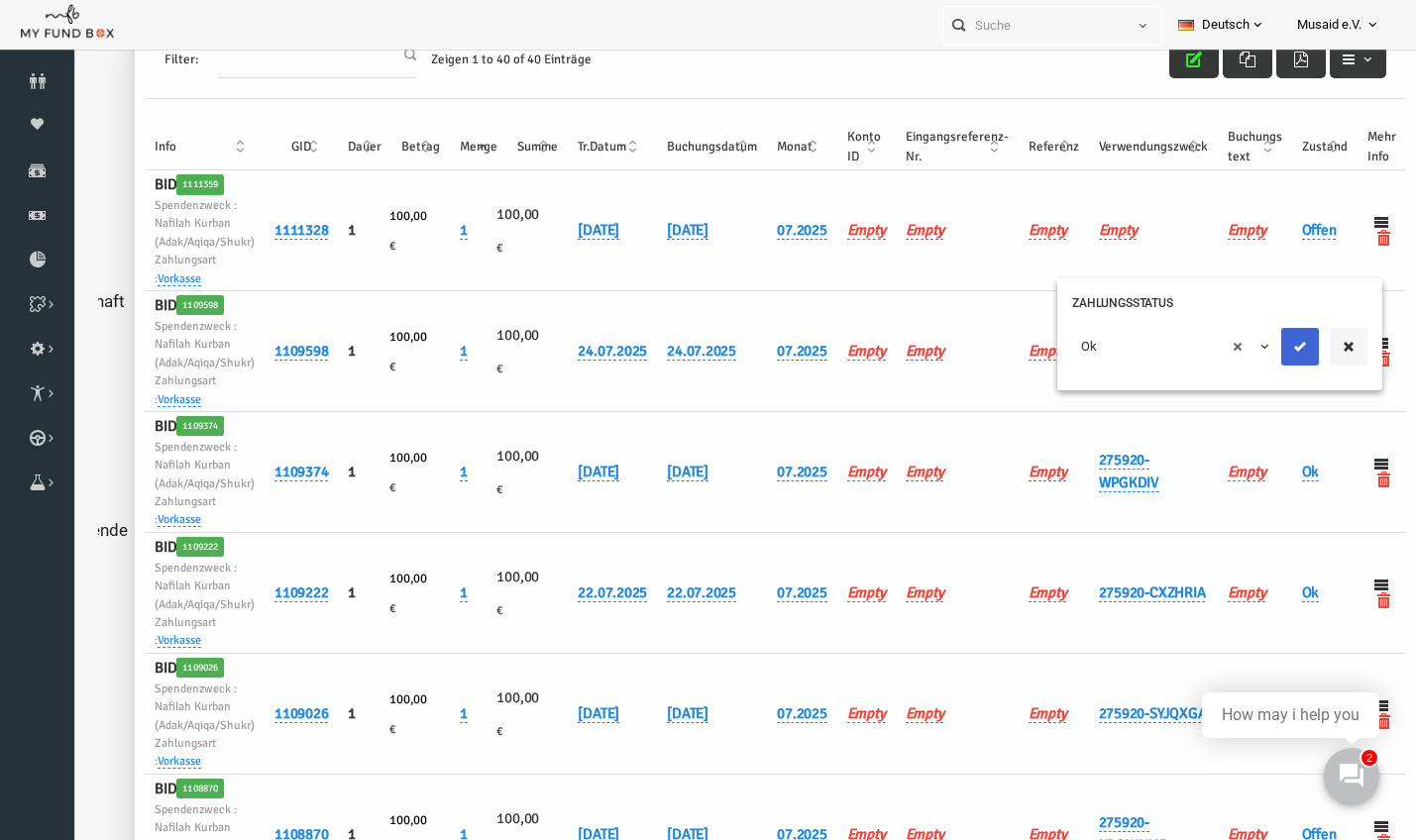 click at bounding box center (1273, 347) 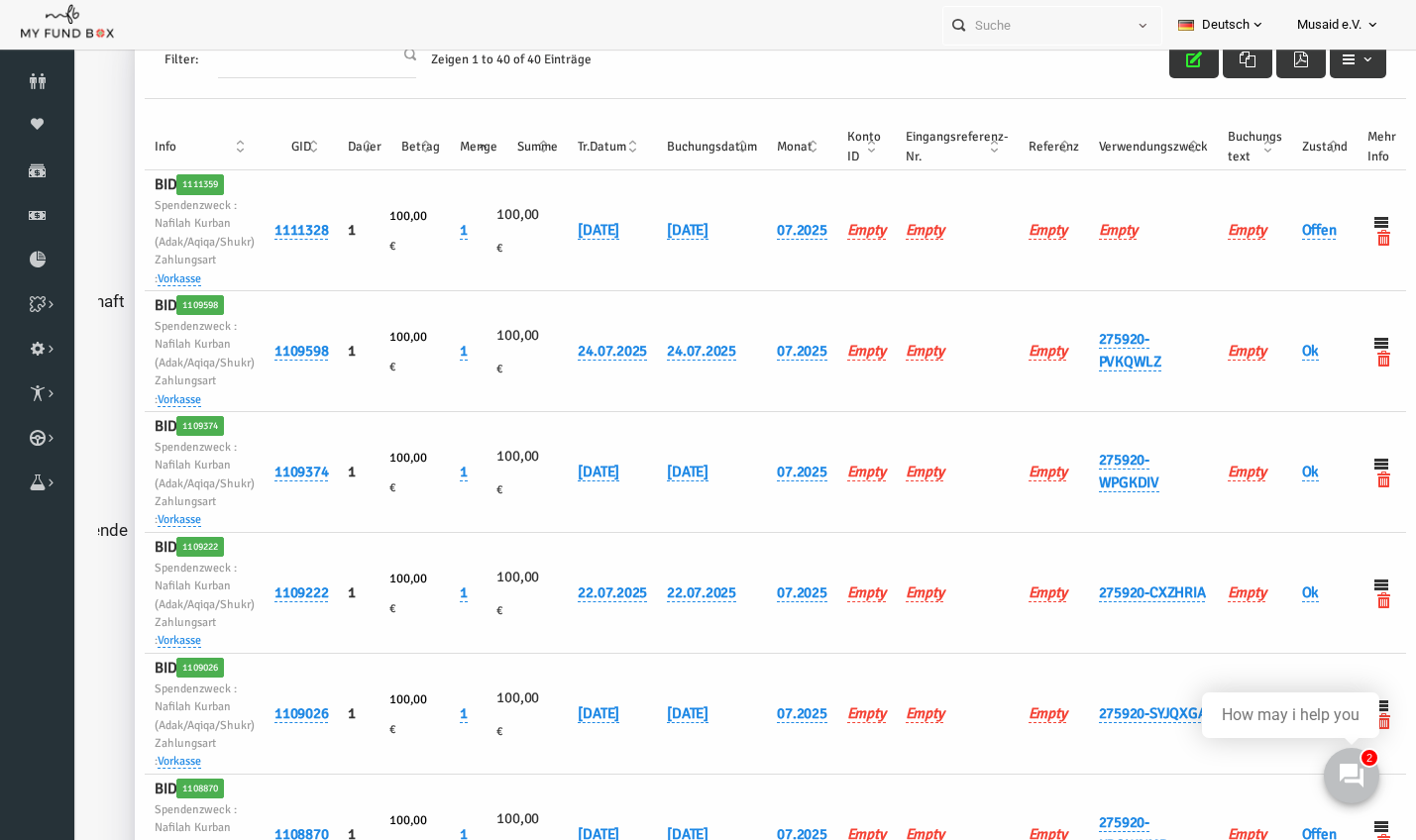 click at bounding box center [1167, 59] 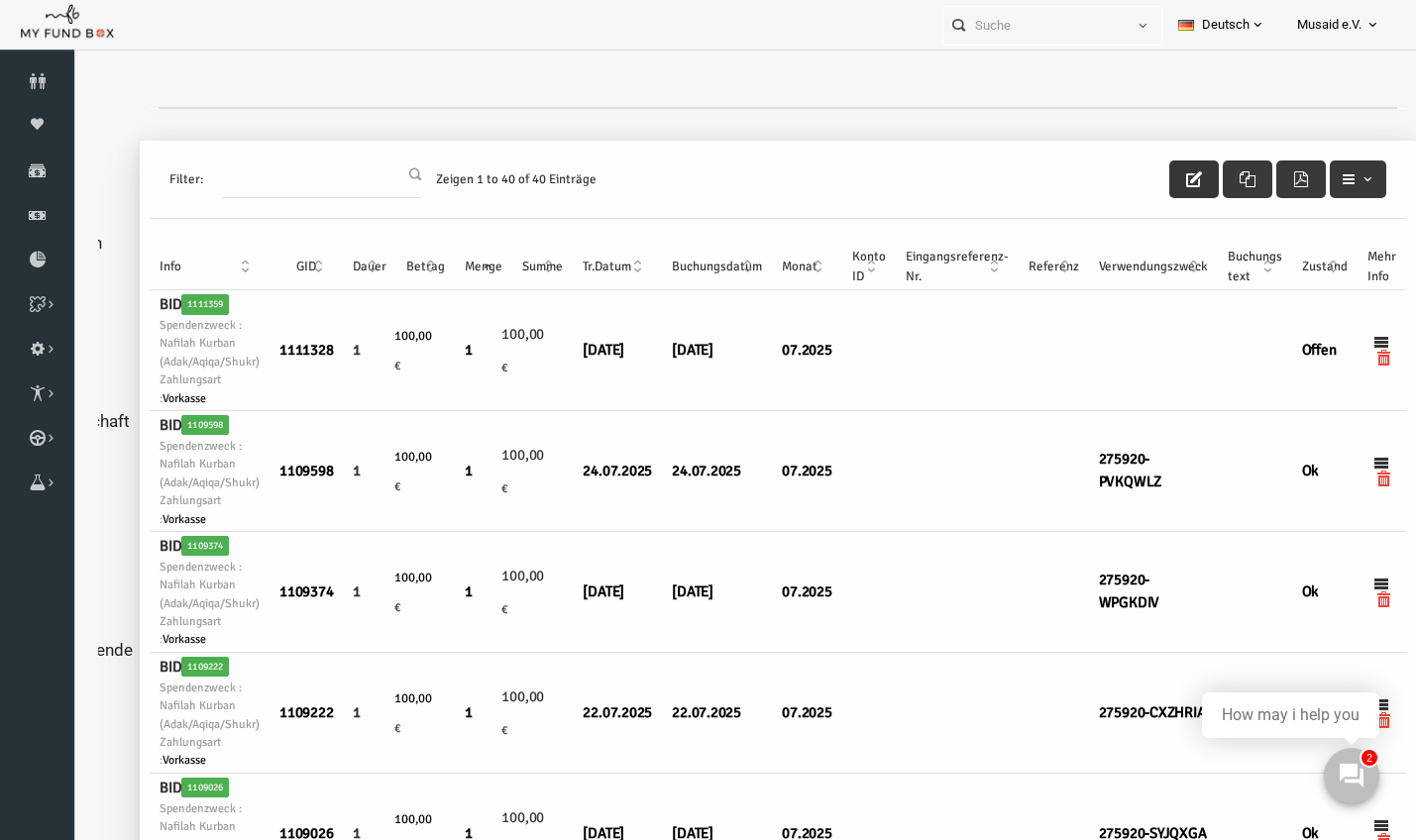 scroll, scrollTop: 0, scrollLeft: 0, axis: both 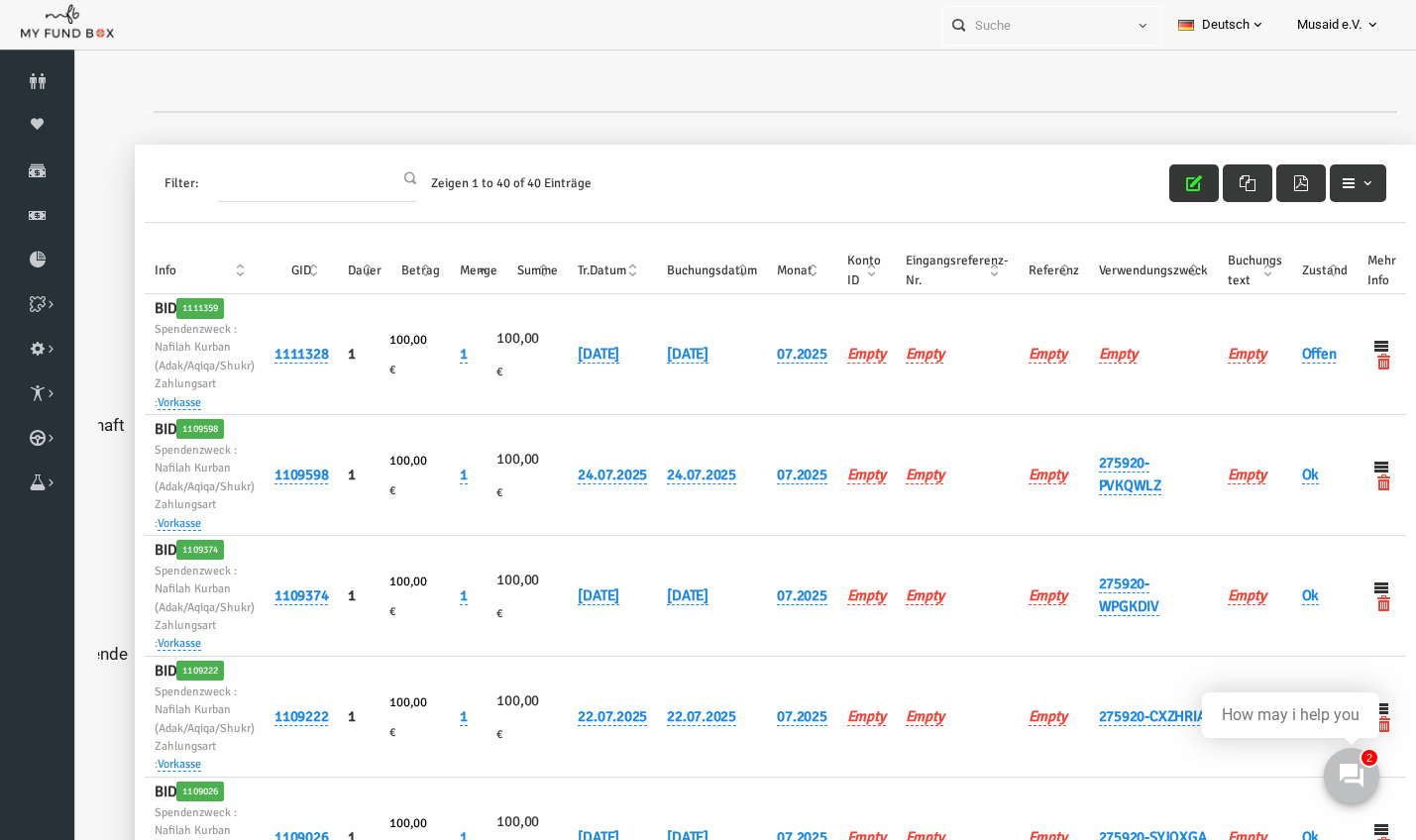 click at bounding box center [1167, 183] 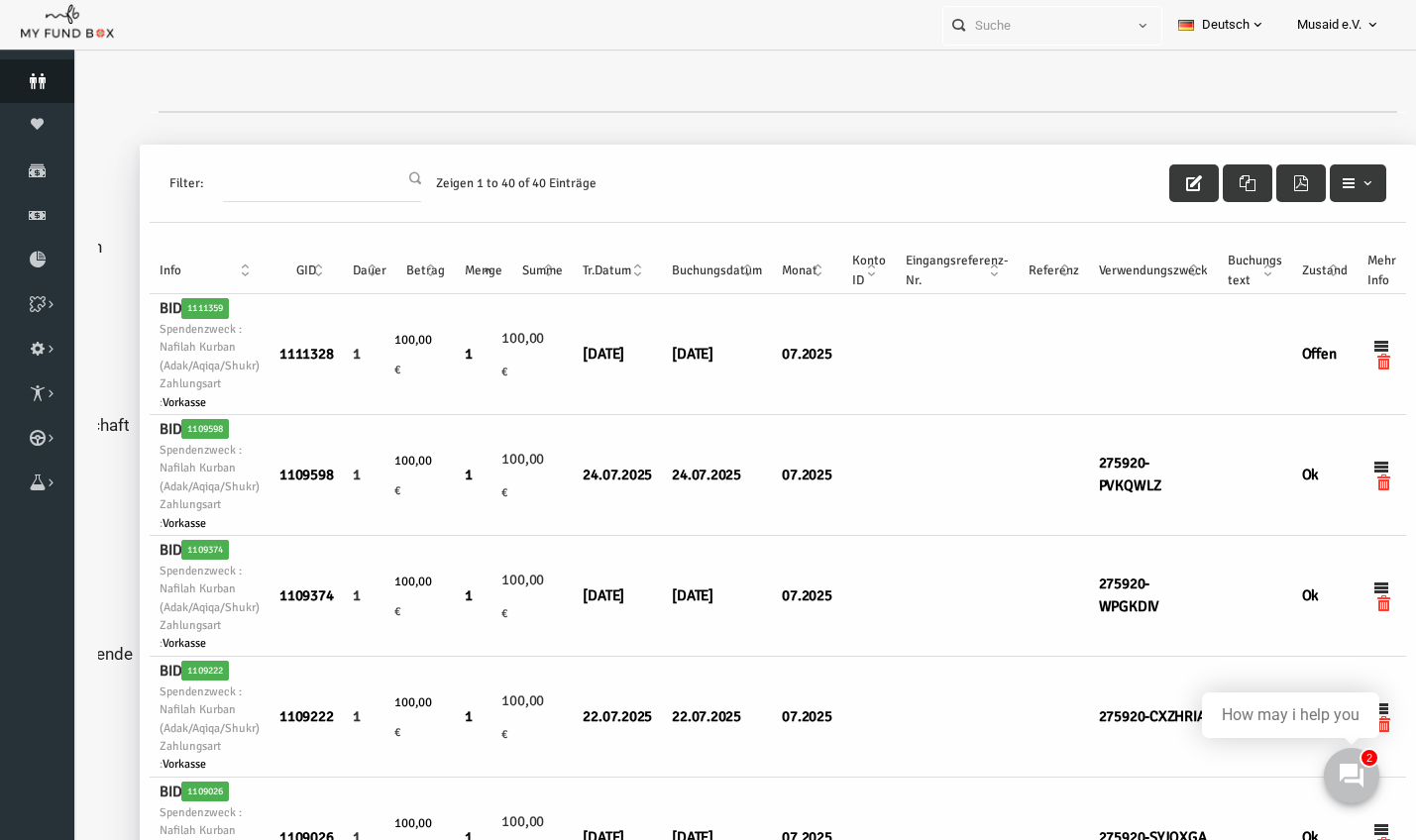 scroll, scrollTop: 0, scrollLeft: 140, axis: horizontal 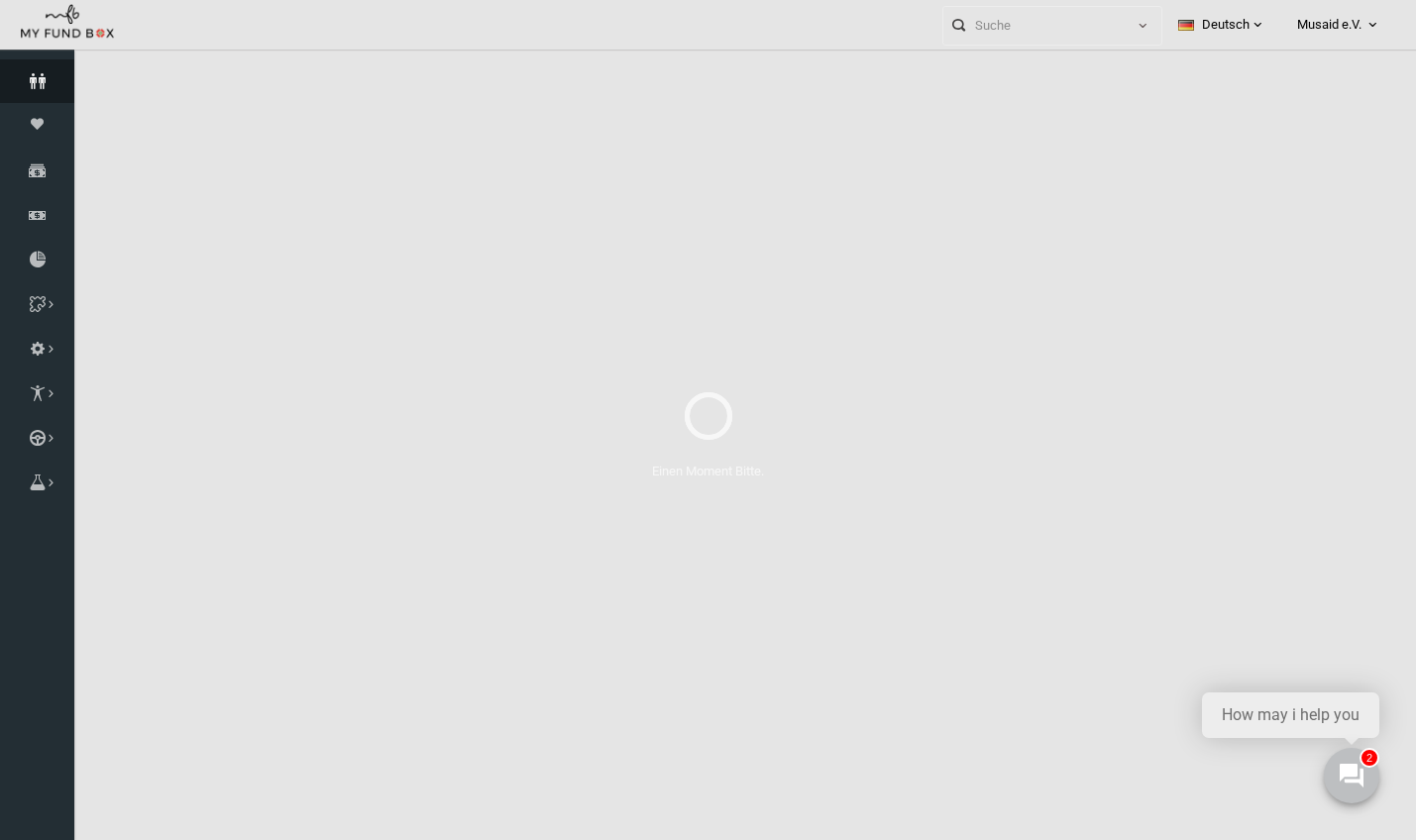 select on "100" 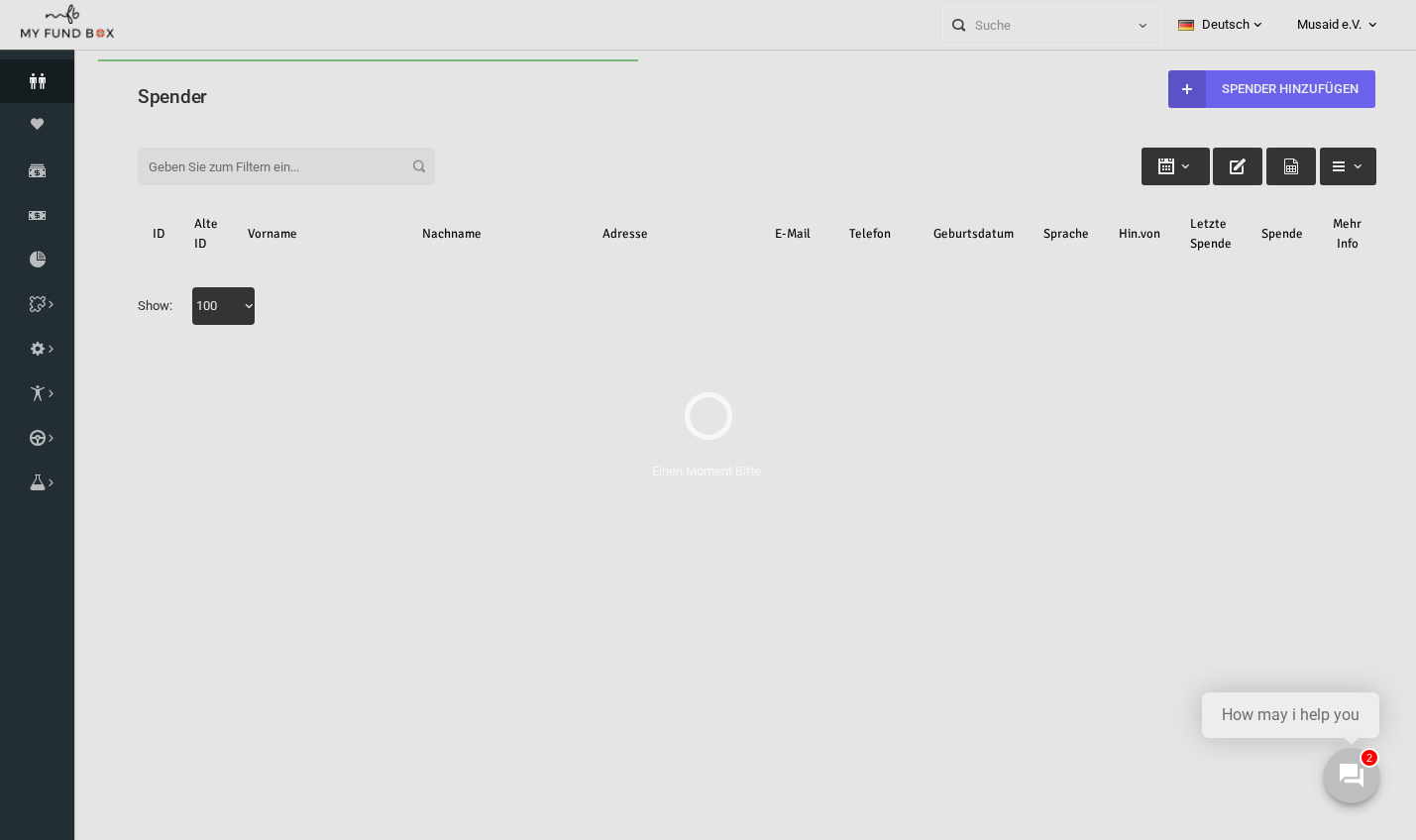 scroll, scrollTop: 0, scrollLeft: 0, axis: both 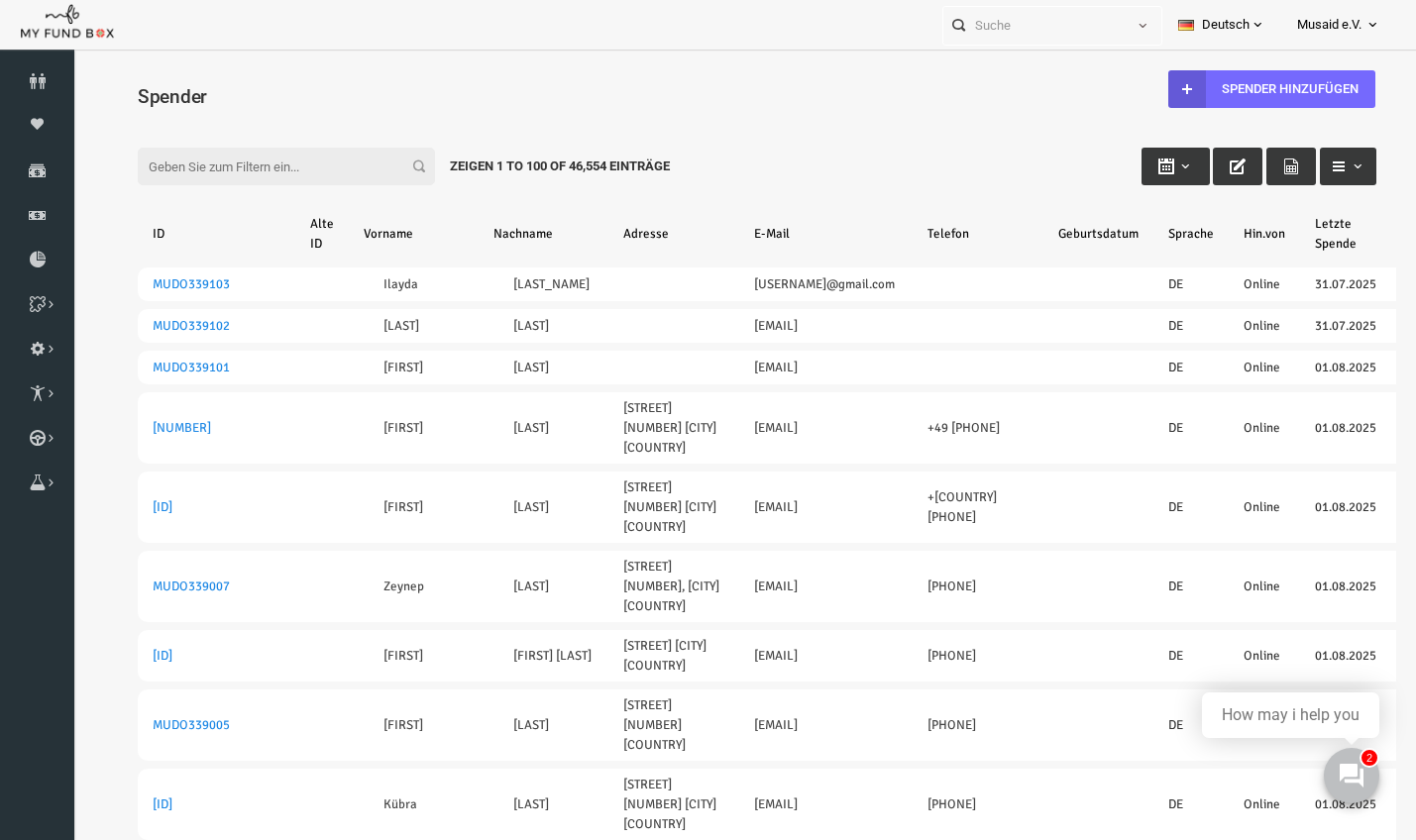 click on "Filter:" at bounding box center [260, 166] 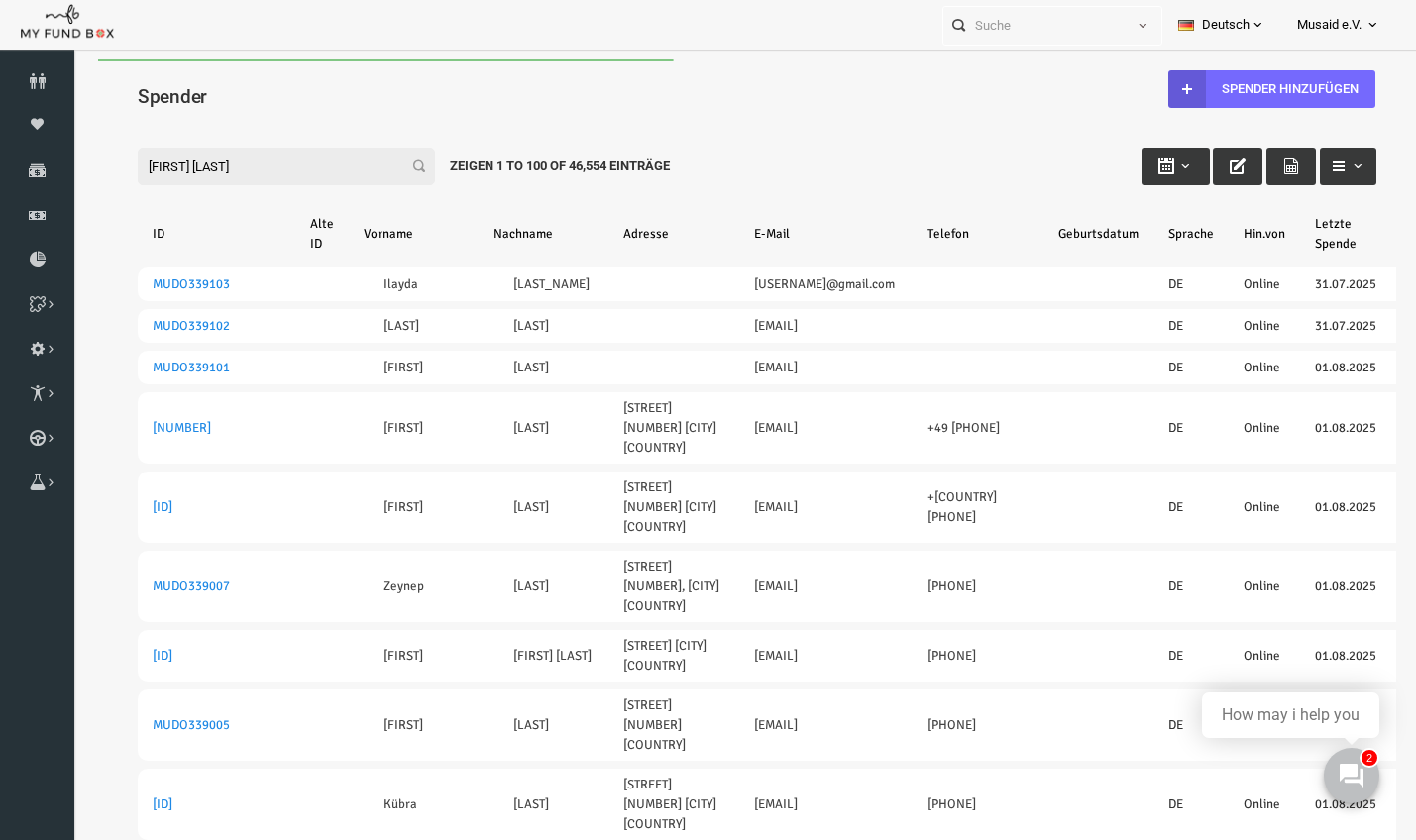 type on "[FIRST] [LAST]" 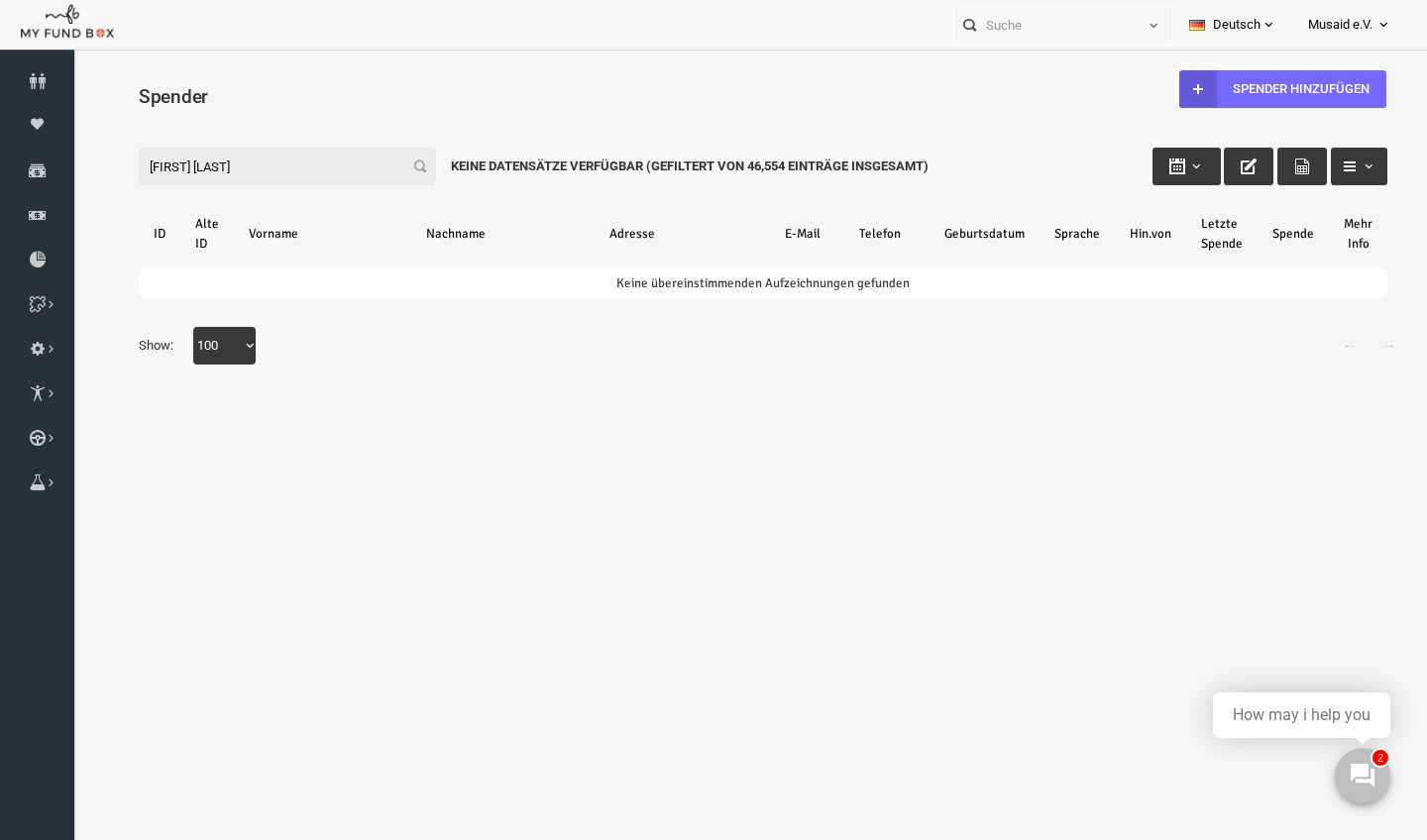 drag, startPoint x: 274, startPoint y: 165, endPoint x: 74, endPoint y: 165, distance: 200 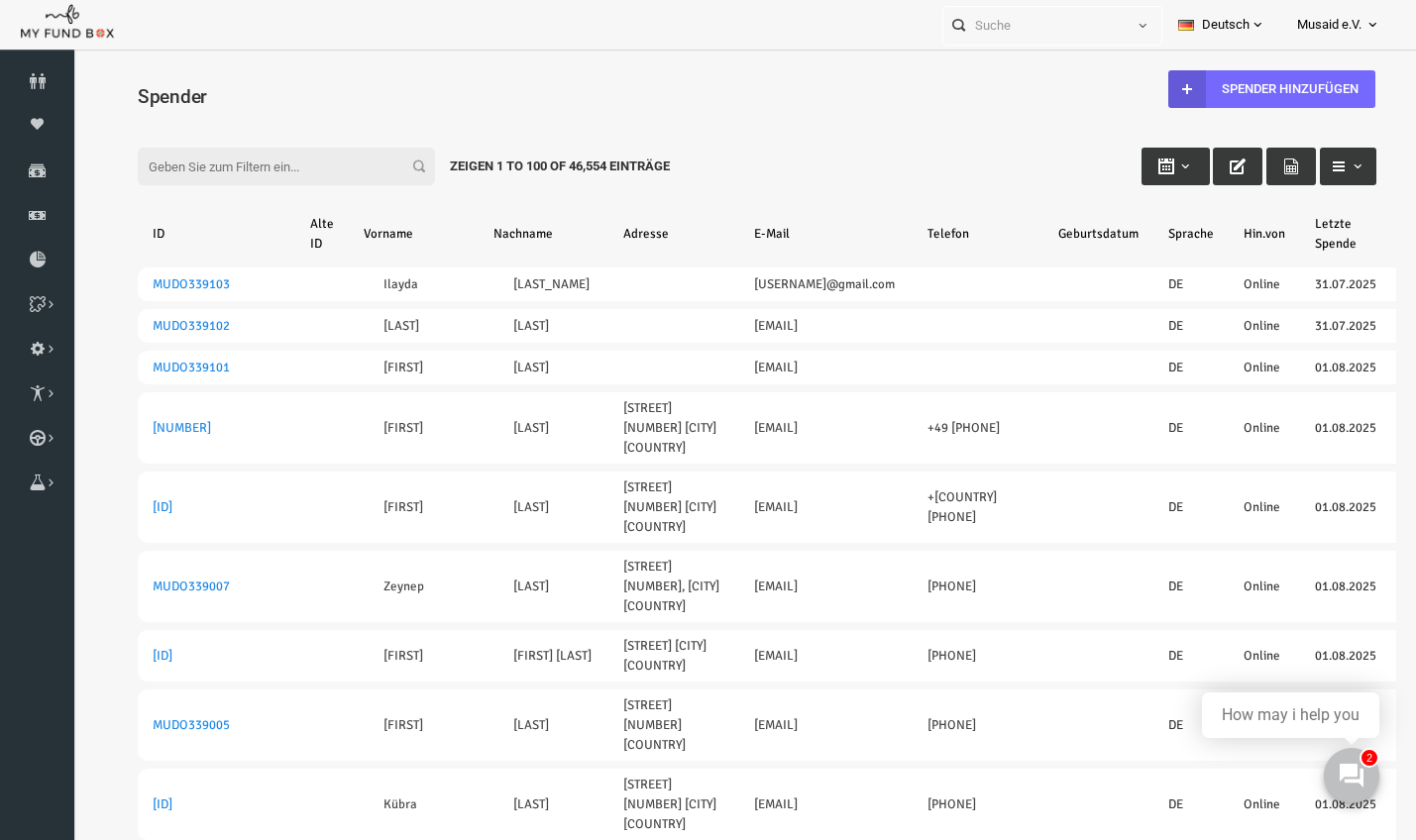 type on "3" 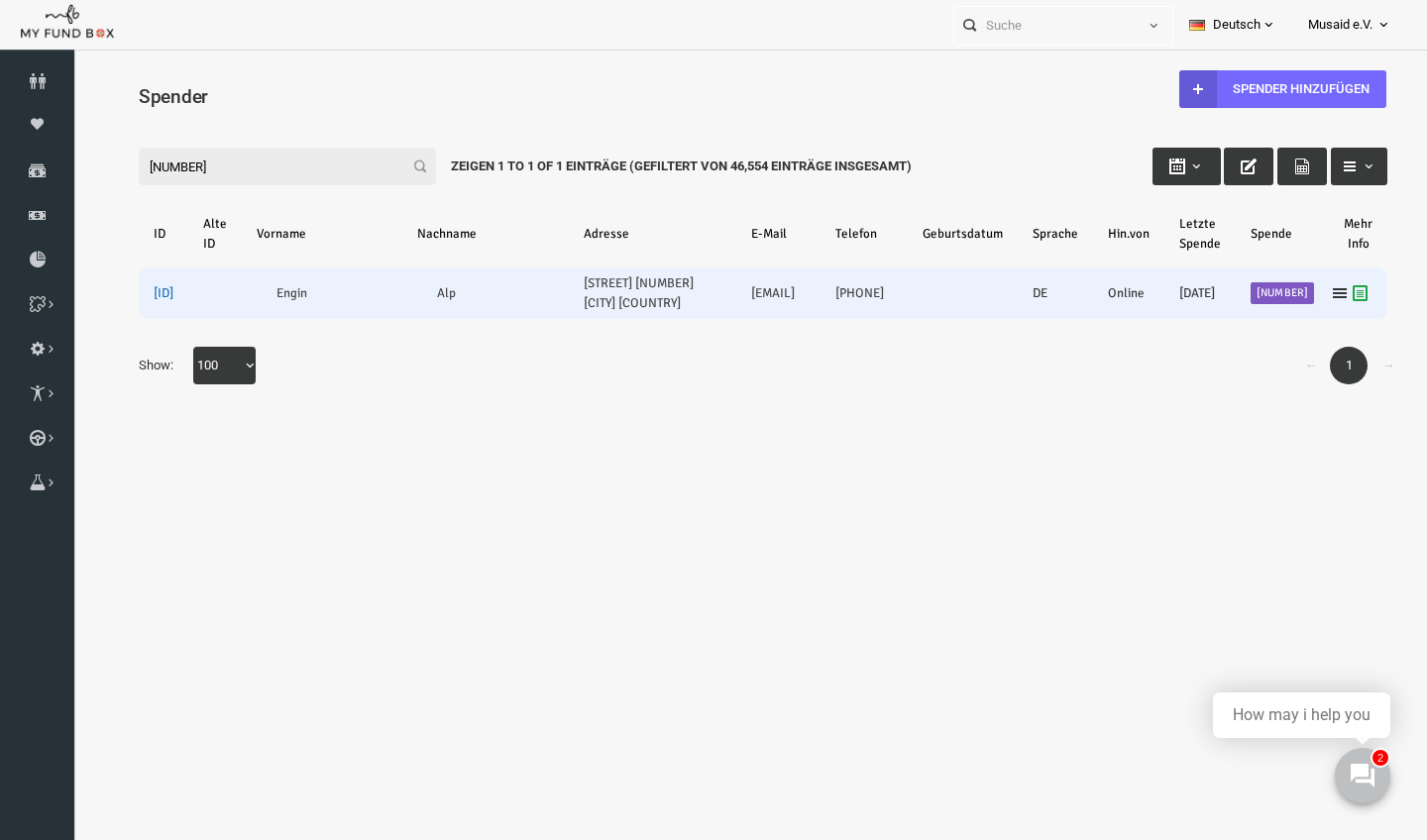 type on "[NUMBER]" 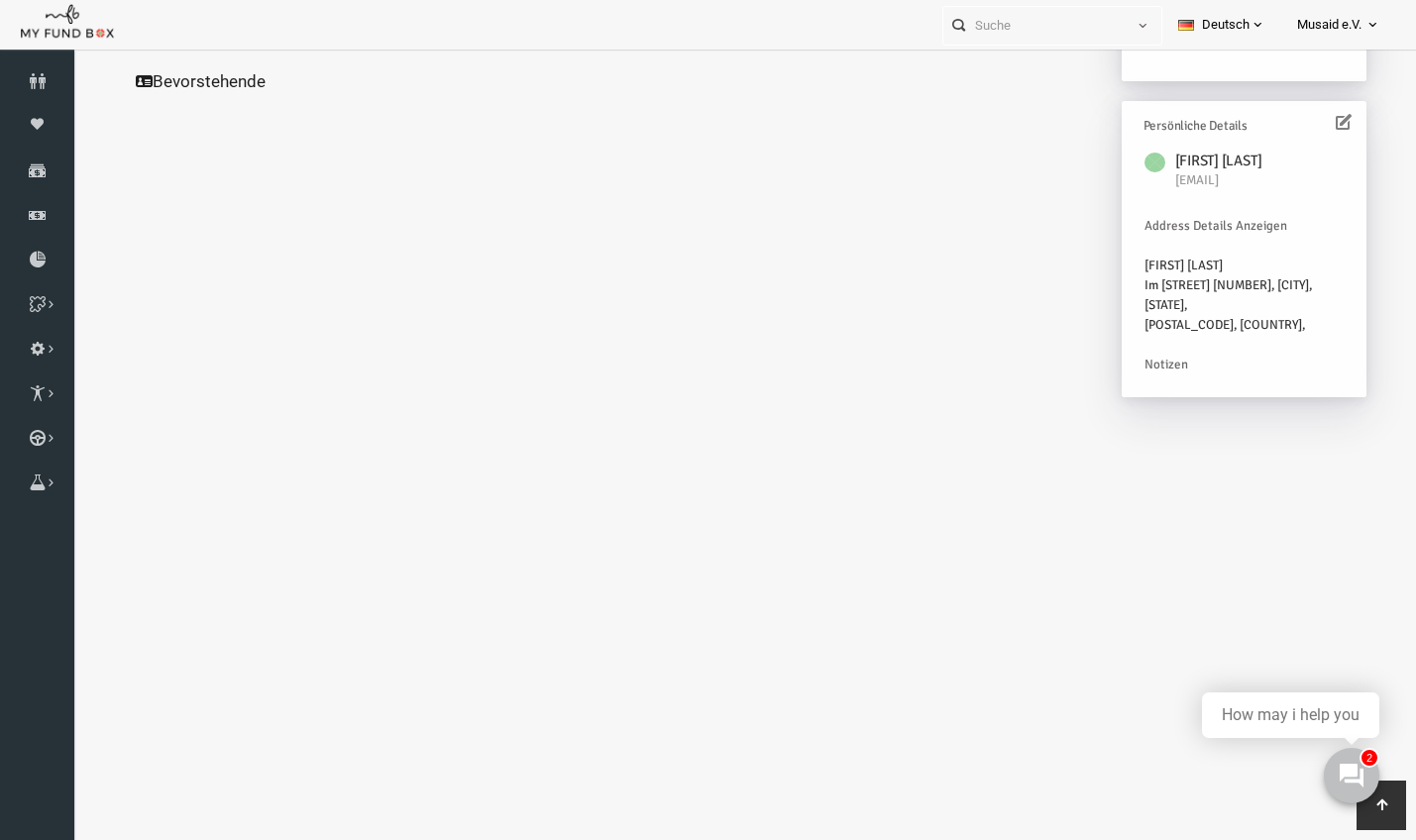 scroll, scrollTop: 569, scrollLeft: 0, axis: vertical 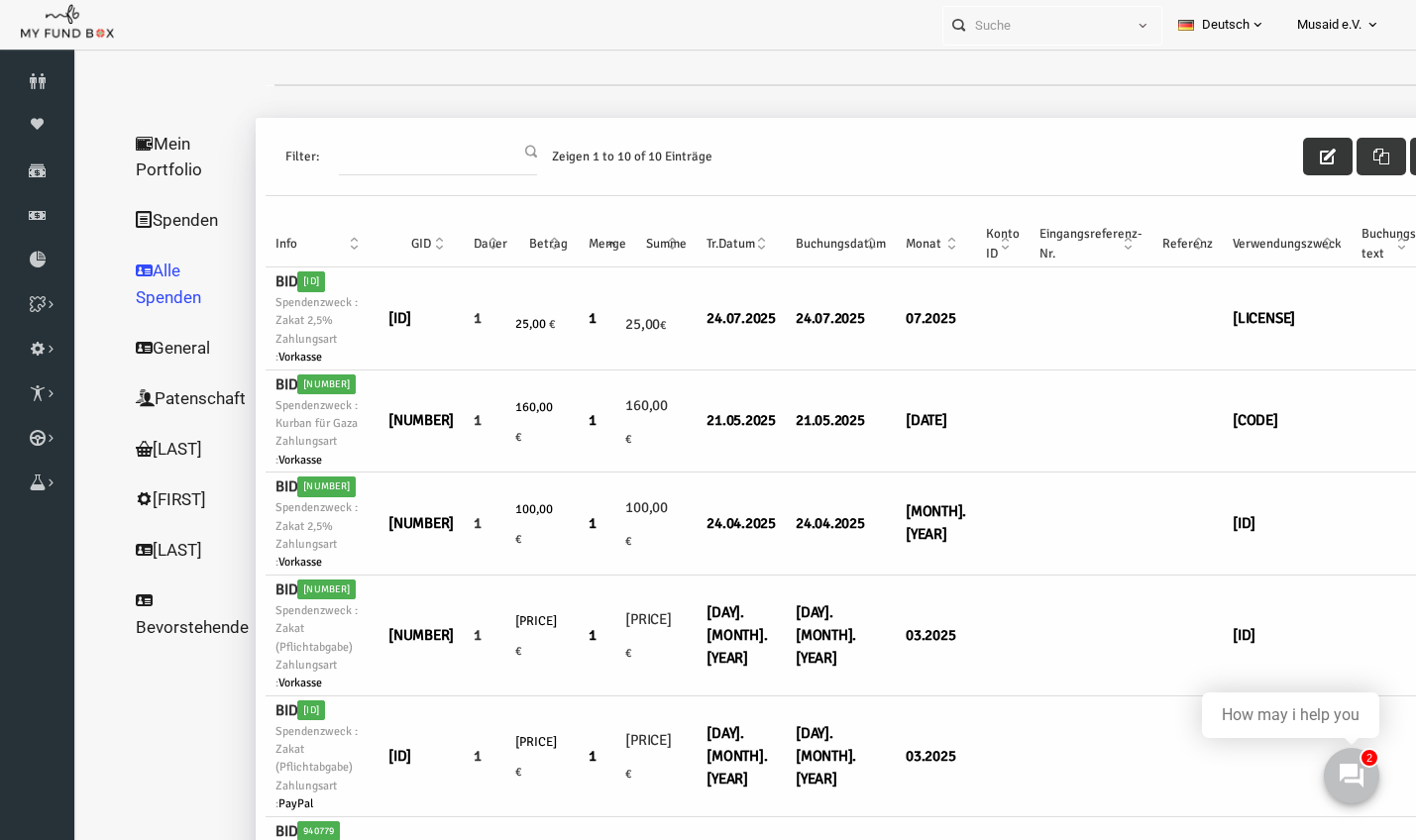 click at bounding box center [1301, 157] 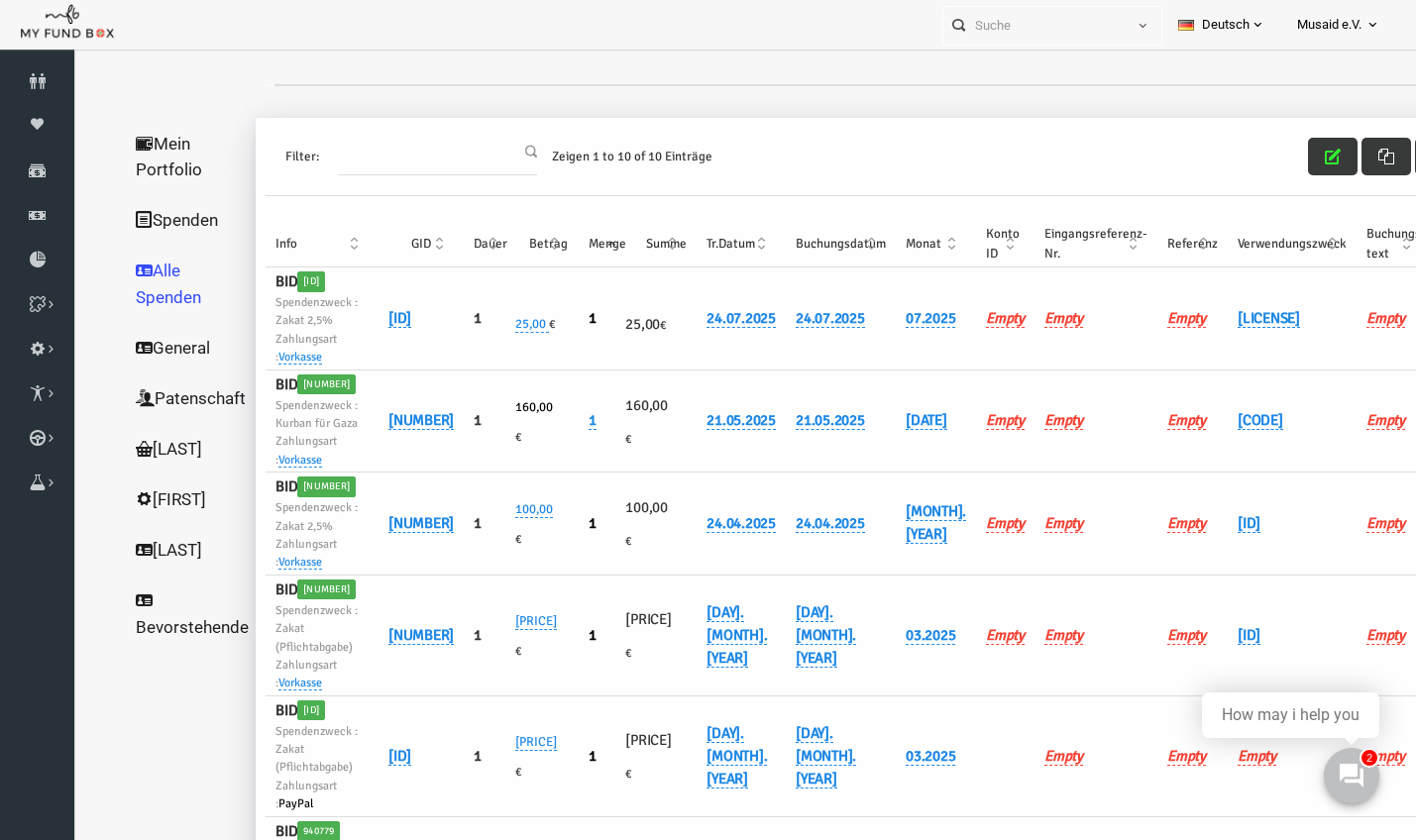 scroll, scrollTop: 4, scrollLeft: 1, axis: both 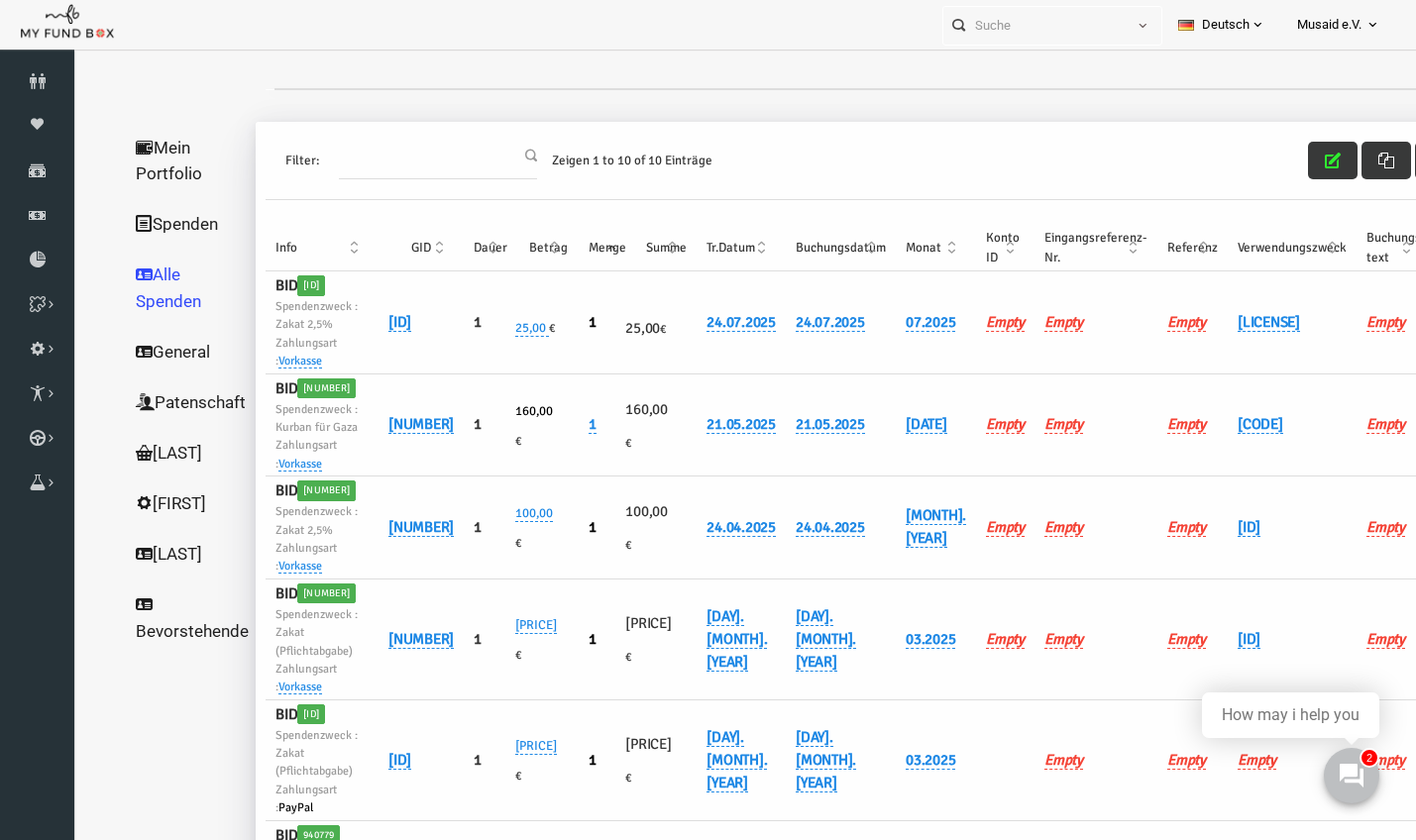 click on "Filter:                           Zeigen 1 to 10 of 10 Einträge" at bounding box center (878, 160) 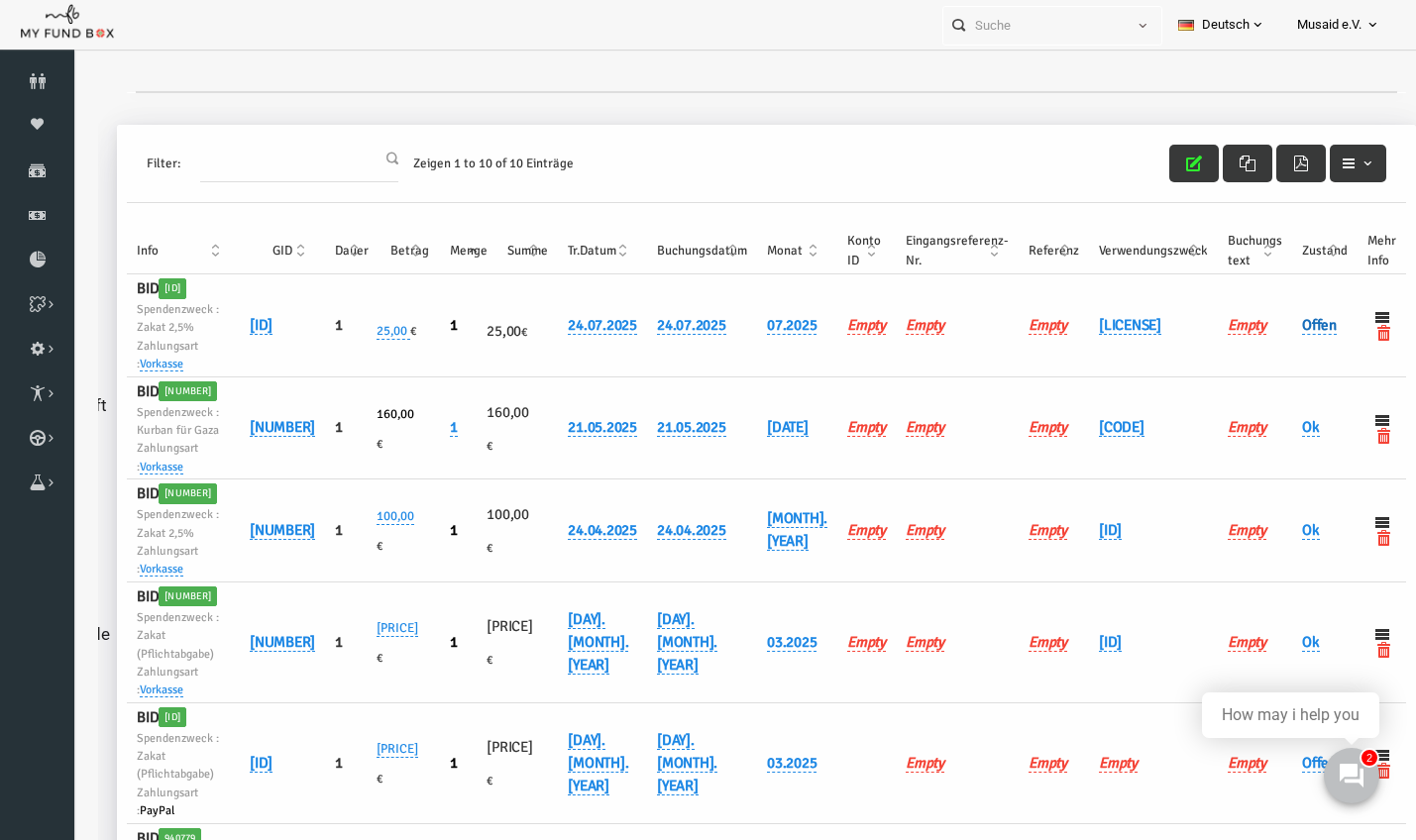 click on "Offen" at bounding box center (1292, 325) 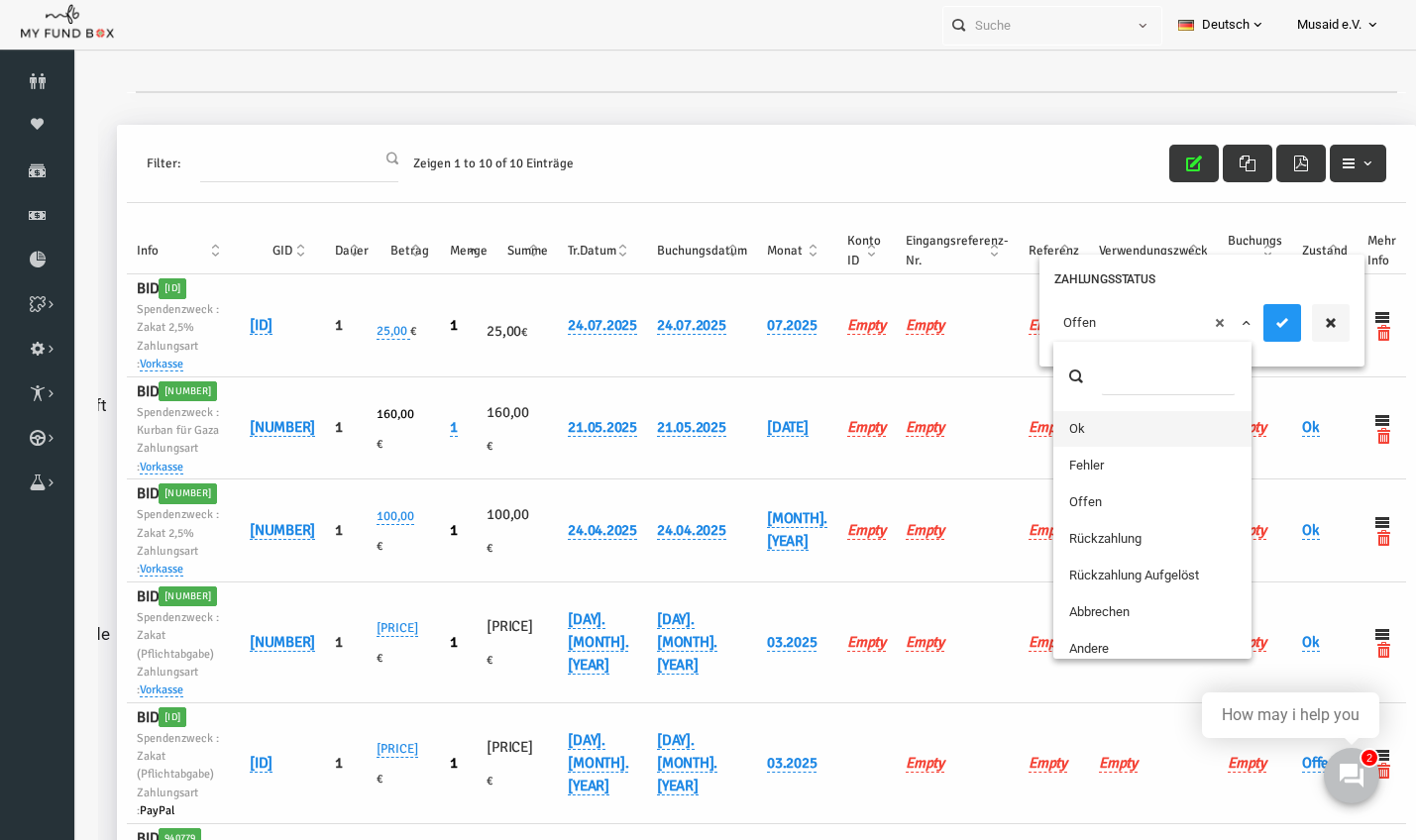 click on "× Offen" at bounding box center (1127, 323) 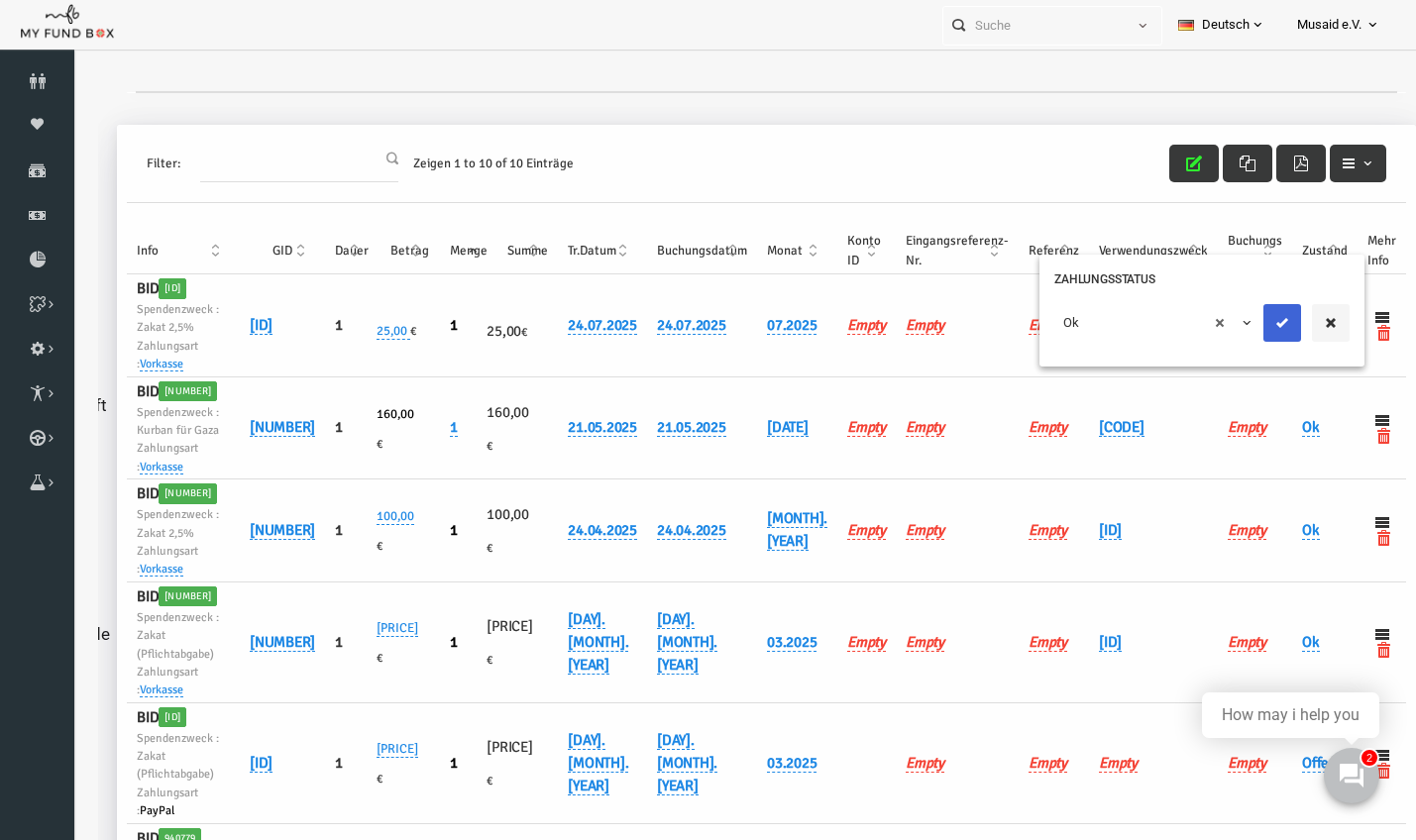 click at bounding box center [1255, 323] 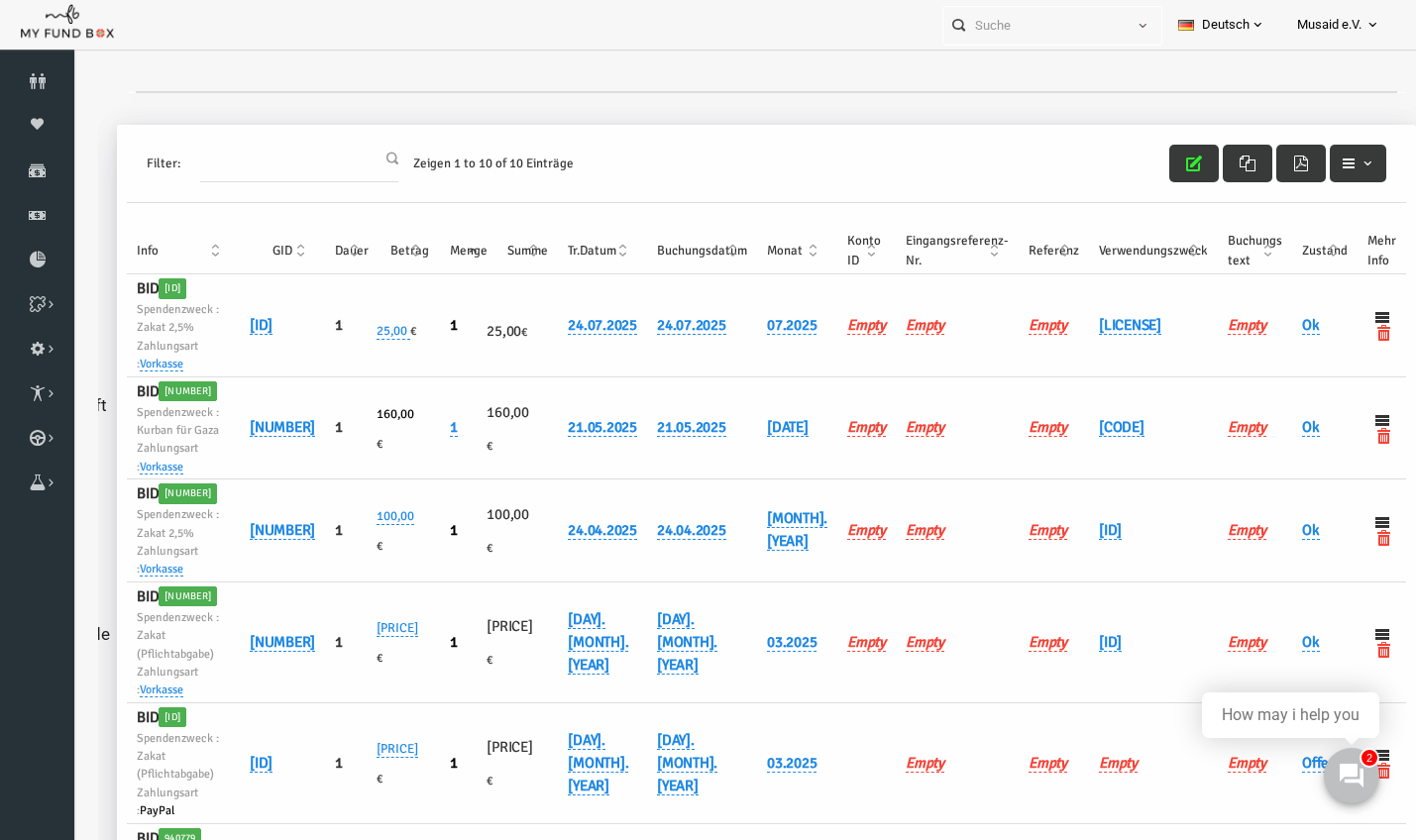 click on "Filter:                           Zeigen 1 to 10 of 10 Einträge" at bounding box center (739, 163) 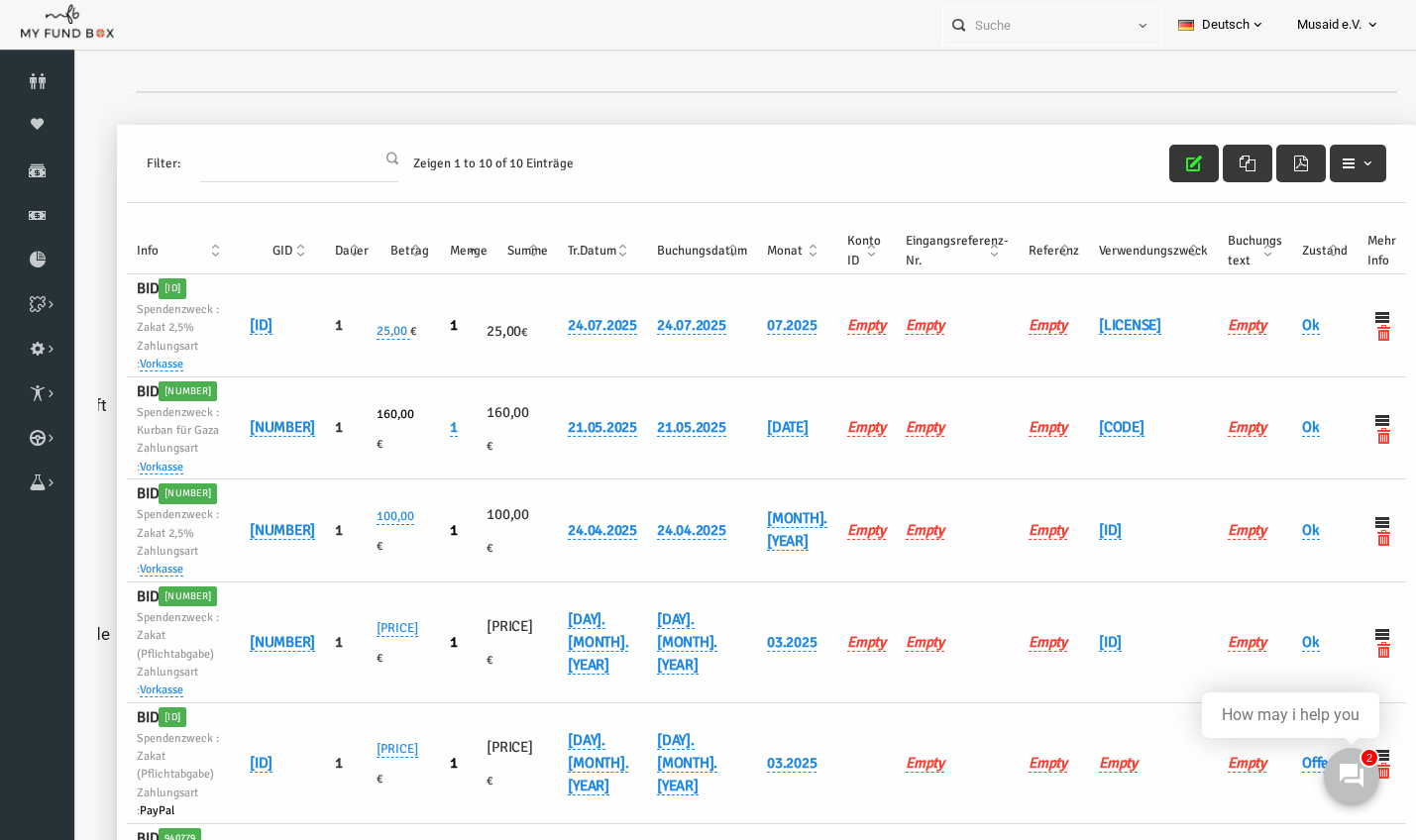 click at bounding box center (1167, 163) 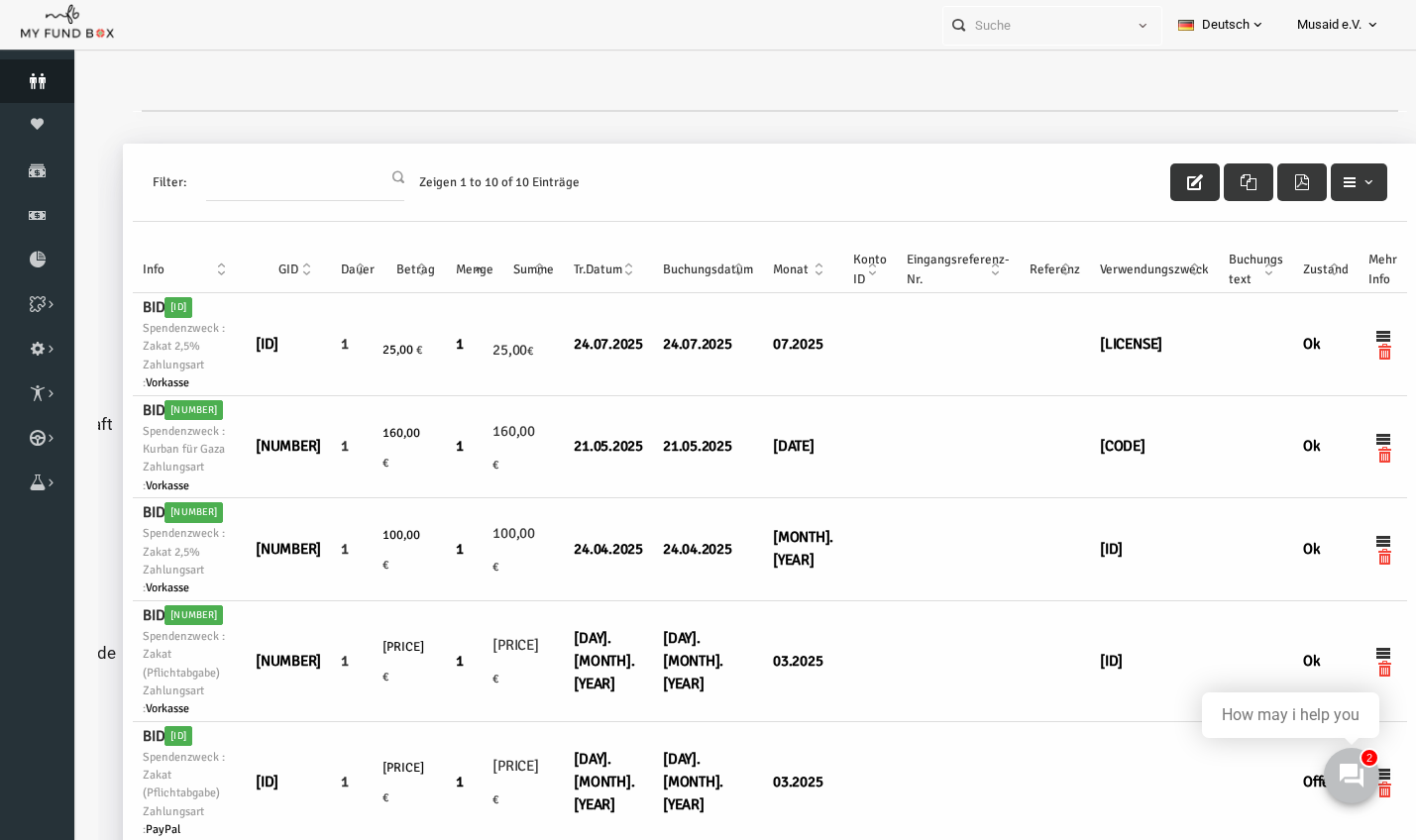 click at bounding box center [37, 81] 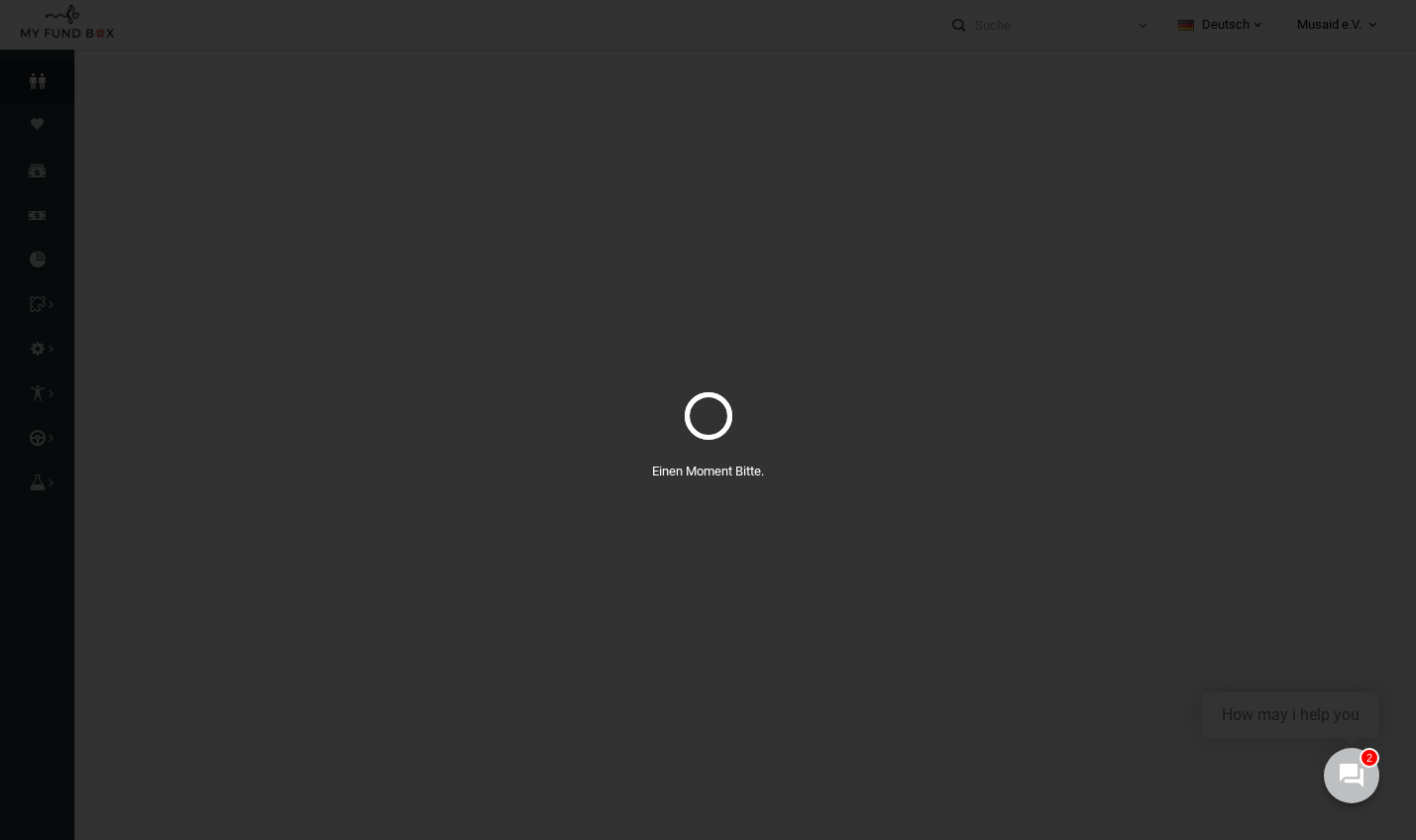 select on "100" 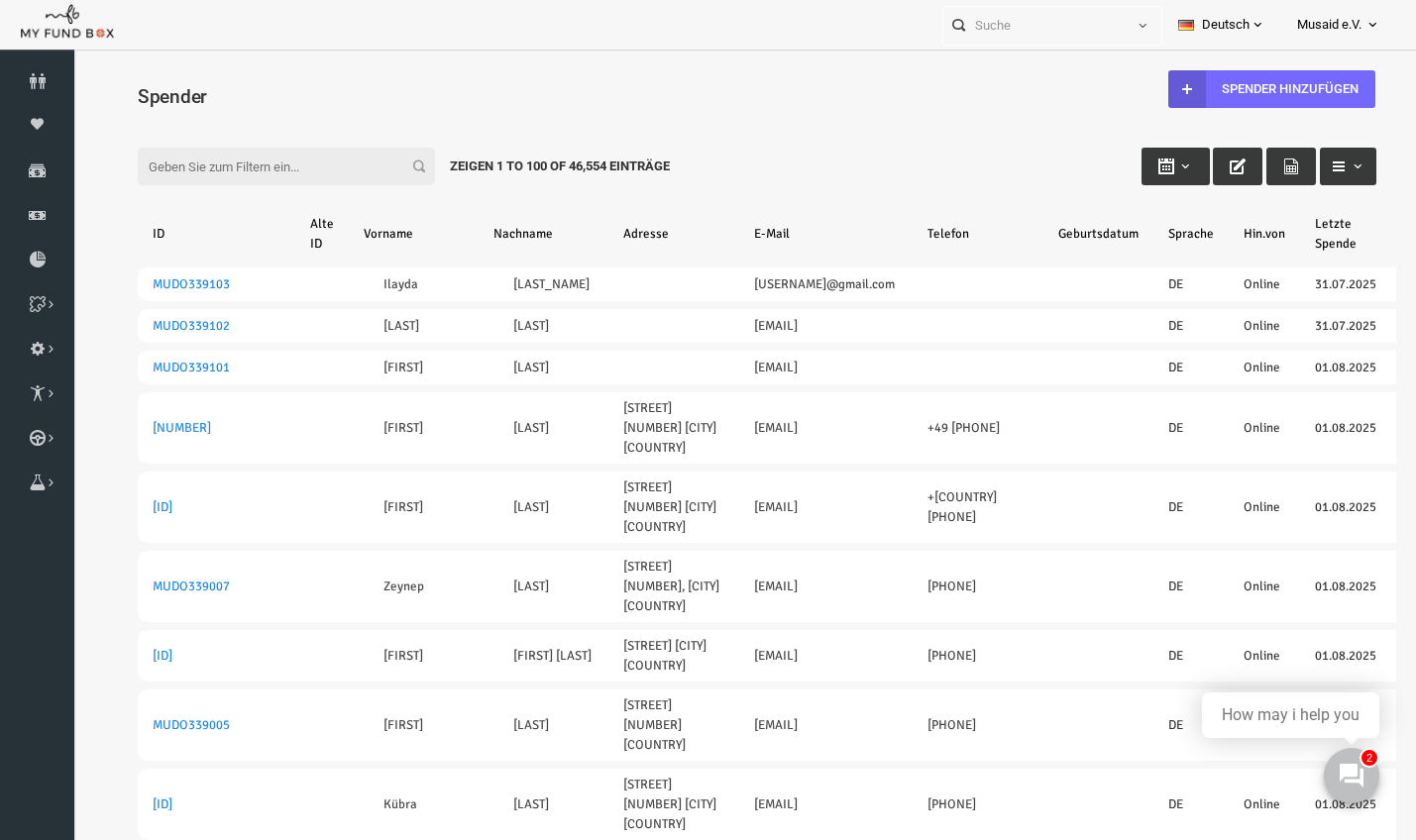 click on "Filter:                               Zeigen 1 to 100 of 46,554 Einträge" at bounding box center (730, 148) 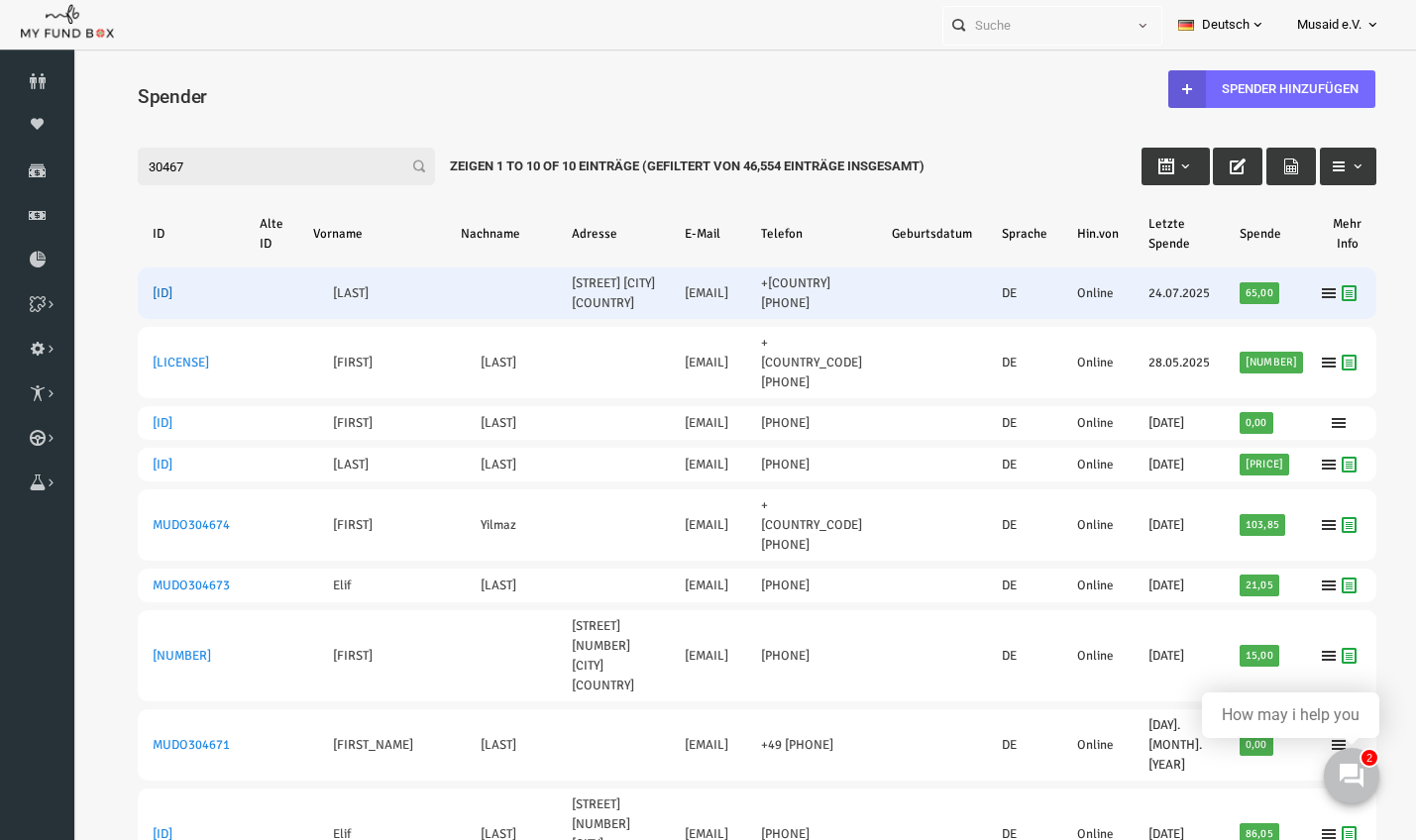 type on "30467" 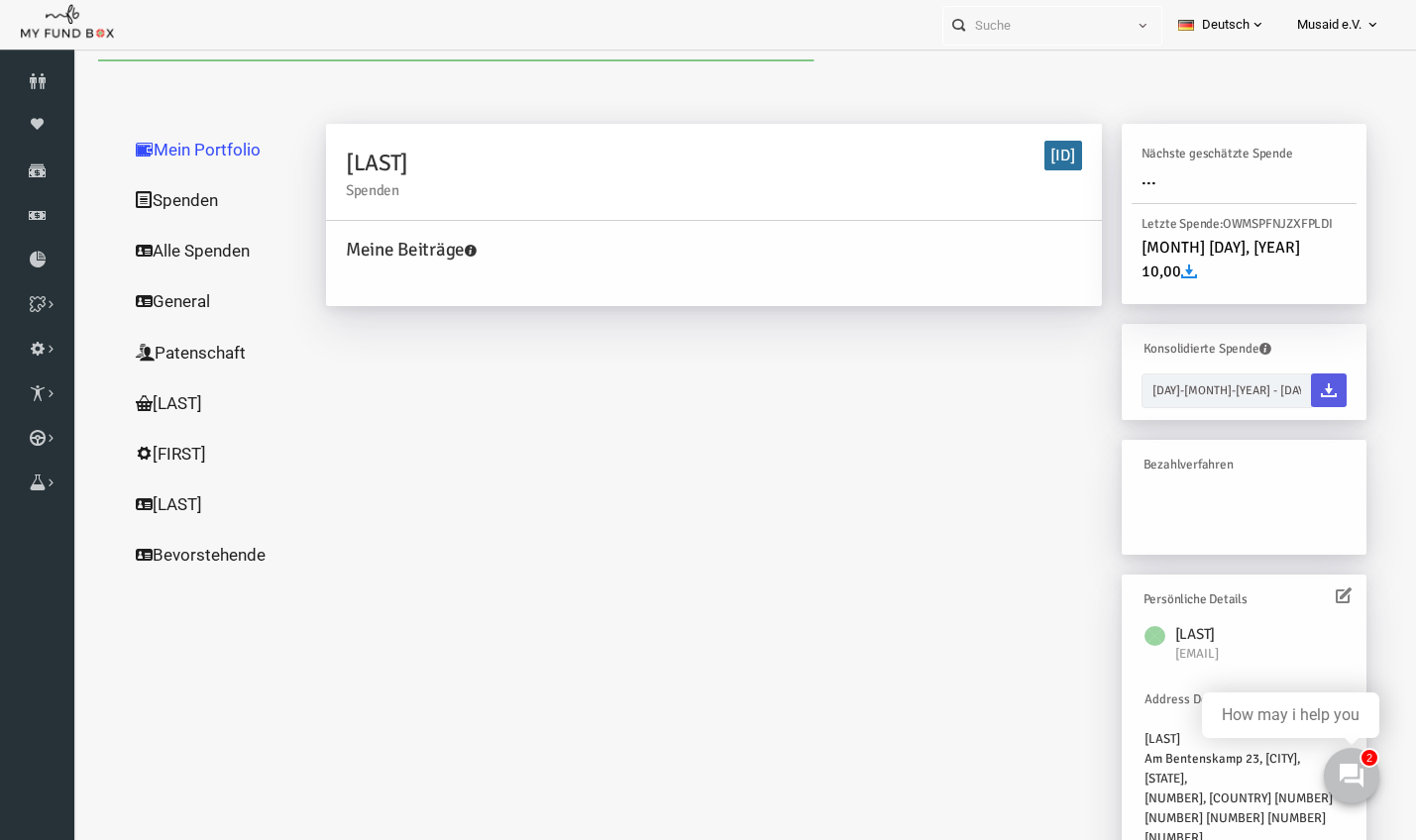 scroll, scrollTop: 0, scrollLeft: 0, axis: both 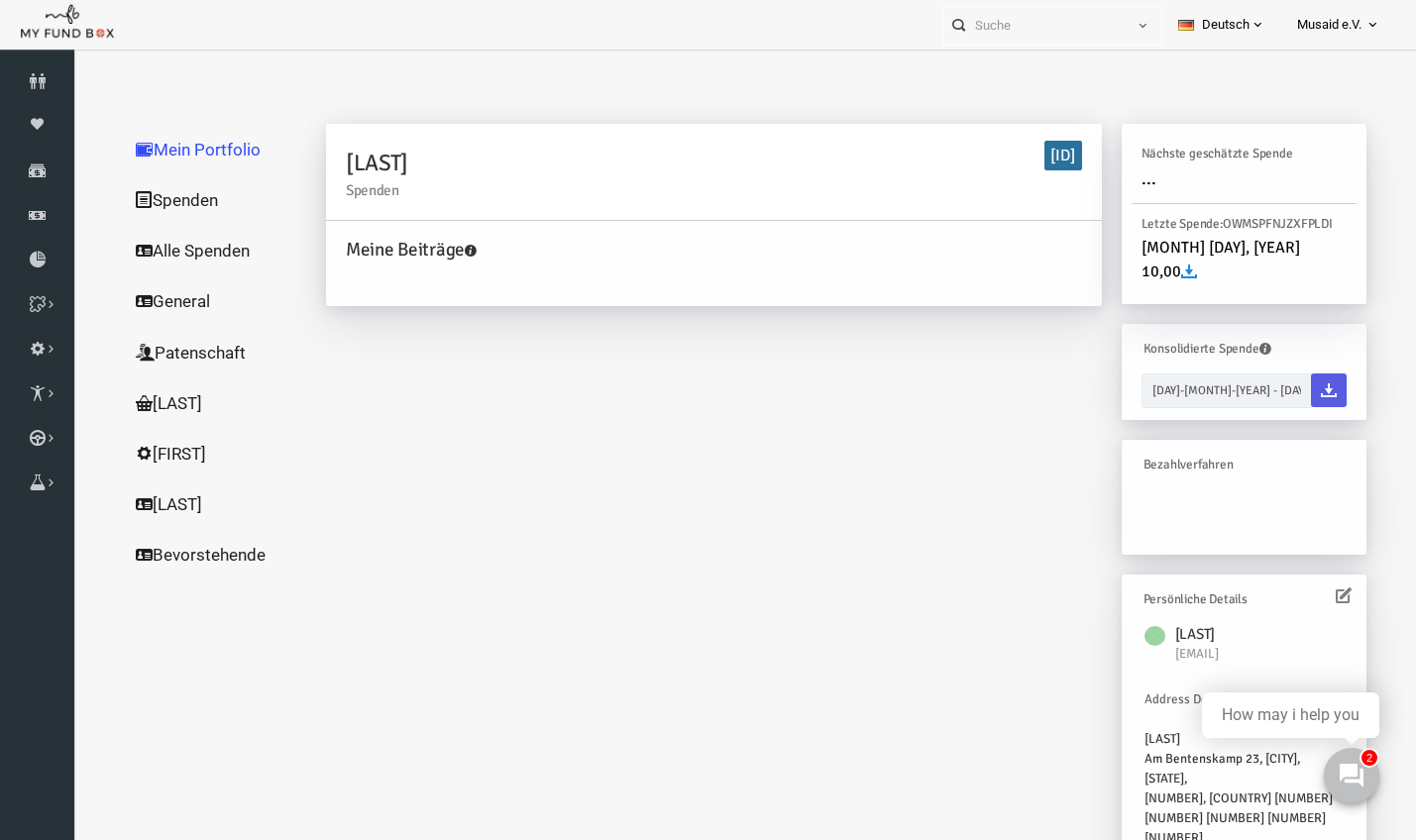 drag, startPoint x: 131, startPoint y: 348, endPoint x: 174, endPoint y: 315, distance: 54 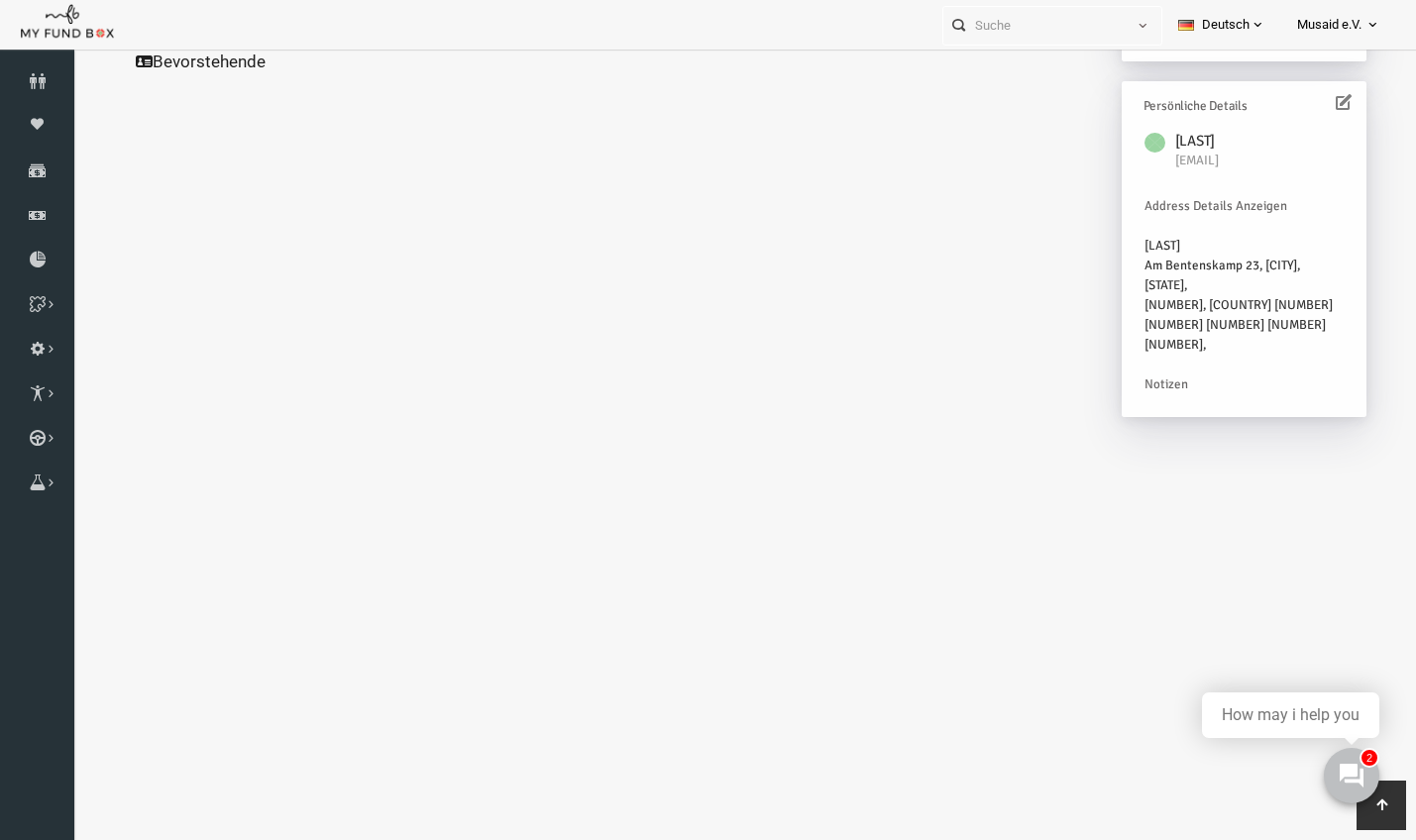 scroll, scrollTop: 588, scrollLeft: 0, axis: vertical 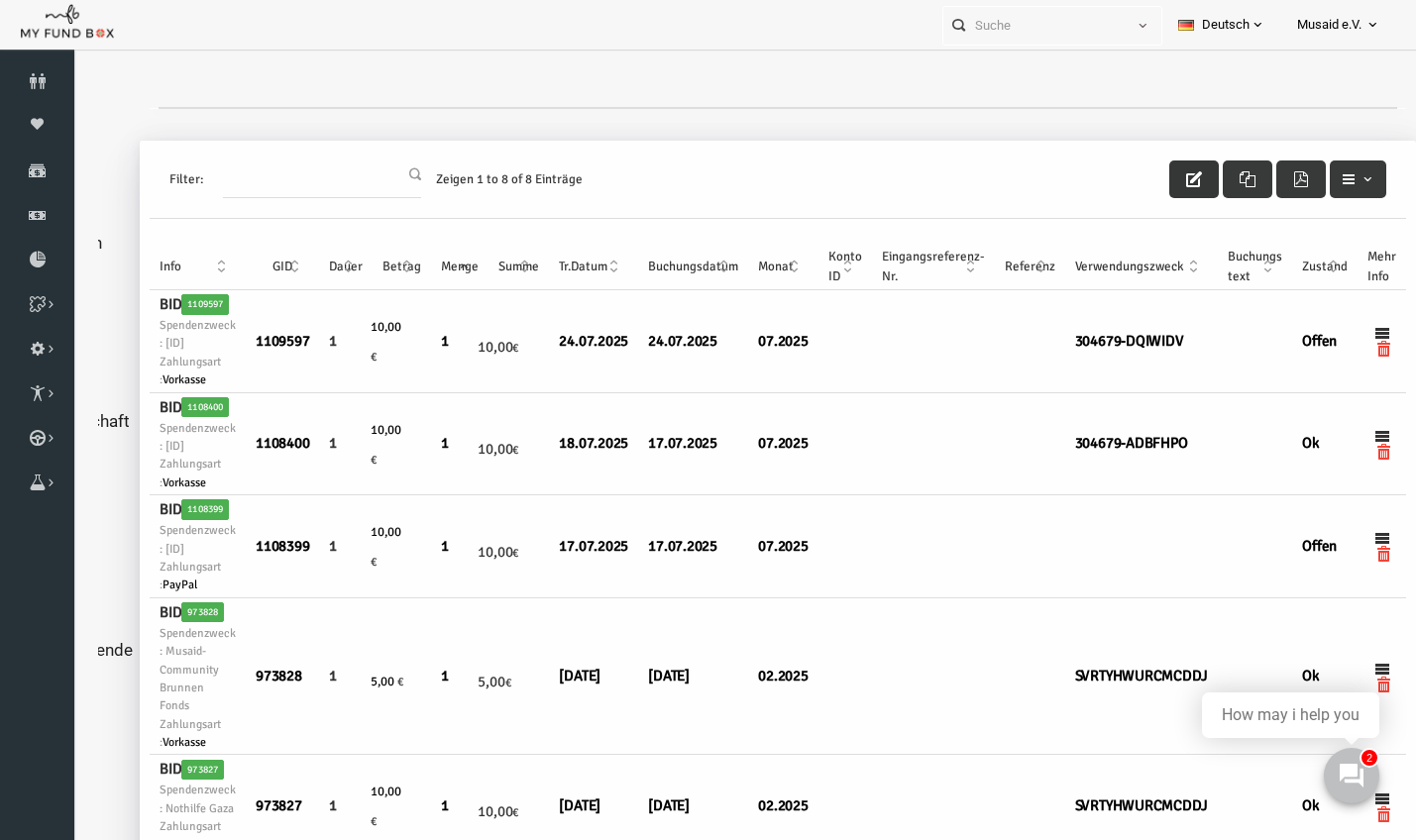 click at bounding box center [1167, 179] 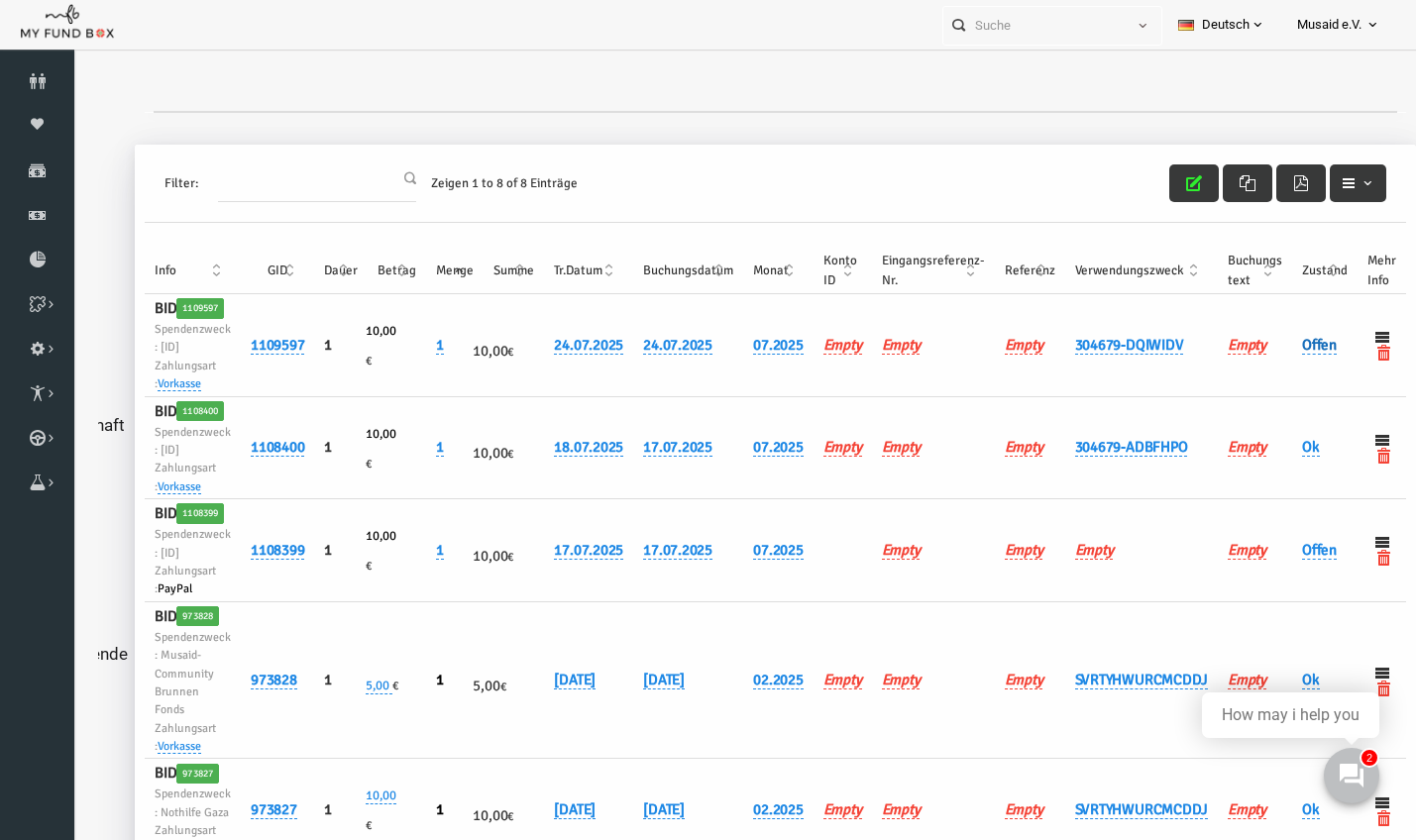 click on "Offen" at bounding box center [1292, 345] 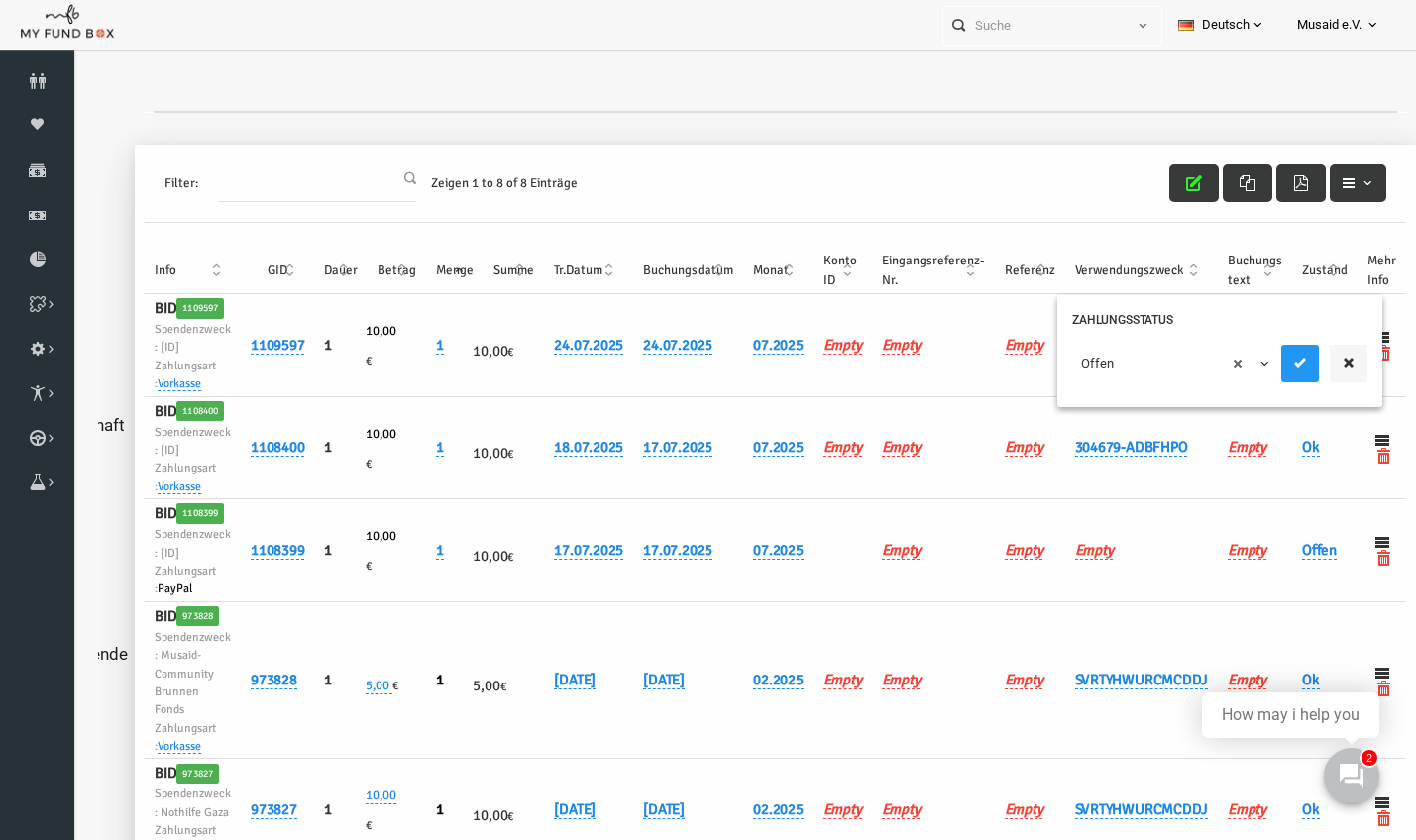 click on "× Offen" at bounding box center [1193, 368] 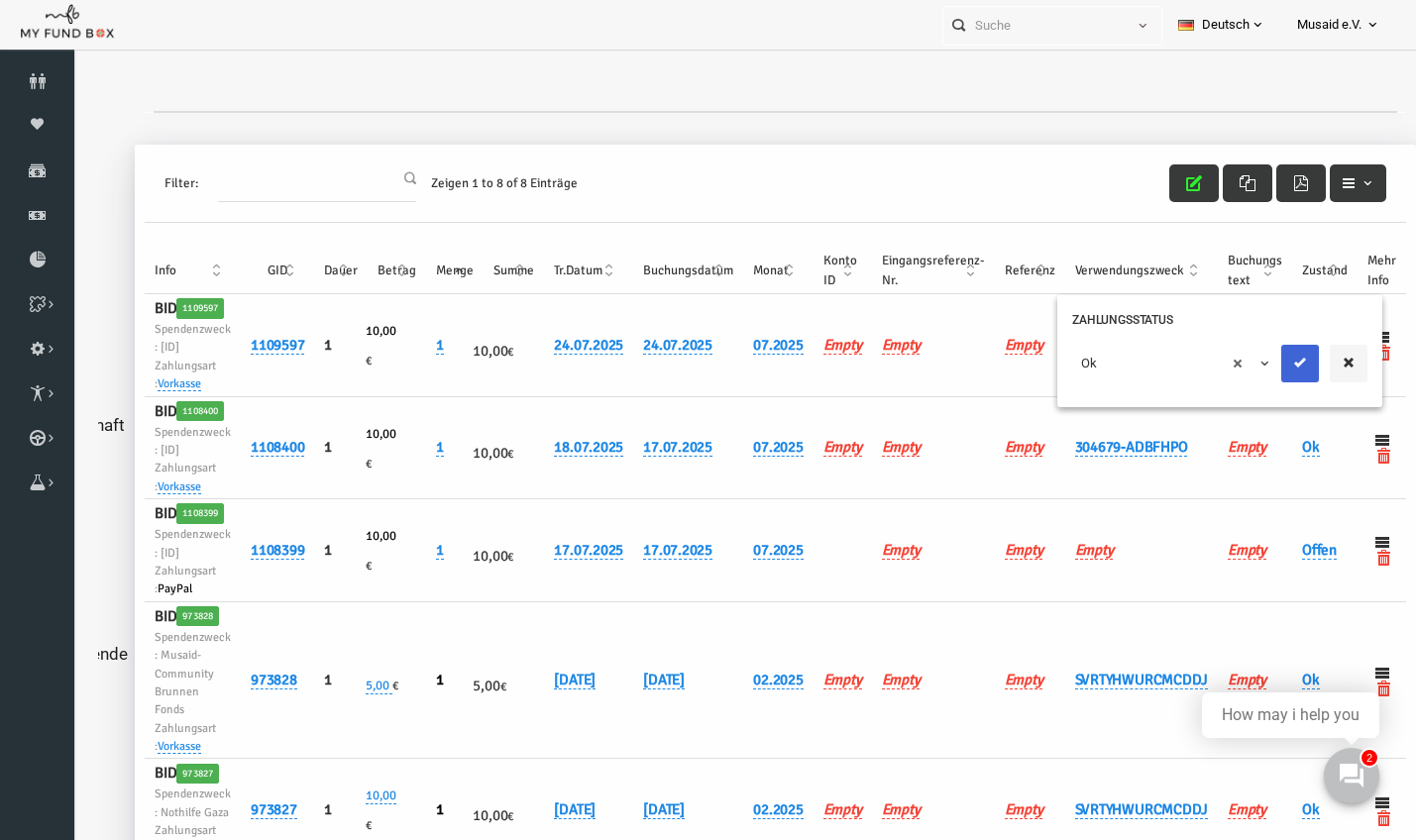 click at bounding box center (1273, 363) 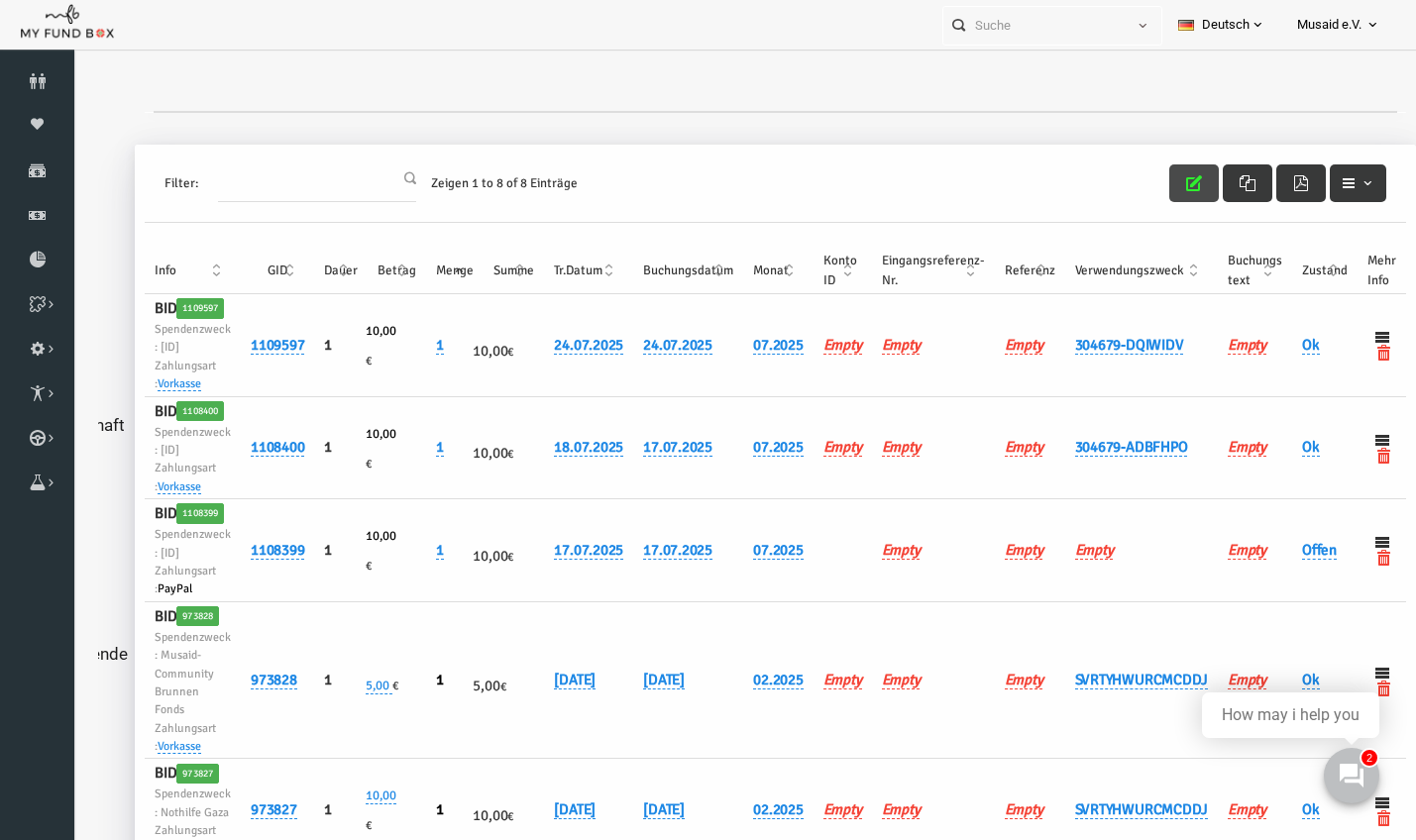 click at bounding box center [1167, 183] 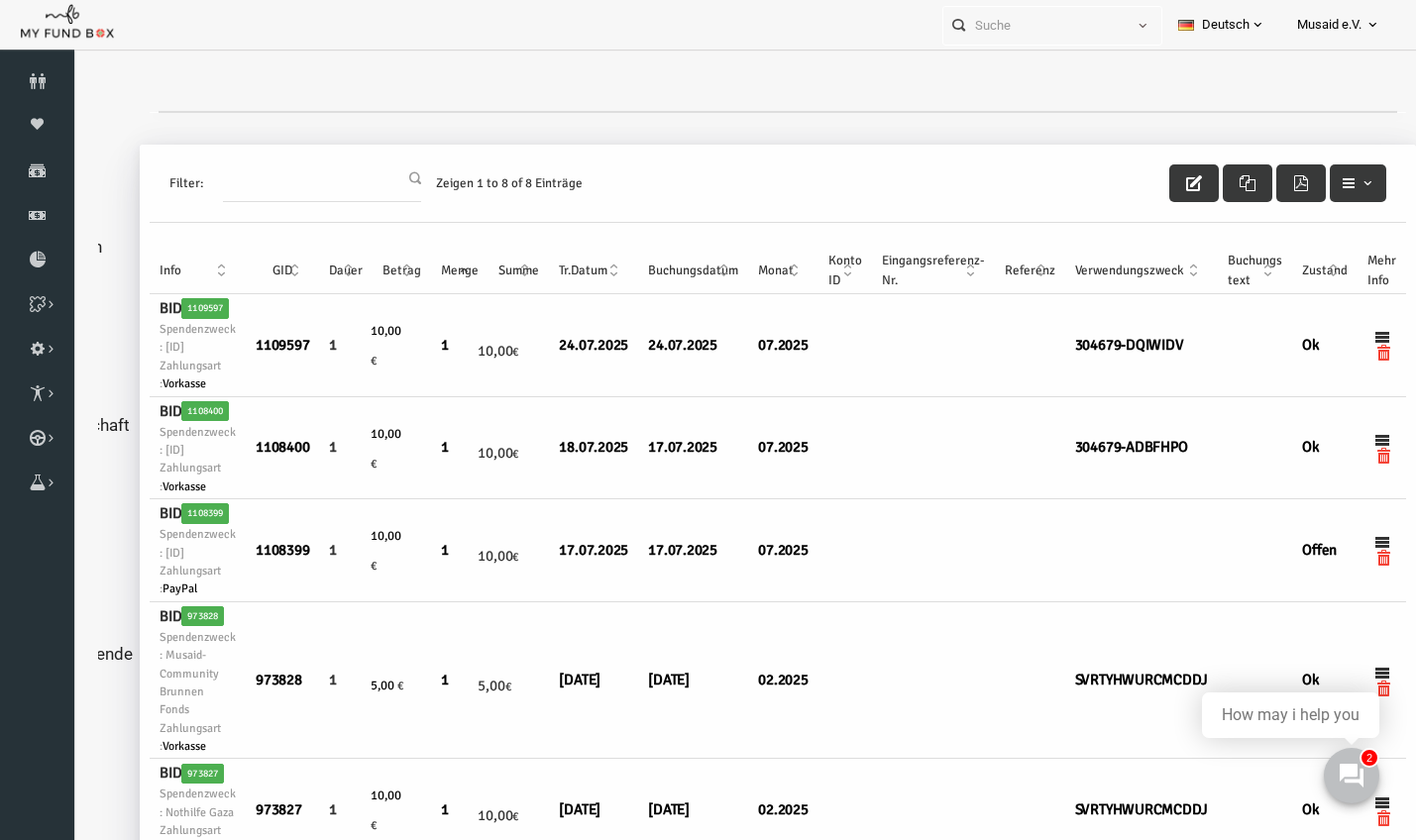 scroll, scrollTop: 0, scrollLeft: 153, axis: horizontal 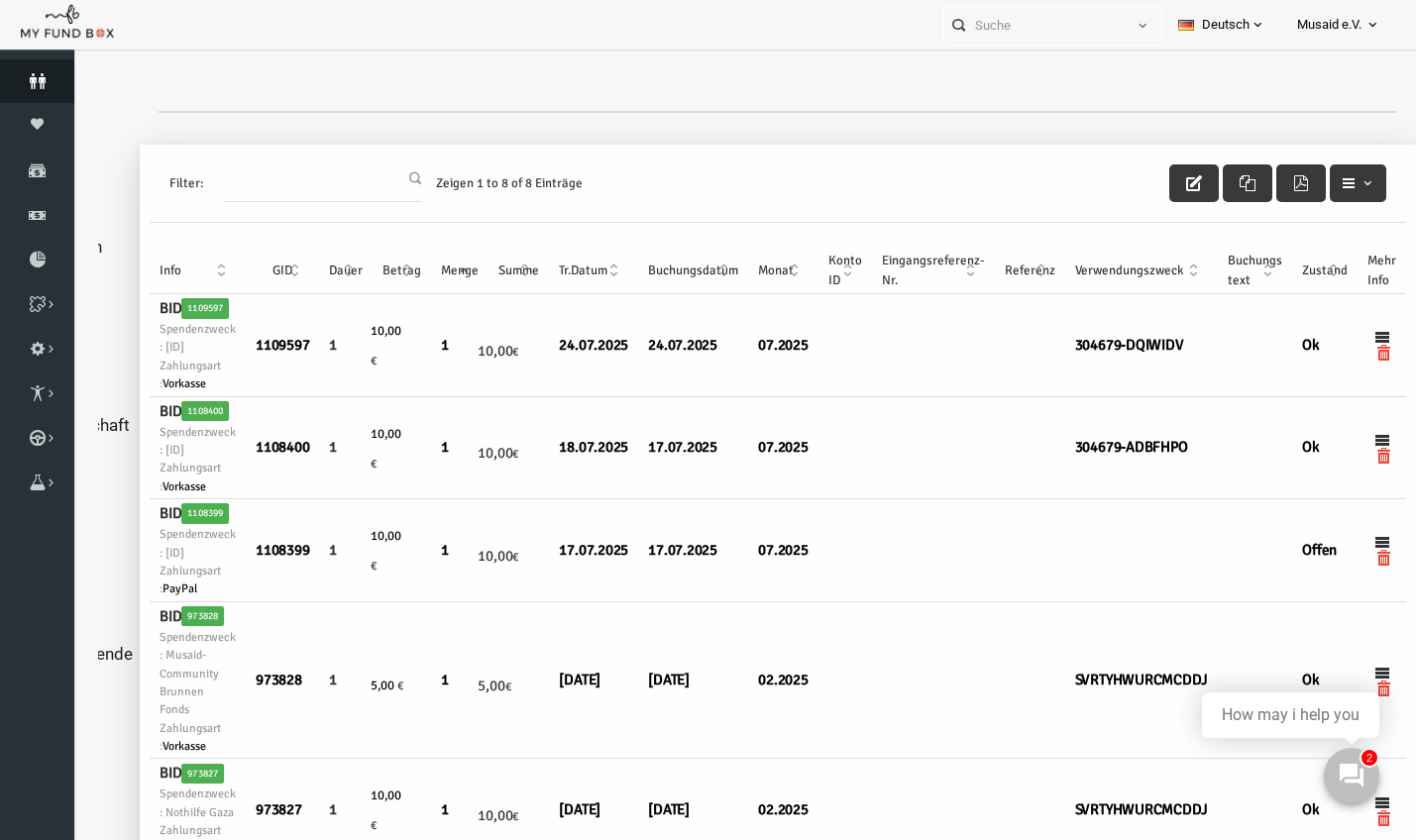 click on "Spender" at bounding box center [37, 81] 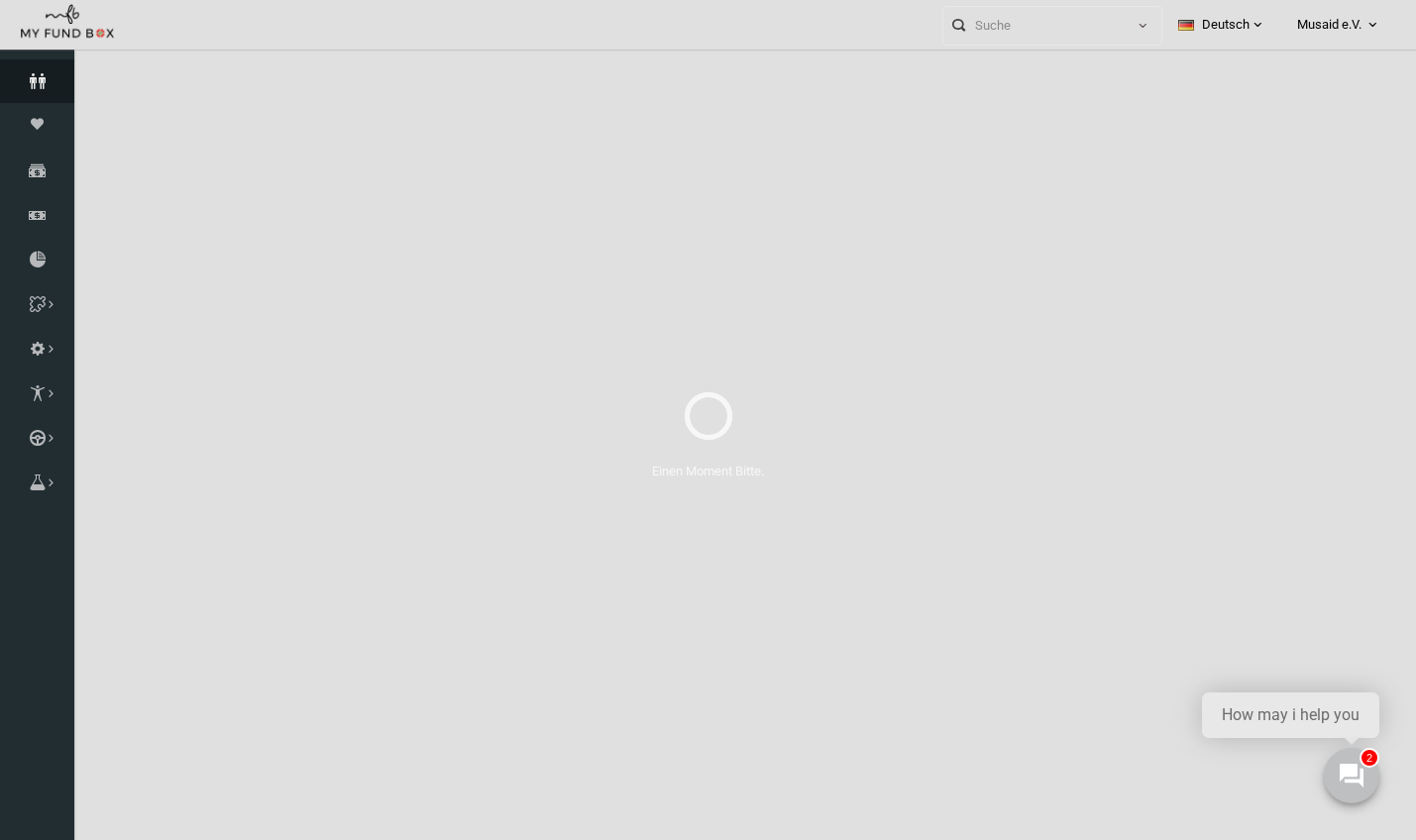select on "100" 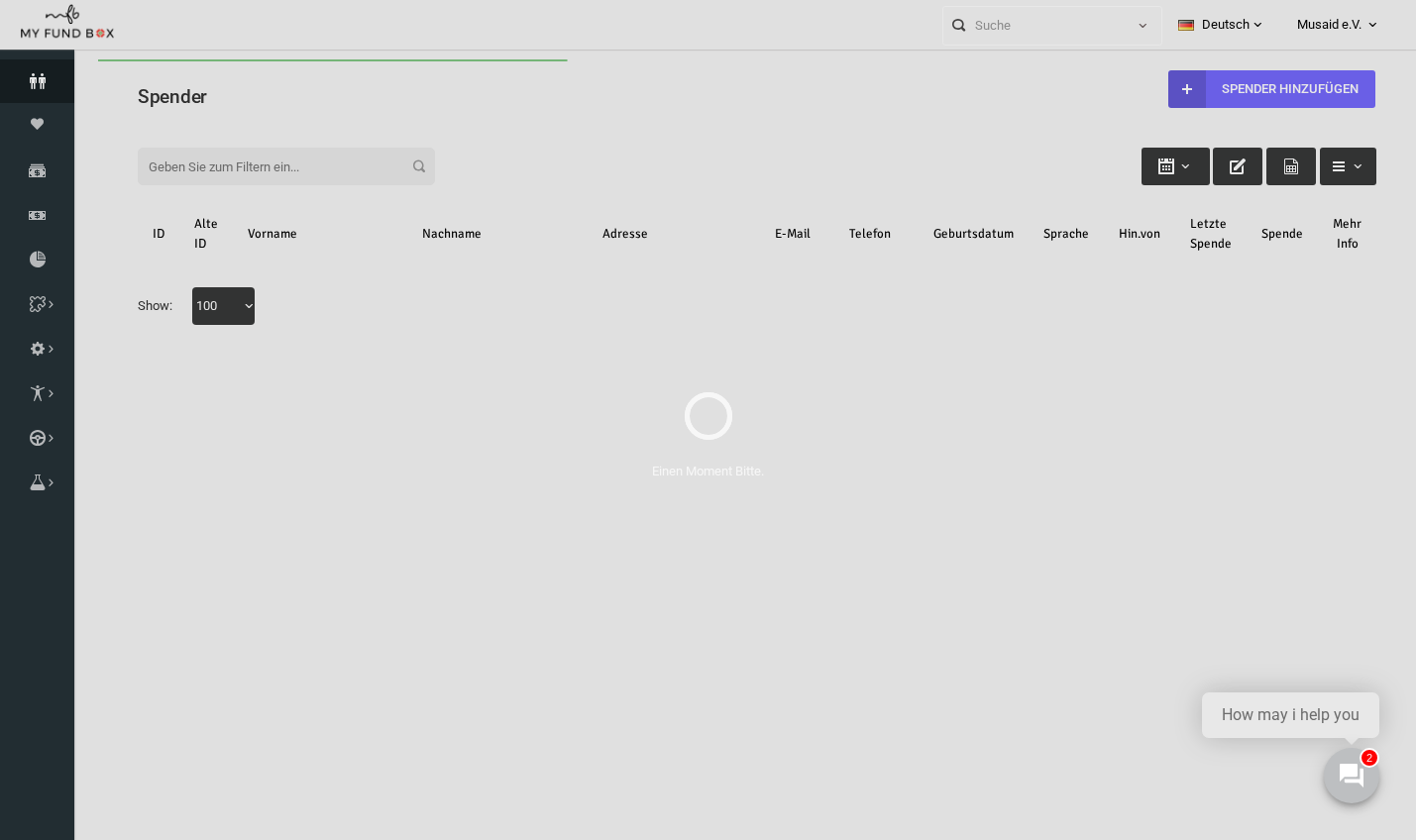 scroll, scrollTop: 0, scrollLeft: 0, axis: both 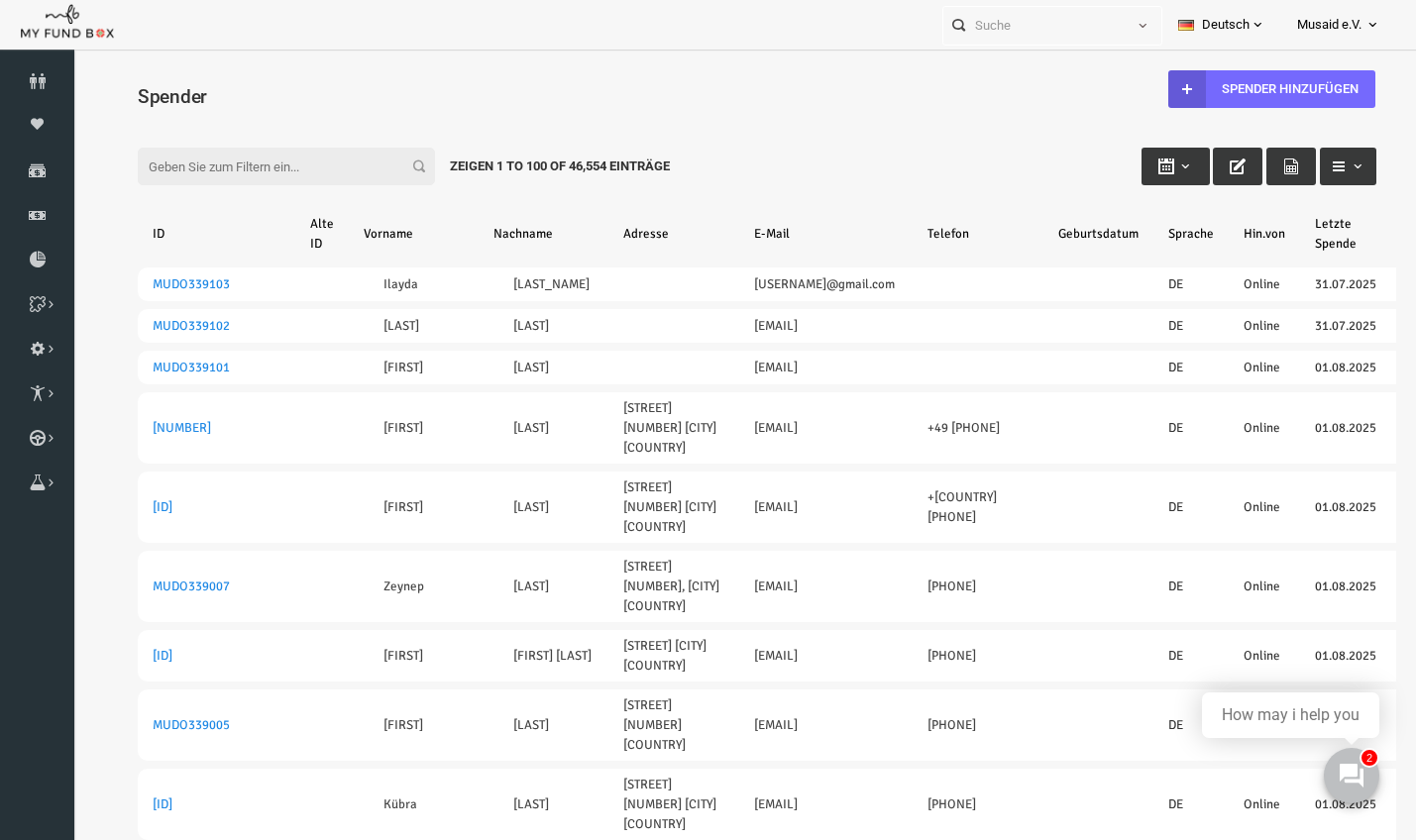 click on "Filter:" at bounding box center (260, 166) 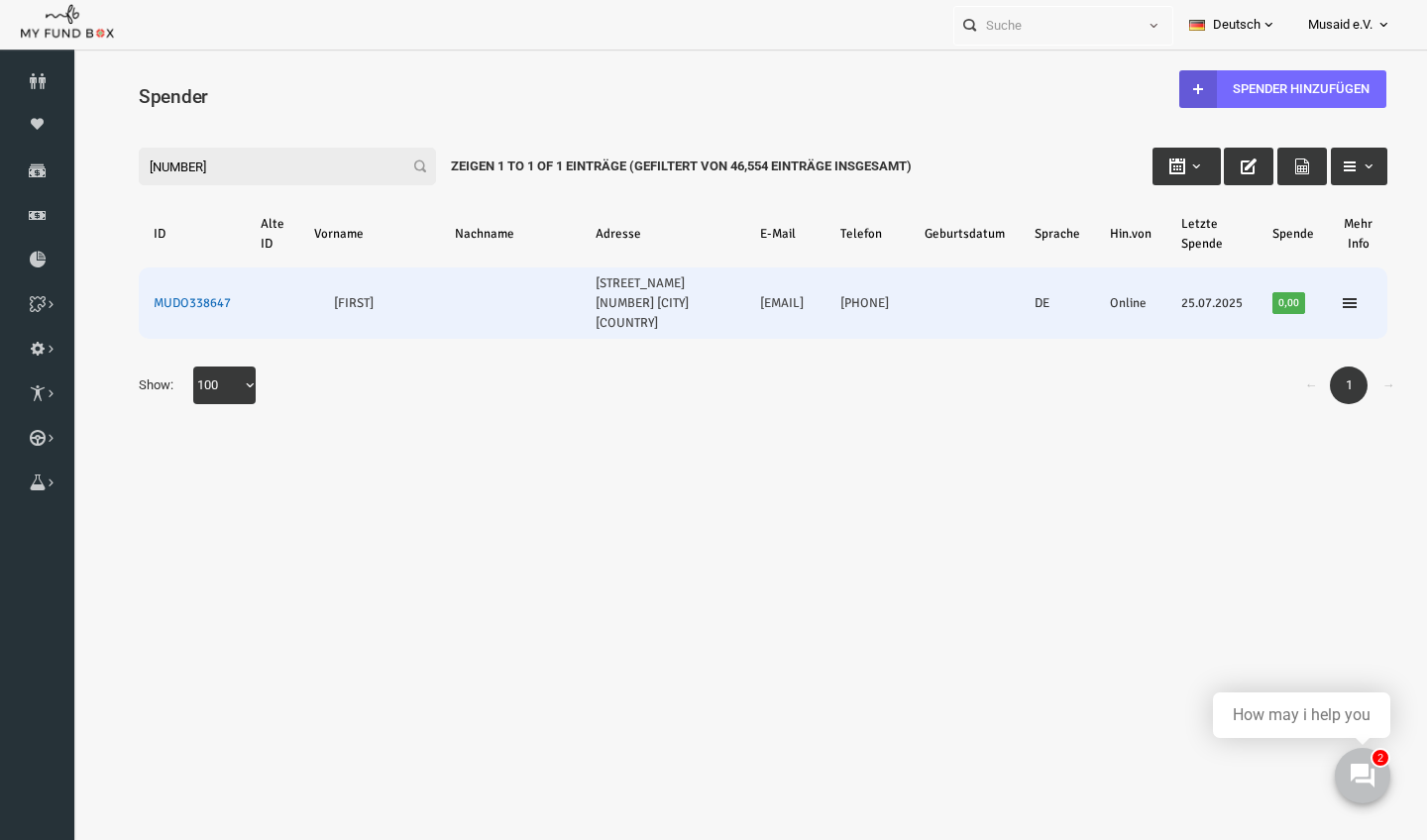 type on "[NUMBER]" 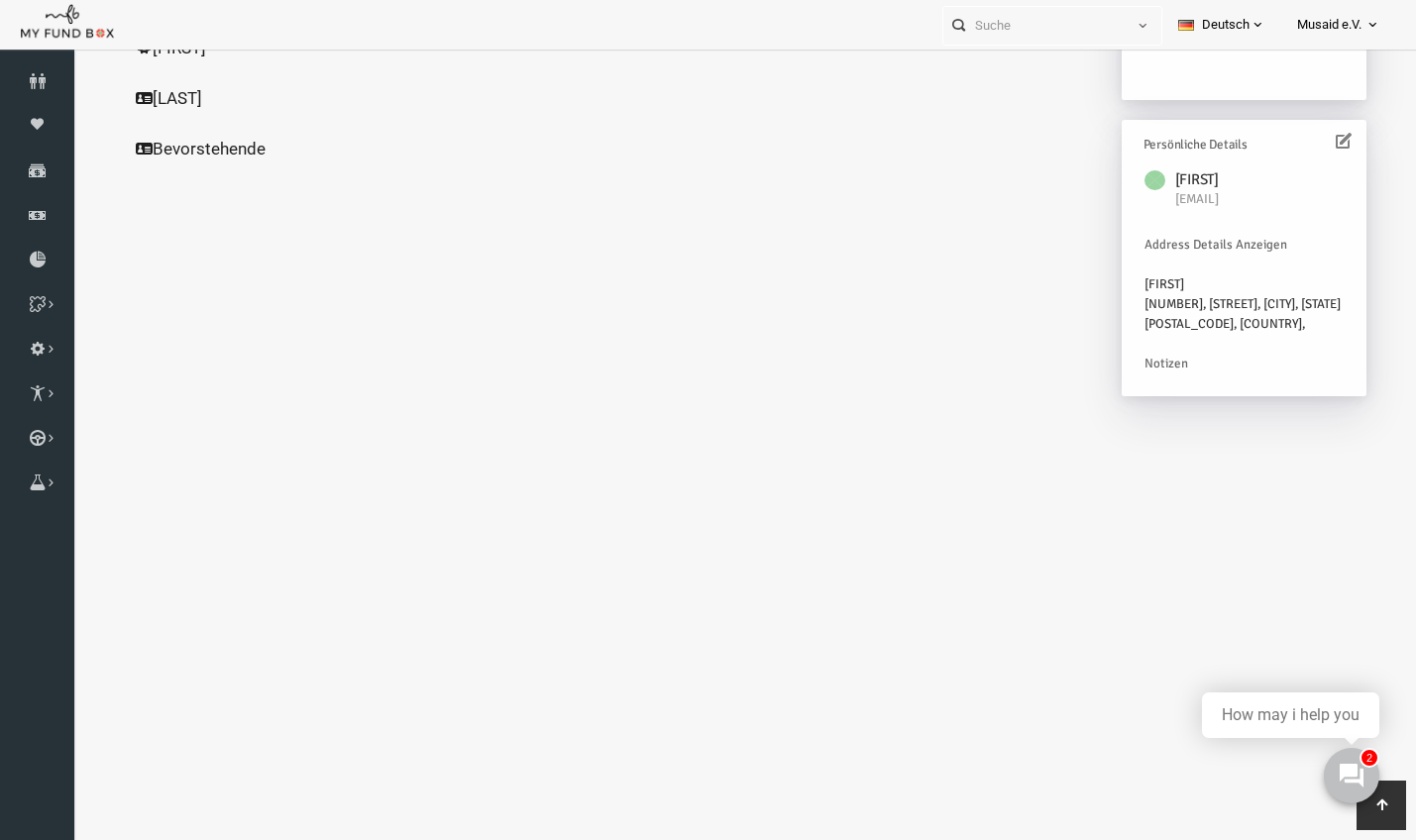 scroll, scrollTop: 501, scrollLeft: 0, axis: vertical 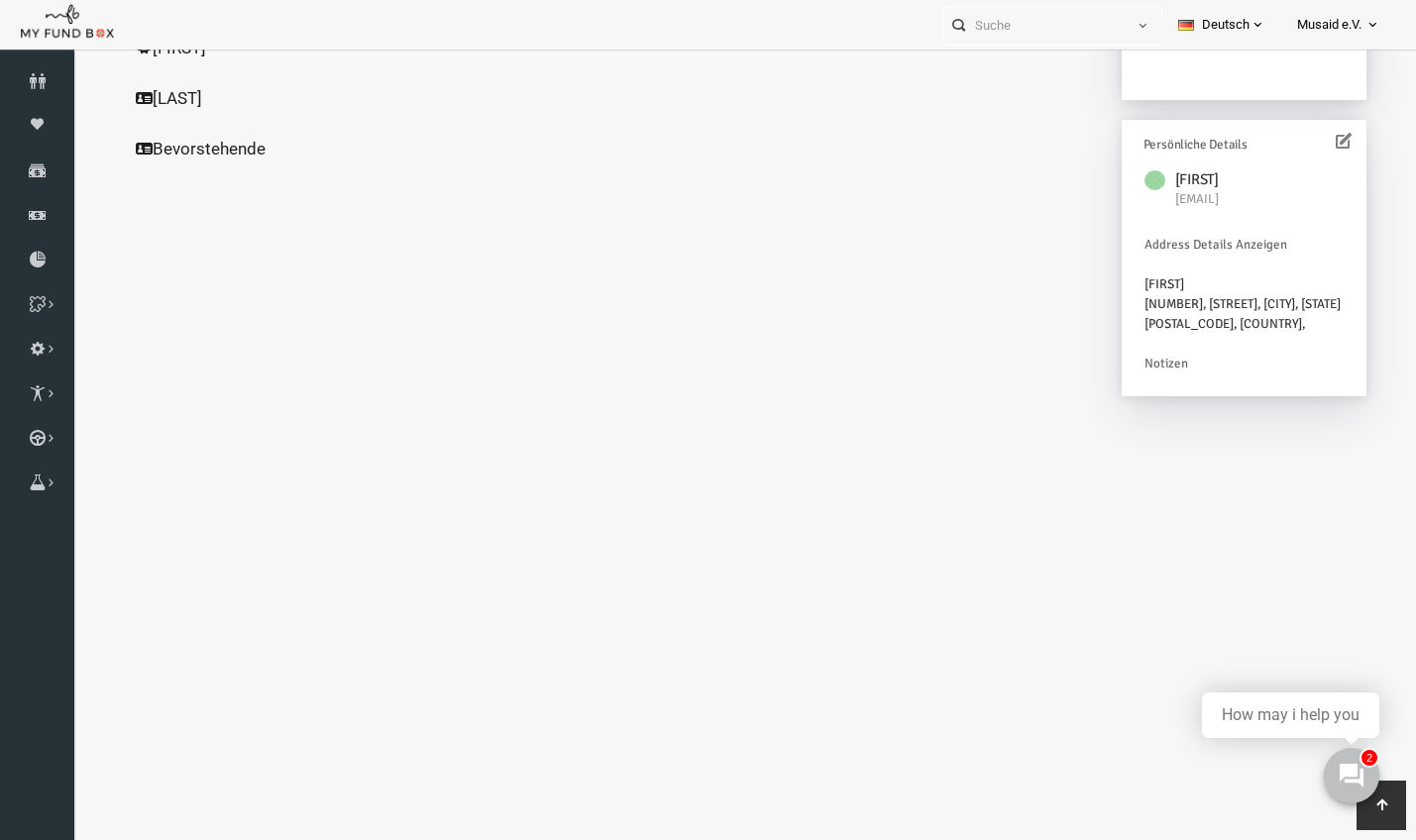 click on "Alle Spenden" at bounding box center [190, -156] 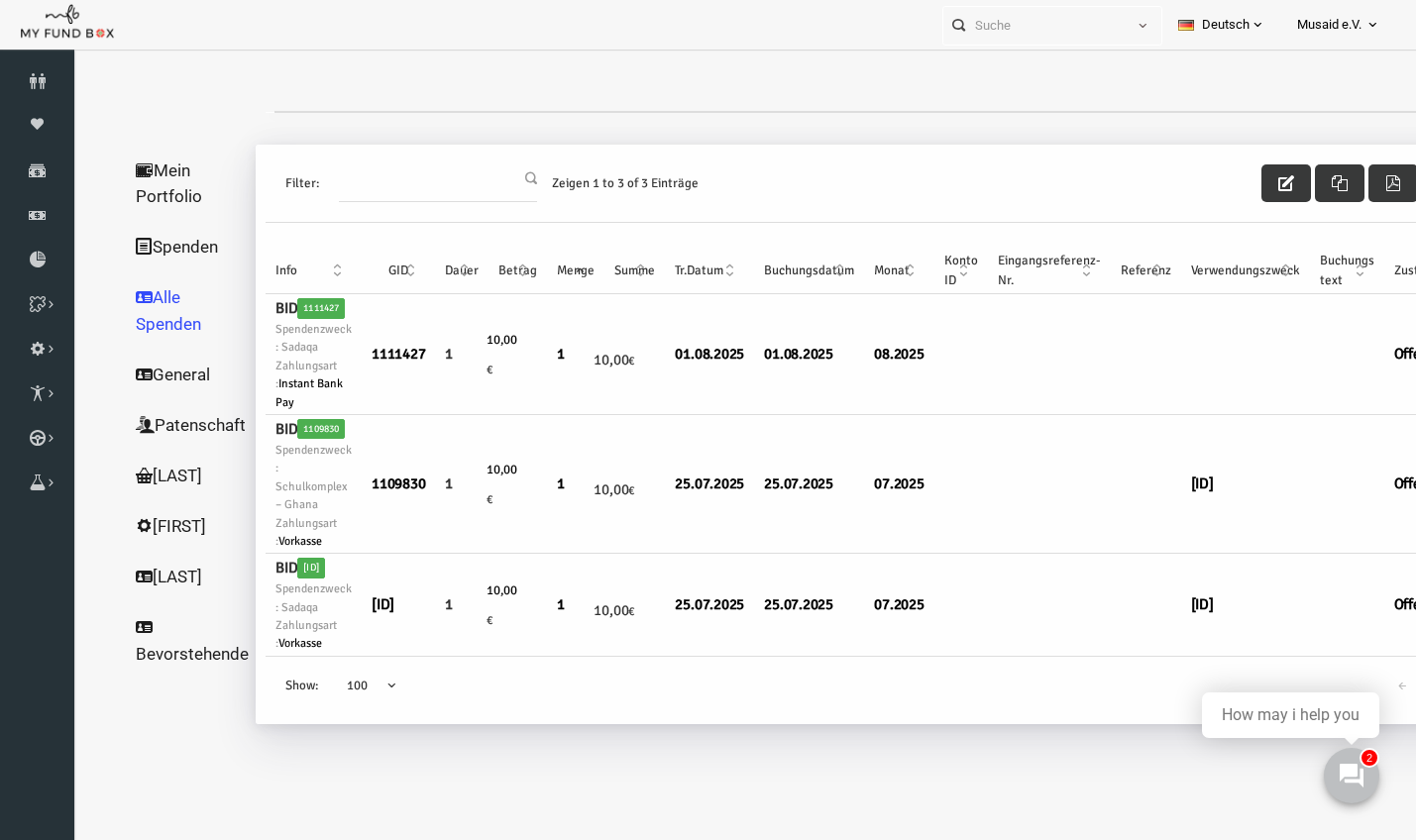 scroll, scrollTop: 0, scrollLeft: 0, axis: both 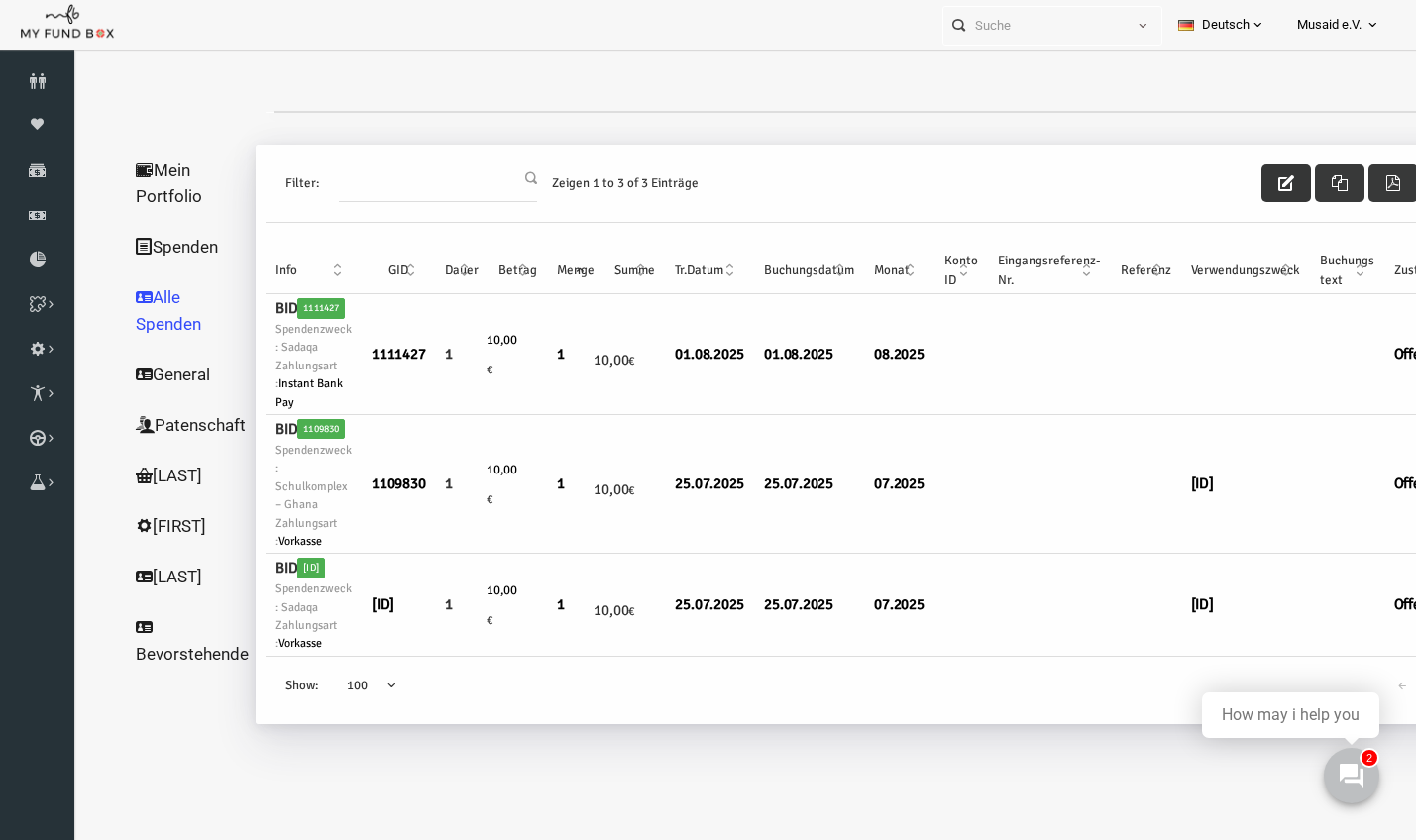 click at bounding box center (1259, 183) 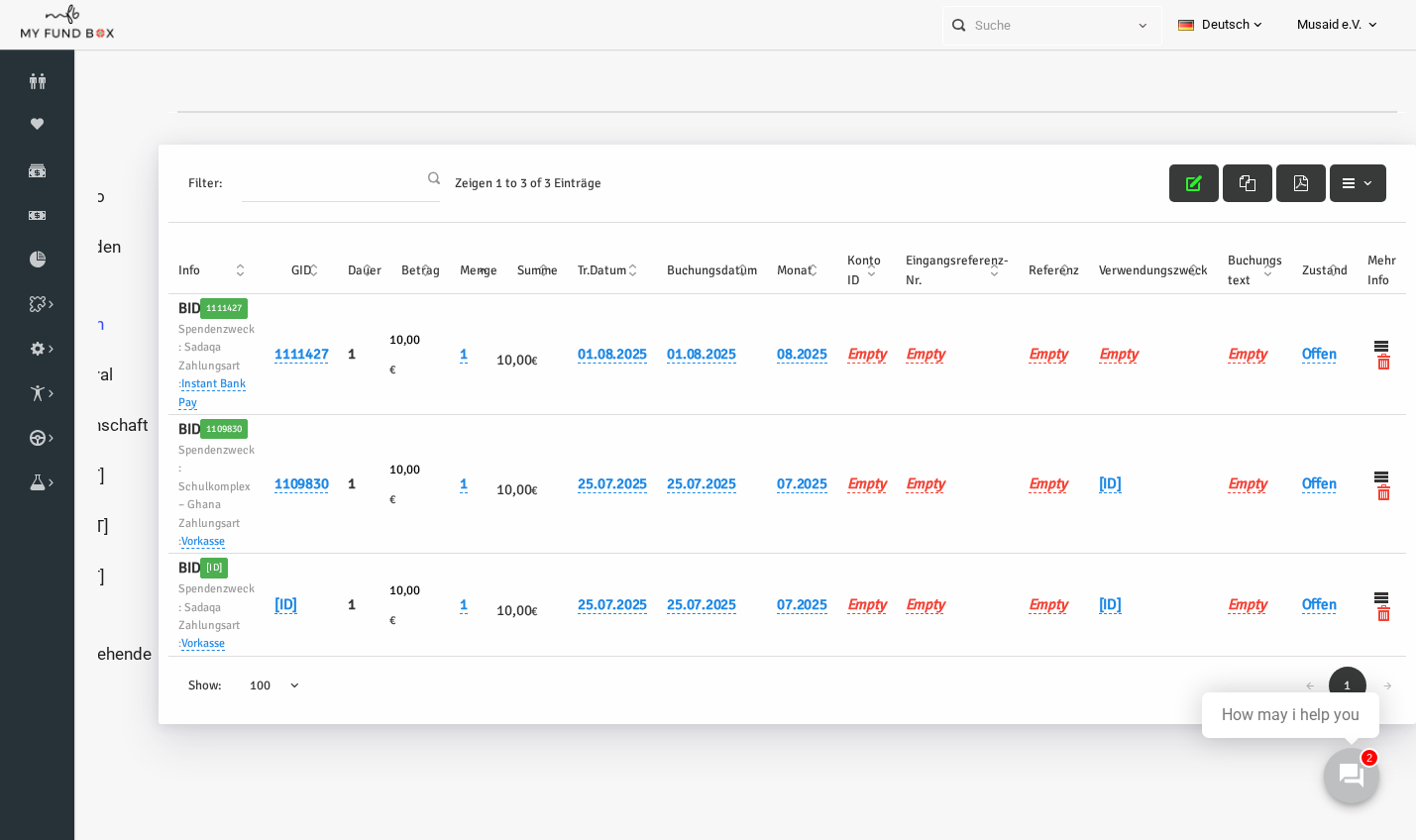 scroll, scrollTop: 74, scrollLeft: 0, axis: vertical 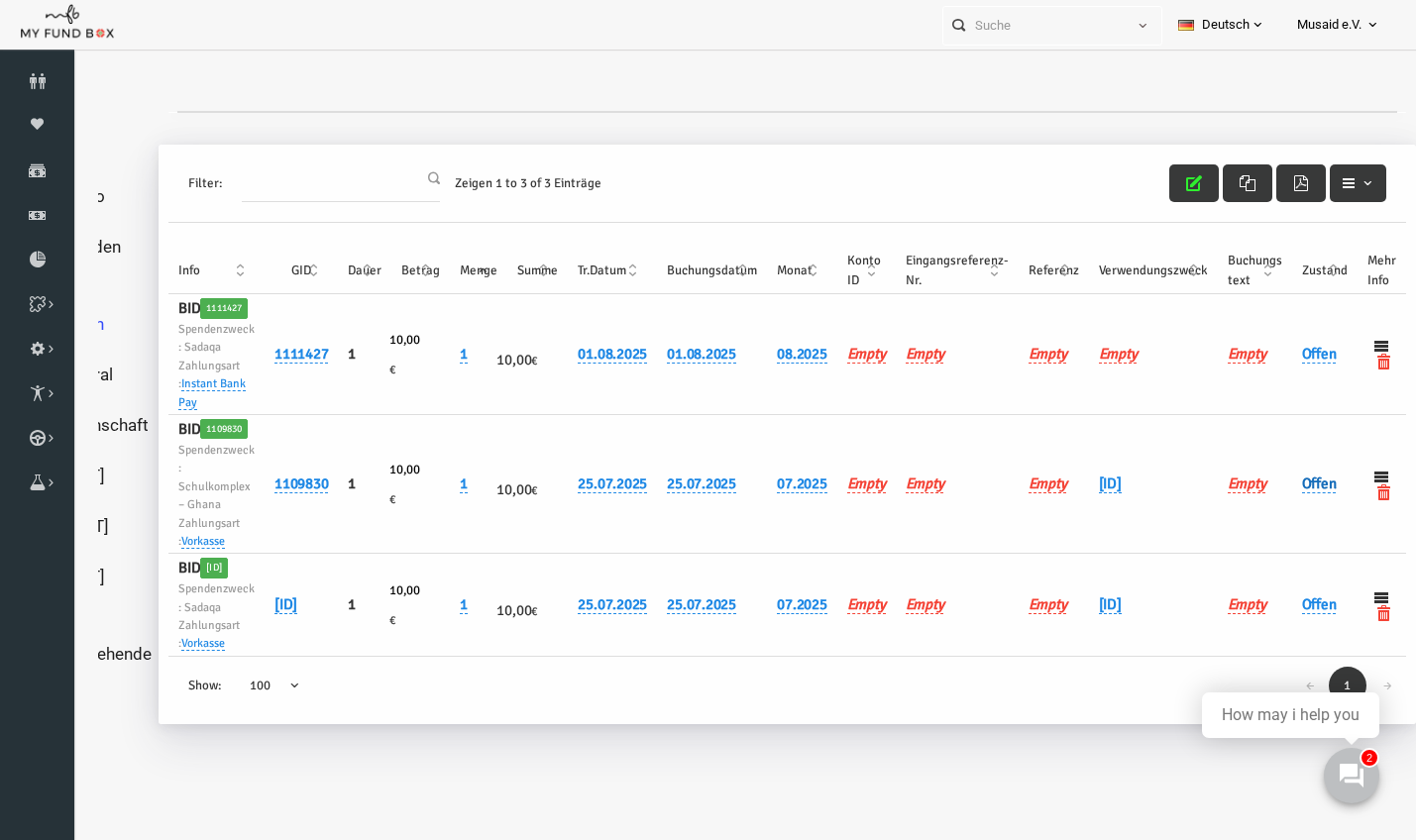click on "Offen" at bounding box center (1292, 483) 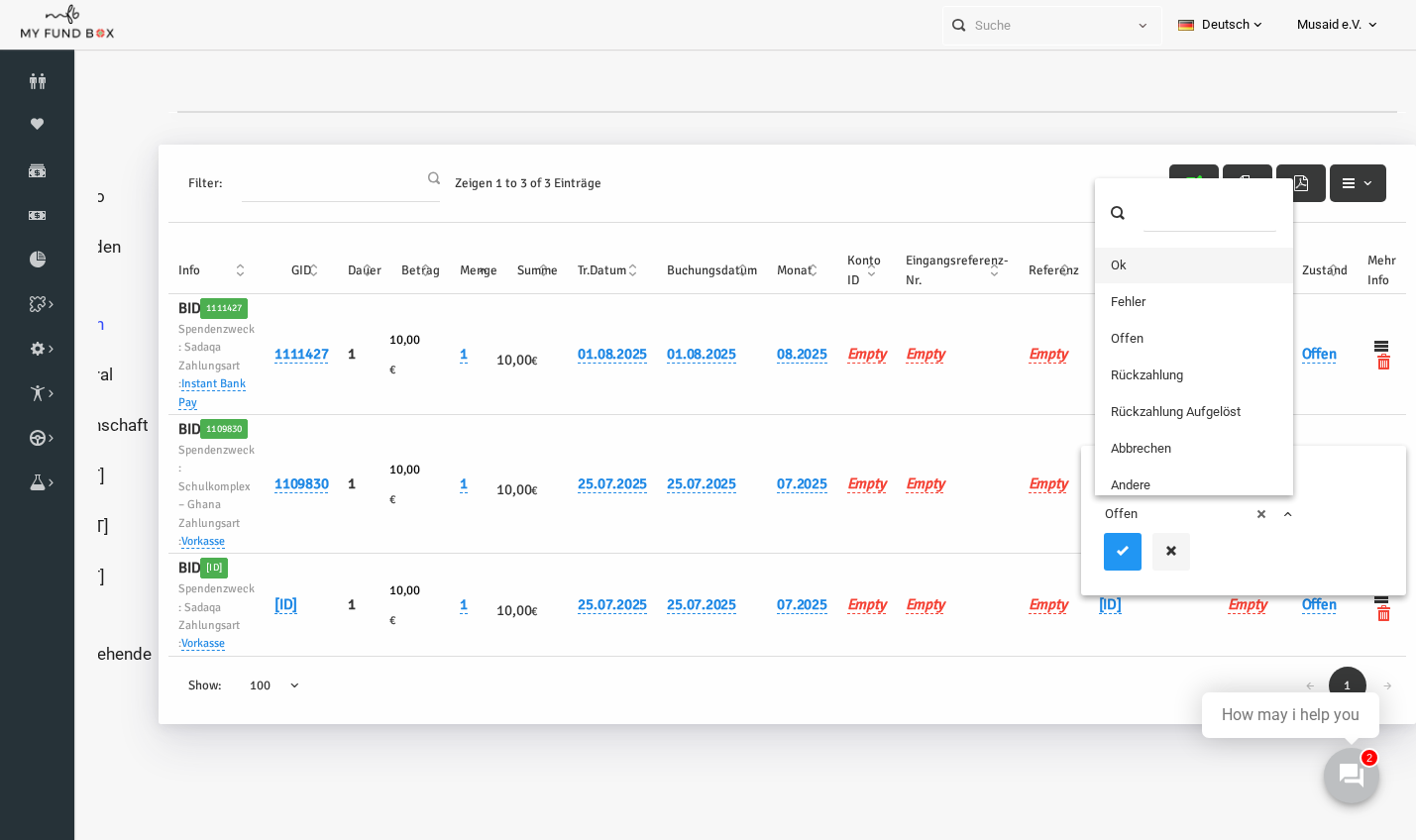 click on "× Offen" at bounding box center (1168, 514) 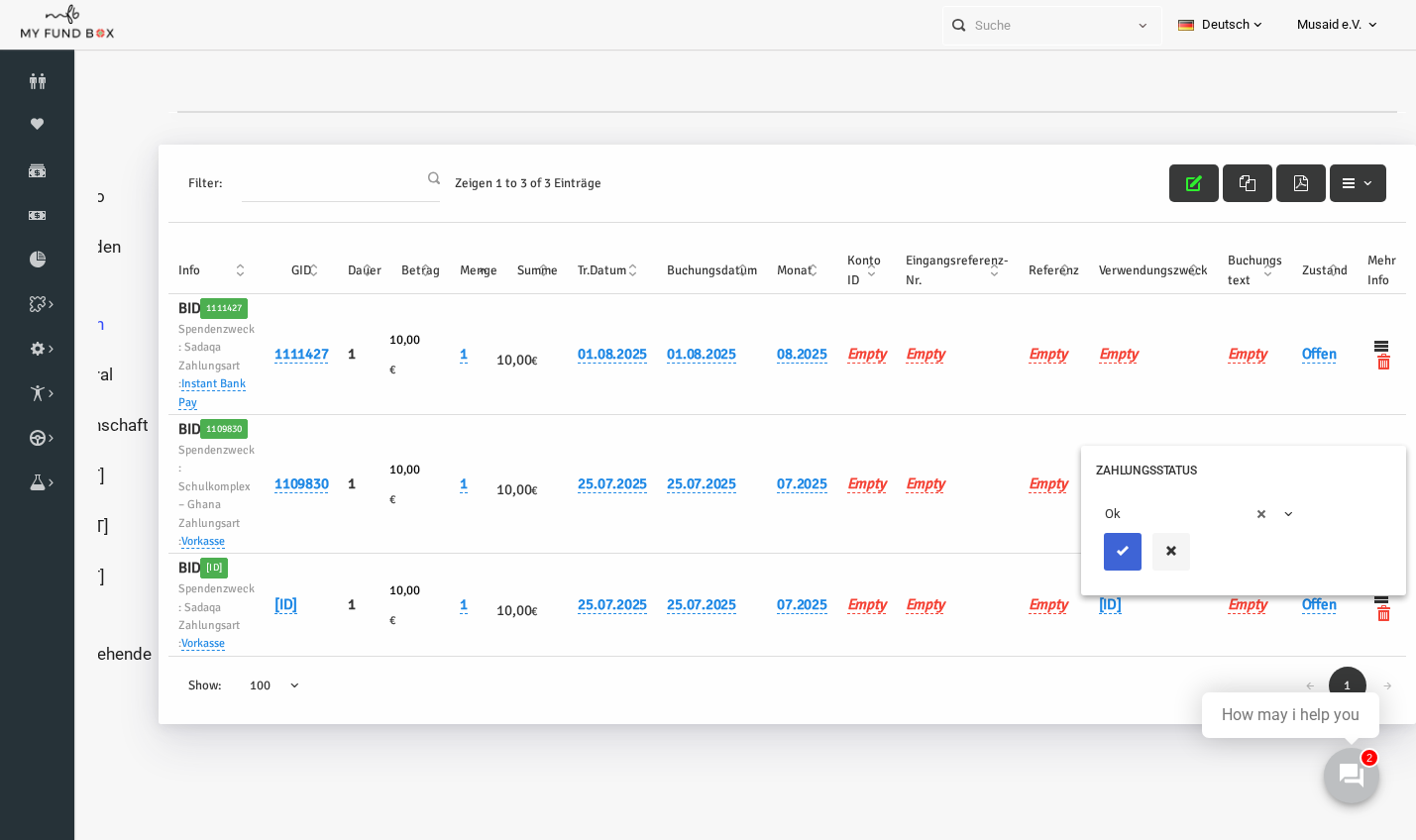 click at bounding box center (1096, 551) 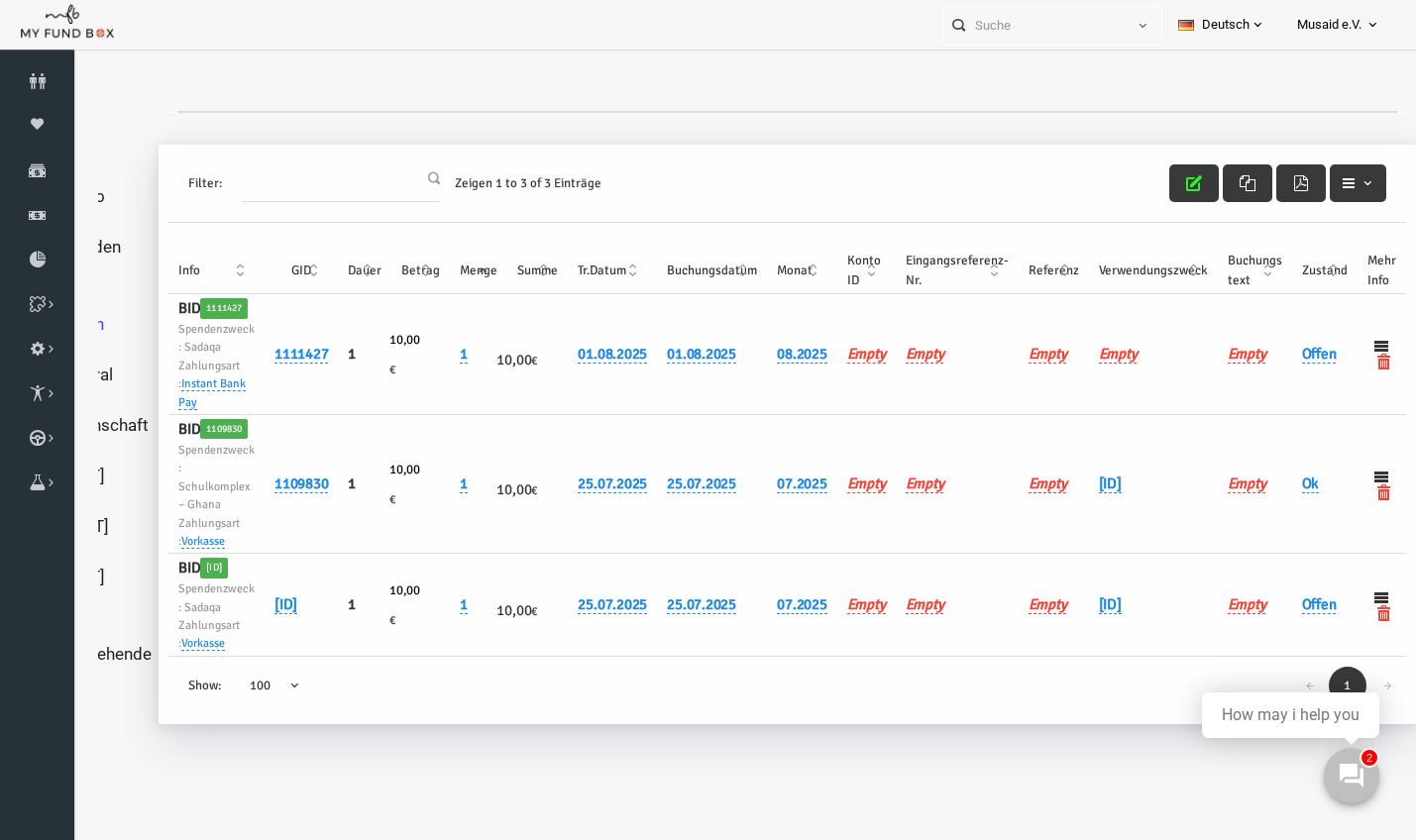 click on "Offen" at bounding box center [1298, 604] 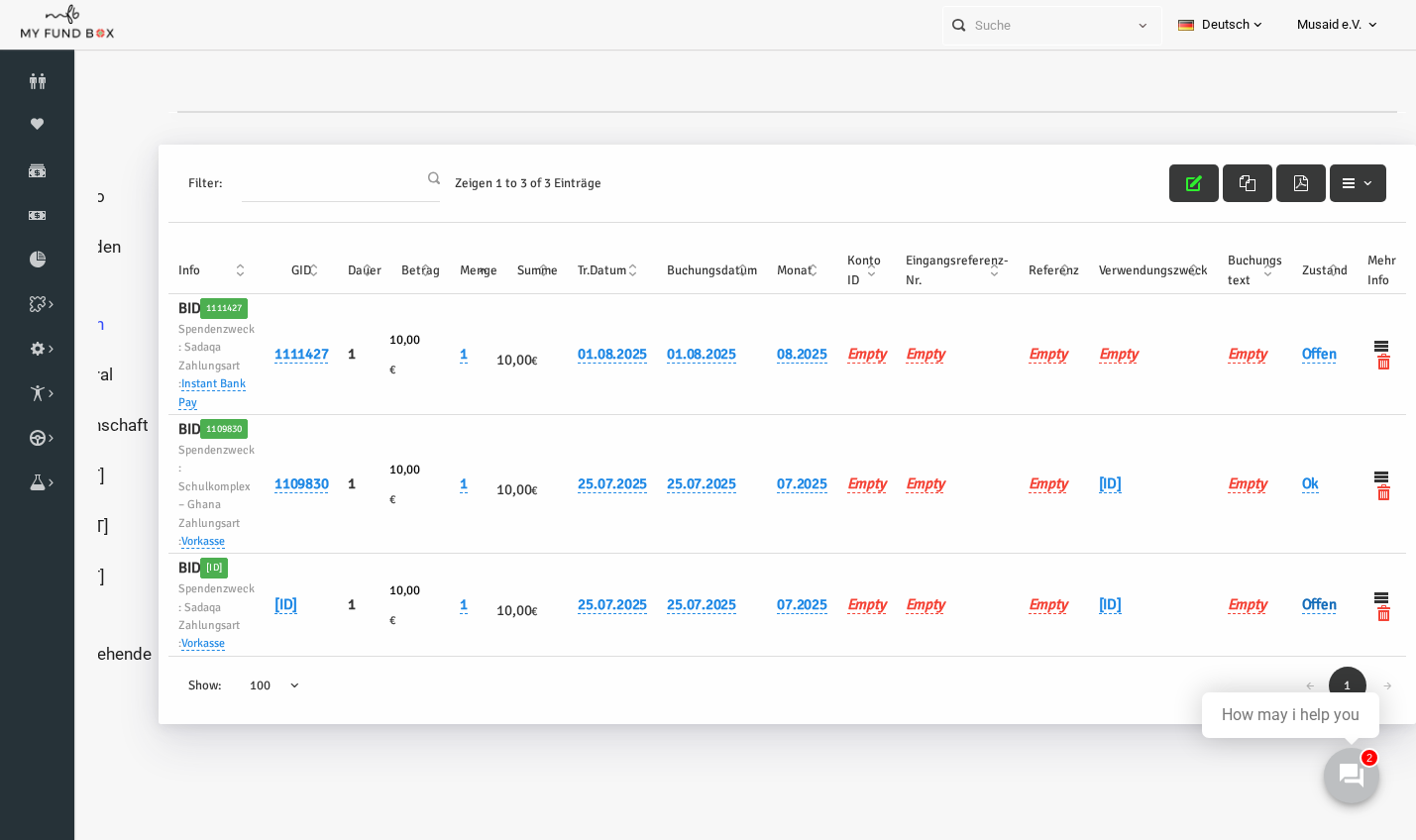 click on "Offen" at bounding box center [1292, 604] 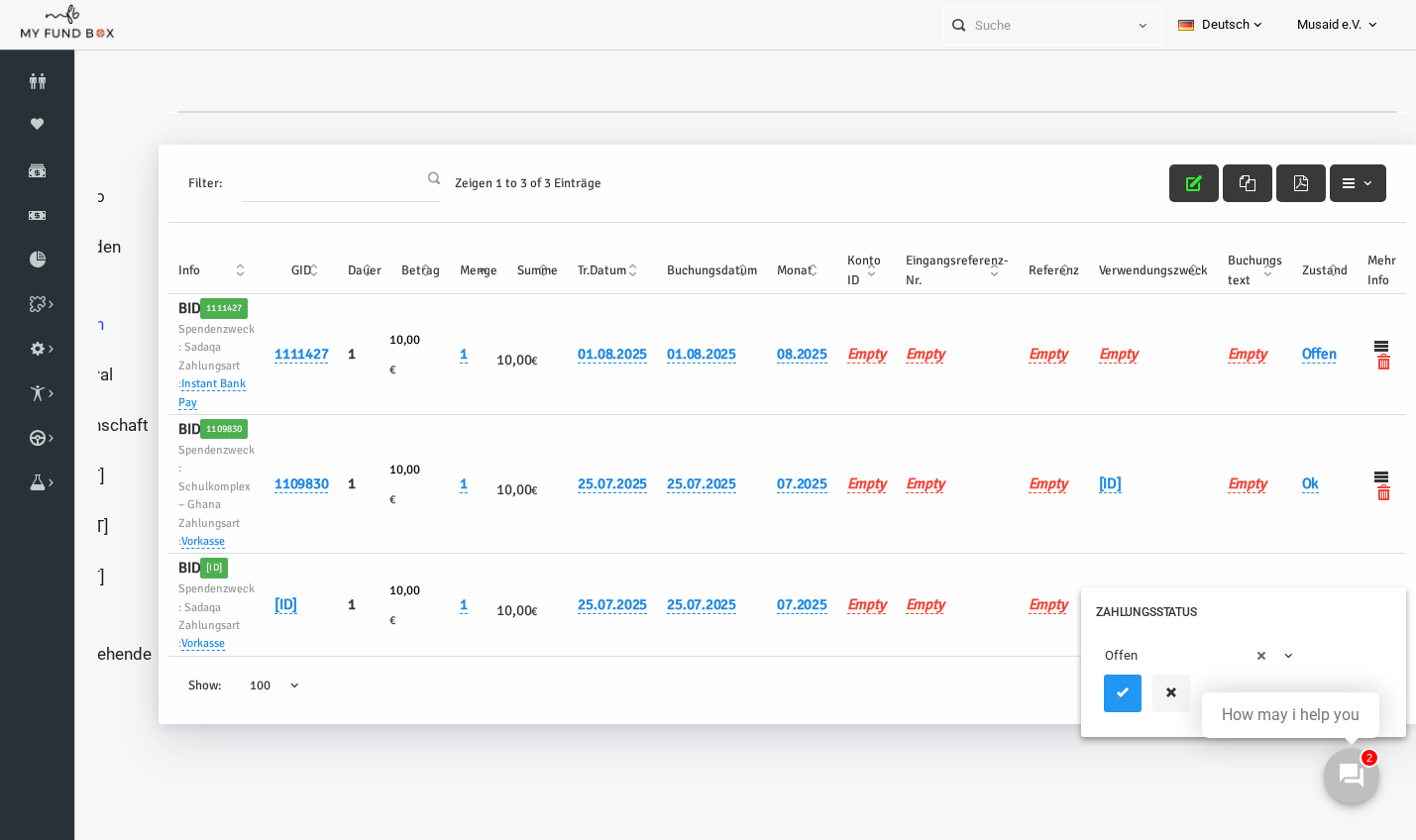 click on "× Offen" at bounding box center [1168, 656] 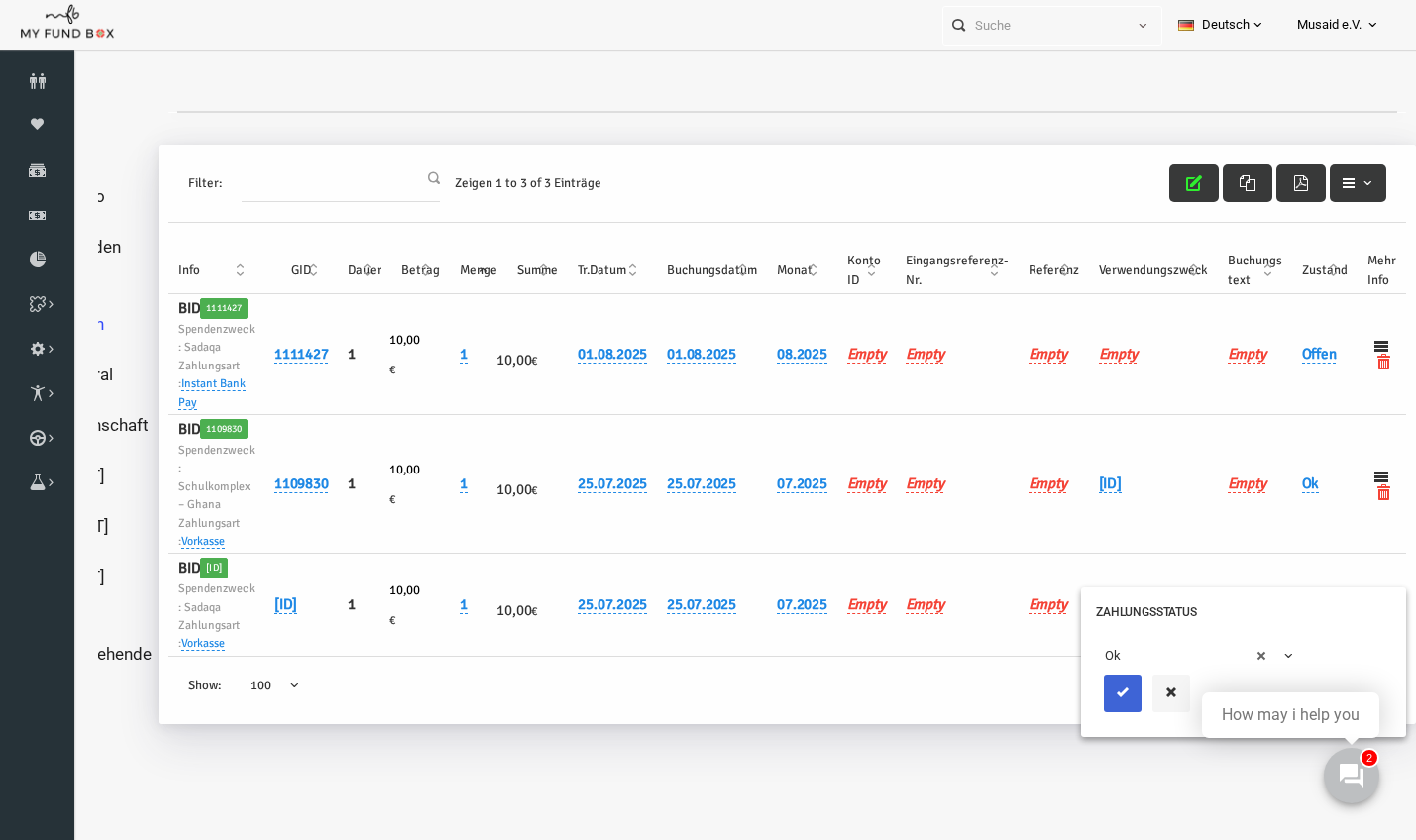 click at bounding box center [1096, 693] 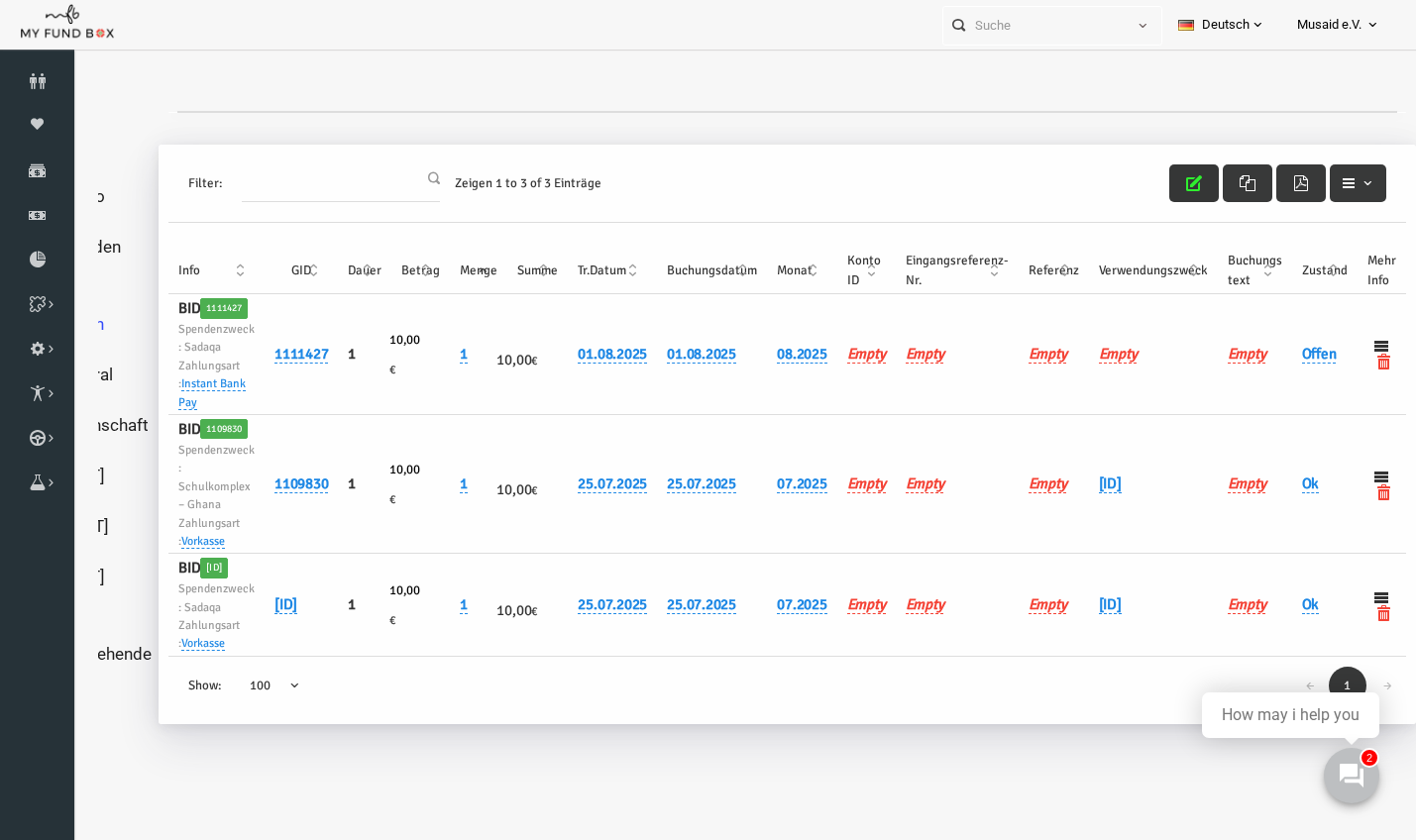 click at bounding box center (1167, 183) 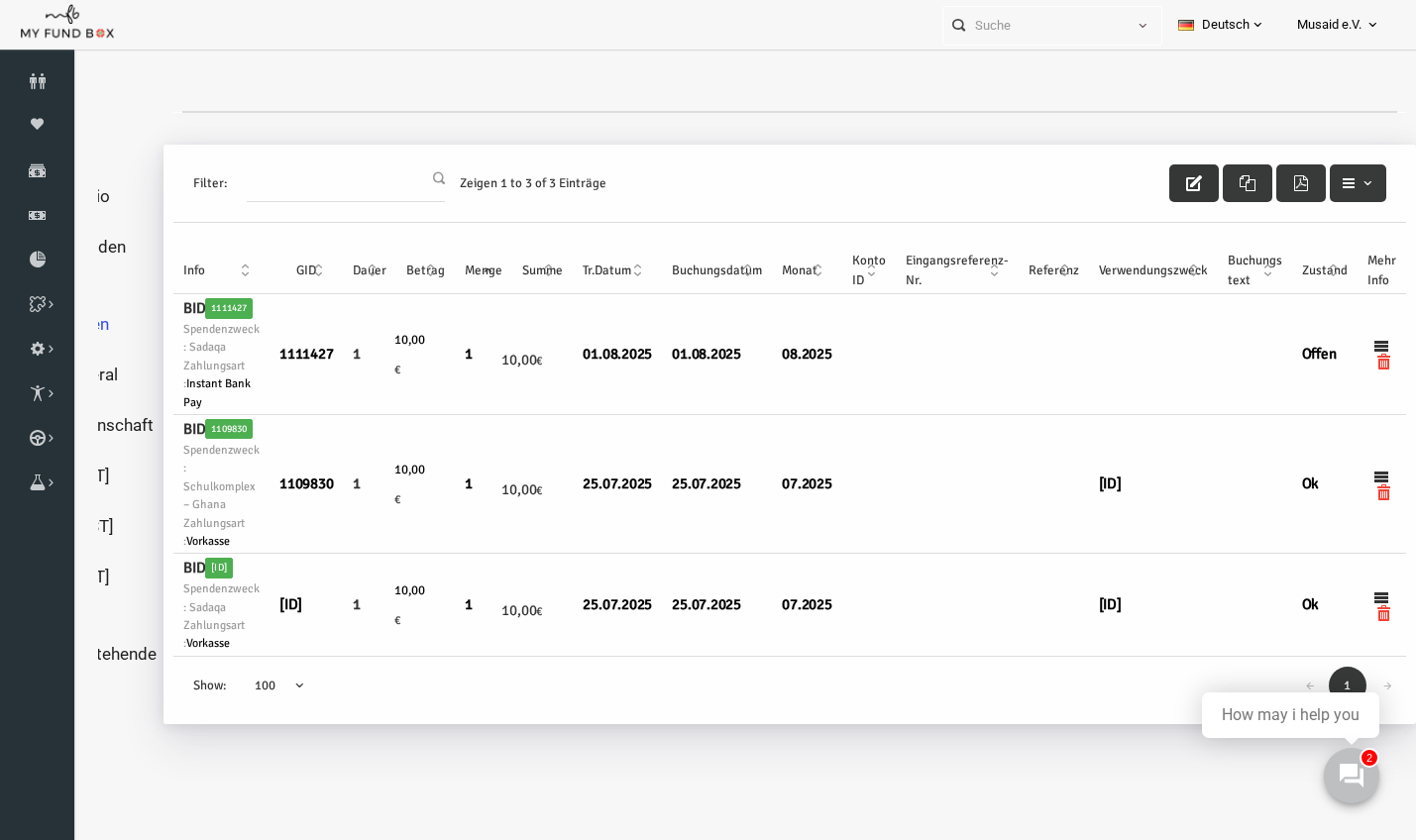 scroll, scrollTop: 0, scrollLeft: 113, axis: horizontal 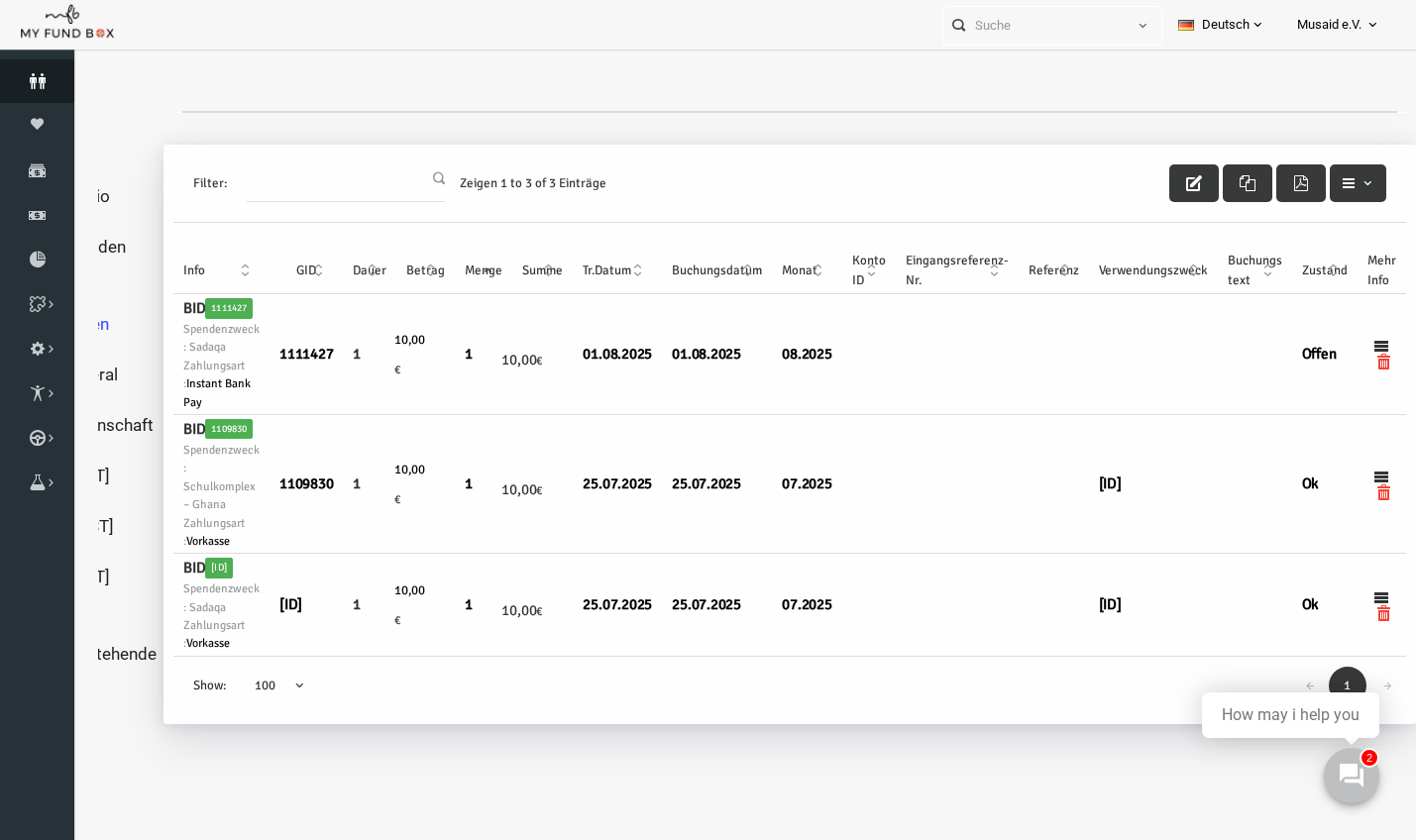 click on "Spender" at bounding box center [37, 81] 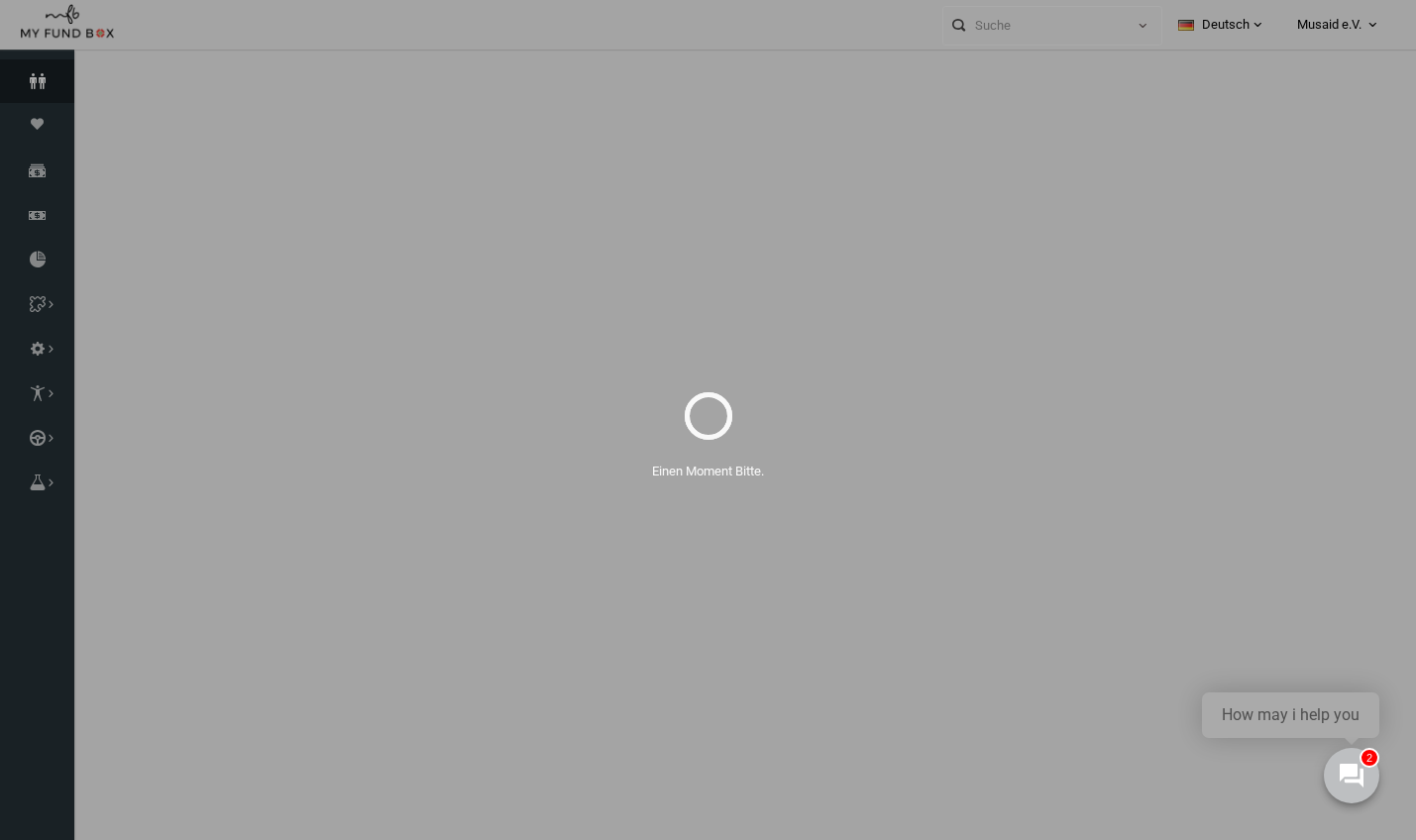 select on "100" 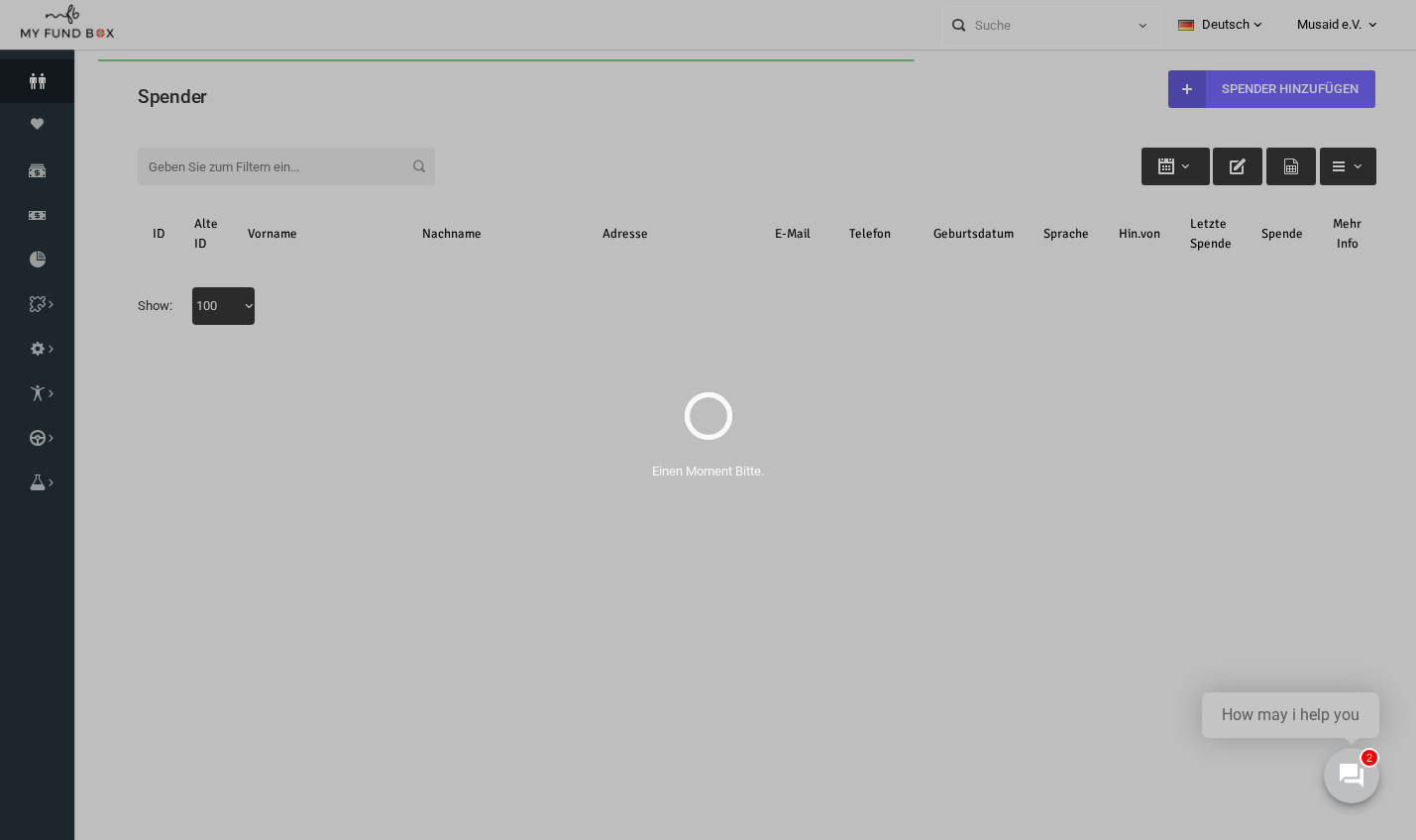 scroll, scrollTop: 0, scrollLeft: 0, axis: both 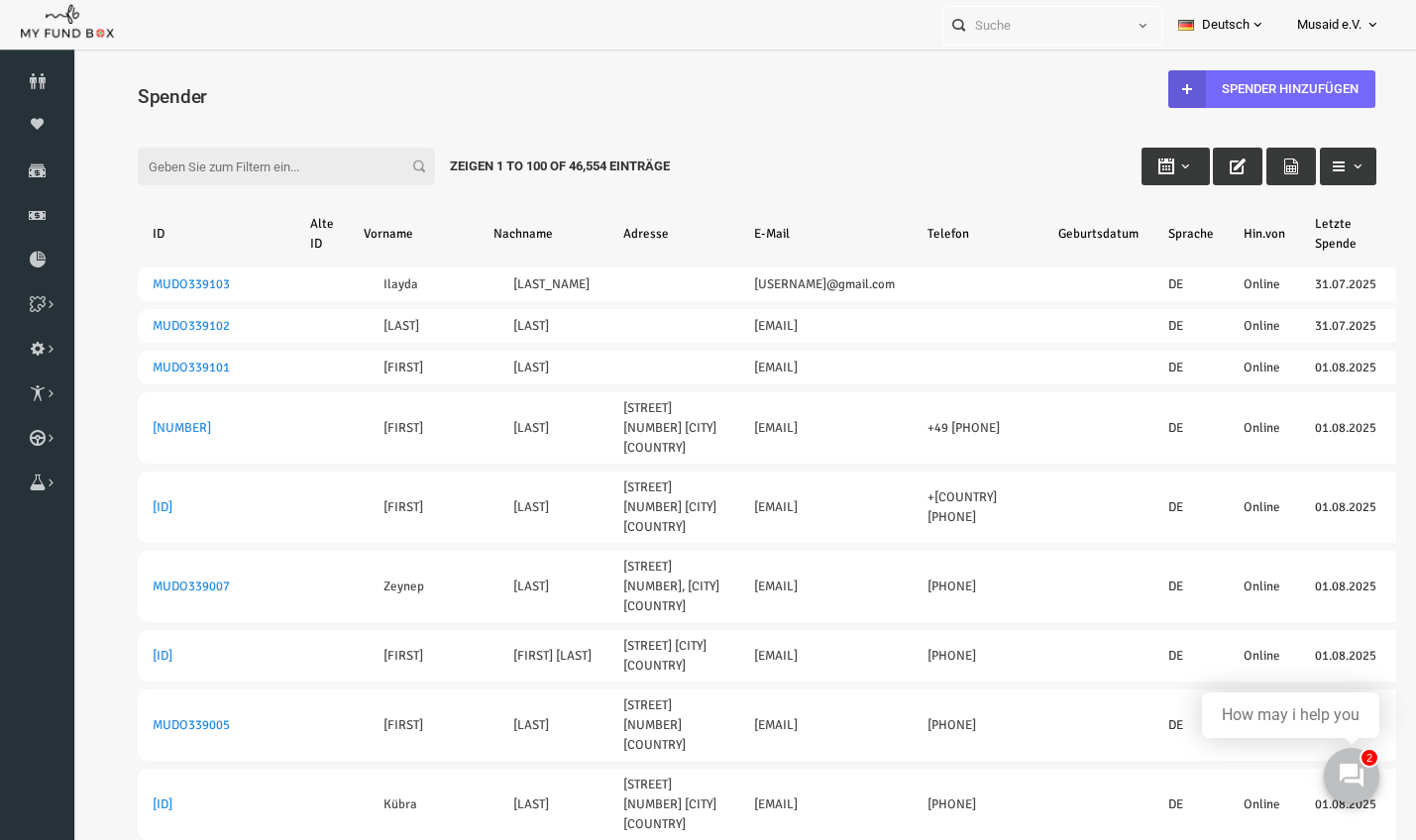 click on "Filter:" at bounding box center (260, 166) 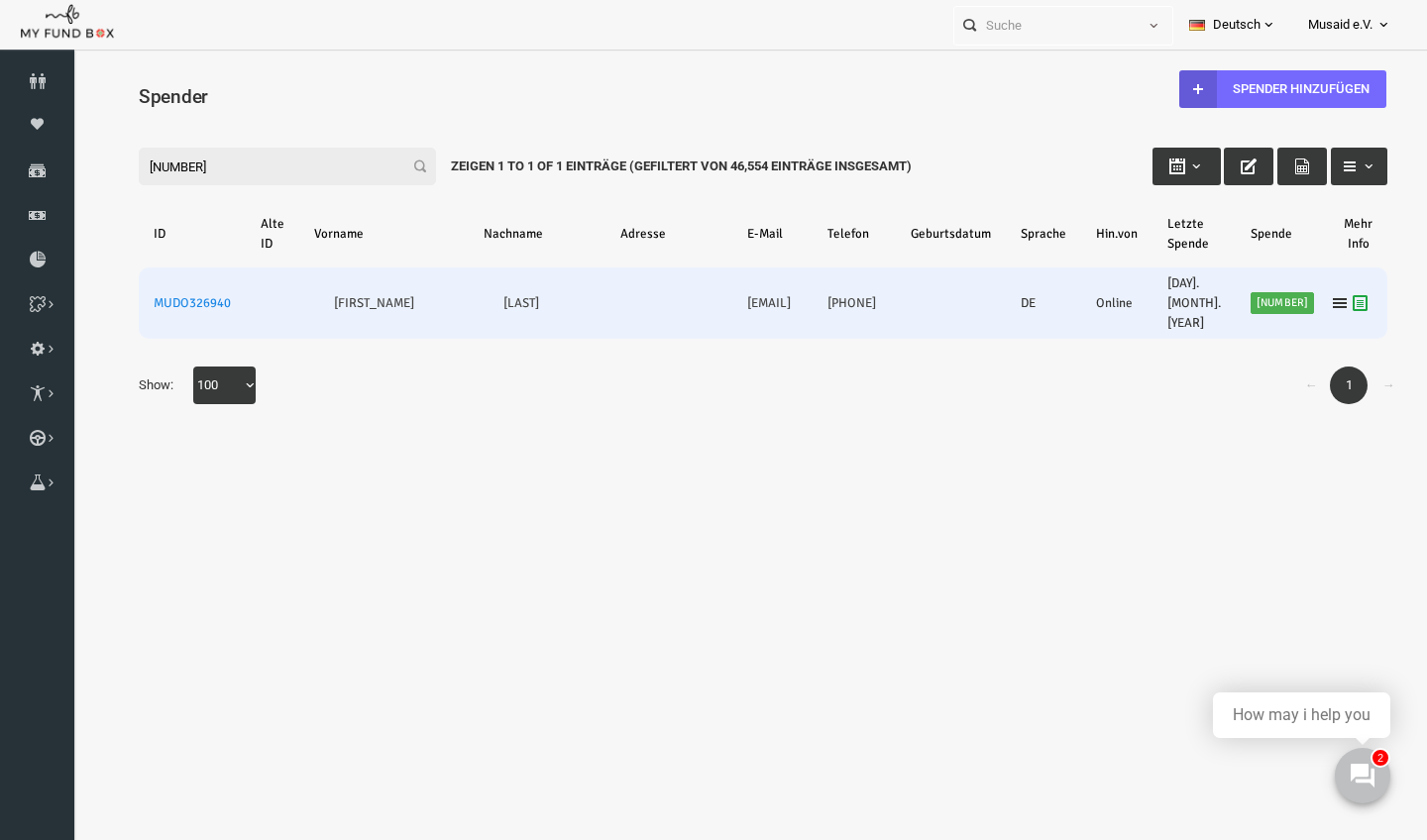 type on "[NUMBER]" 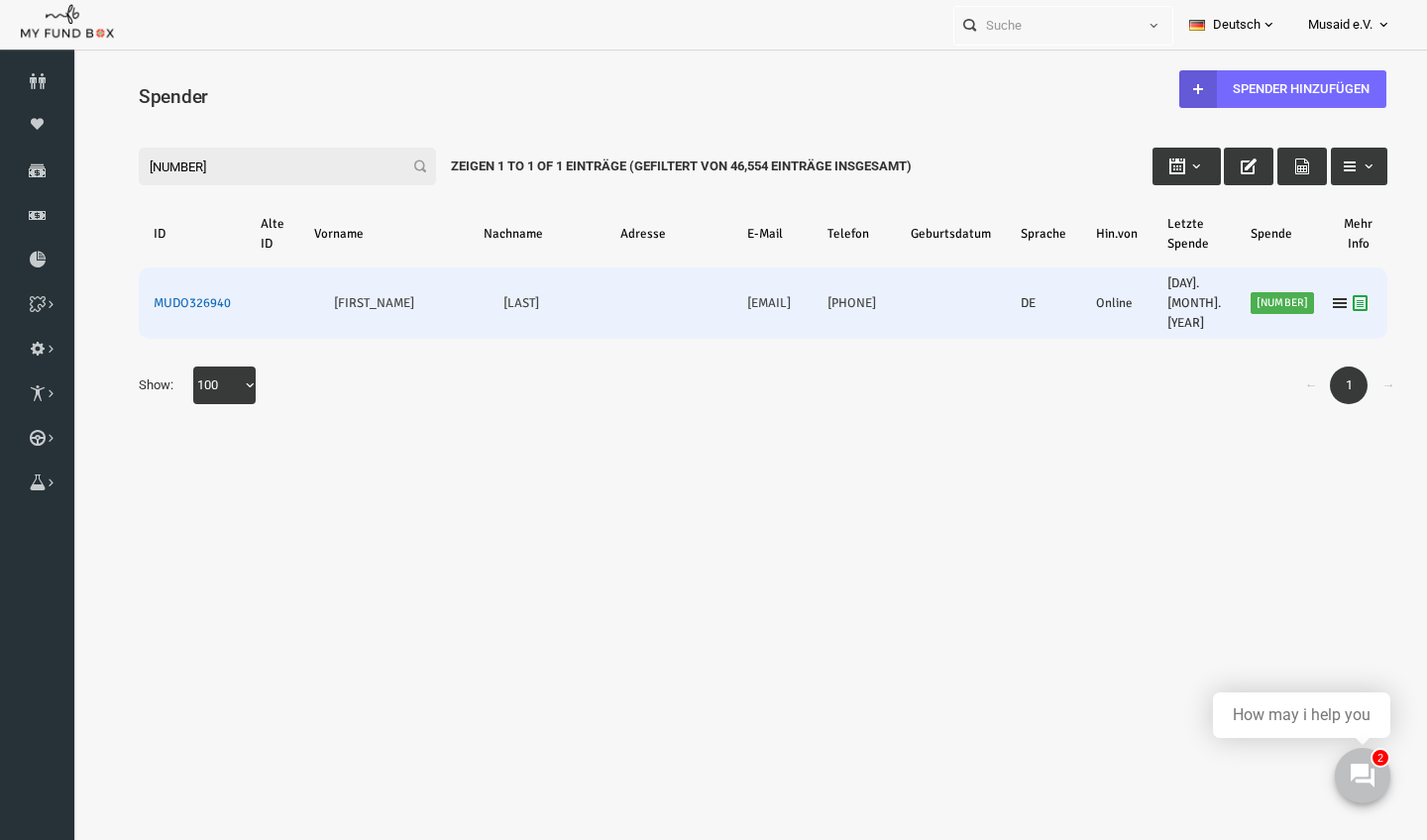 click on "MUDO326940" at bounding box center [165, 303] 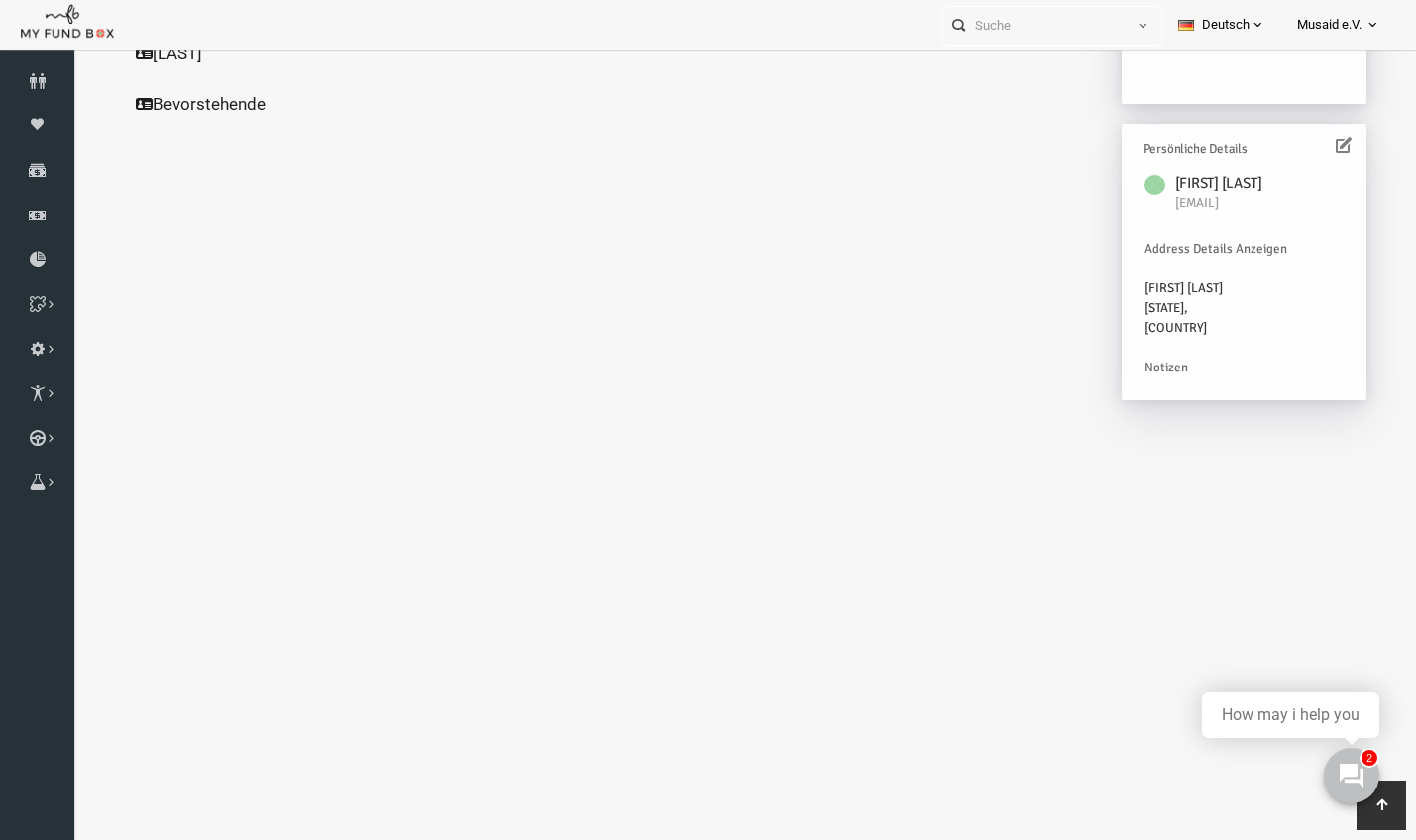 scroll, scrollTop: 502, scrollLeft: 0, axis: vertical 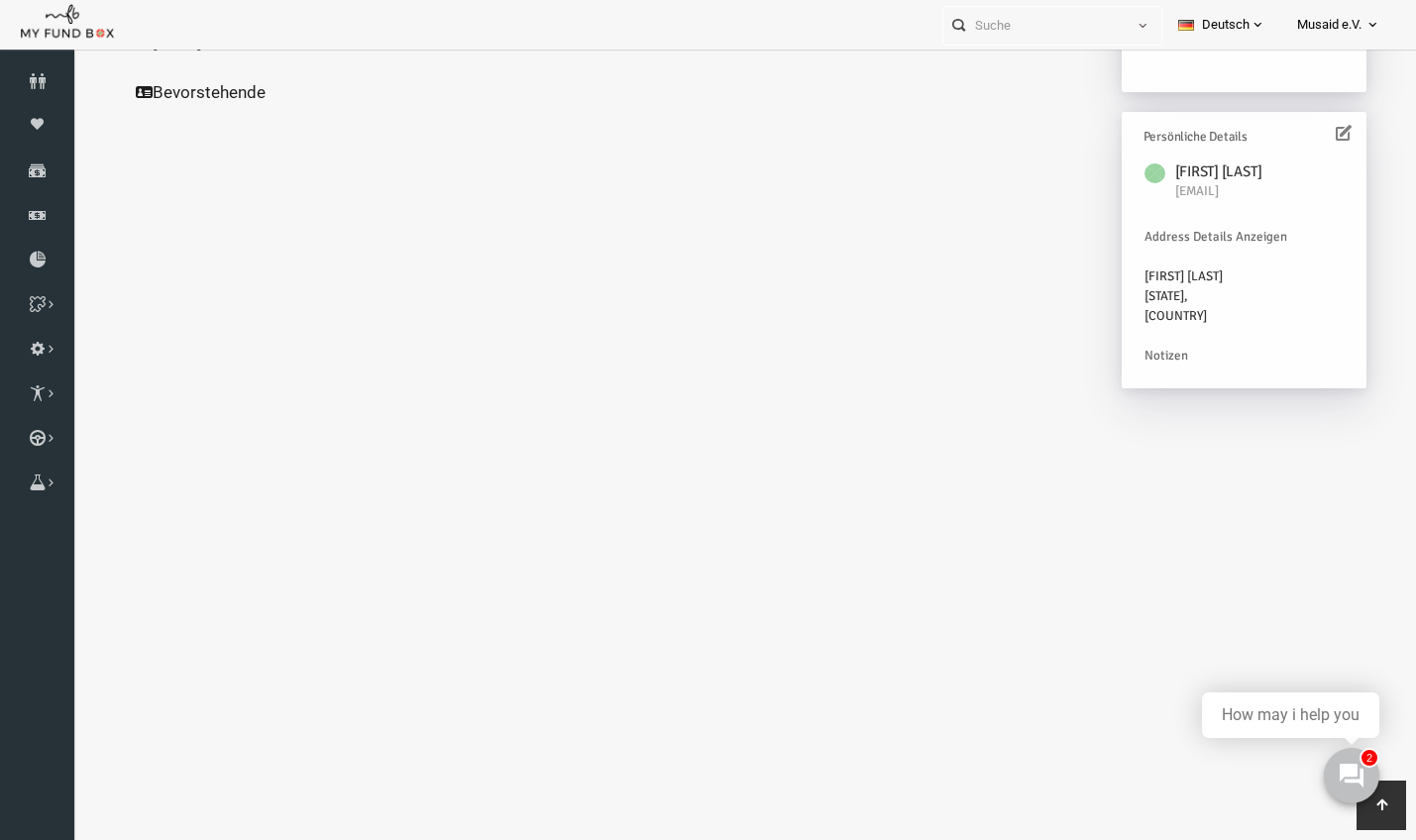 click on "Alle Spenden" at bounding box center [190, -212] 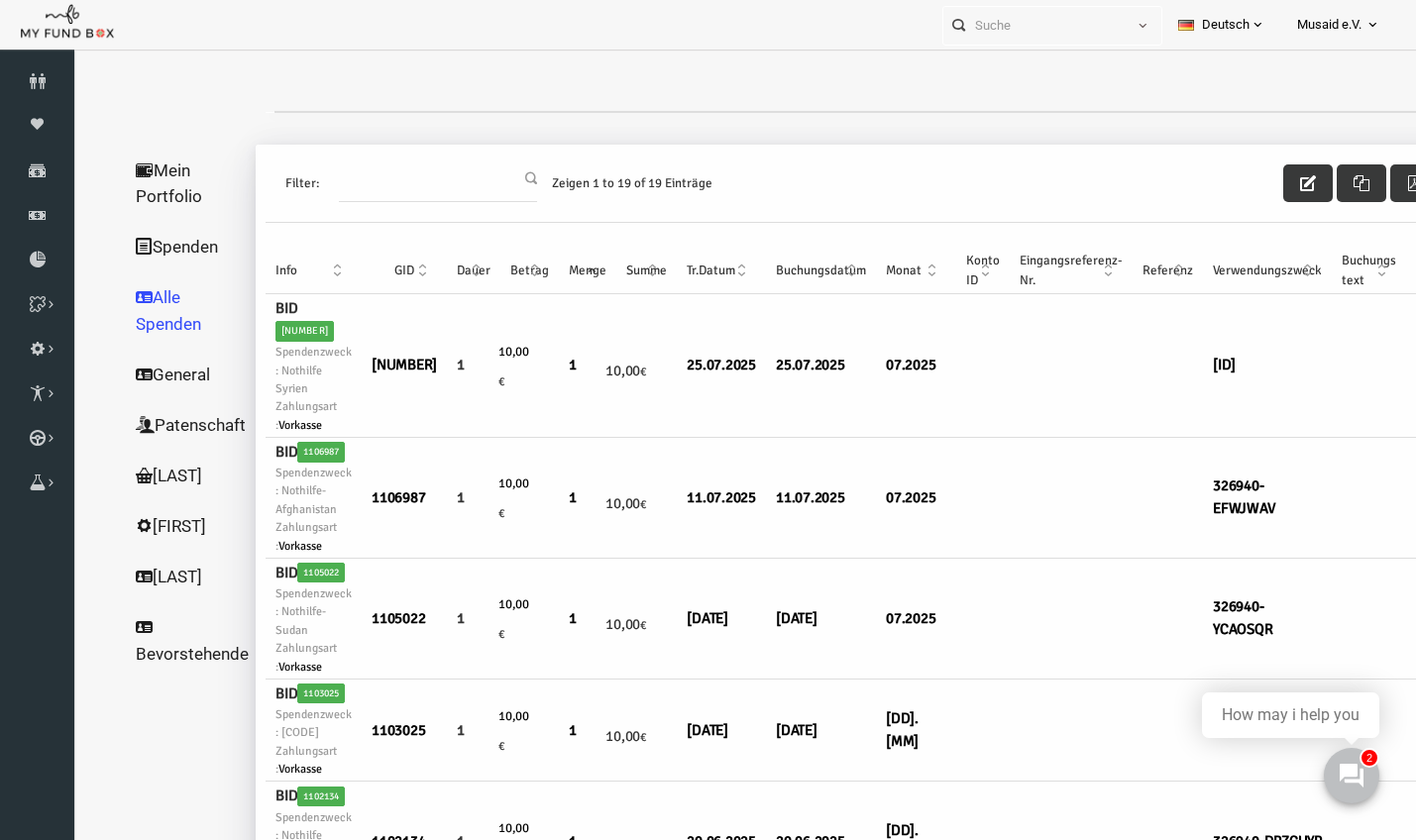 scroll, scrollTop: 0, scrollLeft: 0, axis: both 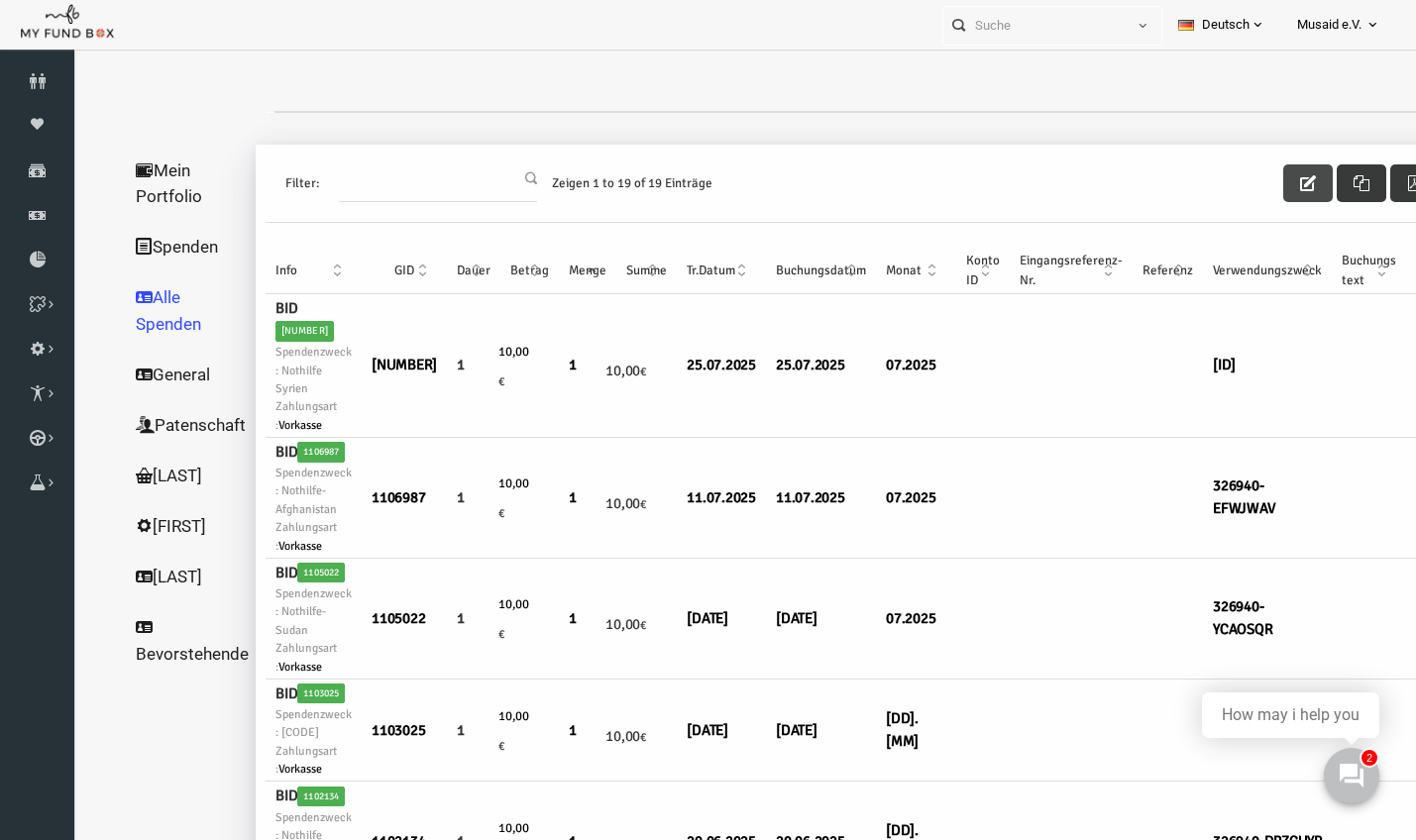 click at bounding box center (1281, 183) 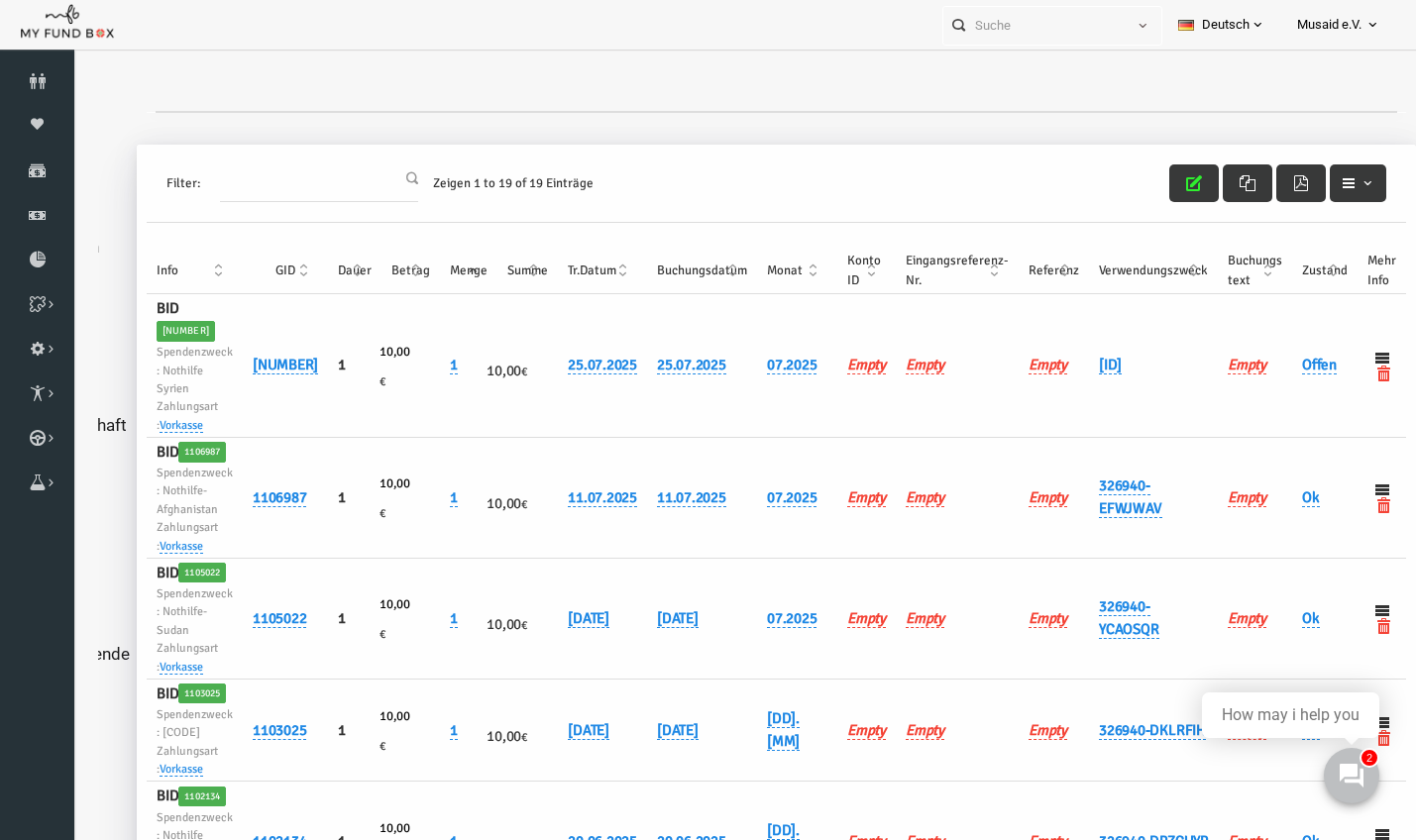 scroll, scrollTop: 12, scrollLeft: 126, axis: both 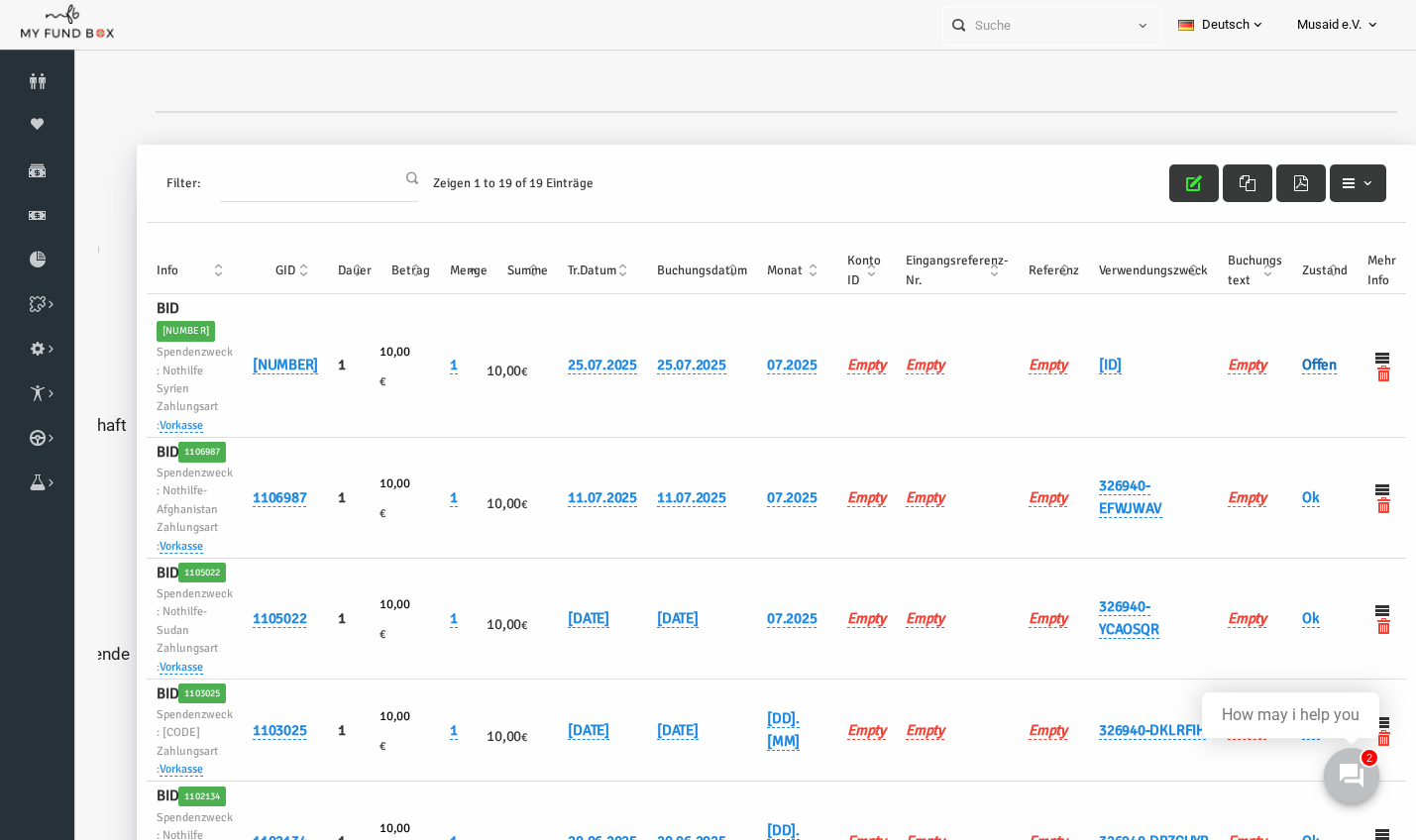 click on "Offen" at bounding box center (1292, 365) 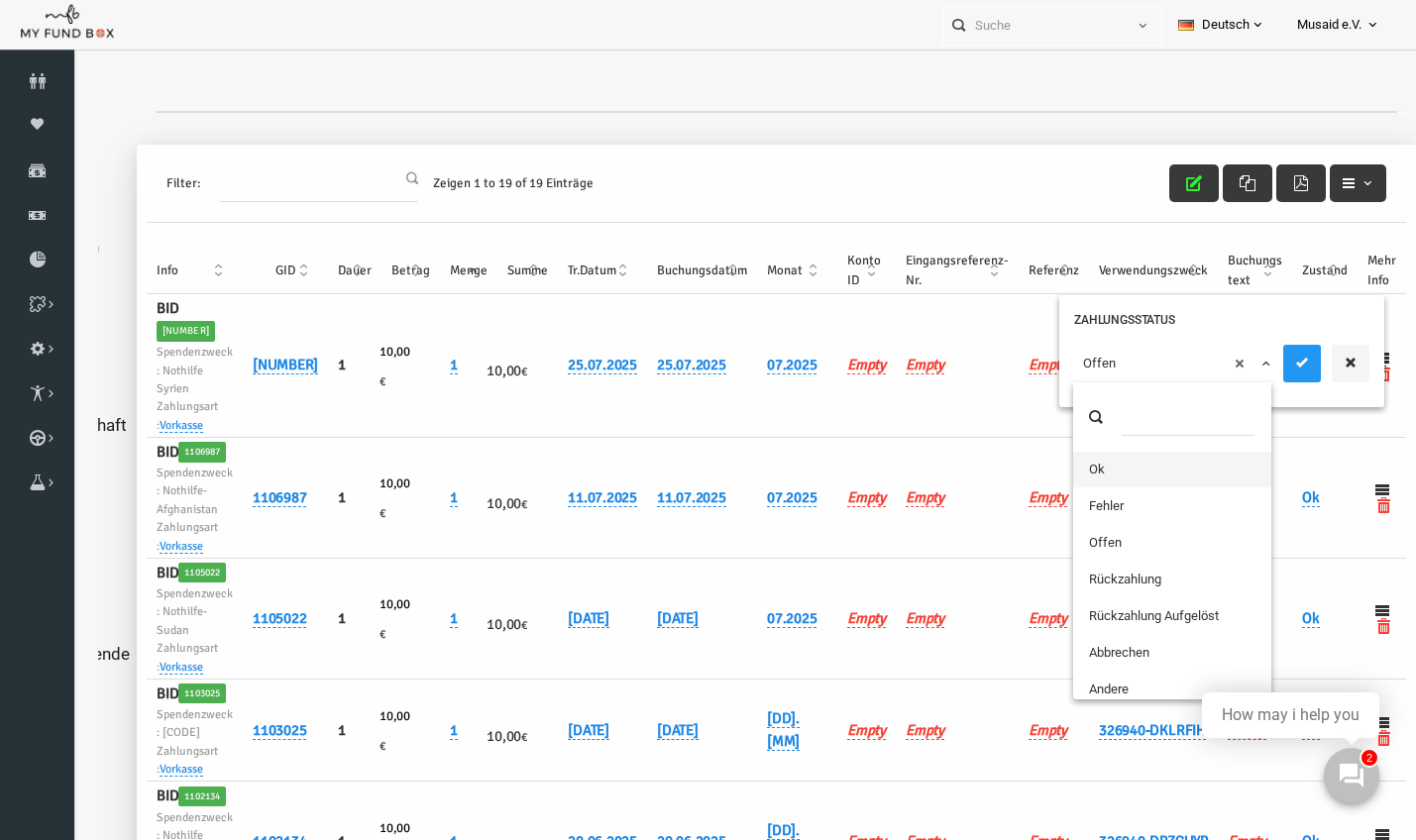 click on "× Offen" at bounding box center (1146, 364) 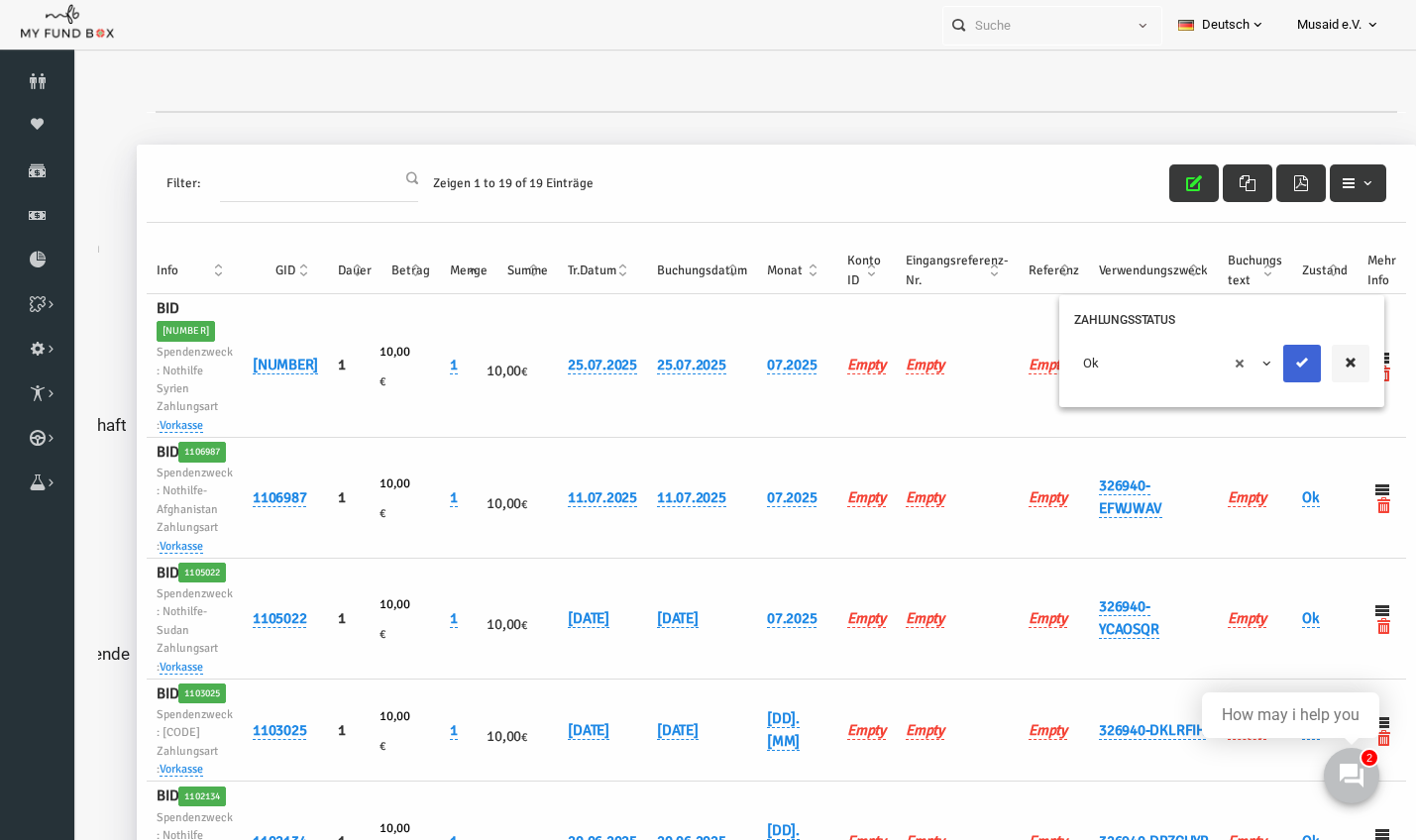 click at bounding box center [1275, 364] 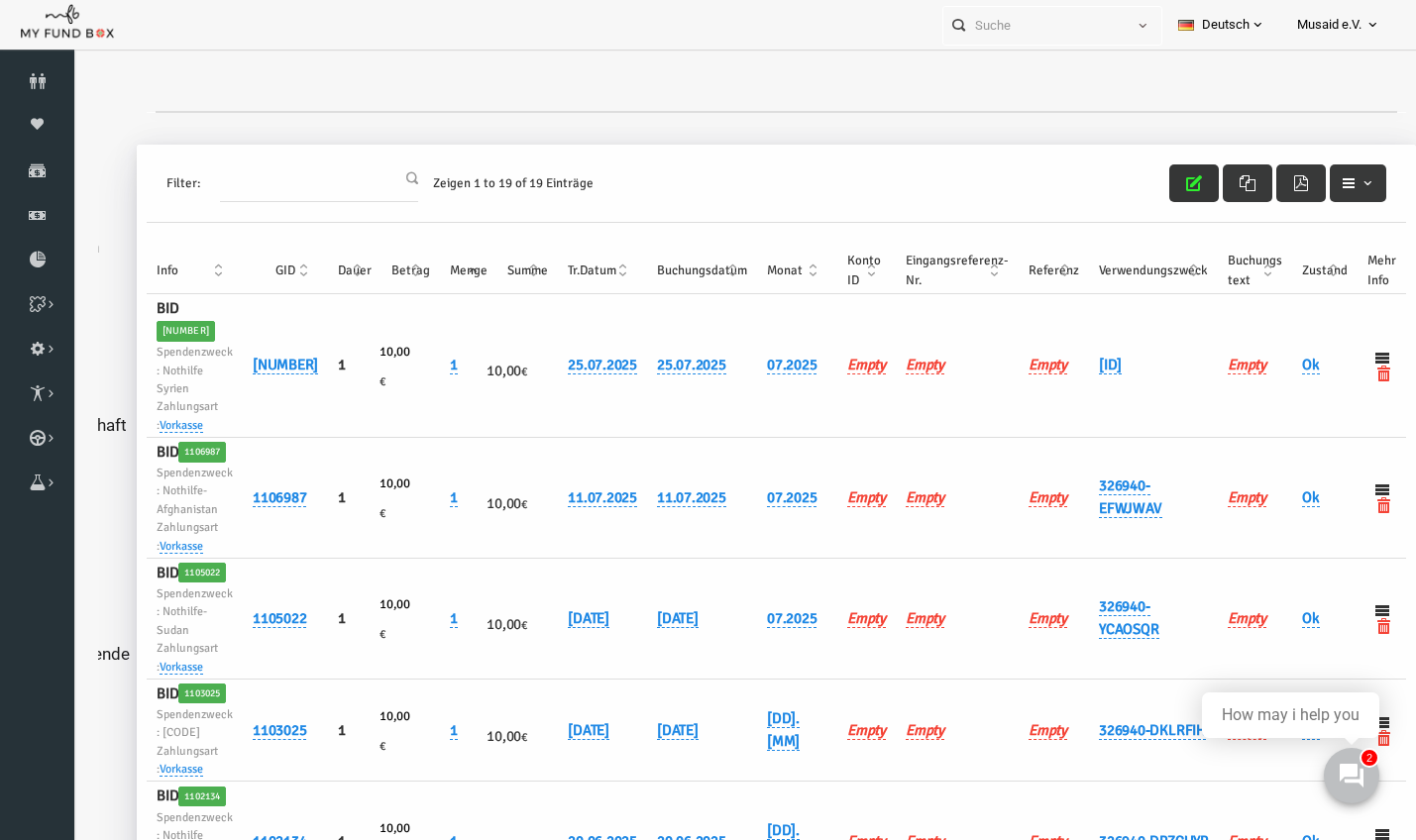 click at bounding box center [1167, 183] 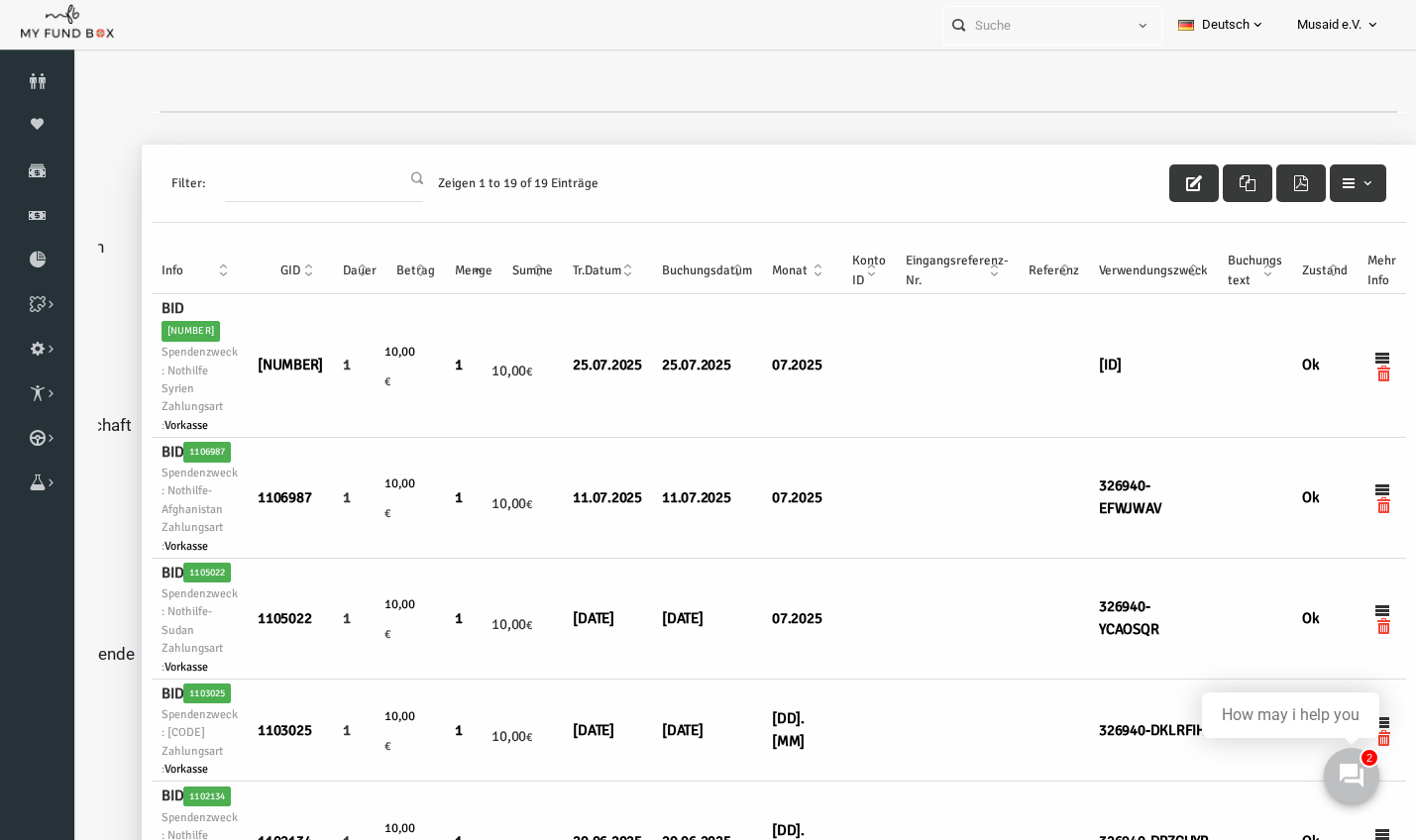 scroll, scrollTop: 12, scrollLeft: 114, axis: both 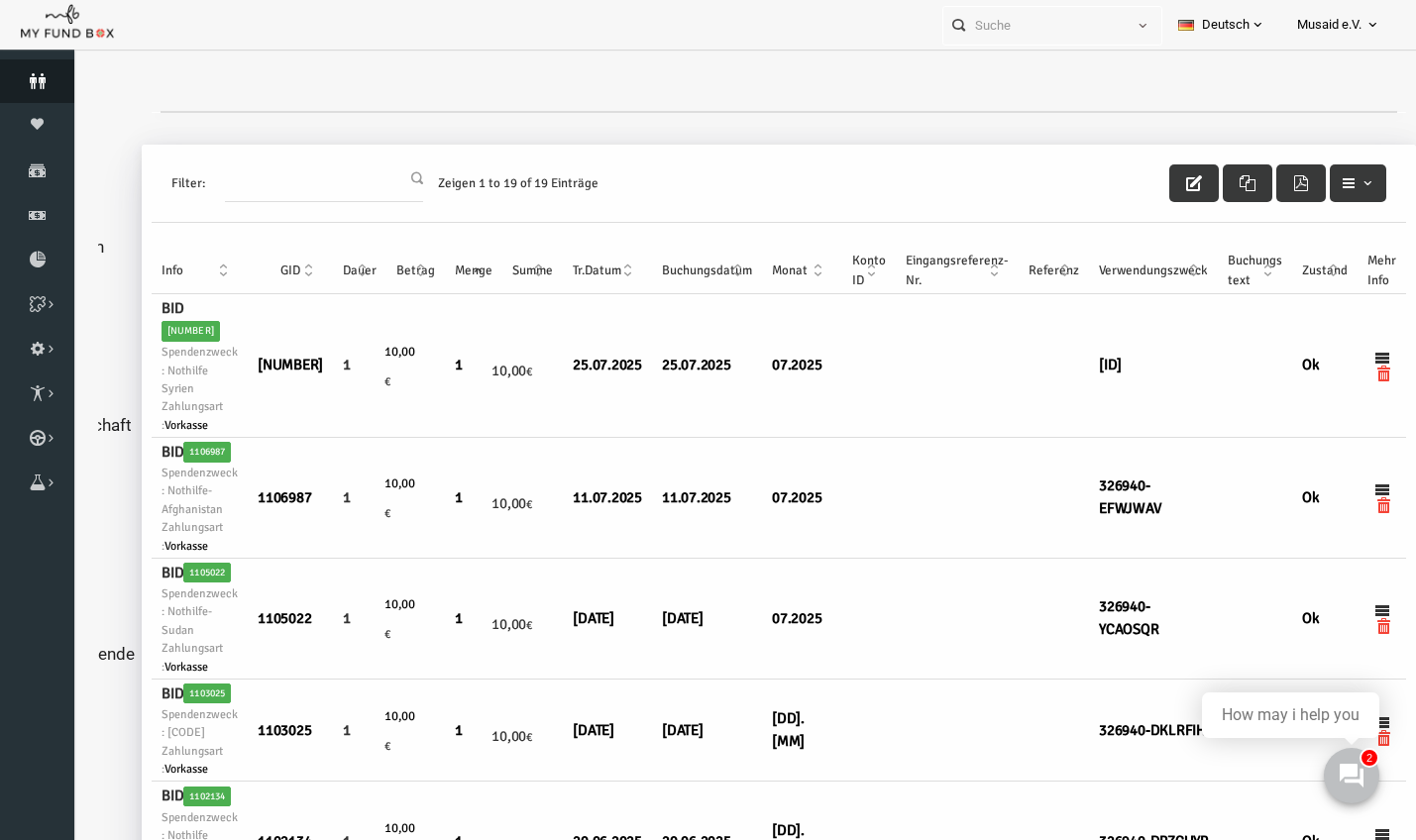 click on "Spender" at bounding box center [37, 81] 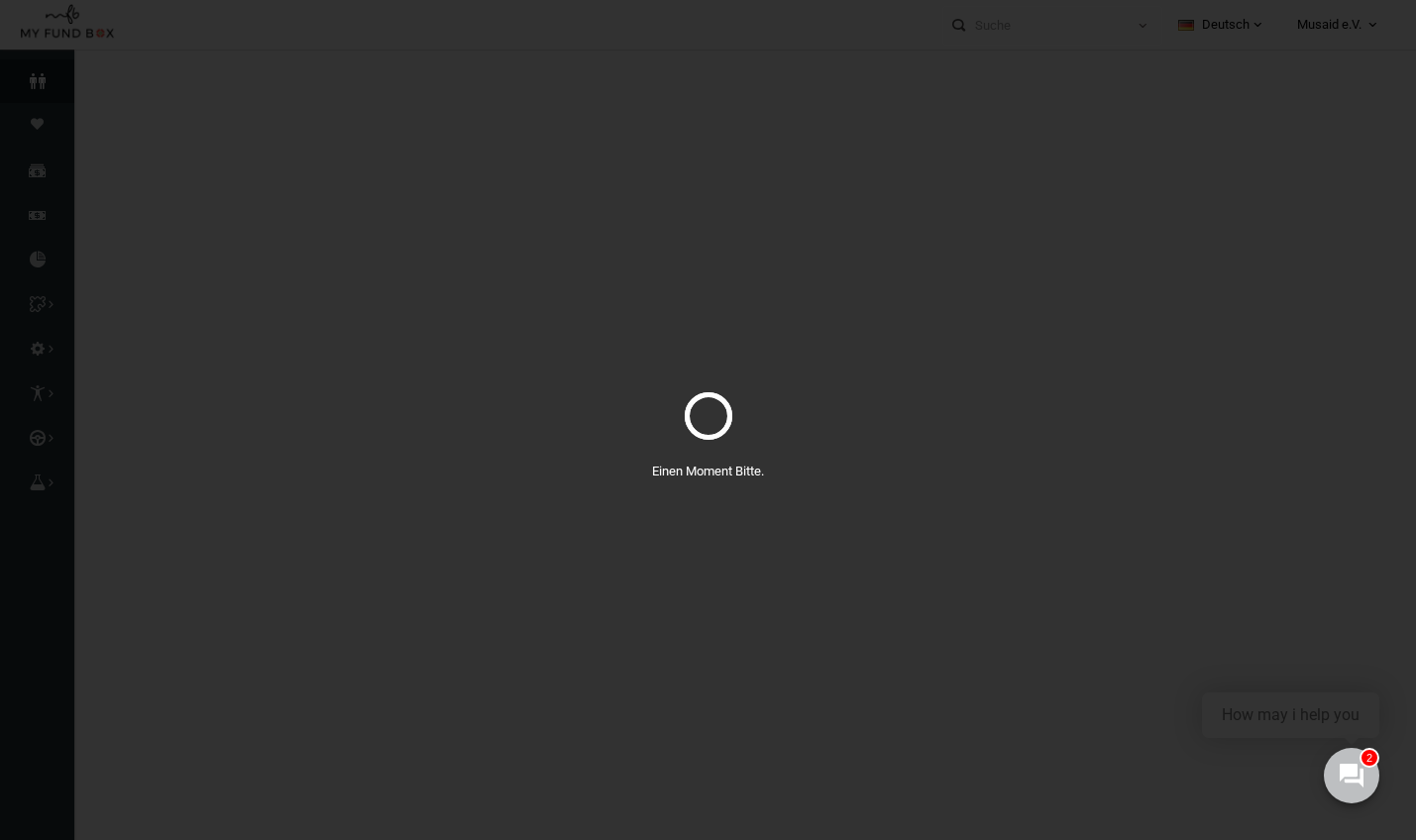 select on "100" 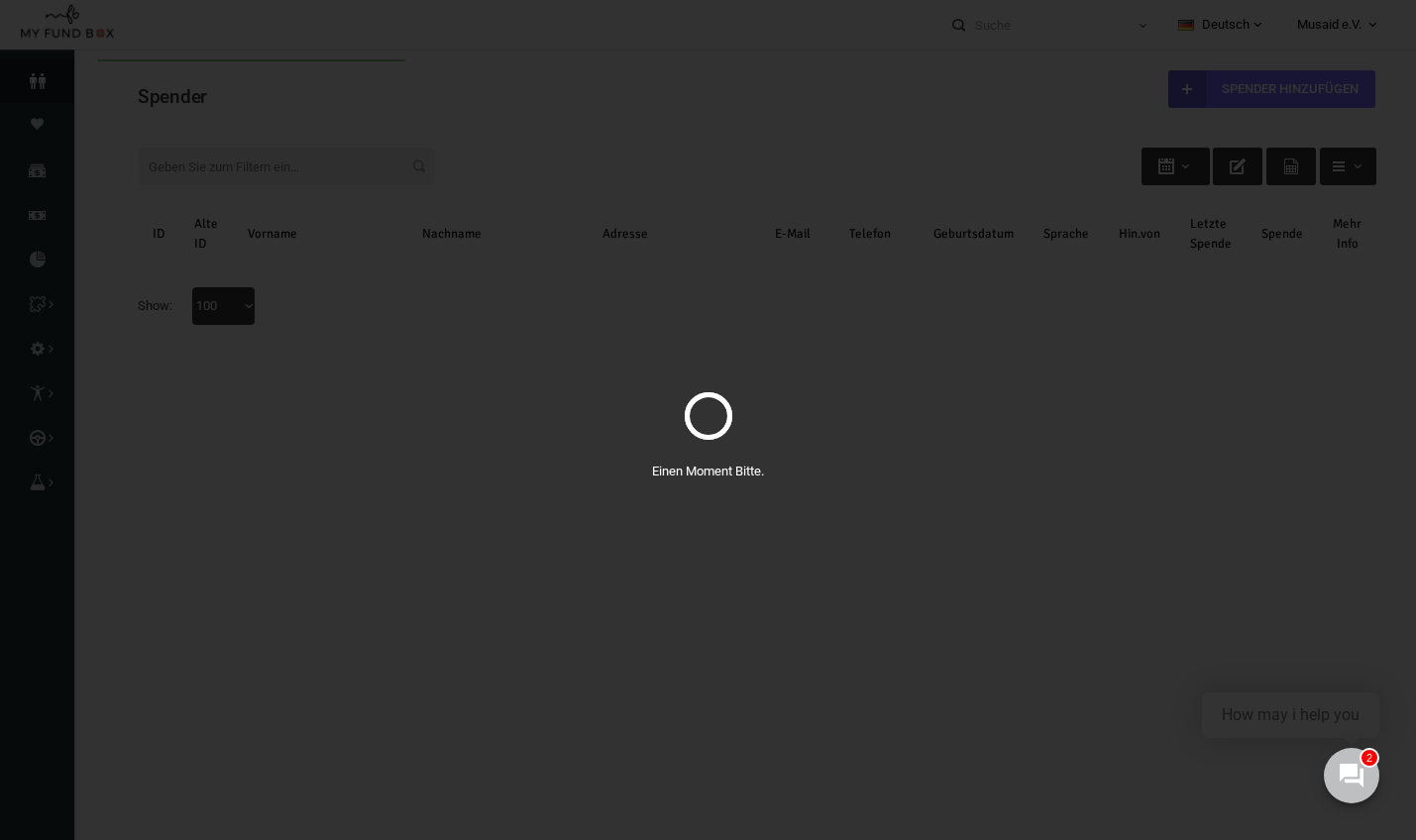 scroll, scrollTop: 0, scrollLeft: 0, axis: both 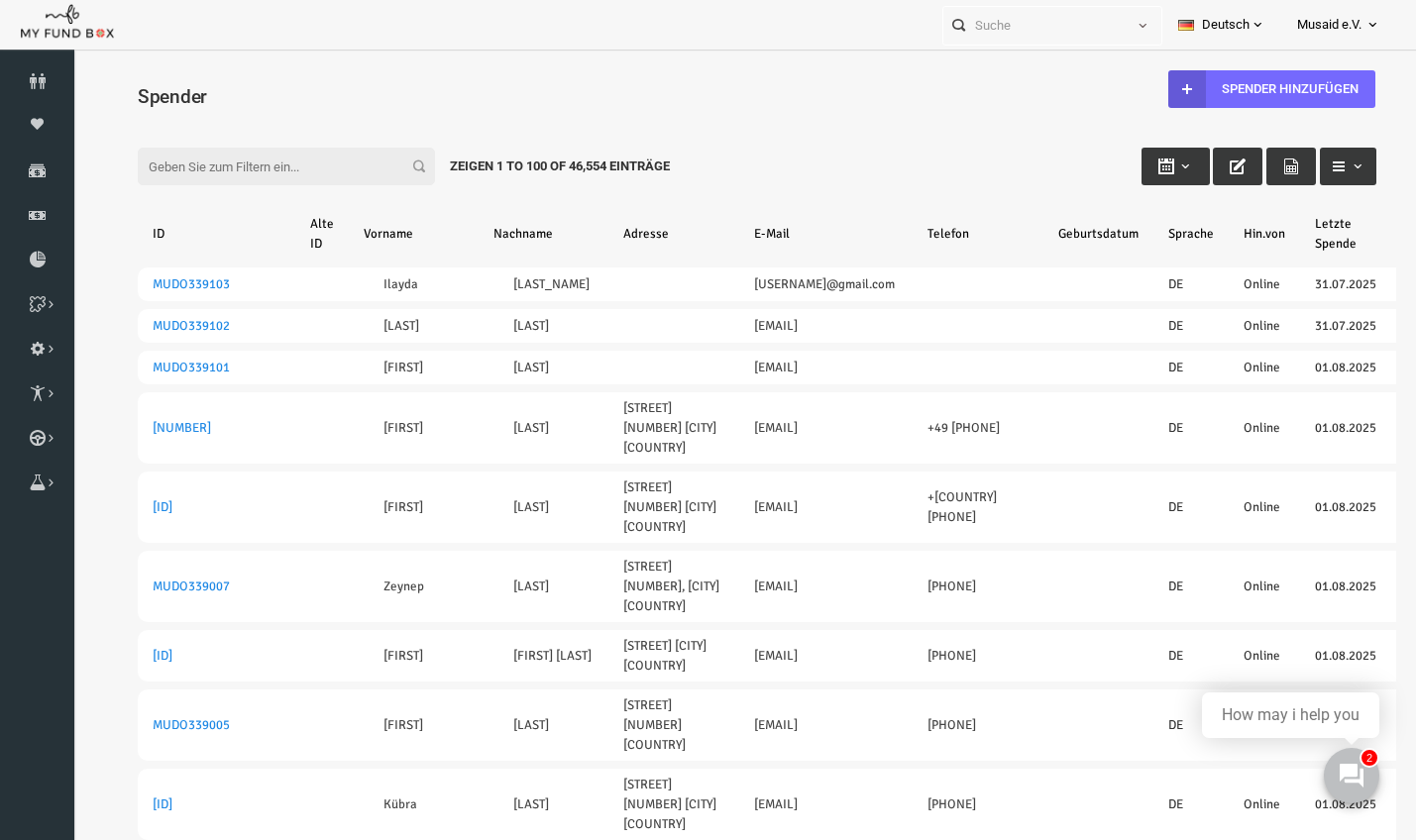 click on "Filter:" at bounding box center (260, 166) 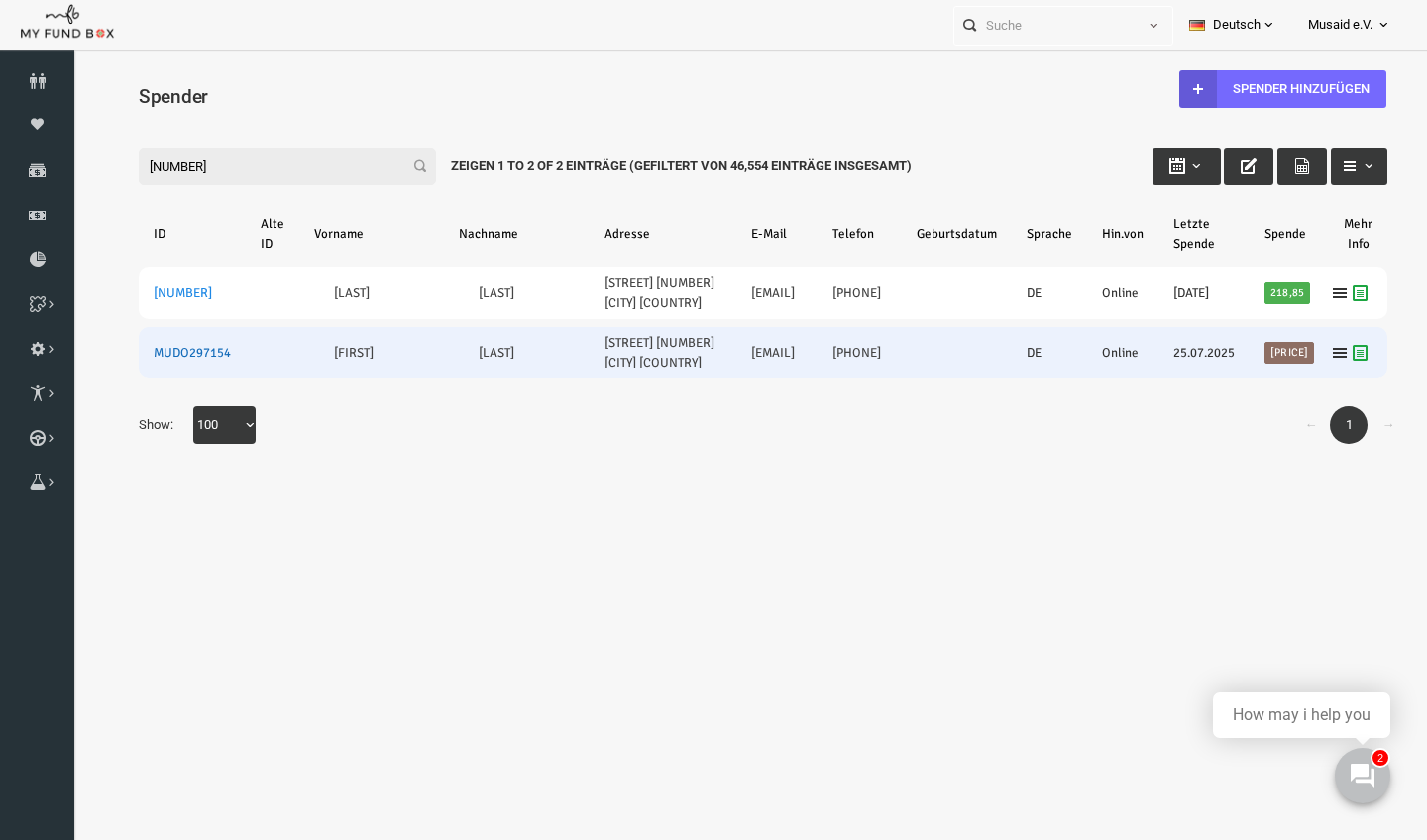 type on "[NUMBER]" 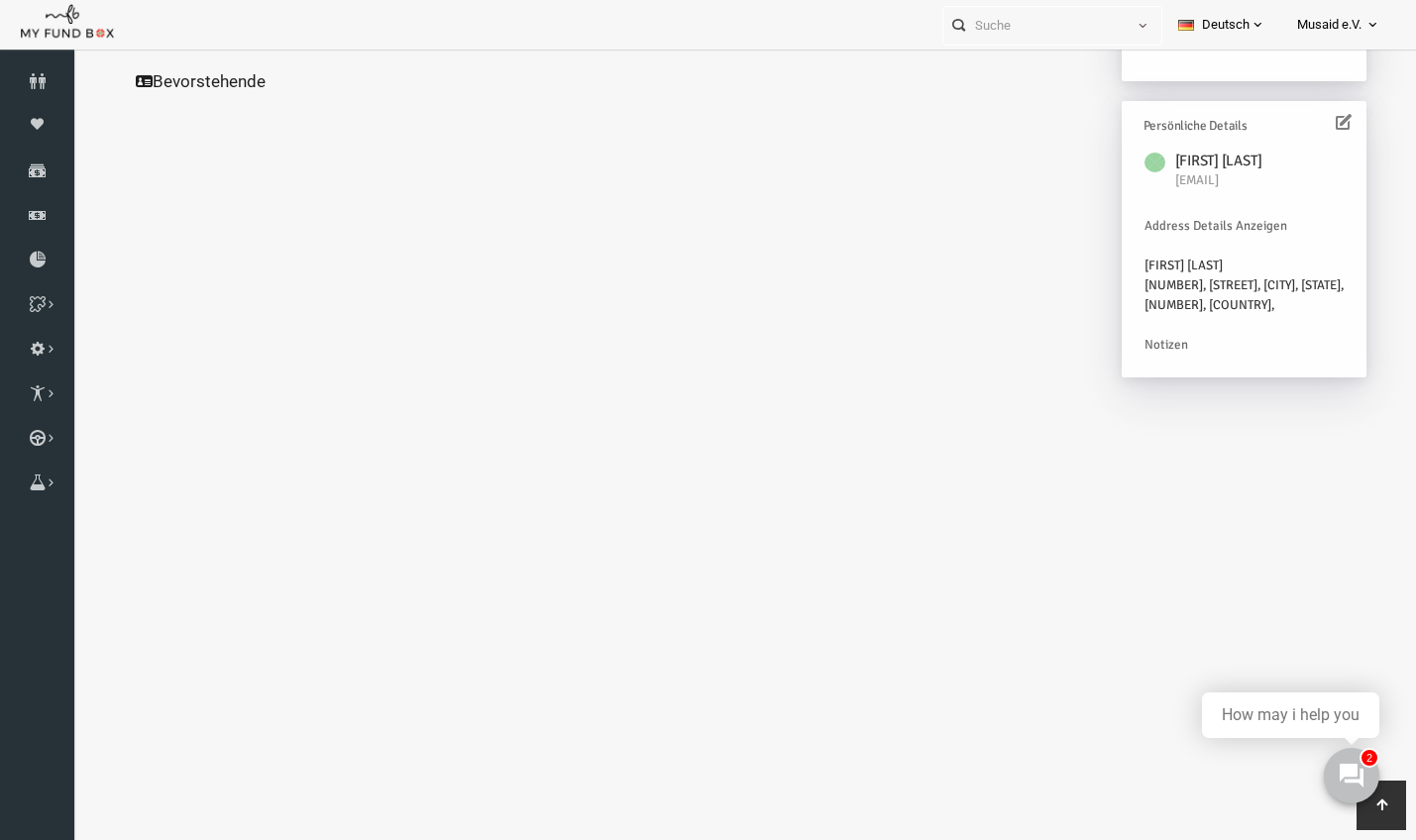 scroll, scrollTop: 569, scrollLeft: 0, axis: vertical 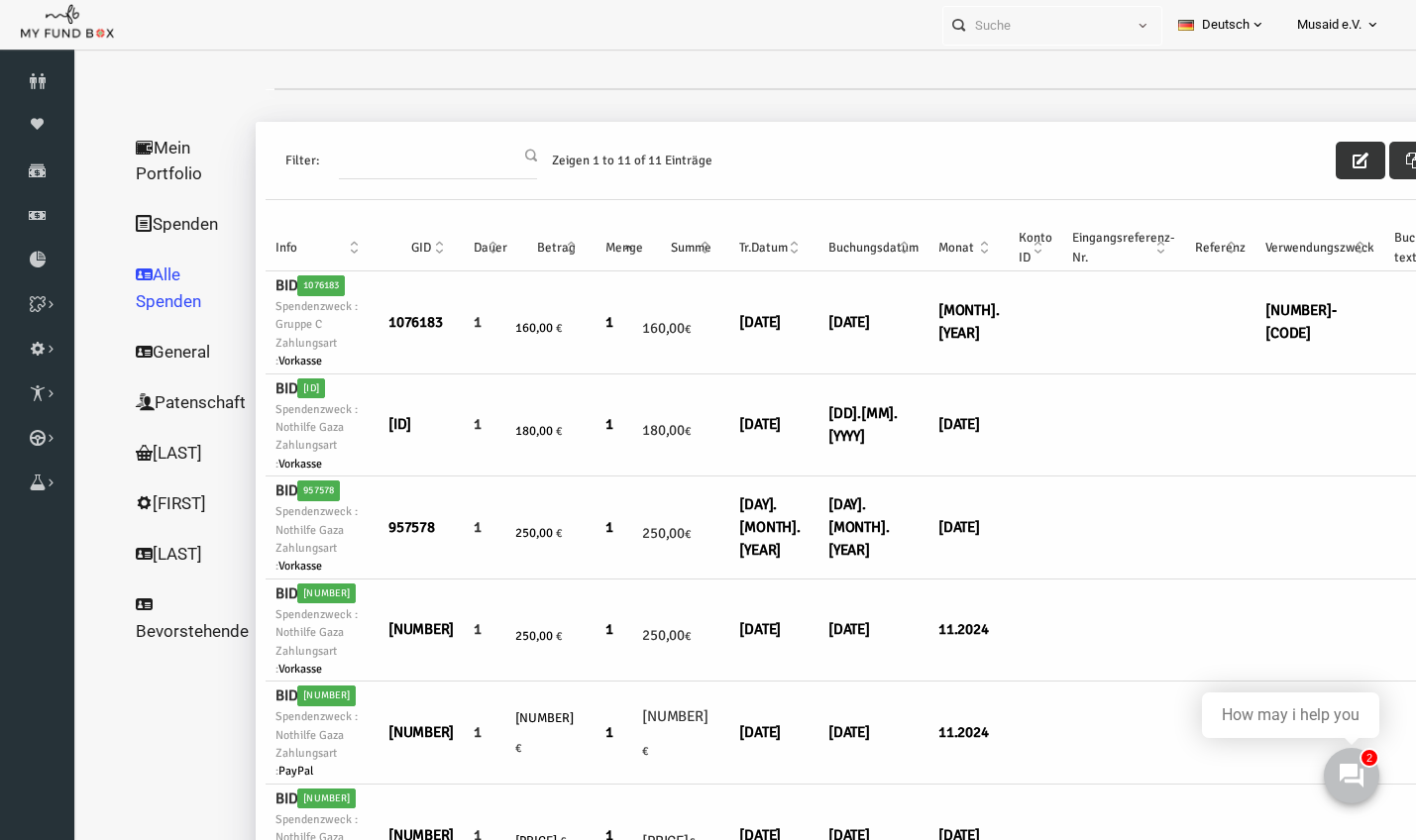 click at bounding box center [1334, 160] 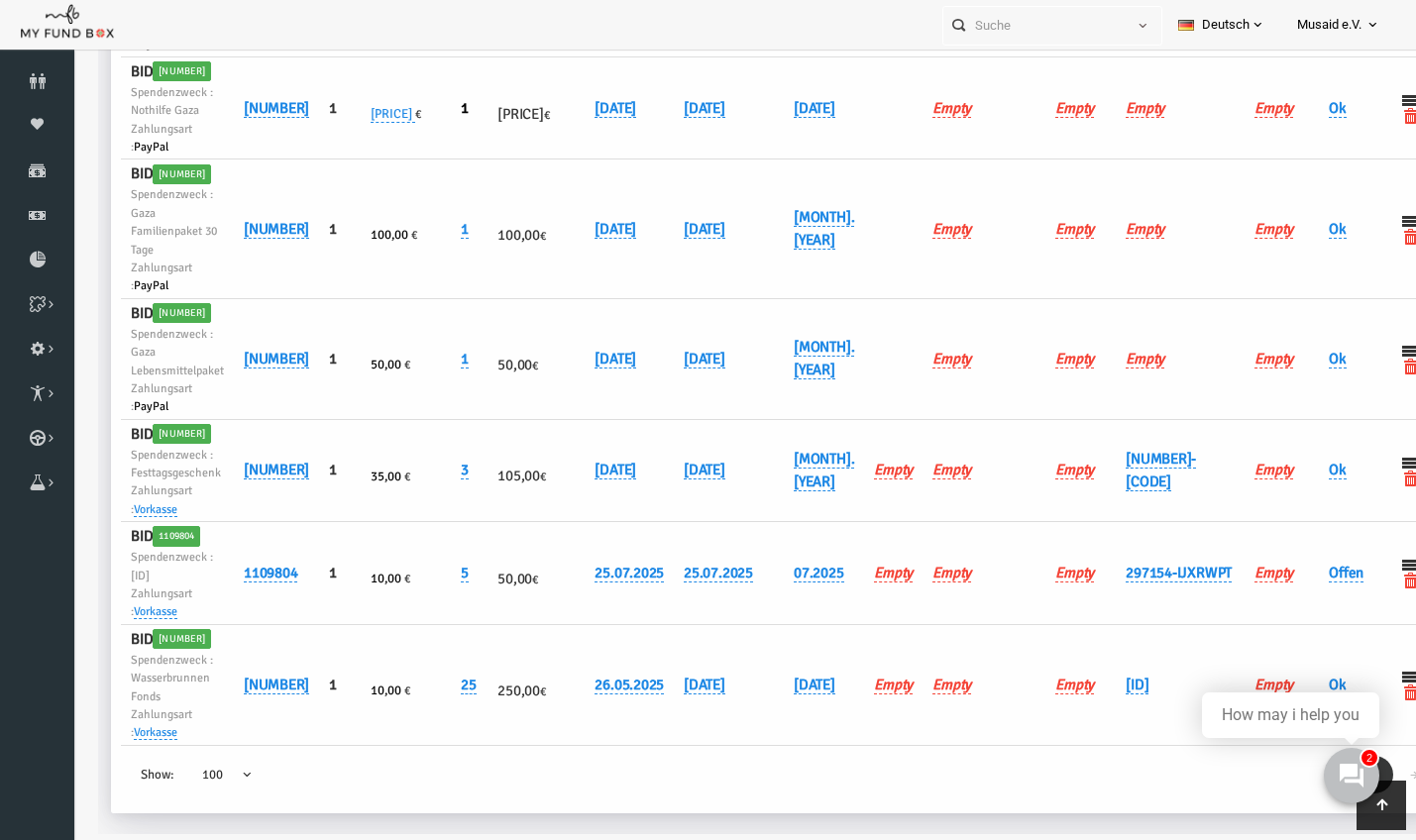 scroll, scrollTop: 822, scrollLeft: 0, axis: vertical 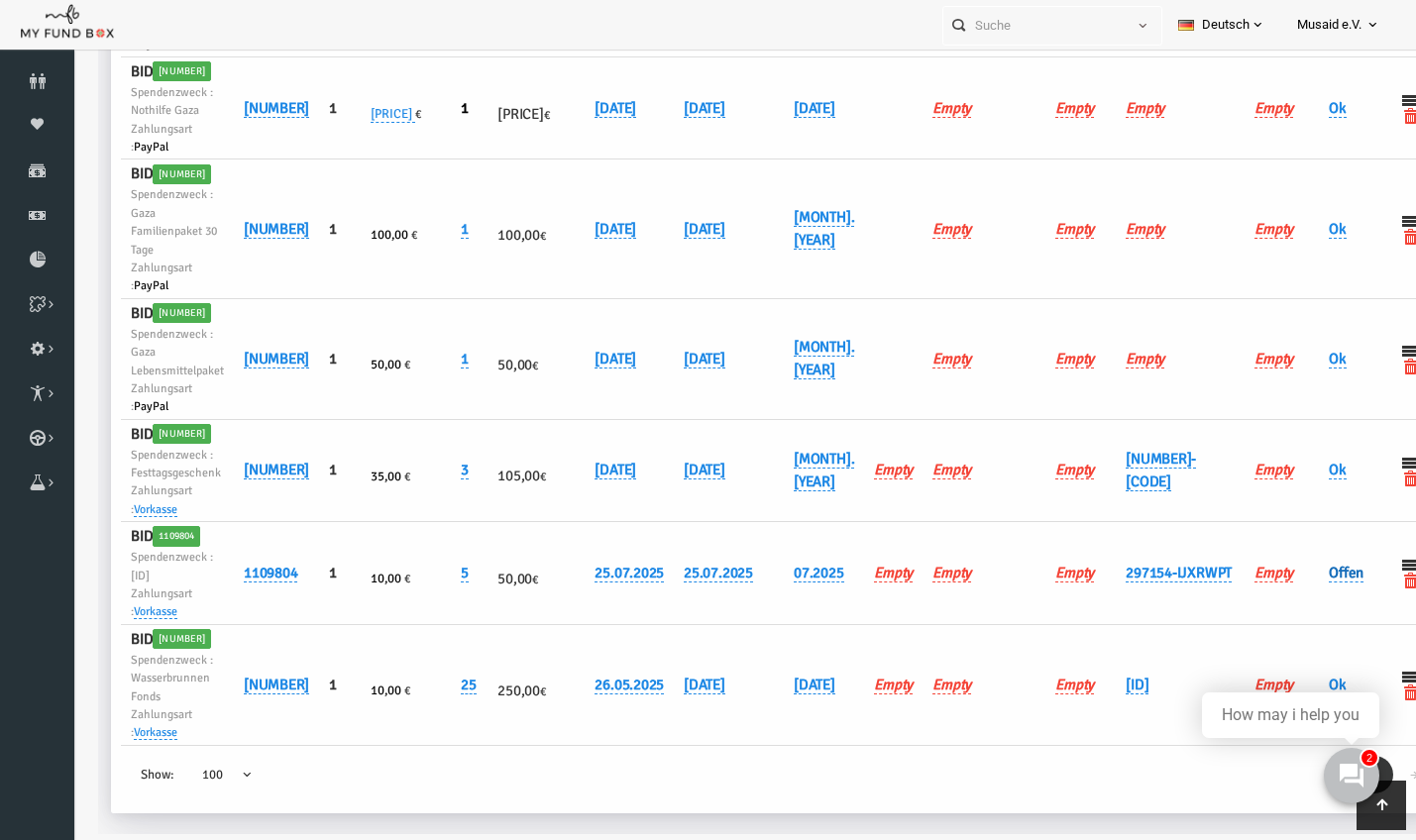 click on "Offen" at bounding box center (1319, 573) 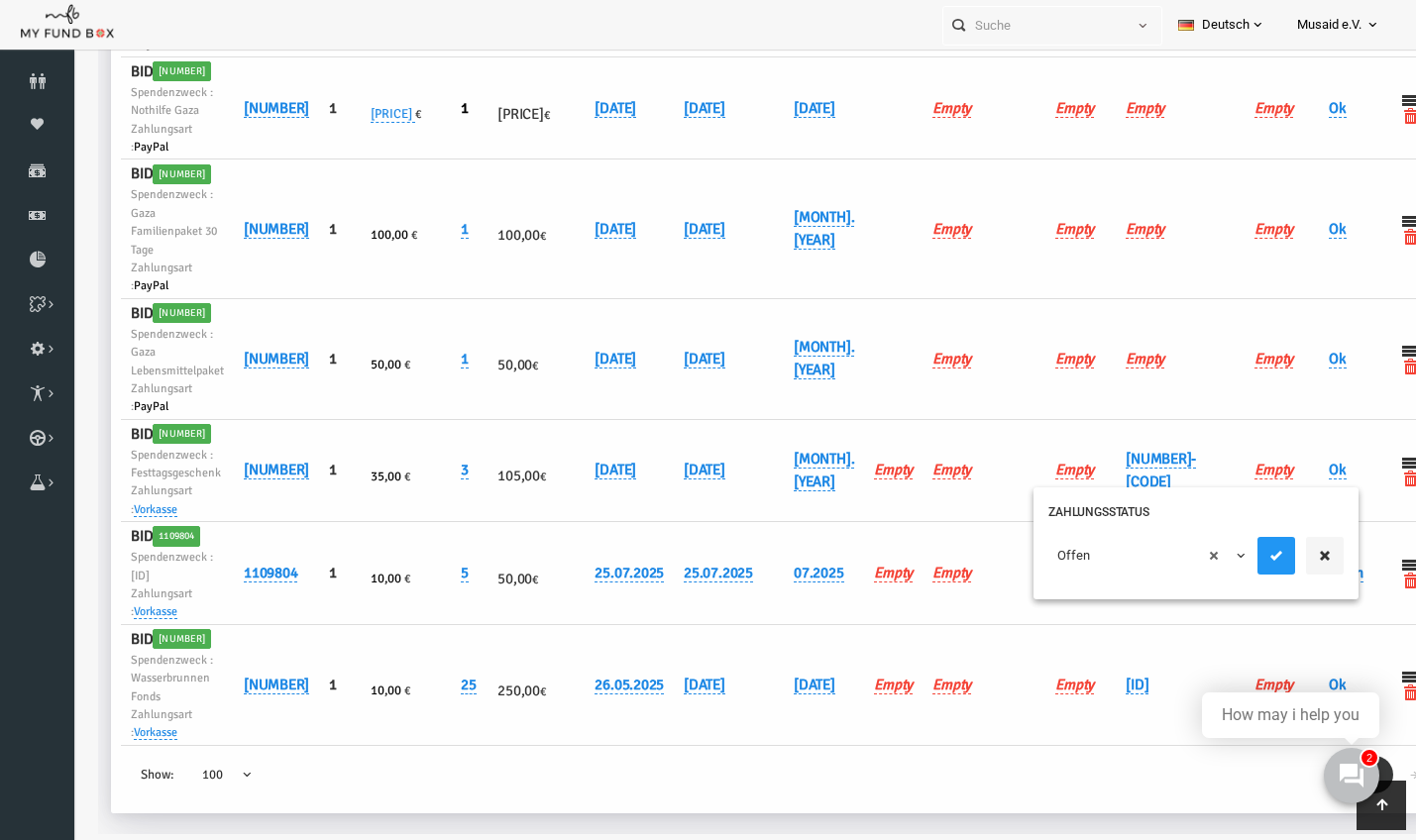 click on "× Offen" at bounding box center (1121, 556) 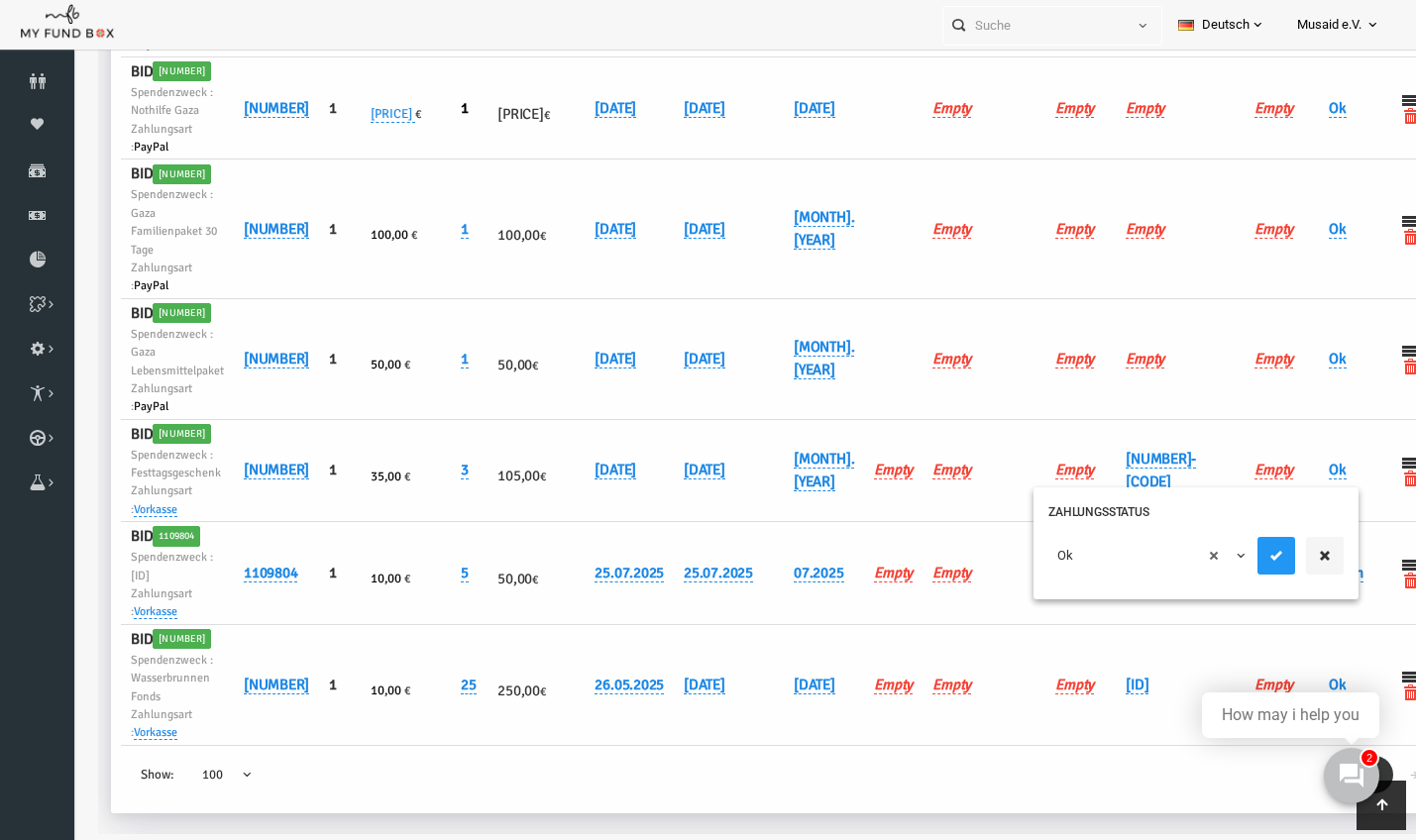 click at bounding box center [1273, 556] 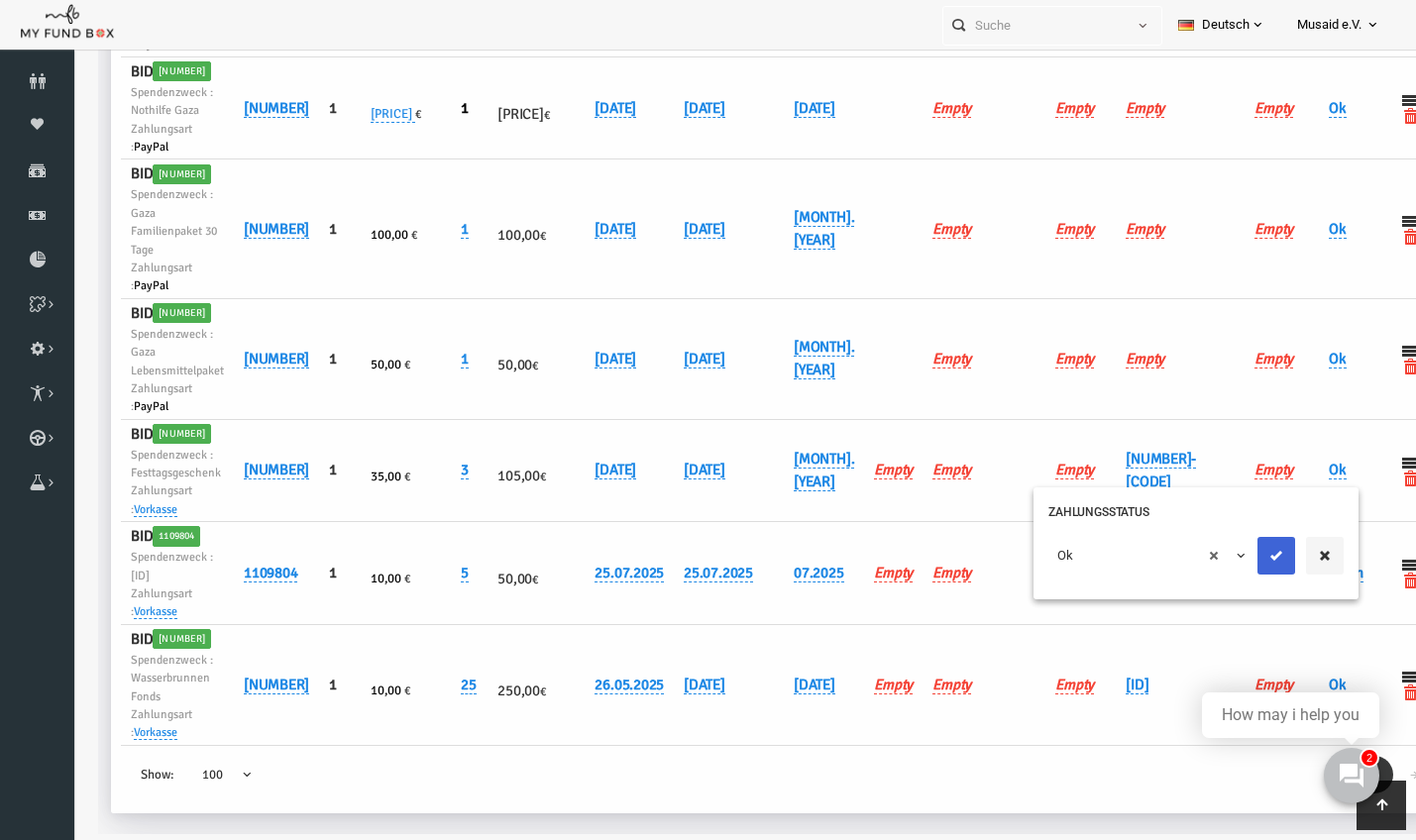 click at bounding box center (1250, 556) 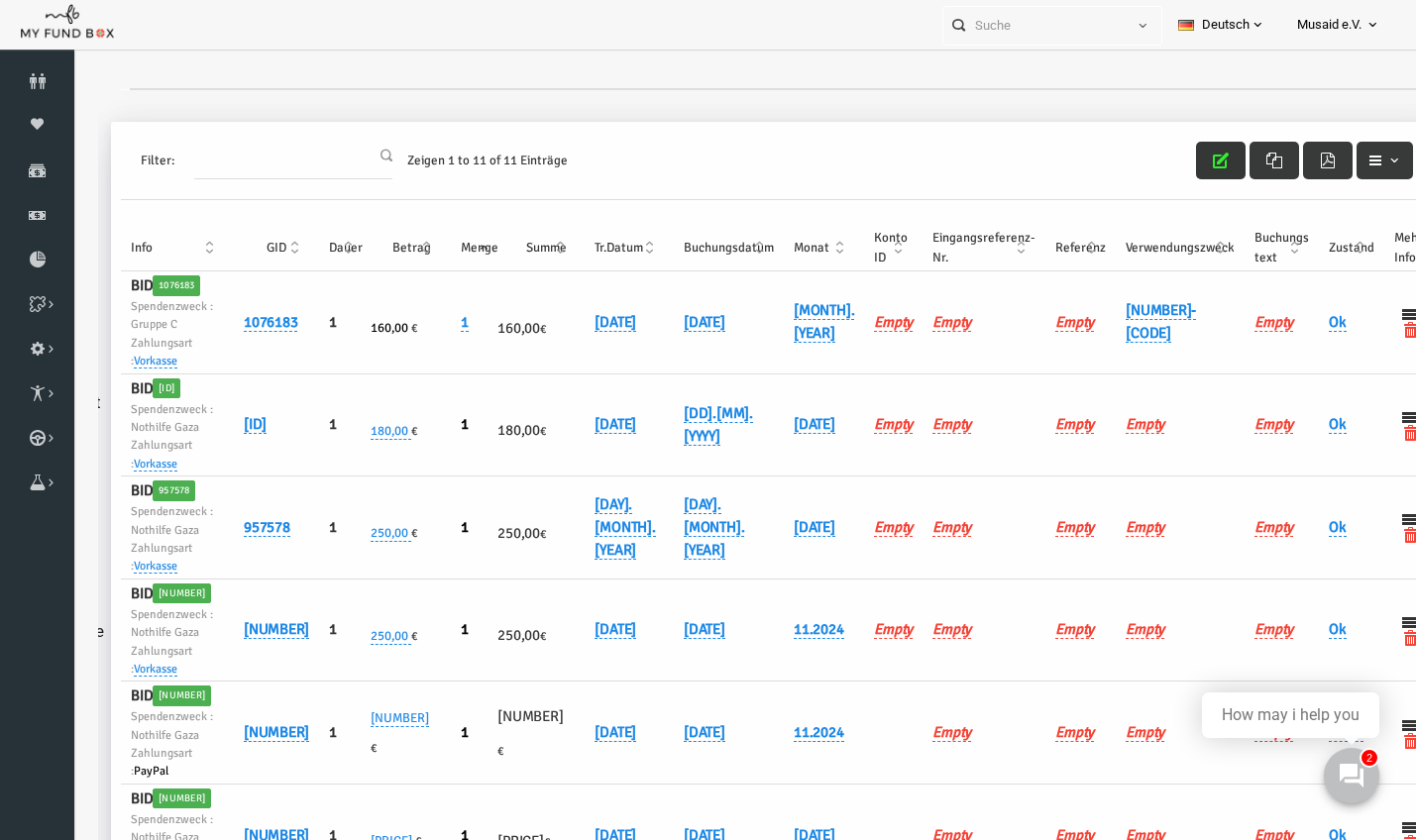 scroll, scrollTop: 0, scrollLeft: 0, axis: both 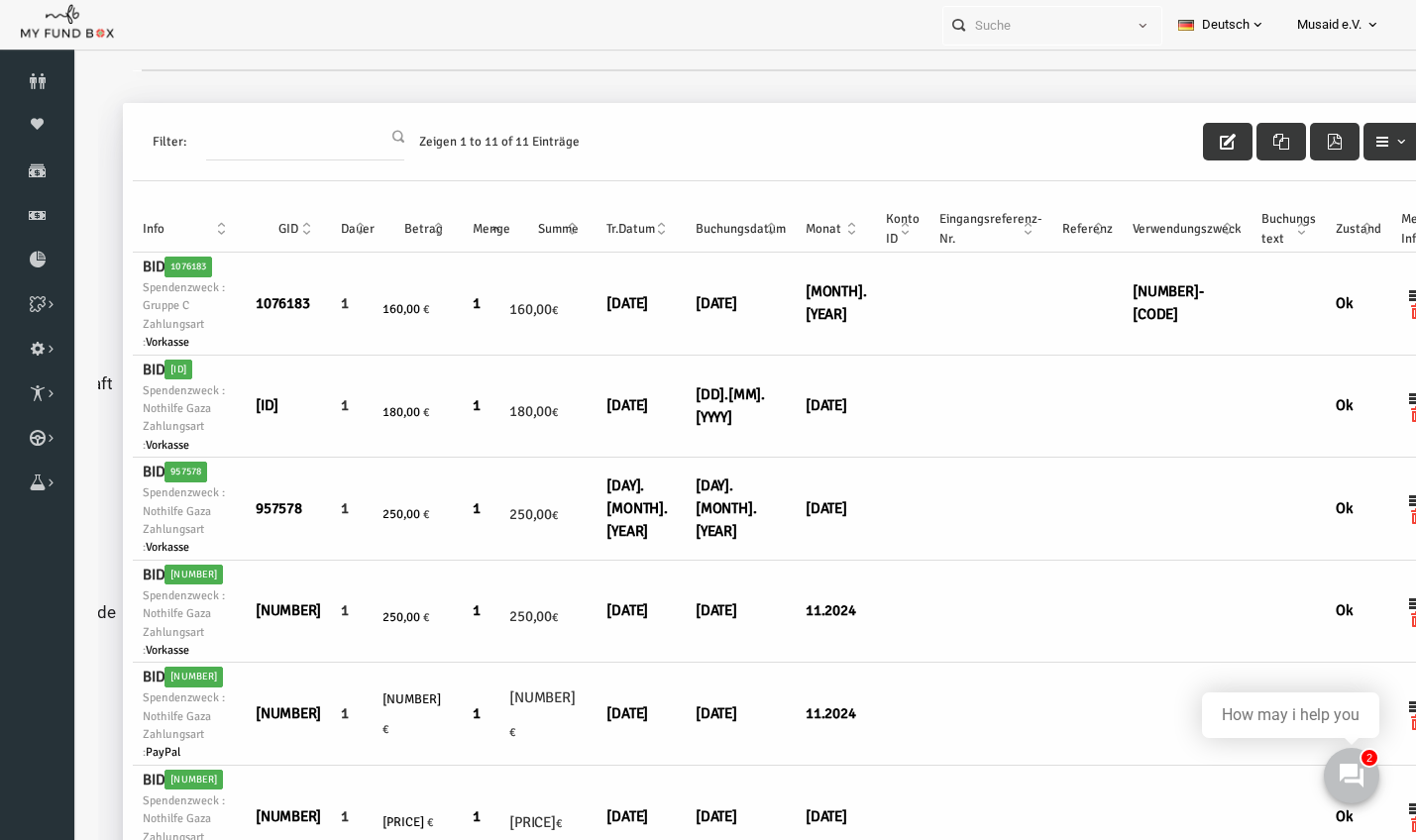 click on "Filter:                           Zeigen 1 to 11 of 11 Einträge" at bounding box center [759, 142] 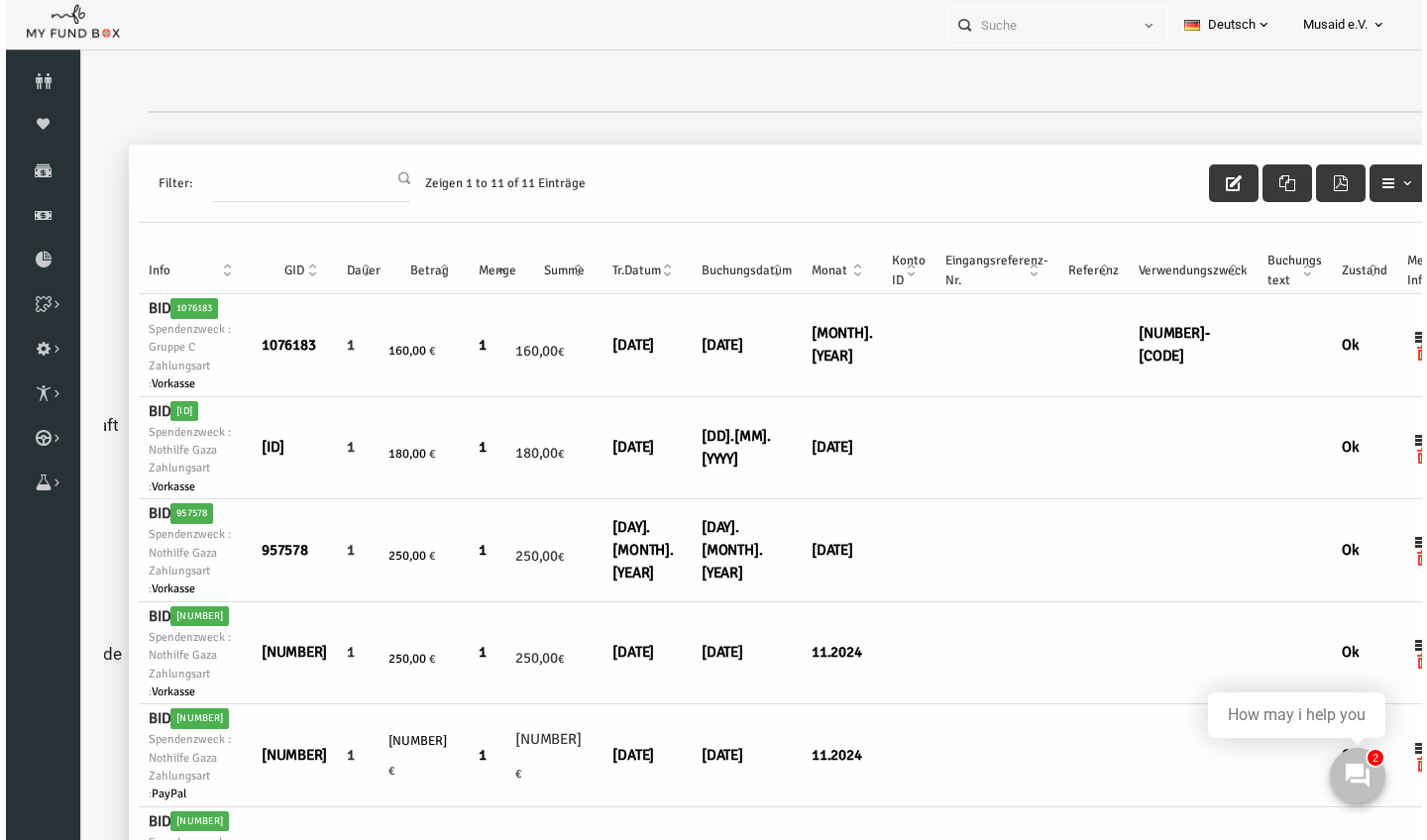 scroll, scrollTop: 0, scrollLeft: 0, axis: both 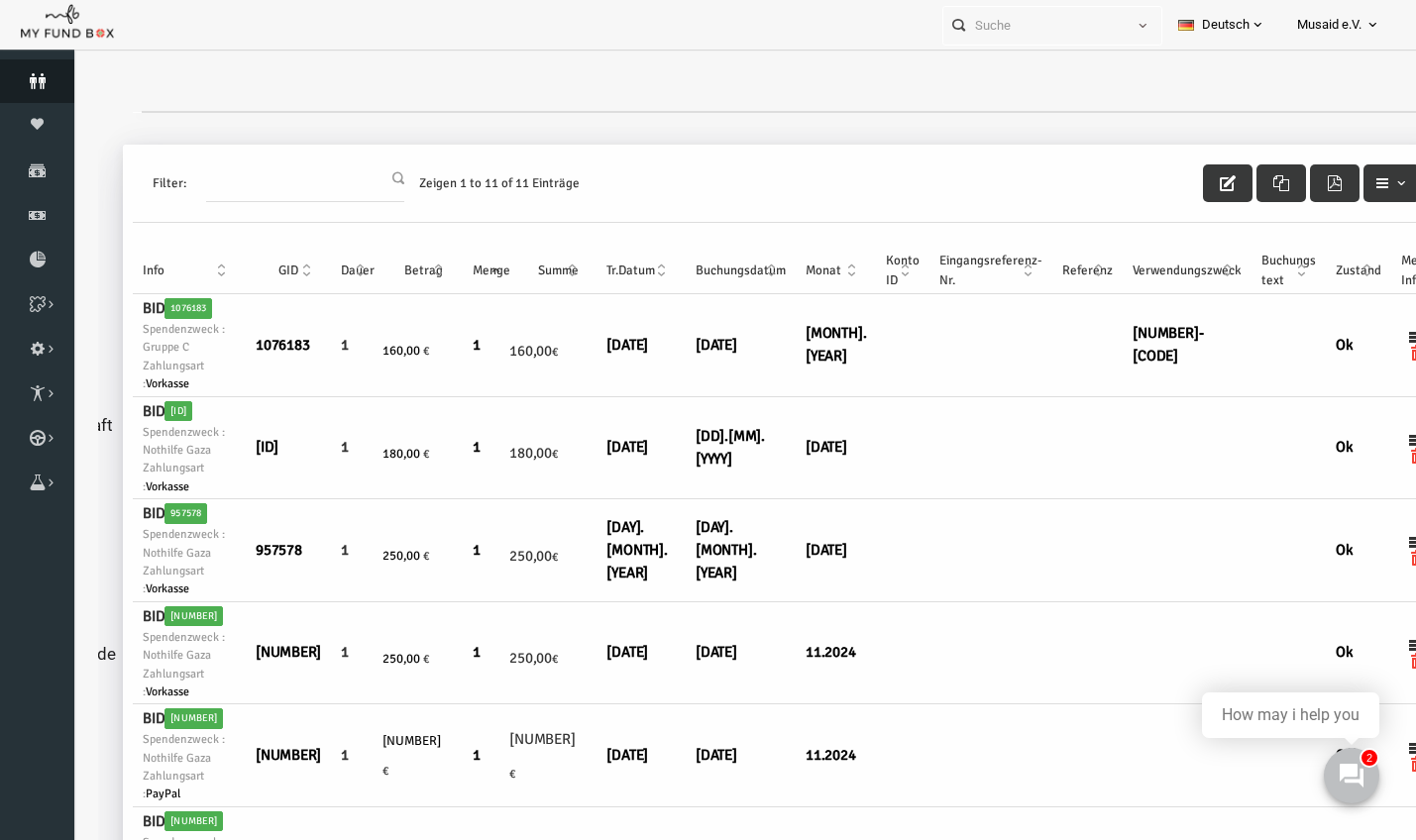 click at bounding box center [37, 81] 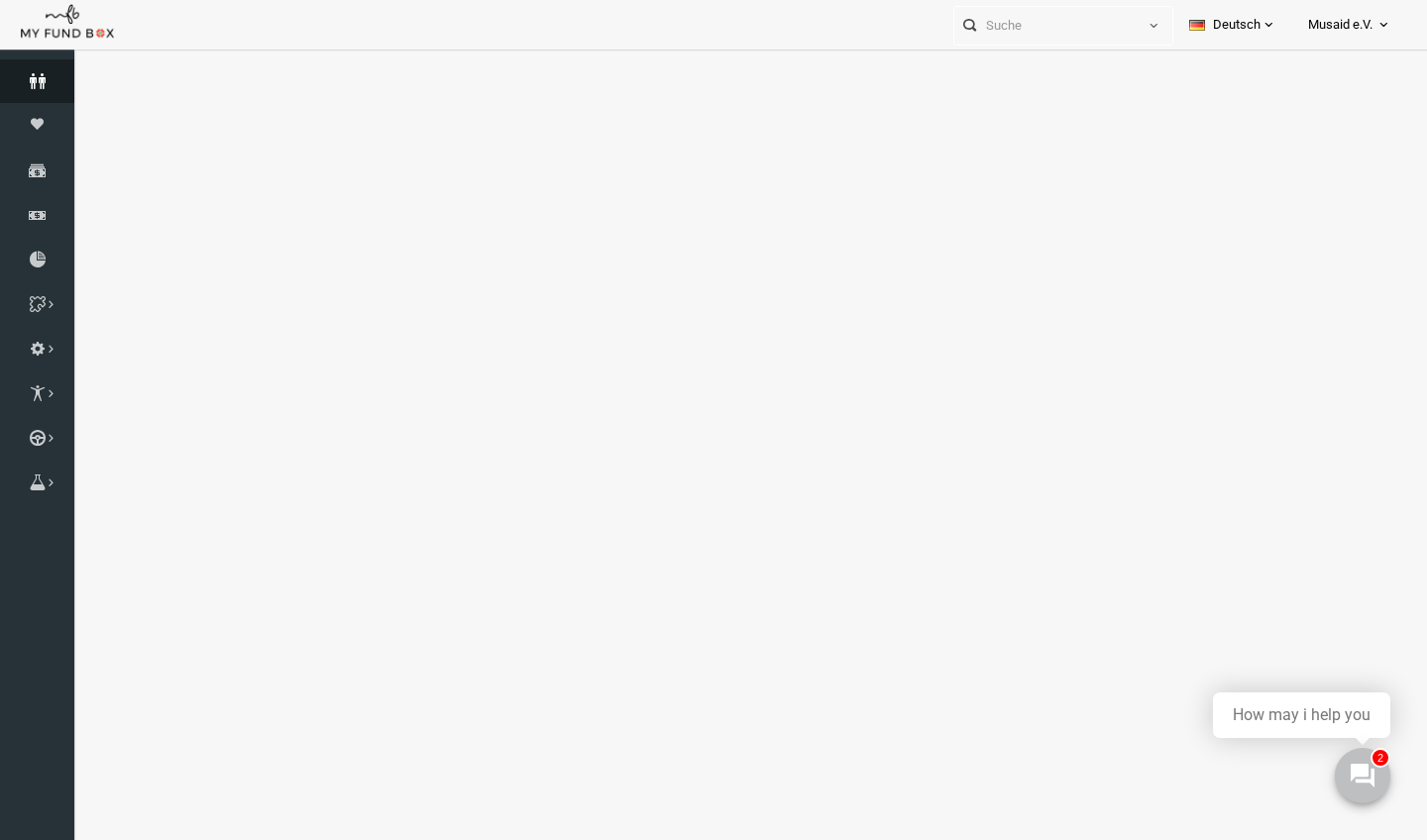 select on "100" 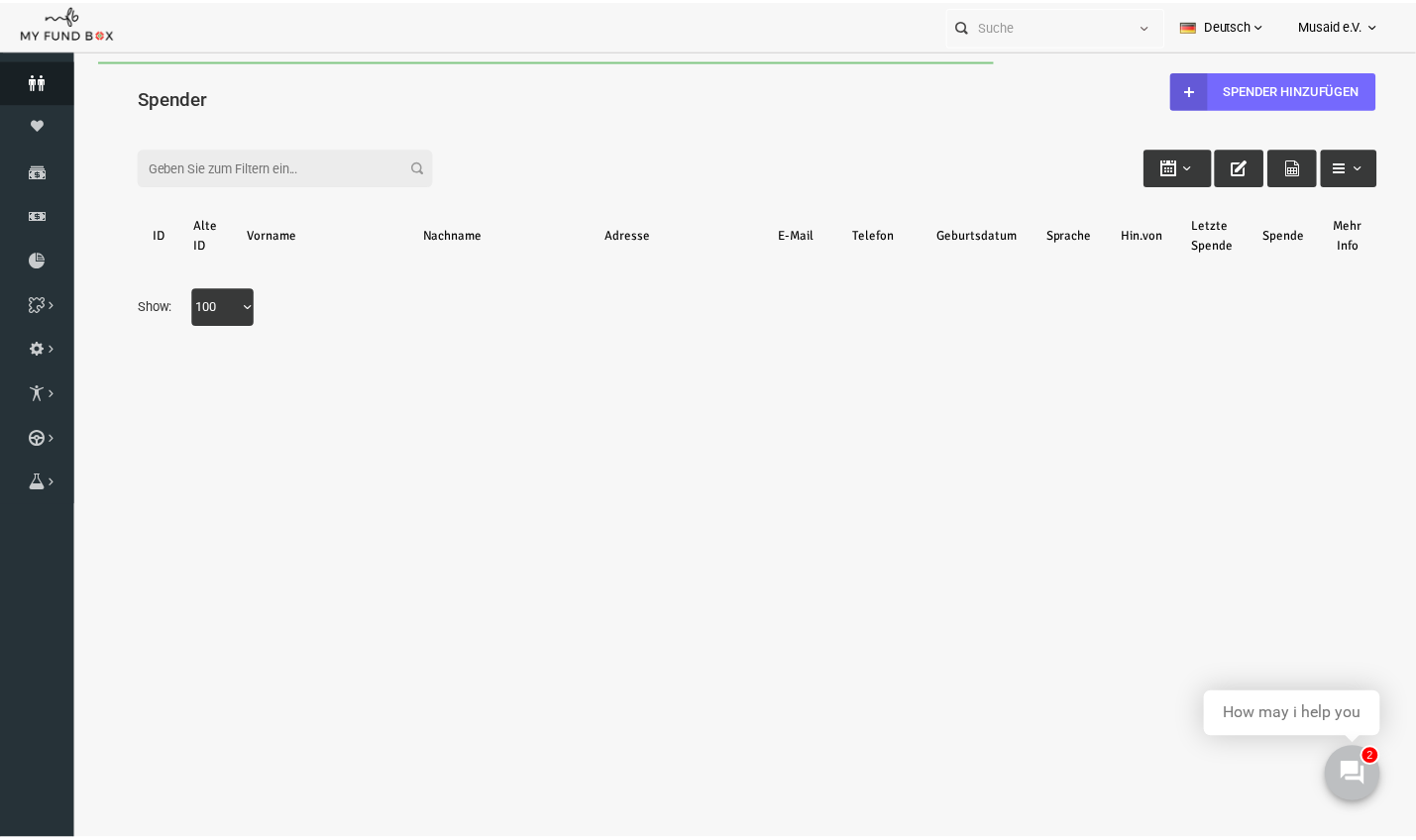 scroll, scrollTop: 0, scrollLeft: 0, axis: both 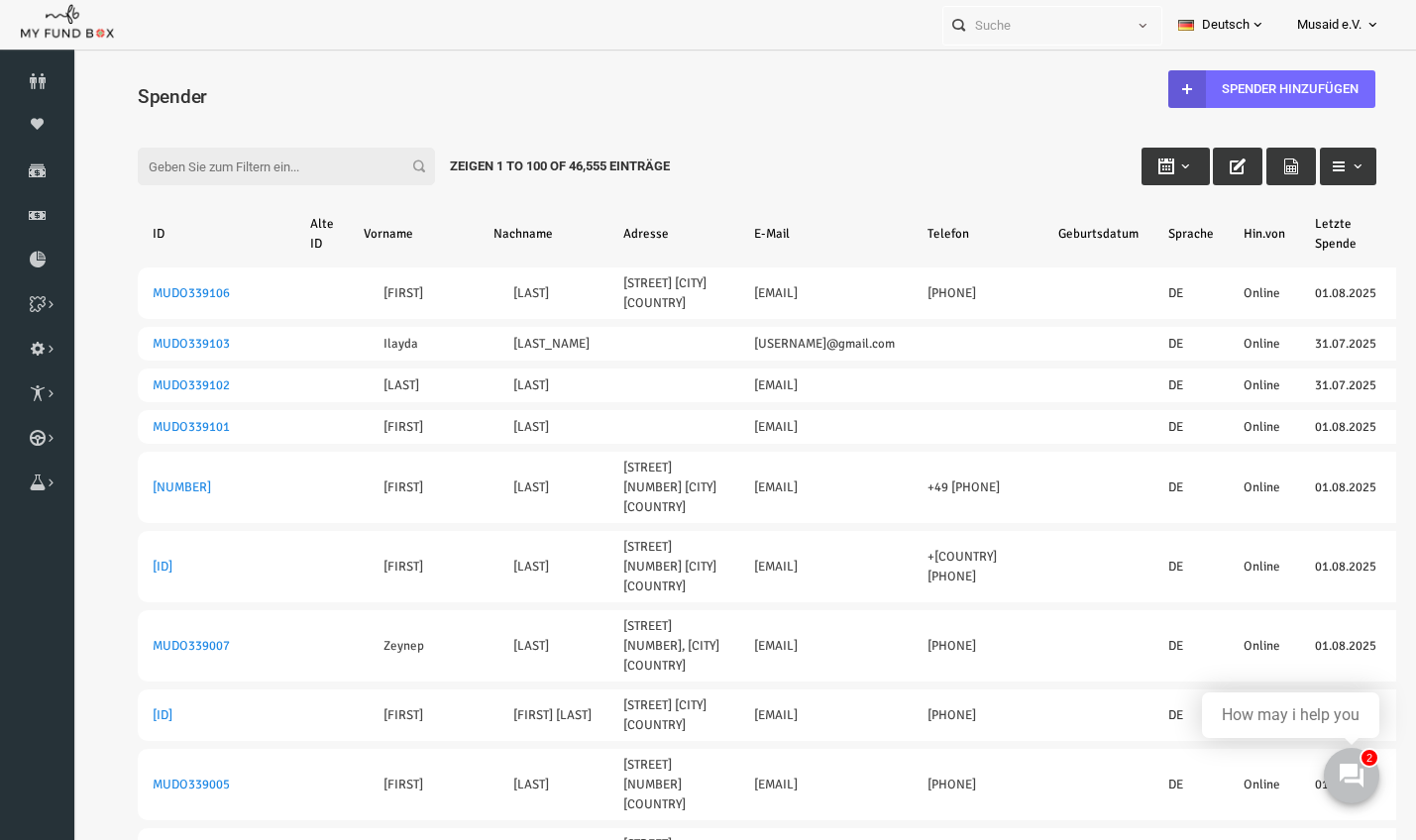click on "Filter:" at bounding box center [260, 166] 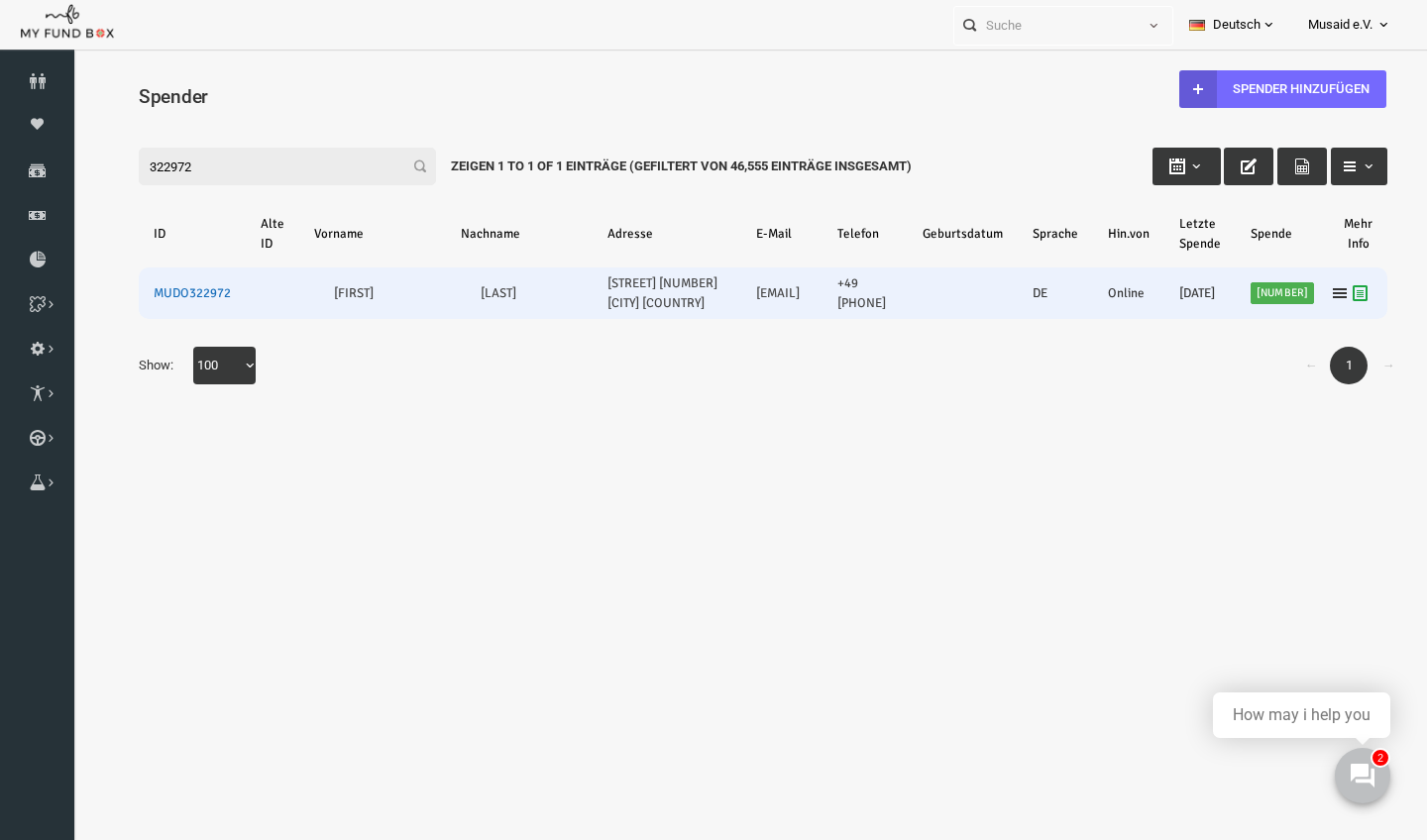 type on "322972" 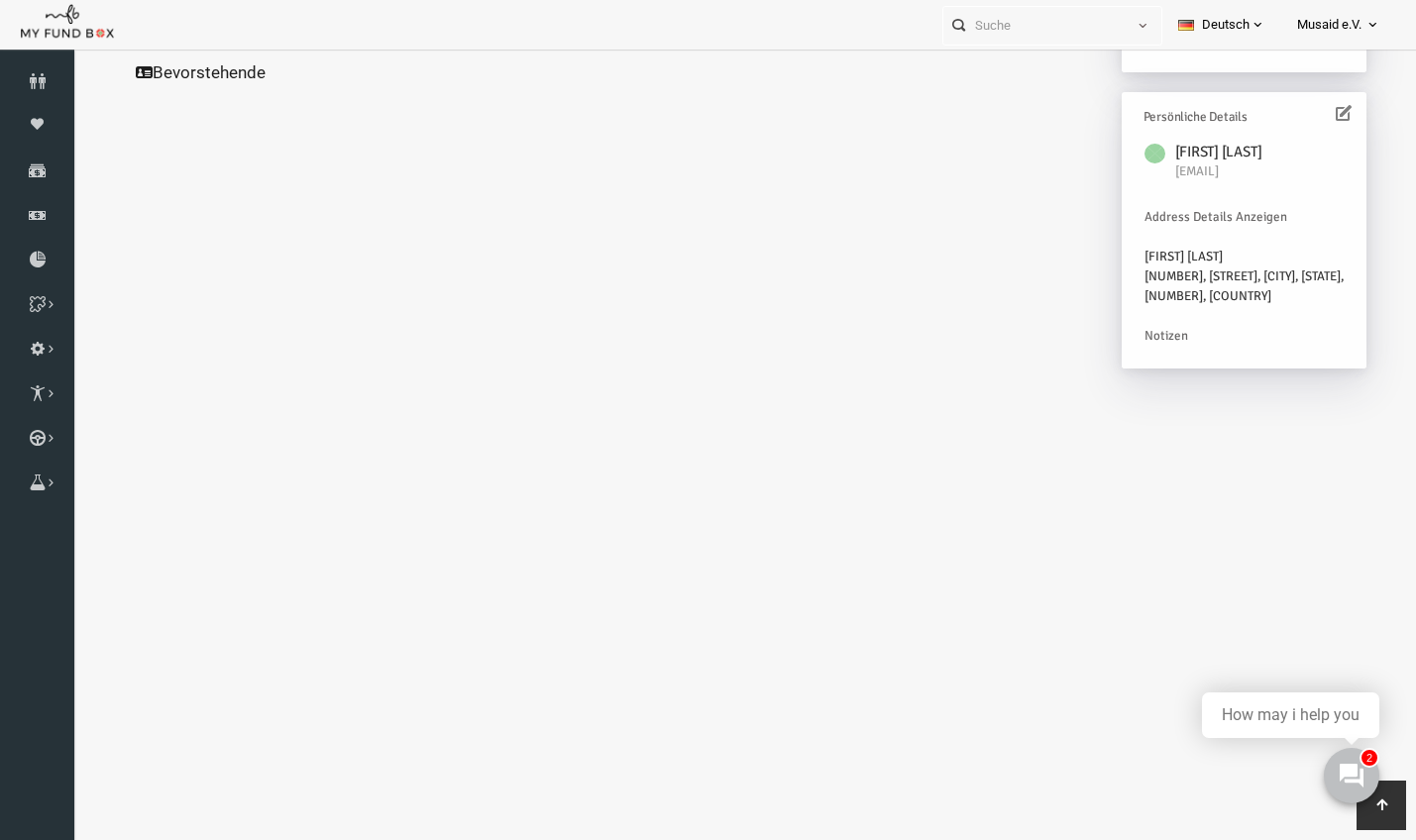 scroll, scrollTop: 578, scrollLeft: 0, axis: vertical 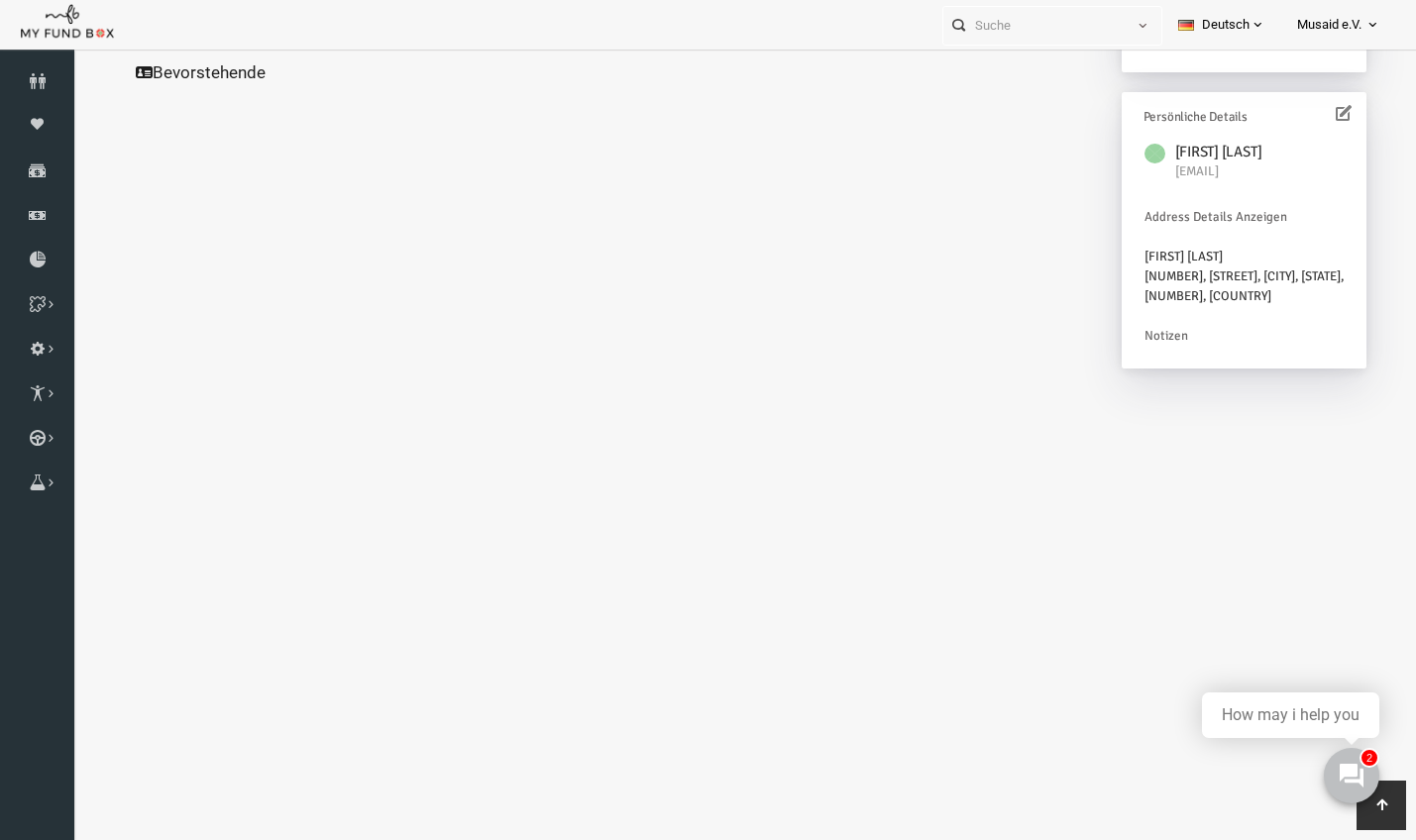 click on "Alle Spenden" at bounding box center (190, -232) 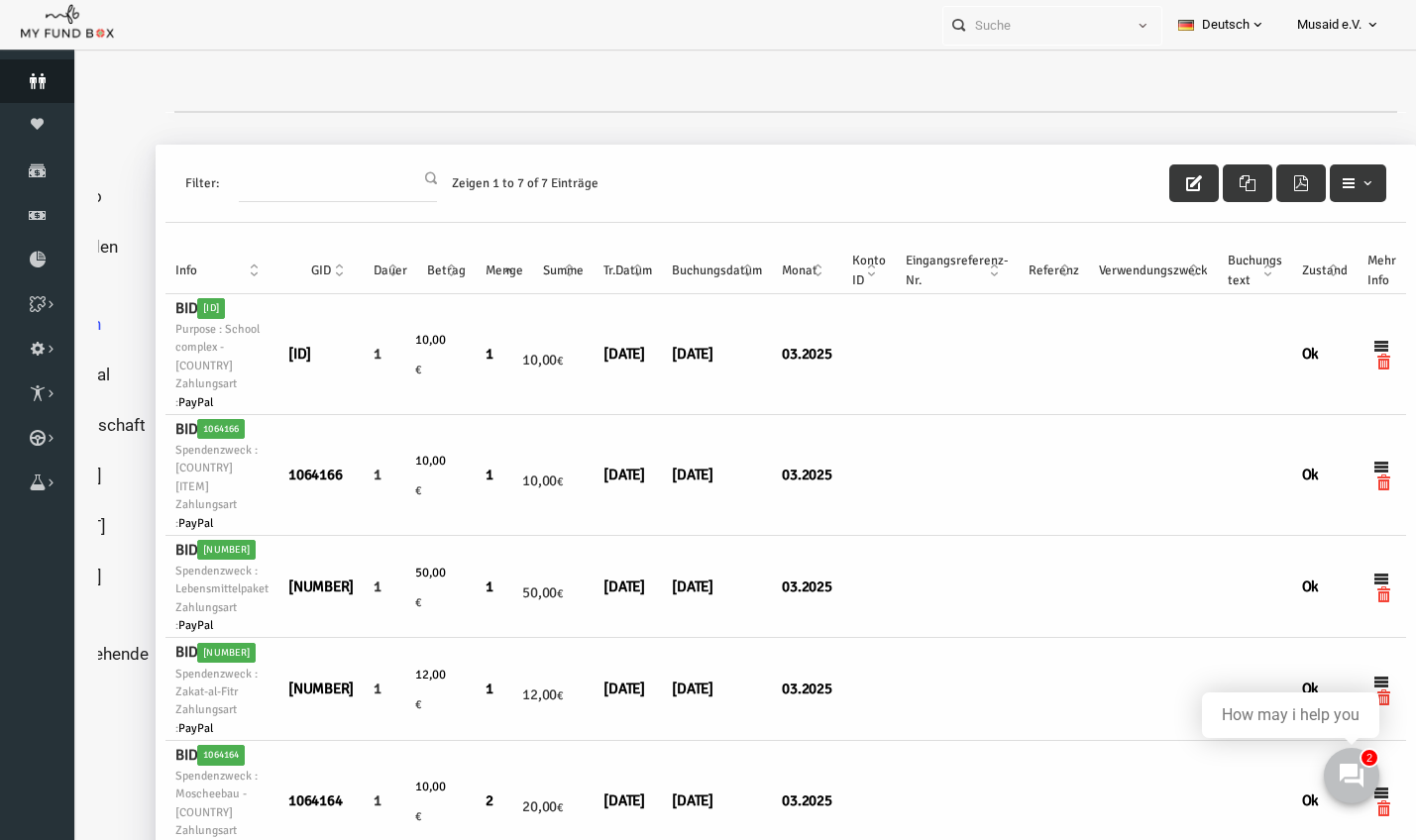 scroll, scrollTop: 0, scrollLeft: 0, axis: both 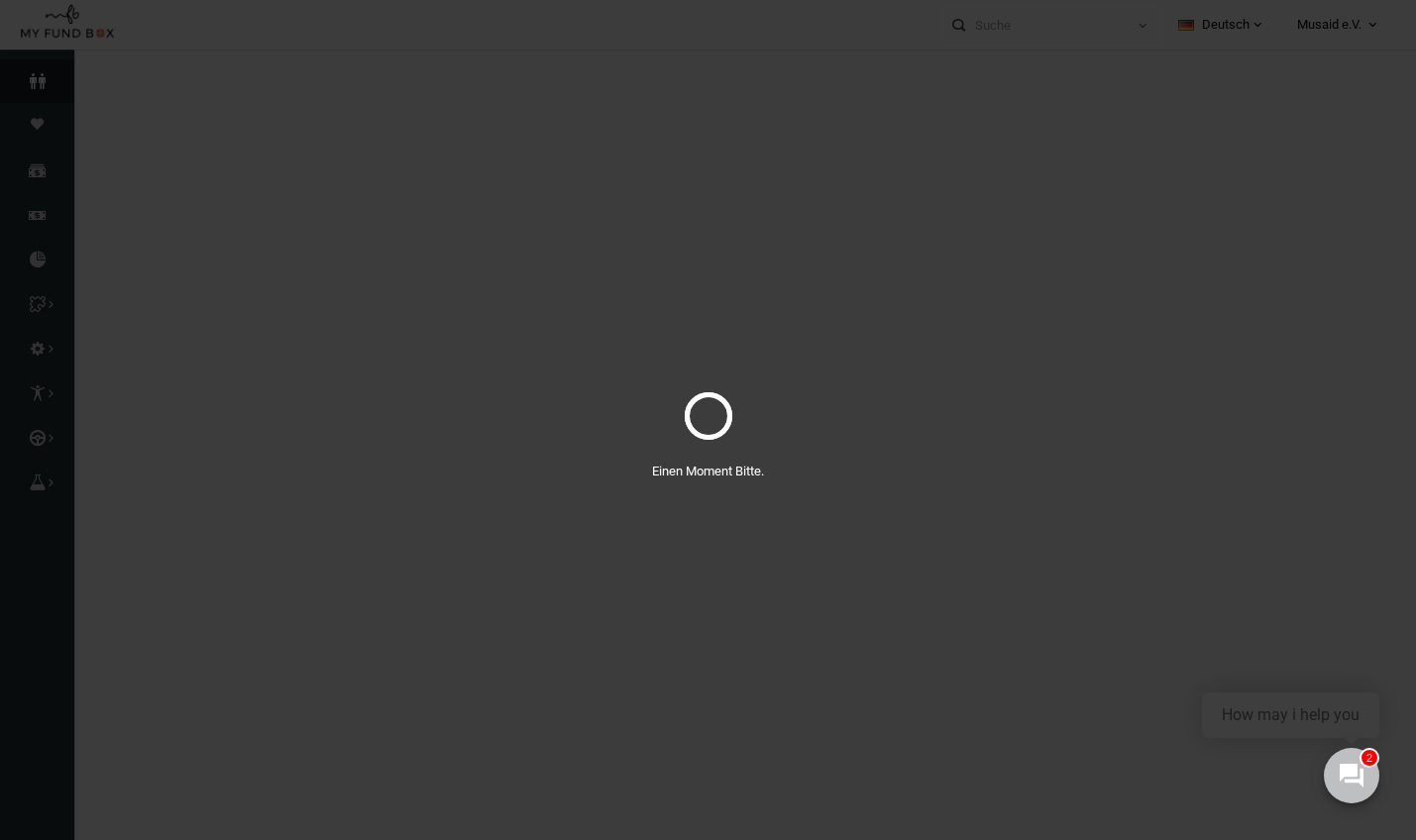 select on "100" 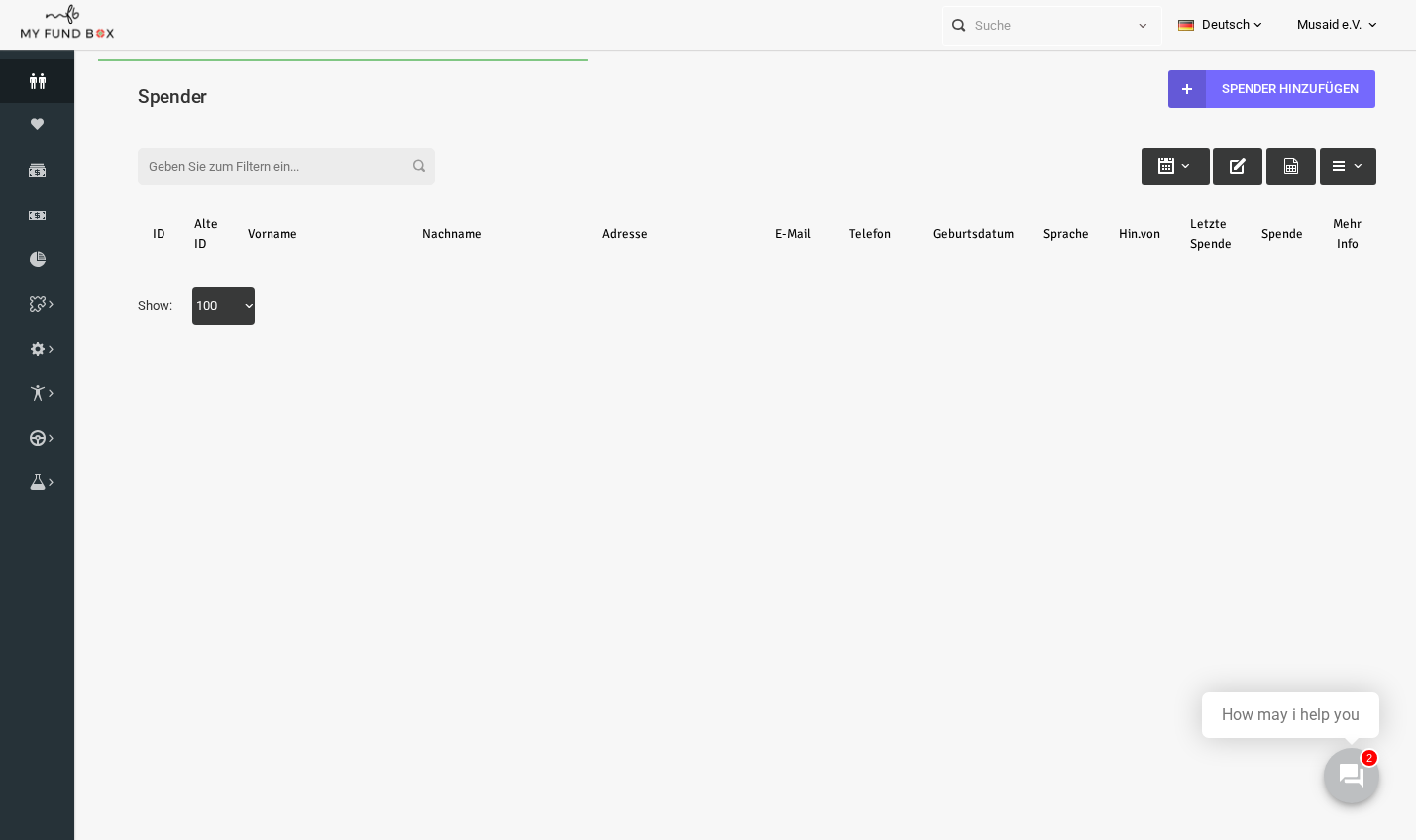 scroll, scrollTop: 0, scrollLeft: 0, axis: both 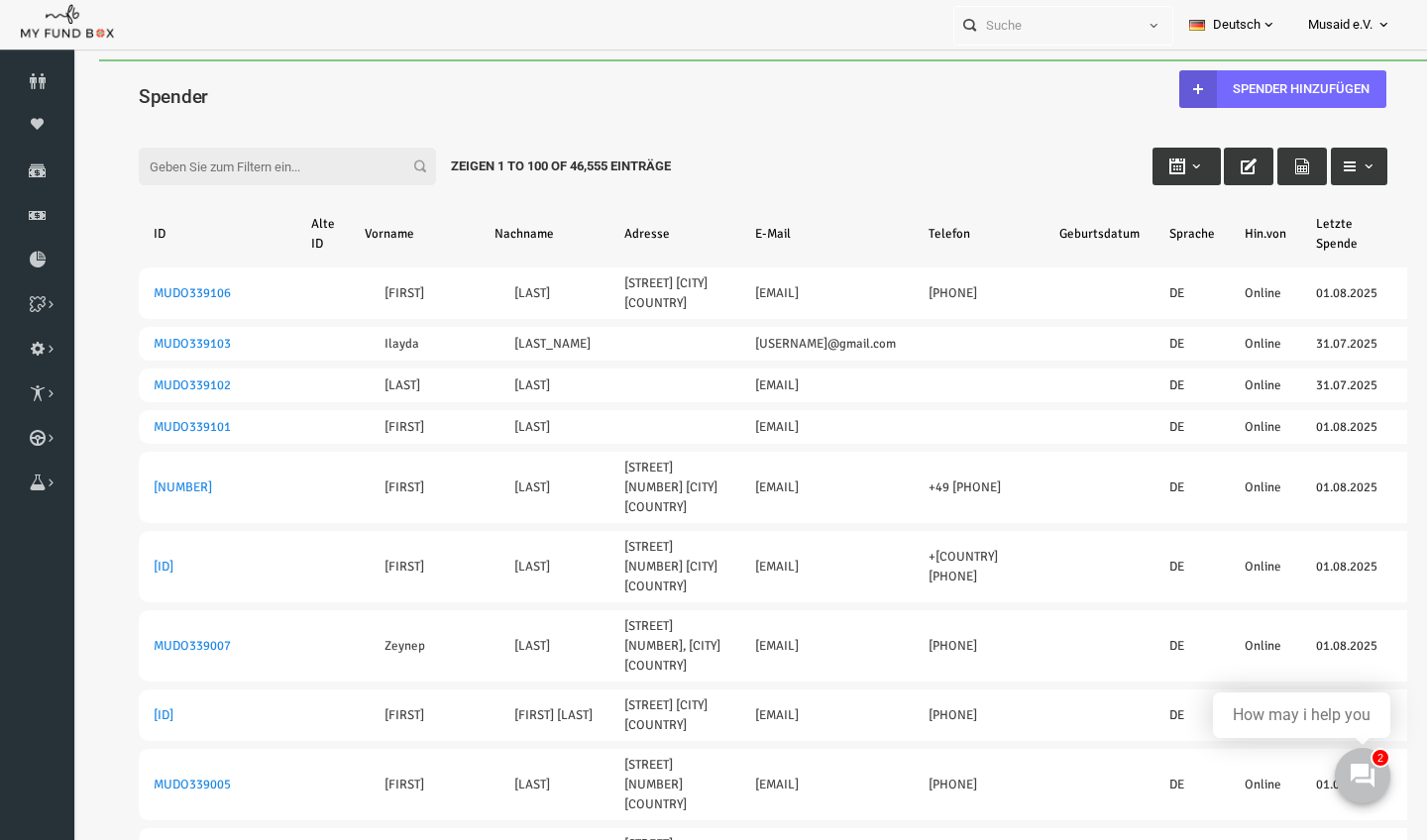 click on "Filter:" at bounding box center (260, 166) 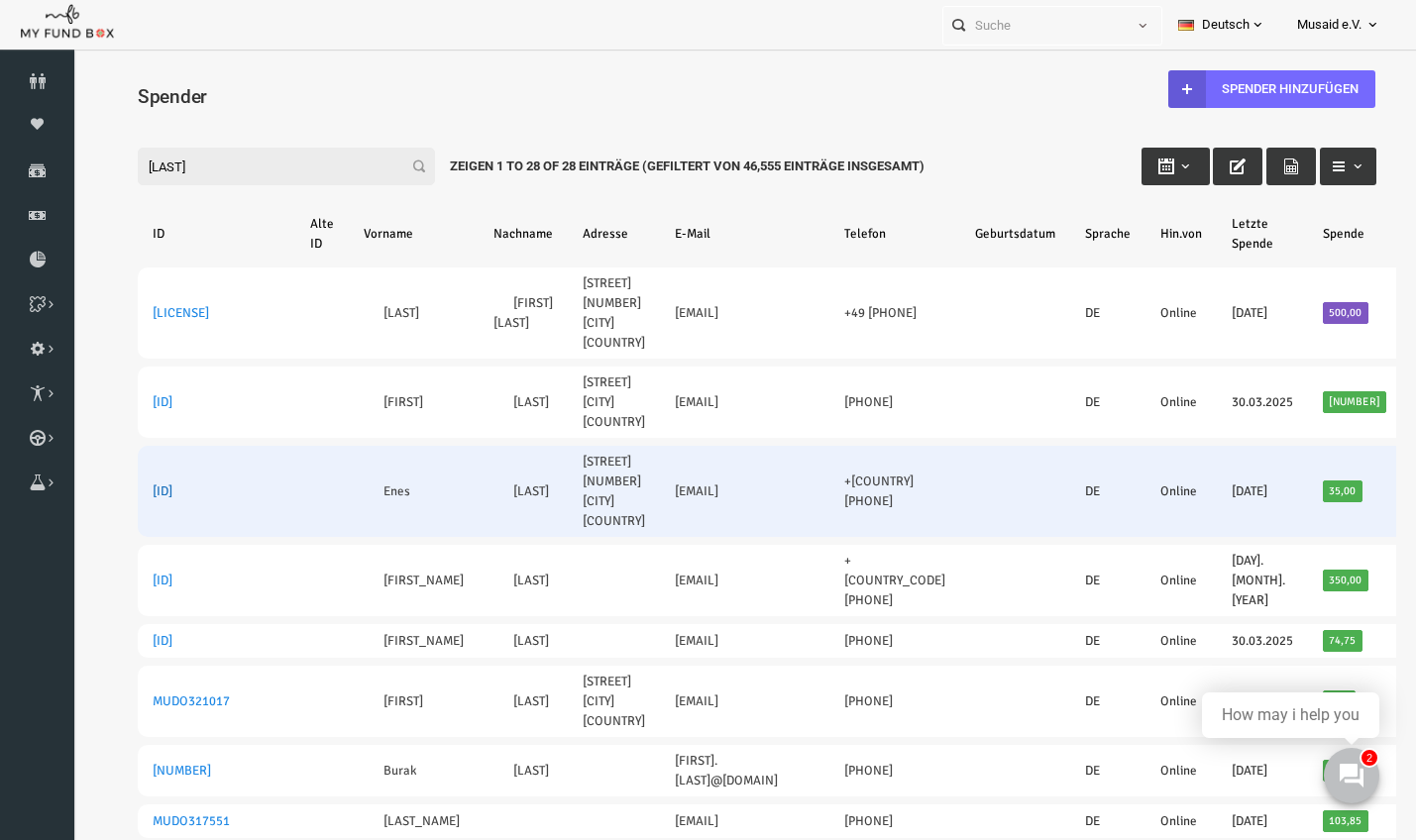 type on "[LAST]" 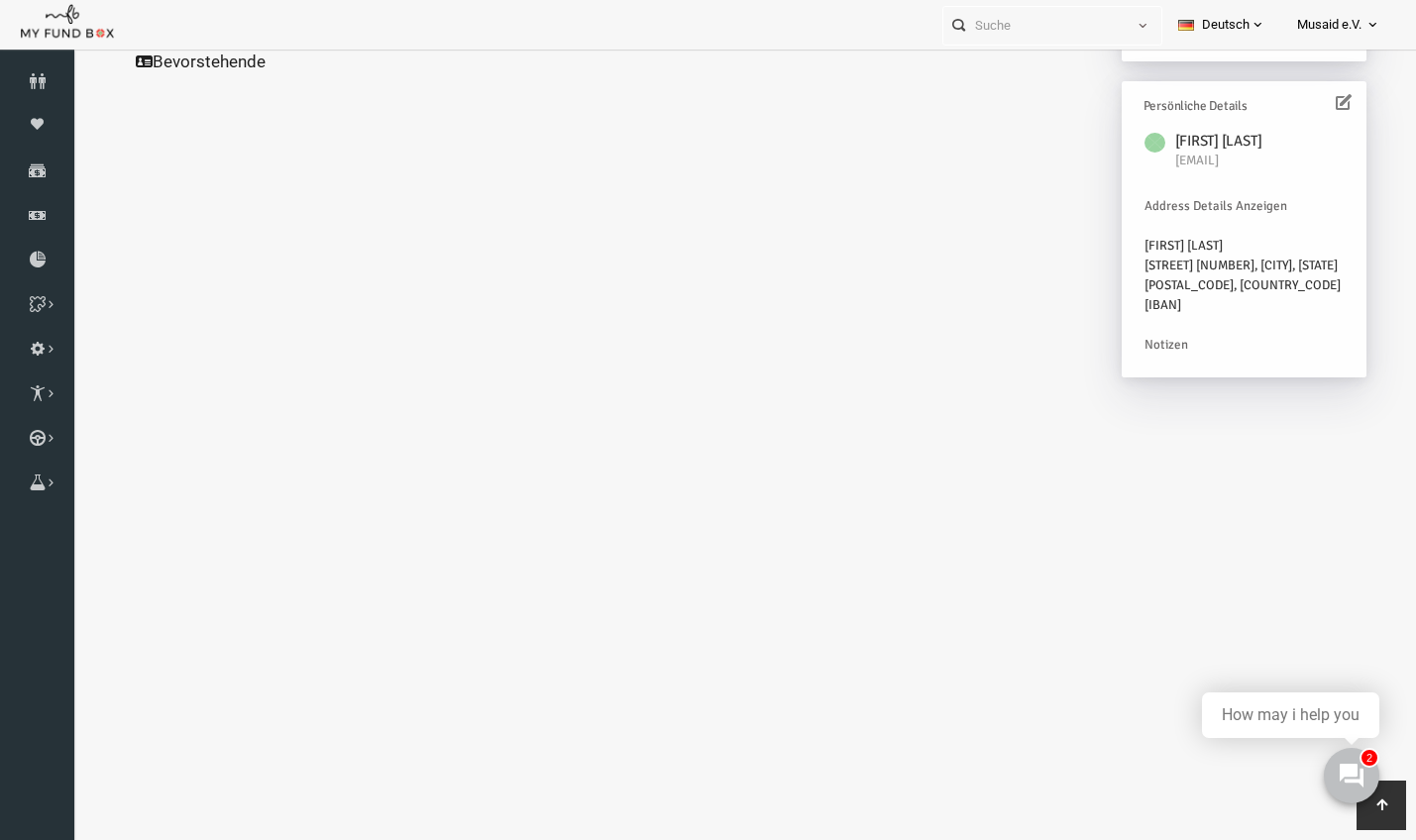 scroll, scrollTop: 588, scrollLeft: 0, axis: vertical 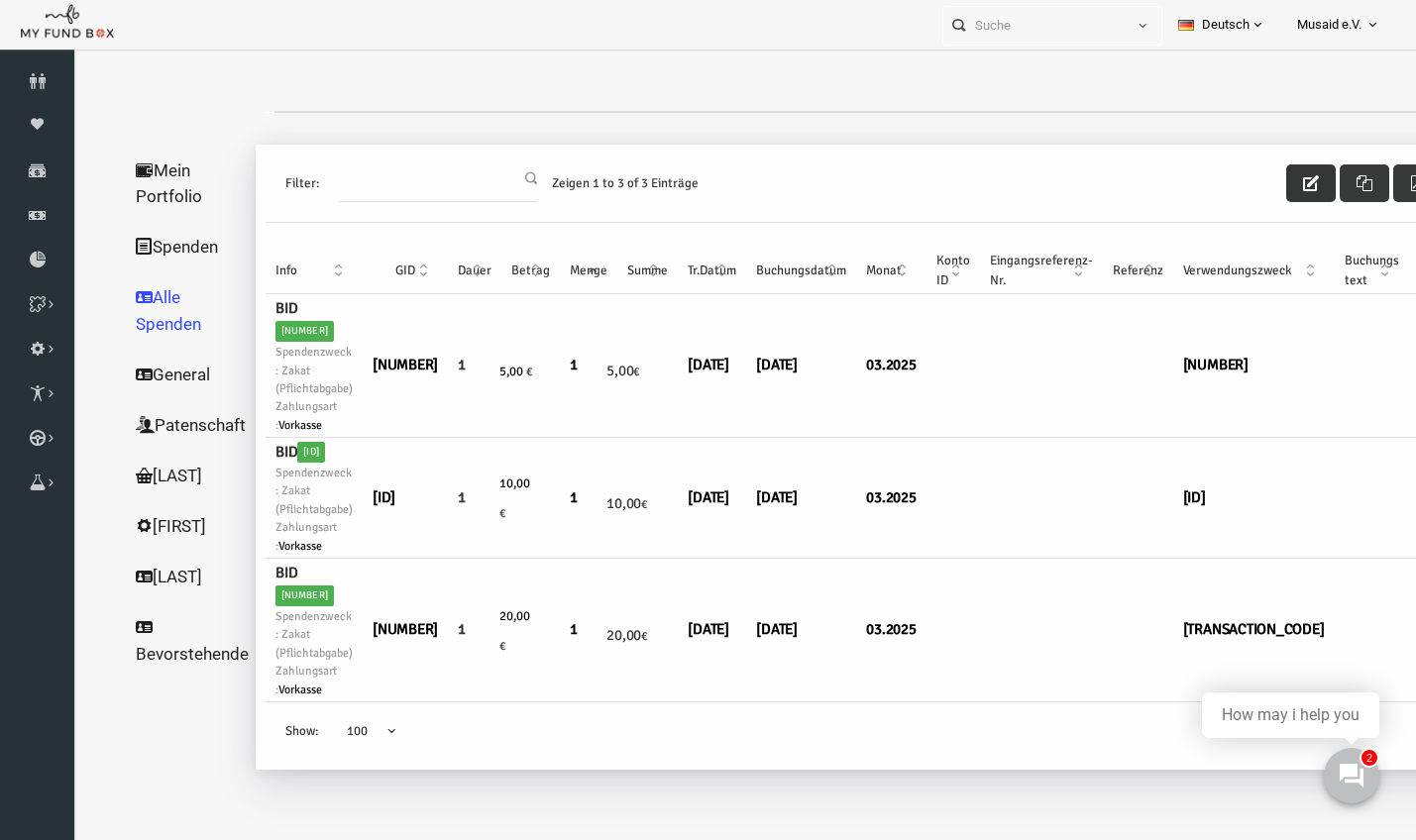 click at bounding box center [1284, 183] 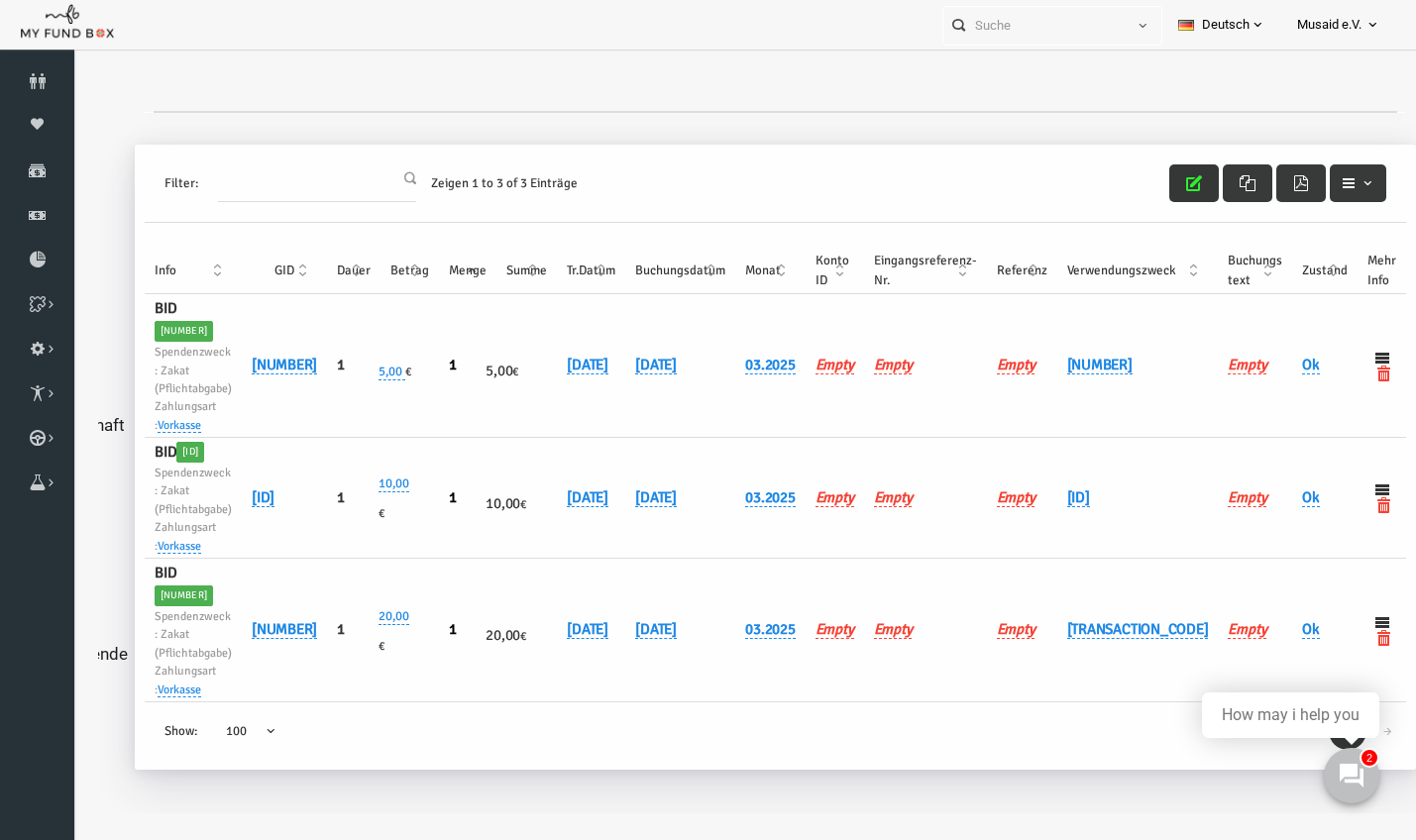 scroll, scrollTop: 52, scrollLeft: 0, axis: vertical 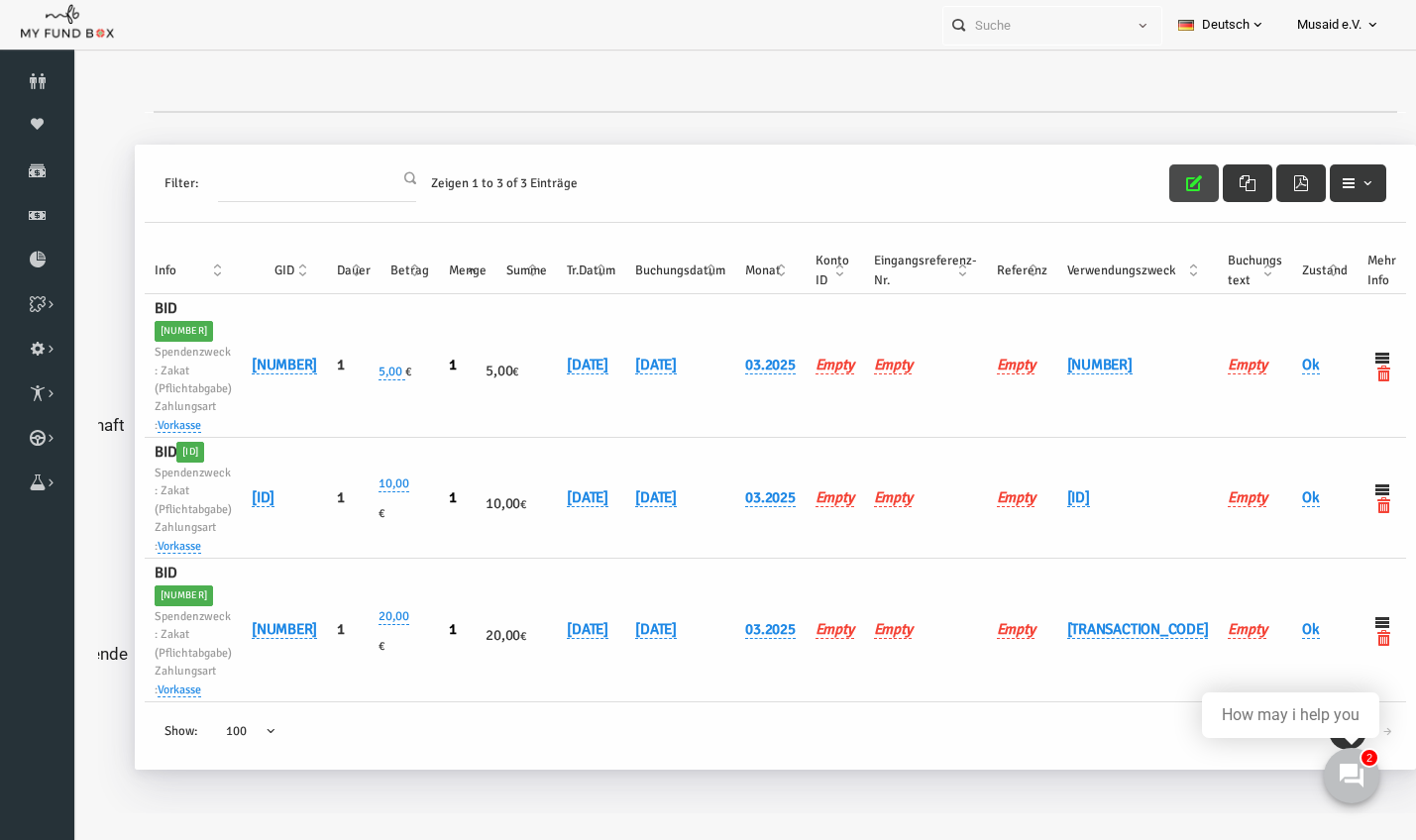 click at bounding box center [1167, 183] 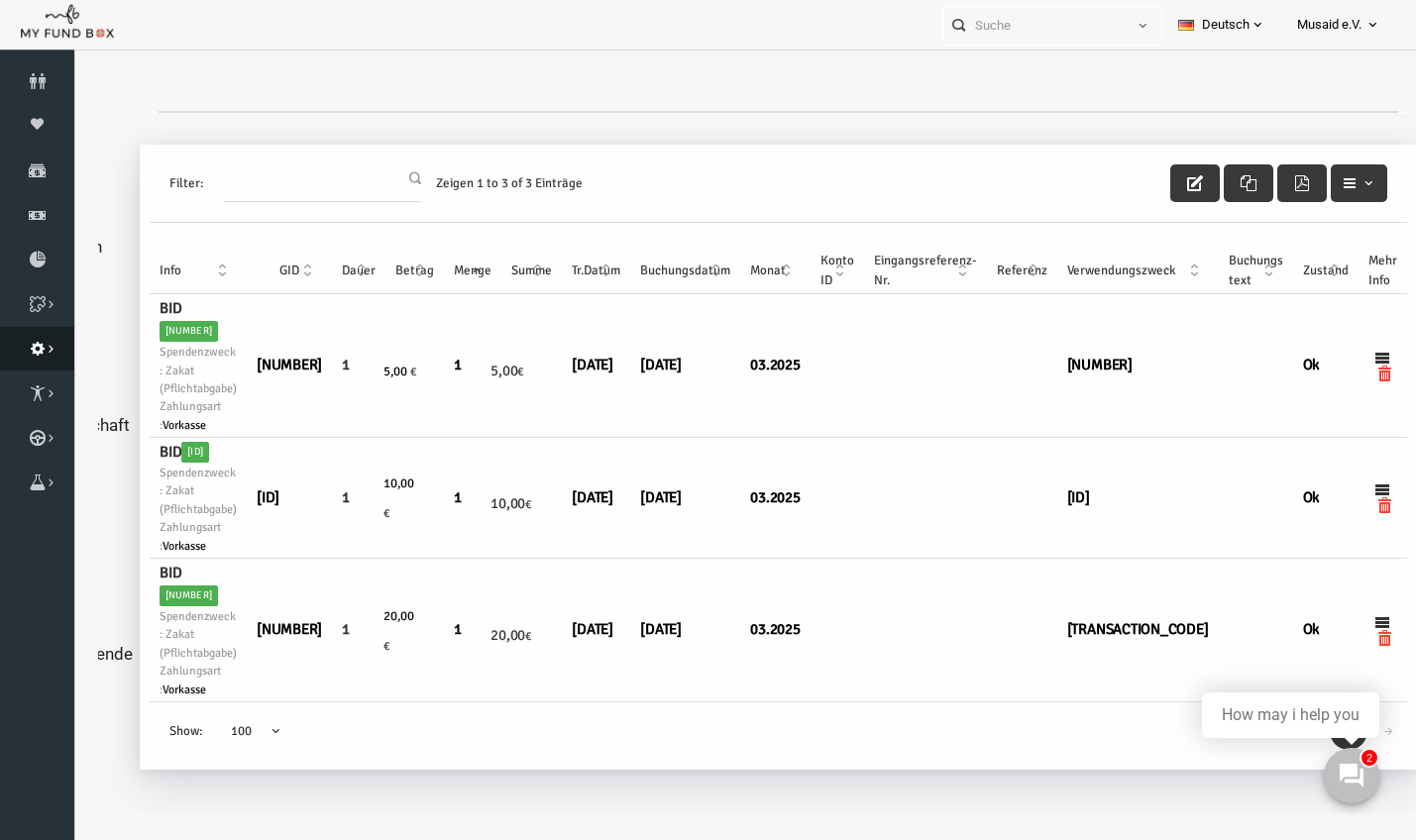 scroll, scrollTop: 0, scrollLeft: 116, axis: horizontal 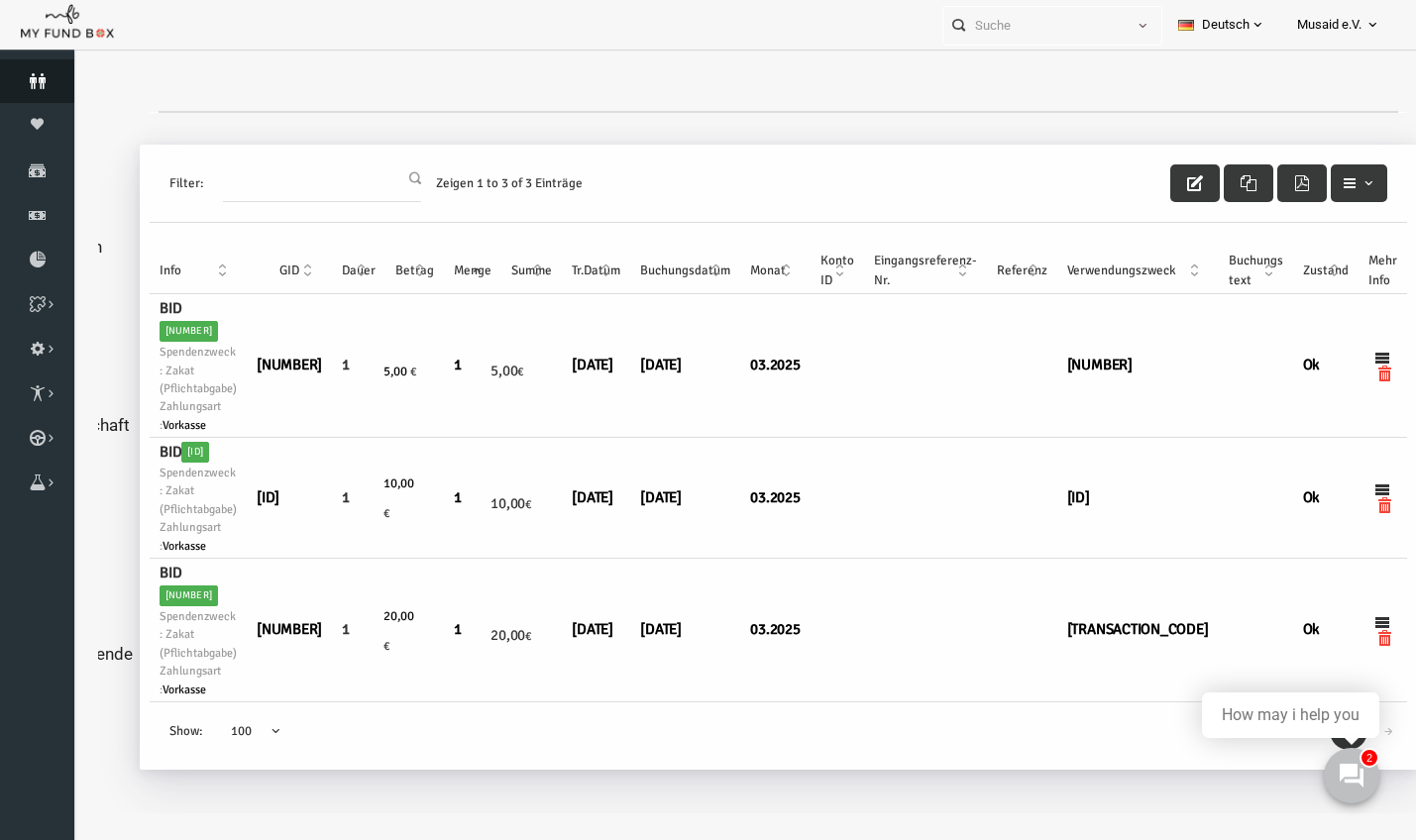 click at bounding box center [37, 81] 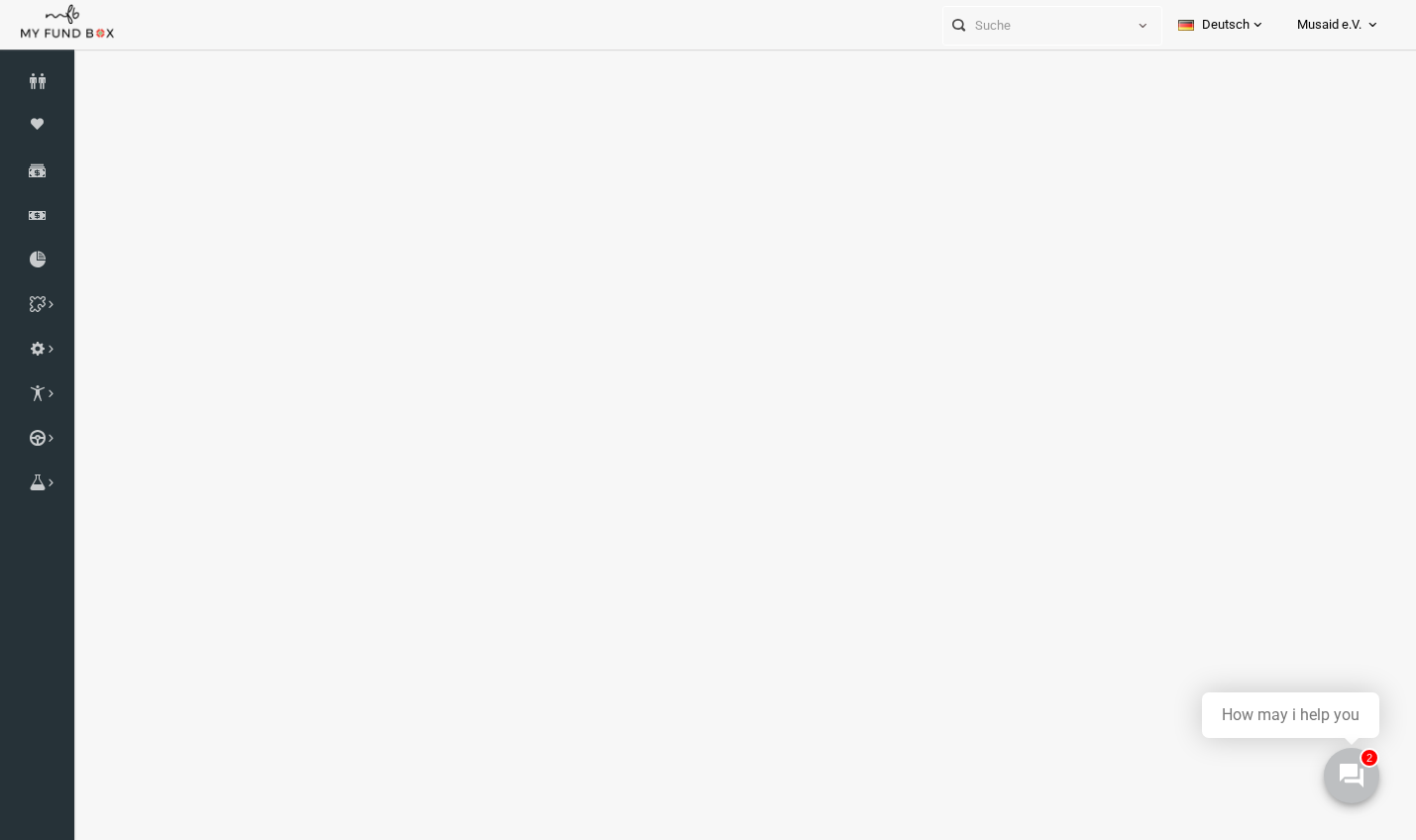 select on "100" 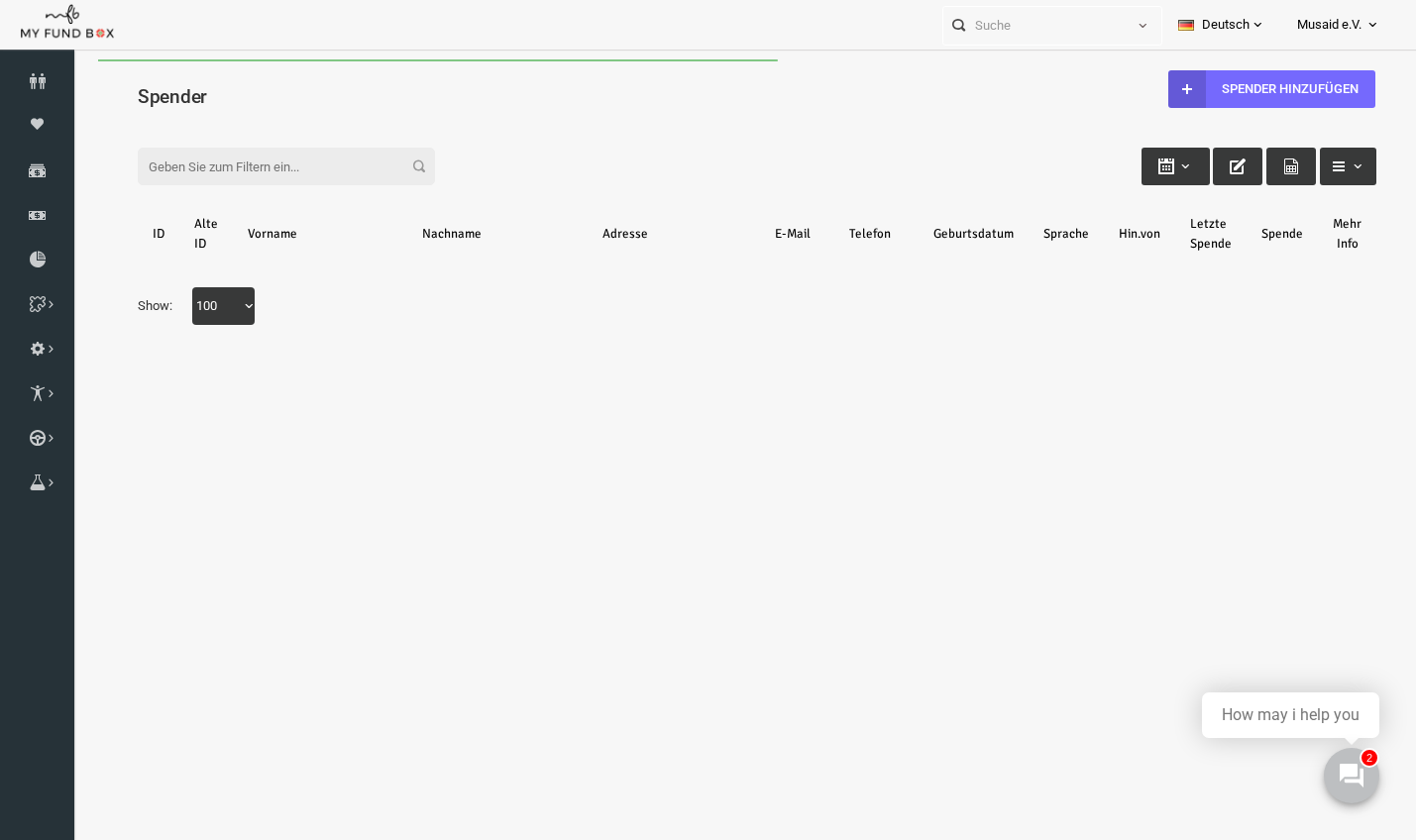 scroll, scrollTop: 0, scrollLeft: 0, axis: both 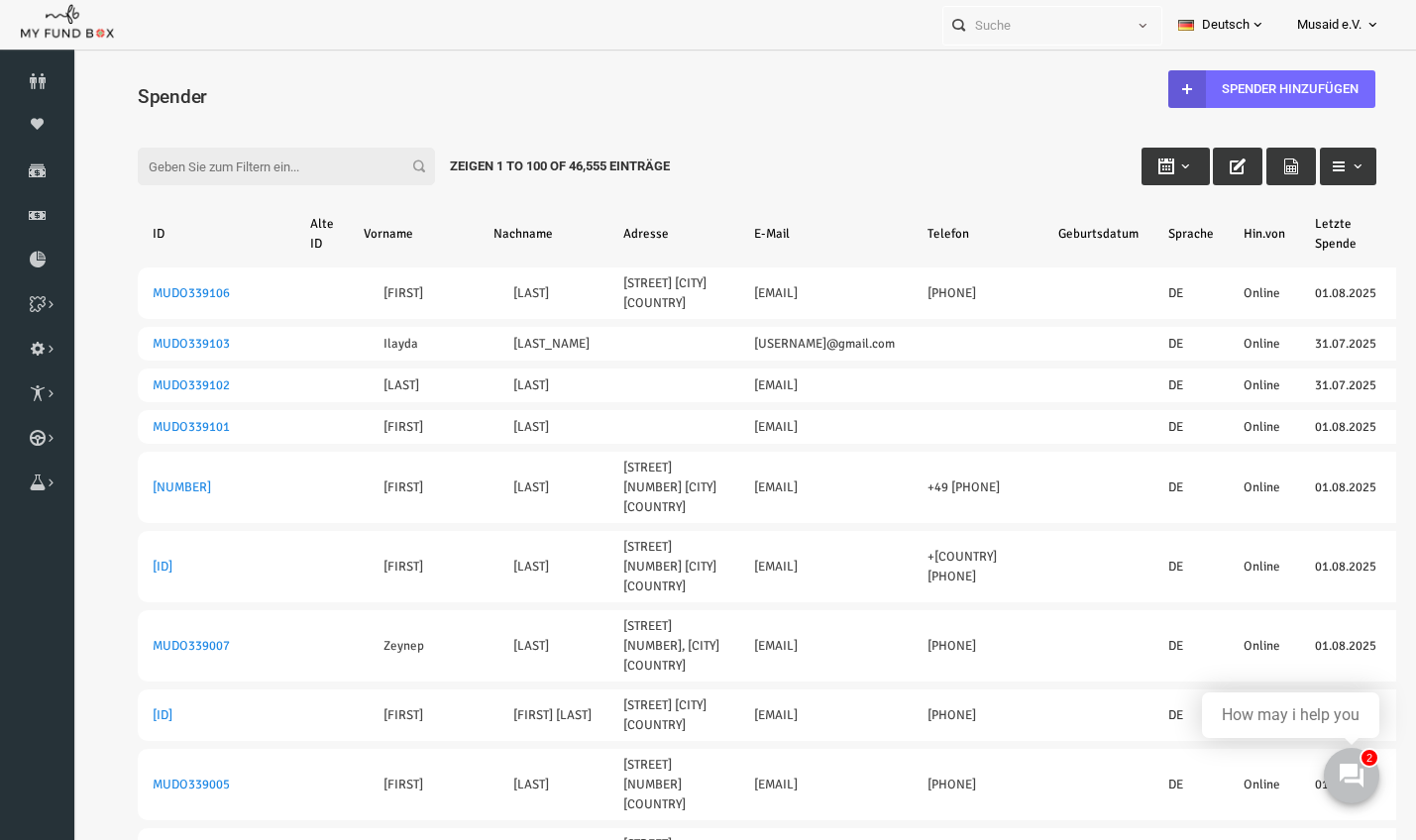 click on "Filter:" at bounding box center (260, 166) 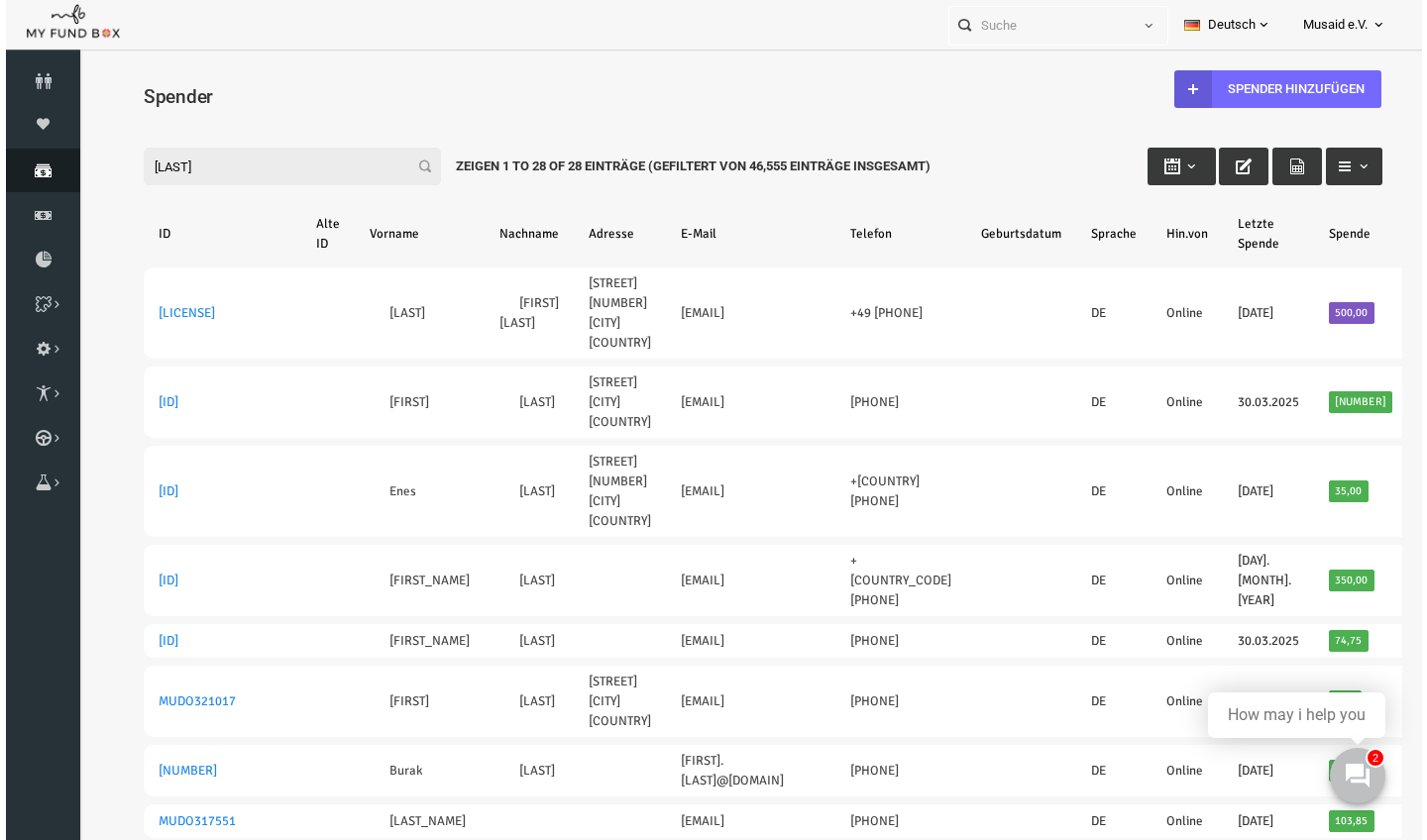 scroll, scrollTop: 0, scrollLeft: 0, axis: both 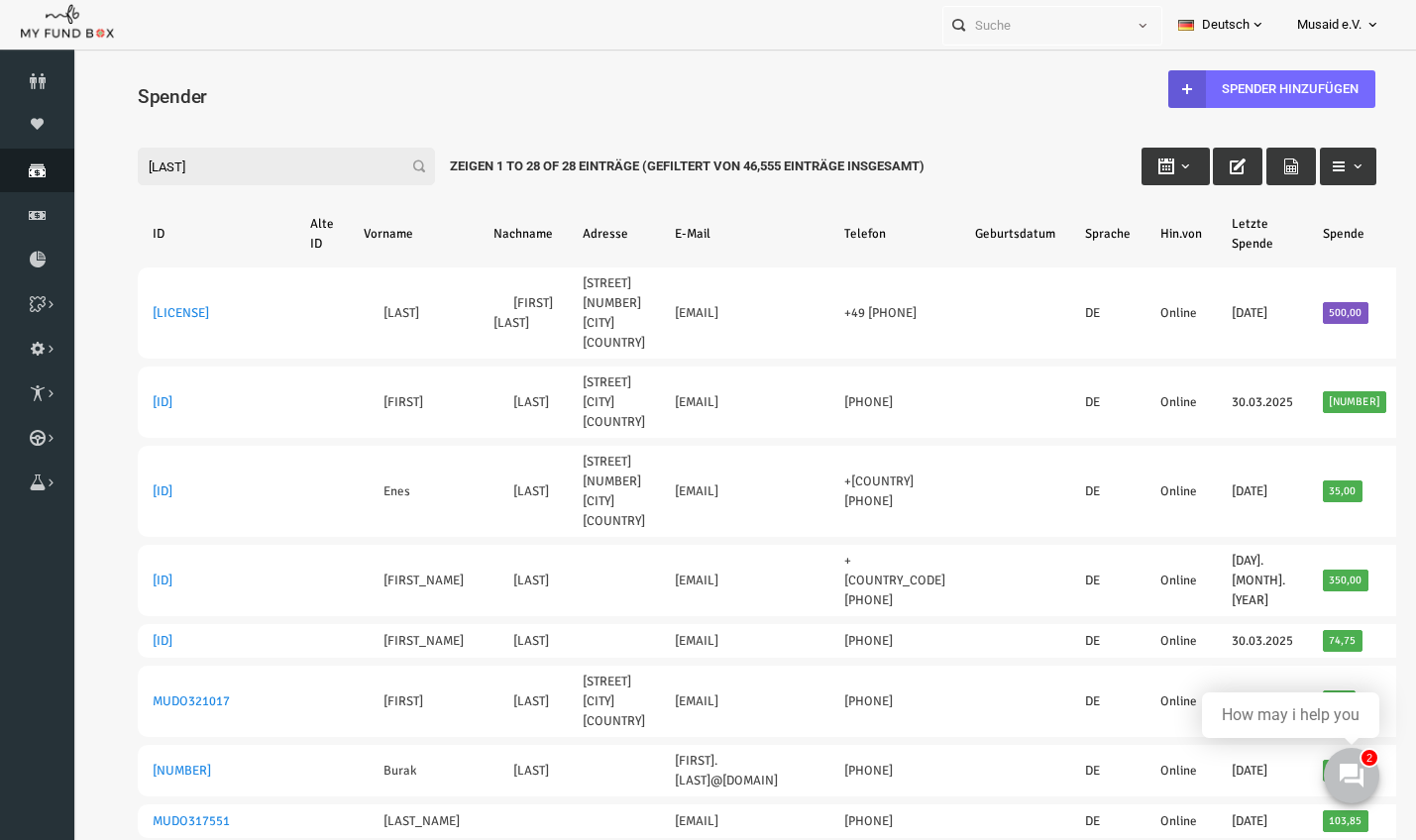 type on "[LAST]" 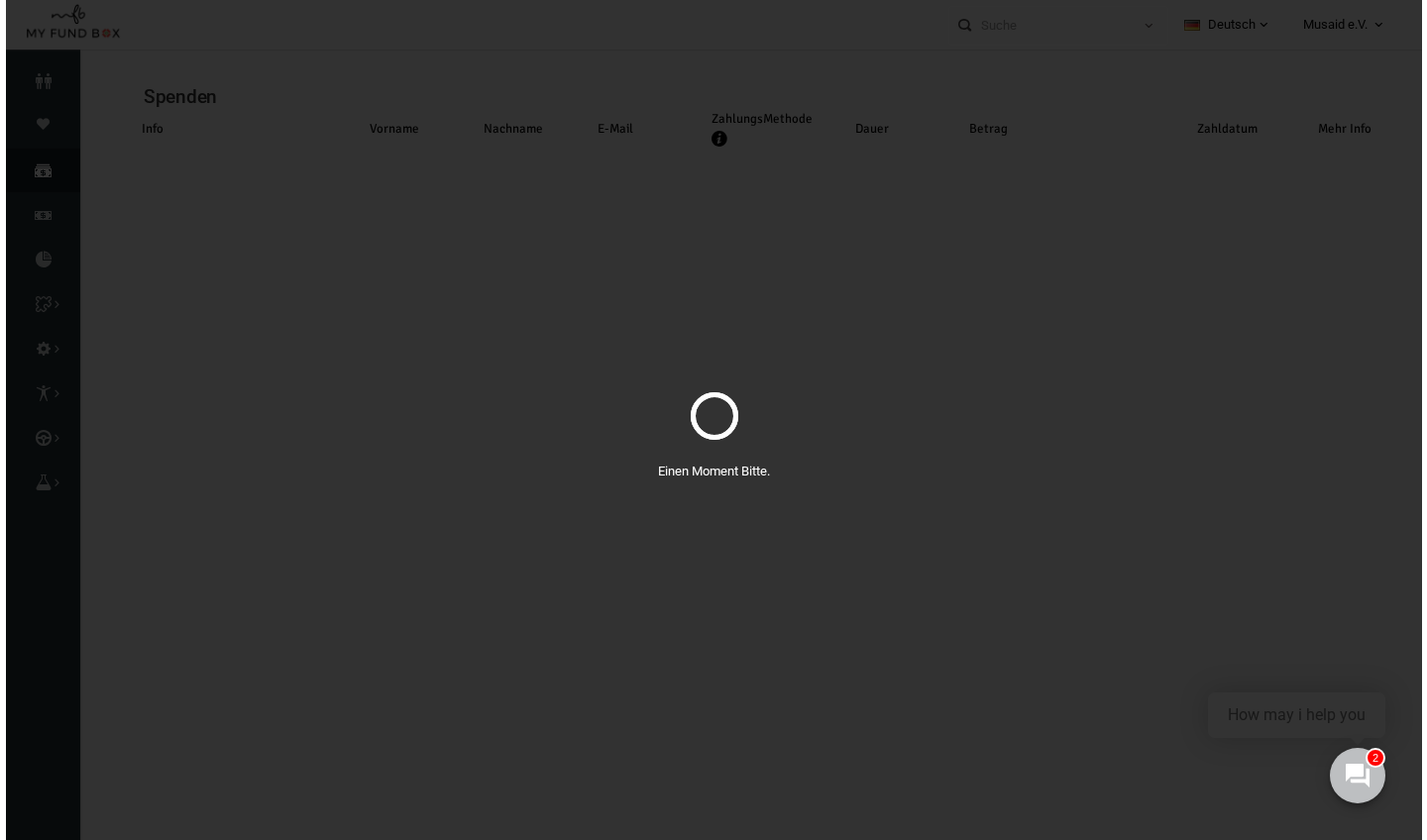 scroll, scrollTop: 0, scrollLeft: 0, axis: both 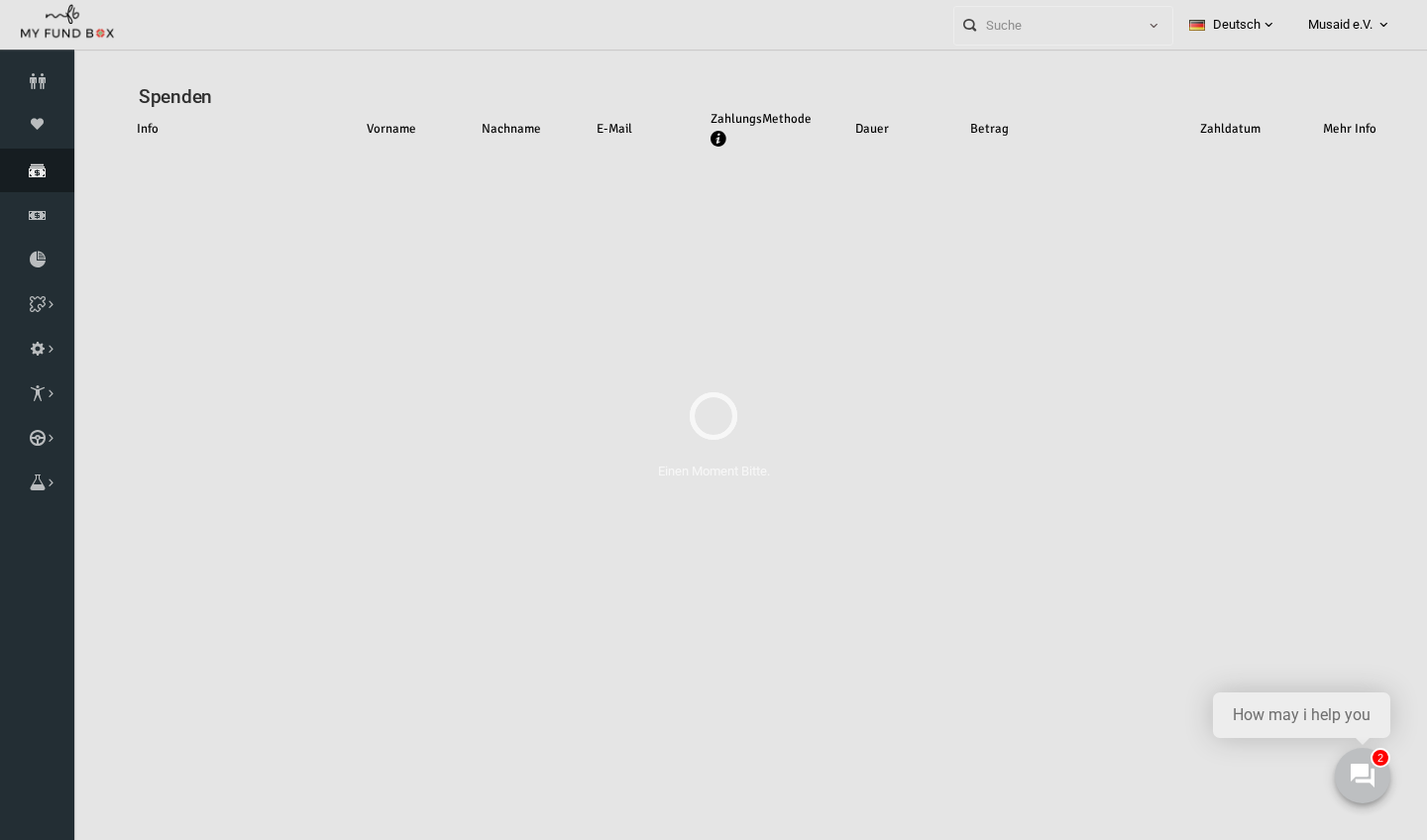 select on "100" 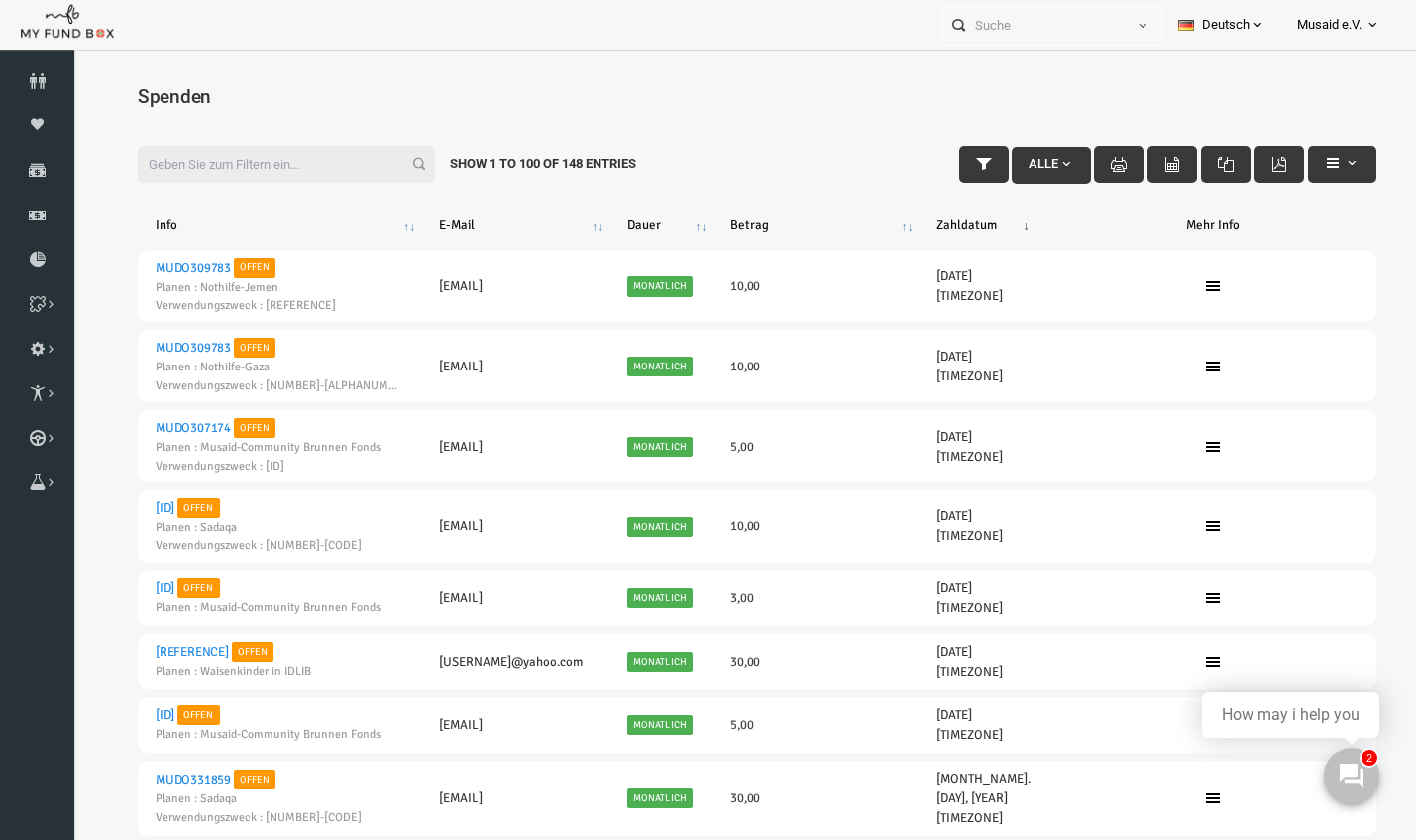 click on "Filter:" at bounding box center [260, 164] 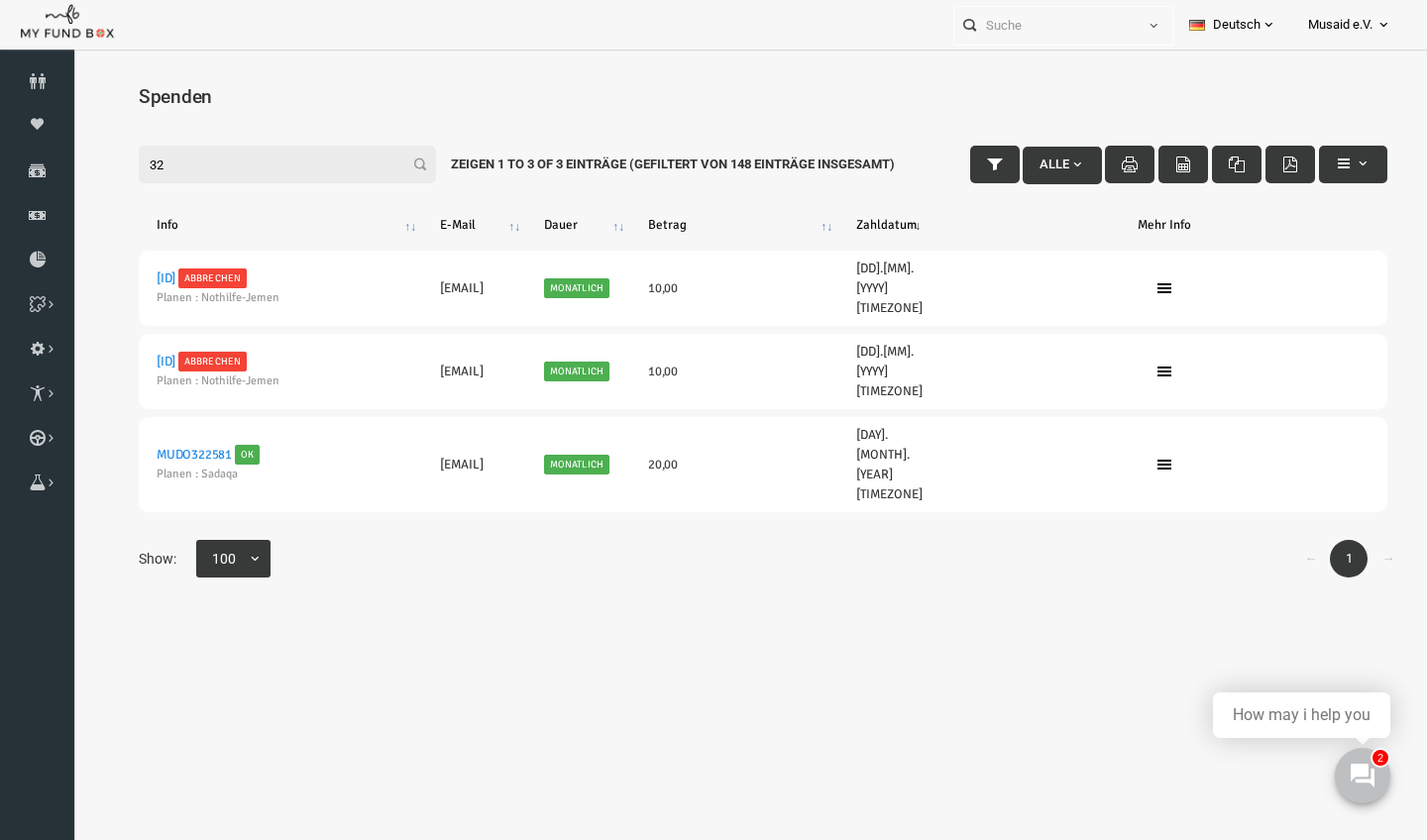 type on "3" 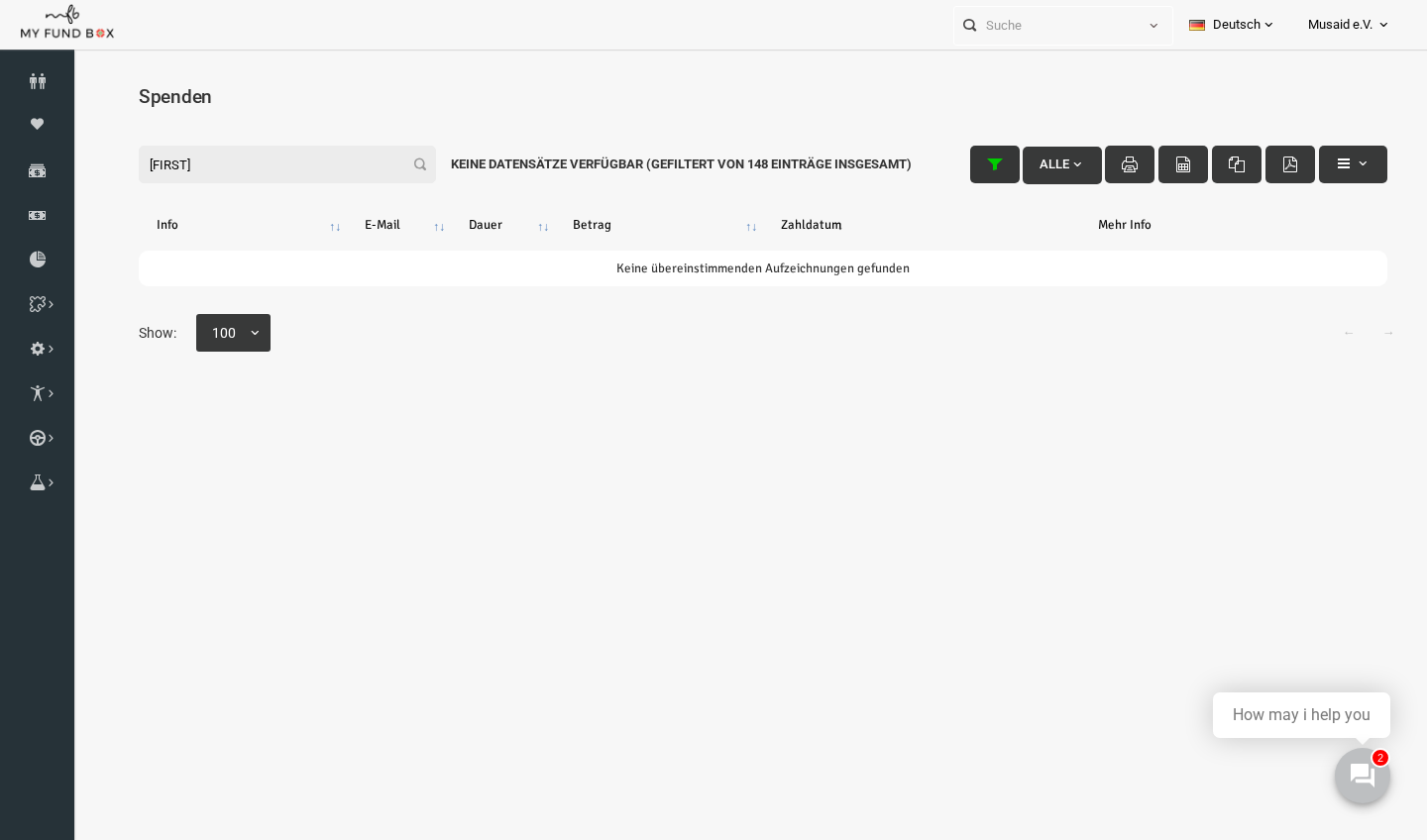type on "[FIRST]" 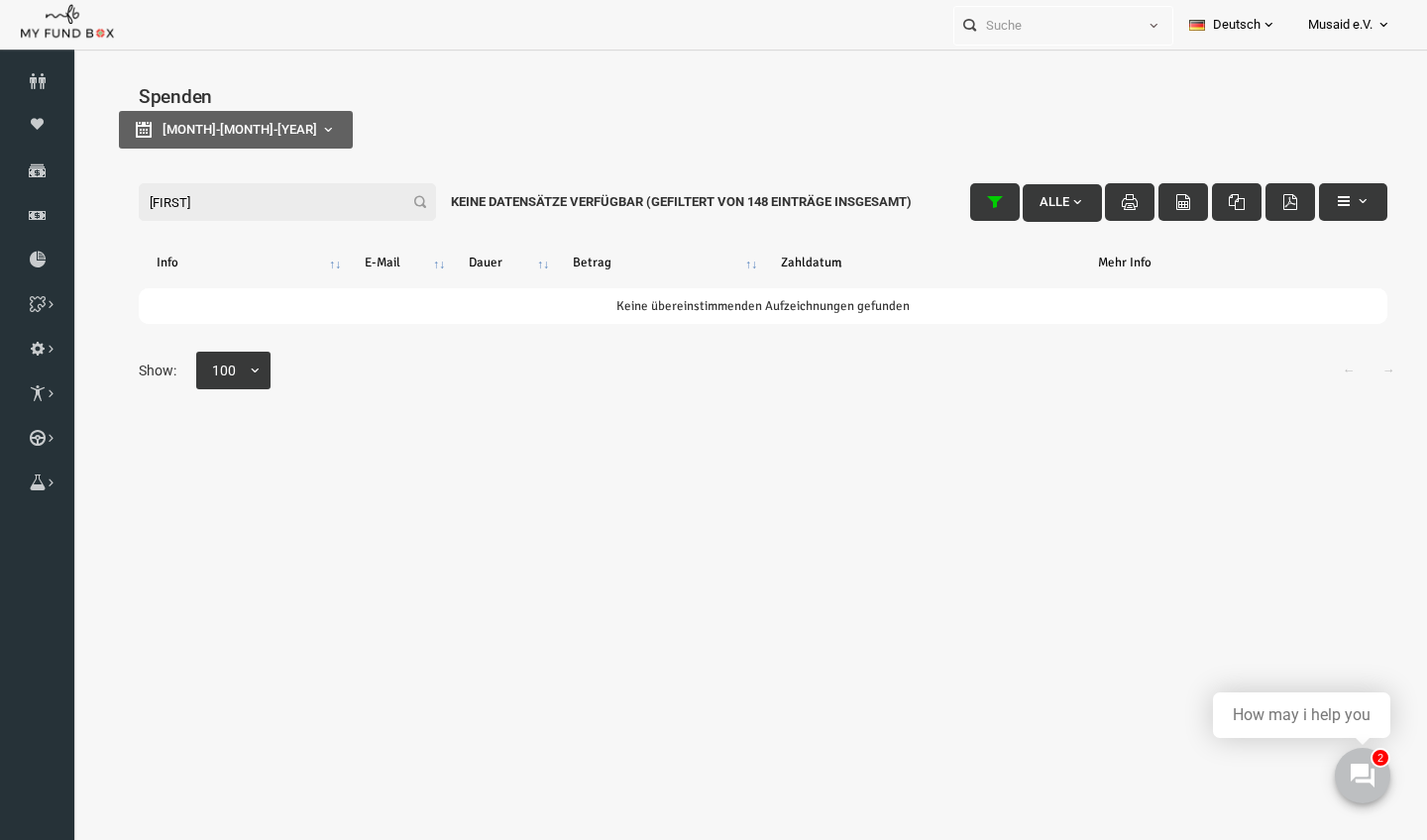 click on "[MONTH]-[MONTH]-[YEAR]" at bounding box center [212, 129] 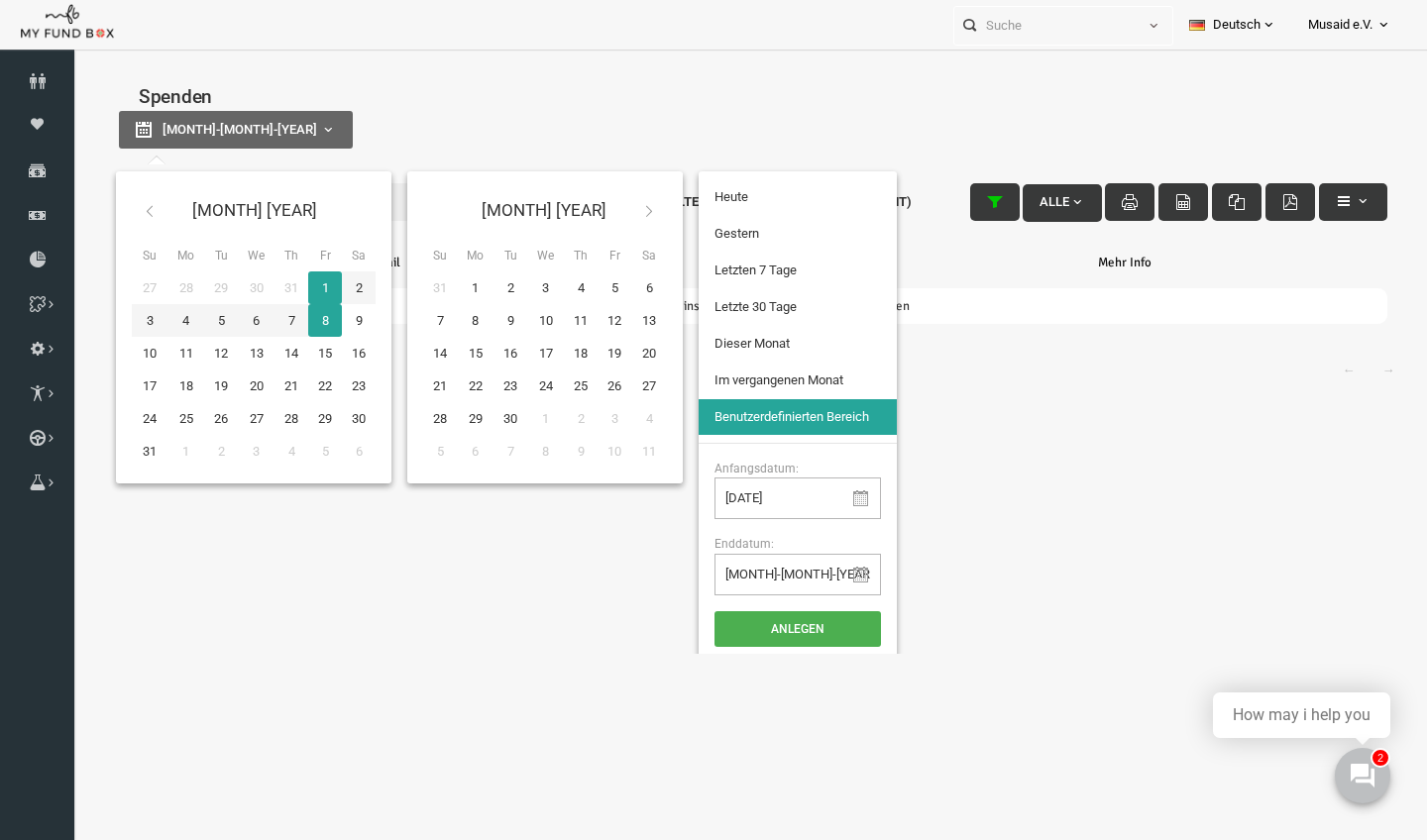 type on "[DATE]" 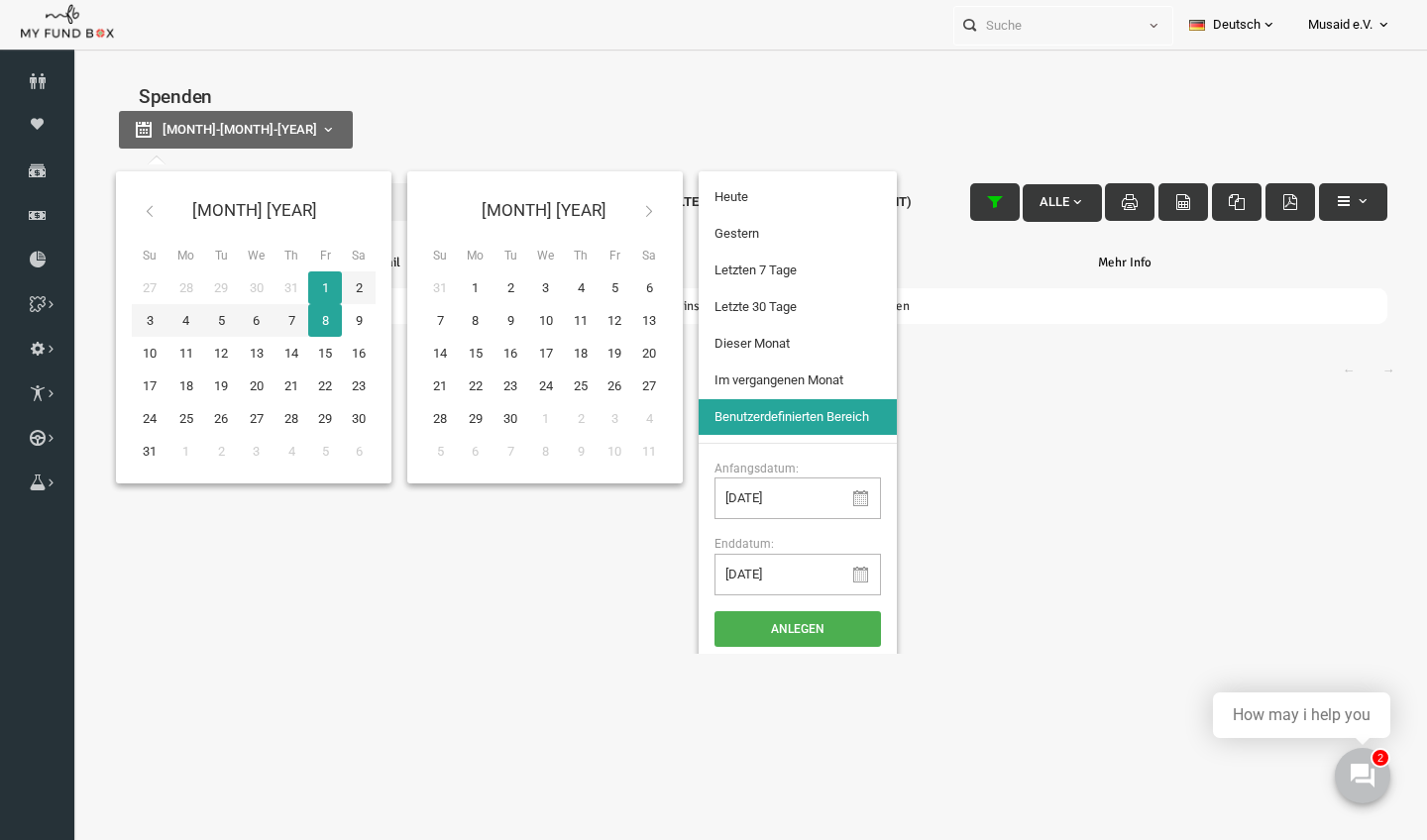 click on "Letzten 7 Tage" at bounding box center [770, 270] 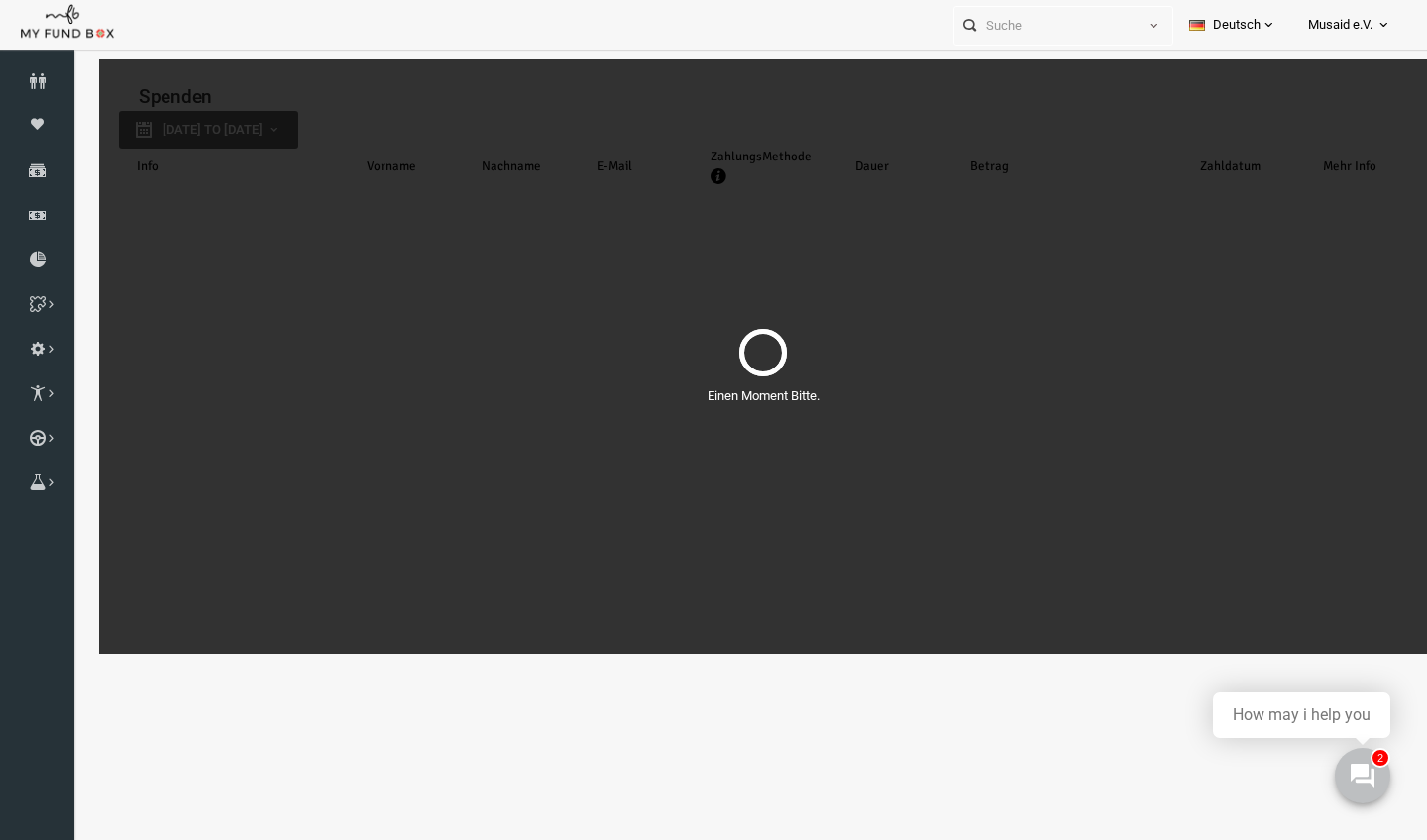 select on "100" 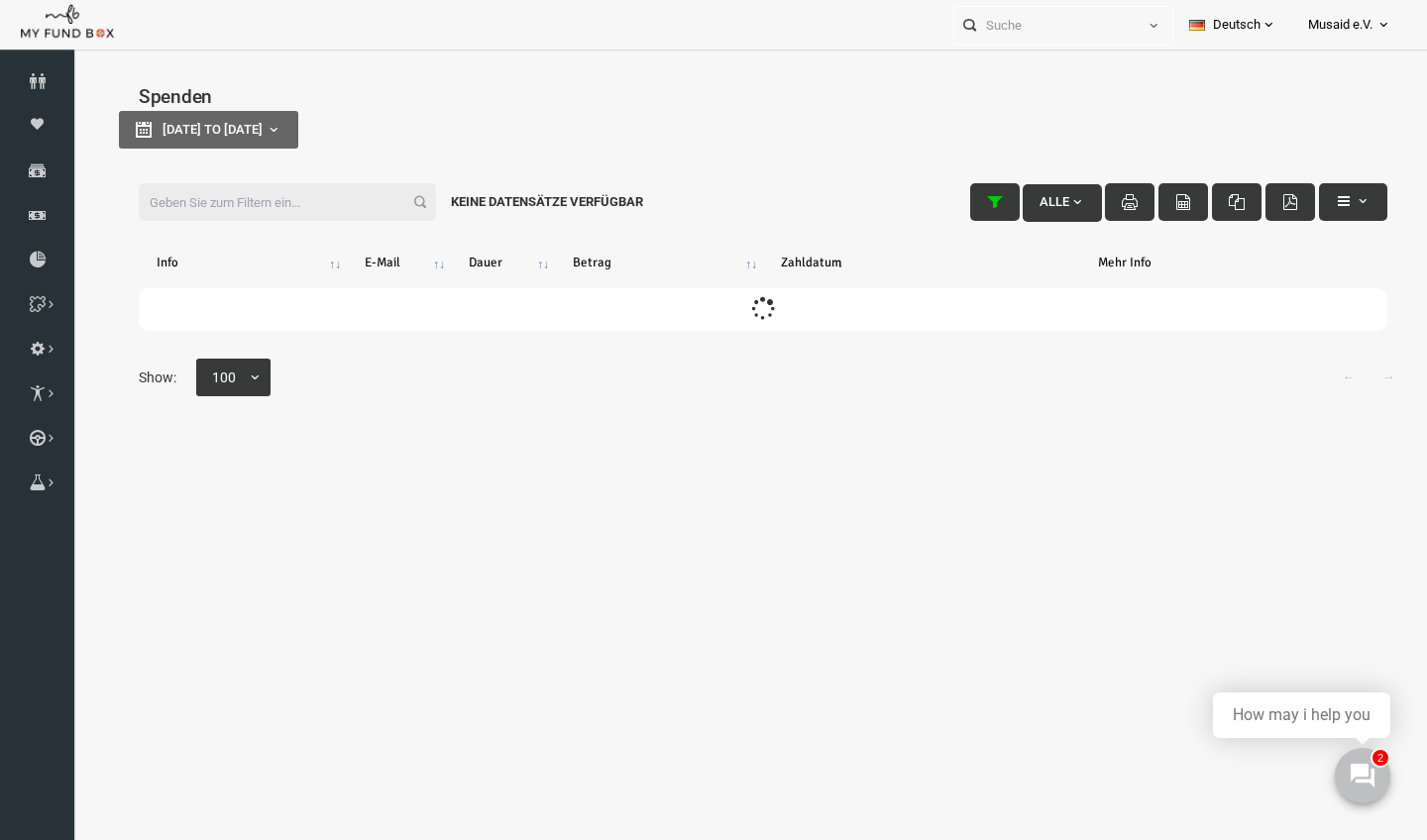click on "Filter:" at bounding box center [260, 202] 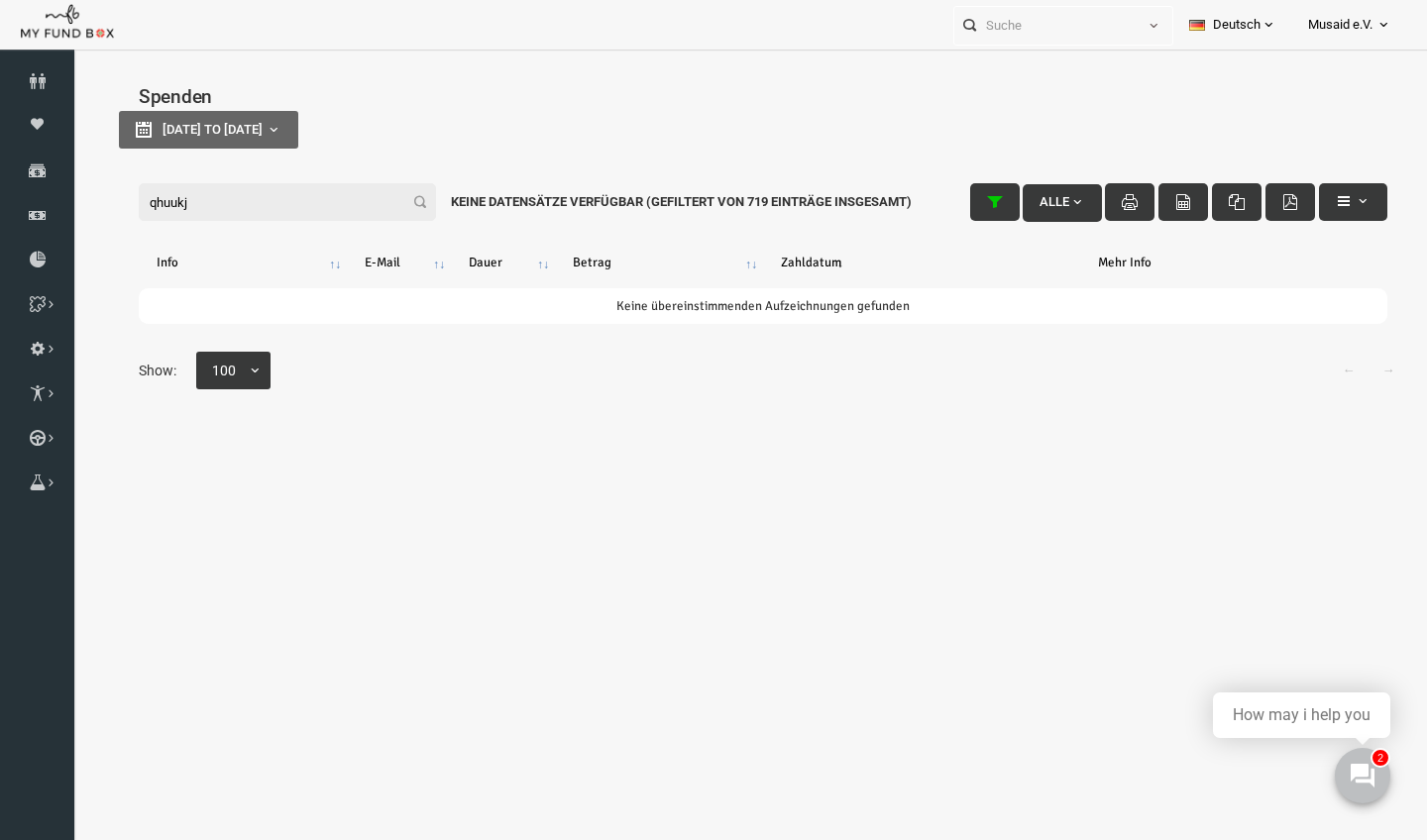 click on "qhuukj" at bounding box center [260, 202] 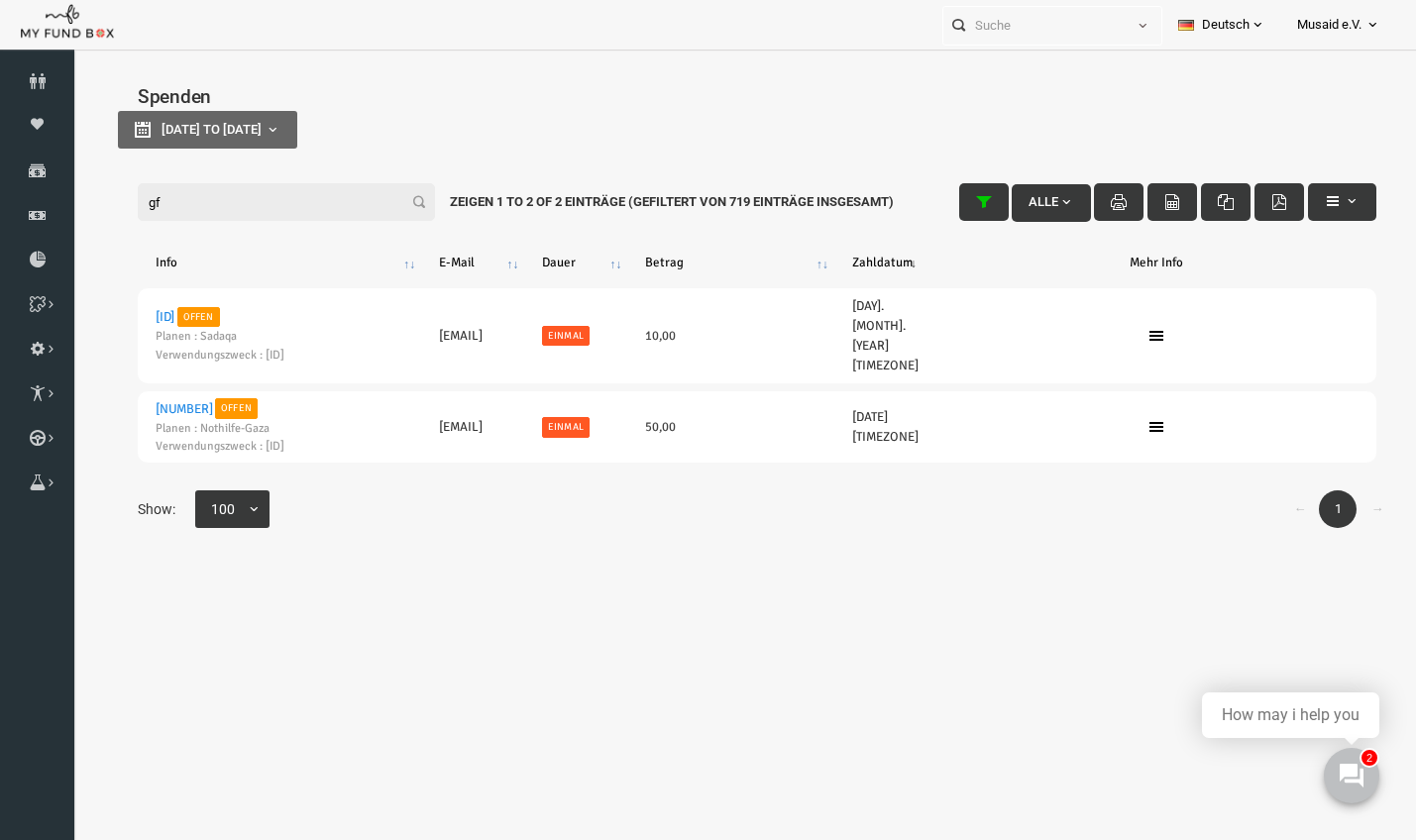 type on "g" 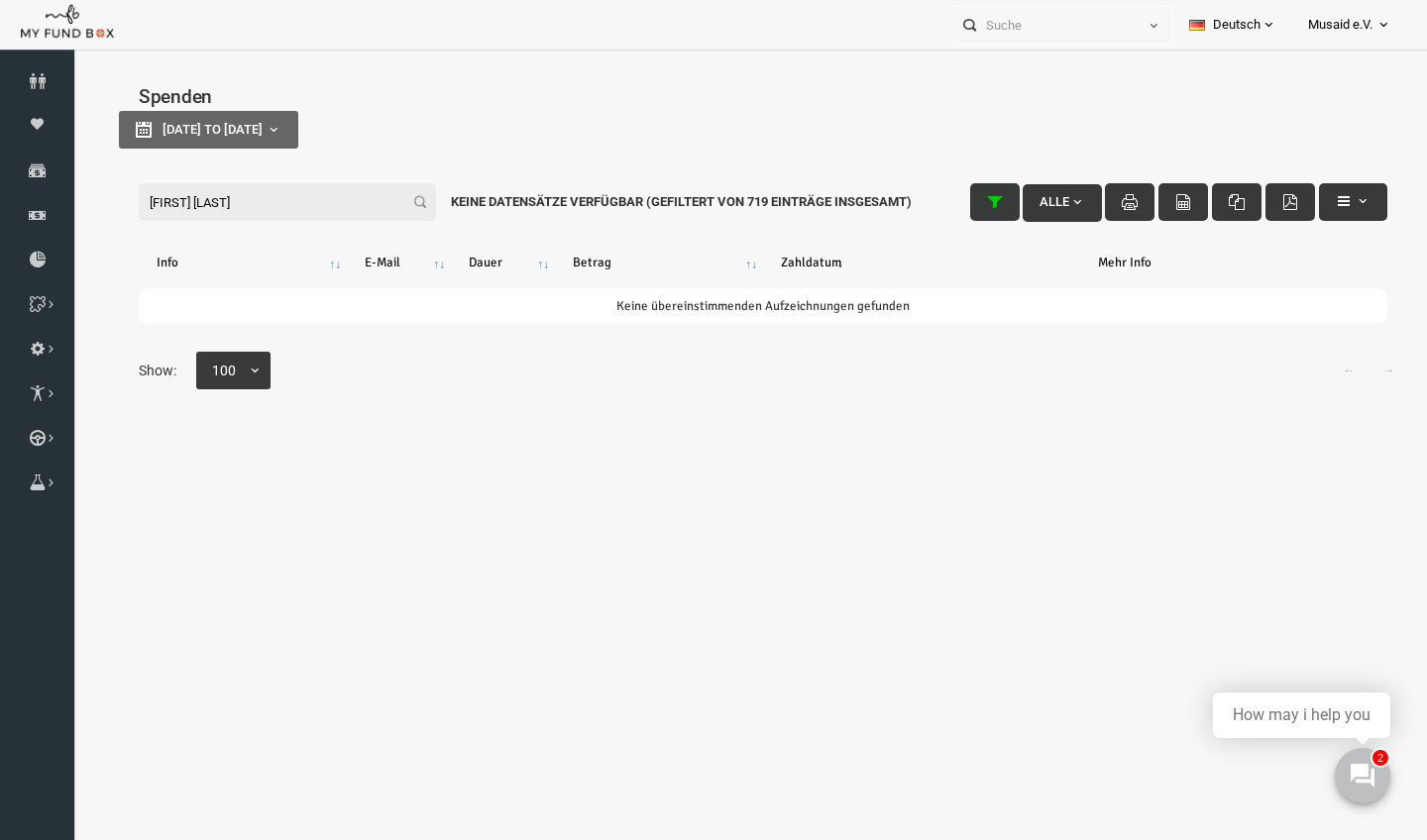 drag, startPoint x: 209, startPoint y: 210, endPoint x: 154, endPoint y: 353, distance: 153.21227 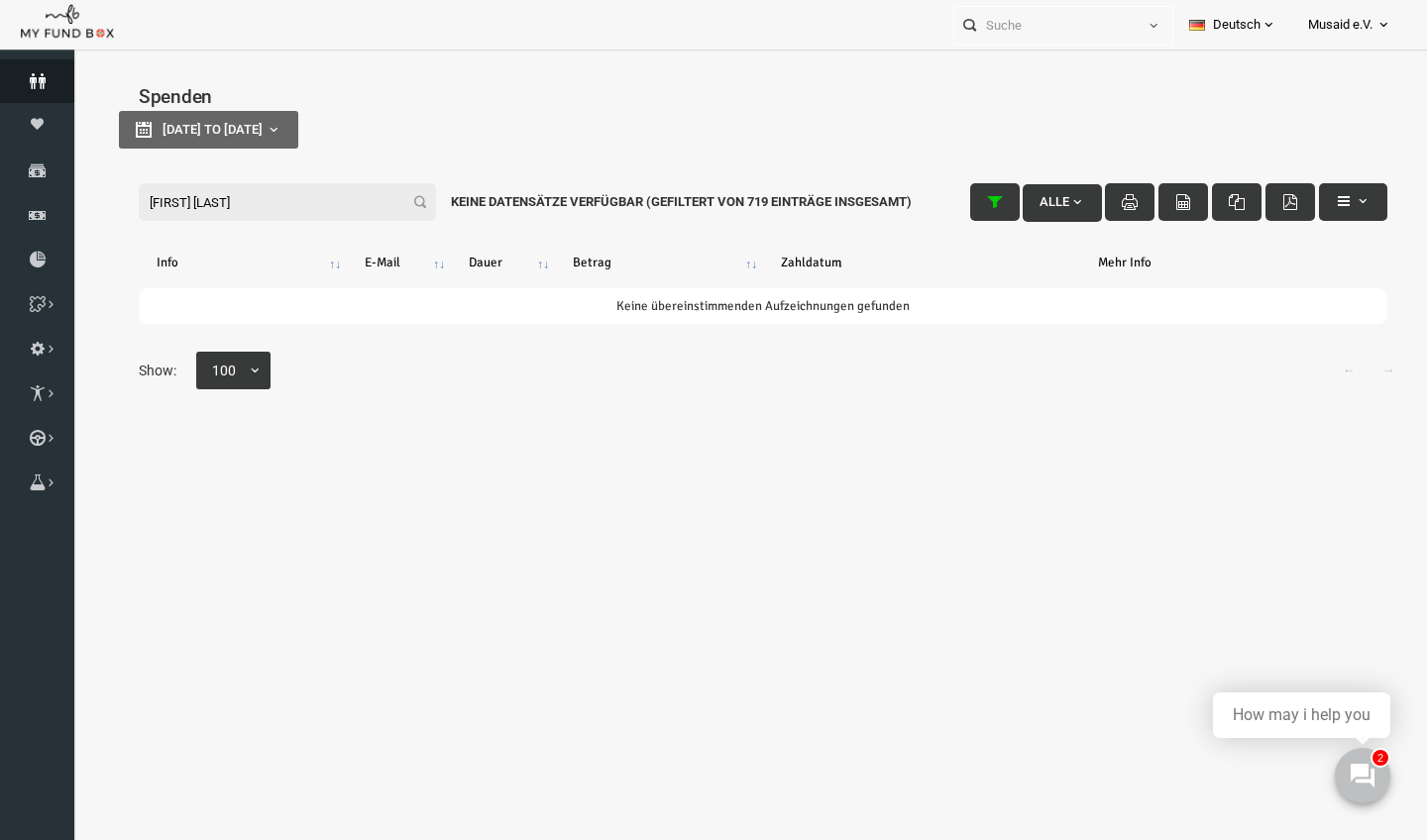 type on "[FIRST] [LAST]" 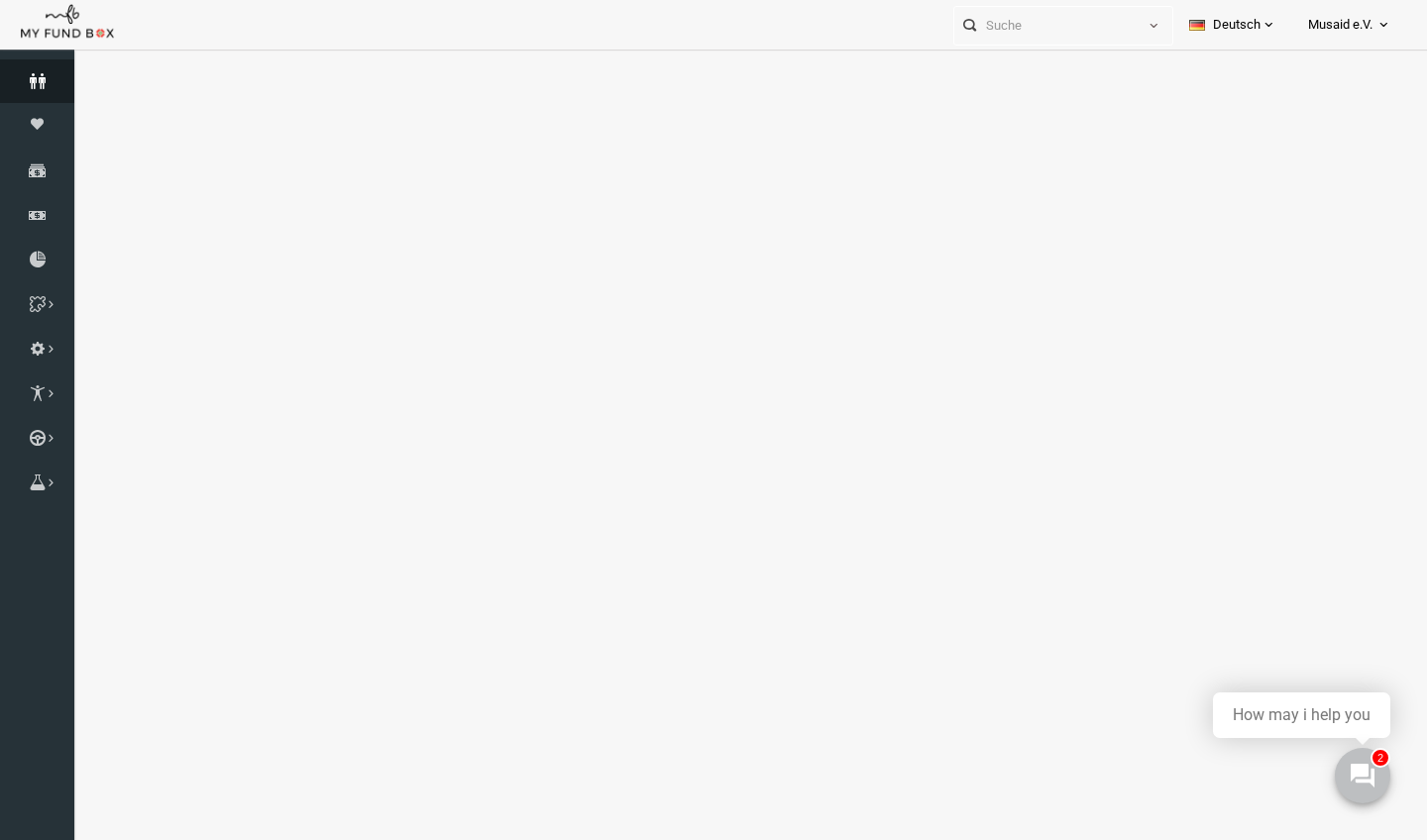 select on "100" 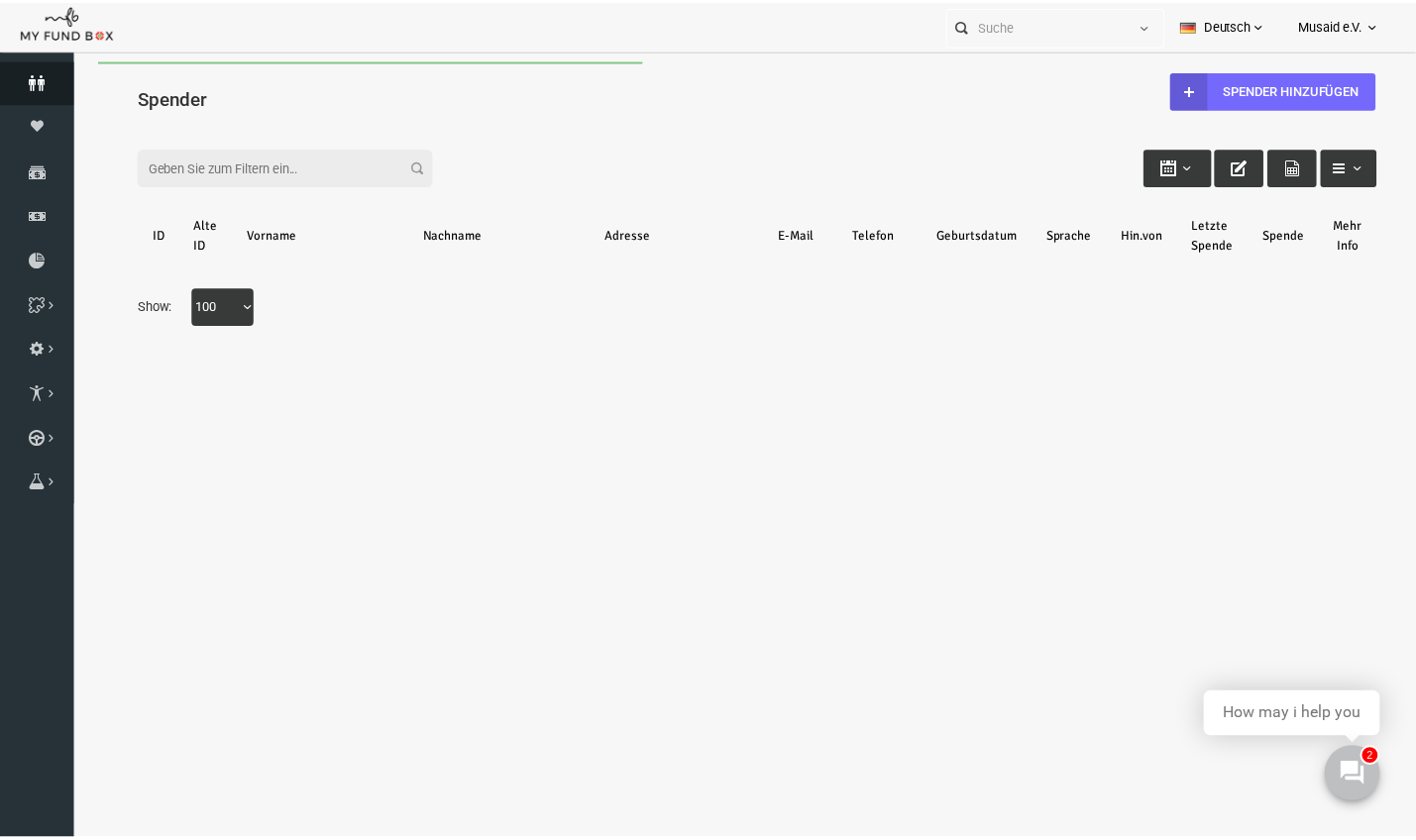 scroll, scrollTop: 0, scrollLeft: 0, axis: both 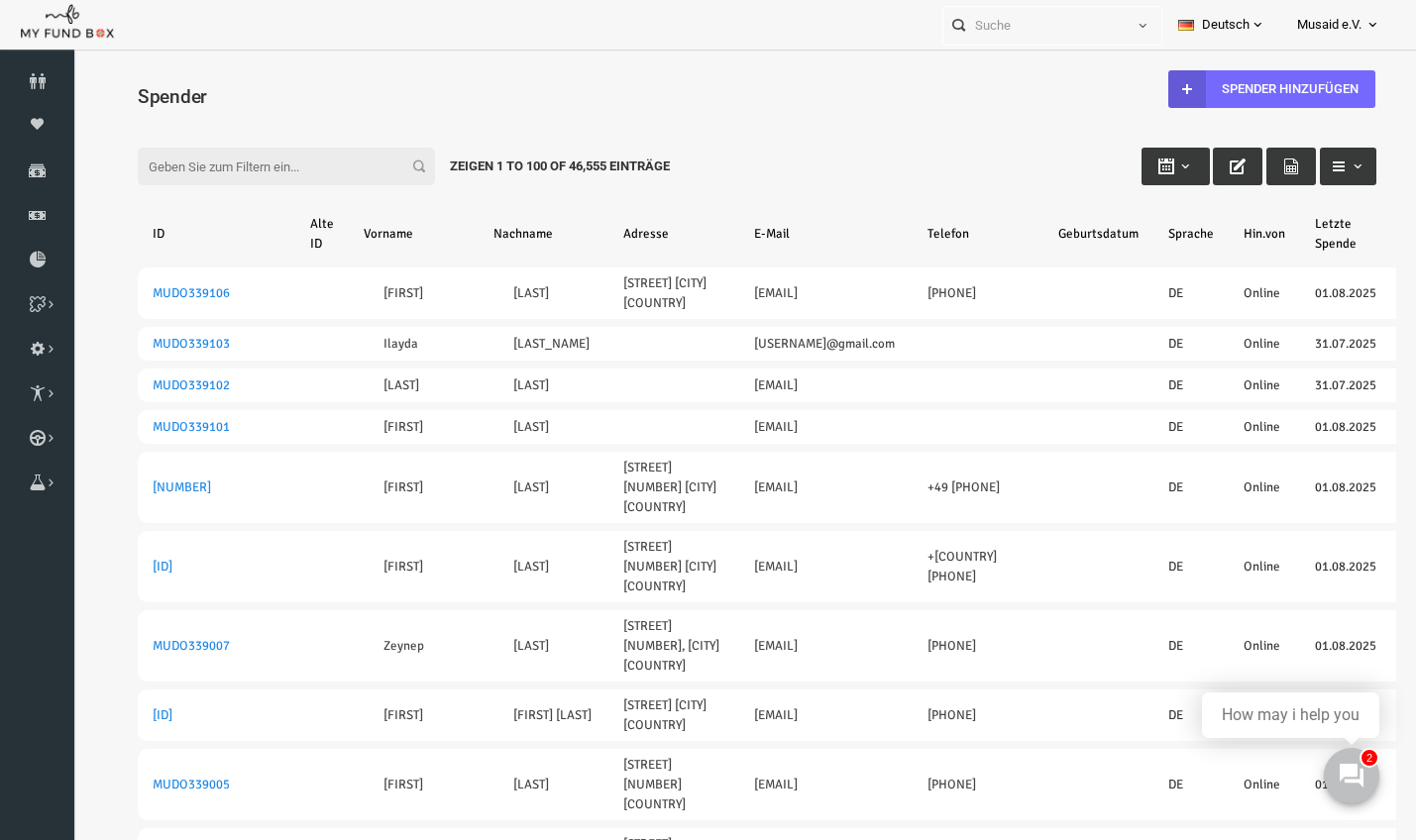 click on "Filter: Show 1 to 100 of 46,555 entries" at bounding box center (730, 148) 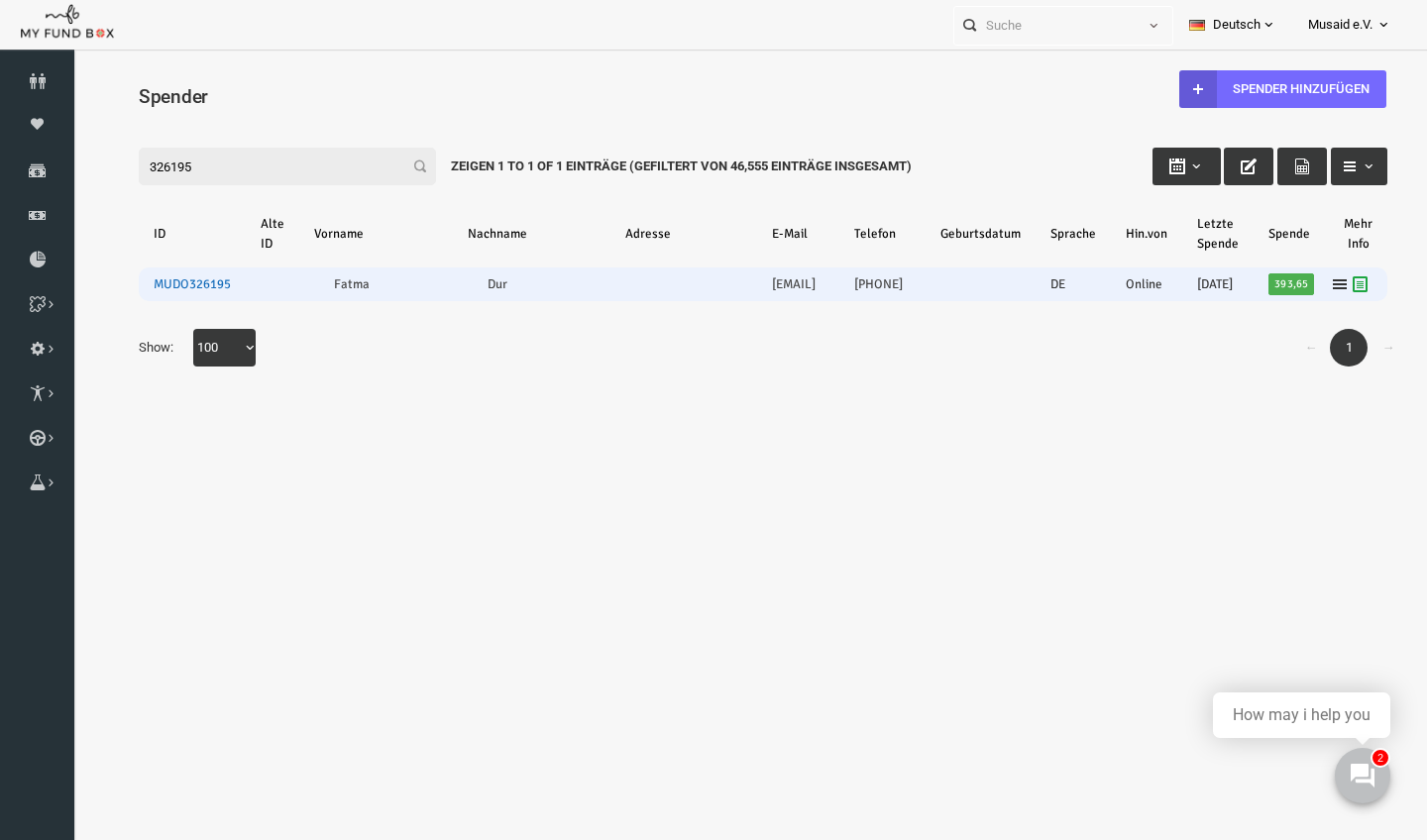 type on "326195" 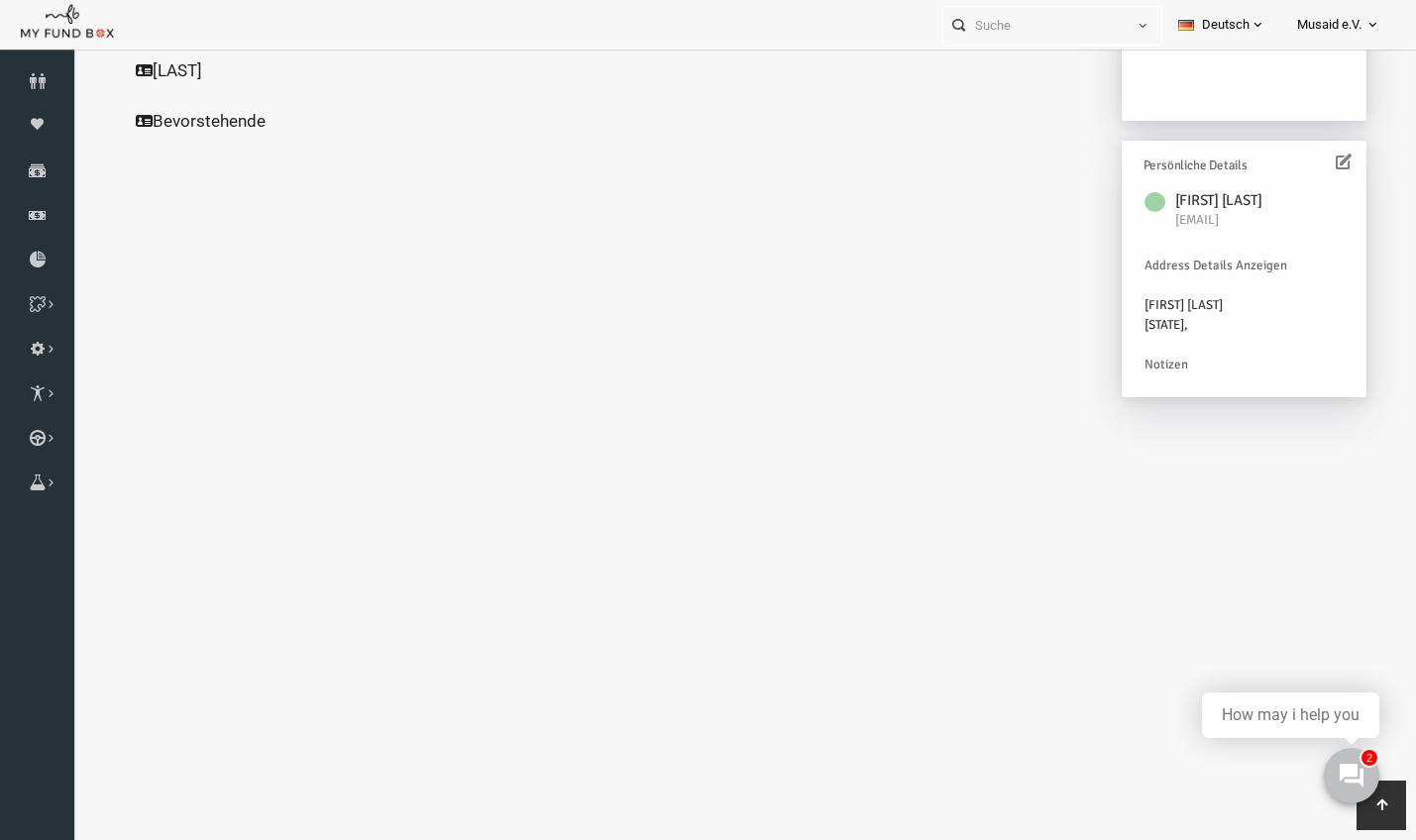 scroll, scrollTop: 494, scrollLeft: 0, axis: vertical 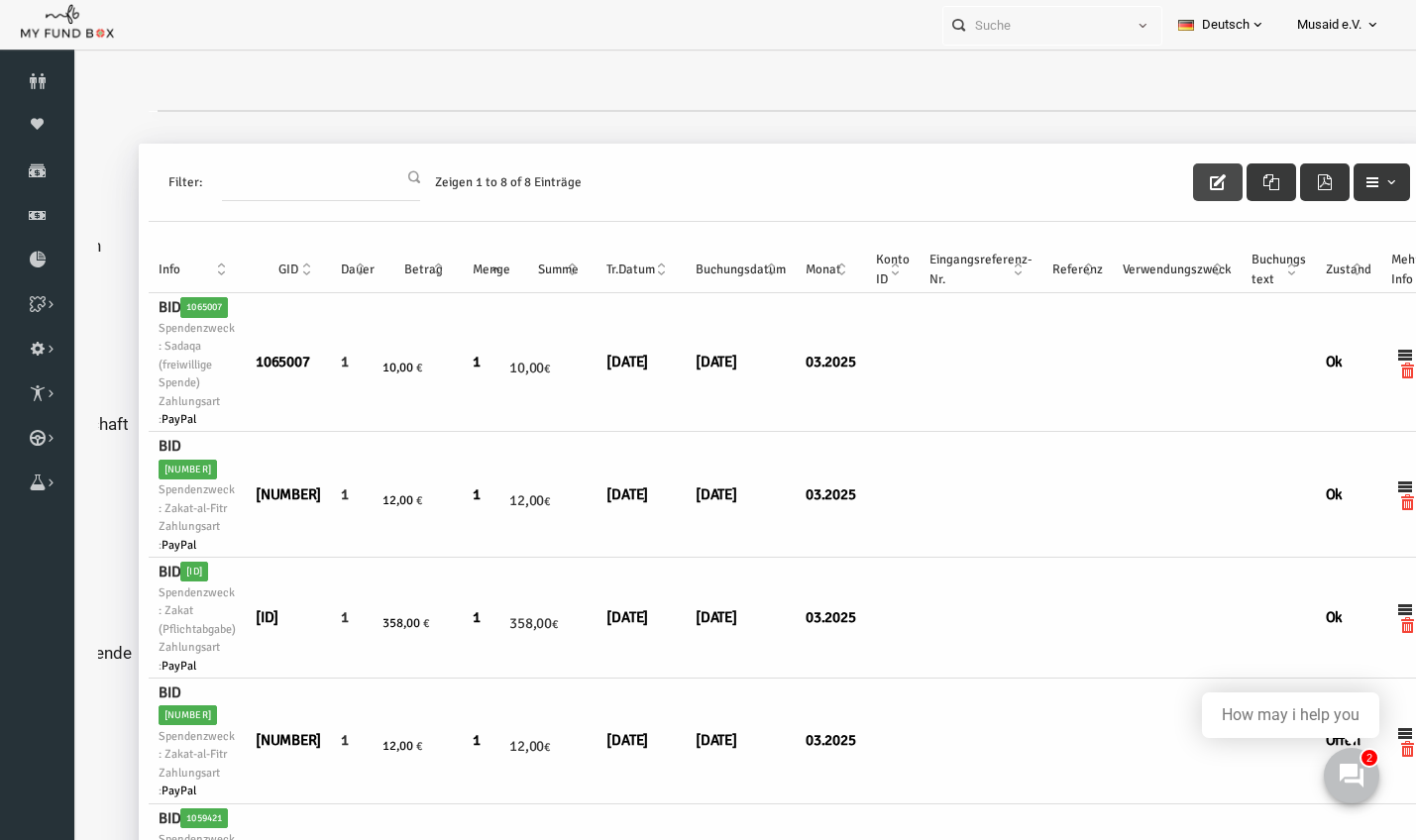 click at bounding box center [1191, 182] 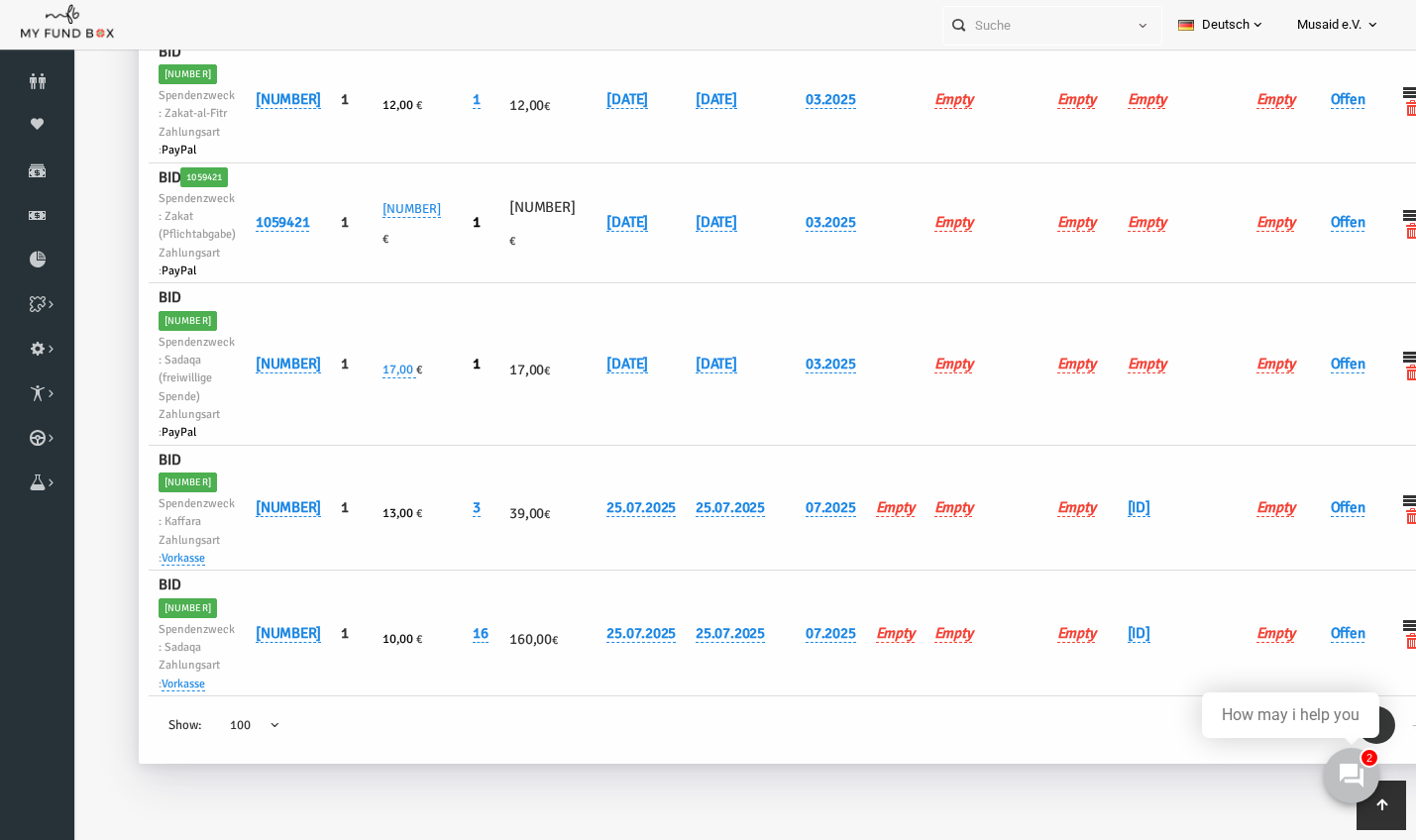 scroll, scrollTop: 737, scrollLeft: 0, axis: vertical 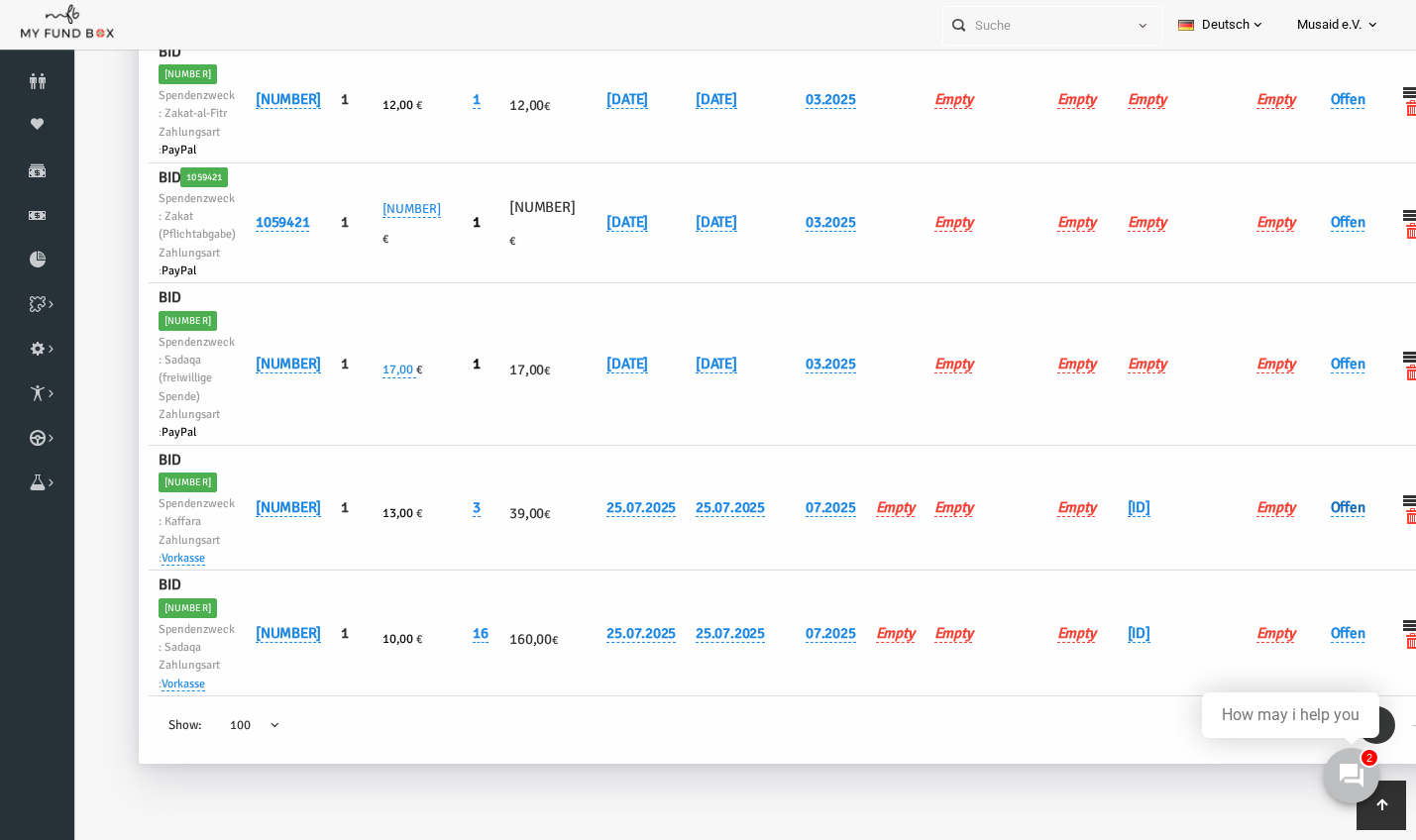 click on "Offen" at bounding box center [1321, 507] 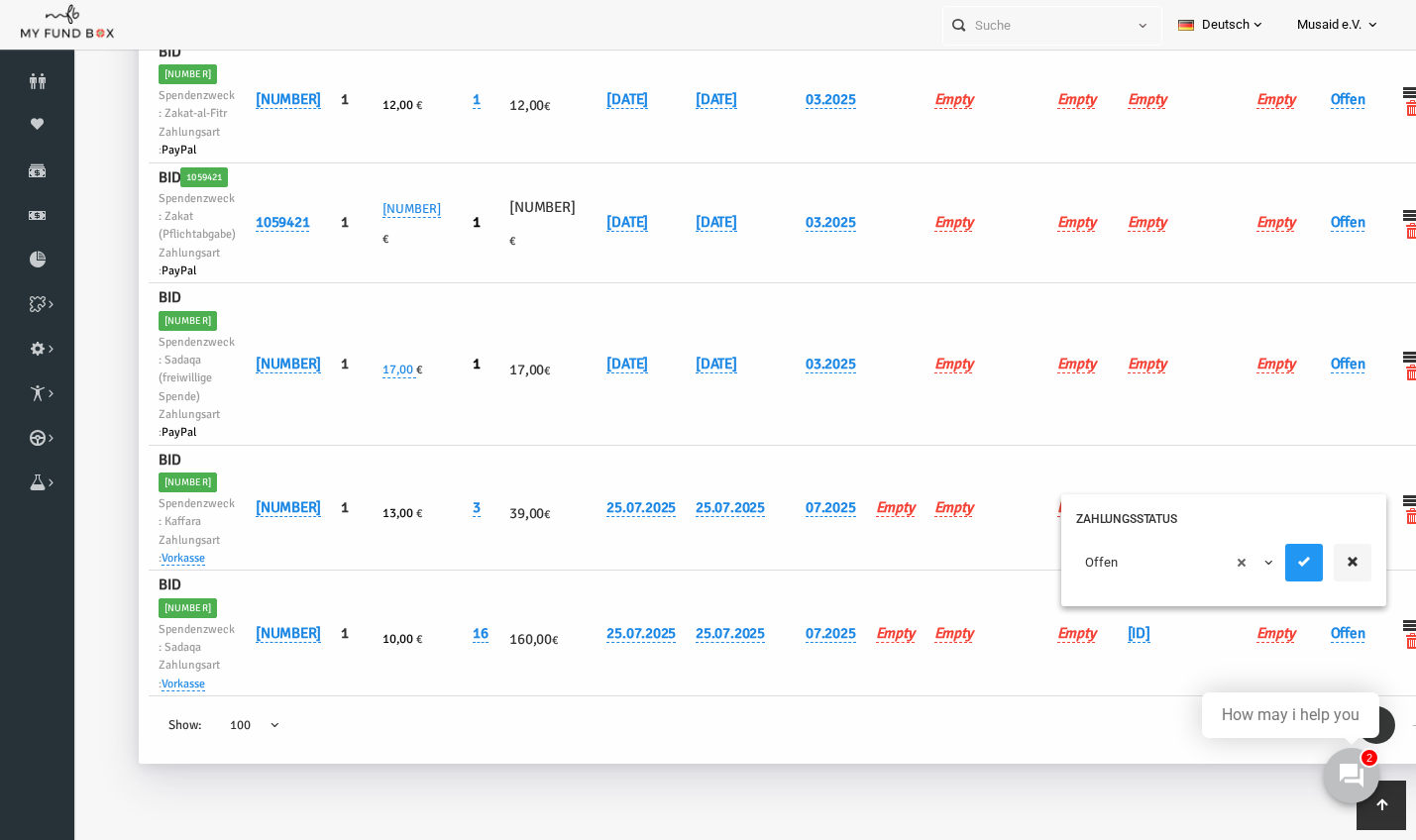 click on "× Offen" at bounding box center (1148, 563) 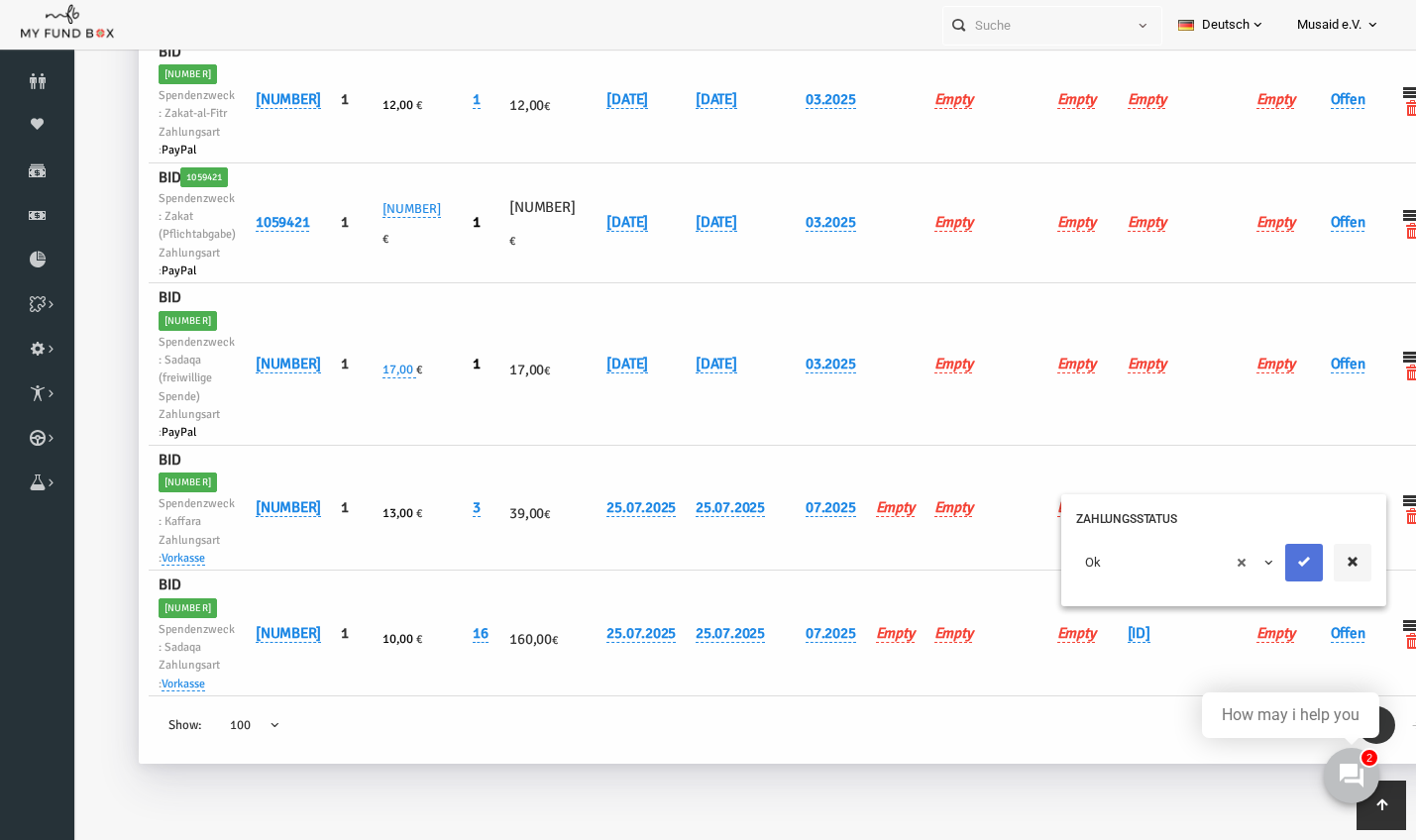 click at bounding box center (1277, 562) 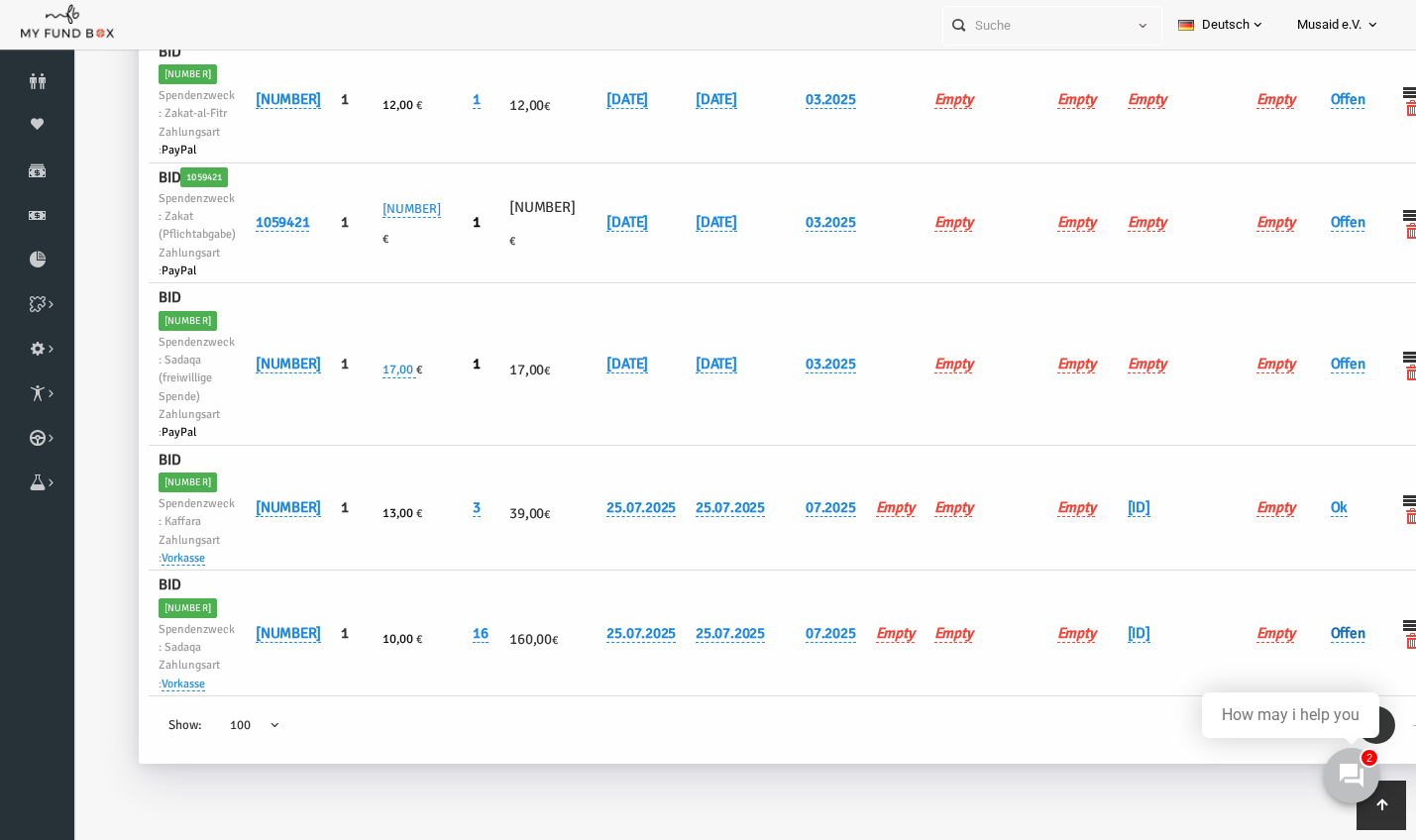 click on "Offen" at bounding box center (1321, 633) 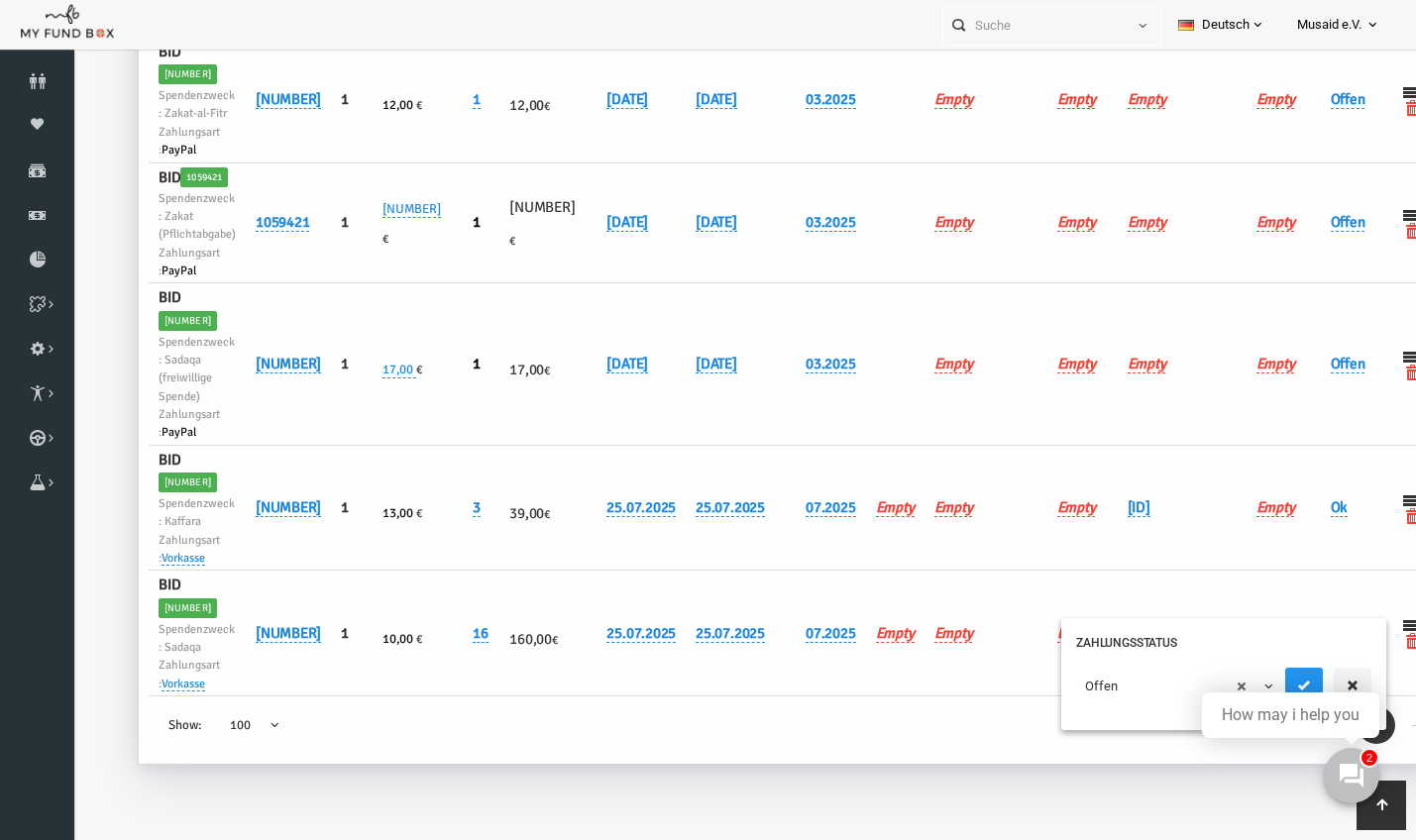 click on "× Offen" at bounding box center (1148, 686) 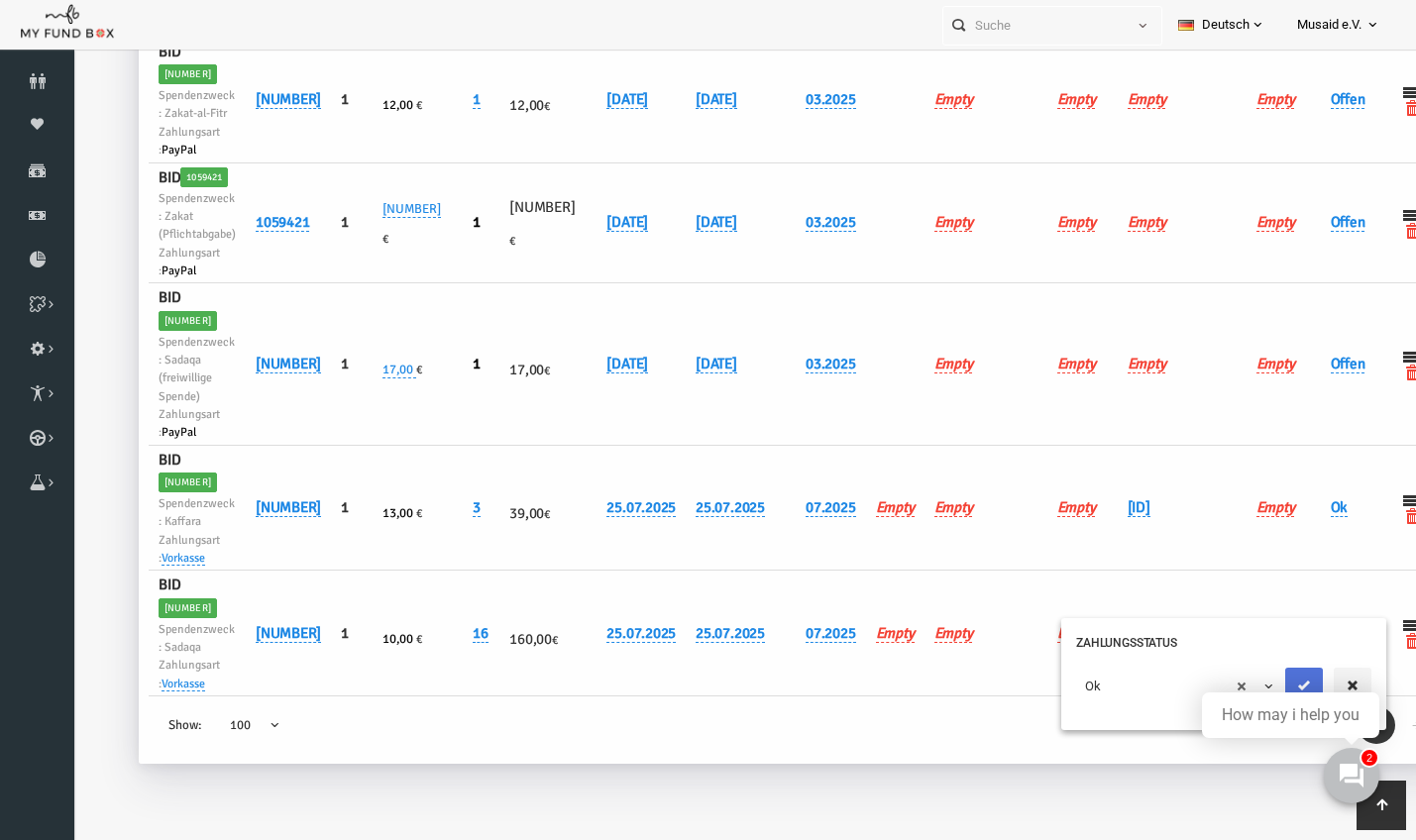 click at bounding box center [1277, 685] 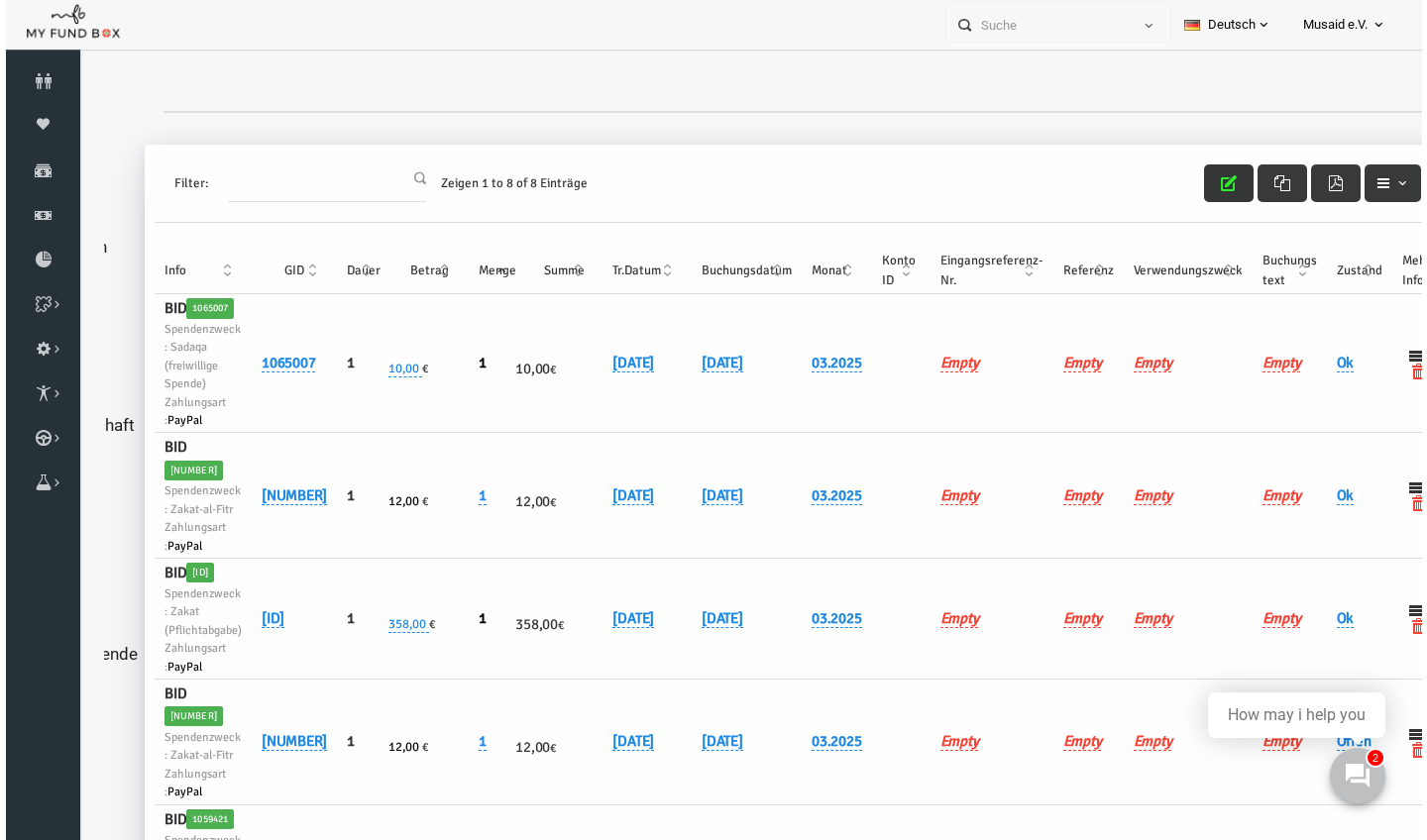 scroll, scrollTop: 0, scrollLeft: 0, axis: both 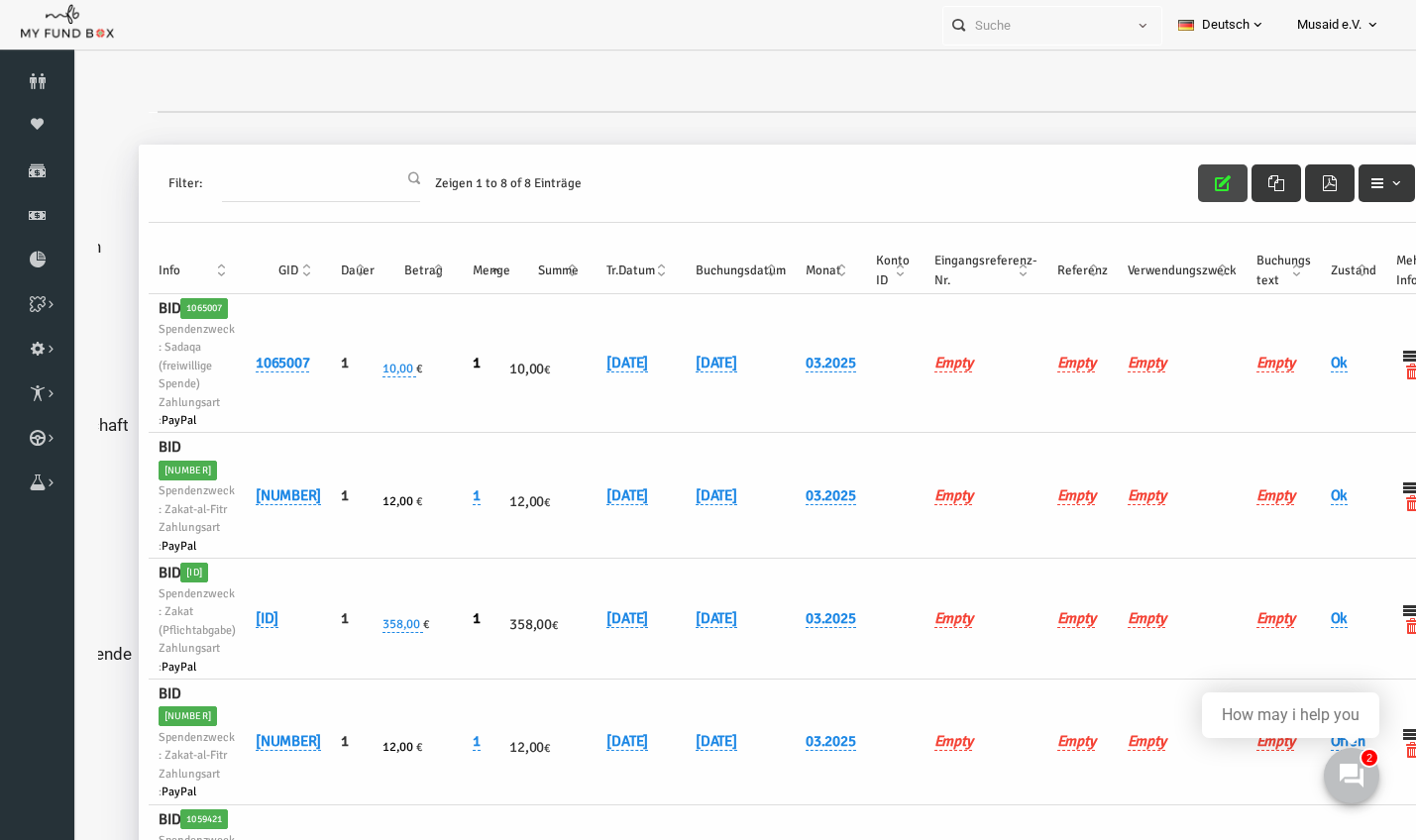click at bounding box center [1196, 183] 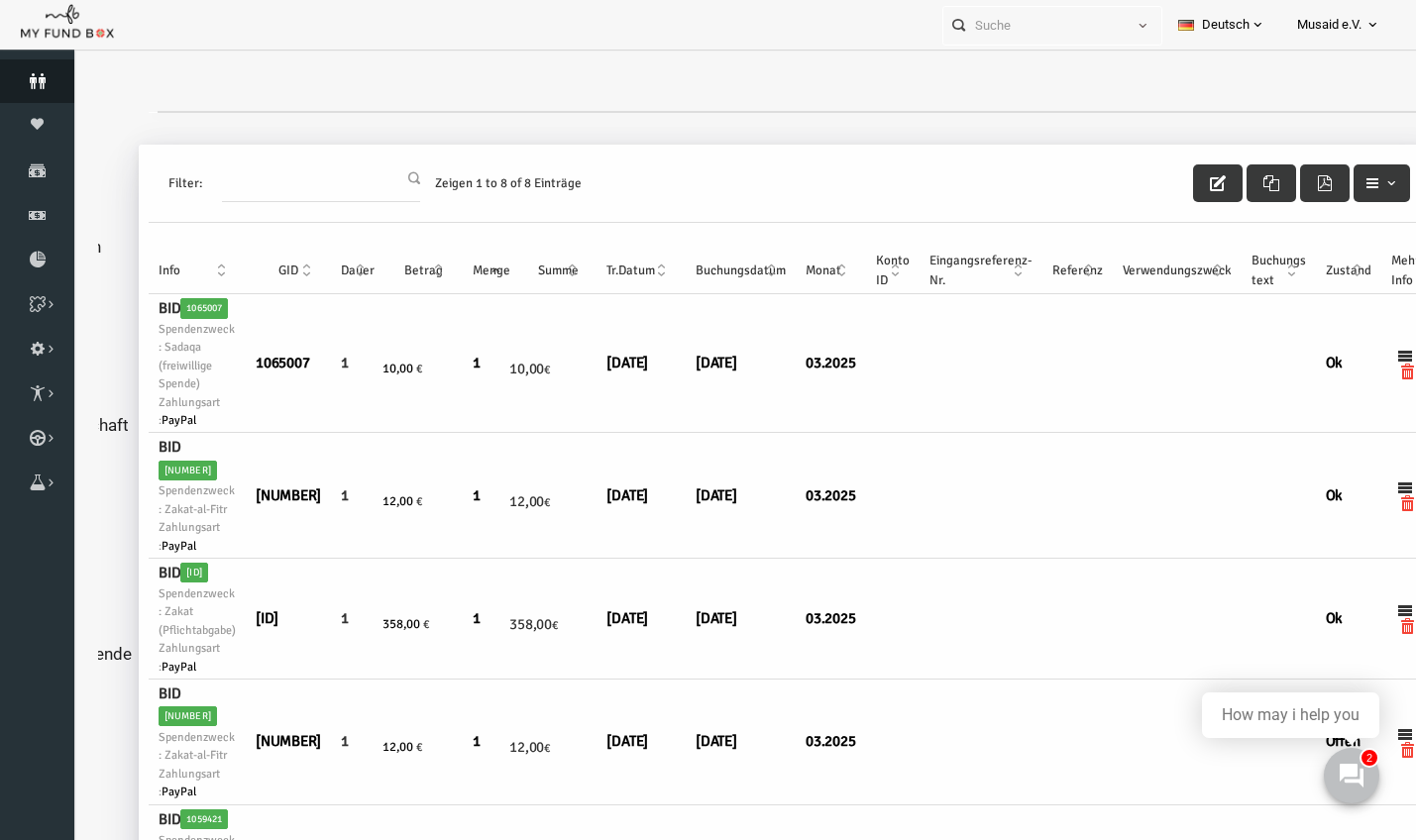 click on "Spender" at bounding box center [37, 81] 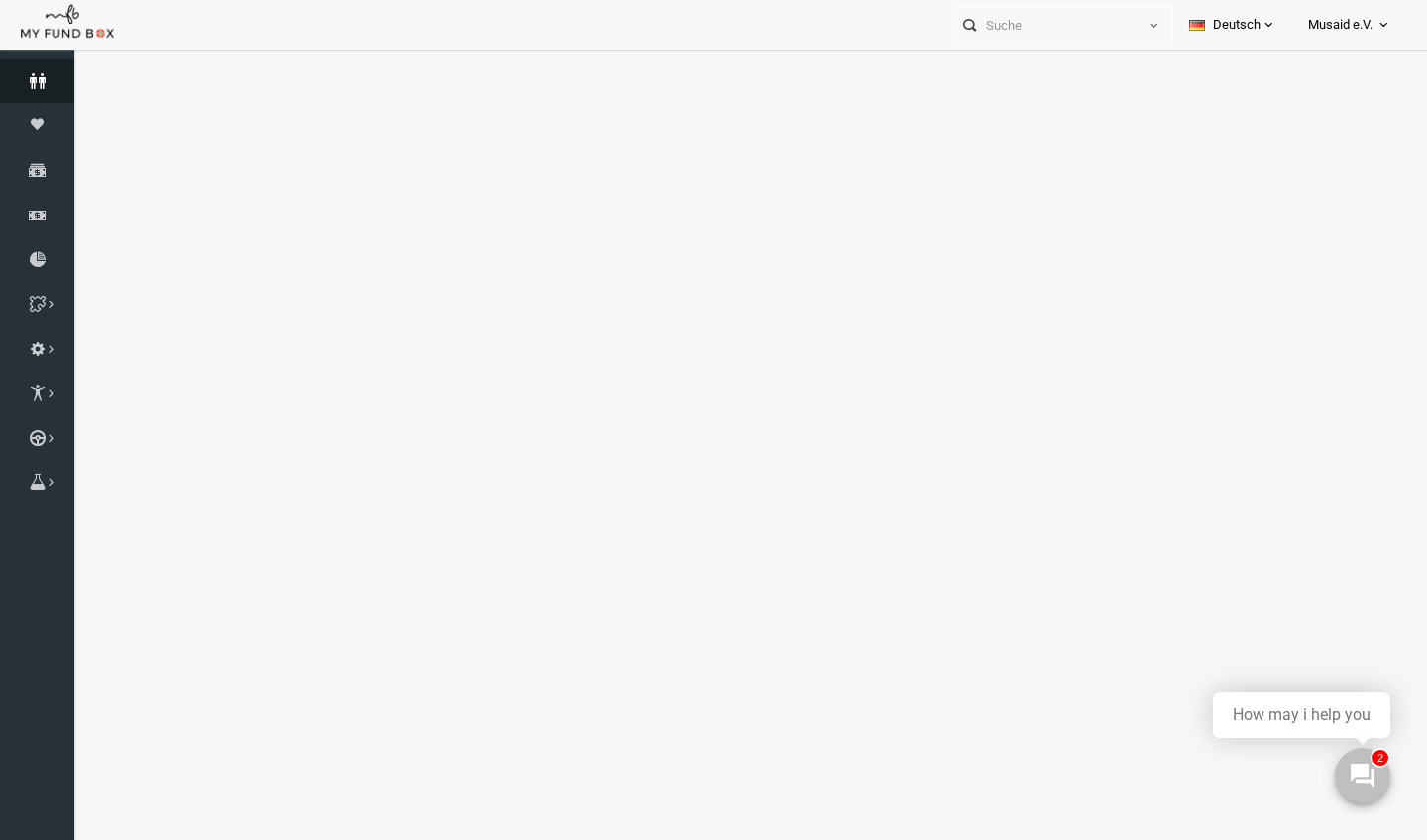 select on "100" 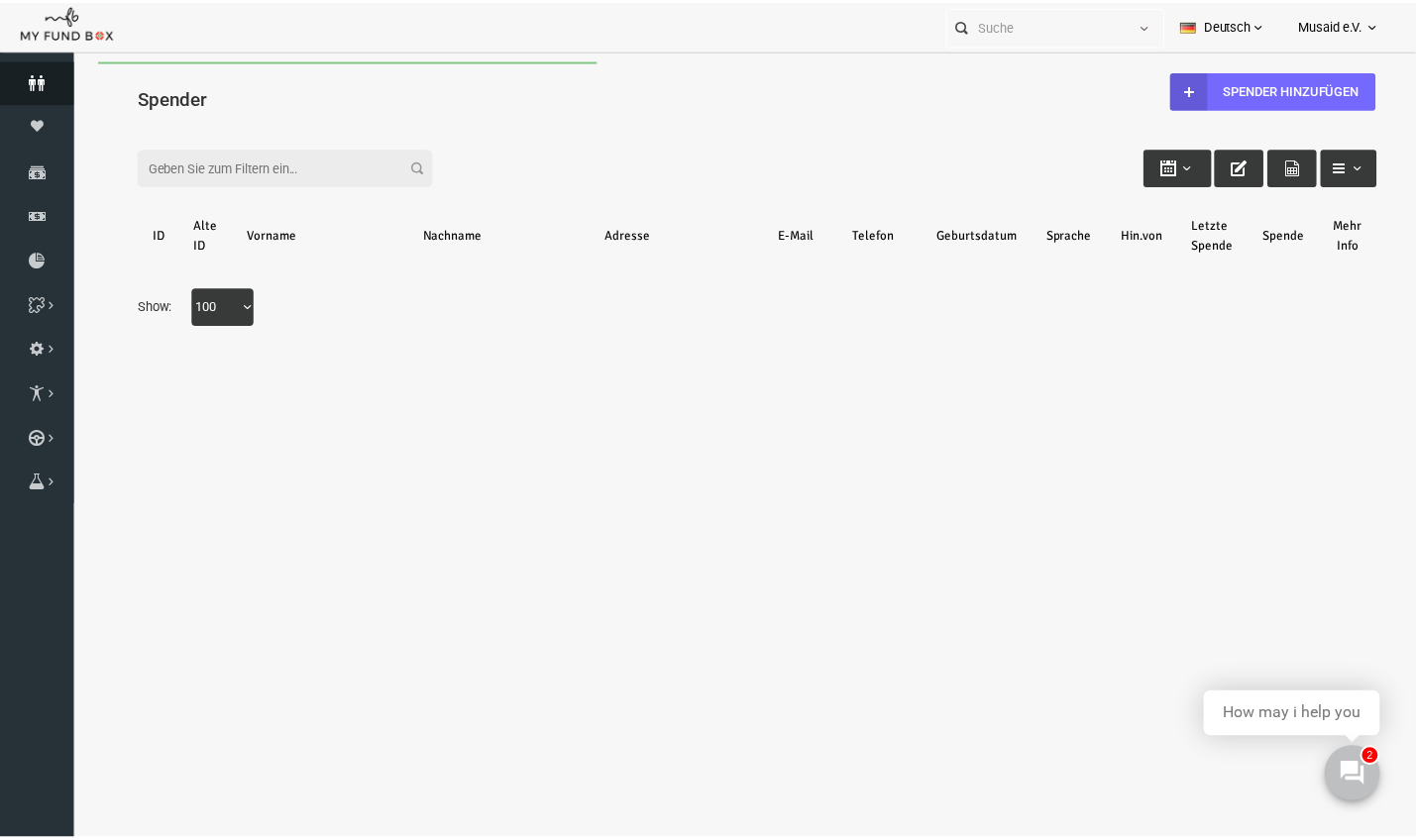 scroll, scrollTop: 0, scrollLeft: 0, axis: both 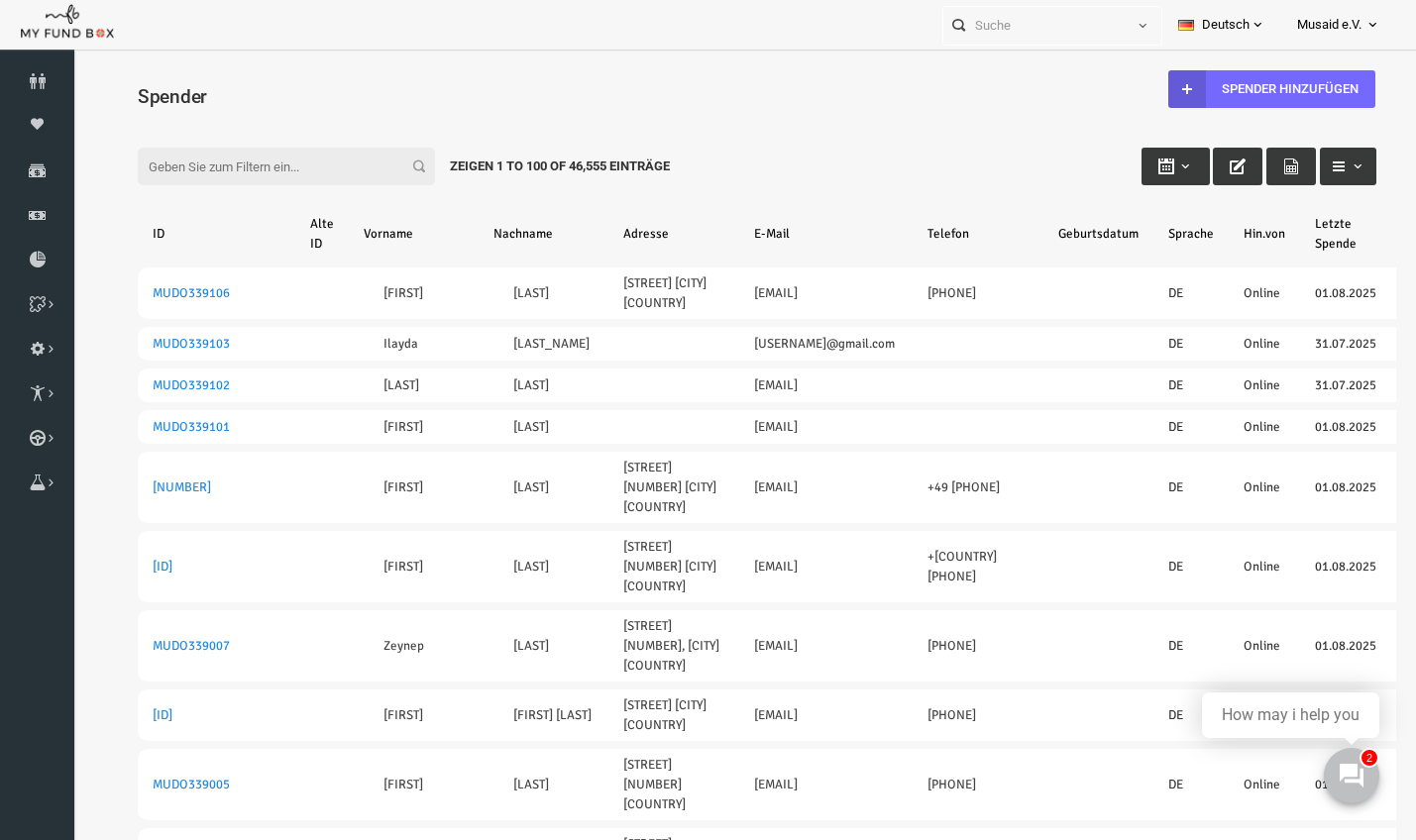 click on "Filter:" at bounding box center (260, 166) 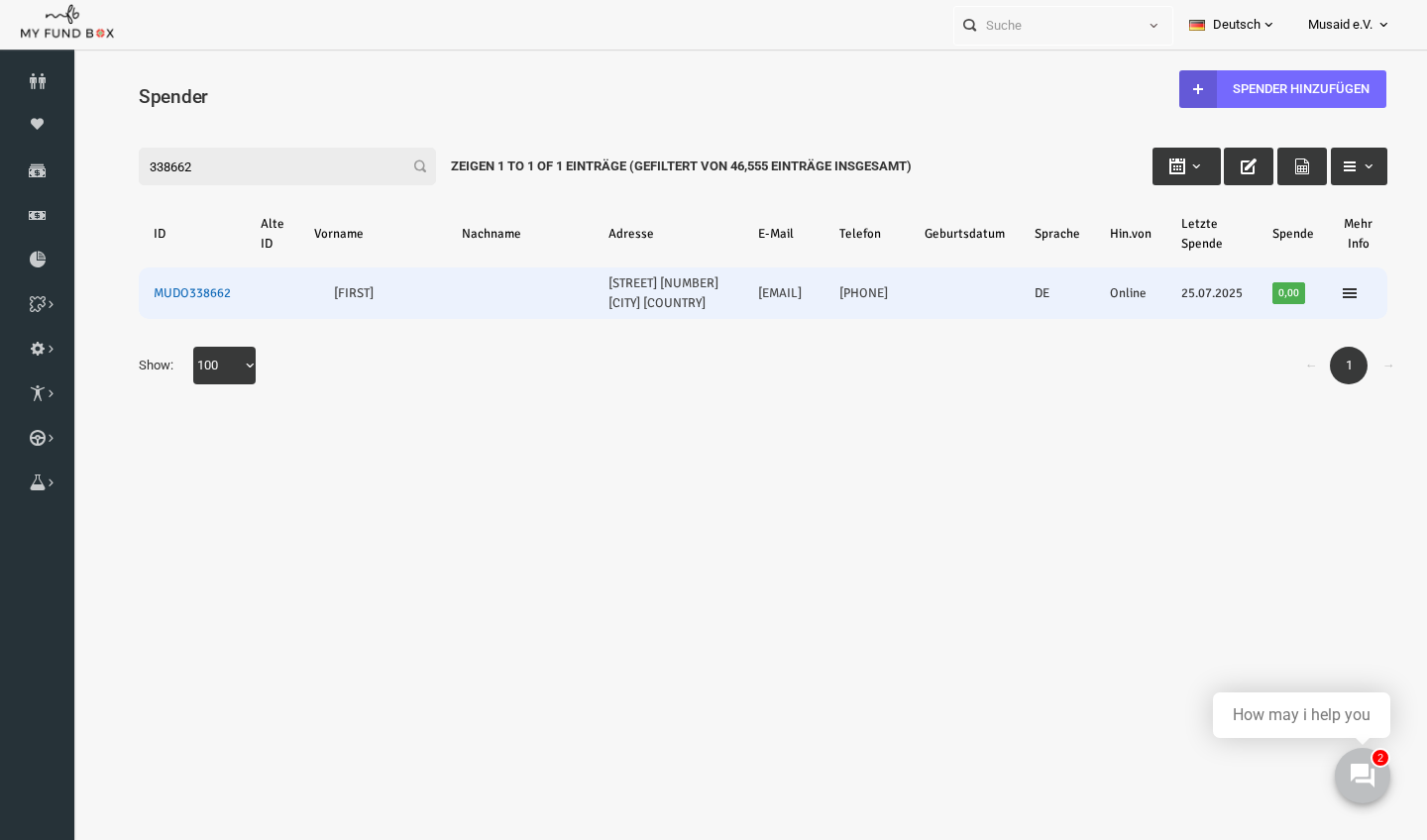 type on "338662" 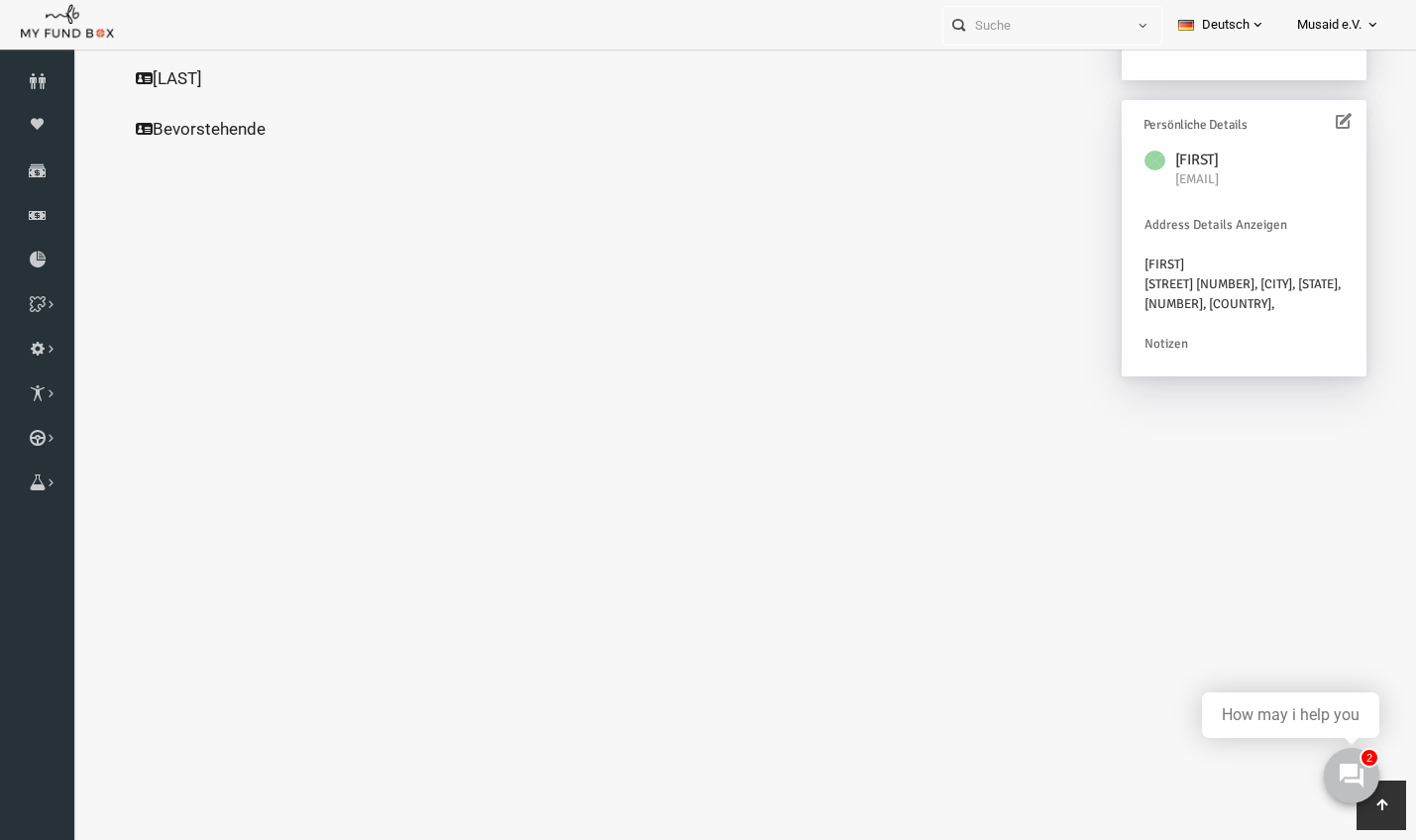 scroll, scrollTop: 521, scrollLeft: 0, axis: vertical 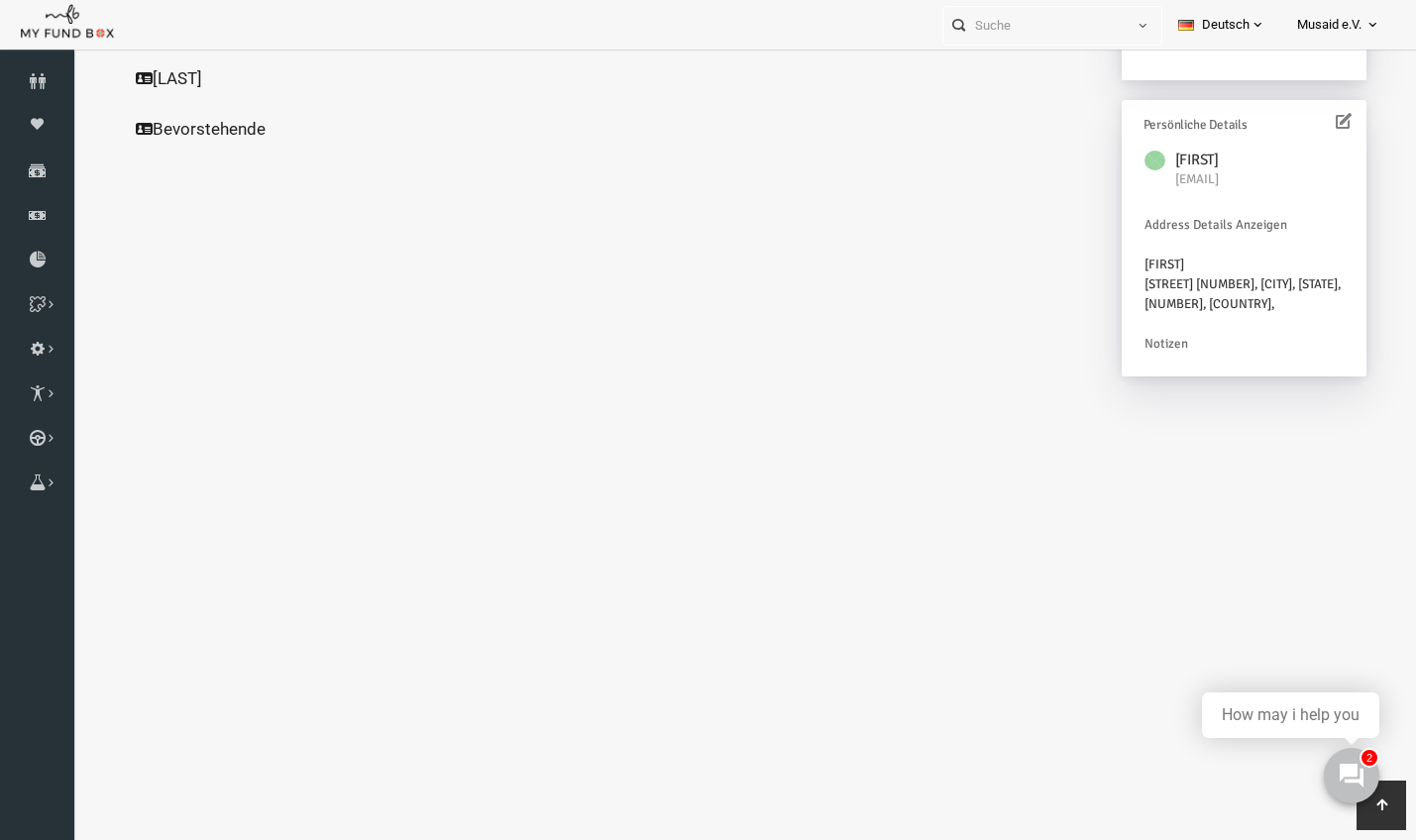 click on "Alle Spenden" at bounding box center [190, -175] 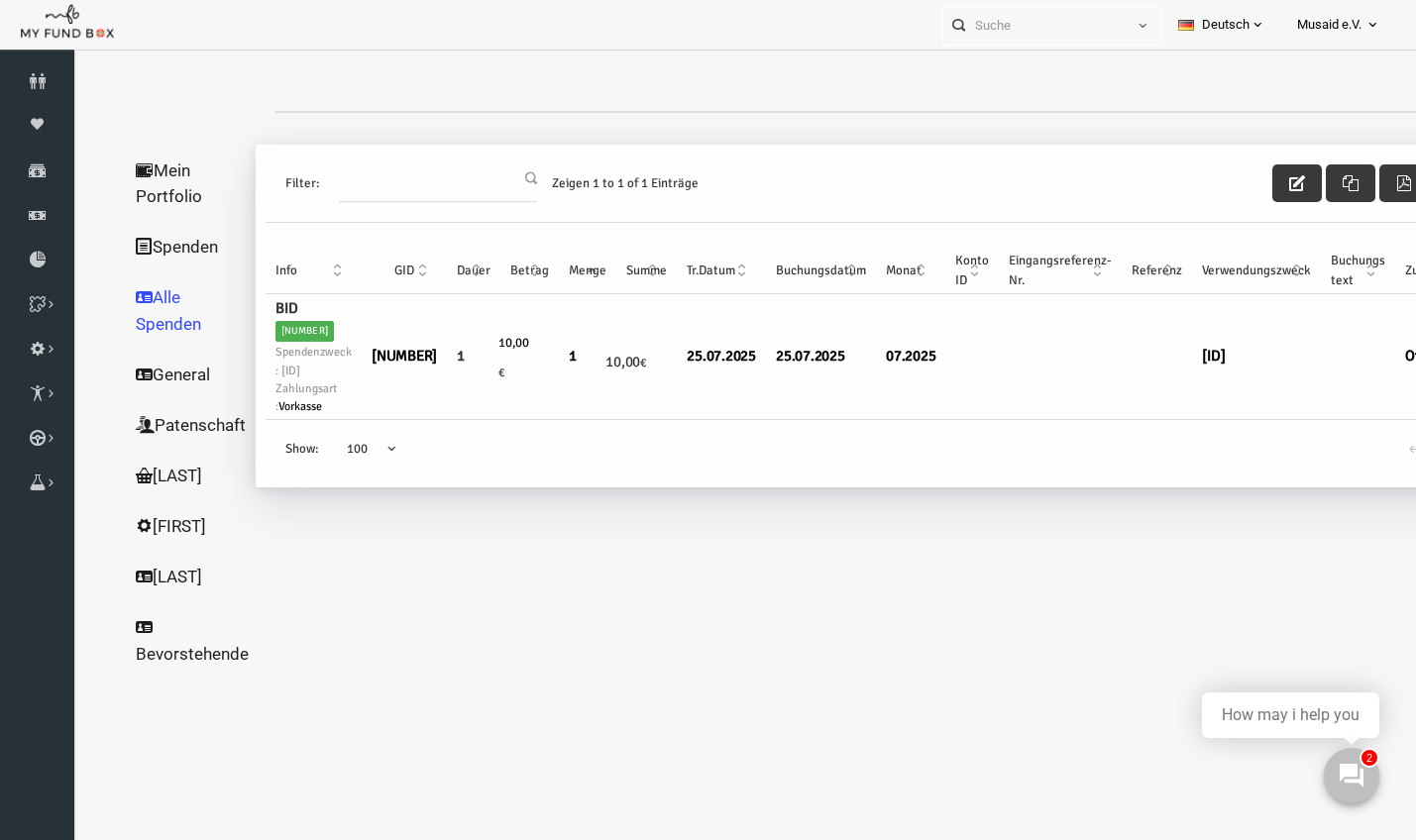 scroll, scrollTop: 0, scrollLeft: 0, axis: both 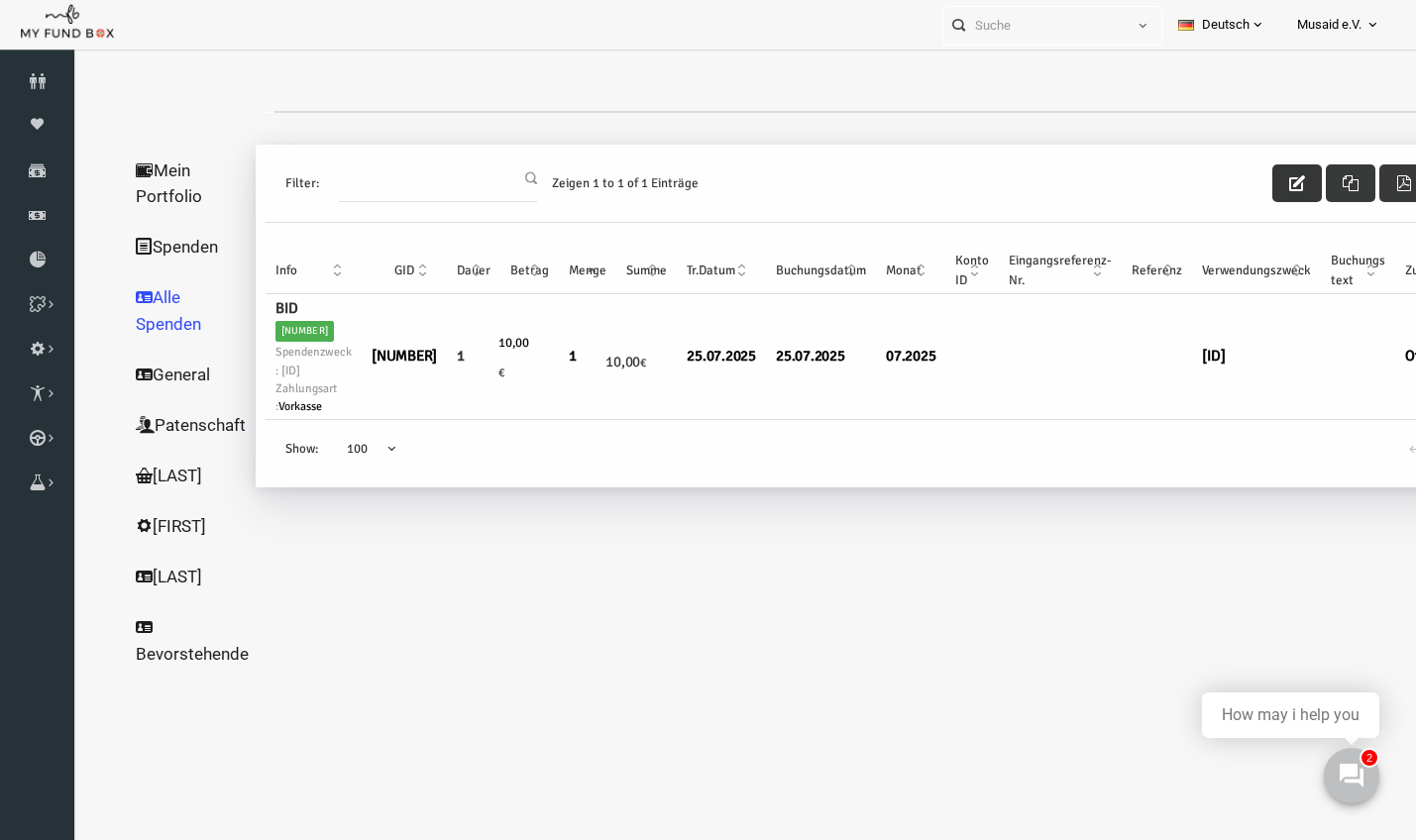 click at bounding box center [1270, 183] 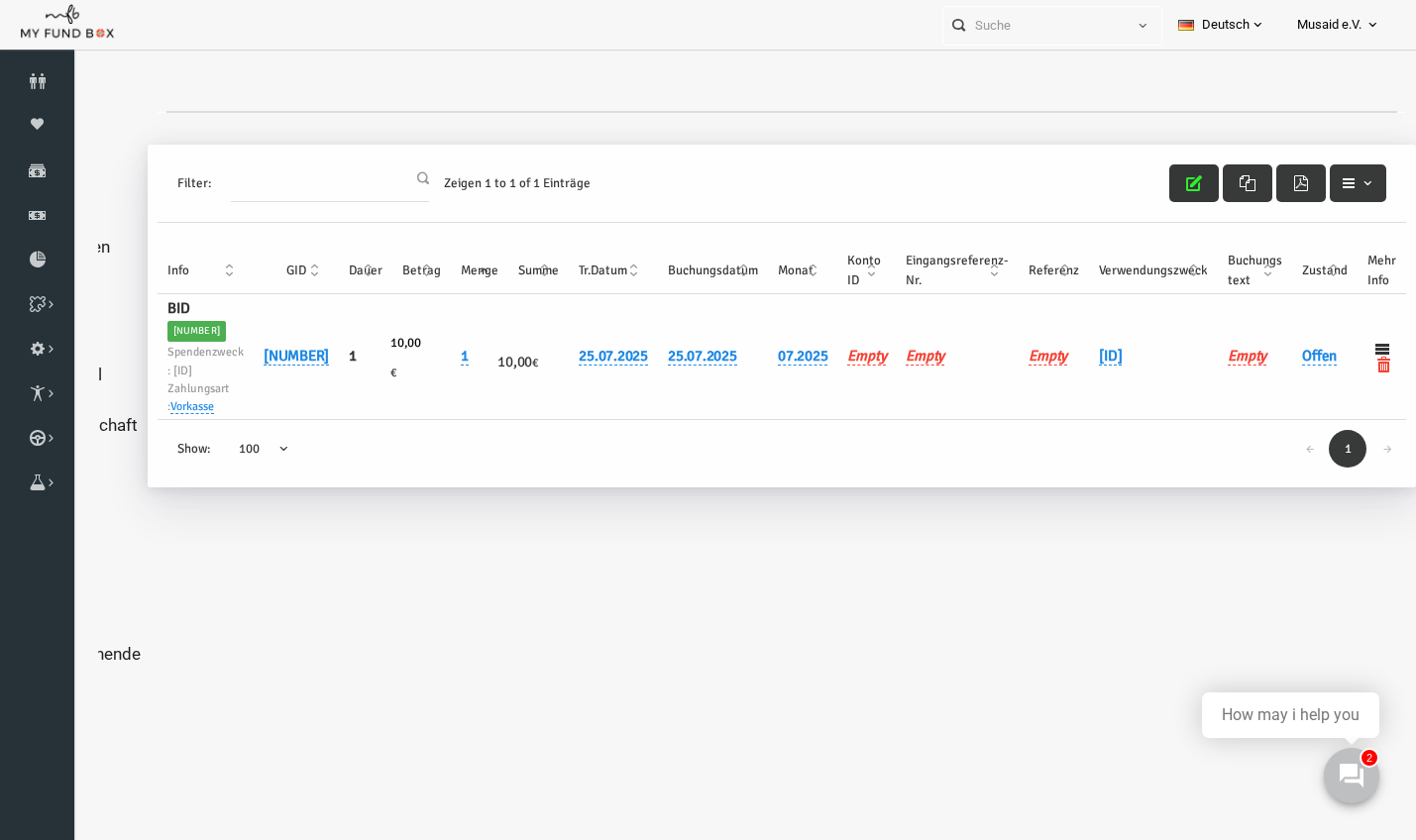 scroll, scrollTop: 0, scrollLeft: 125, axis: horizontal 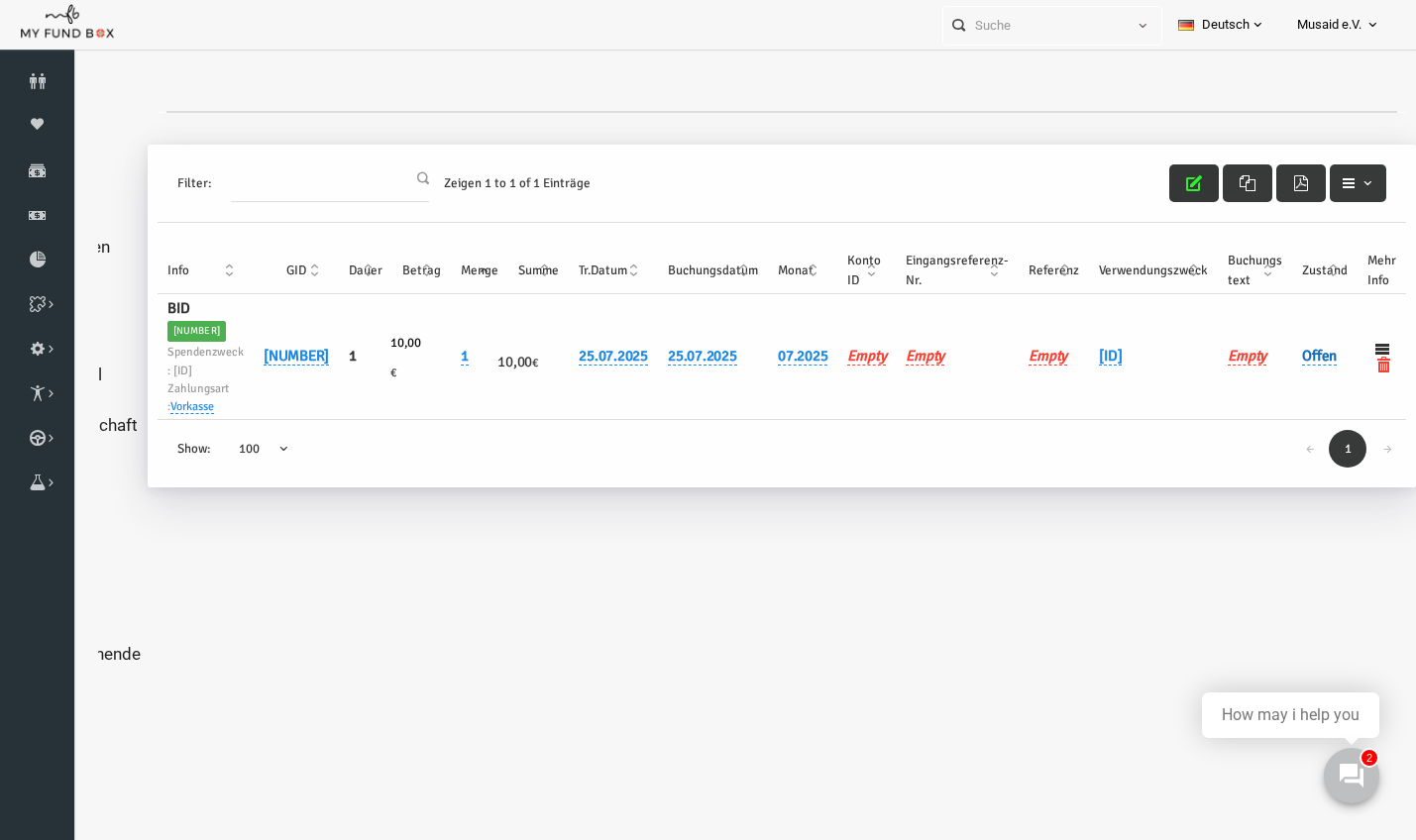 click on "Offen" at bounding box center (1292, 356) 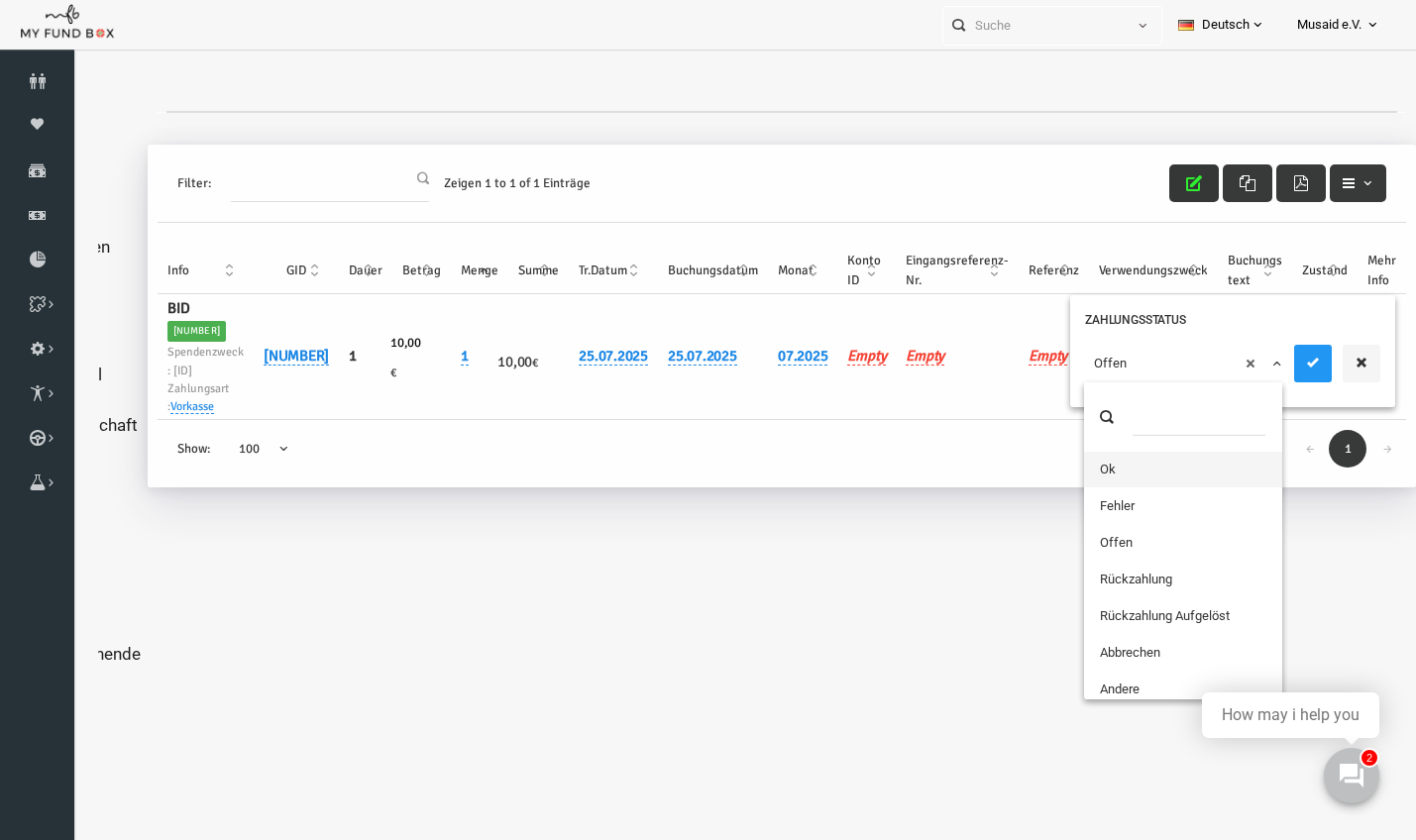 click on "× Offen" at bounding box center (1157, 364) 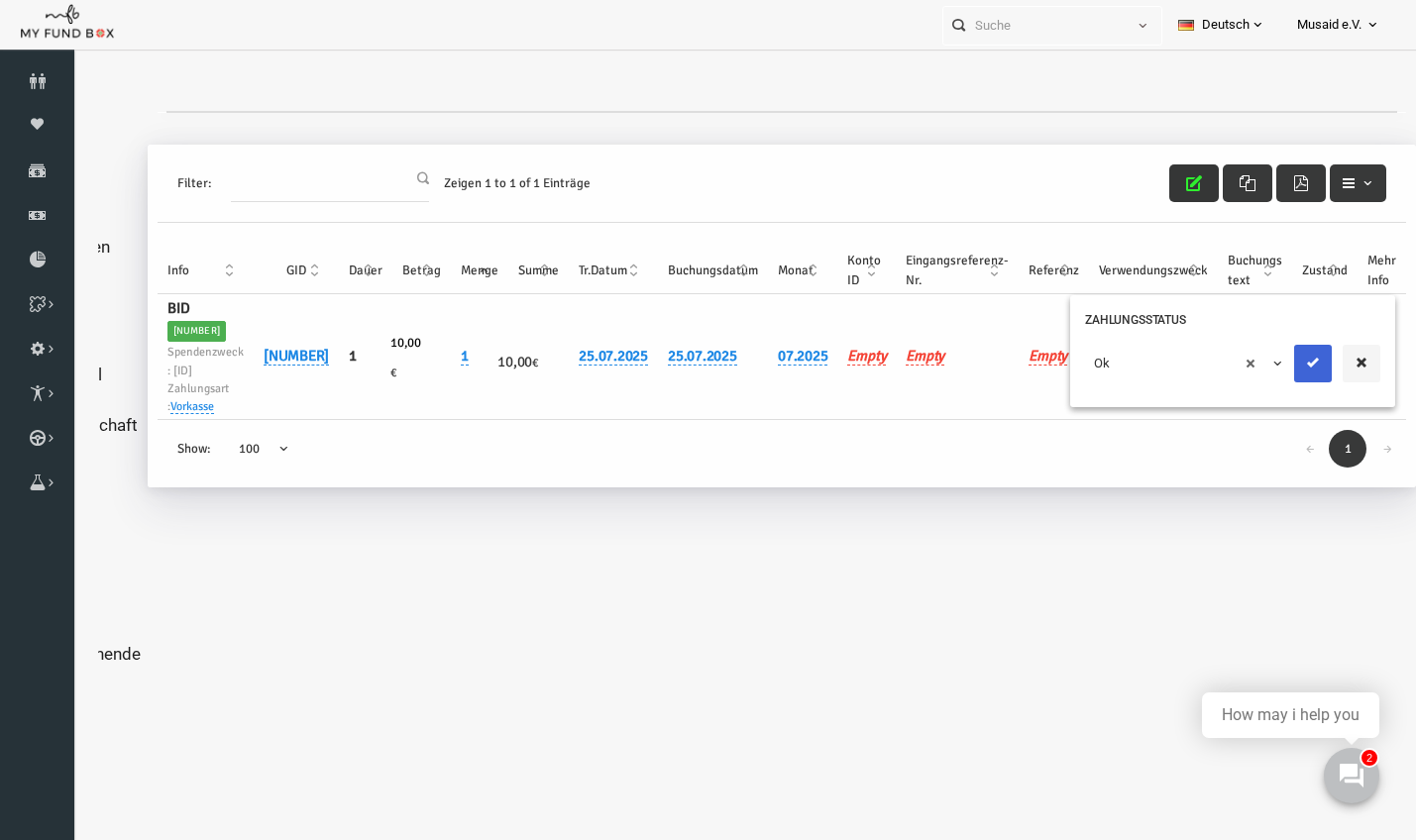 click at bounding box center [1286, 364] 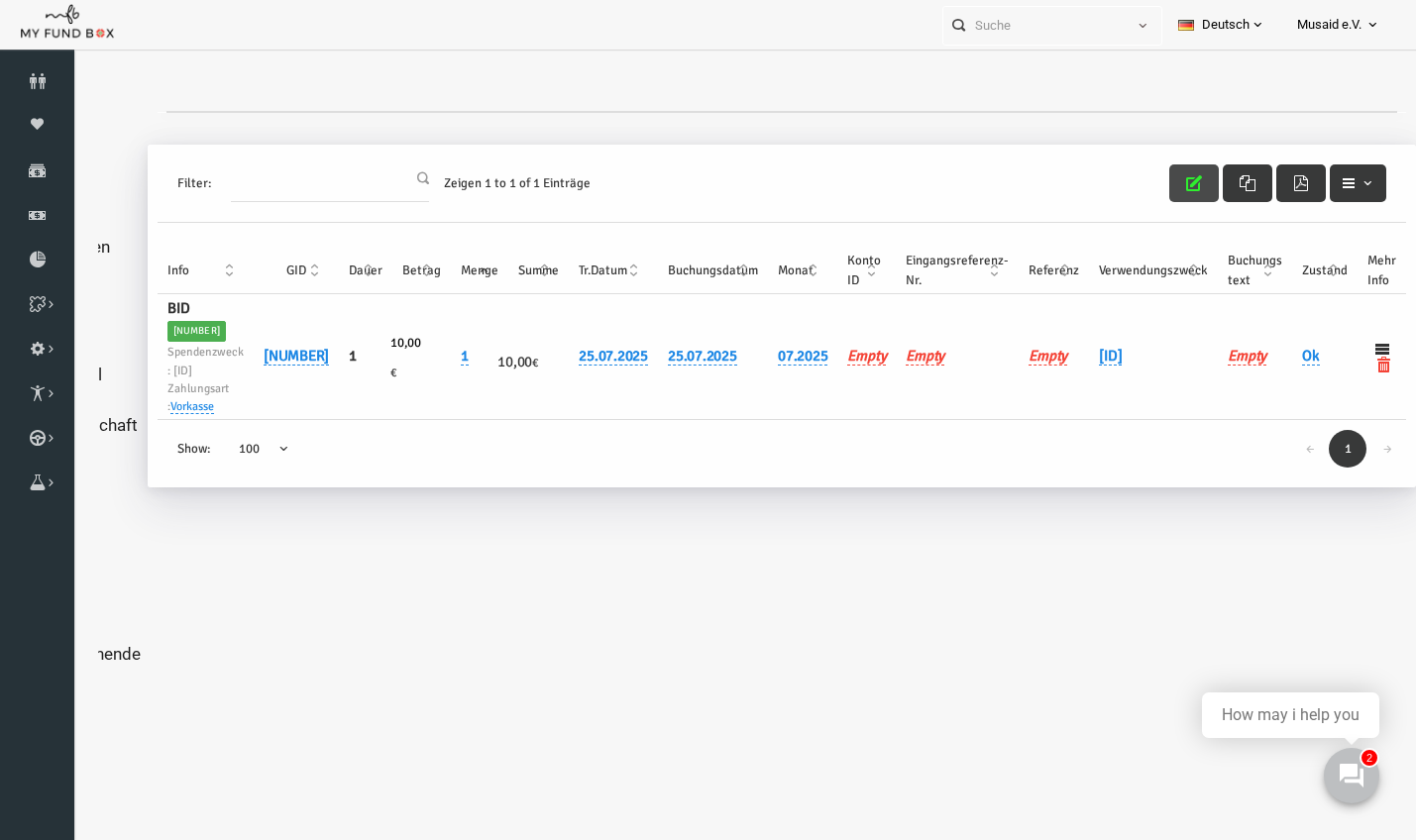 click at bounding box center [1167, 183] 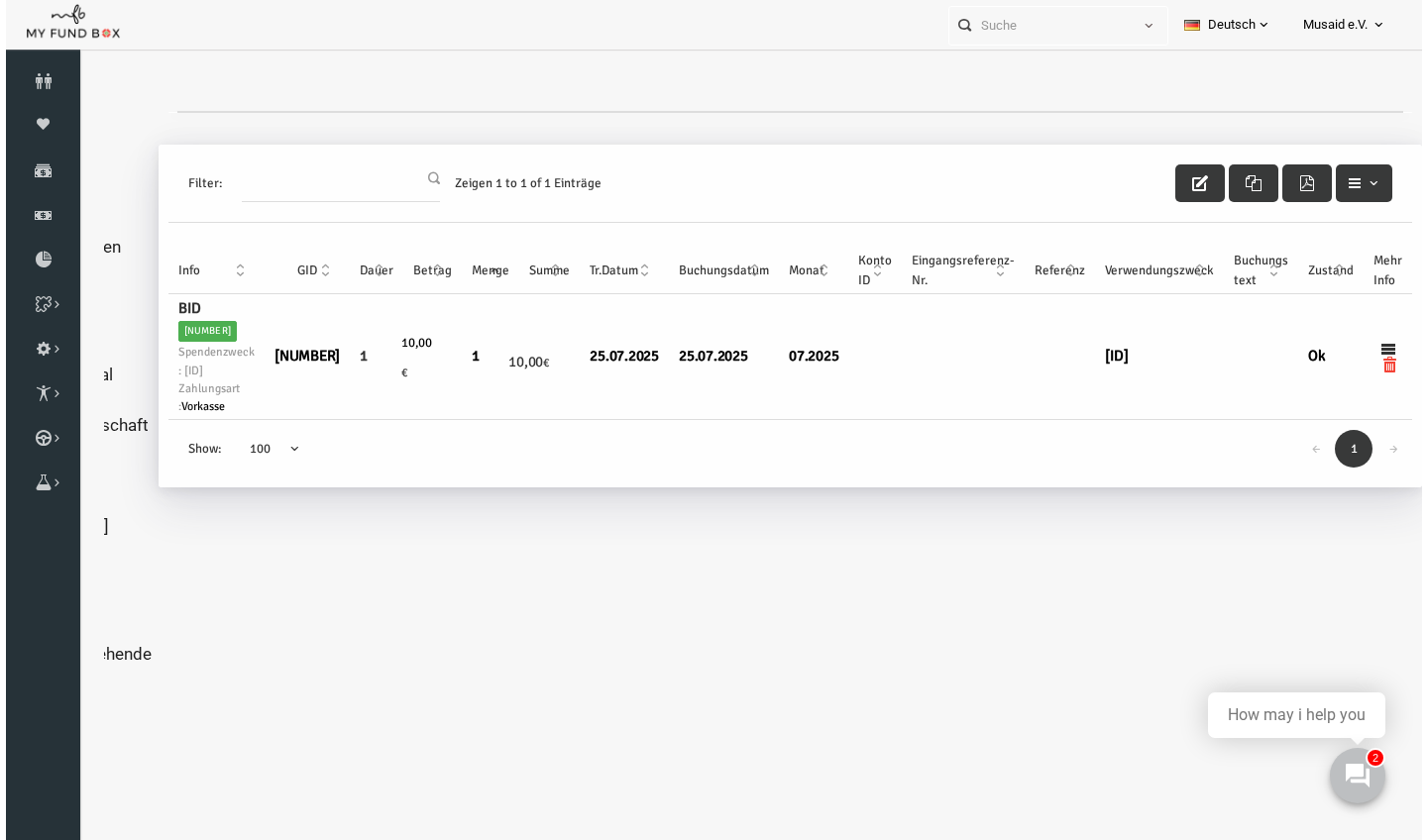 scroll, scrollTop: 0, scrollLeft: 0, axis: both 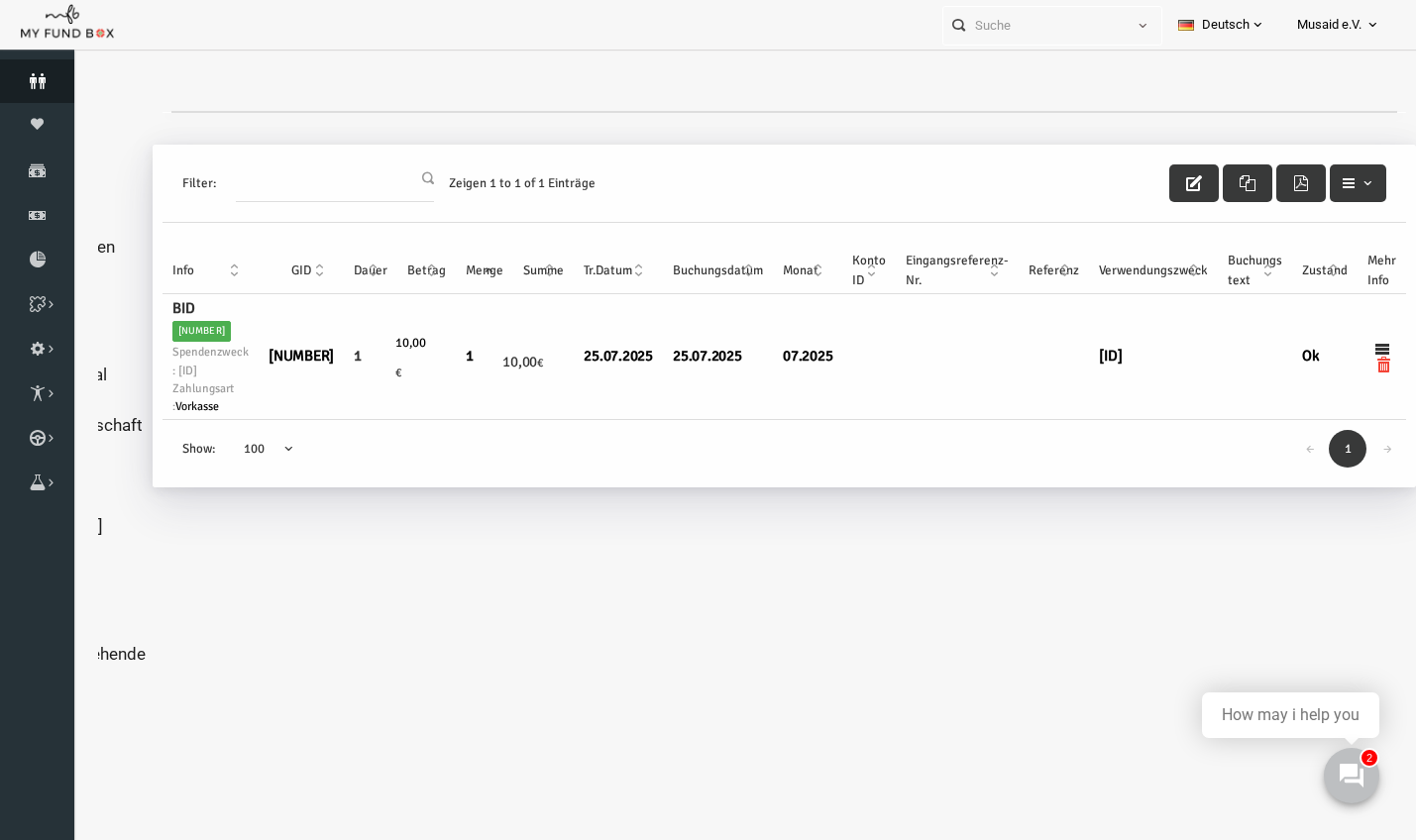 click on "Spender" at bounding box center (37, 81) 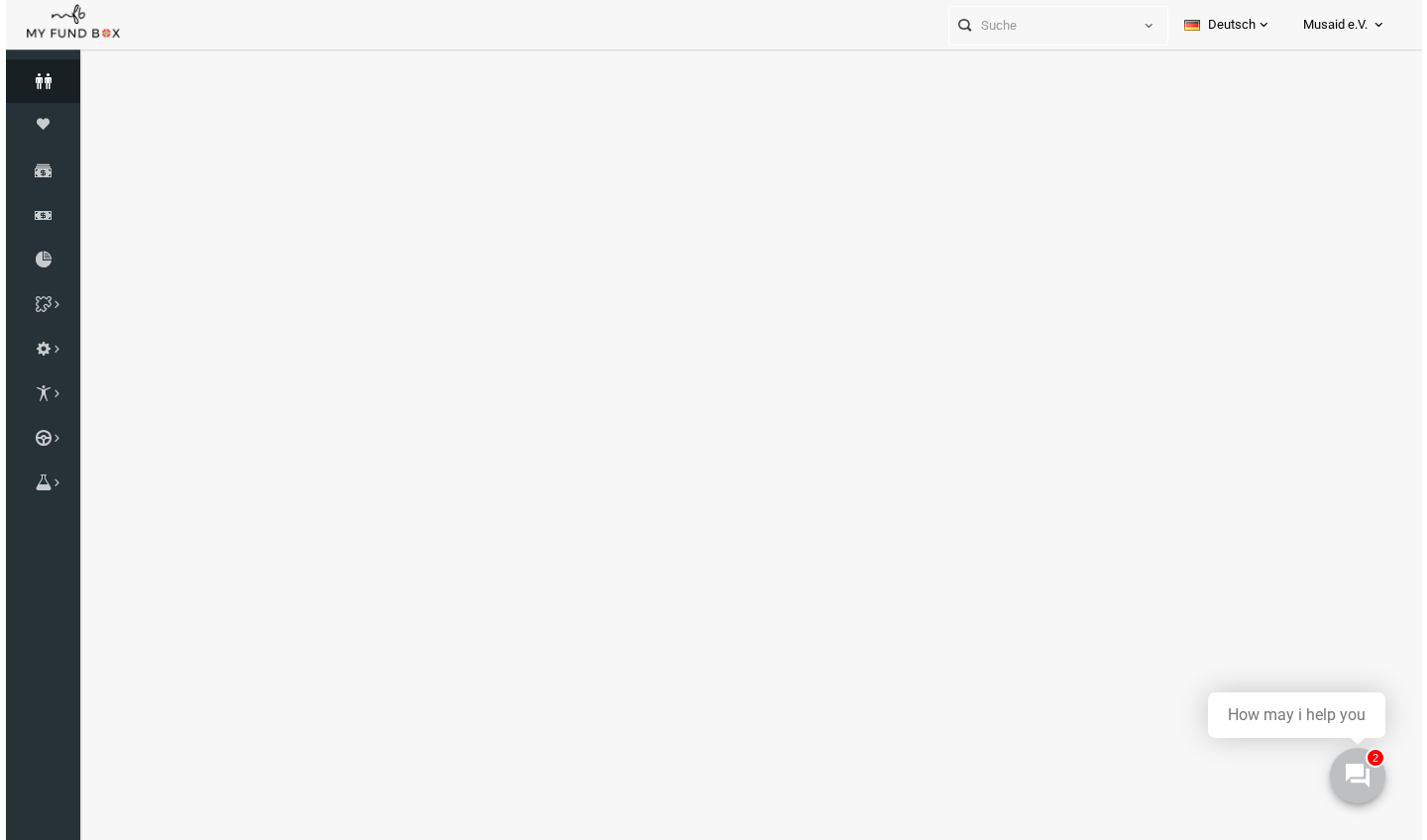 select on "100" 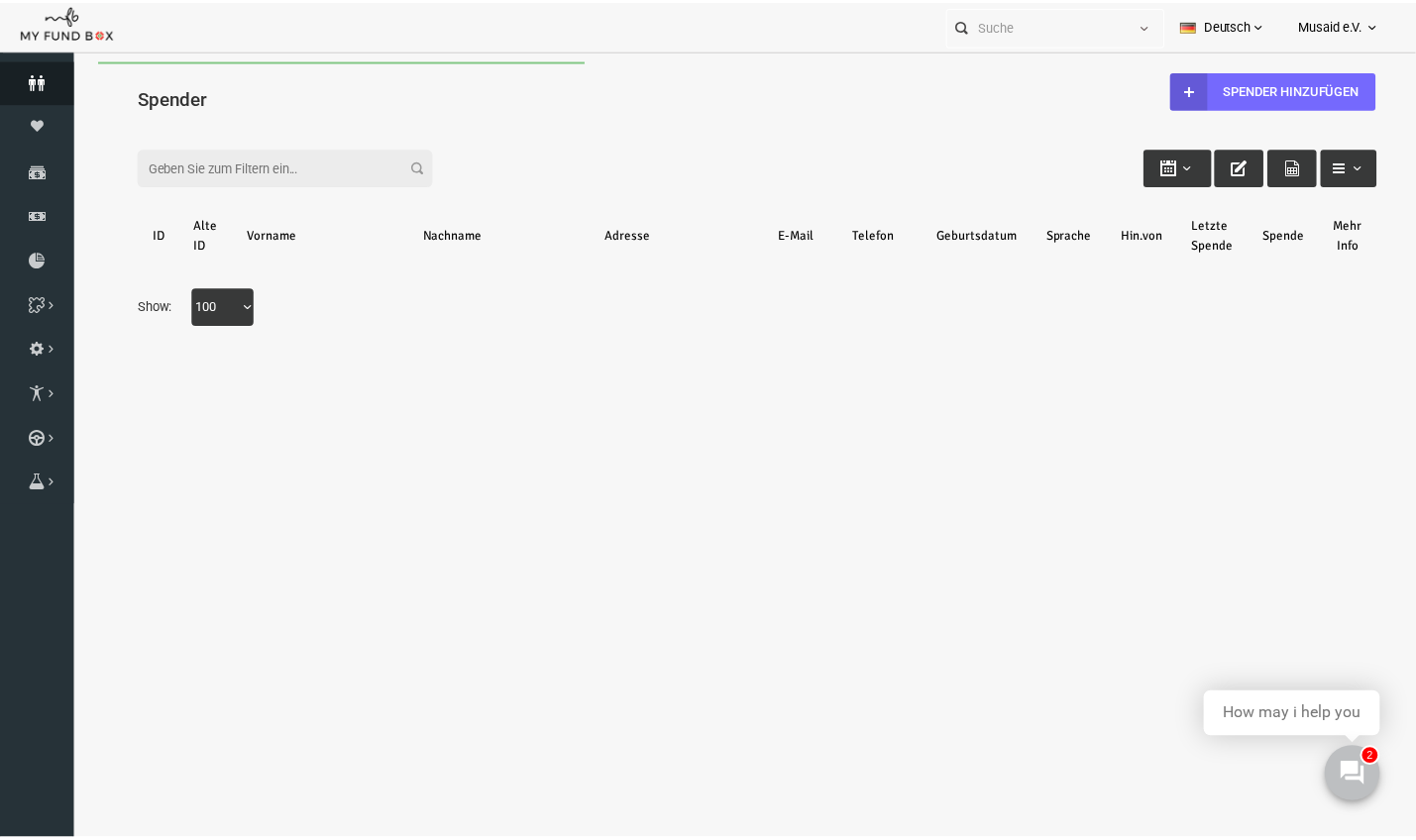 scroll, scrollTop: 0, scrollLeft: 0, axis: both 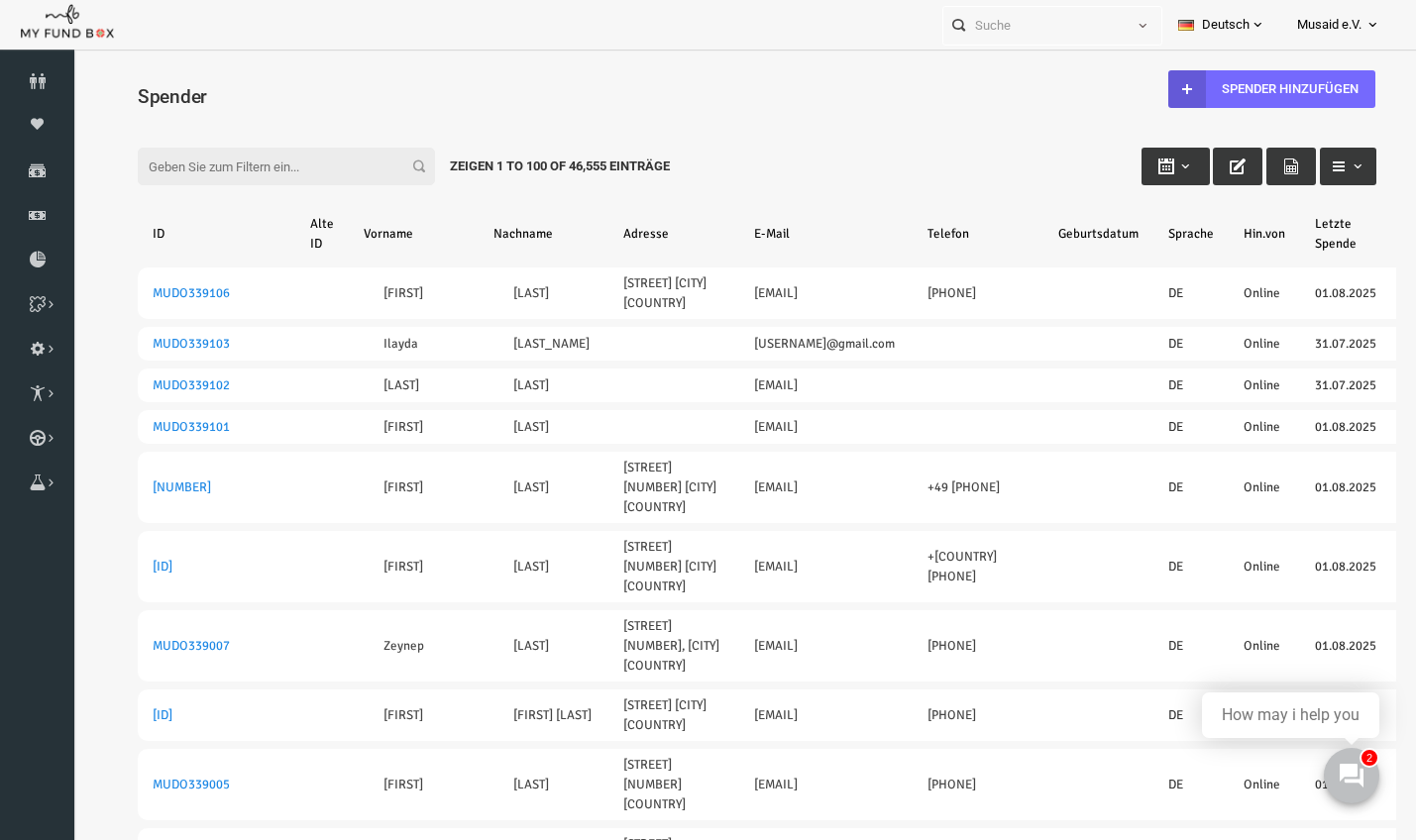 click on "Filter:" at bounding box center [260, 166] 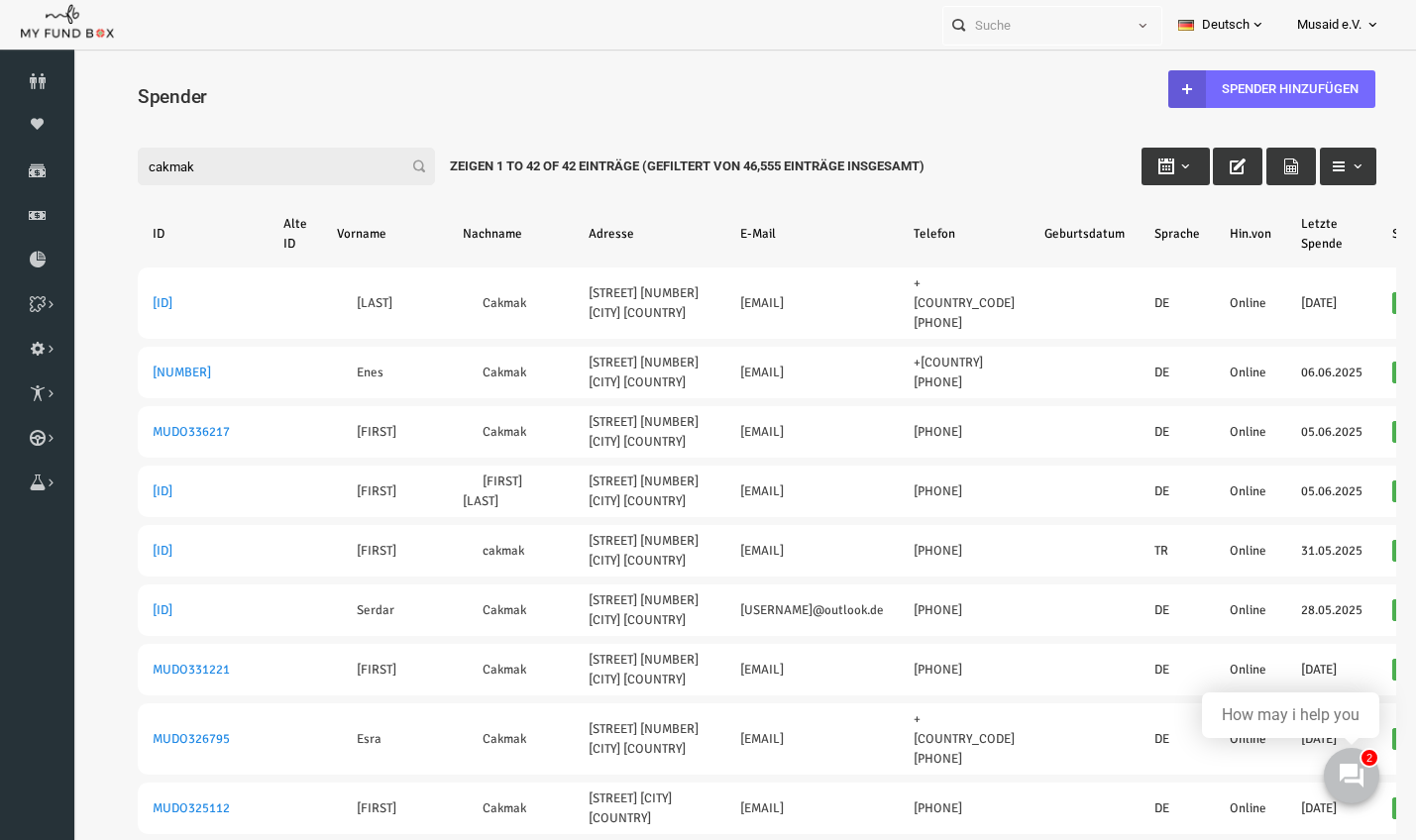 click on "cakmak" at bounding box center [260, 166] 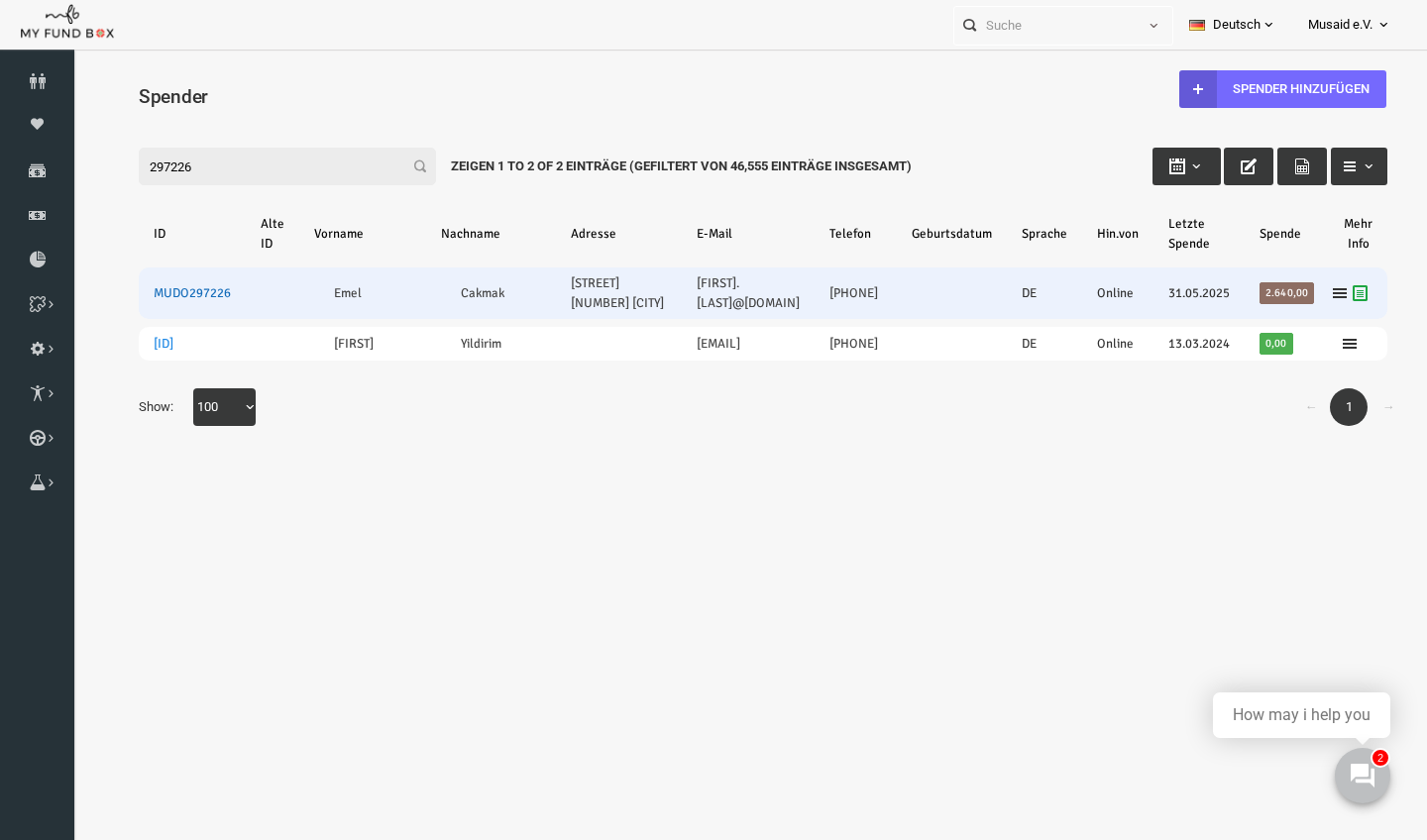 type on "297226" 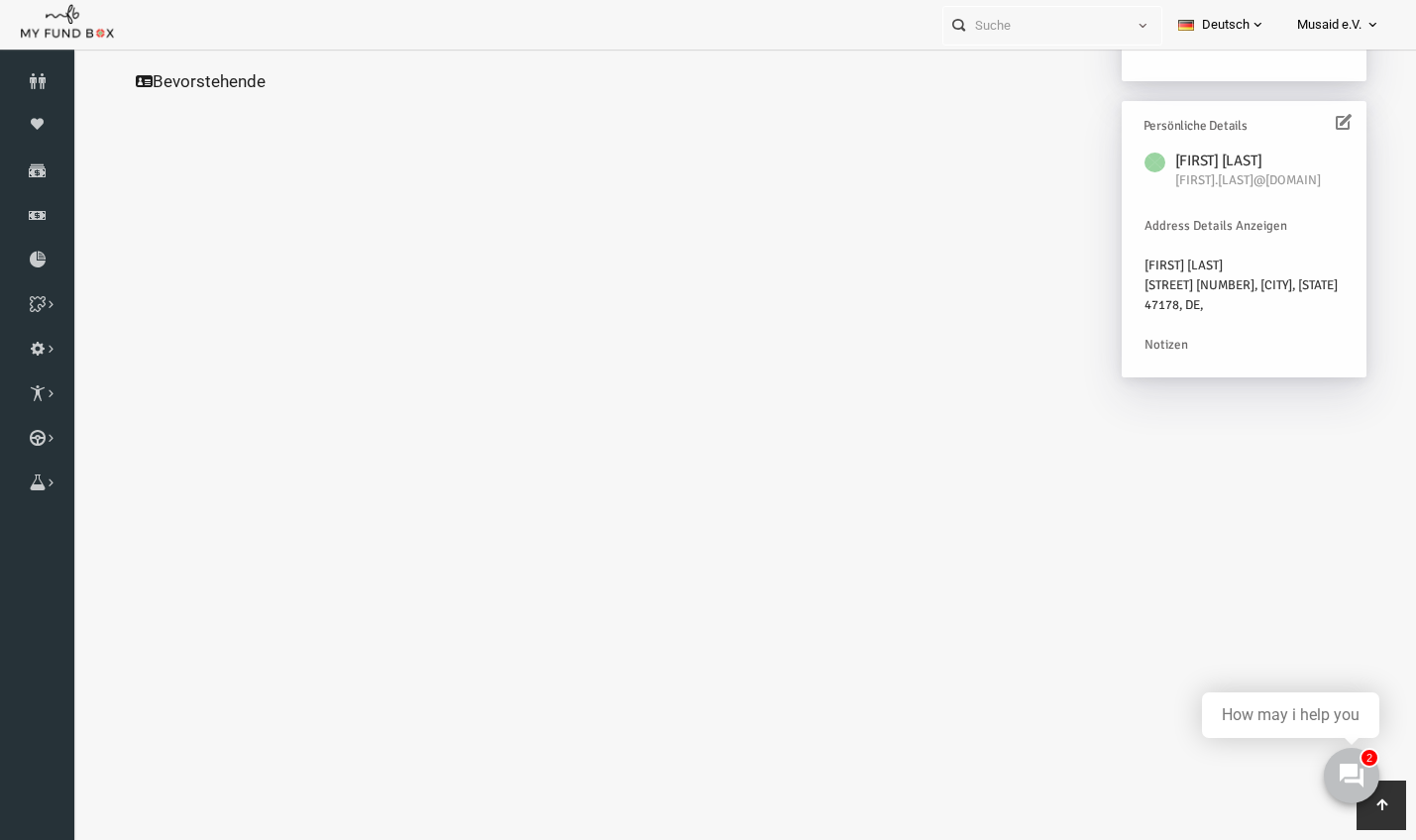 scroll, scrollTop: 569, scrollLeft: 0, axis: vertical 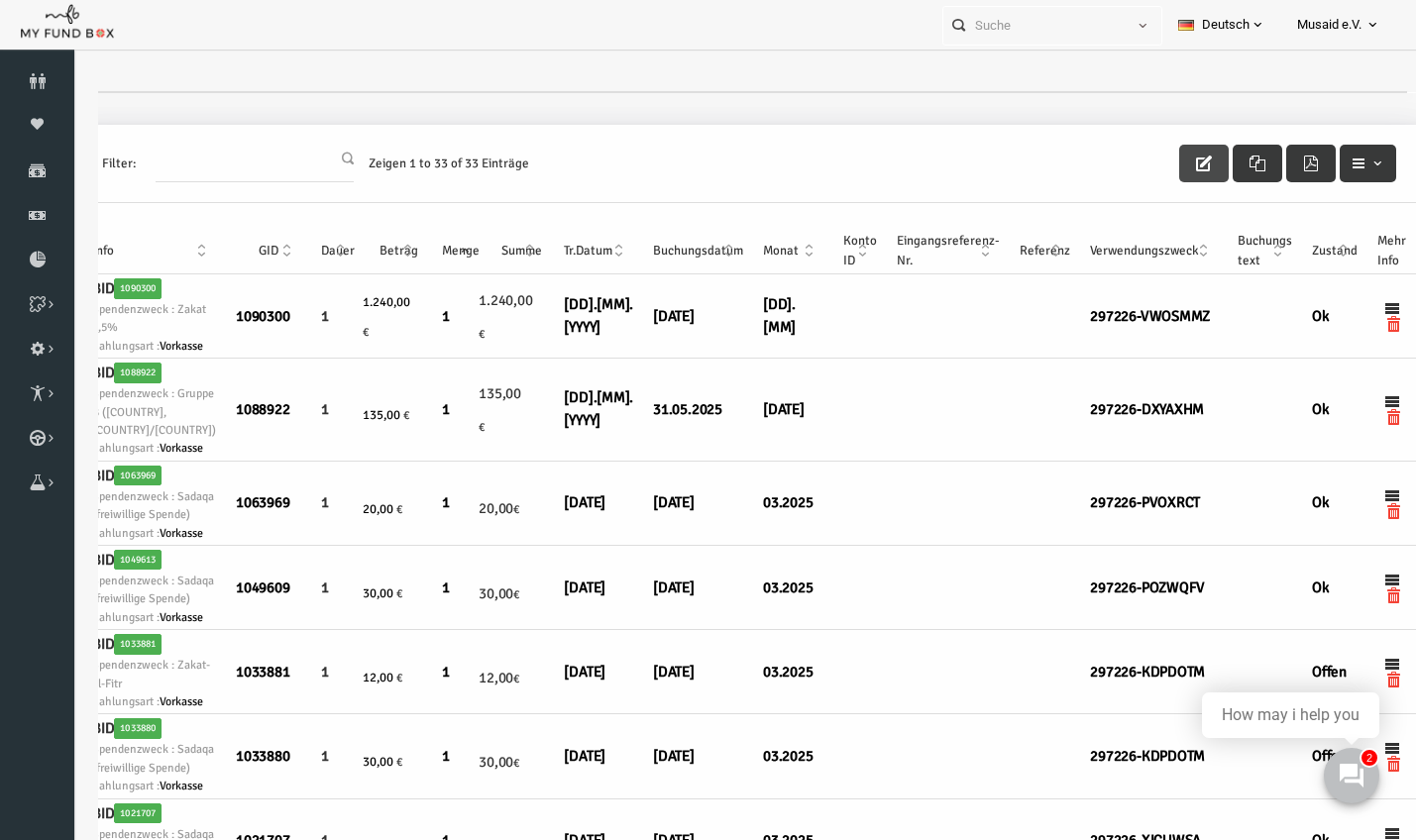 click at bounding box center (1177, 163) 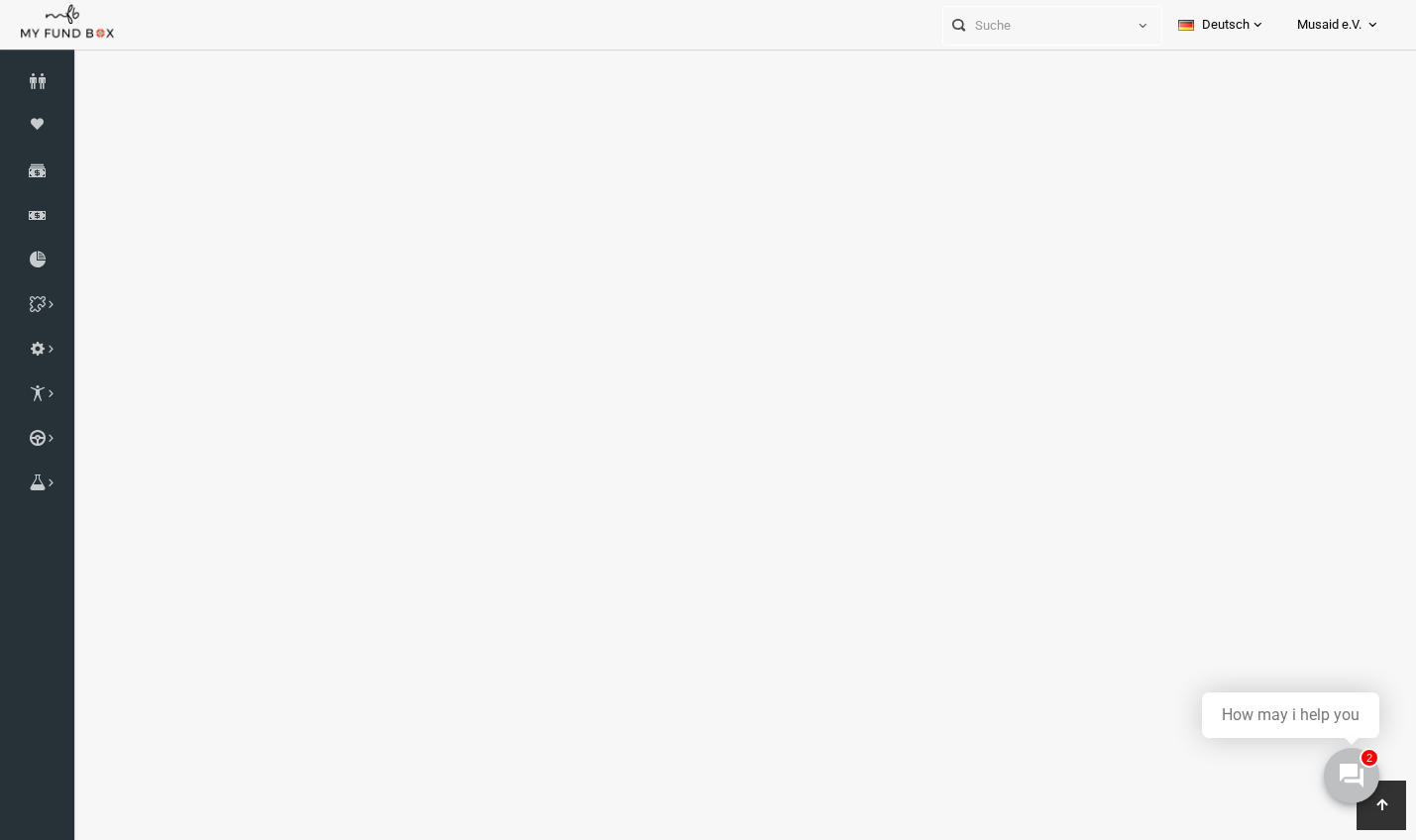 scroll, scrollTop: 3802, scrollLeft: 0, axis: vertical 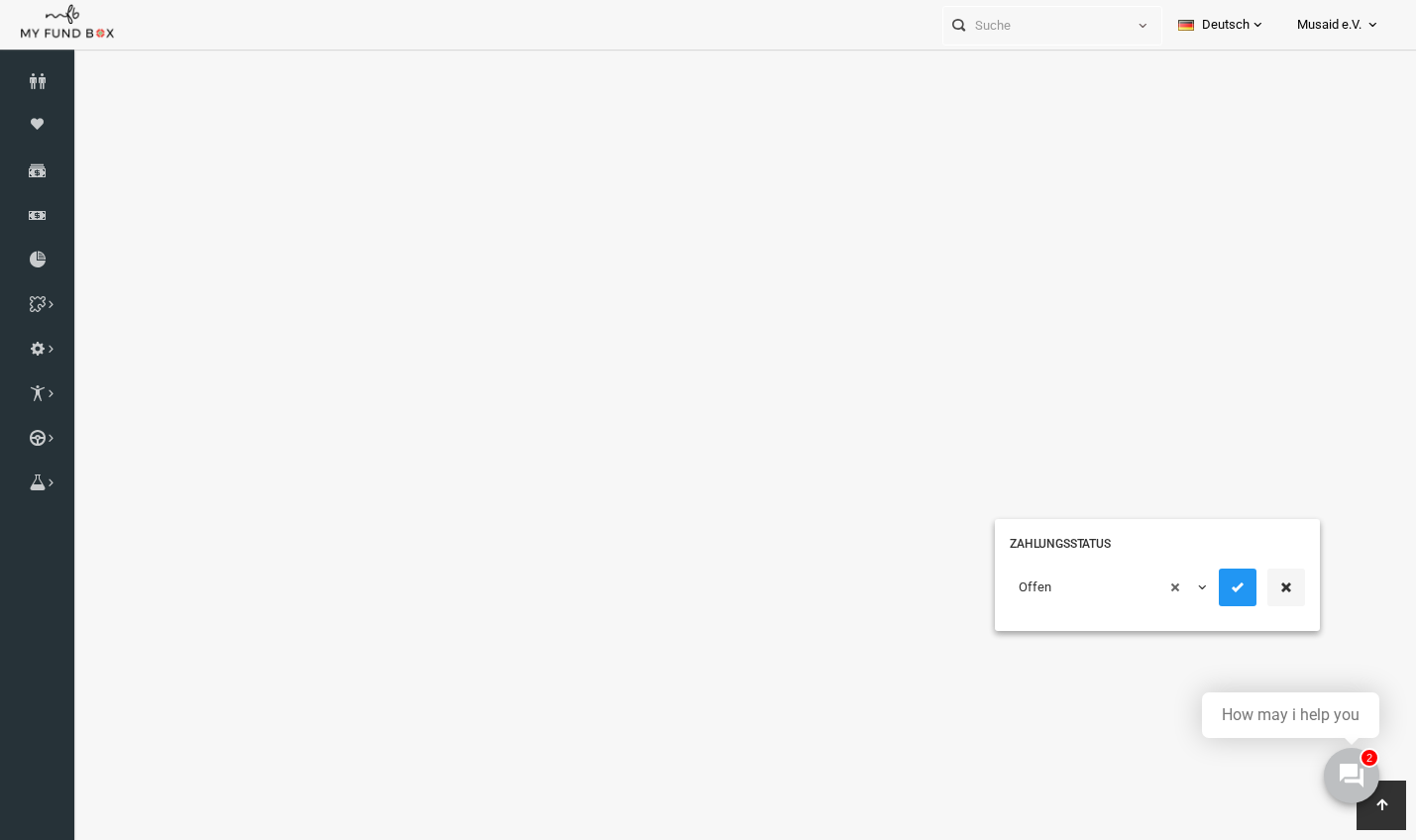 click on "× Offen" at bounding box center [1082, 587] 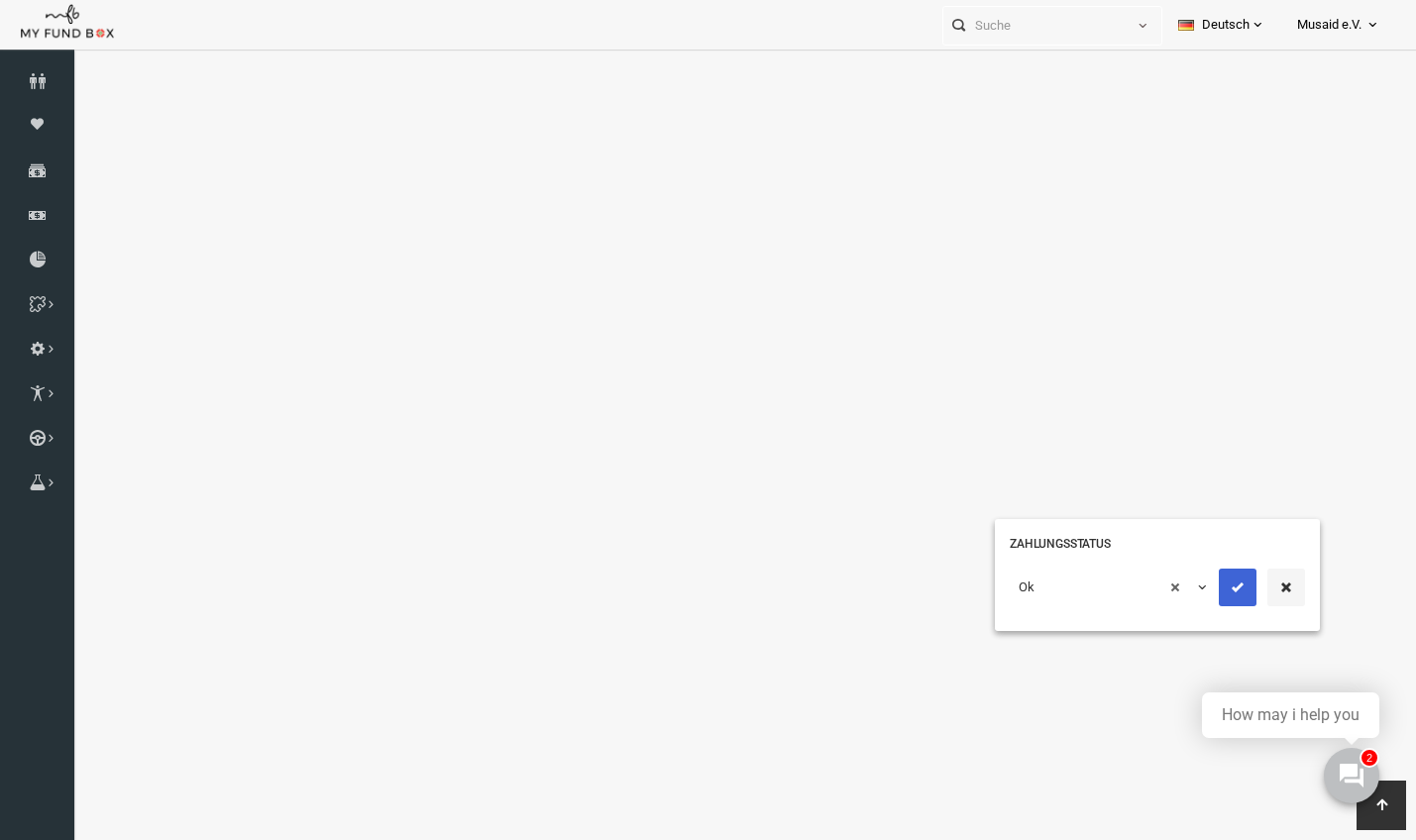 click at bounding box center (1211, 587) 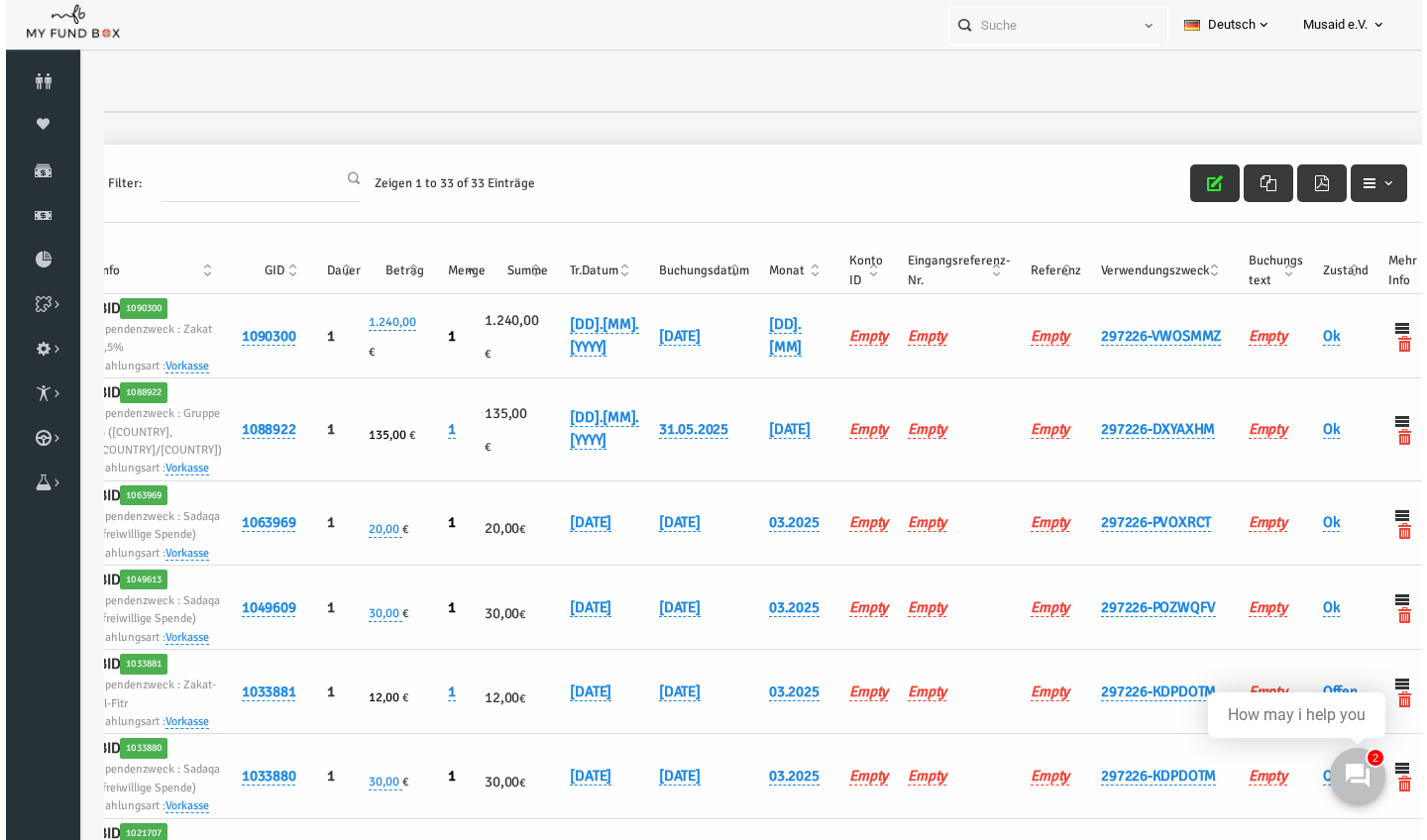 scroll, scrollTop: 0, scrollLeft: 0, axis: both 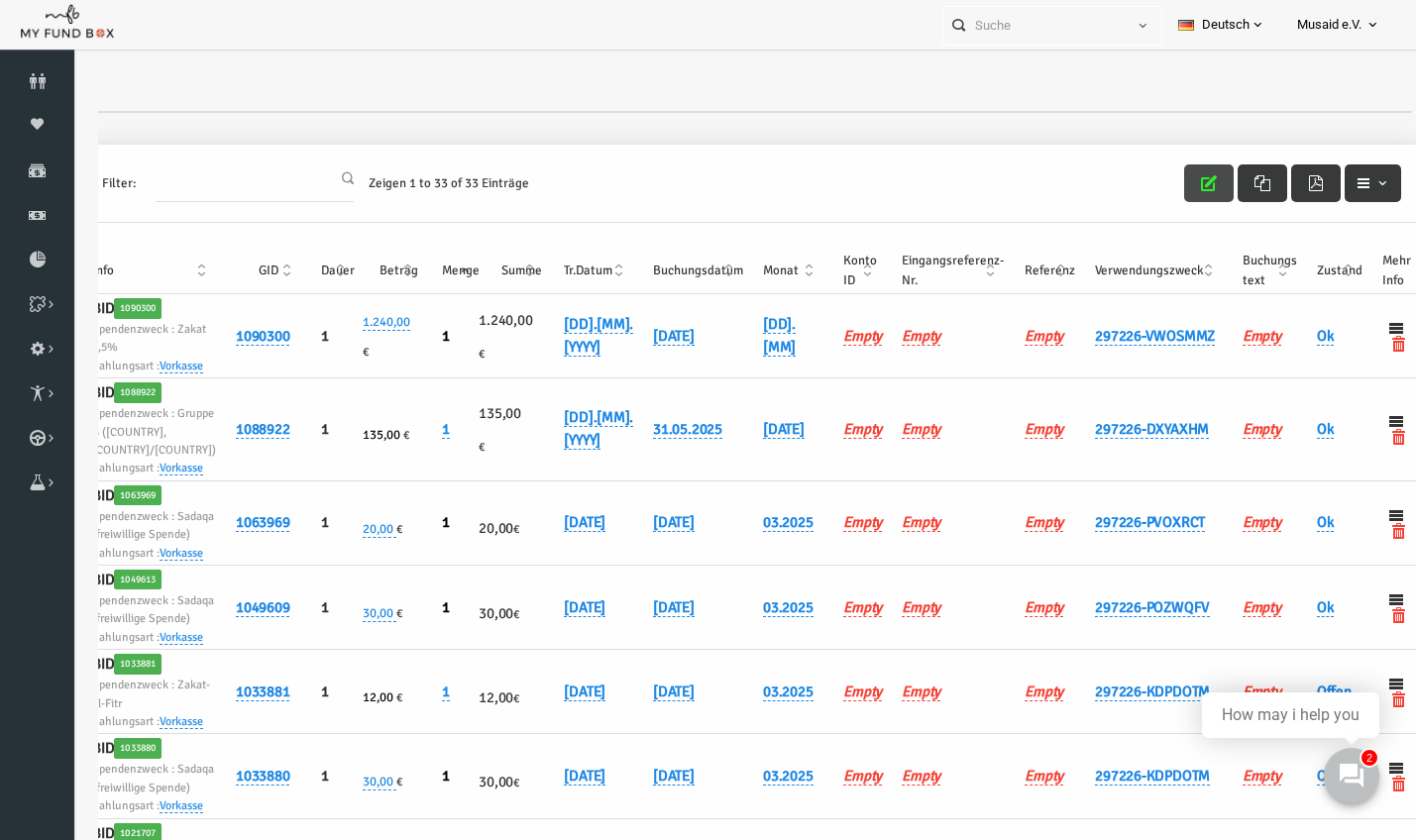 click at bounding box center [1182, 183] 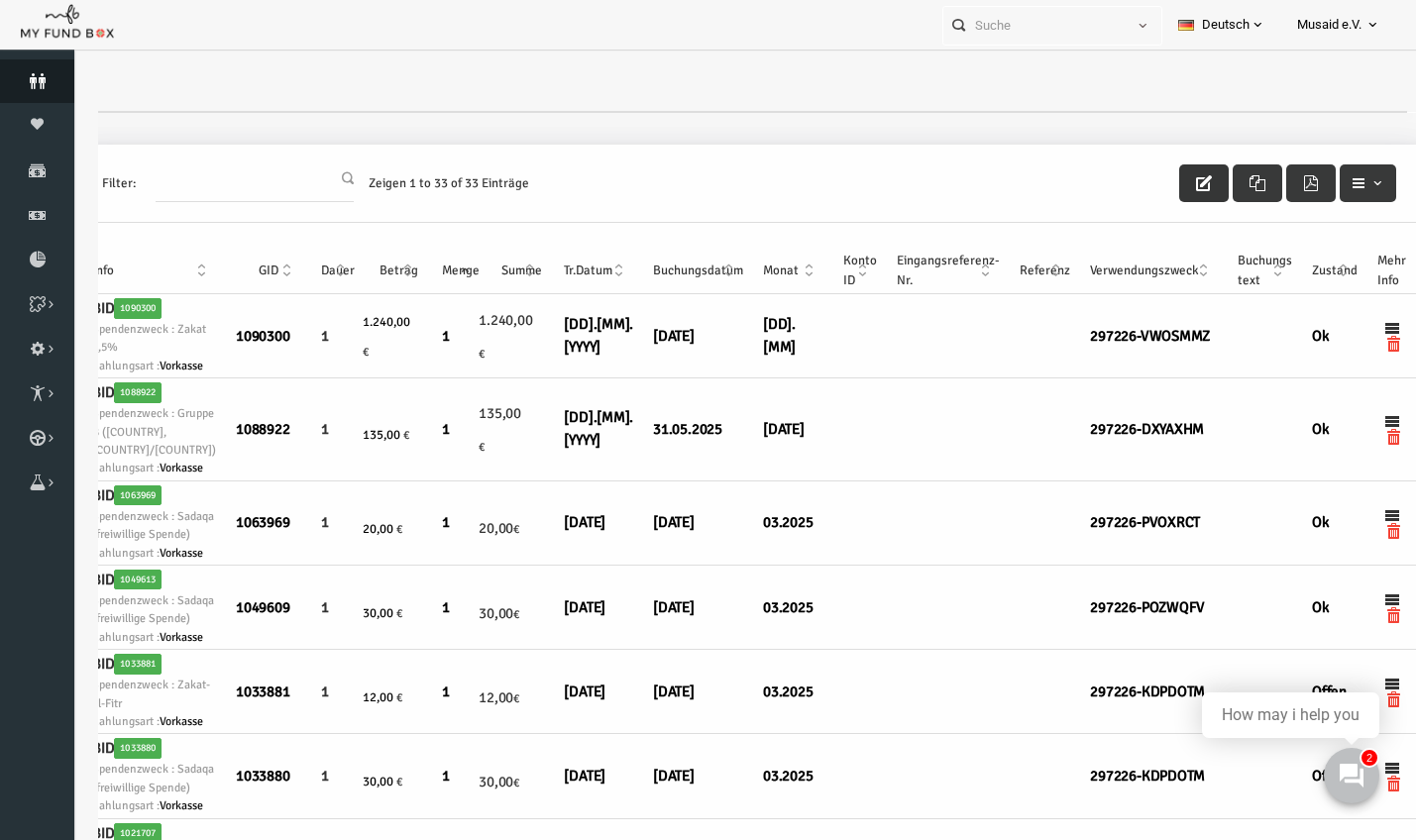click on "Spender" at bounding box center [37, 81] 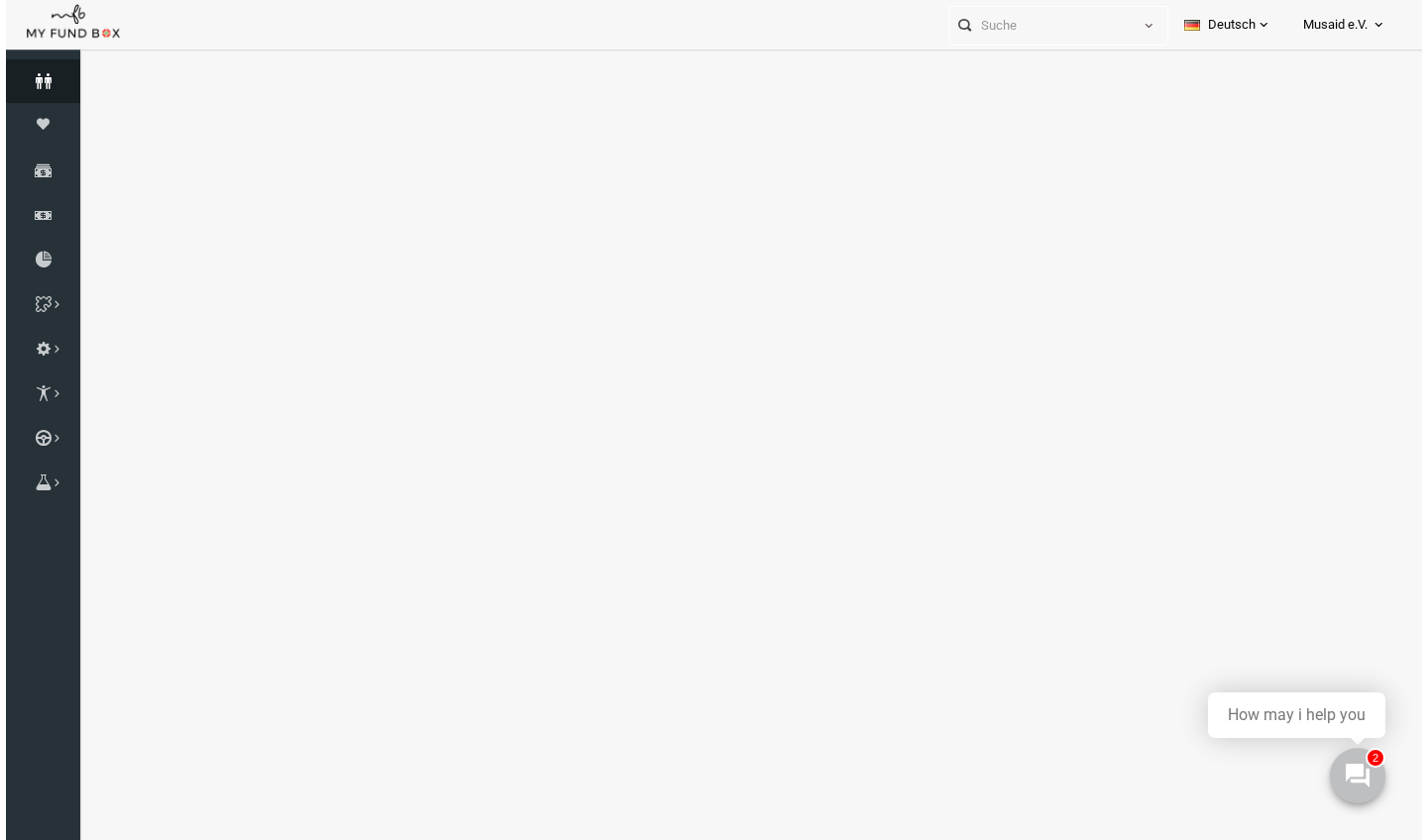 select on "100" 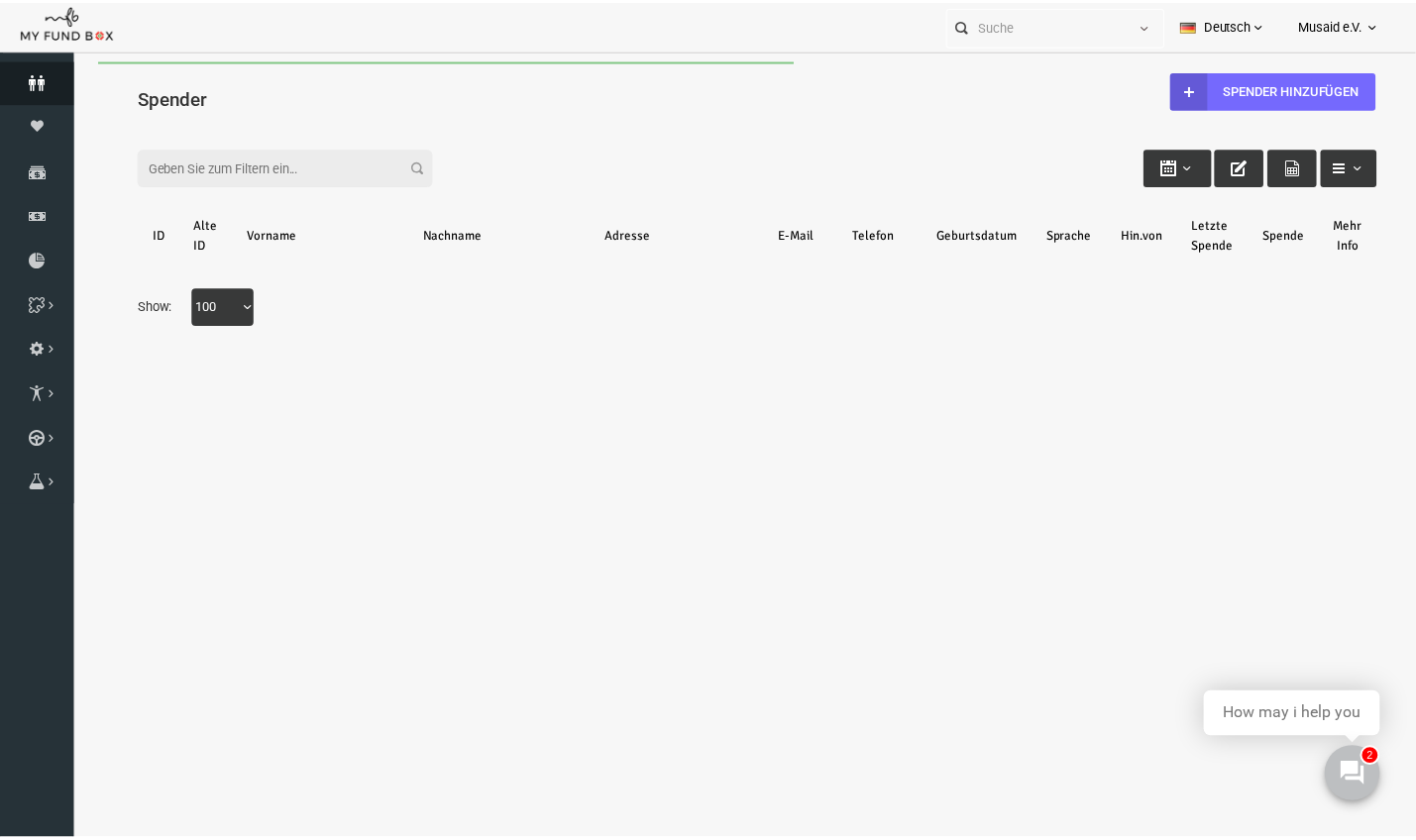 scroll, scrollTop: 0, scrollLeft: 0, axis: both 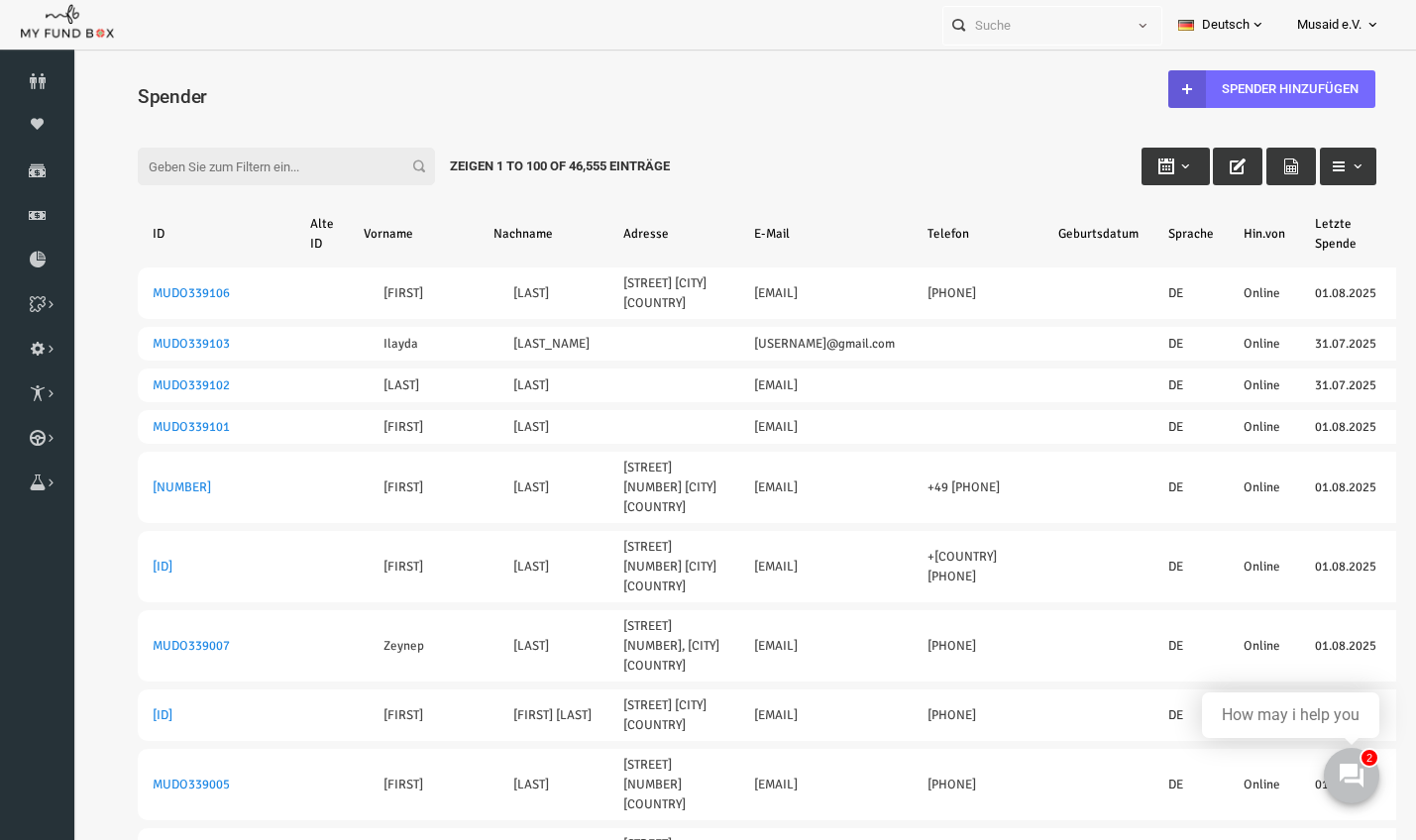 click on "Filter: Show 1 to 100 of 46,555 entries" at bounding box center [730, 148] 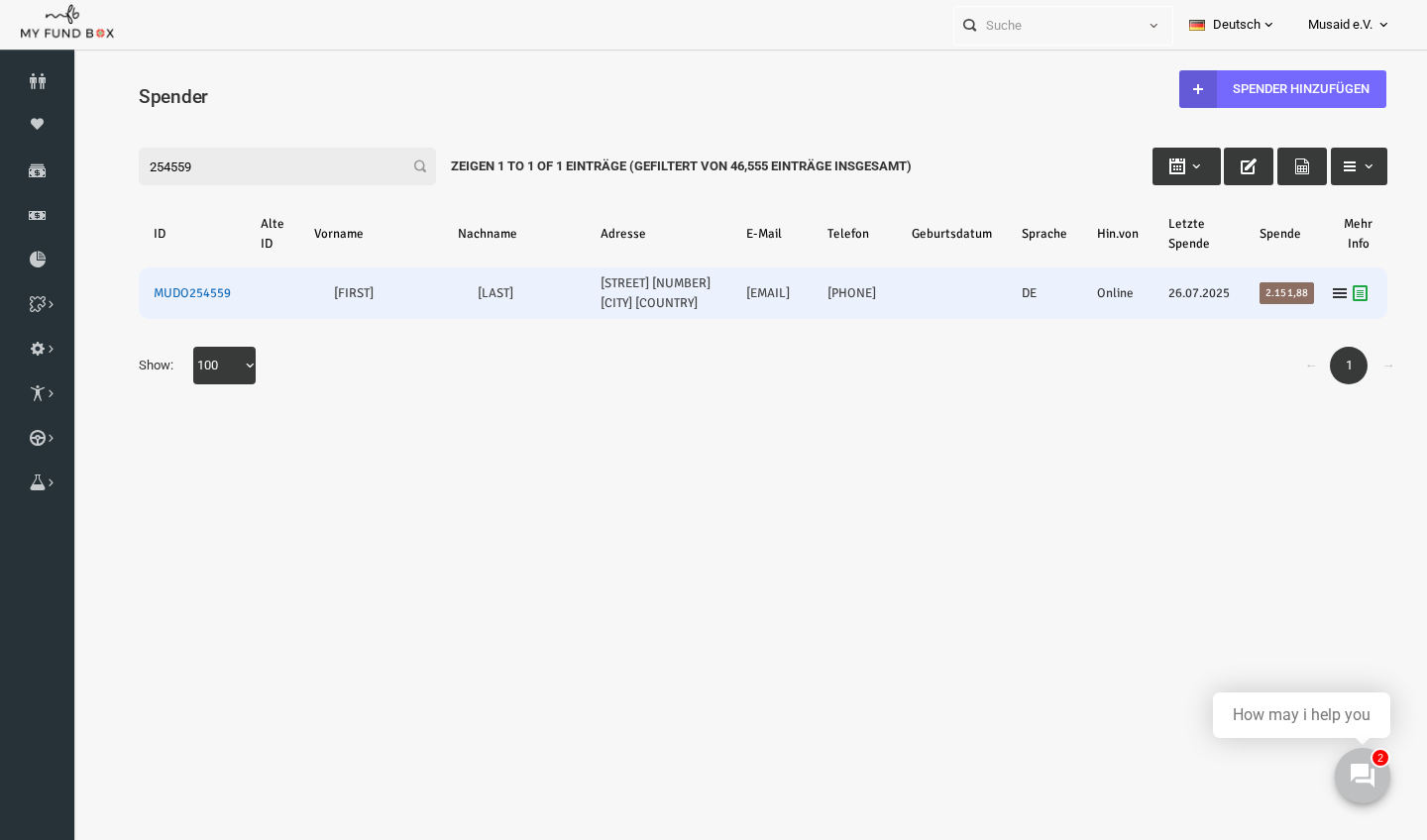 type on "254559" 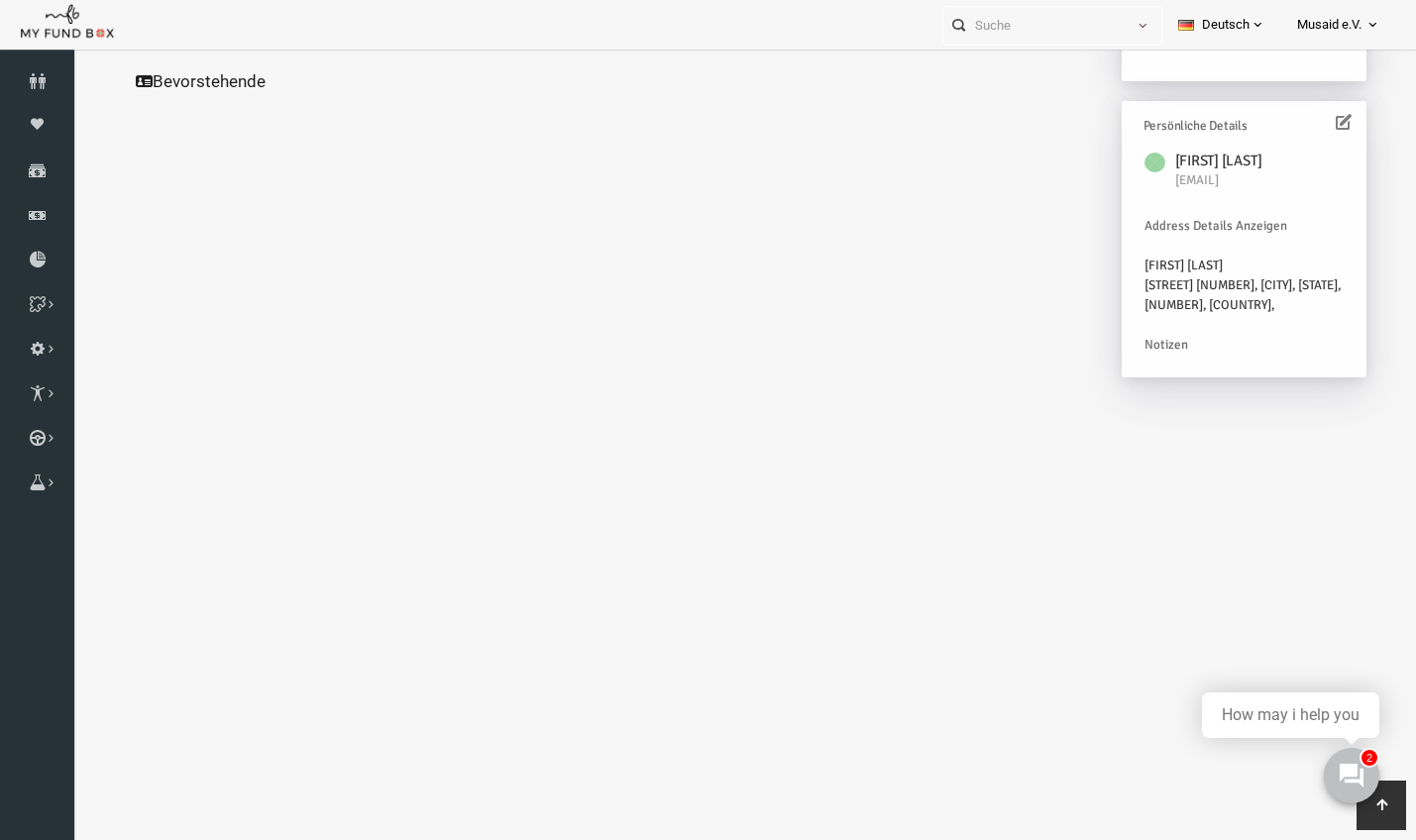 scroll, scrollTop: 569, scrollLeft: 0, axis: vertical 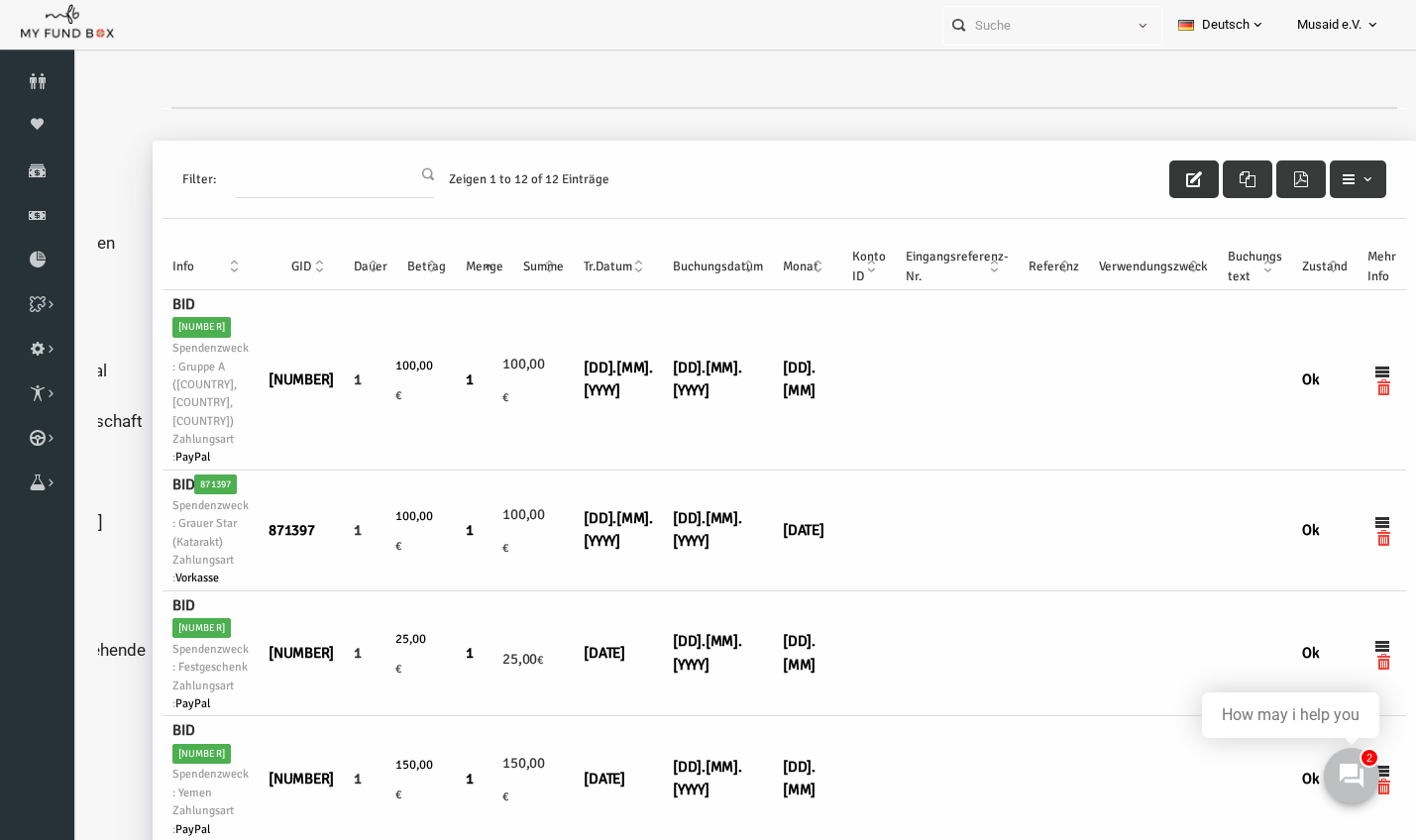click at bounding box center (1167, 179) 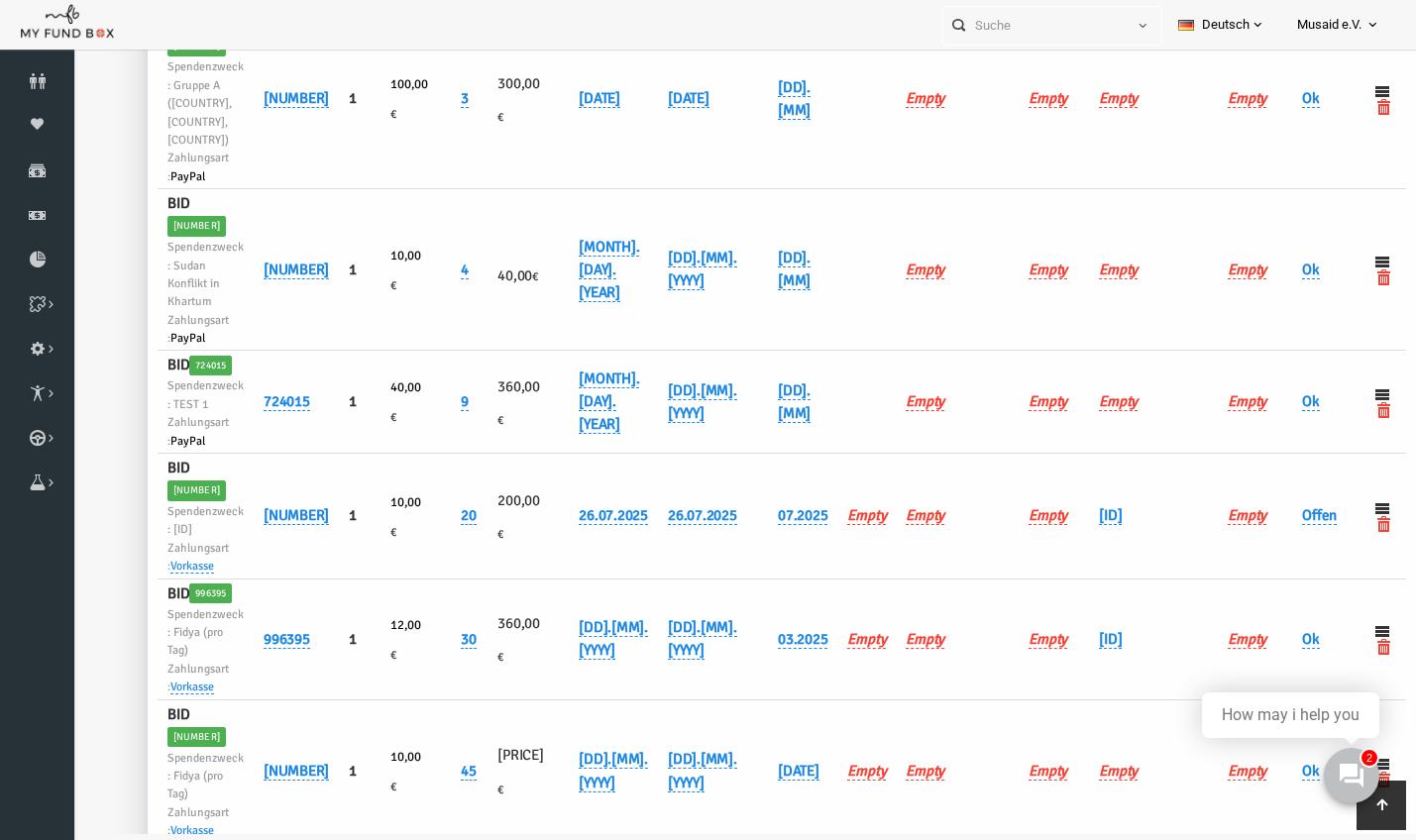 scroll, scrollTop: 1210, scrollLeft: 0, axis: vertical 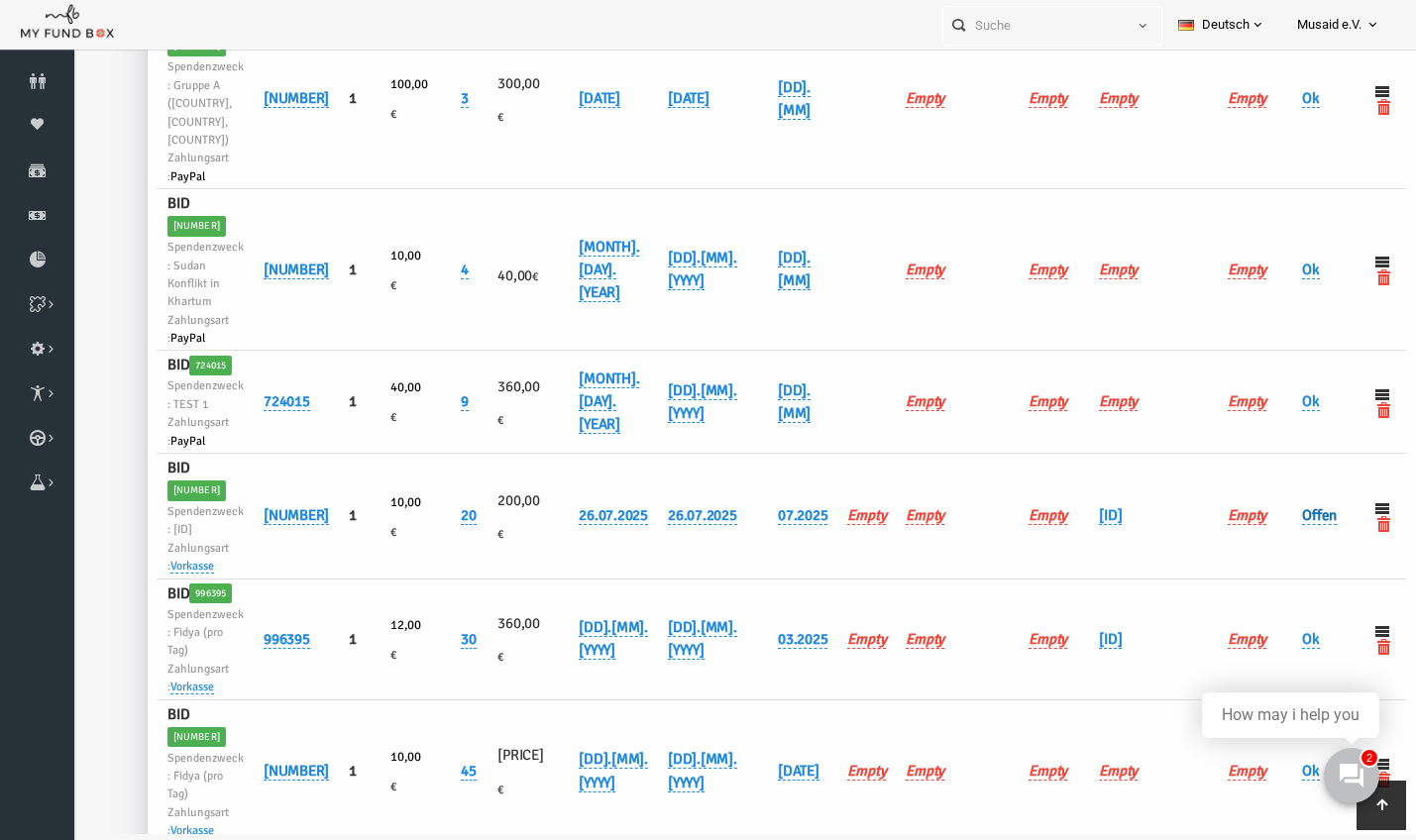 click on "Offen" at bounding box center (1292, 515) 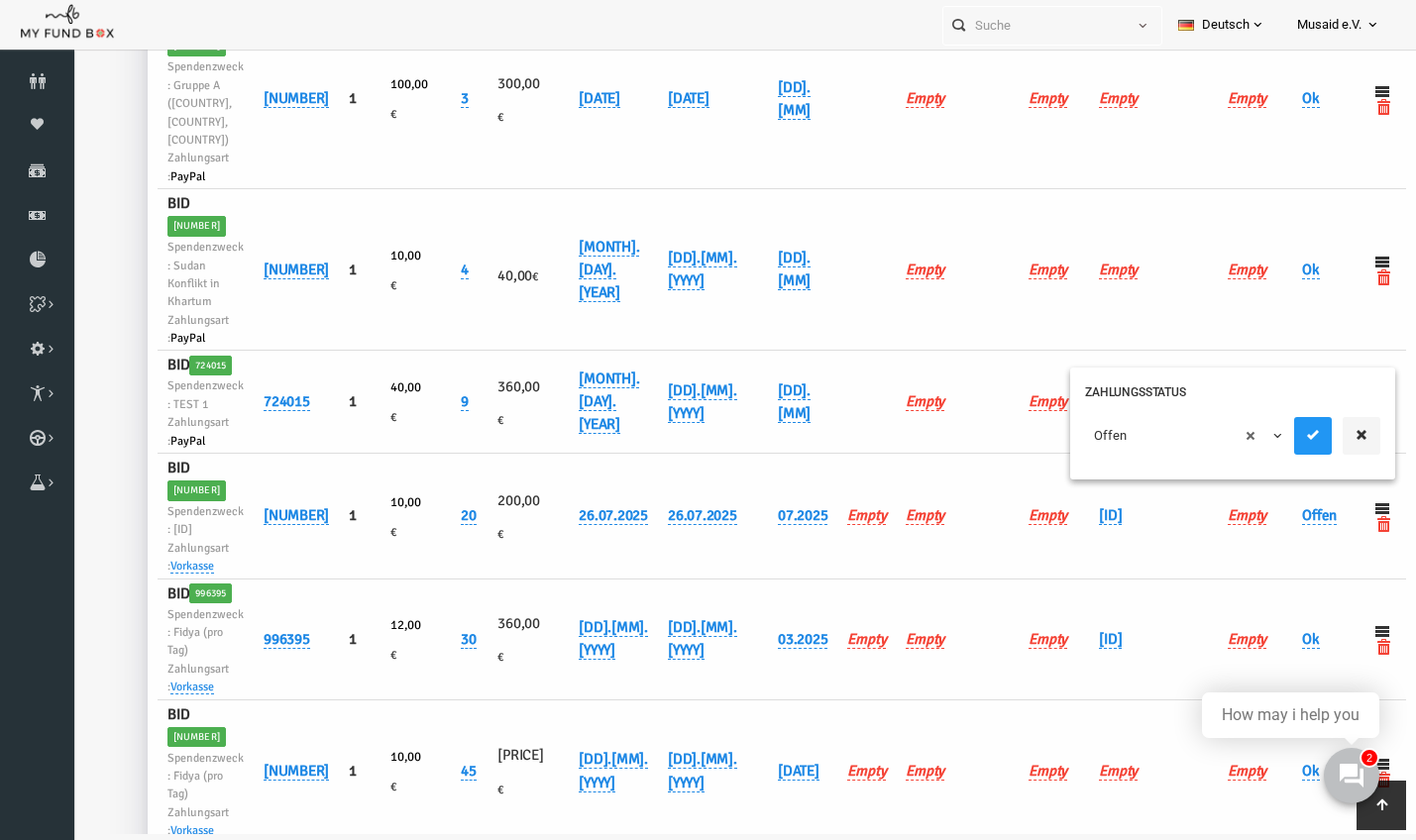 click on "× Offen" at bounding box center [1157, 436] 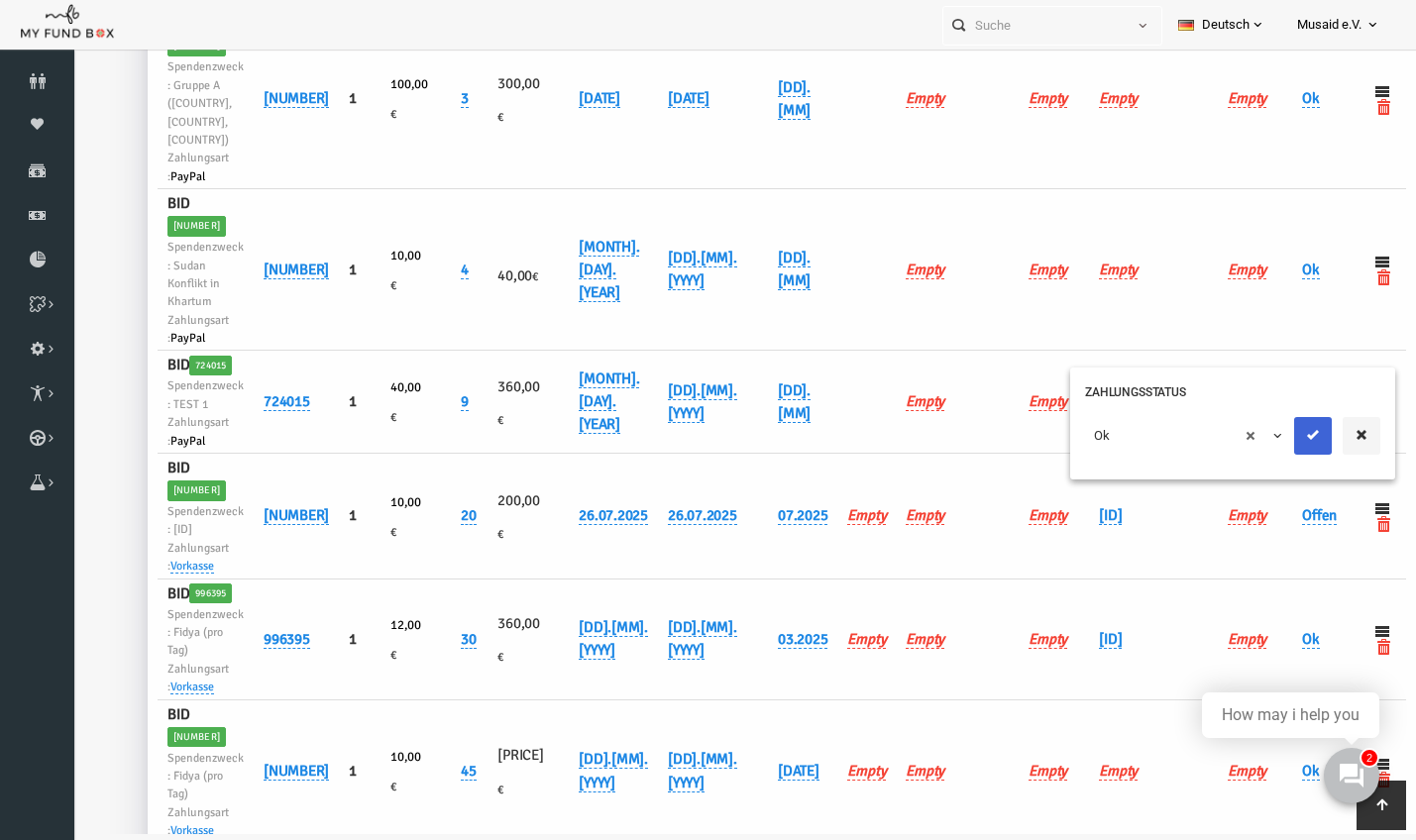 click at bounding box center [1286, 436] 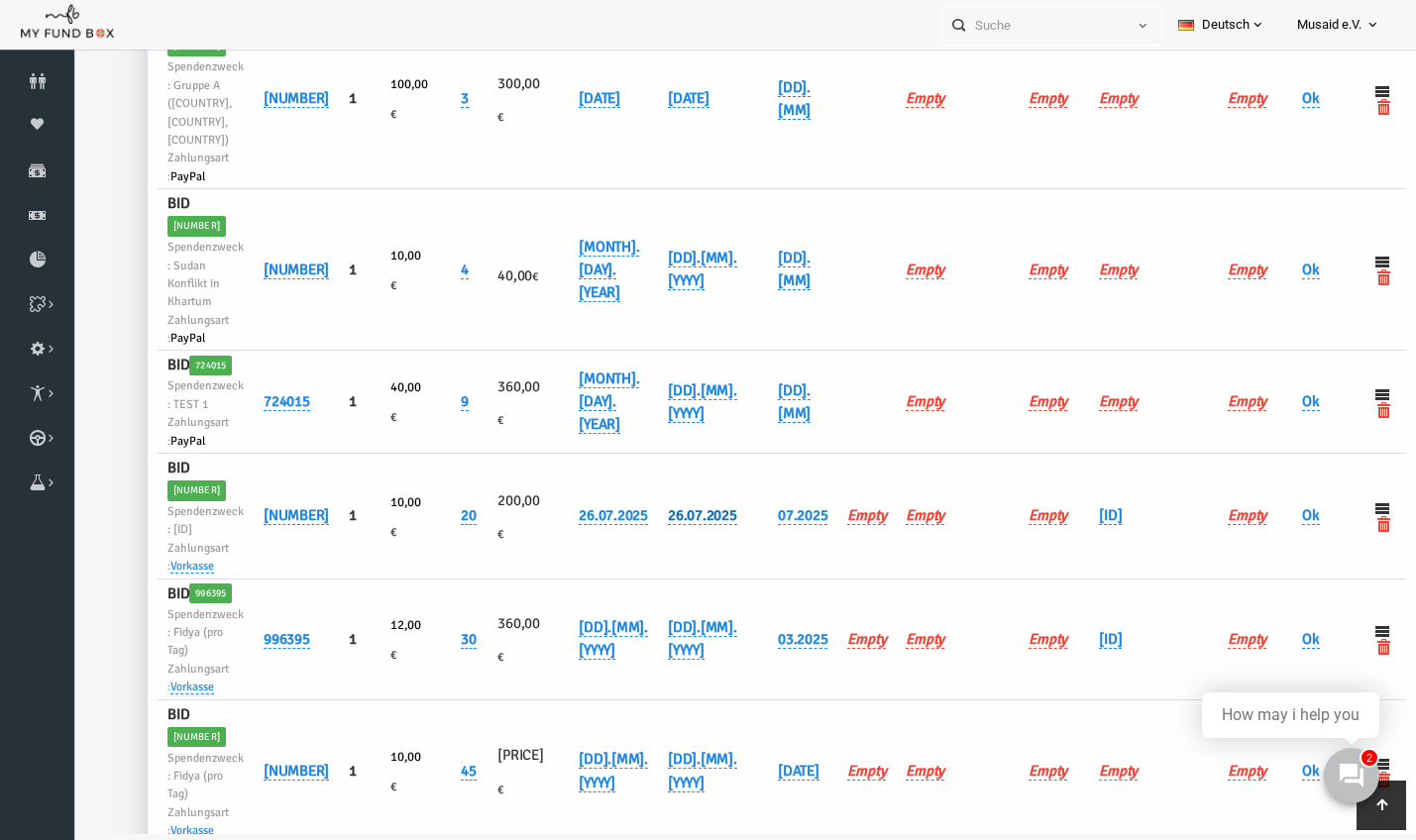 click on "26.07.2025" at bounding box center [676, 515] 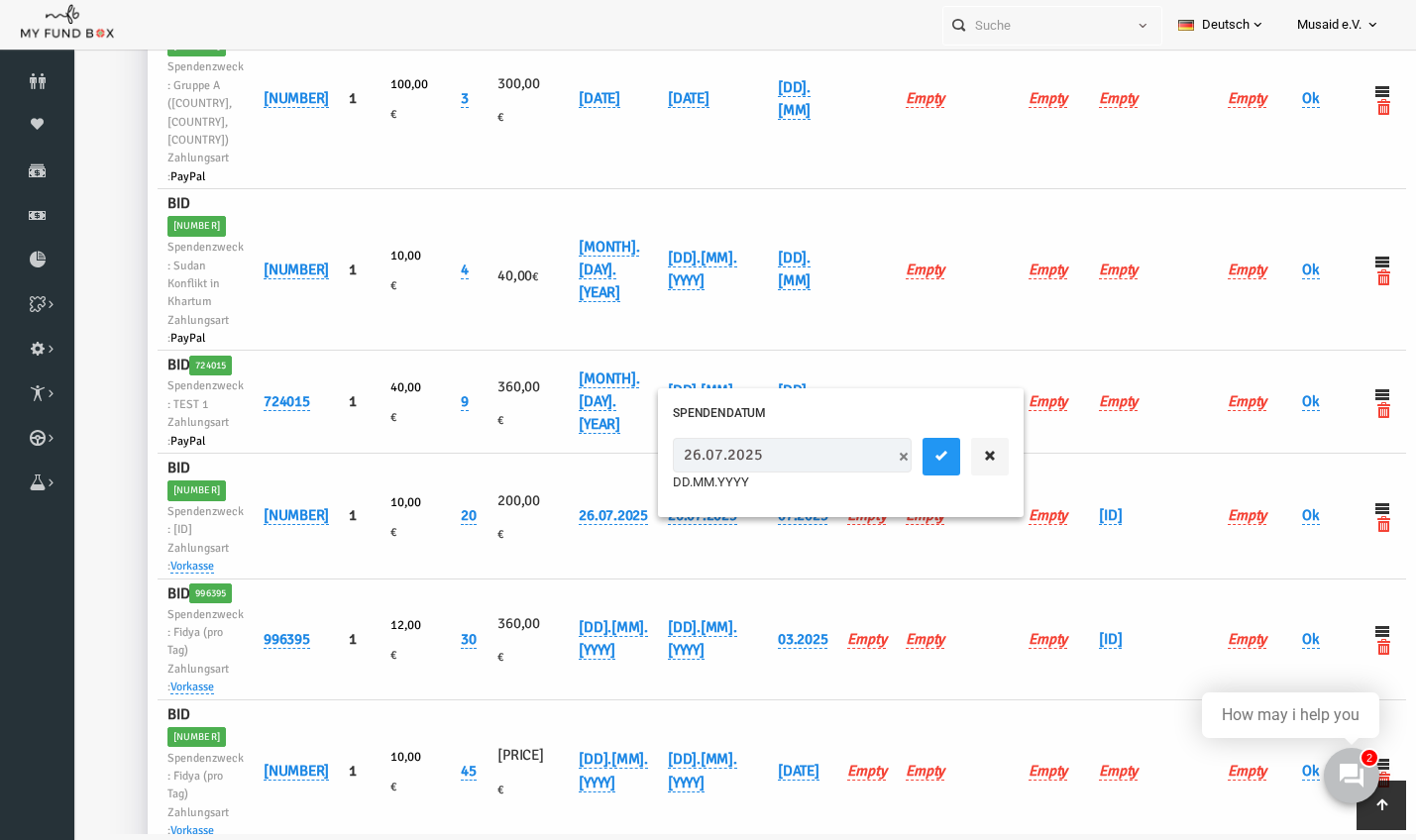 click on "26.07.2025" at bounding box center (765, 455) 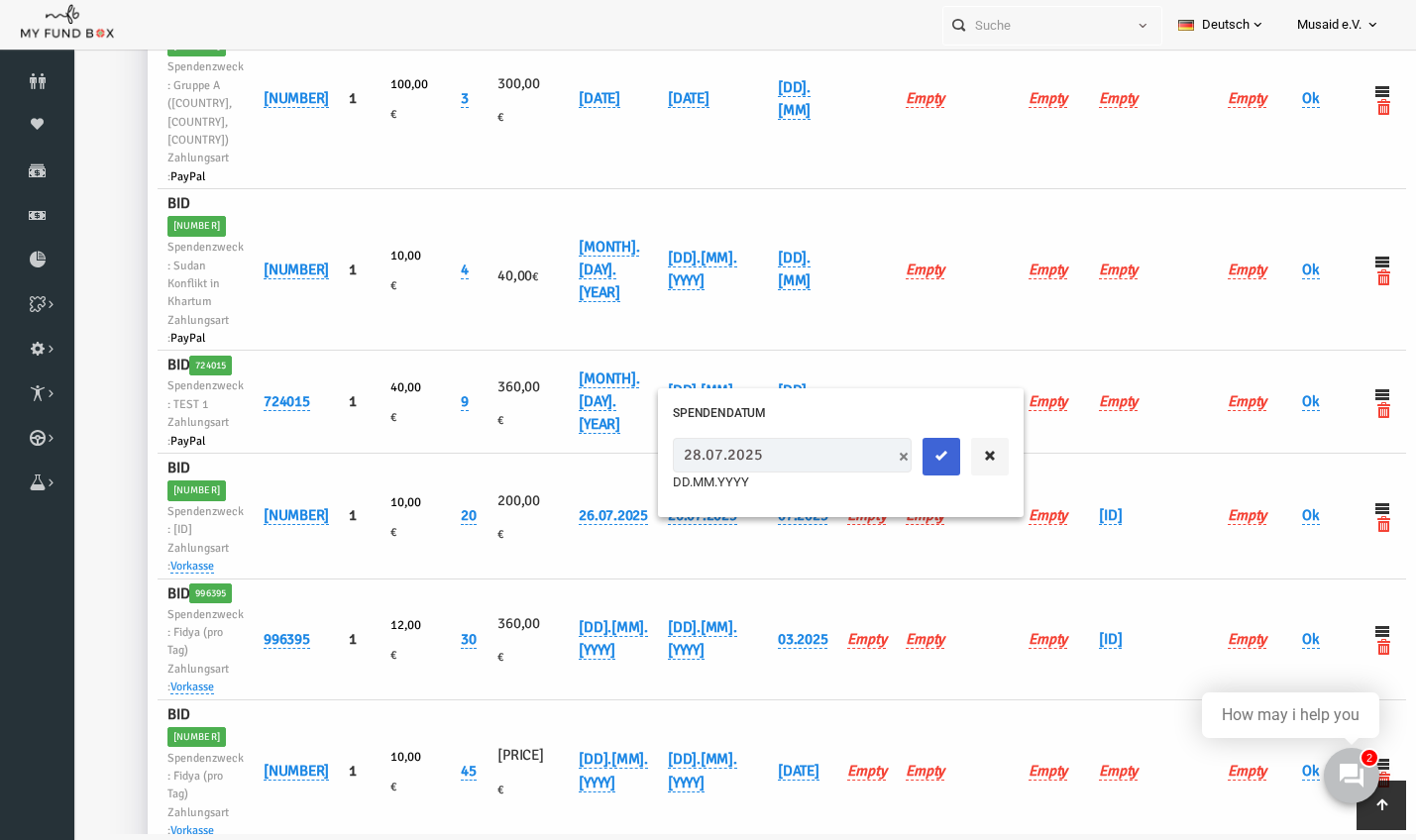 click at bounding box center (915, 456) 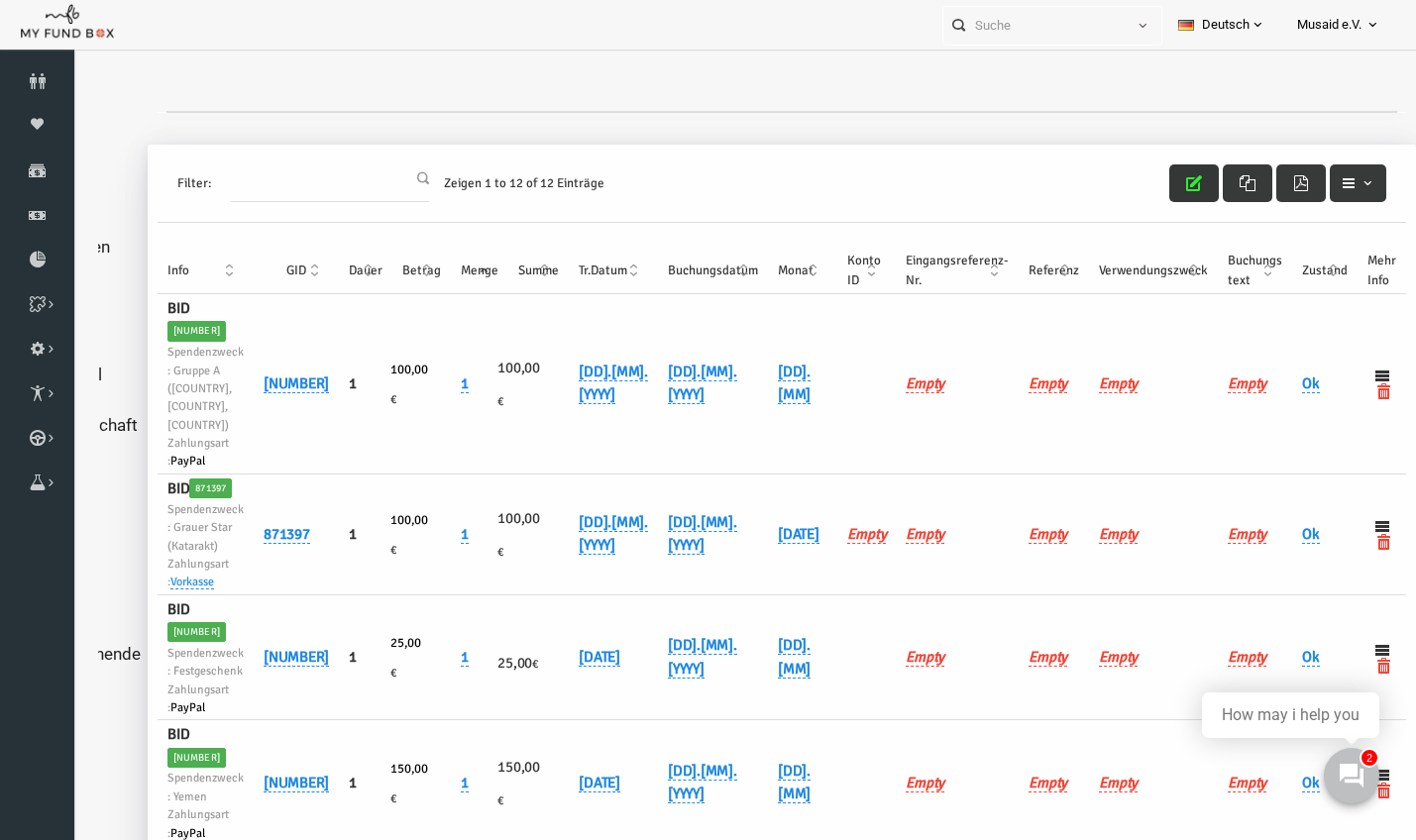 scroll, scrollTop: 0, scrollLeft: 0, axis: both 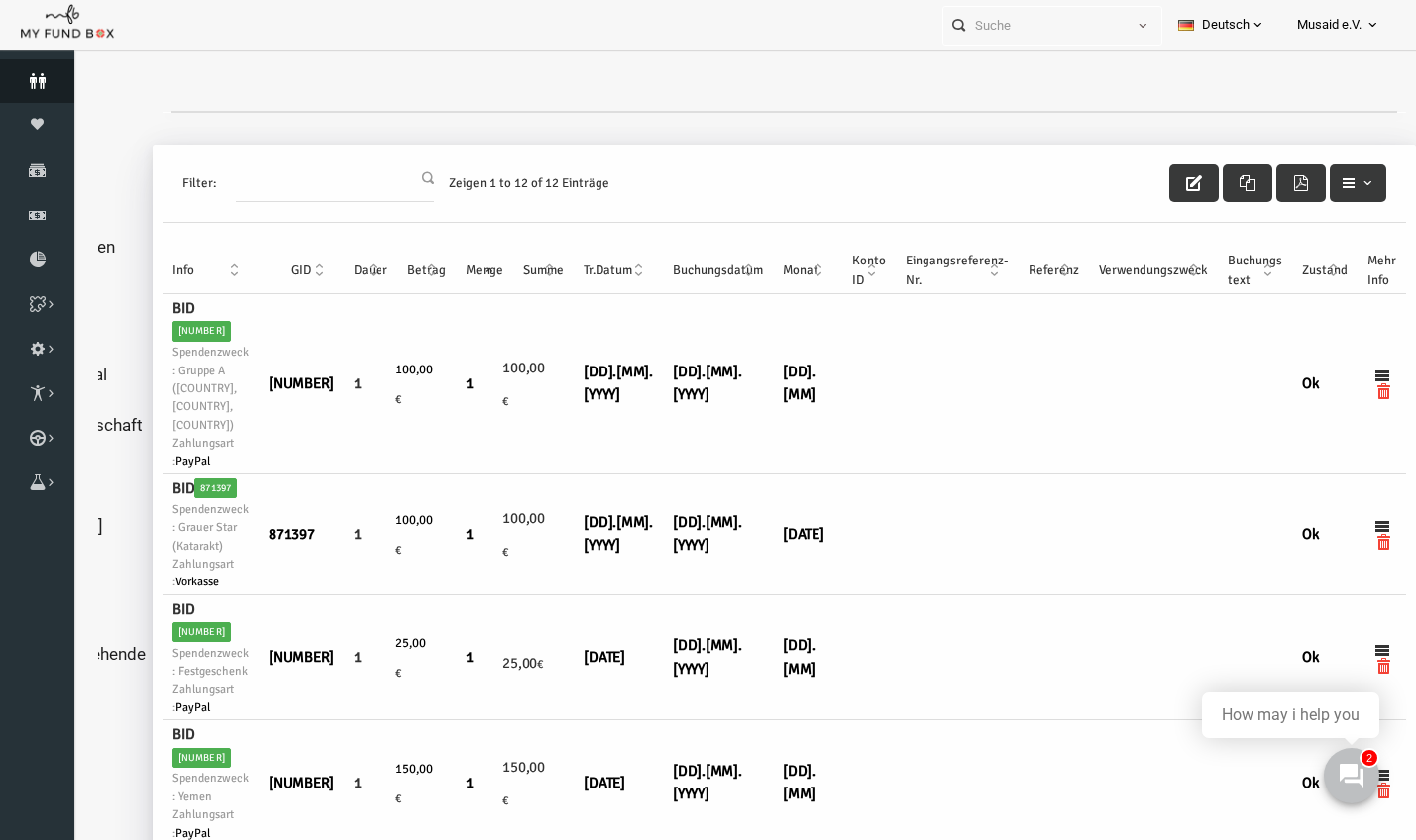 click at bounding box center [37, 81] 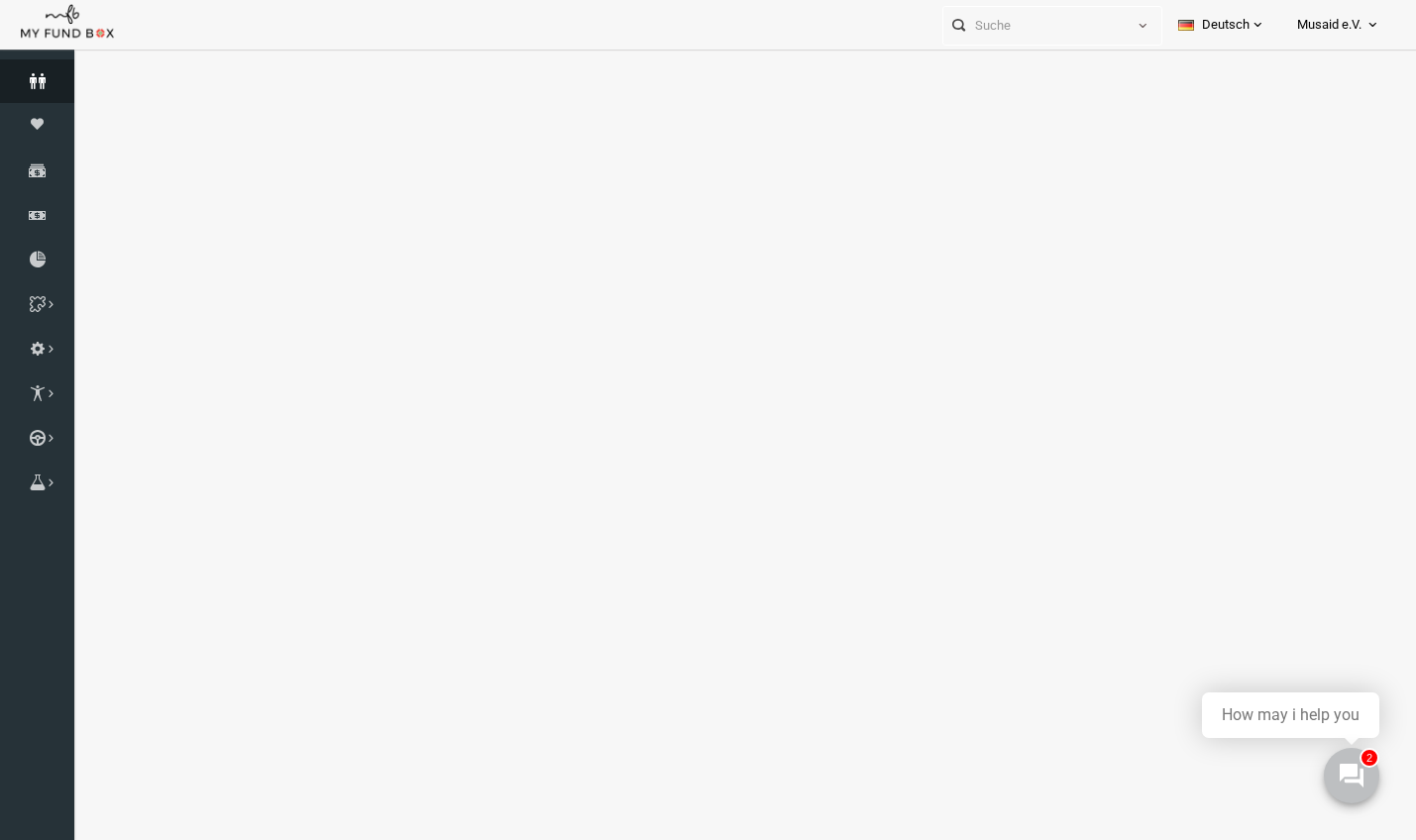 select on "100" 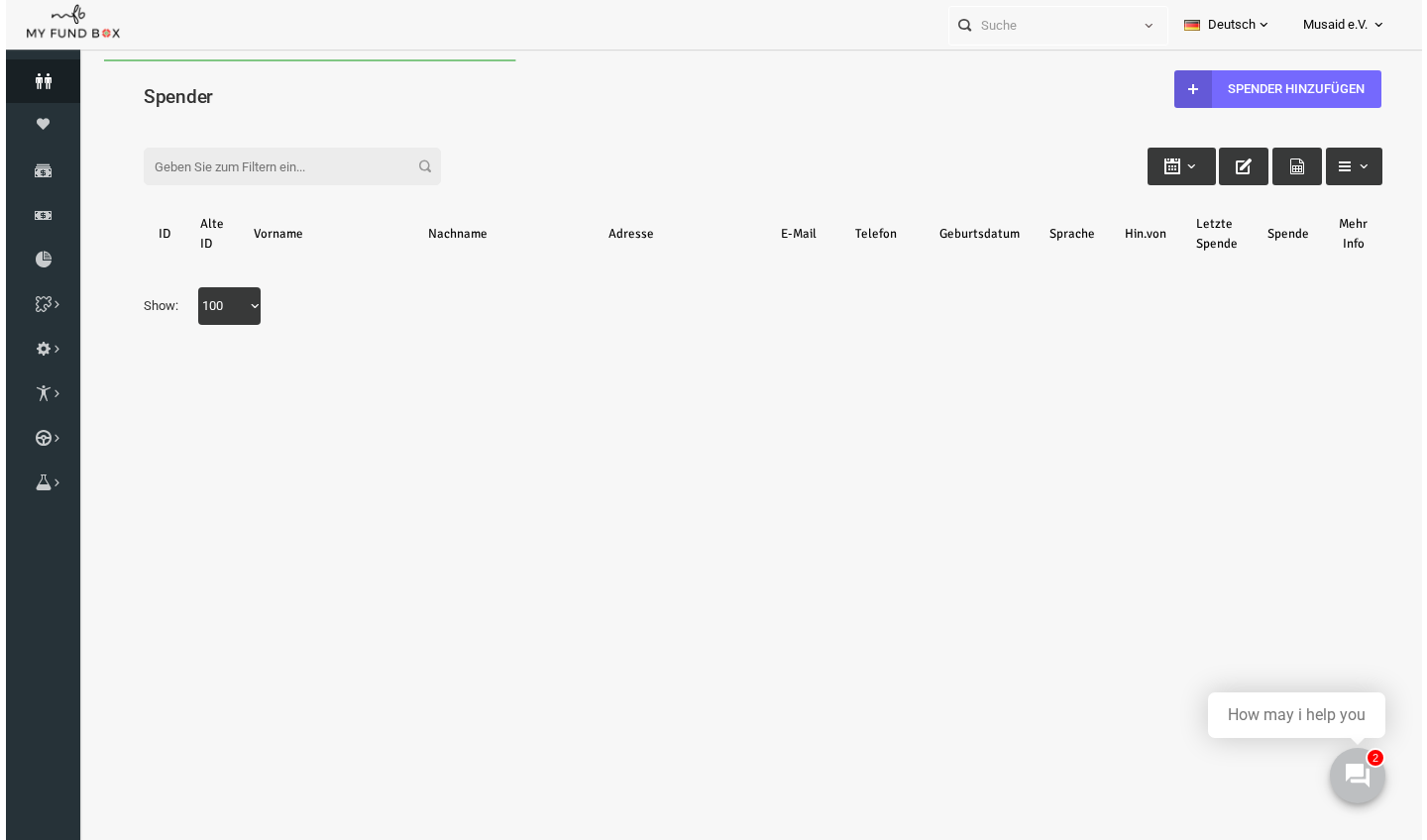 scroll, scrollTop: 0, scrollLeft: 0, axis: both 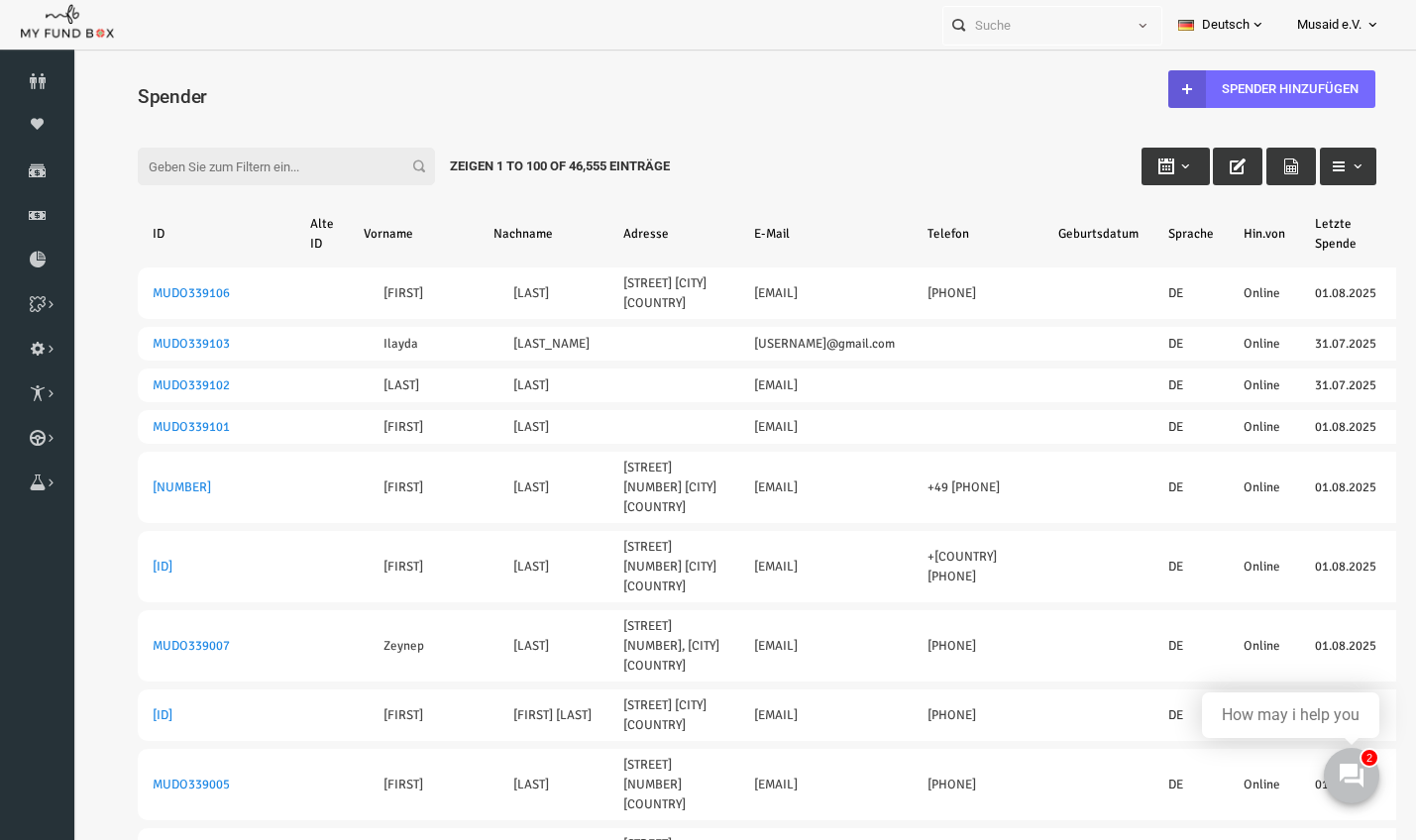 click on "Filter:" at bounding box center [260, 166] 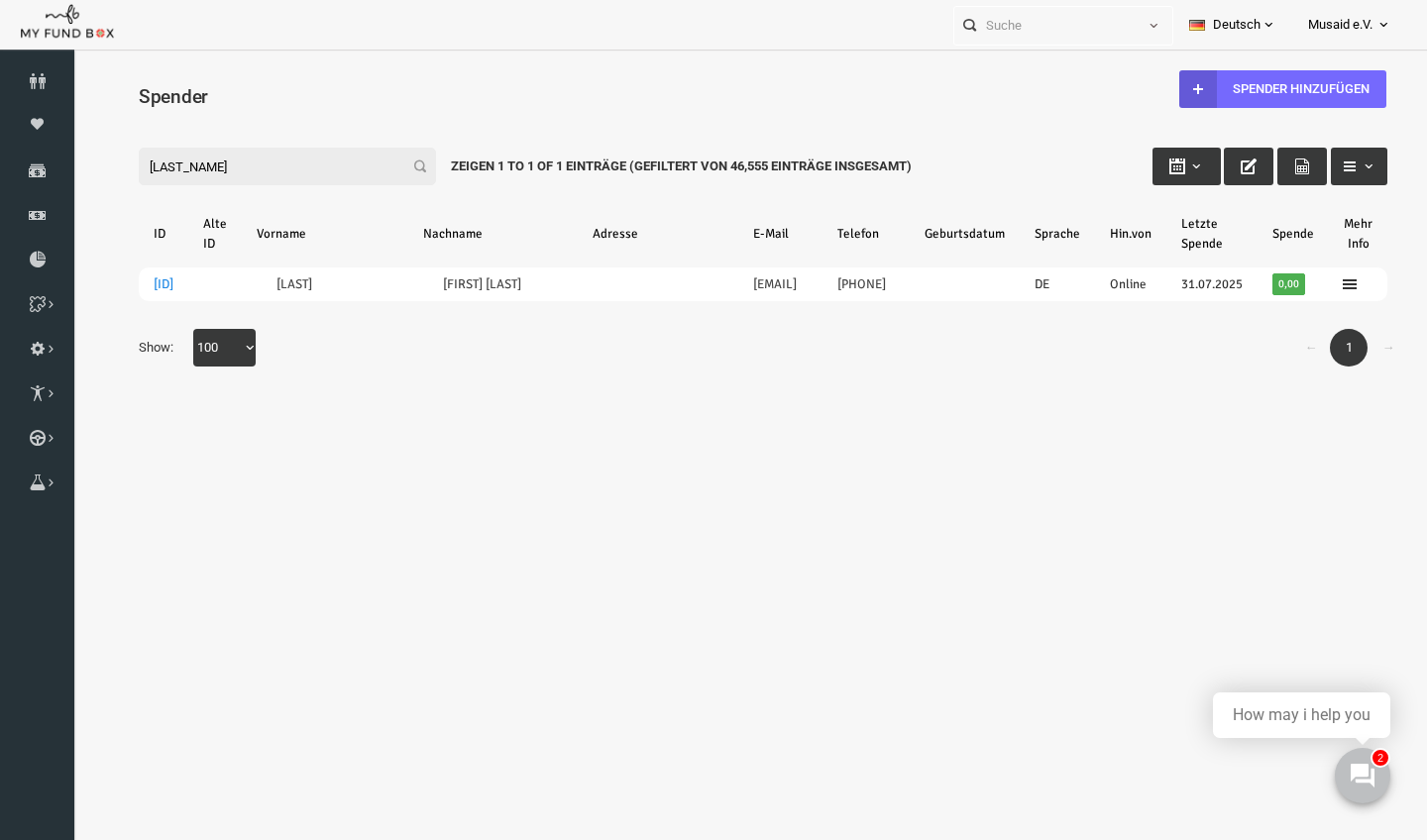 click on "[LAST_NAME]" at bounding box center [260, 166] 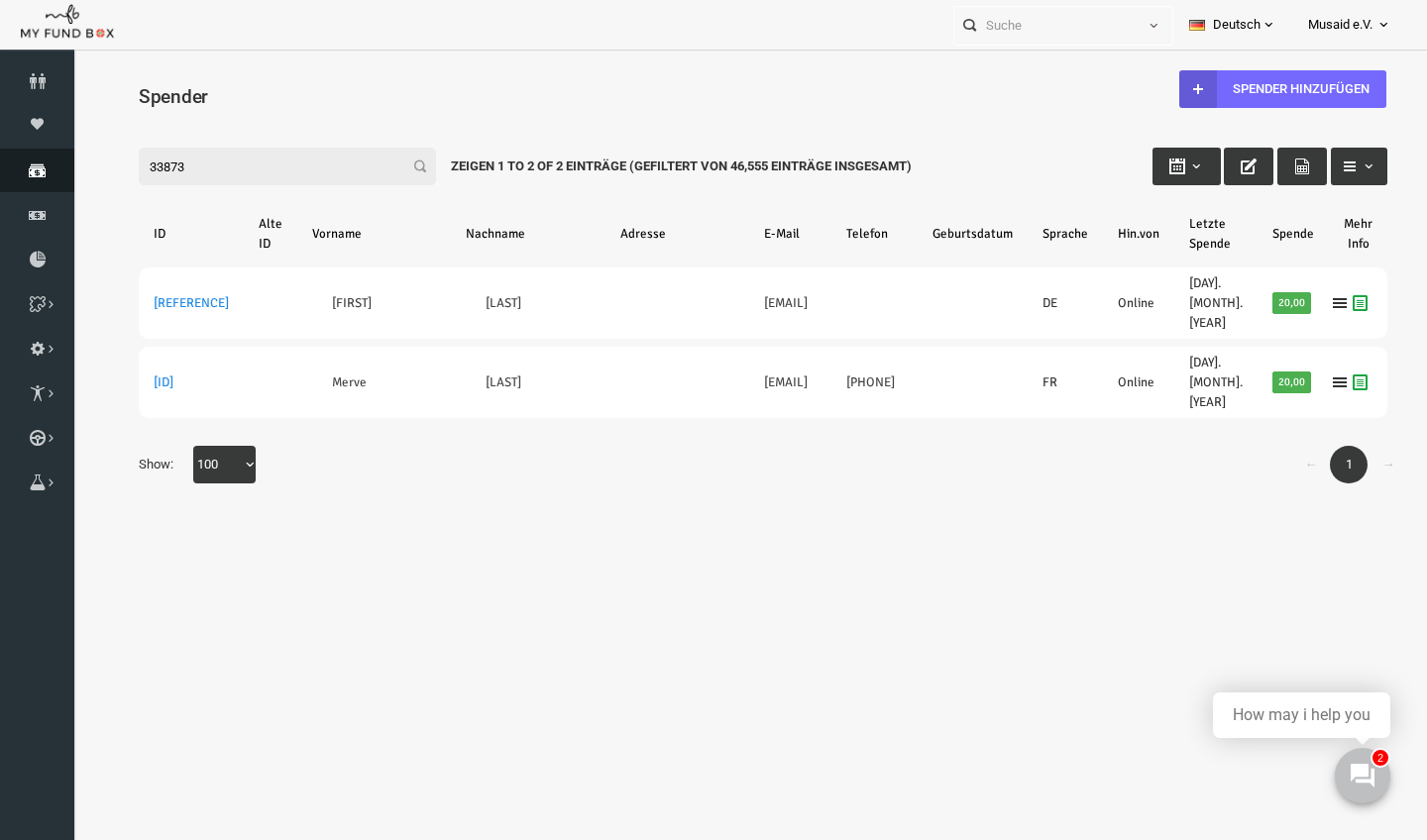 type on "33873" 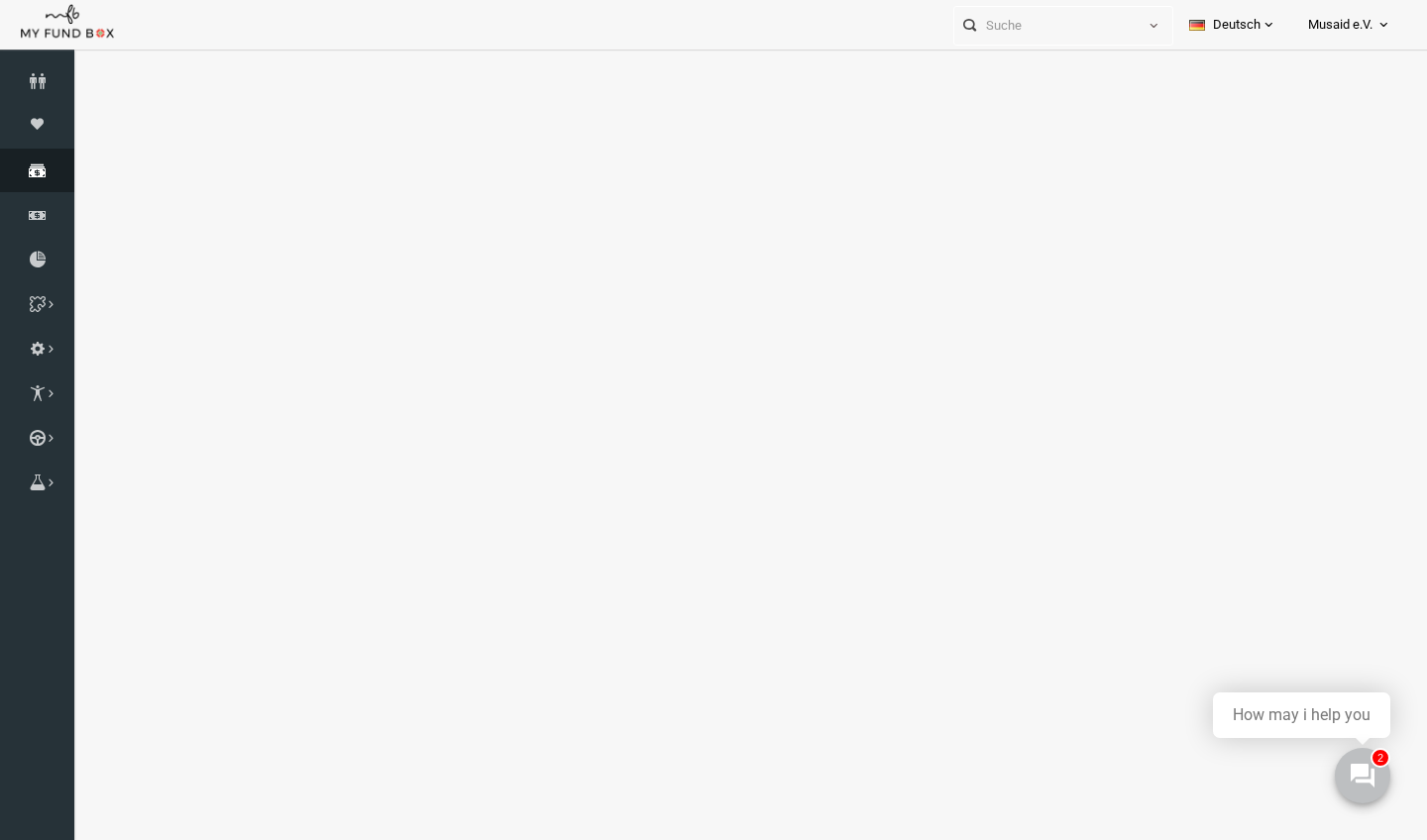 select on "100" 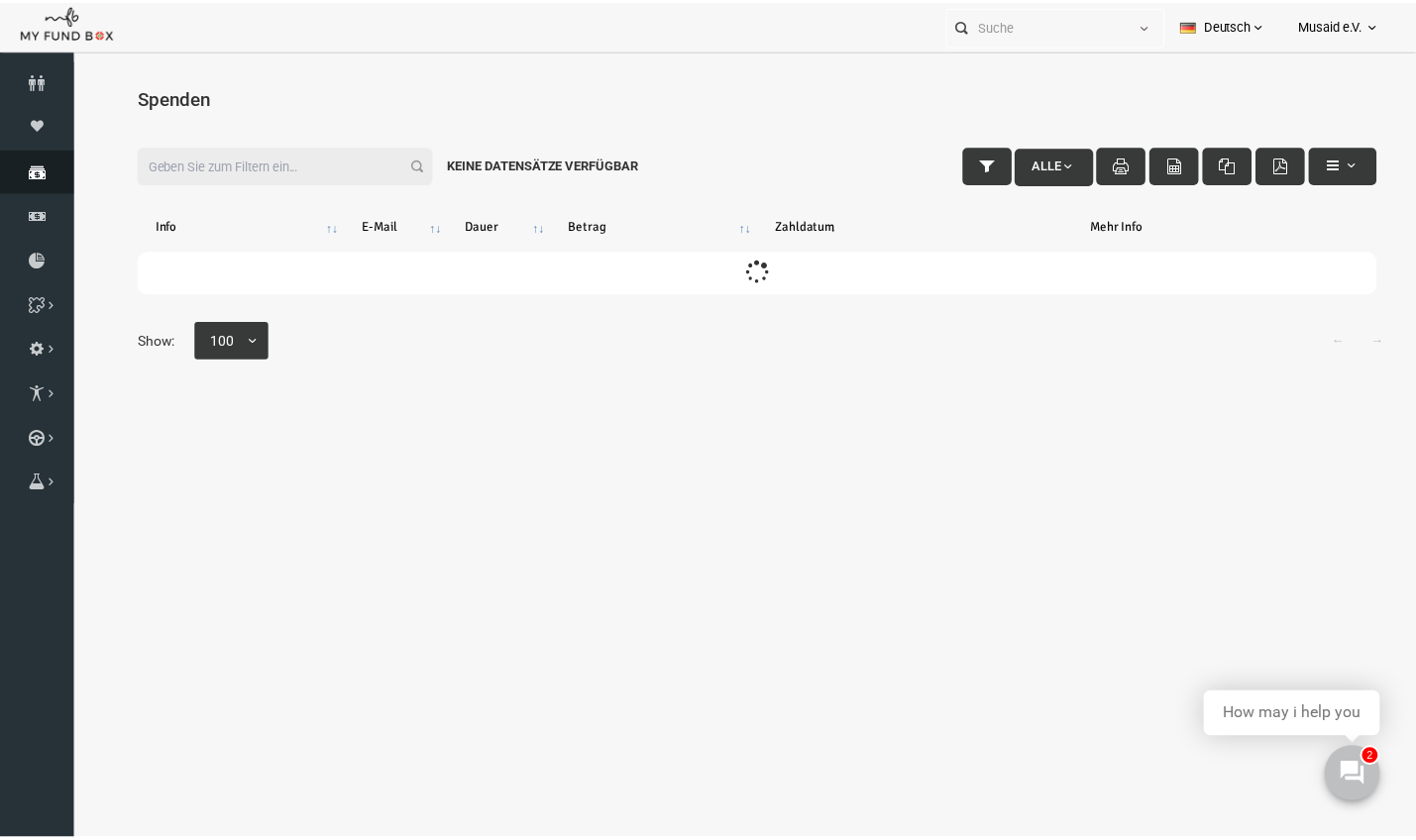 scroll, scrollTop: 0, scrollLeft: 0, axis: both 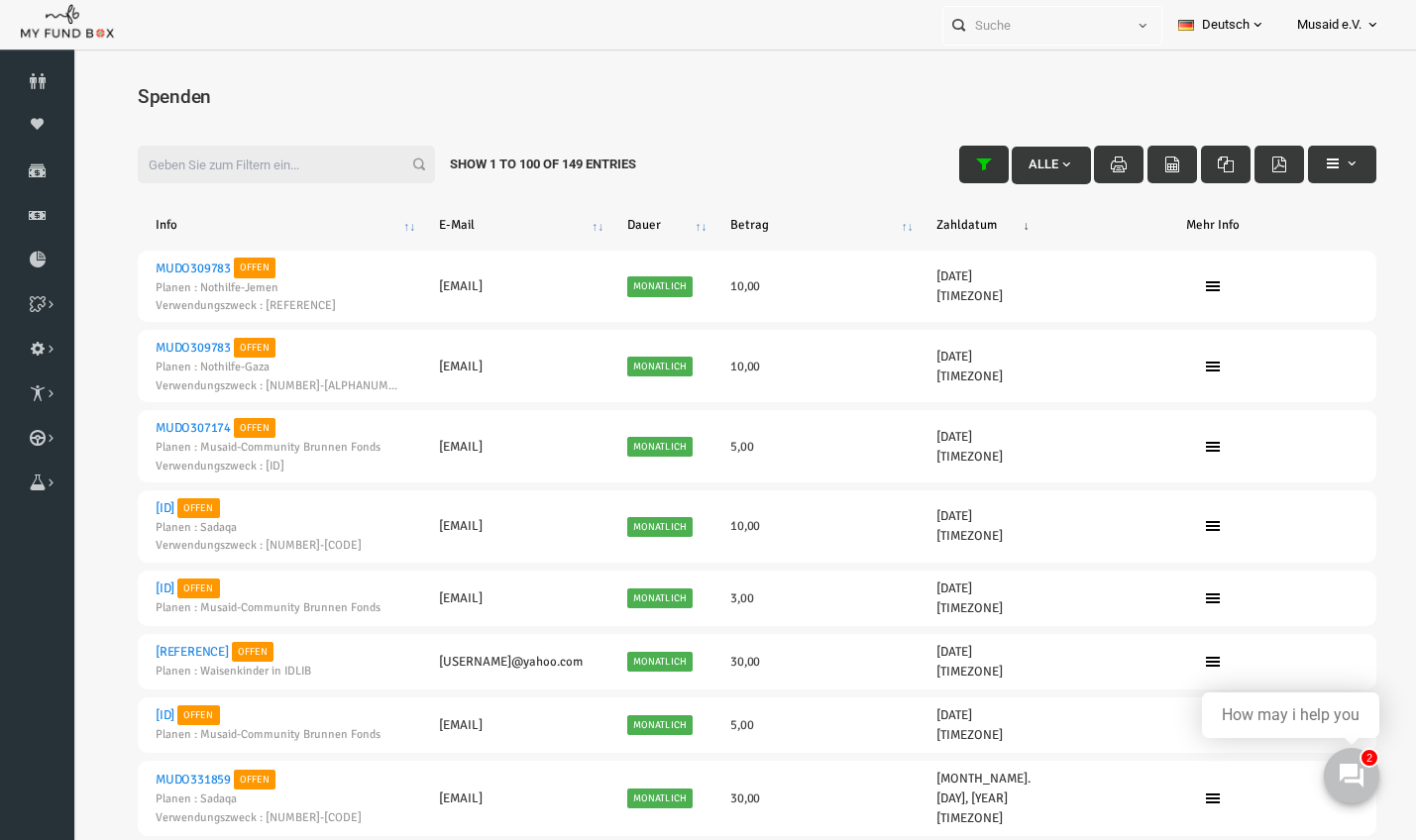click at bounding box center (957, 164) 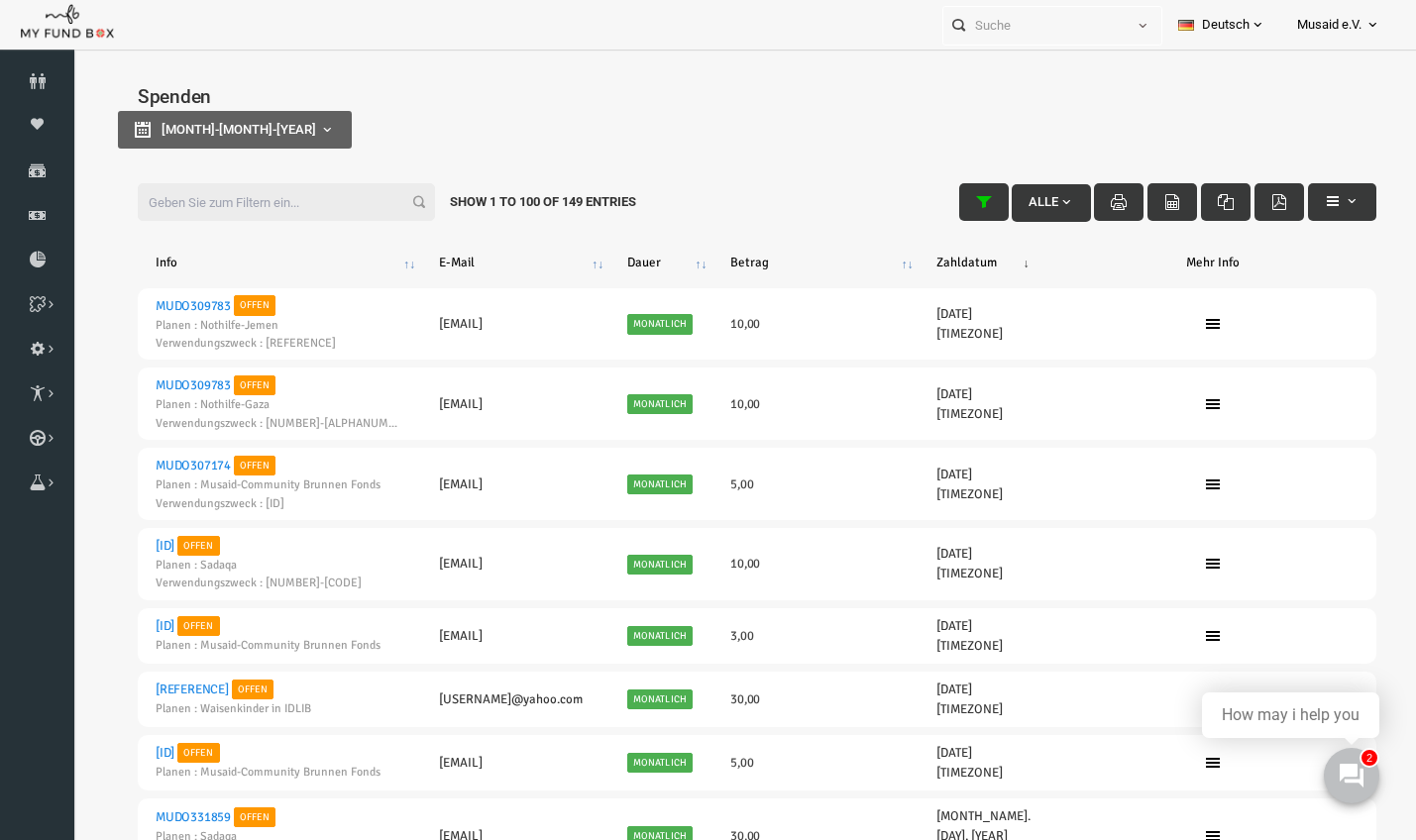 click on "[MONTH]-[MONTH]-[YEAR]" at bounding box center [208, 130] 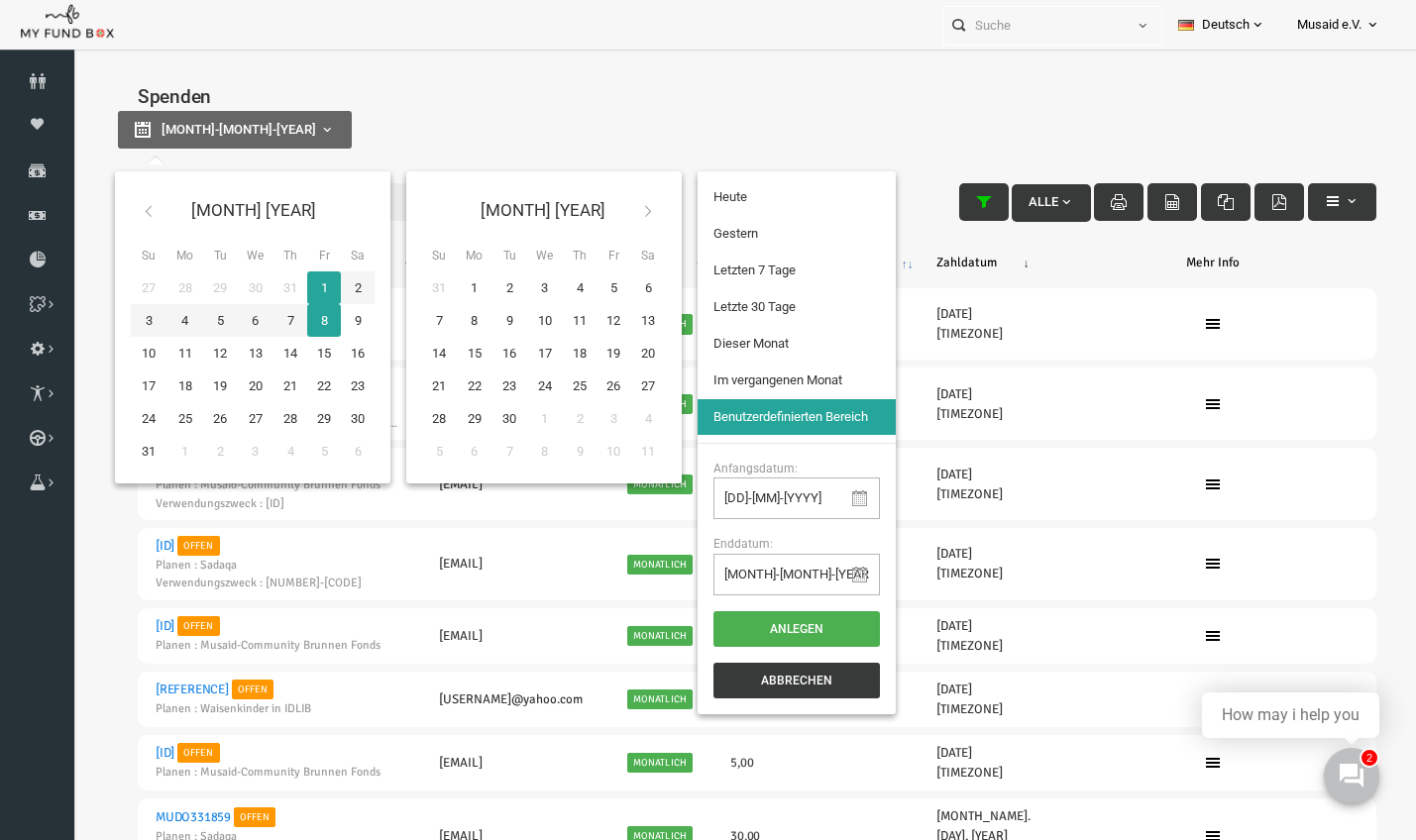 type on "[DATE]" 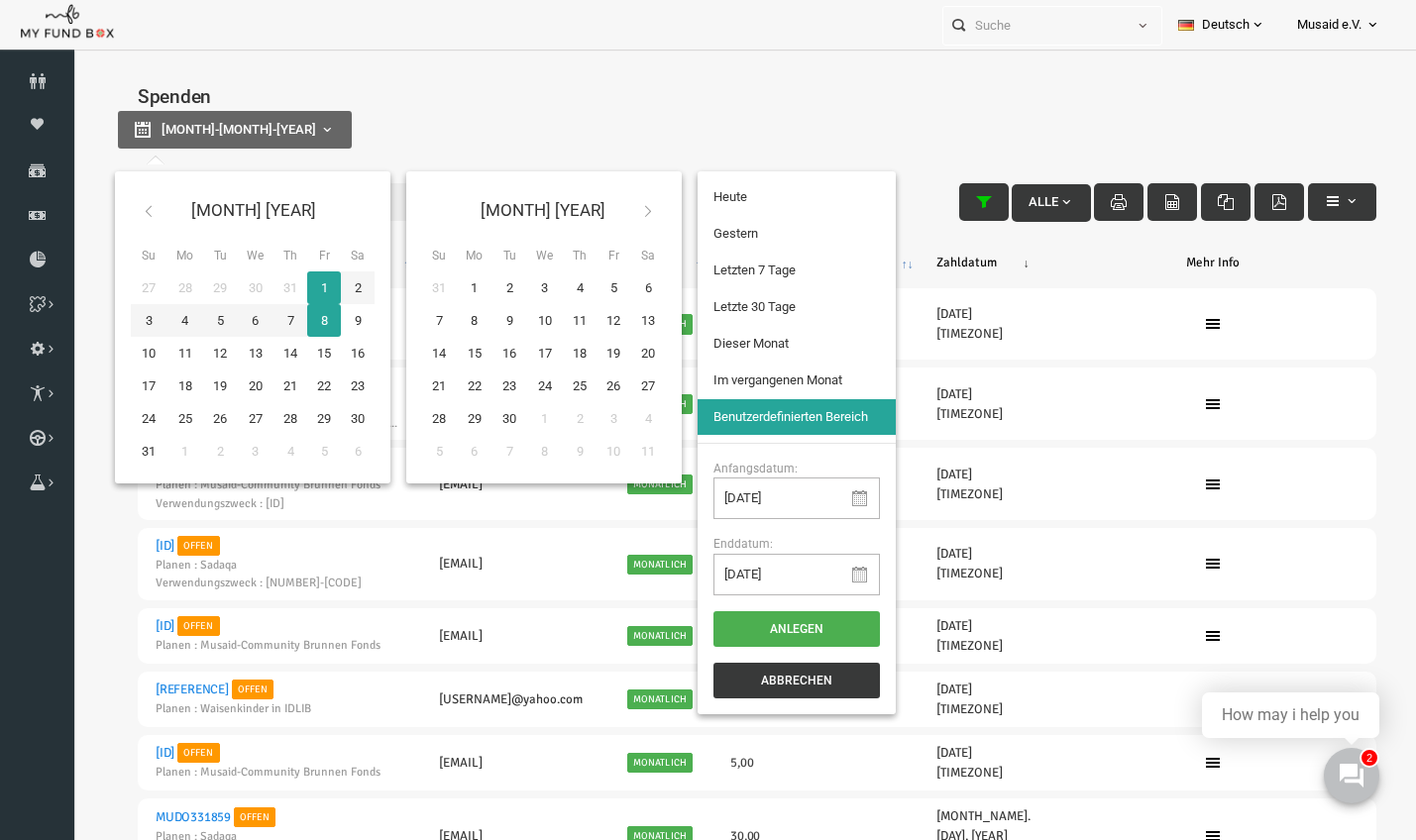 type on "[DATE]" 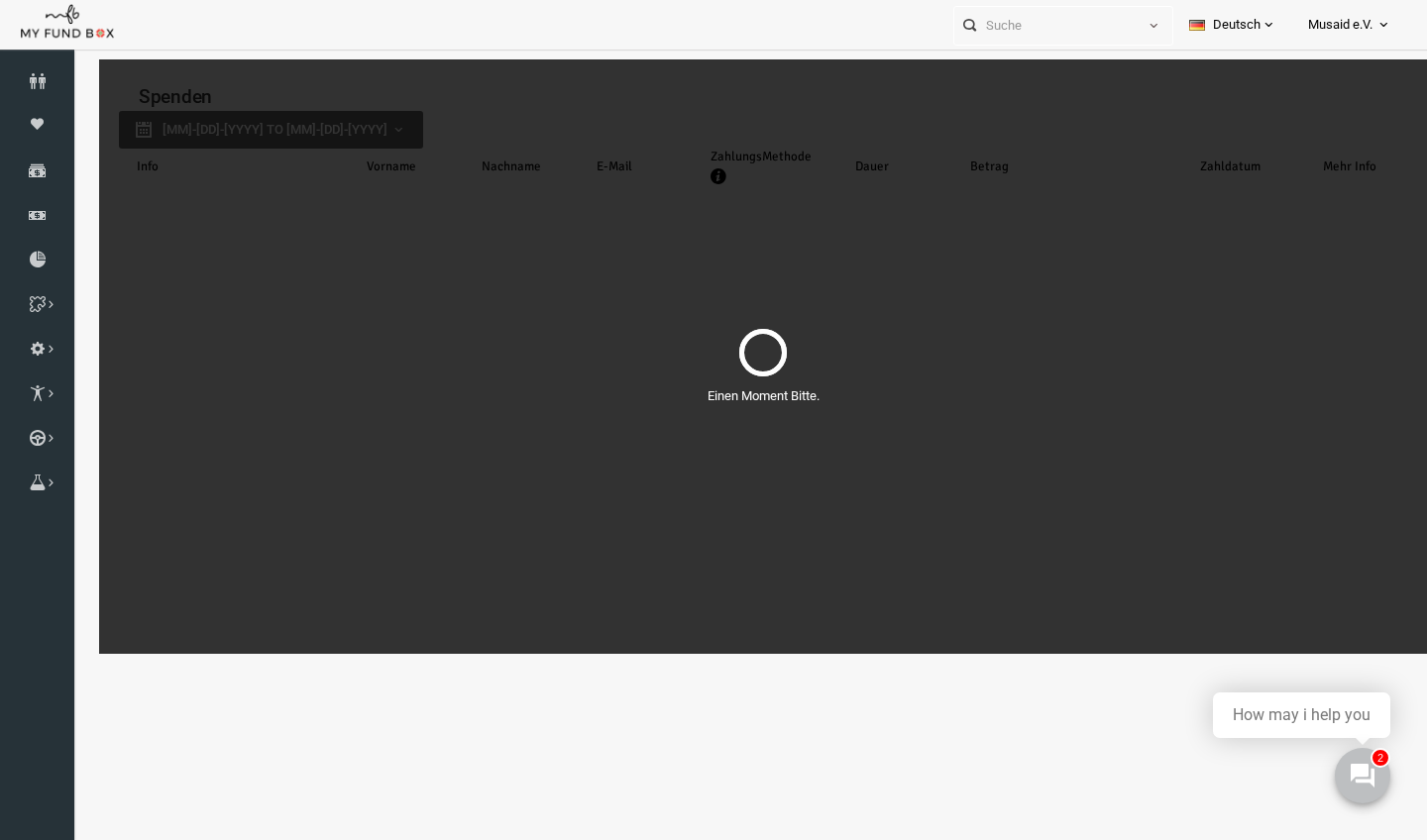 select on "100" 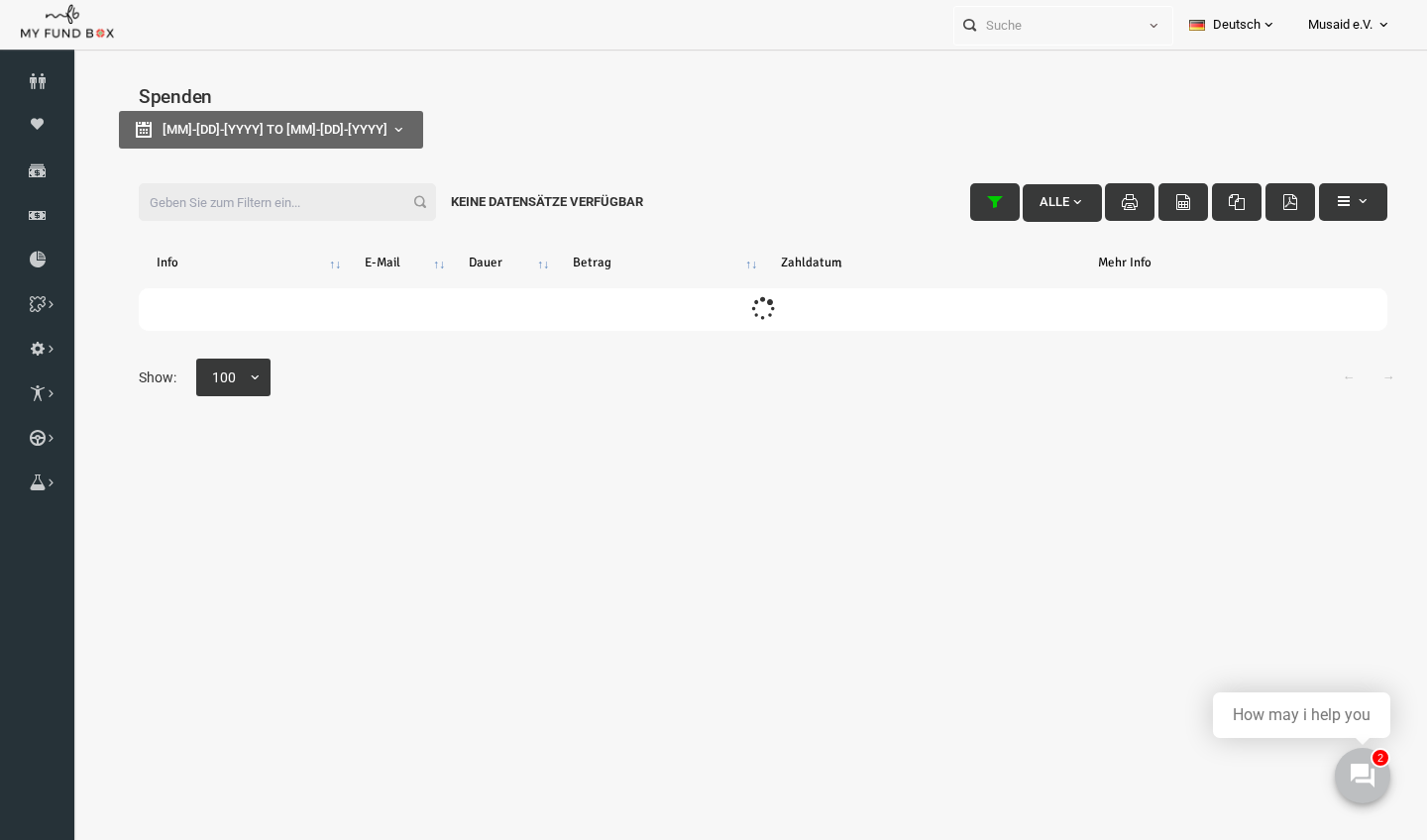 click on "Filter:" at bounding box center (260, 202) 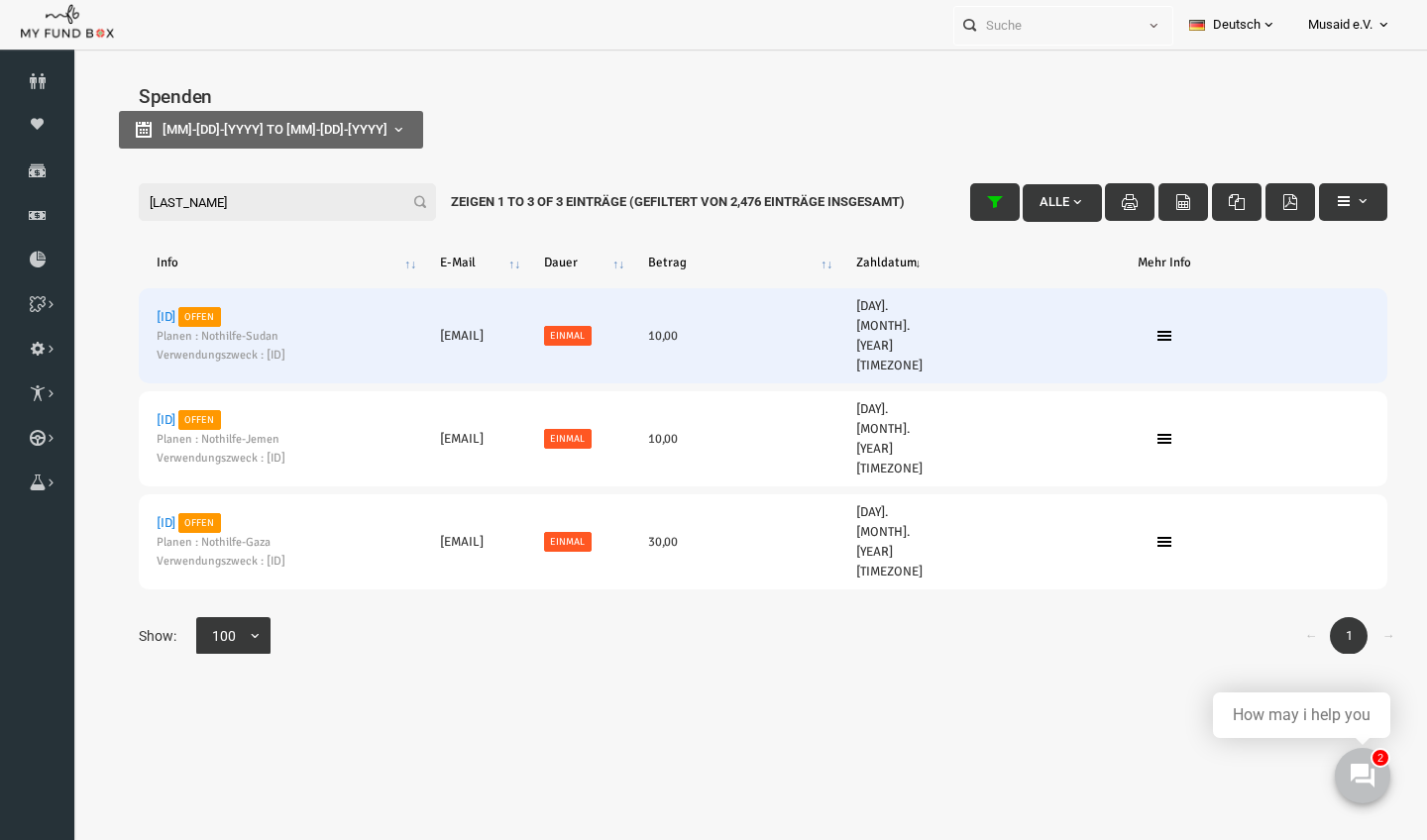 type on "[LAST_NAME]" 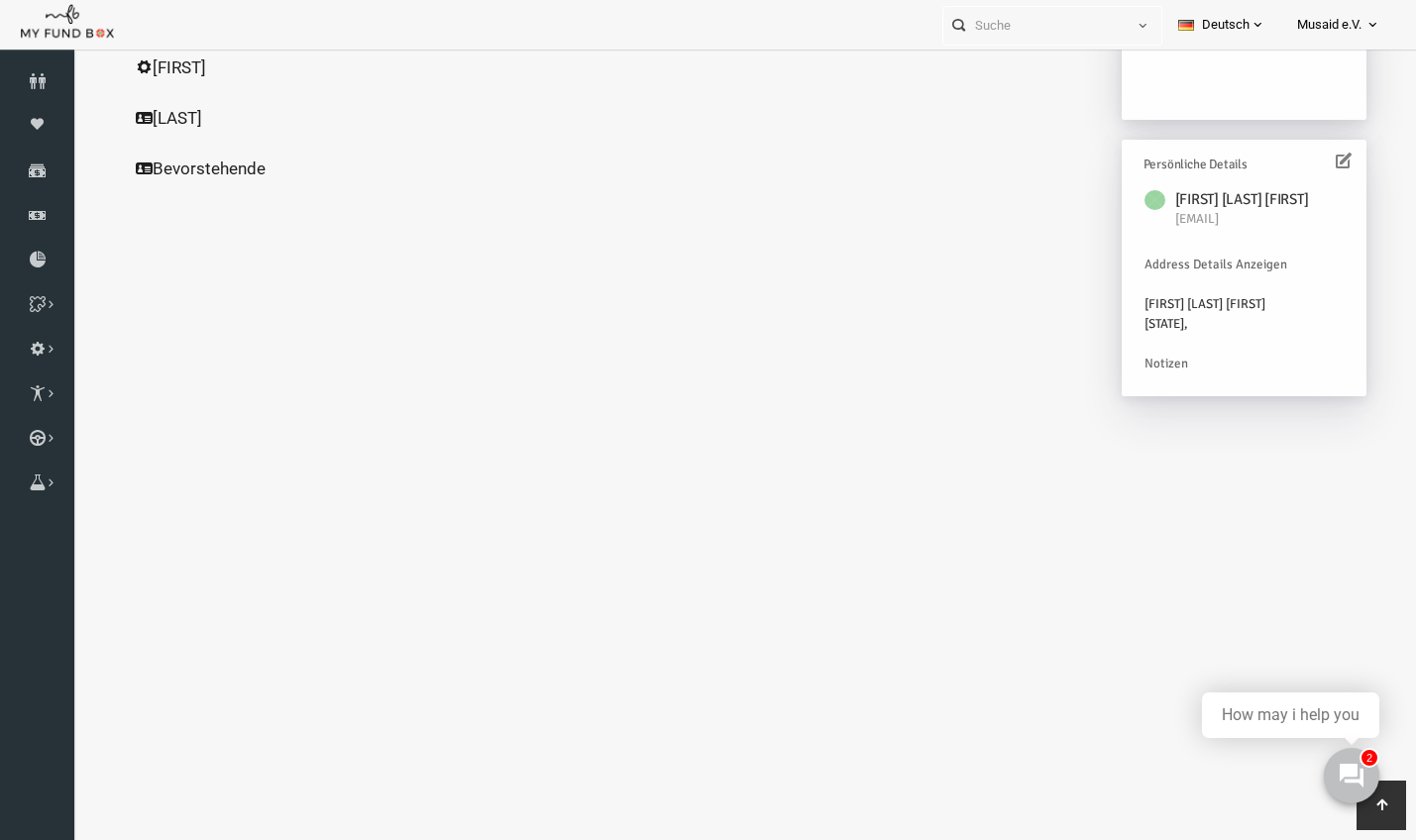 scroll, scrollTop: 481, scrollLeft: 0, axis: vertical 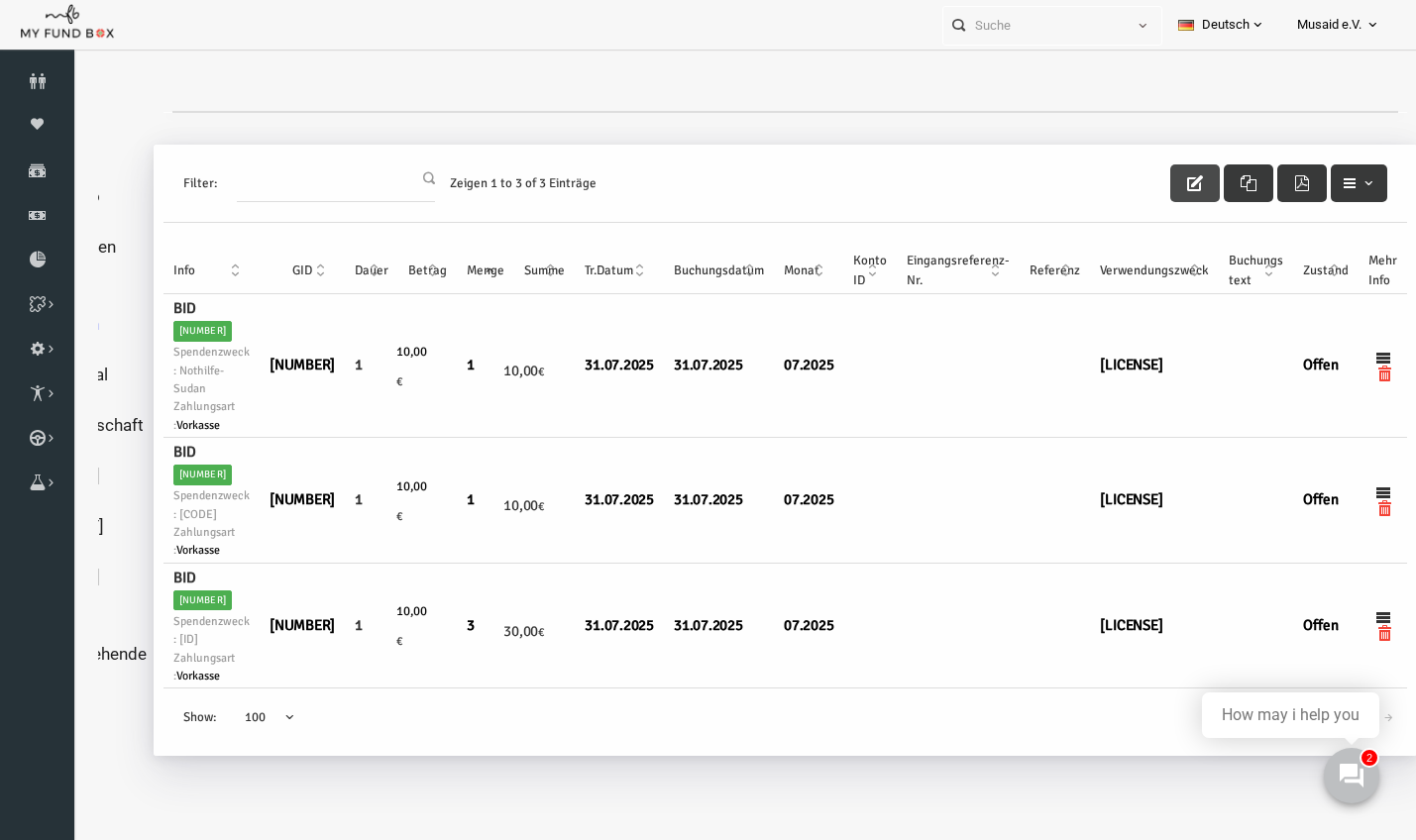 click at bounding box center (1168, 183) 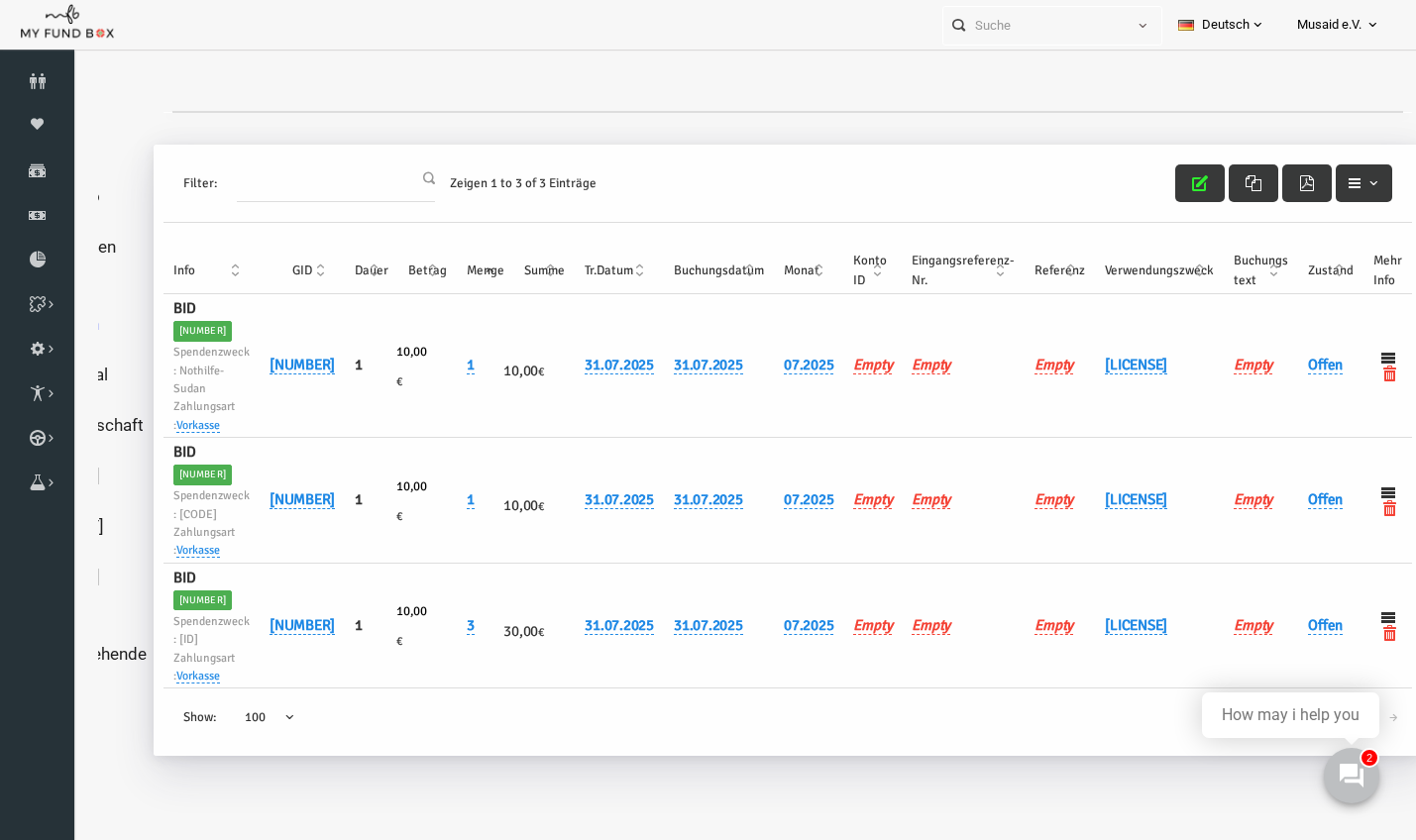 scroll, scrollTop: 74, scrollLeft: 0, axis: vertical 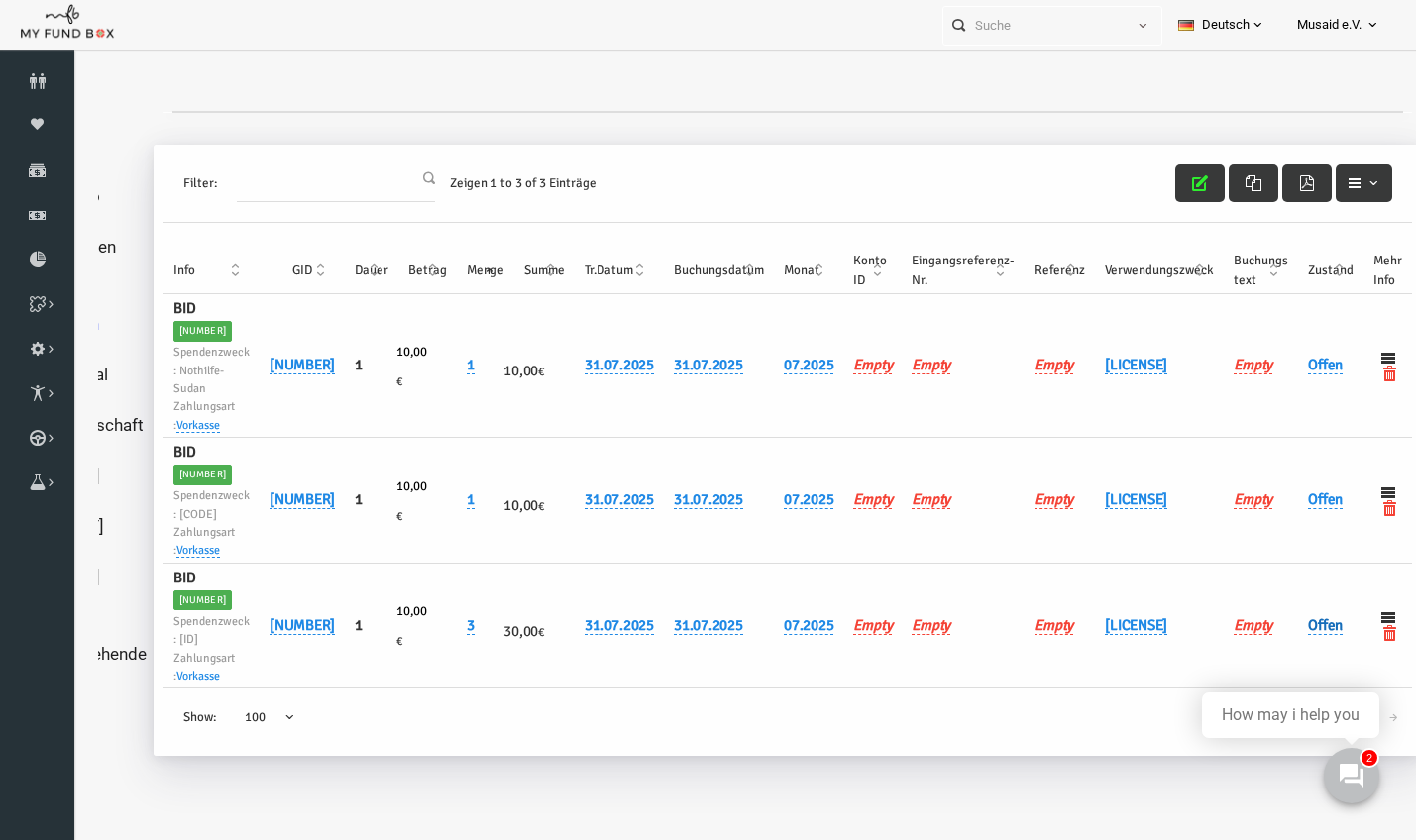click on "Offen" at bounding box center [1298, 625] 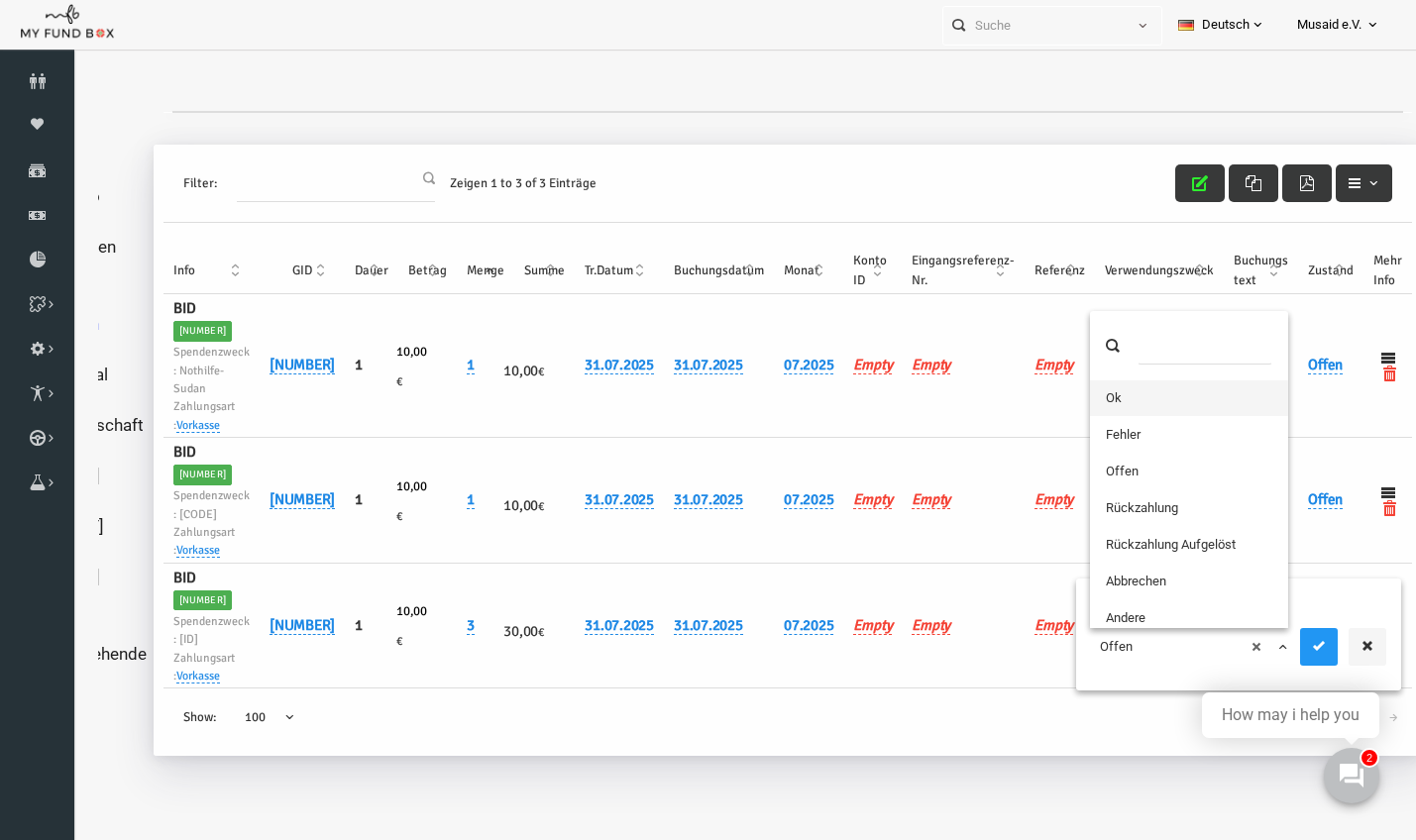 click on "× Offen" at bounding box center [1163, 647] 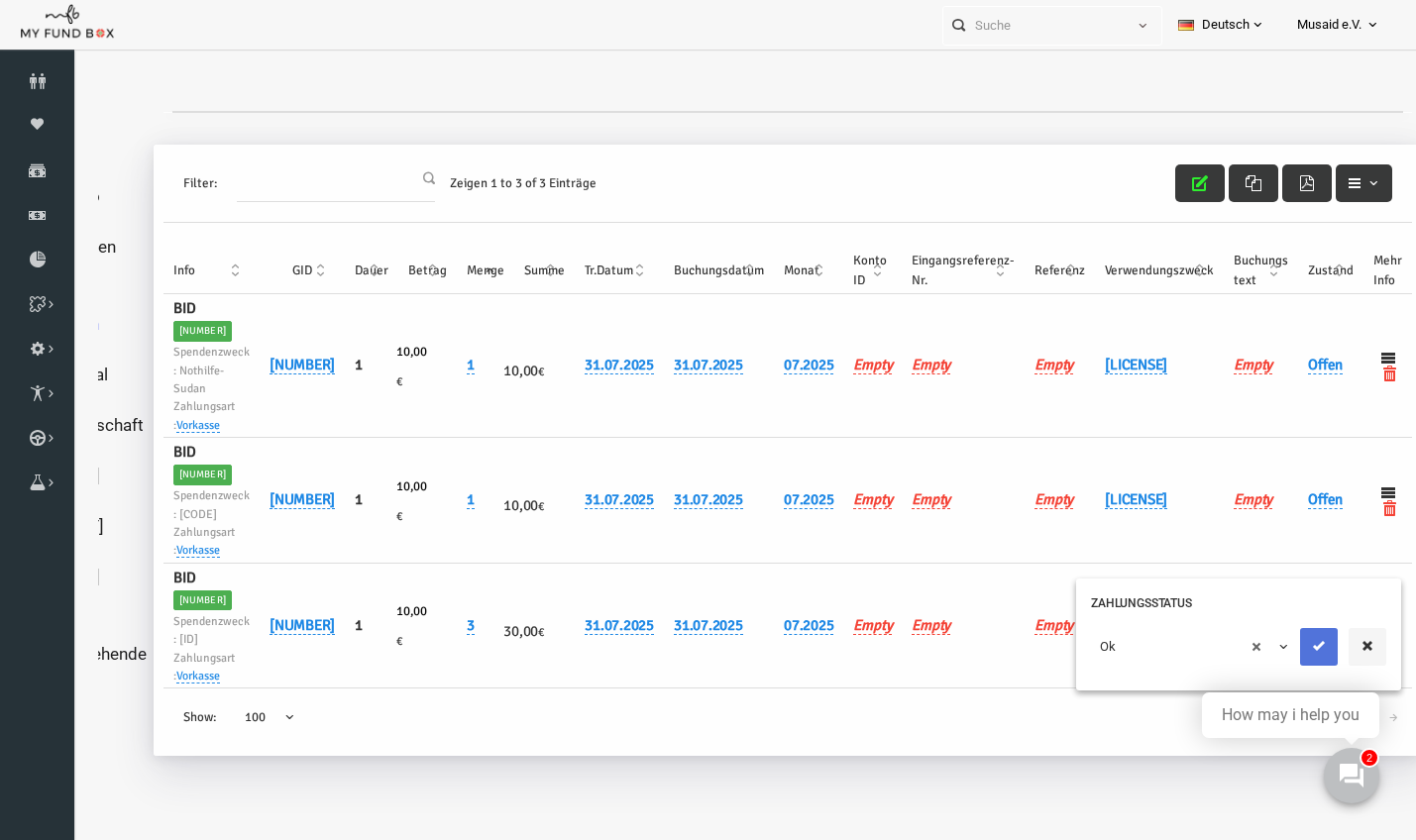 click at bounding box center (1292, 647) 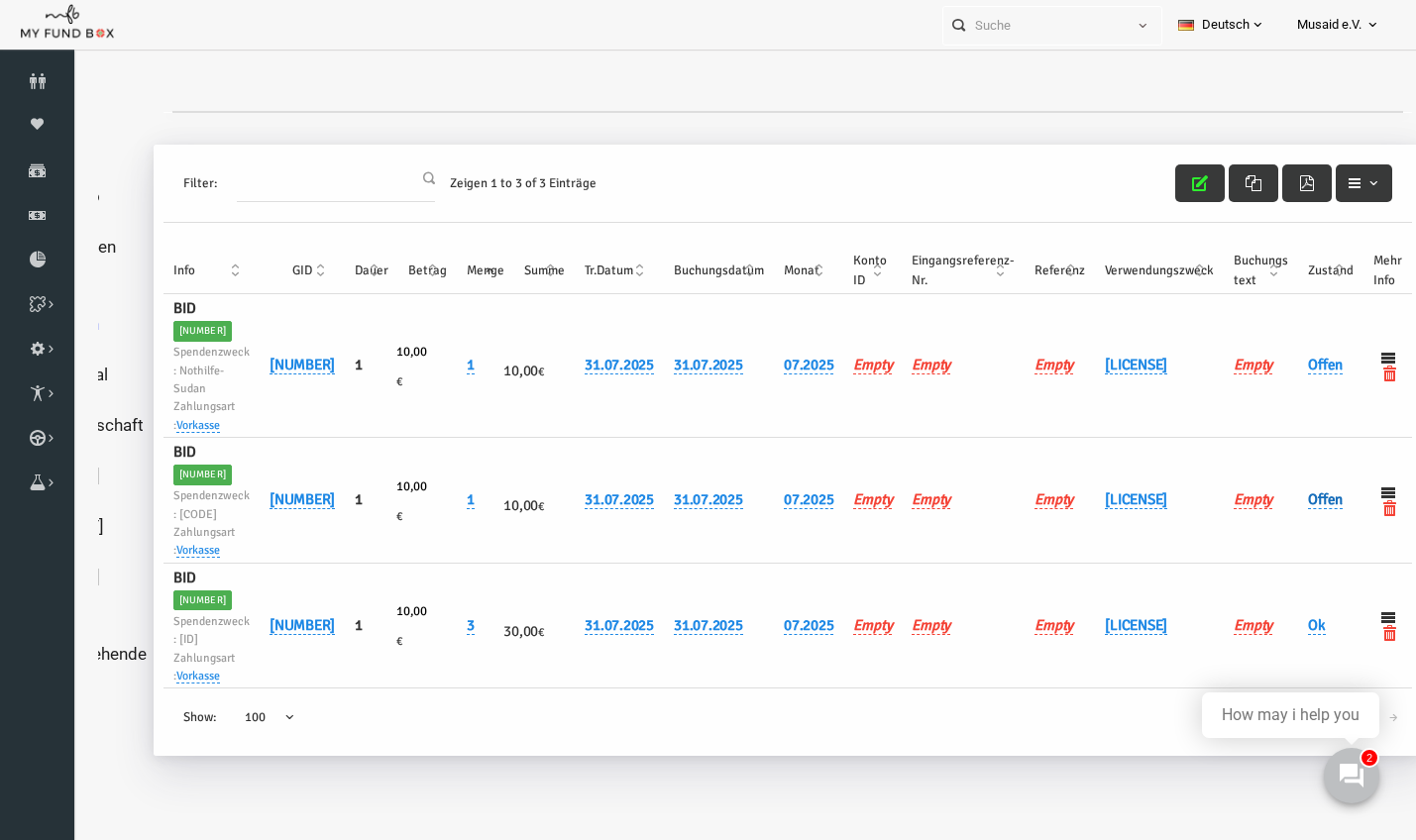 click on "Offen" at bounding box center [1298, 499] 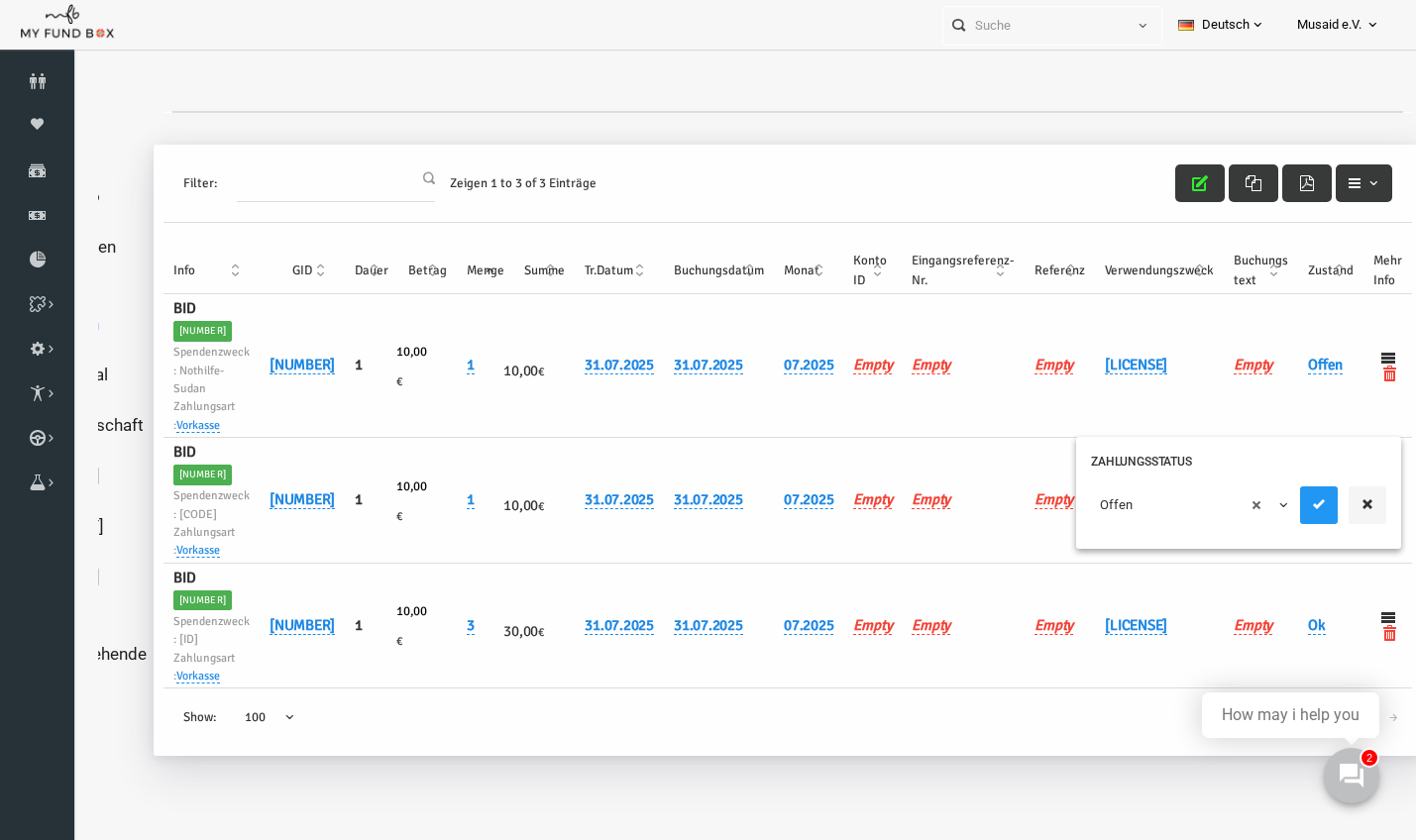 click on "× Offen" at bounding box center (1163, 505) 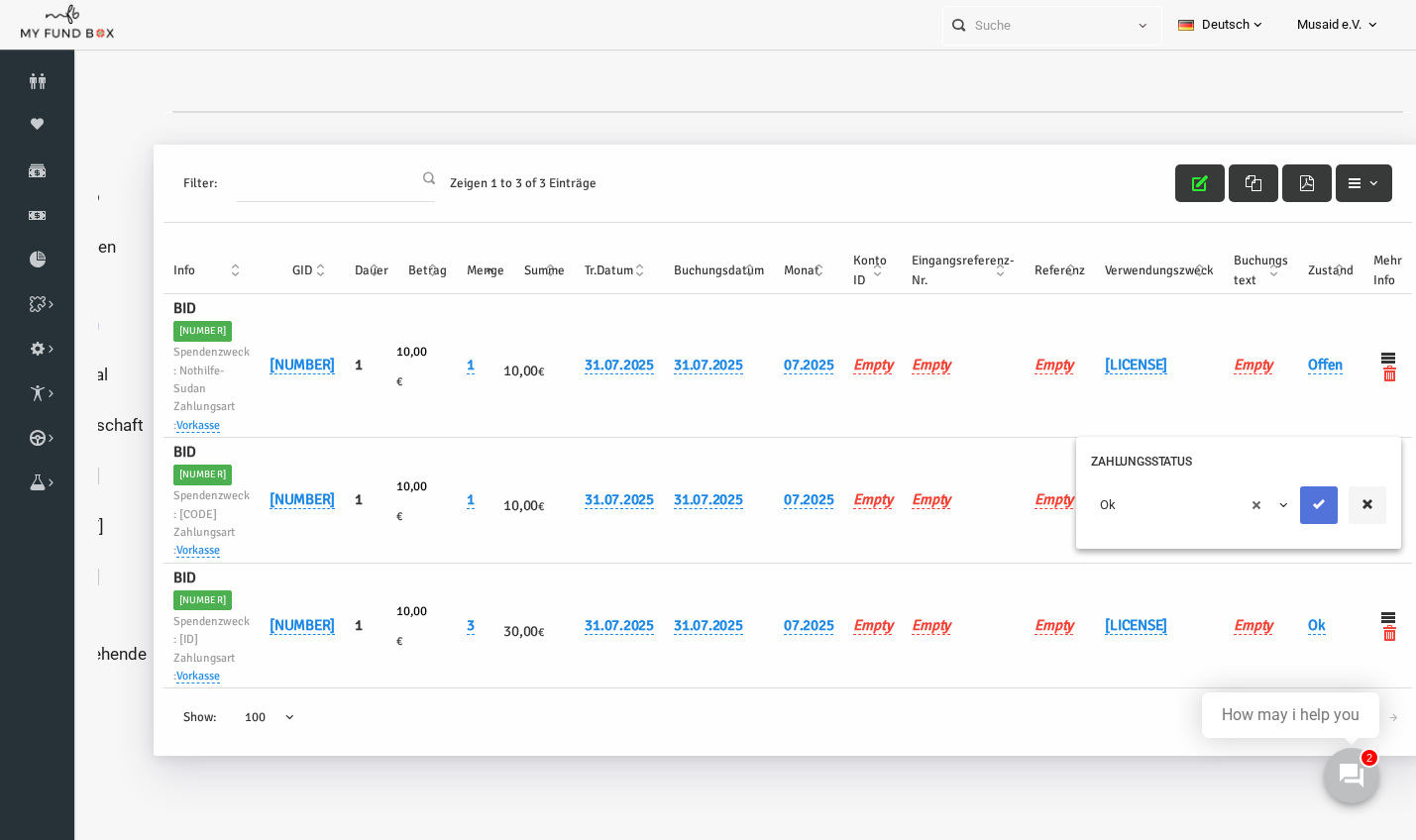 click at bounding box center [1292, 505] 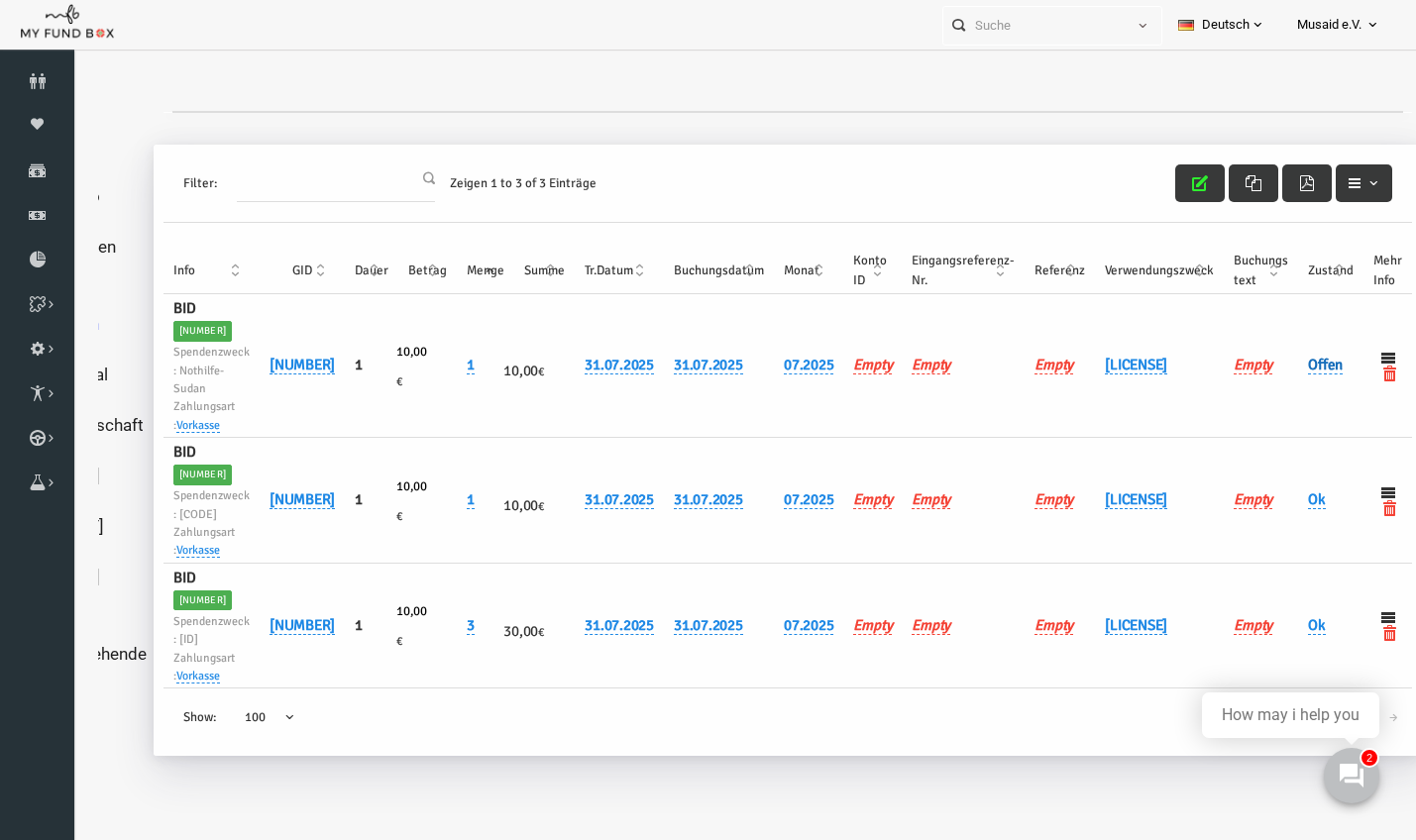 click on "Offen" at bounding box center [1298, 365] 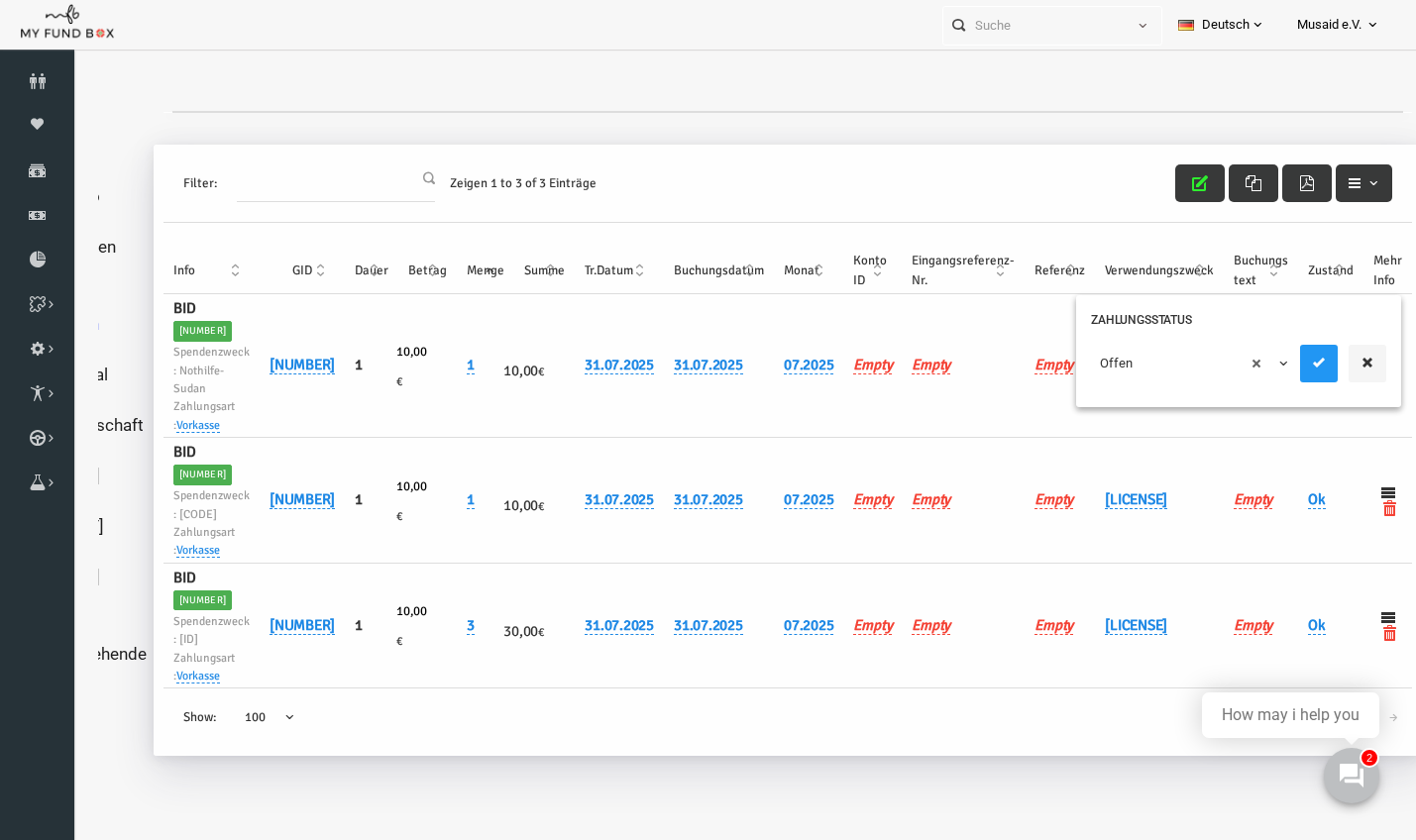 click on "× Offen" at bounding box center [1212, 368] 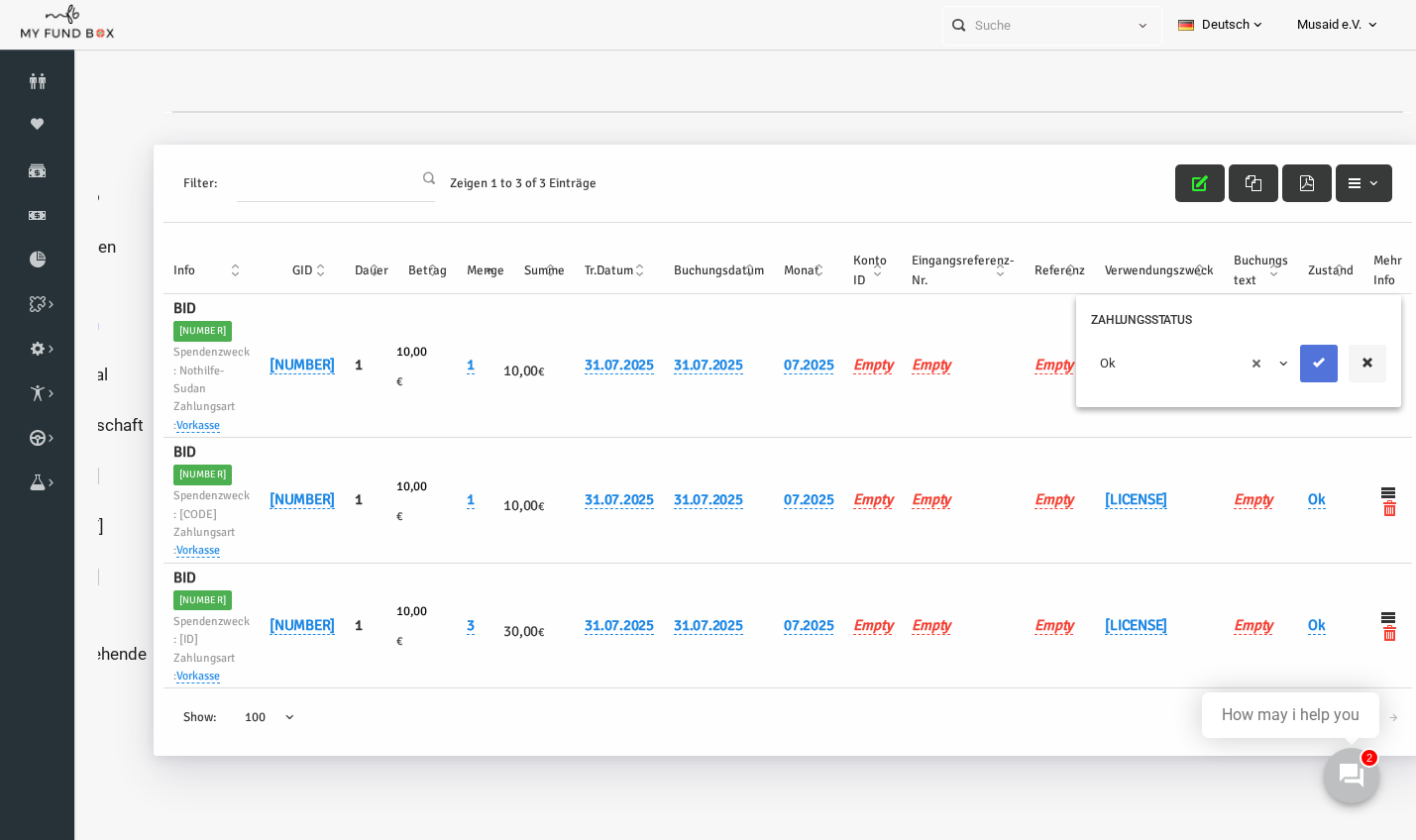 click at bounding box center [1292, 363] 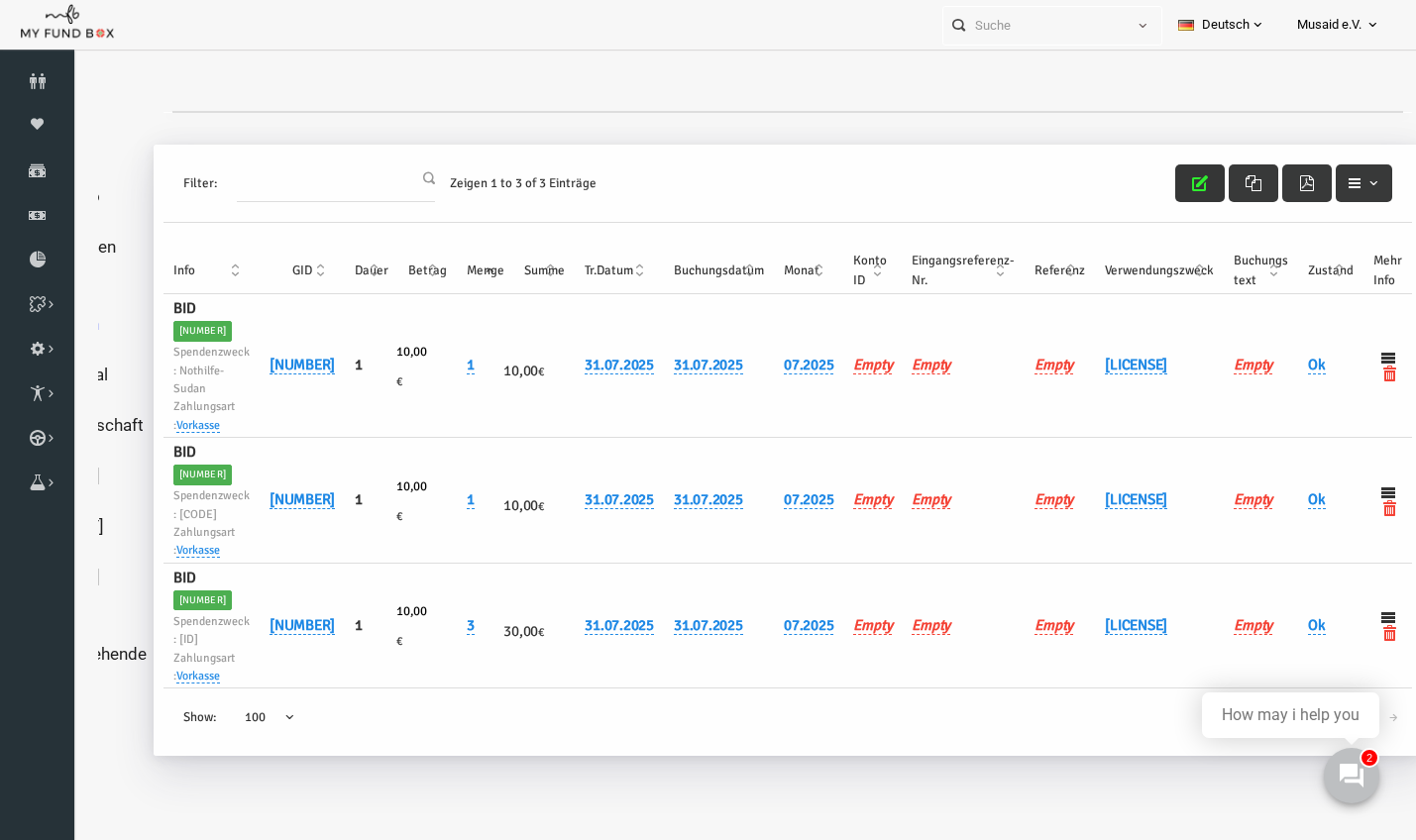 click at bounding box center [1173, 183] 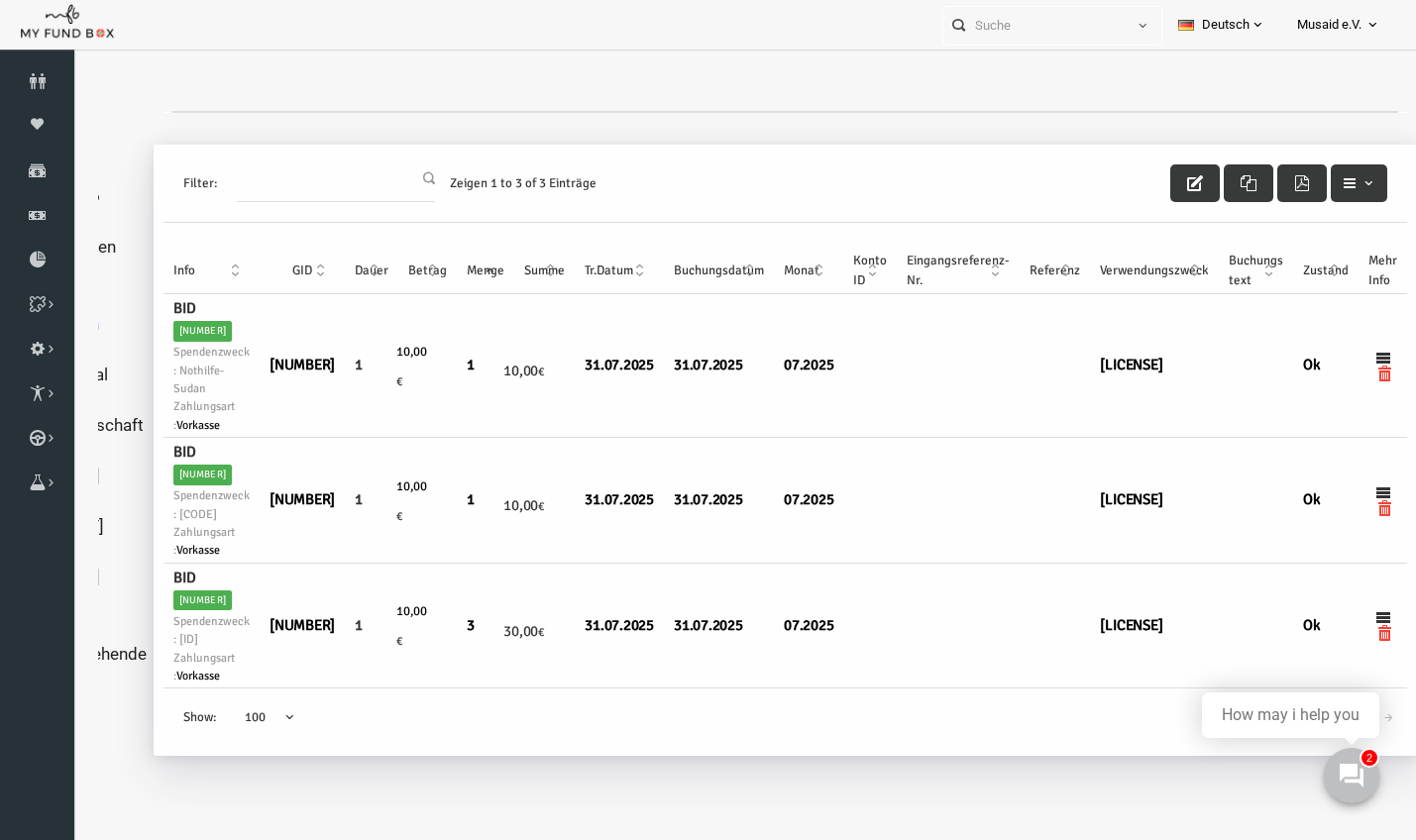 scroll, scrollTop: 0, scrollLeft: 0, axis: both 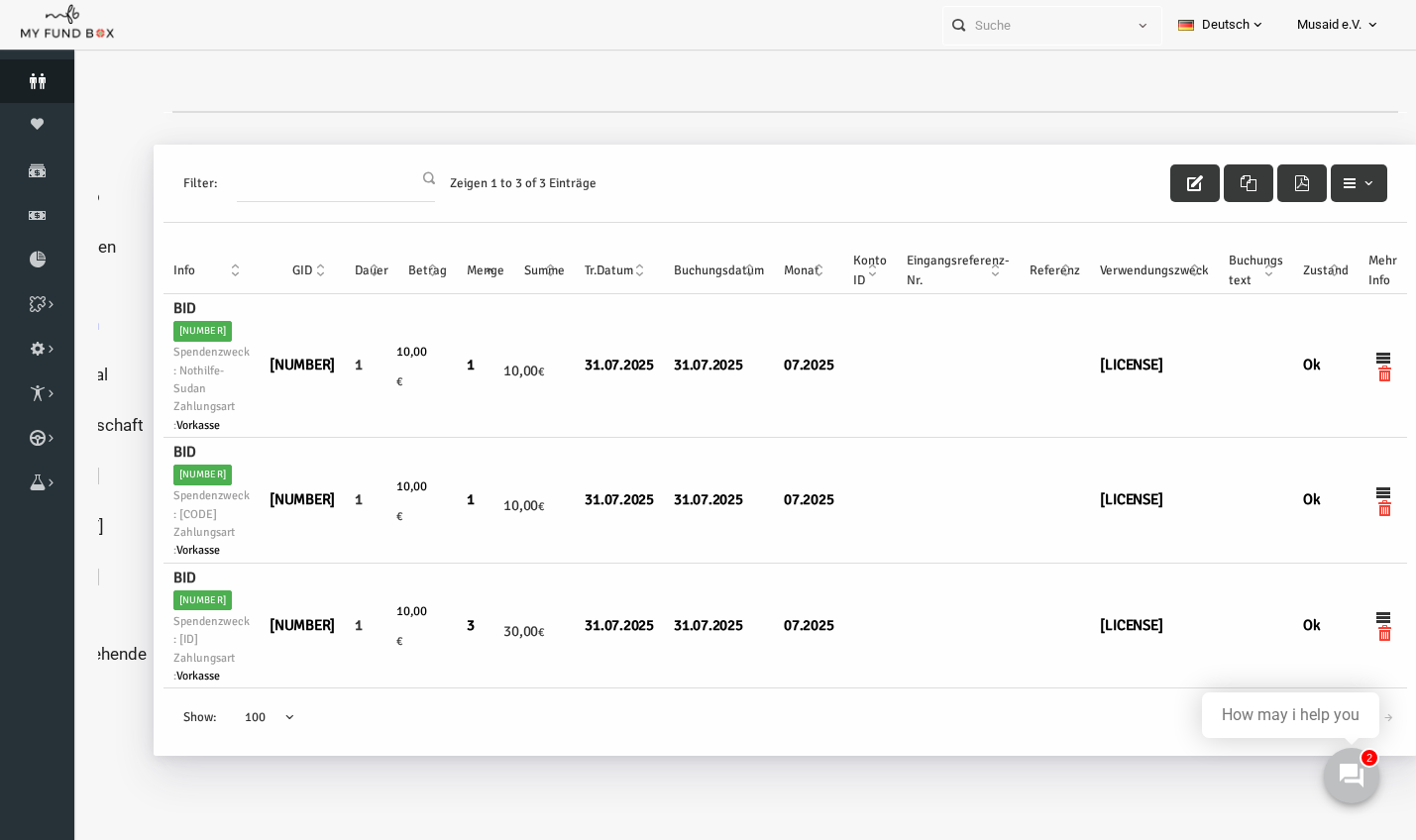 click at bounding box center [37, 81] 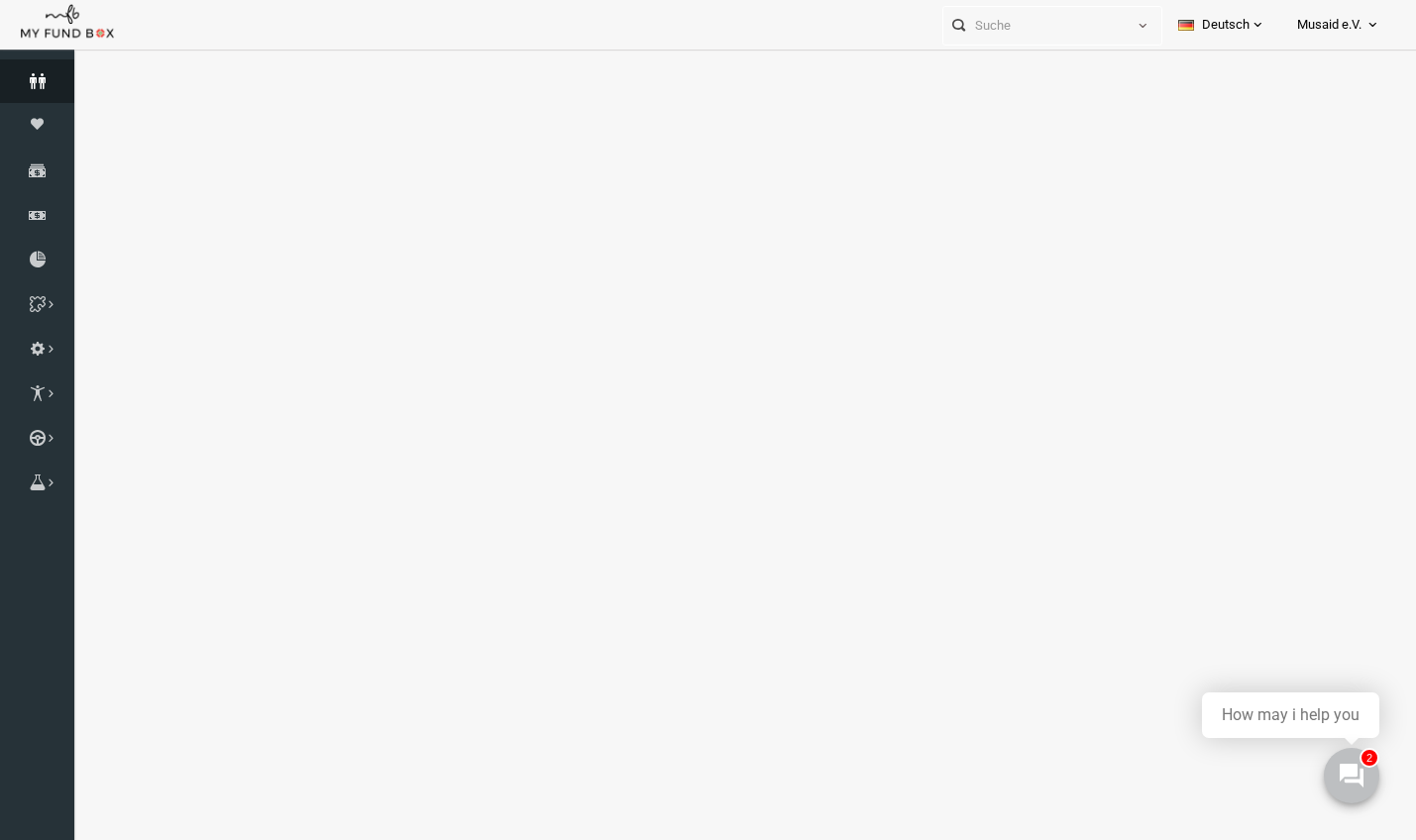 select on "100" 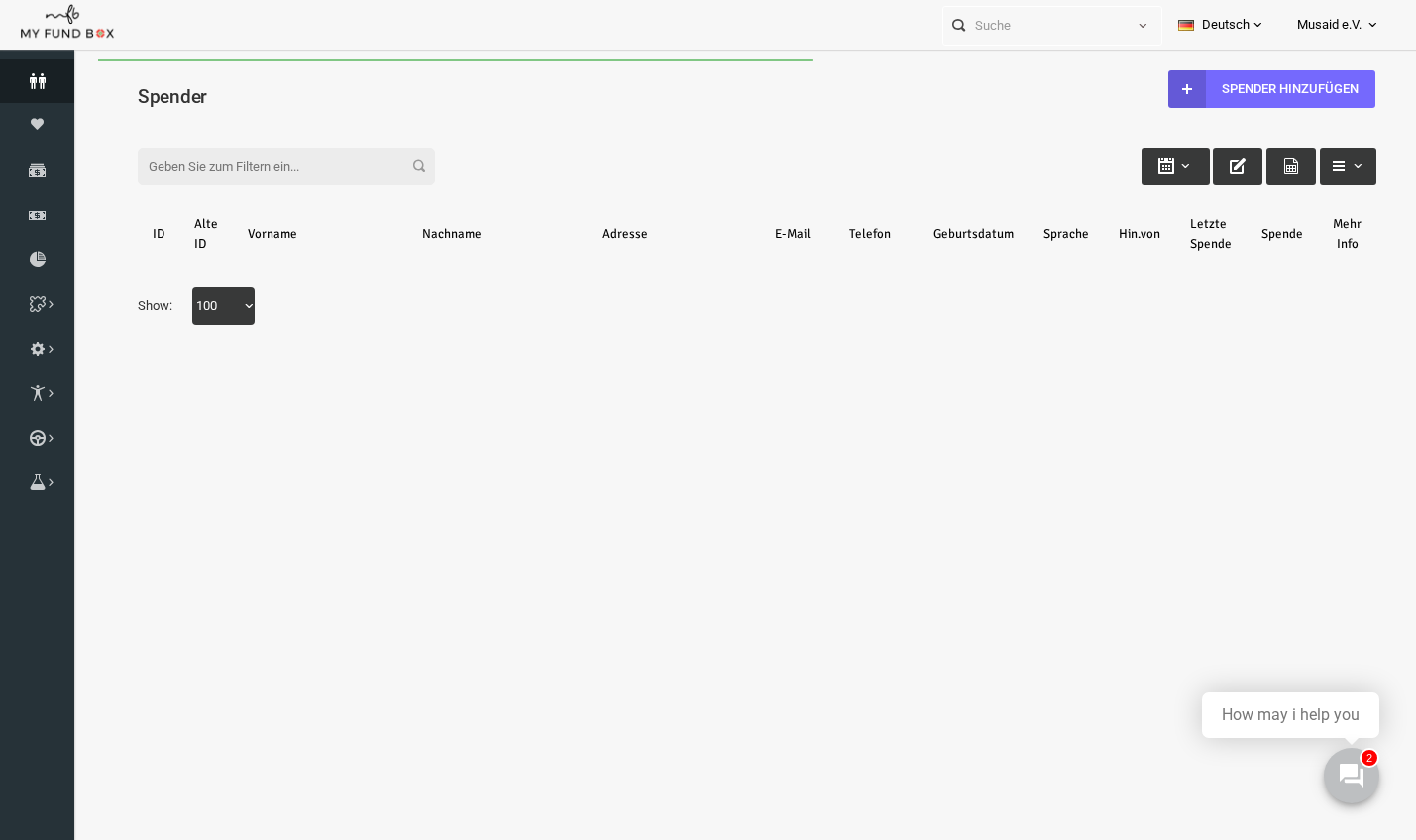 scroll, scrollTop: 0, scrollLeft: 0, axis: both 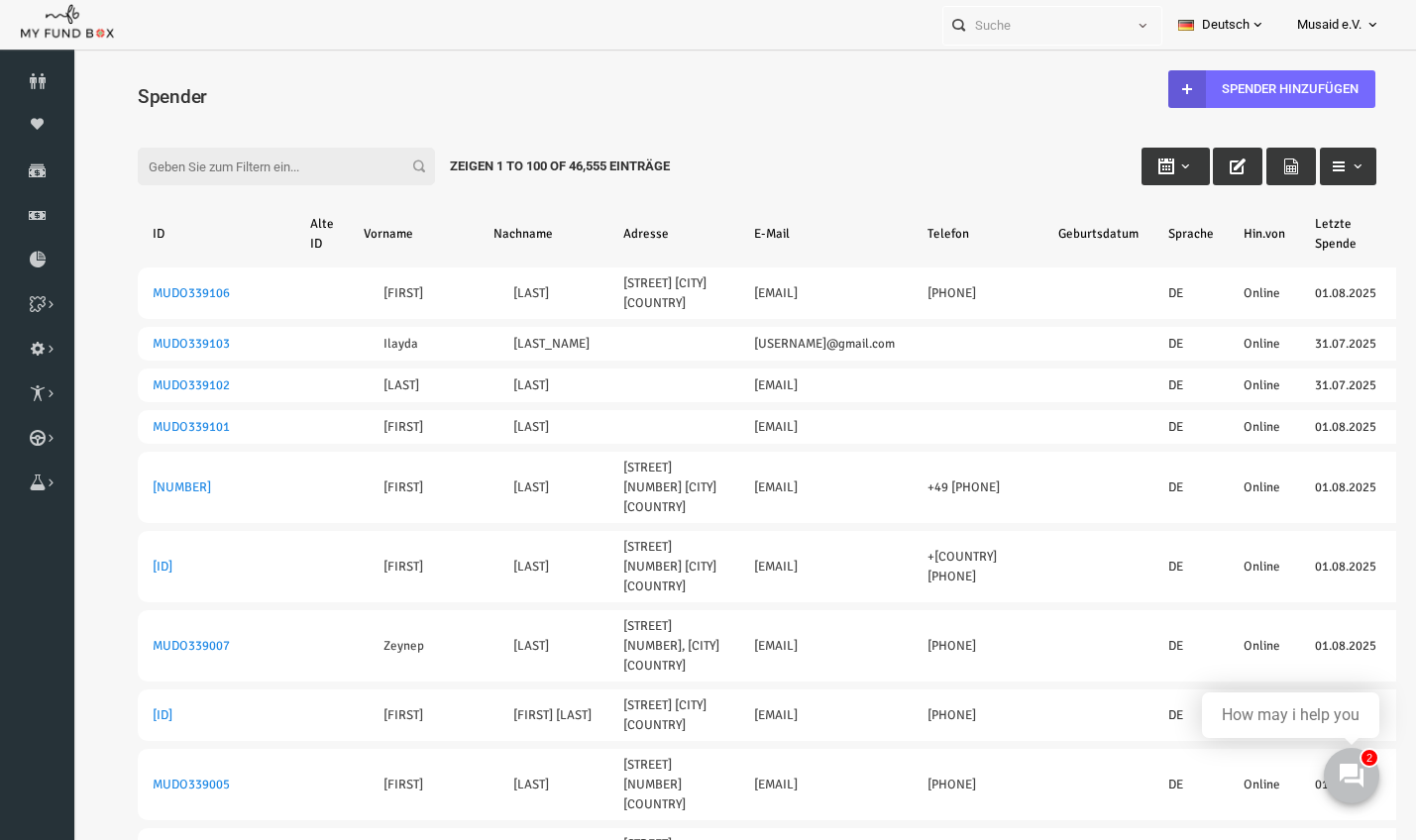 click on "Filter:" at bounding box center [260, 166] 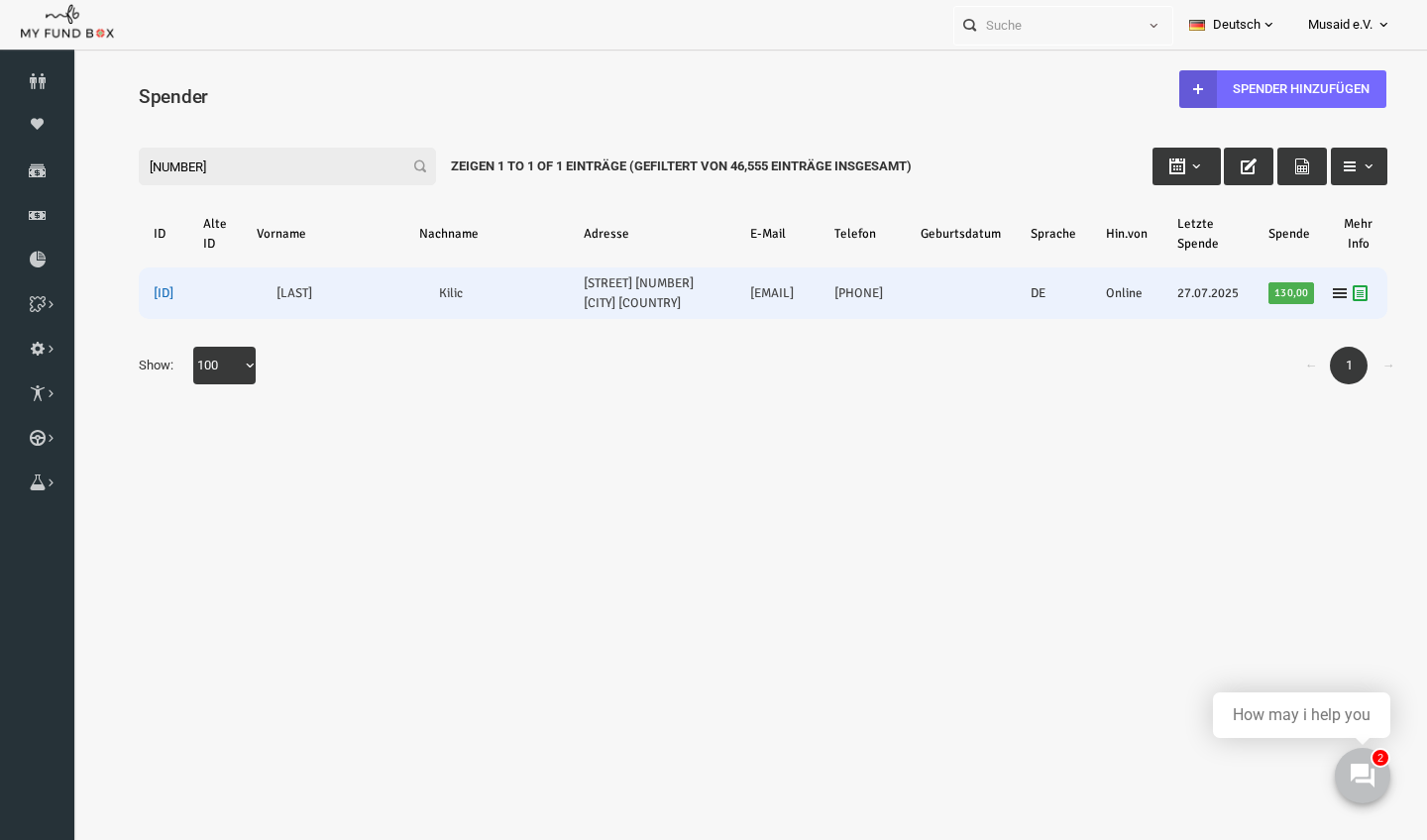 type on "[NUMBER]" 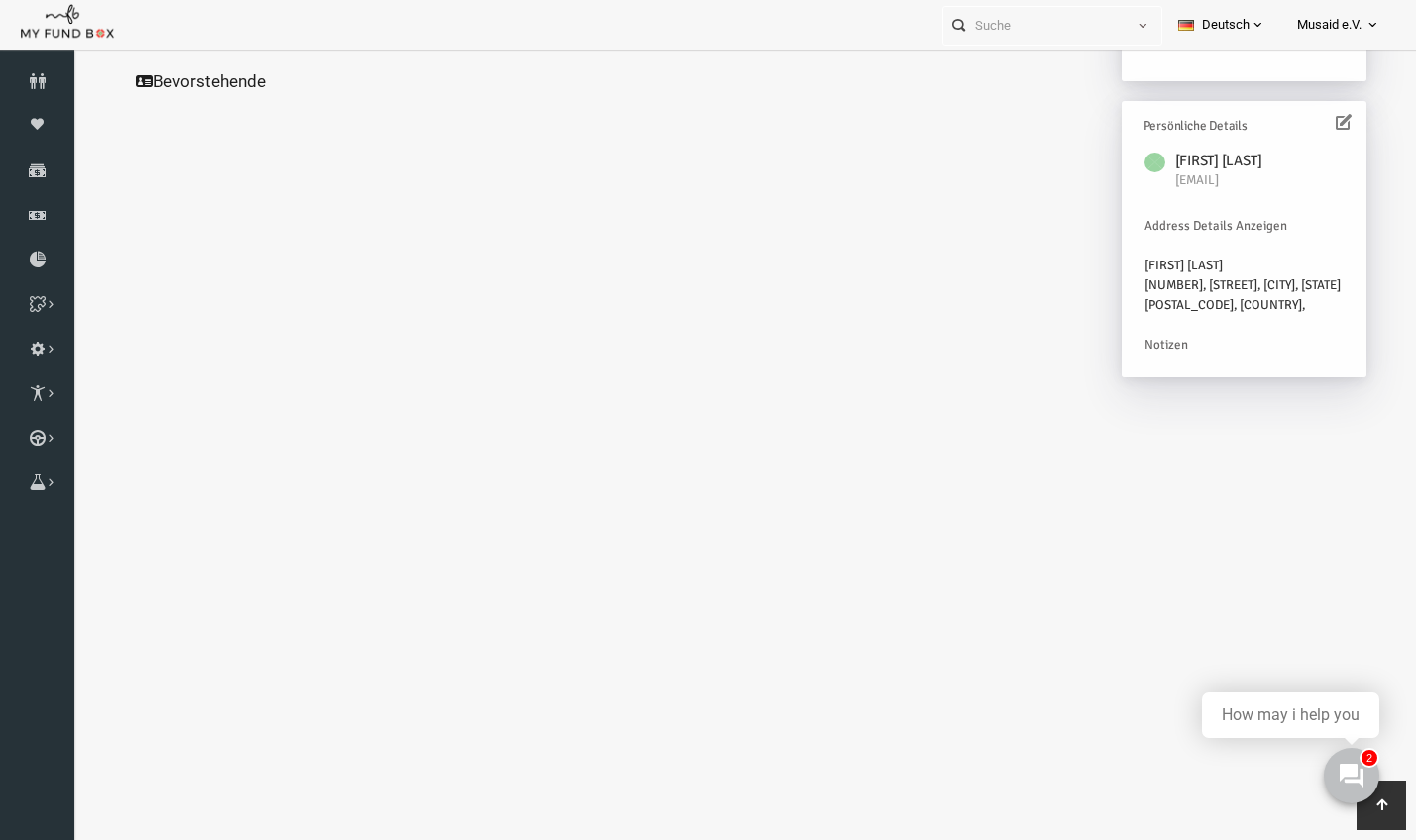 scroll, scrollTop: 569, scrollLeft: 0, axis: vertical 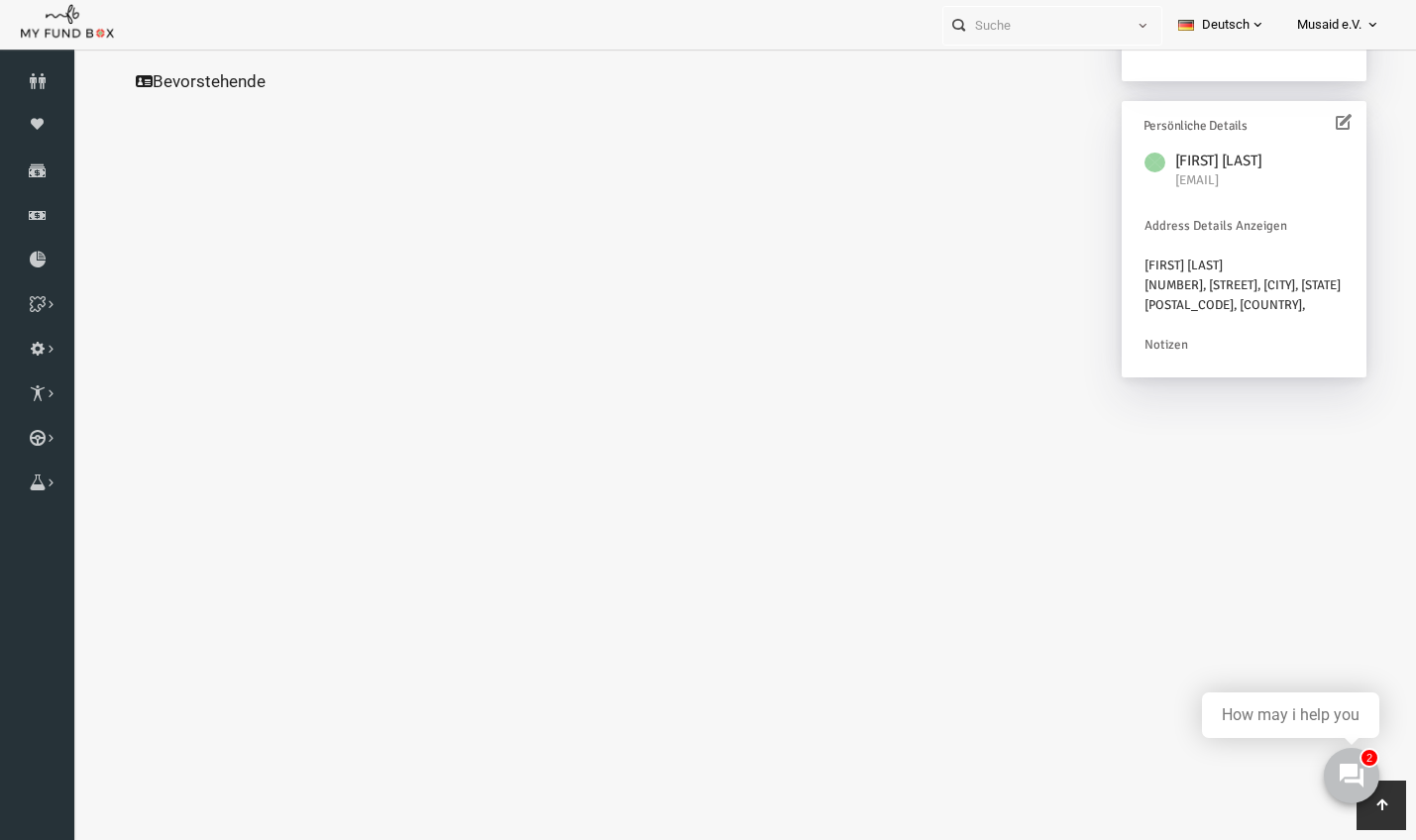click on "Alle Spenden" at bounding box center (190, -223) 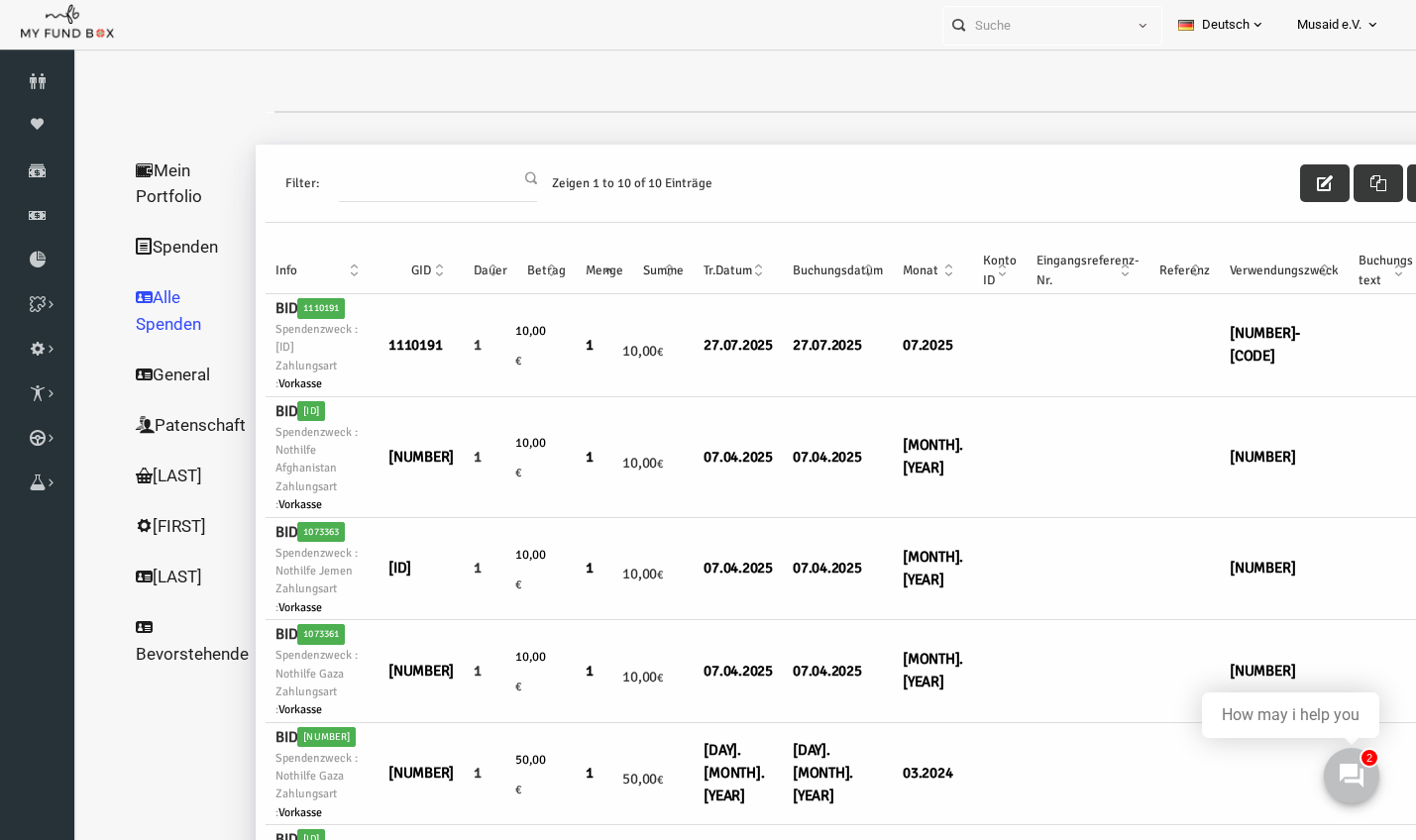 scroll, scrollTop: 0, scrollLeft: 0, axis: both 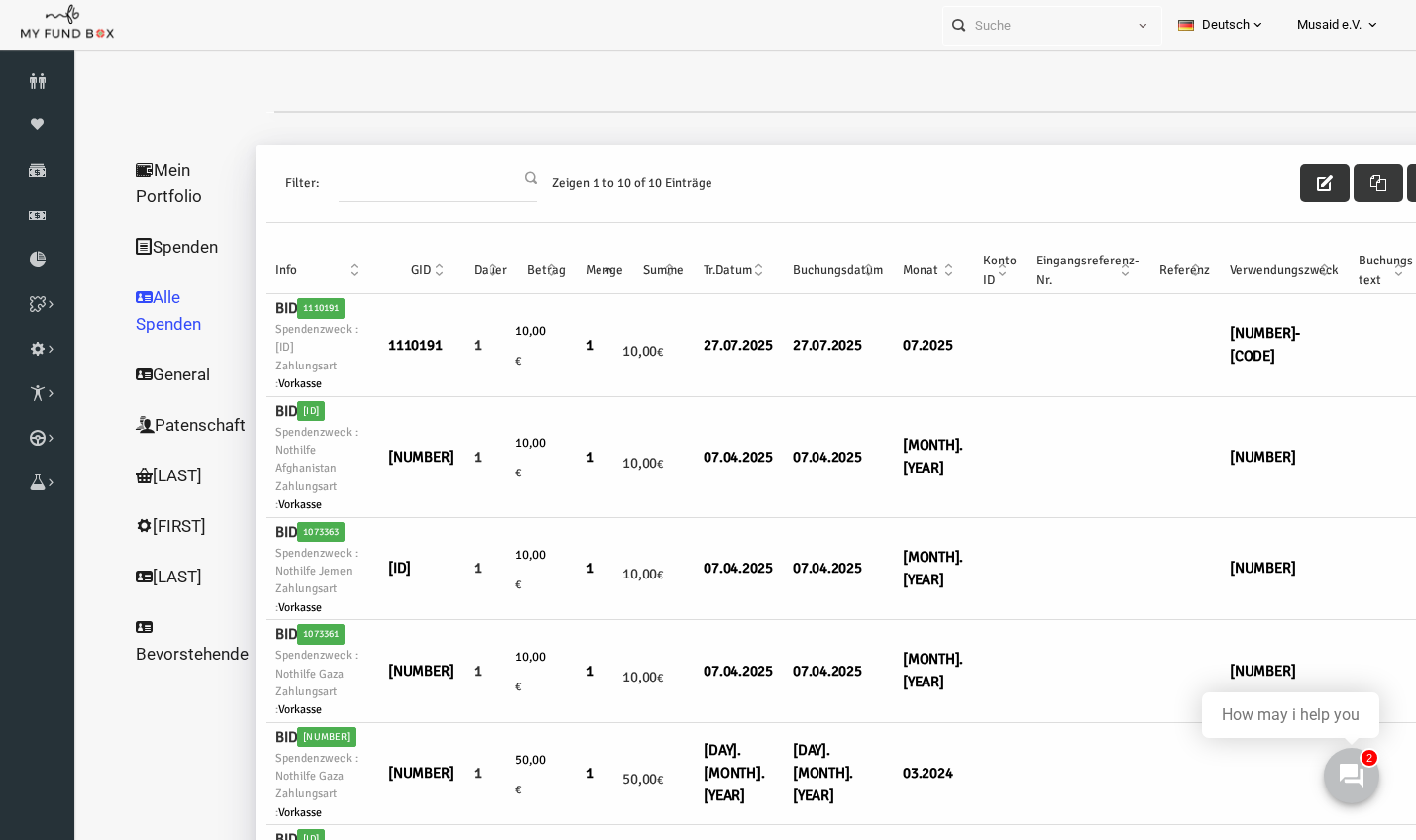 click at bounding box center [1298, 183] 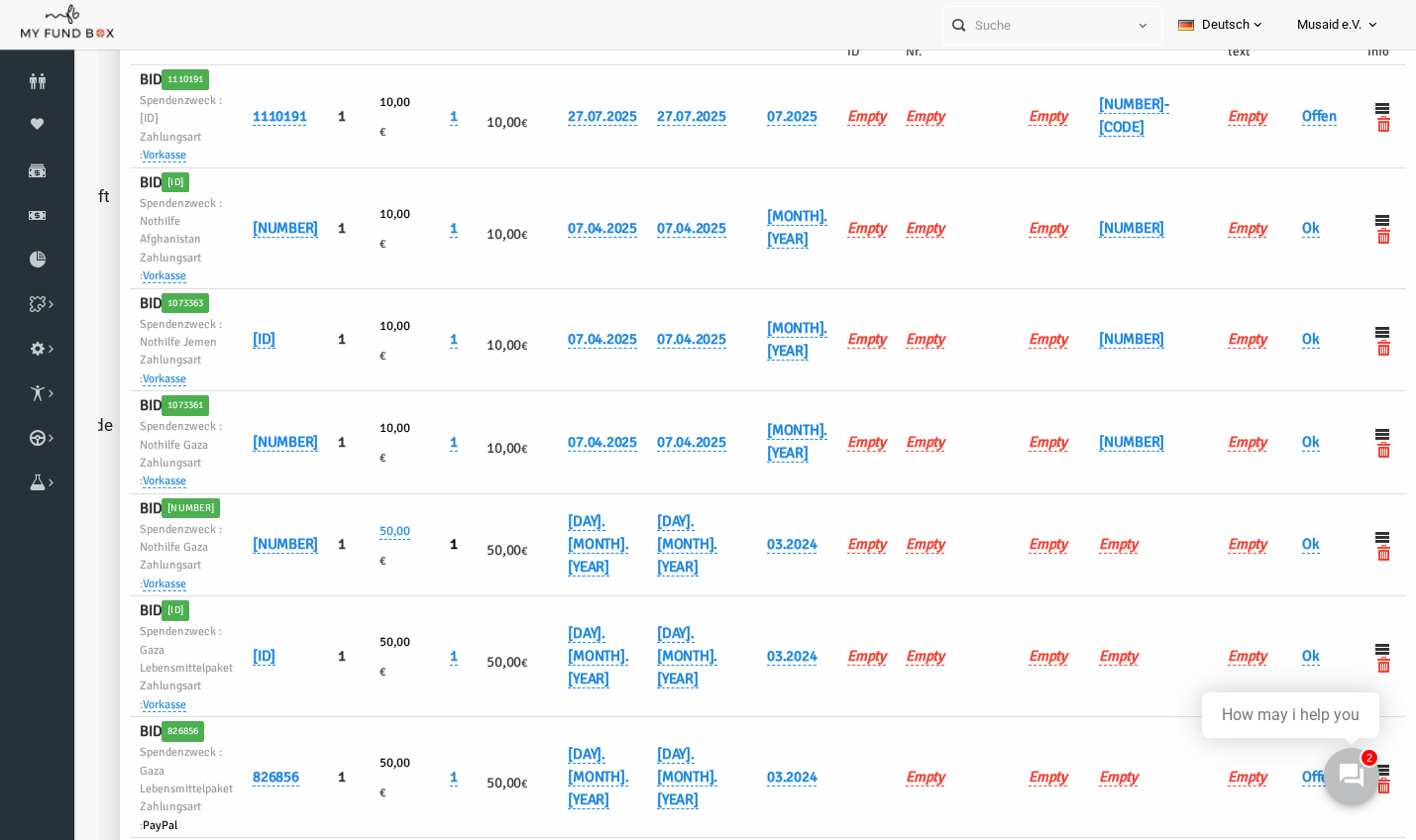 scroll, scrollTop: 230, scrollLeft: 0, axis: vertical 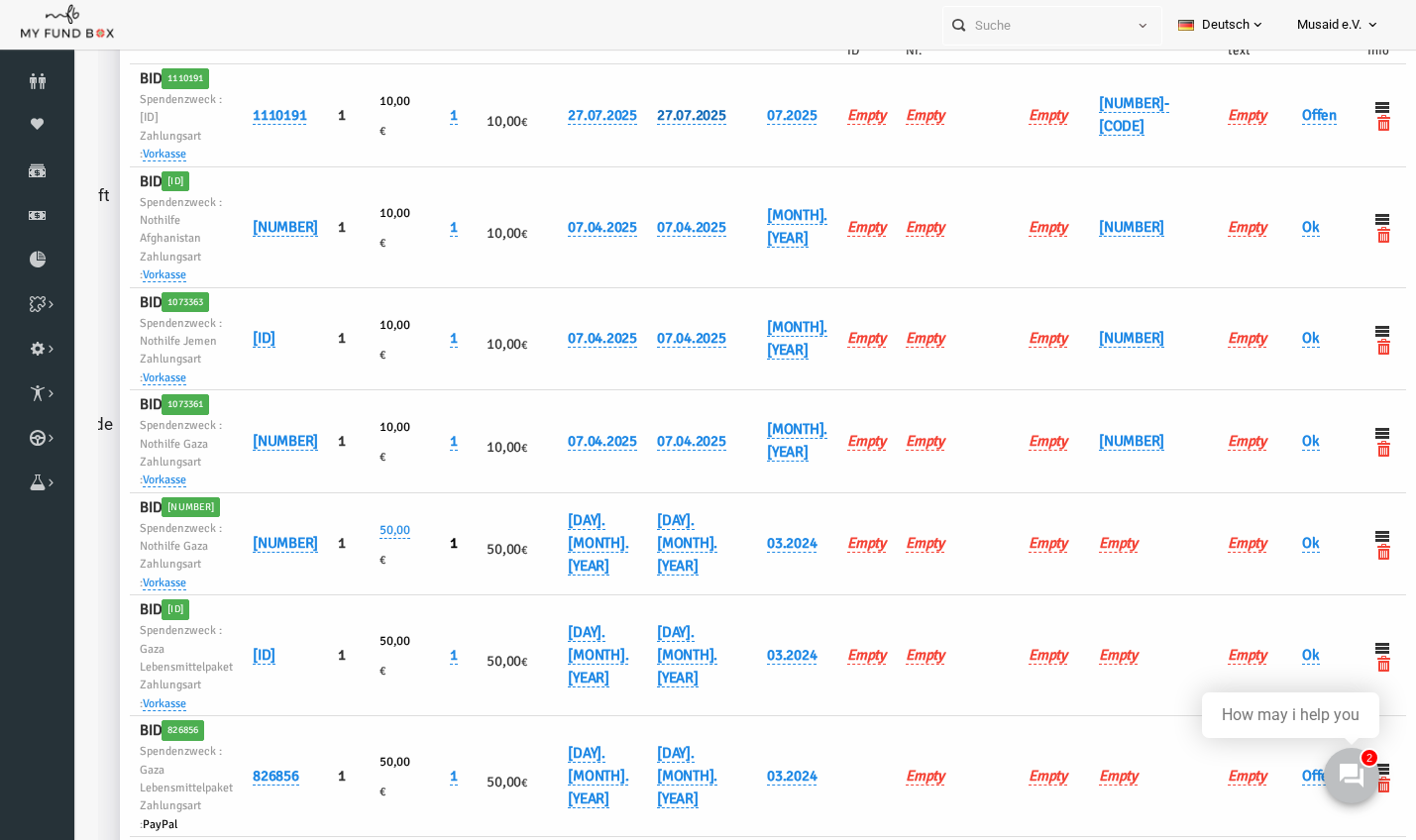 click on "27.07.2025" at bounding box center (665, 115) 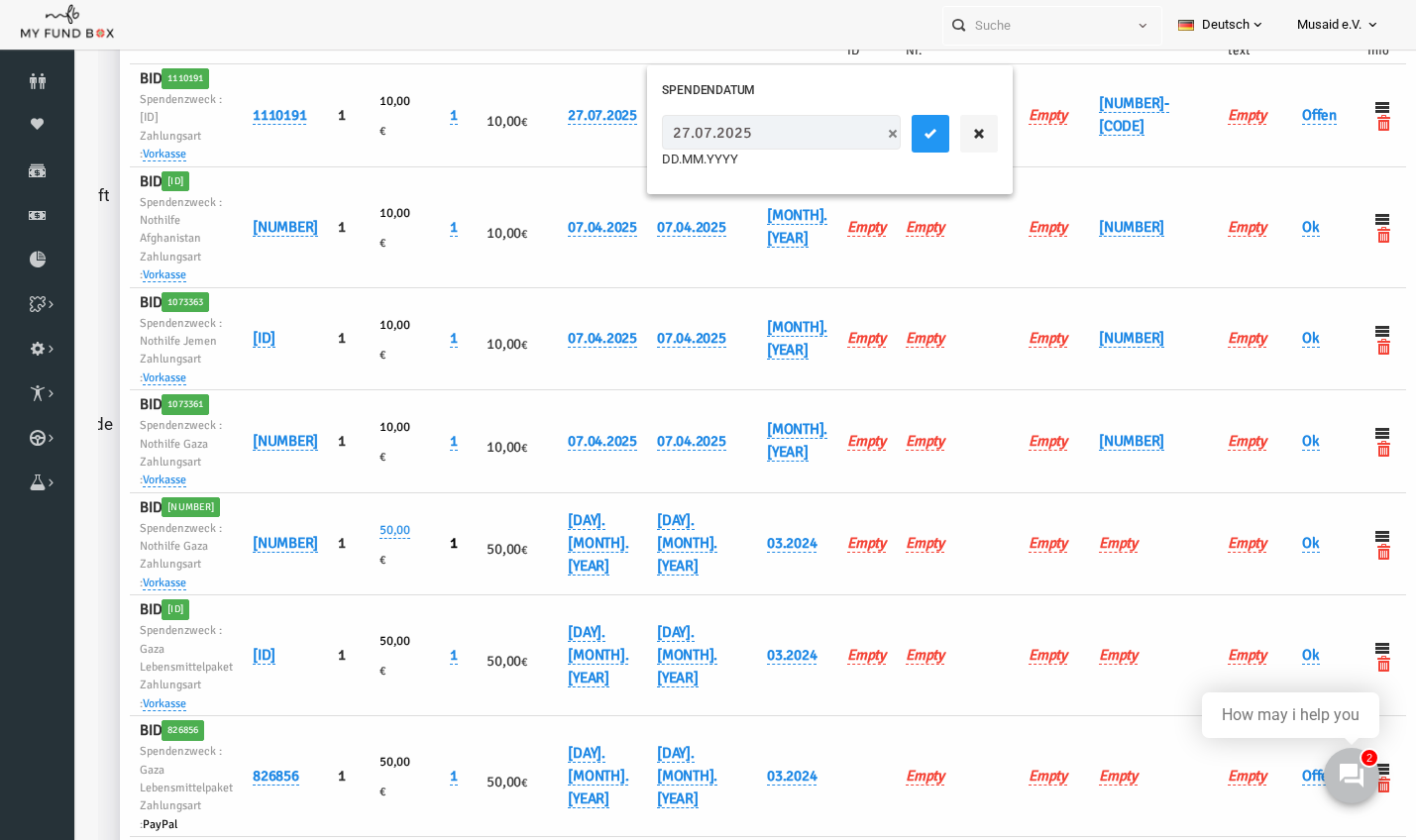 click on "27.07.2025" at bounding box center (754, 132) 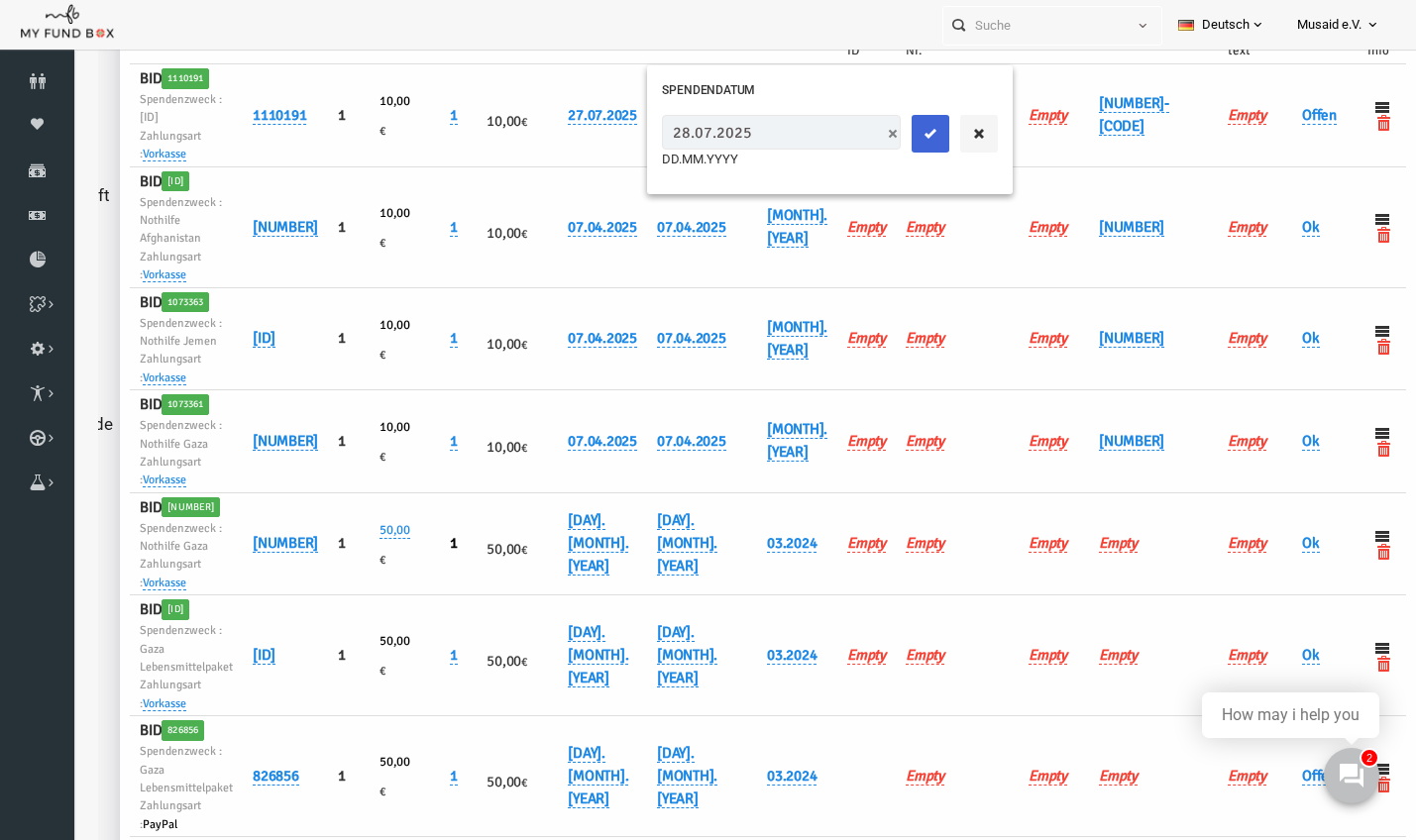 click at bounding box center [904, 134] 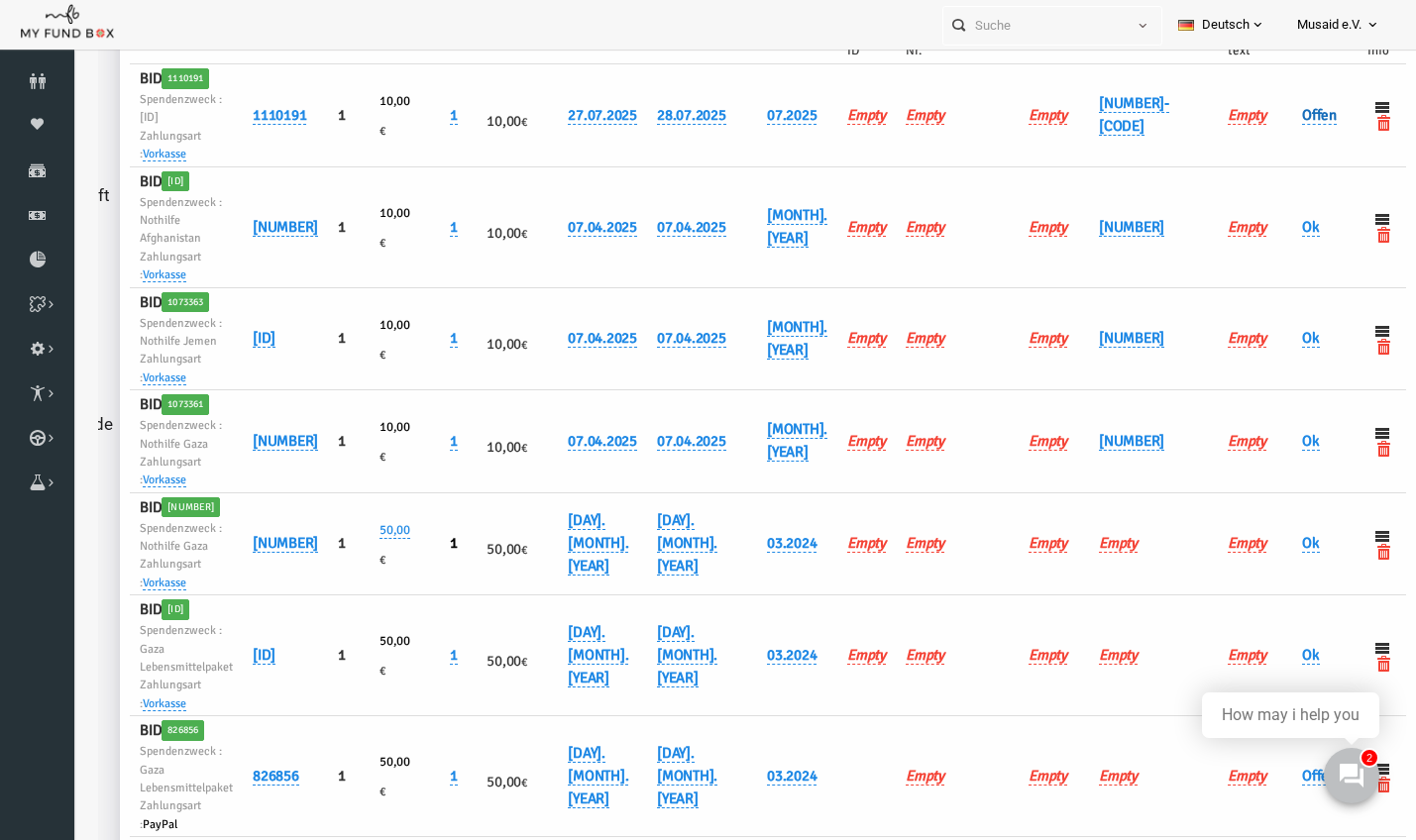 click on "Offen" at bounding box center [1292, 115] 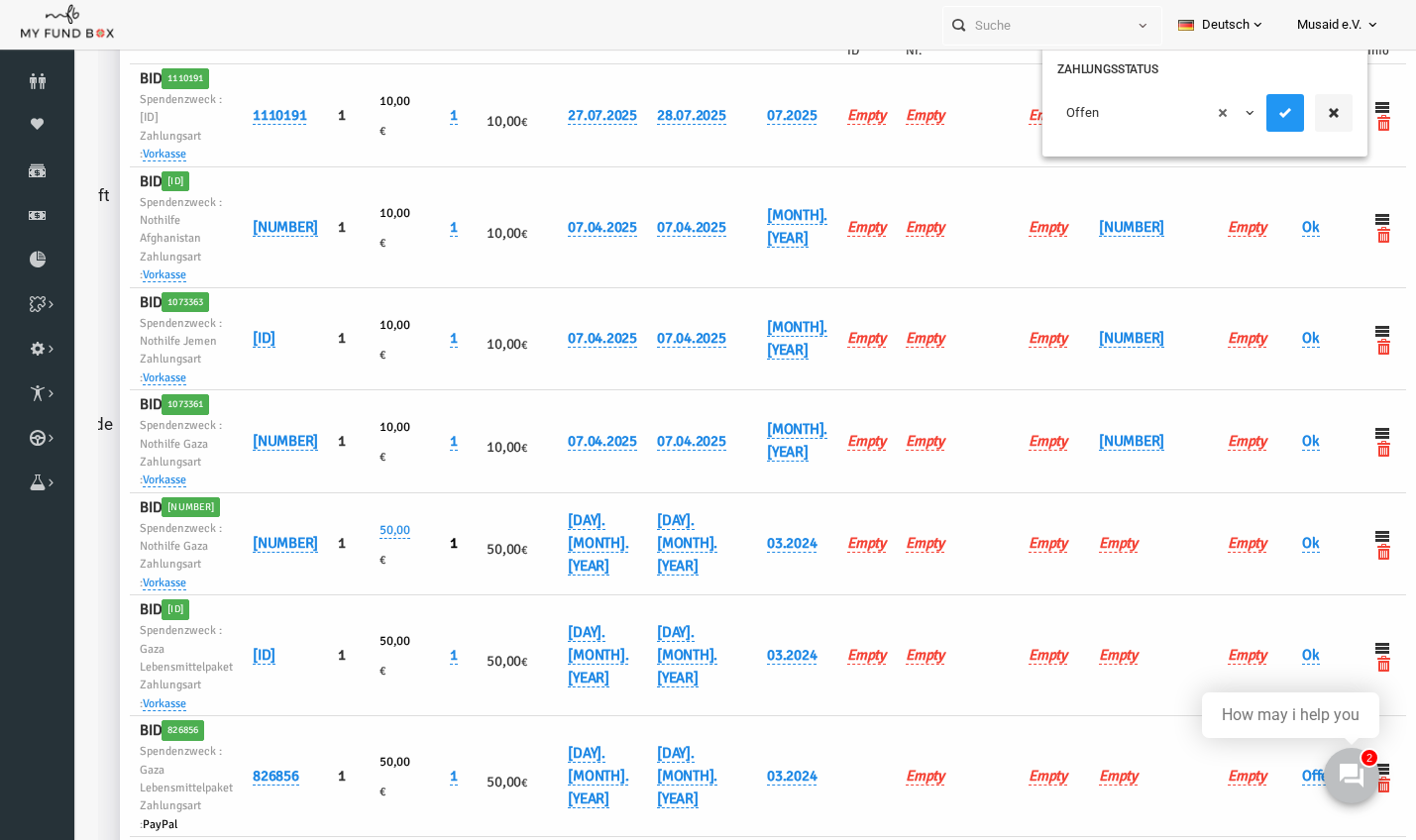 click on "× Offen" at bounding box center (1130, 113) 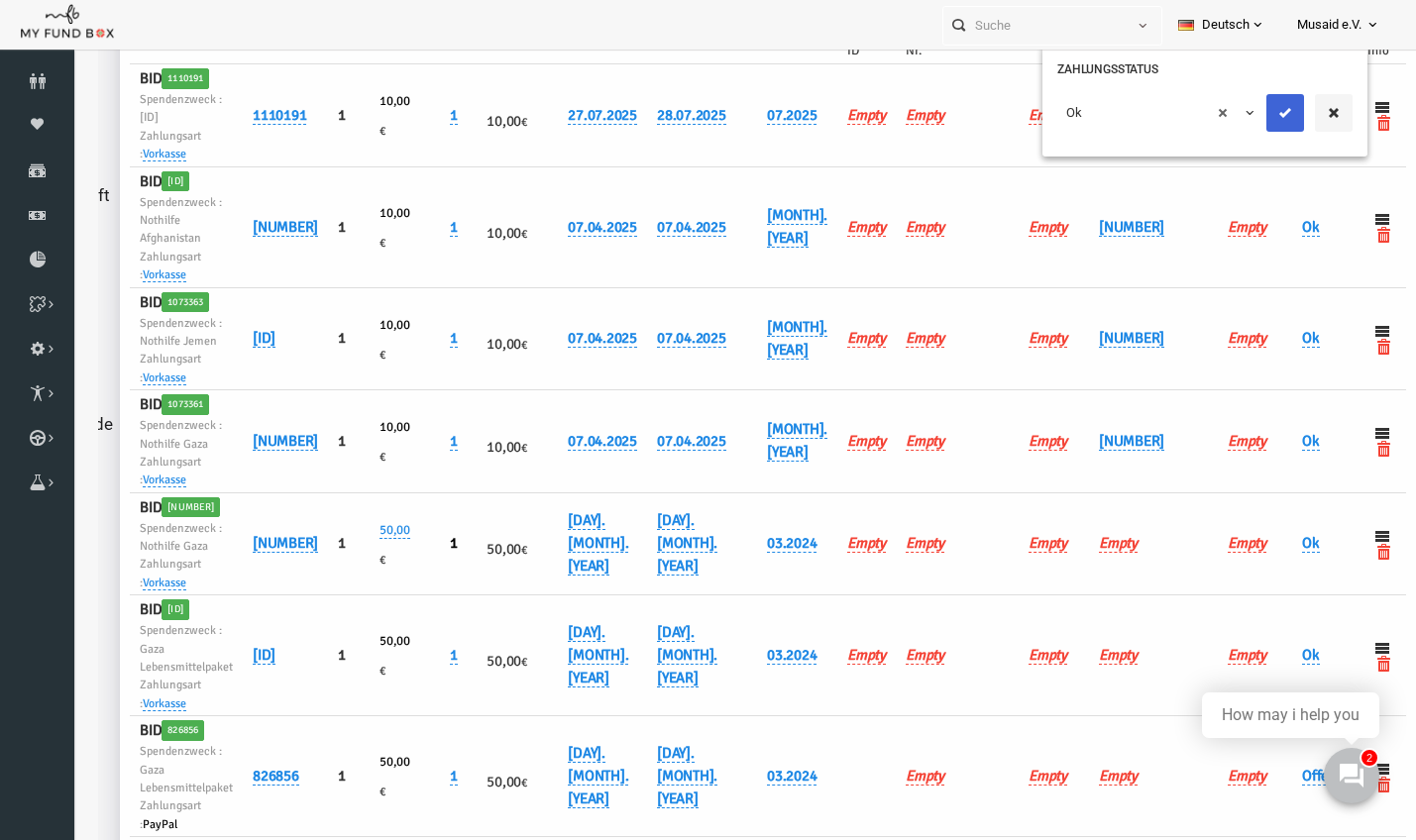 click at bounding box center (1258, 113) 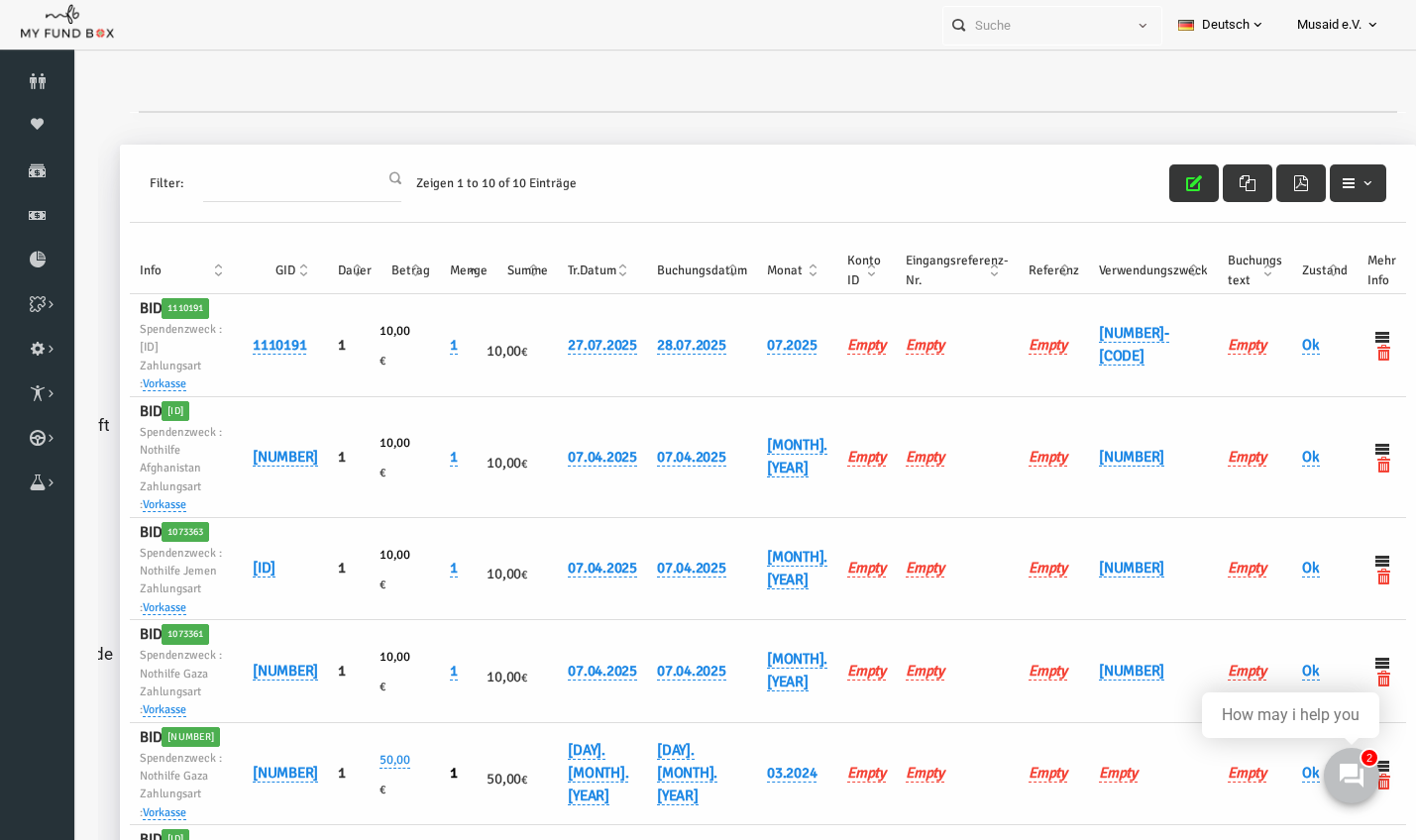 scroll, scrollTop: -1, scrollLeft: 0, axis: vertical 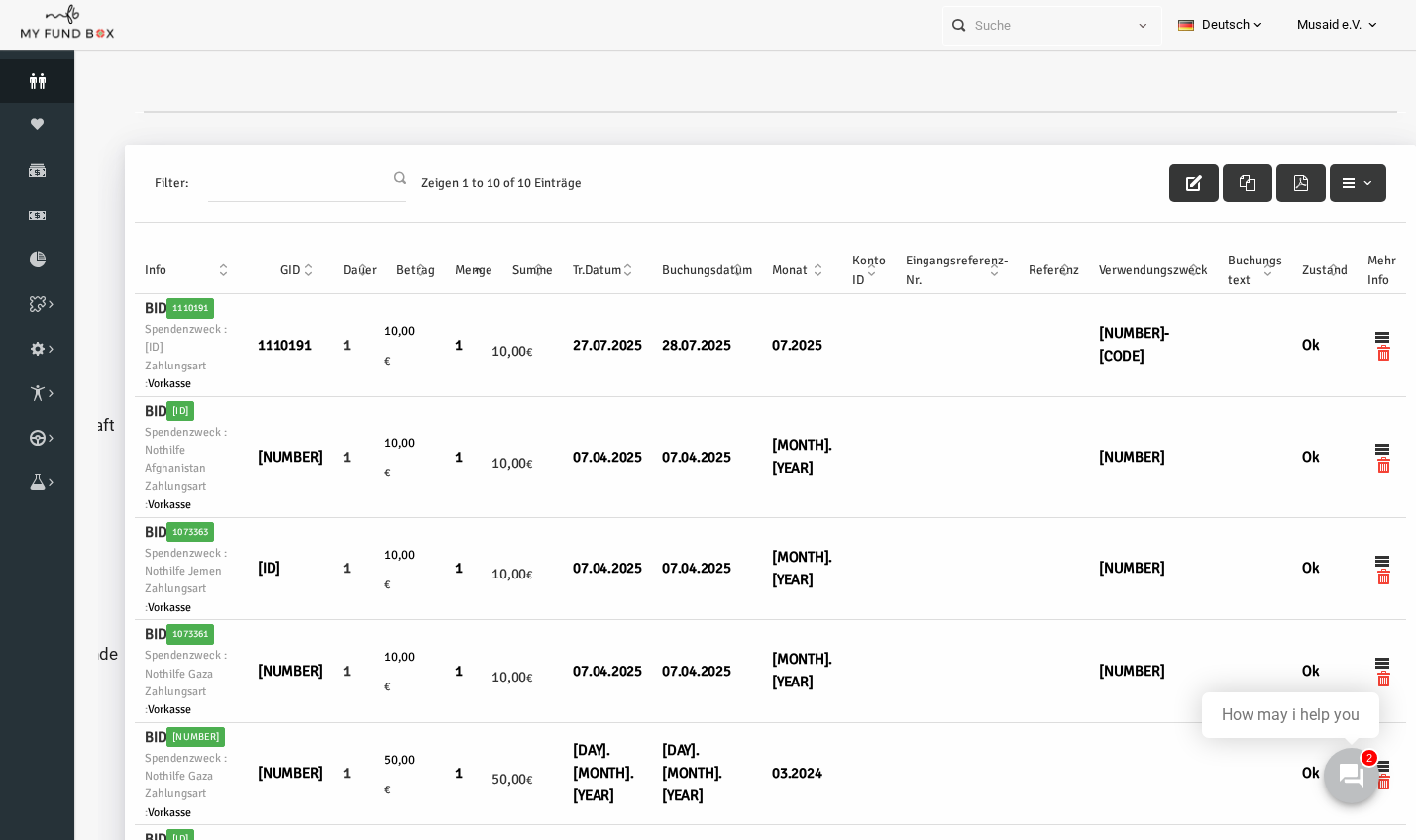 click on "Spender" at bounding box center (37, 81) 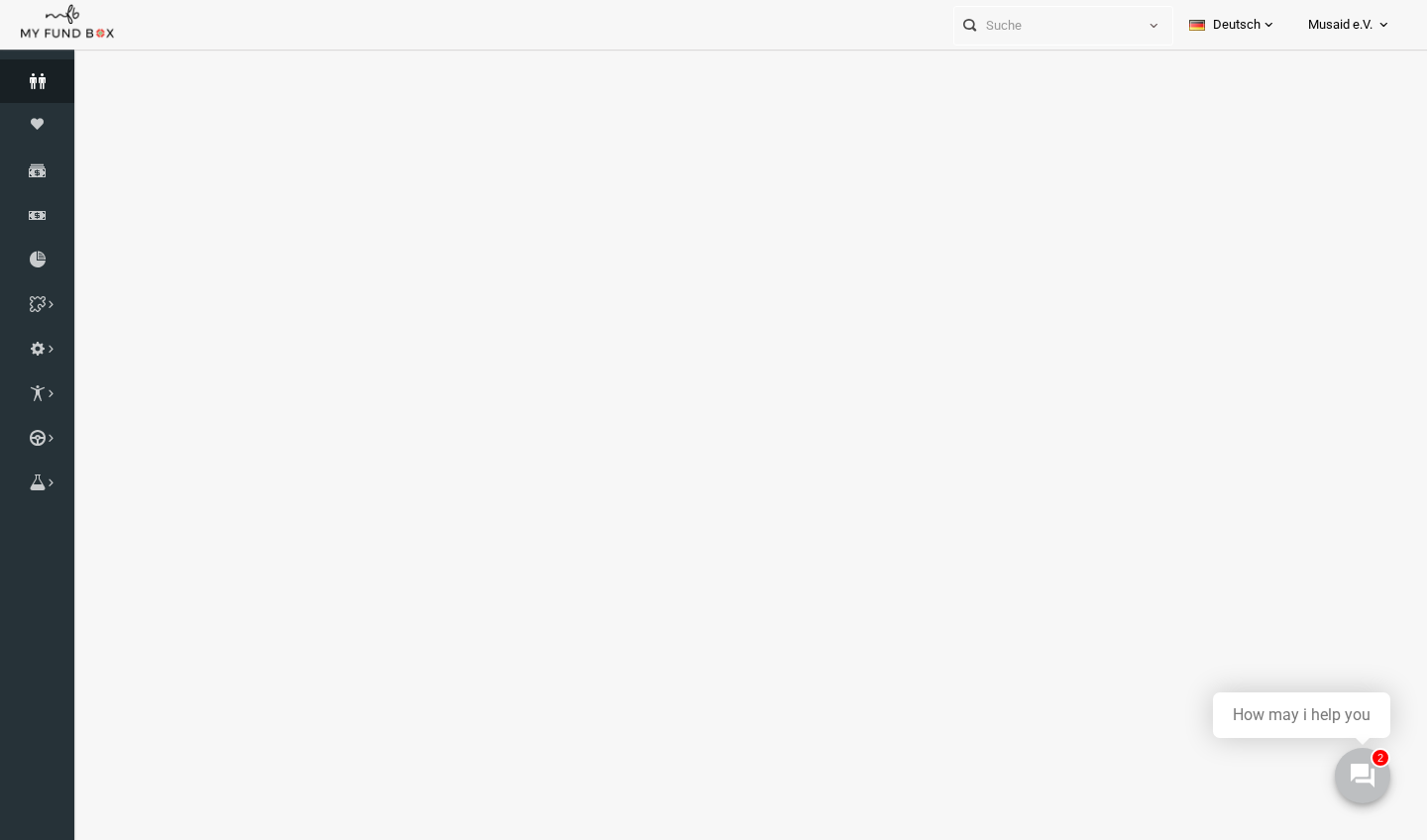 select on "100" 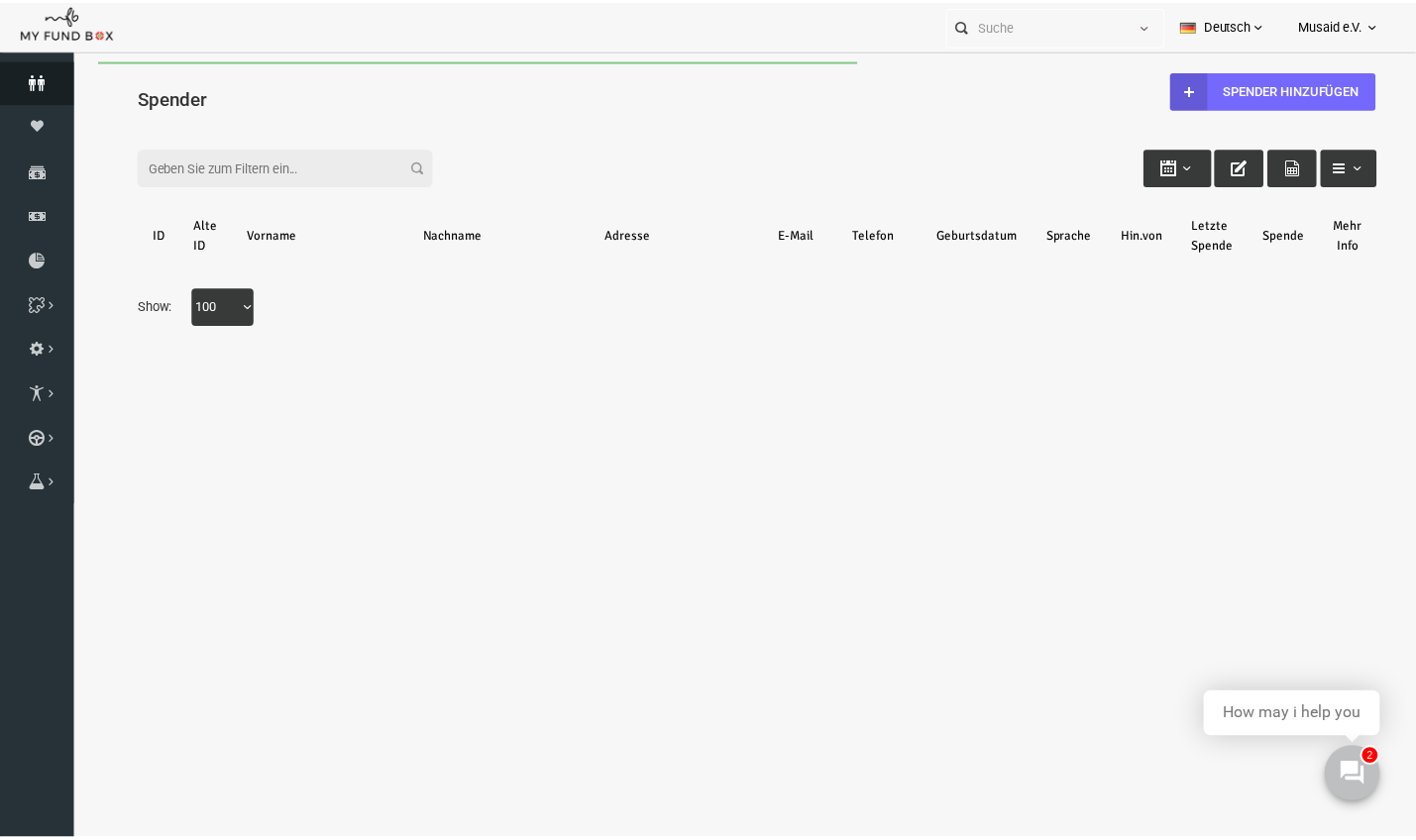 scroll, scrollTop: 0, scrollLeft: 0, axis: both 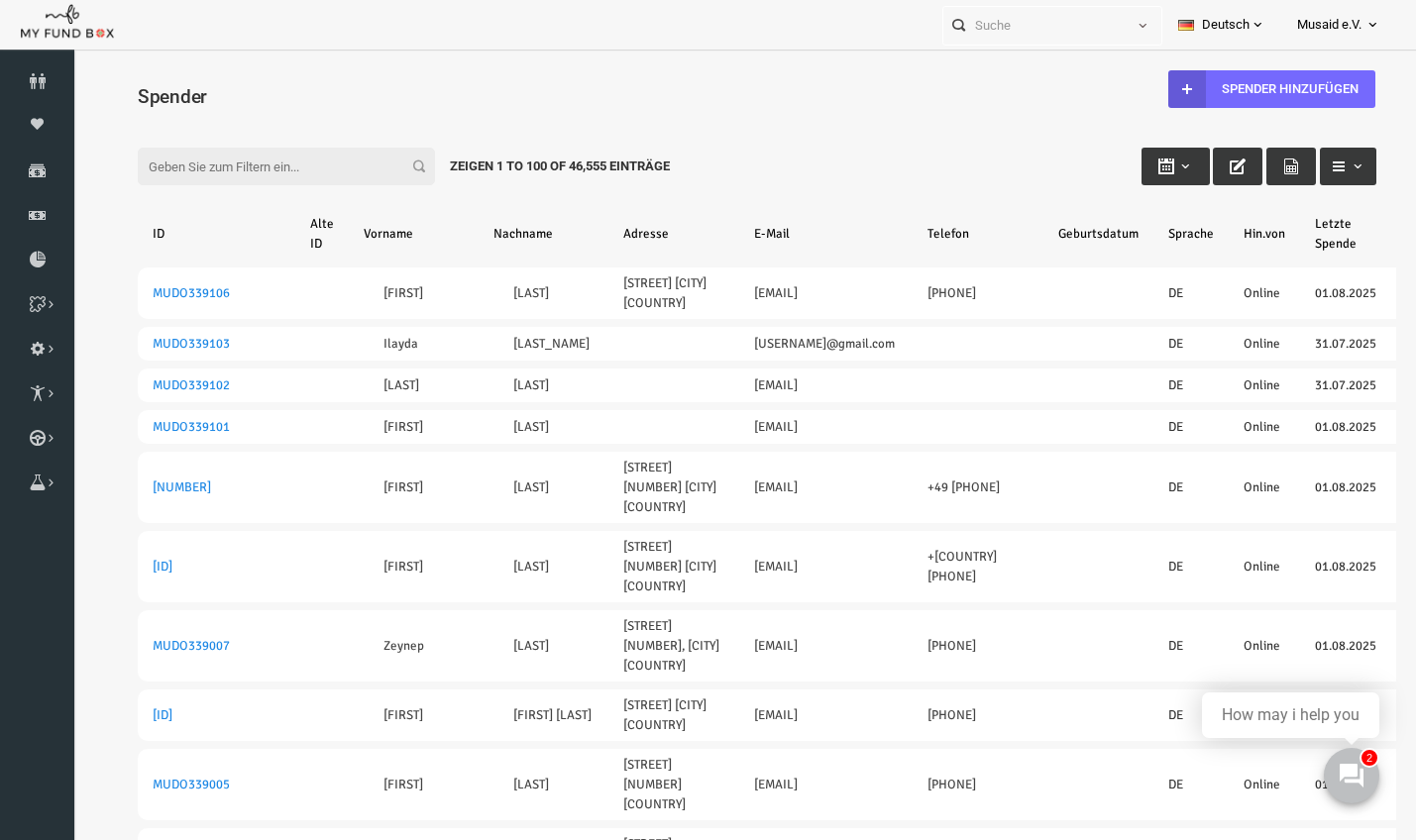 click on "Filter:" at bounding box center (260, 166) 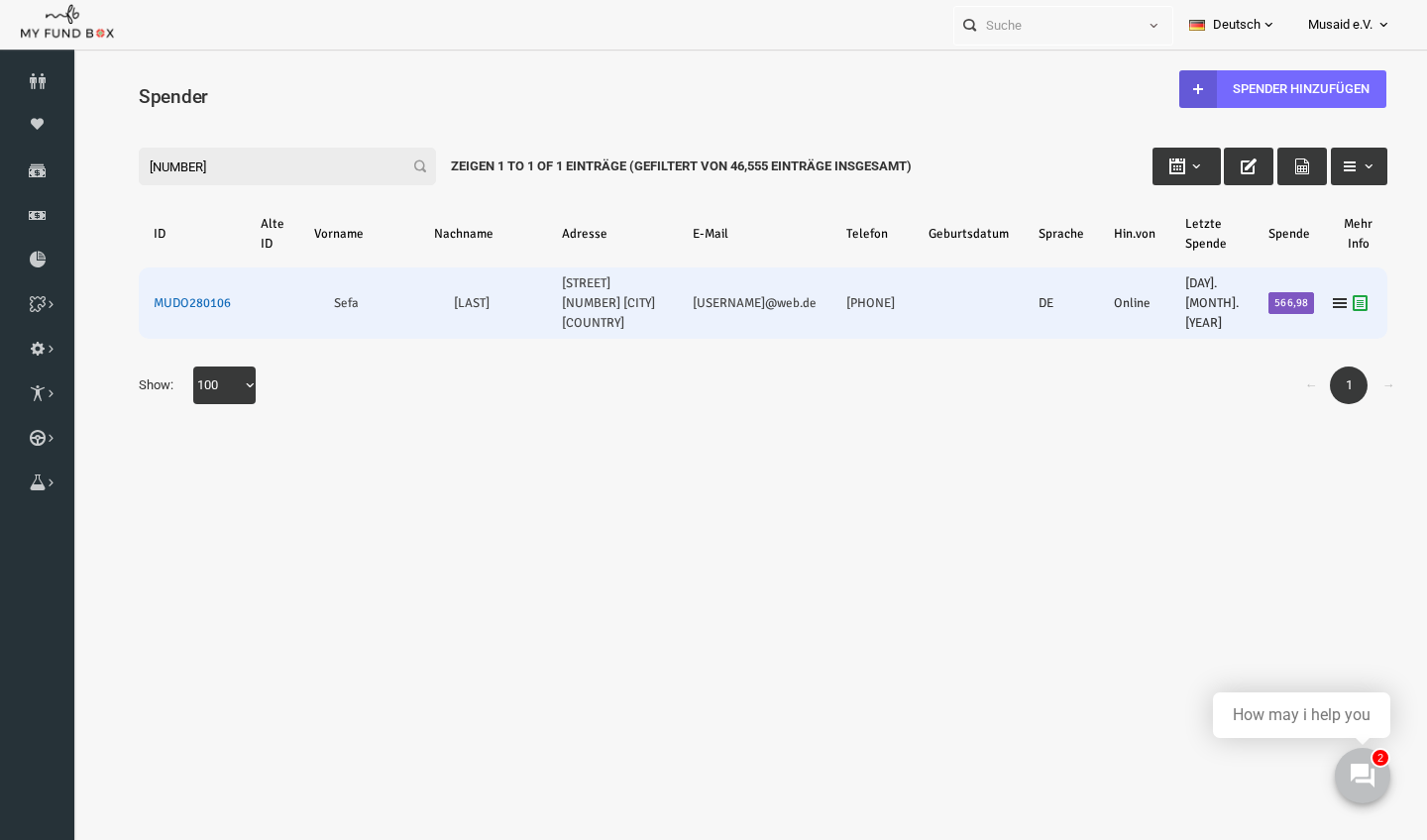 type on "[NUMBER]" 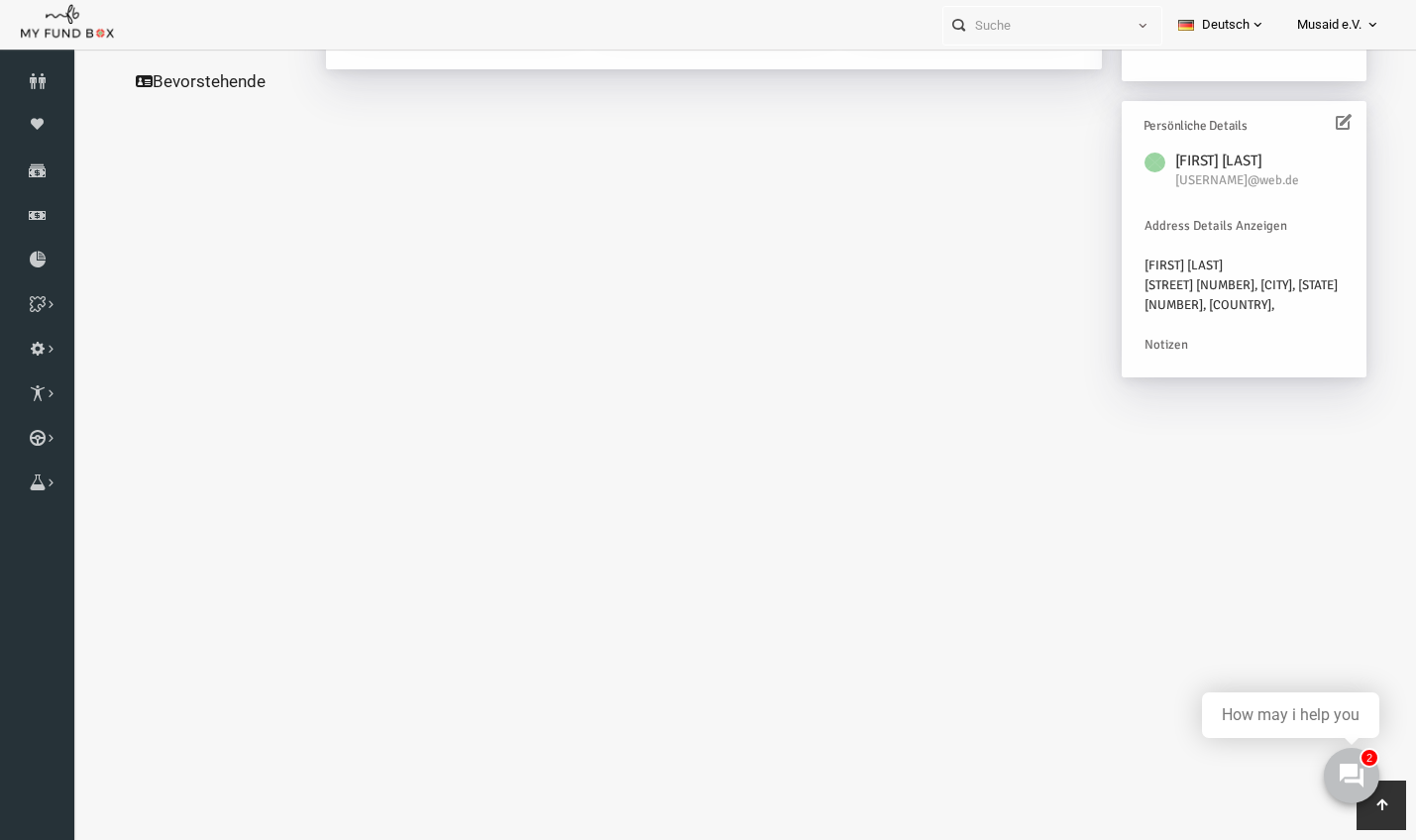 scroll, scrollTop: 569, scrollLeft: 0, axis: vertical 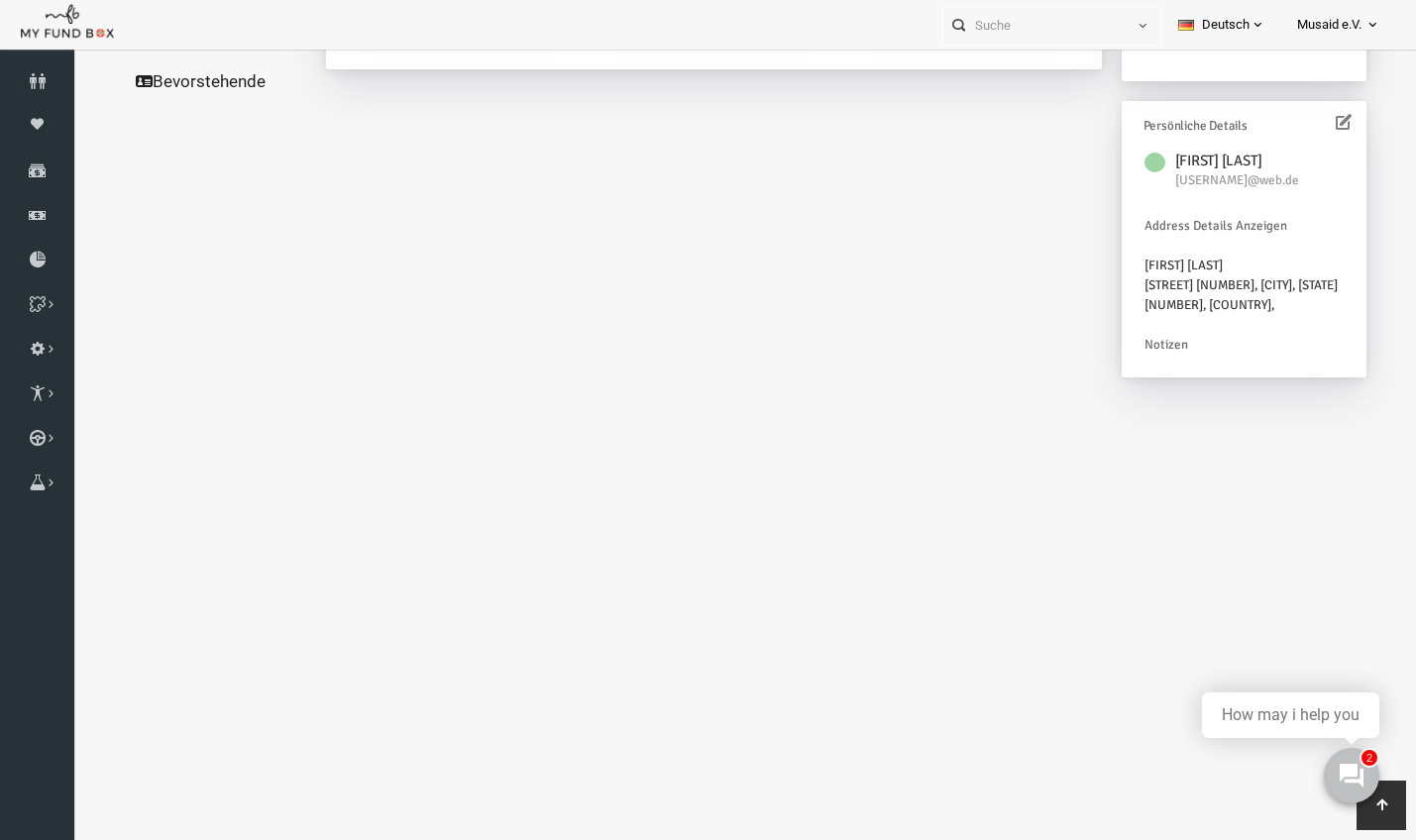 click on "Alle Spenden" at bounding box center (190, -223) 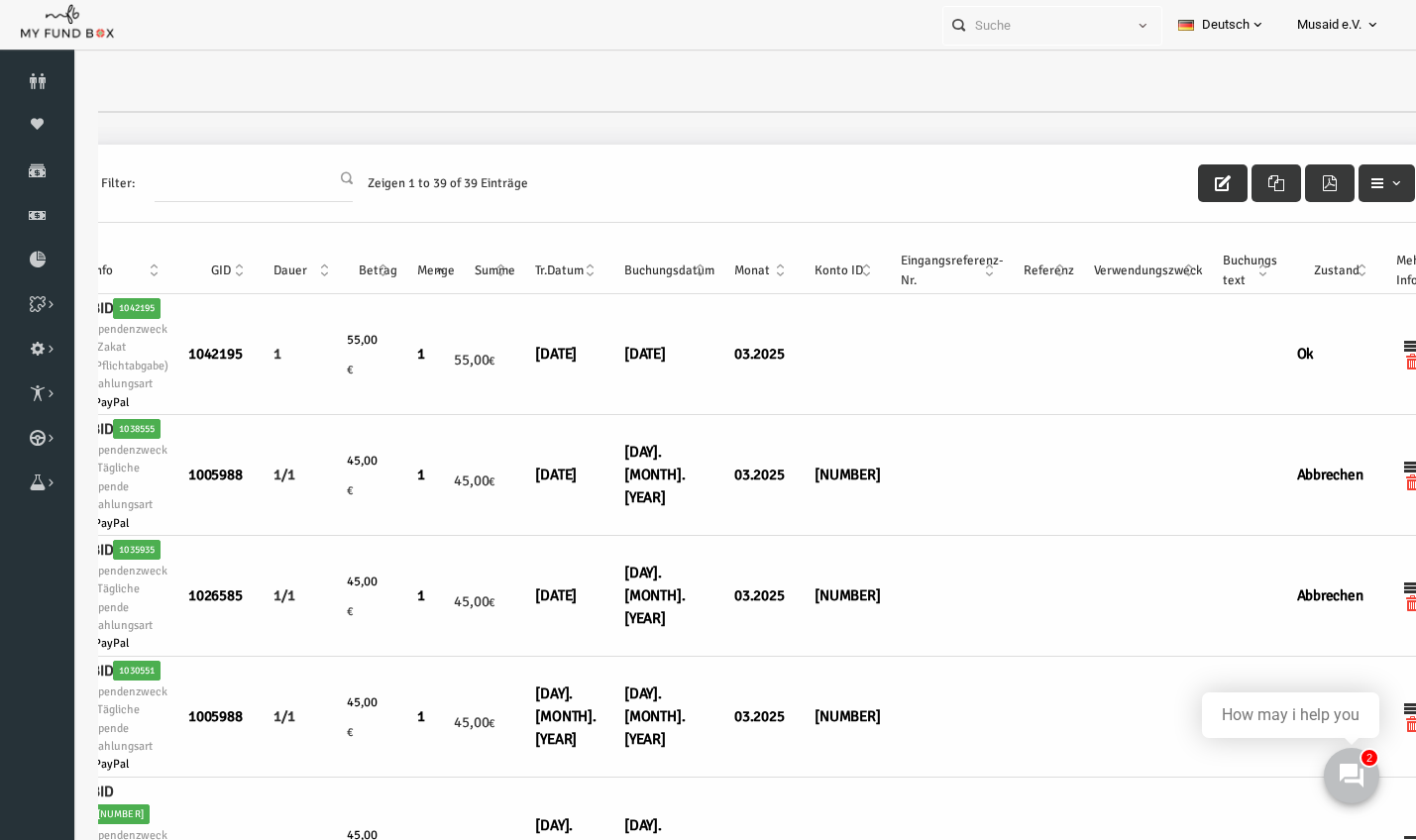 scroll, scrollTop: 0, scrollLeft: 183, axis: horizontal 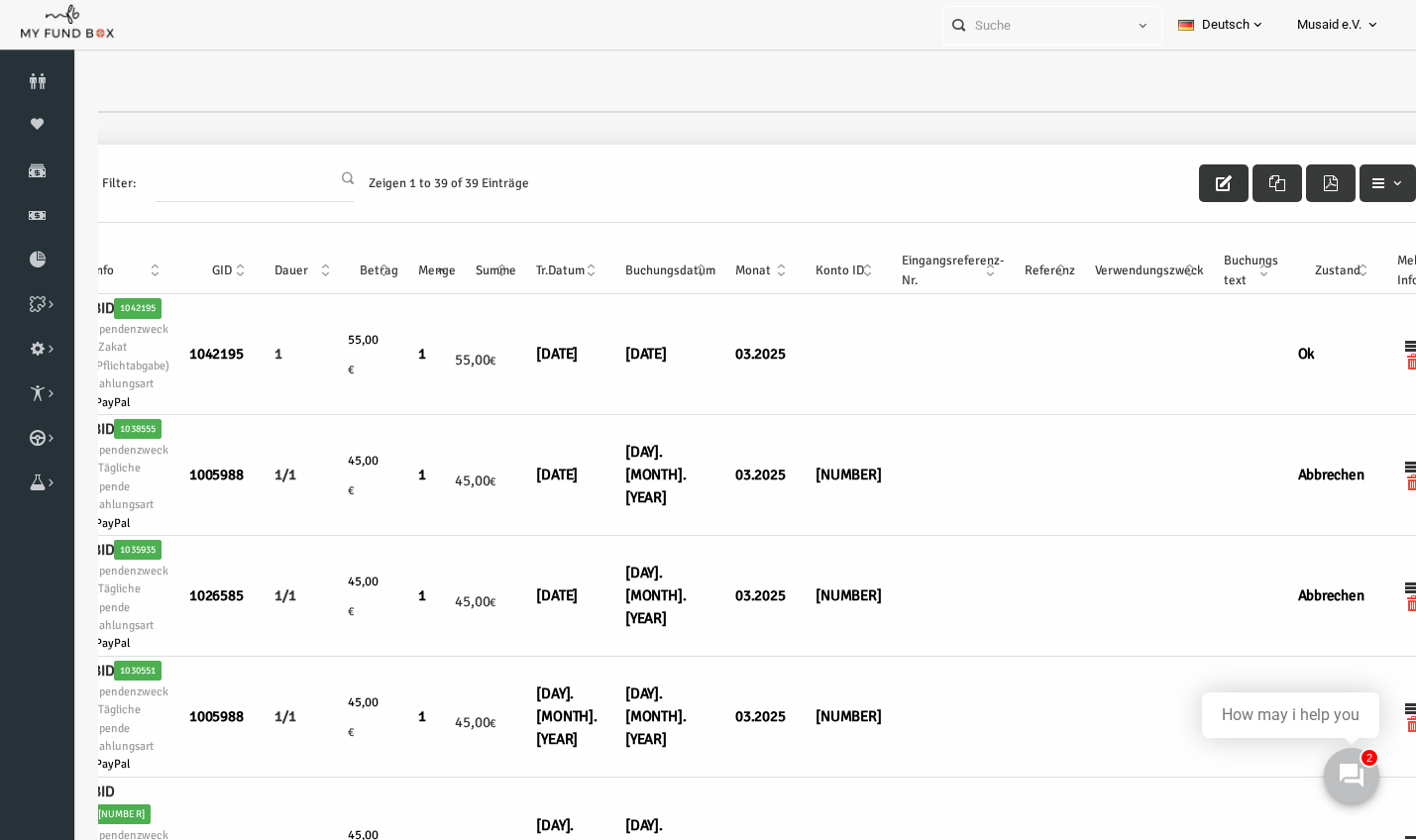 click at bounding box center (1197, 183) 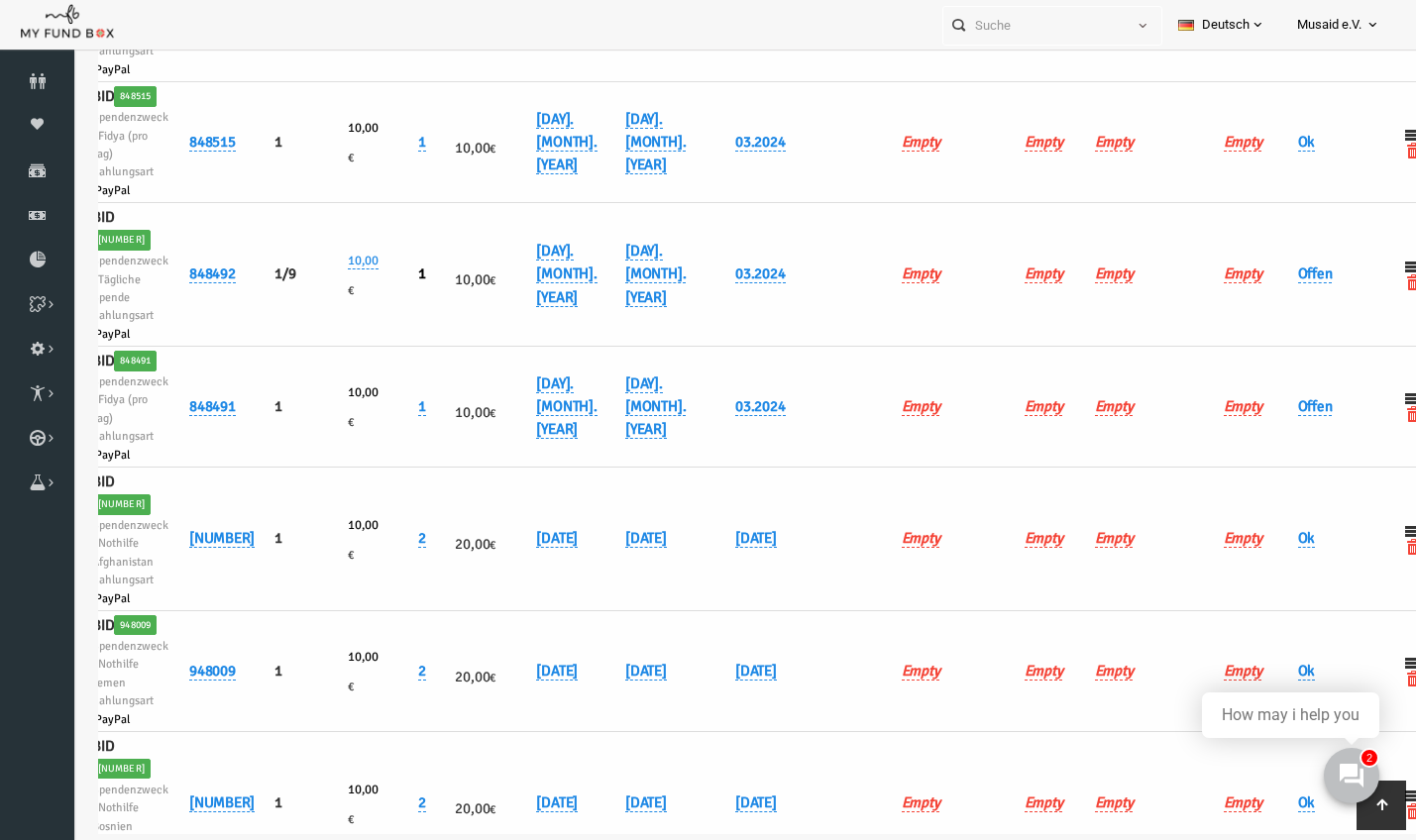 scroll, scrollTop: 4536, scrollLeft: 0, axis: vertical 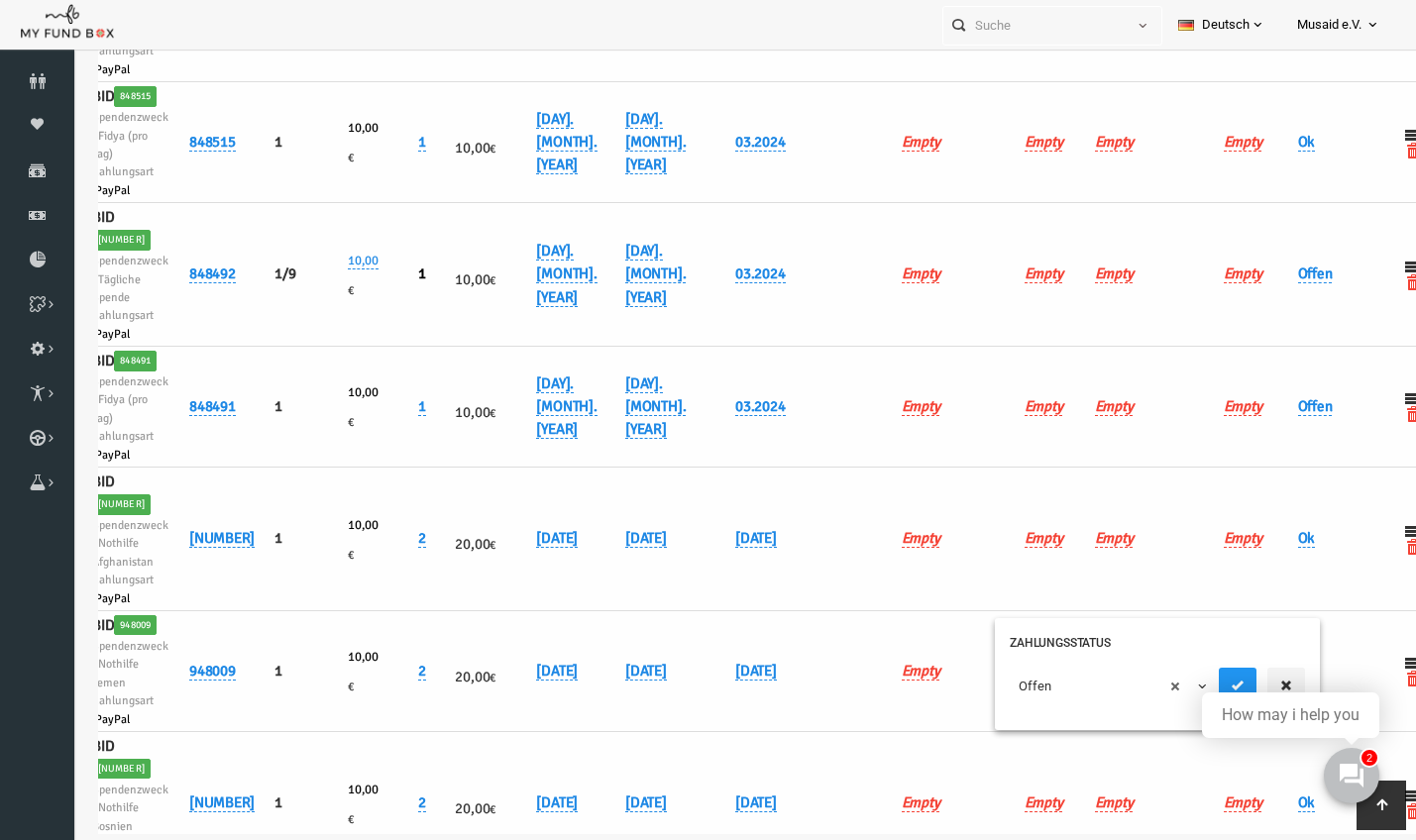 click on "× Offen" at bounding box center (1082, 686) 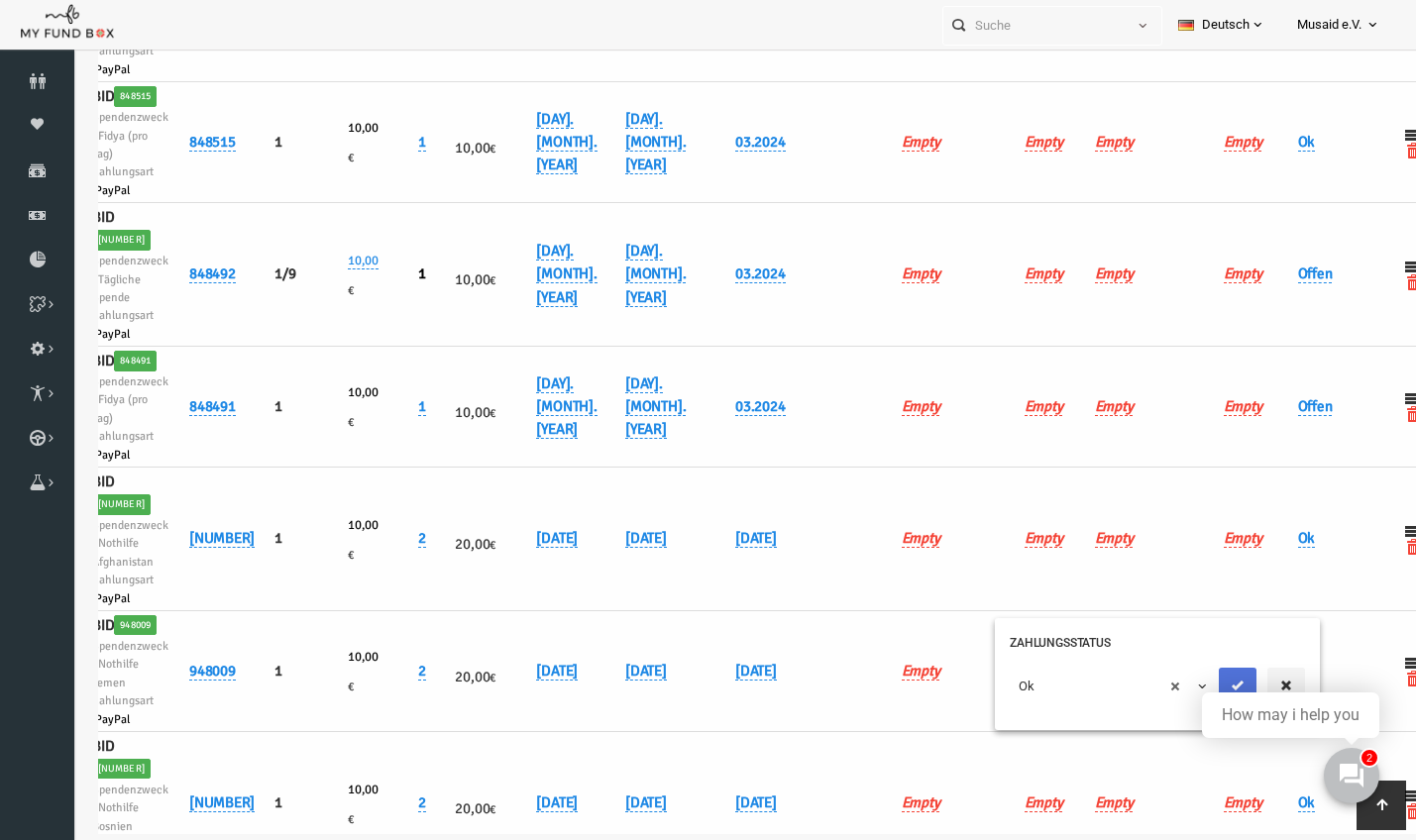 click at bounding box center [1211, 686] 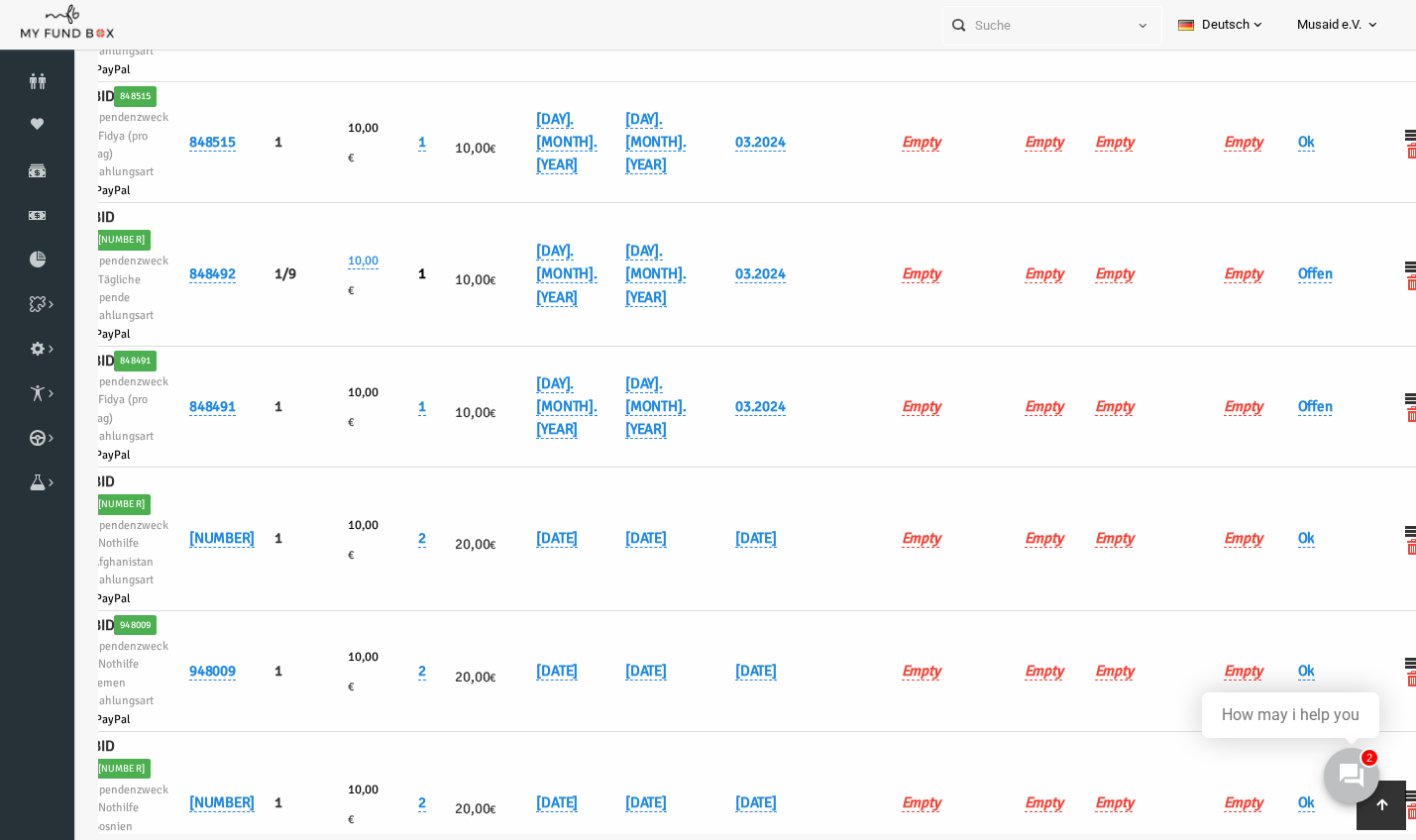 click on "27.07.2025" at bounding box center (633, 1081) 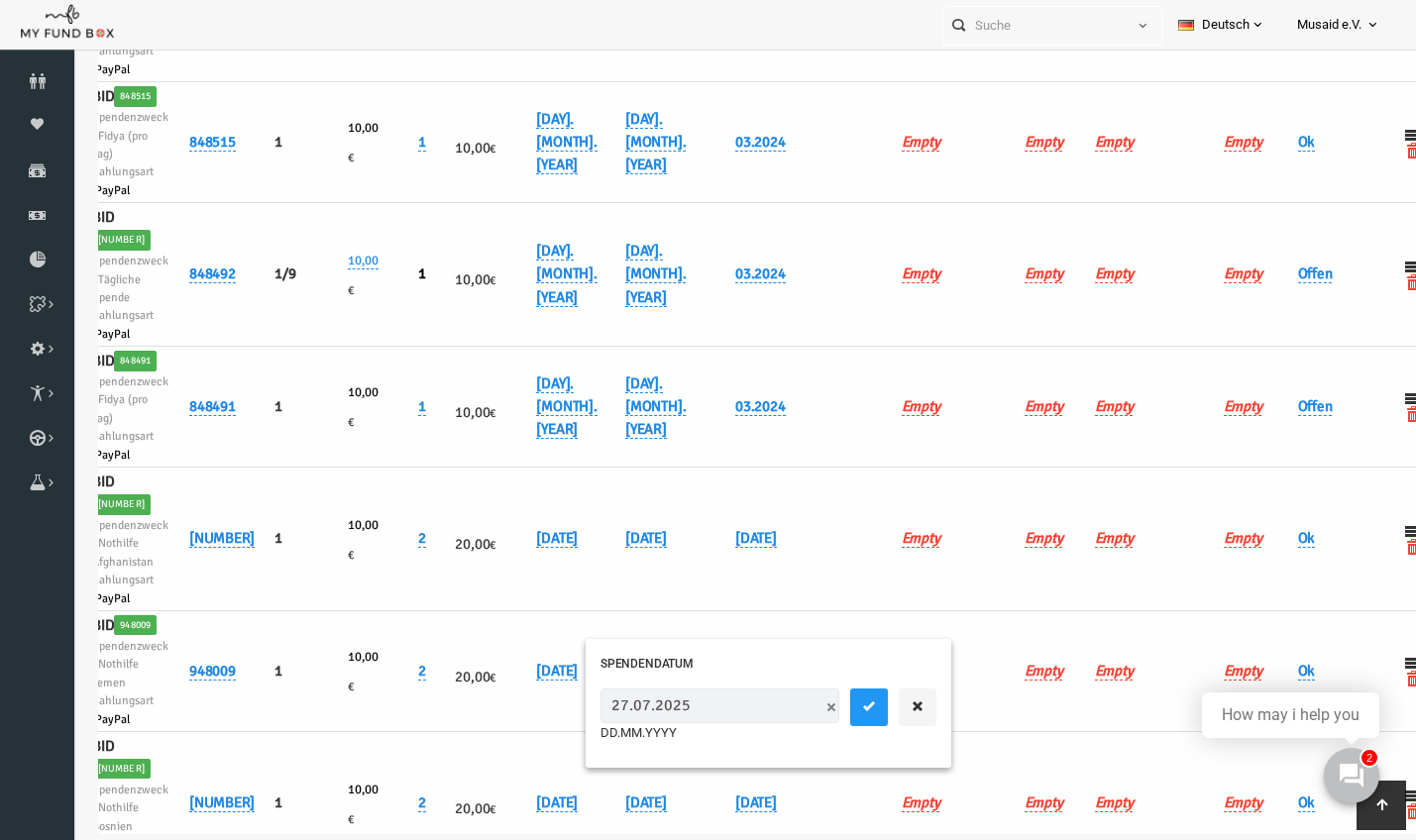 click on "27.07.2025" at bounding box center [693, 705] 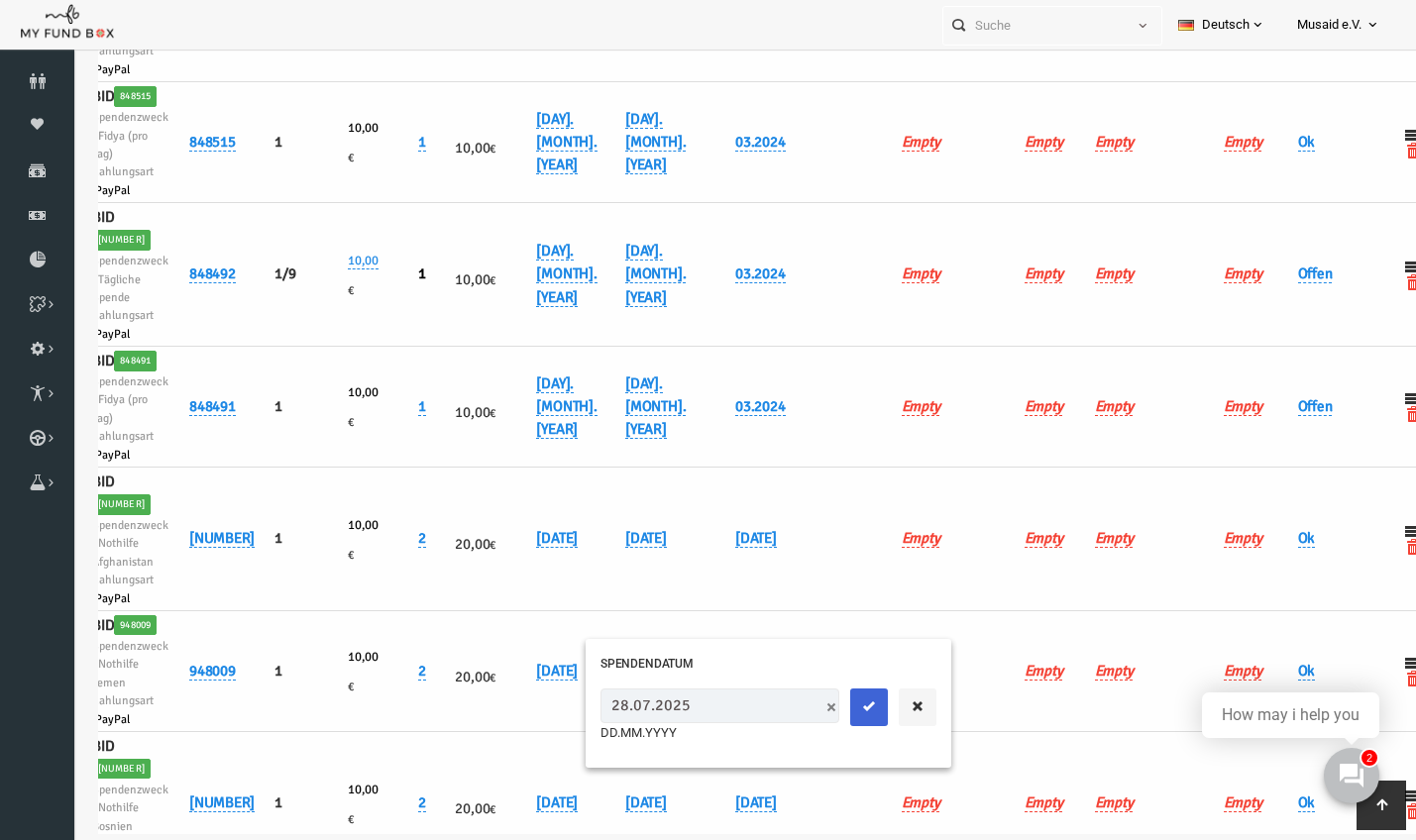 click at bounding box center [842, 706] 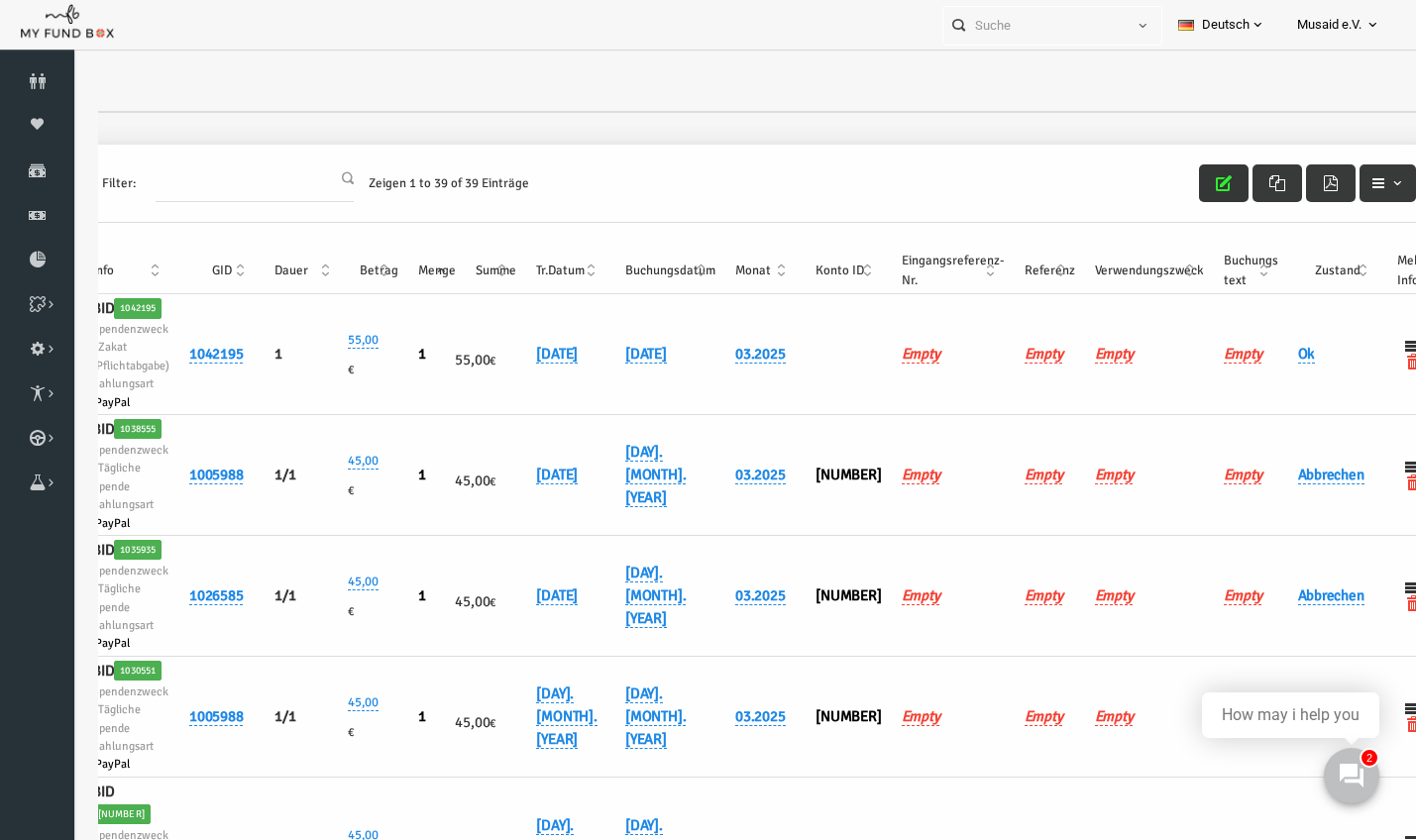 scroll, scrollTop: 0, scrollLeft: 0, axis: both 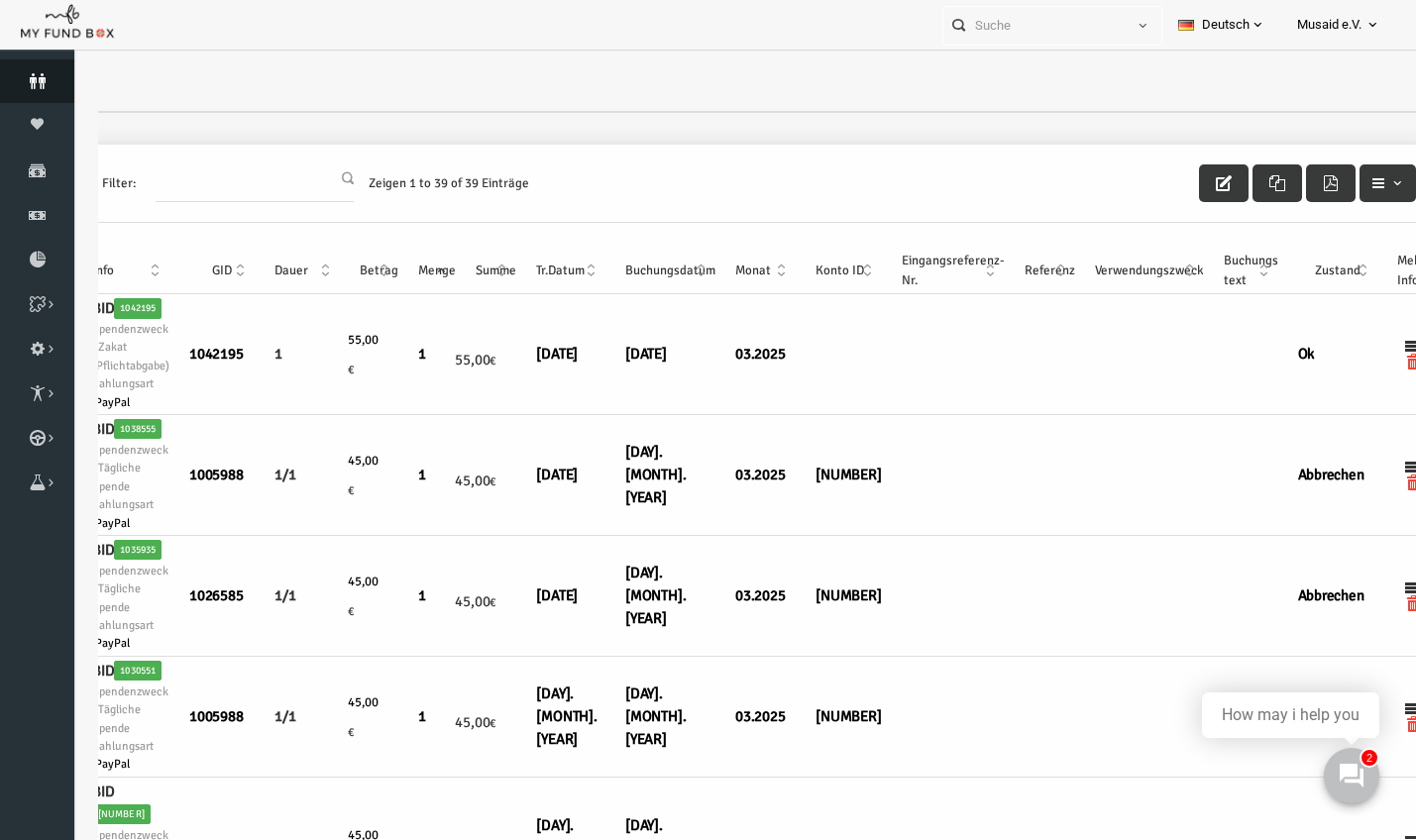 click at bounding box center (37, 81) 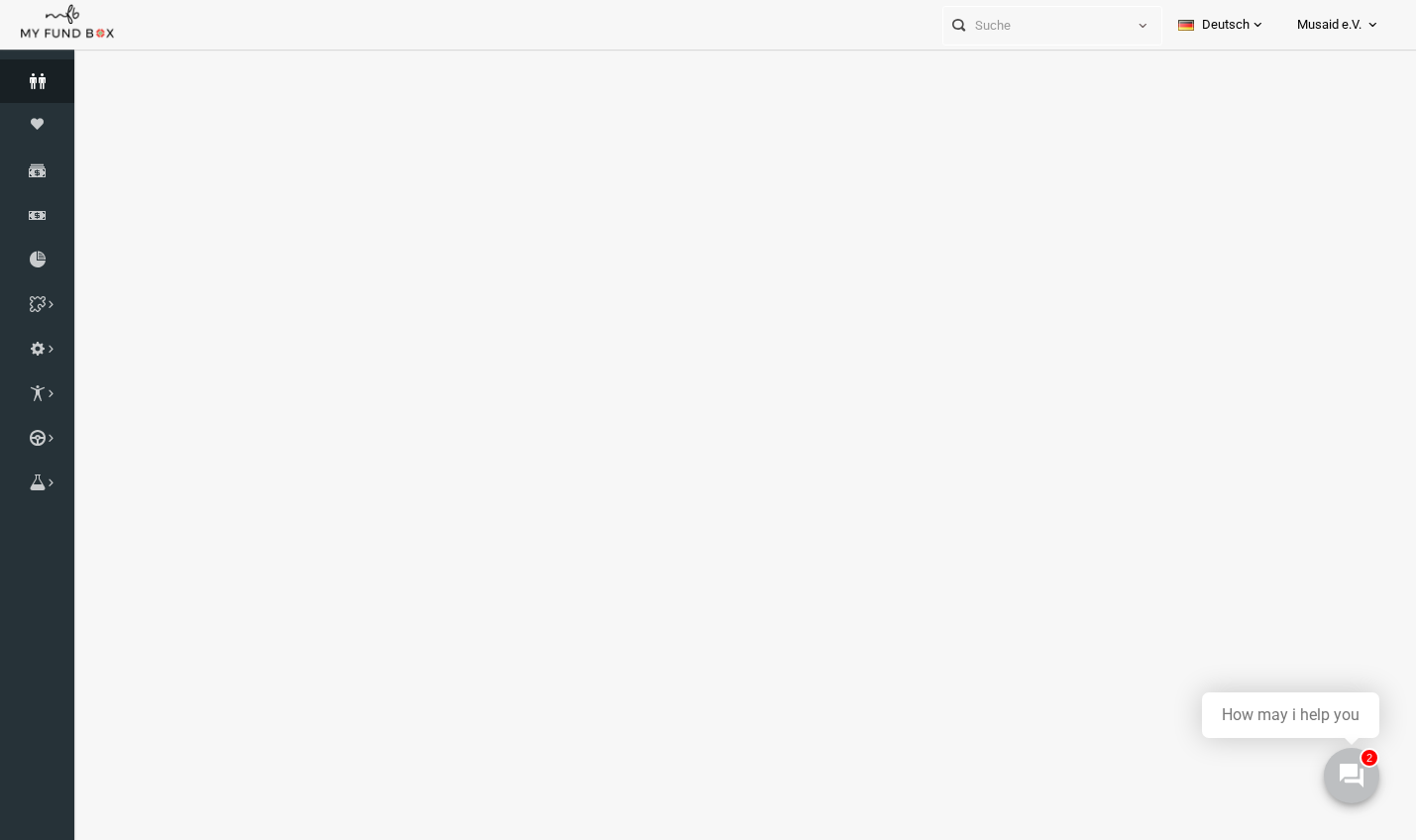 select on "100" 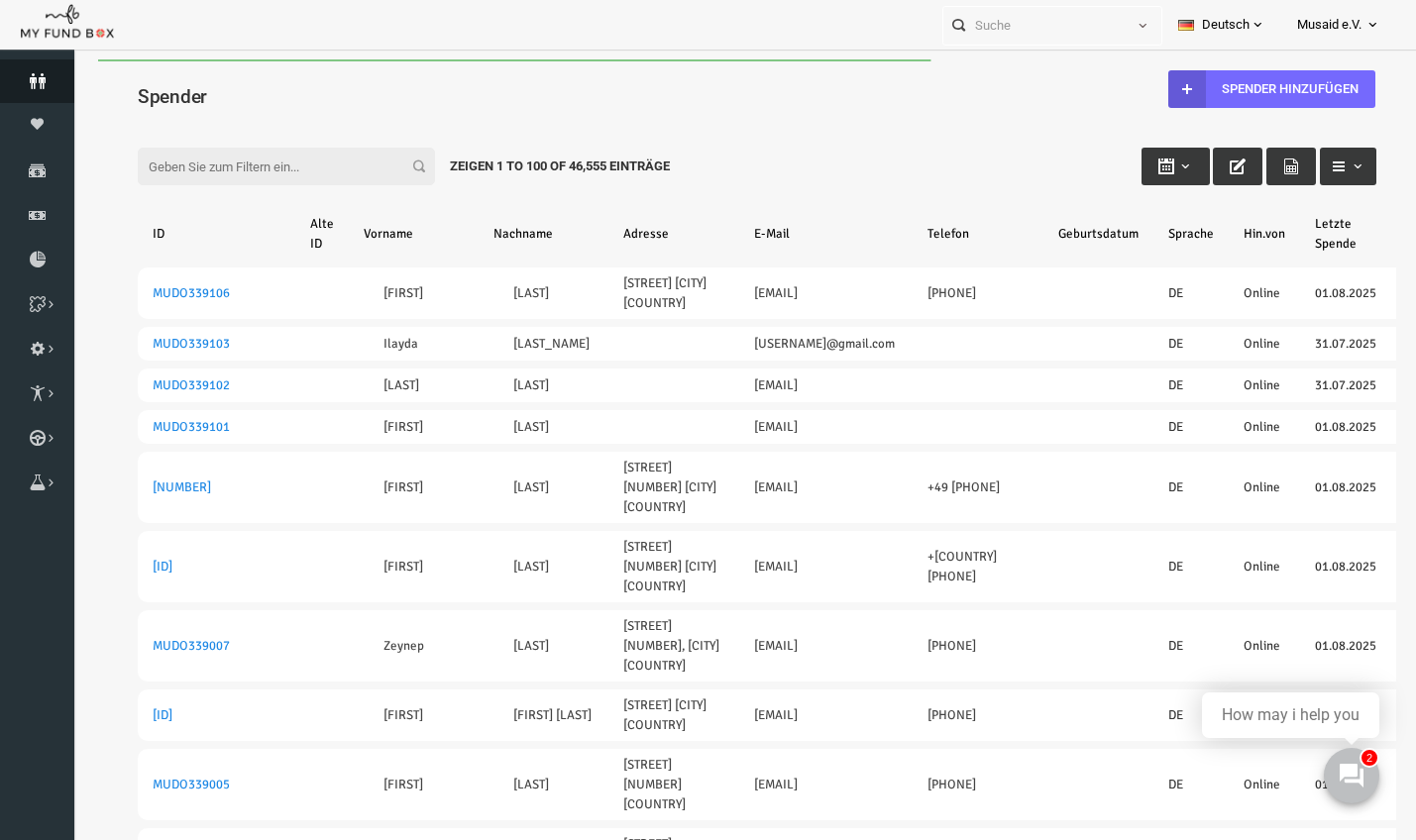 scroll, scrollTop: 0, scrollLeft: 0, axis: both 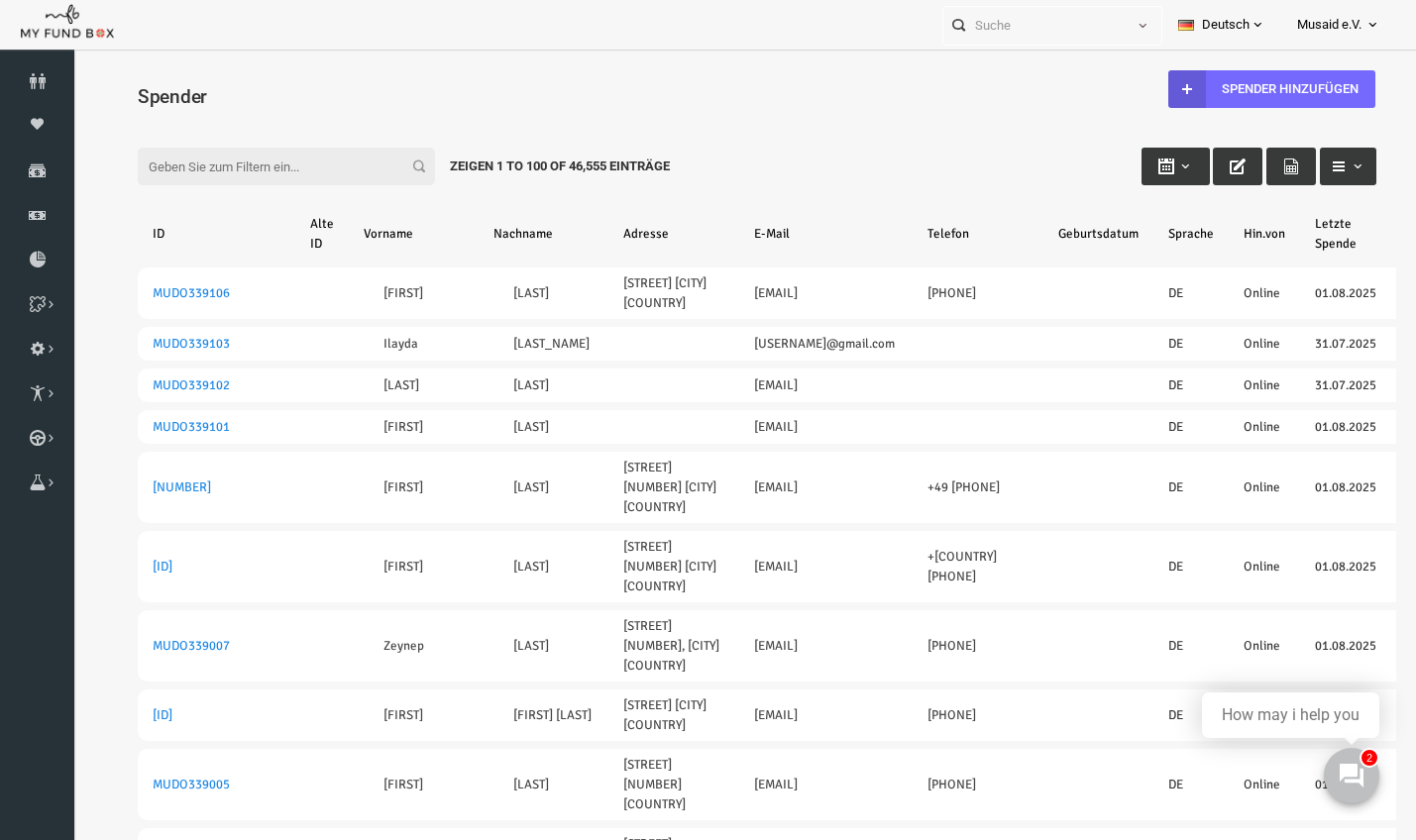 click on "Filter:" at bounding box center (260, 166) 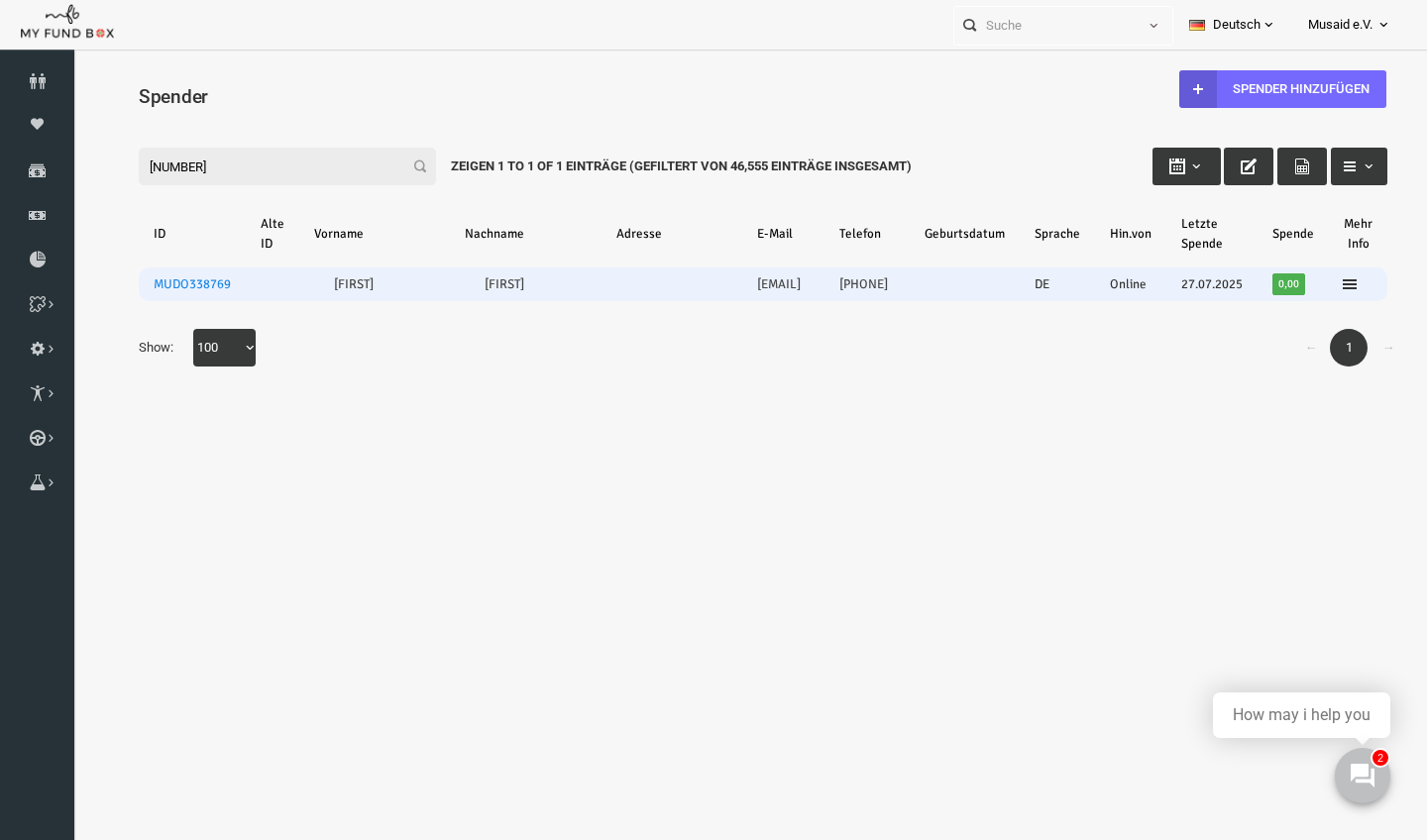 type on "[NUMBER]" 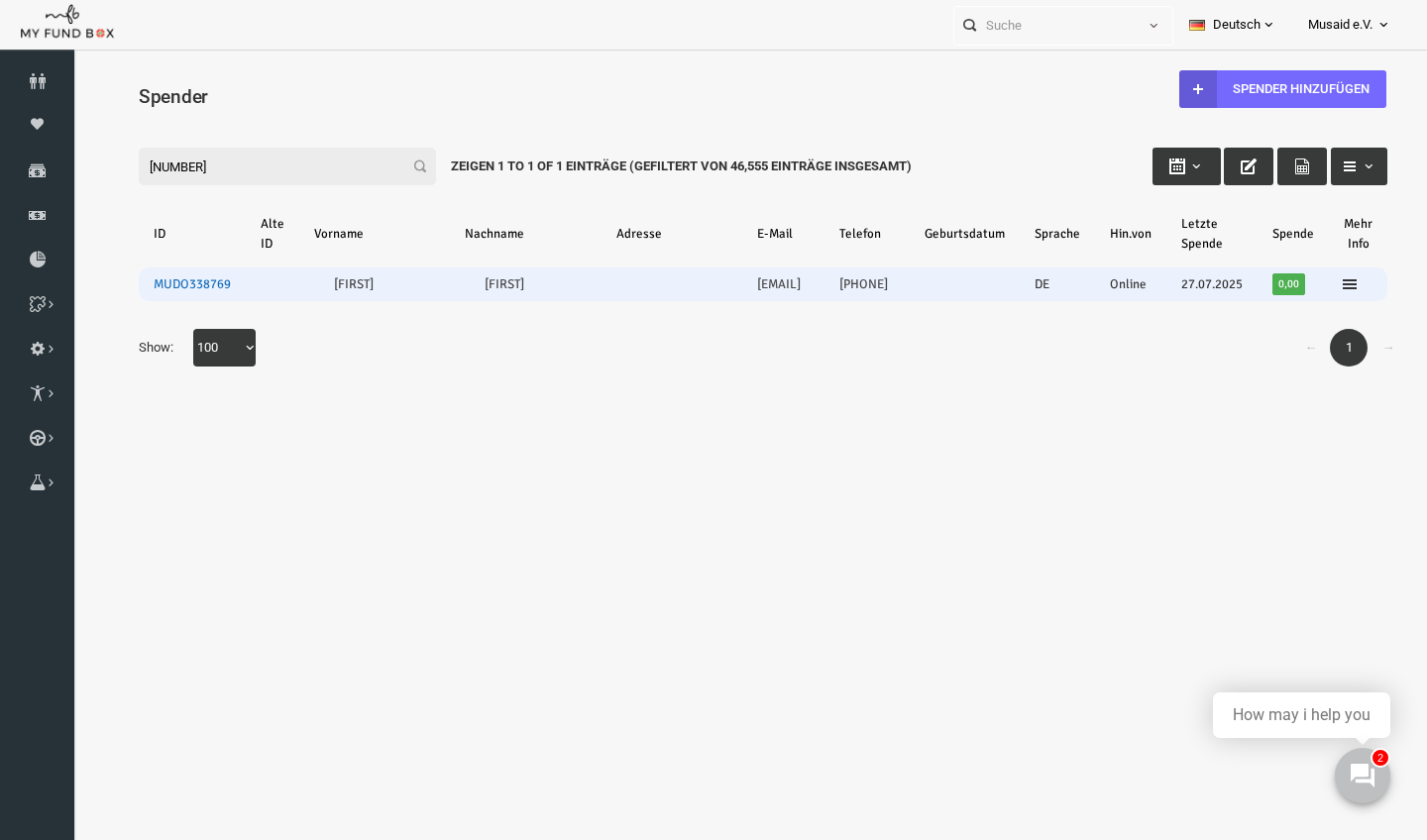 click on "MUDO338769" at bounding box center [165, 284] 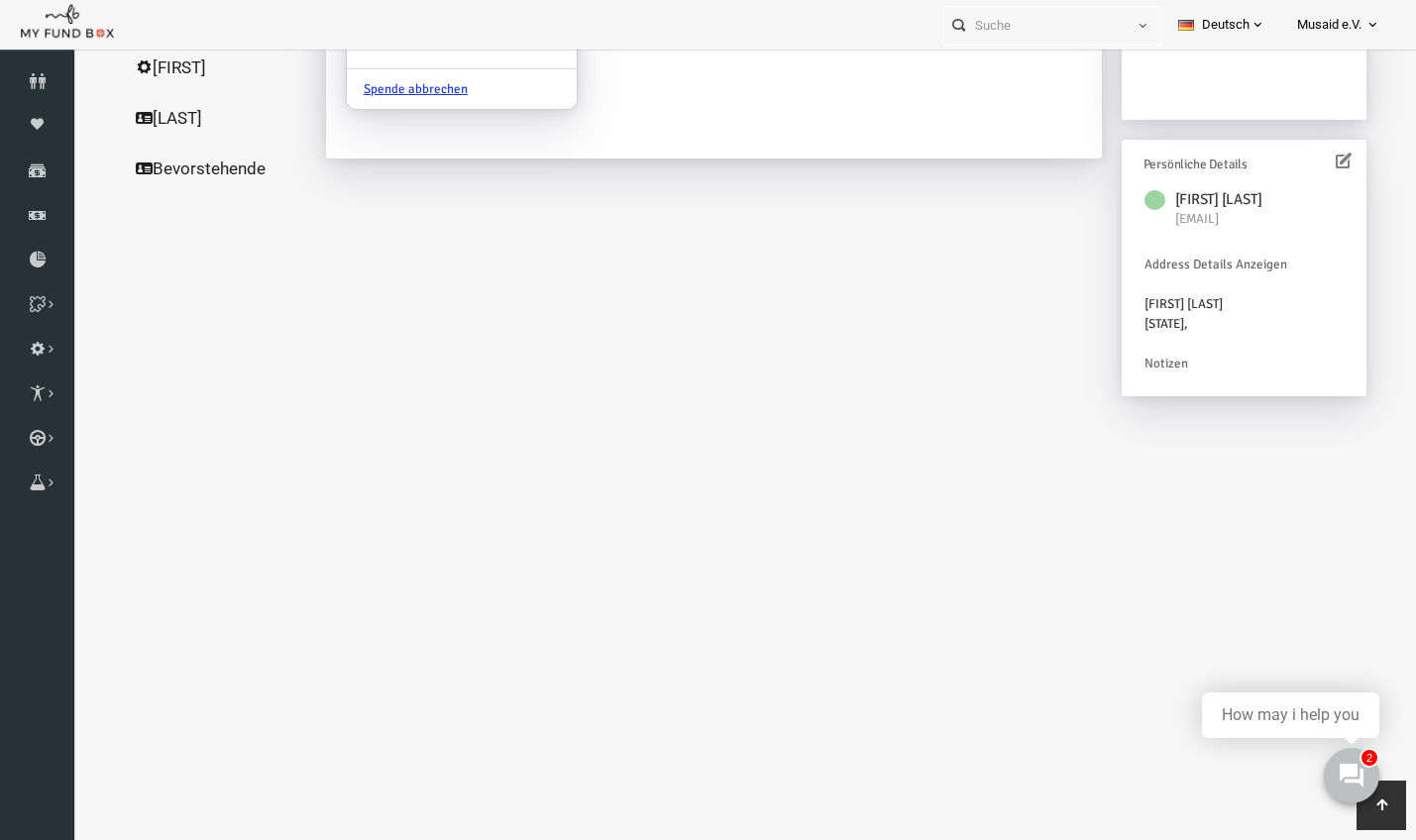 scroll, scrollTop: 481, scrollLeft: 0, axis: vertical 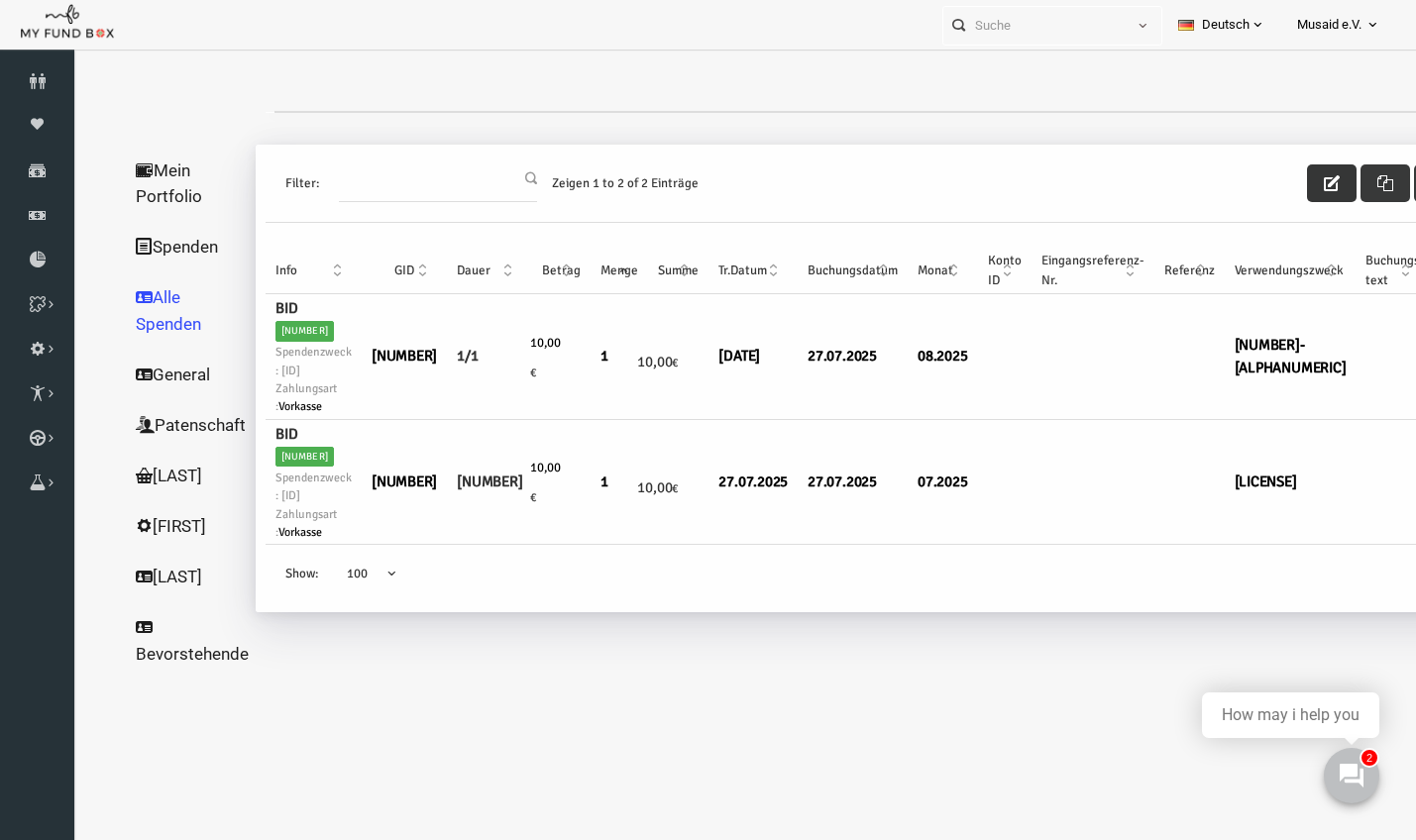 click at bounding box center [1305, 183] 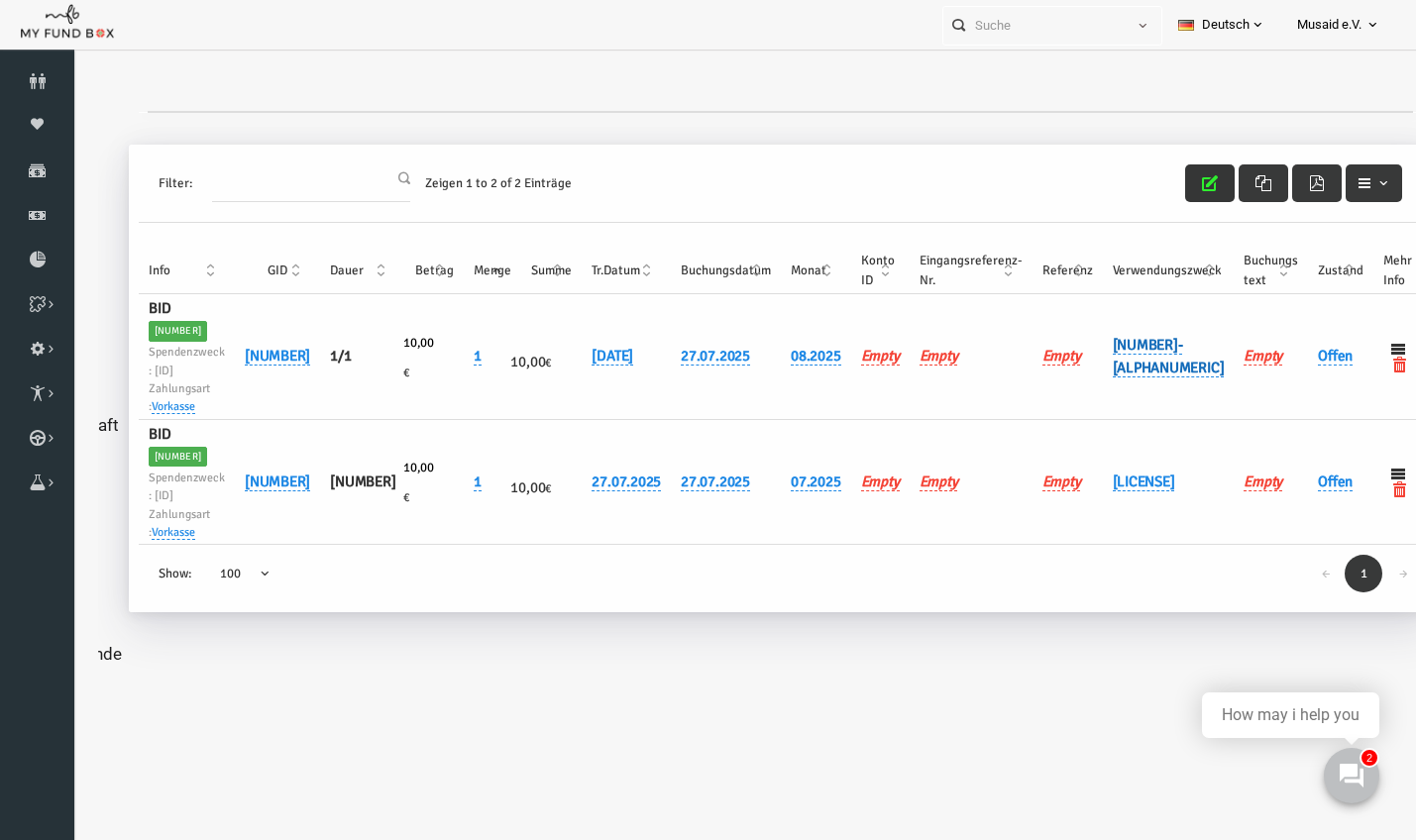 scroll, scrollTop: 0, scrollLeft: 125, axis: horizontal 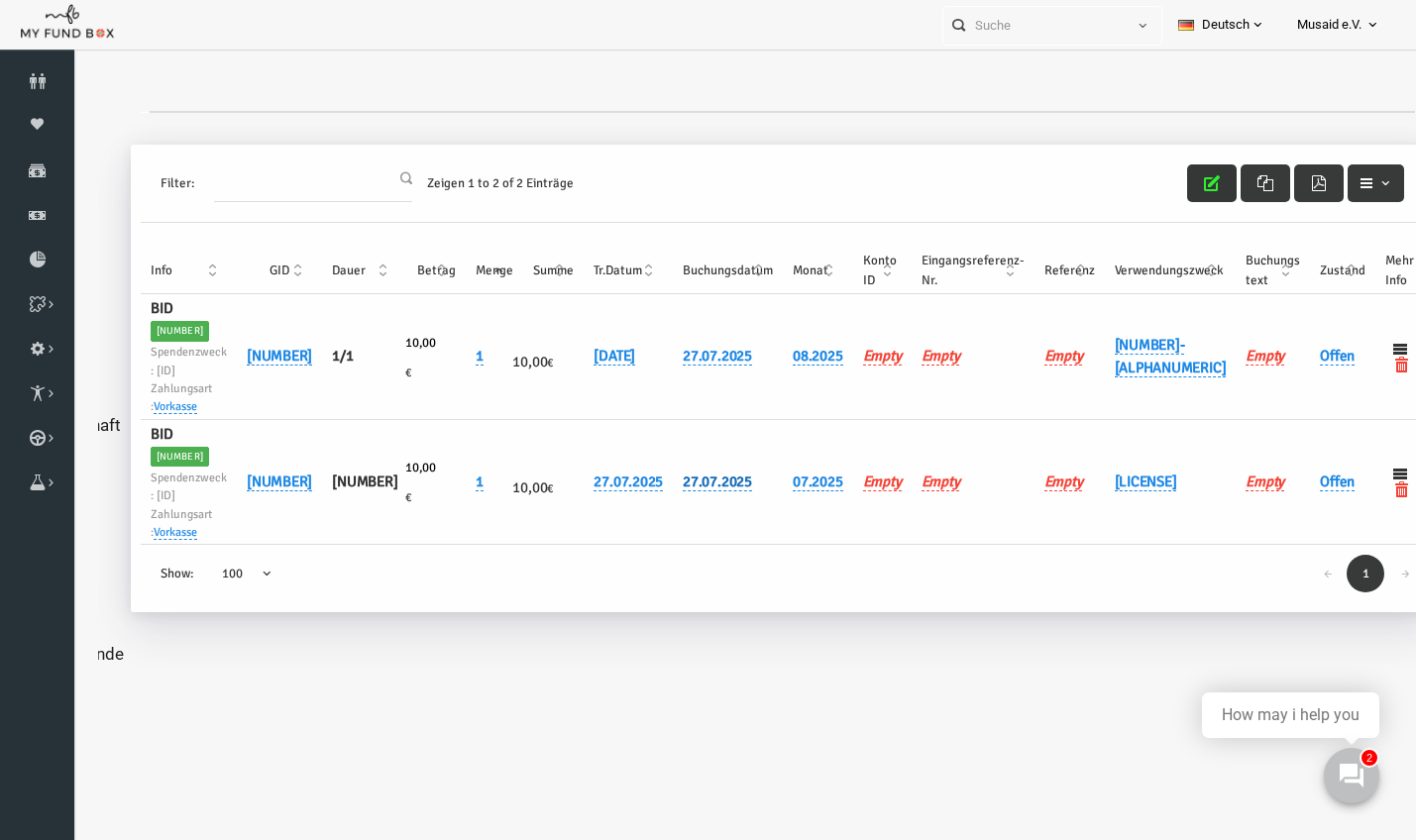click on "27.07.2025" at bounding box center (691, 481) 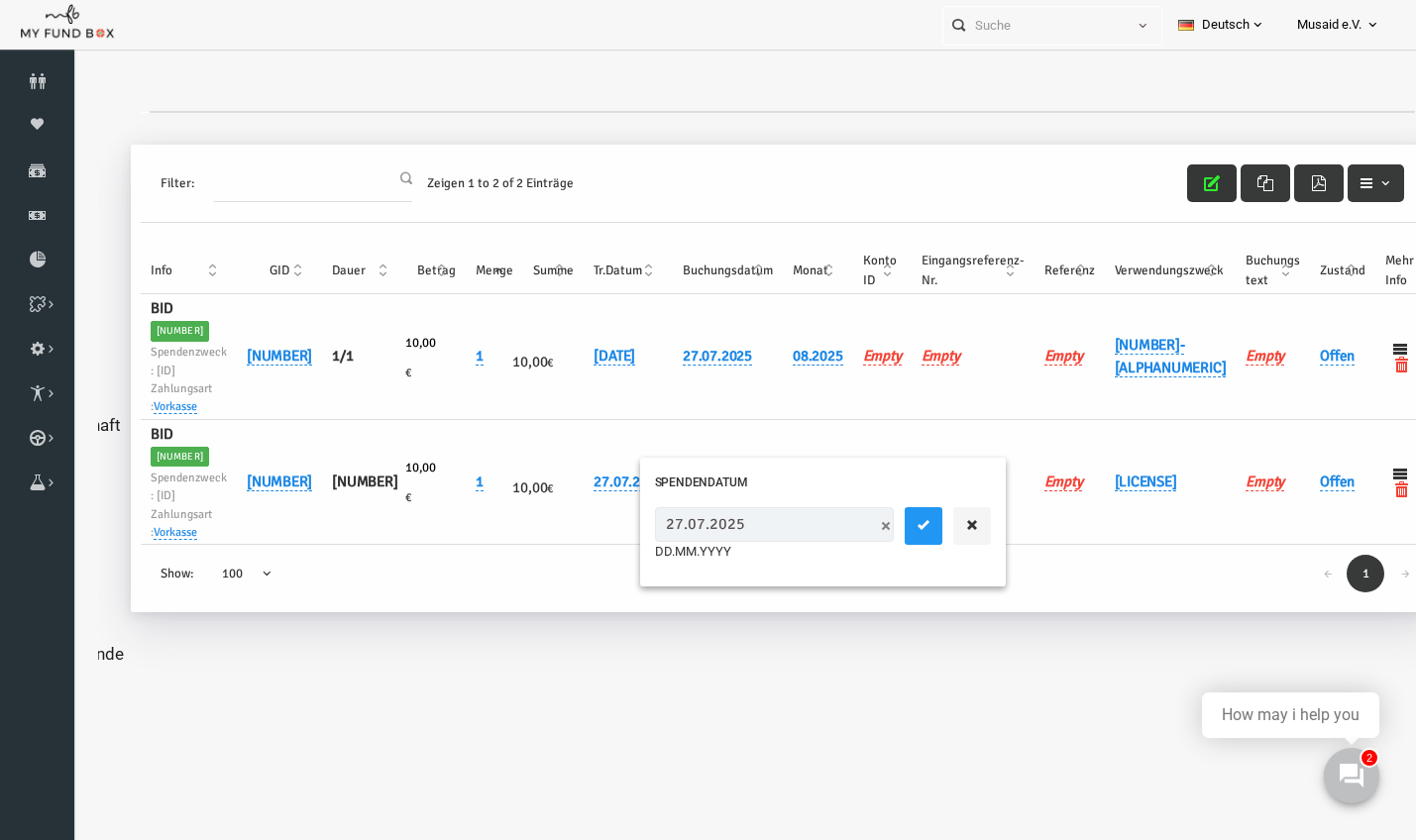 click on "27.07.2025" at bounding box center [747, 524] 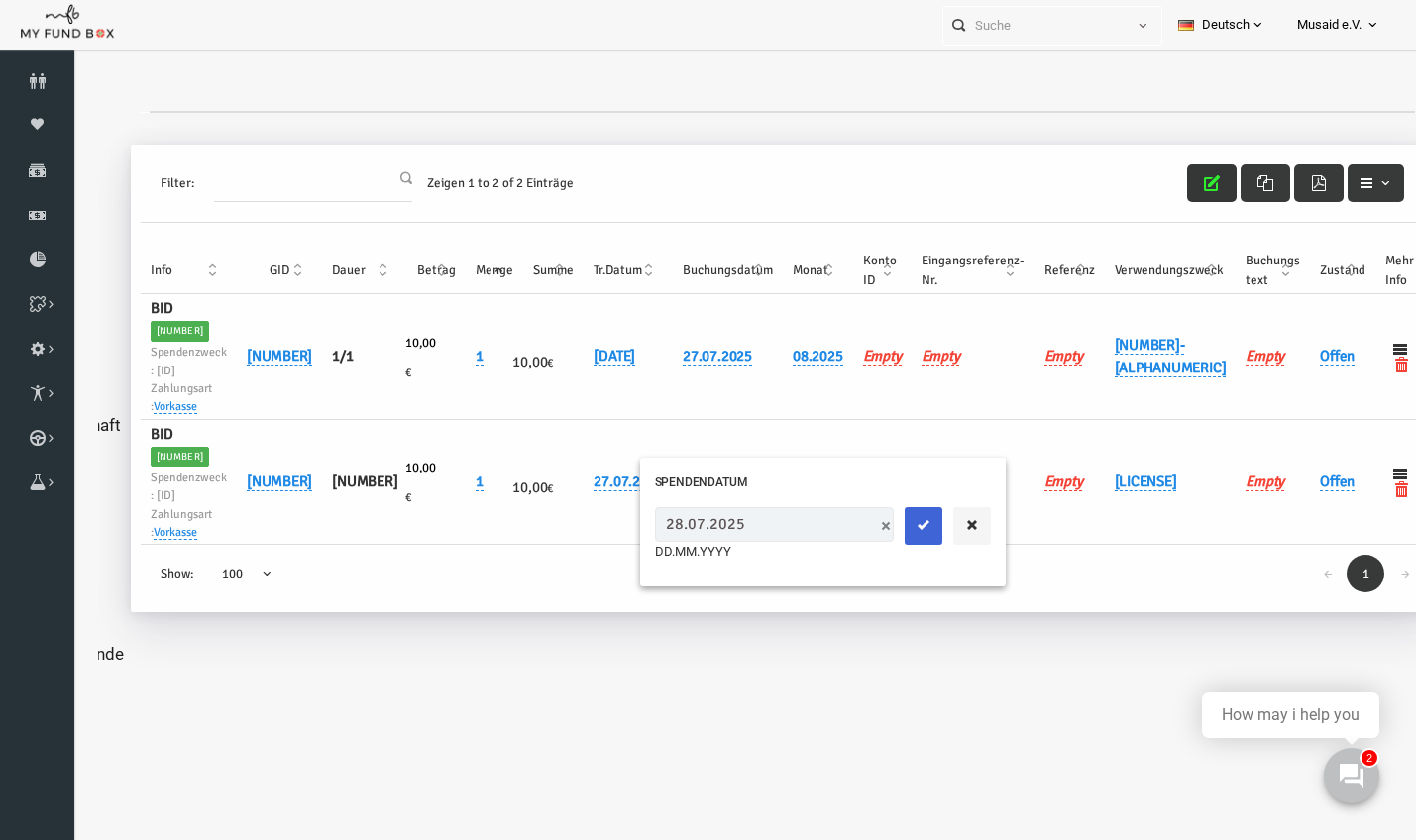 click at bounding box center [897, 525] 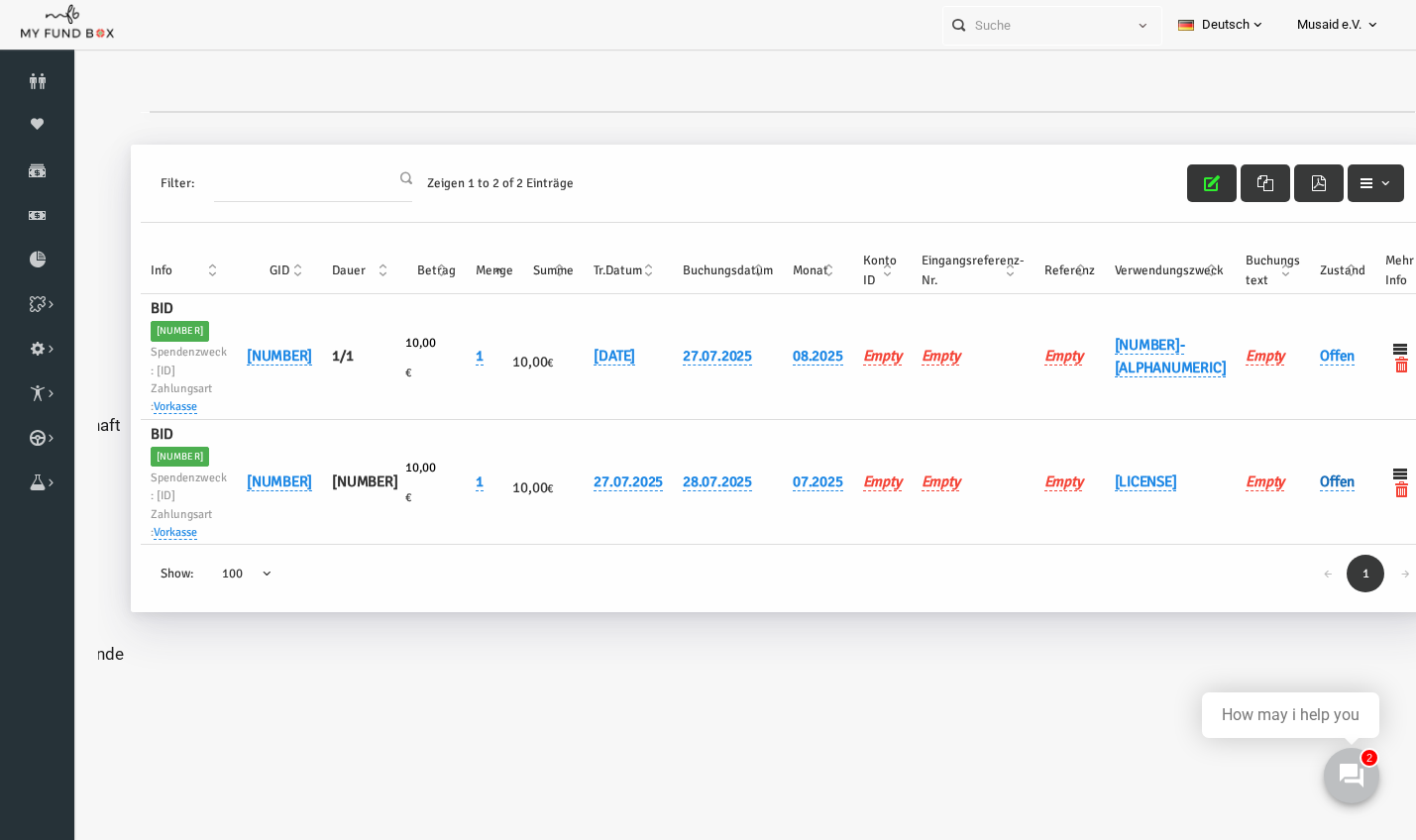 click on "Offen" at bounding box center [1310, 481] 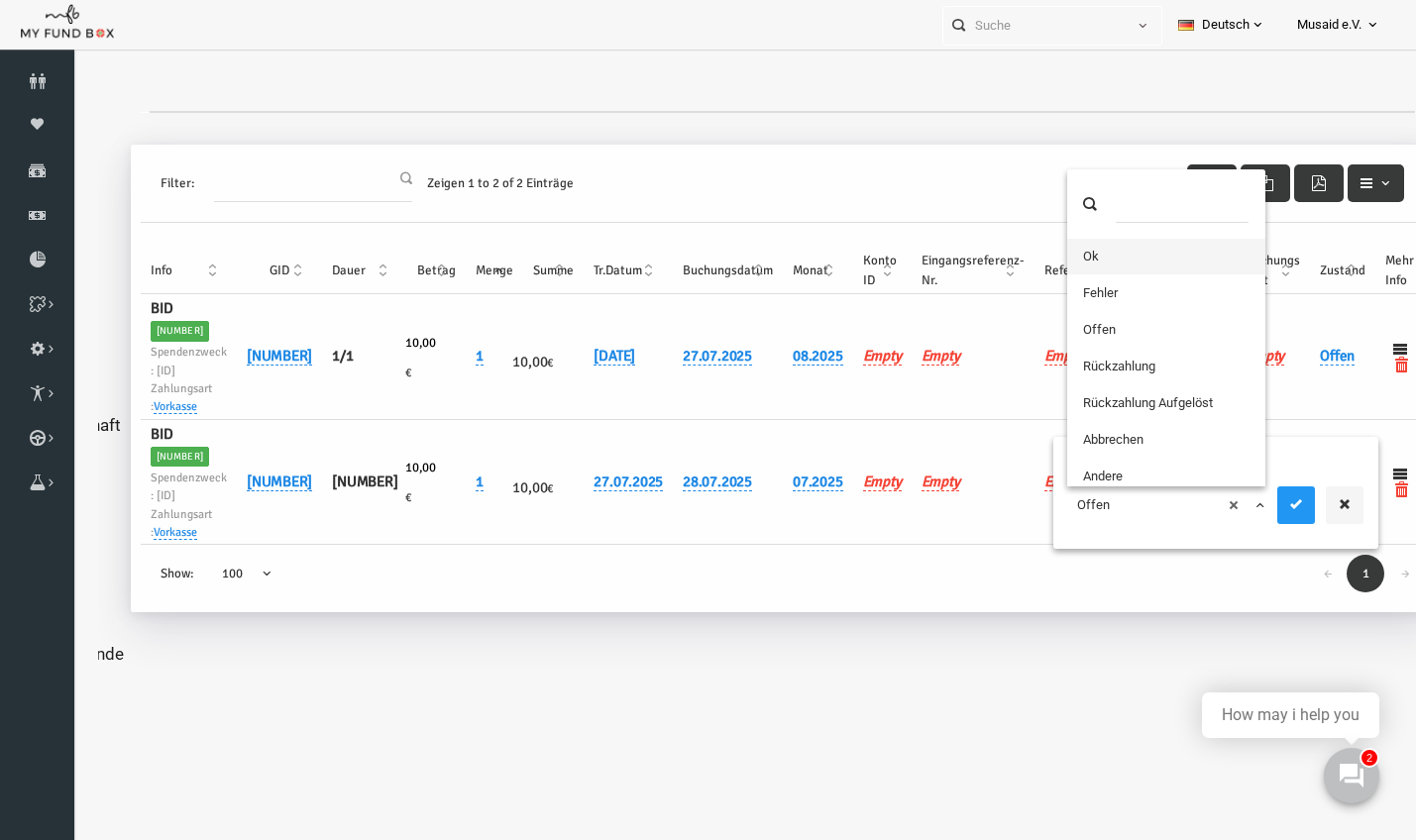 click on "× Offen" at bounding box center [1141, 505] 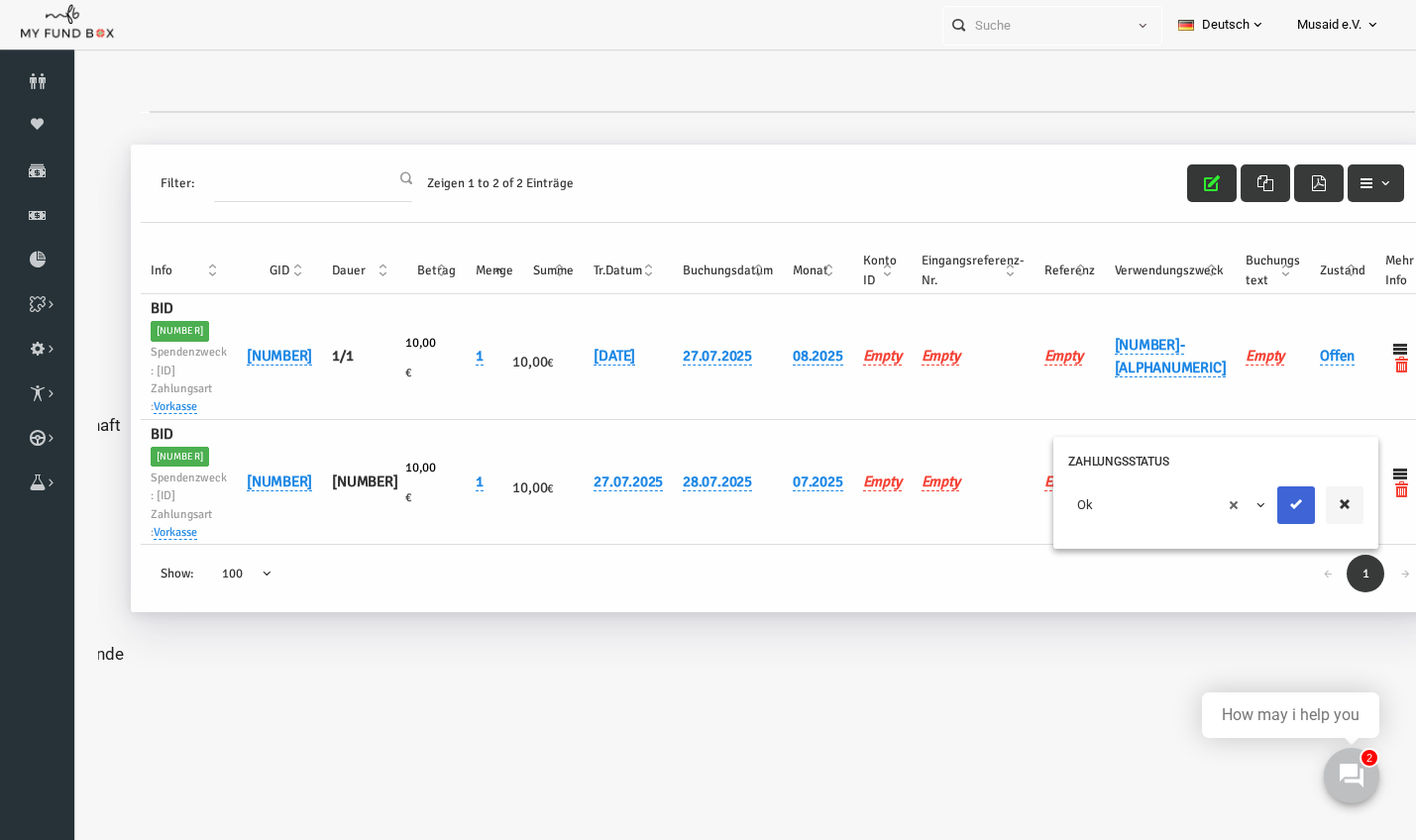 click at bounding box center [1269, 504] 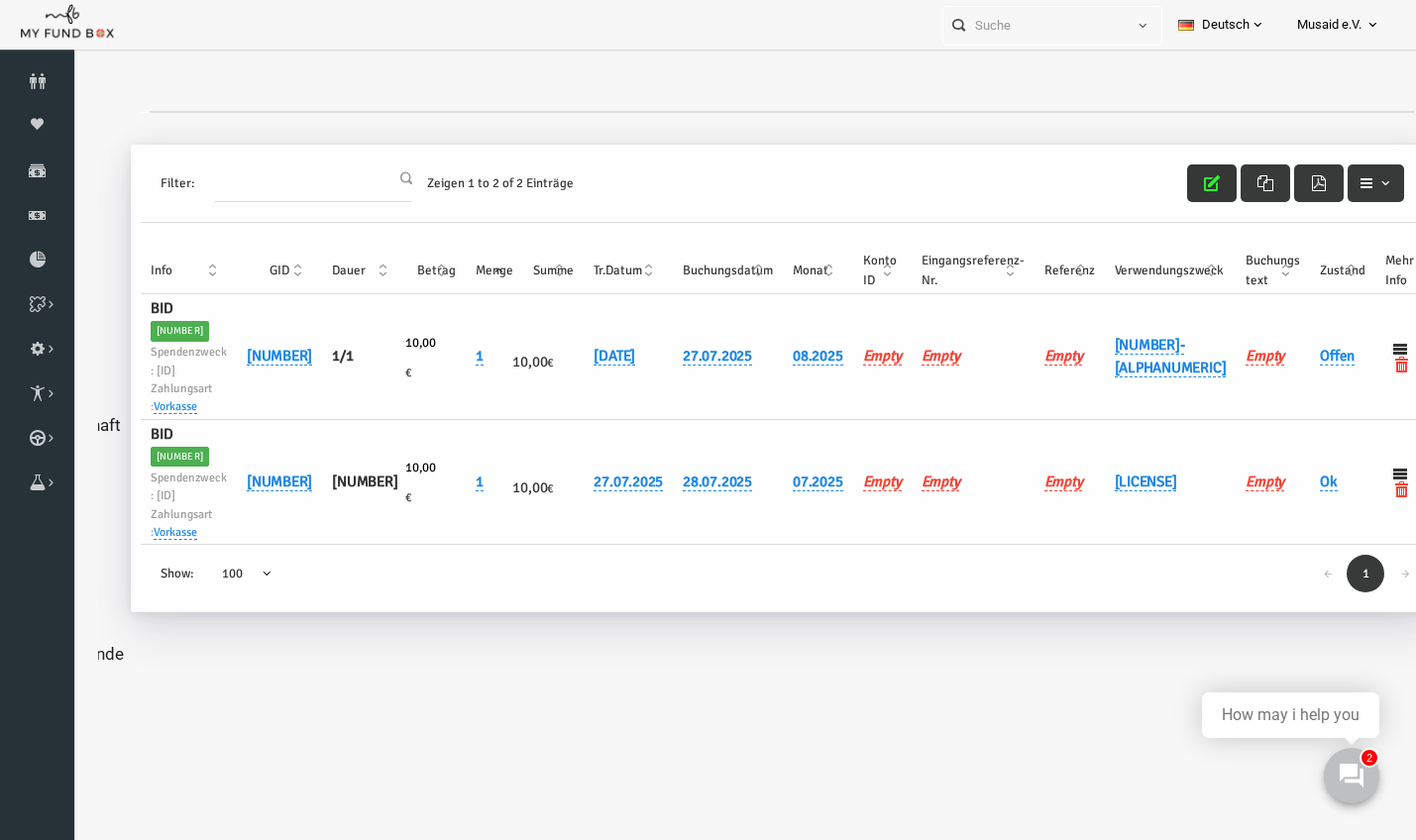 click at bounding box center [1185, 183] 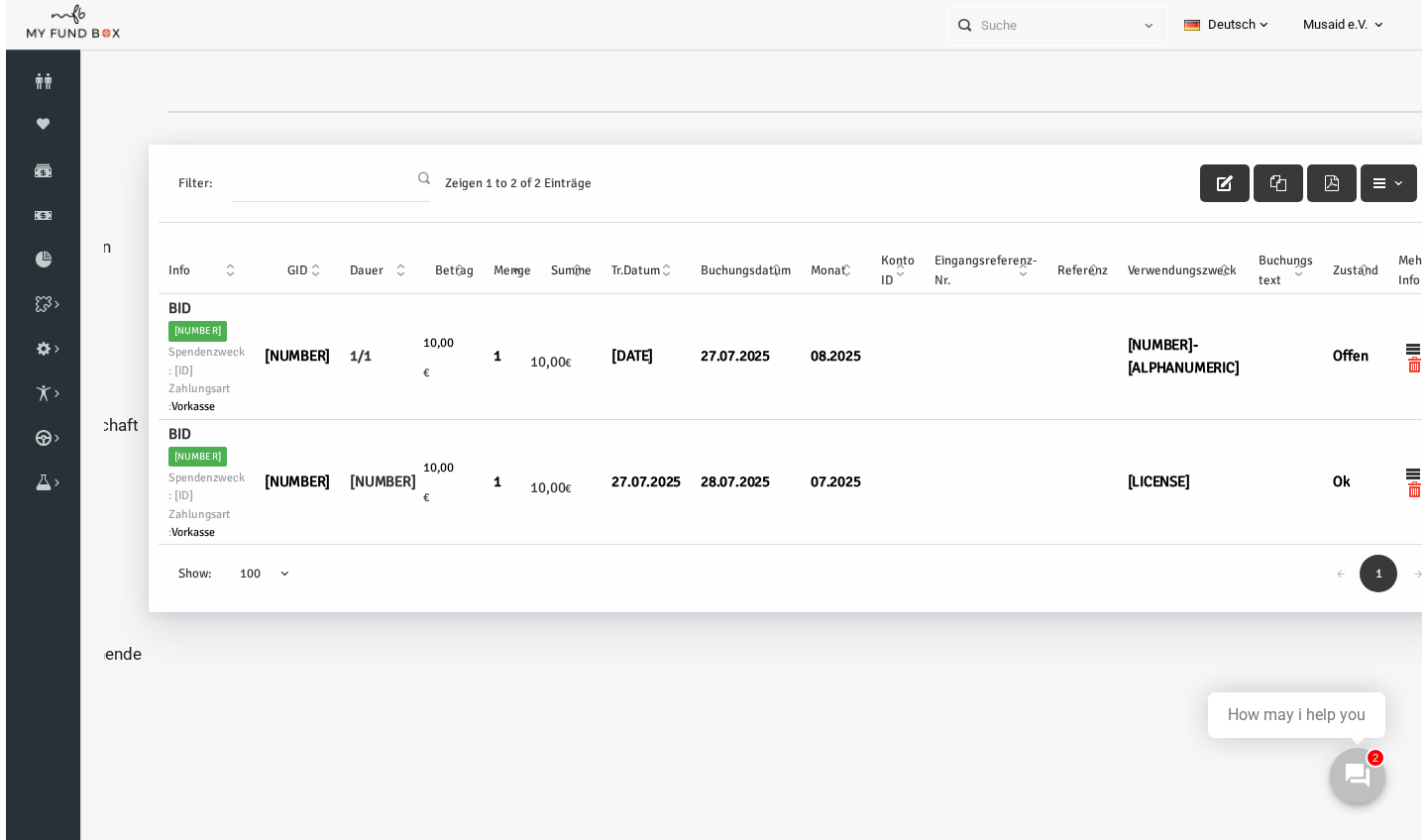 scroll, scrollTop: 0, scrollLeft: 0, axis: both 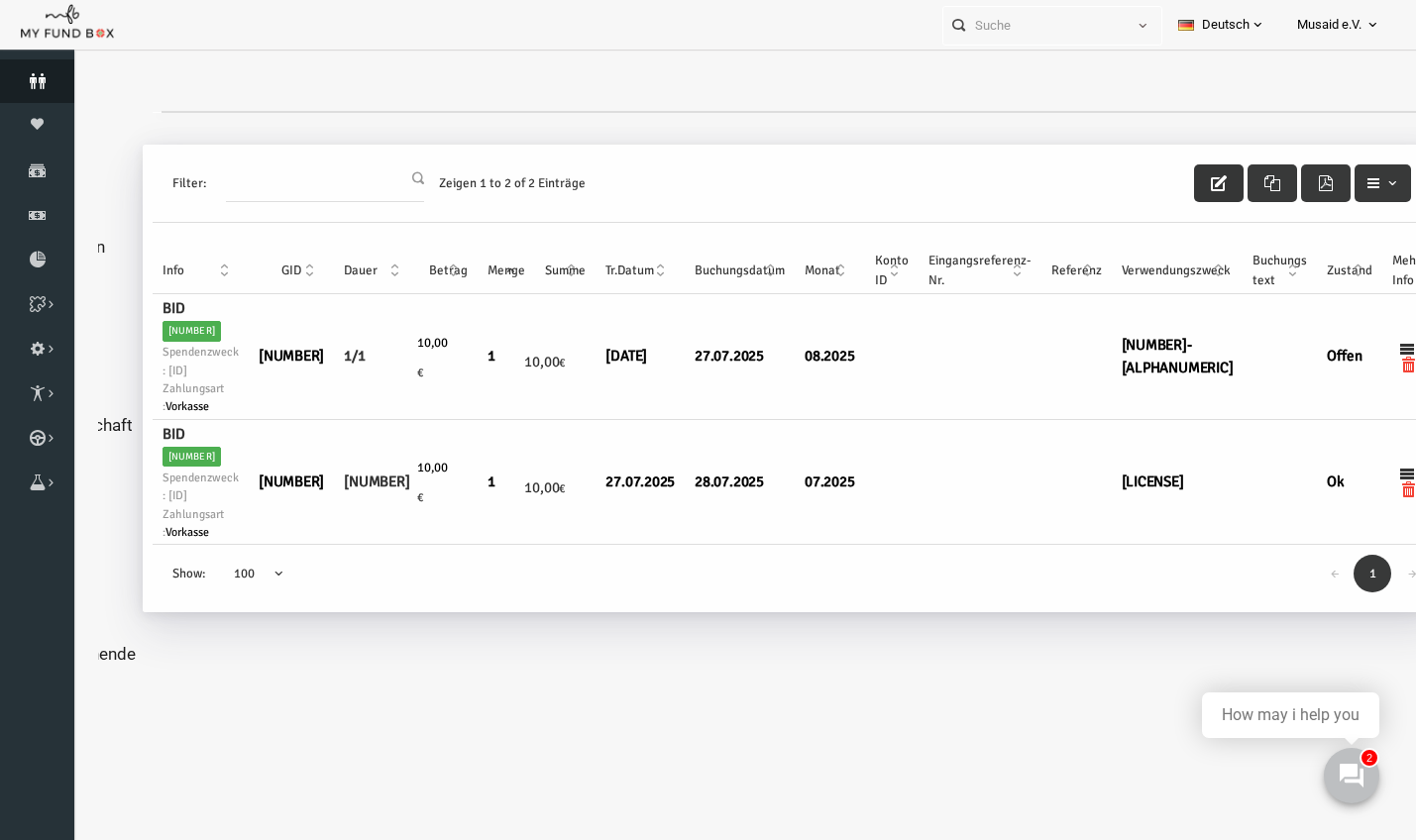 click at bounding box center [37, 81] 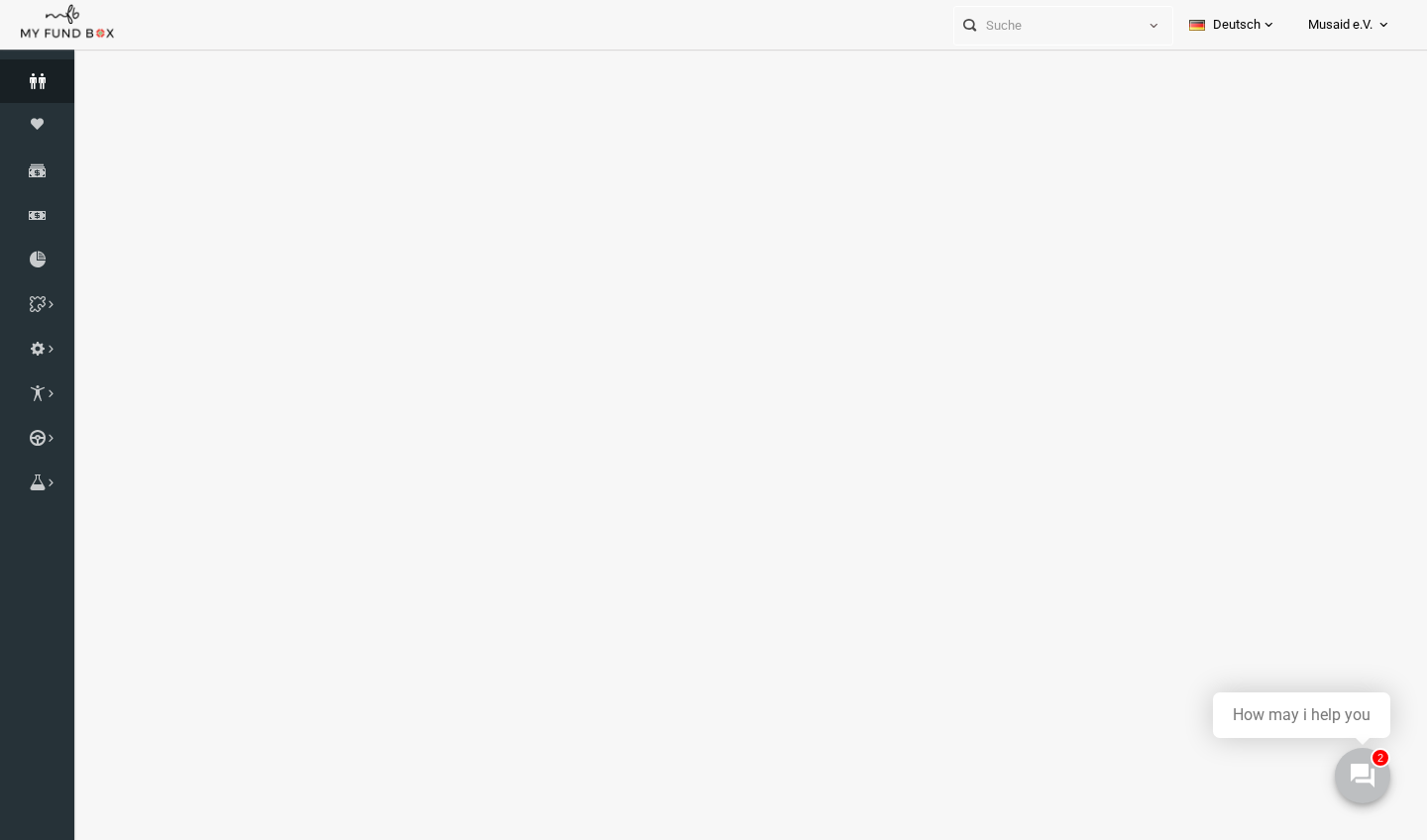 select on "100" 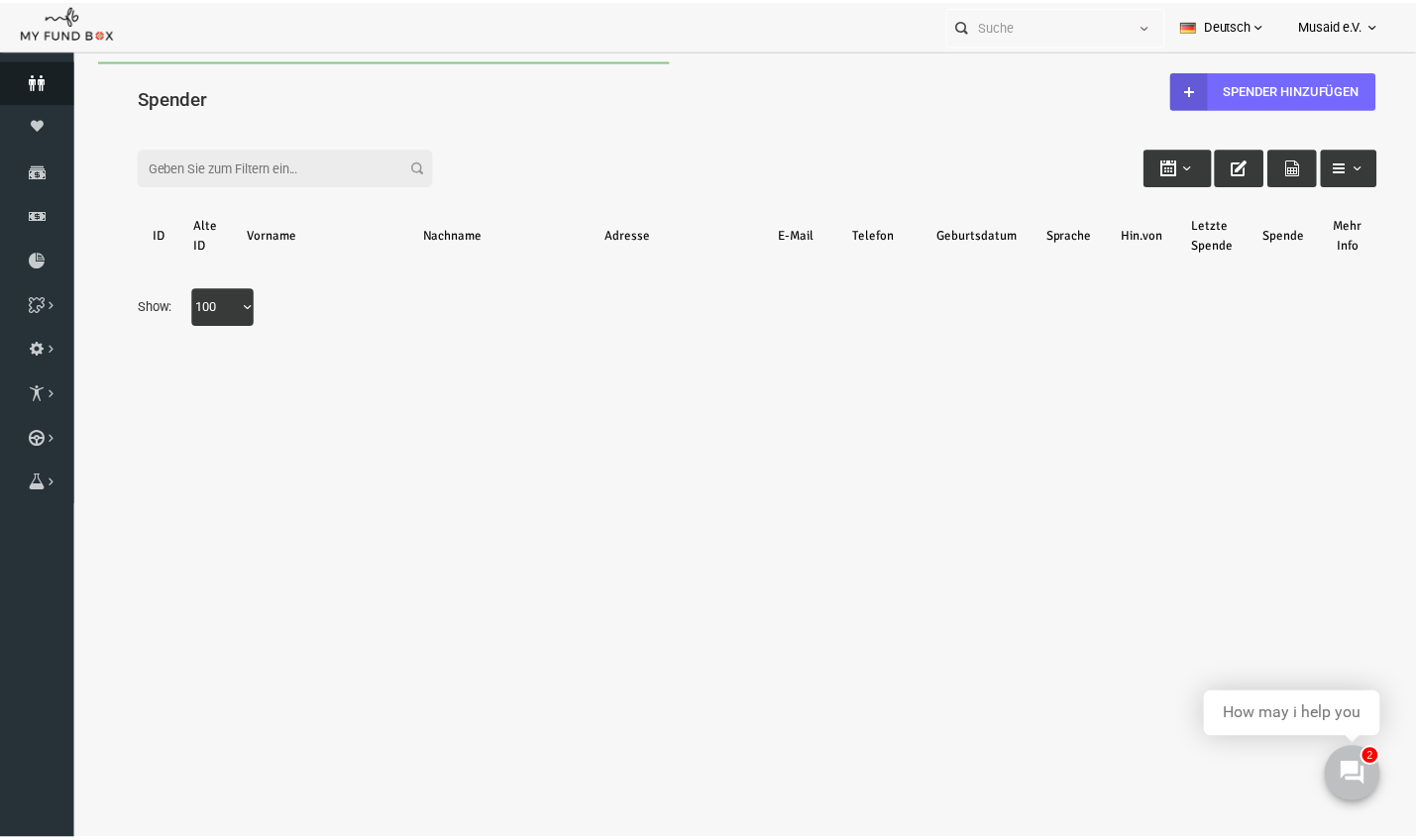 scroll, scrollTop: 0, scrollLeft: 0, axis: both 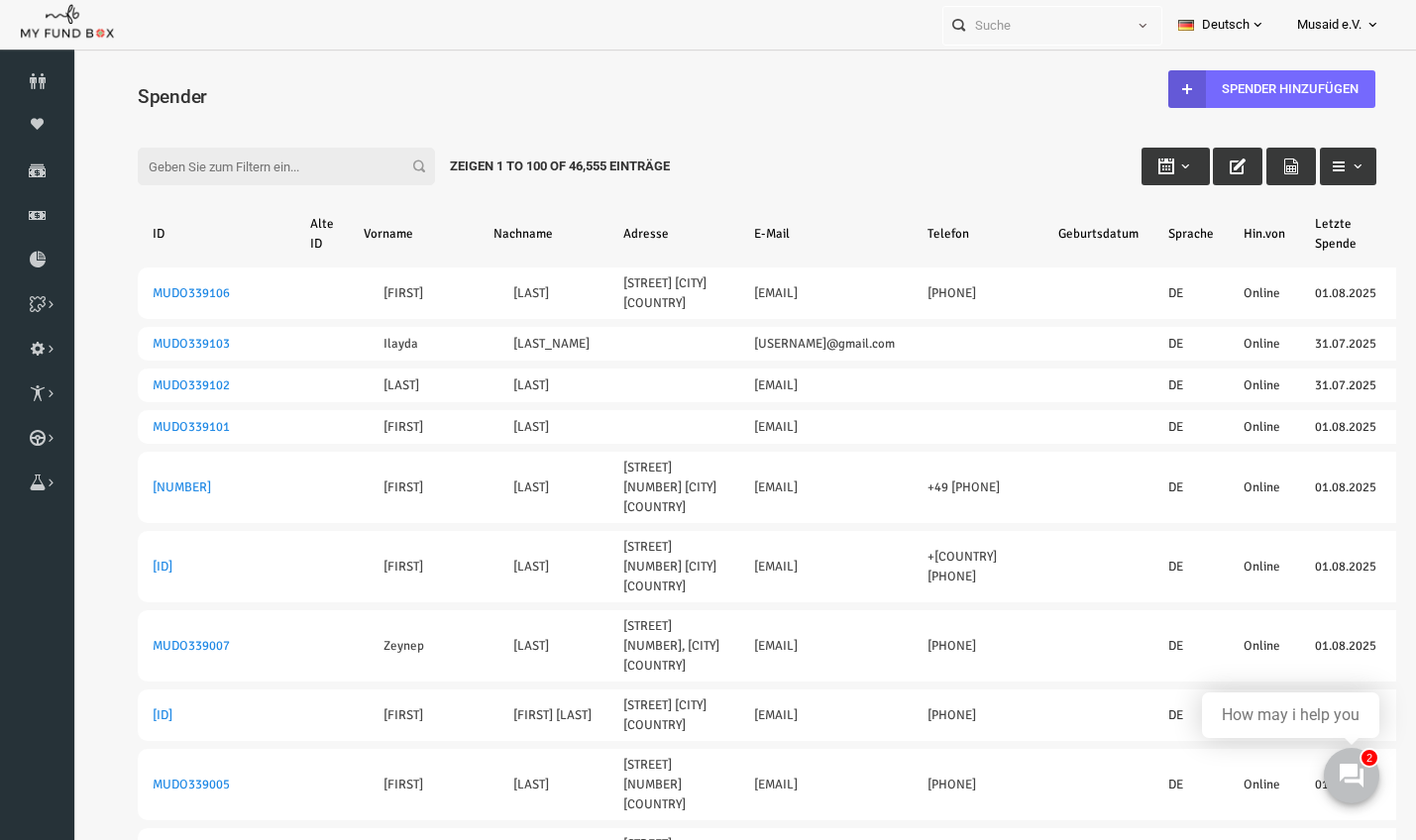 click on "Filter:" at bounding box center (260, 166) 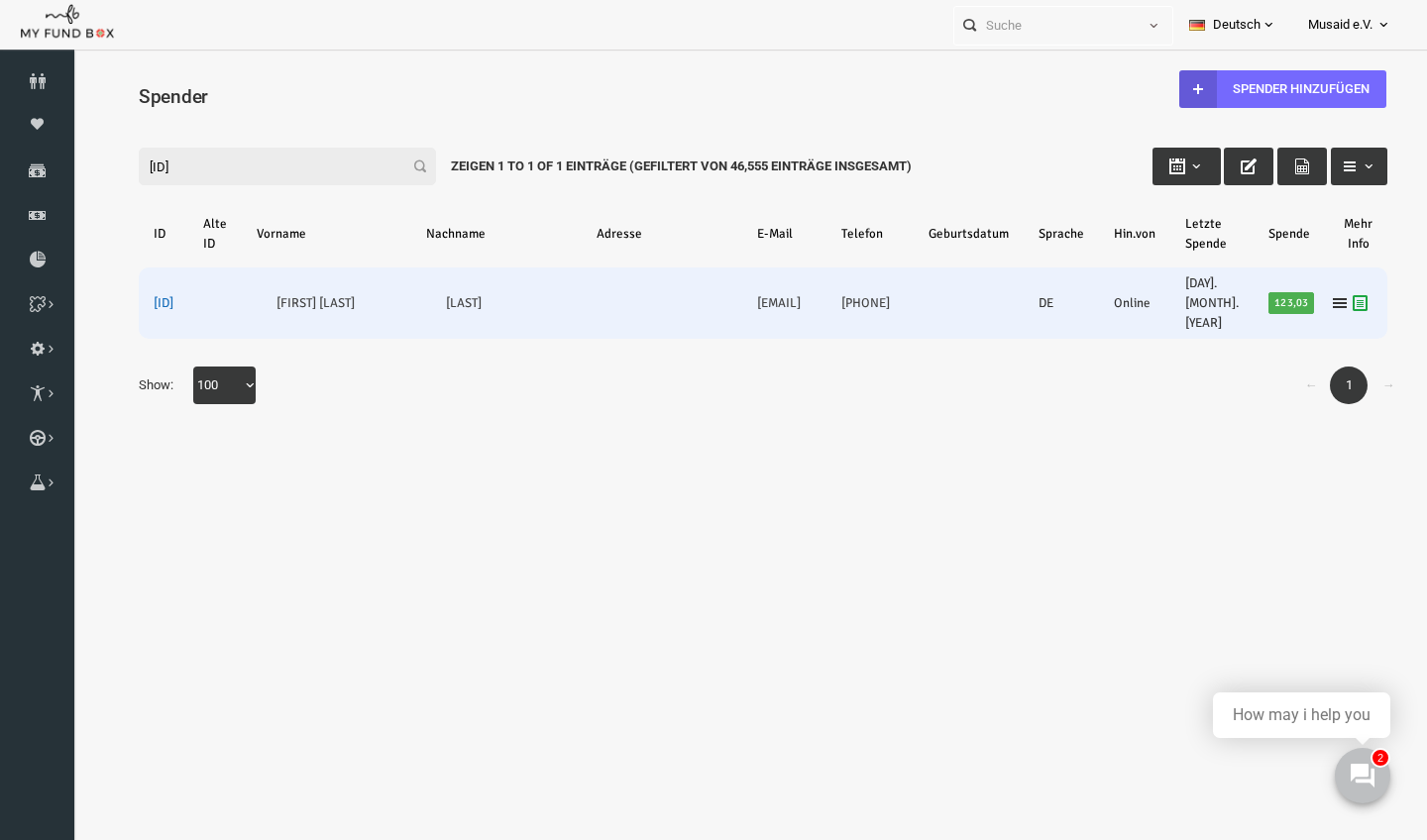 type on "[ID]" 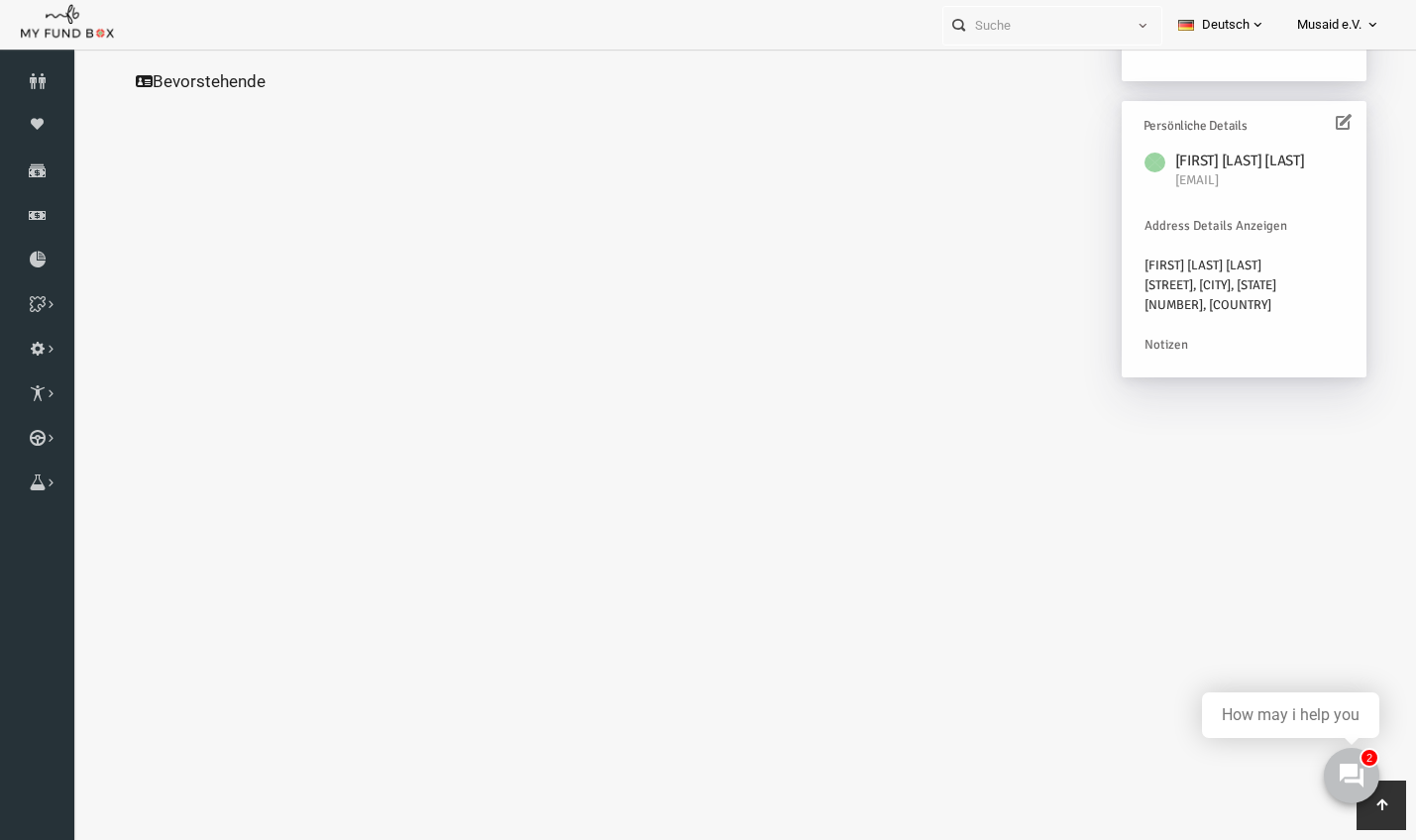 scroll, scrollTop: 569, scrollLeft: 0, axis: vertical 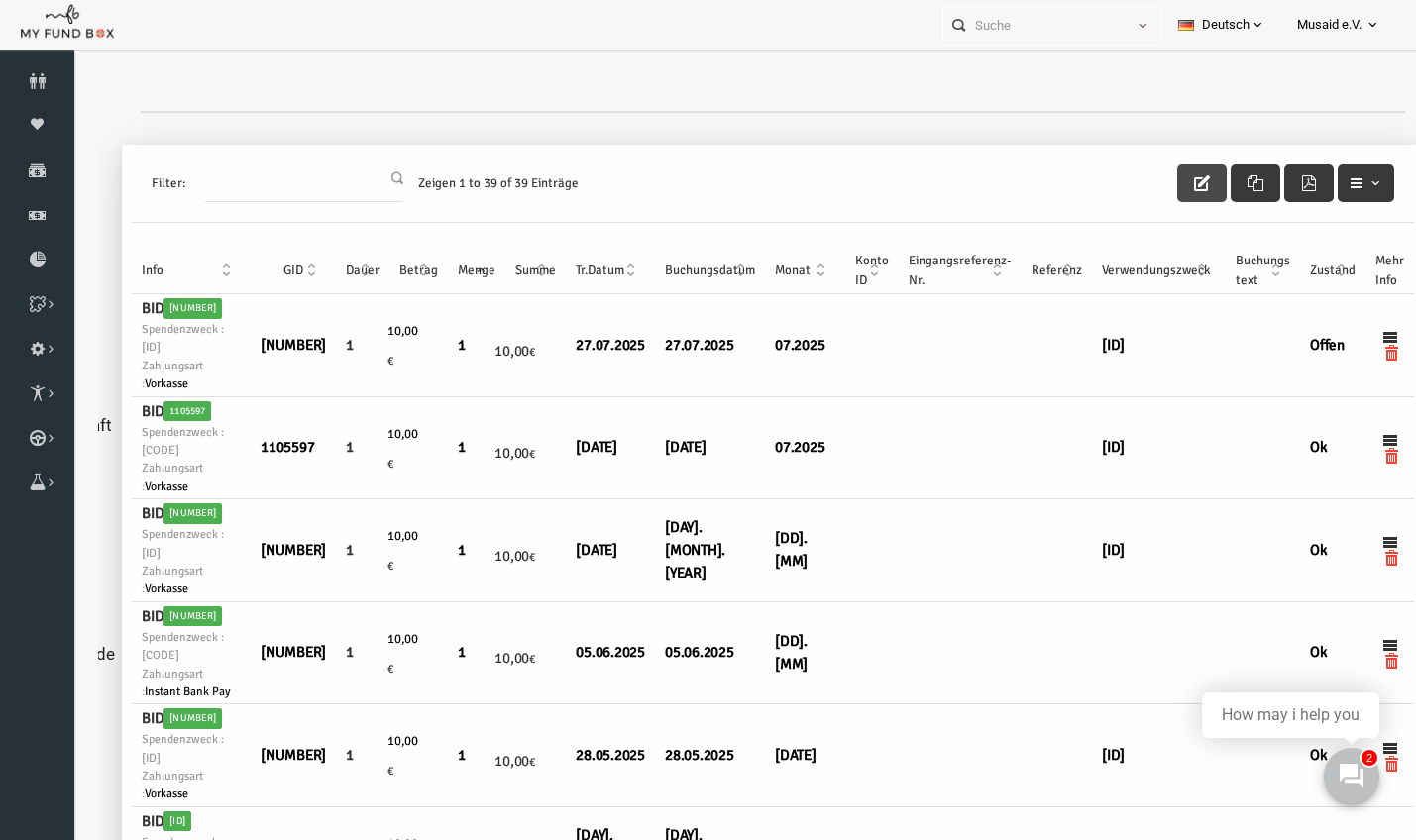 click at bounding box center (1175, 183) 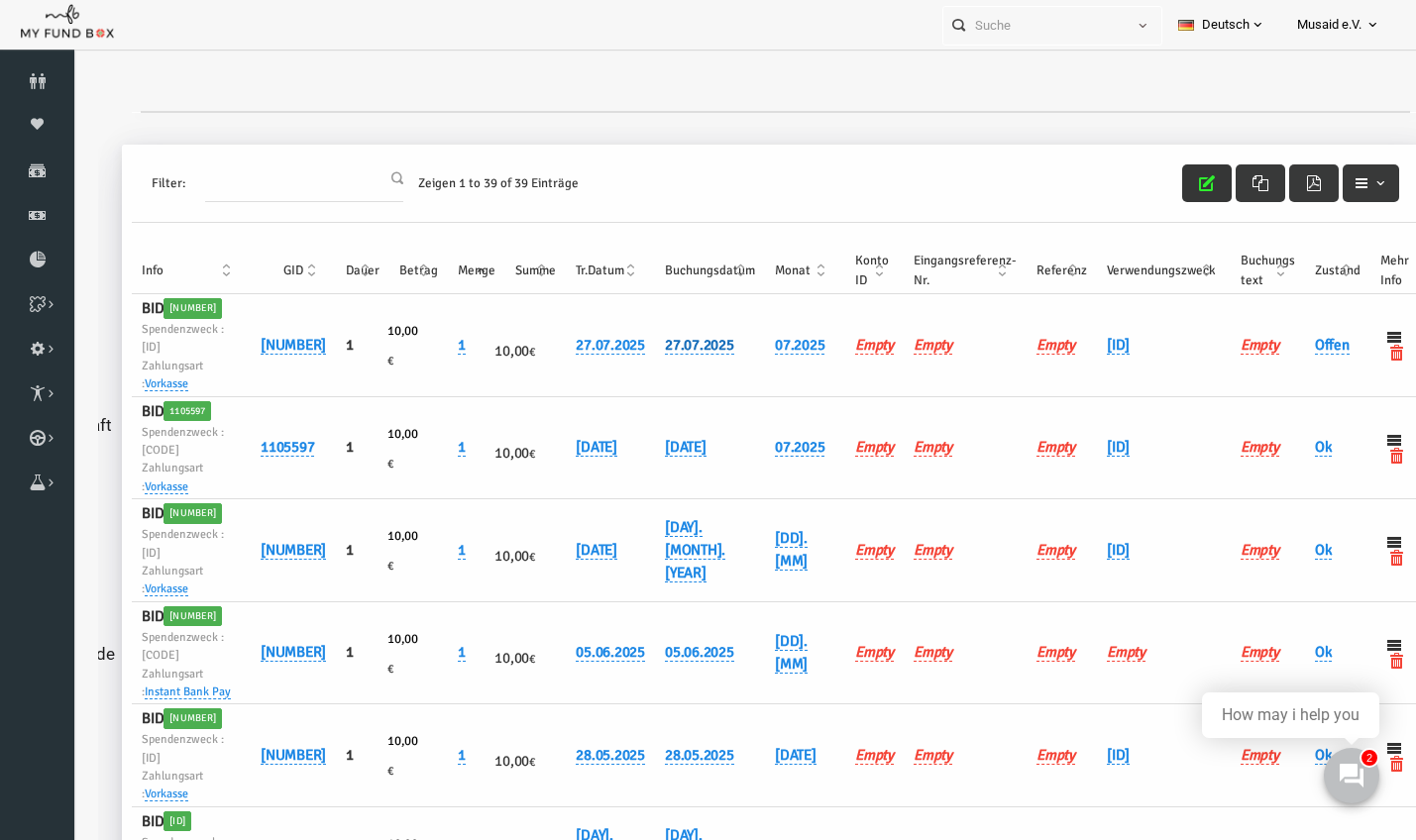 click on "27.07.2025" at bounding box center (673, 345) 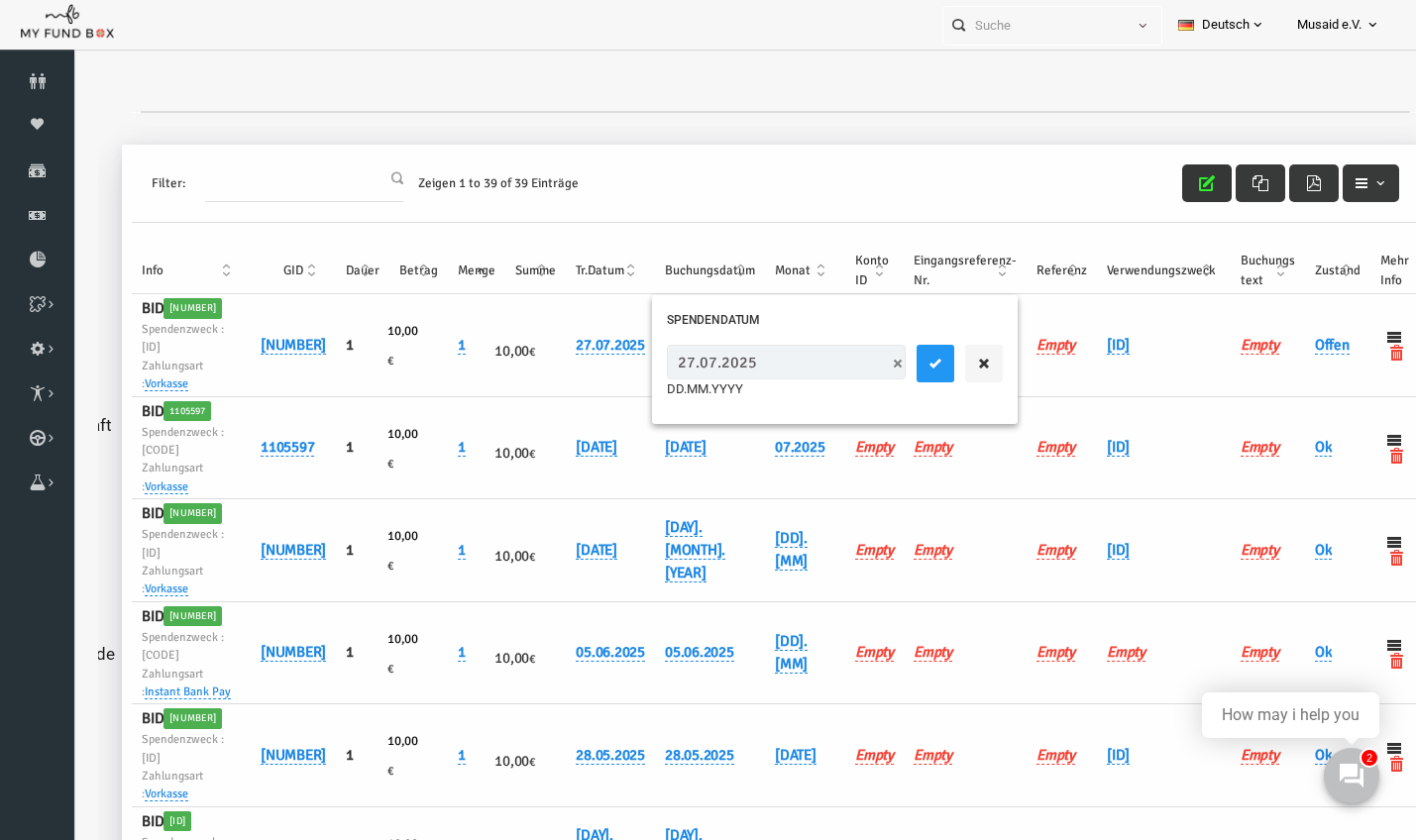 click on "27.07.2025" at bounding box center [759, 362] 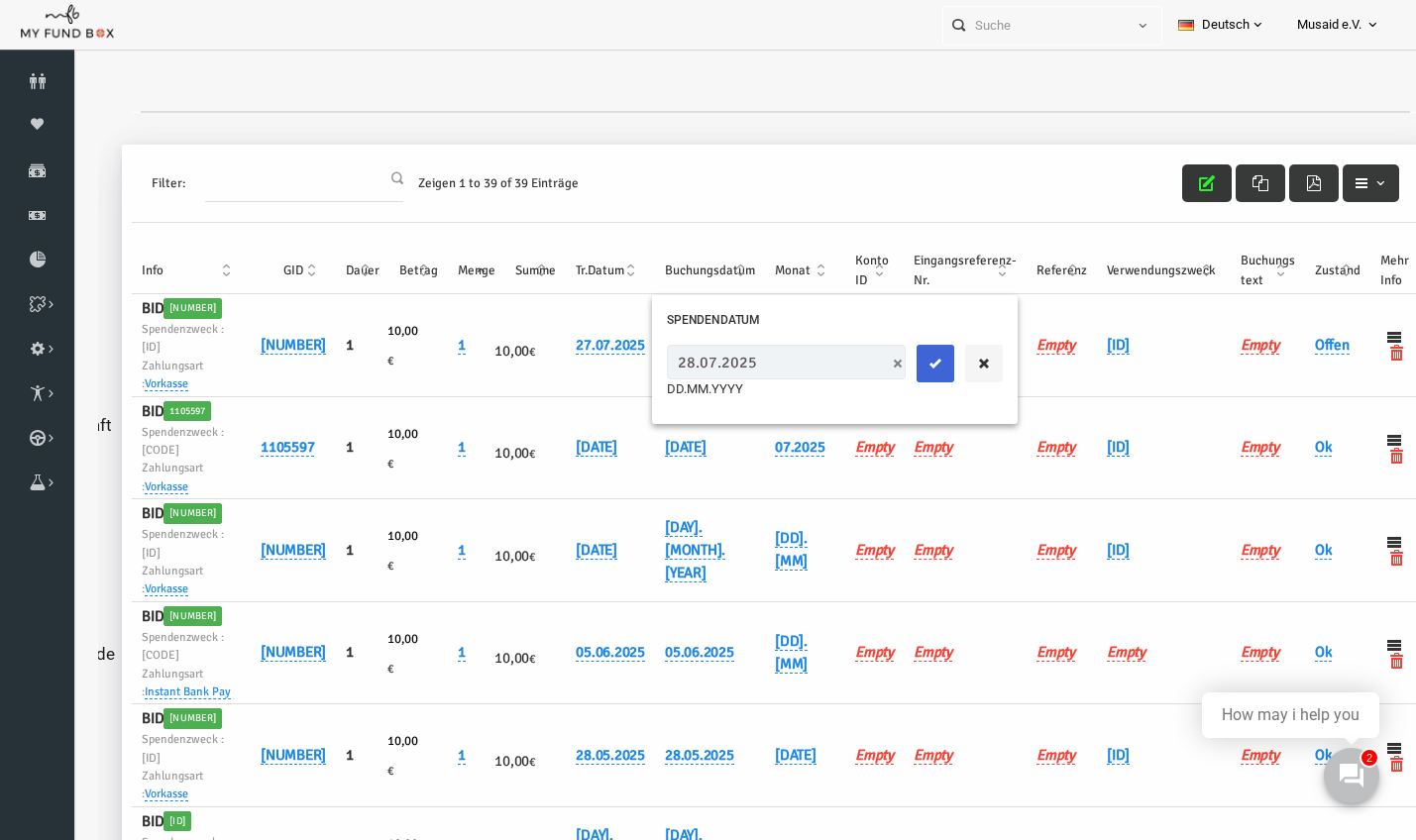 click at bounding box center (909, 364) 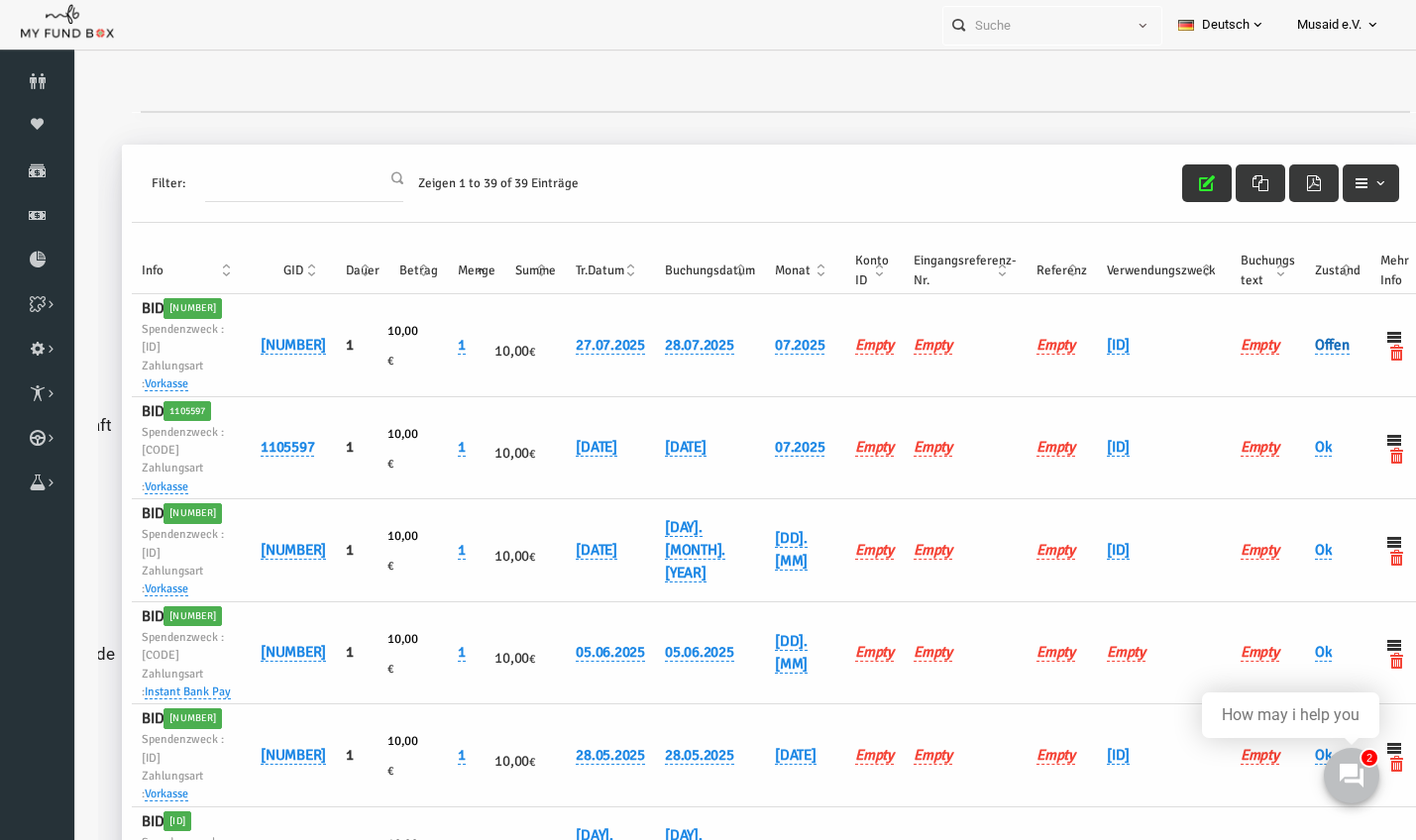 click on "Offen" at bounding box center (1305, 345) 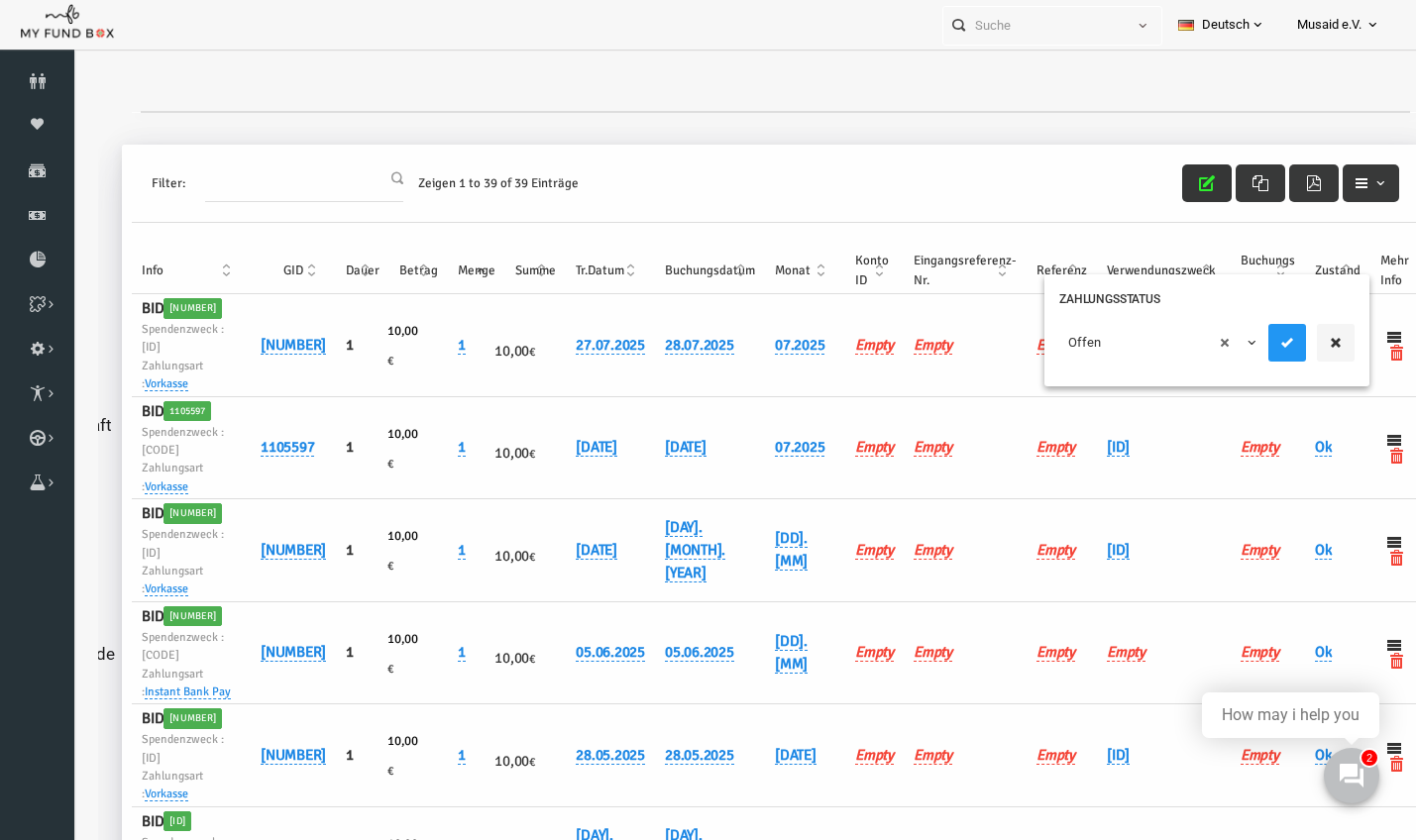 click on "× Offen" at bounding box center (1132, 343) 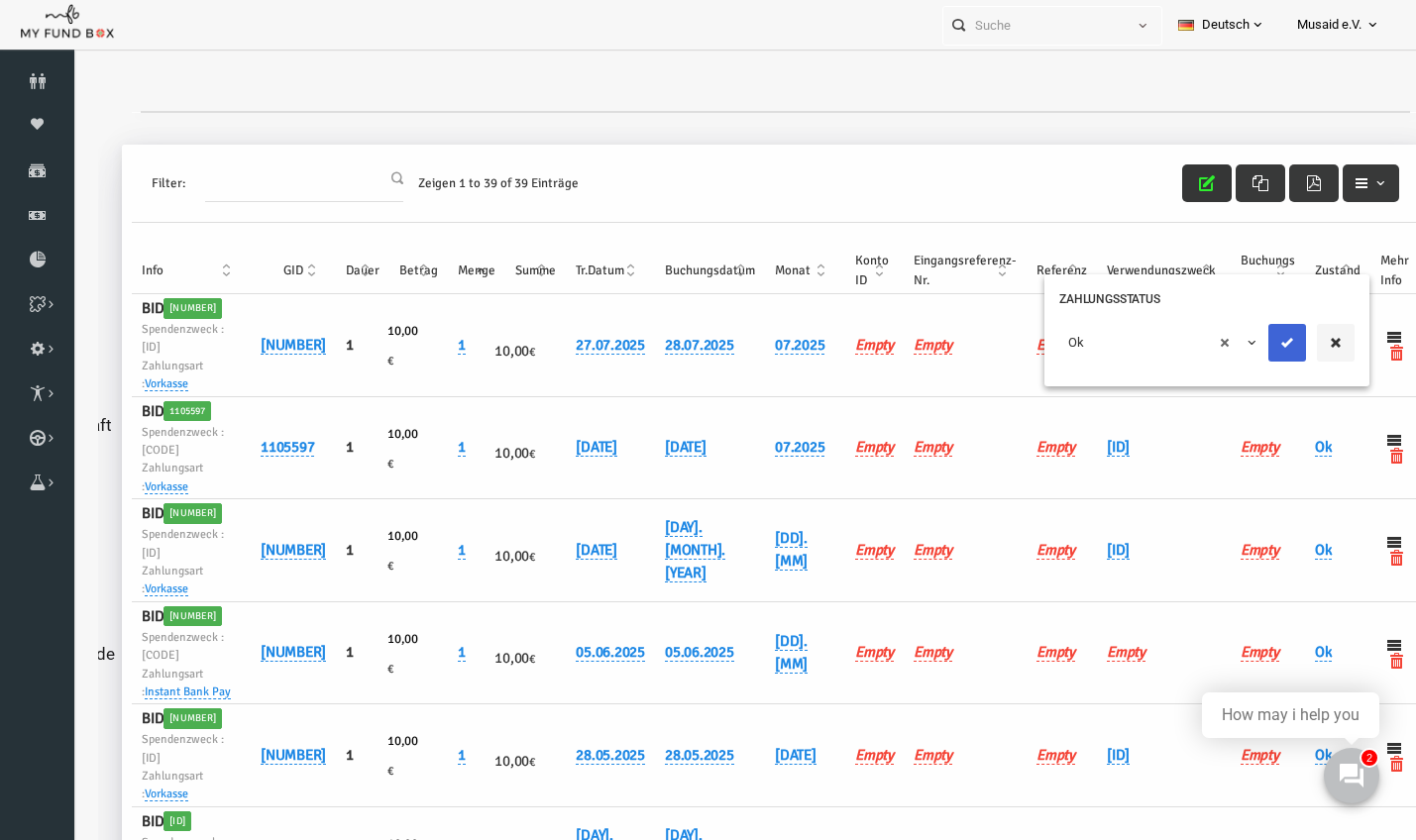 click at bounding box center [1260, 343] 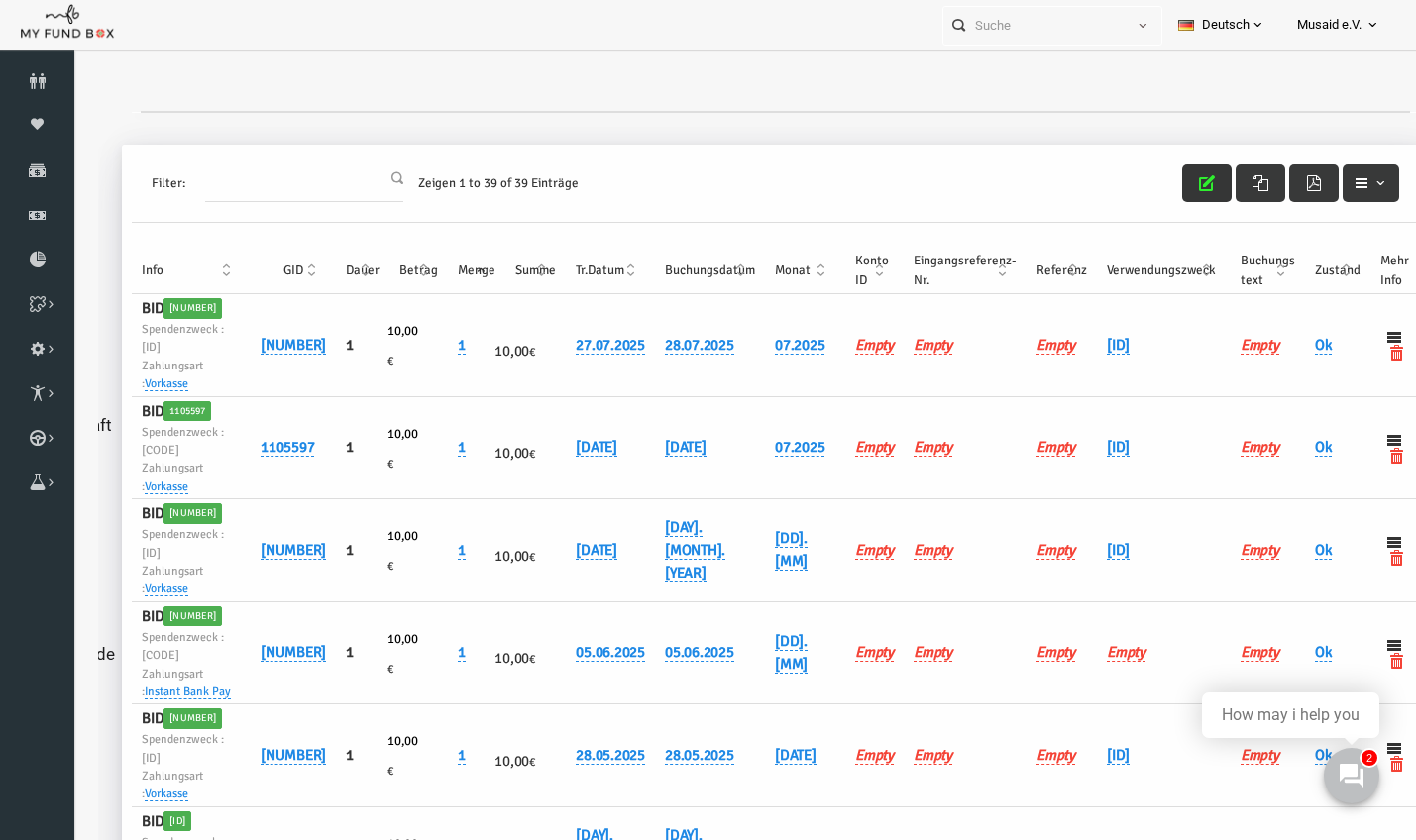 click at bounding box center (1180, 183) 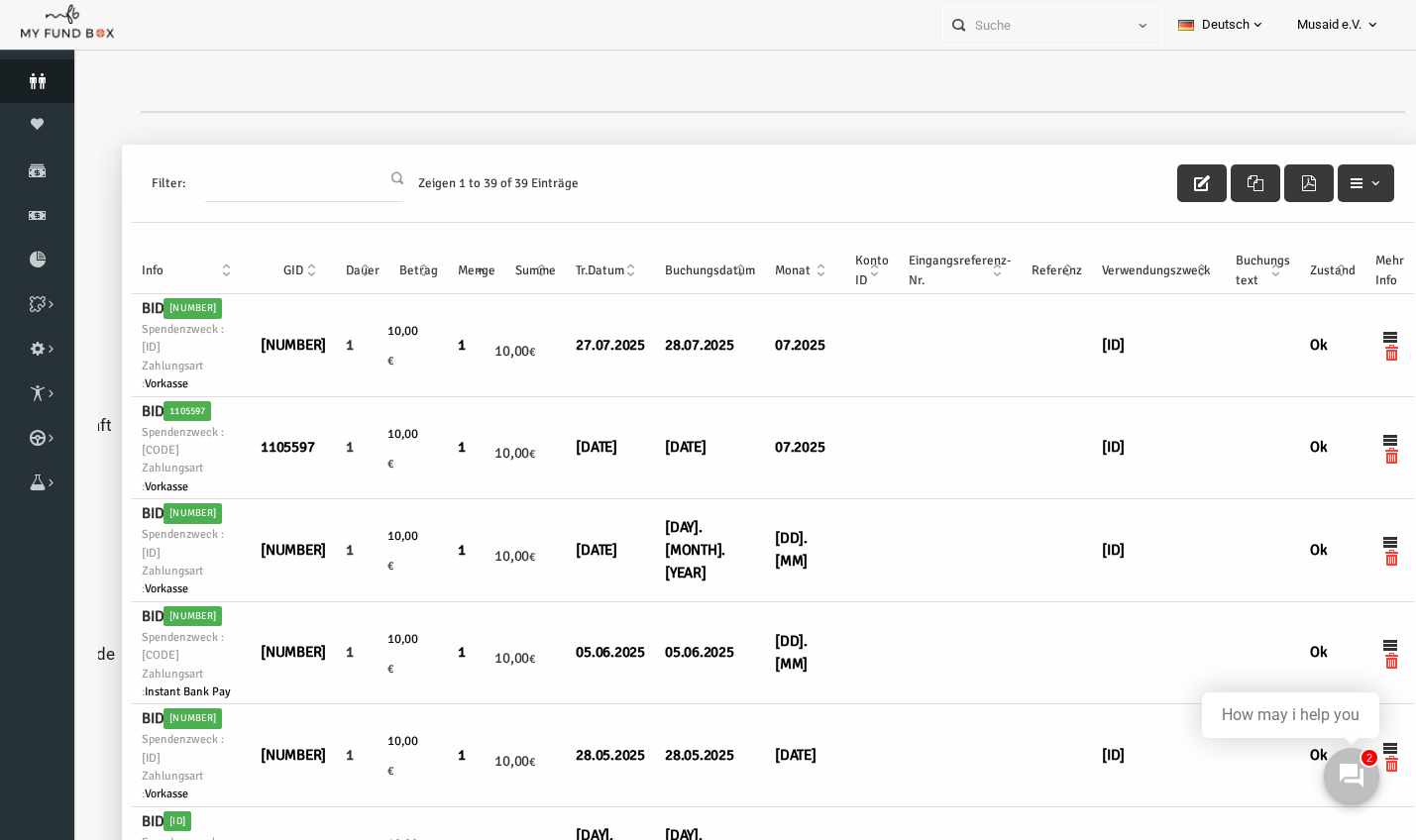 click at bounding box center (37, 81) 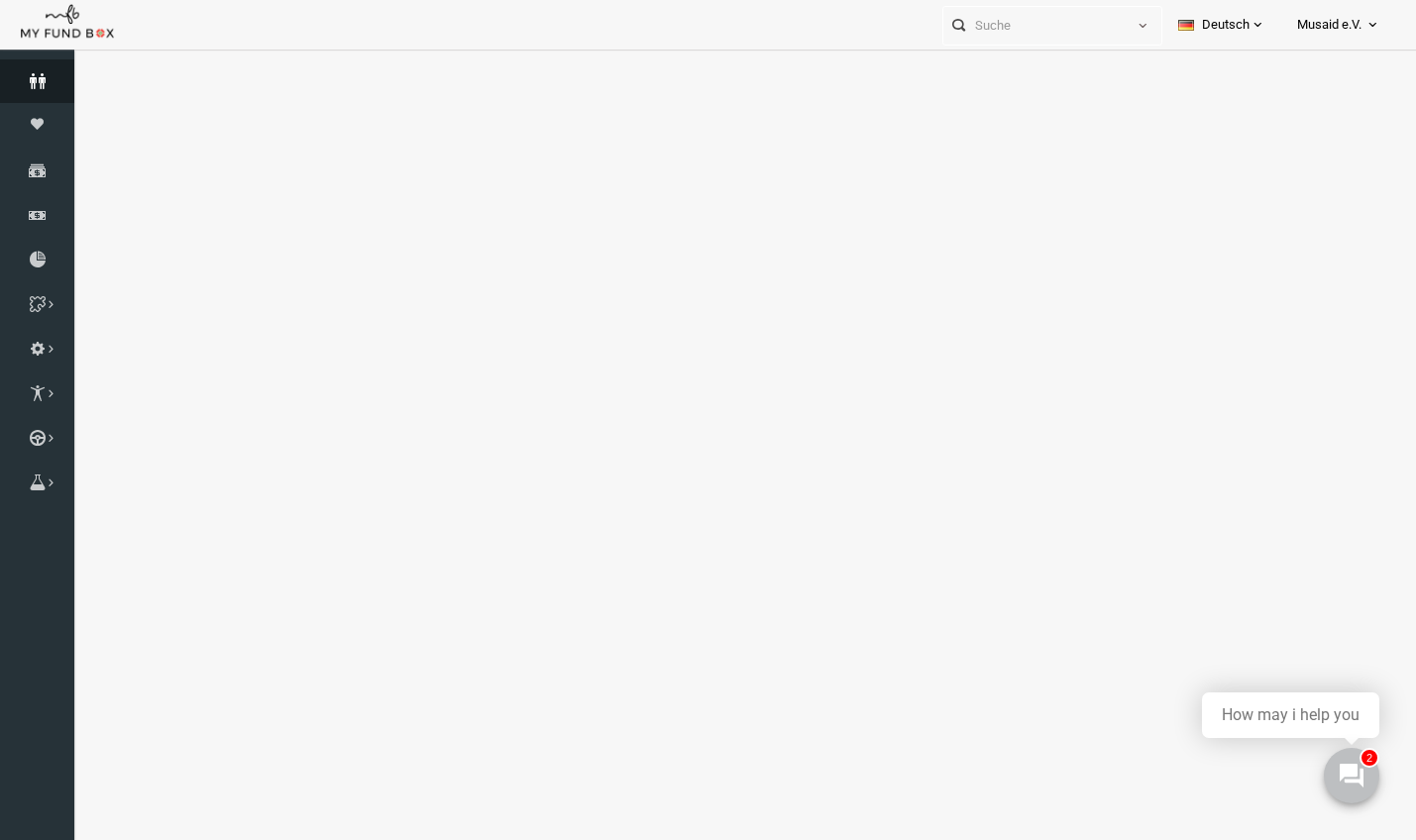 select on "100" 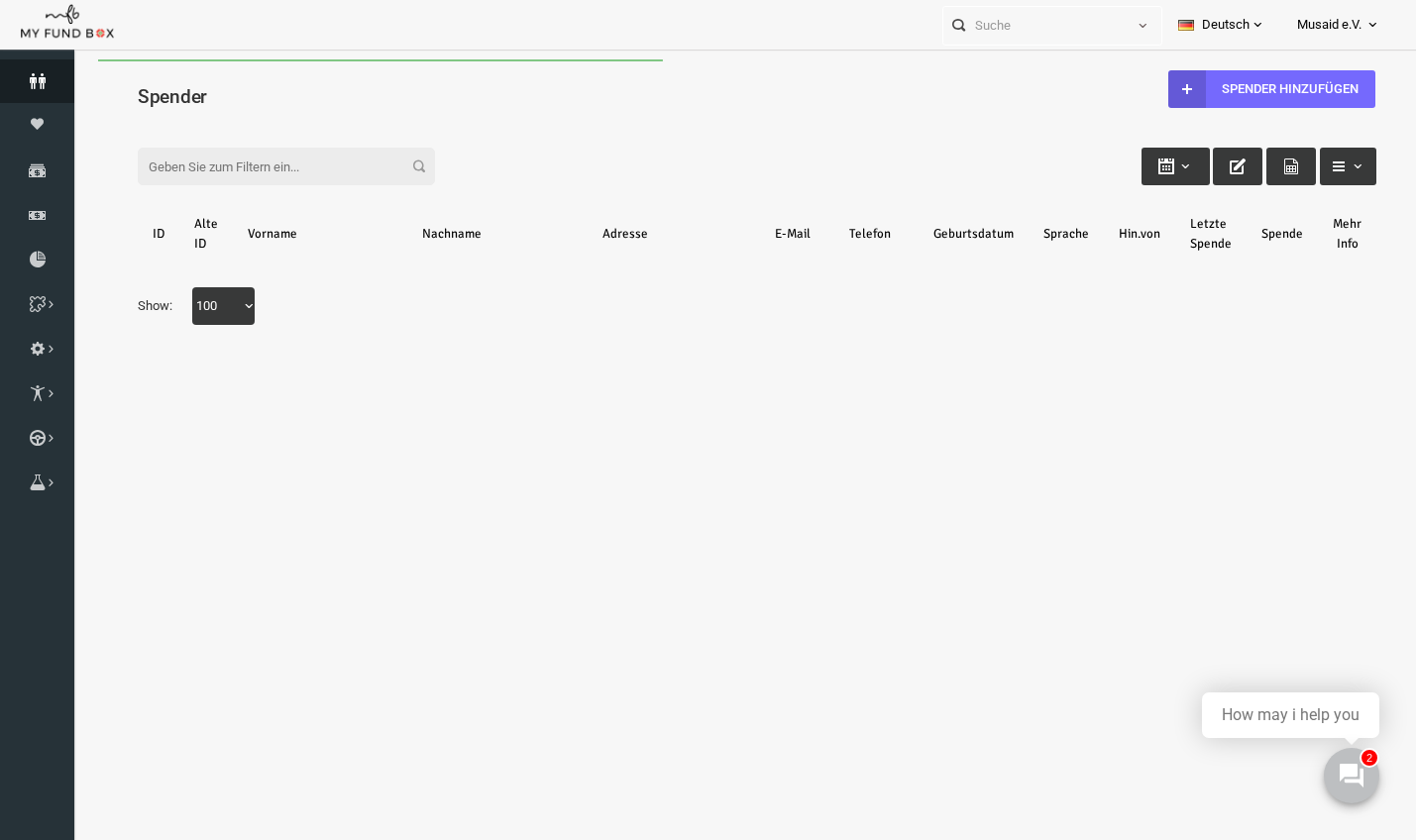 scroll, scrollTop: 0, scrollLeft: 0, axis: both 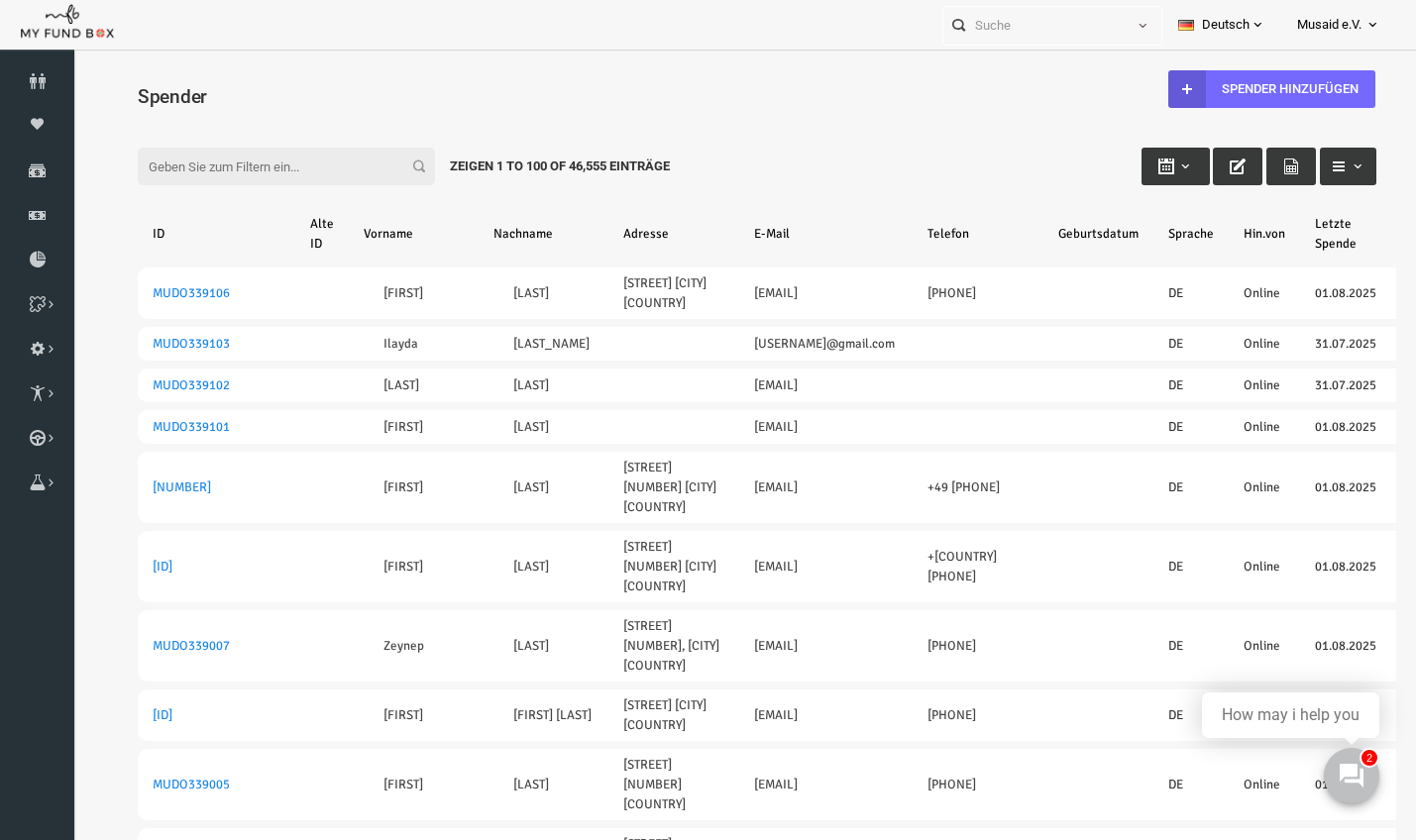 click on "Filter:" at bounding box center (260, 166) 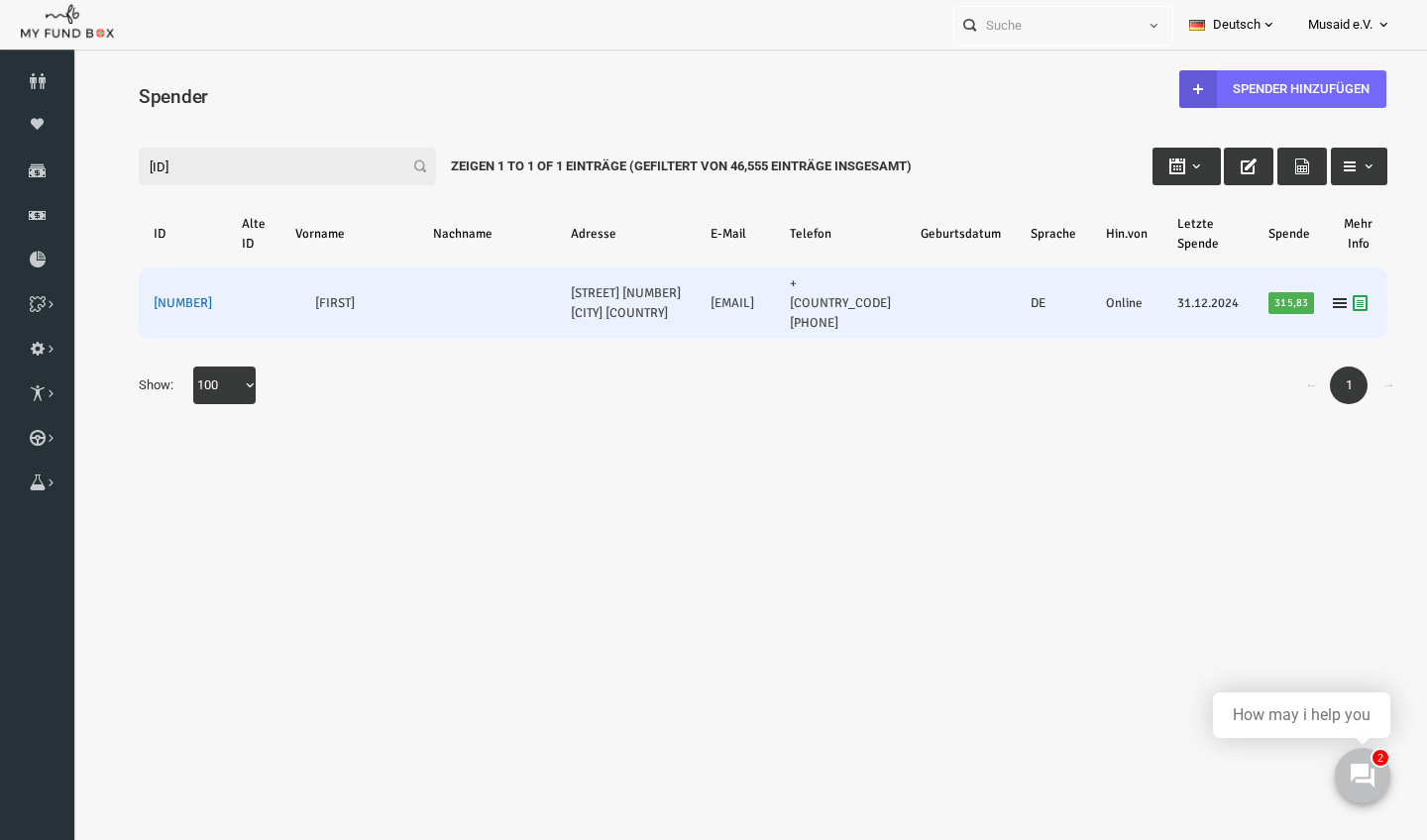type on "[ID]" 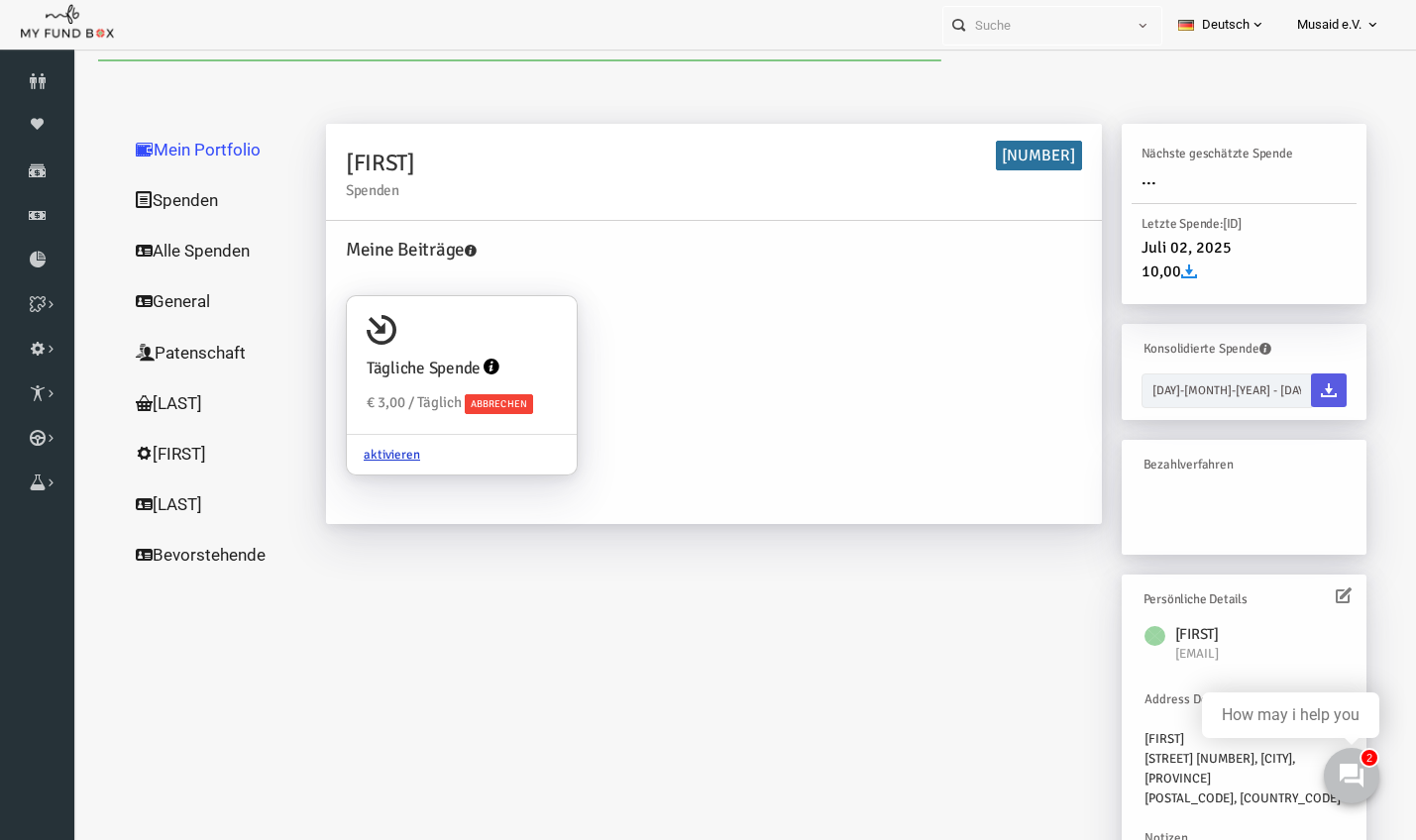 click on "Mein Portfolio
Spenden
Alle Spenden
General
Patenschaft
Brunnen
Kurban
Schüler
Bevorstehende" at bounding box center [190, 501] 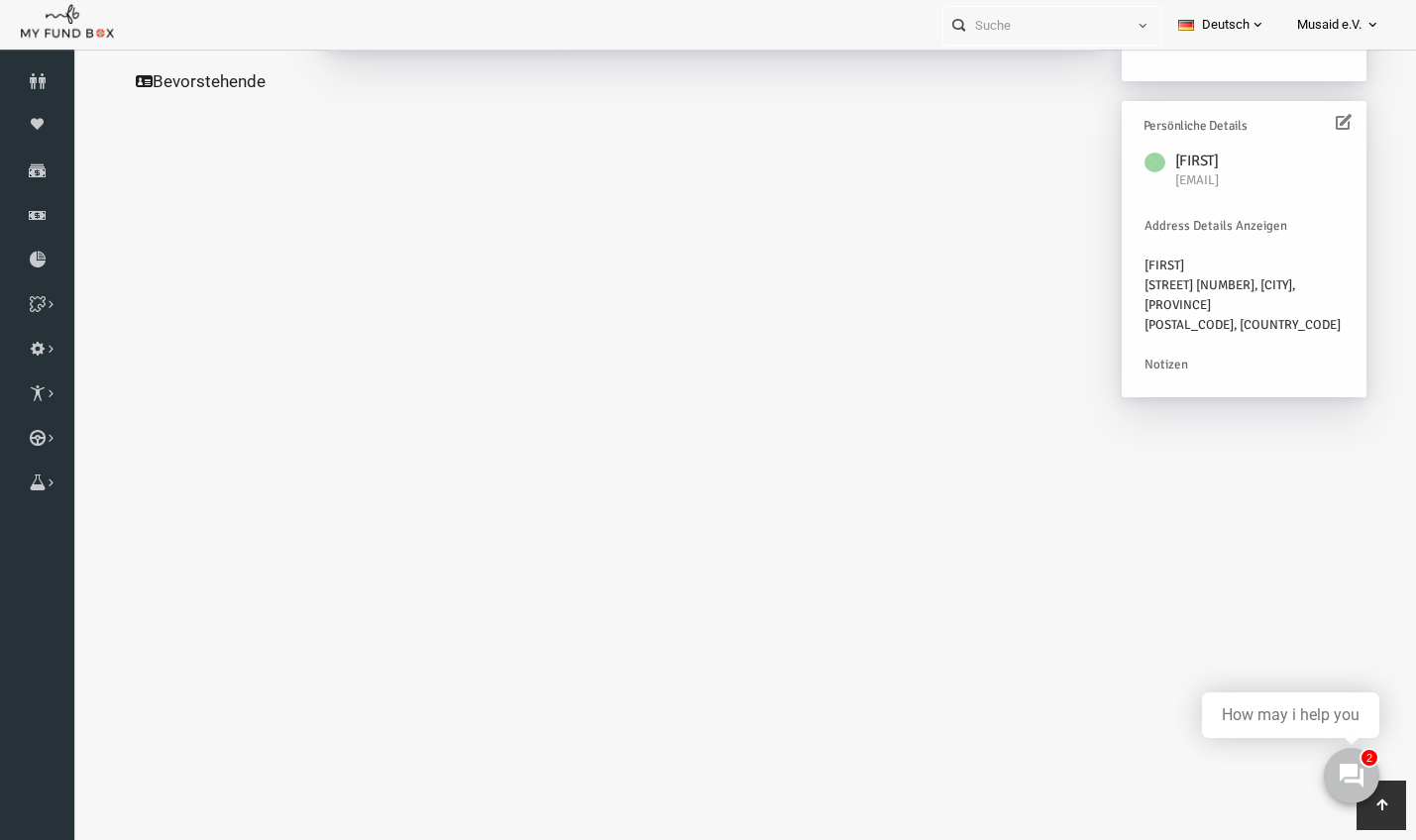 click on "Alle Spenden" at bounding box center [190, -223] 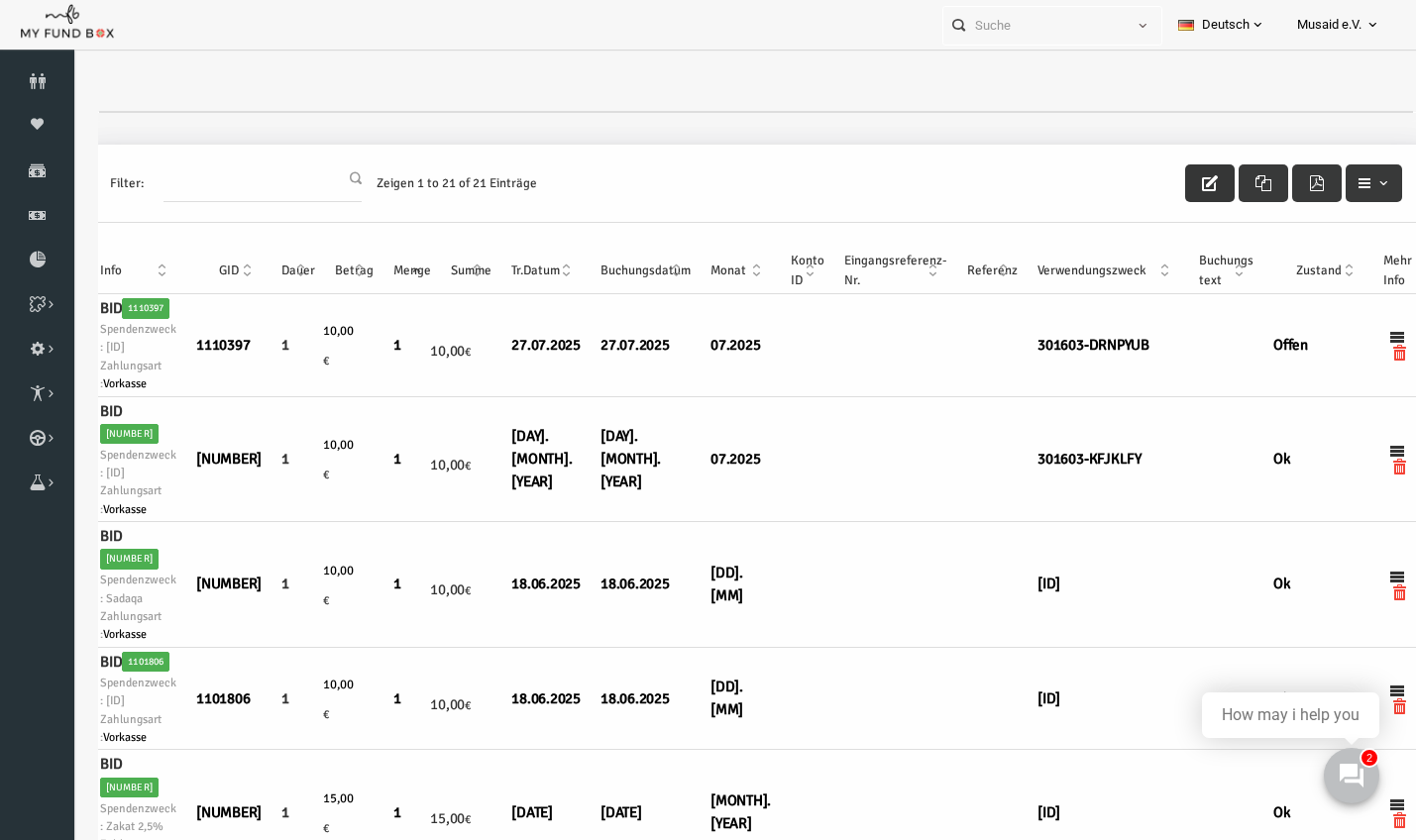 scroll, scrollTop: 0, scrollLeft: 174, axis: horizontal 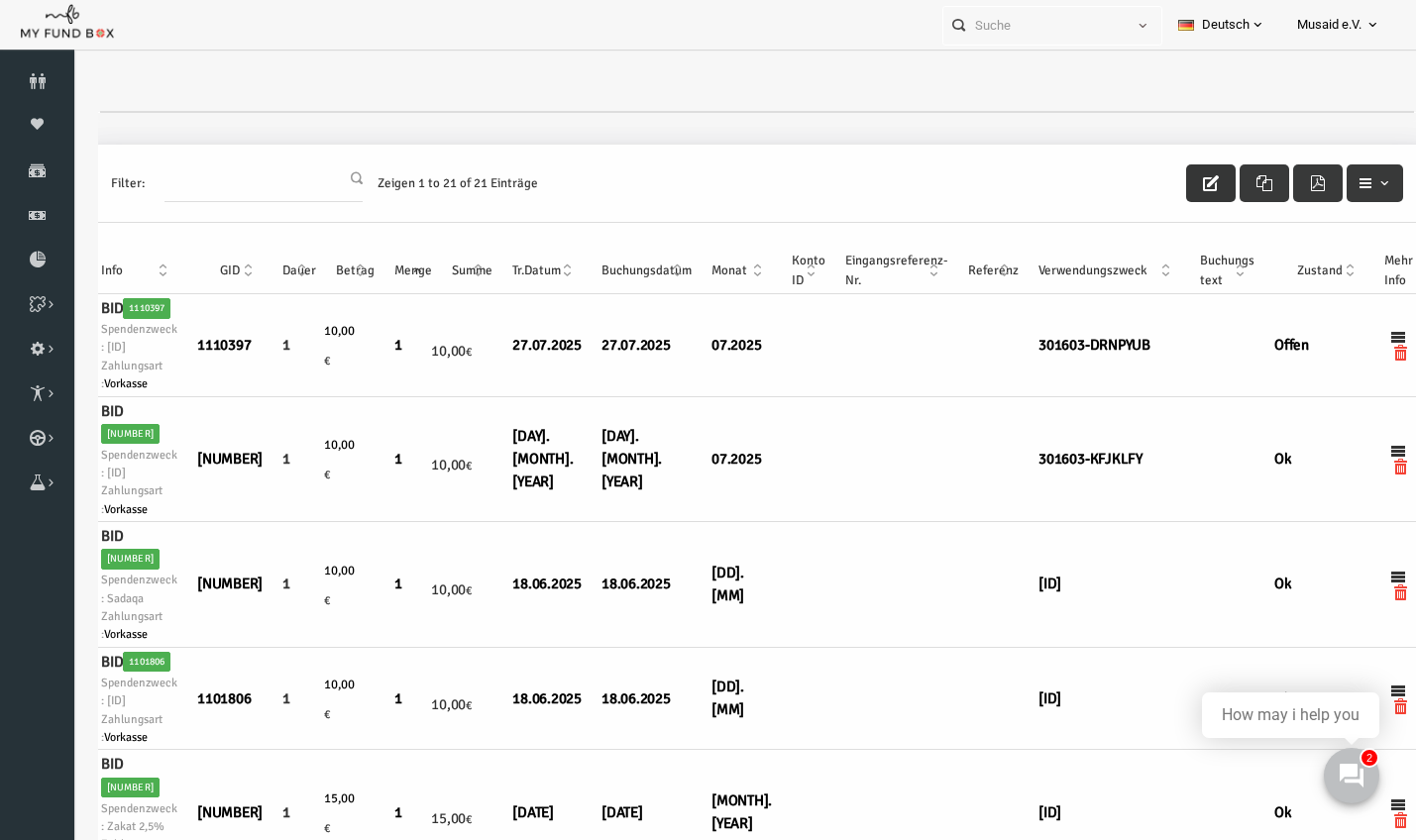 click at bounding box center [1184, 183] 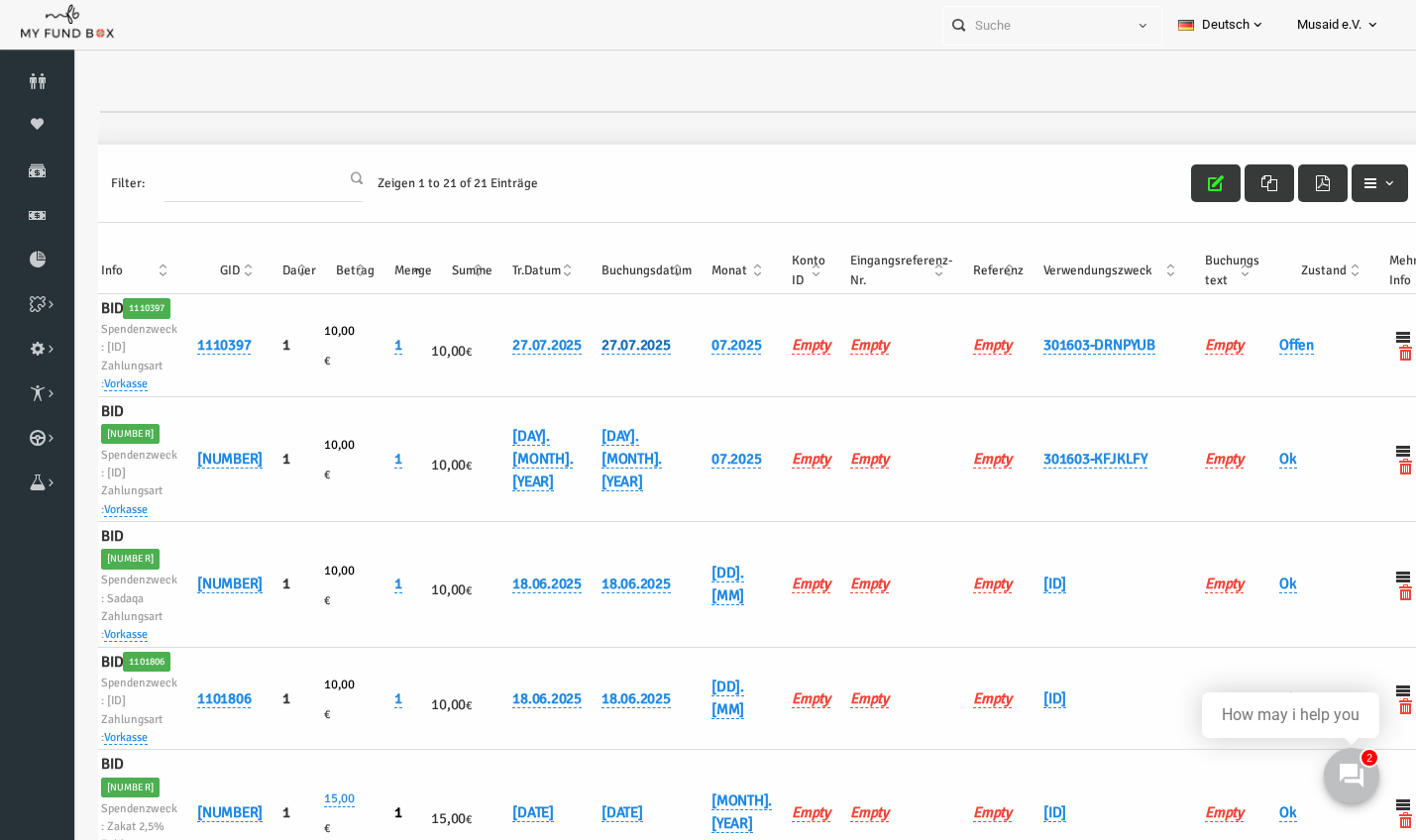click on "27.07.2025" at bounding box center [609, 345] 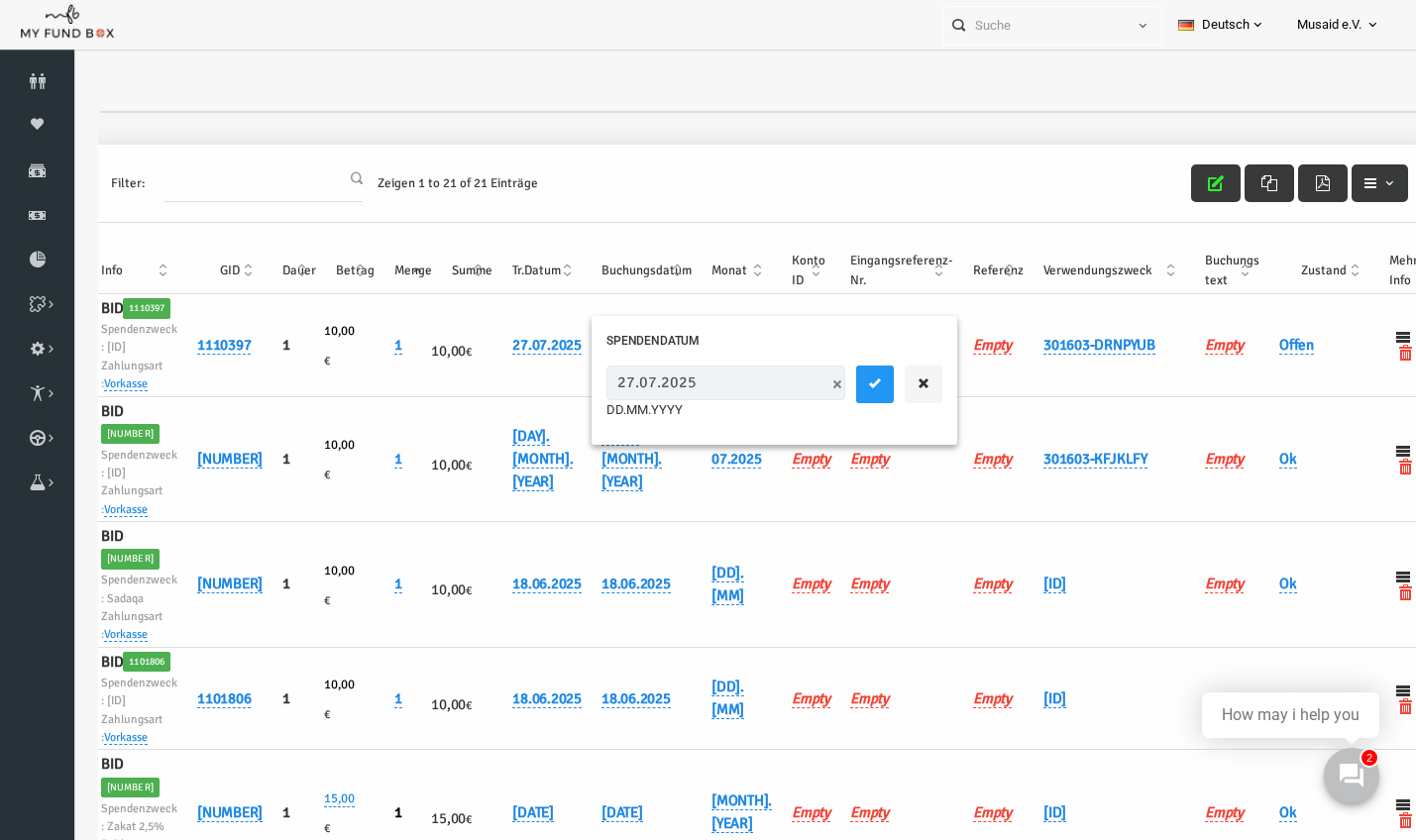 click on "27.07.2025" at bounding box center [699, 382] 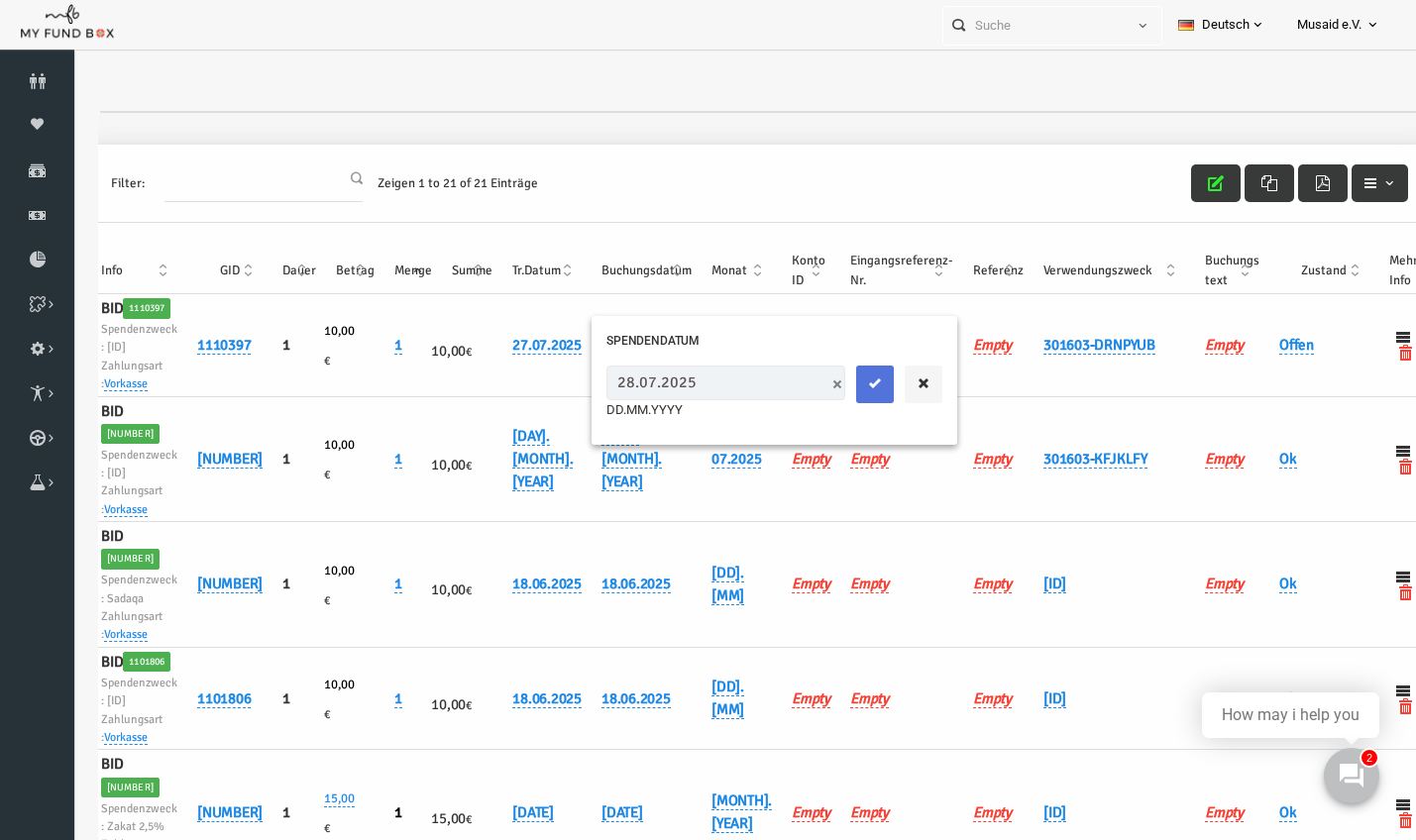 click at bounding box center (848, 384) 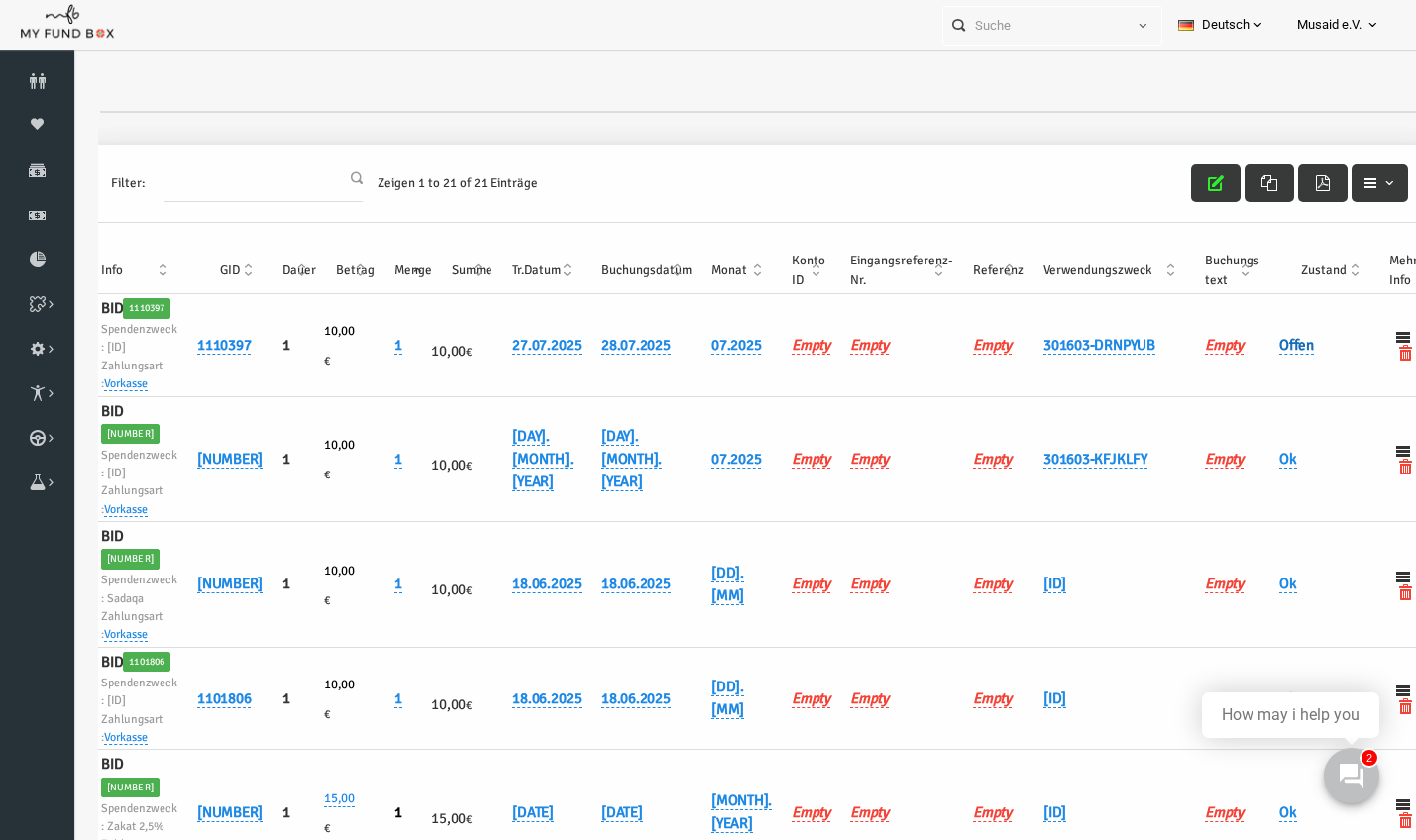 click on "Offen" at bounding box center [1269, 345] 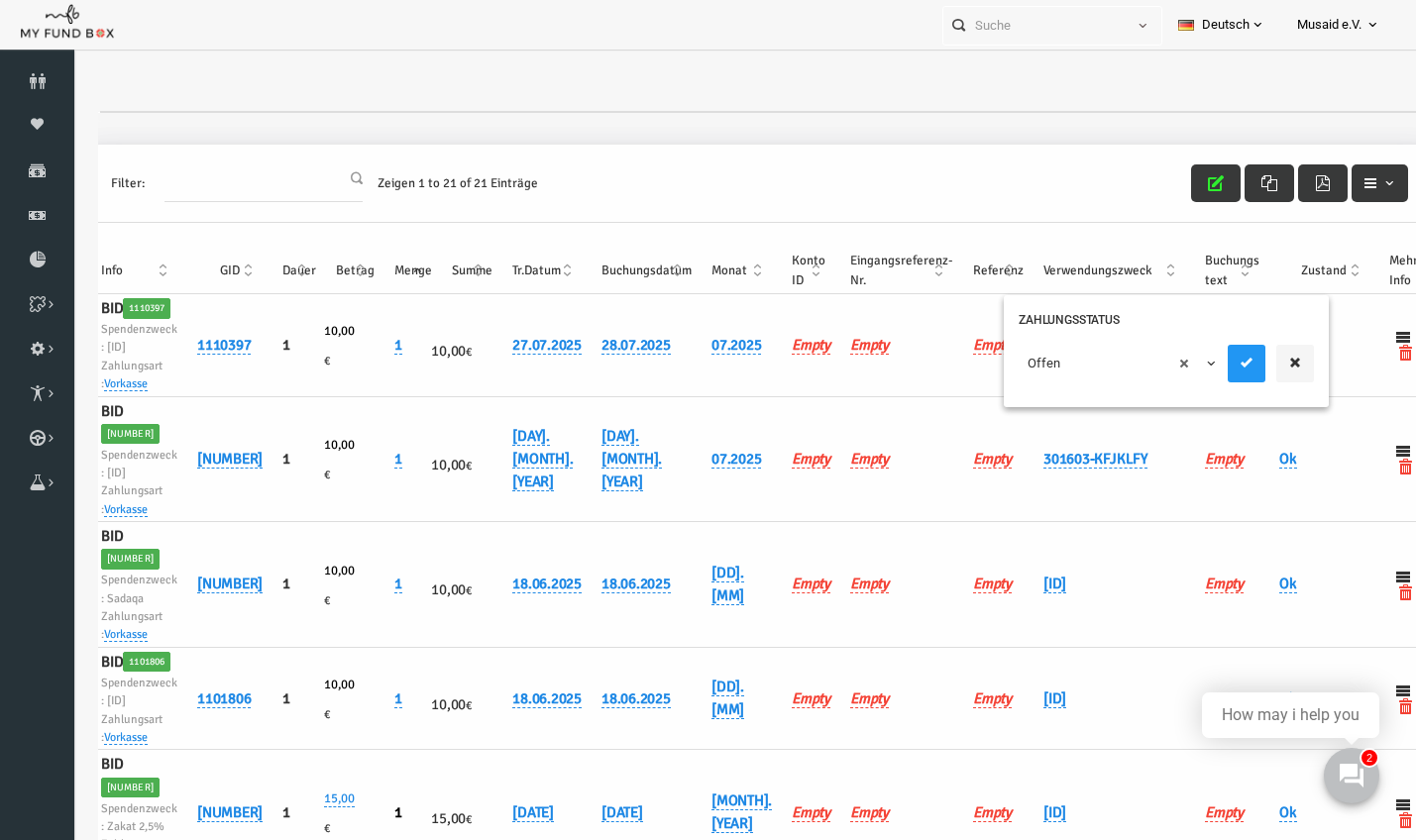click on "× Offen" at bounding box center (1091, 364) 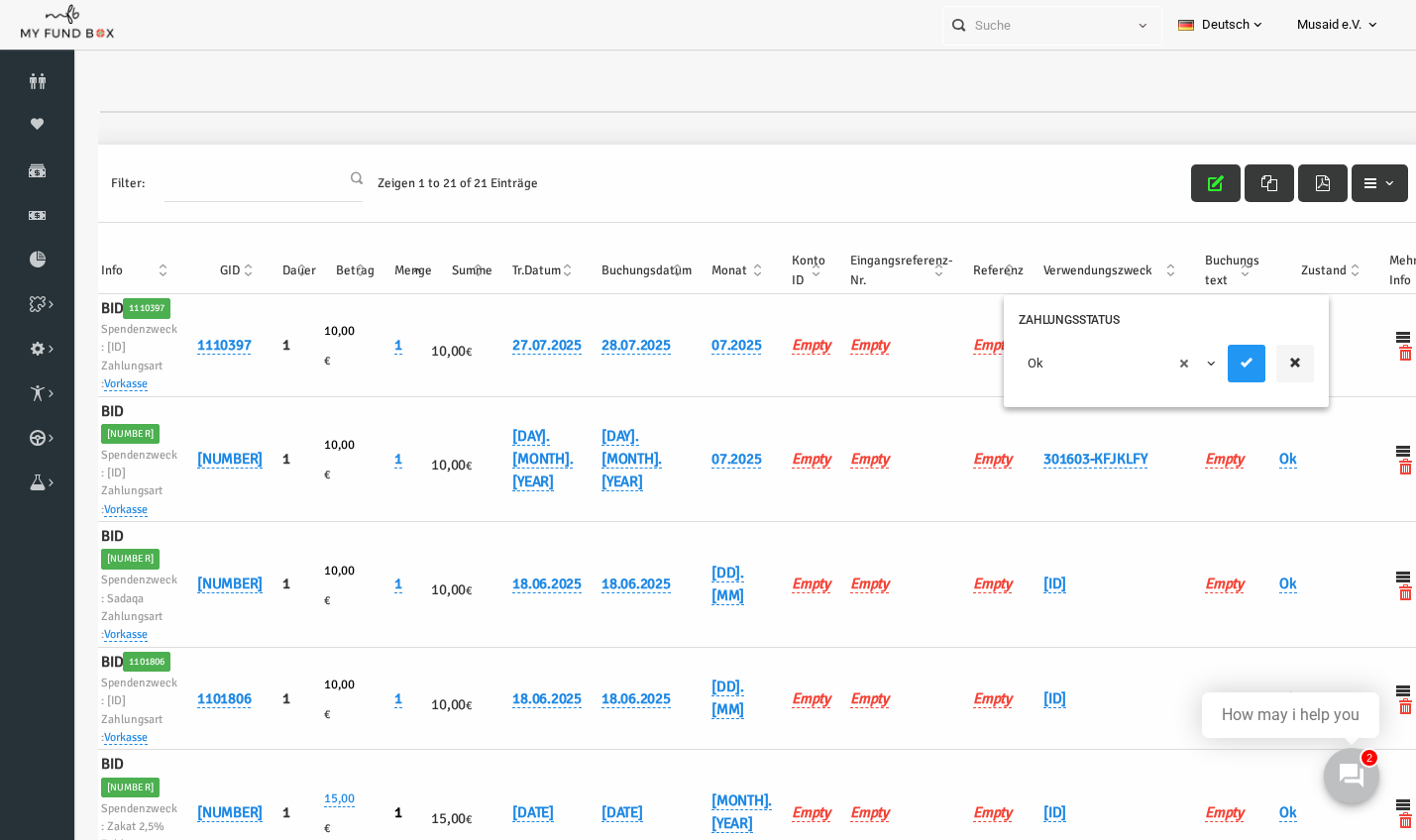 click on "× Ok" at bounding box center (1140, 364) 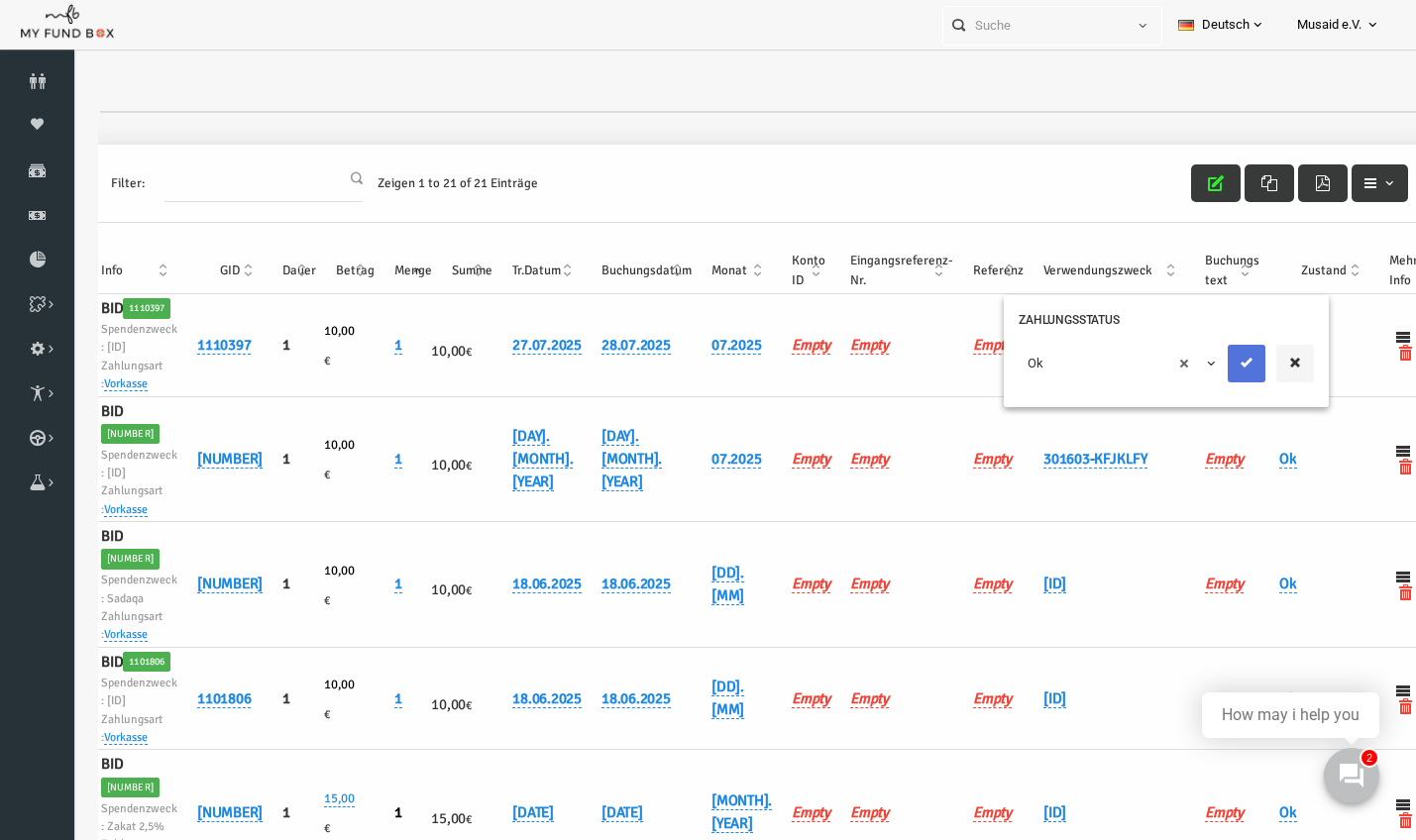 click at bounding box center (1220, 363) 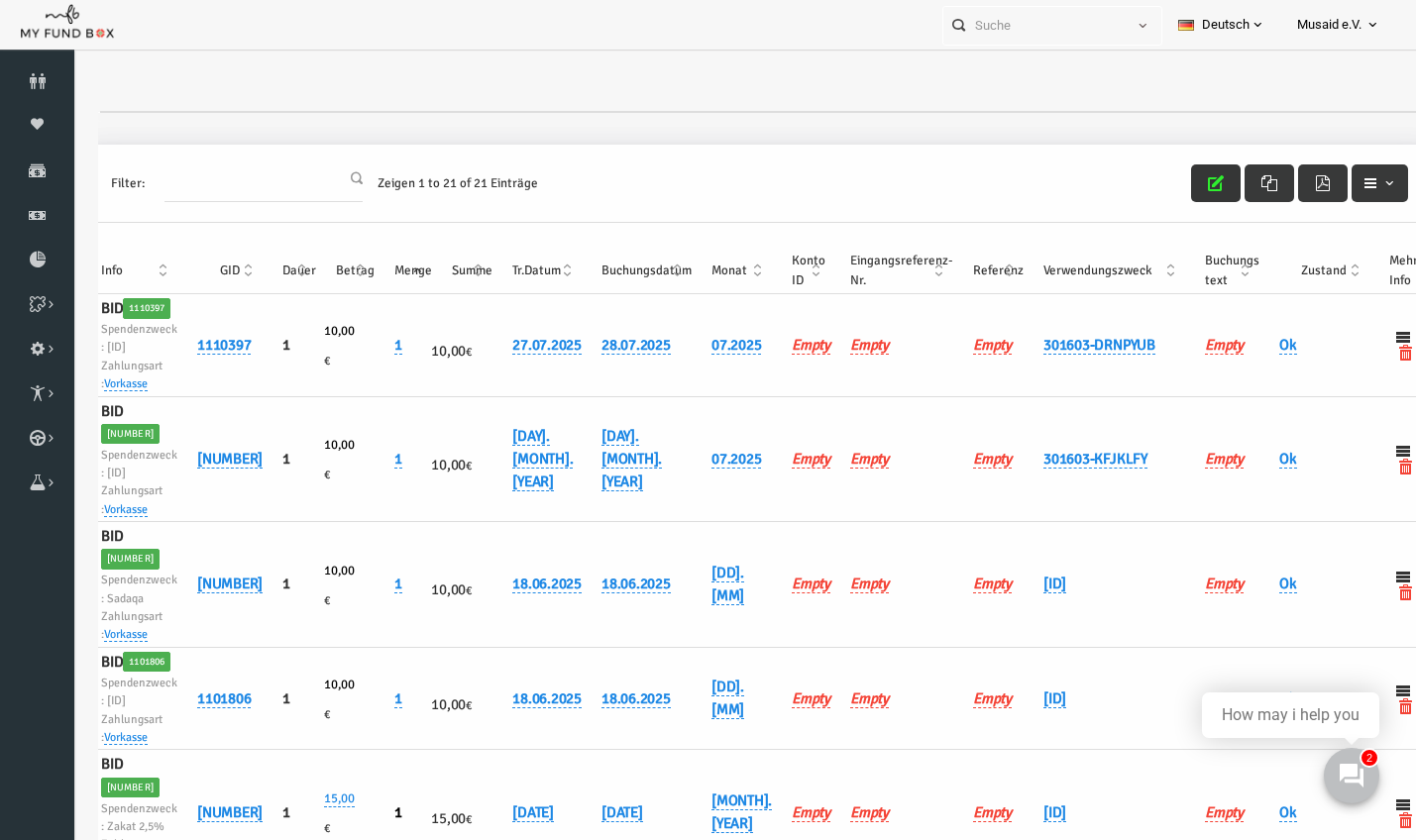 click at bounding box center (1189, 183) 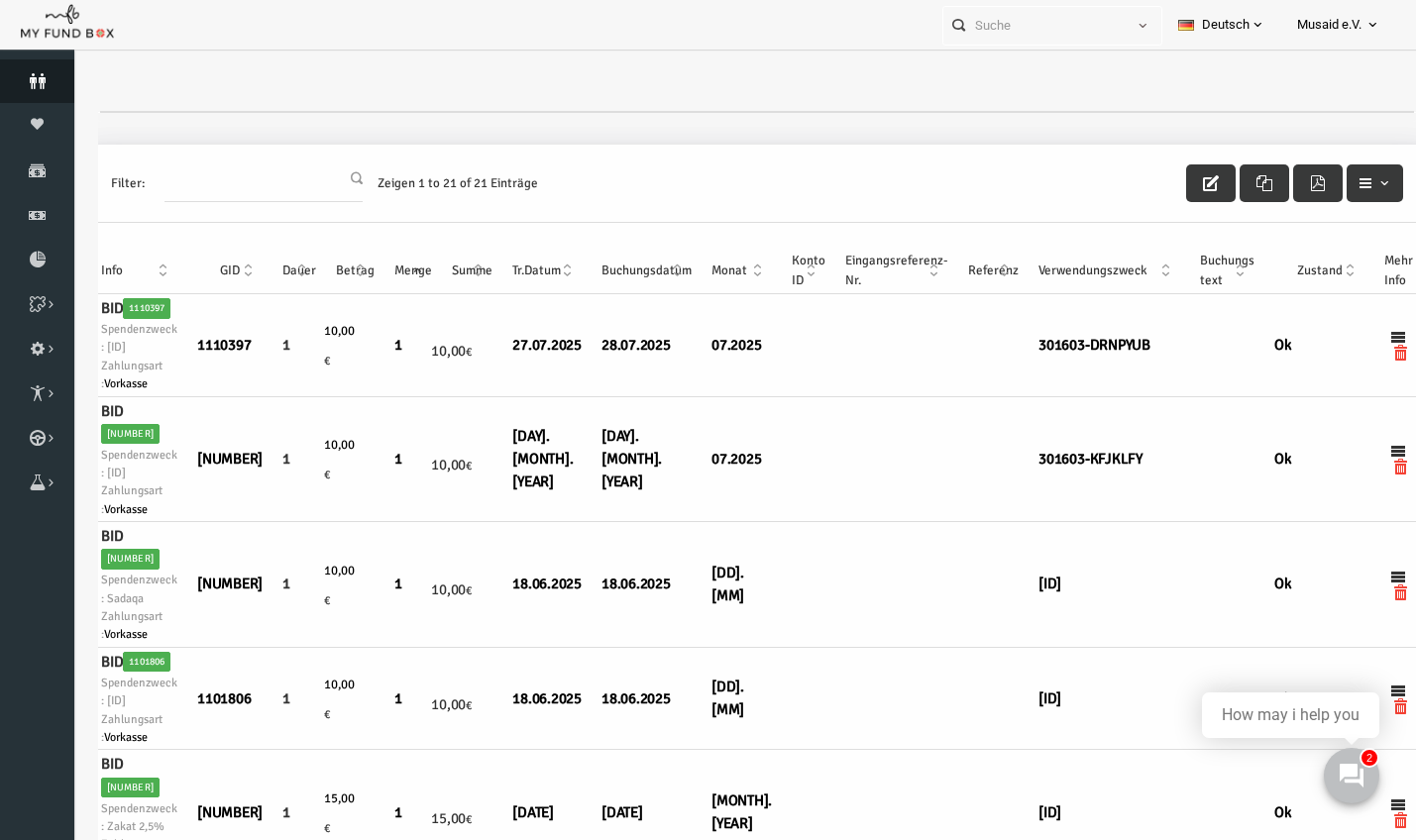 click at bounding box center (37, 81) 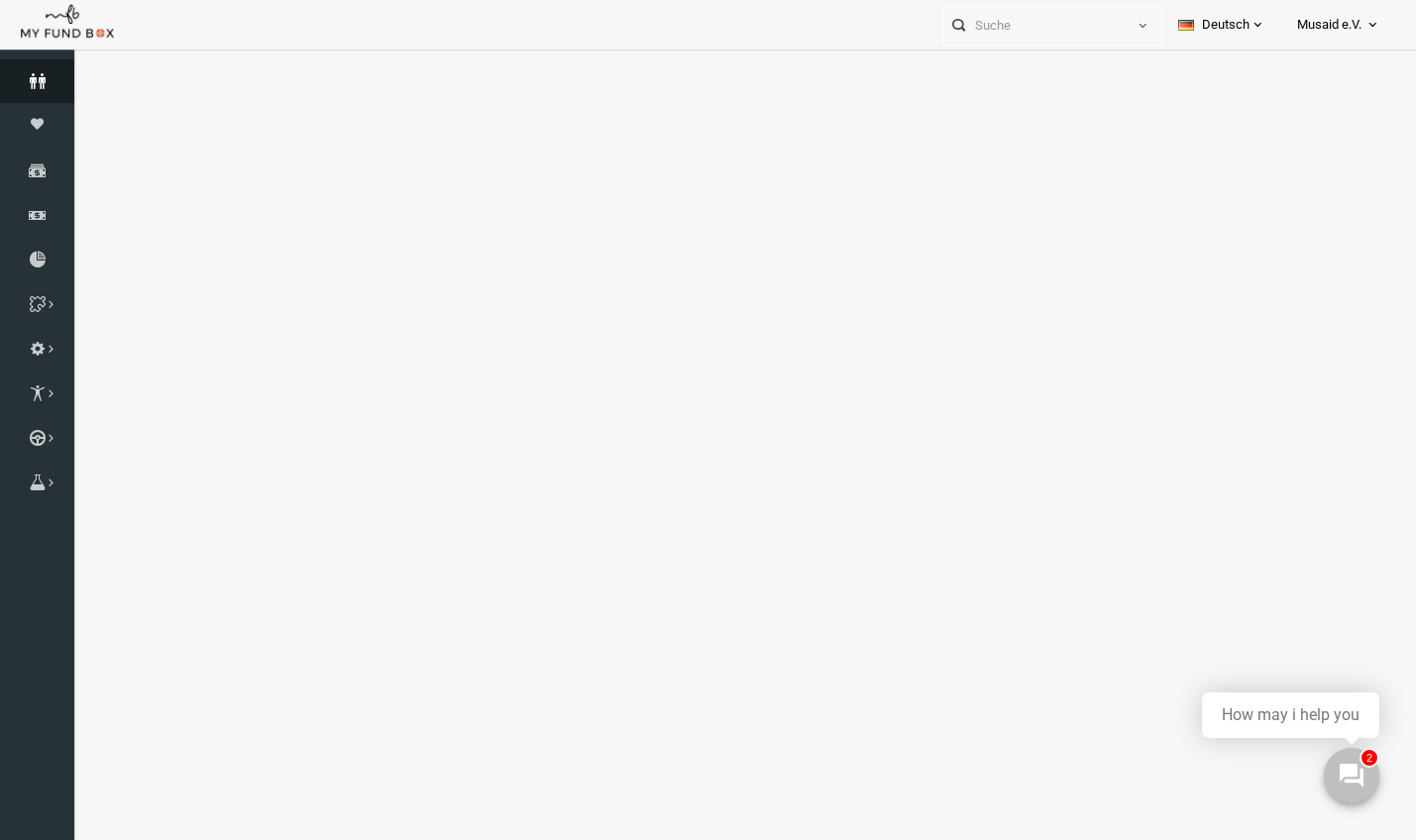 select on "100" 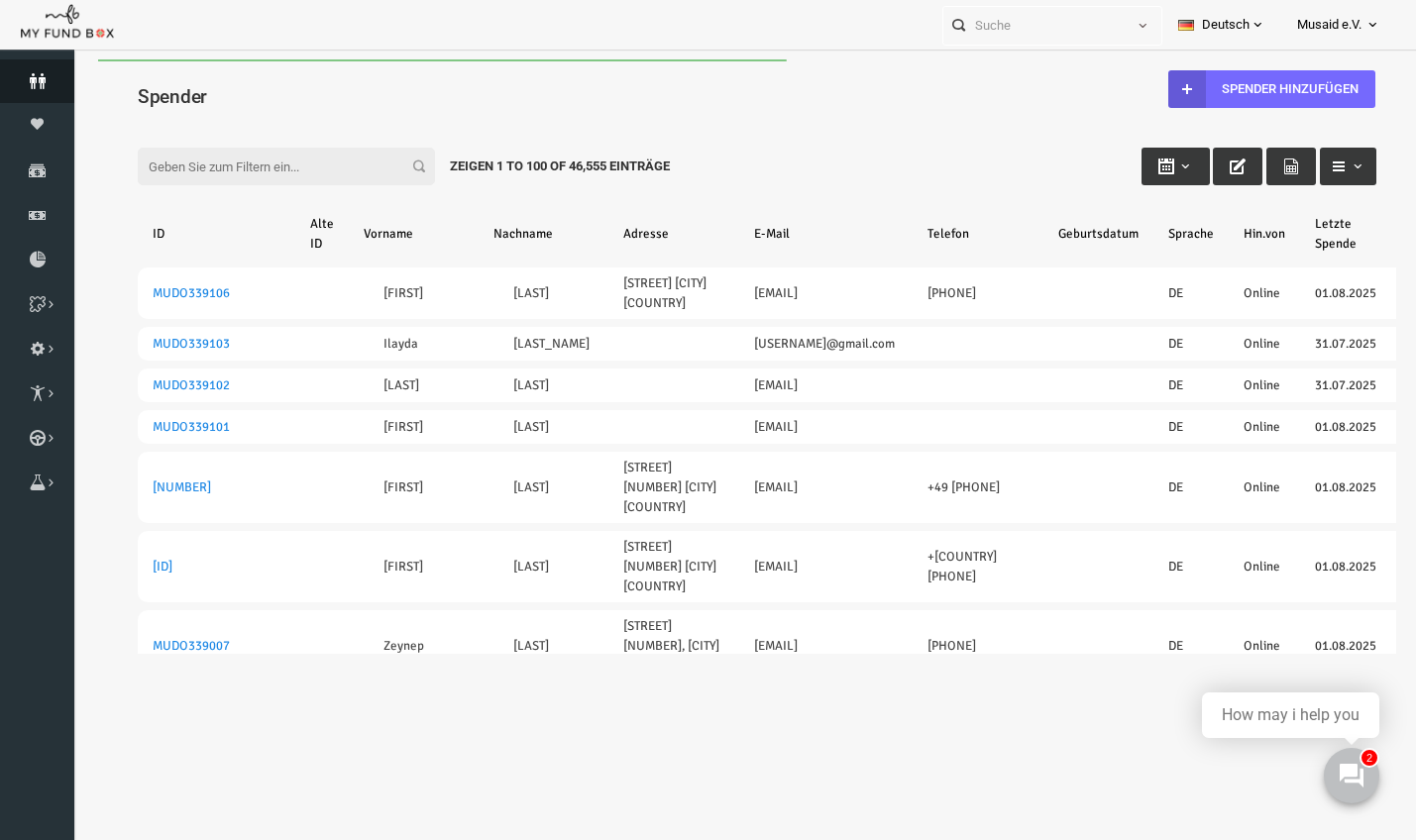 scroll, scrollTop: 0, scrollLeft: 0, axis: both 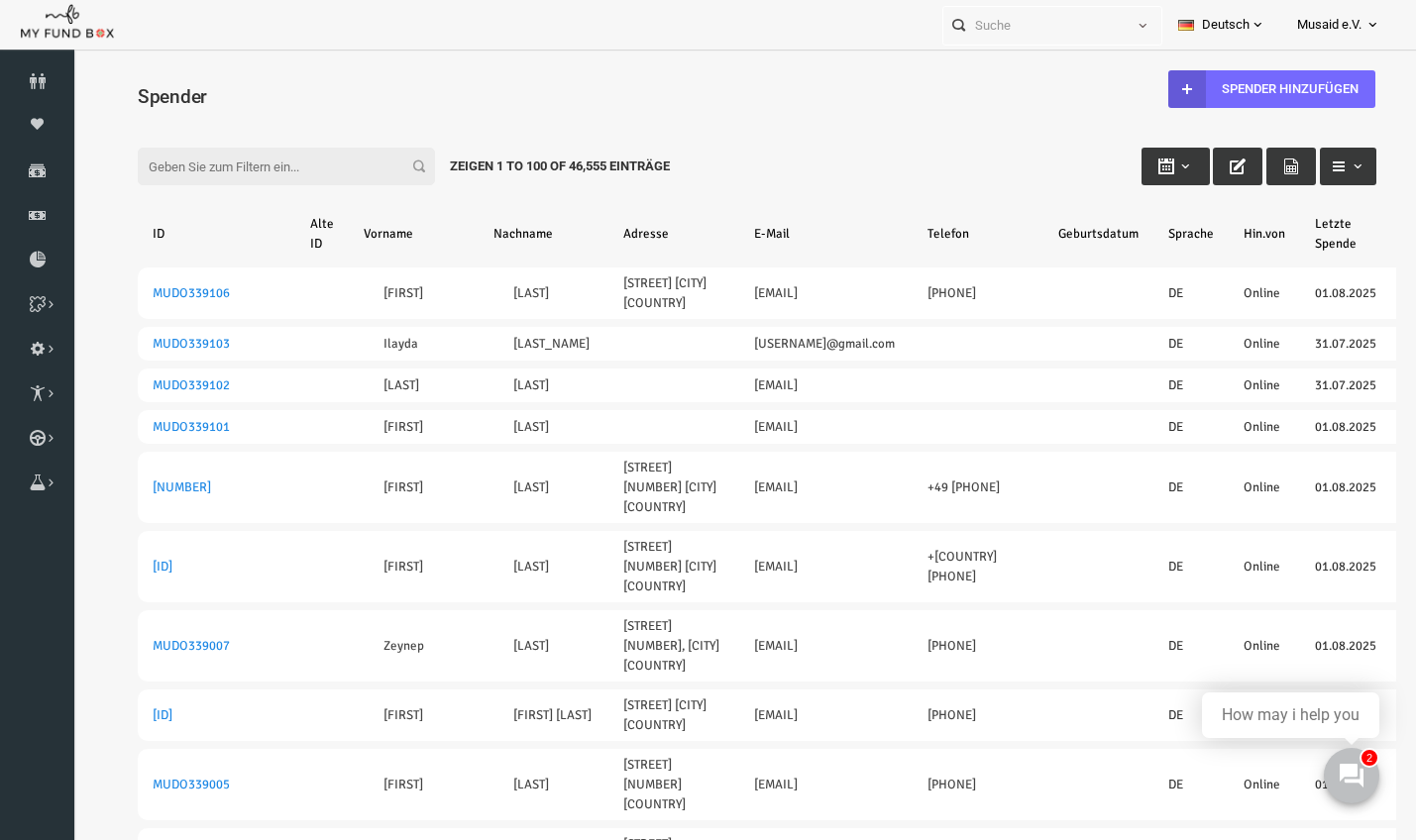 click on "Filter:" at bounding box center [260, 166] 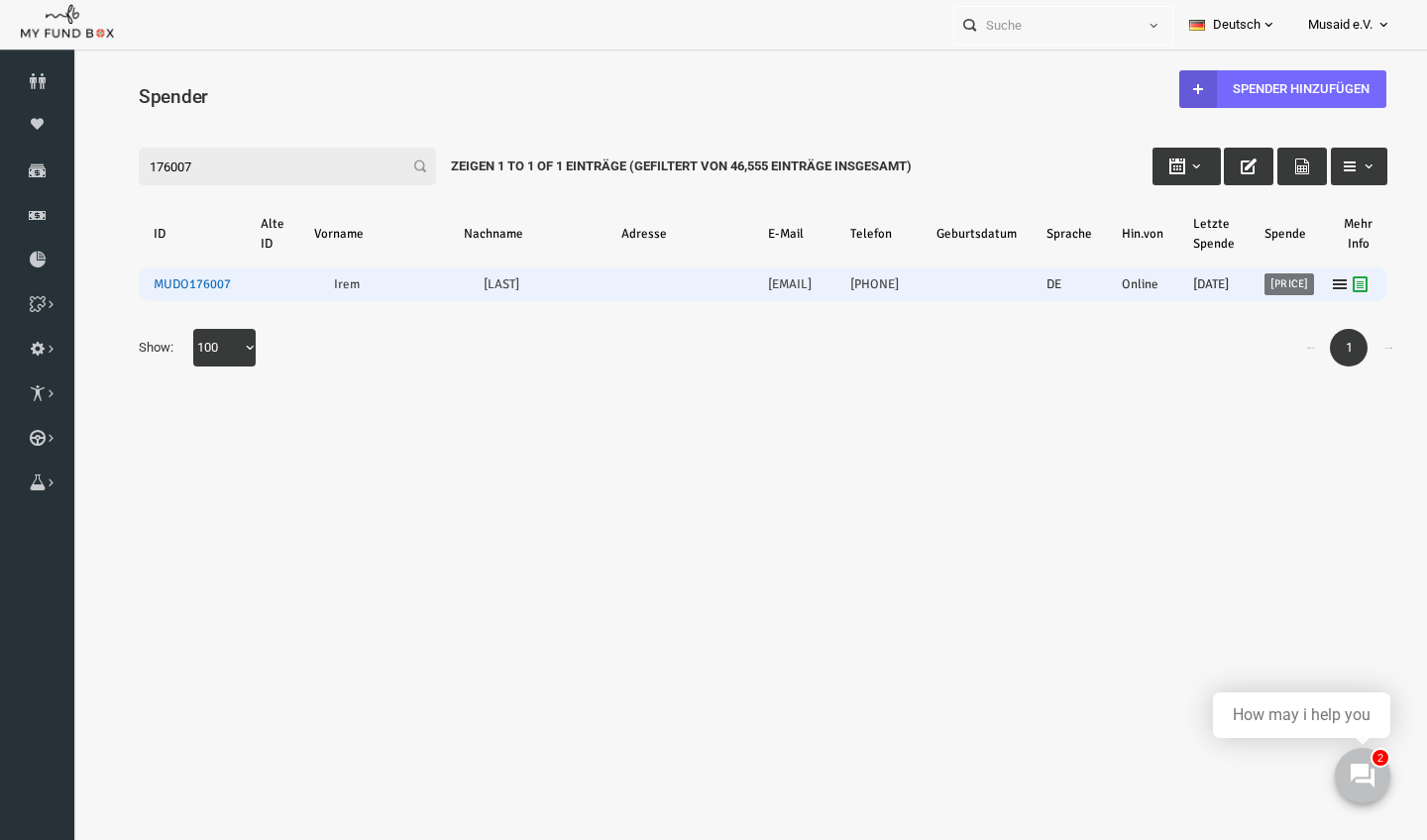 type on "176007" 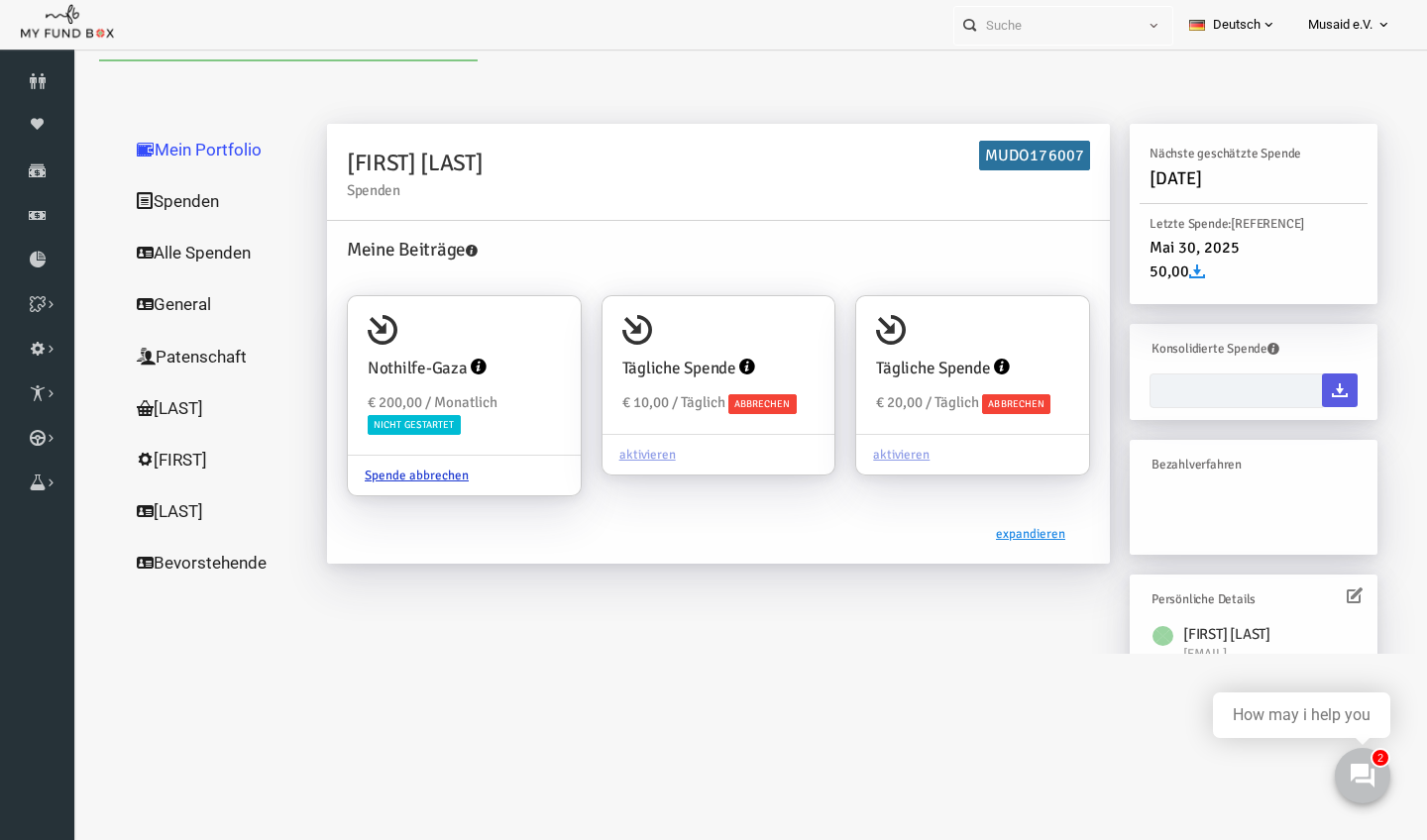 type on "[DAY]-[MONTH]-[YEAR] - [DAY]-[MONTH]-[YEAR]" 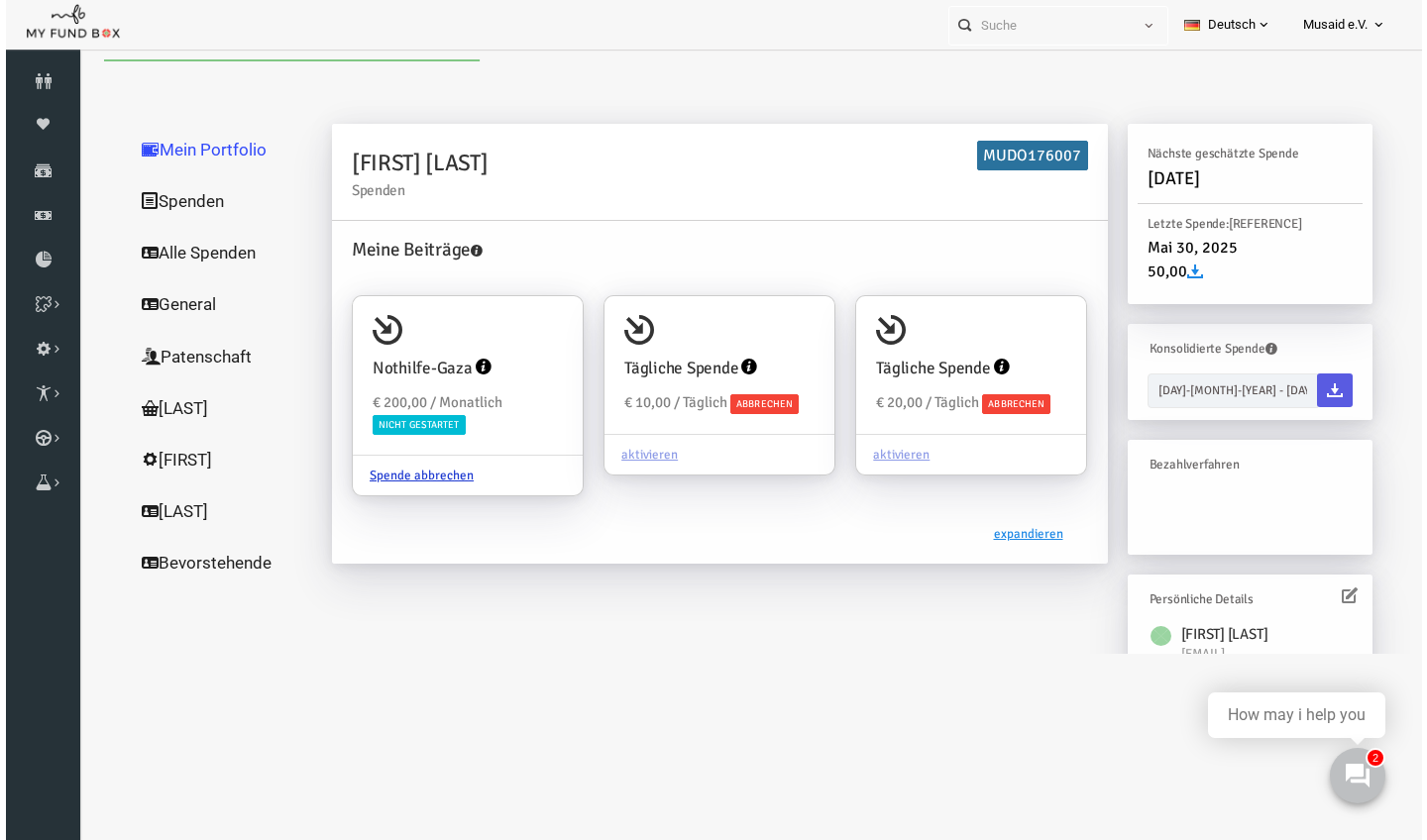click on "Mein Portfolio
Spenden
Alle Spenden
General
Patenschaft
Brunnen
Kurban
Schüler
Bevorstehende" at bounding box center (195, 491) 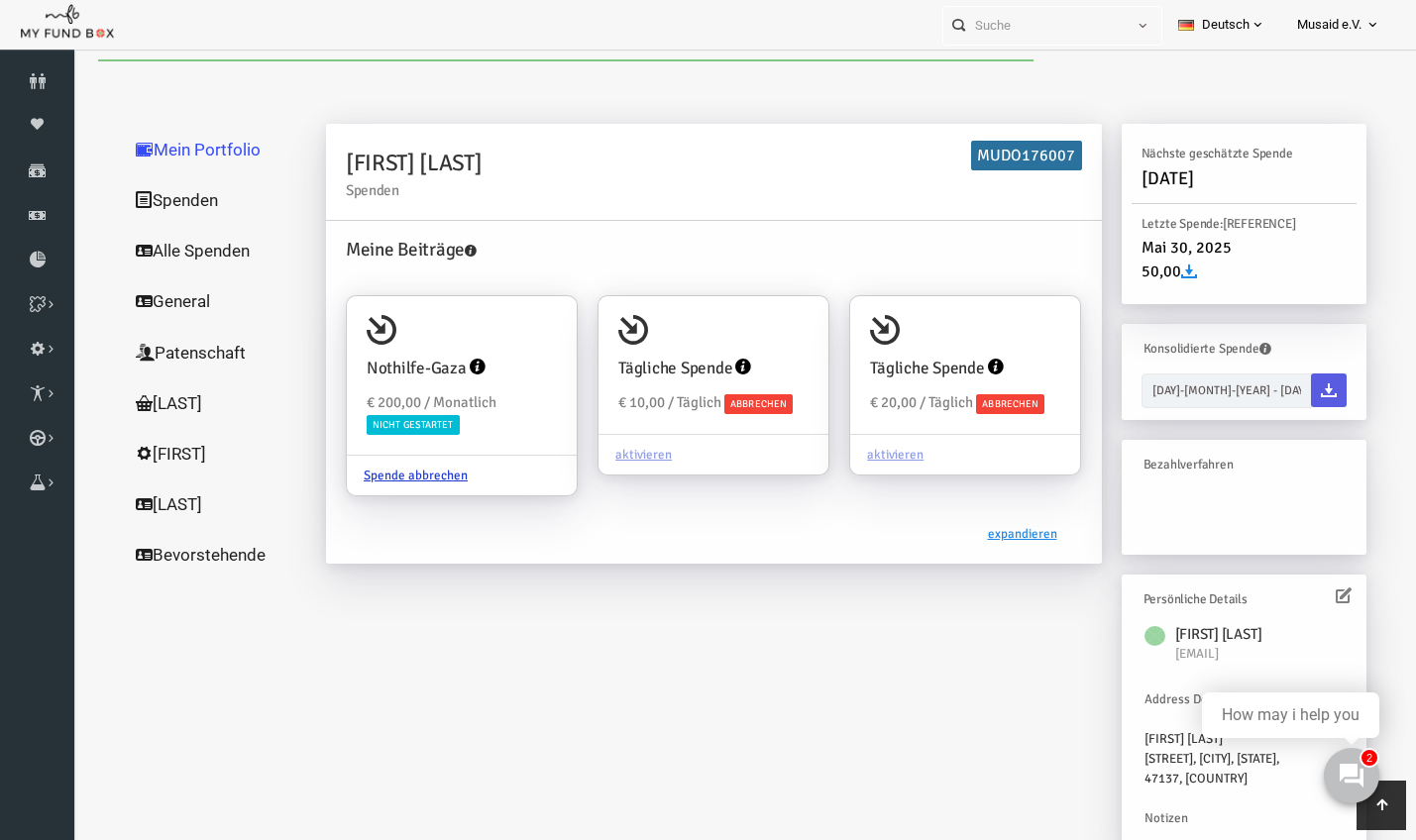 click on "Mein Portfolio
Spenden
Alle Spenden
General
Patenschaft
Brunnen
Kurban
Schüler
Bevorstehende" at bounding box center [190, 491] 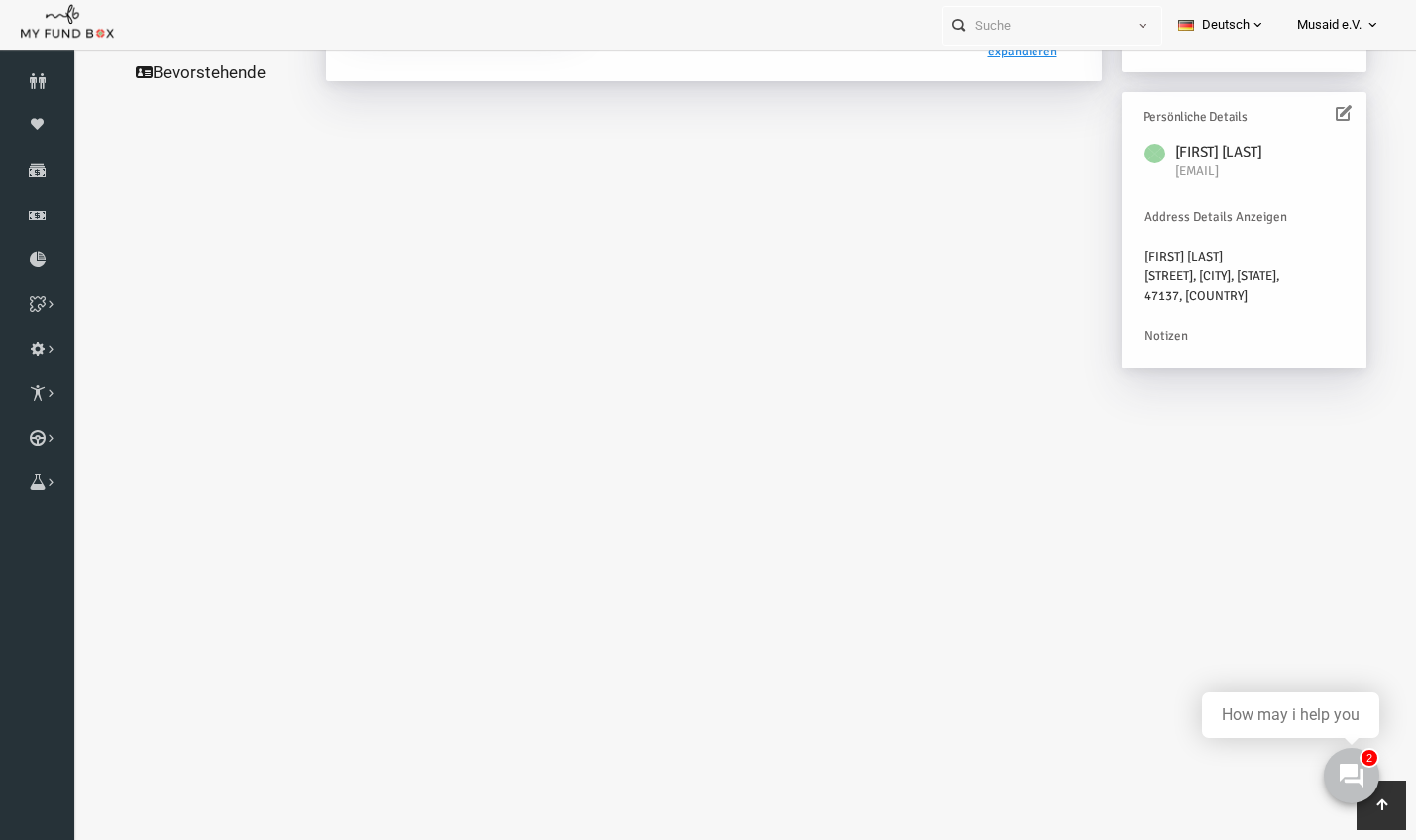 scroll, scrollTop: 578, scrollLeft: 0, axis: vertical 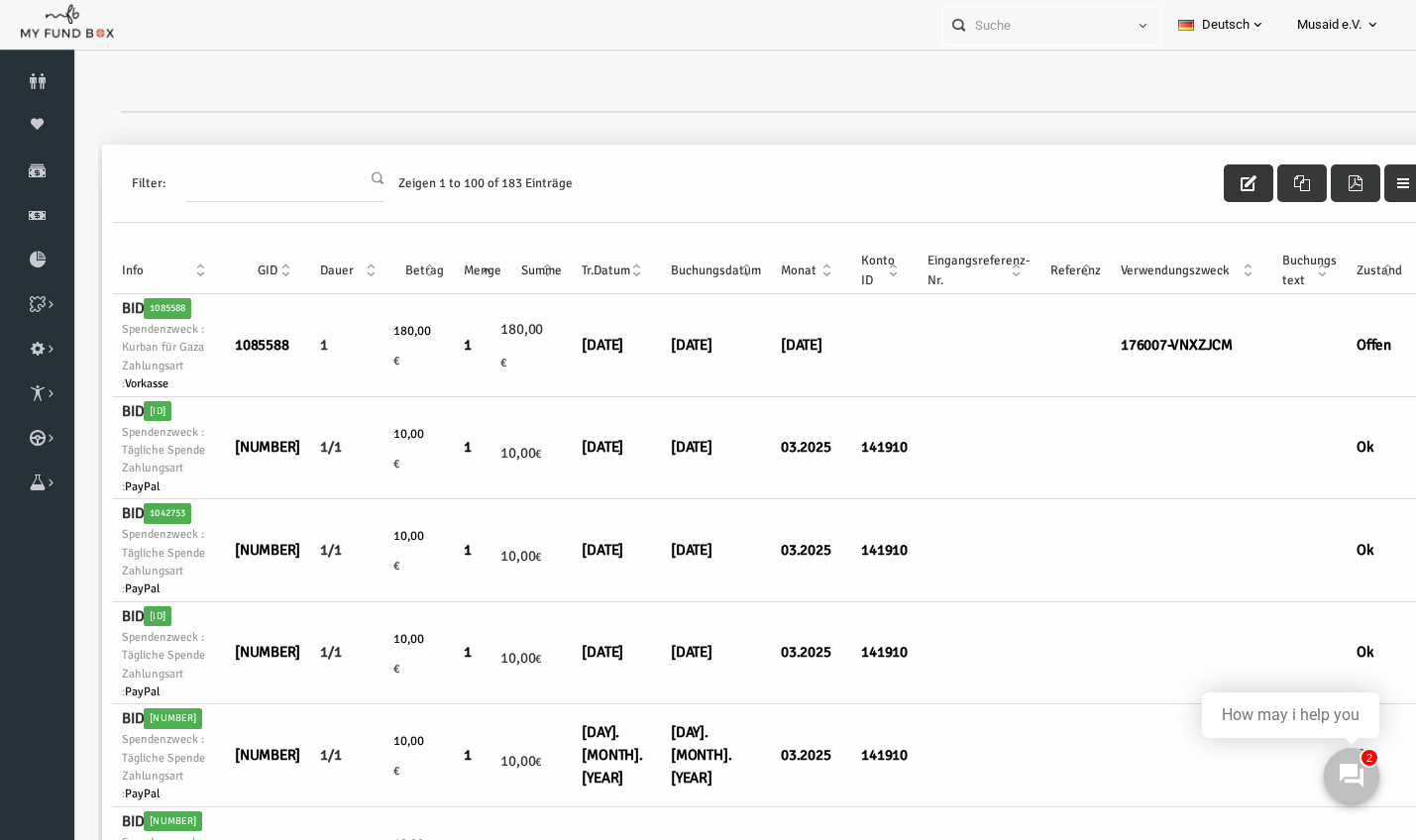 click at bounding box center (1222, 183) 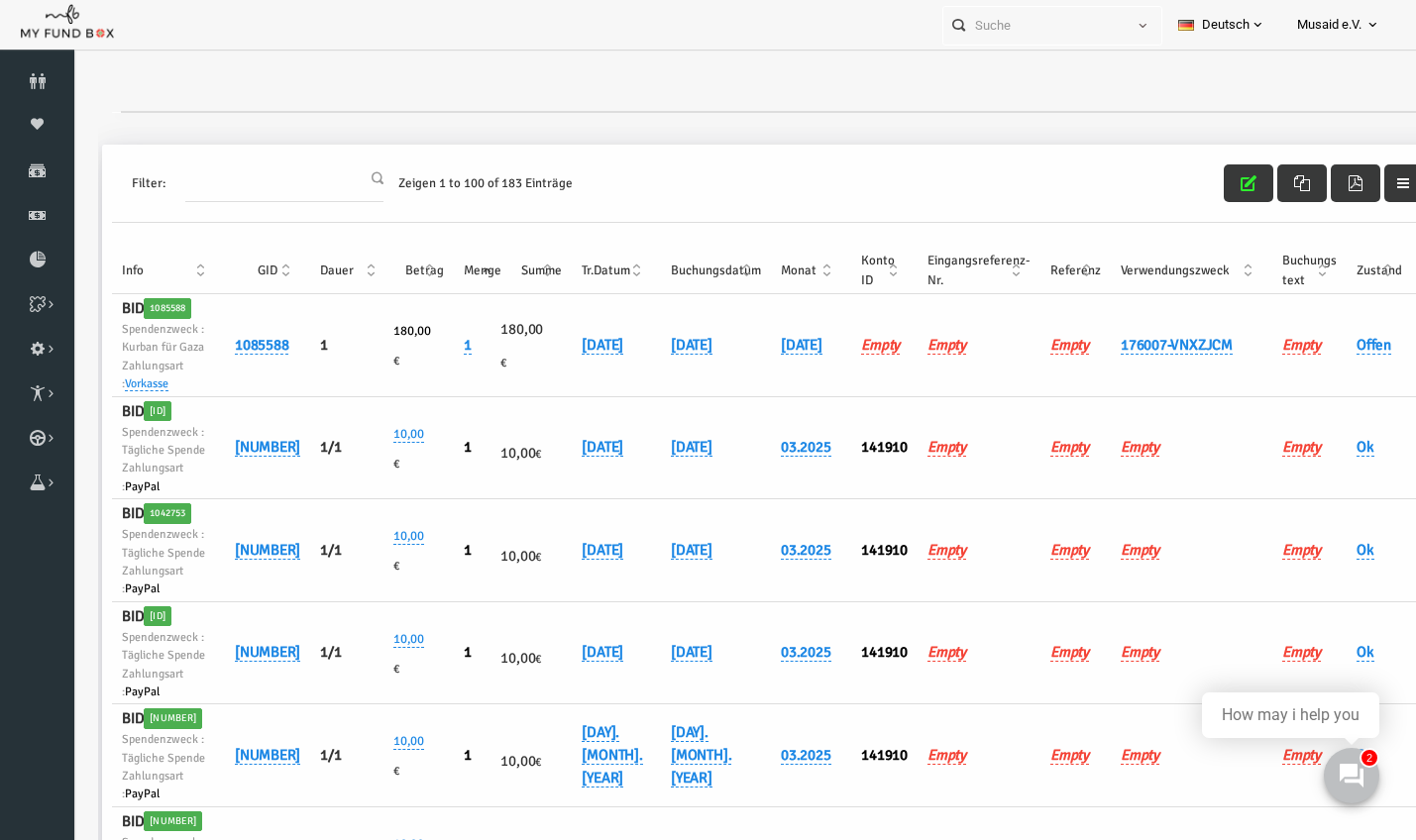 click on "Verwendungszweck" at bounding box center (1164, 270) 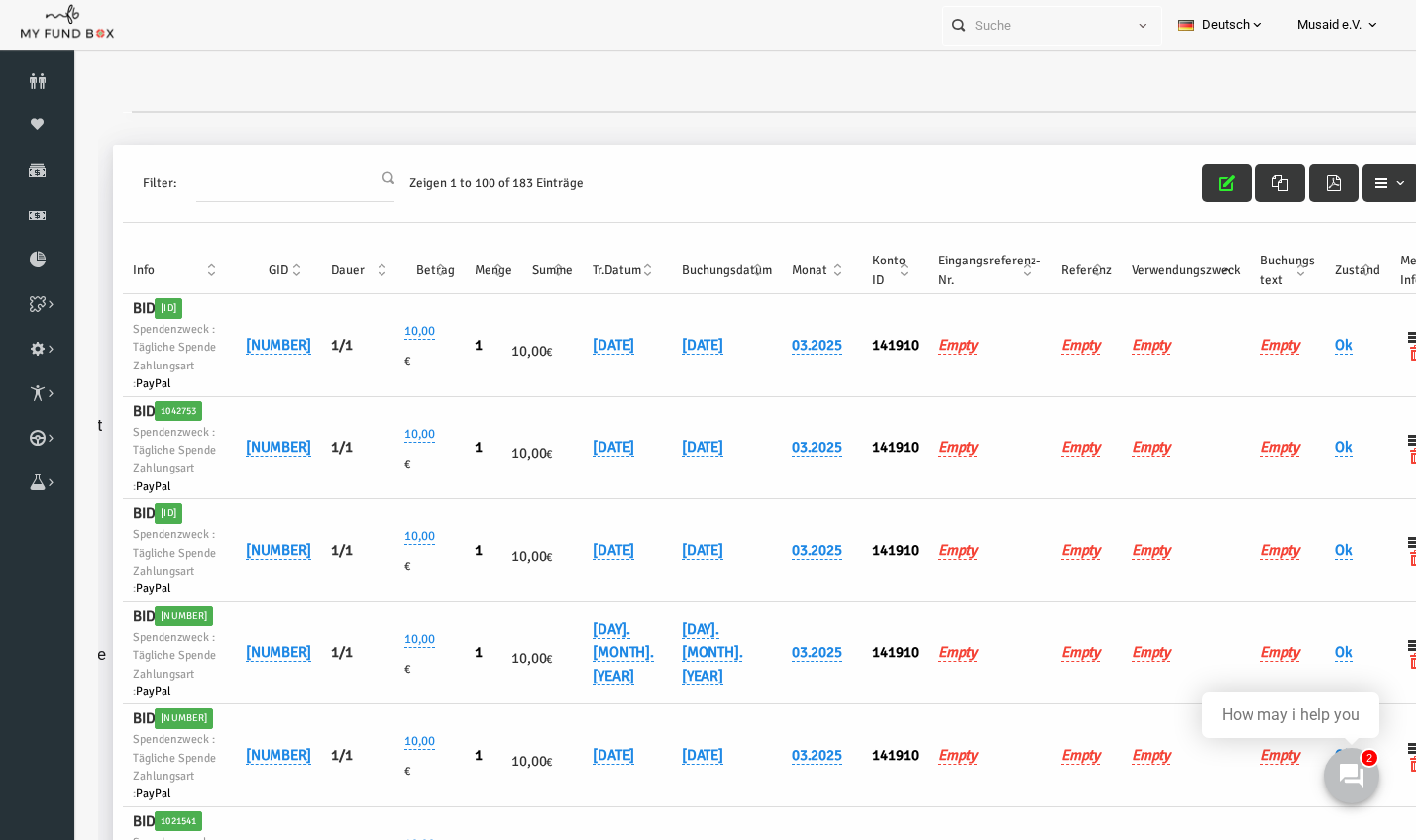 click on "Verwendungszweck" at bounding box center (1159, 270) 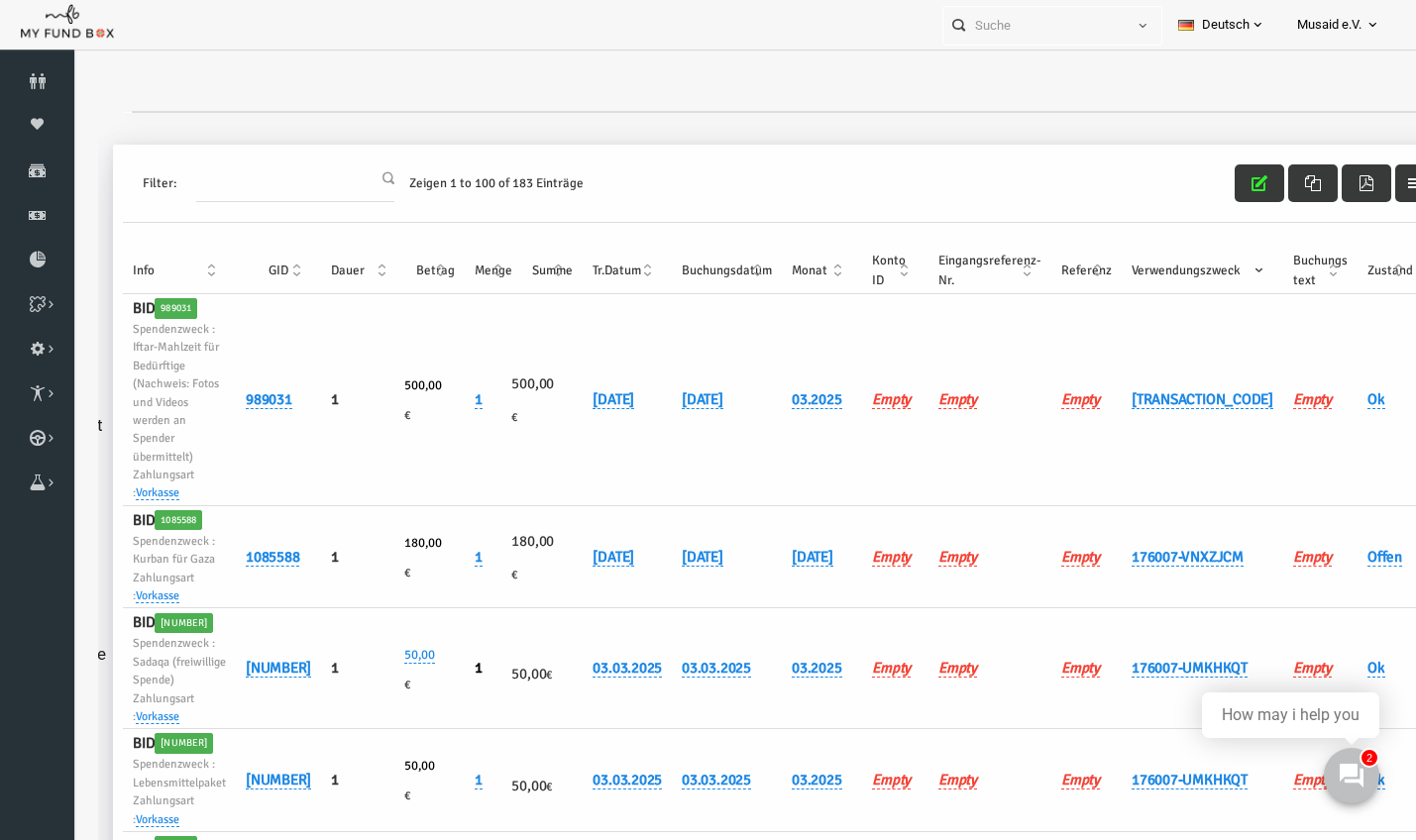 click on "Verwendungszweck" at bounding box center (1175, 270) 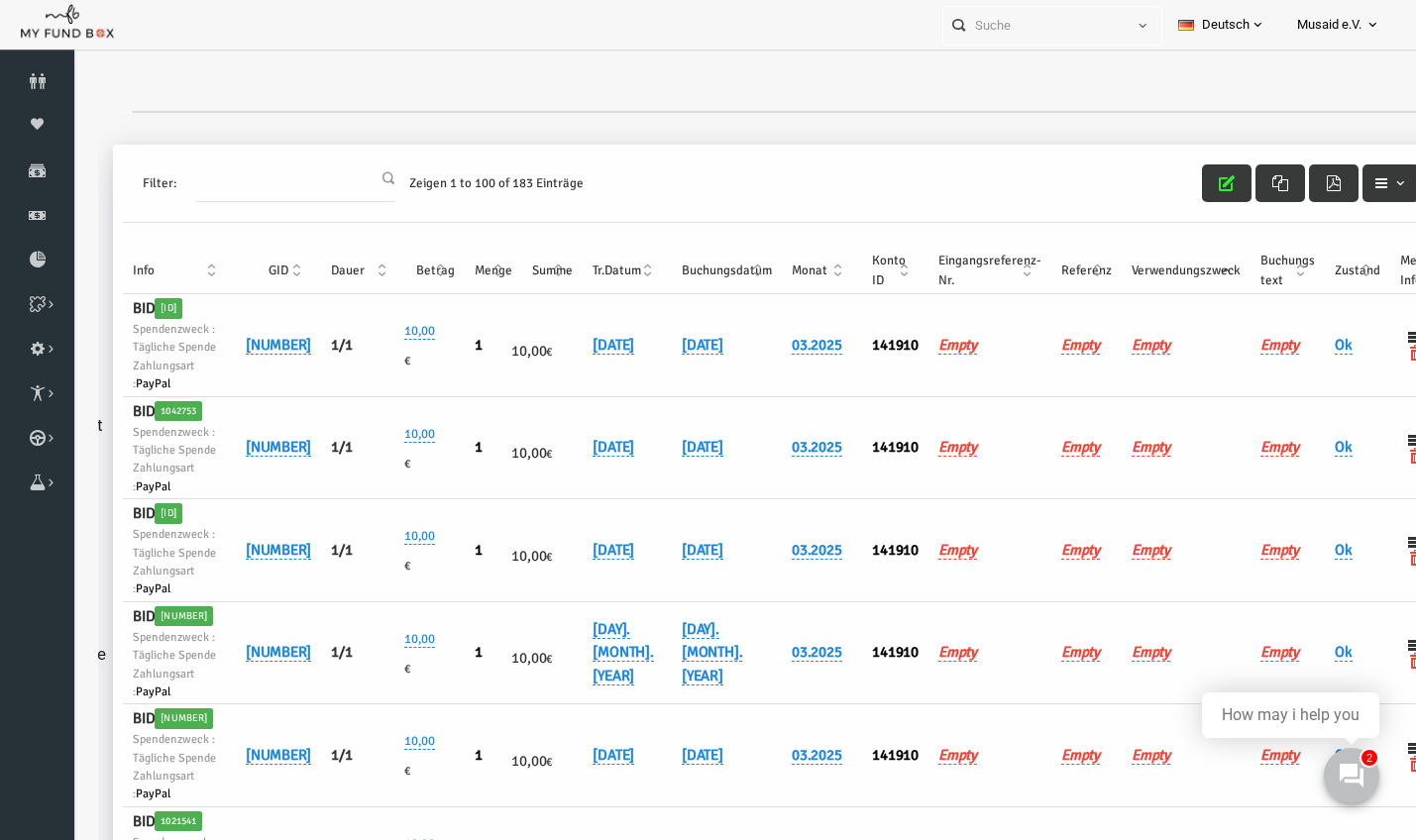 click on "Verwendungszweck" at bounding box center (1159, 270) 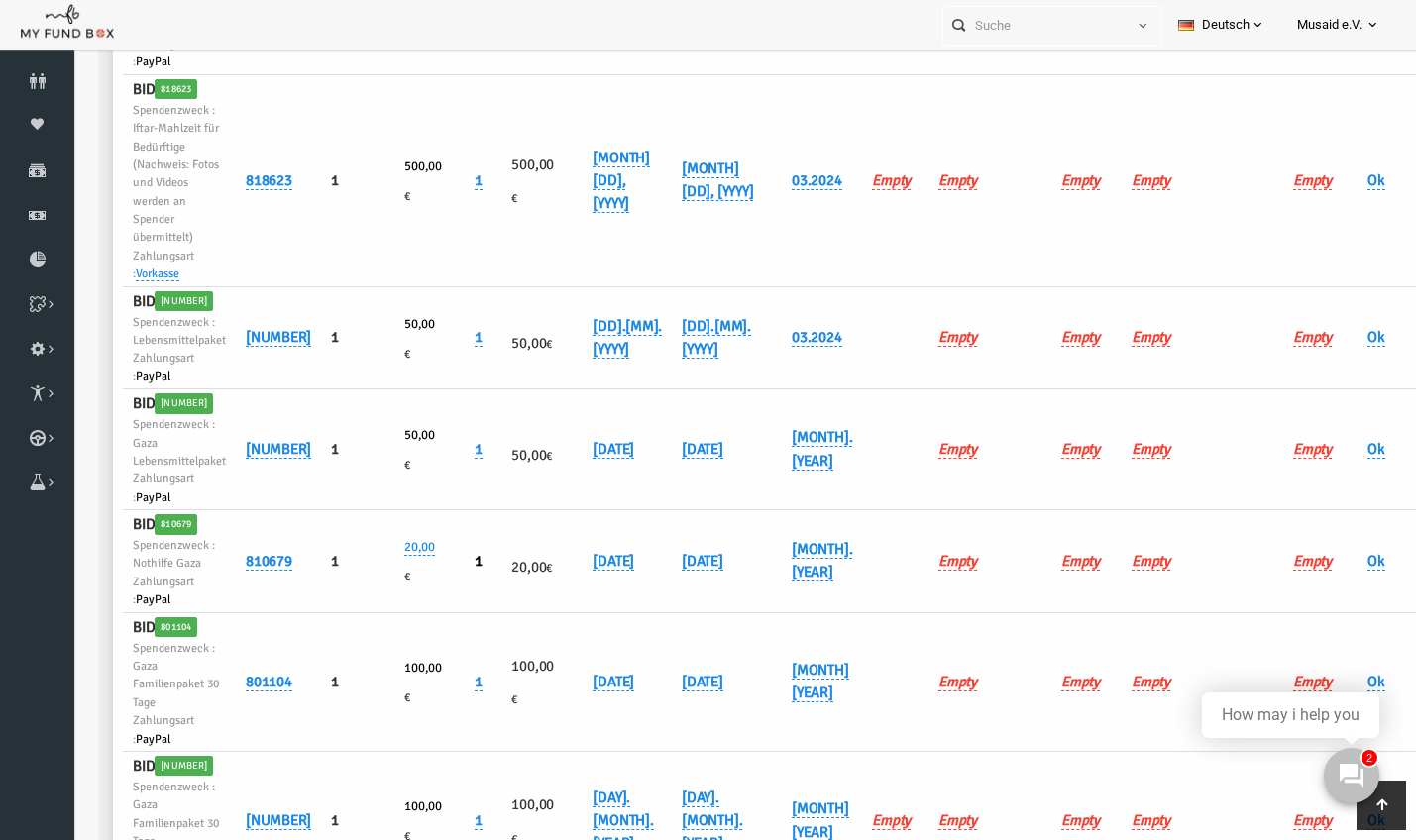 scroll, scrollTop: 5304, scrollLeft: 0, axis: vertical 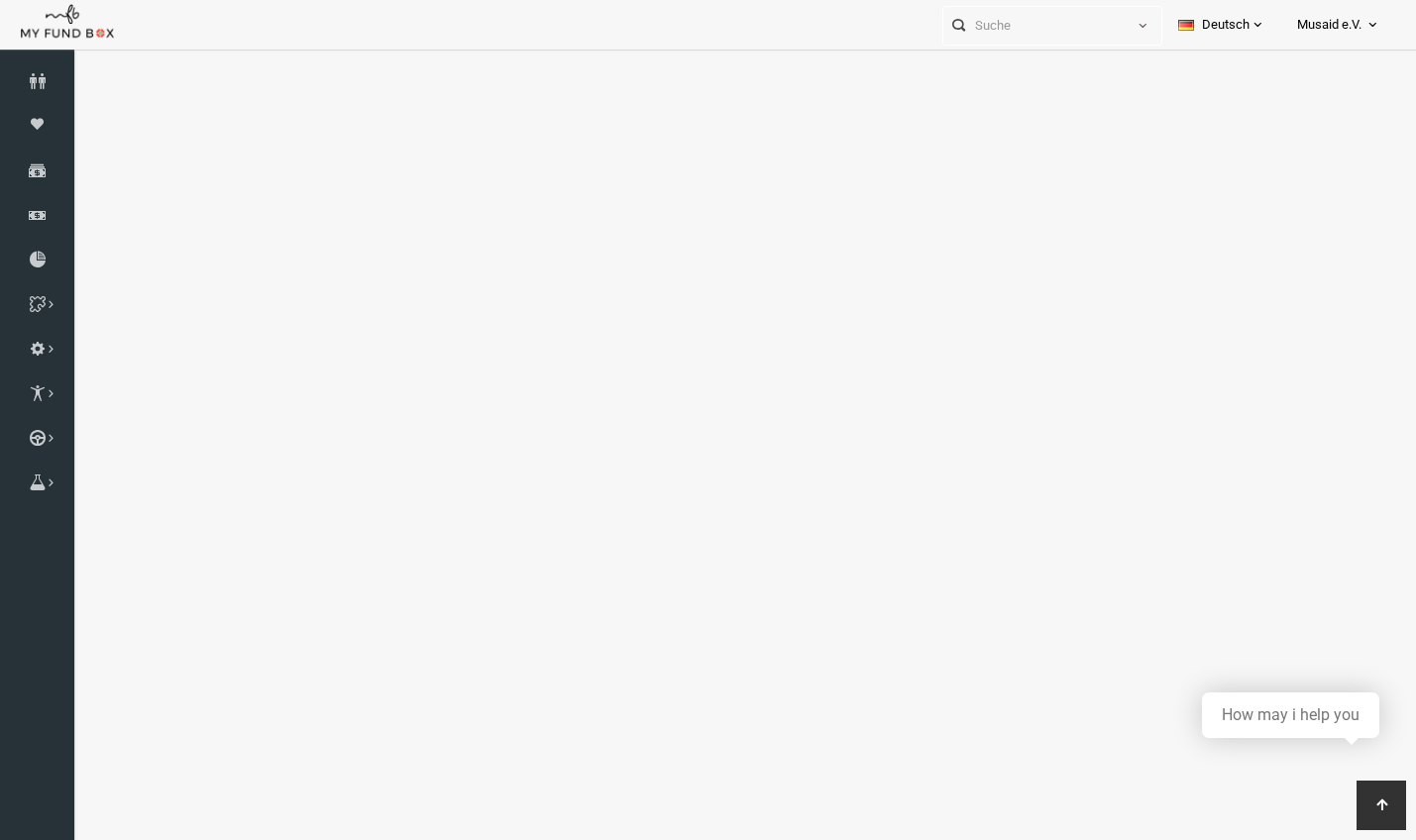 select on "100" 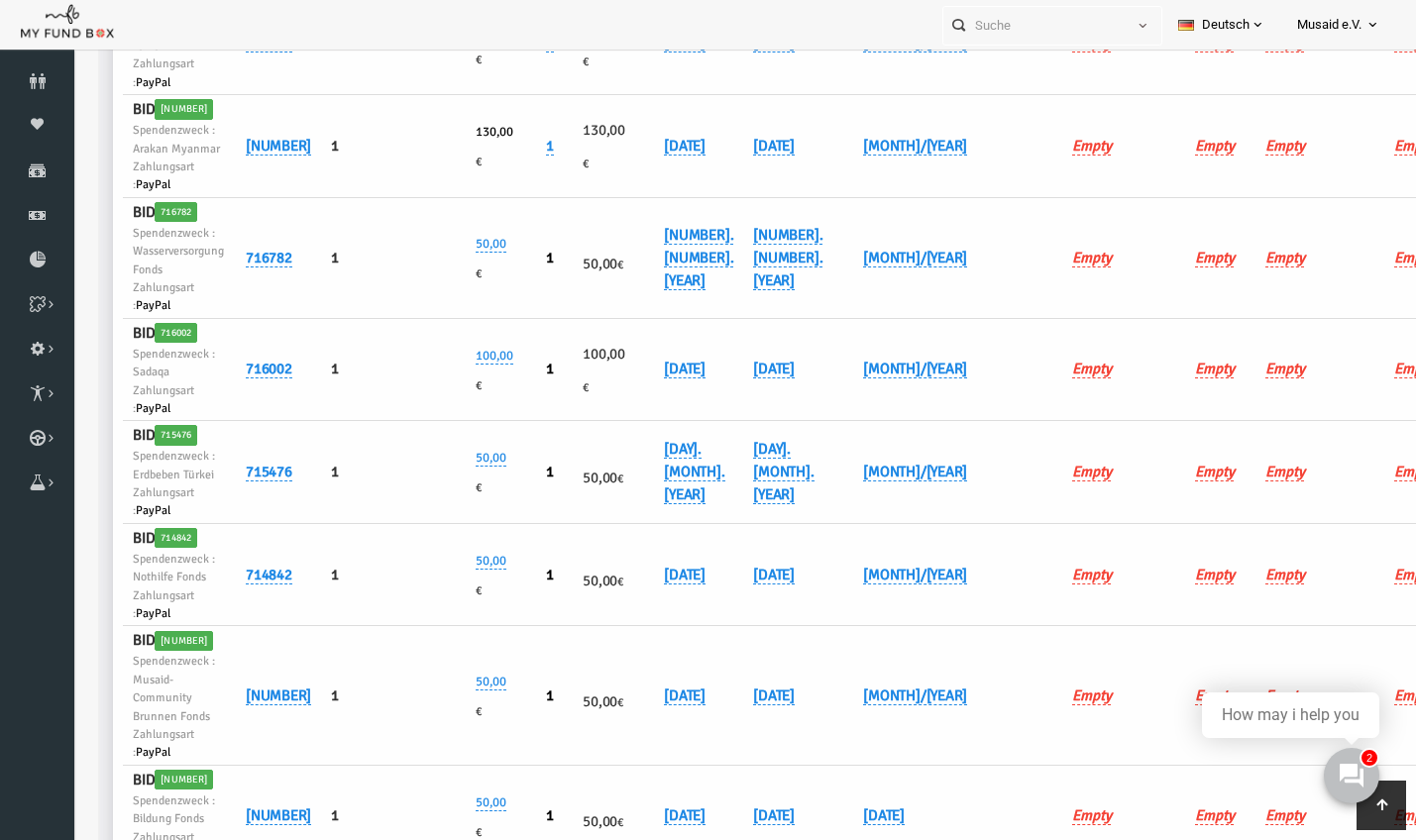 scroll, scrollTop: 9862, scrollLeft: 0, axis: vertical 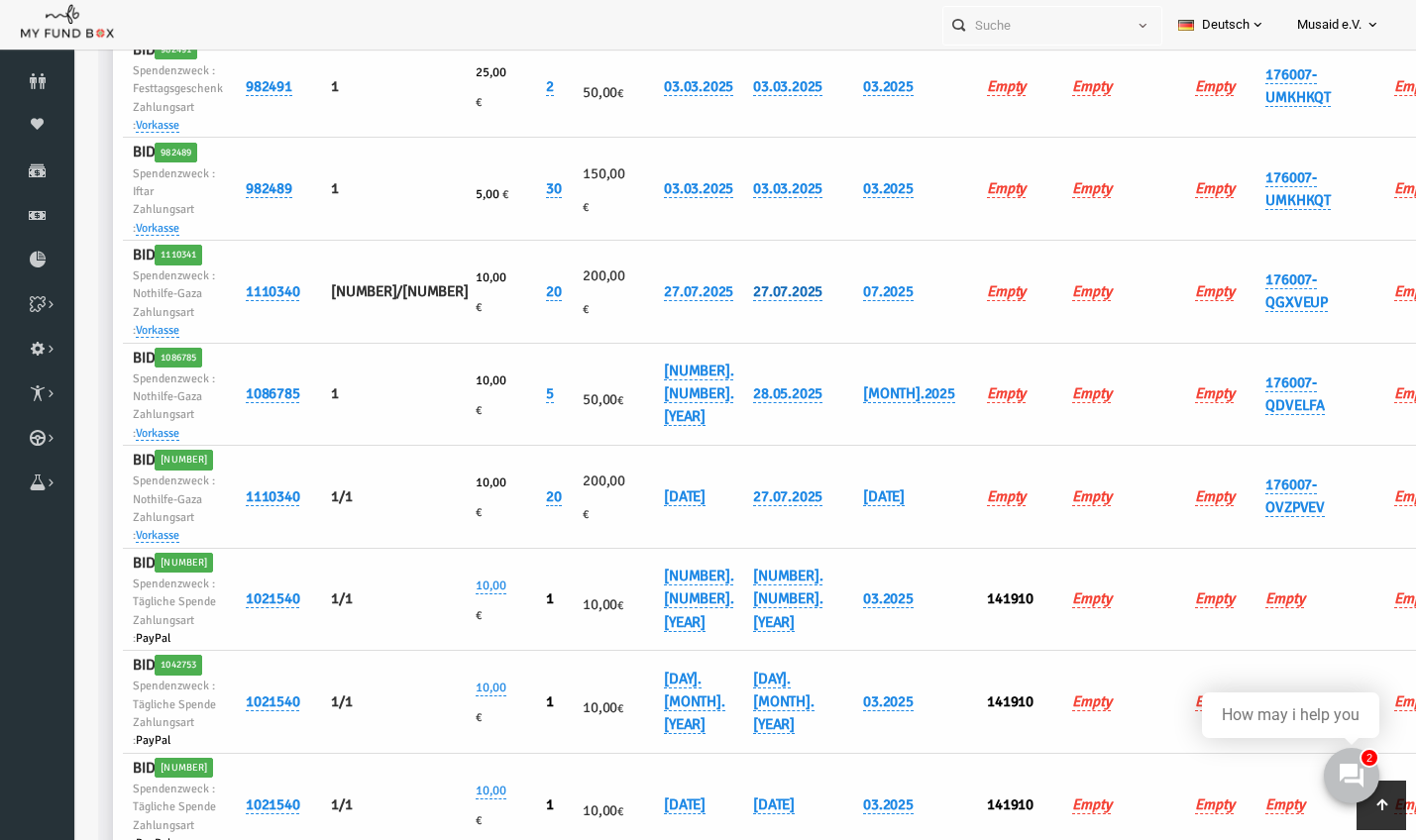 click on "27.07.2025" at bounding box center [761, 291] 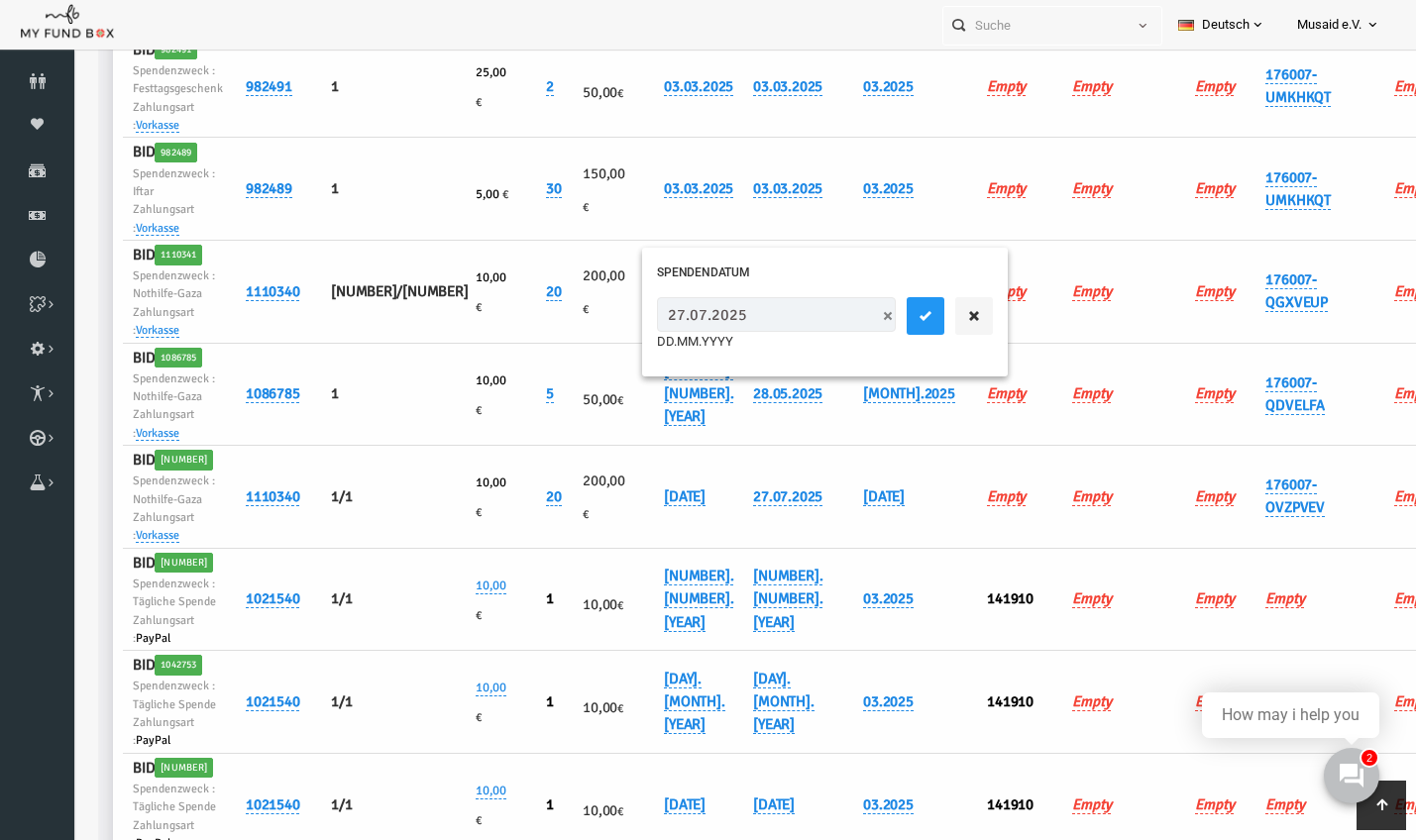 click on "27.07.2025" at bounding box center (749, 314) 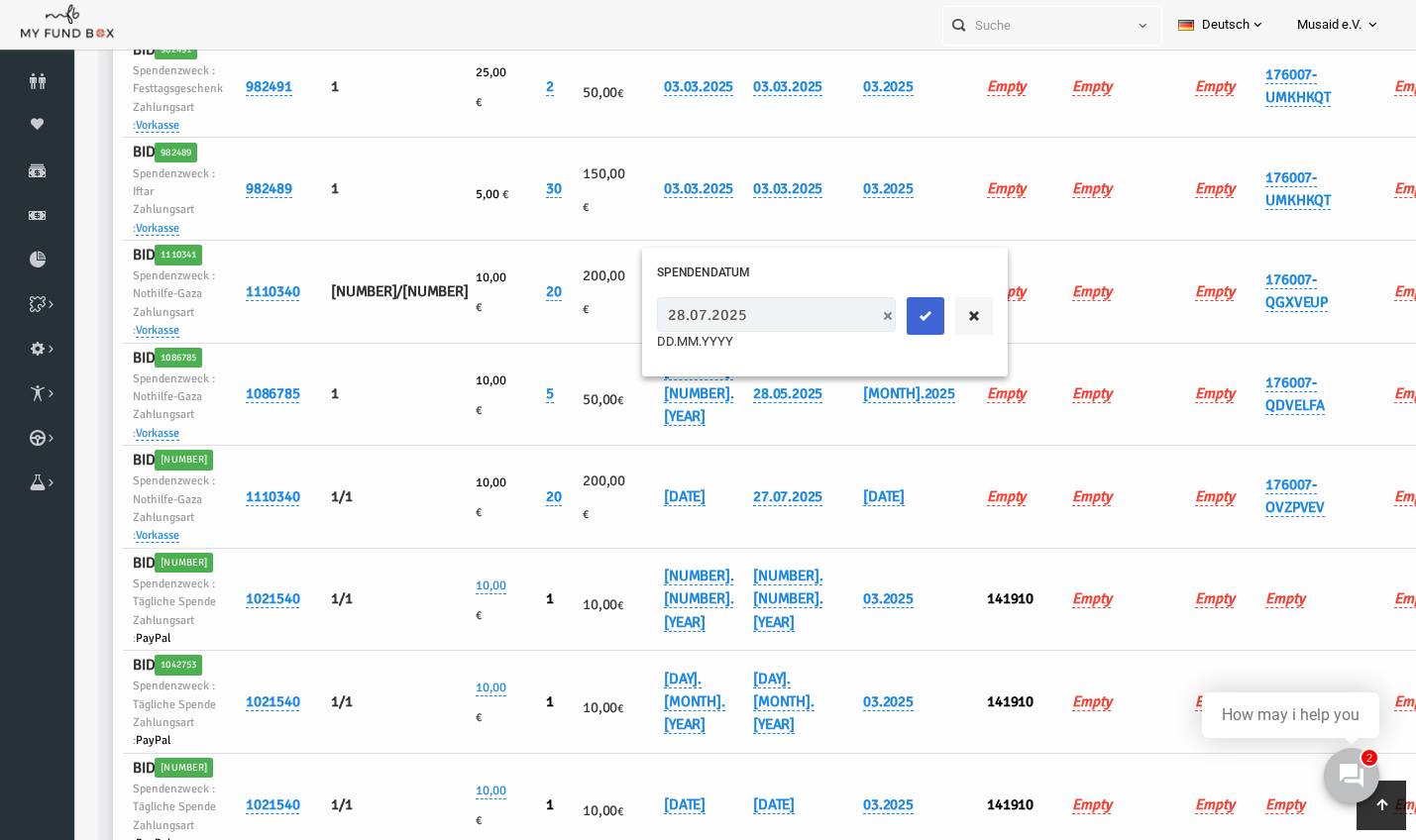 click at bounding box center (899, 316) 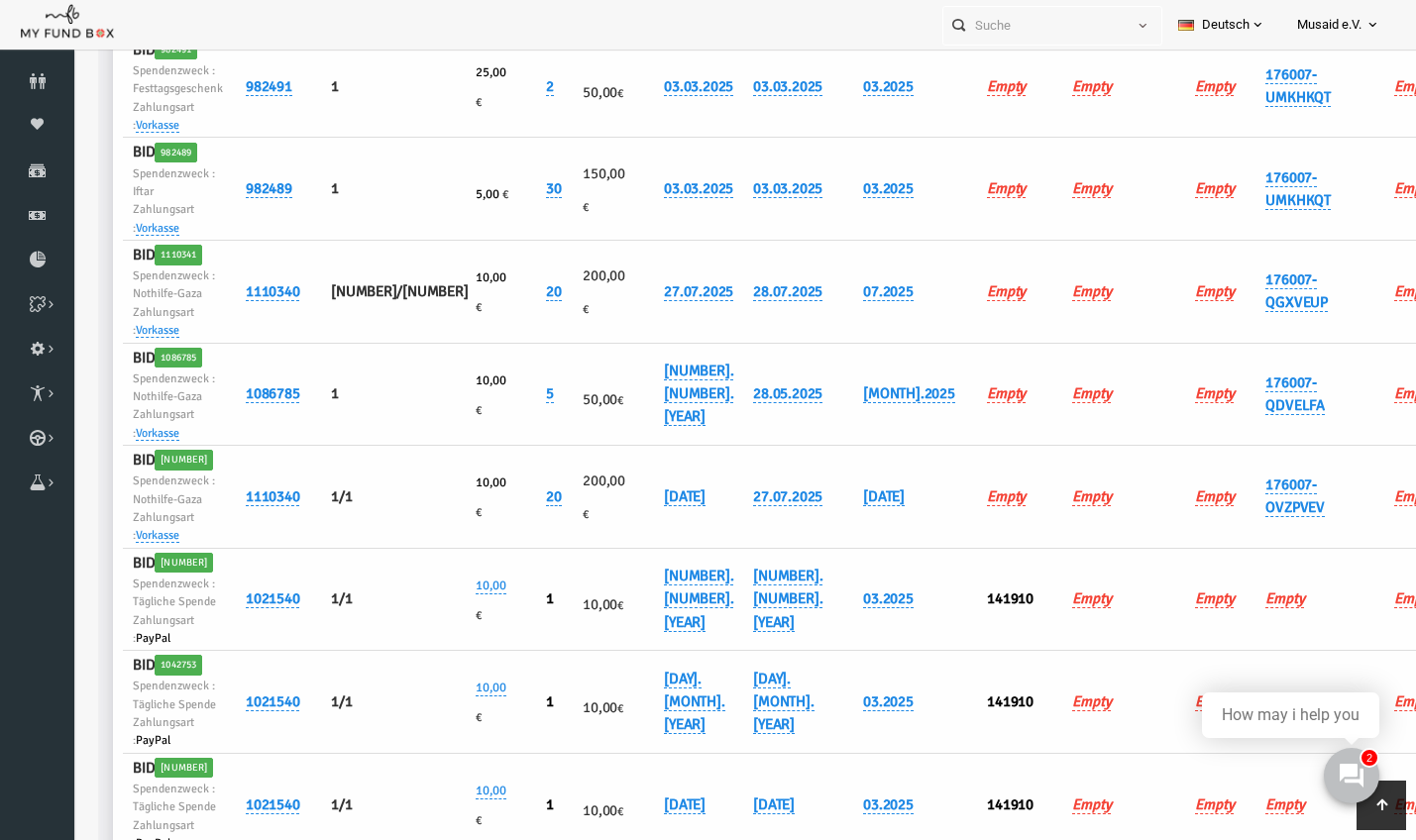 click on "Offen" at bounding box center [1459, 291] 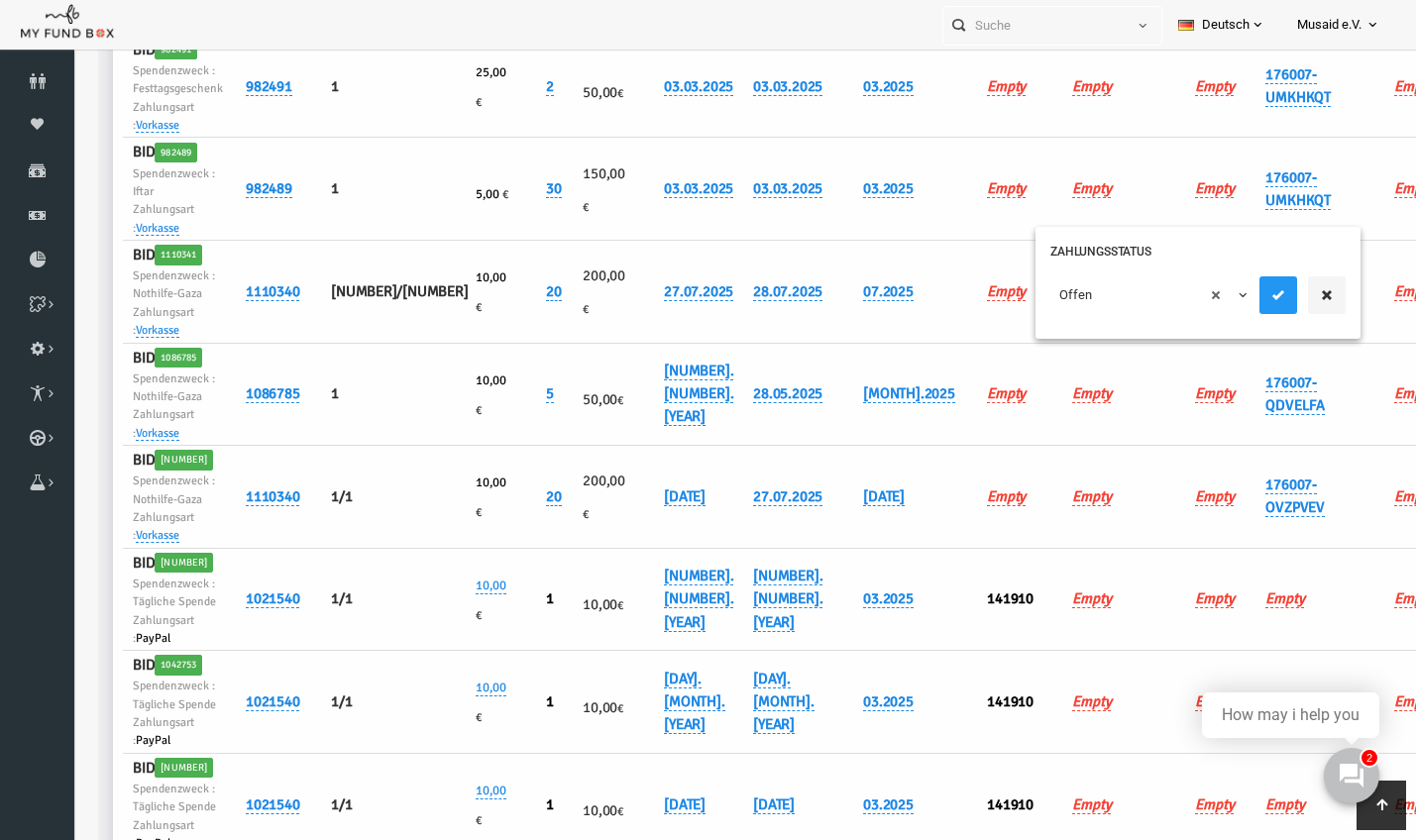 click on "× Offen" at bounding box center [1123, 295] 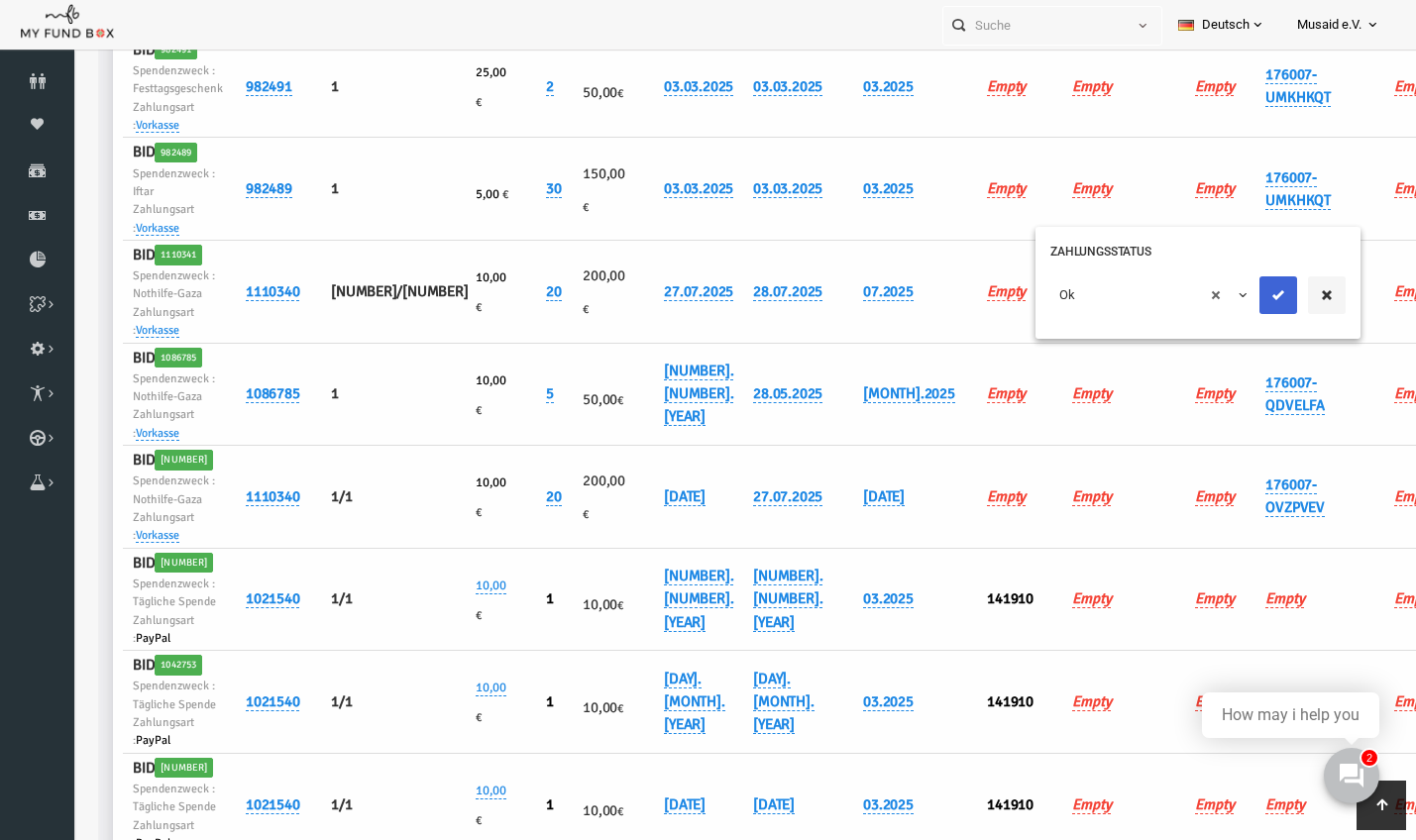click at bounding box center [1252, 295] 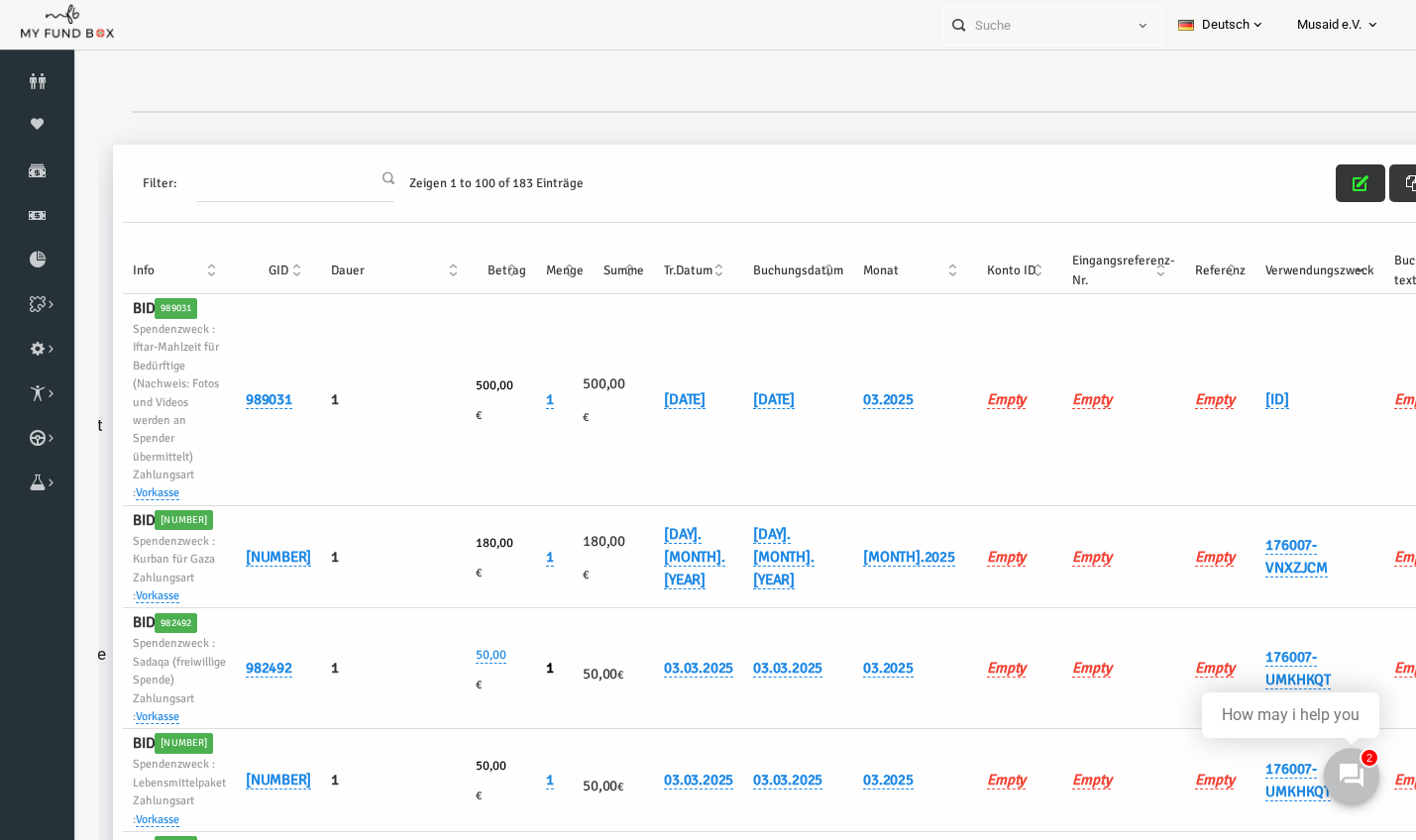 scroll, scrollTop: 0, scrollLeft: 0, axis: both 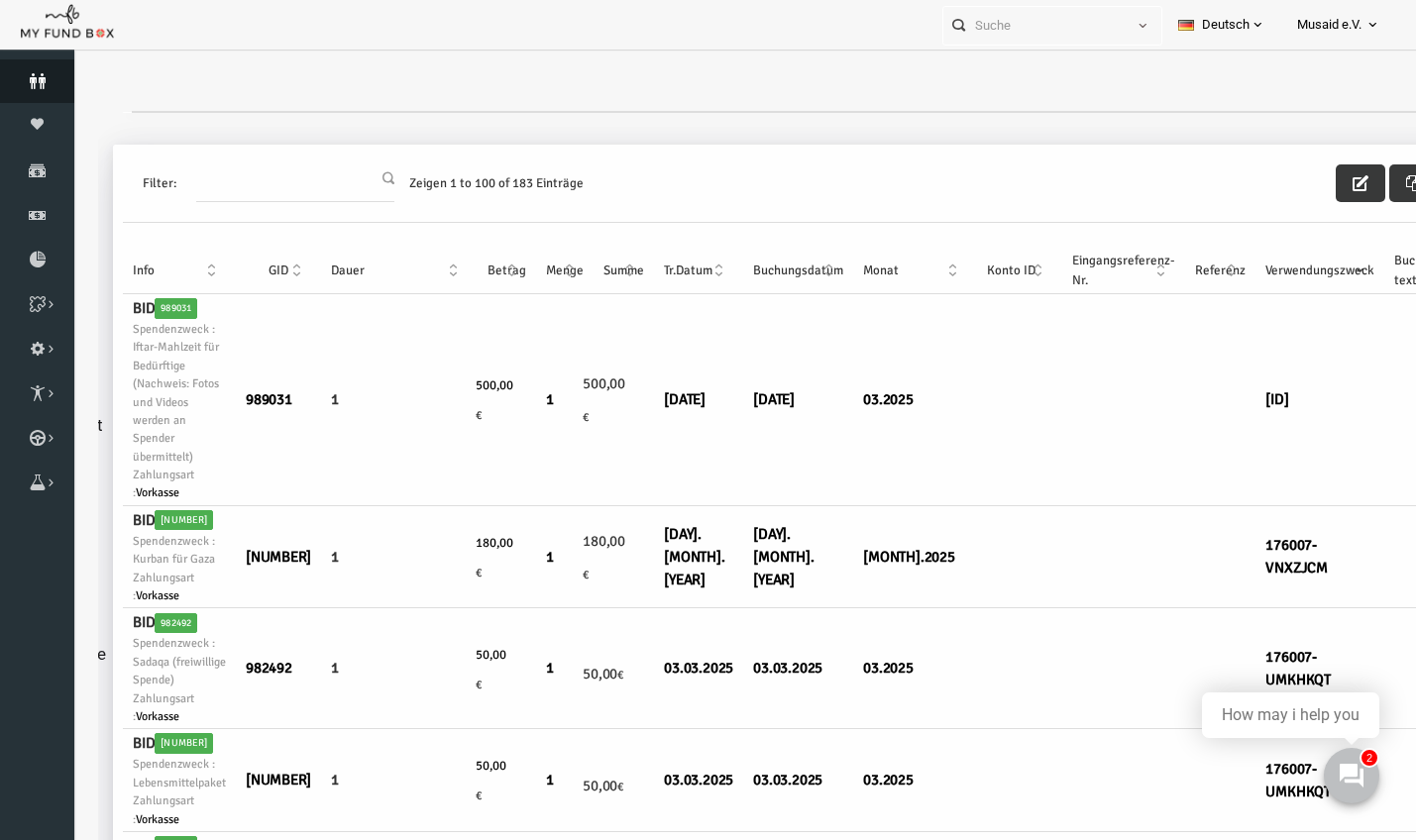 click at bounding box center (37, 81) 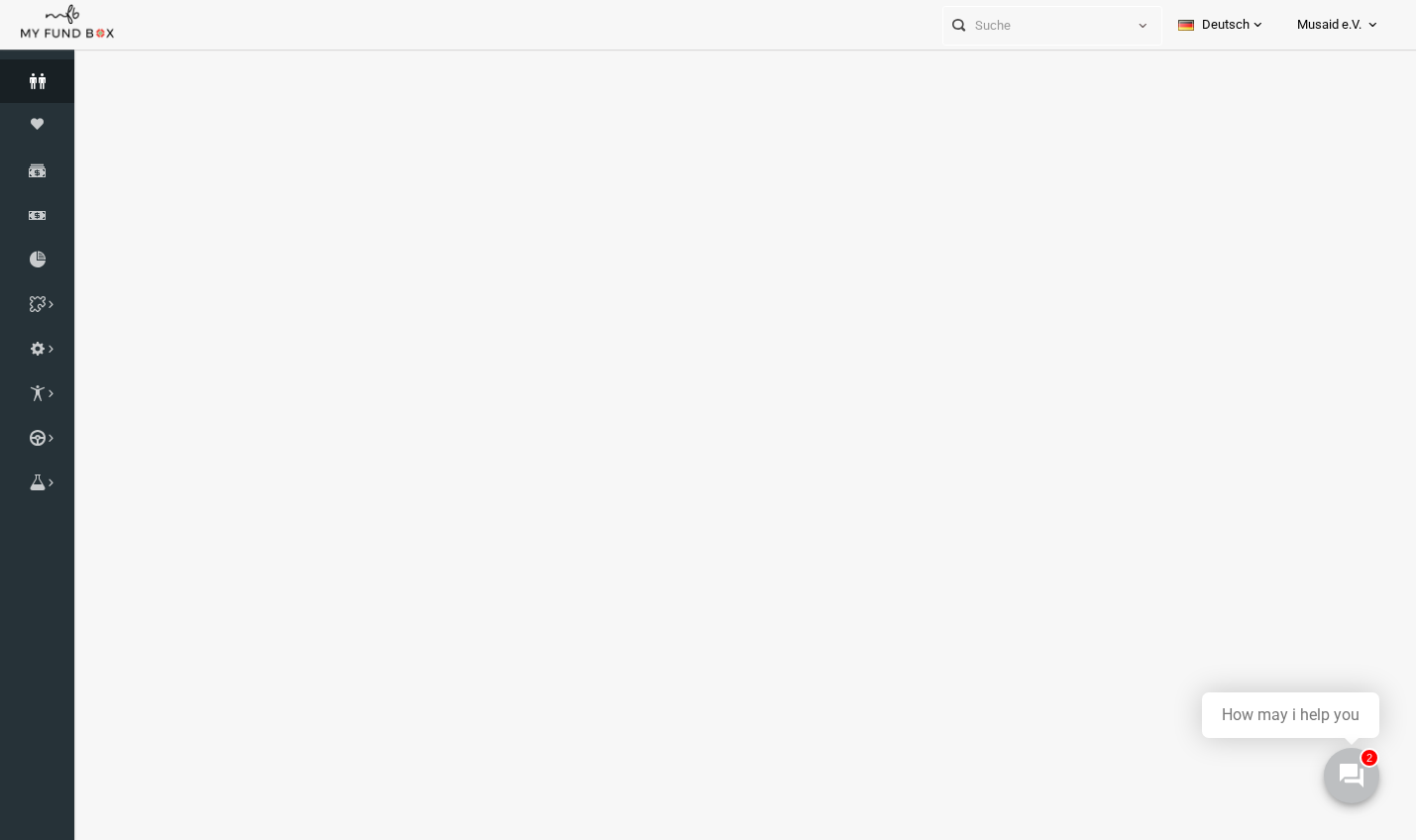 select on "100" 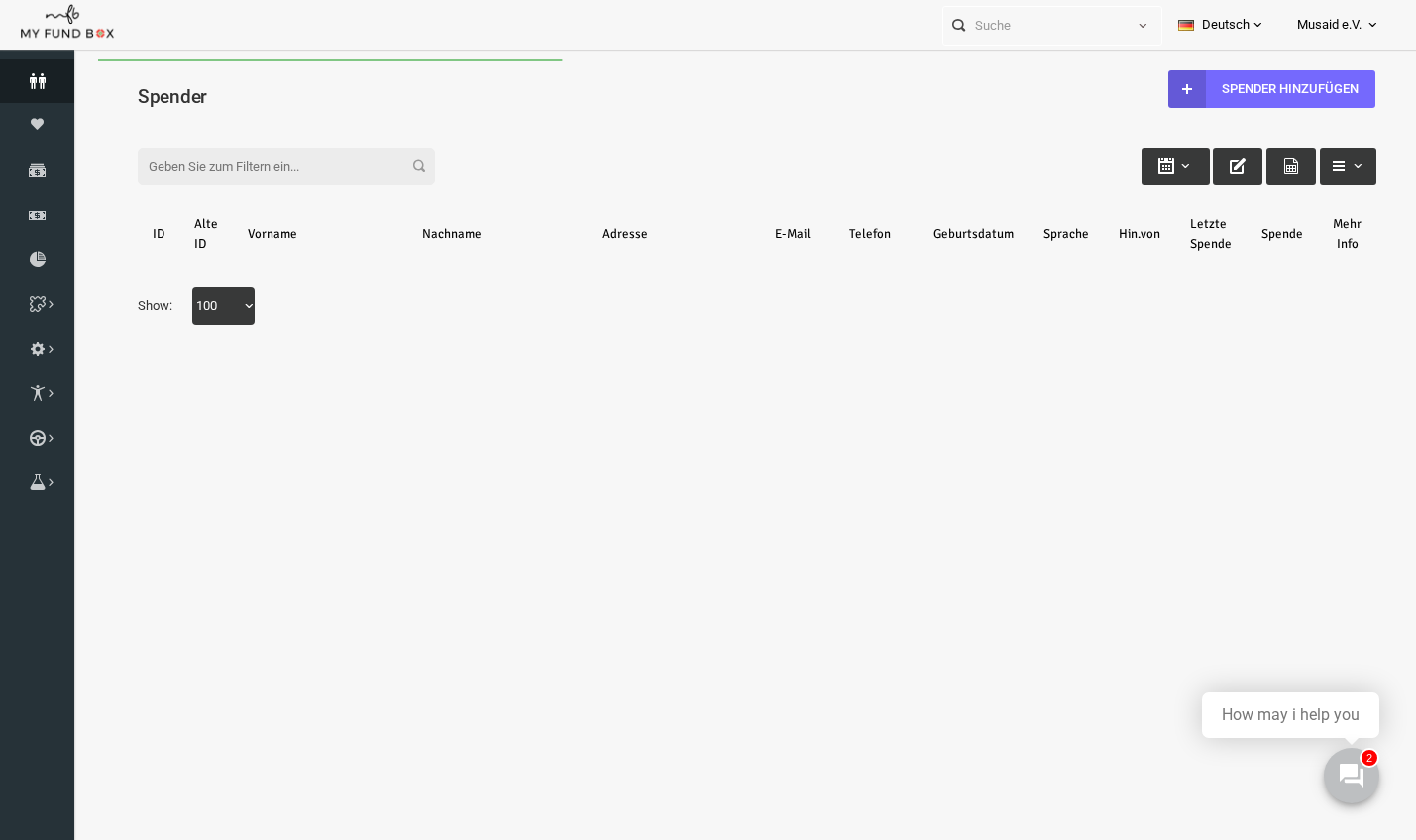 scroll, scrollTop: 0, scrollLeft: 0, axis: both 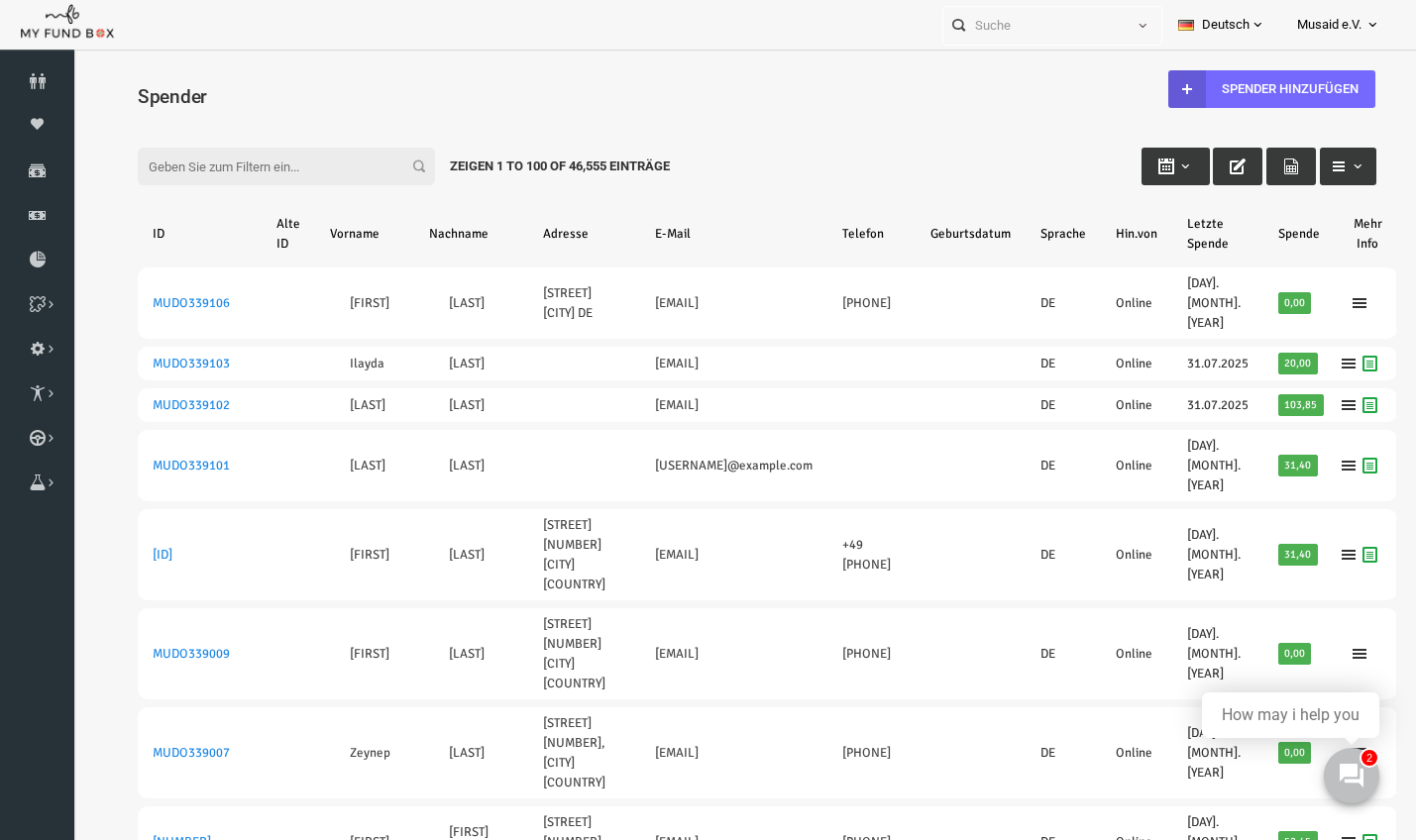 click on "Filter:" at bounding box center (260, 166) 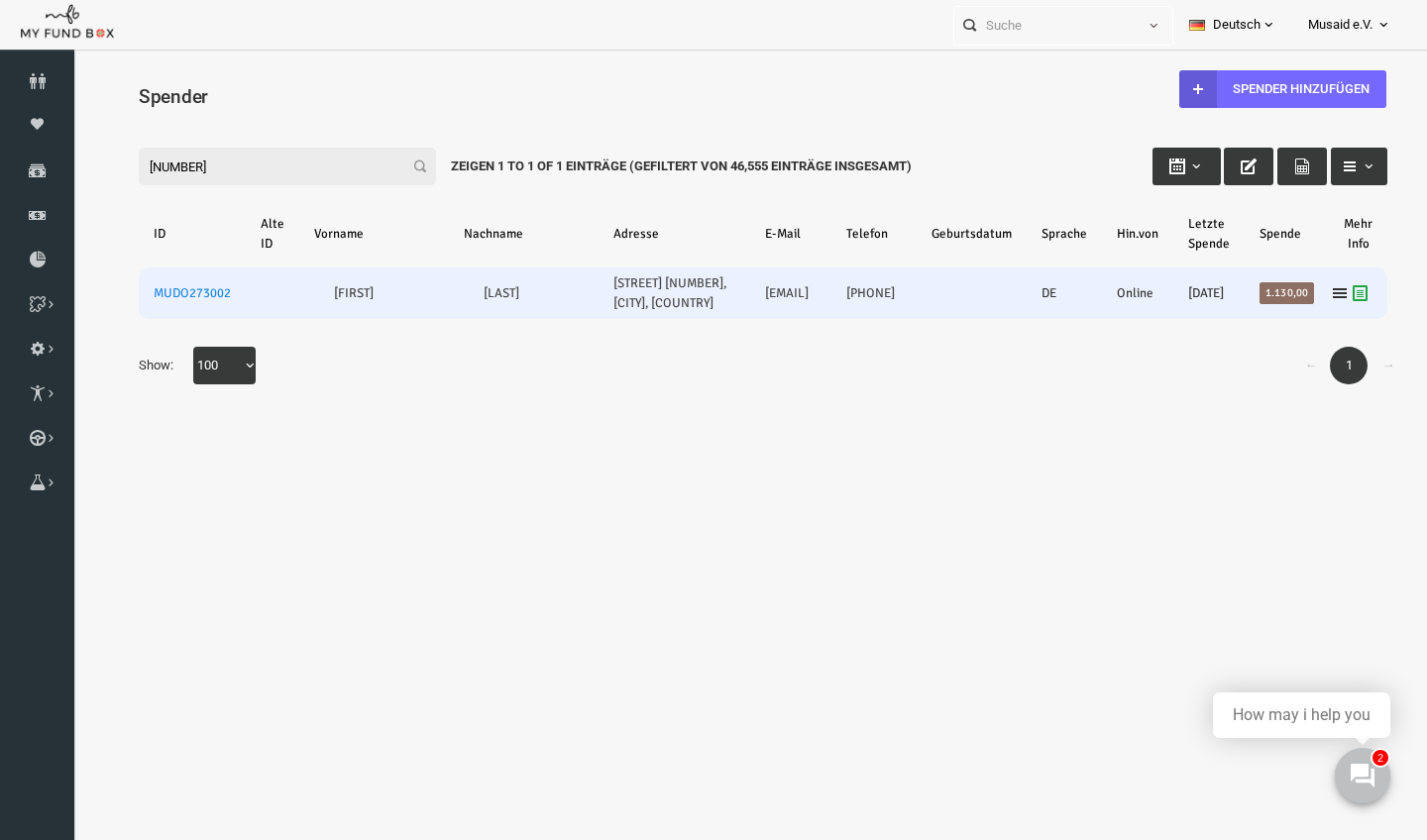 type on "273002" 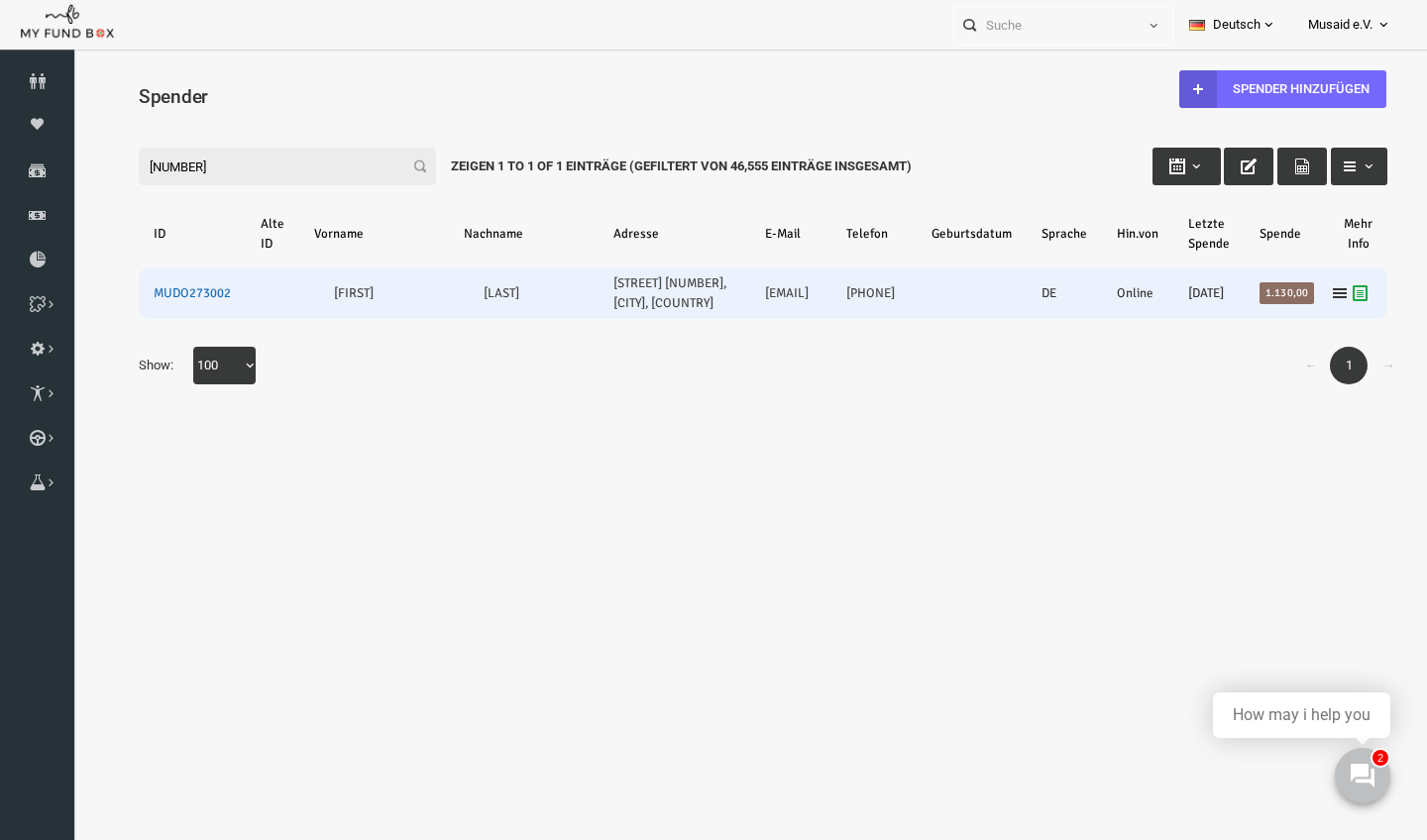 click on "MUDO273002" at bounding box center [165, 293] 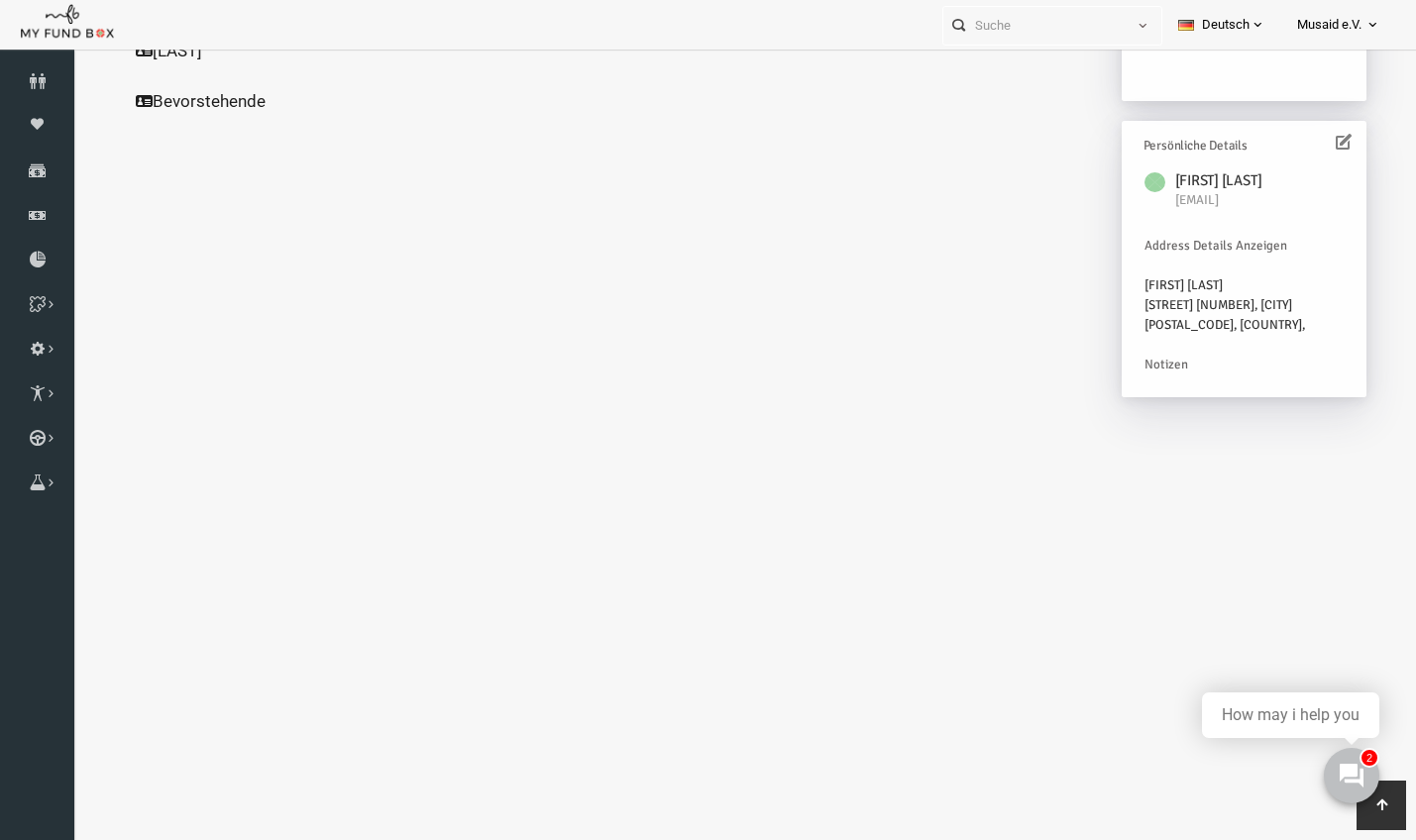 scroll, scrollTop: 549, scrollLeft: 0, axis: vertical 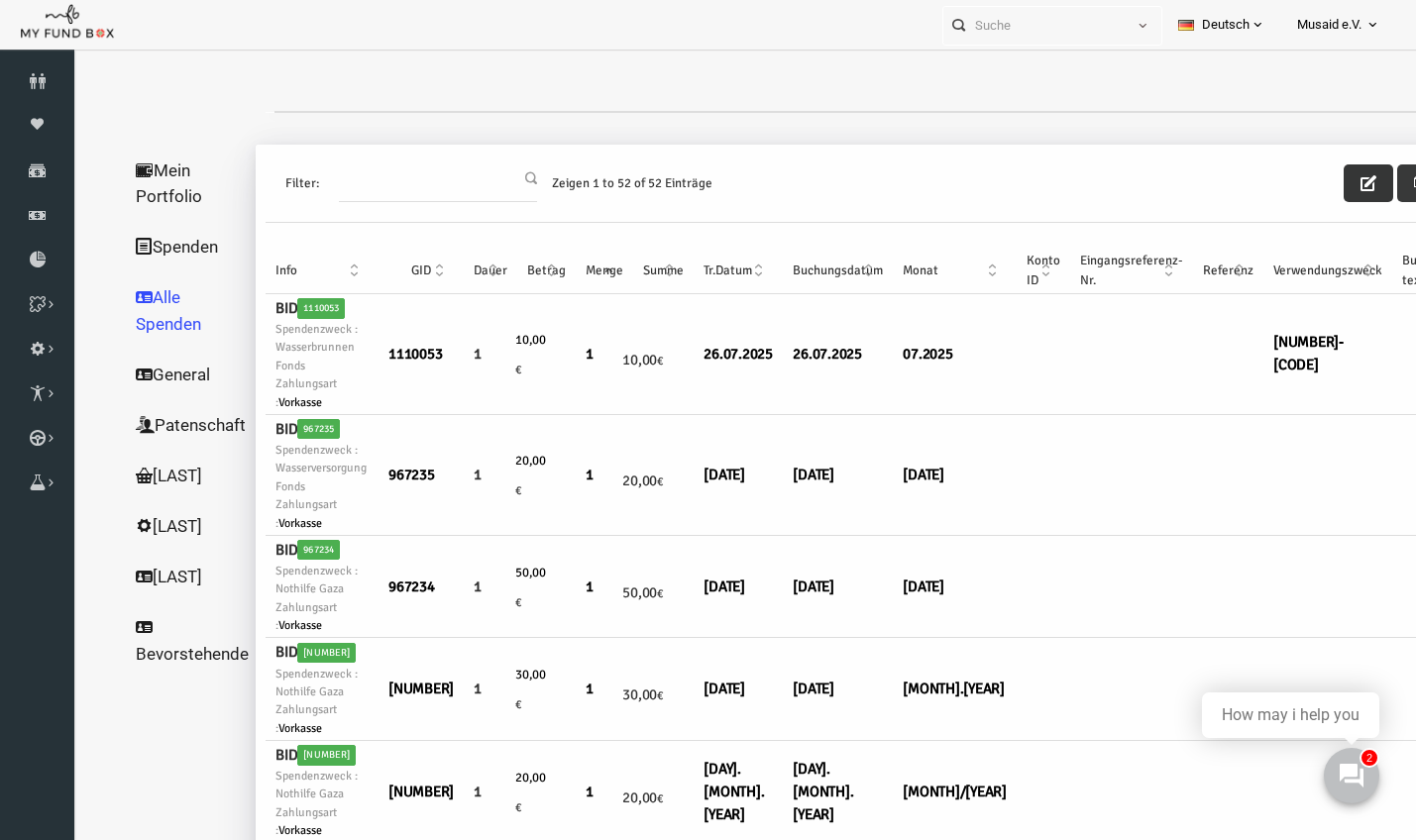 click at bounding box center [1342, 183] 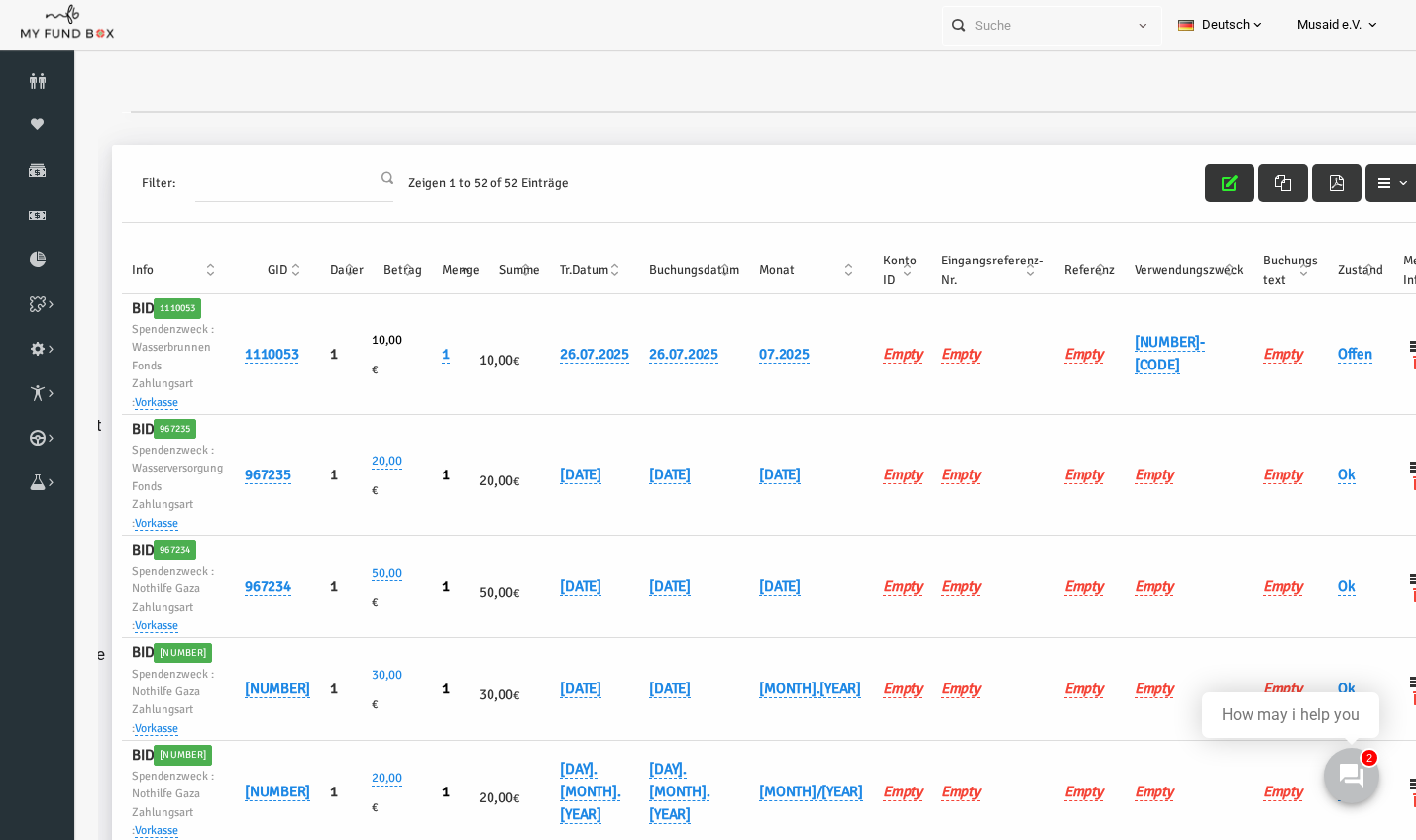 scroll, scrollTop: 0, scrollLeft: 0, axis: both 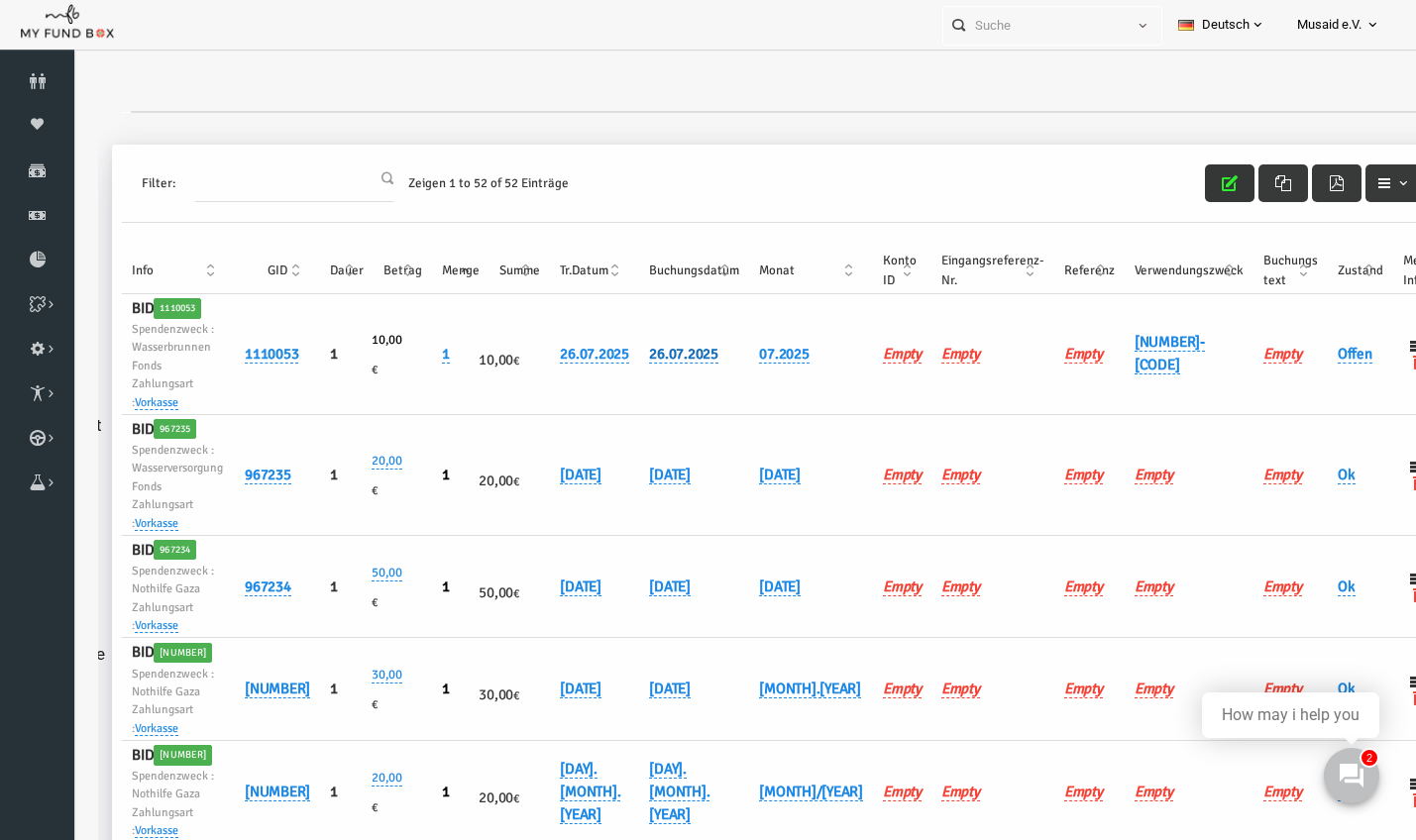 click on "26.07.2025" at bounding box center [657, 354] 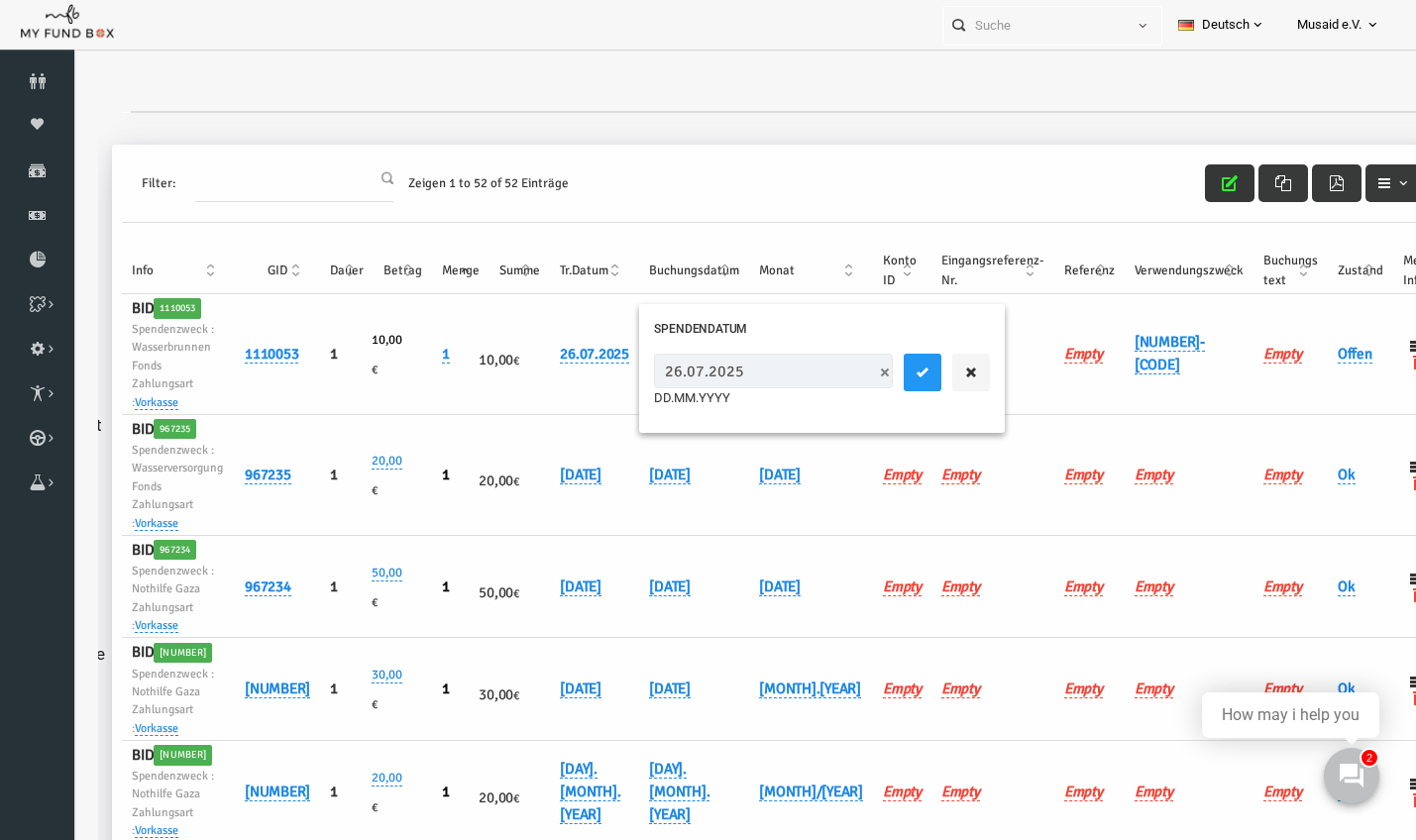 click on "26.07.2025" at bounding box center (746, 370) 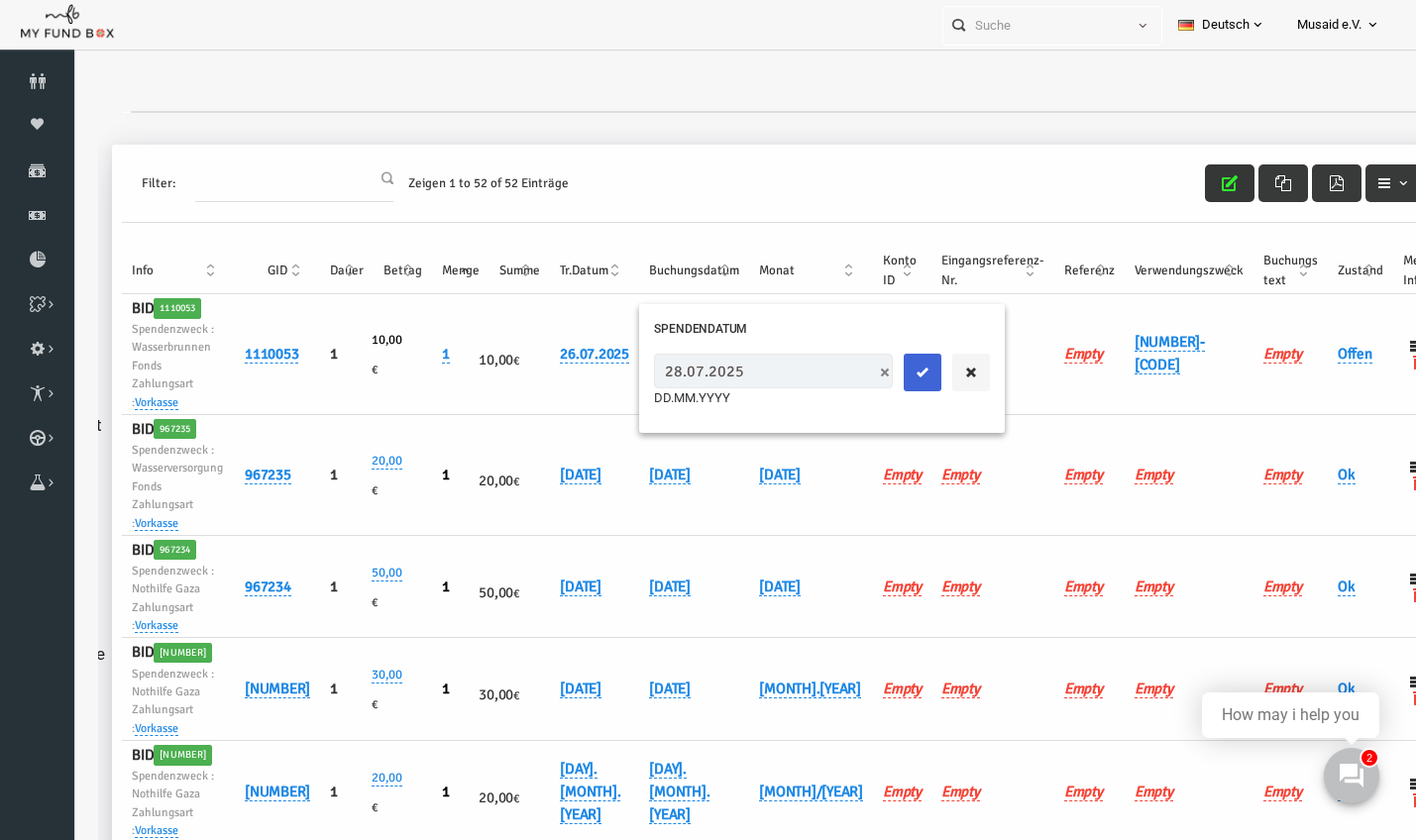 click at bounding box center (896, 372) 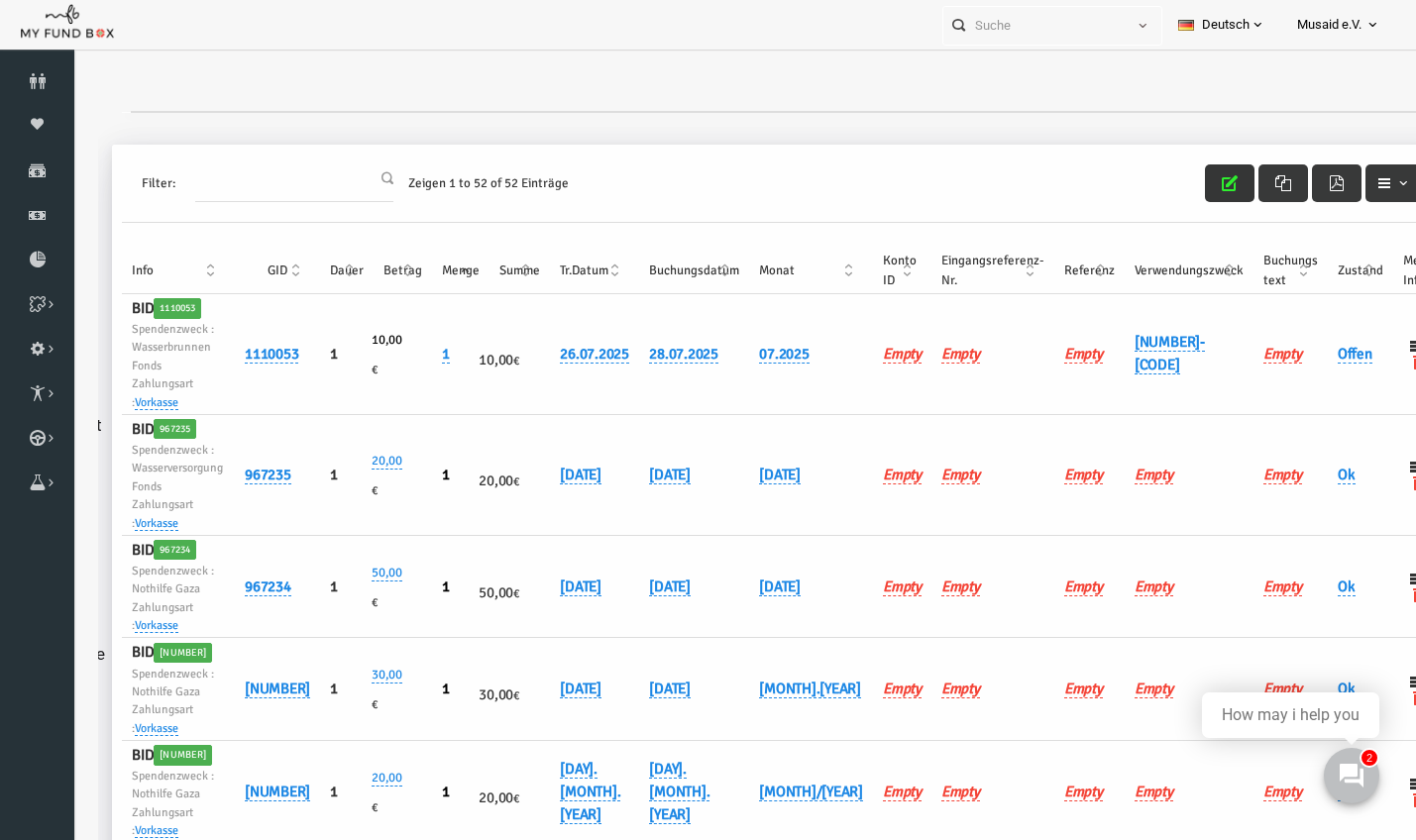 click on "Offen" at bounding box center [1334, 355] 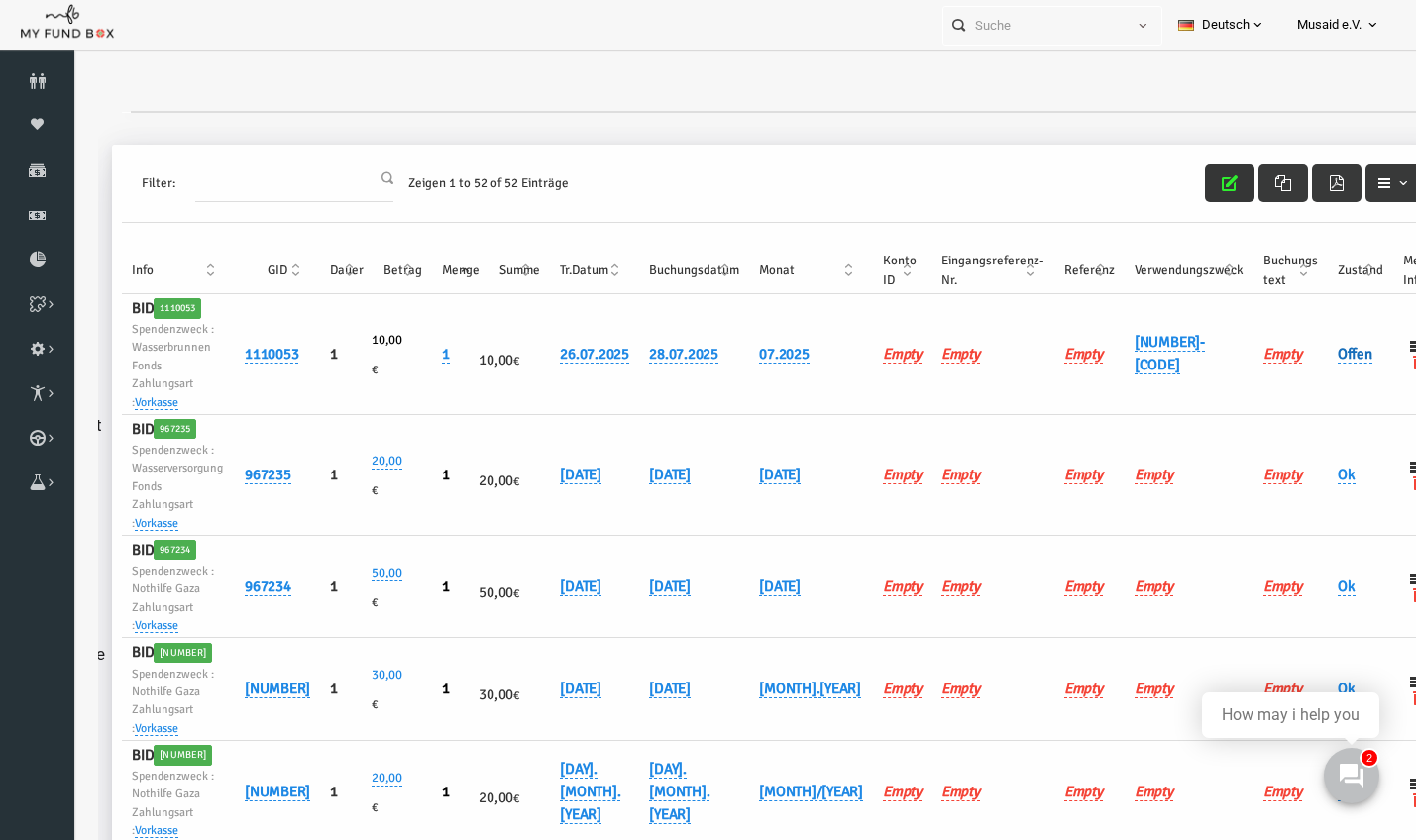 click on "Offen" at bounding box center [1328, 354] 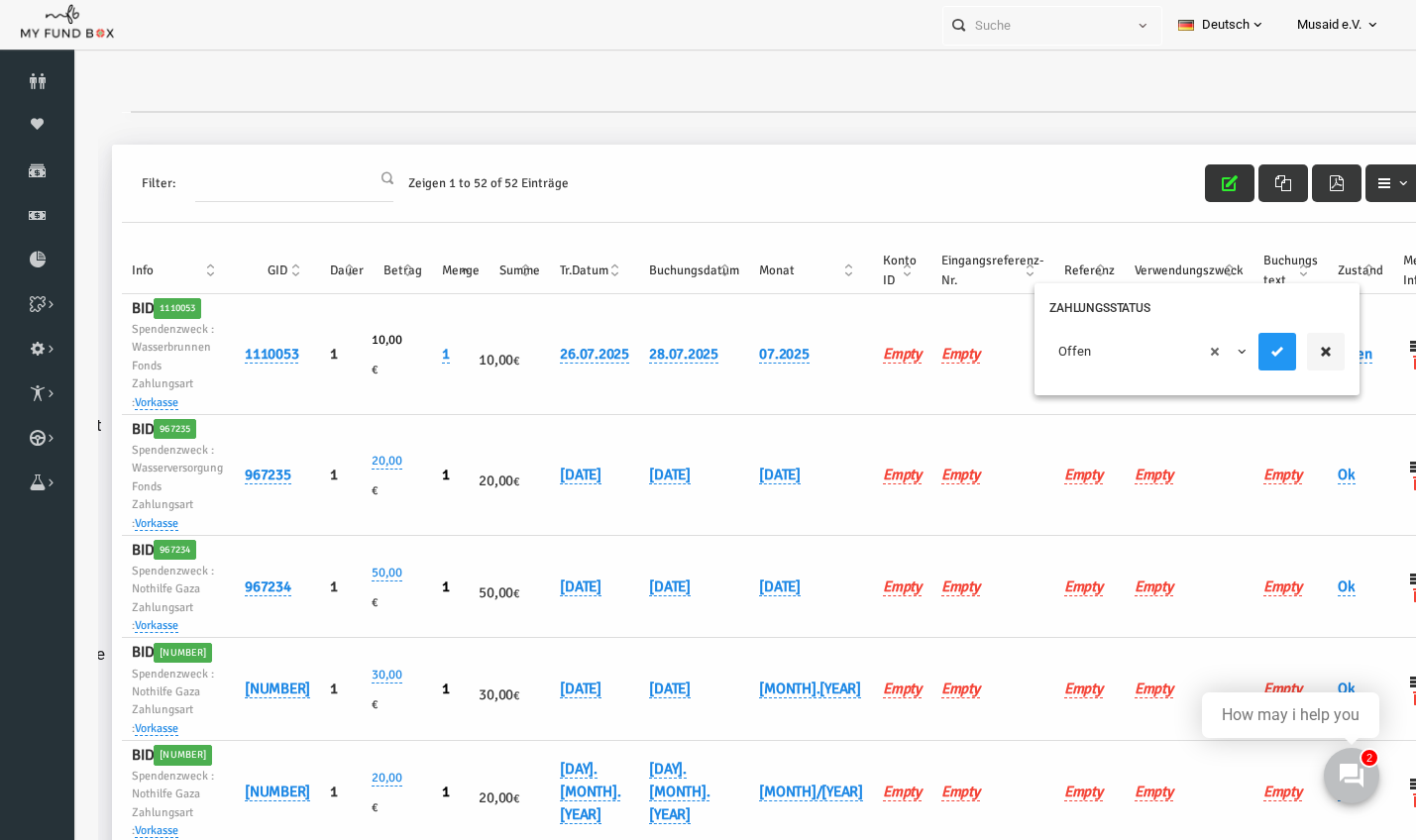 click on "× Offen" at bounding box center [1122, 352] 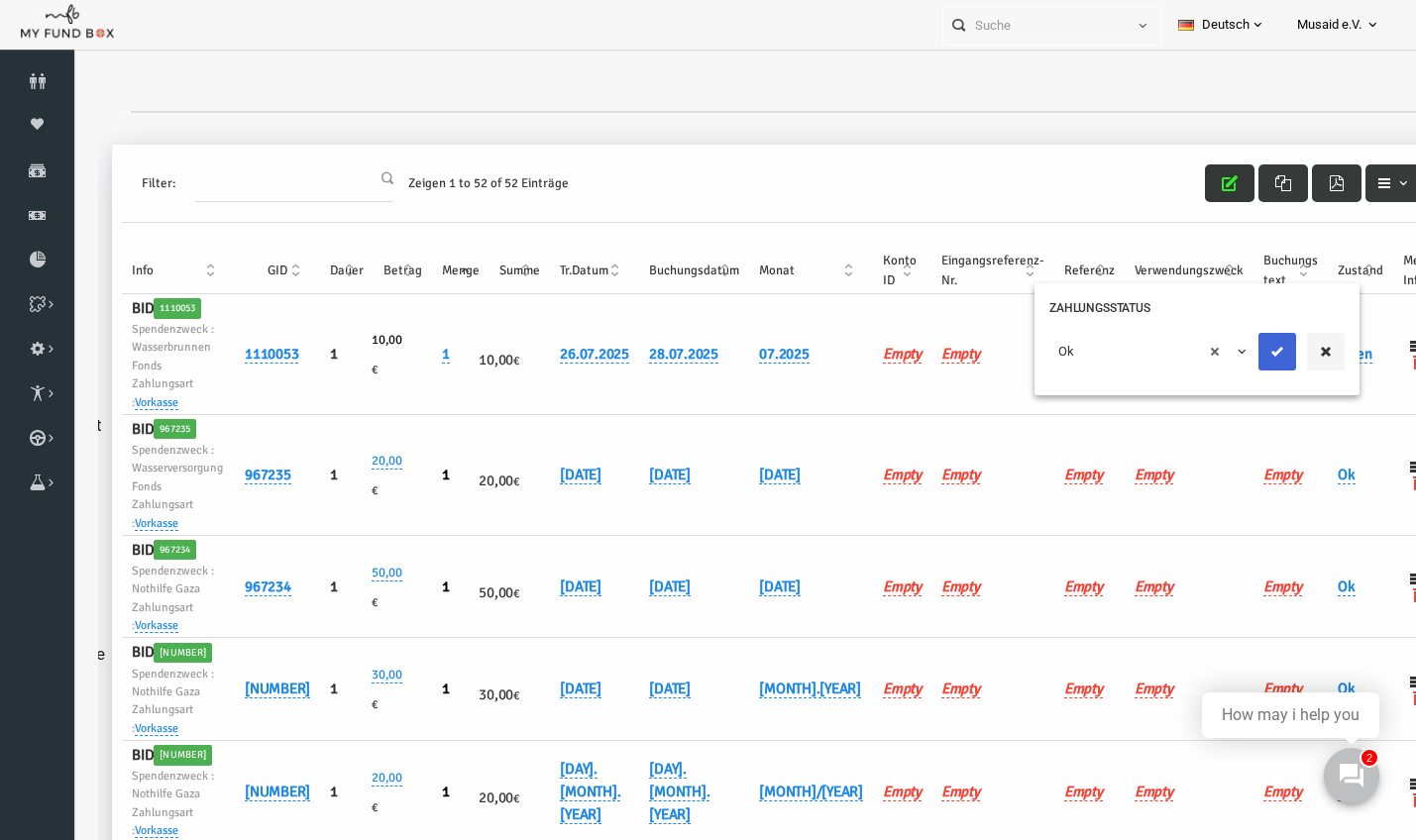click at bounding box center (1251, 352) 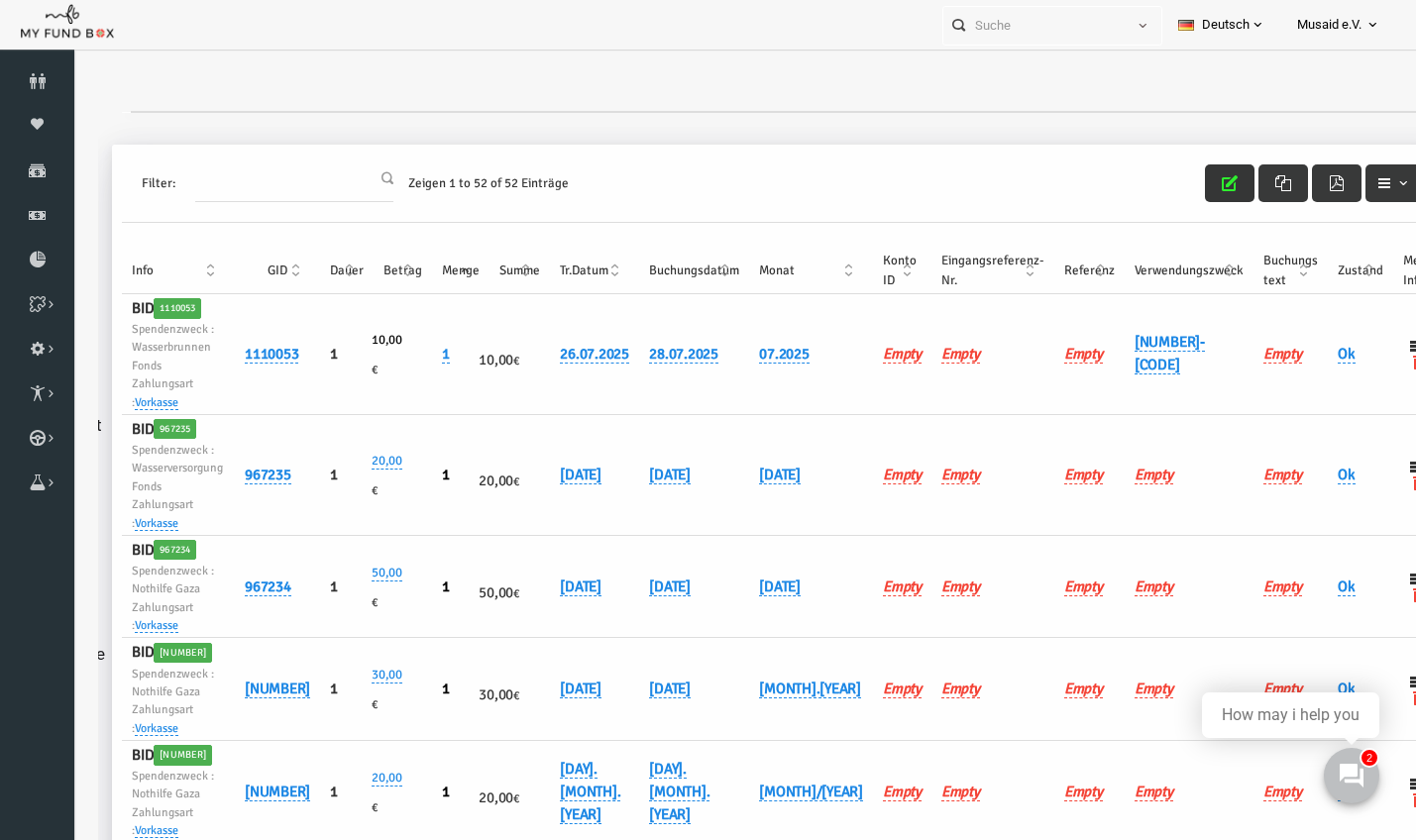 click at bounding box center (1203, 183) 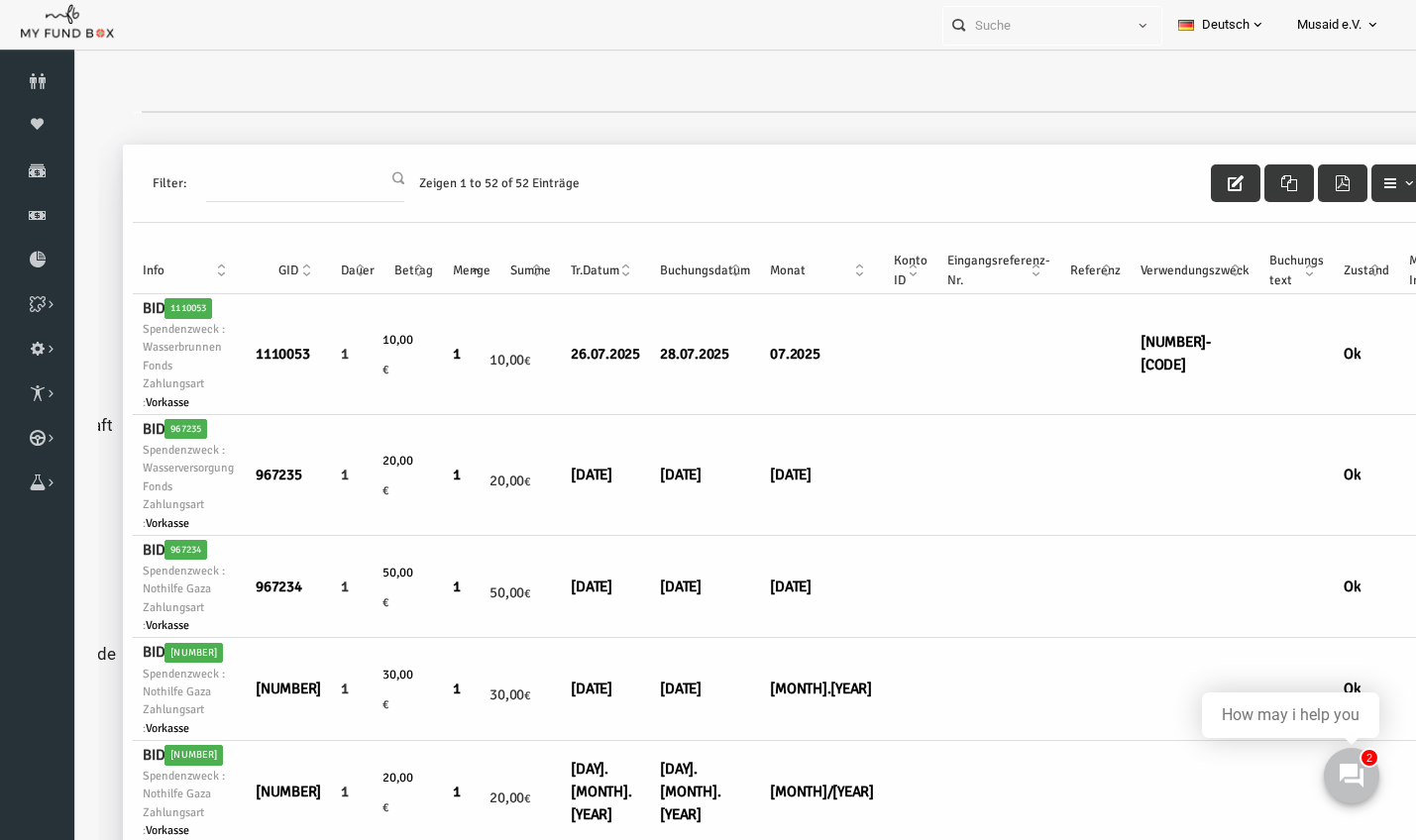 scroll, scrollTop: 0, scrollLeft: 132, axis: horizontal 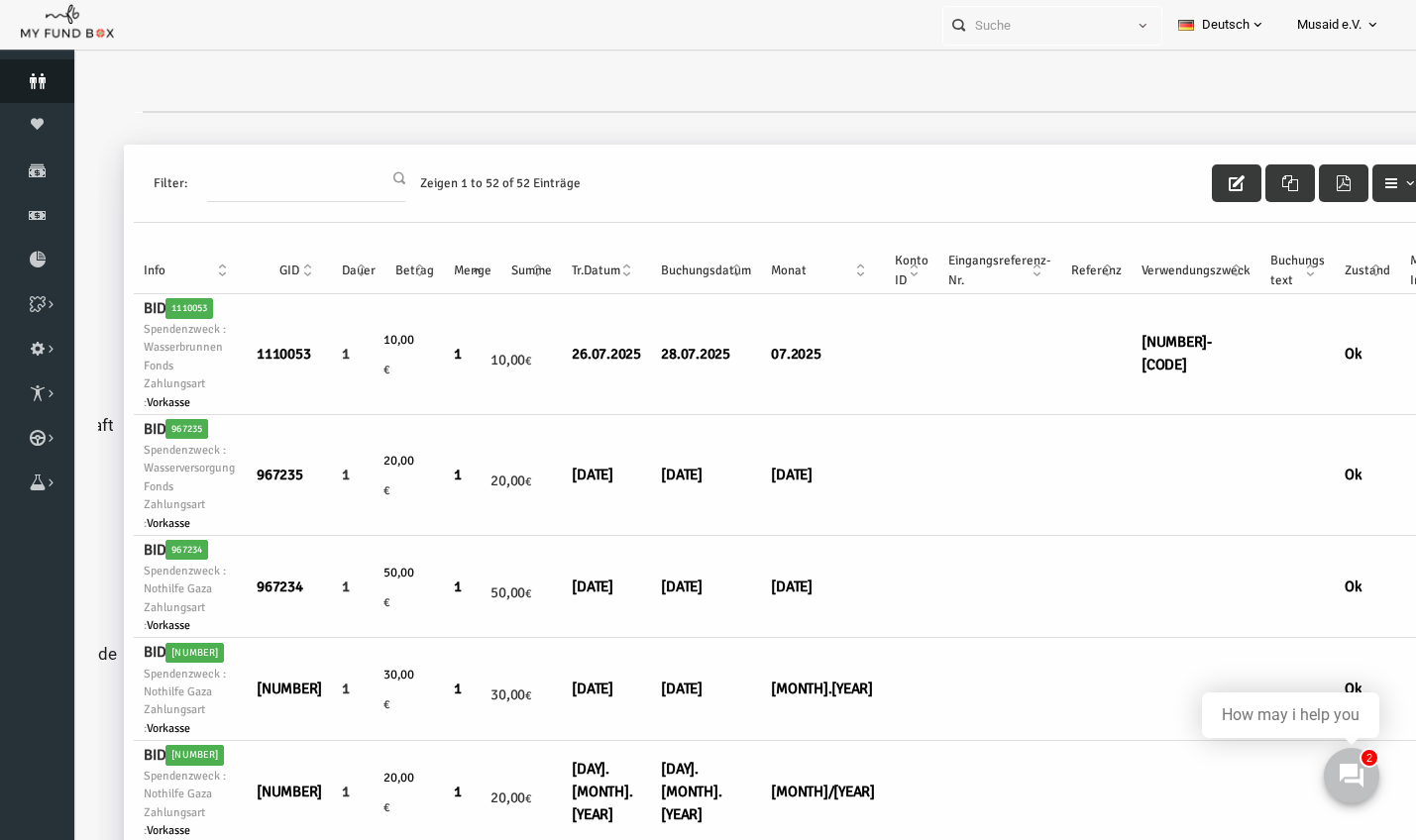 click at bounding box center [37, 81] 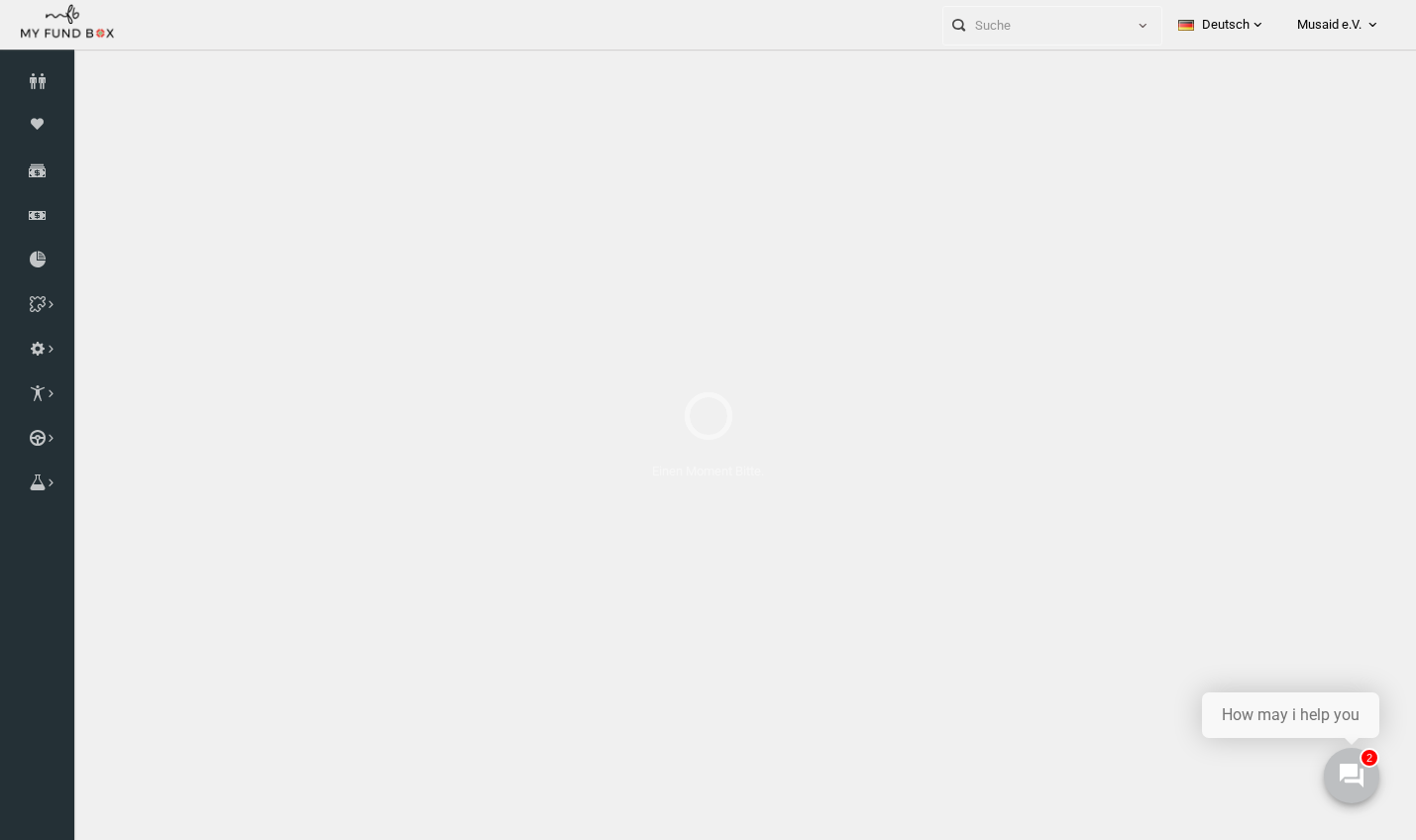select on "100" 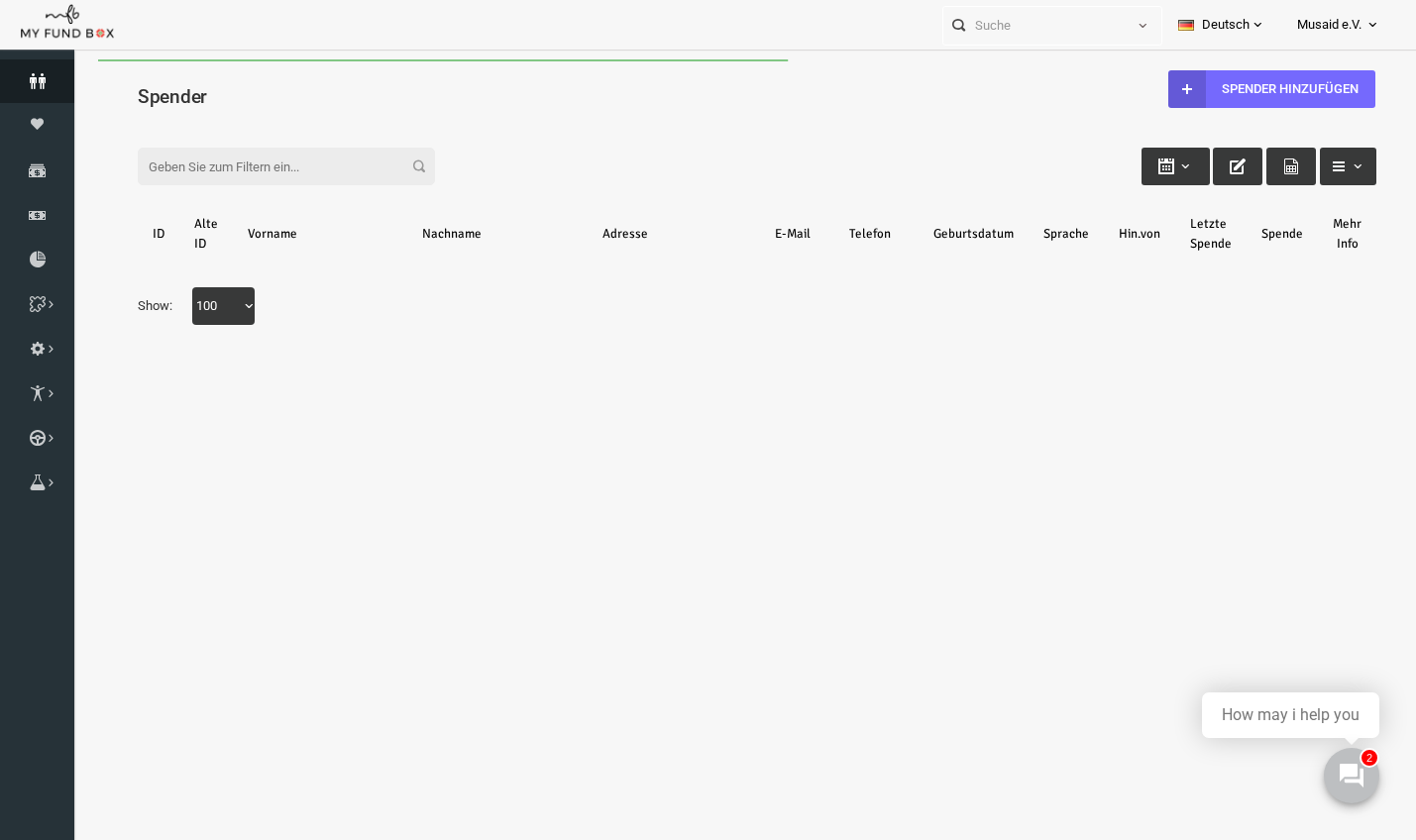 scroll, scrollTop: 0, scrollLeft: 0, axis: both 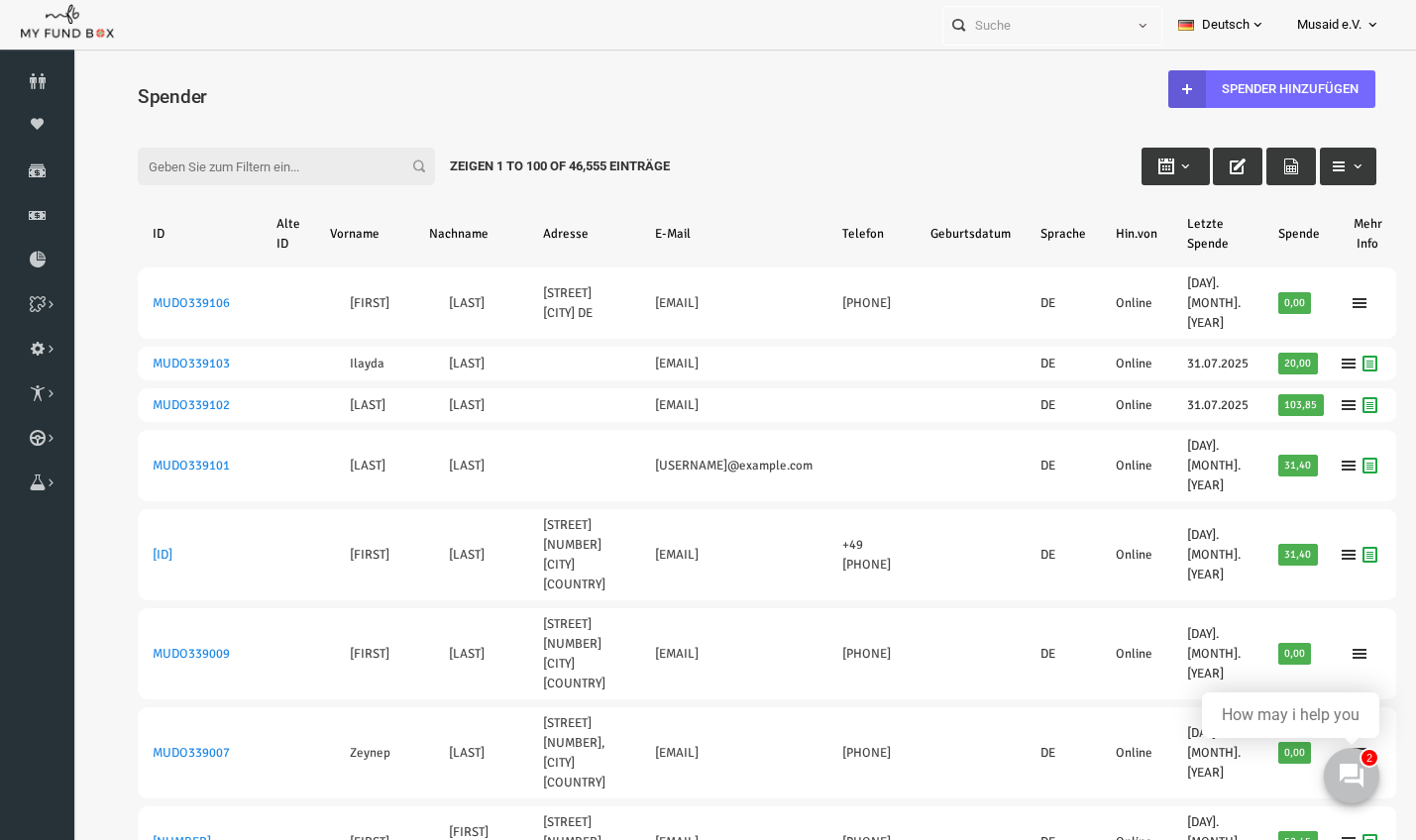 click on "Filter:" at bounding box center (260, 166) 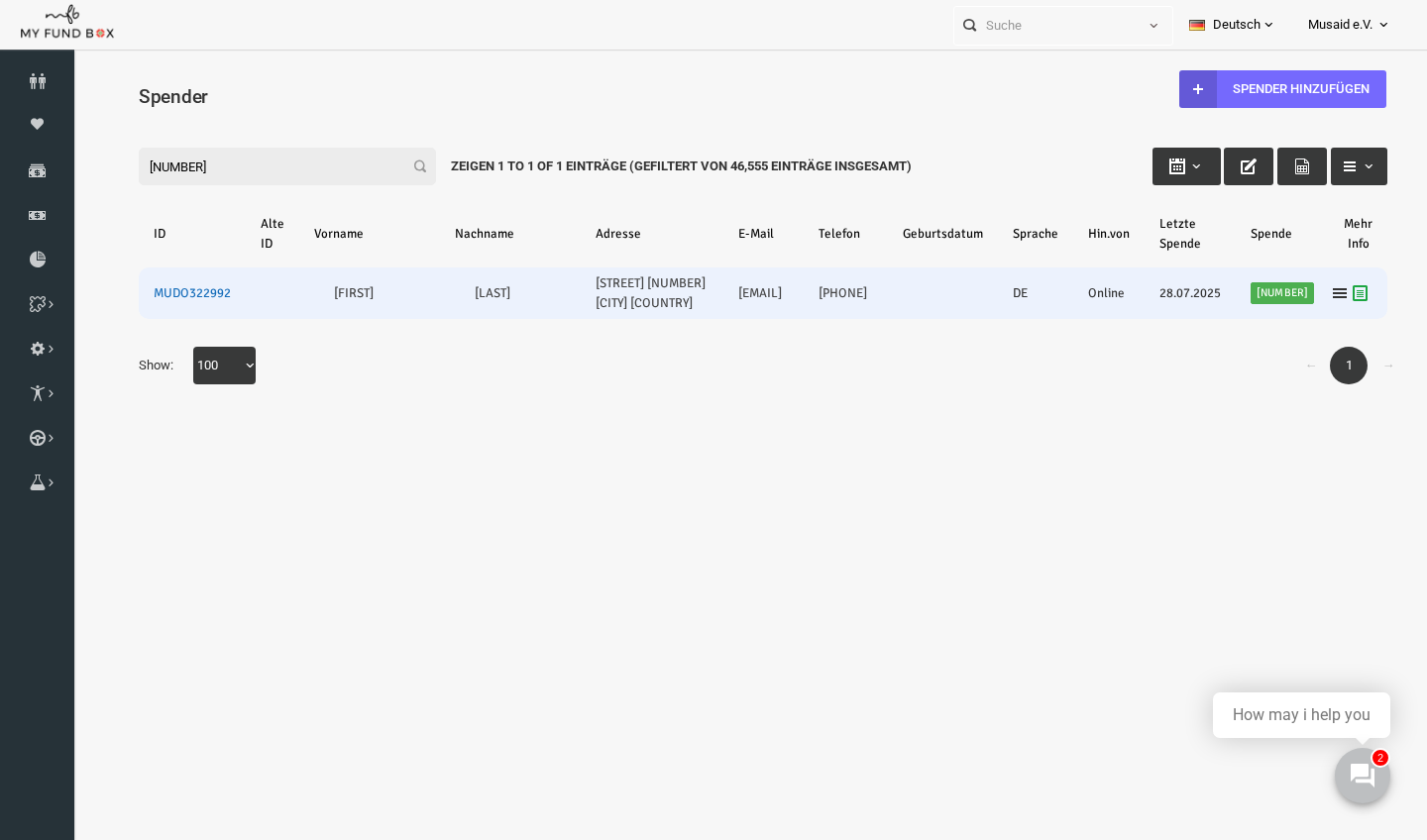 type on "322992" 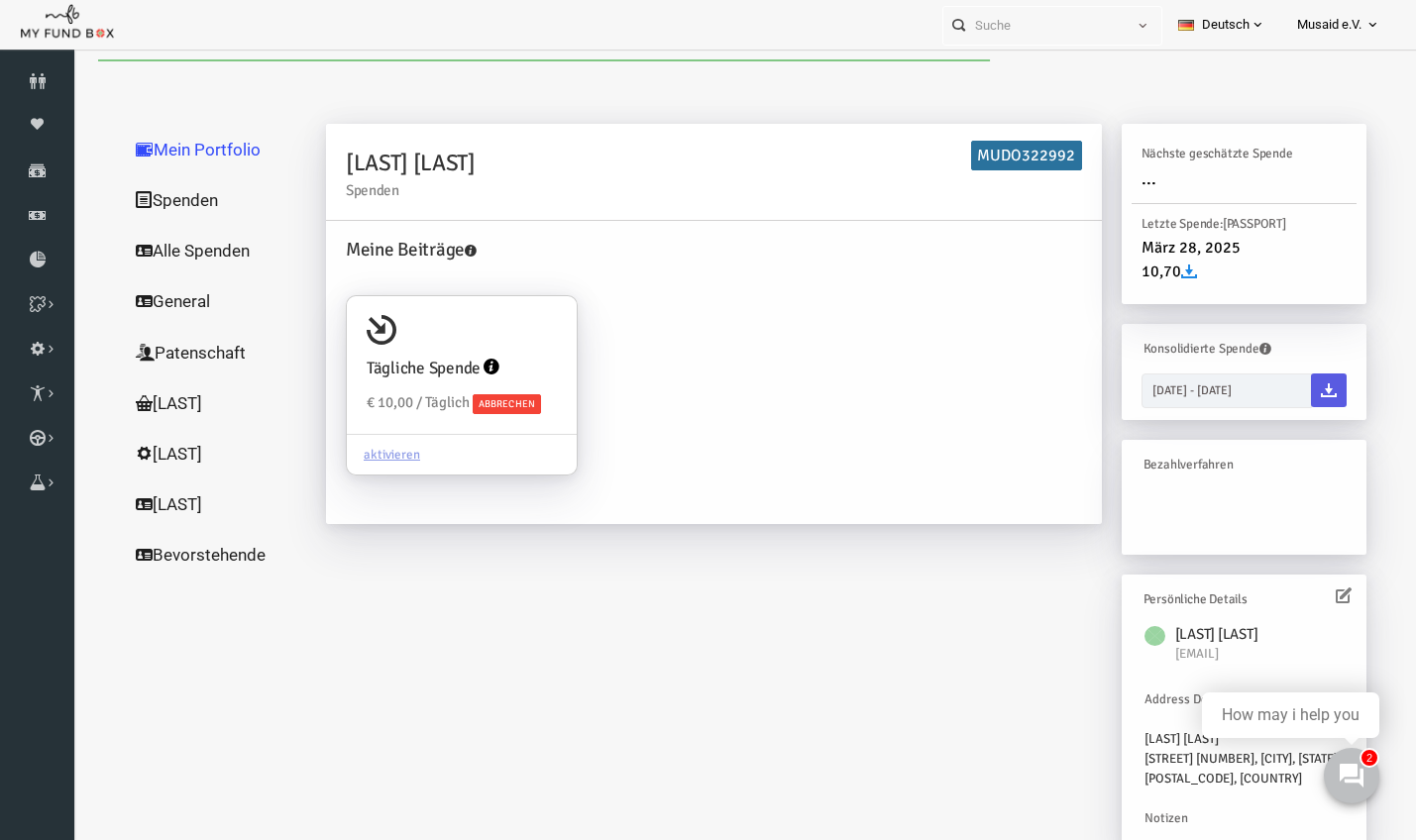 scroll, scrollTop: 0, scrollLeft: 0, axis: both 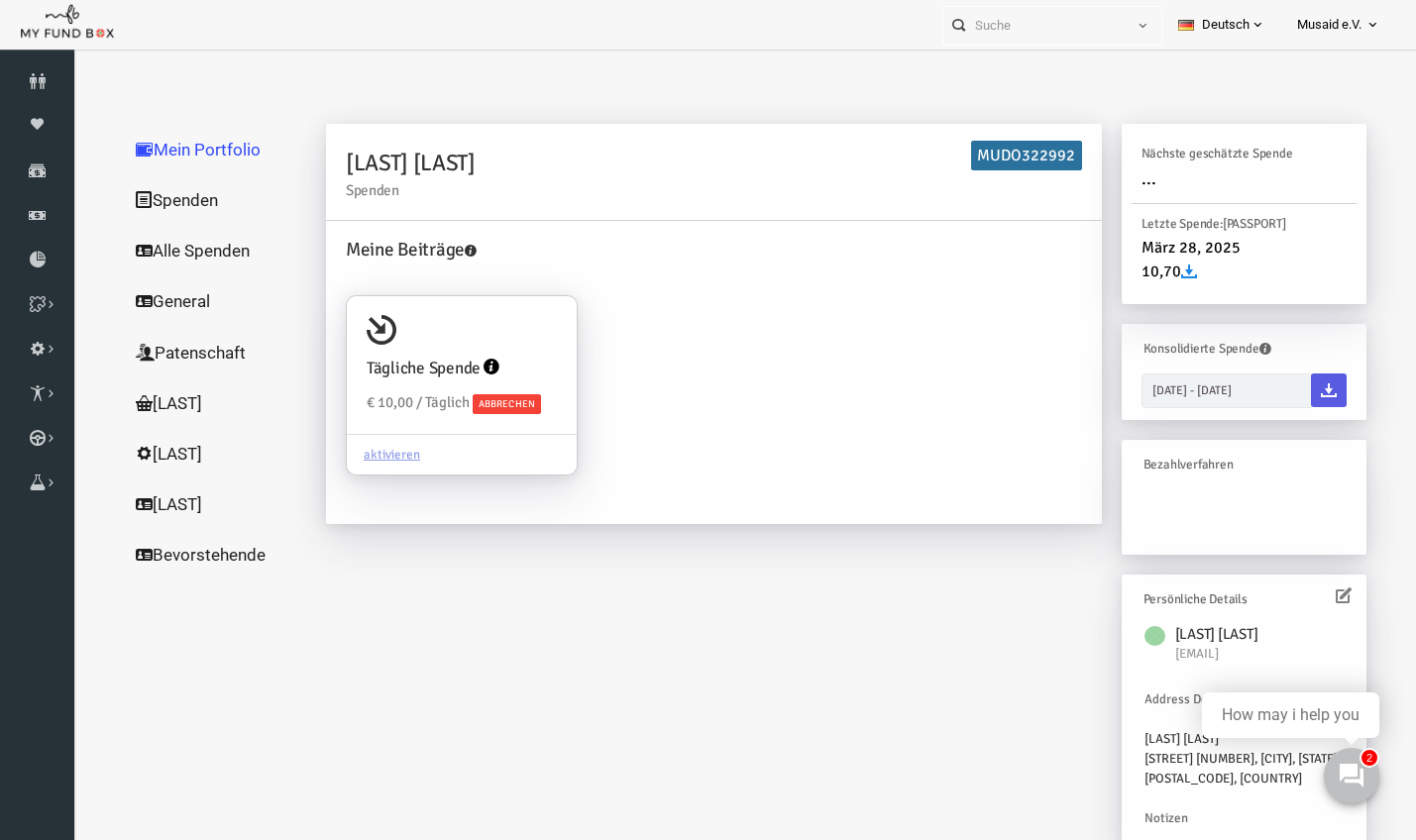 click on "Mein Portfolio
Spenden
Alle Spenden
General
Patenschaft
Brunnen
Kurban
Schüler
Bevorstehende" at bounding box center (190, 491) 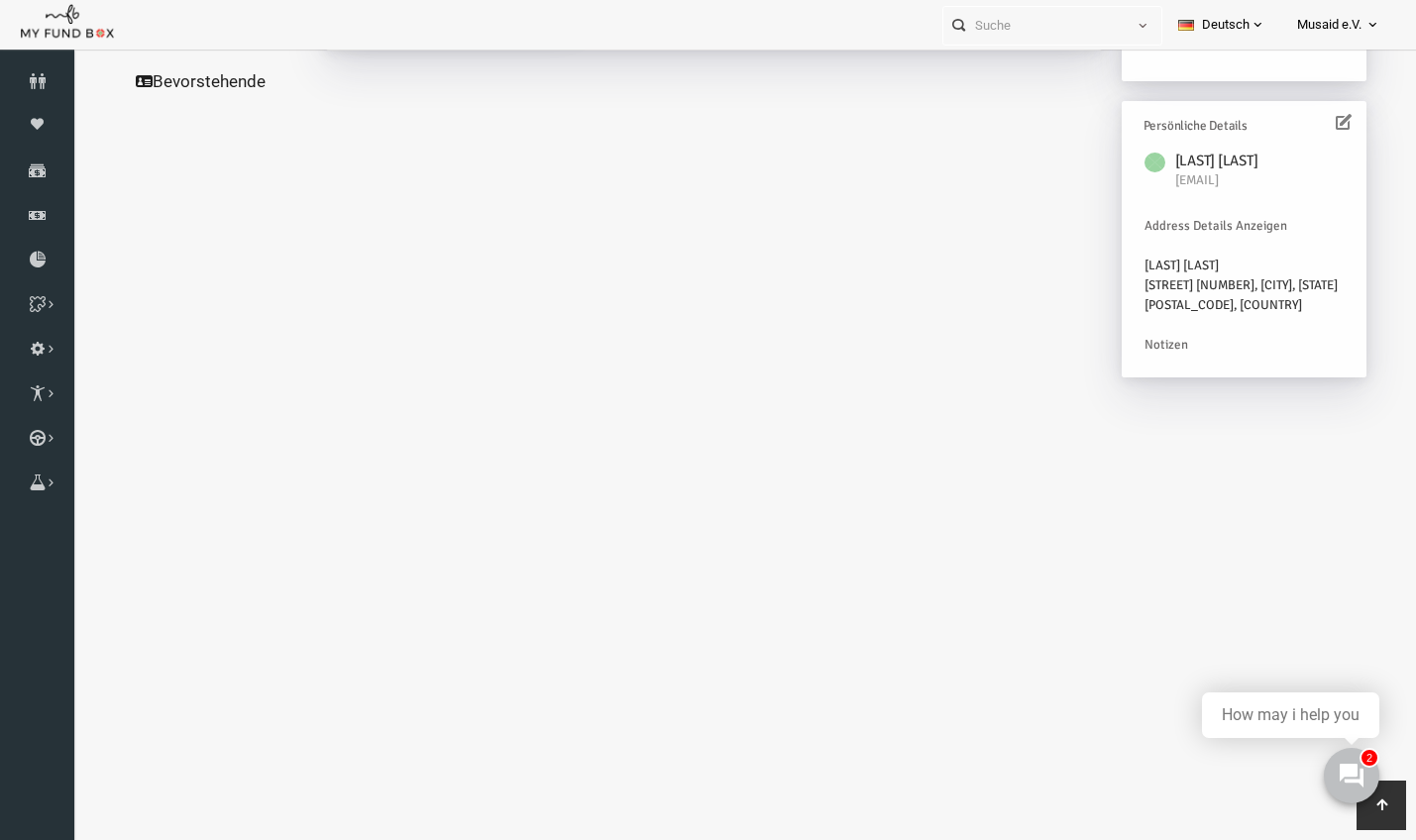 scroll, scrollTop: 569, scrollLeft: 0, axis: vertical 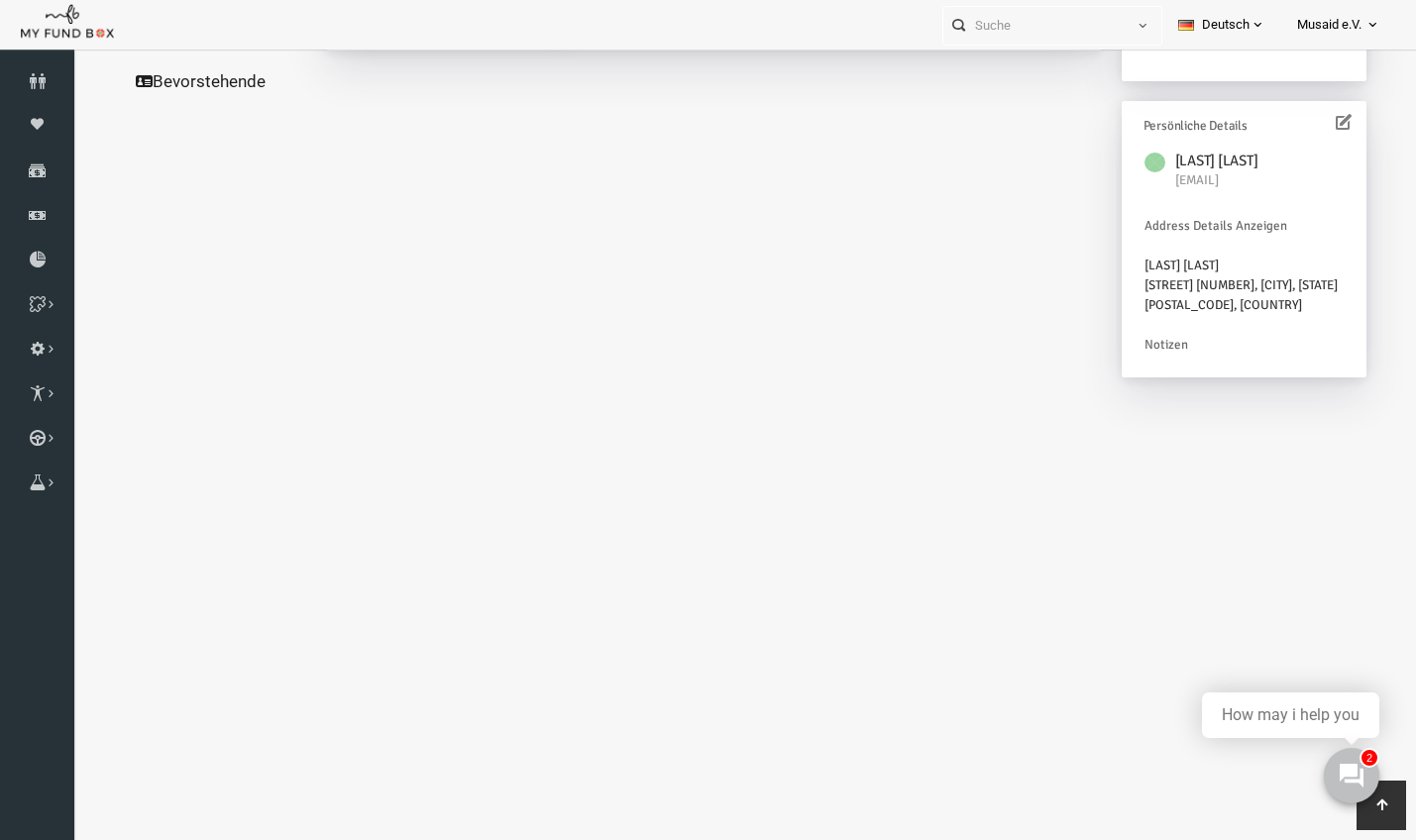 click on "Alle Spenden" at bounding box center [190, -223] 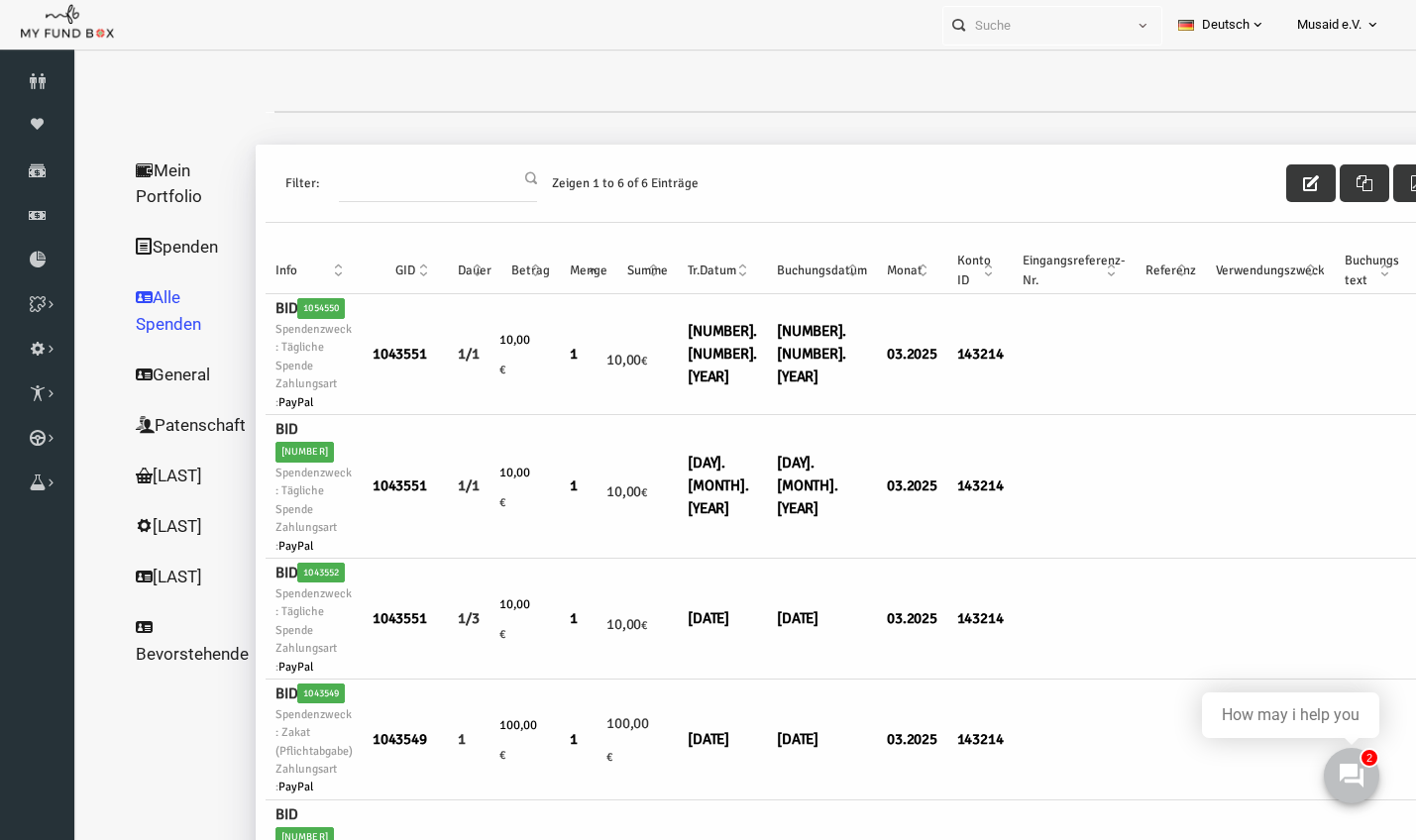 scroll, scrollTop: 0, scrollLeft: 0, axis: both 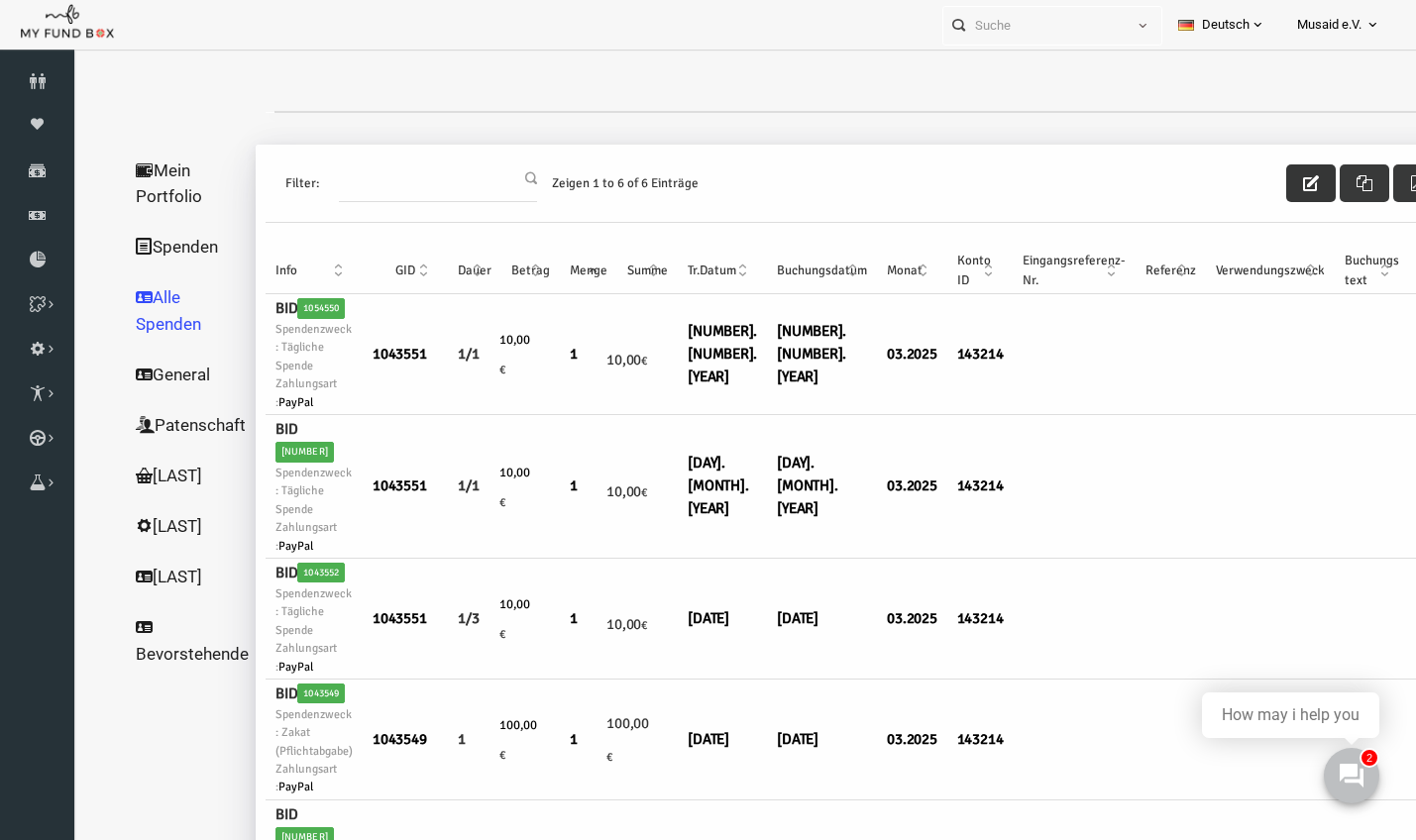 click at bounding box center (1284, 183) 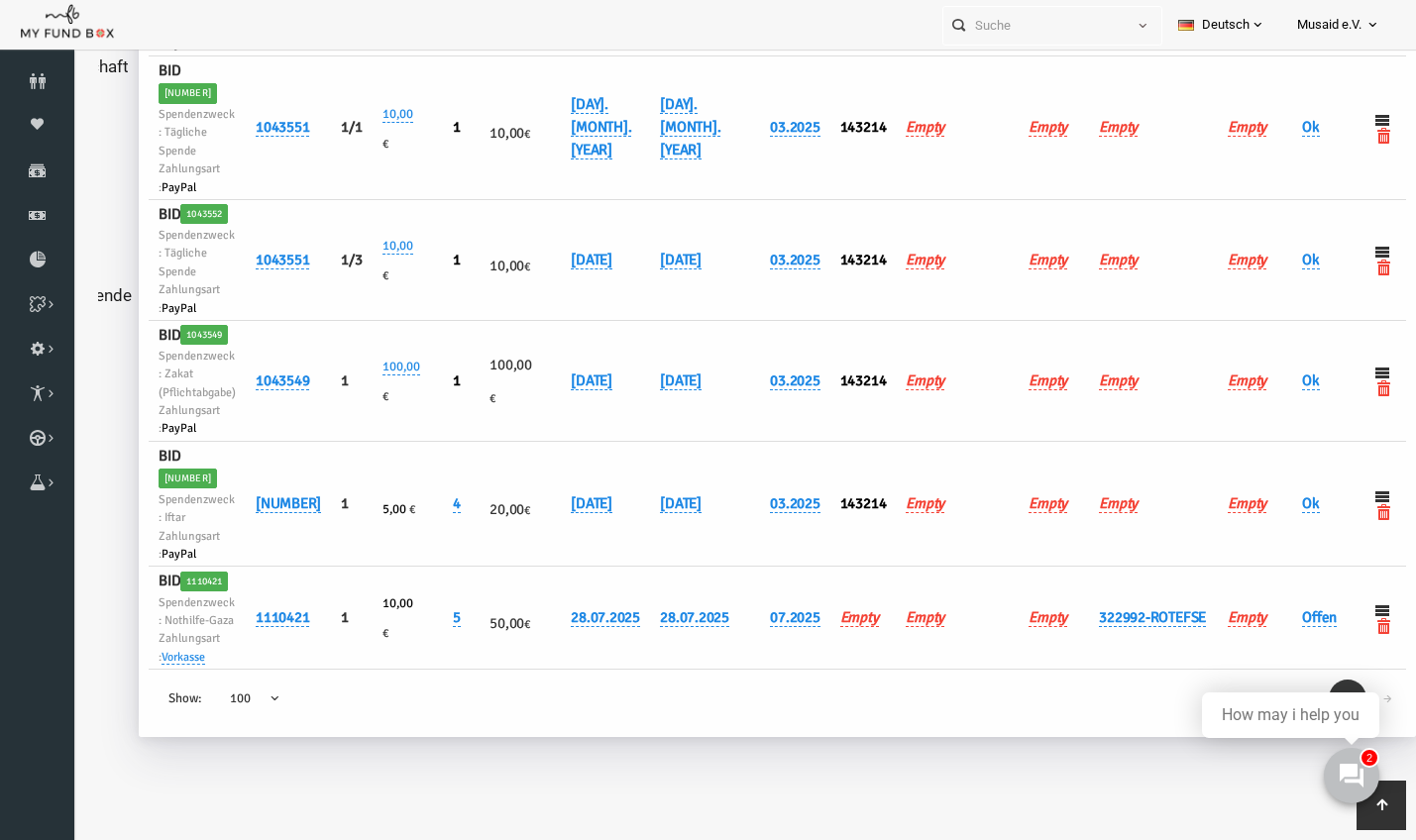 scroll, scrollTop: 454, scrollLeft: 0, axis: vertical 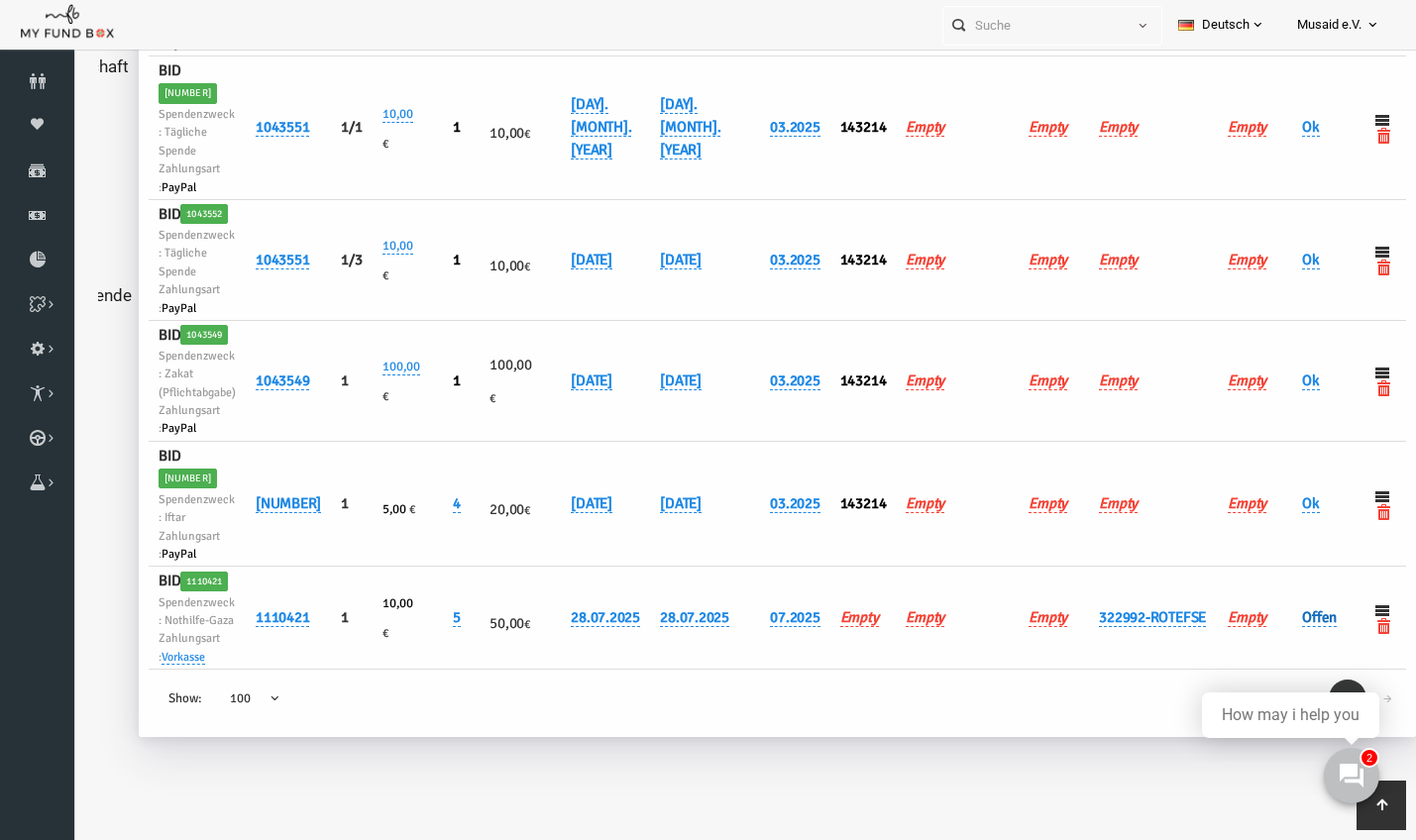 click on "Offen" at bounding box center [1292, 617] 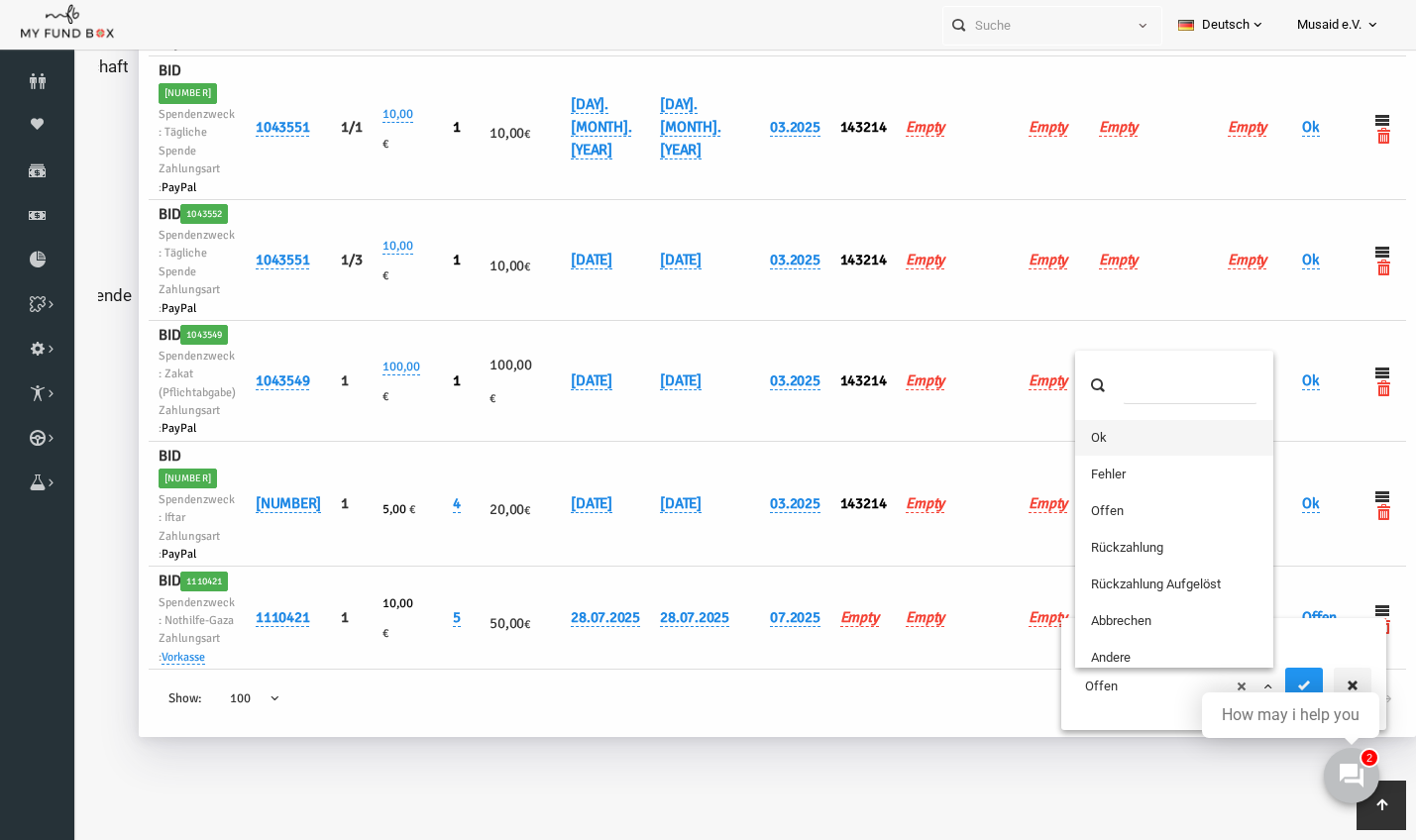 click on "× Offen" at bounding box center [1148, 686] 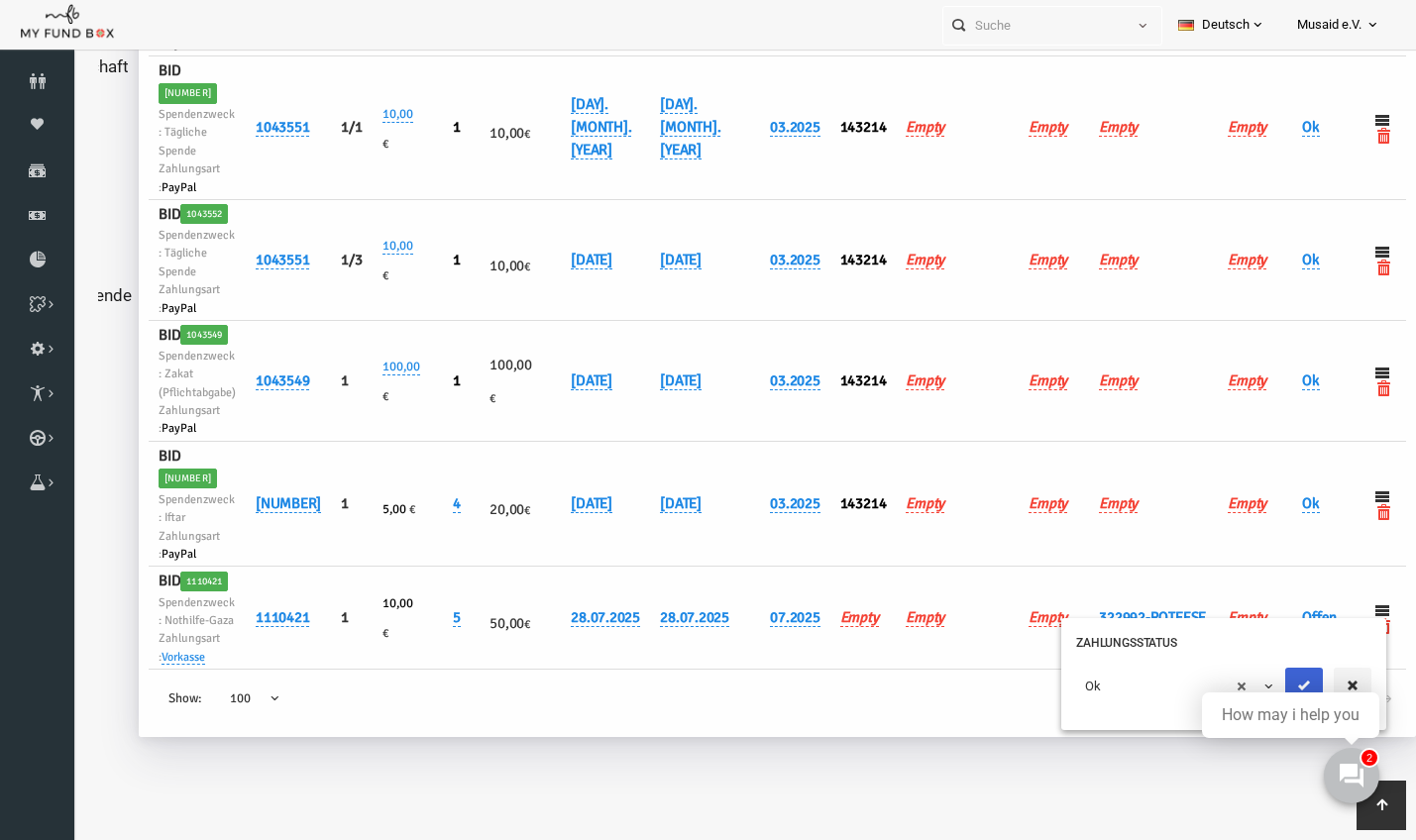 click at bounding box center [1277, 686] 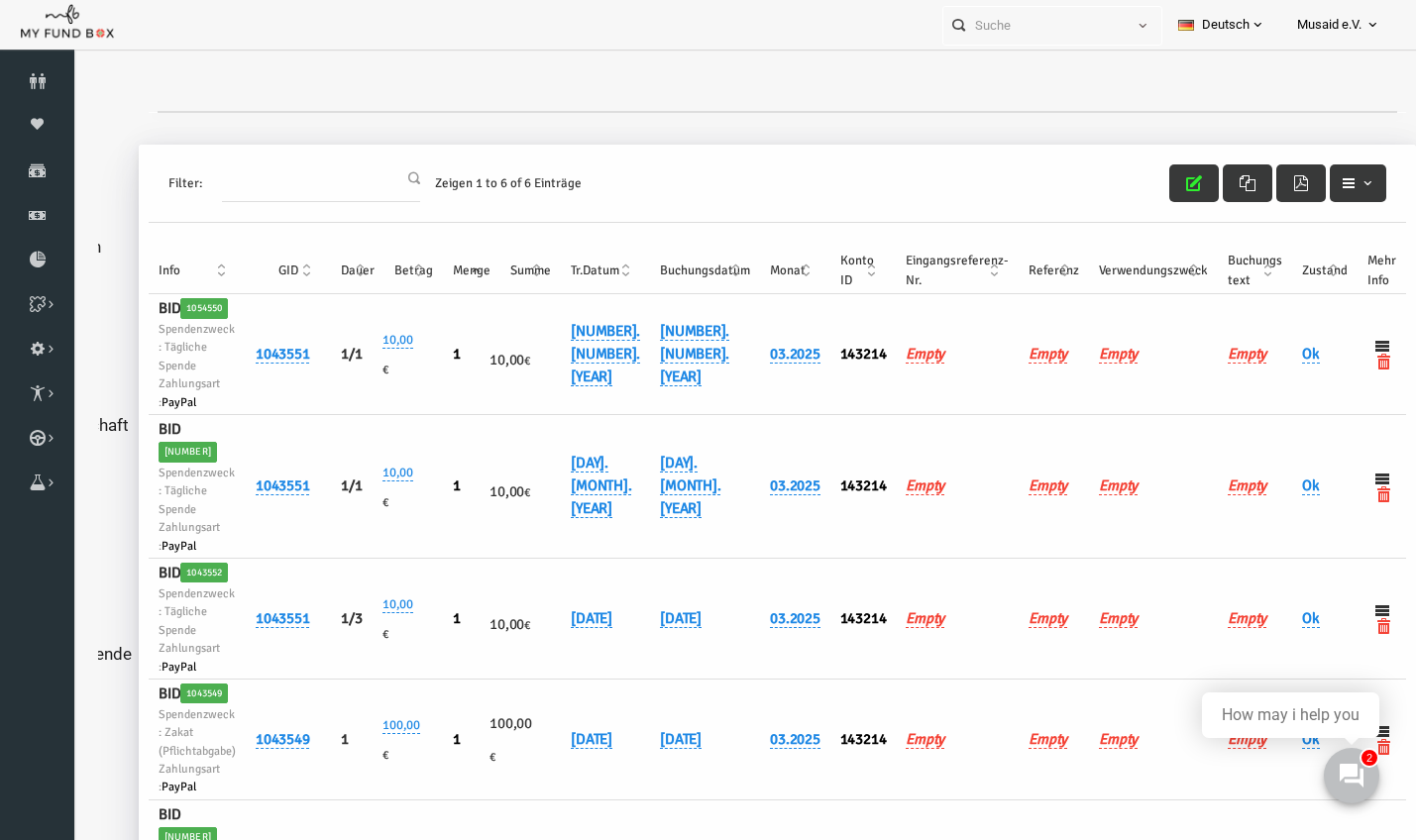 scroll, scrollTop: 0, scrollLeft: 0, axis: both 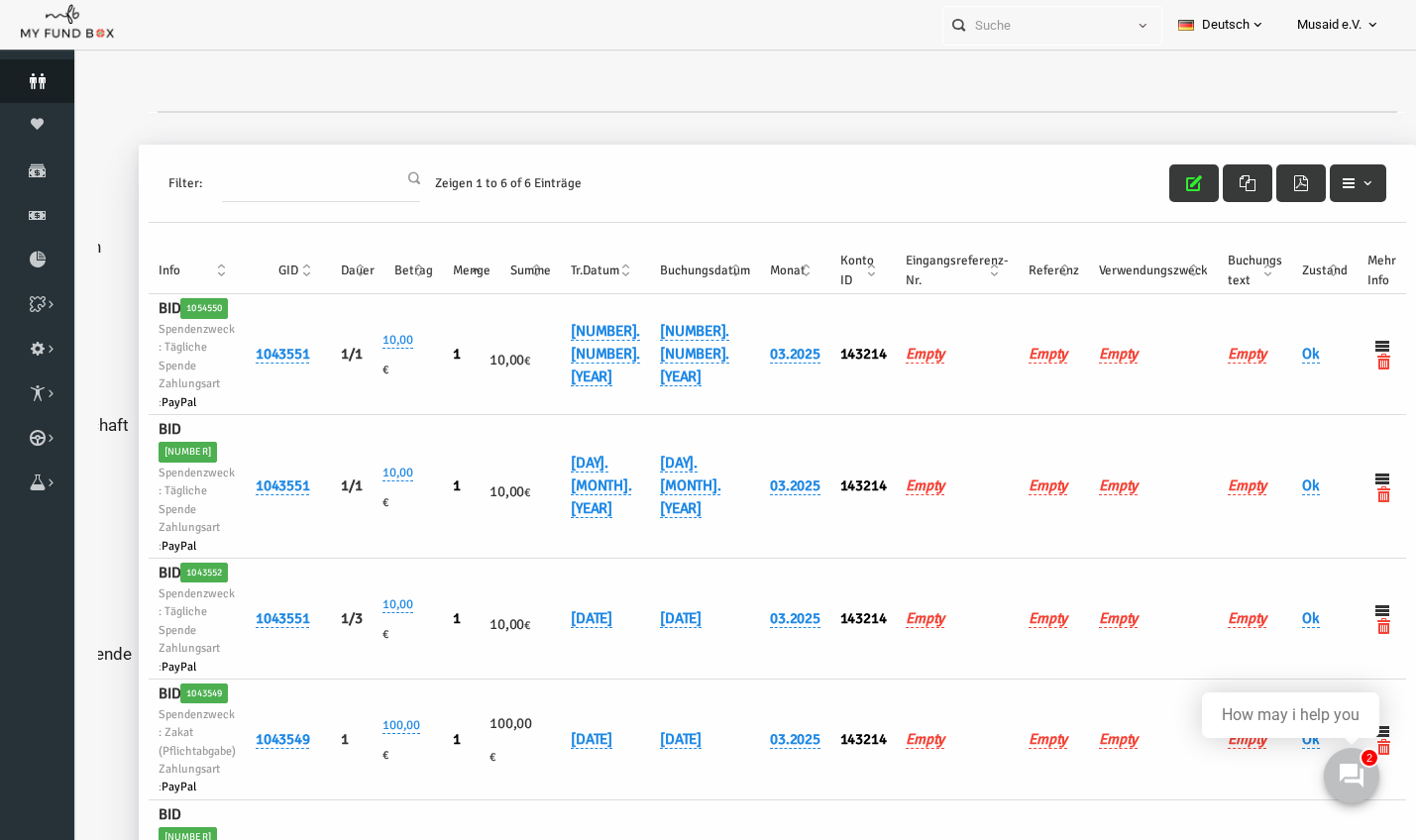 click at bounding box center [37, 81] 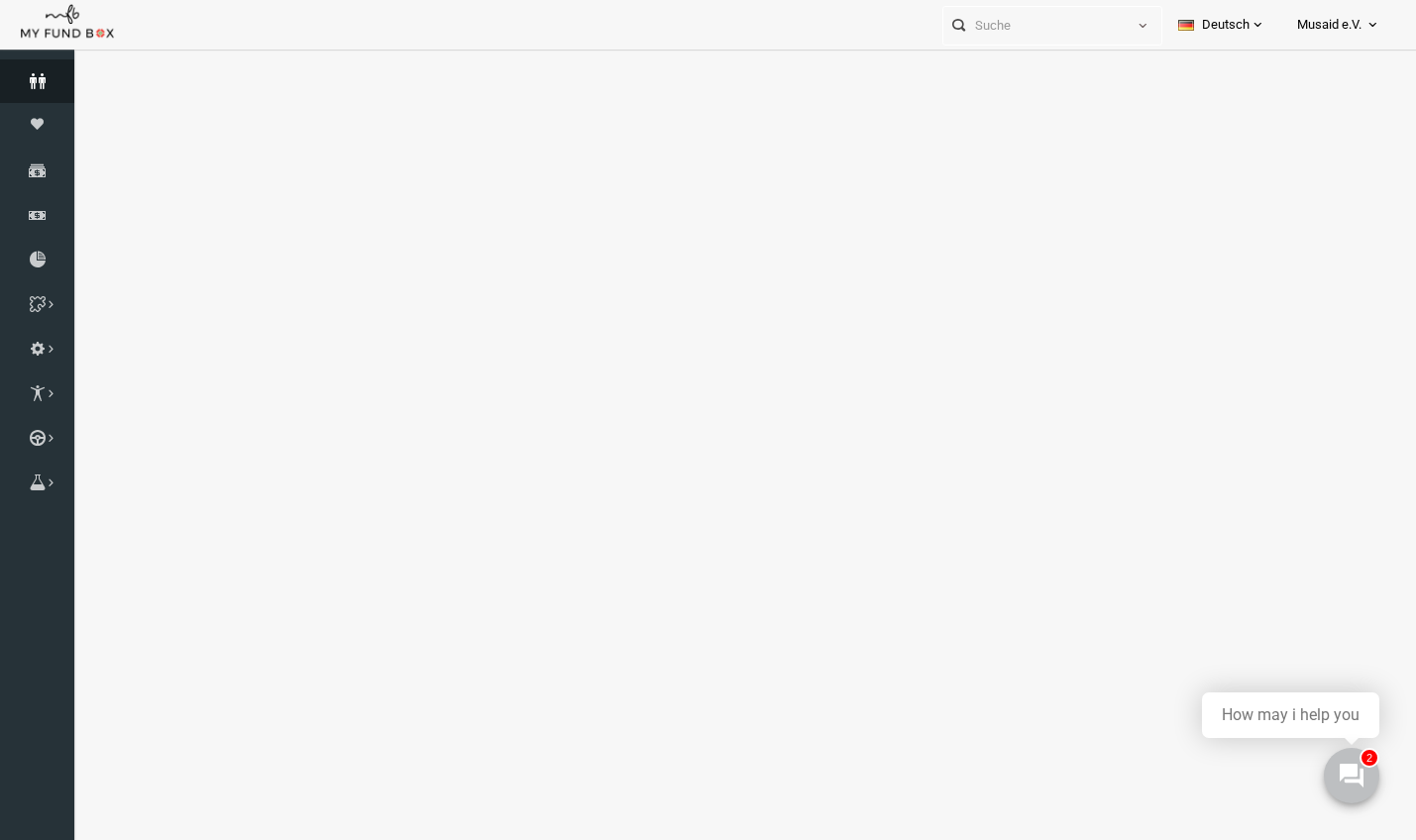select on "100" 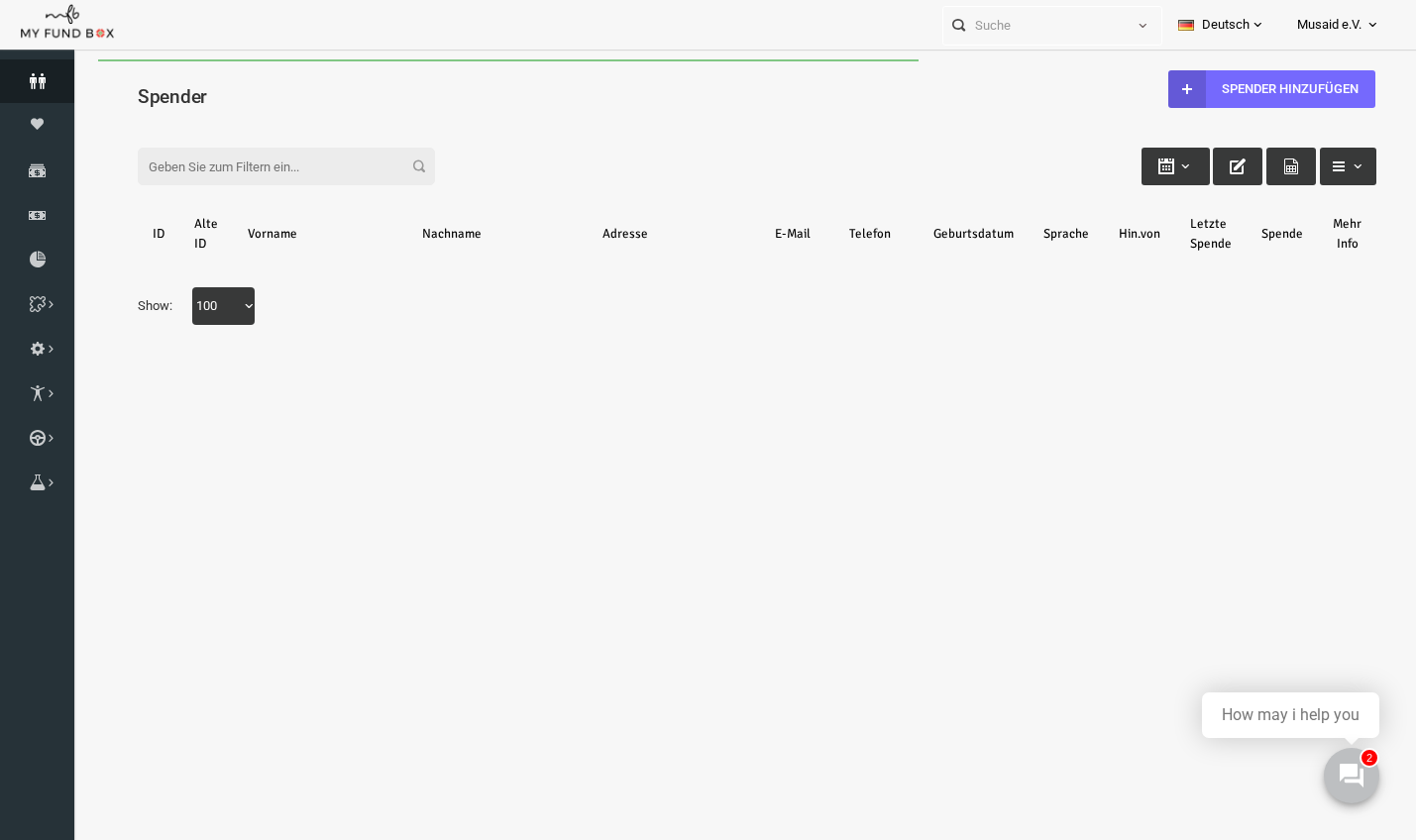 scroll, scrollTop: 0, scrollLeft: 0, axis: both 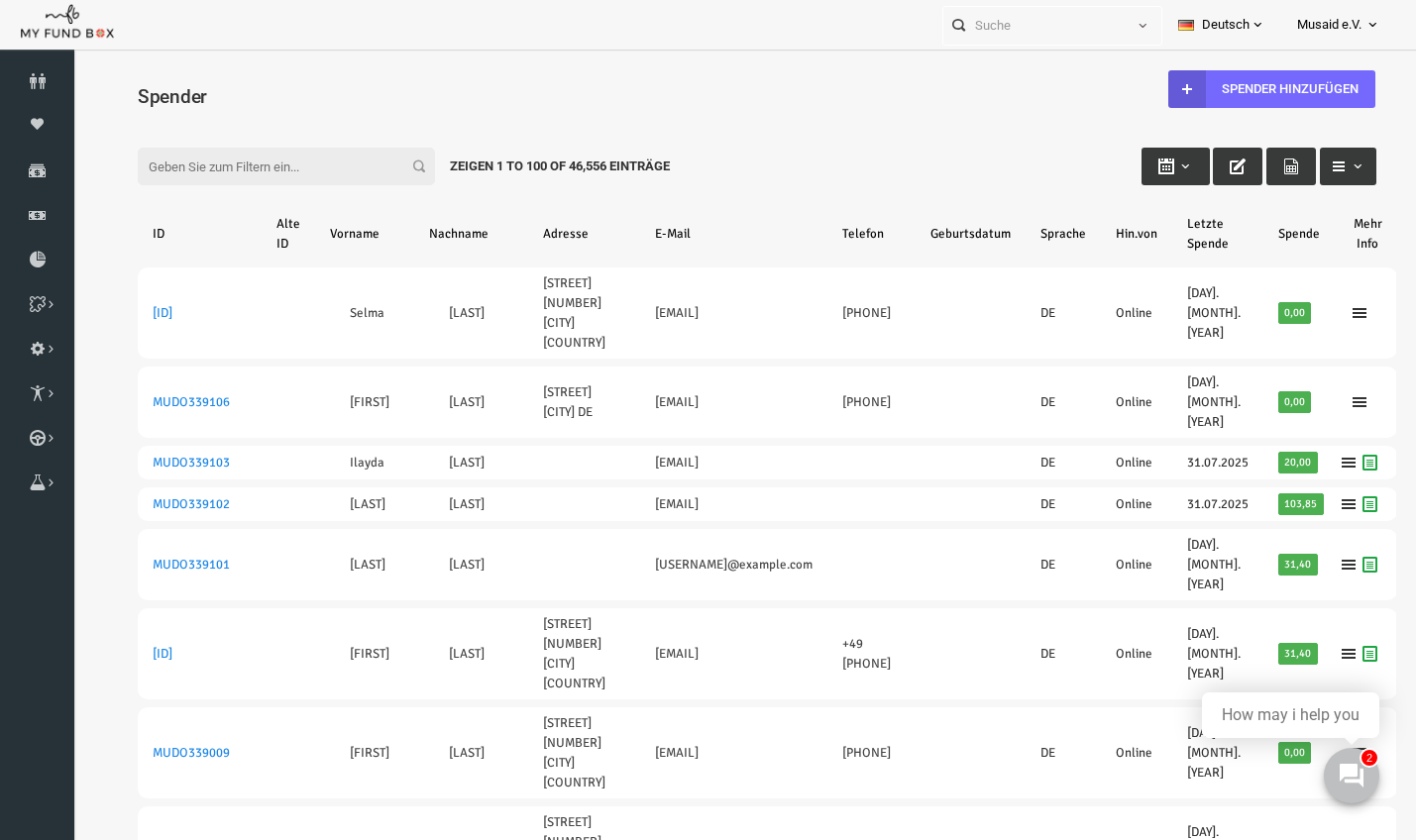 click on "Filter:" at bounding box center [260, 166] 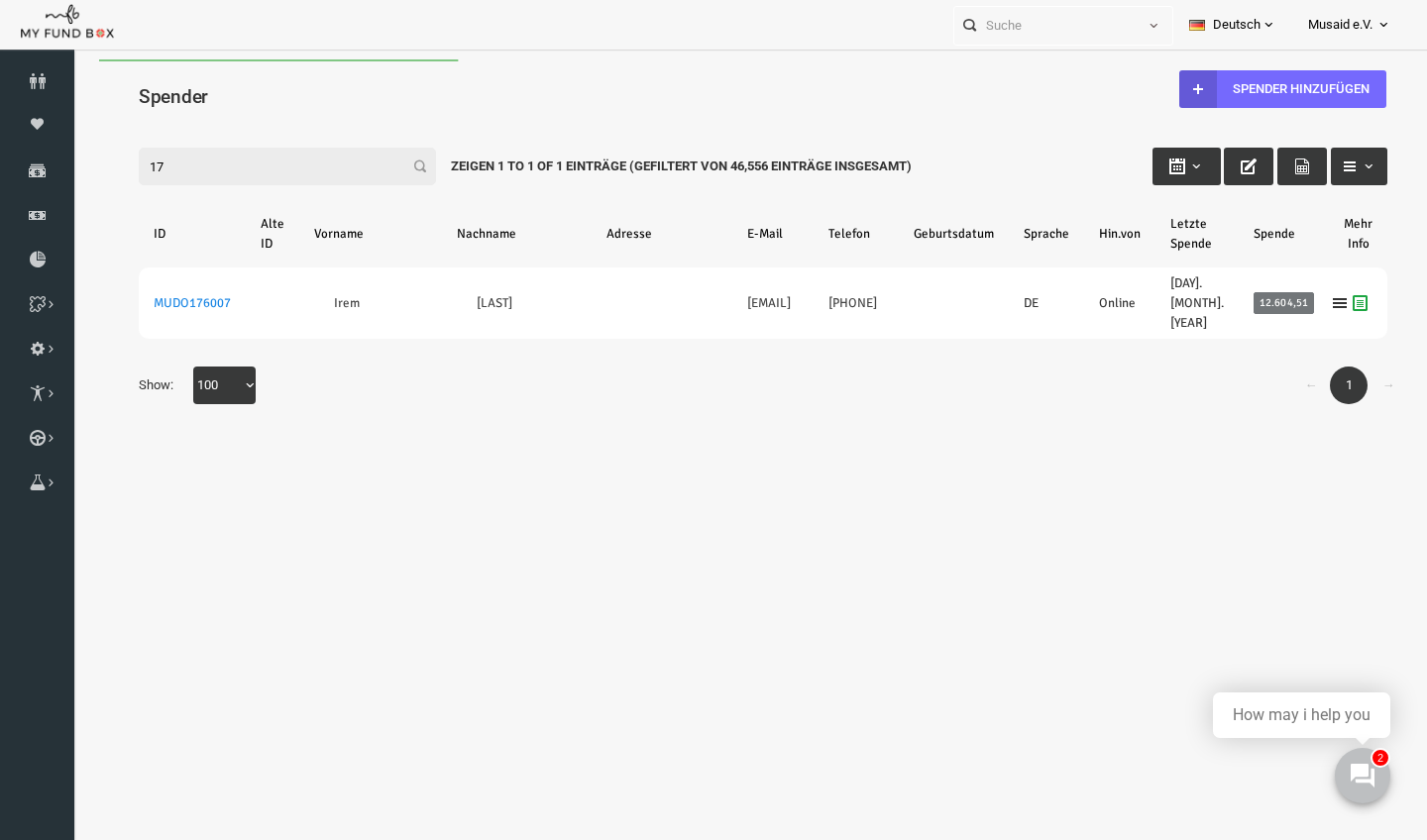 type on "1" 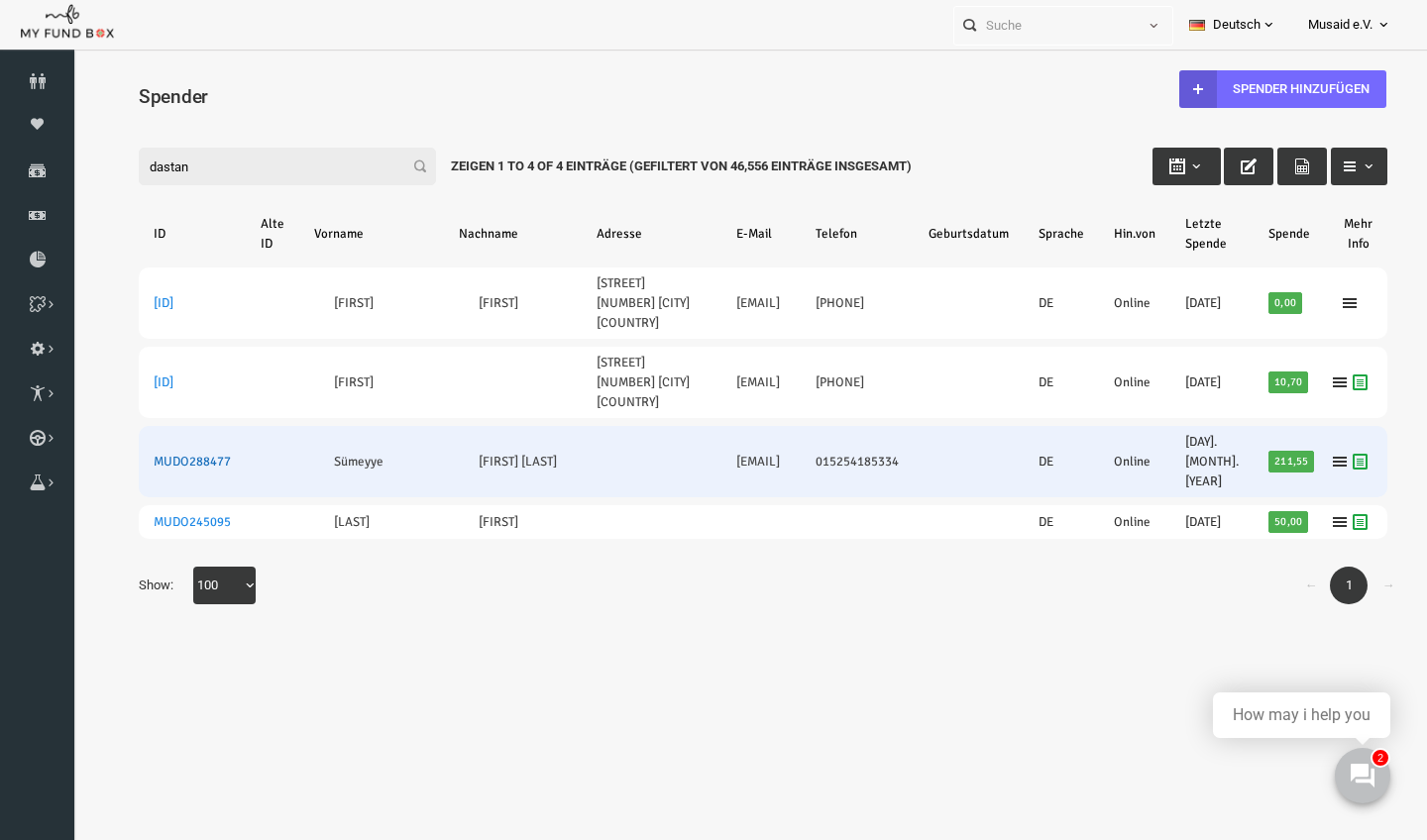 type on "dastan" 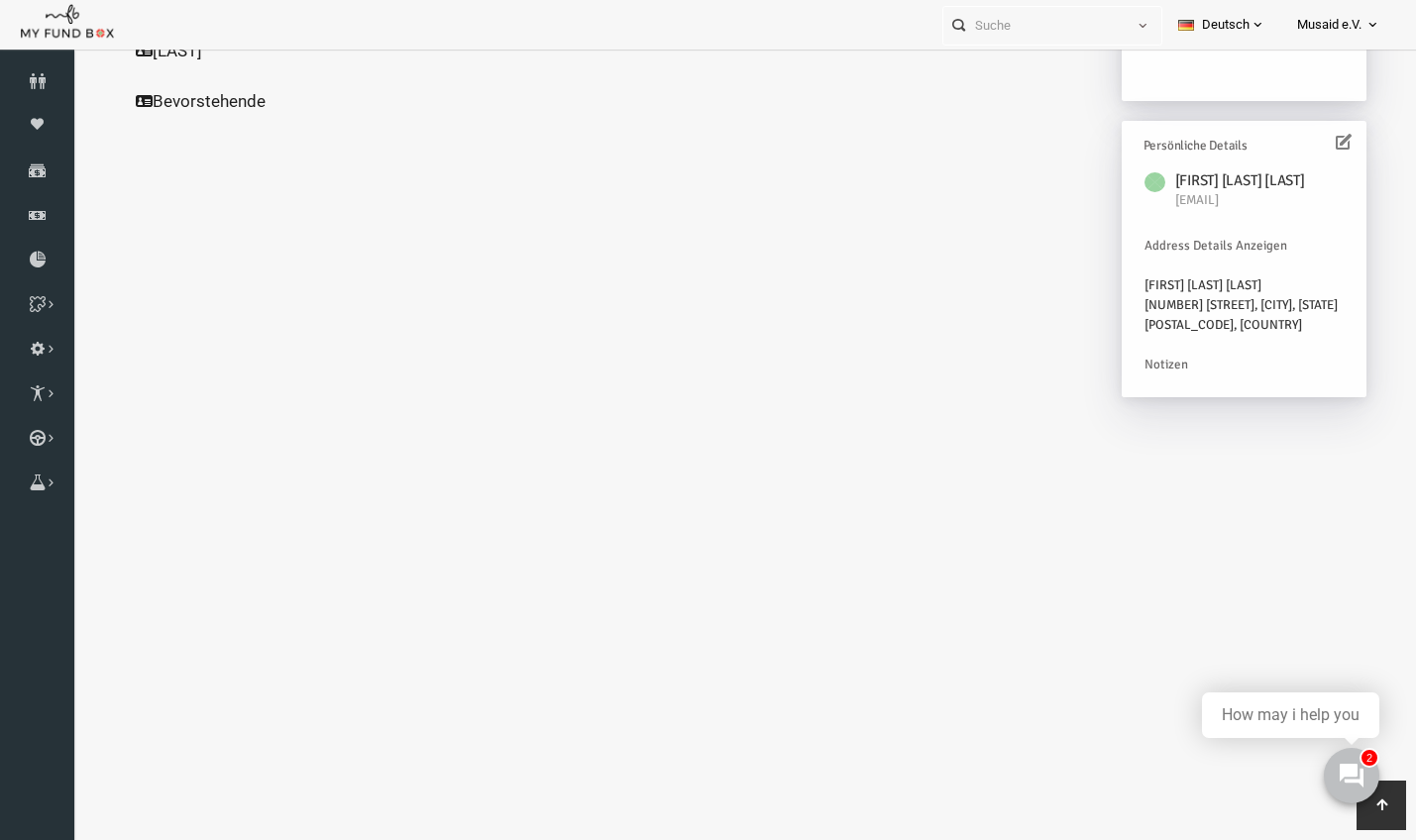 scroll, scrollTop: 549, scrollLeft: 0, axis: vertical 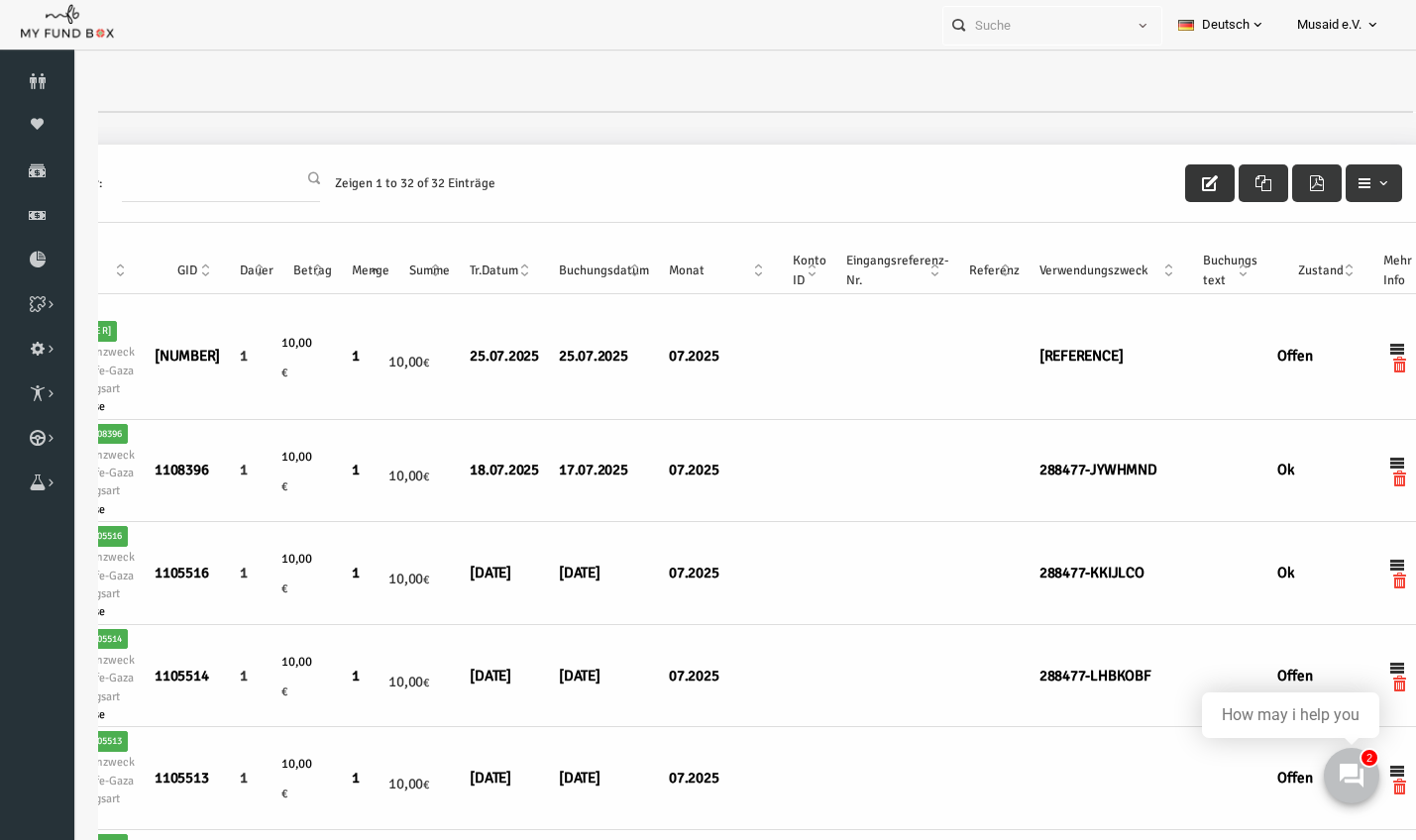 click at bounding box center [1183, 183] 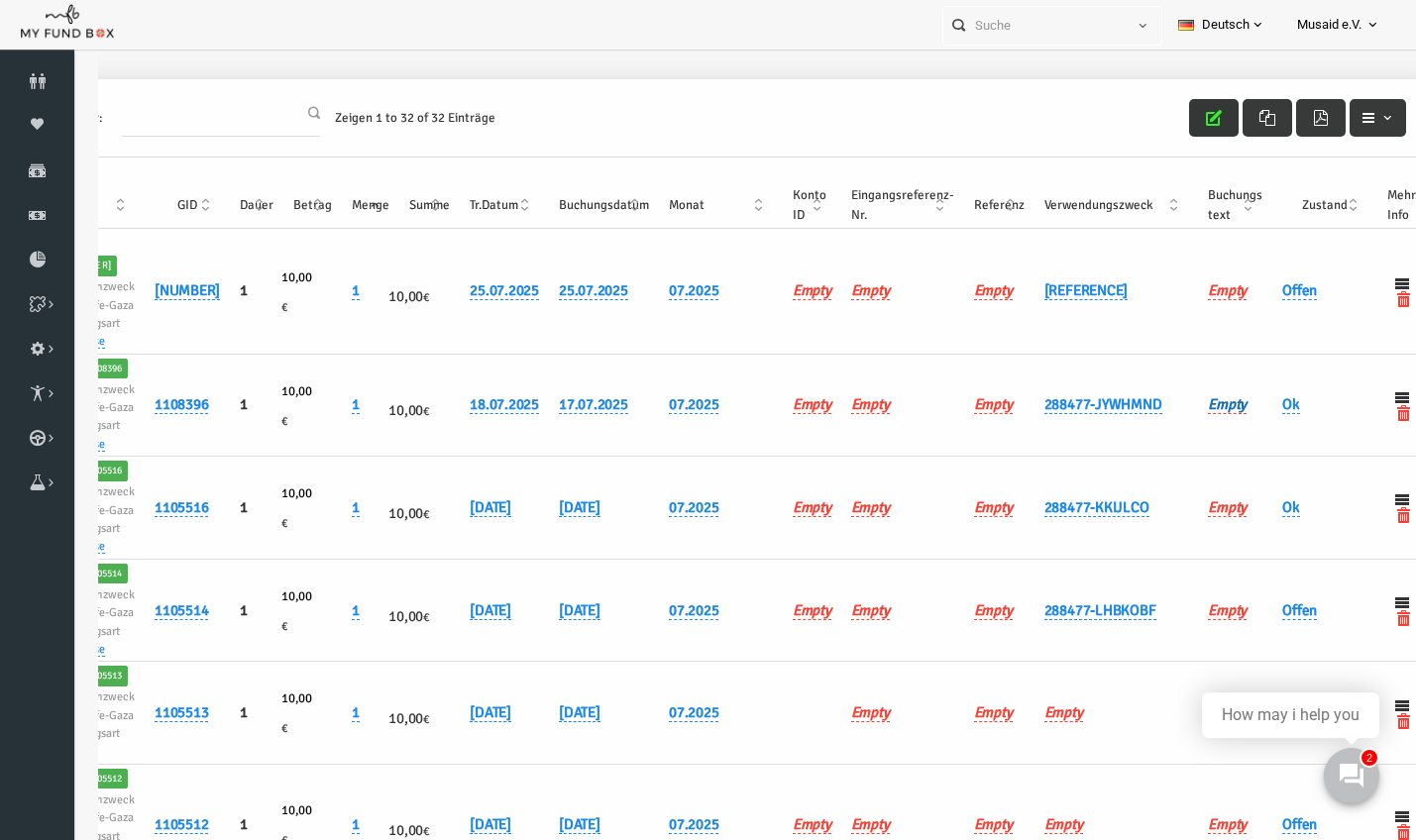 scroll, scrollTop: 97, scrollLeft: 0, axis: vertical 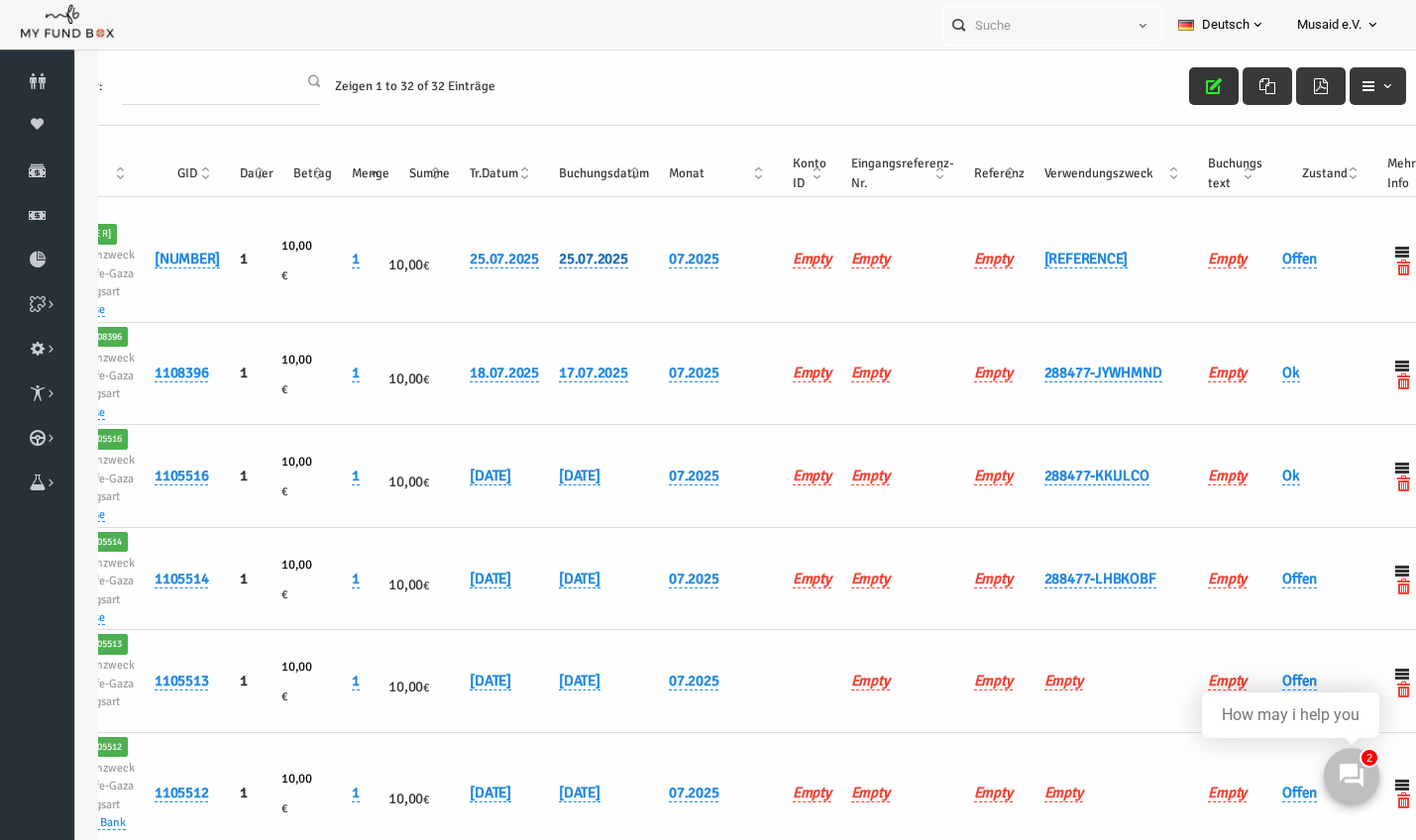 click on "25.07.2025" at bounding box center [567, 259] 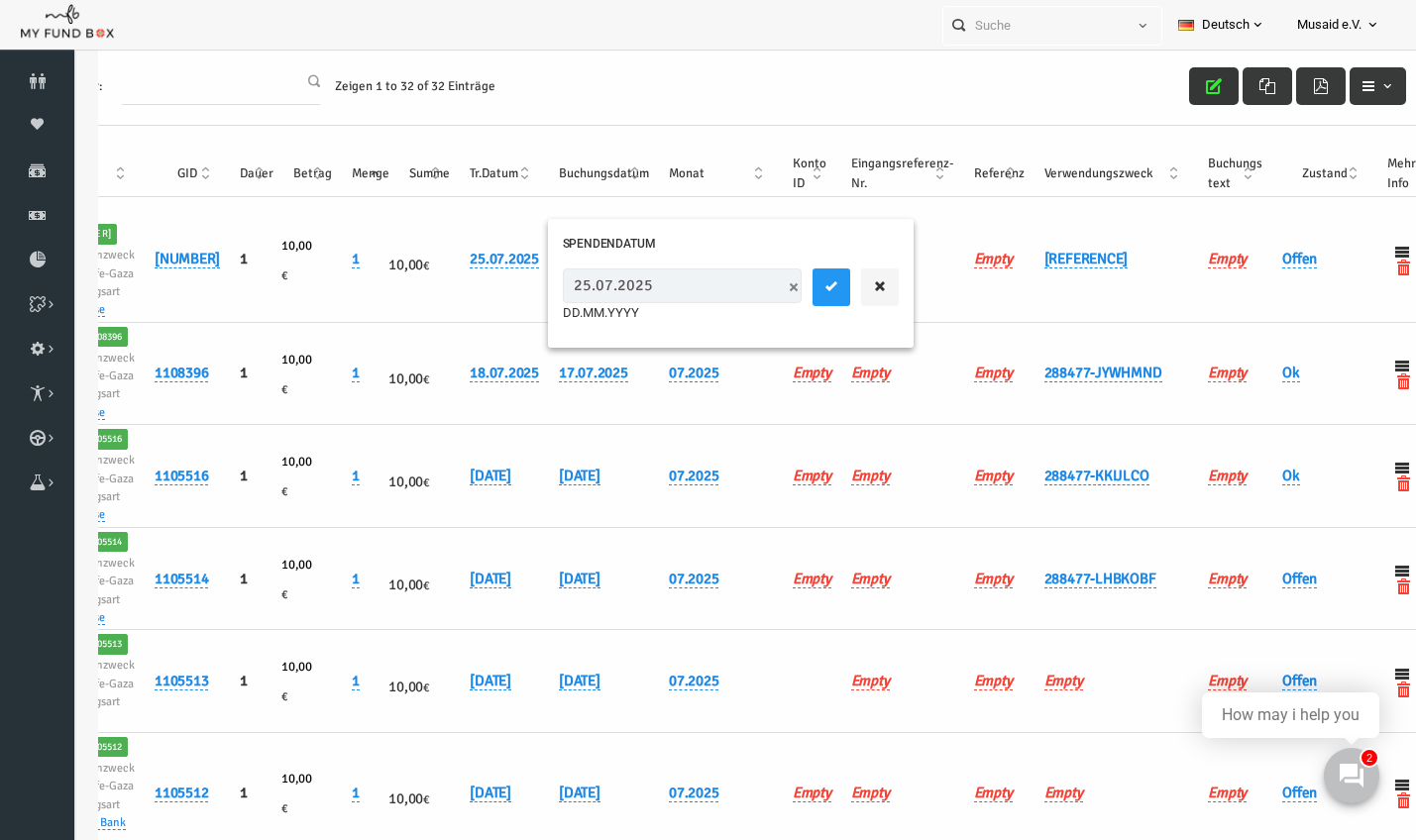click on "25.07.2025" at bounding box center (655, 285) 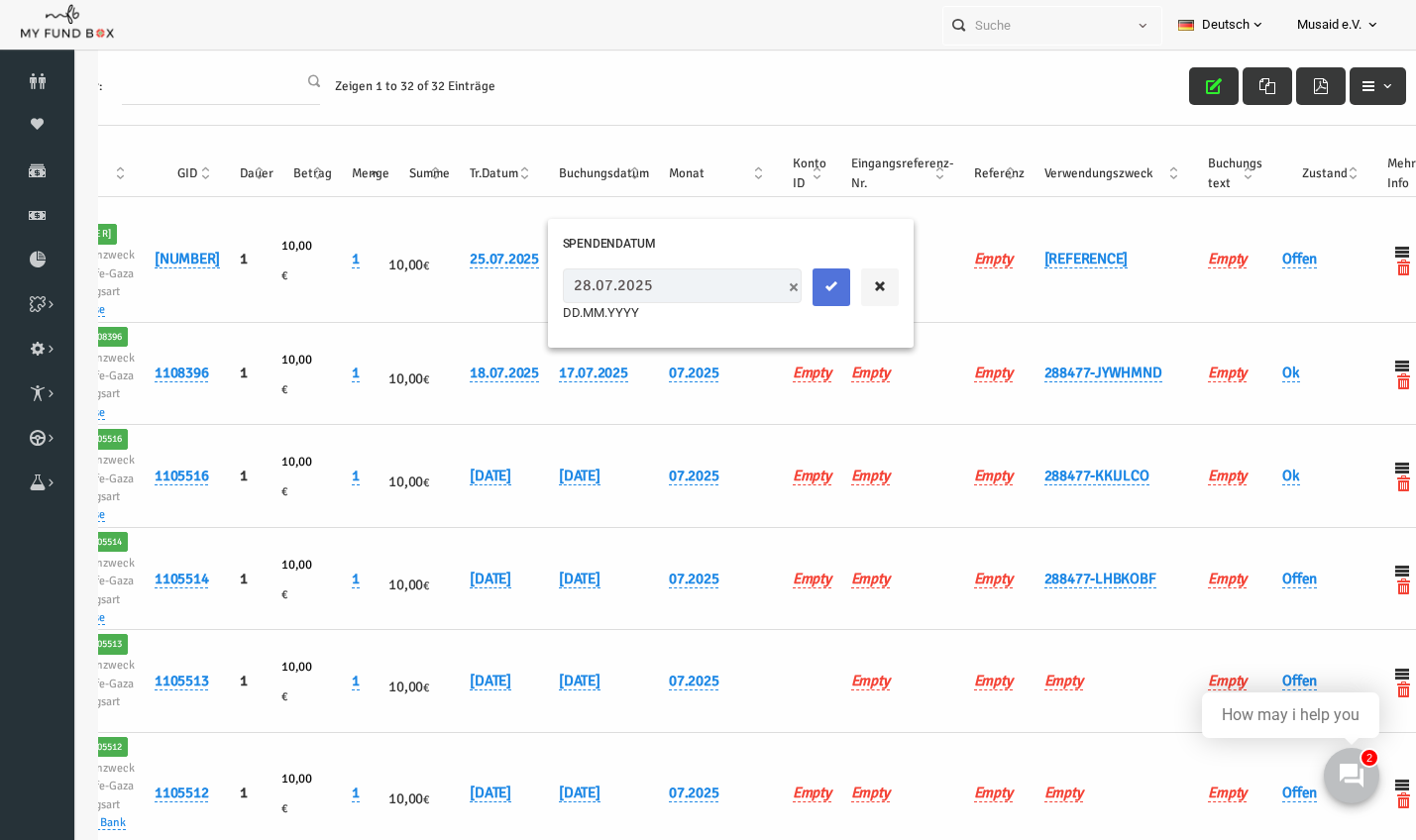 click at bounding box center (805, 287) 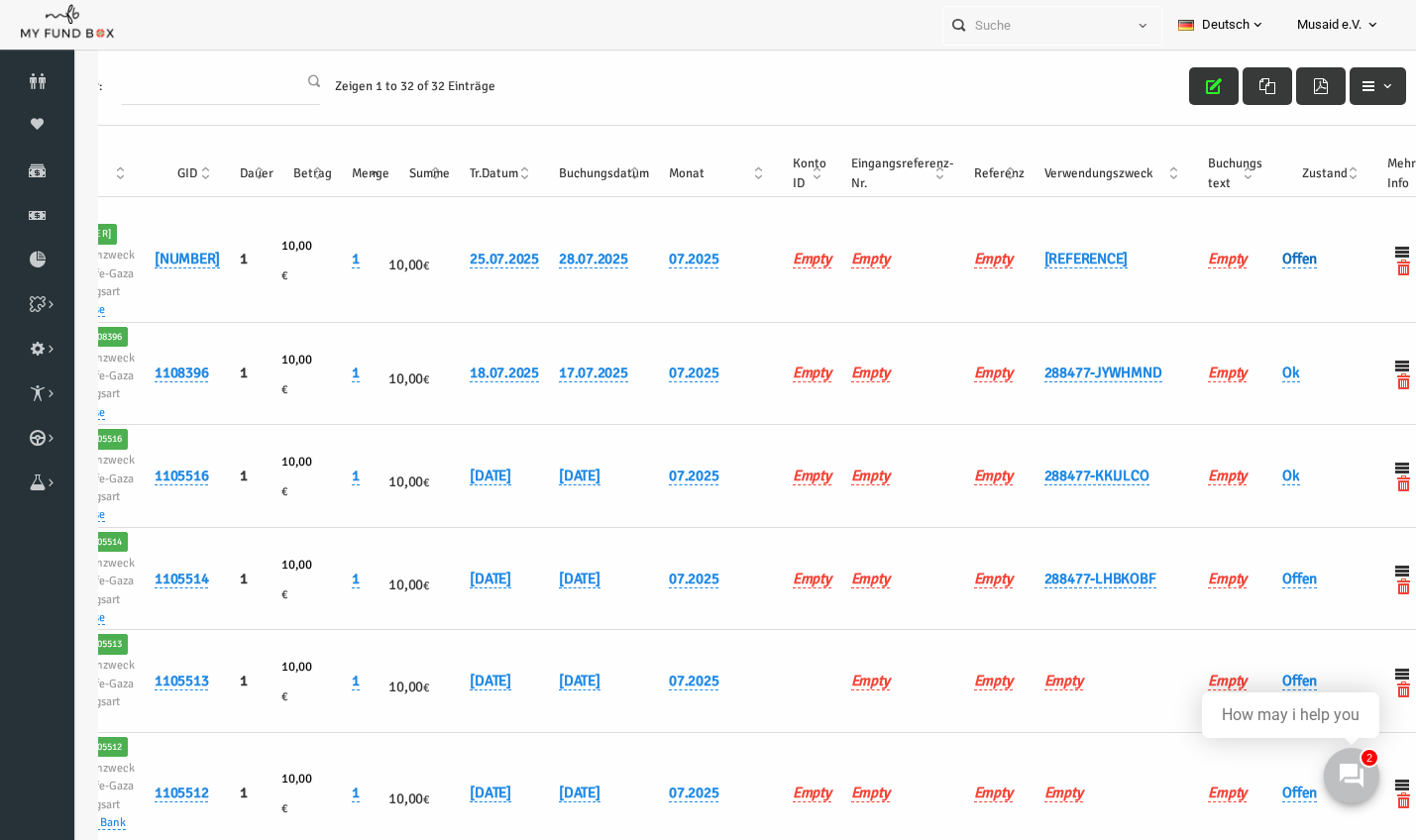 click on "Offen" at bounding box center (1272, 259) 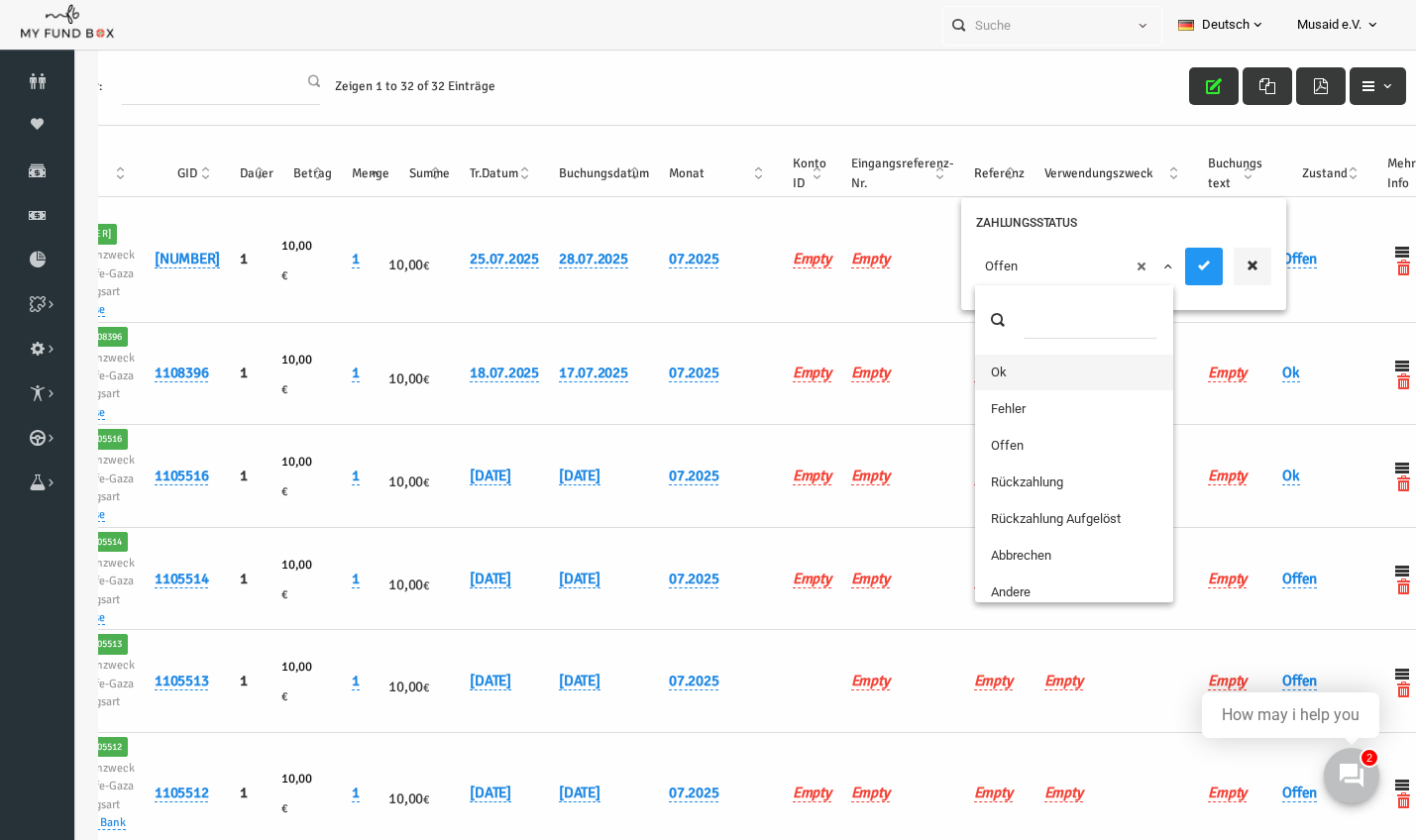 click on "× Offen" at bounding box center [1048, 266] 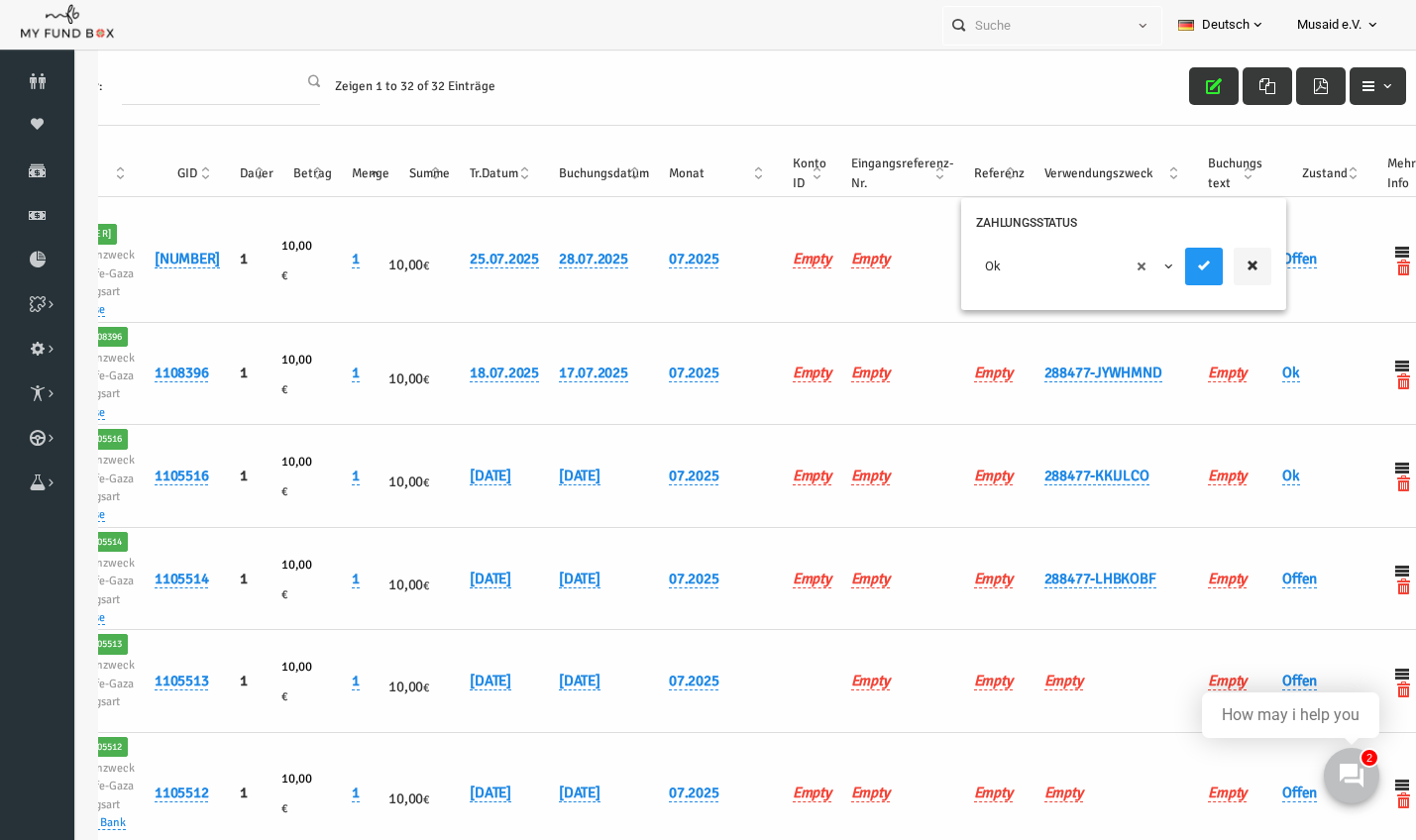 click at bounding box center [1201, 266] 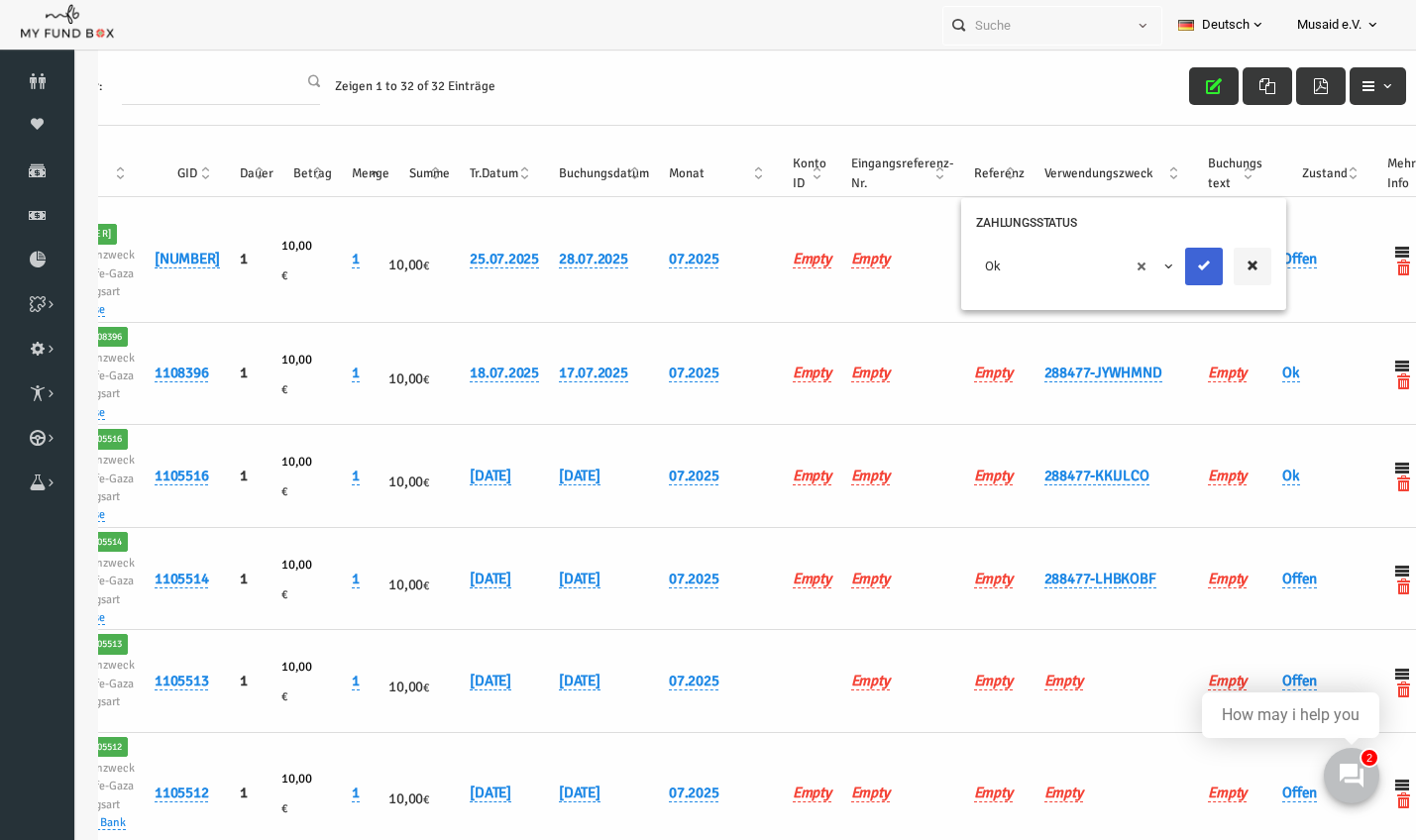 click at bounding box center [1177, 266] 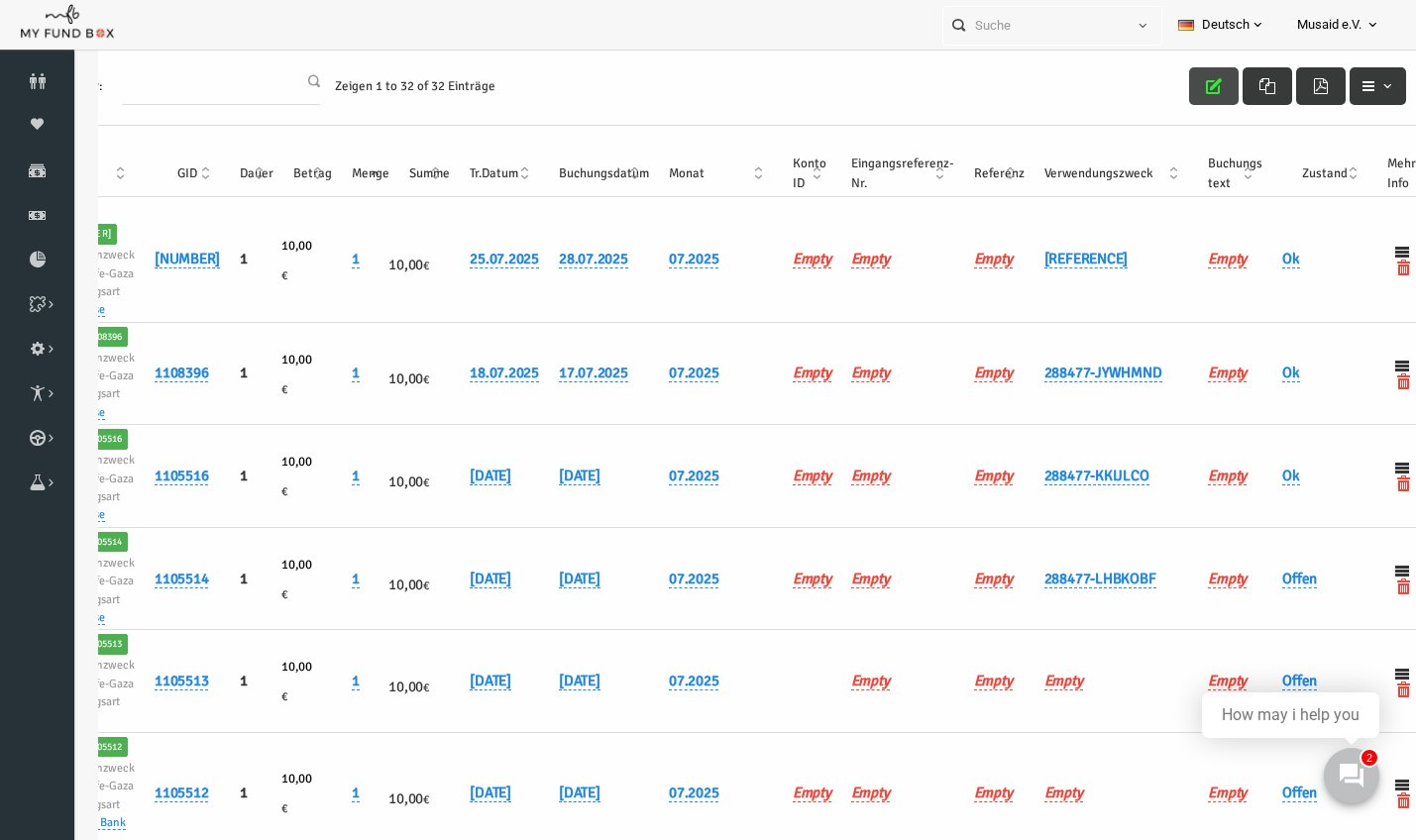 click at bounding box center [1187, 86] 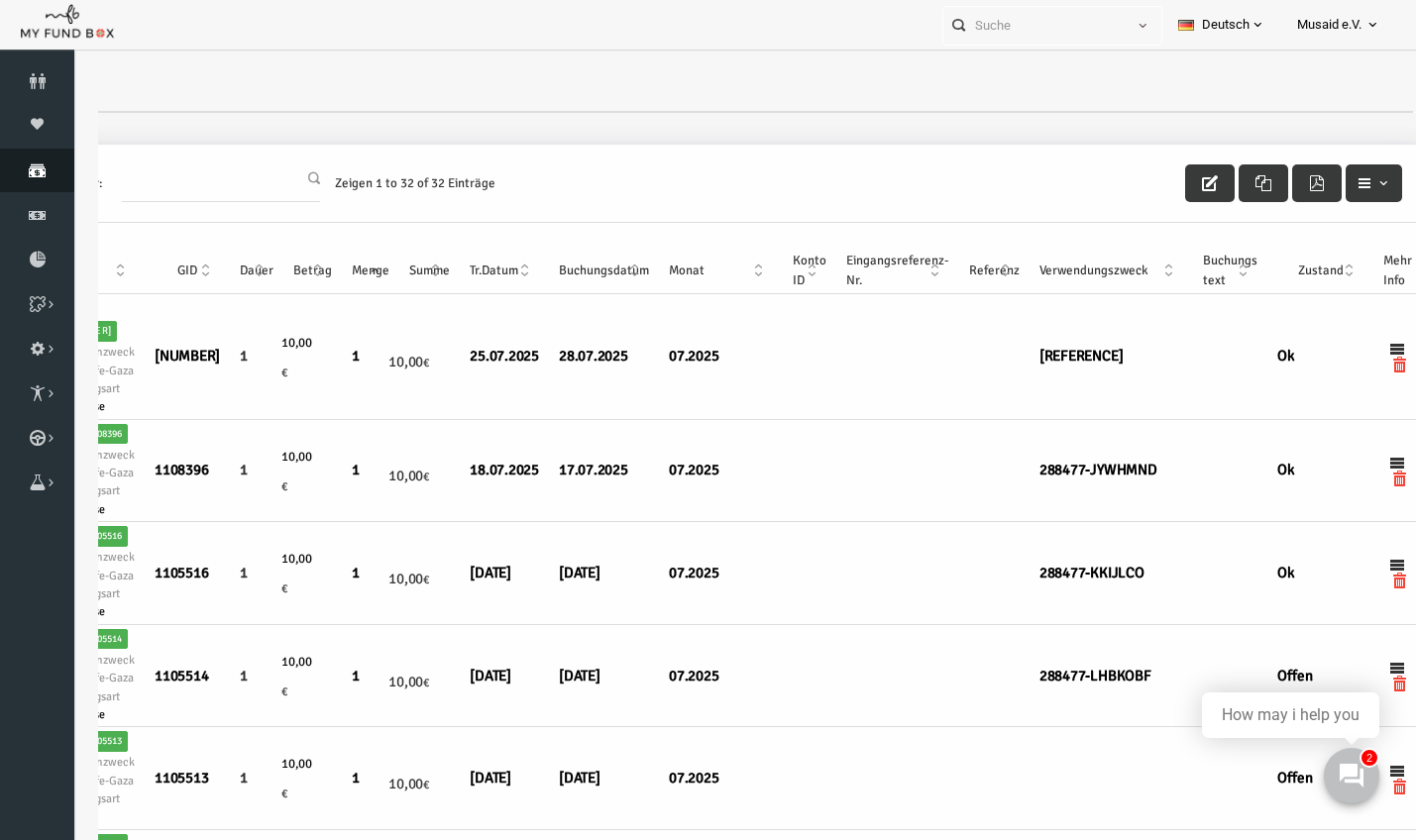 scroll, scrollTop: 0, scrollLeft: 0, axis: both 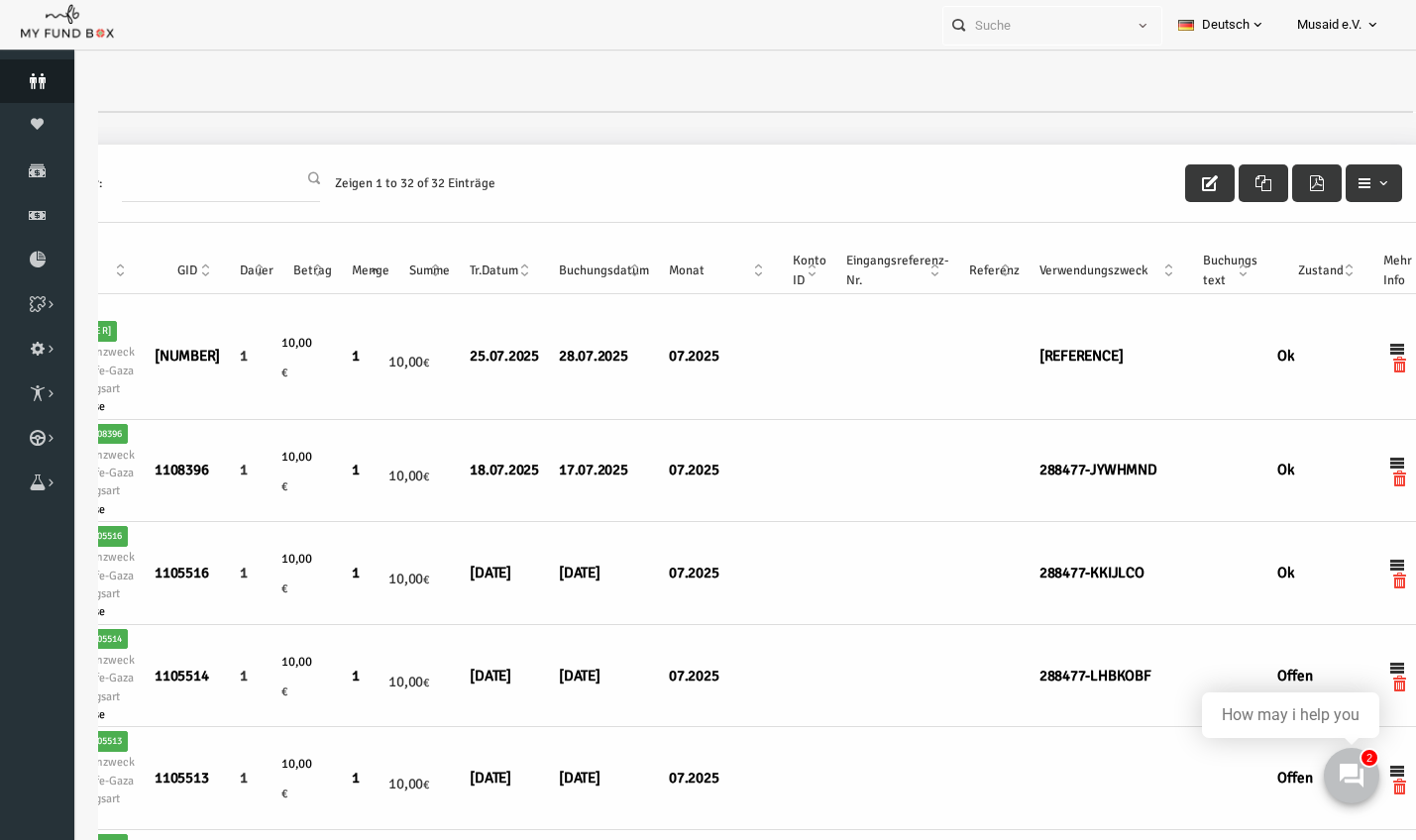 click on "Spender" at bounding box center [37, 81] 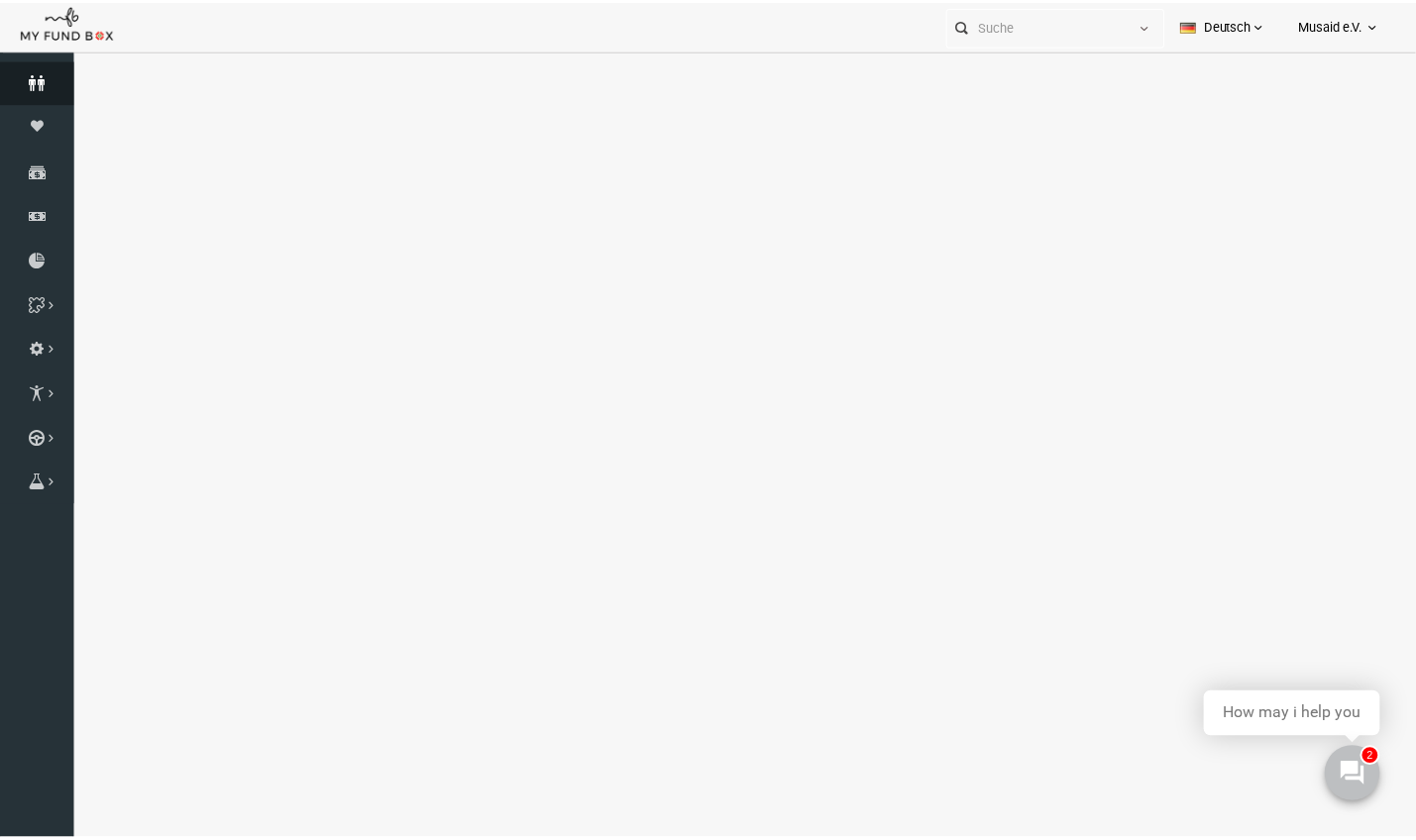 select on "100" 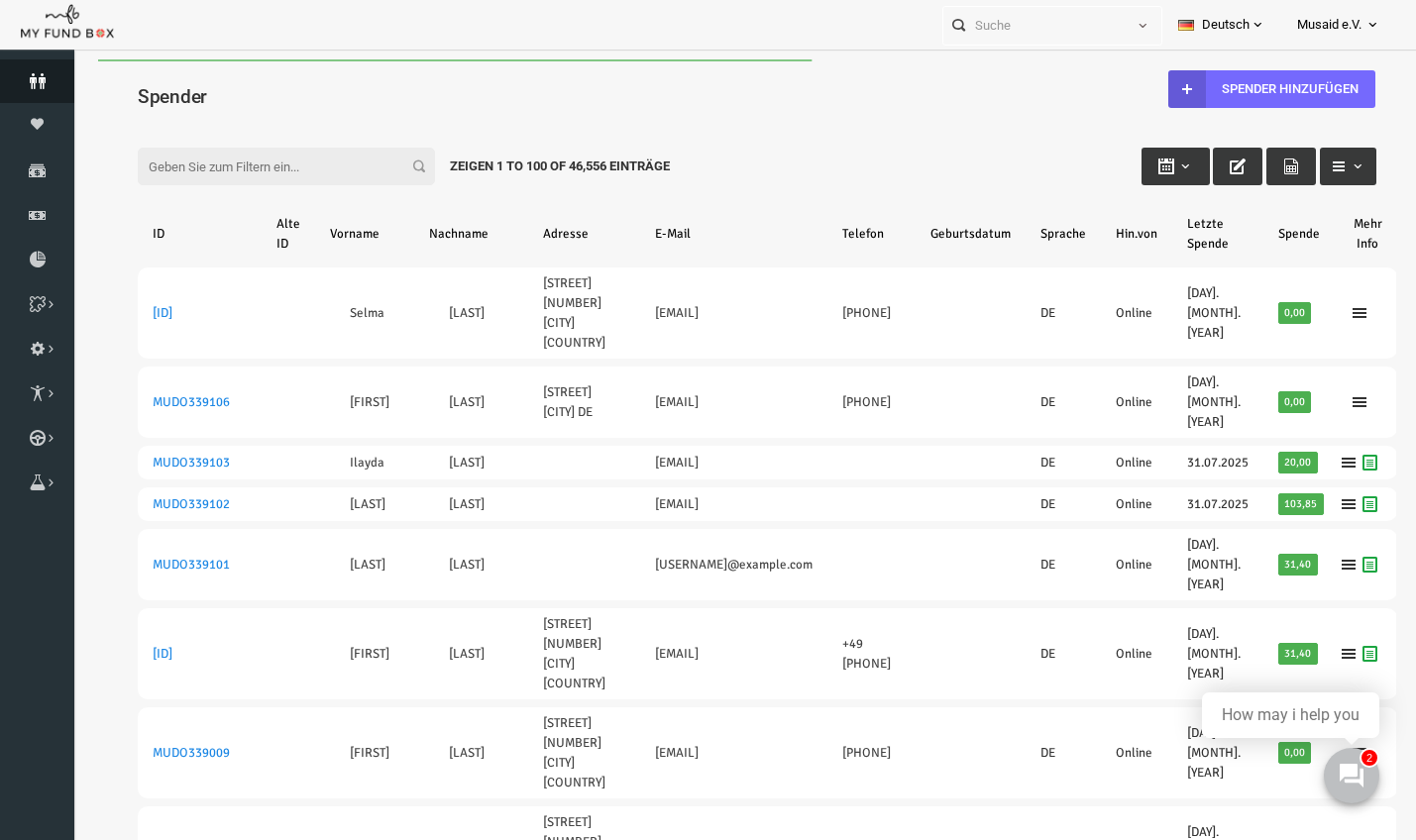 scroll, scrollTop: 0, scrollLeft: 0, axis: both 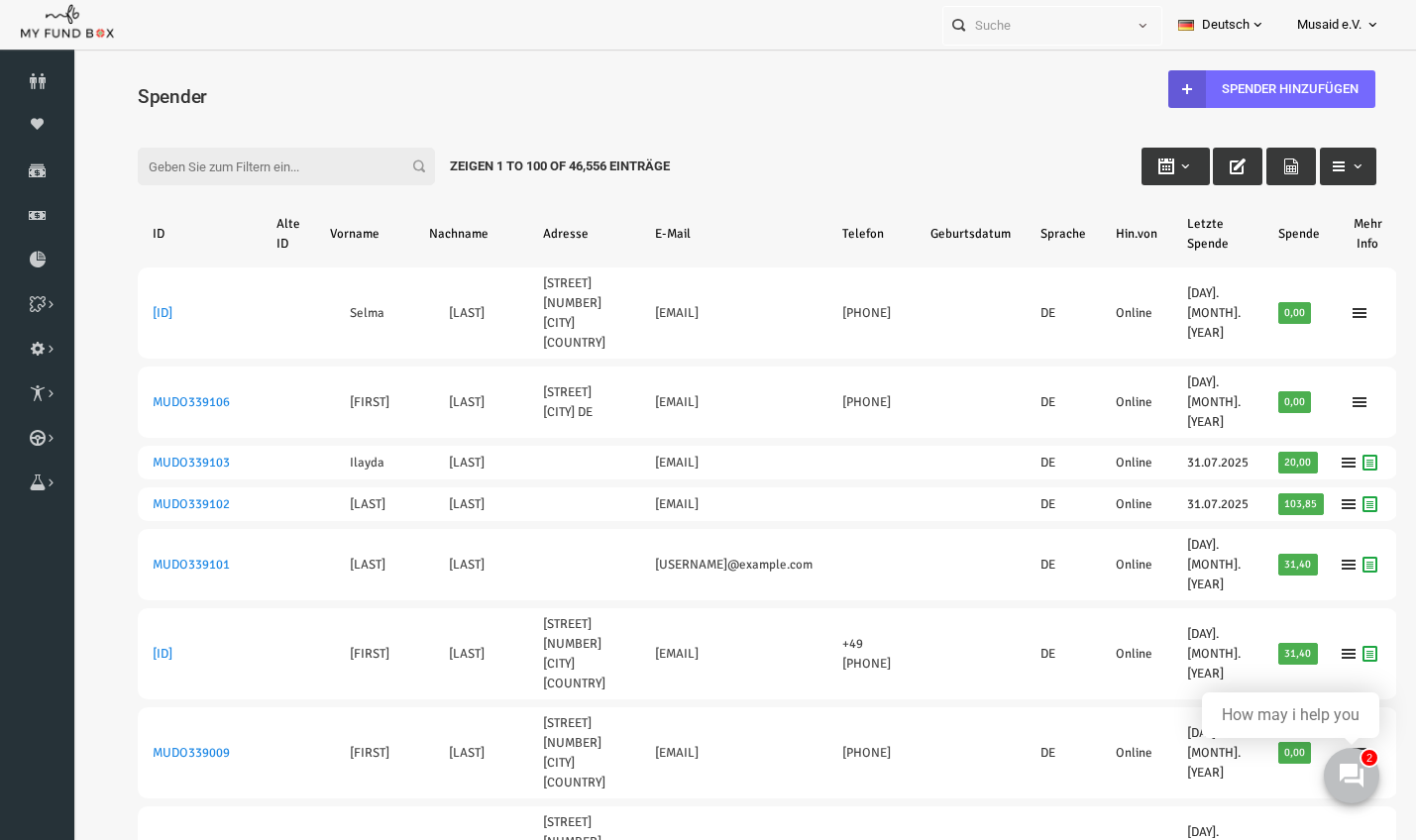 click on "Filter:" at bounding box center (260, 166) 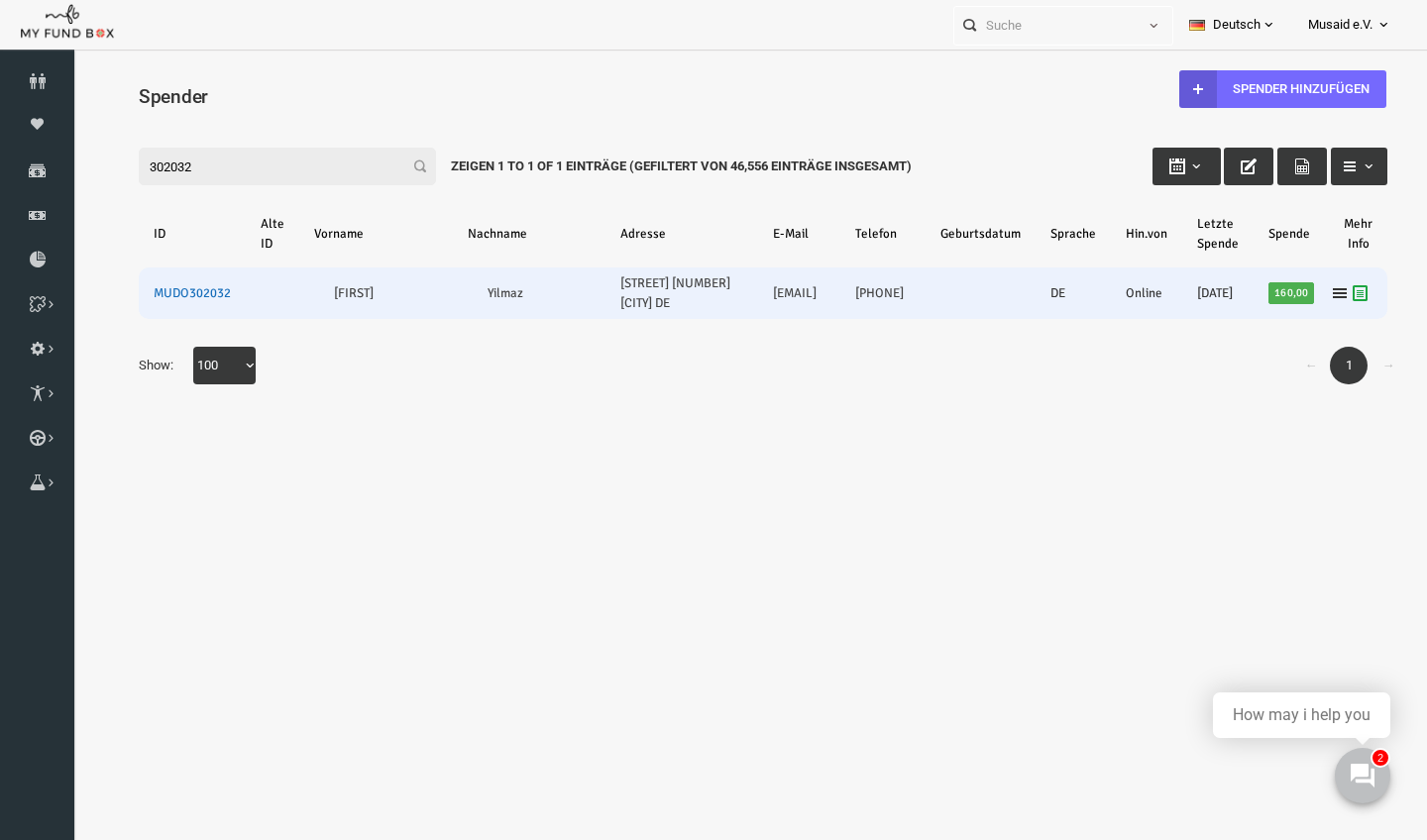 type on "302032" 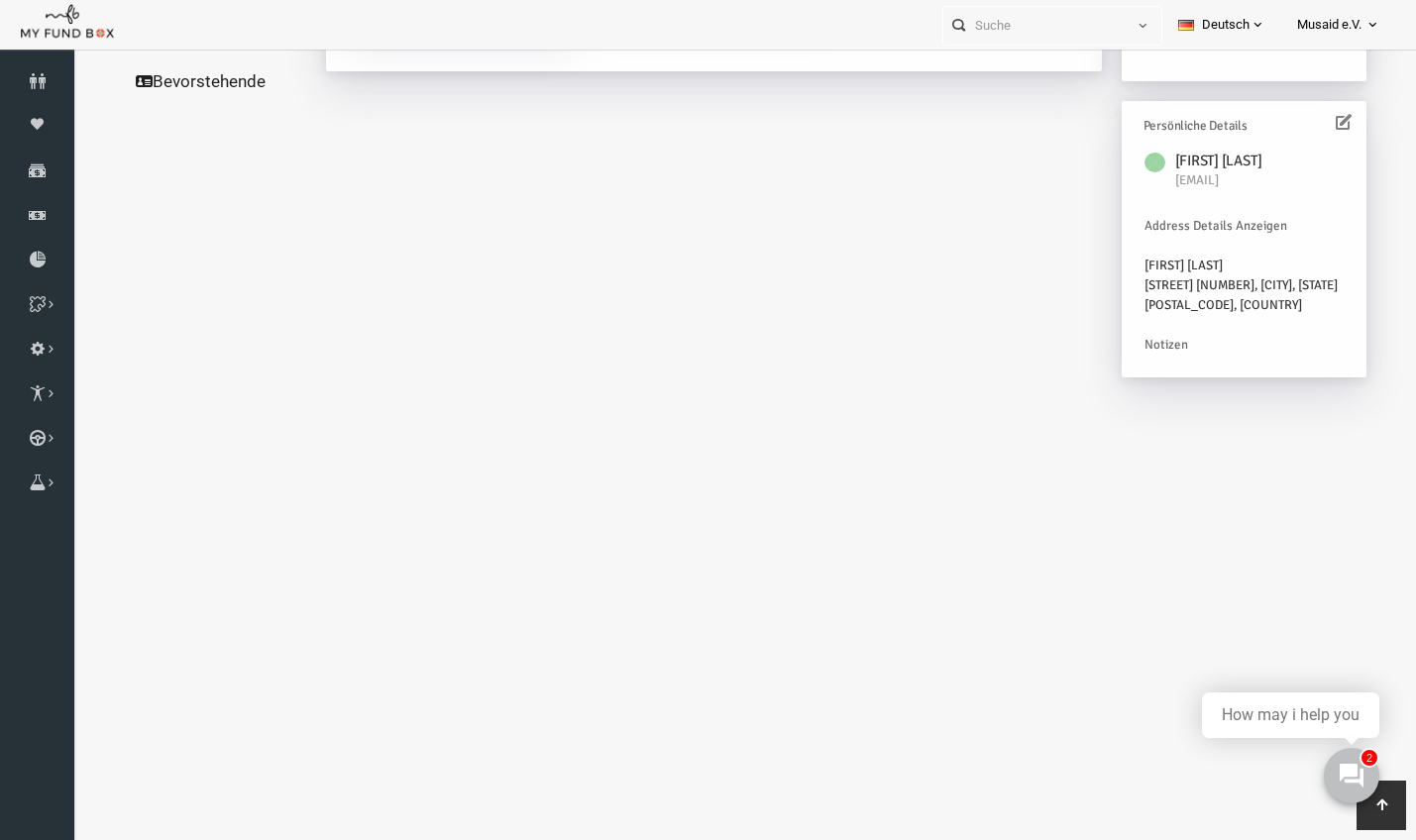 scroll, scrollTop: 569, scrollLeft: 0, axis: vertical 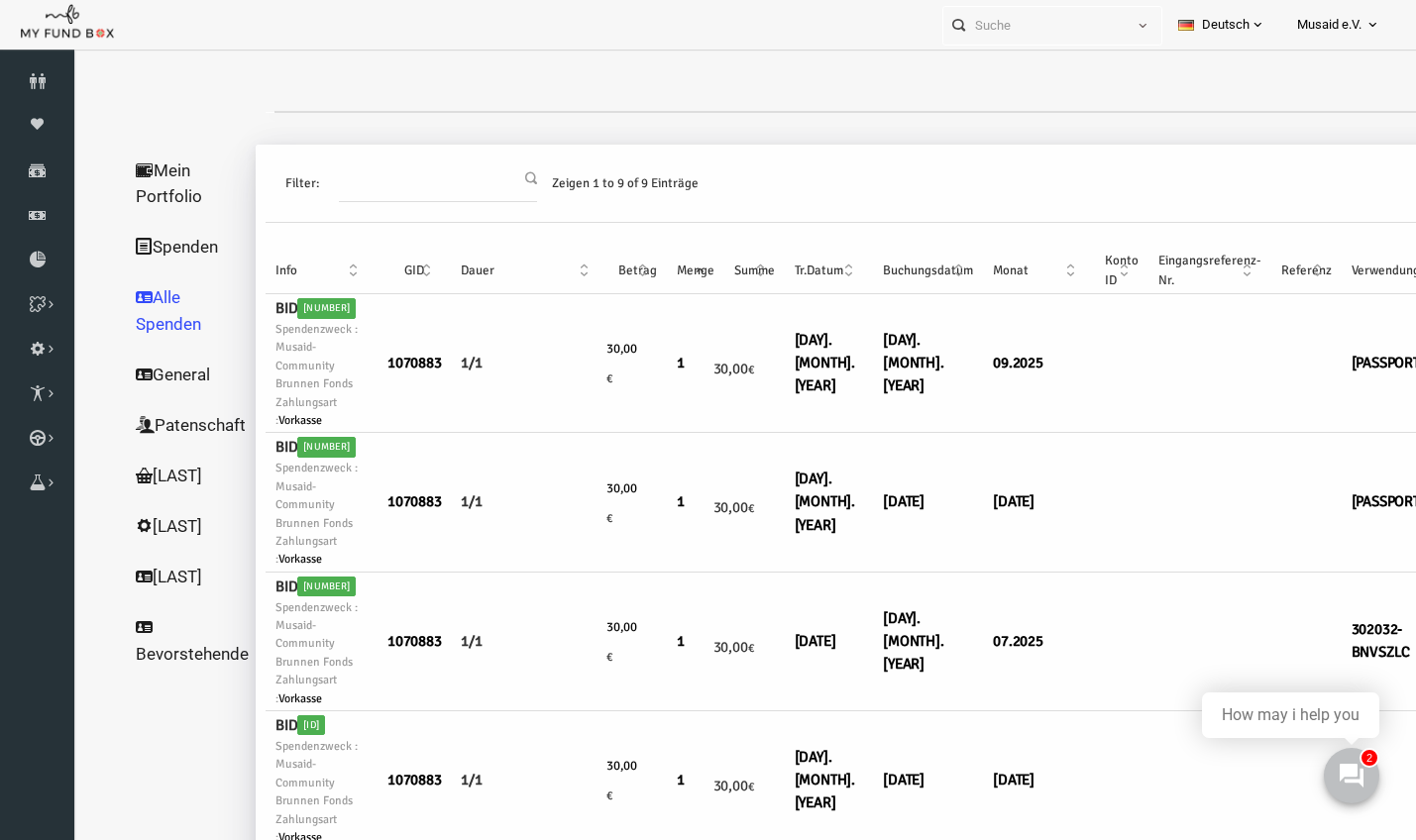 click at bounding box center (1465, 183) 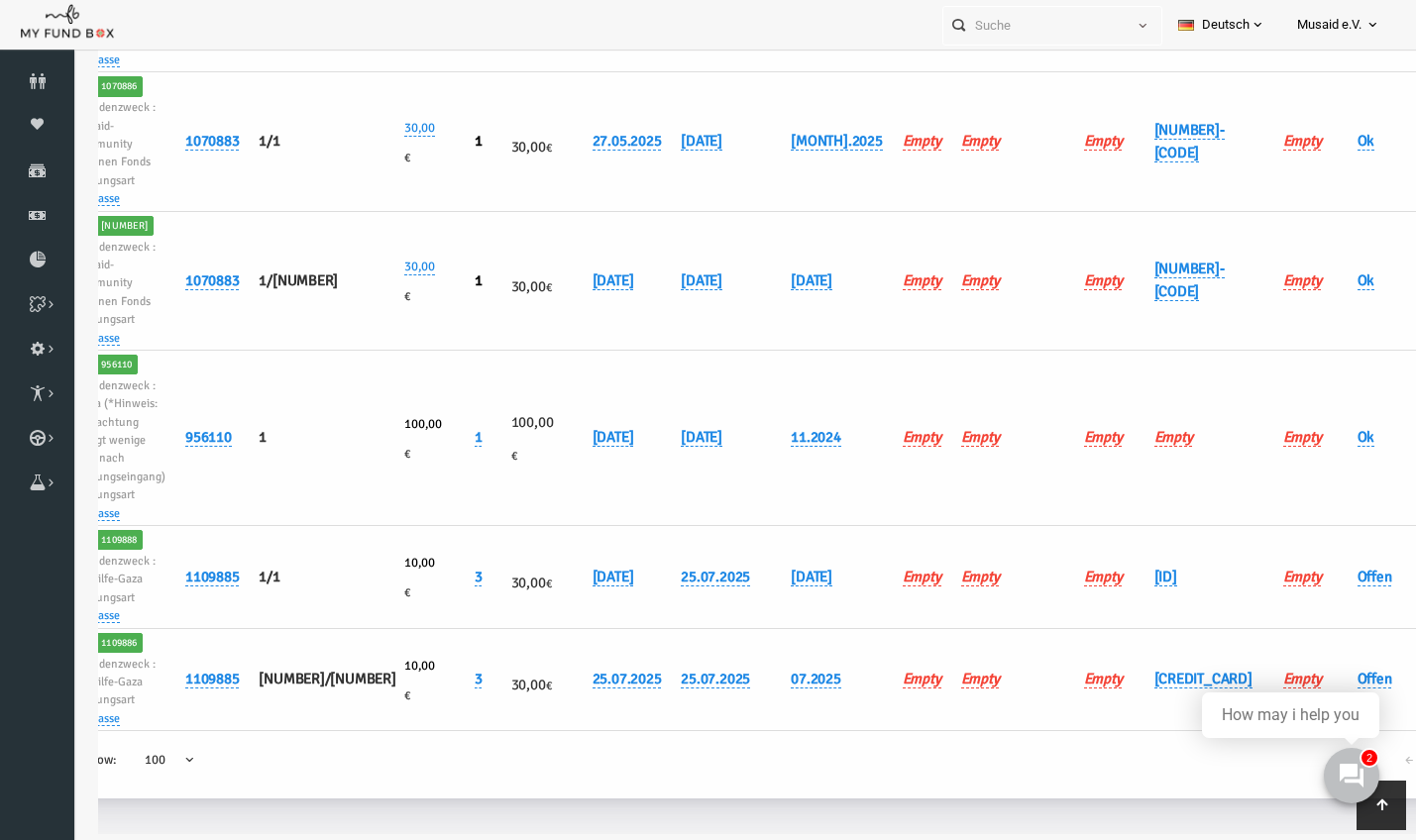 scroll, scrollTop: 834, scrollLeft: 0, axis: vertical 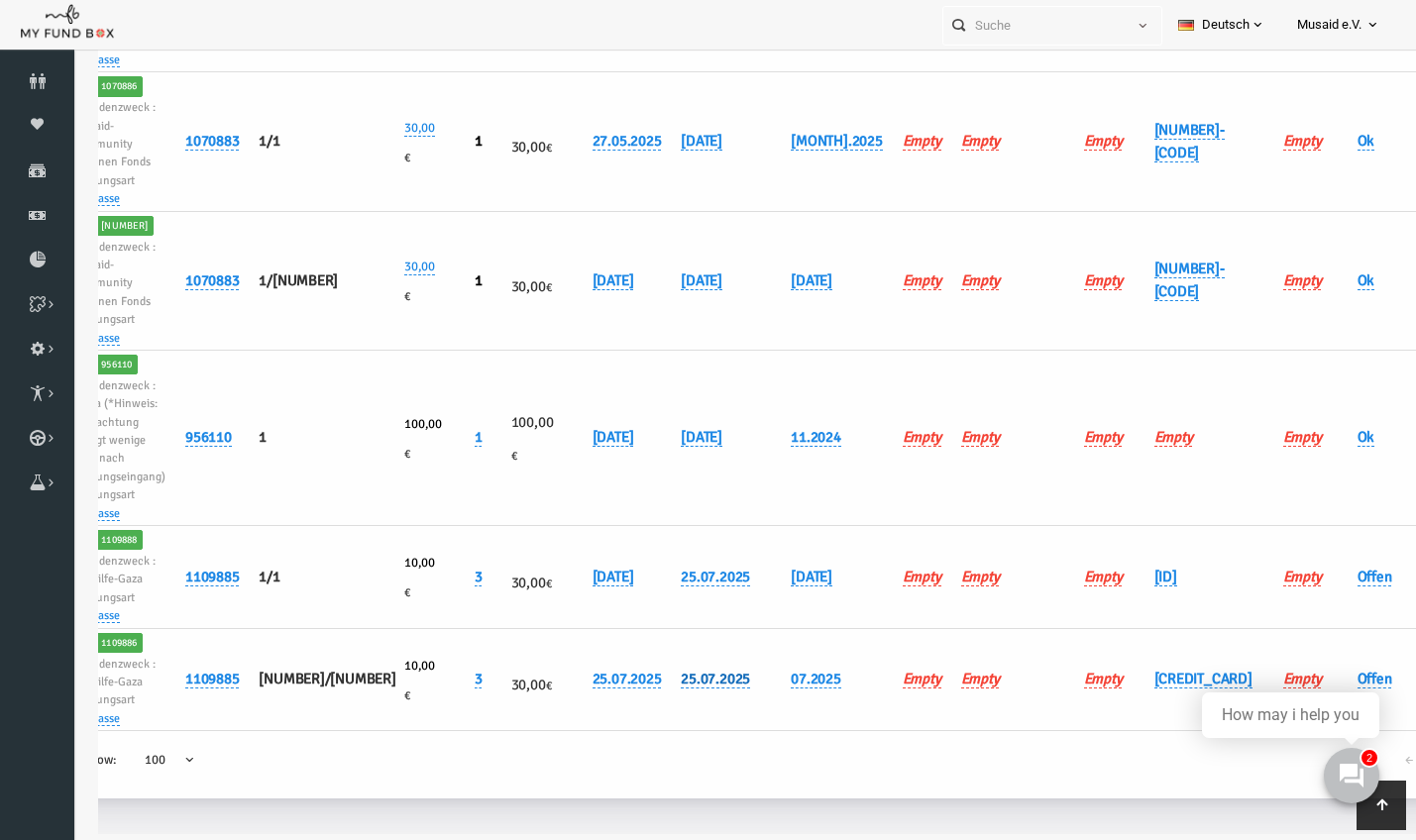 click on "25.07.2025" at bounding box center [689, 679] 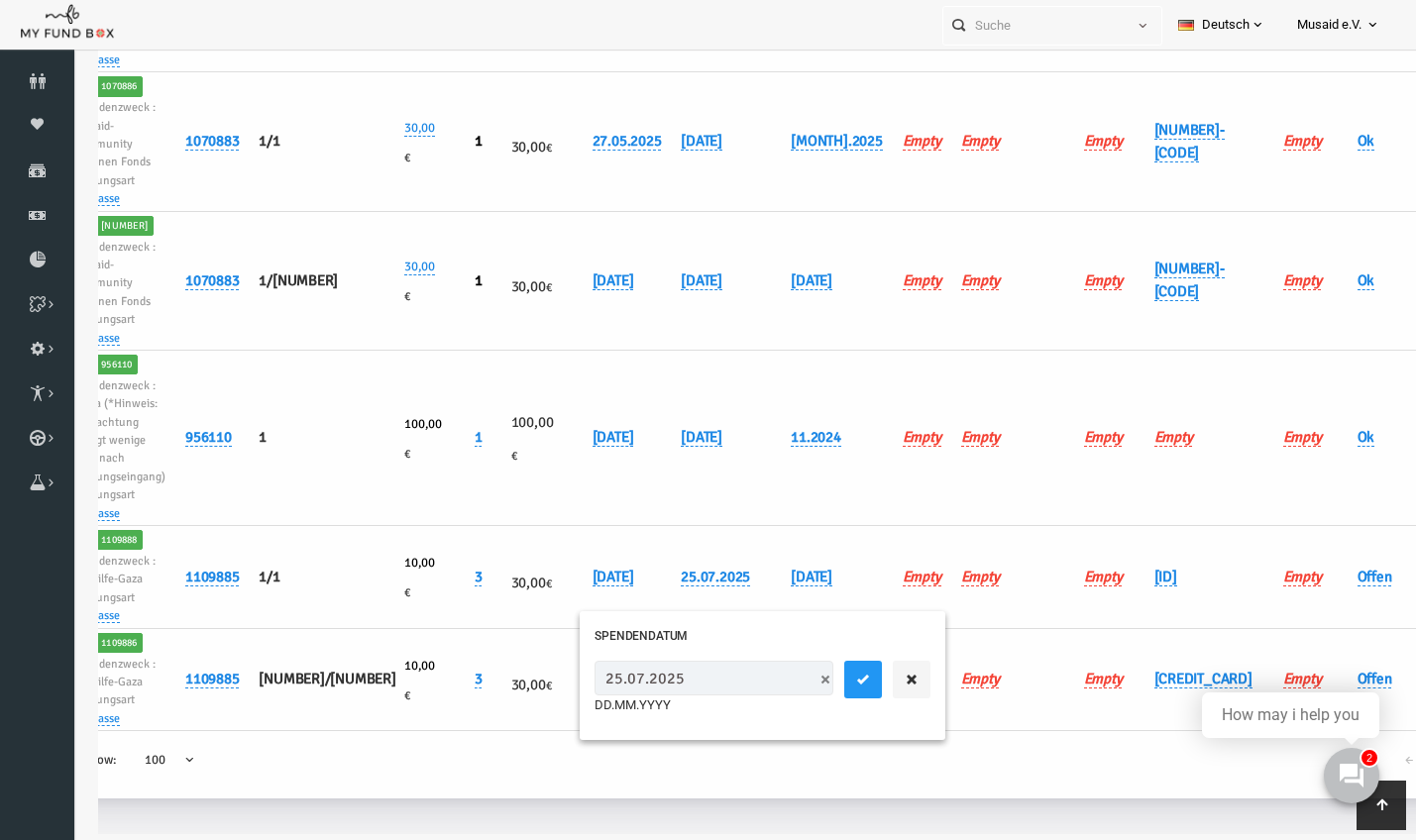 drag, startPoint x: 593, startPoint y: 688, endPoint x: 583, endPoint y: 685, distance: 10.440307 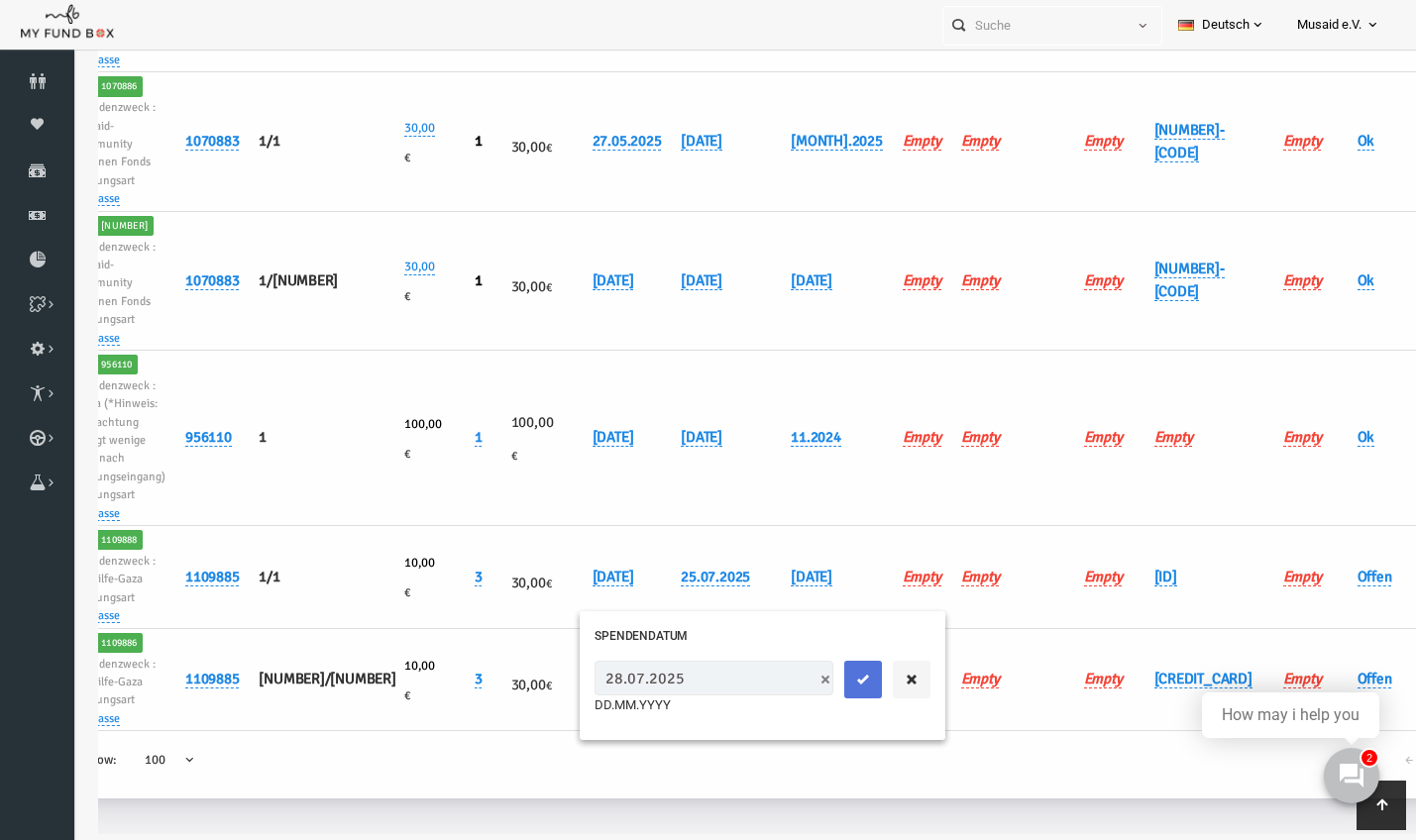 click at bounding box center (836, 680) 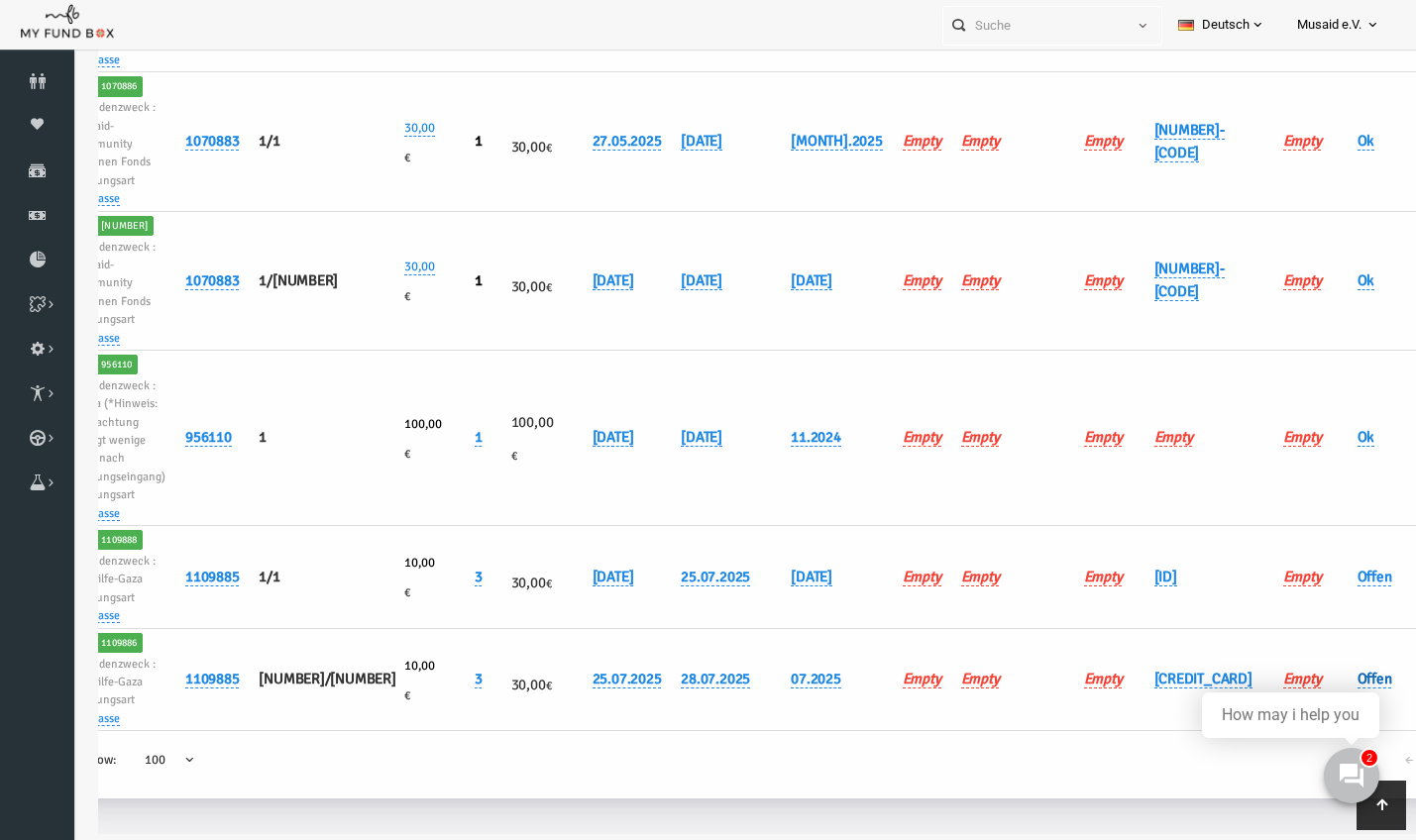 click on "Offen" at bounding box center [1348, 679] 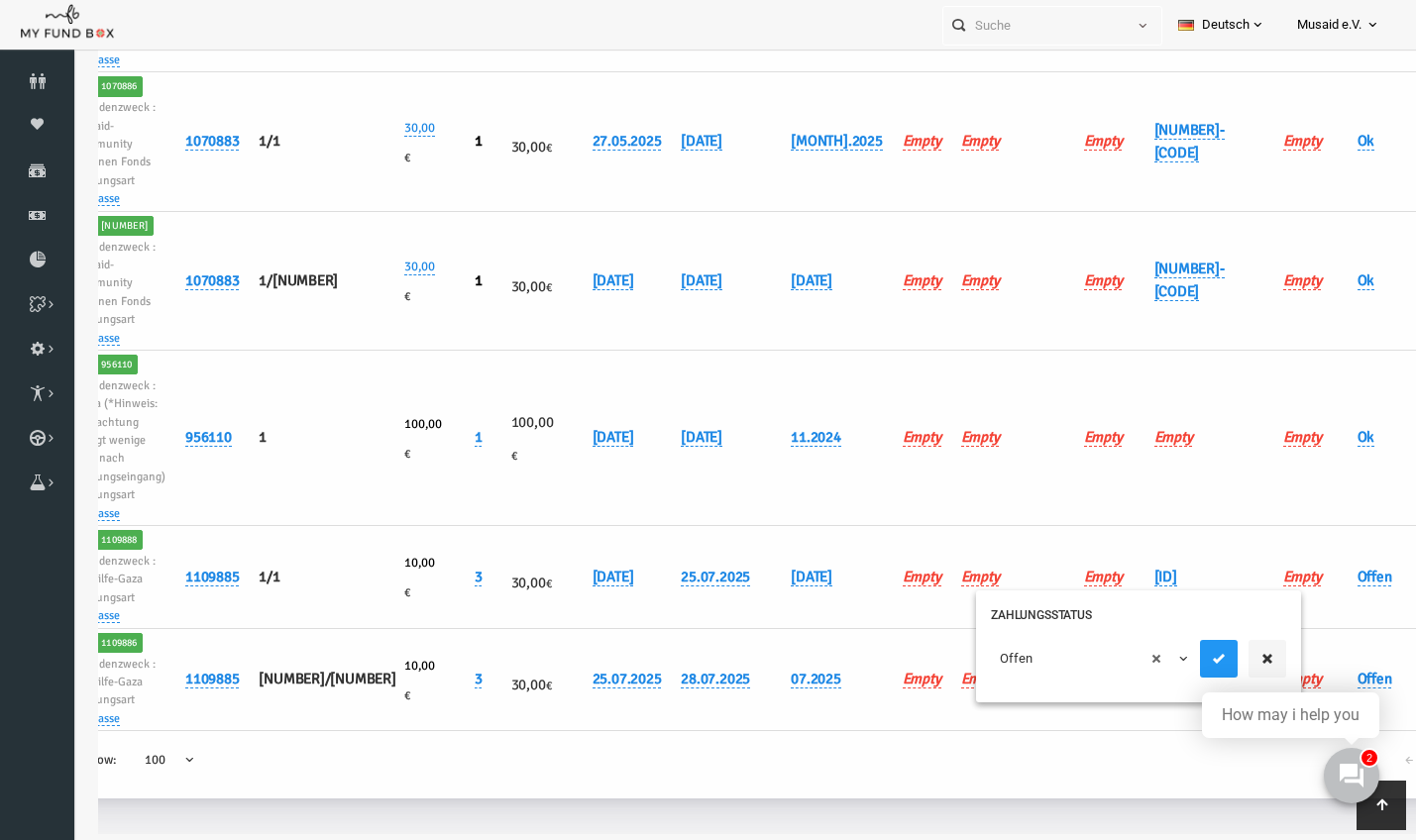 click on "× Offen" at bounding box center [1063, 659] 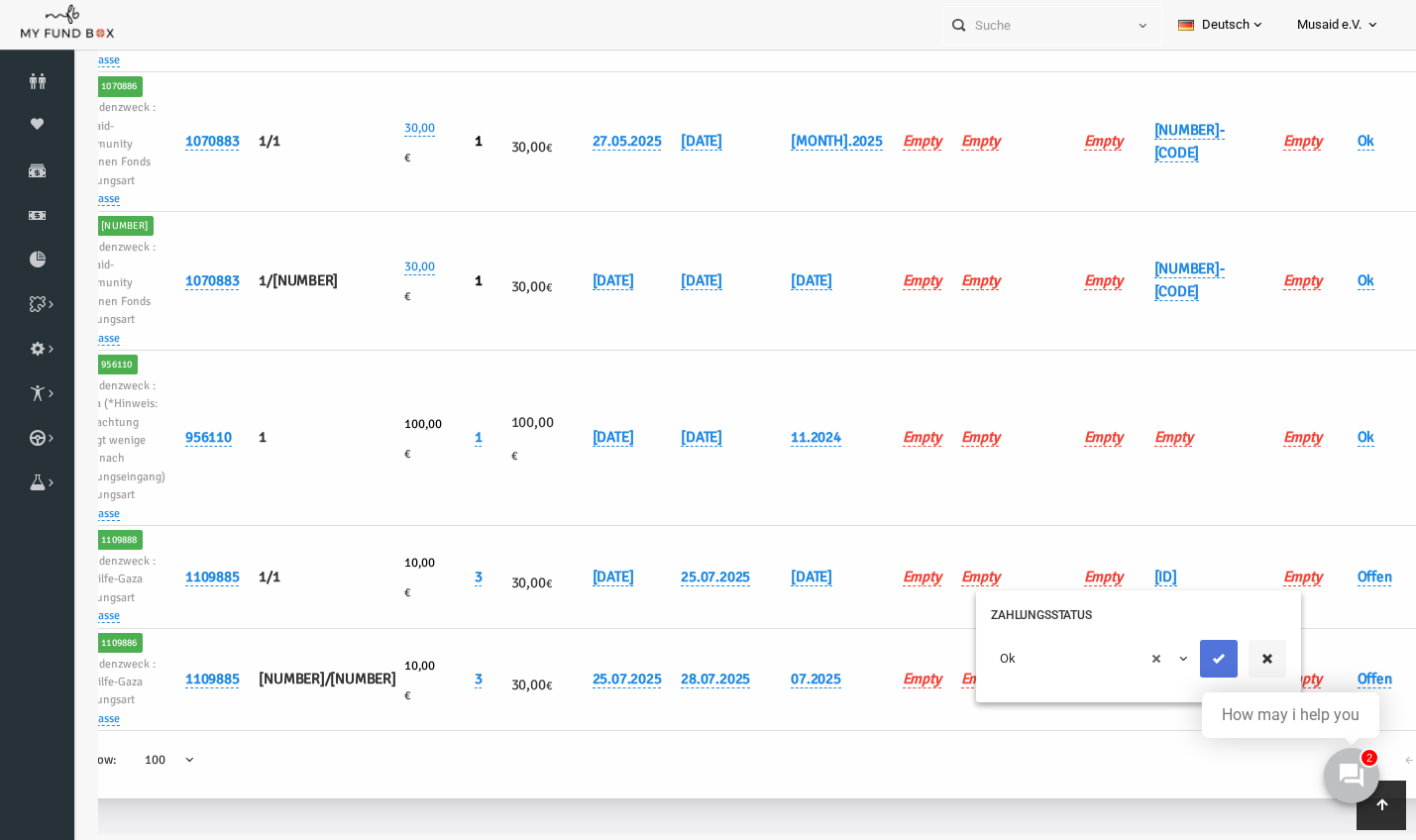 click at bounding box center [1192, 659] 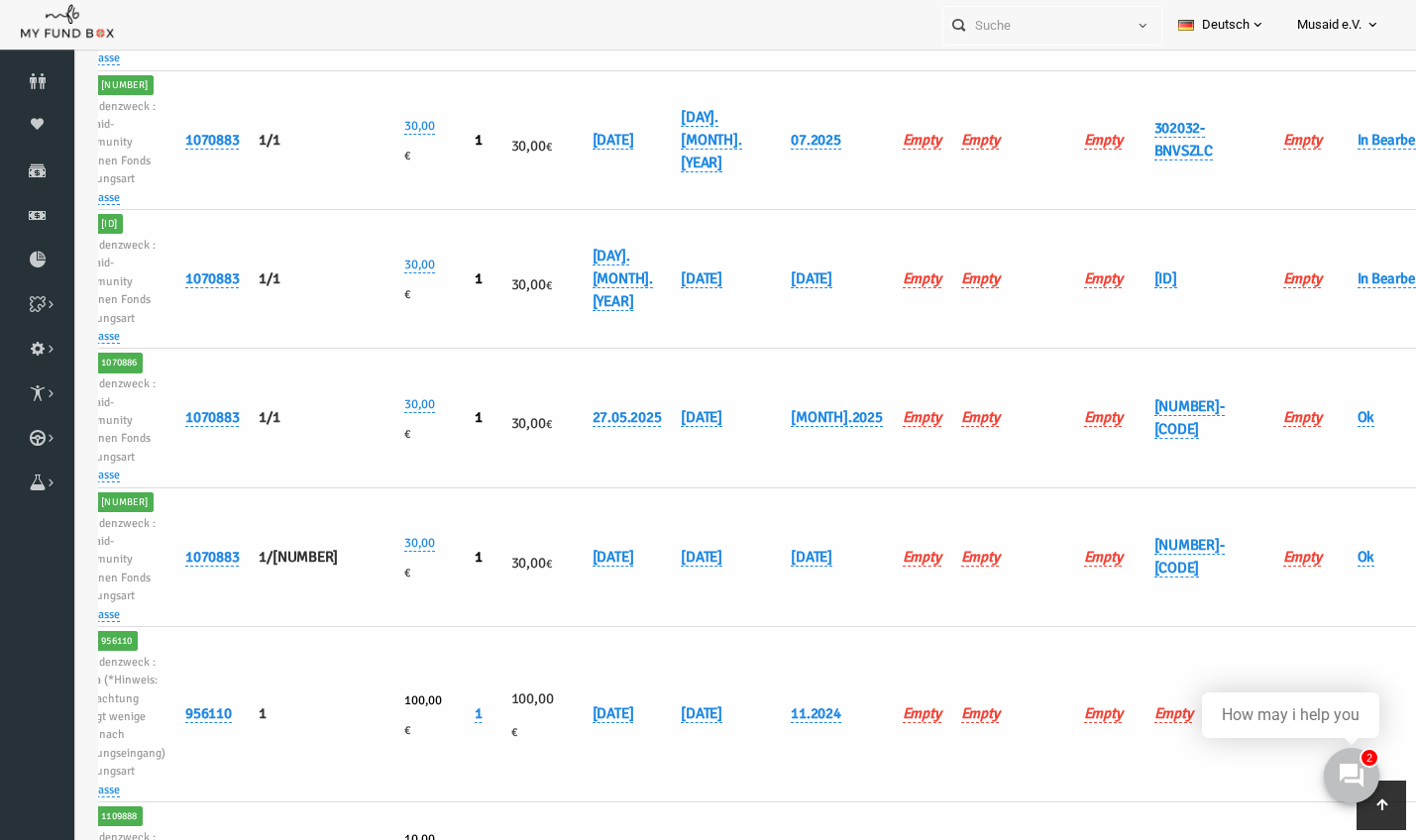 scroll, scrollTop: 459, scrollLeft: 0, axis: vertical 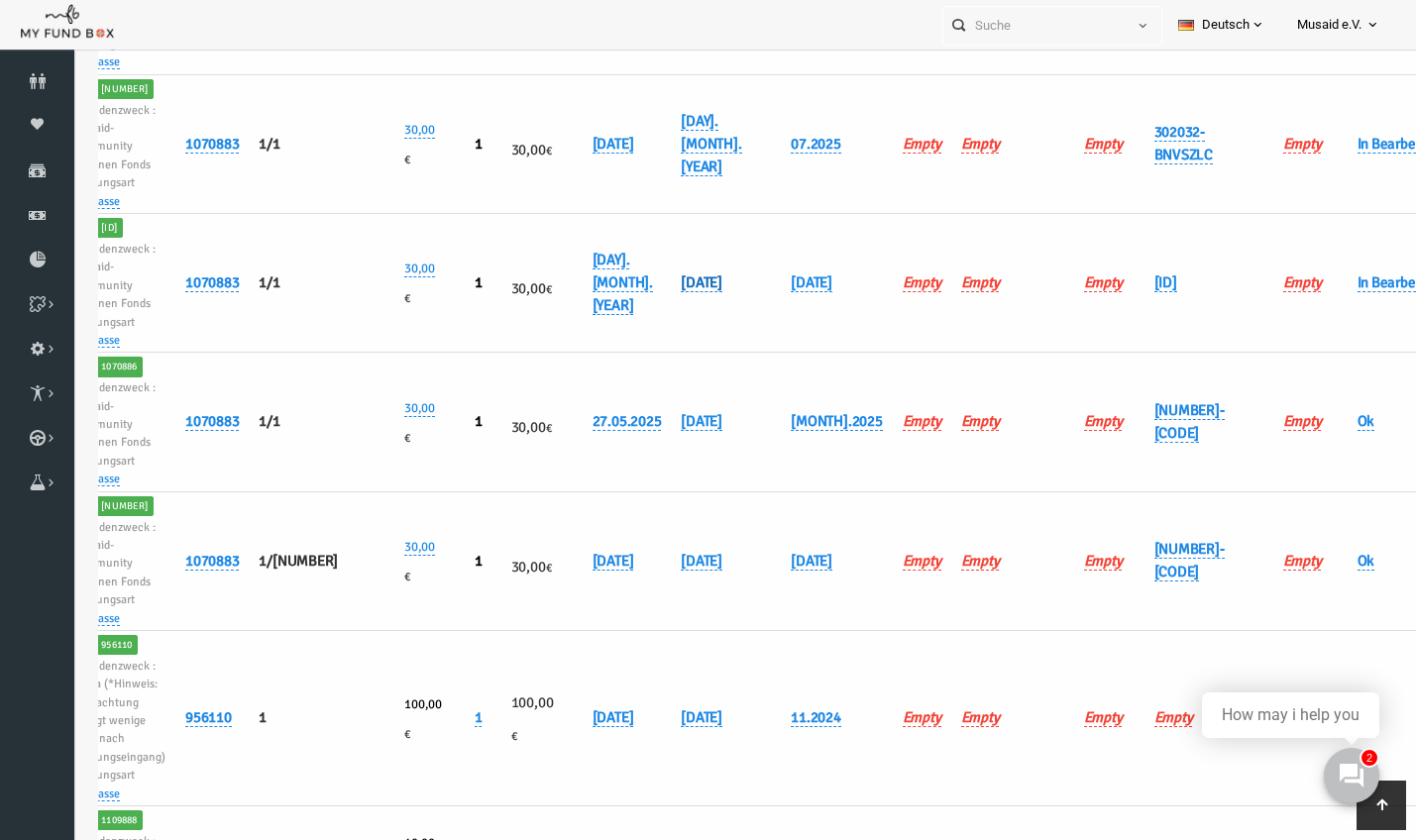click on "[DD].[MM].[YYYY]" at bounding box center [675, 282] 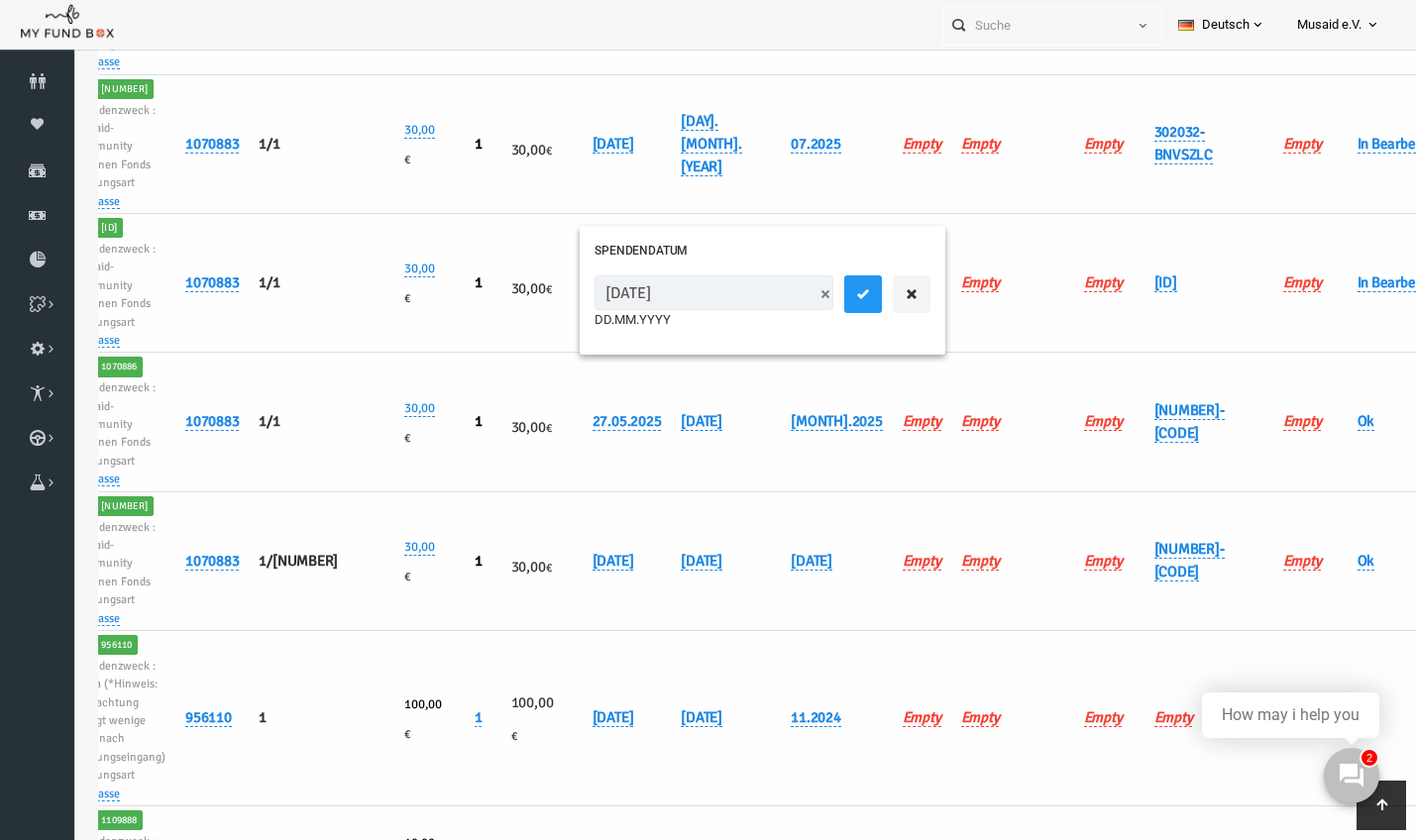 click on "[DD].[MM].[YYYY]" at bounding box center [687, 292] 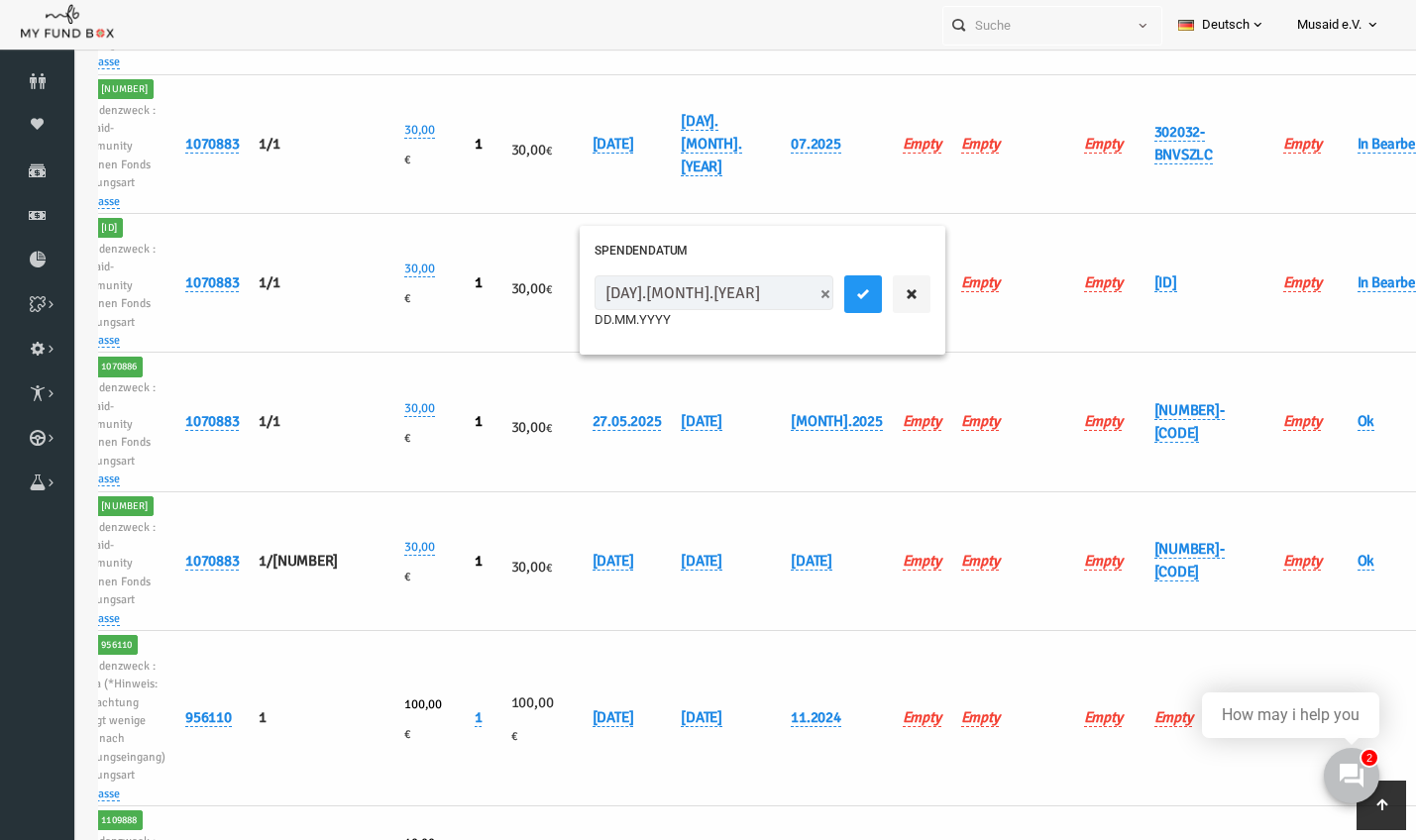 click on "01.08.2025" at bounding box center (687, 292) 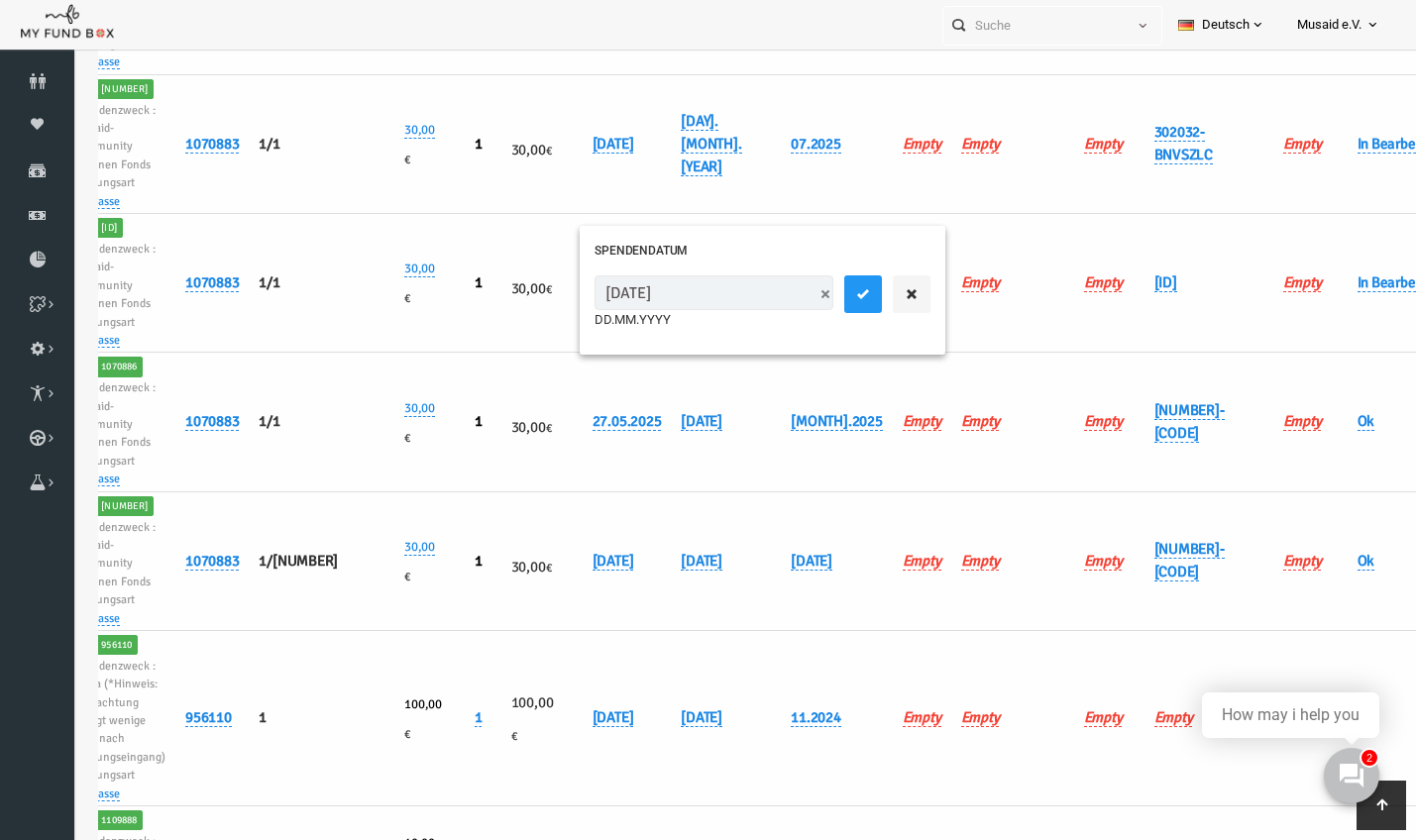click on "[DATE]" at bounding box center (687, 292) 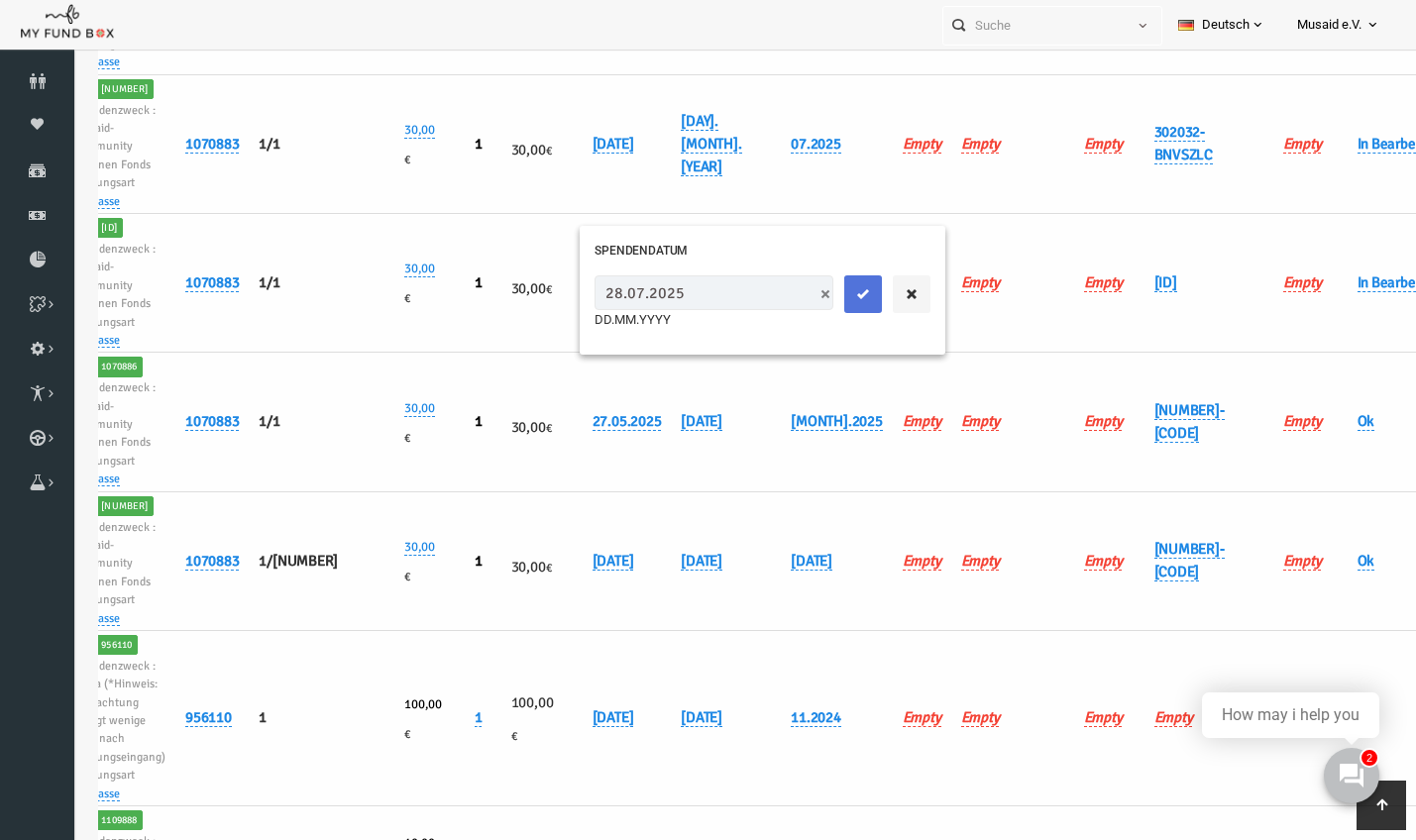 click at bounding box center (836, 294) 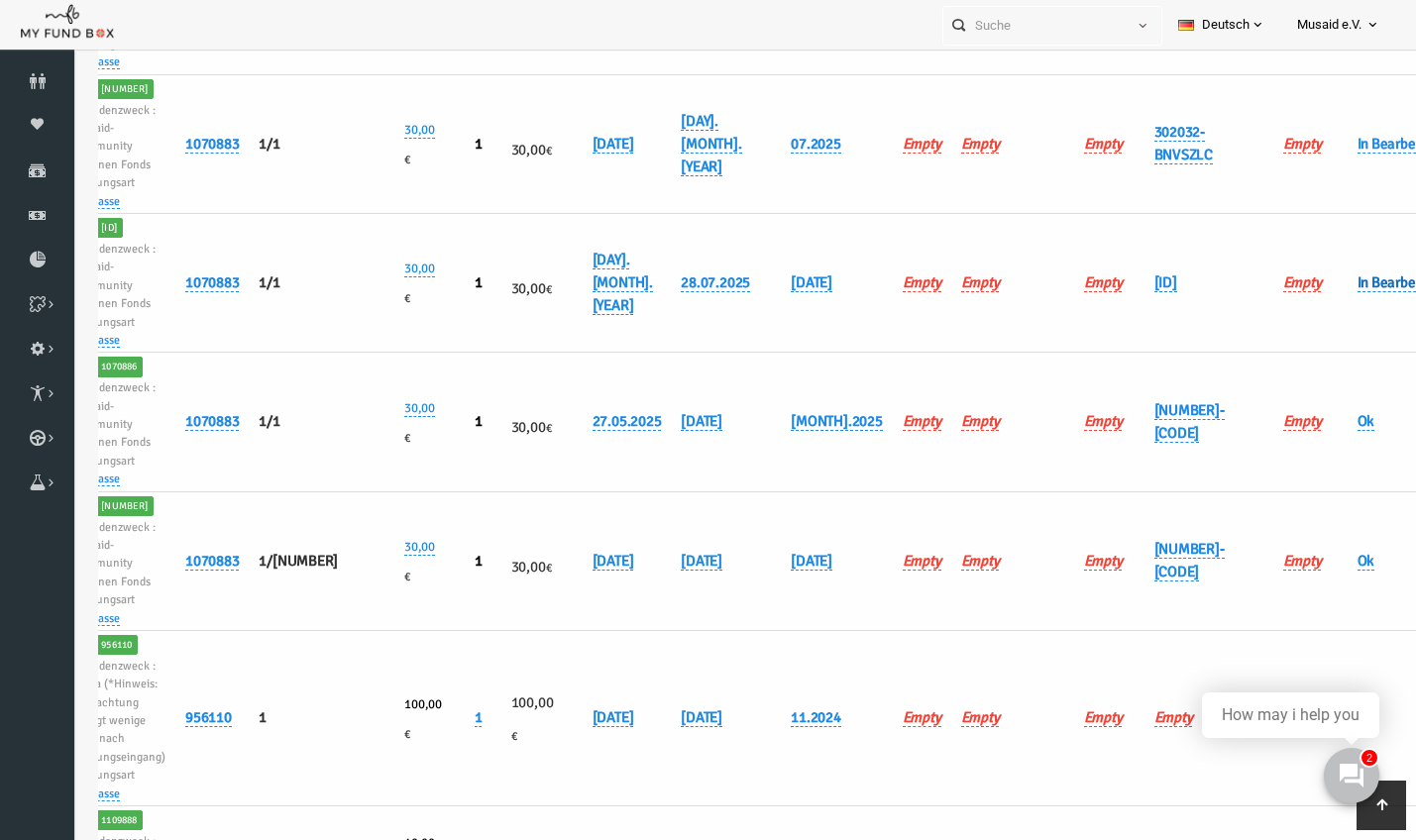 click on "In Bearbeitung" at bounding box center [1375, 282] 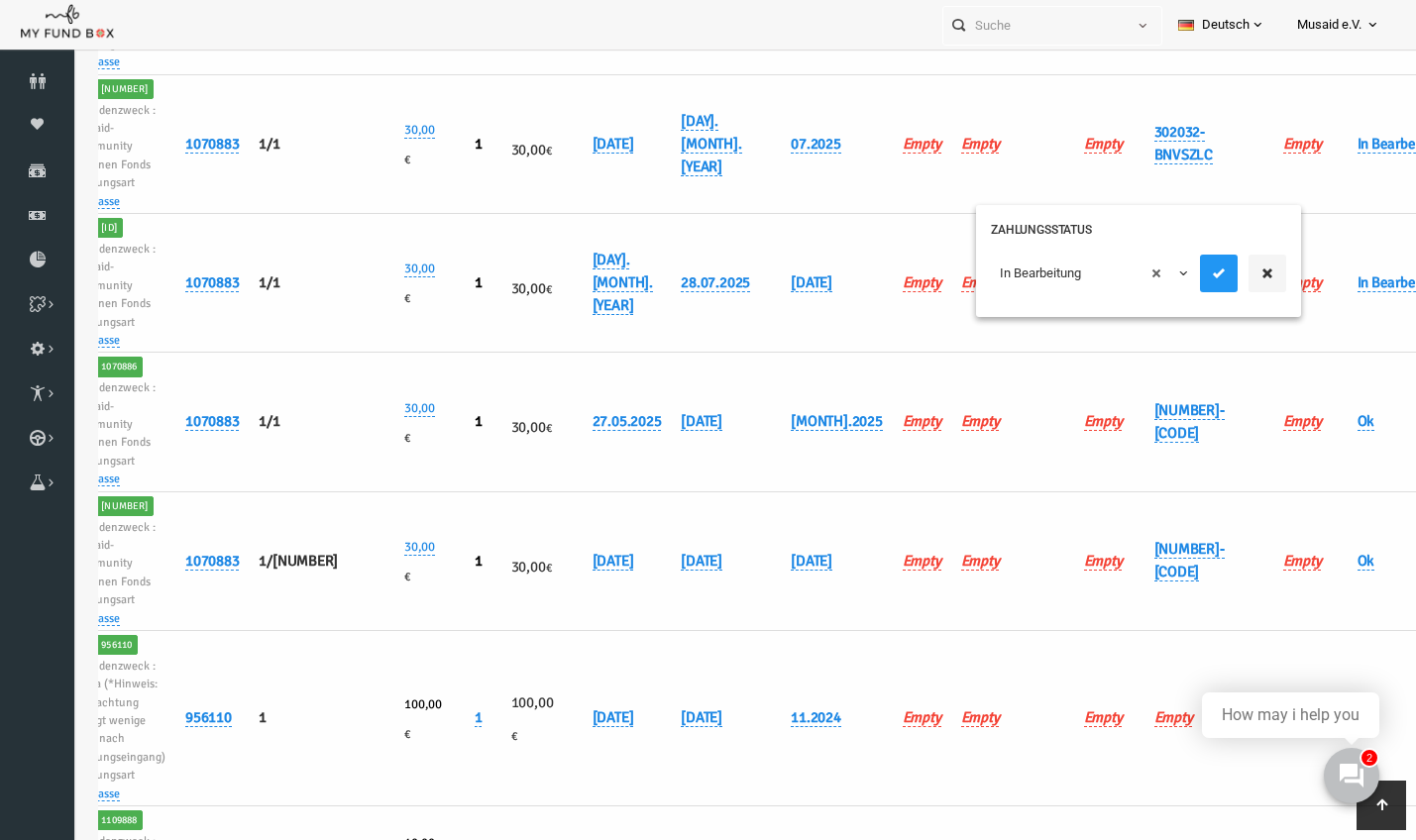 click on "× In Bearbeitung" at bounding box center (1063, 273) 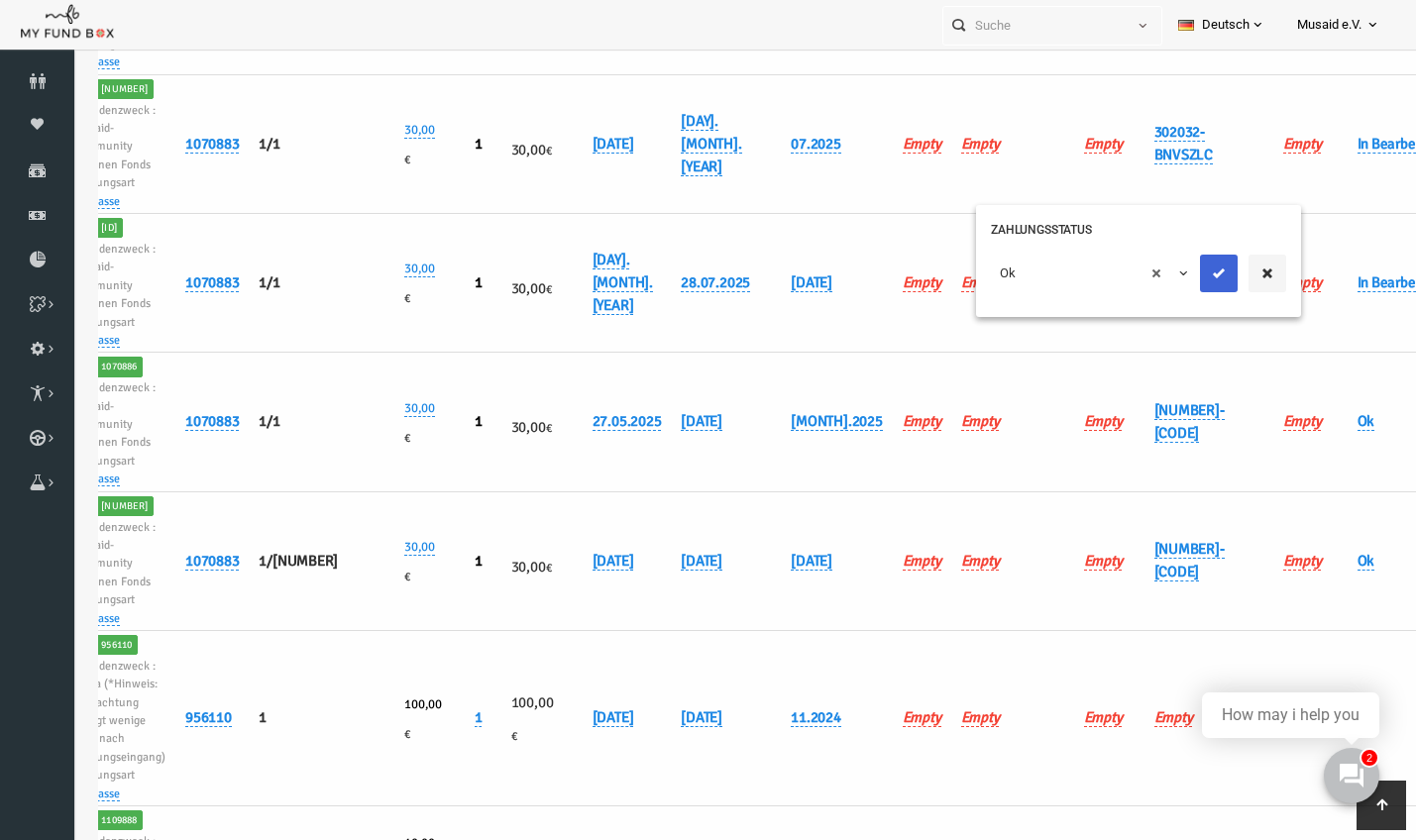 click at bounding box center (1192, 273) 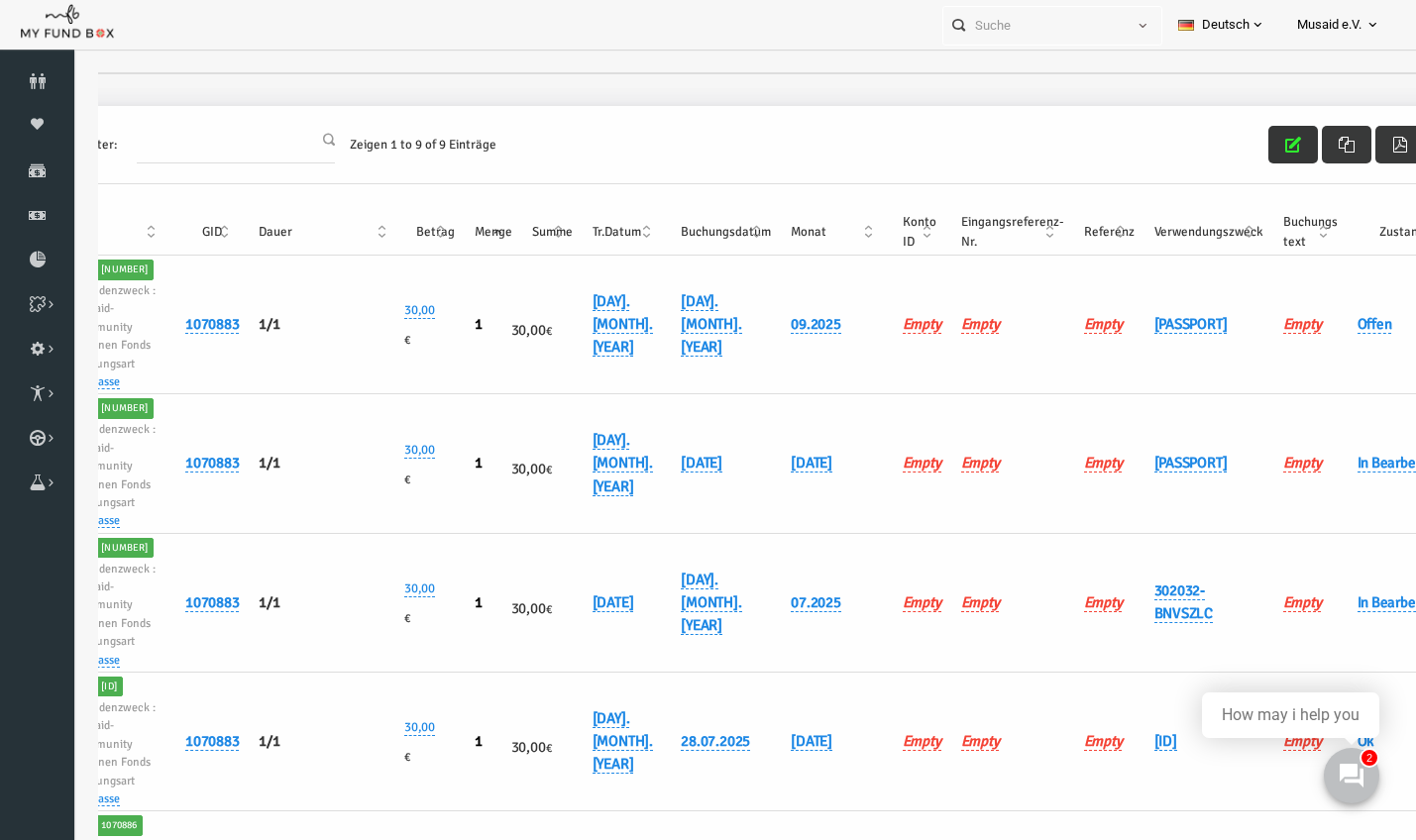 scroll, scrollTop: -1, scrollLeft: 0, axis: vertical 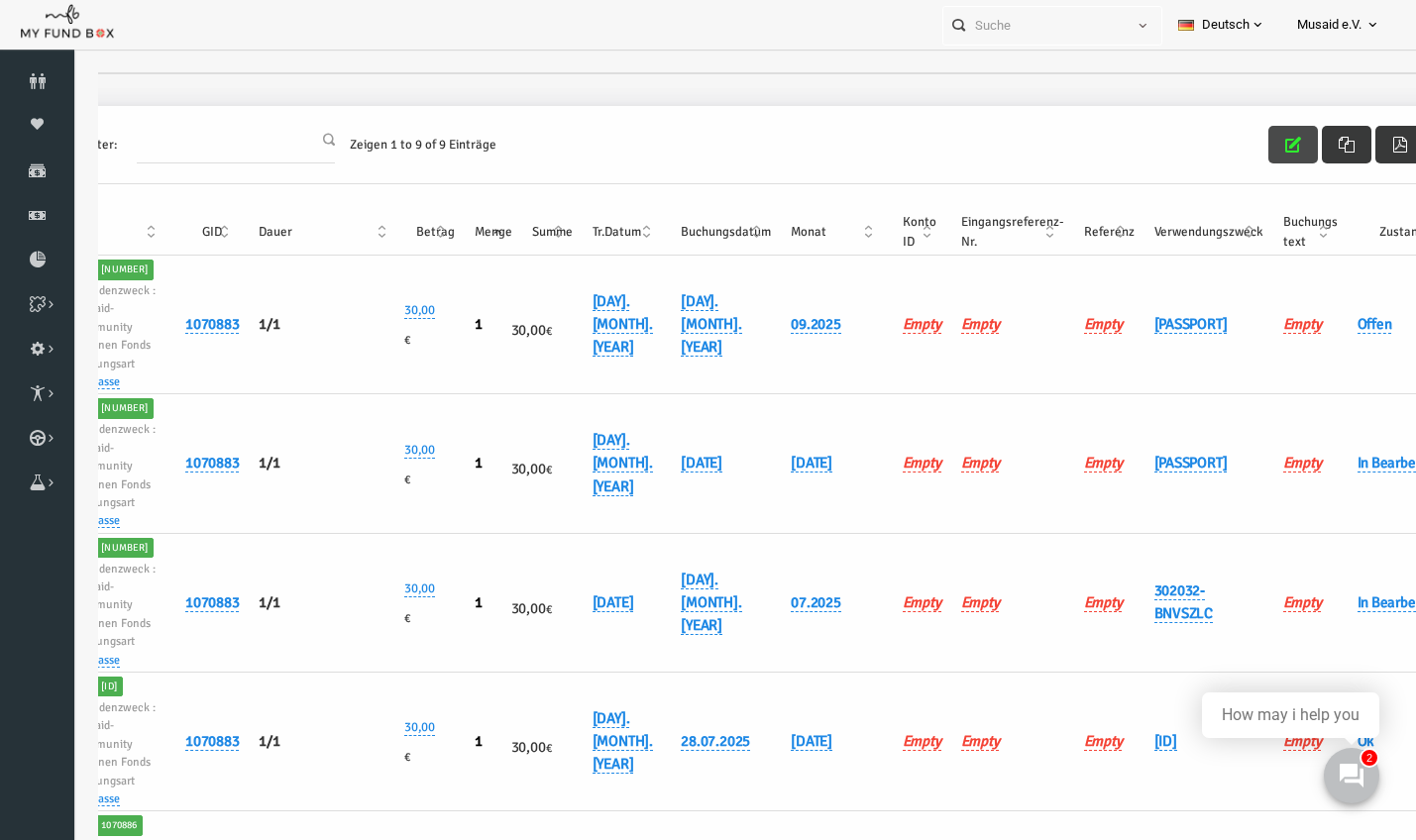 click at bounding box center [1266, 145] 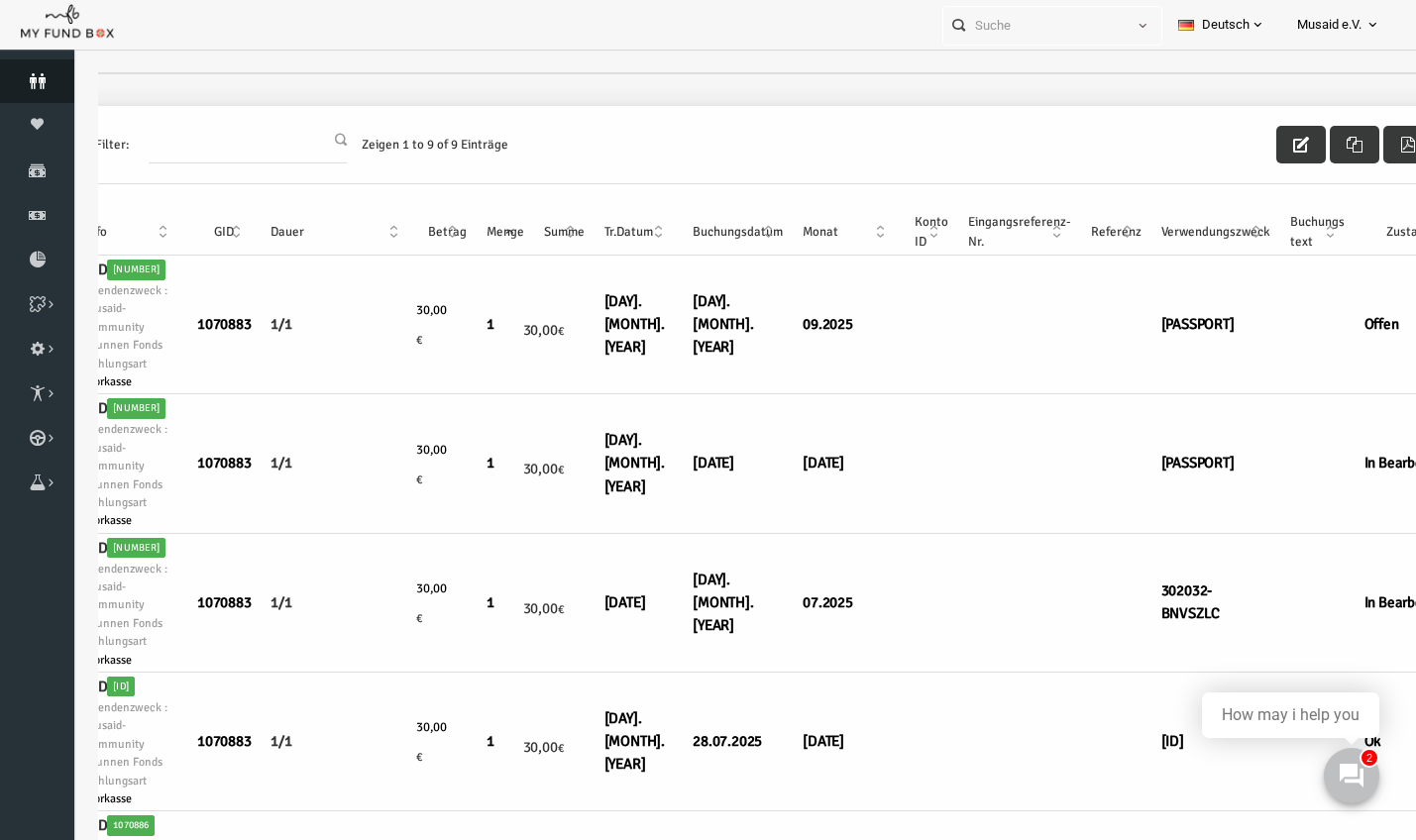 click at bounding box center (37, 81) 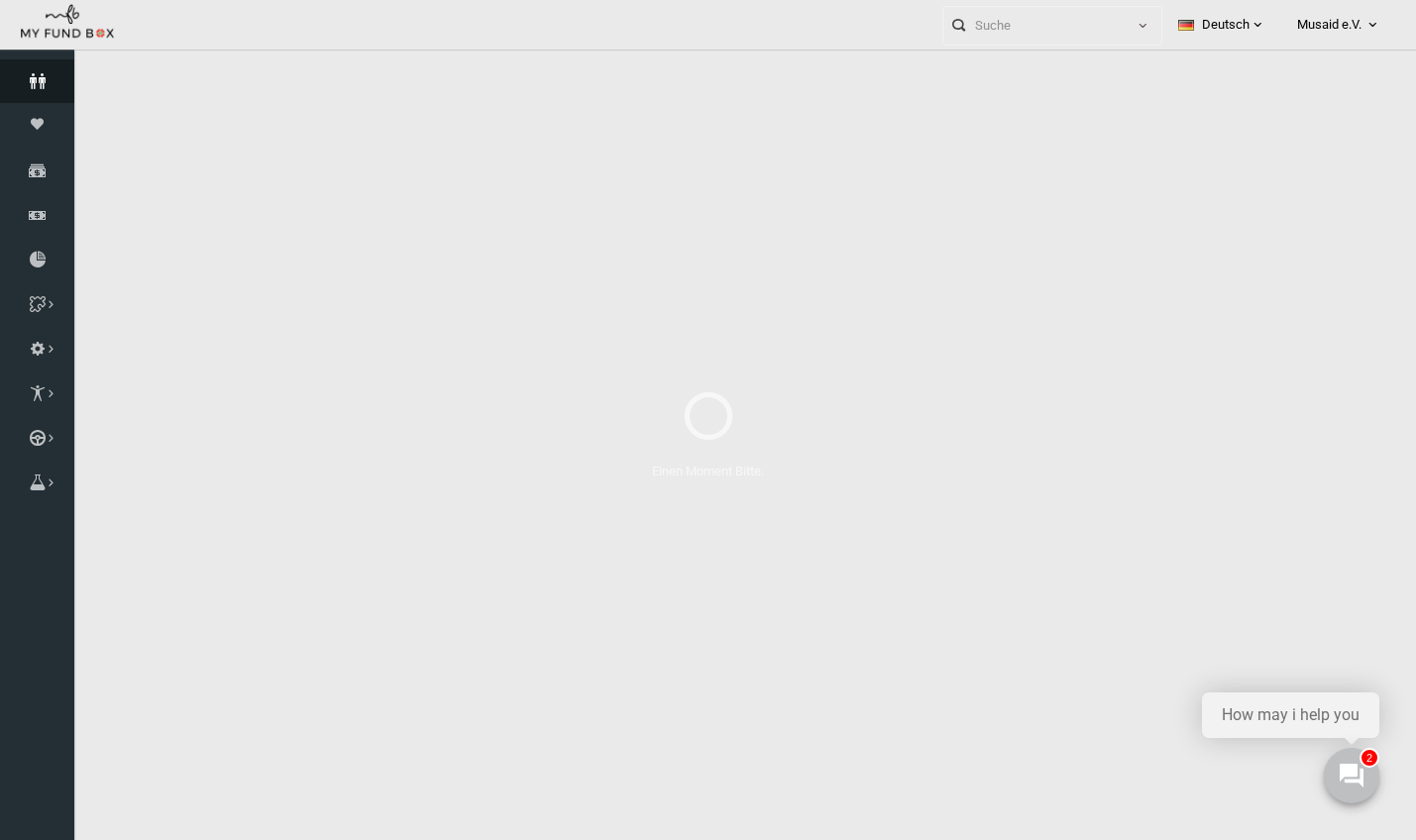 select on "100" 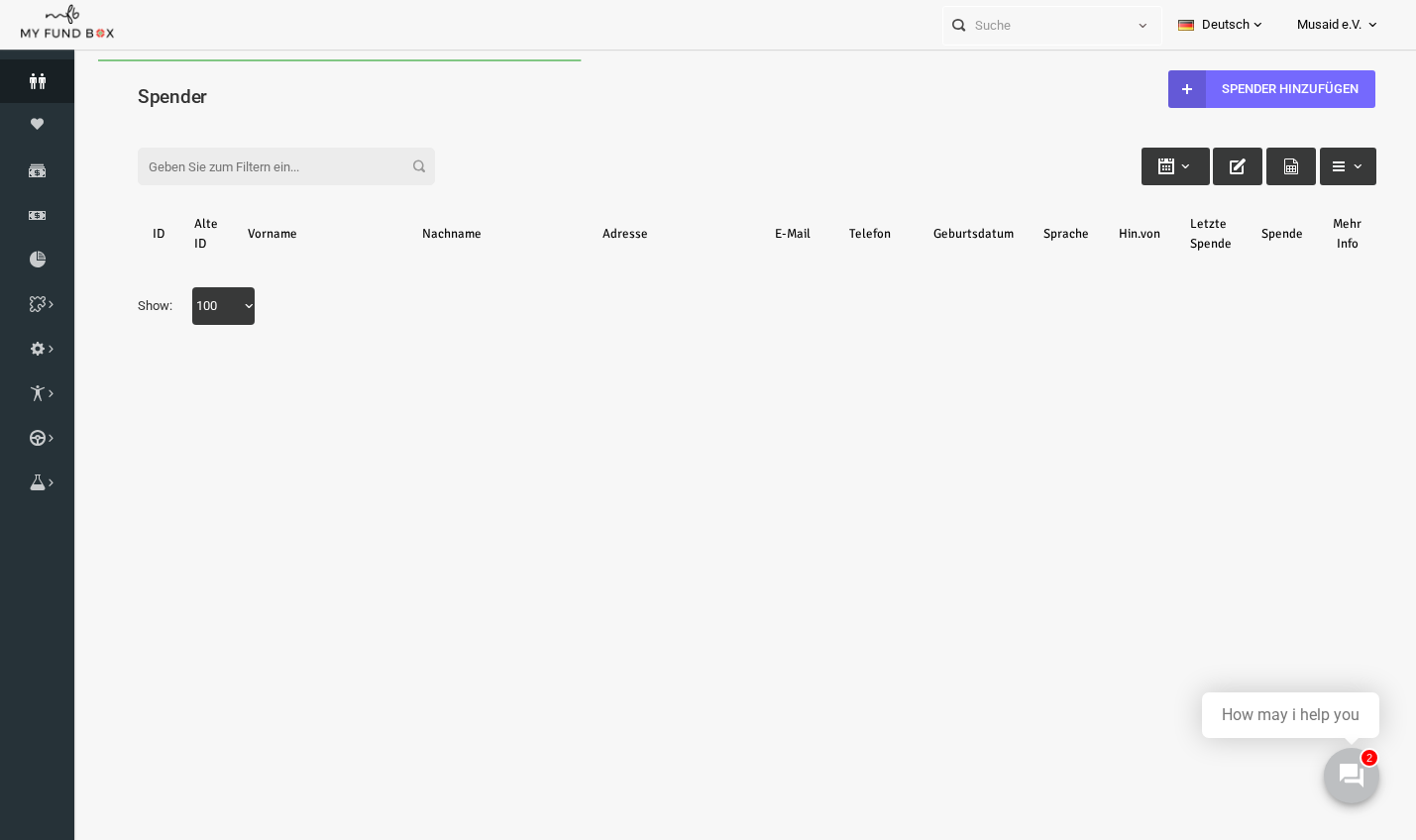 scroll, scrollTop: 0, scrollLeft: 0, axis: both 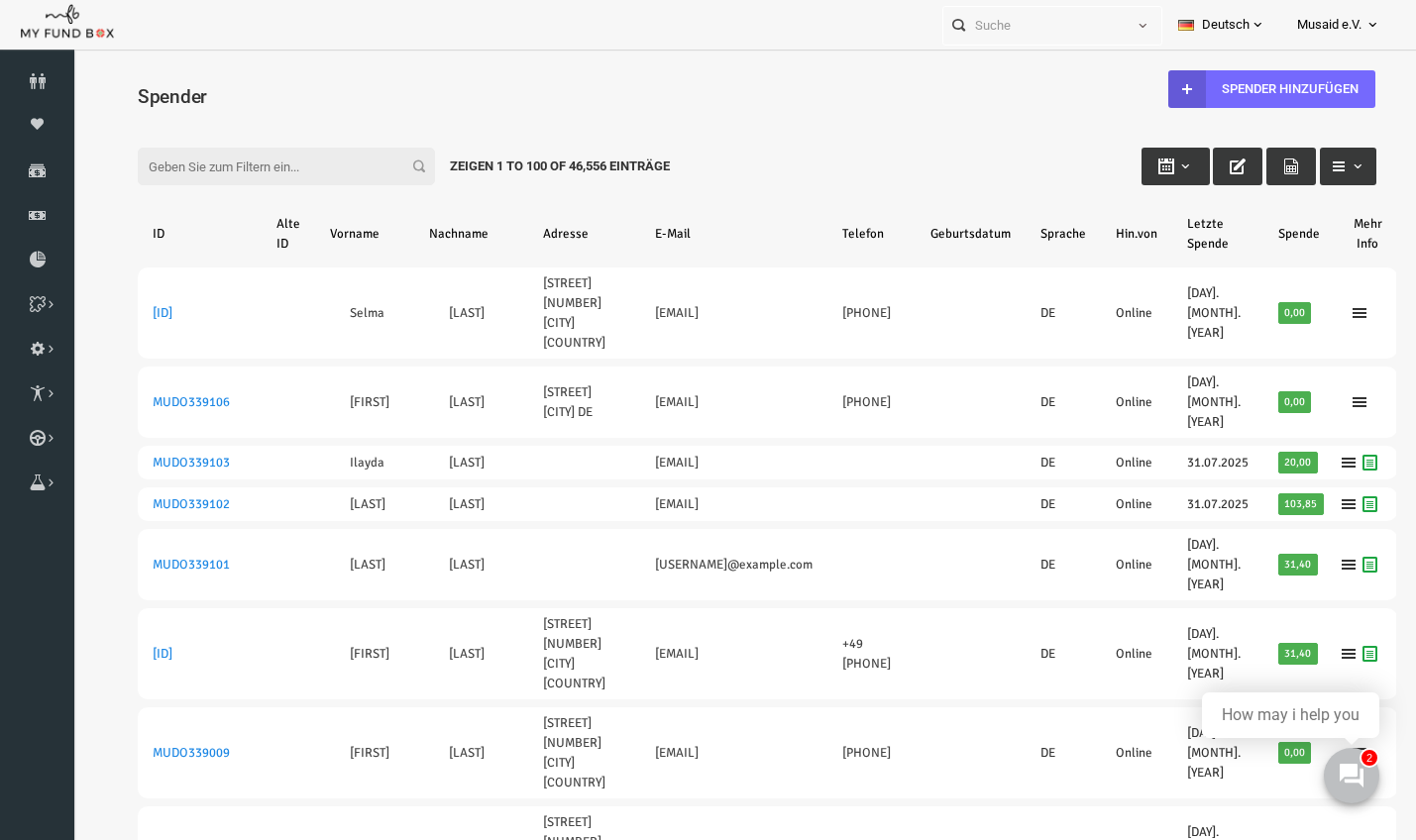 click on "Filter:" at bounding box center (260, 166) 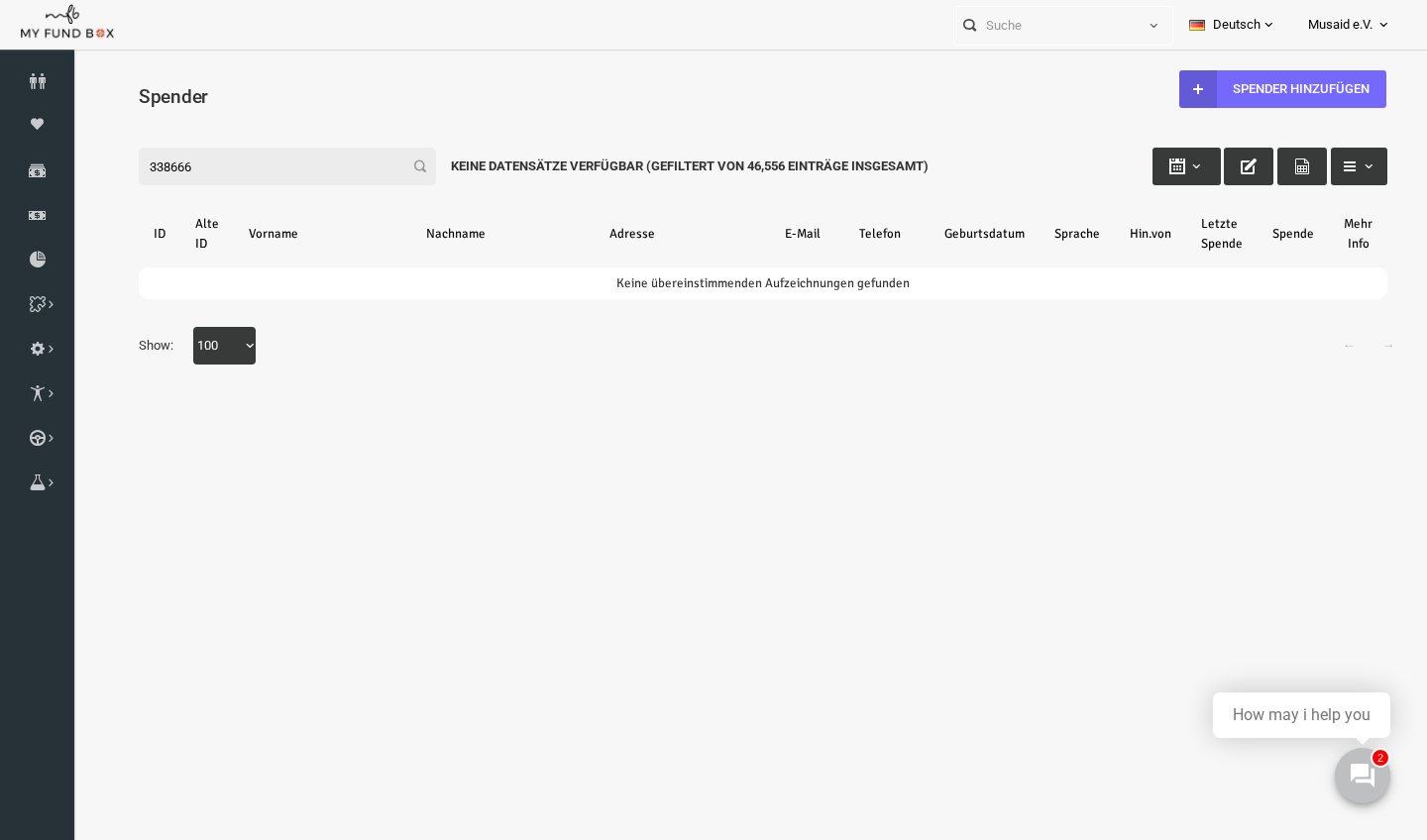 drag, startPoint x: 199, startPoint y: 166, endPoint x: 52, endPoint y: 196, distance: 150.03 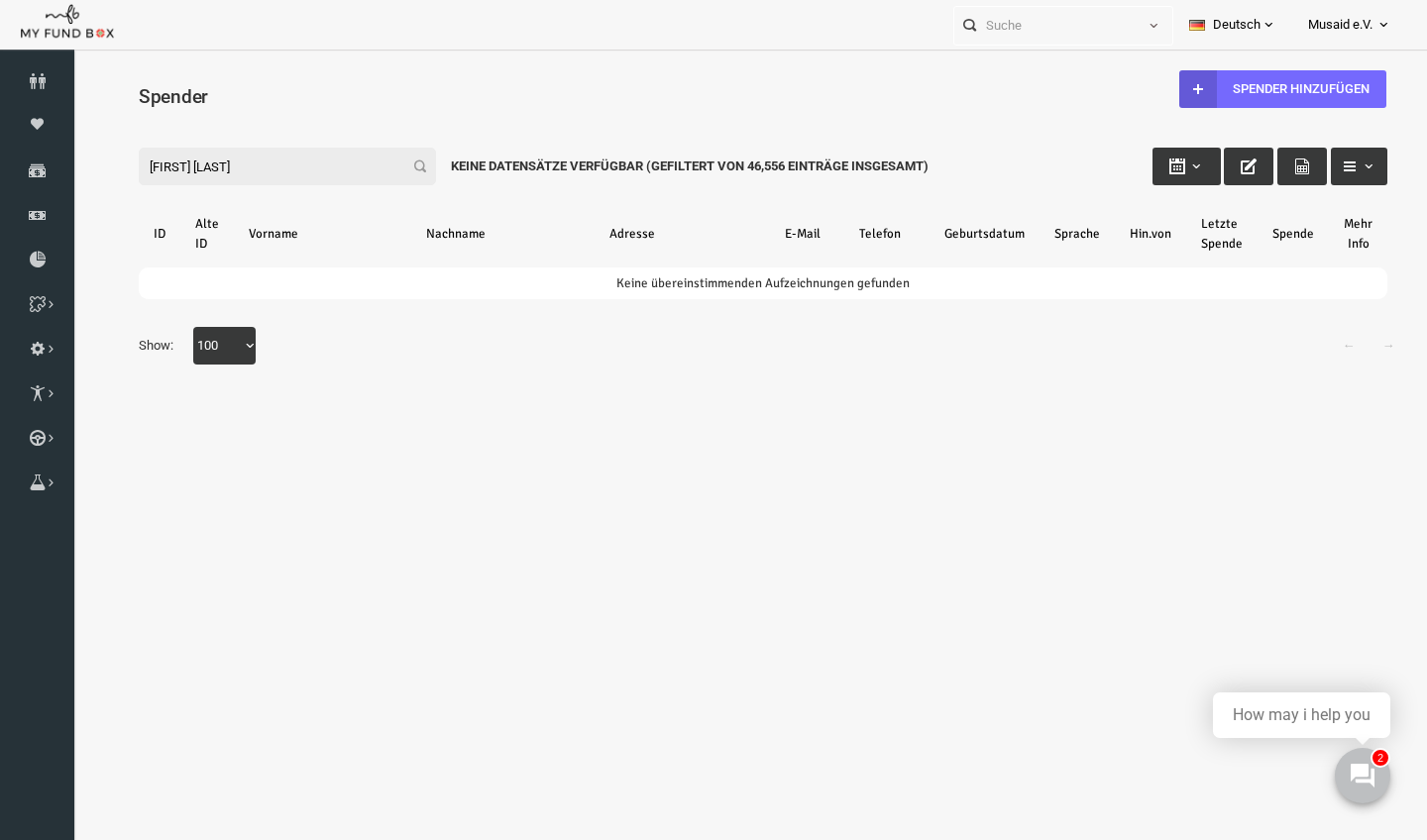 click on "sara secer" at bounding box center [260, 166] 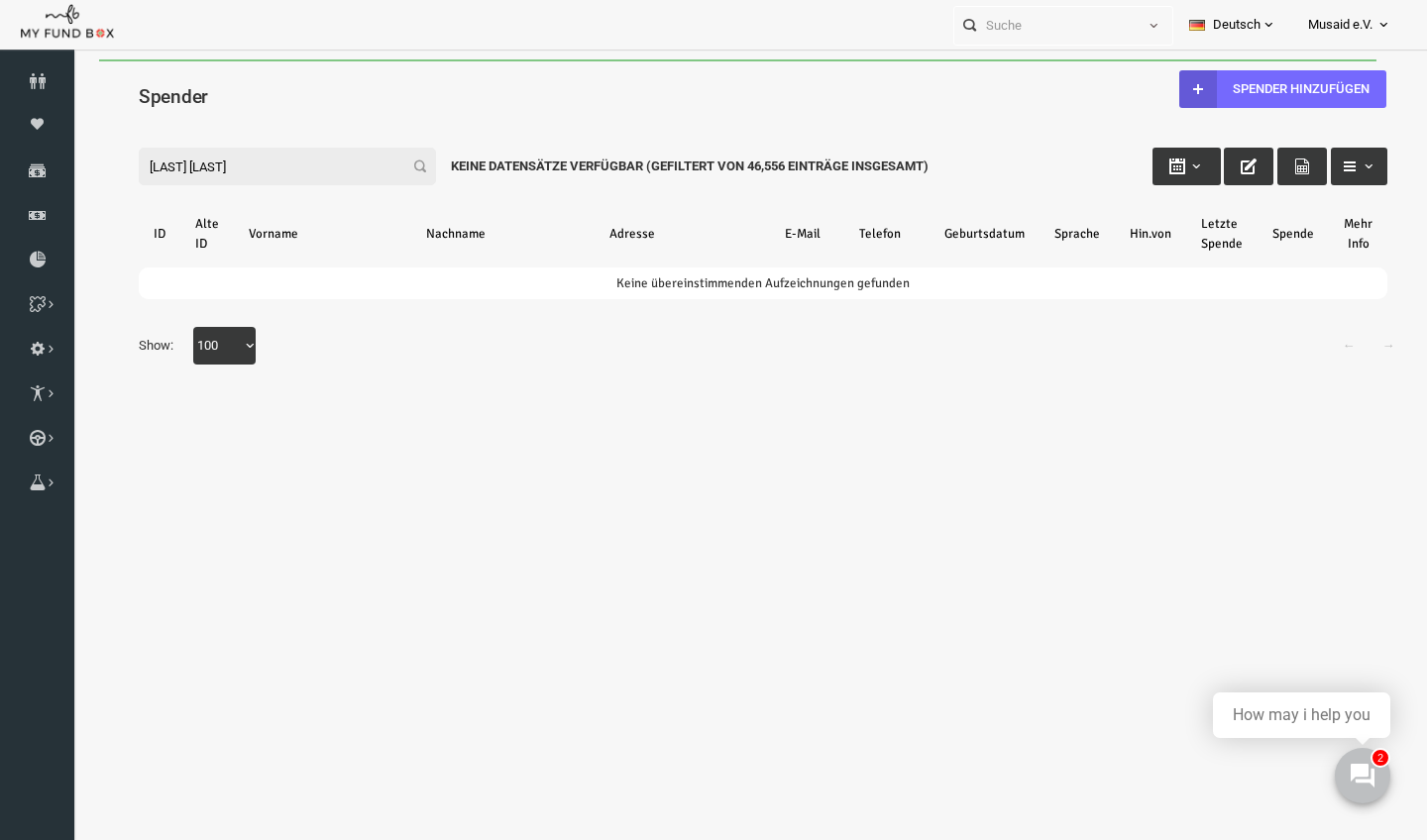 click on "aaysu secer" at bounding box center (260, 166) 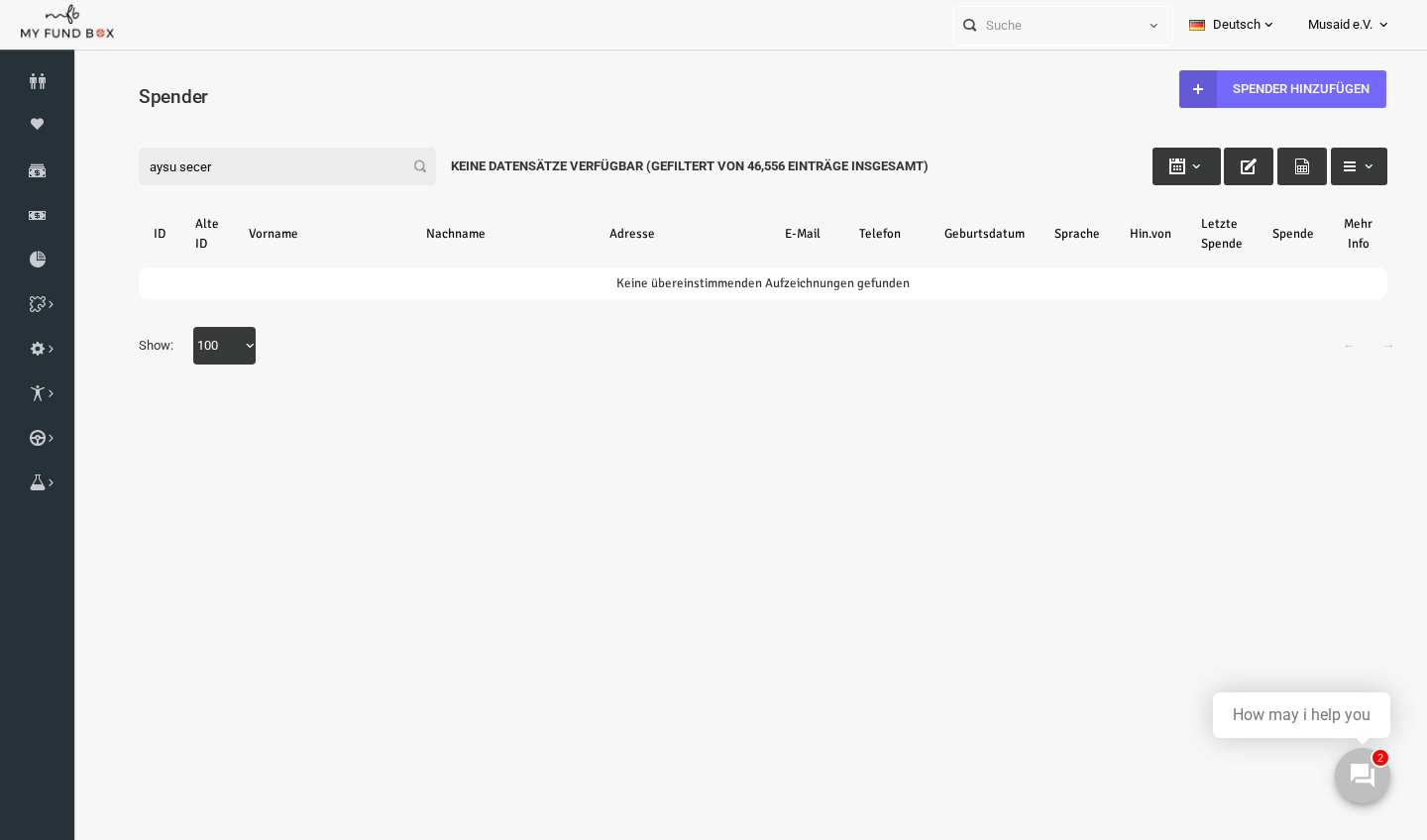 click on "aysu secer" at bounding box center (260, 166) 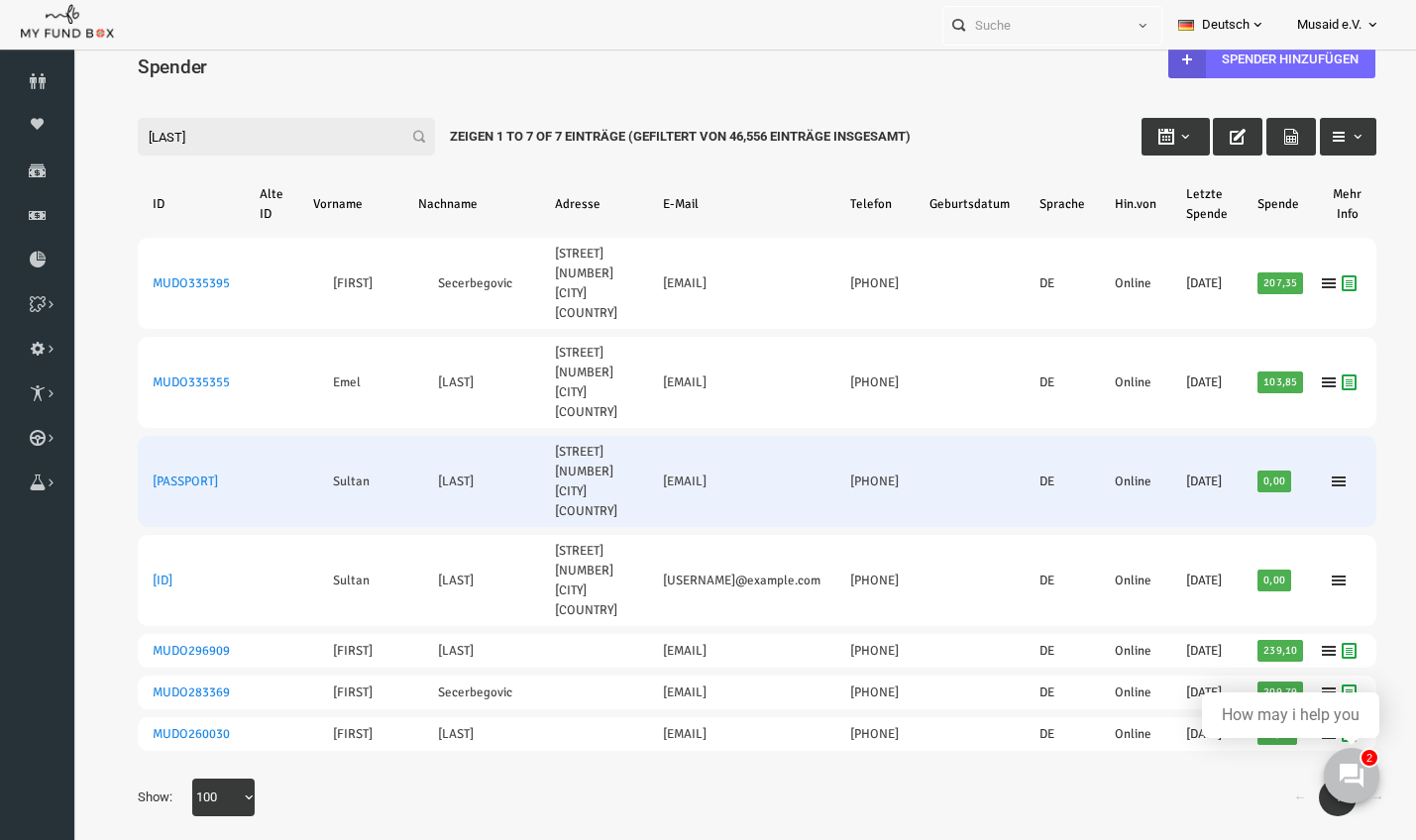 scroll, scrollTop: 22, scrollLeft: 0, axis: vertical 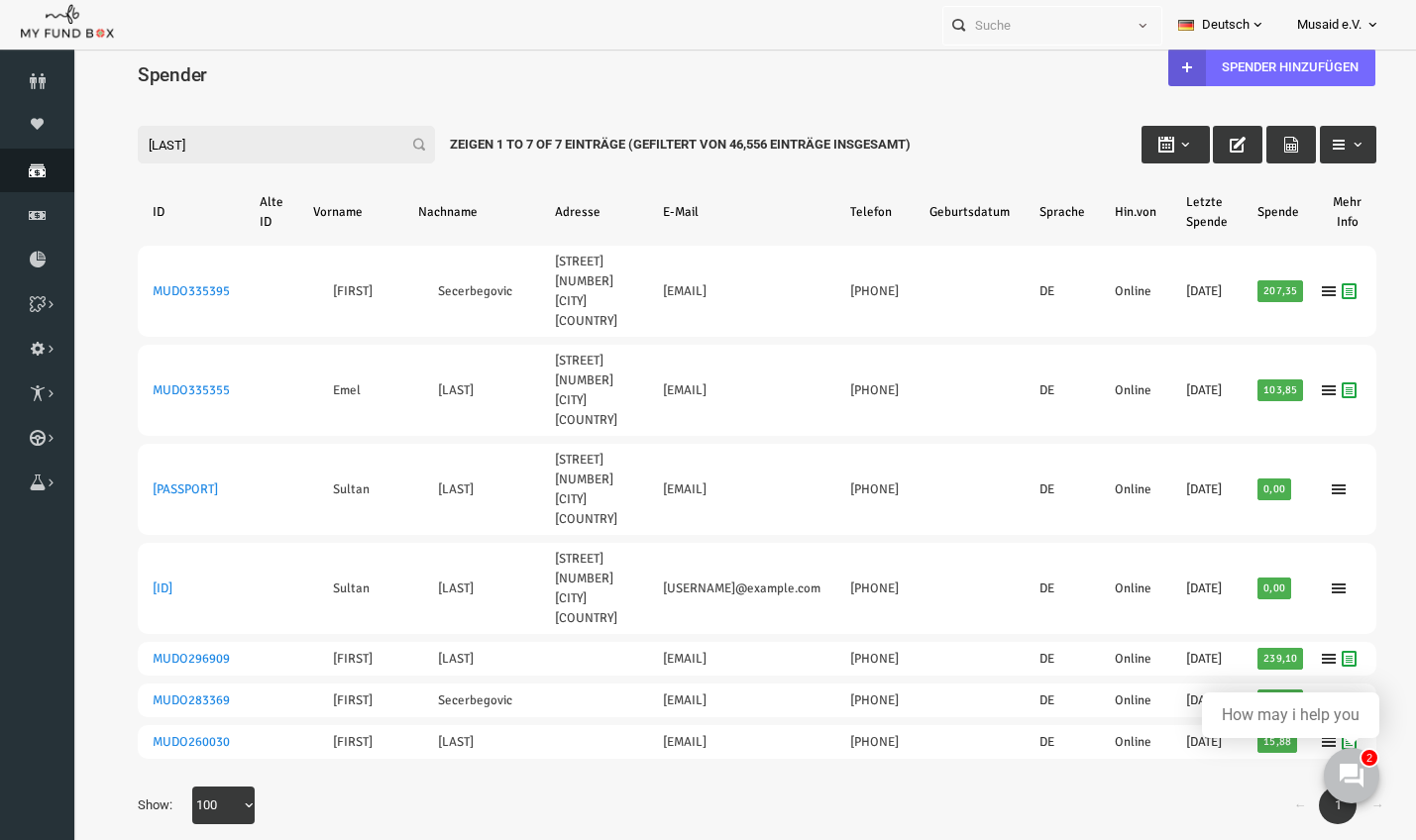 type on "secer" 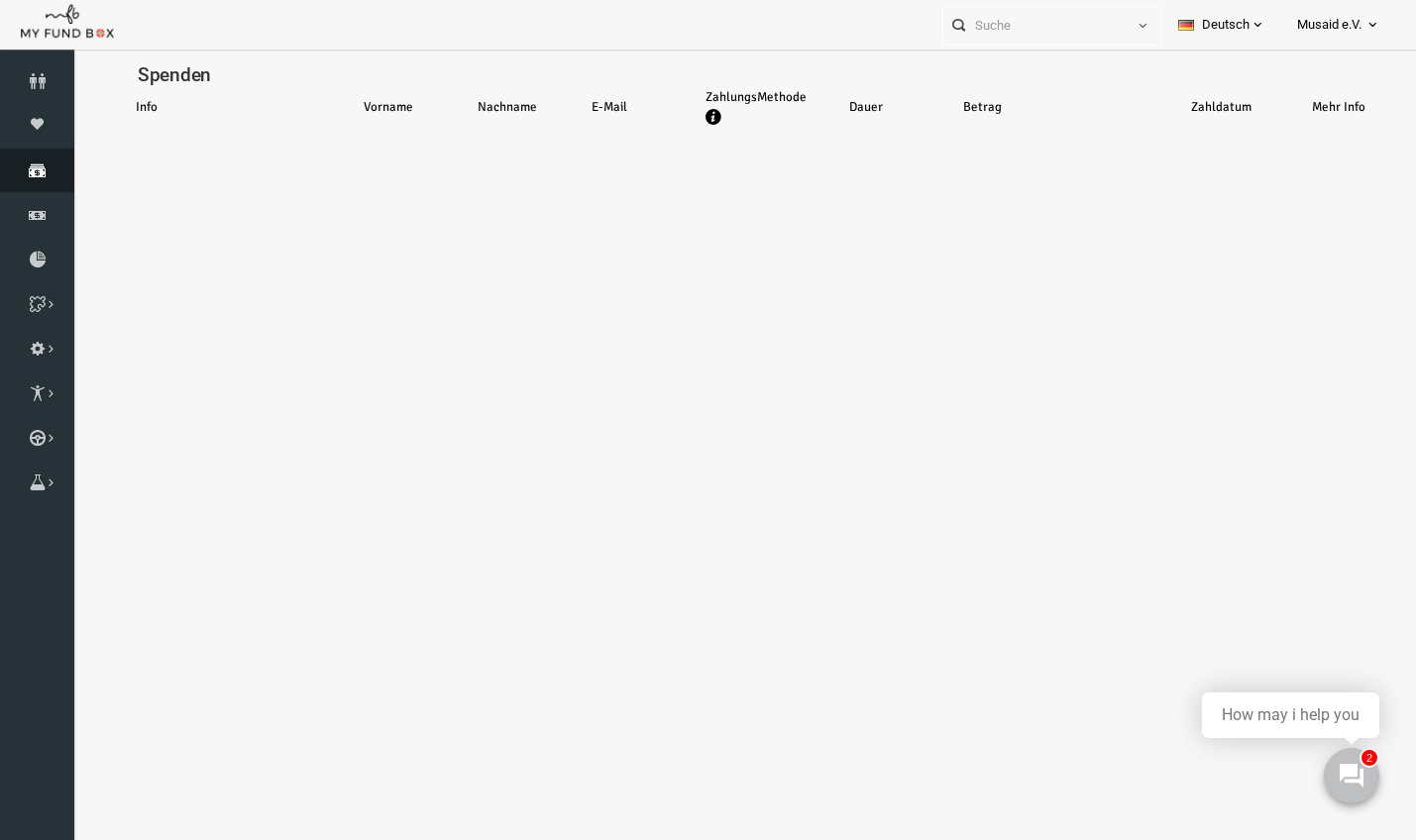 scroll, scrollTop: 0, scrollLeft: 0, axis: both 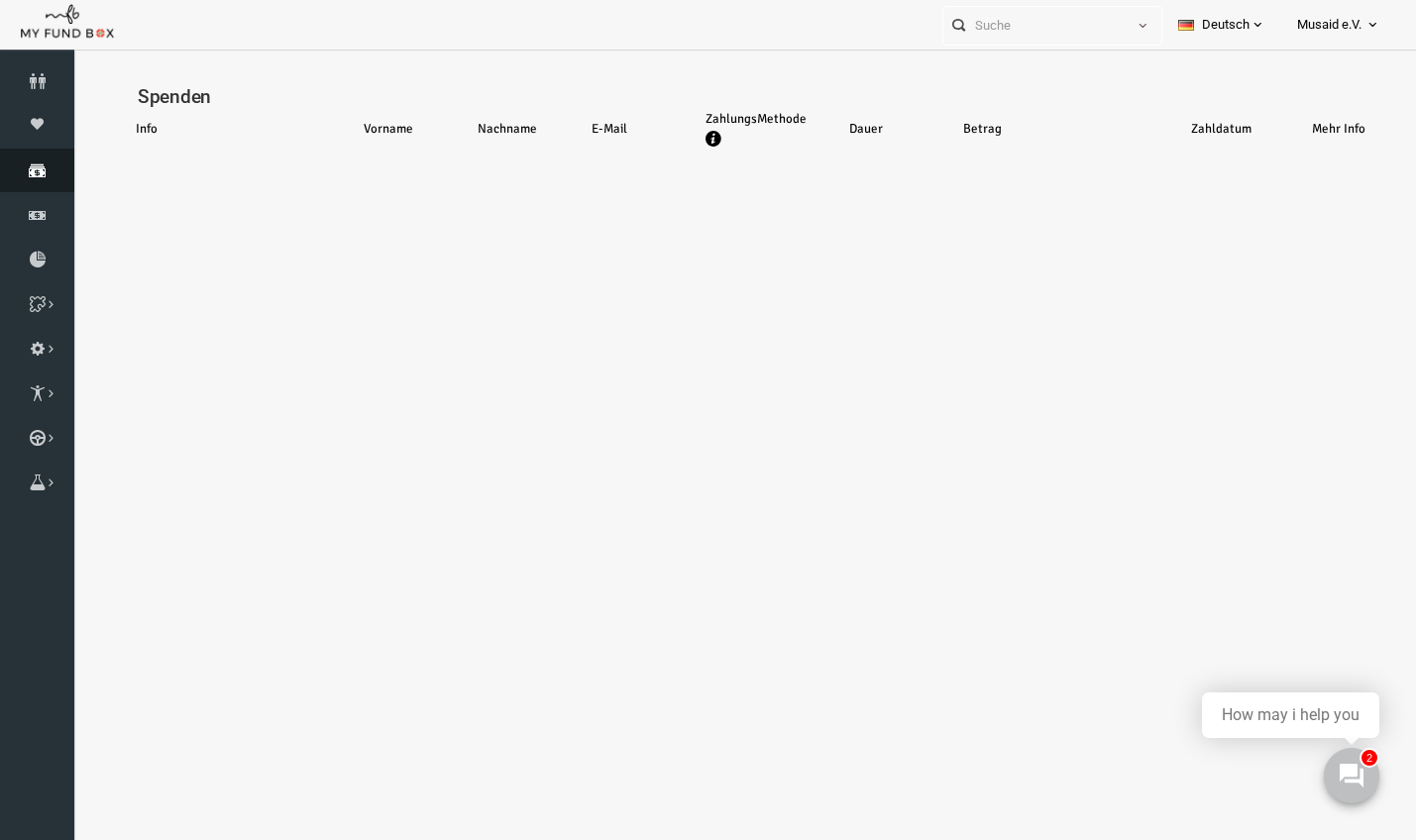 select on "100" 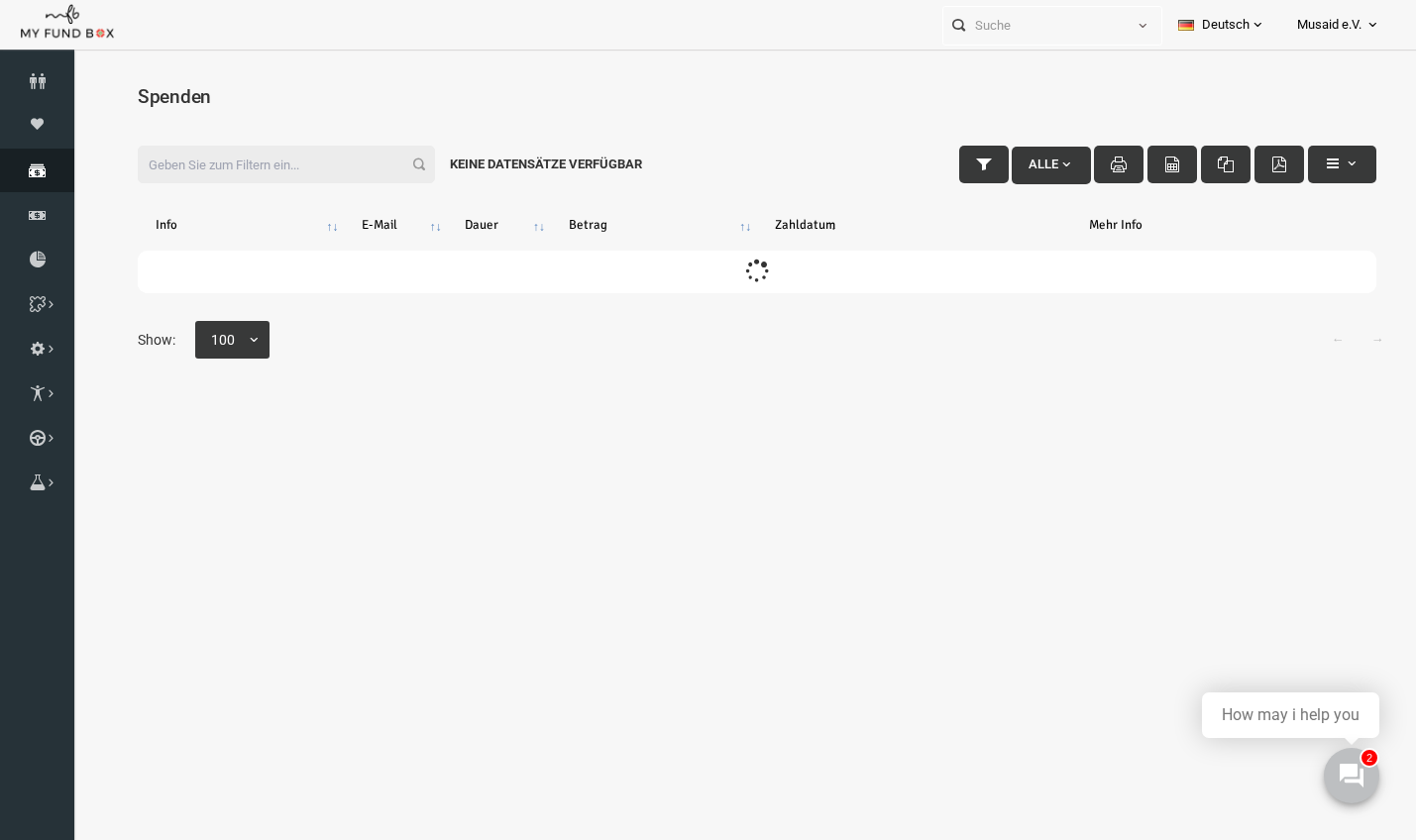 scroll, scrollTop: 0, scrollLeft: 0, axis: both 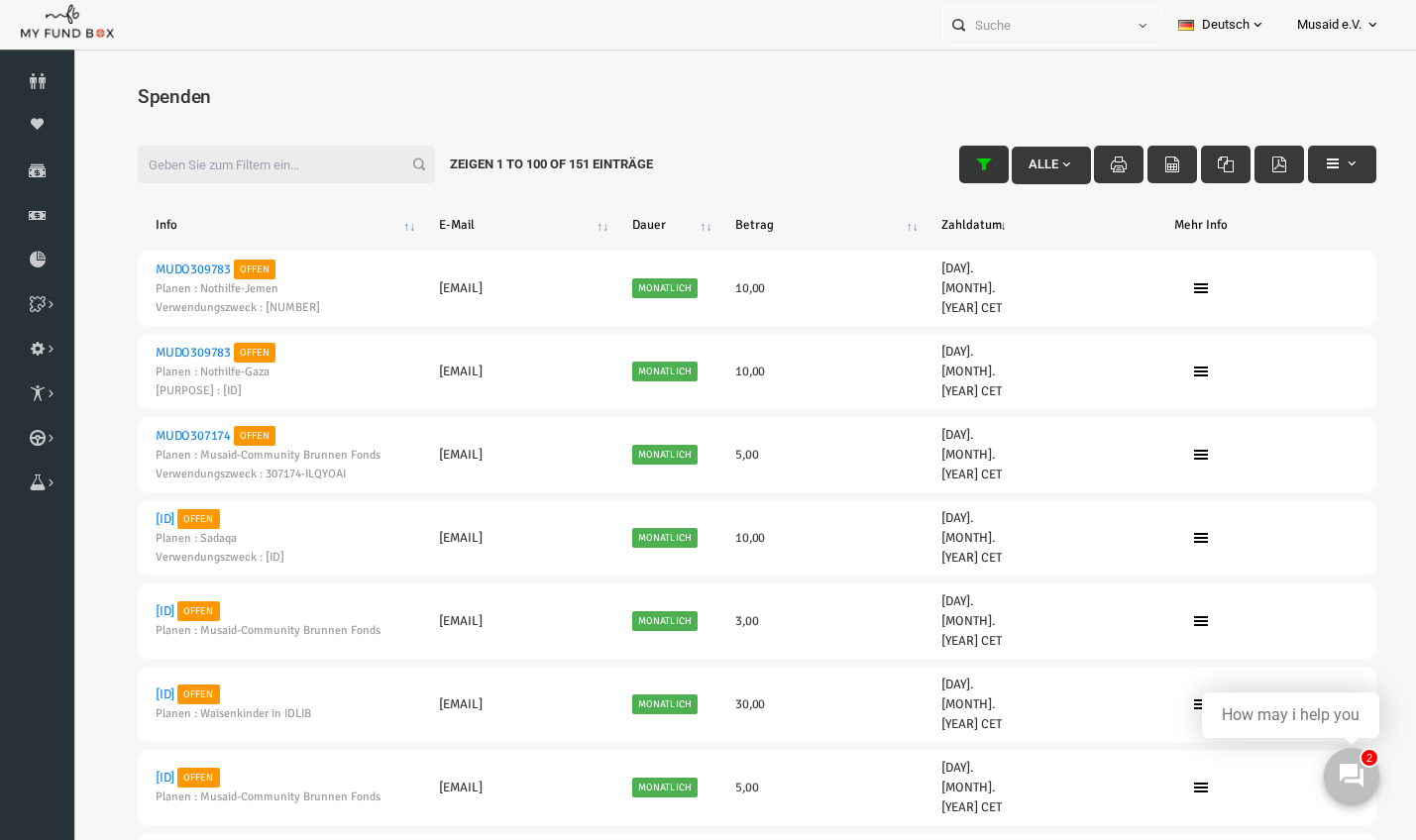click at bounding box center (957, 164) 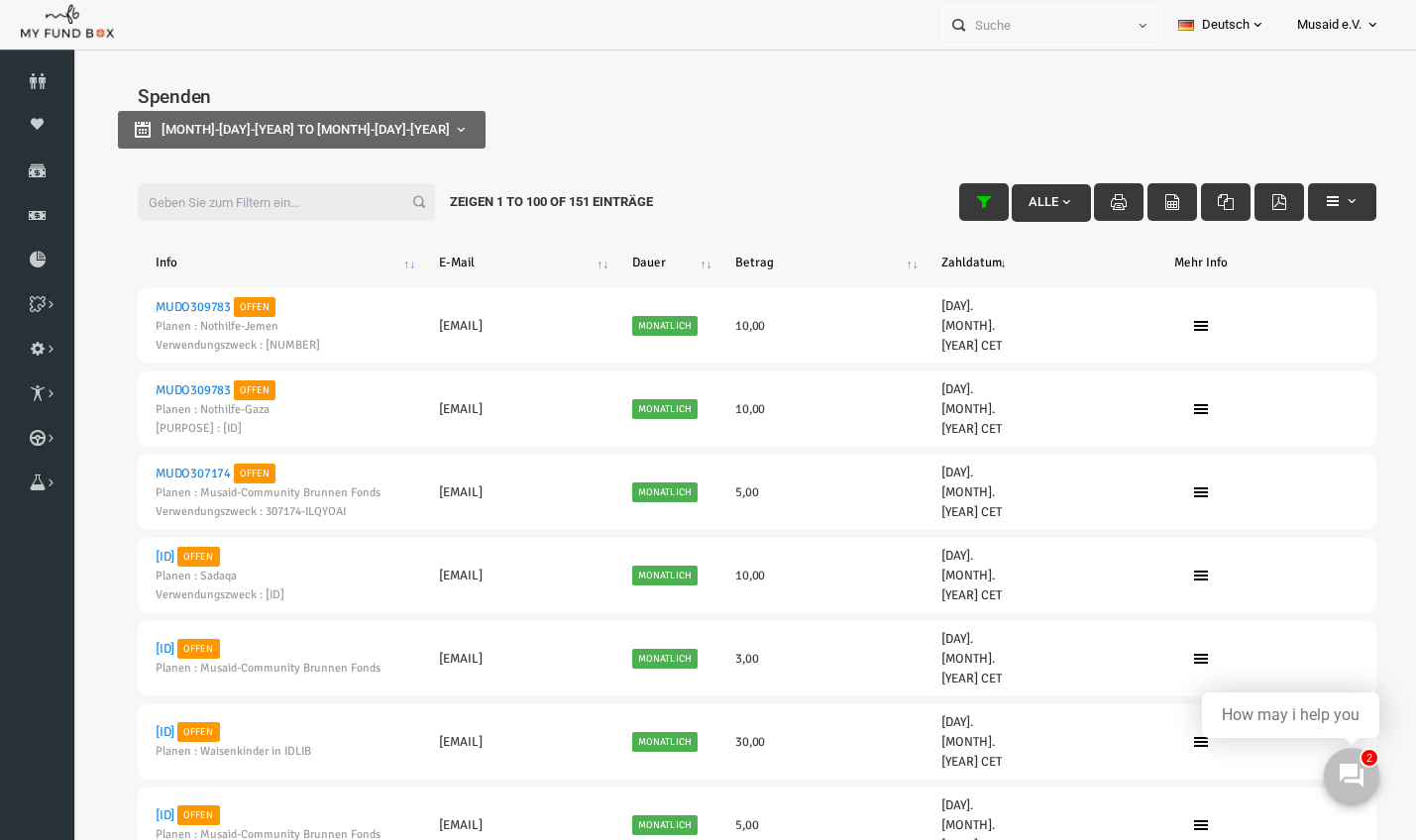 click on "Spenden
01-08-2025 to 08-08-2025" at bounding box center (730, 125) 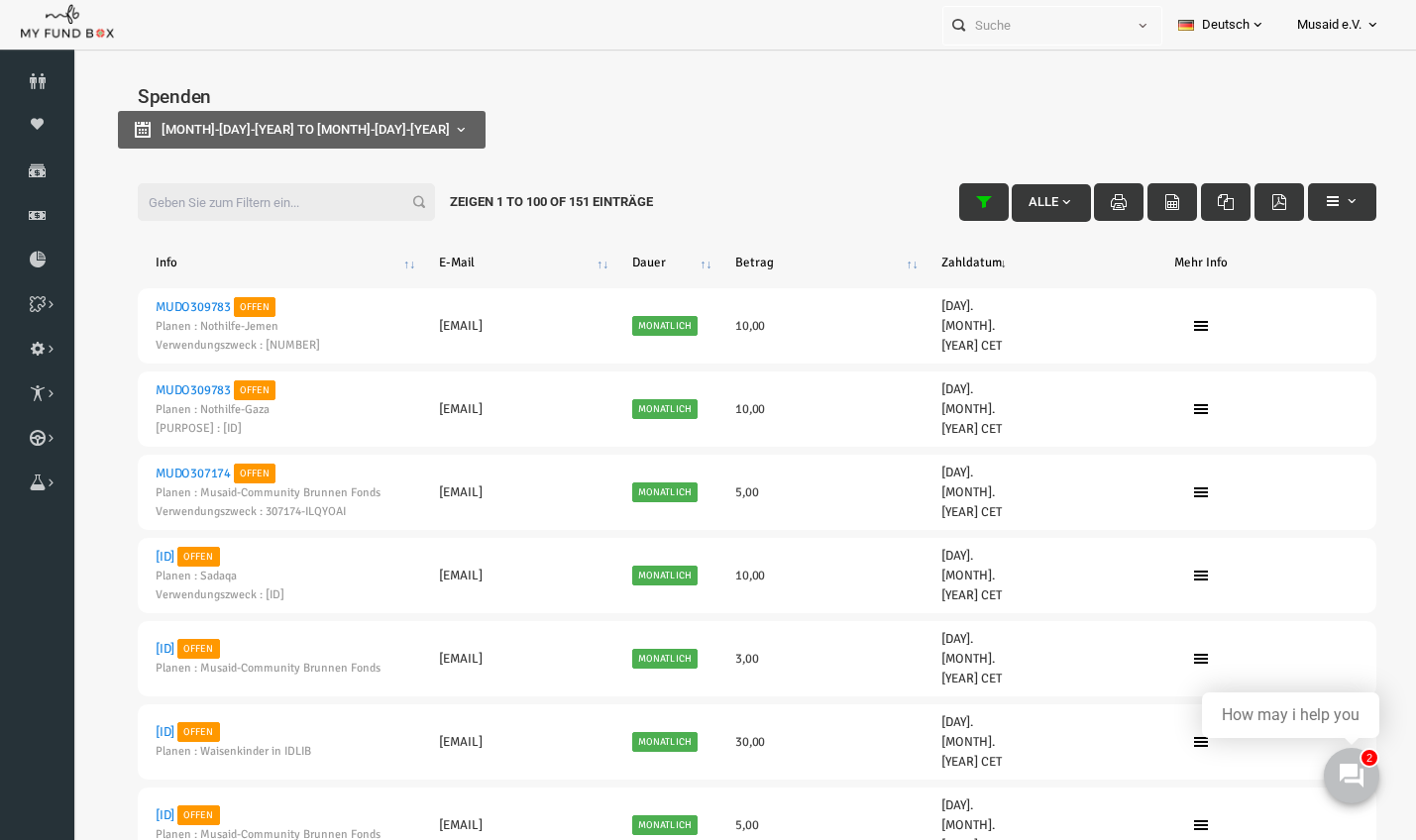 click on "[MONTH]-[MONTH]-[YEAR]" at bounding box center [278, 129] 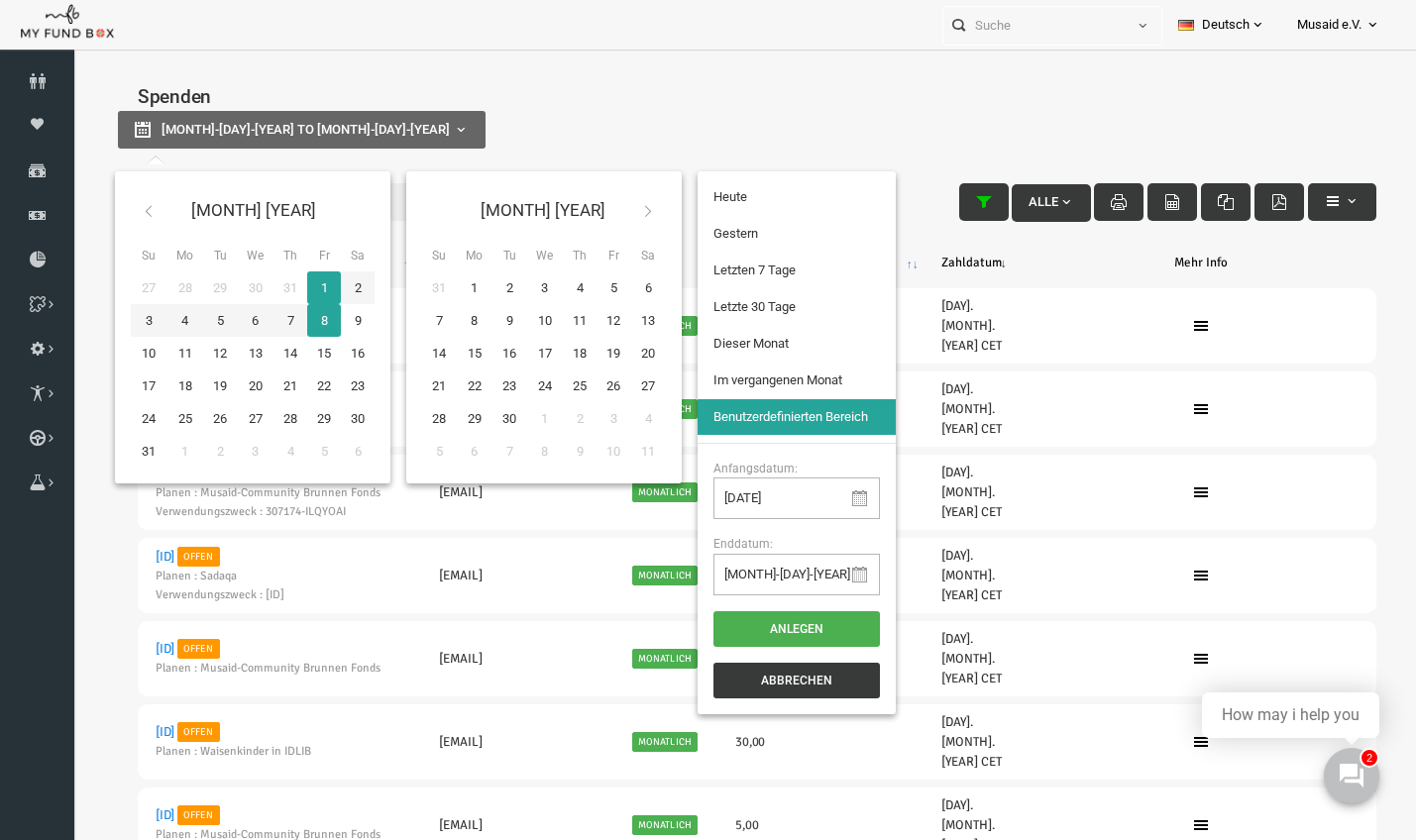 type on "31-07-2025" 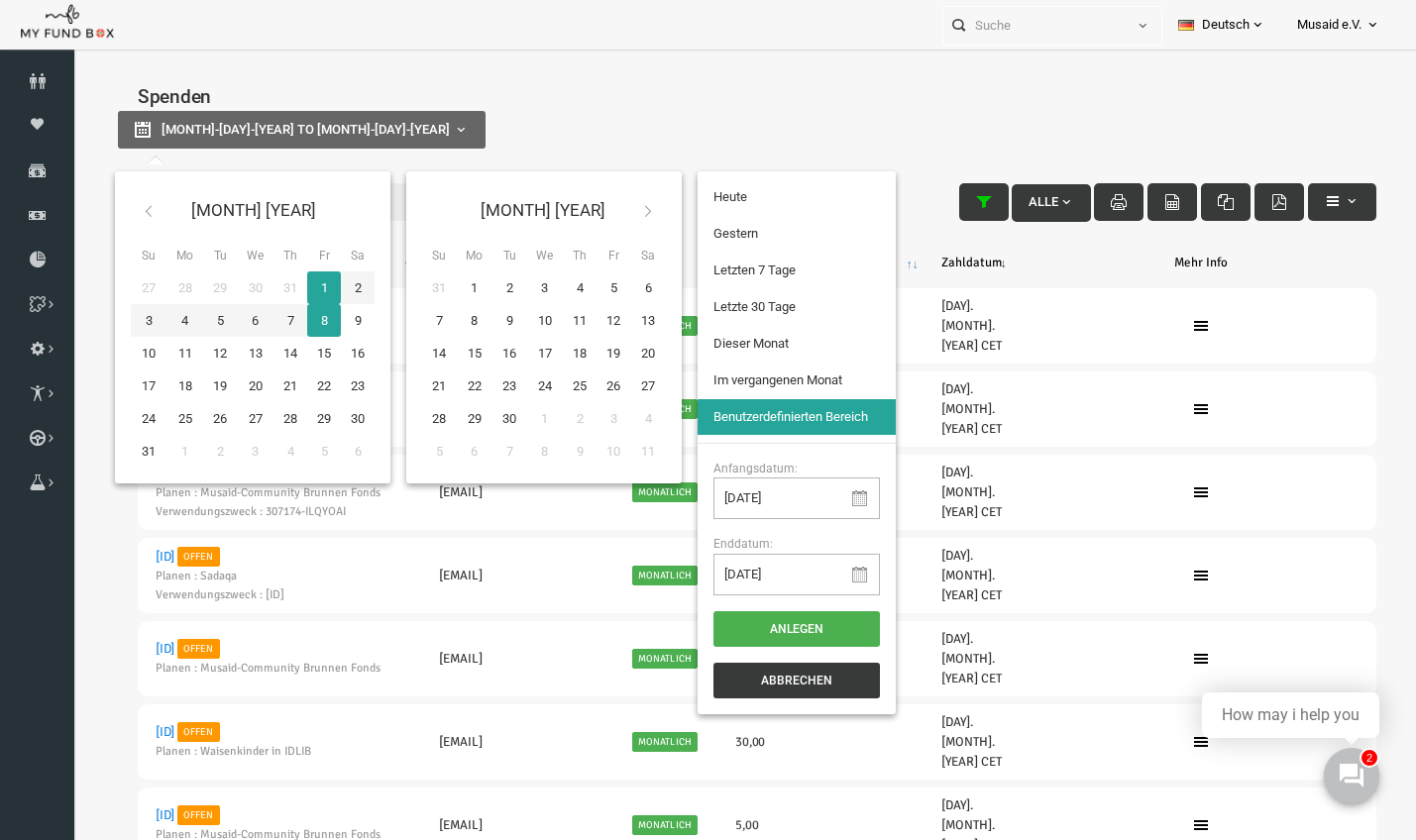 type on "[DATE]" 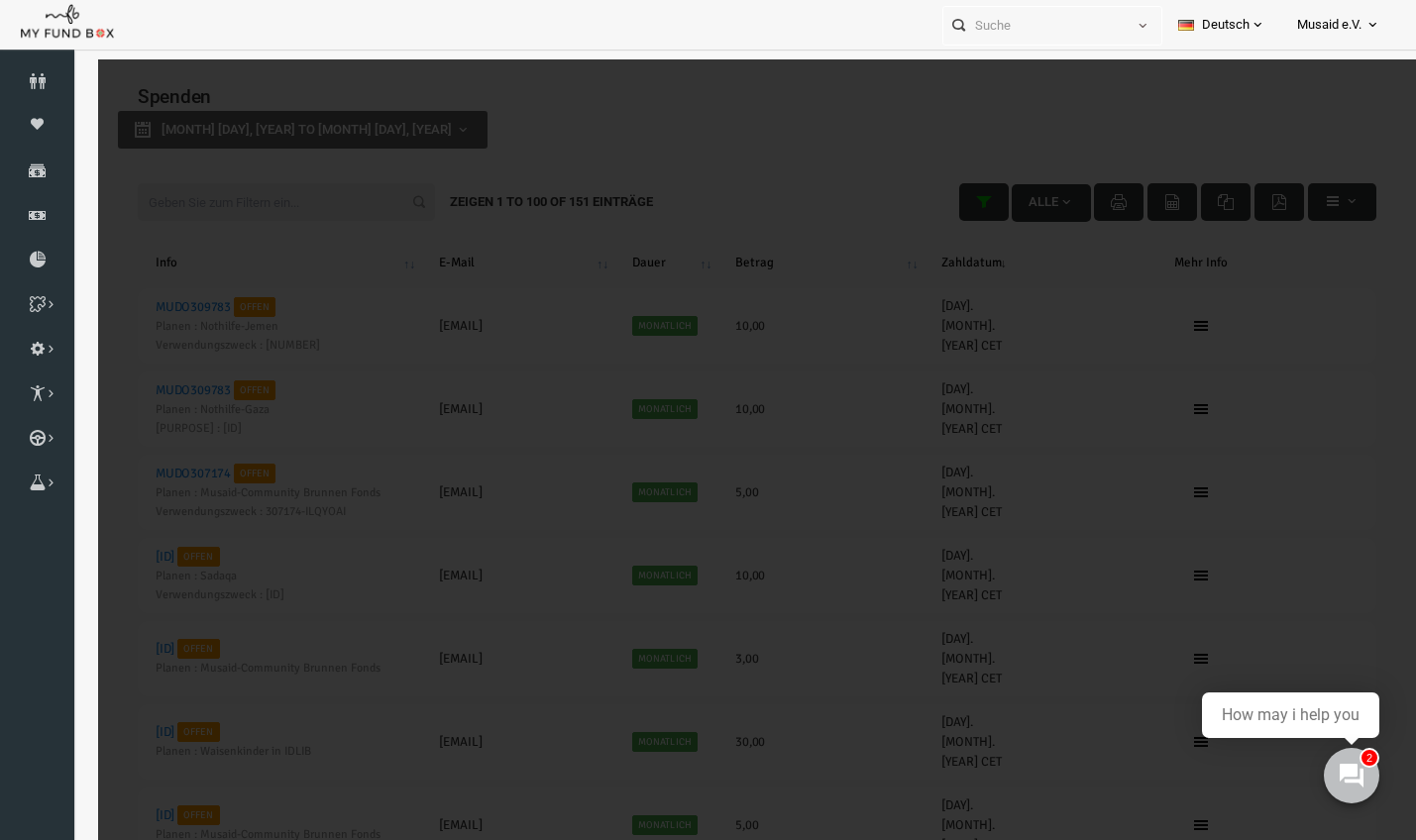 select on "100" 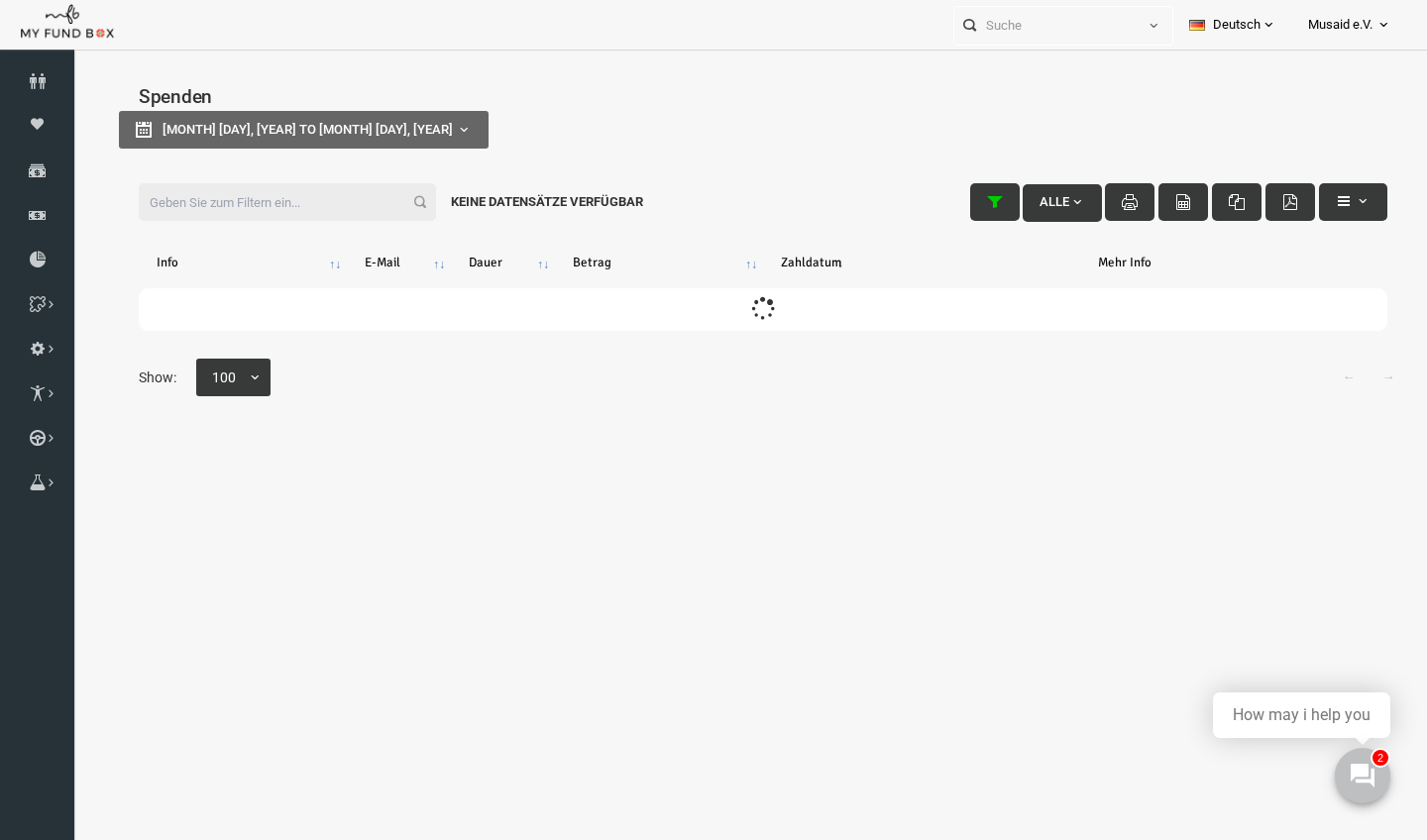 click on "Filter:" at bounding box center (260, 202) 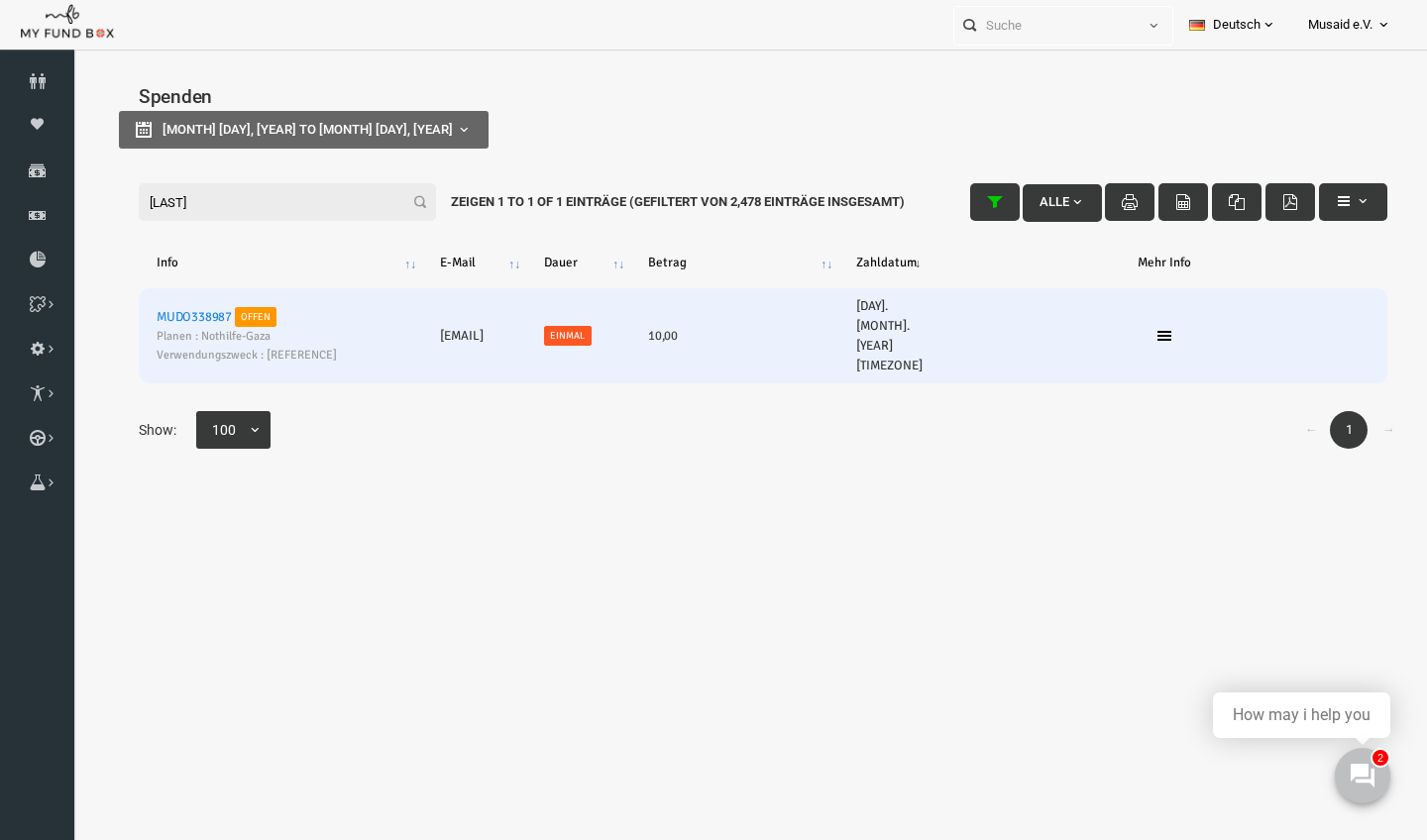 type on "ryrno" 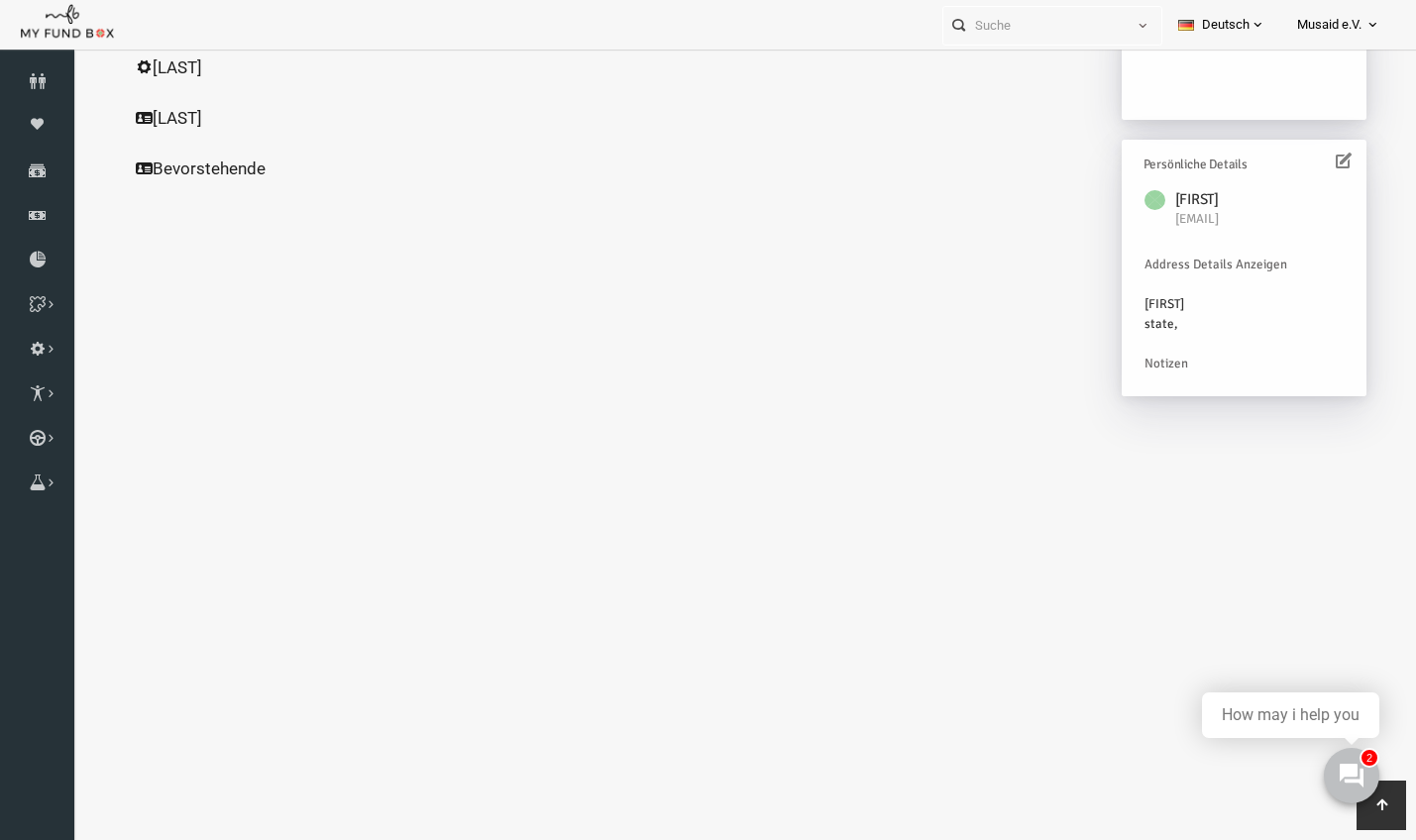 scroll, scrollTop: 481, scrollLeft: 0, axis: vertical 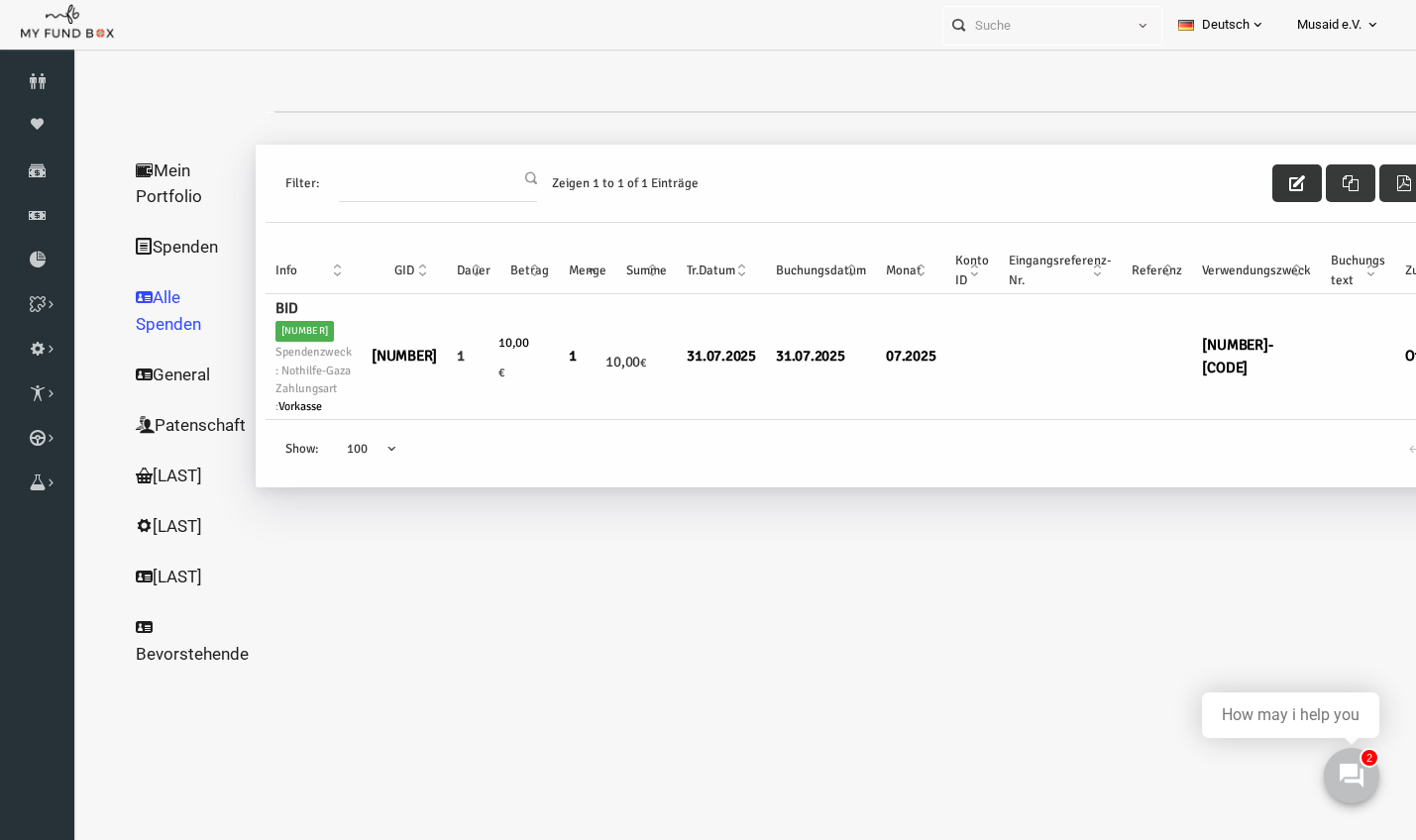 click at bounding box center [1270, 183] 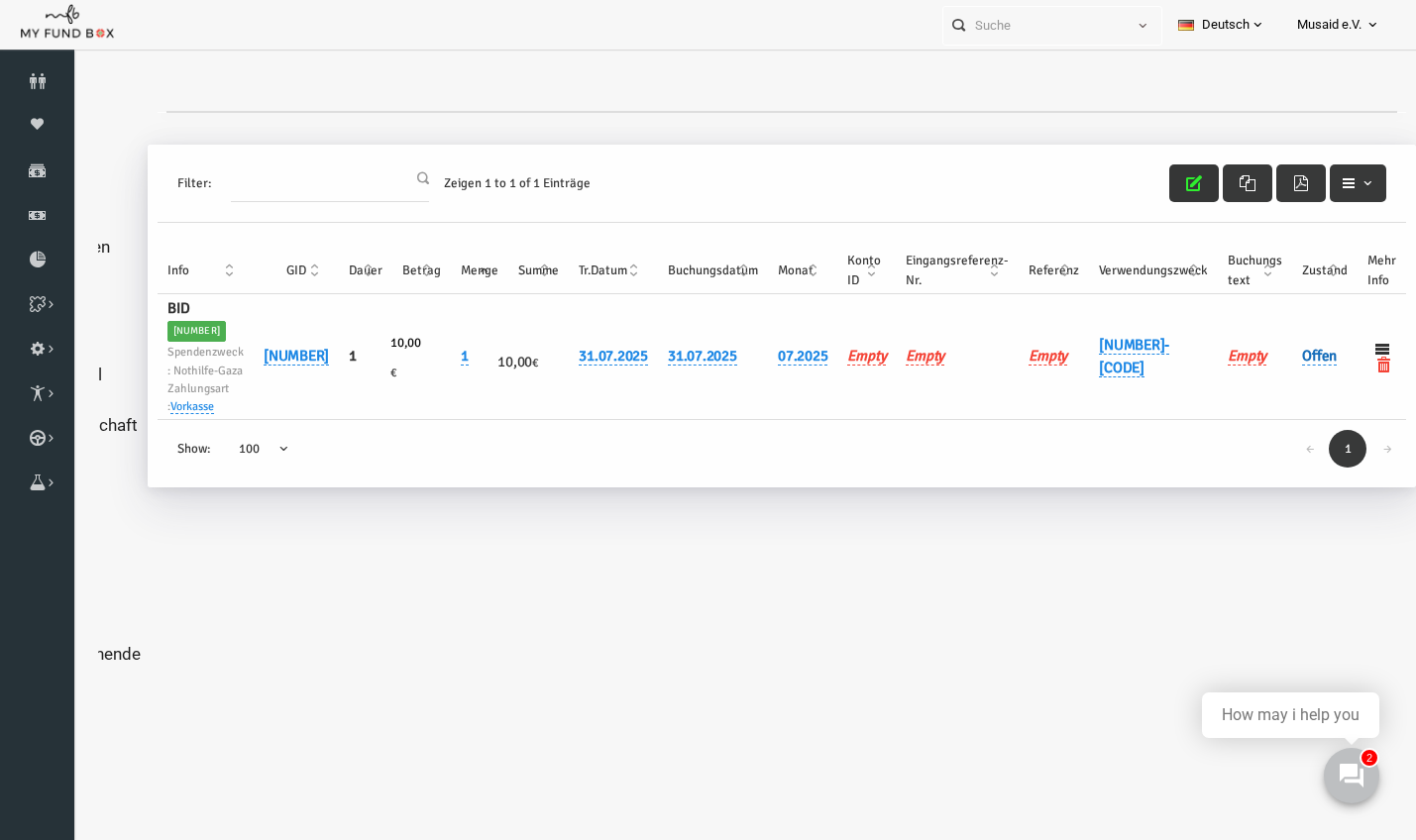 scroll, scrollTop: 0, scrollLeft: 125, axis: horizontal 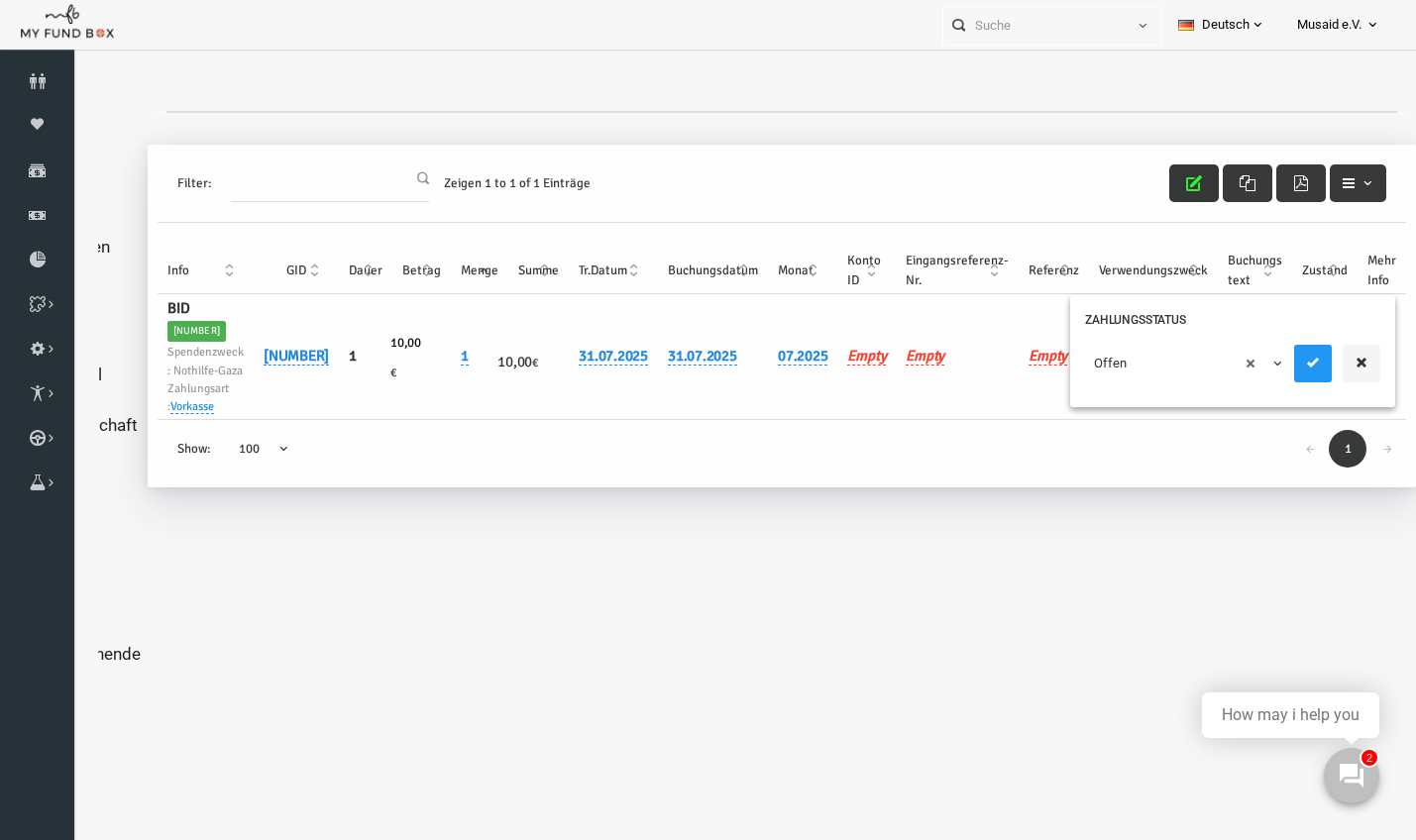 click on "× Offen" at bounding box center [1157, 364] 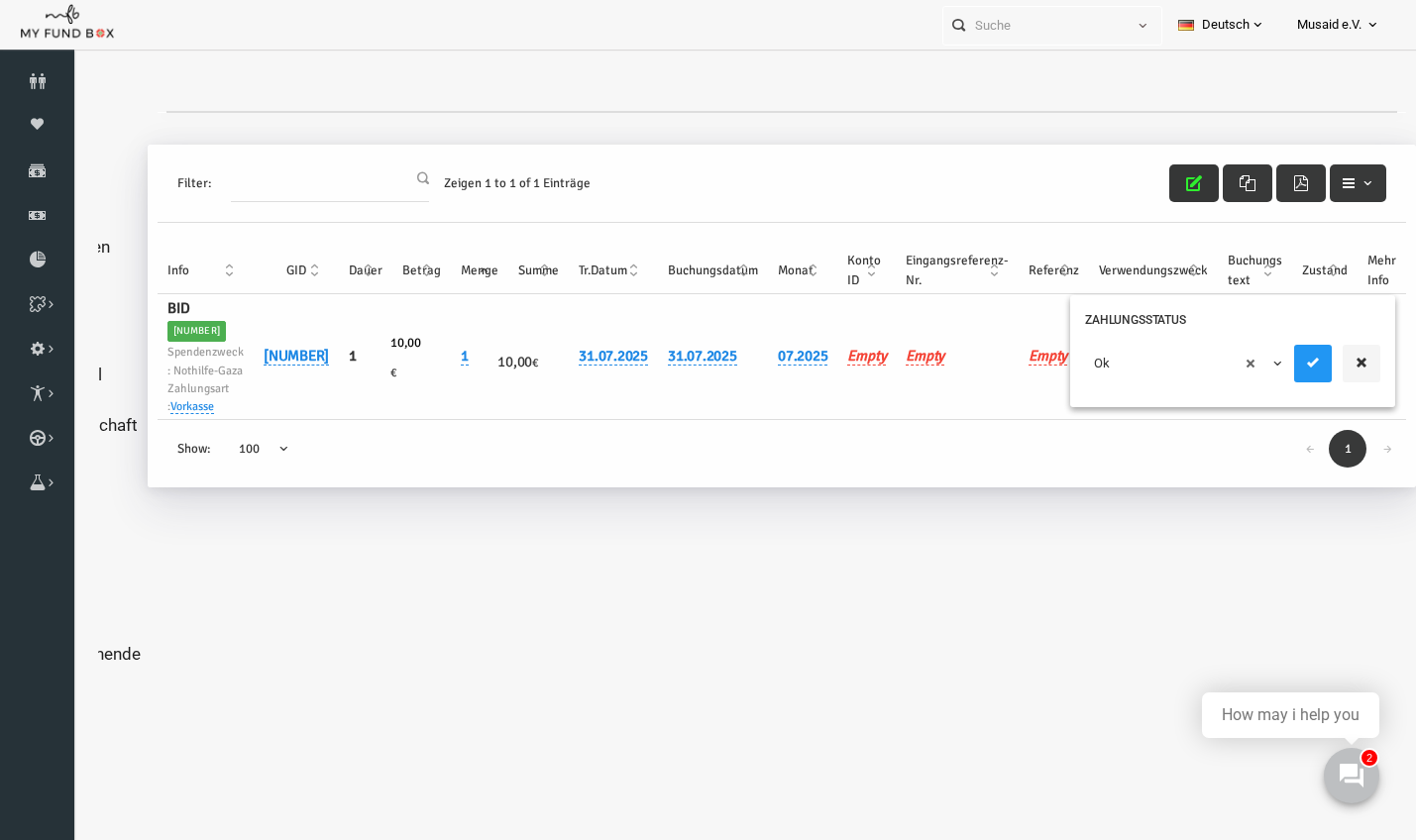 click at bounding box center [1310, 364] 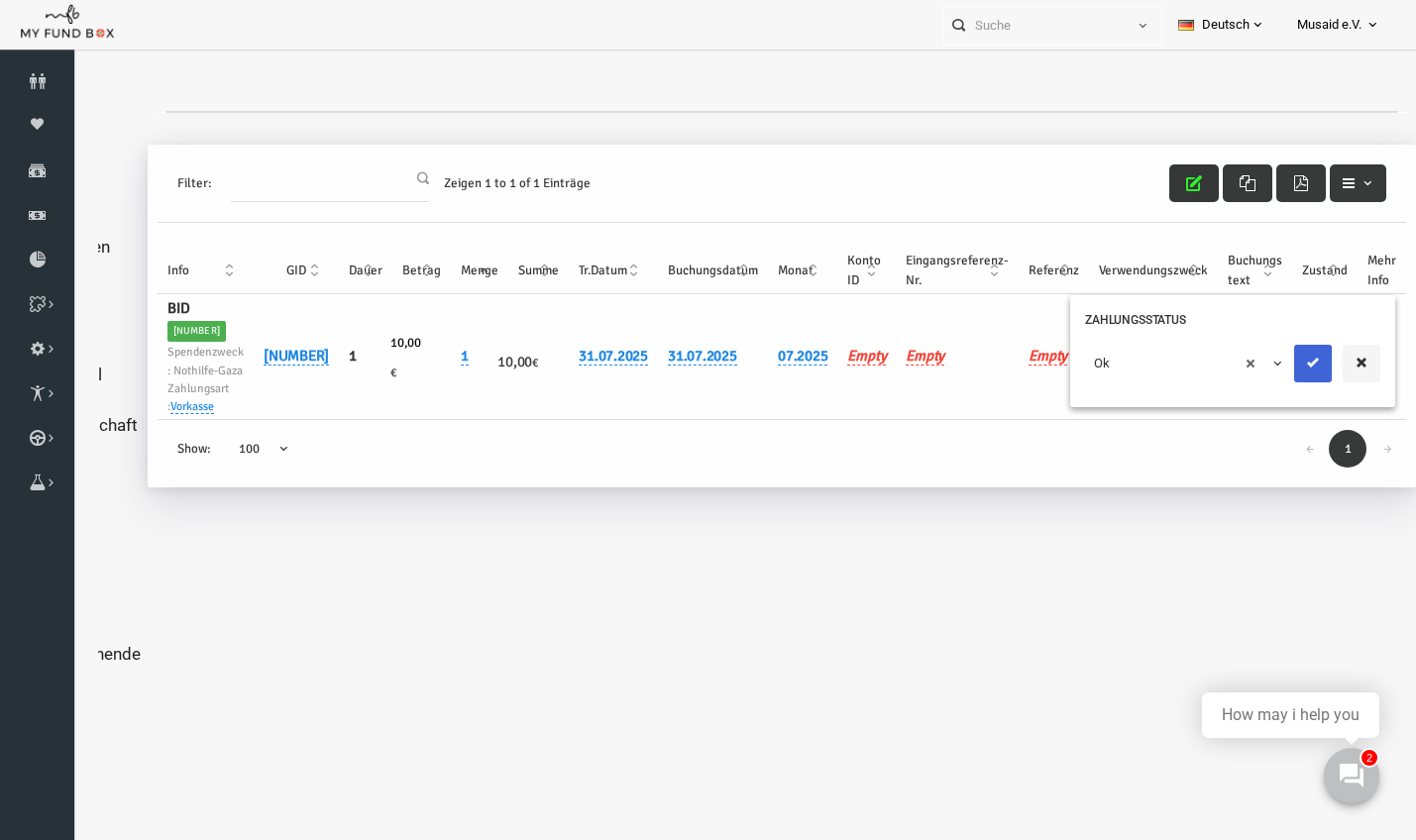 click at bounding box center [1286, 363] 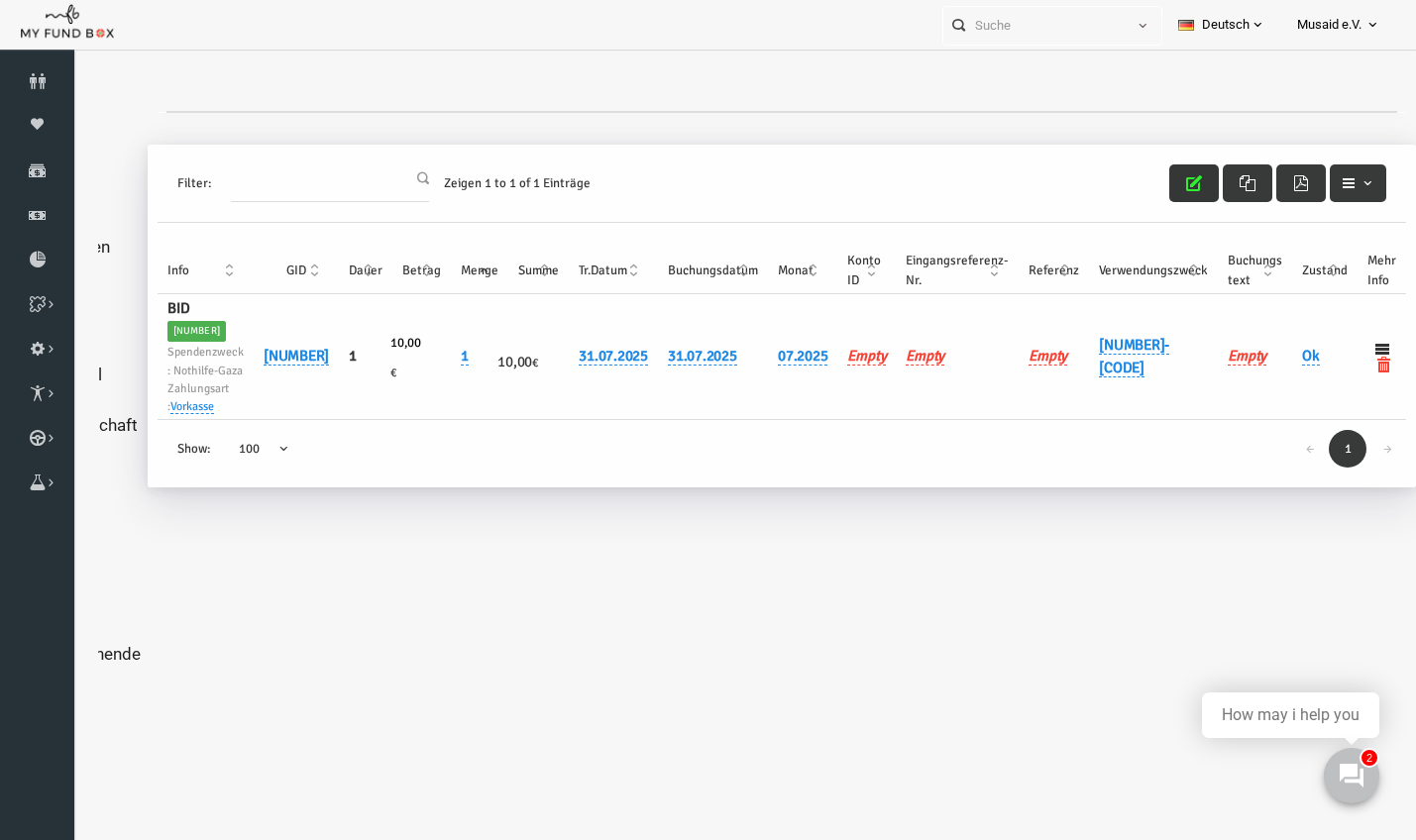 click at bounding box center (1167, 183) 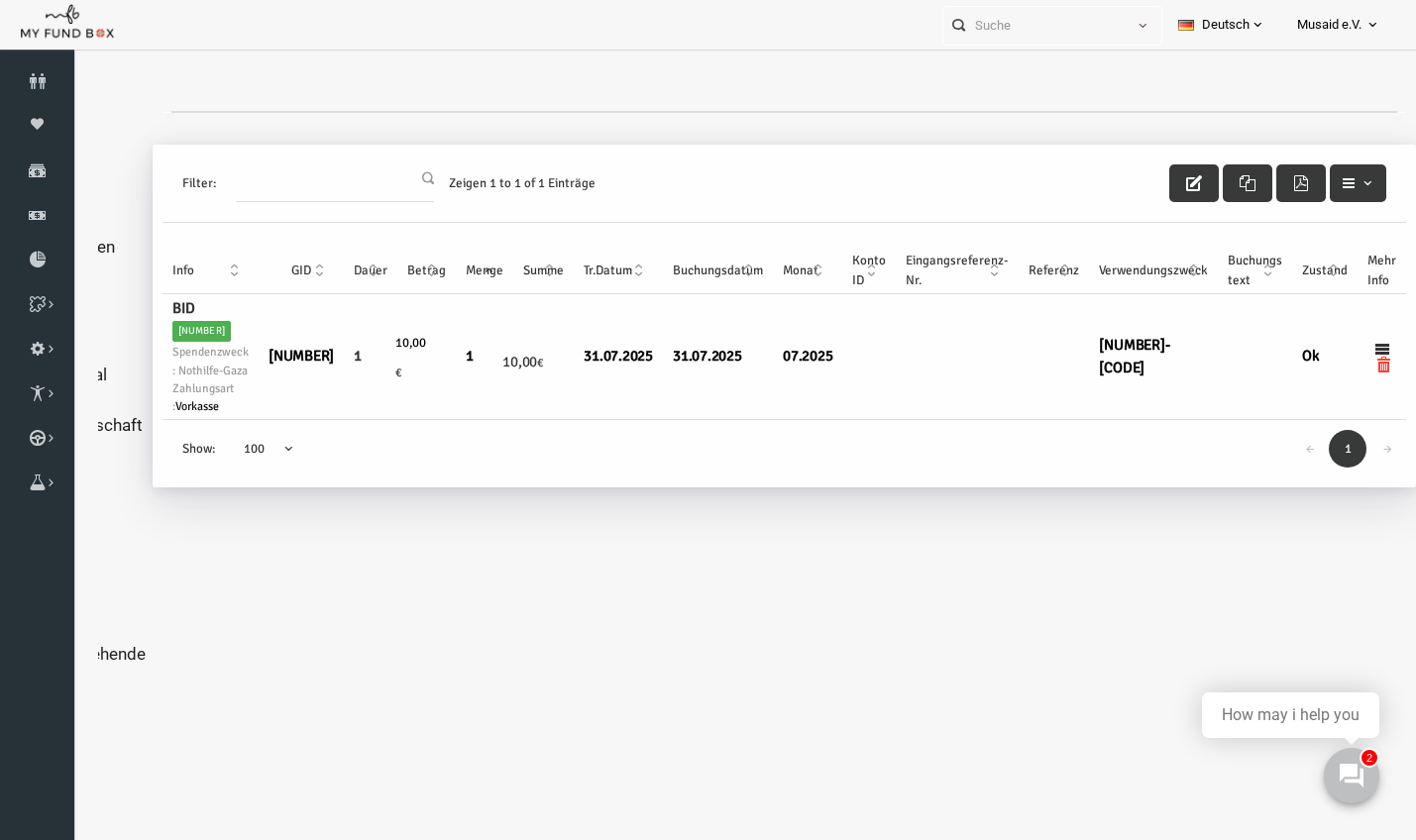scroll, scrollTop: 0, scrollLeft: 113, axis: horizontal 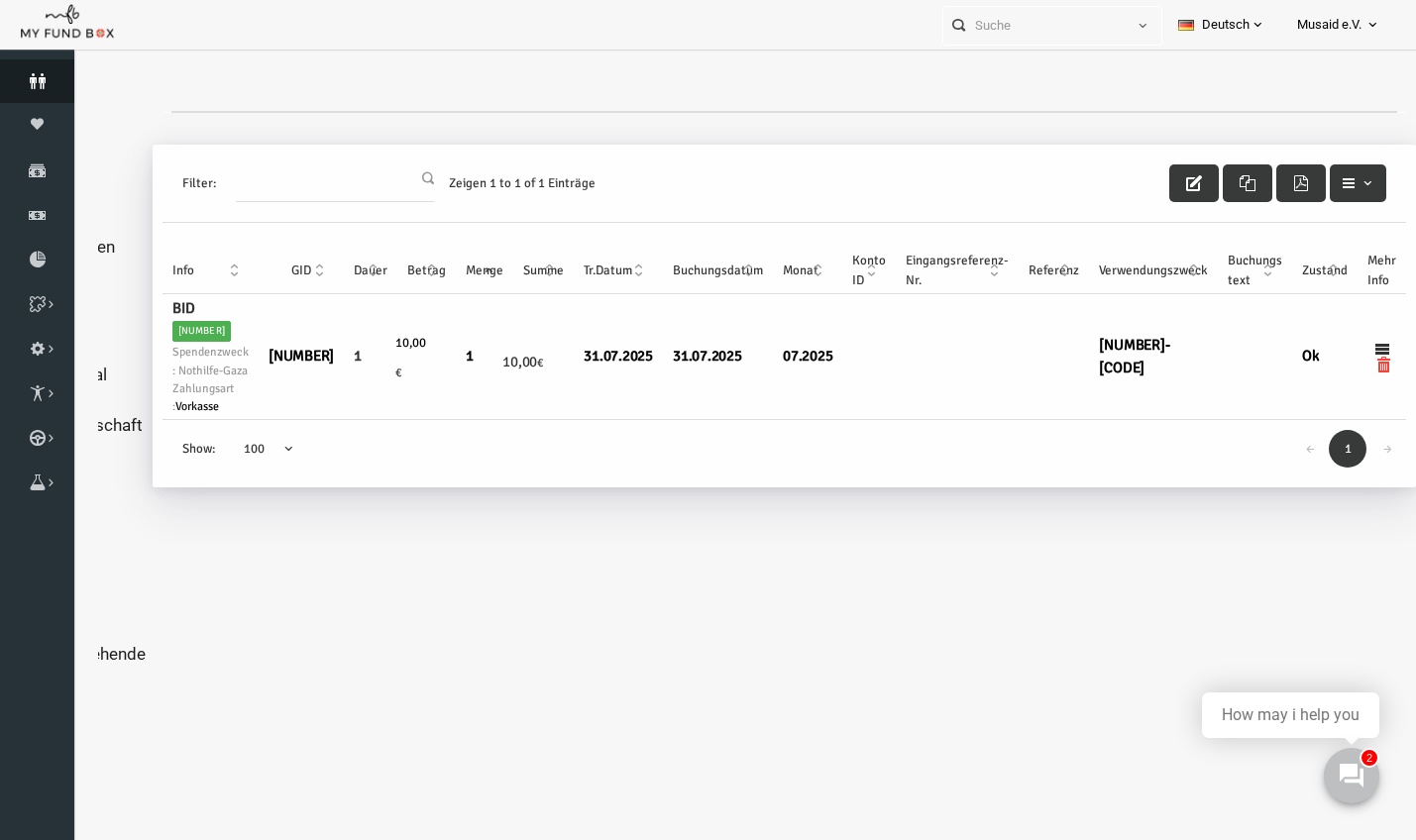 click on "Spender" at bounding box center (37, 81) 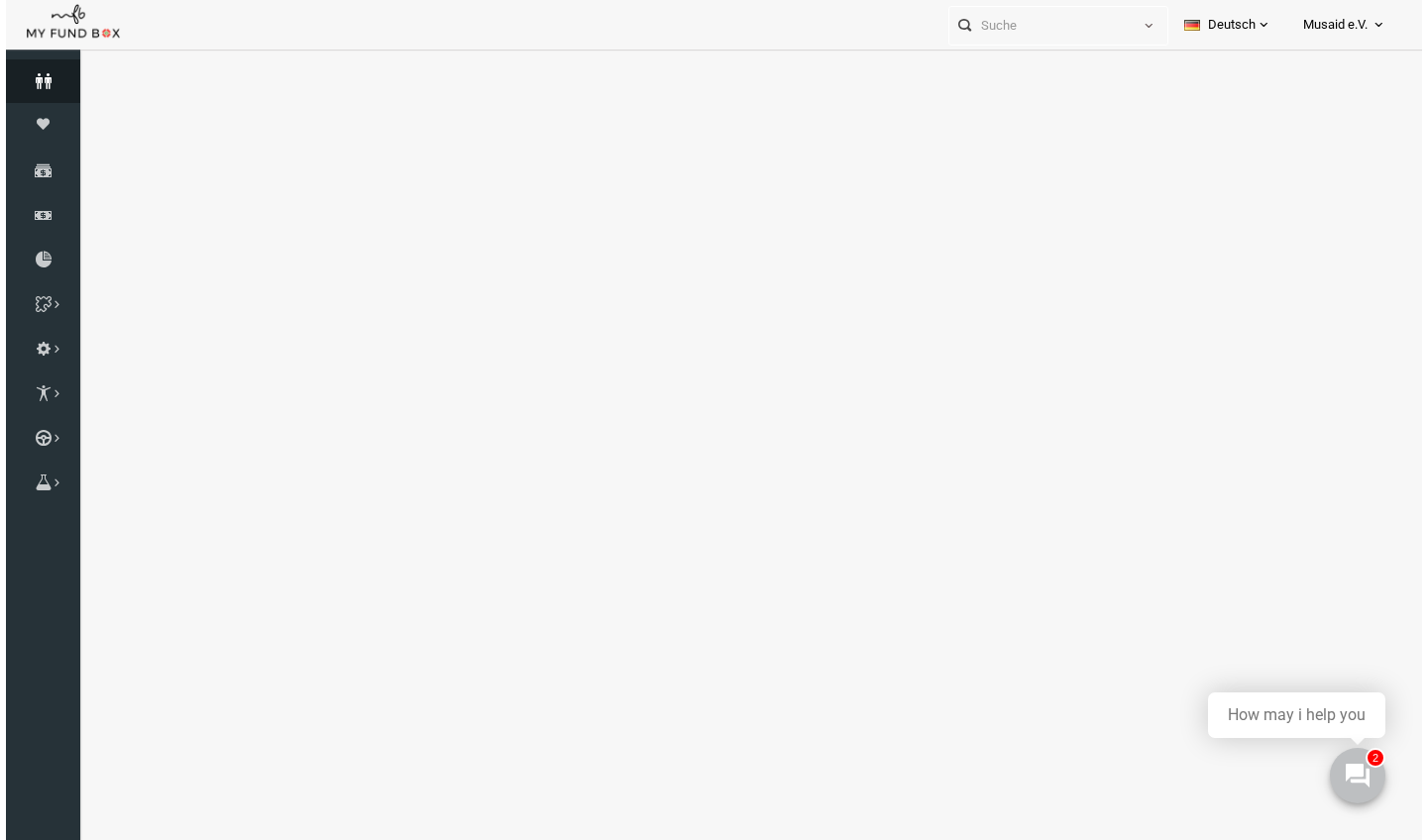 scroll, scrollTop: 0, scrollLeft: 0, axis: both 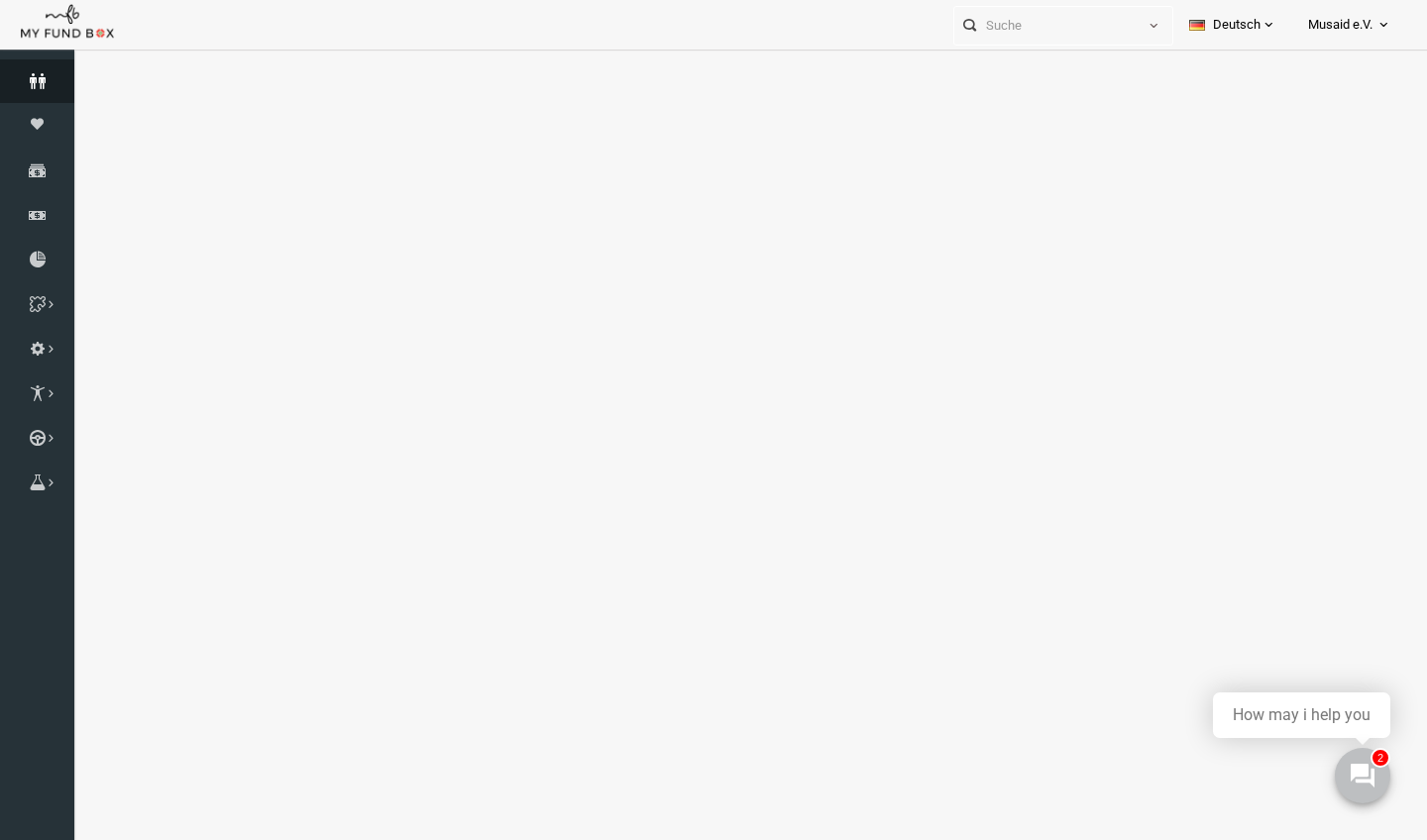 select on "100" 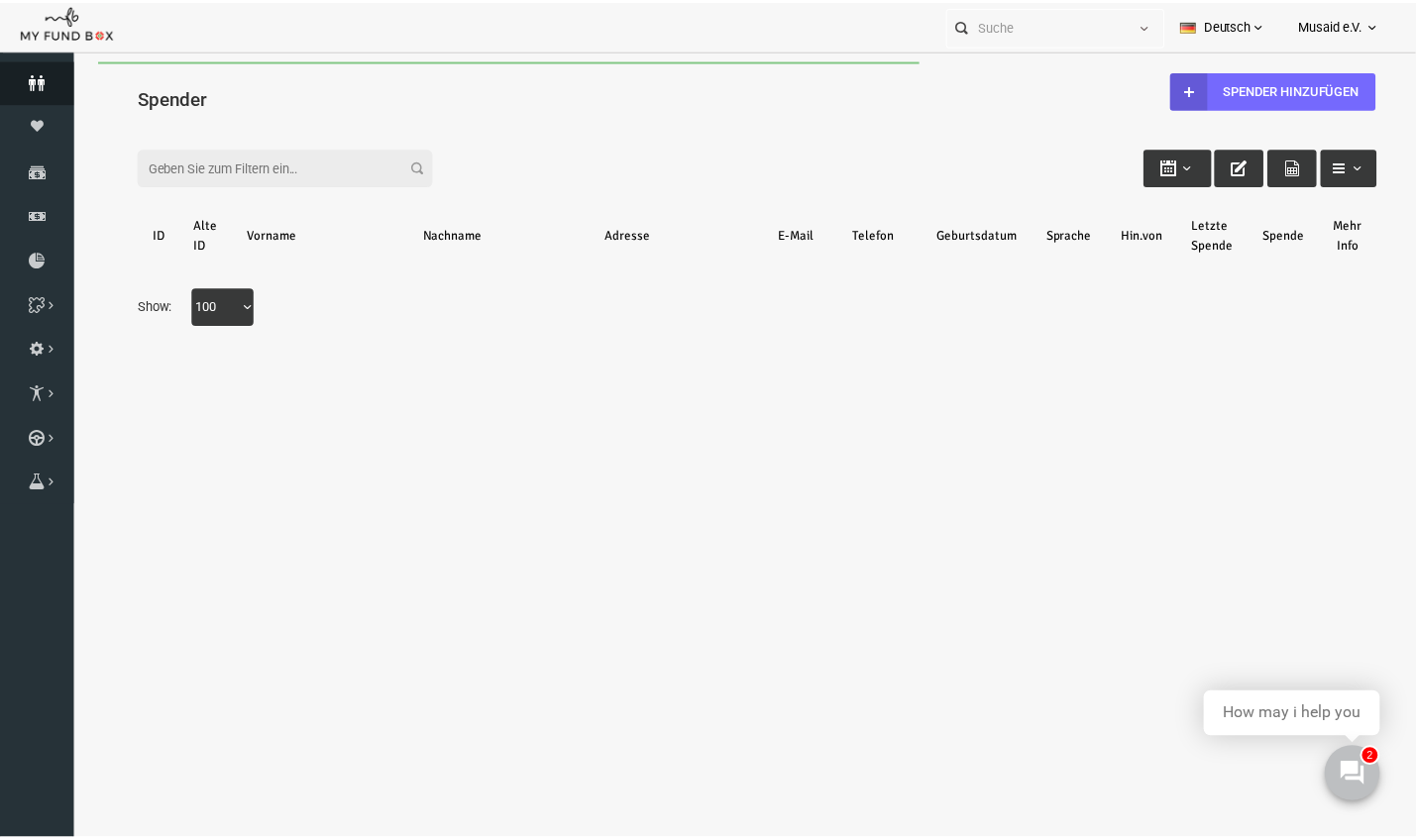 scroll, scrollTop: 0, scrollLeft: 0, axis: both 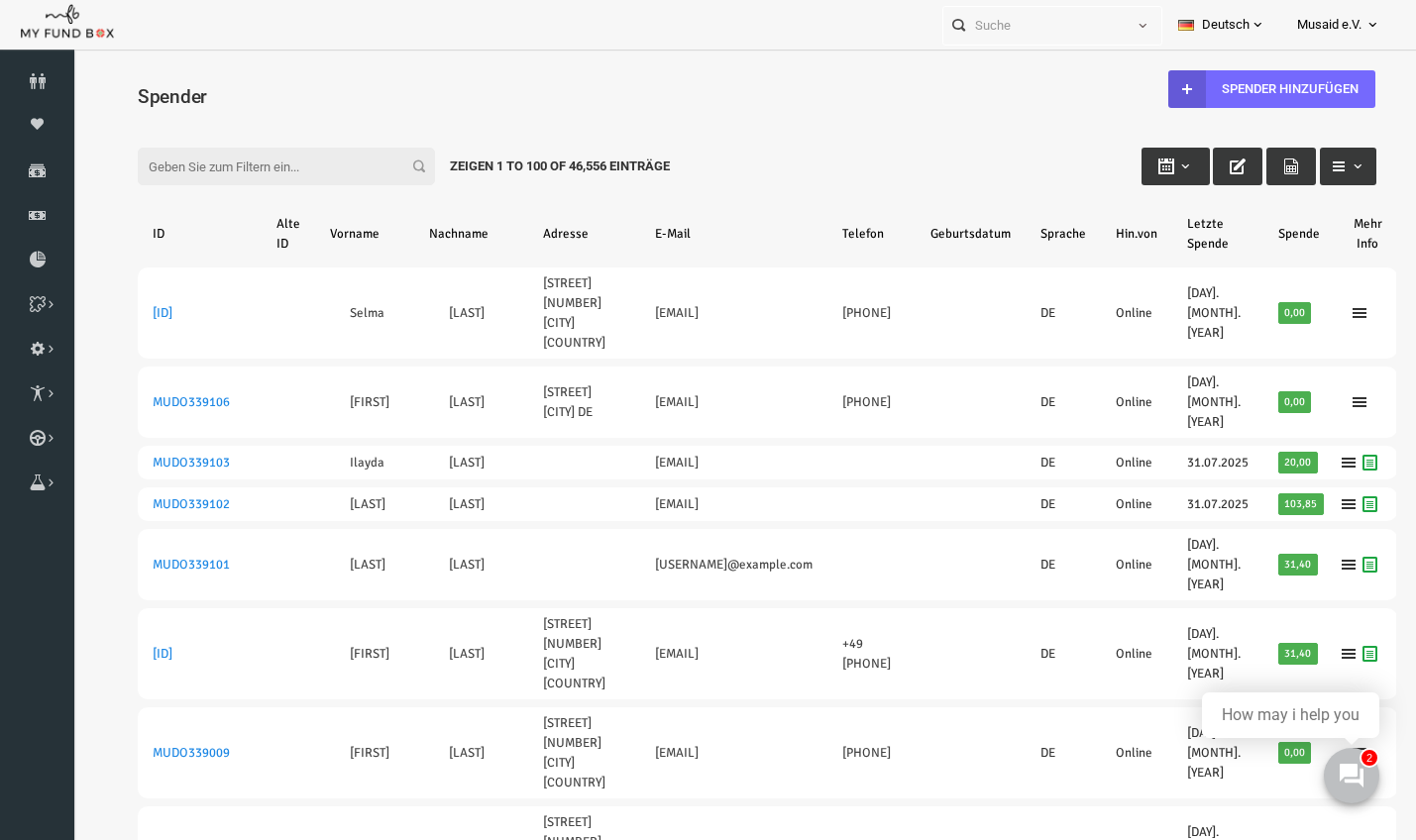 click on "Filter:" at bounding box center [260, 166] 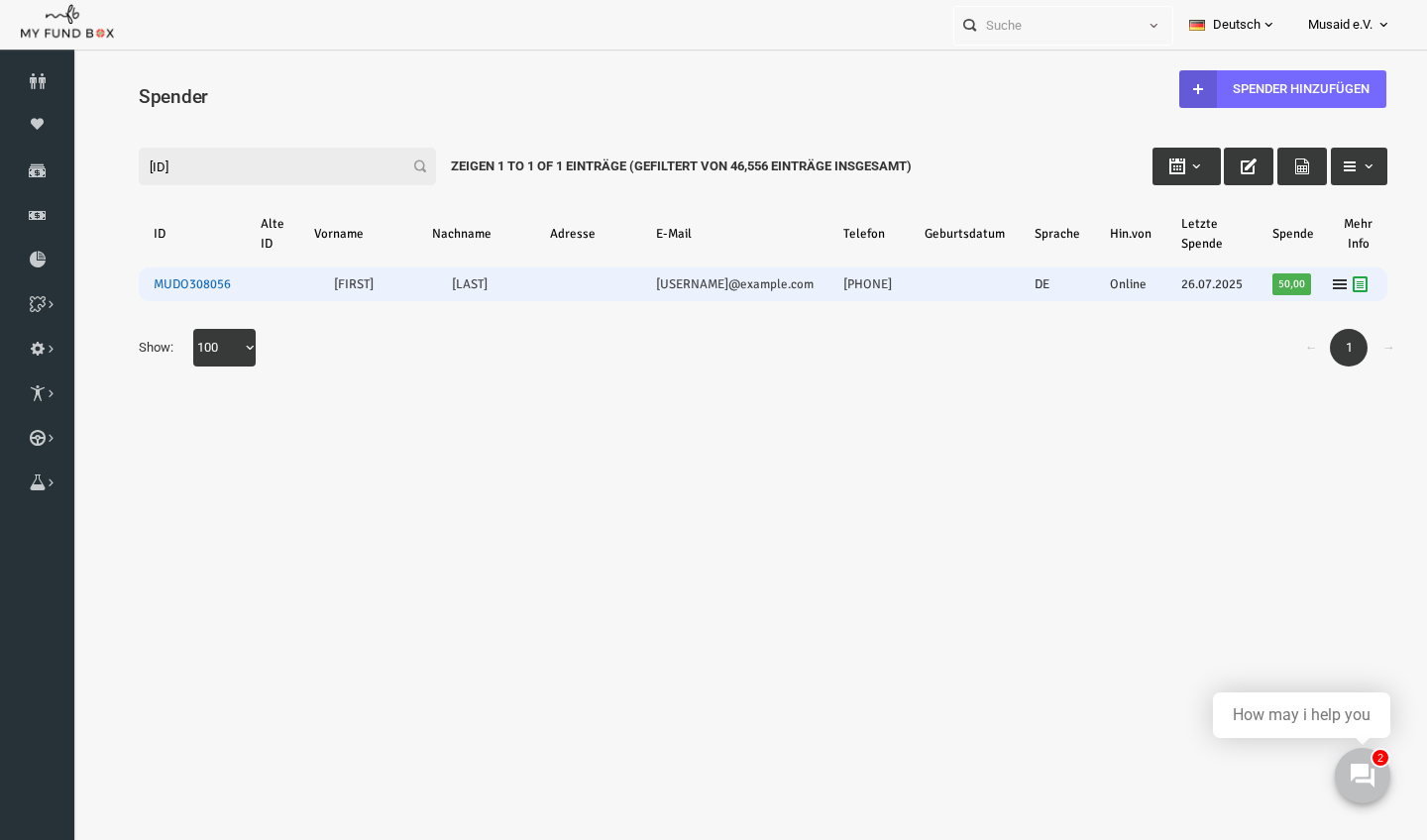 type on "308056" 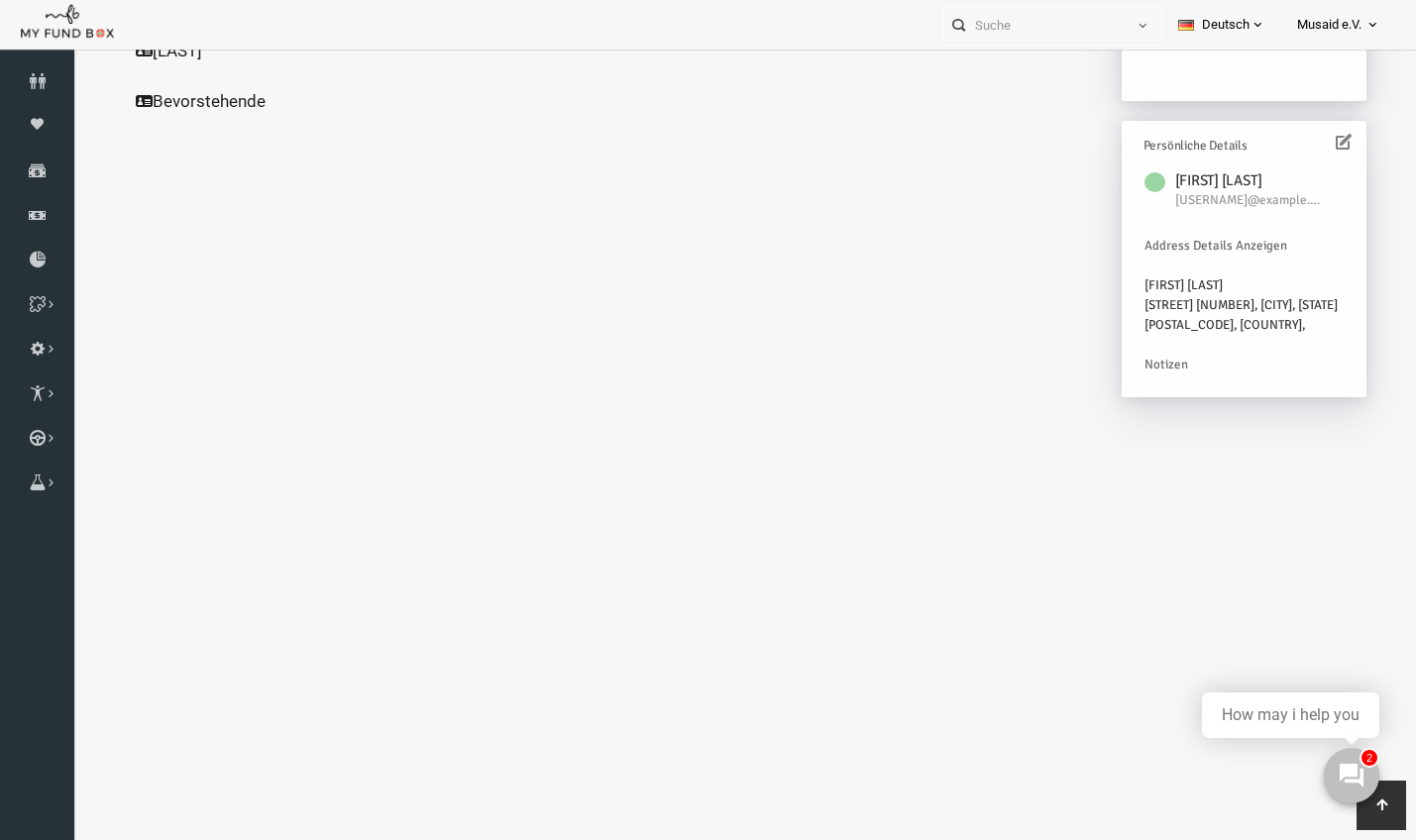 scroll, scrollTop: 549, scrollLeft: 0, axis: vertical 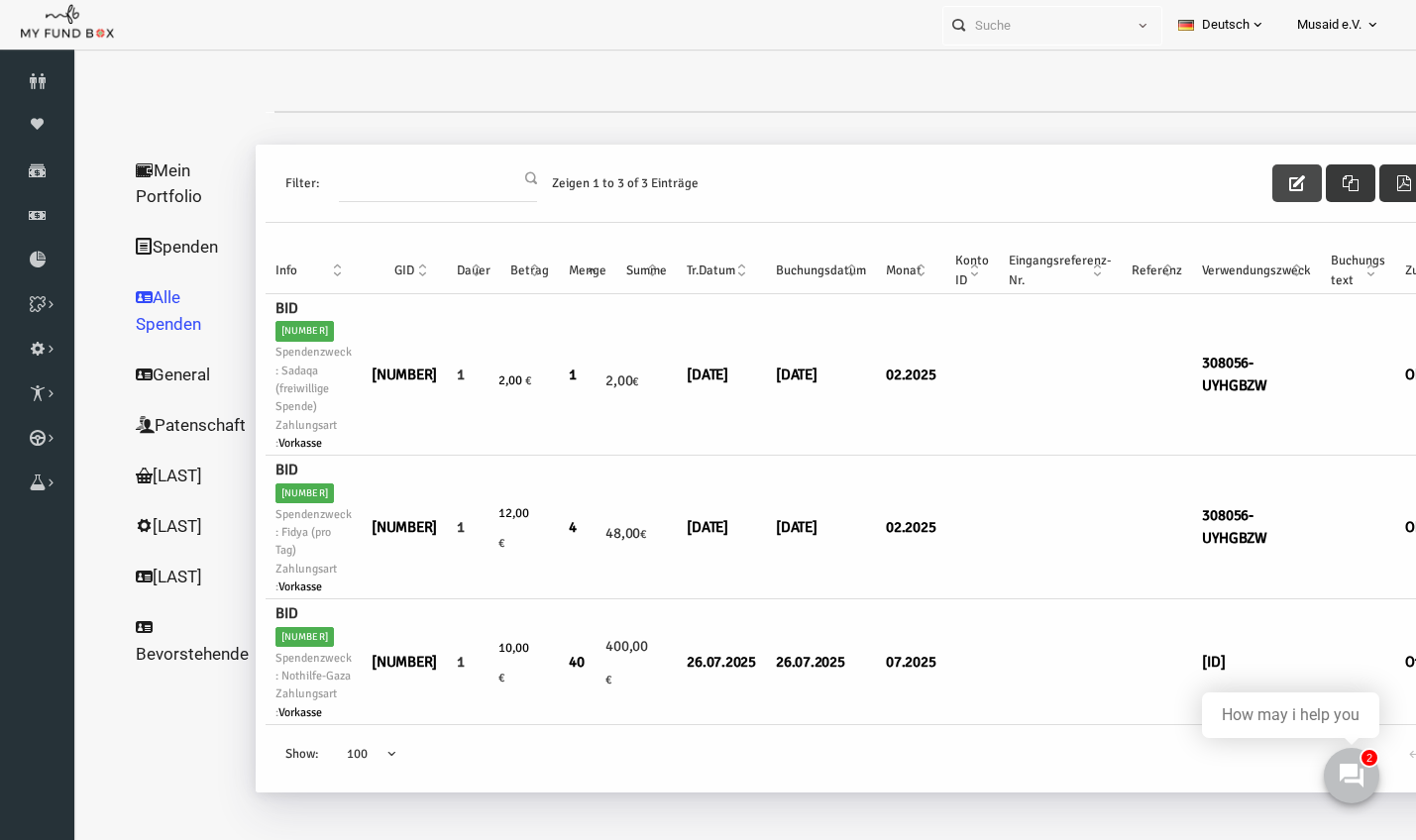 click at bounding box center (1270, 183) 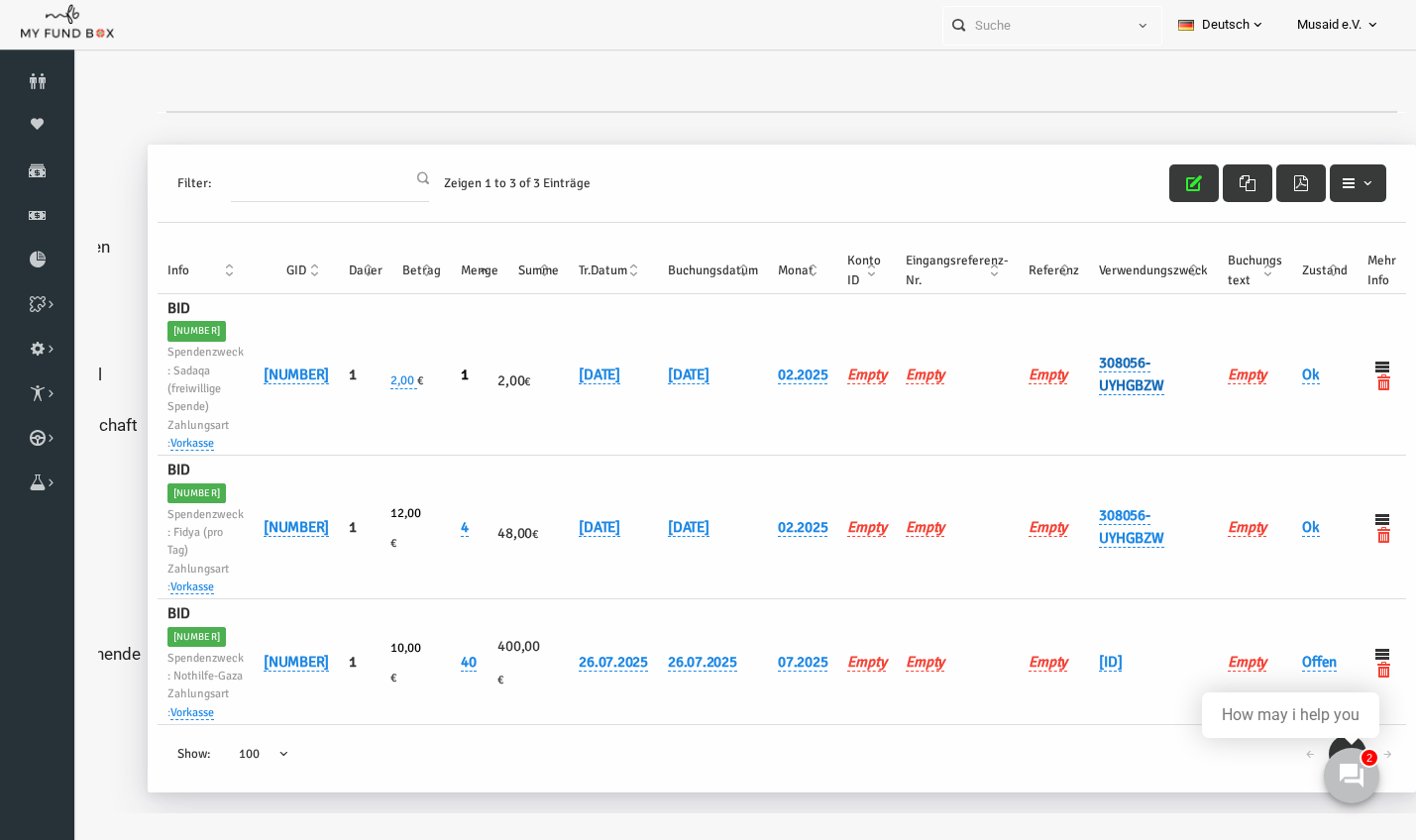 scroll, scrollTop: 74, scrollLeft: 0, axis: vertical 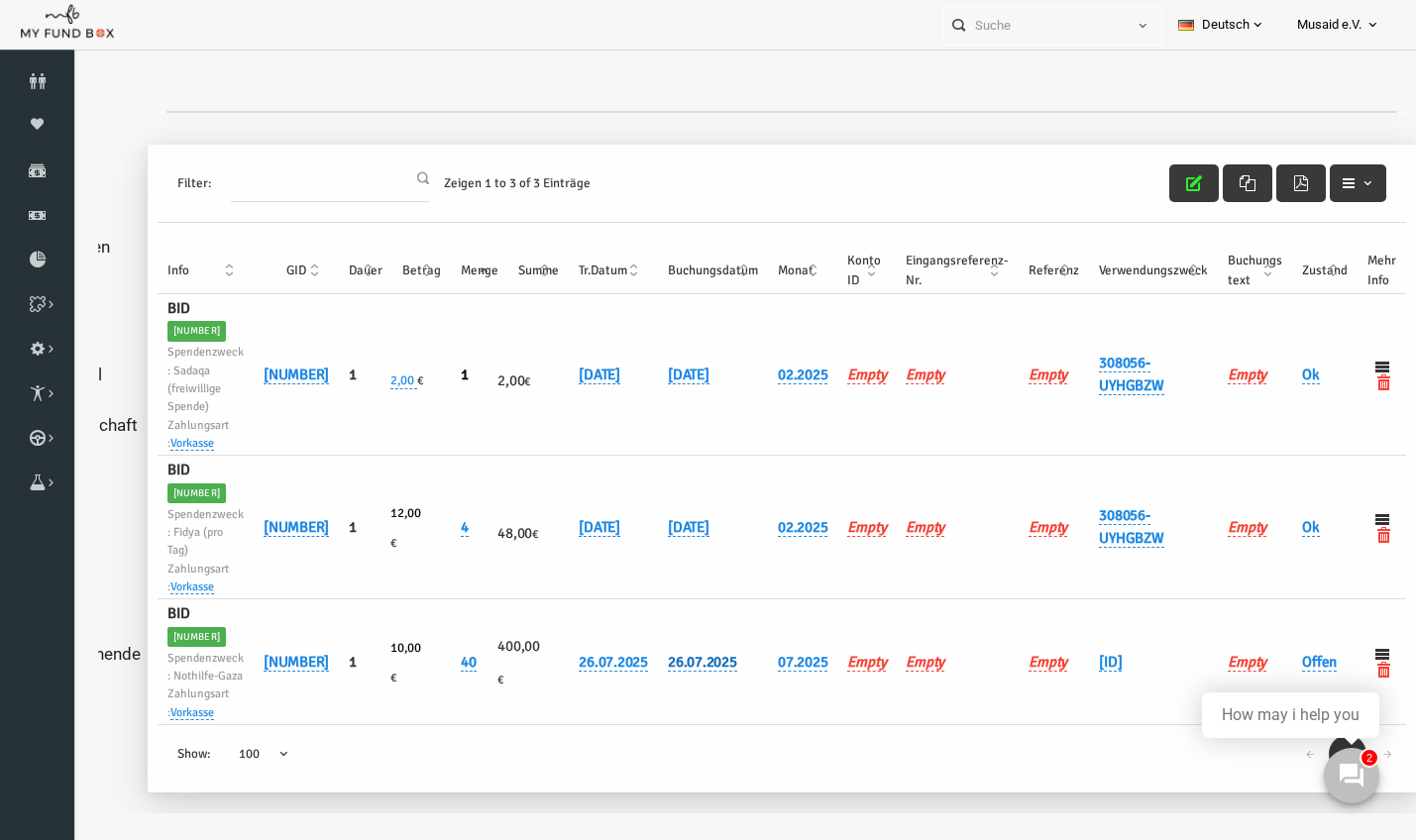 click on "26.07.2025" at bounding box center (676, 662) 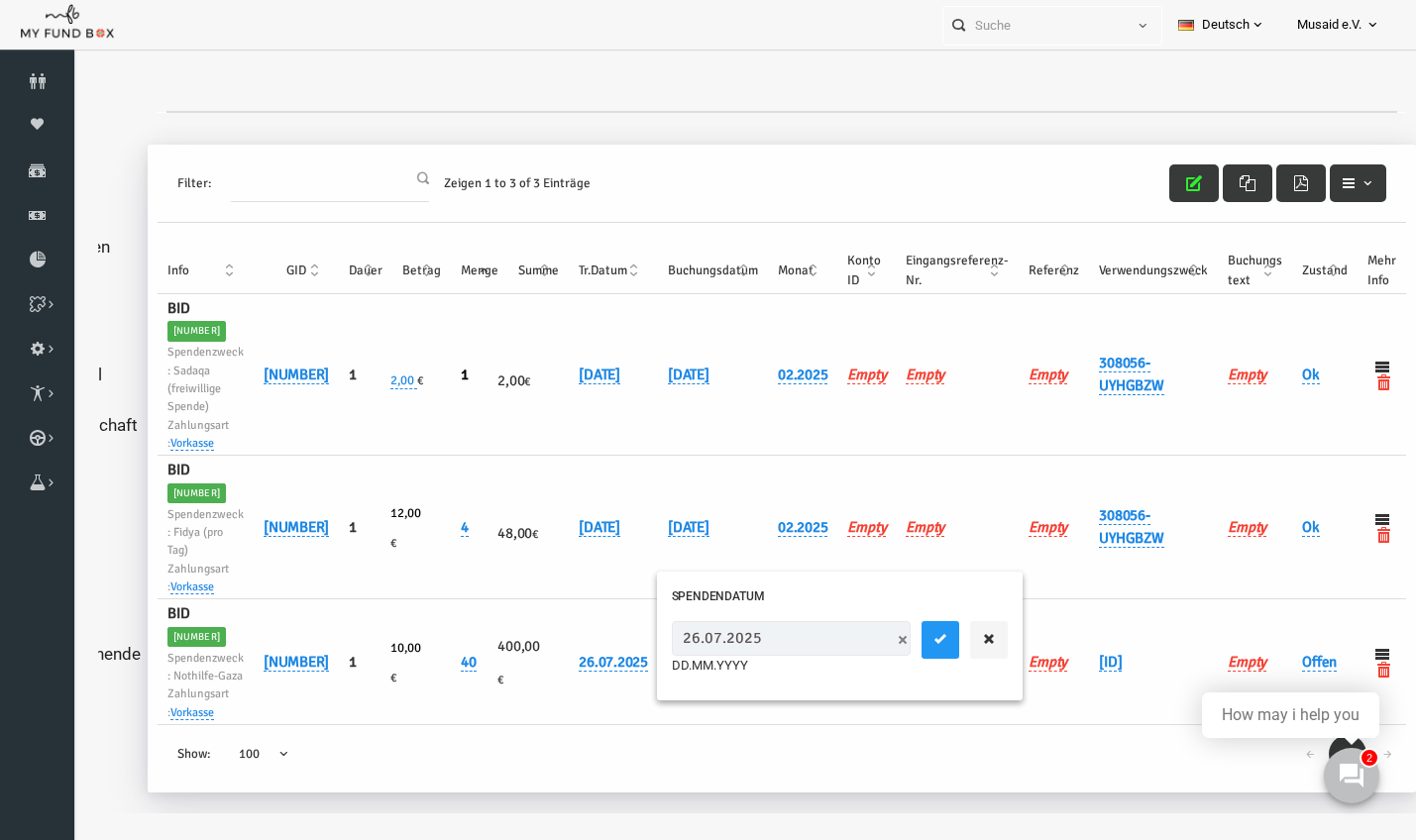 click on "26.07.2025" at bounding box center [764, 638] 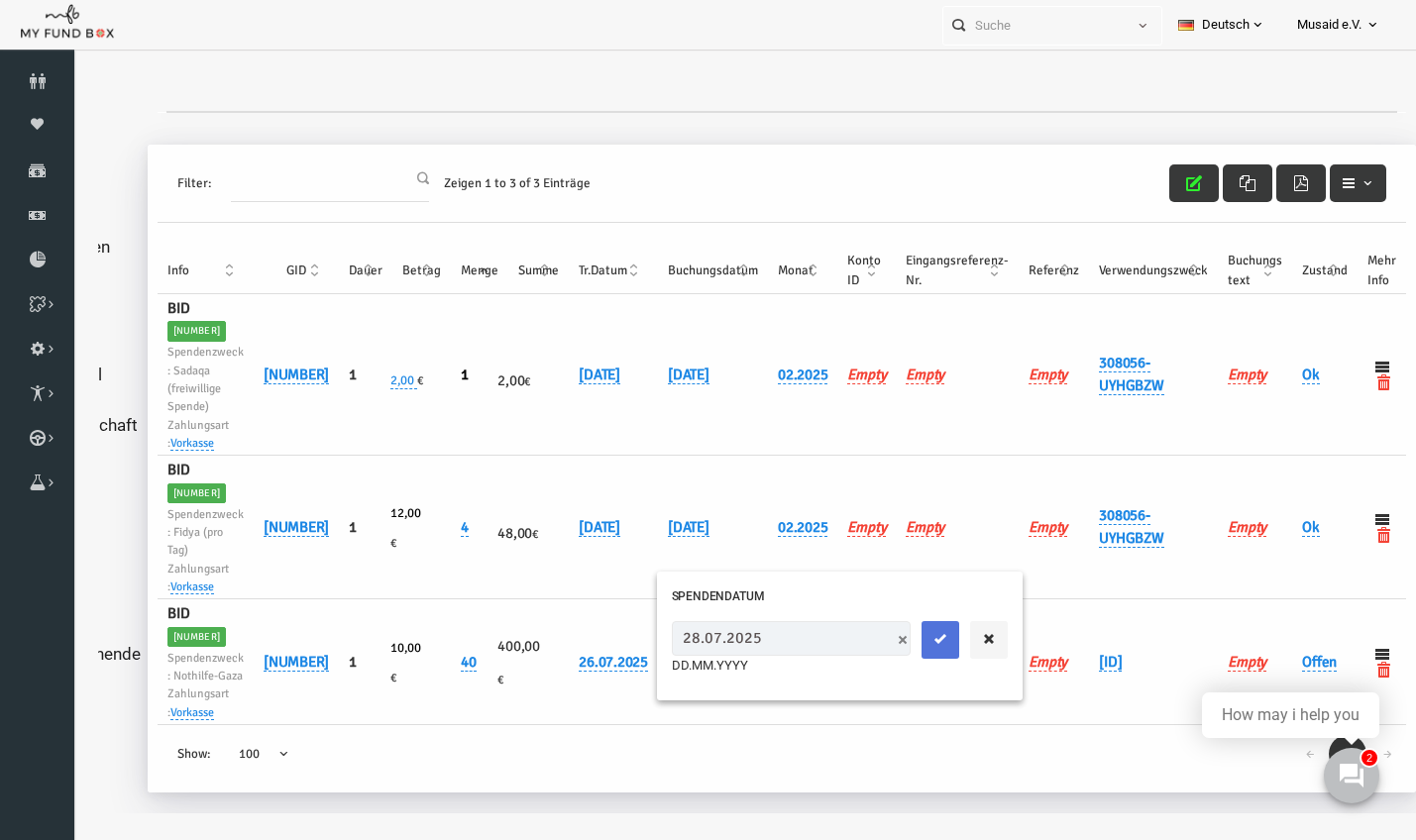 click at bounding box center [914, 640] 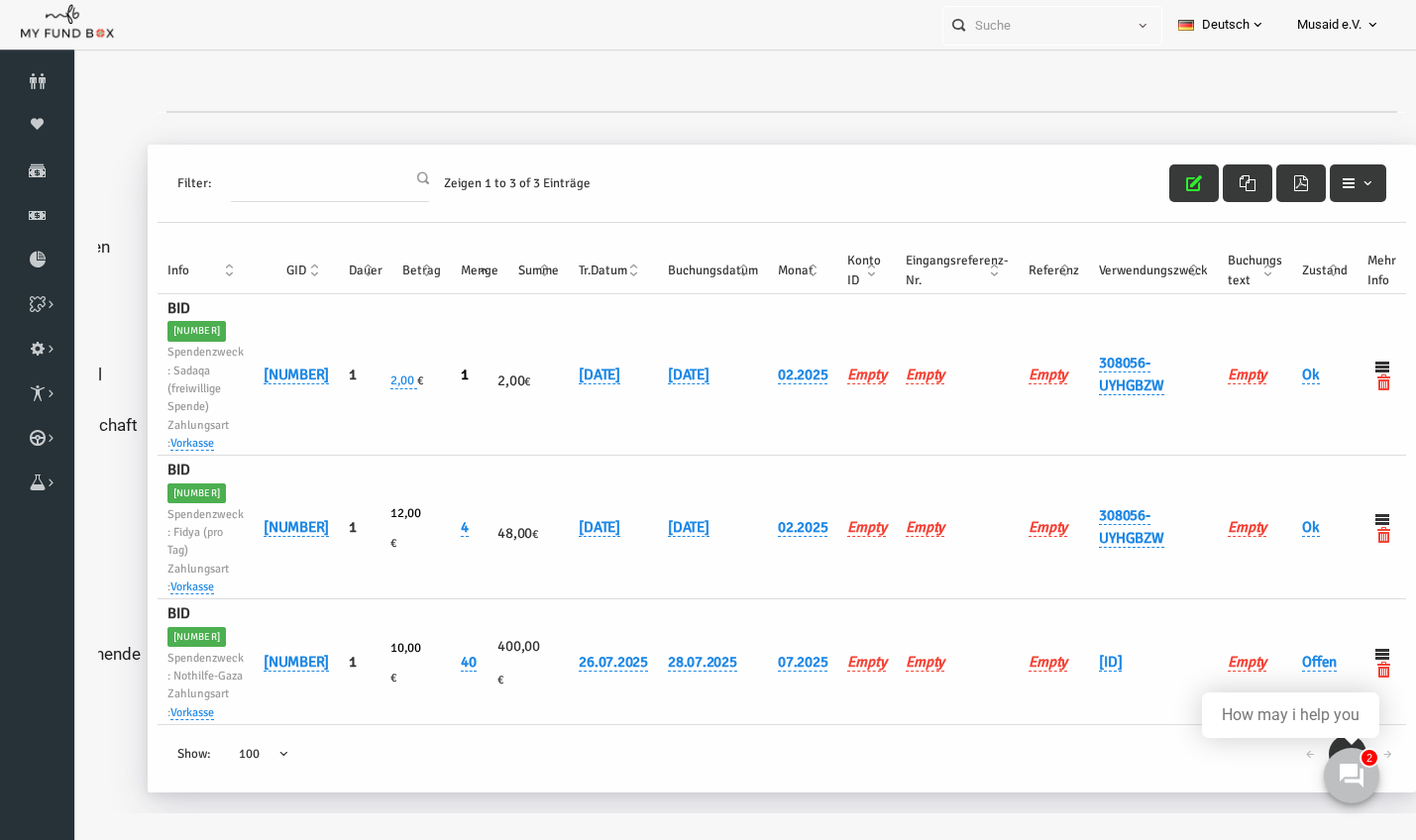 click on "Offen" at bounding box center [1298, 662] 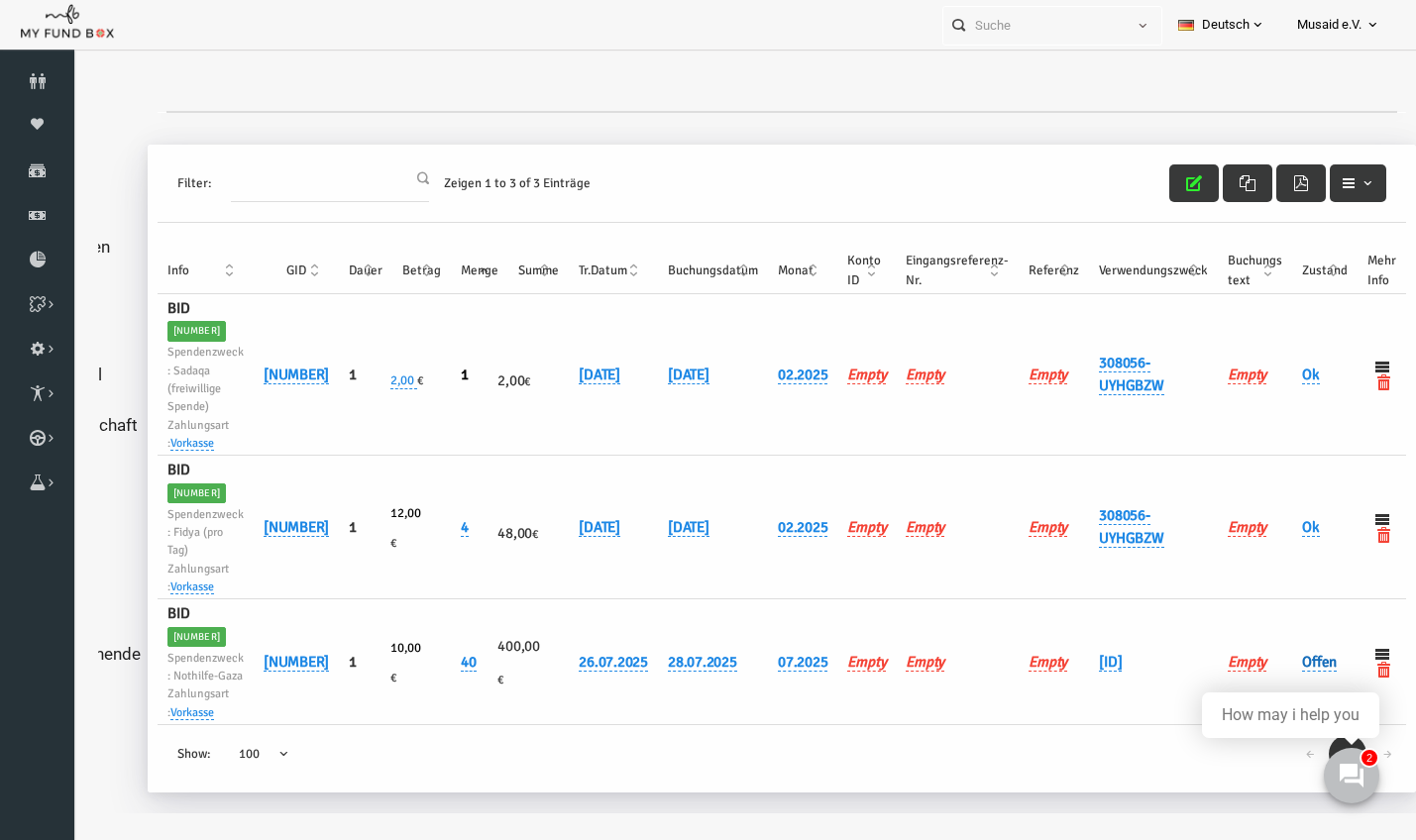 click on "Offen" at bounding box center [1292, 662] 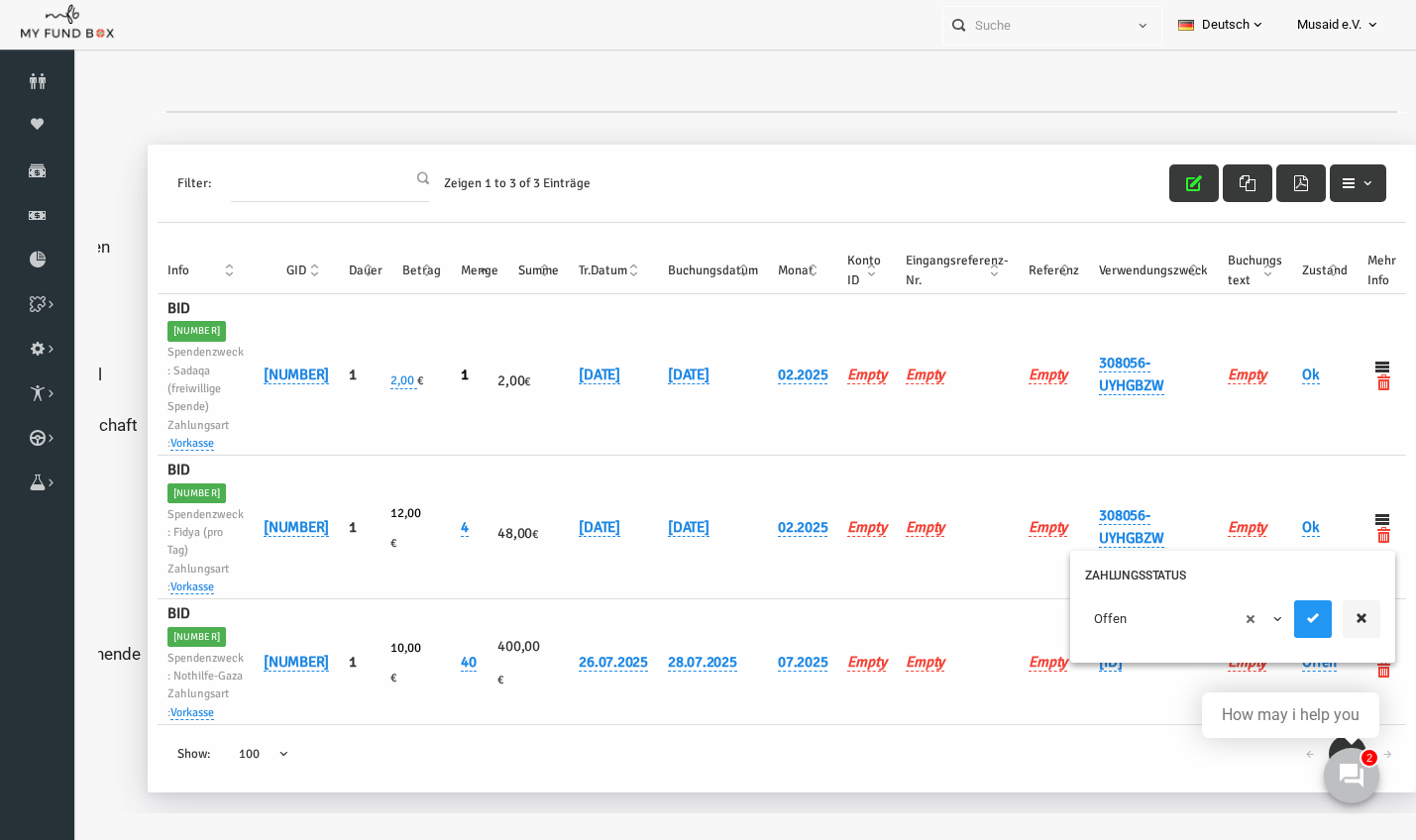 click on "× Offen" at bounding box center [1206, 624] 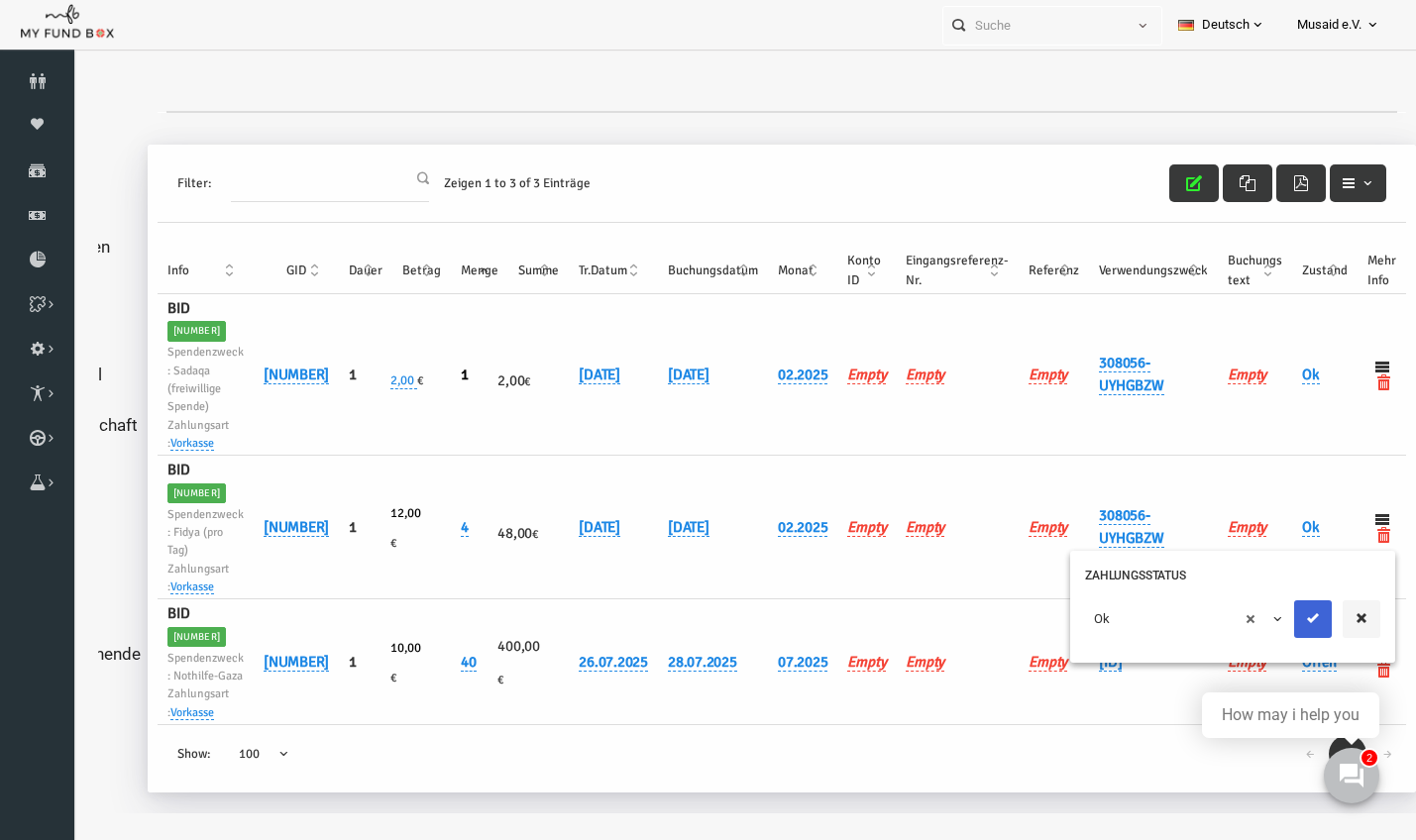 click at bounding box center (1286, 619) 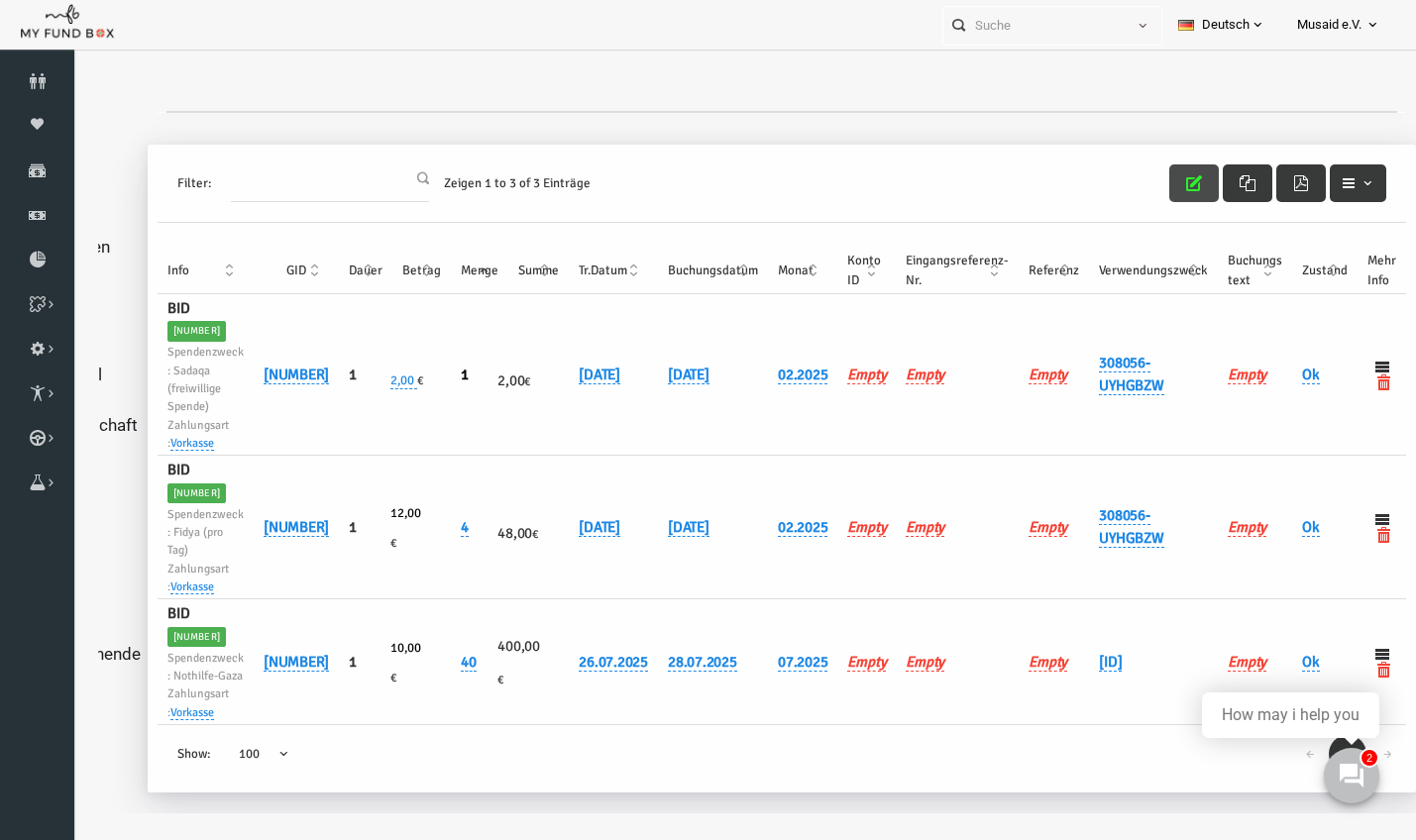 click at bounding box center (1167, 183) 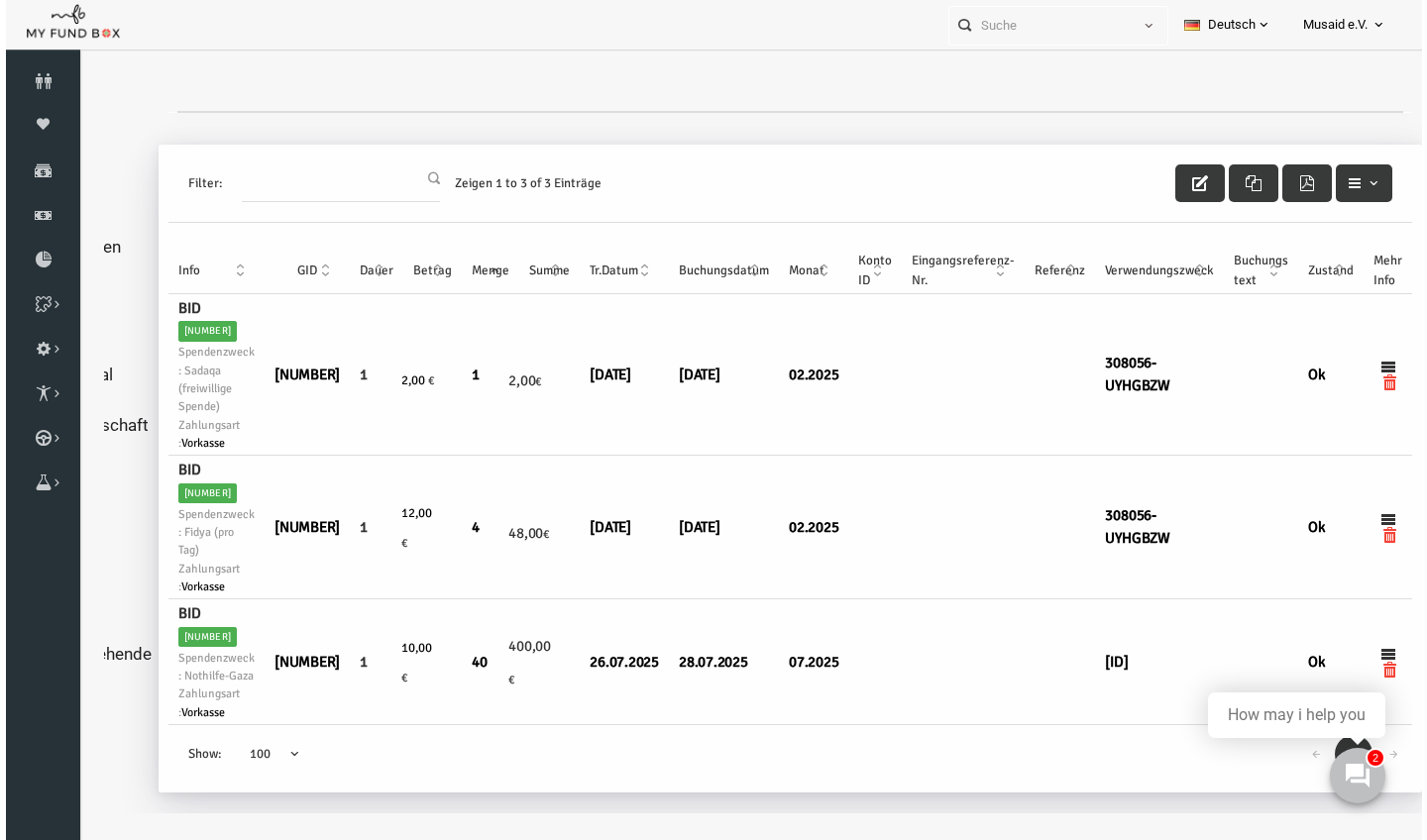 scroll, scrollTop: 0, scrollLeft: 0, axis: both 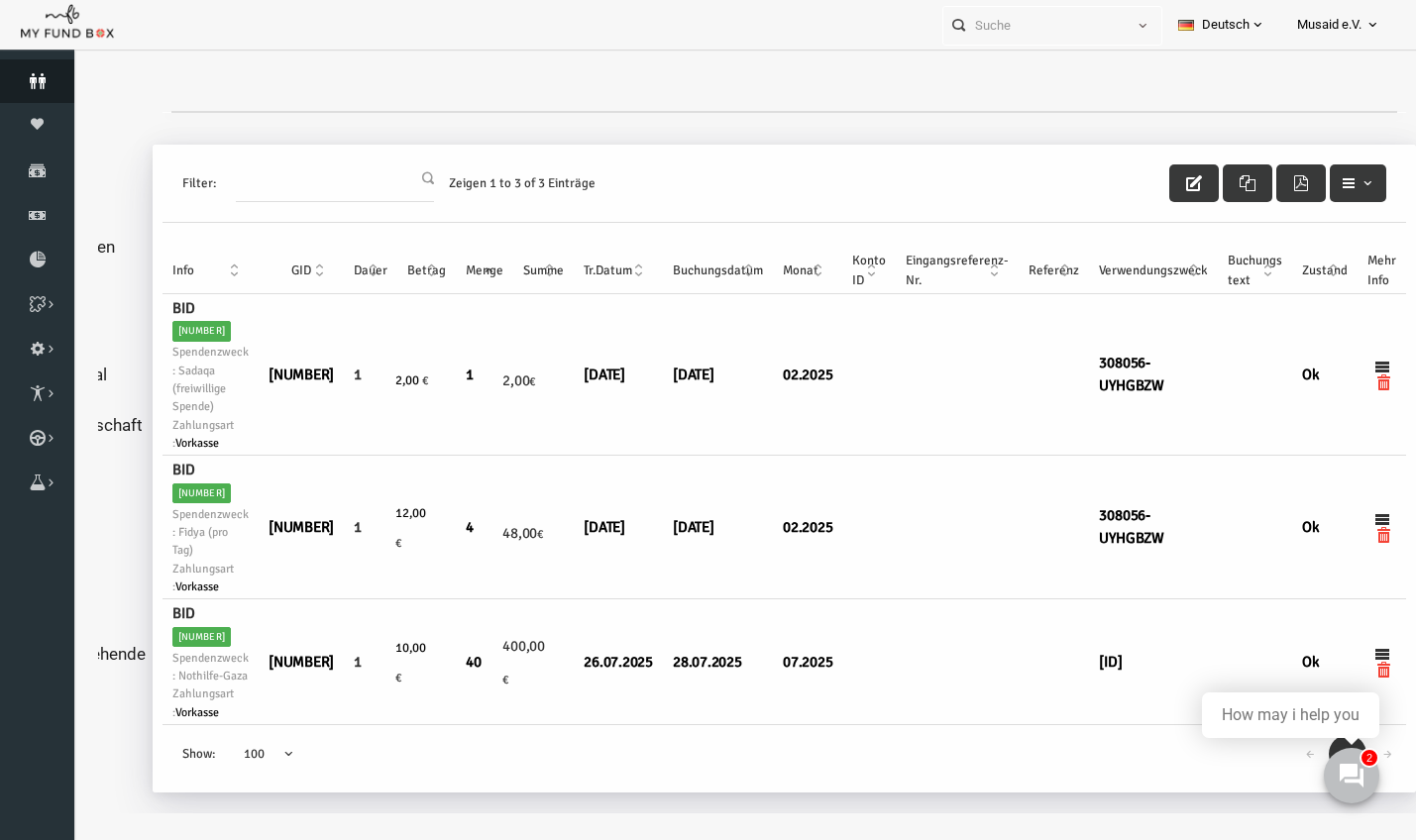 click on "Spender" at bounding box center (37, 81) 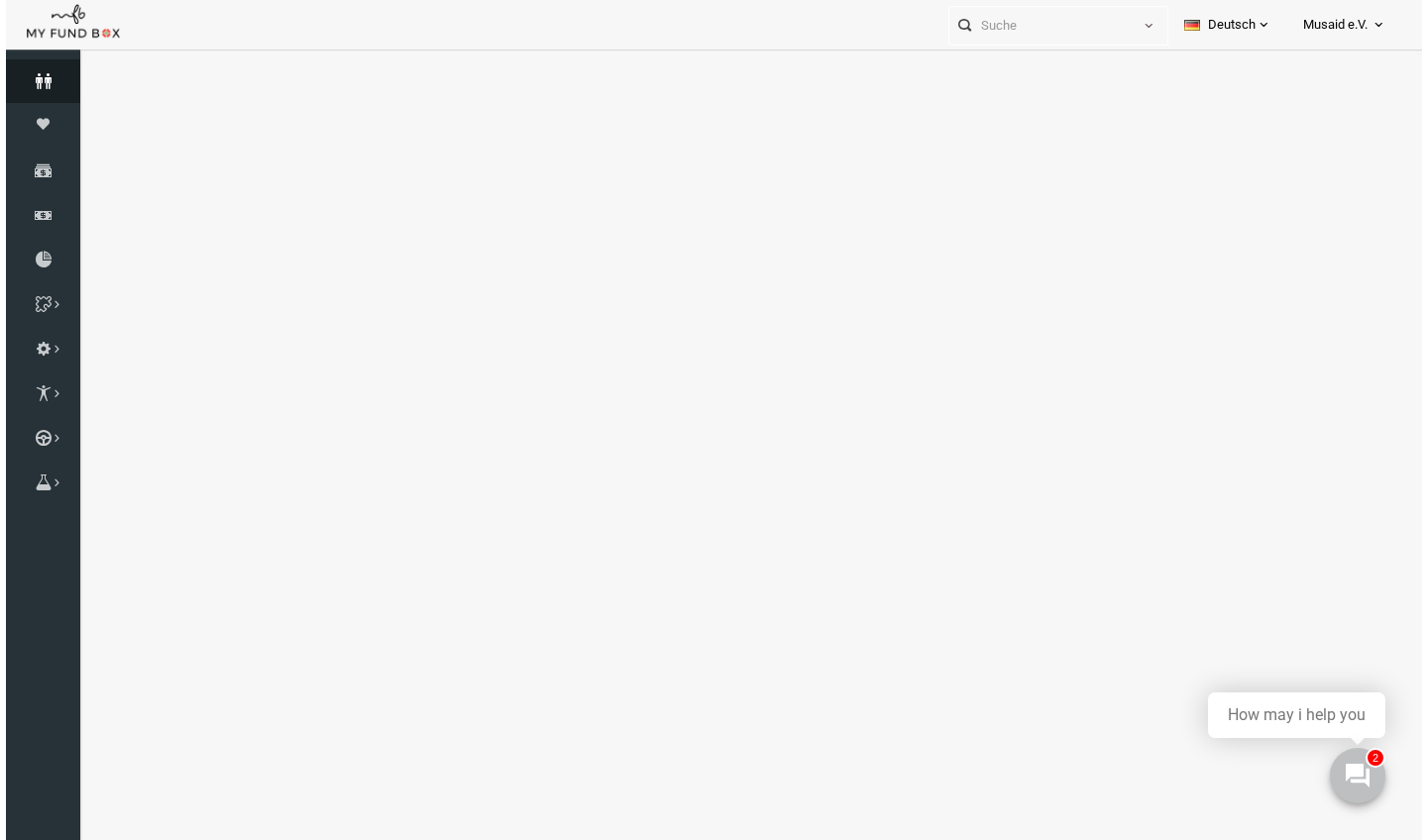 select on "100" 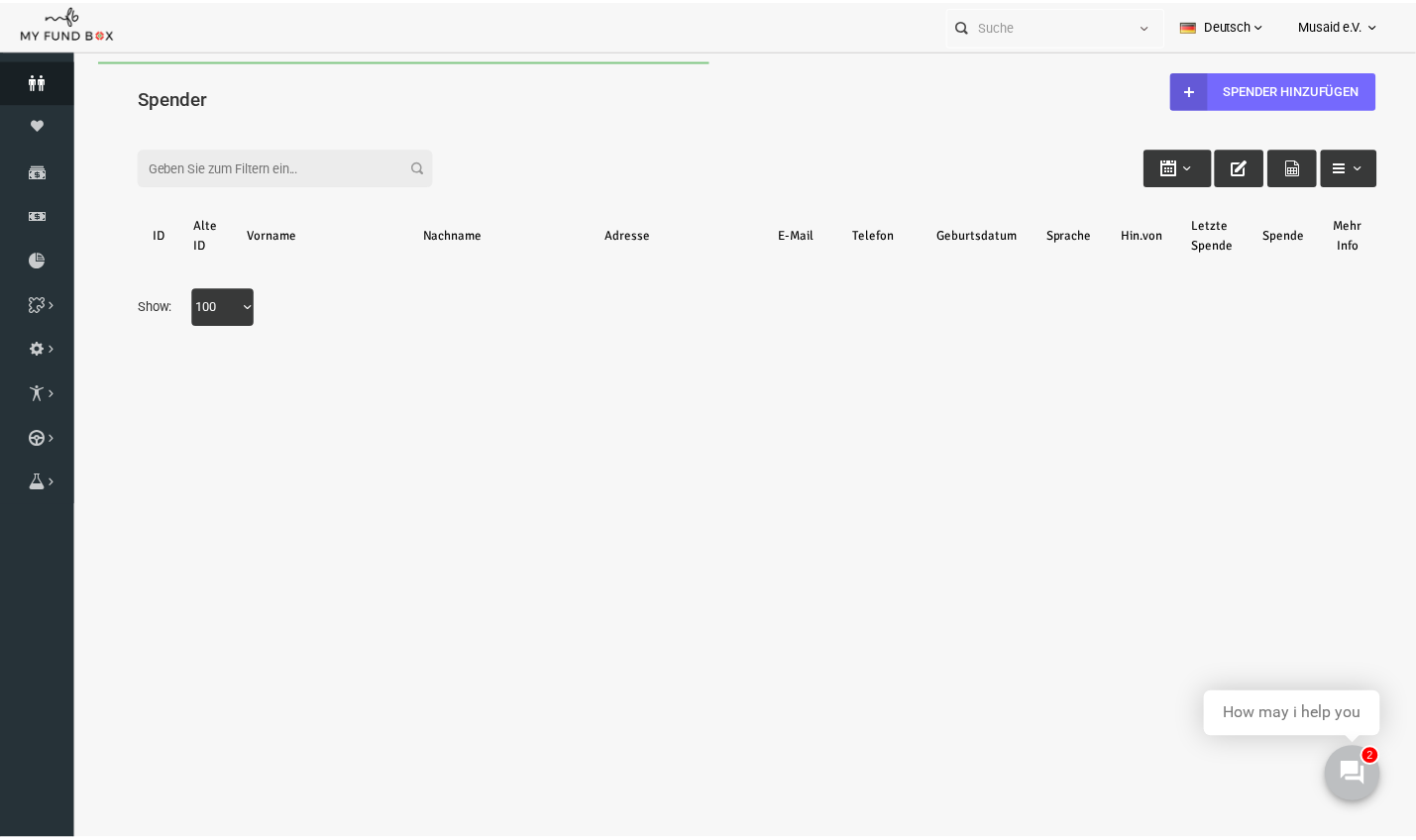 scroll, scrollTop: 0, scrollLeft: 0, axis: both 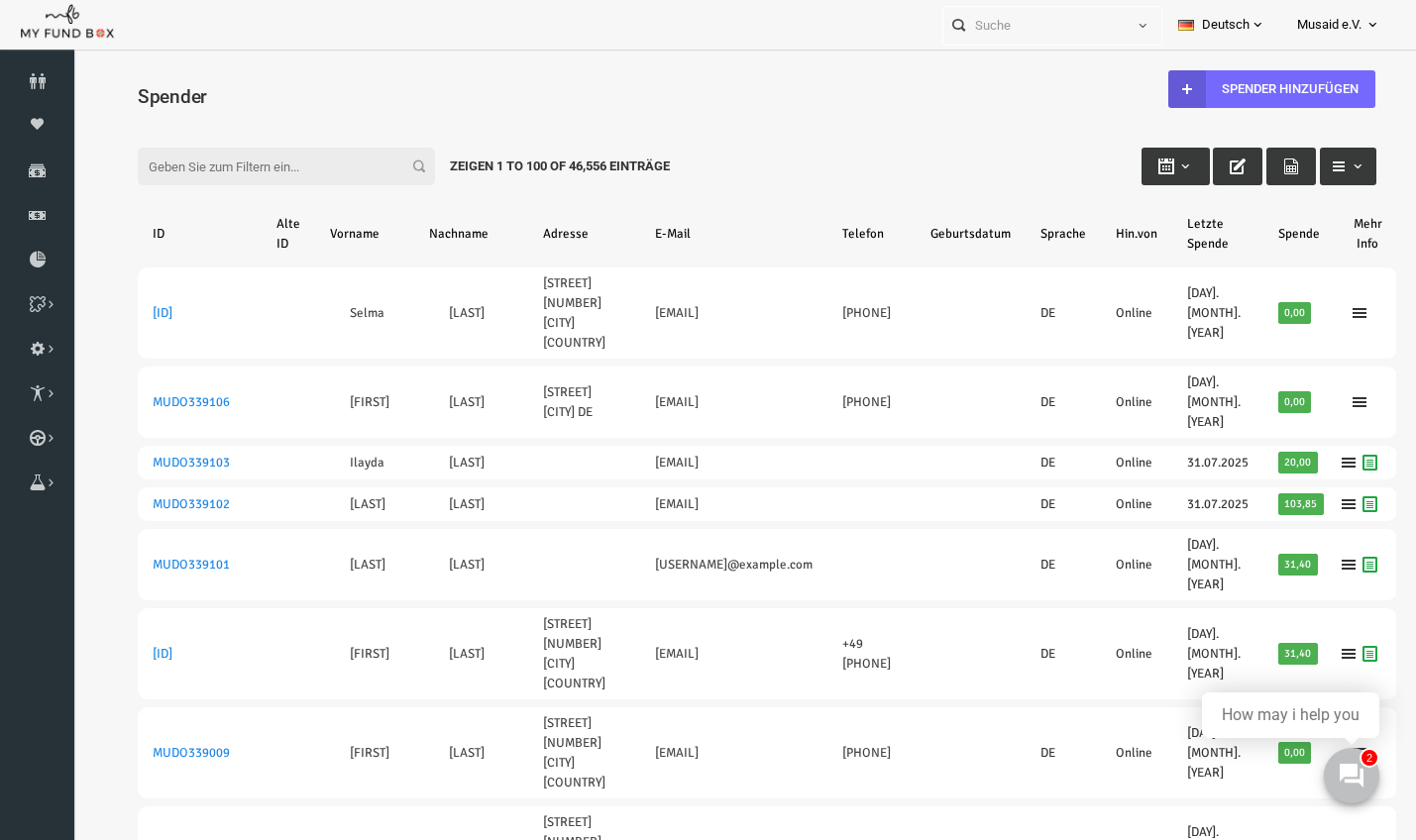 click on "Filter:" at bounding box center (260, 166) 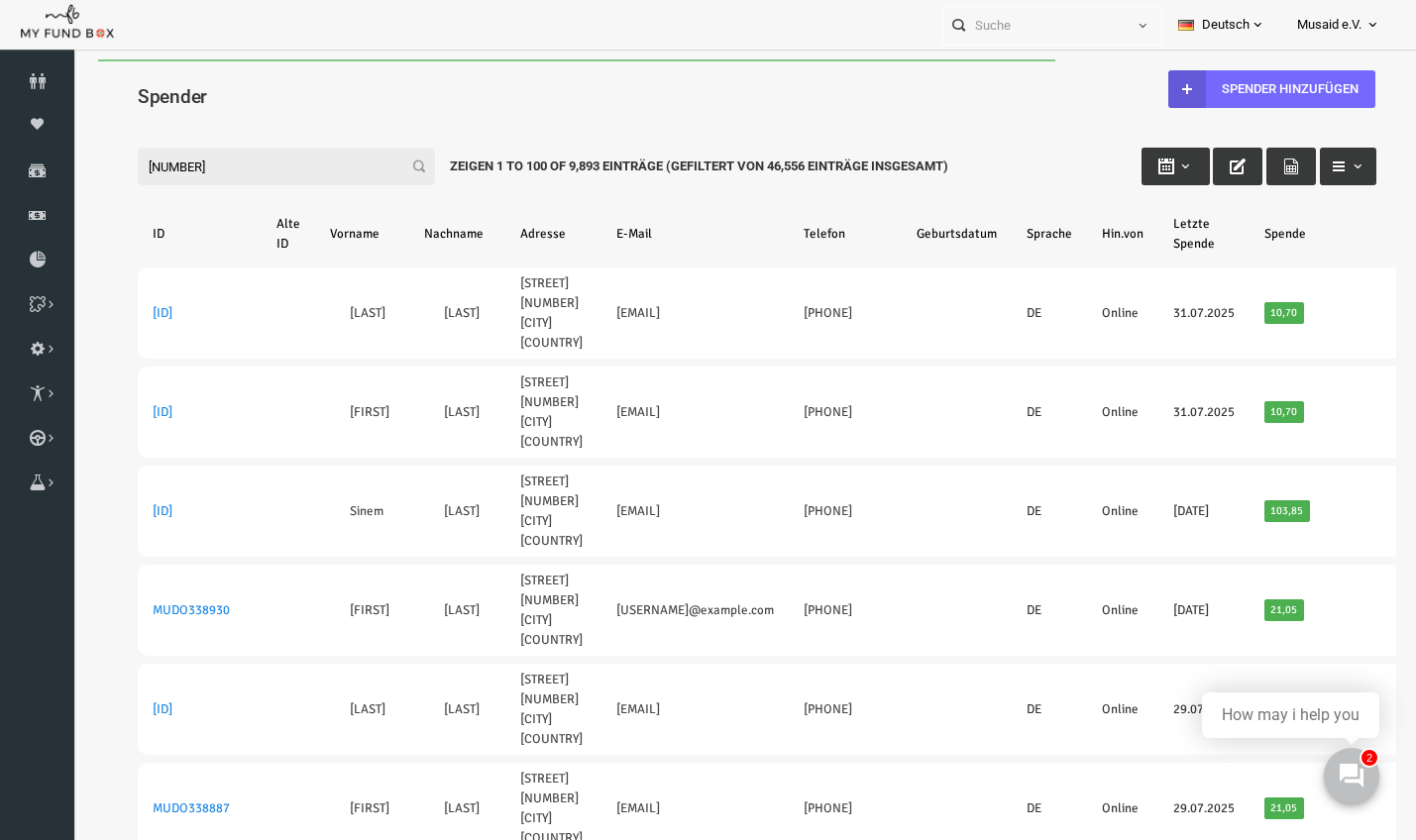 click on "3082239" at bounding box center (260, 166) 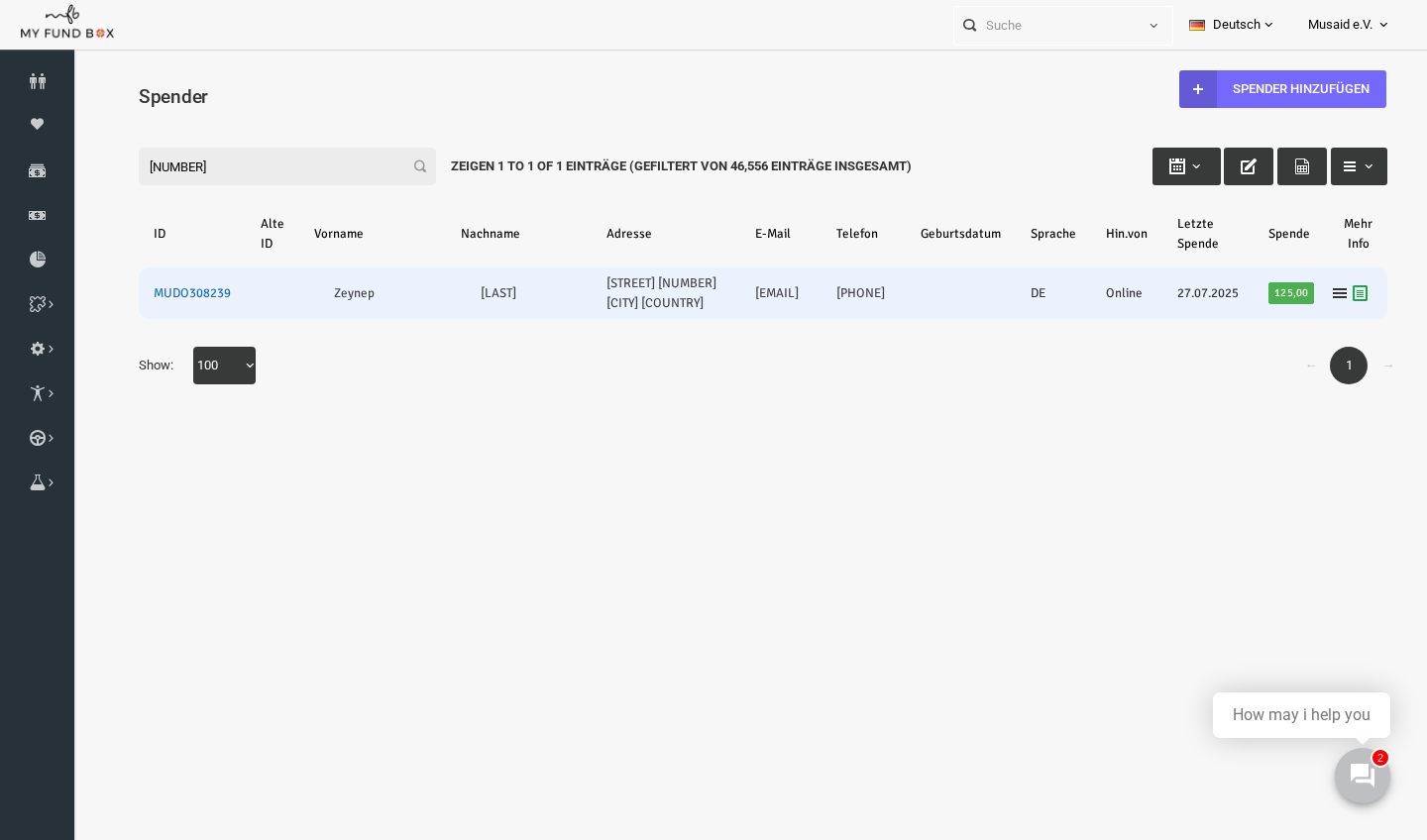 type on "308239" 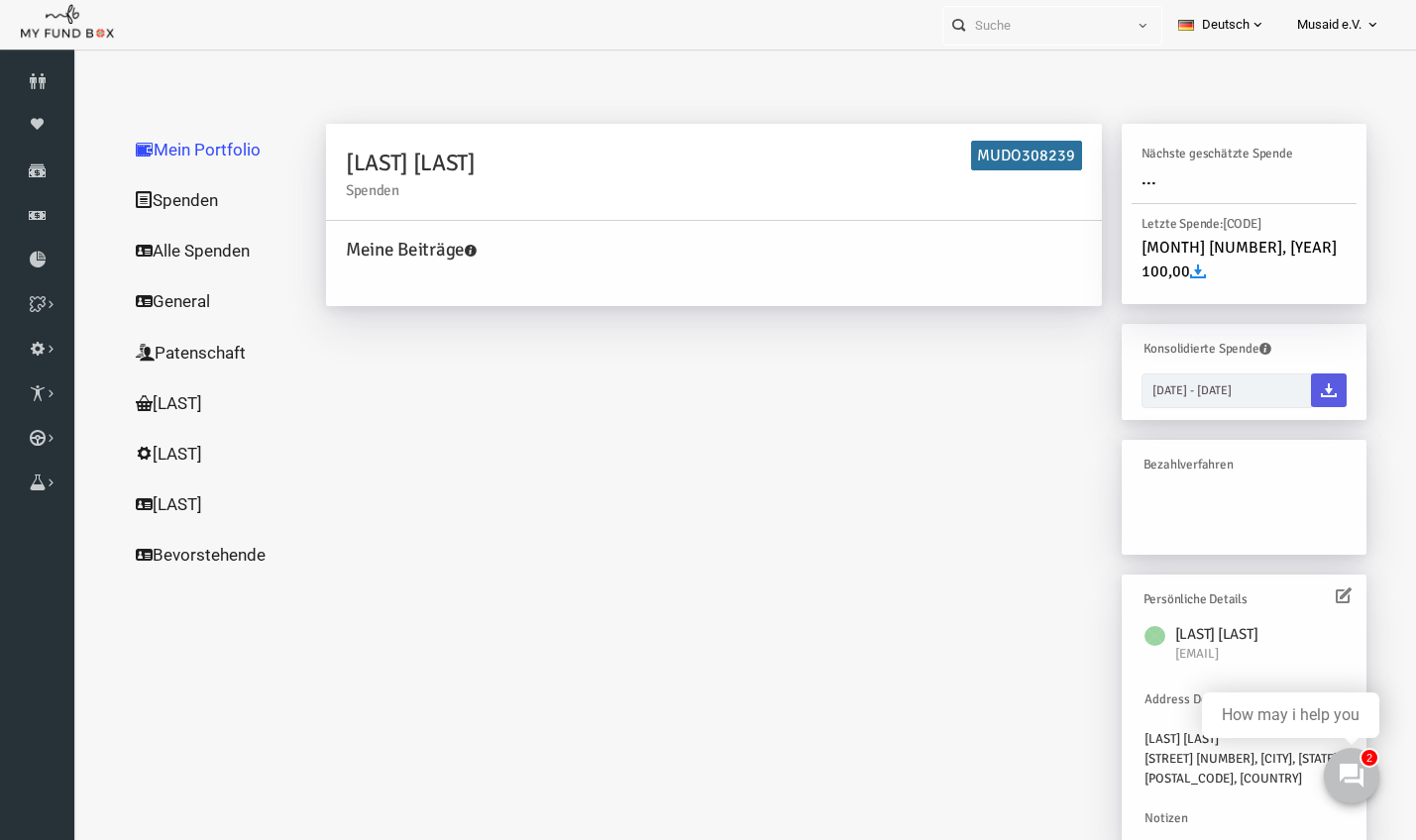 scroll, scrollTop: 23, scrollLeft: 0, axis: vertical 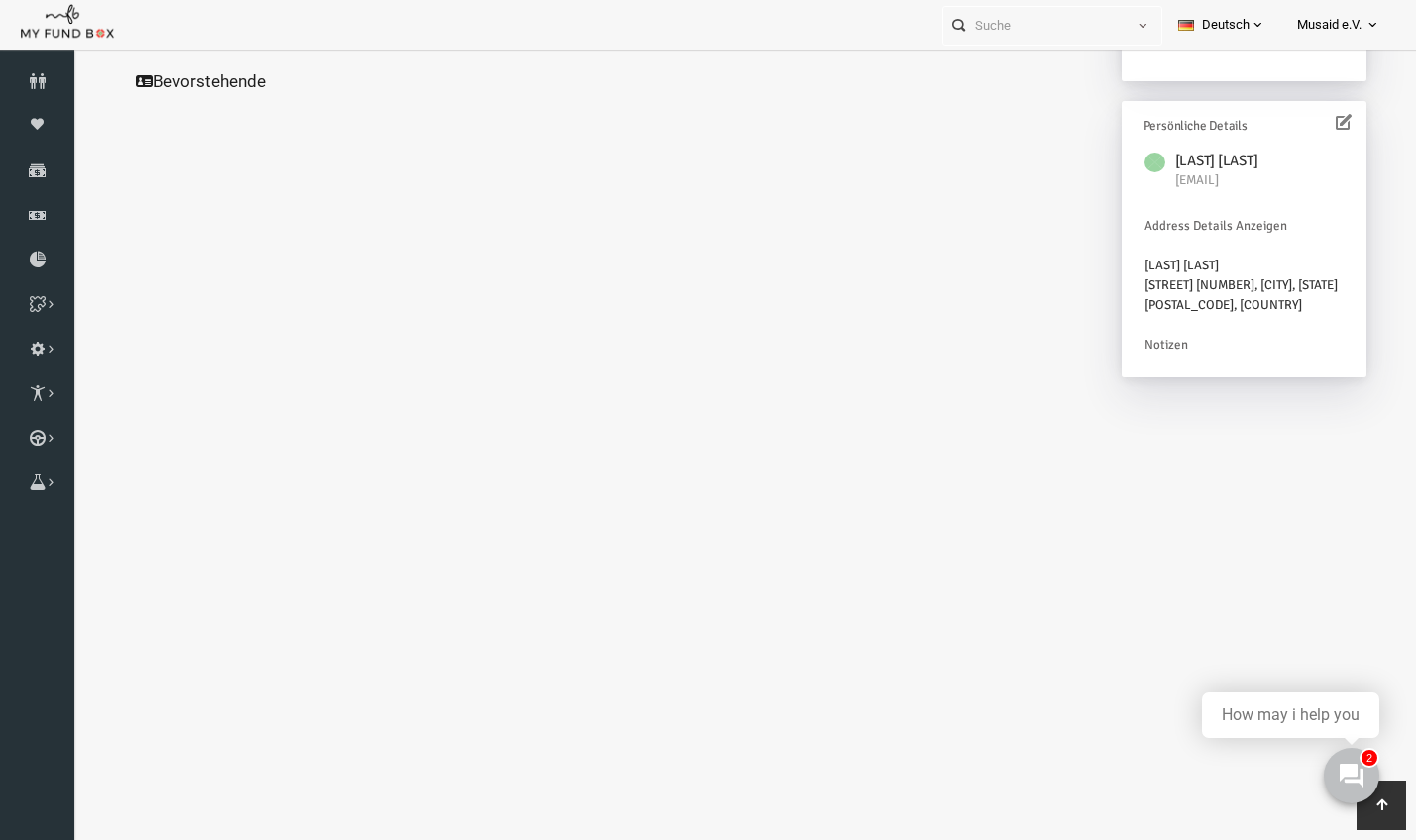 click on "Alle Spenden" at bounding box center (190, -223) 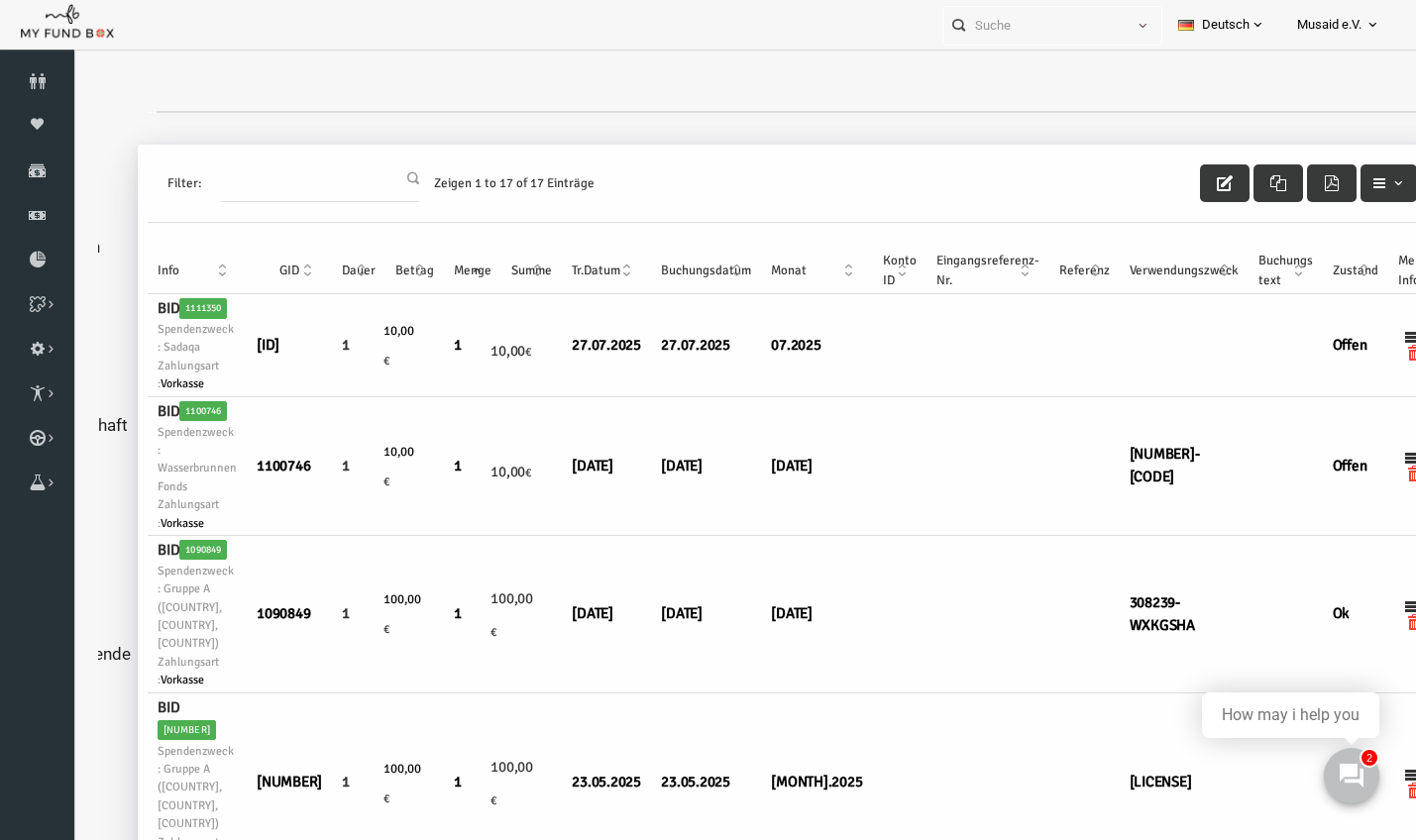 scroll, scrollTop: 0, scrollLeft: 0, axis: both 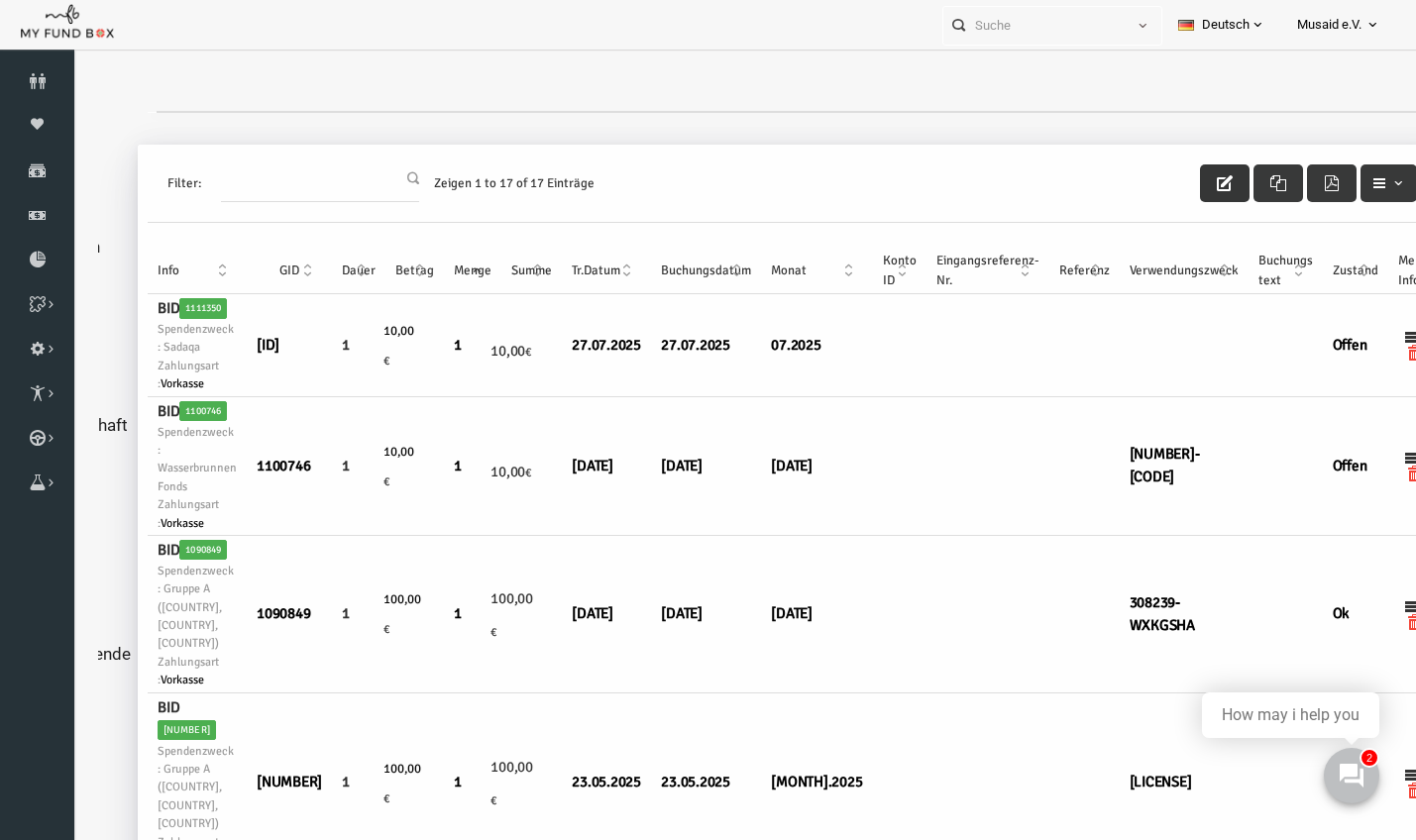 click at bounding box center (1198, 183) 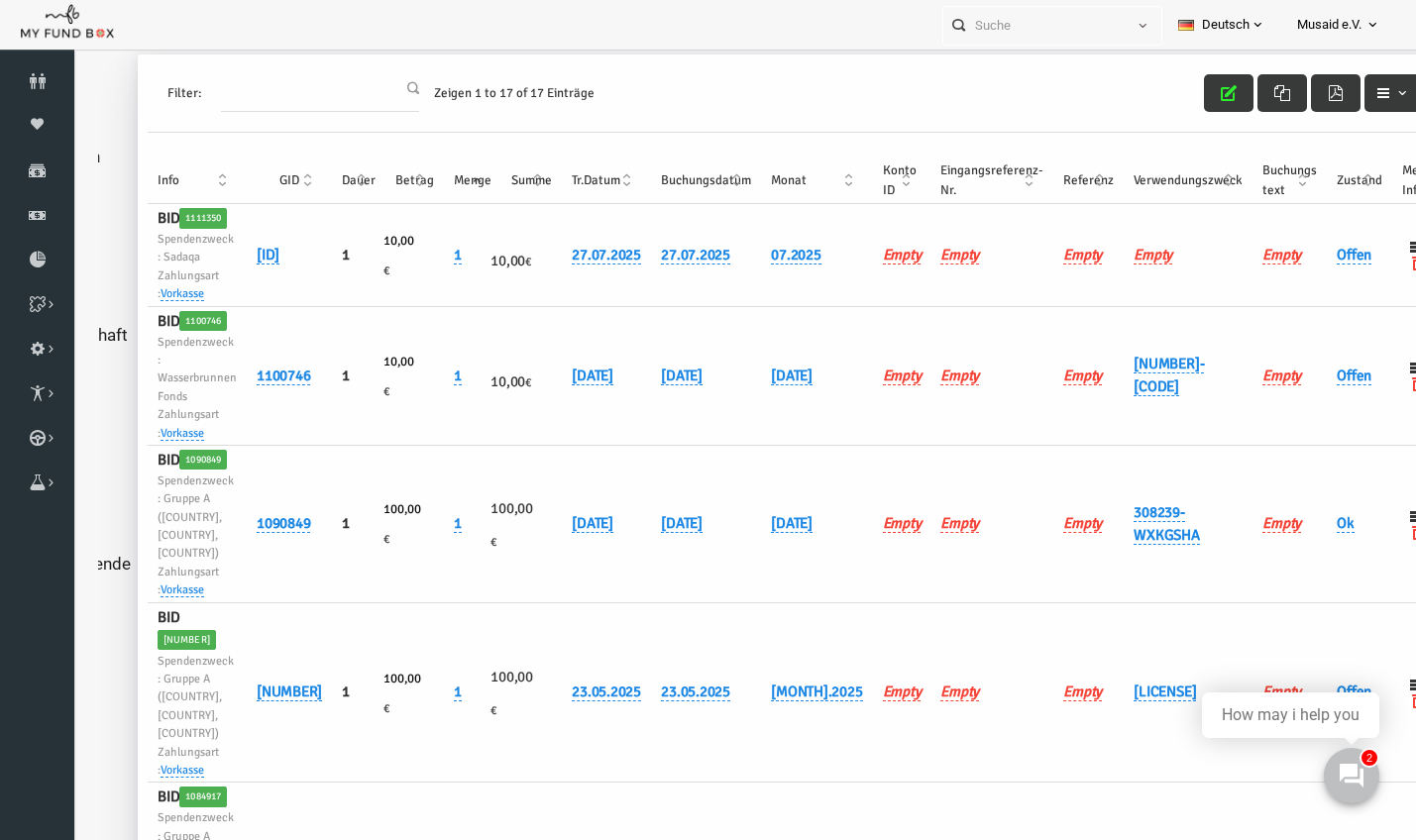 scroll, scrollTop: 96, scrollLeft: 0, axis: vertical 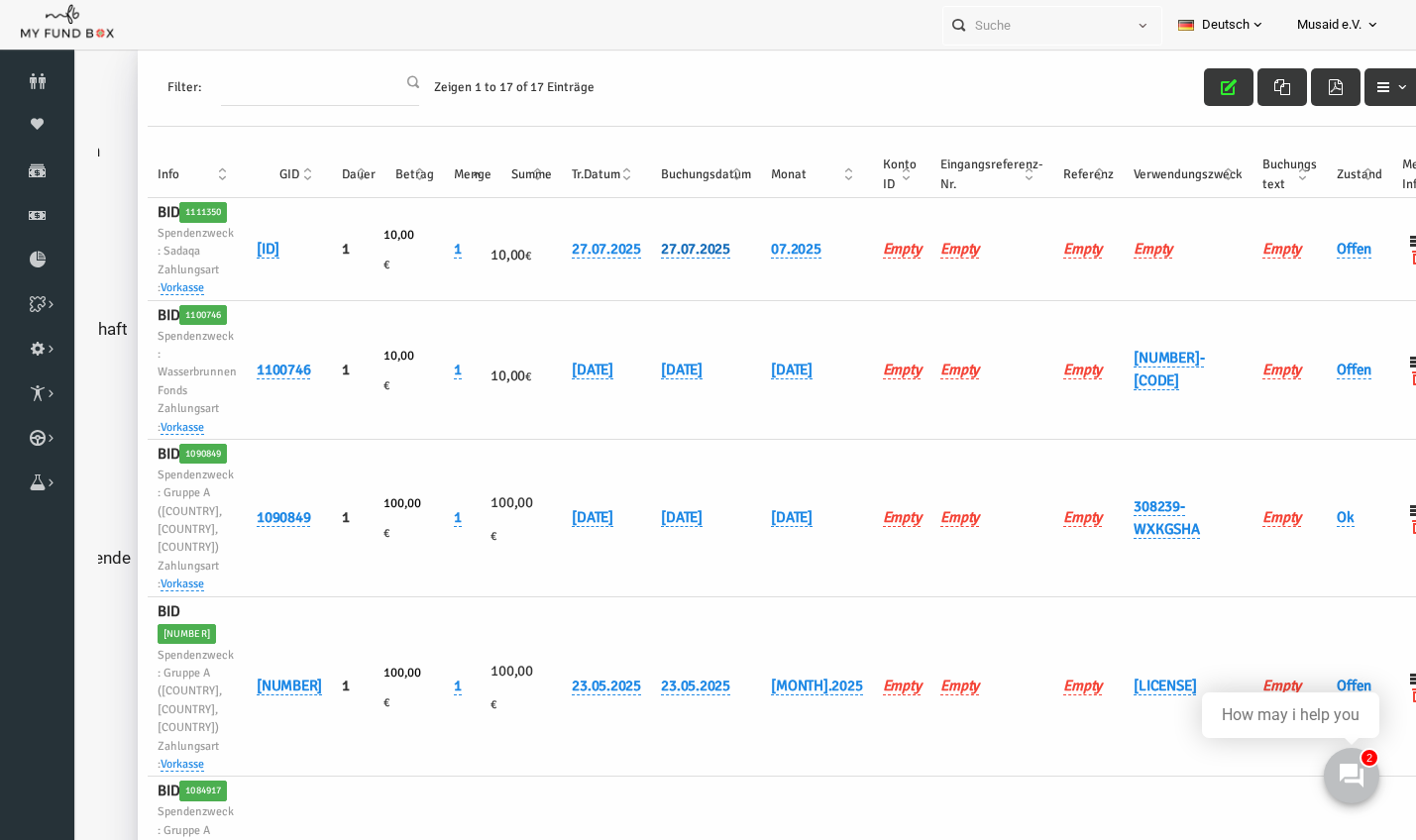 click on "27.07.2025" at bounding box center (669, 249) 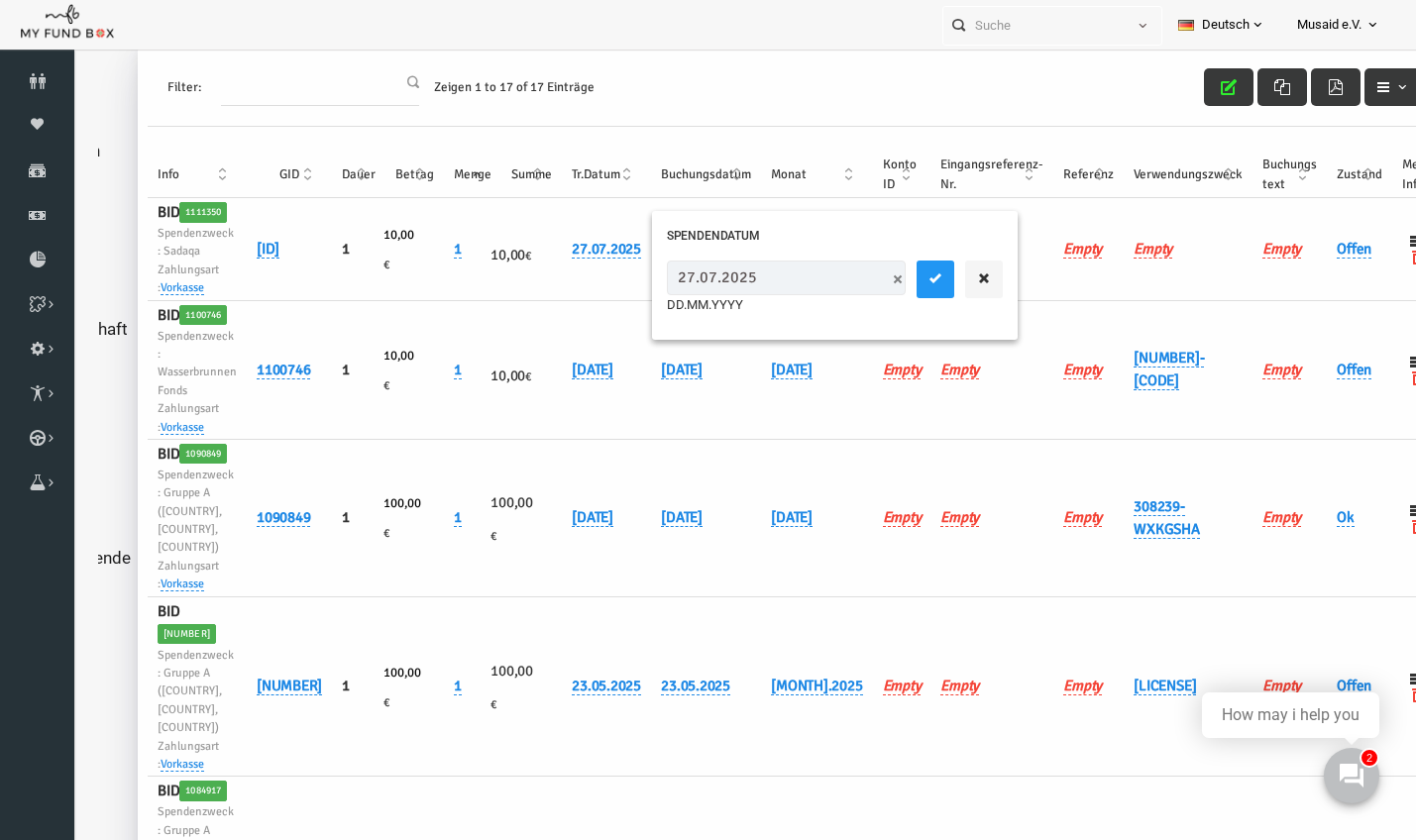 click on "27.07.2025" at bounding box center (759, 277) 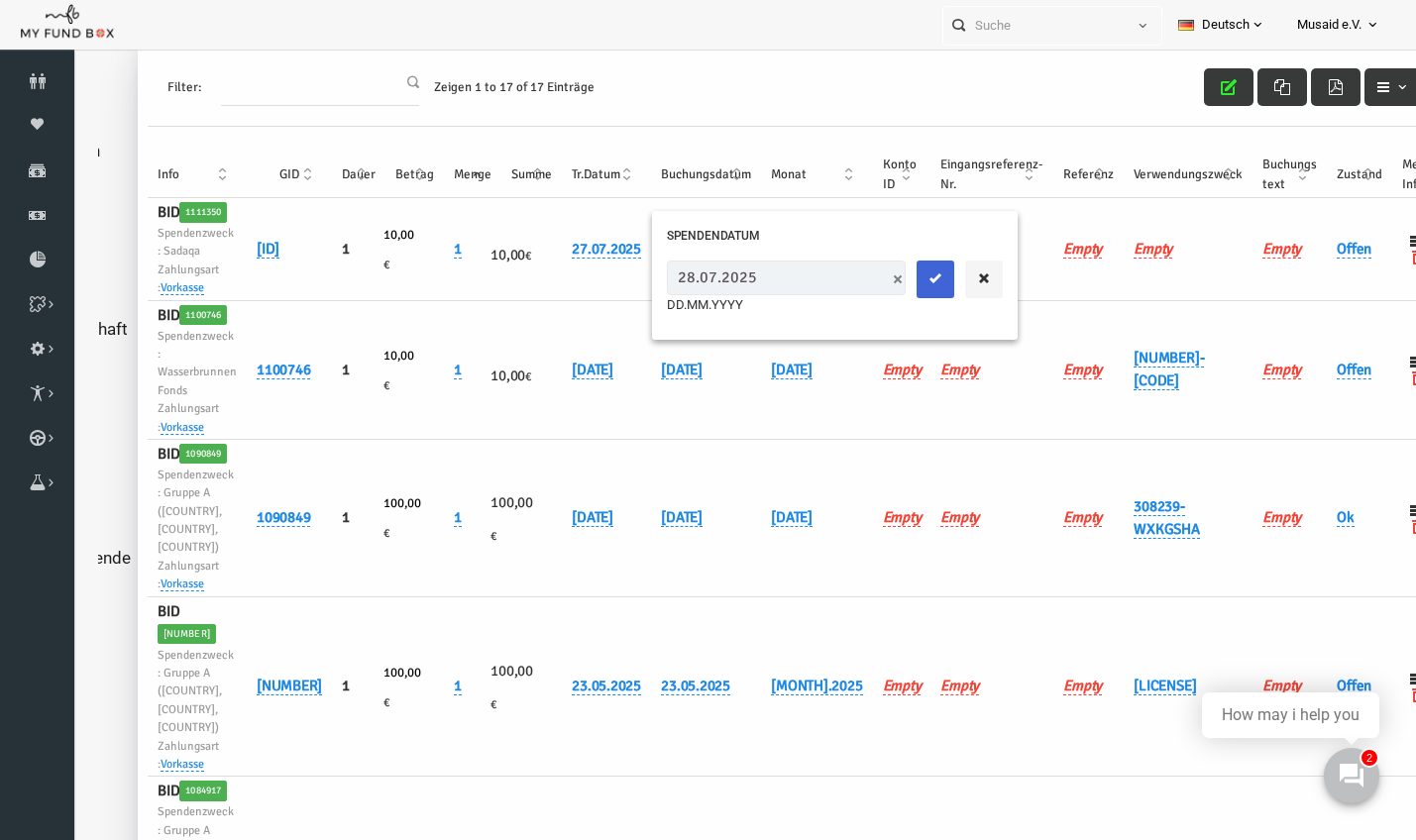 click at bounding box center [909, 279] 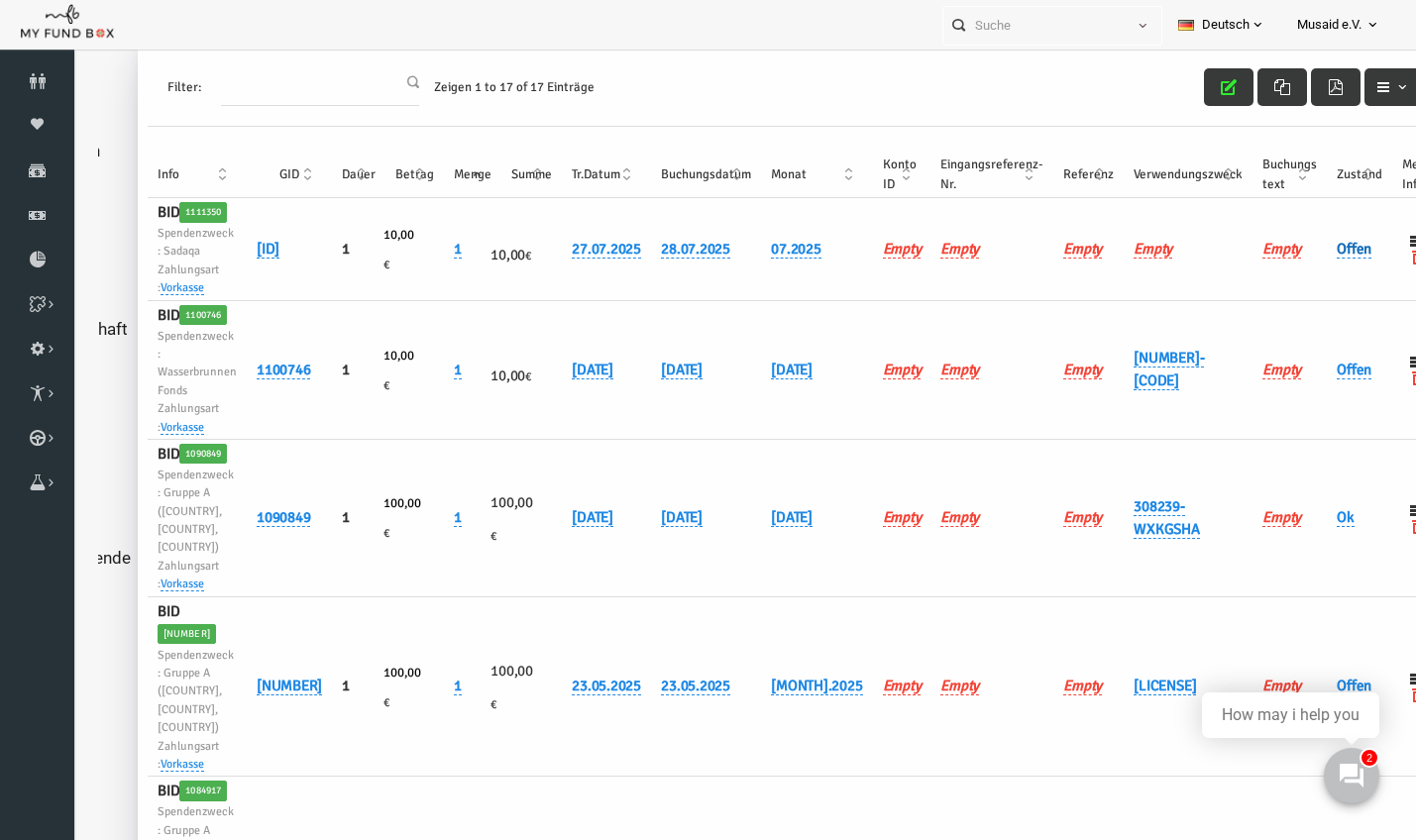click on "Offen" at bounding box center [1327, 249] 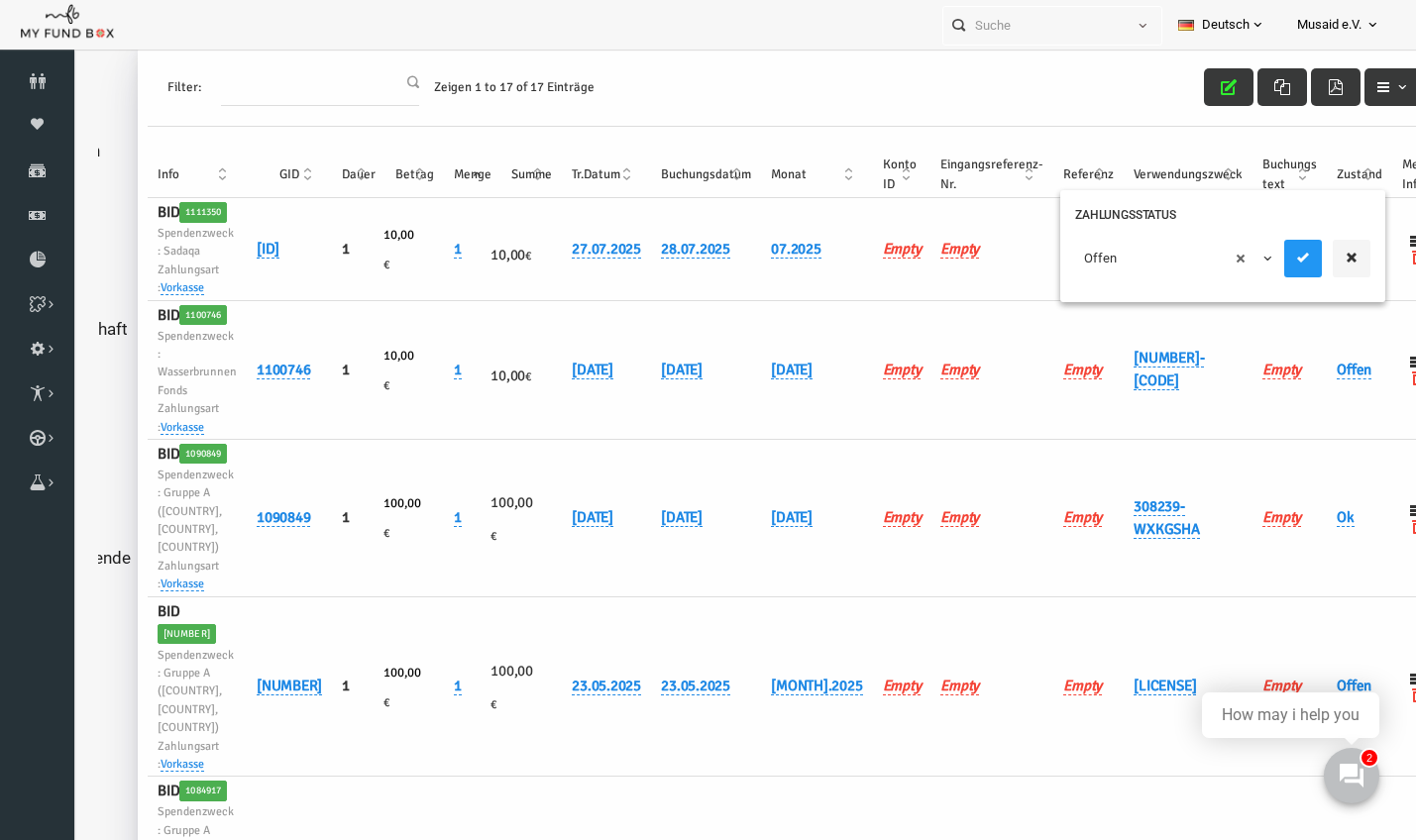 click on "× Offen" at bounding box center [1147, 259] 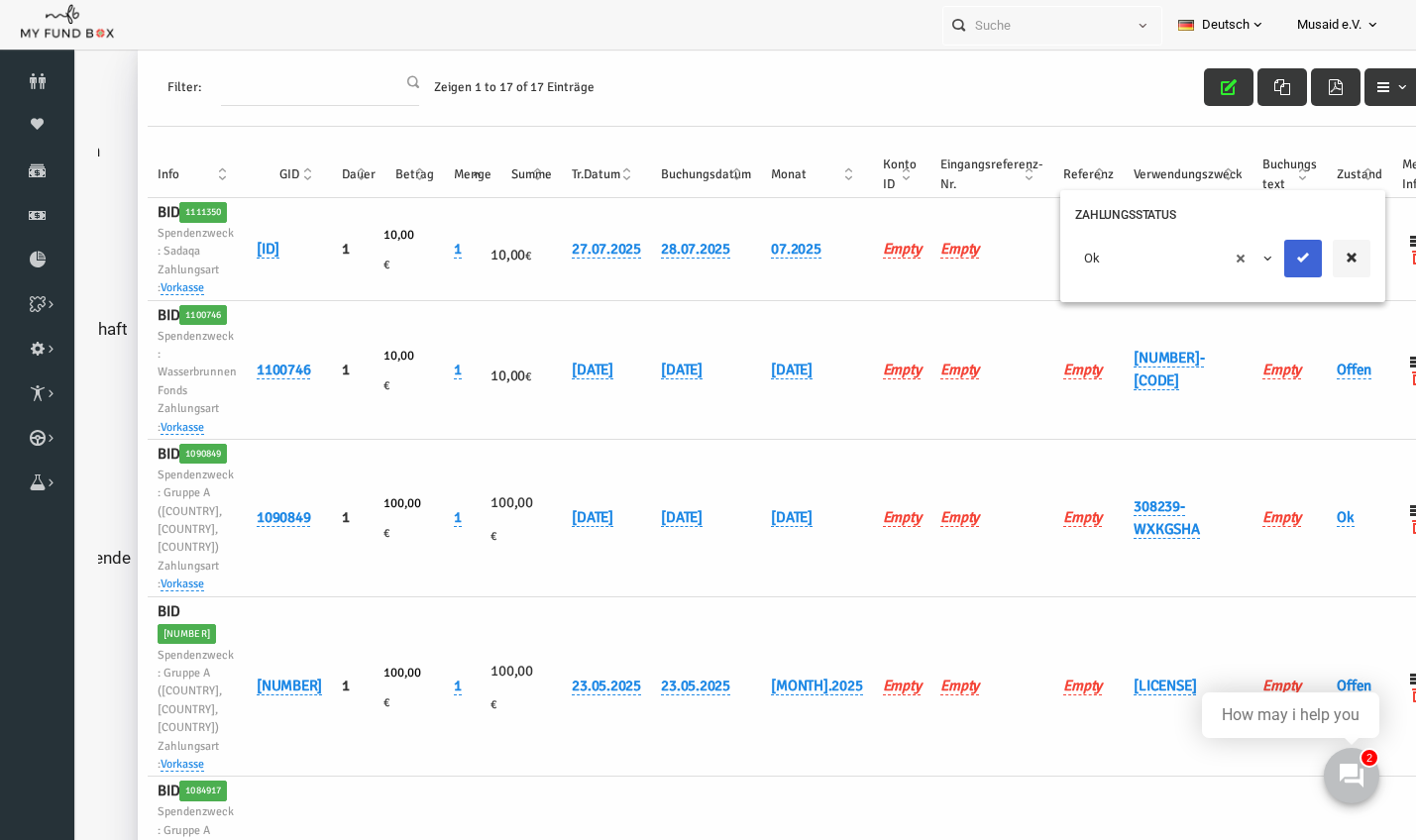 click at bounding box center [1276, 258] 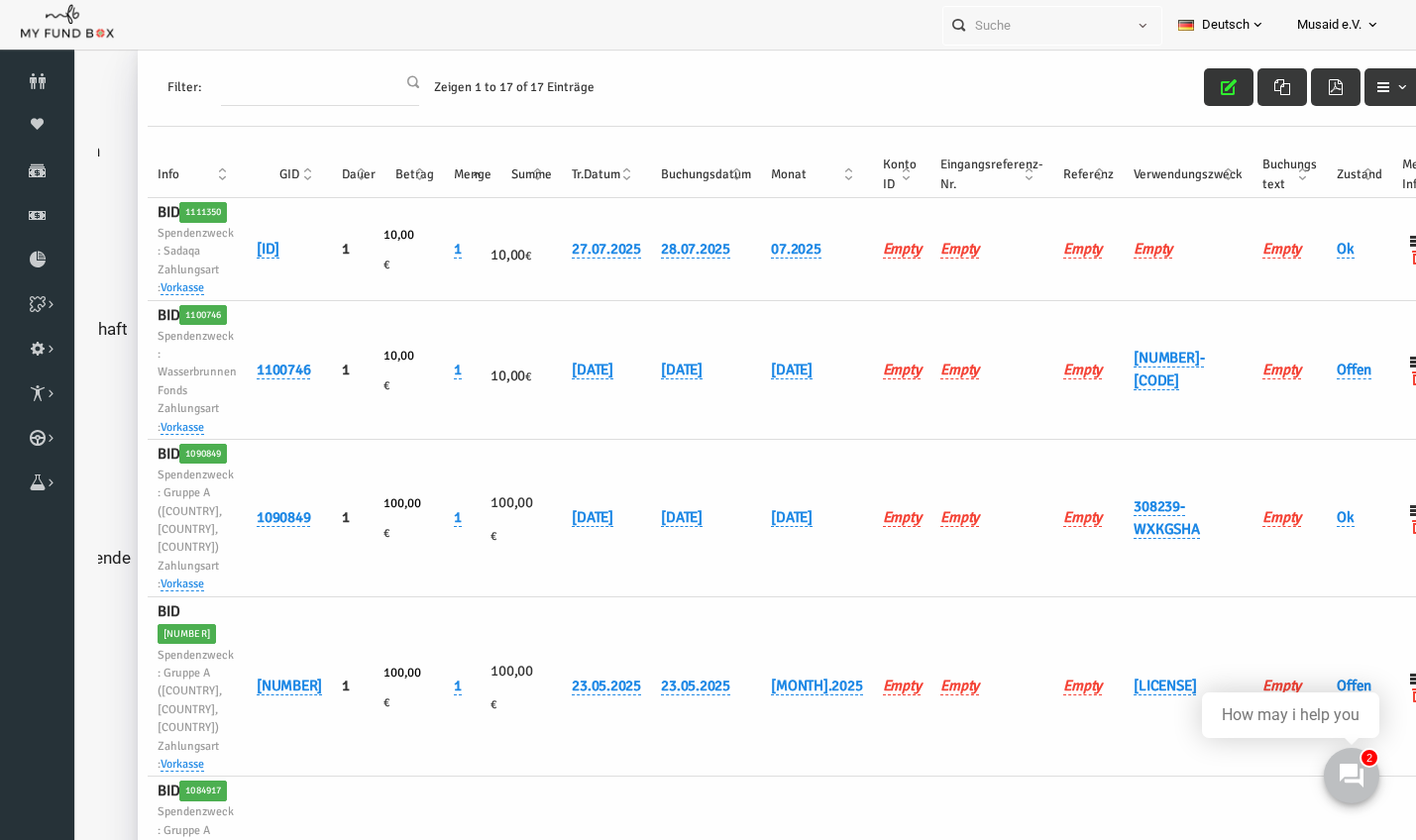 click at bounding box center [1202, 87] 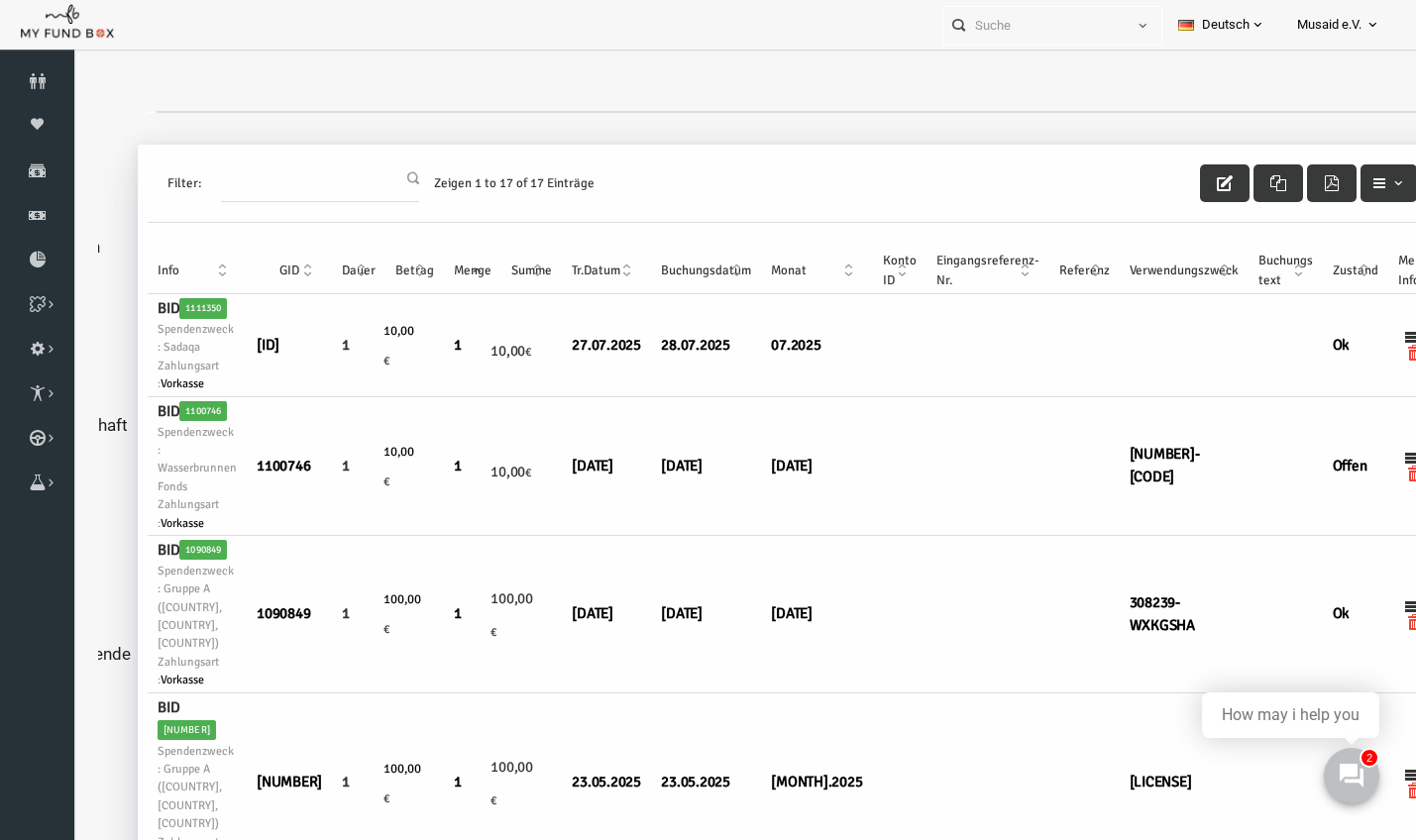 scroll, scrollTop: 0, scrollLeft: 0, axis: both 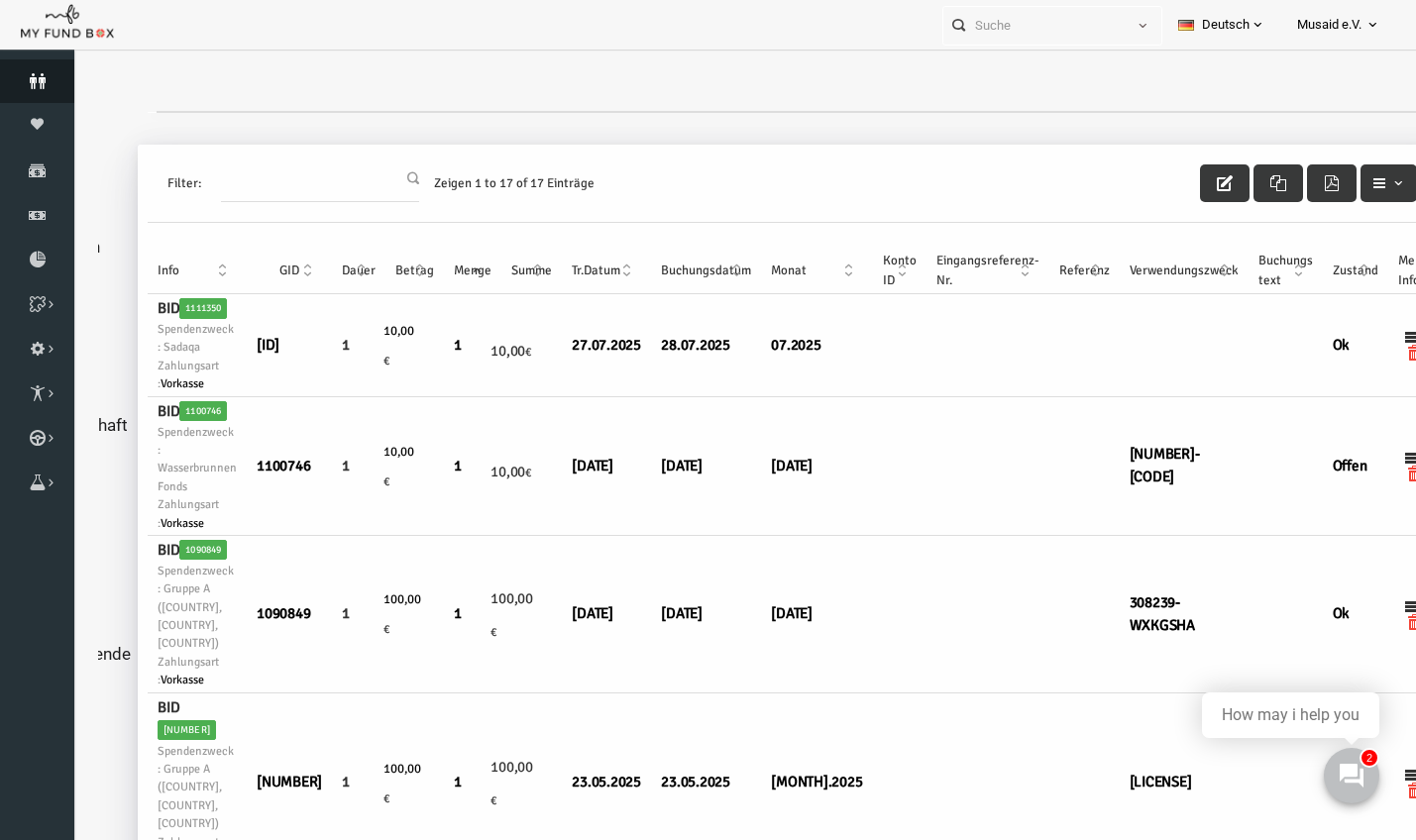 click on "Spender" at bounding box center (37, 81) 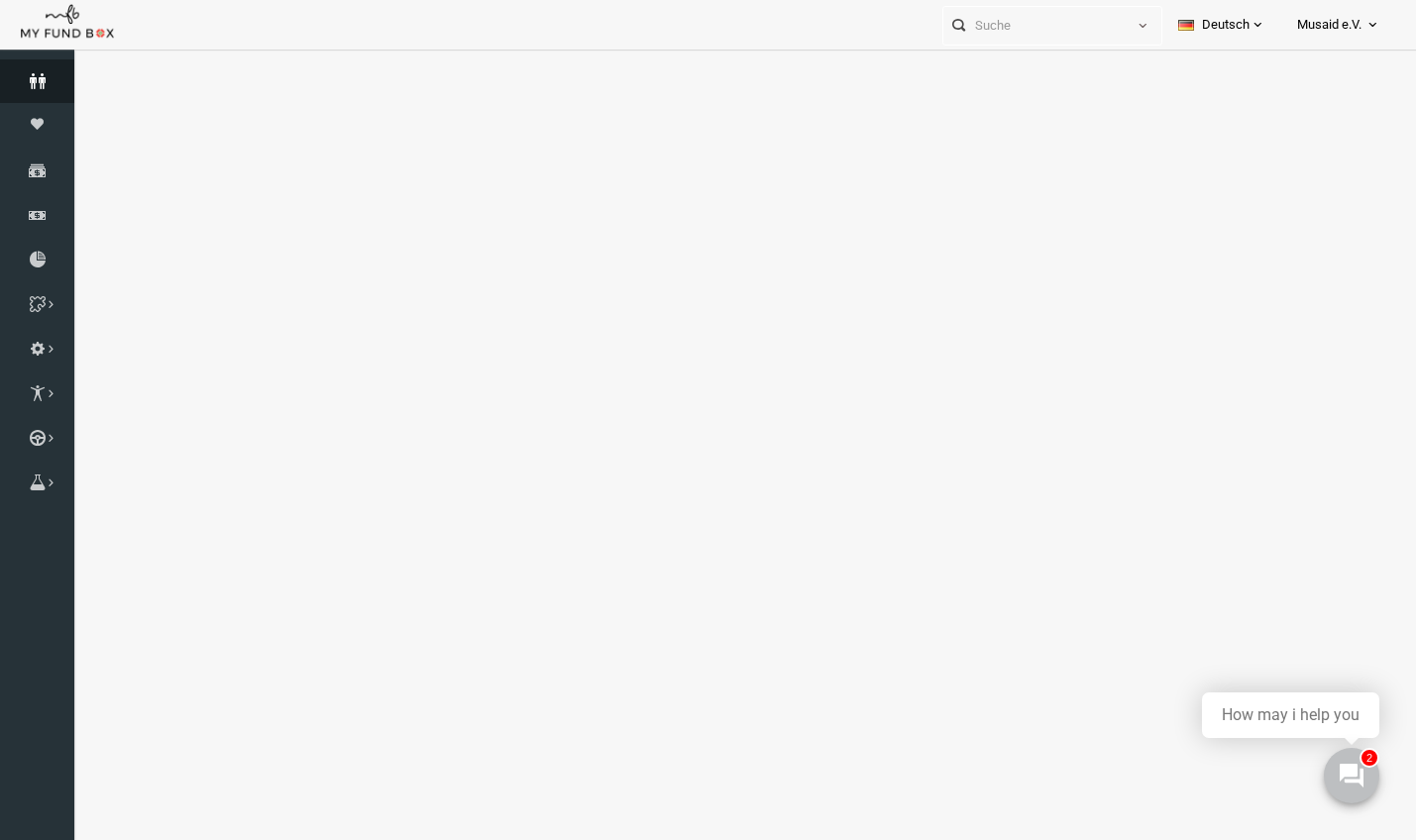 select on "100" 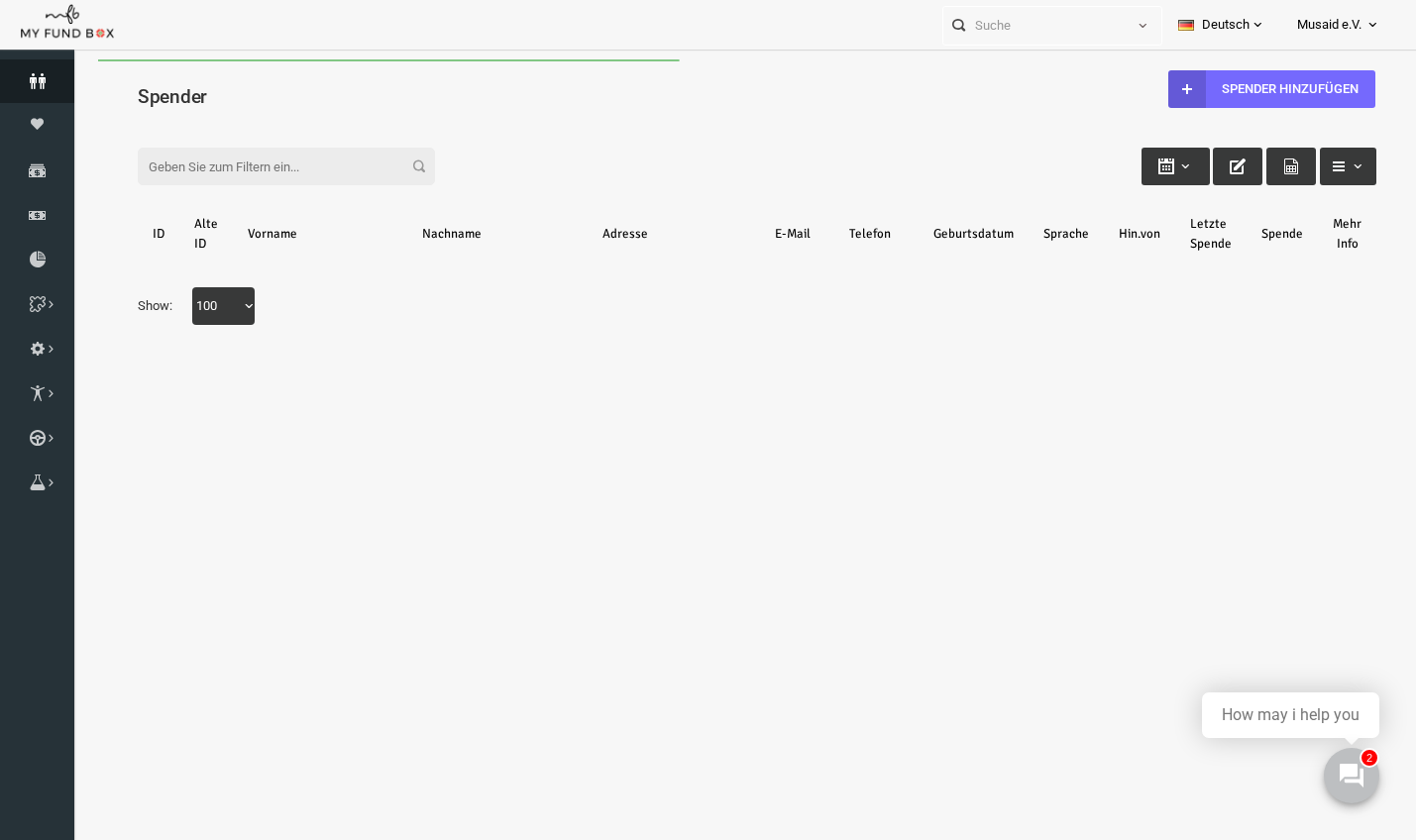 scroll, scrollTop: 0, scrollLeft: 0, axis: both 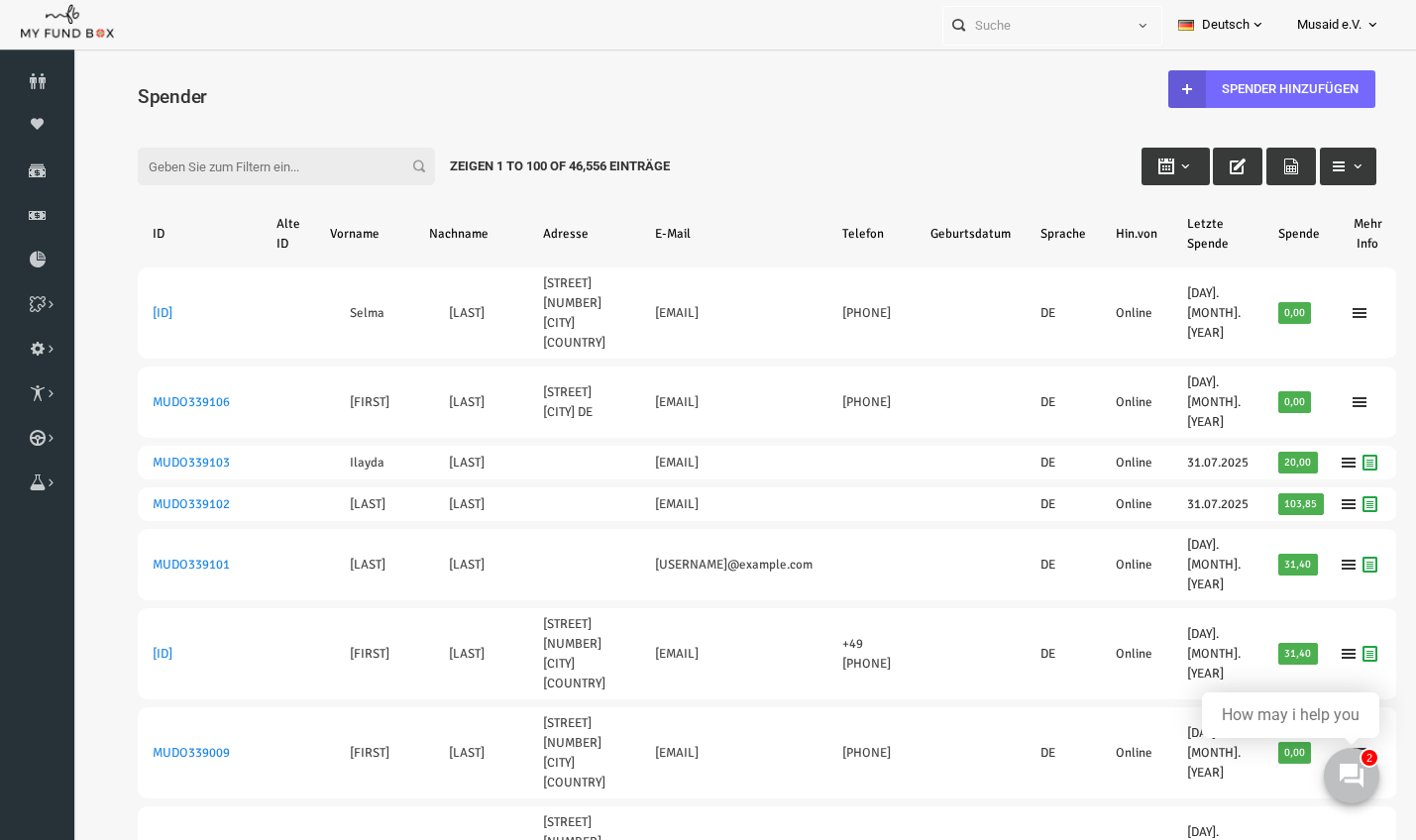 click on "Filter:" at bounding box center [260, 166] 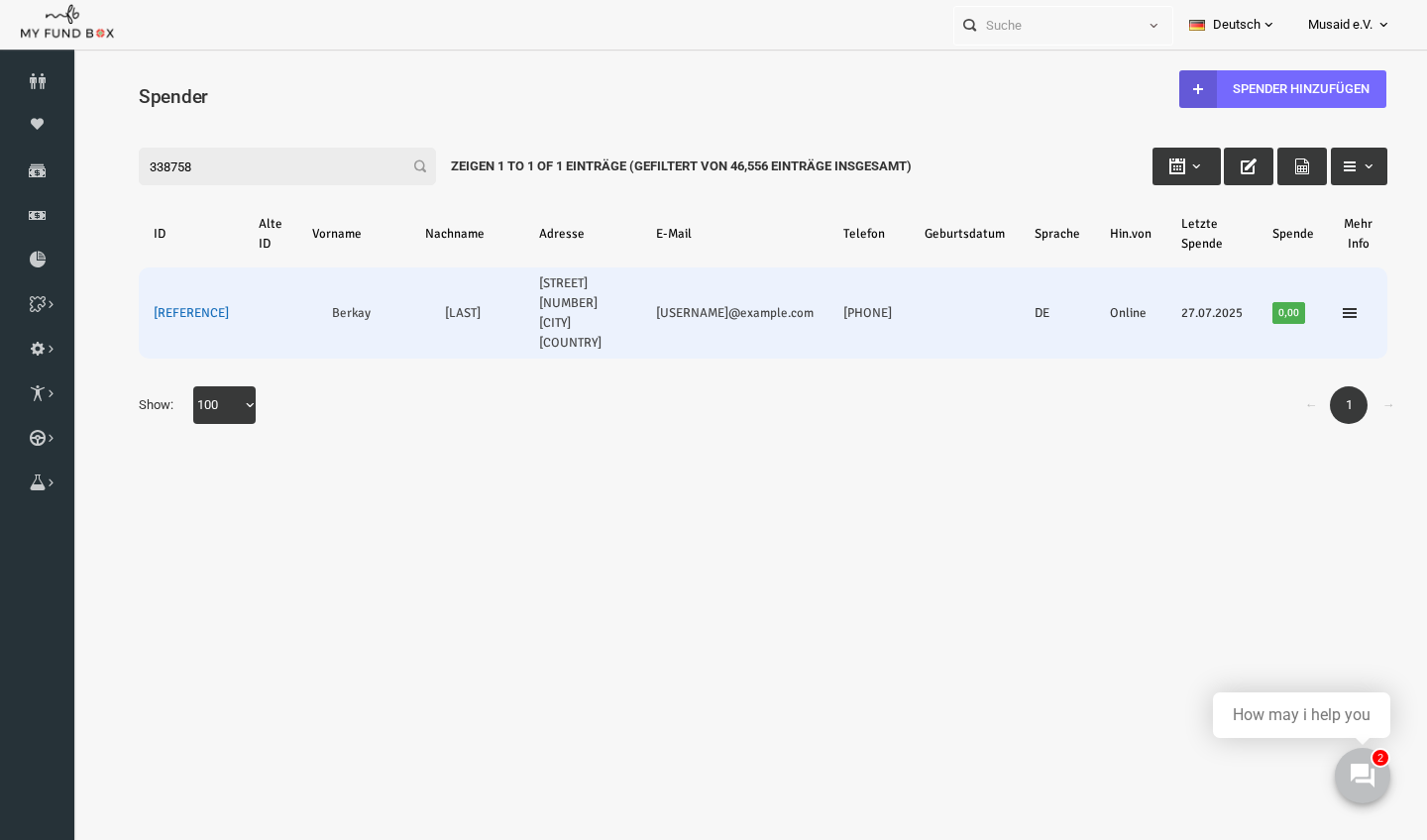 type on "338758" 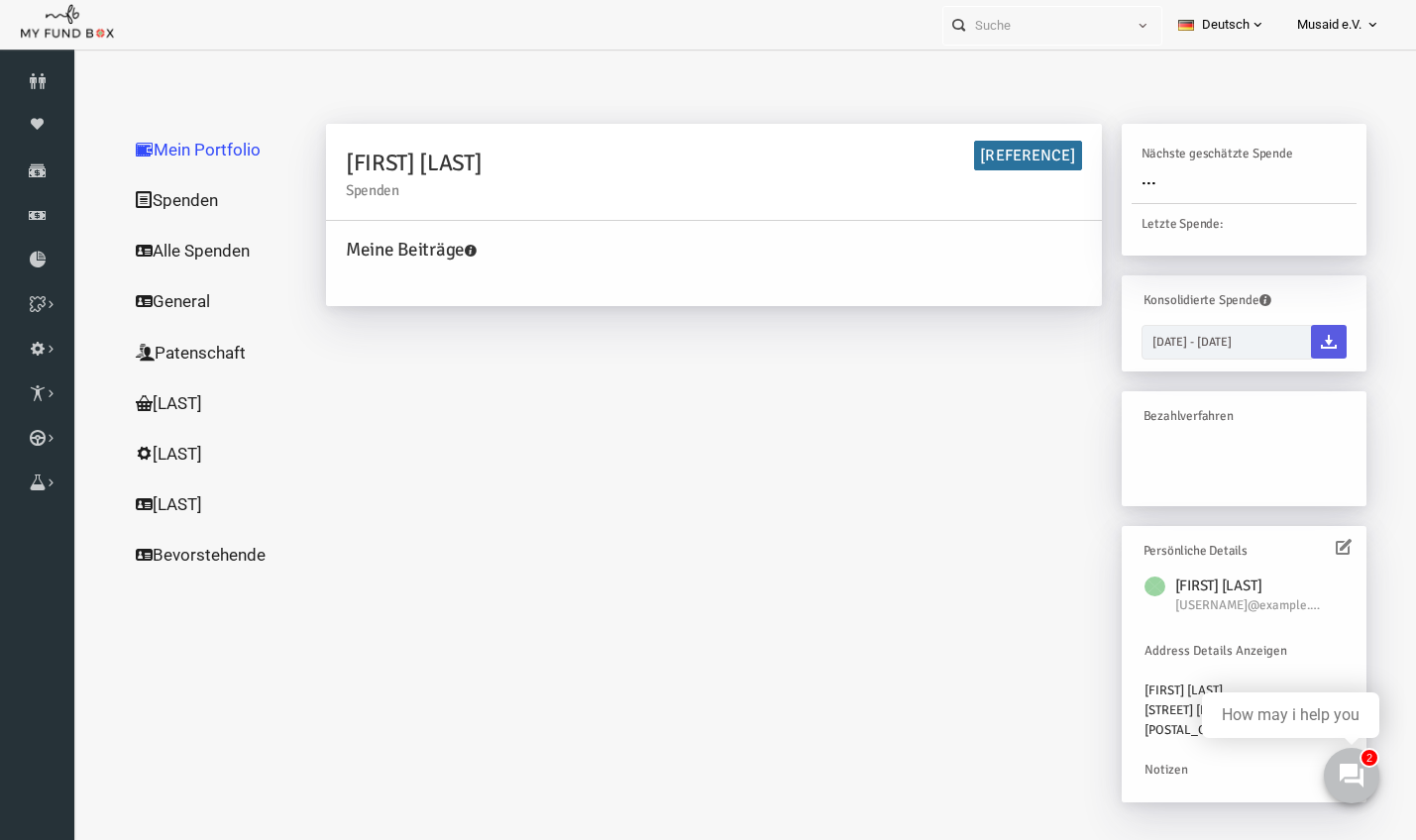 scroll, scrollTop: 23, scrollLeft: 0, axis: vertical 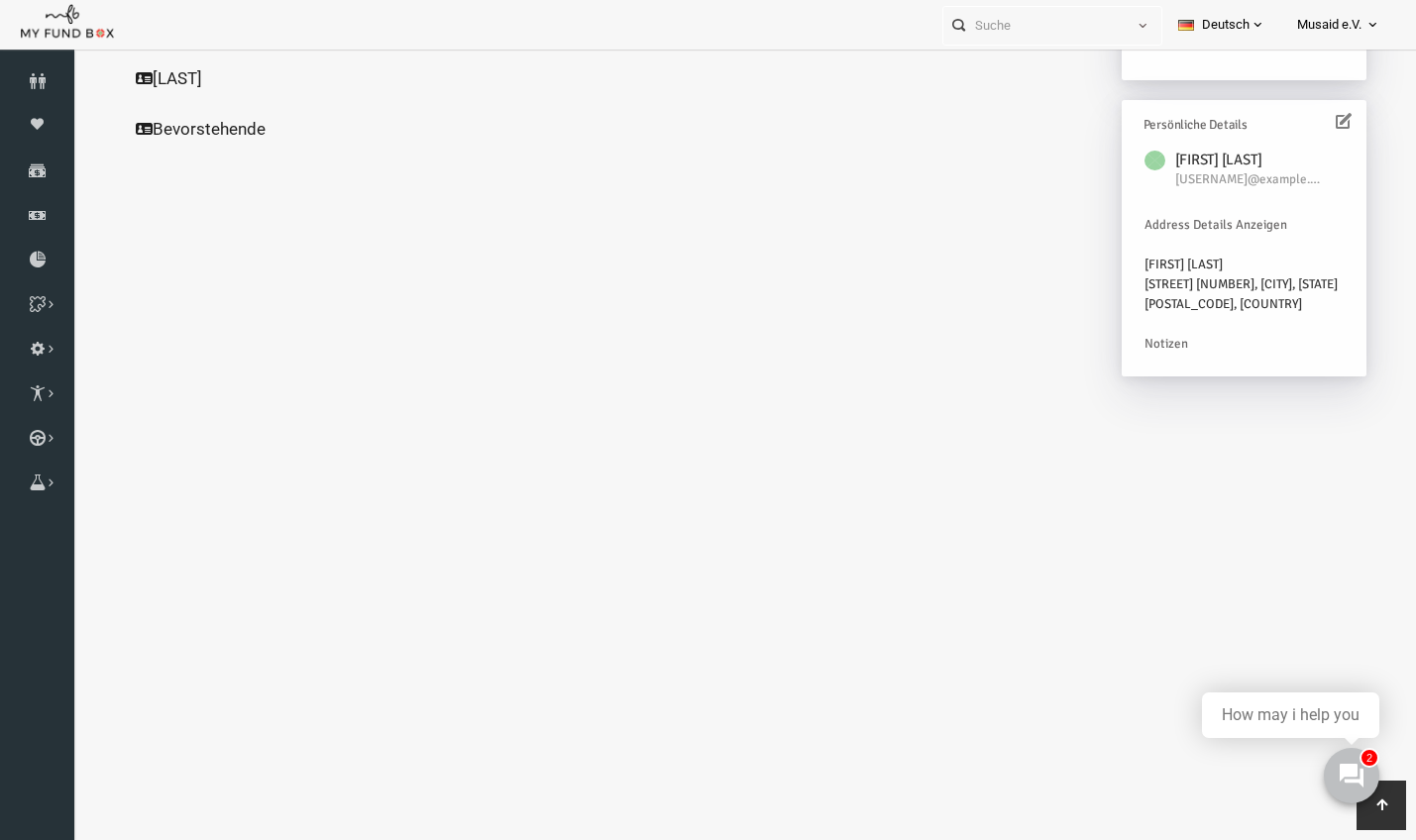 click on "Alle Spenden" at bounding box center (190, -175) 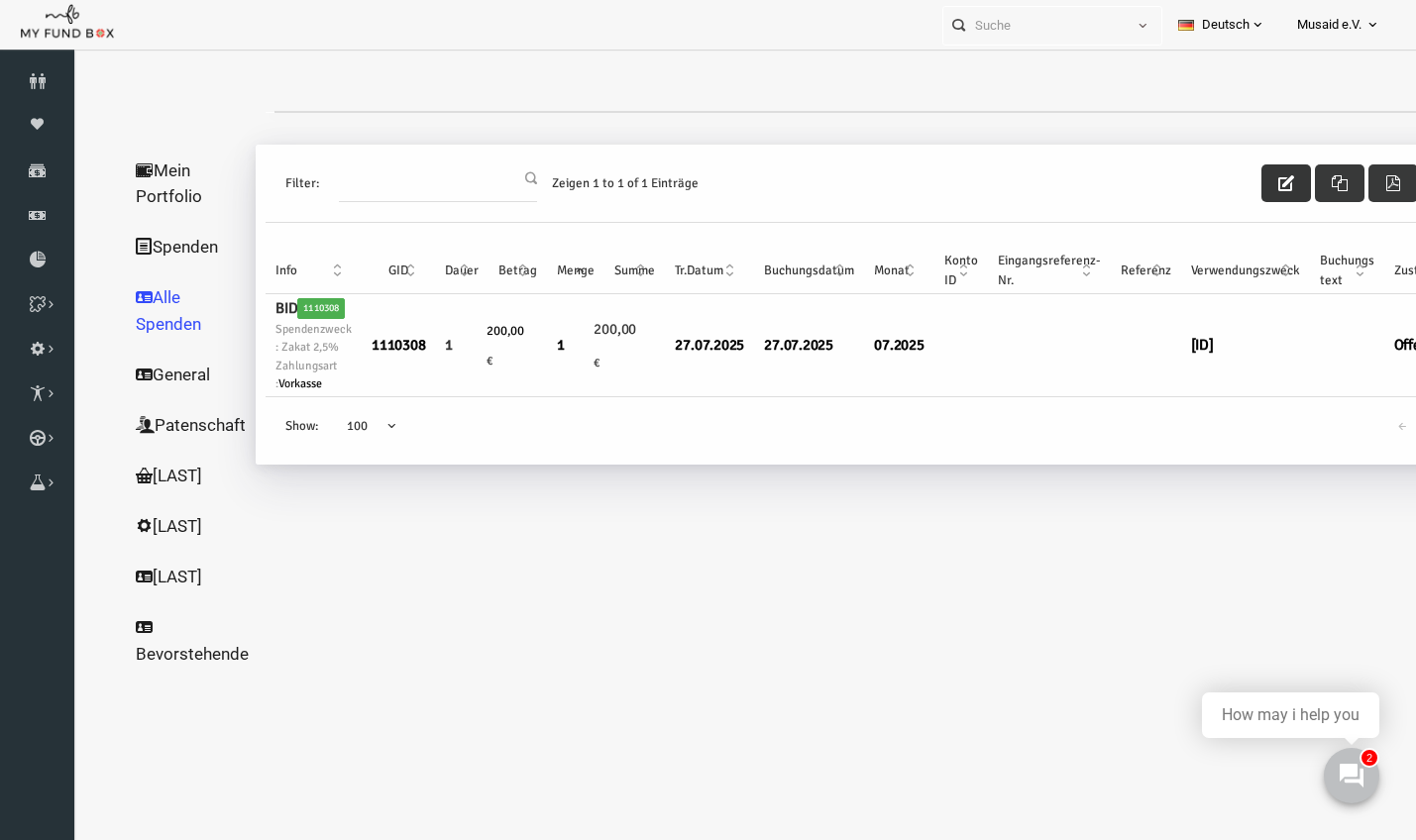 scroll, scrollTop: 0, scrollLeft: 0, axis: both 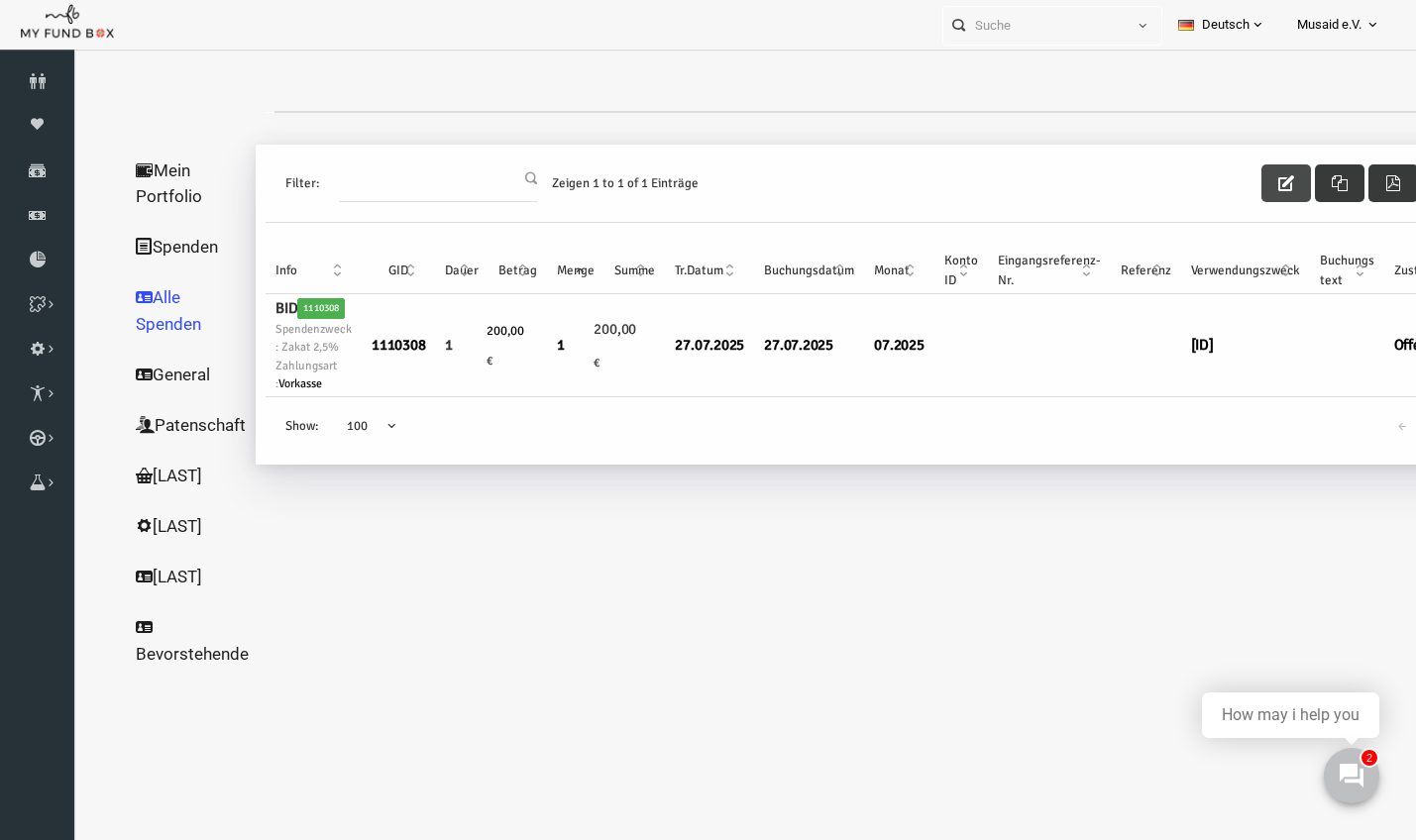 click at bounding box center [1259, 183] 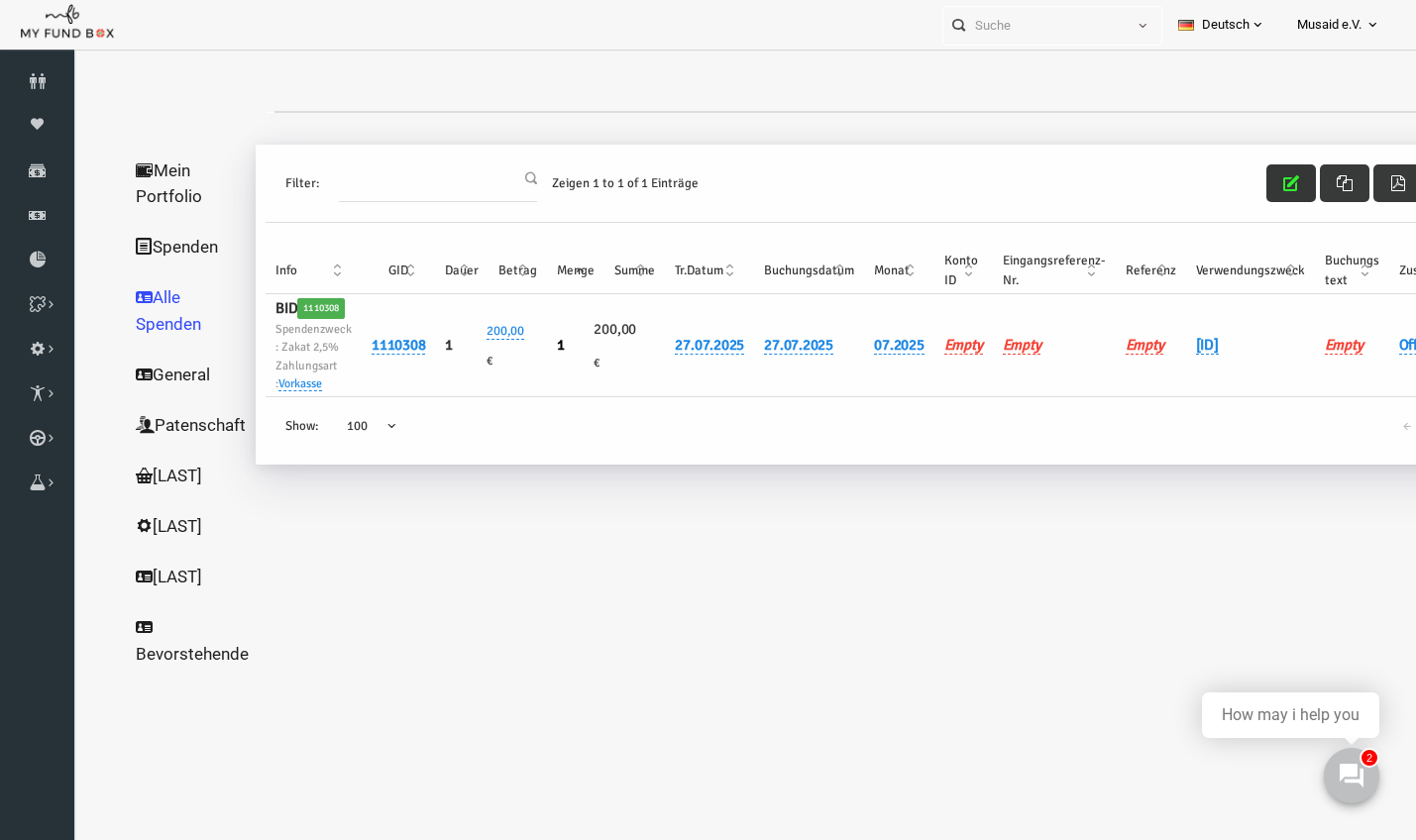 scroll, scrollTop: 0, scrollLeft: 0, axis: both 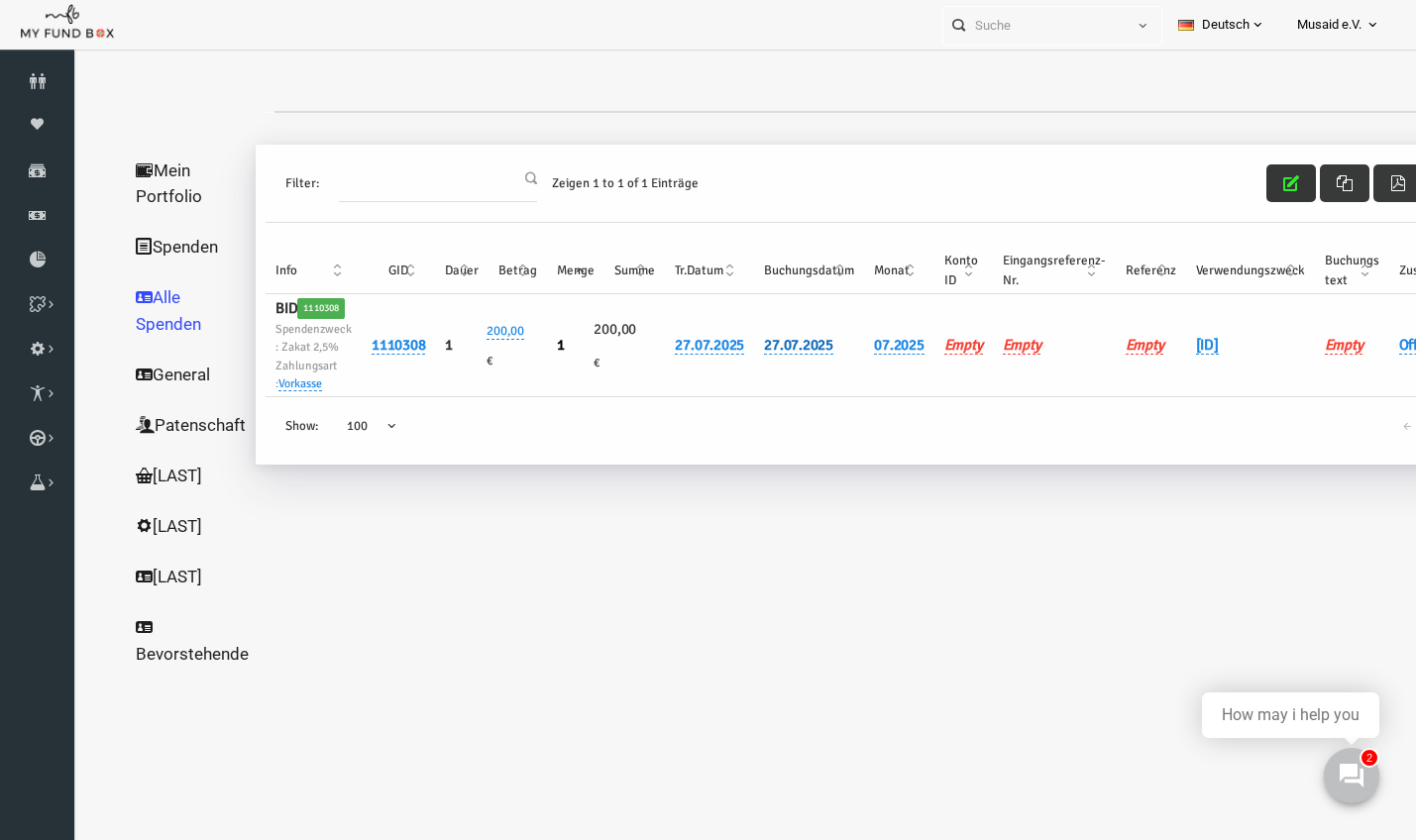 click on "27.07.2025" at bounding box center (772, 345) 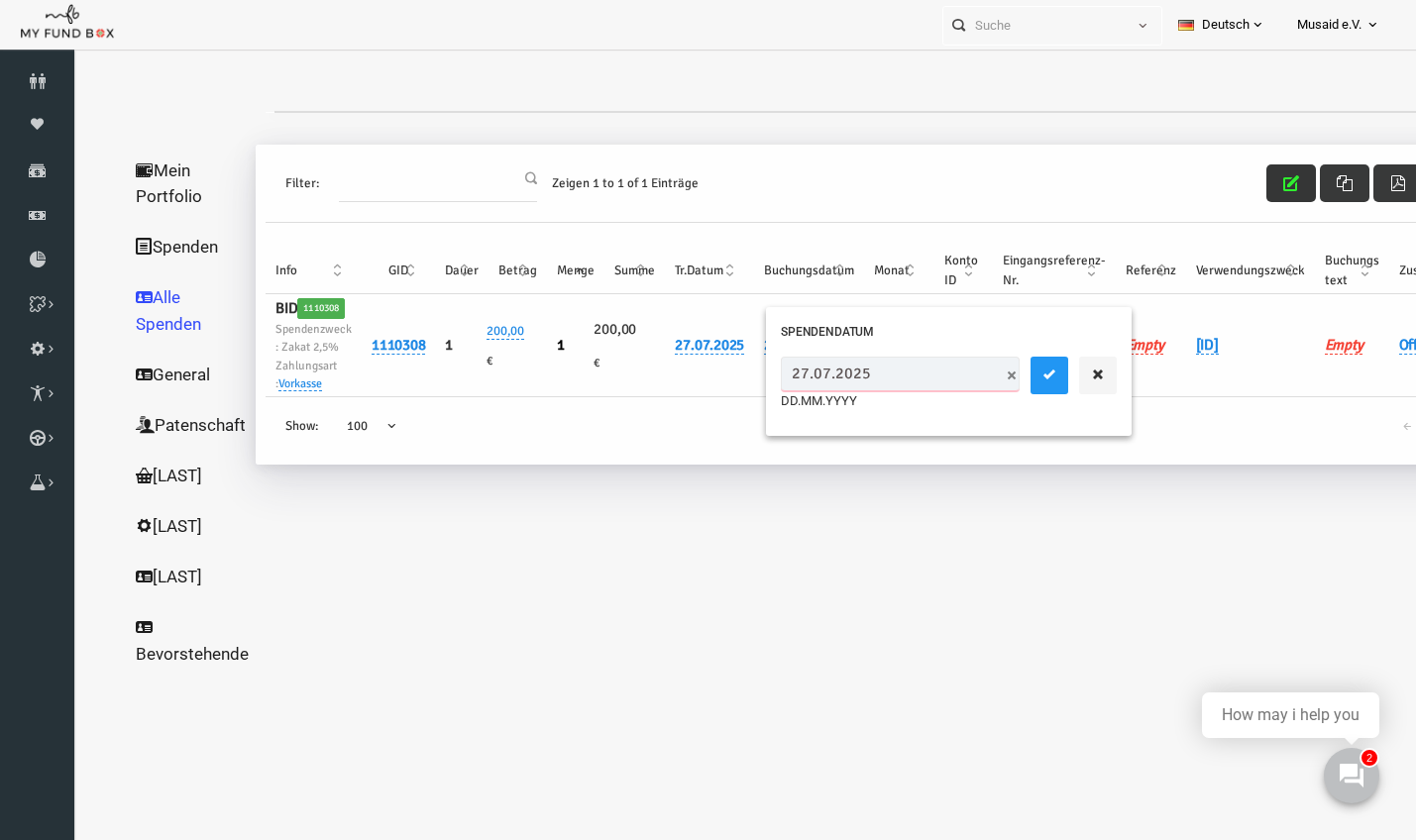 click on "27.07.2025" at bounding box center (873, 373) 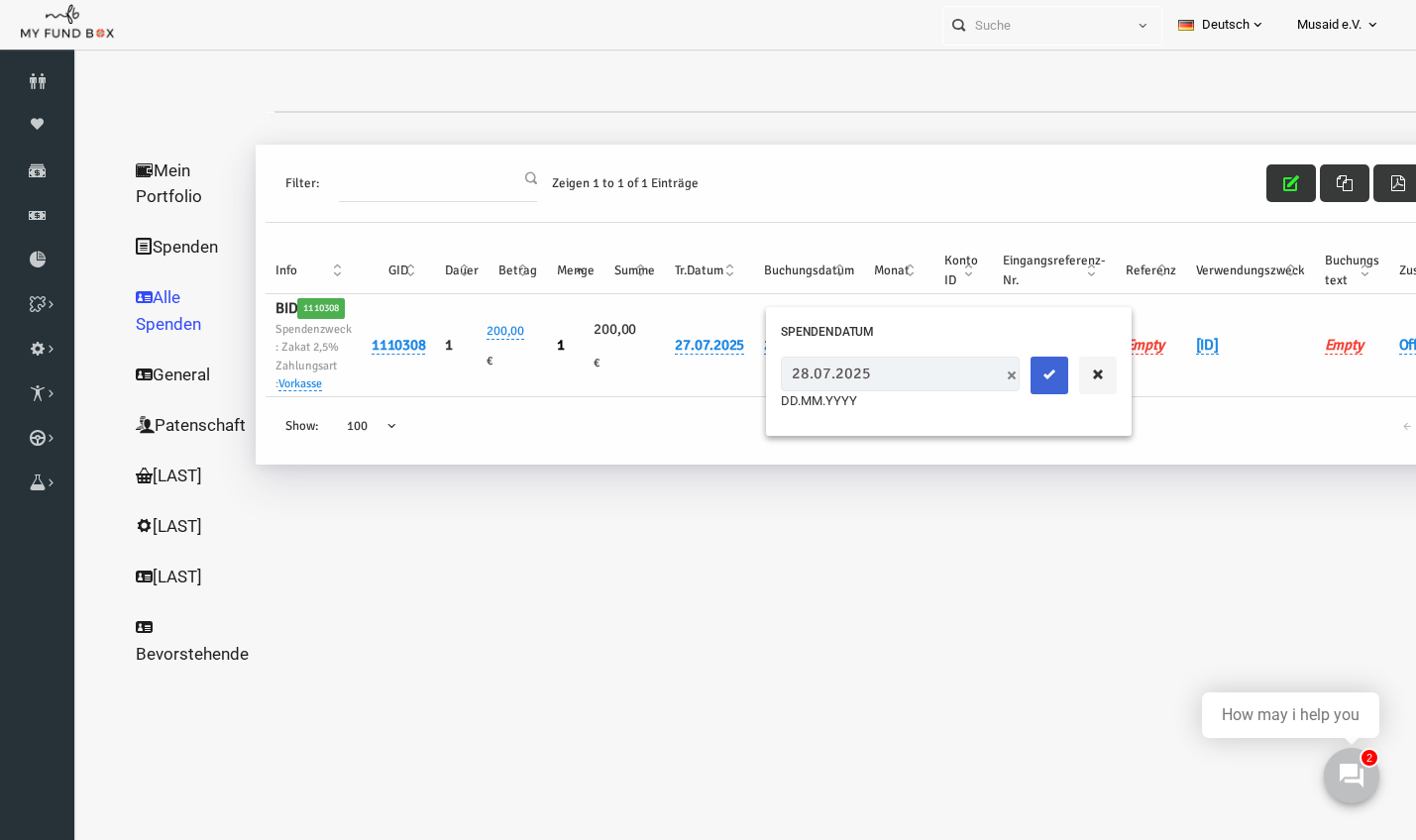 click at bounding box center [1023, 375] 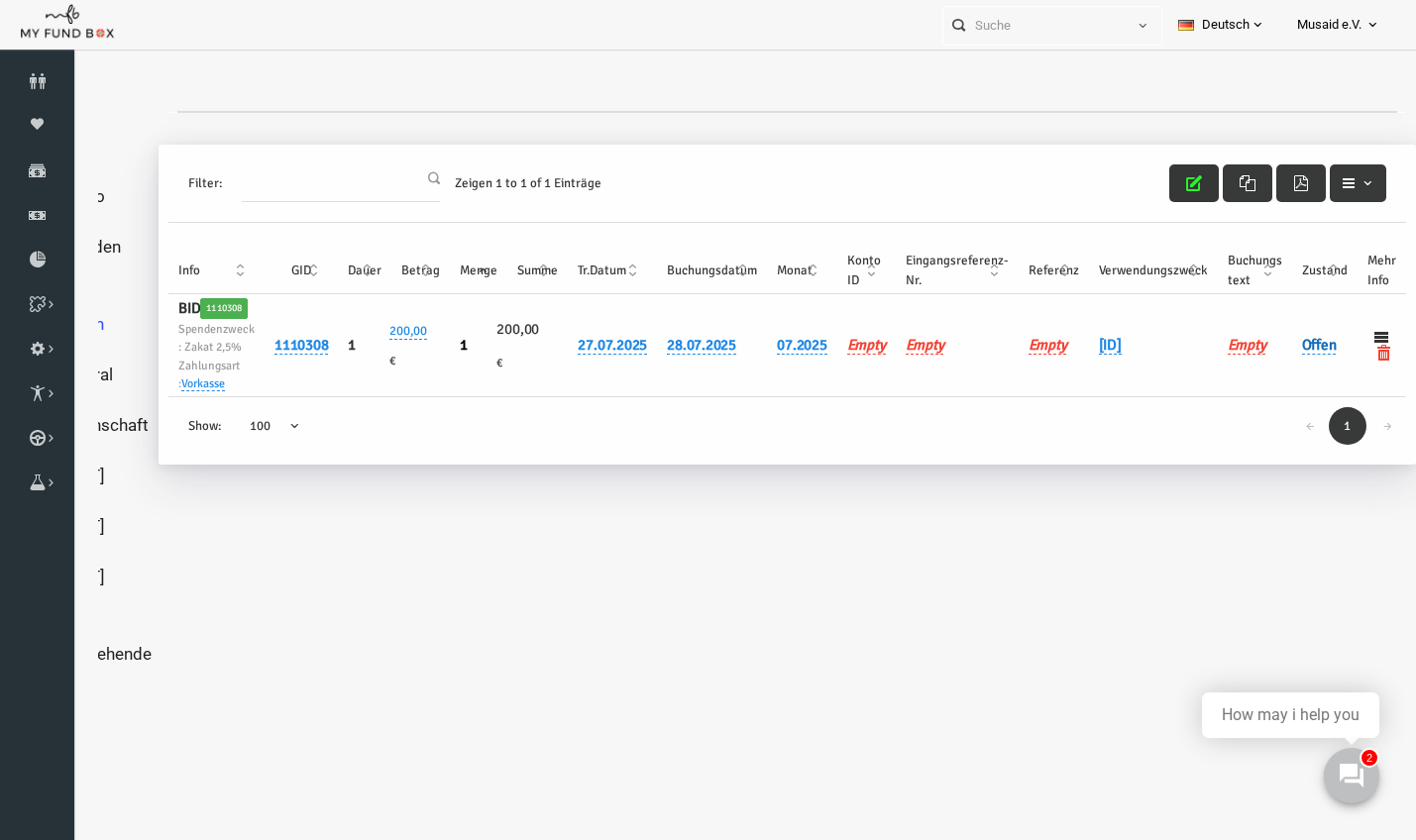scroll, scrollTop: 0, scrollLeft: 126, axis: horizontal 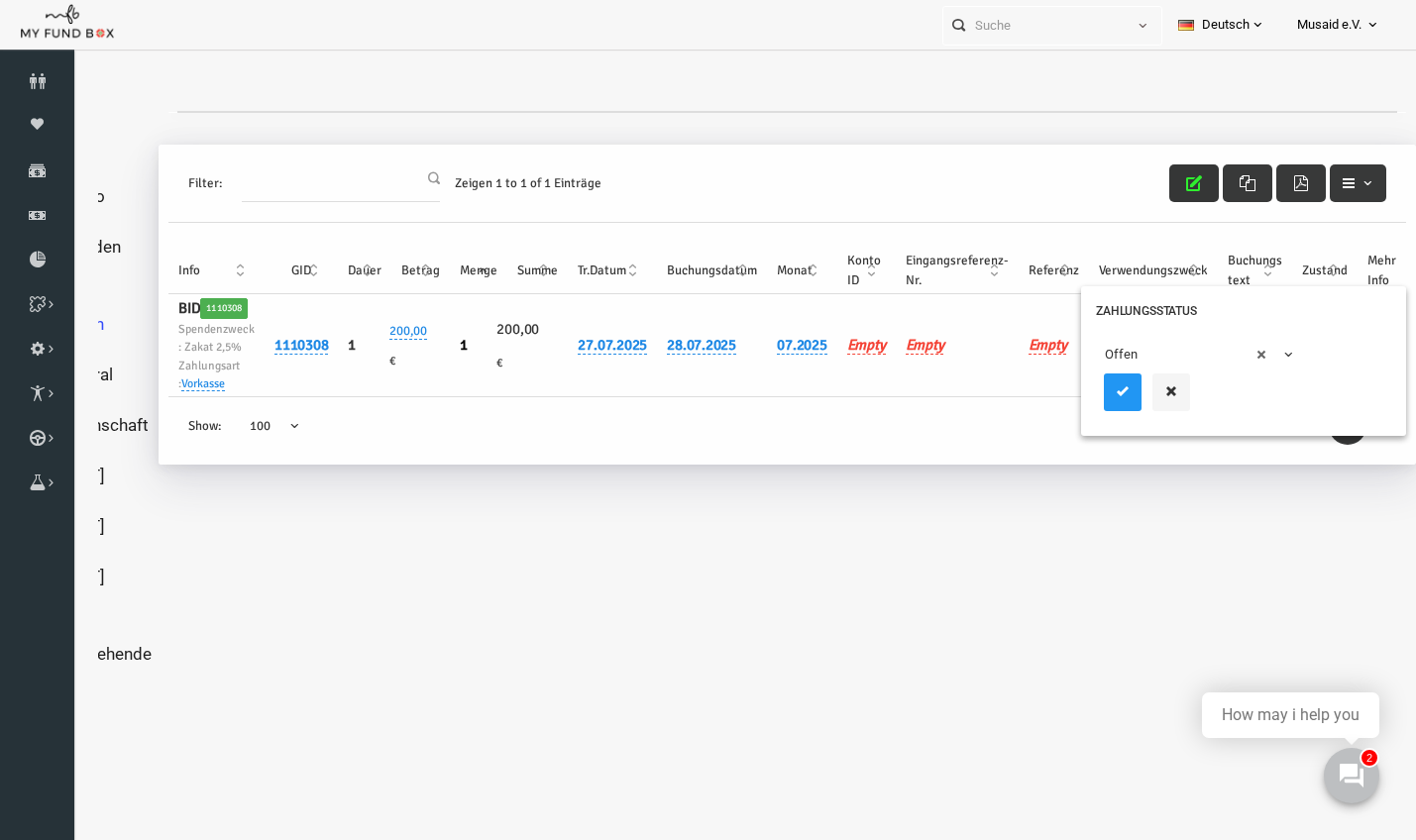 click on "× Offen" at bounding box center (1168, 355) 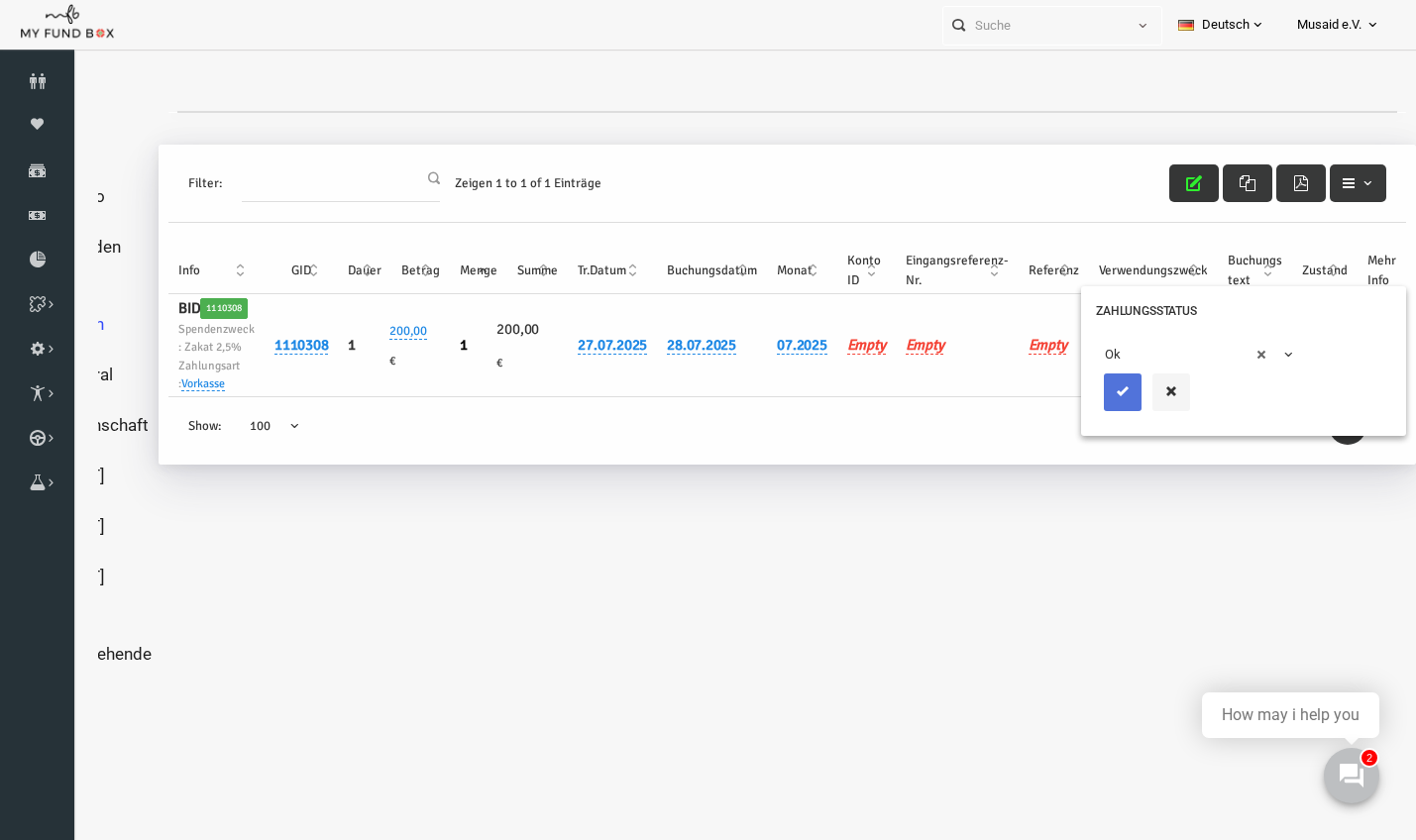 click at bounding box center [1096, 392] 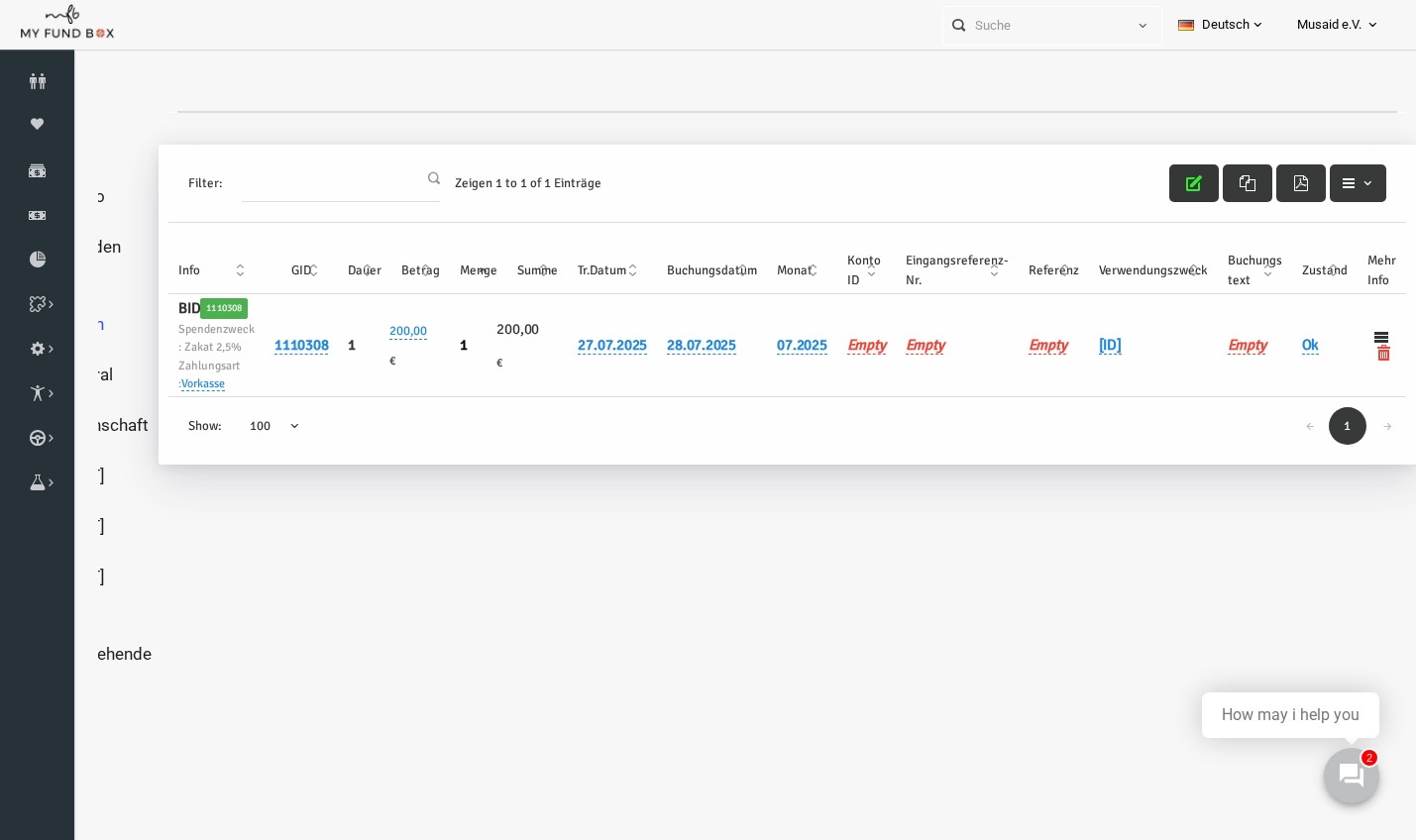 scroll, scrollTop: 0, scrollLeft: 0, axis: both 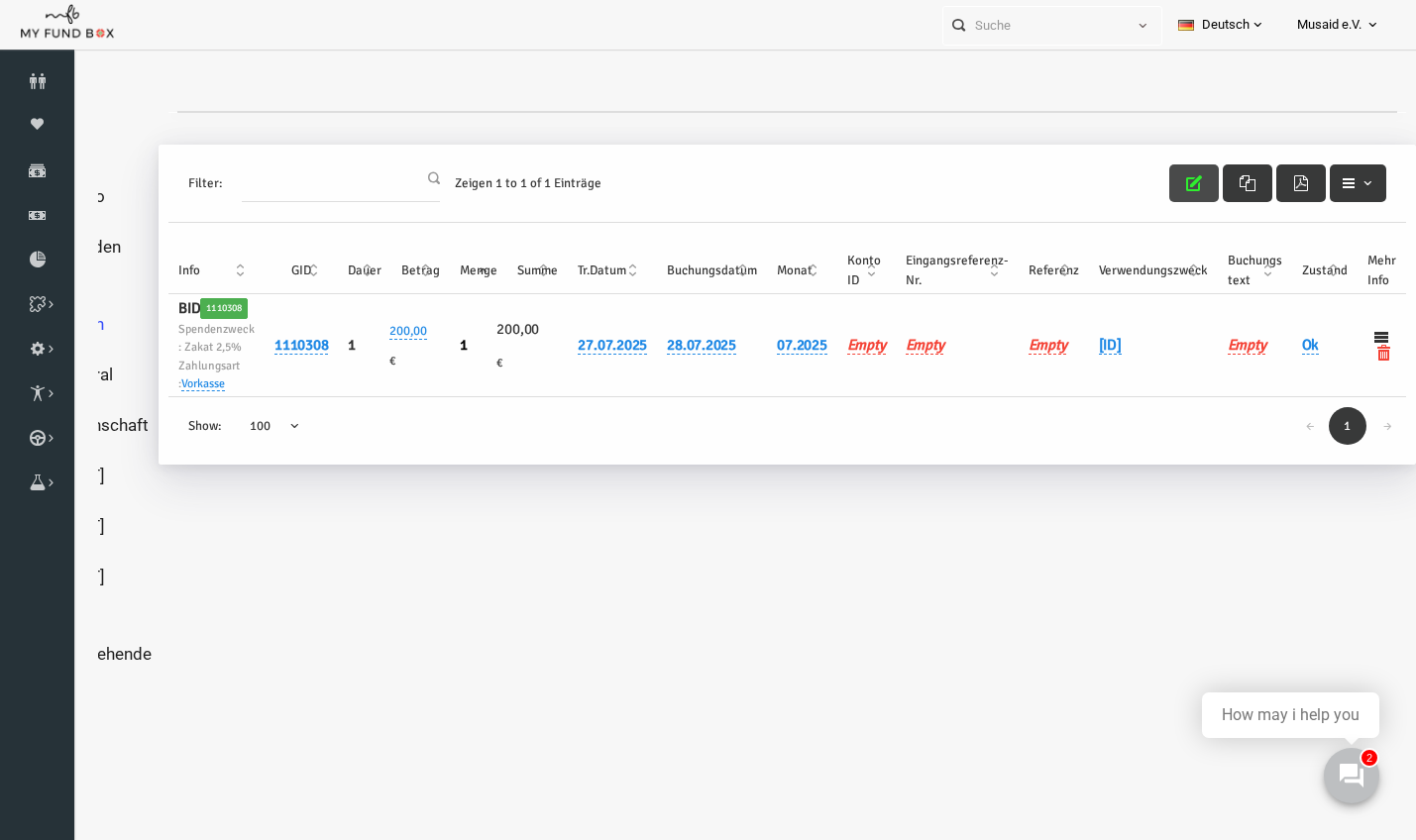 click at bounding box center [1167, 183] 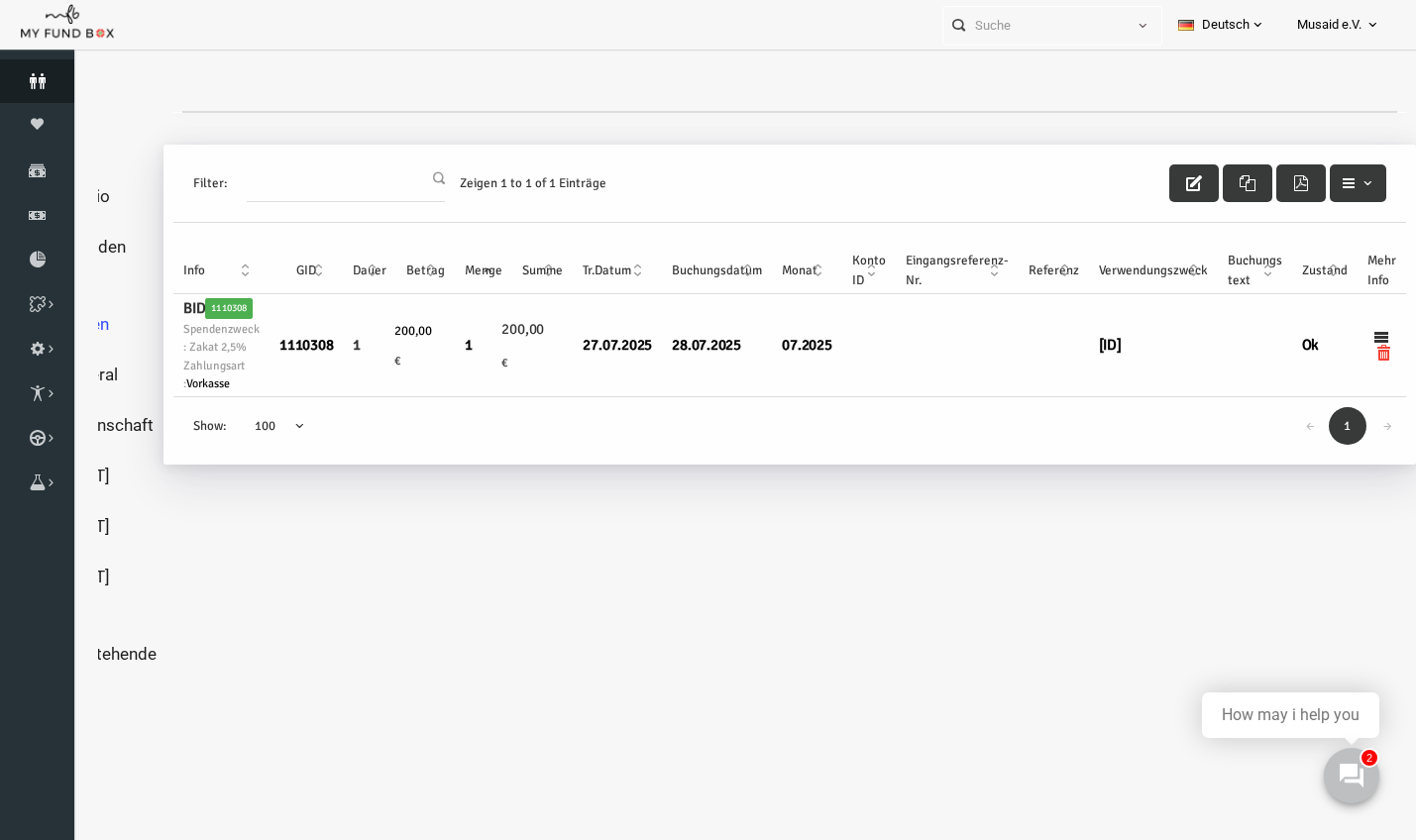 click at bounding box center (37, 81) 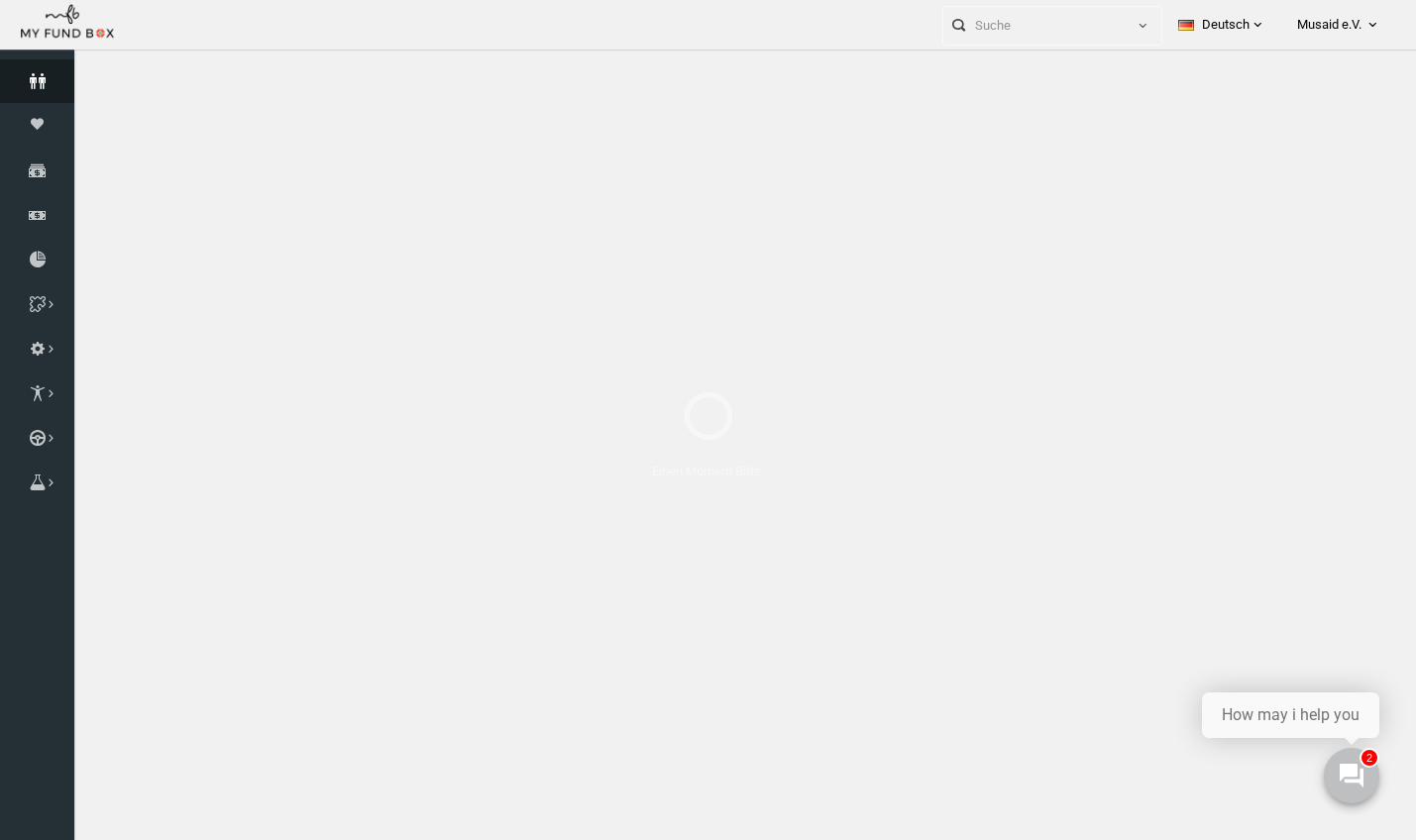 select on "100" 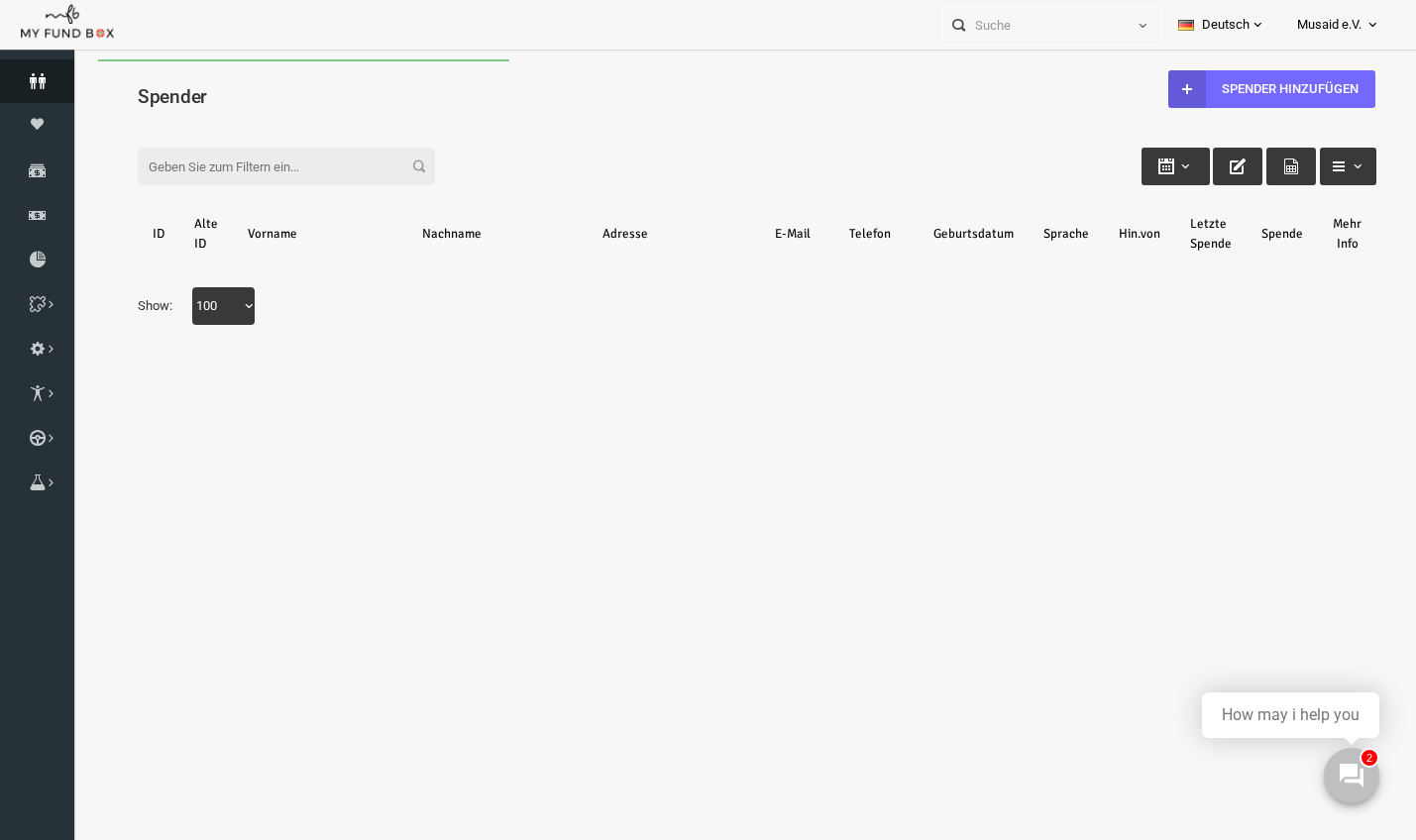 scroll, scrollTop: 0, scrollLeft: 0, axis: both 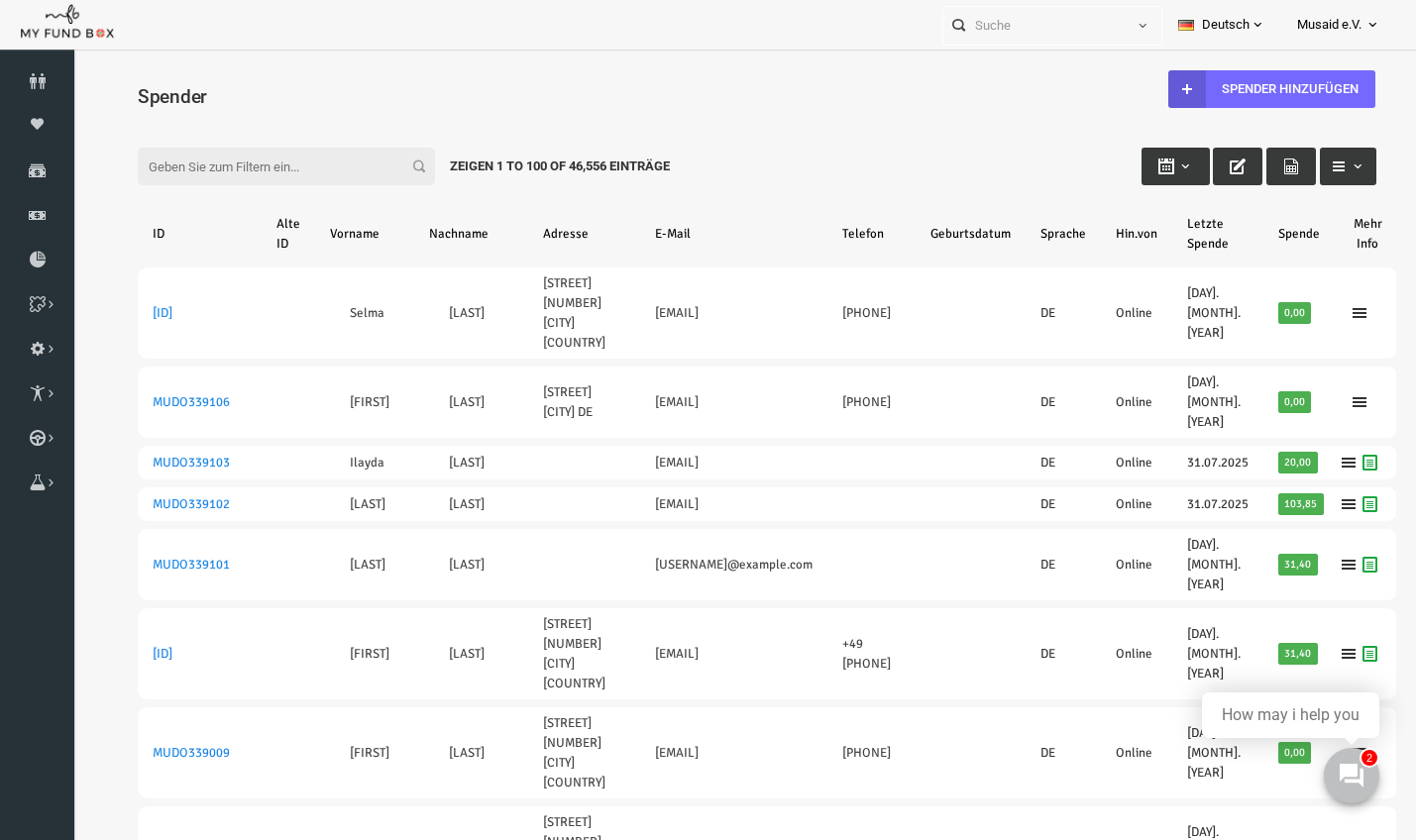 click on "Filter:" at bounding box center [260, 166] 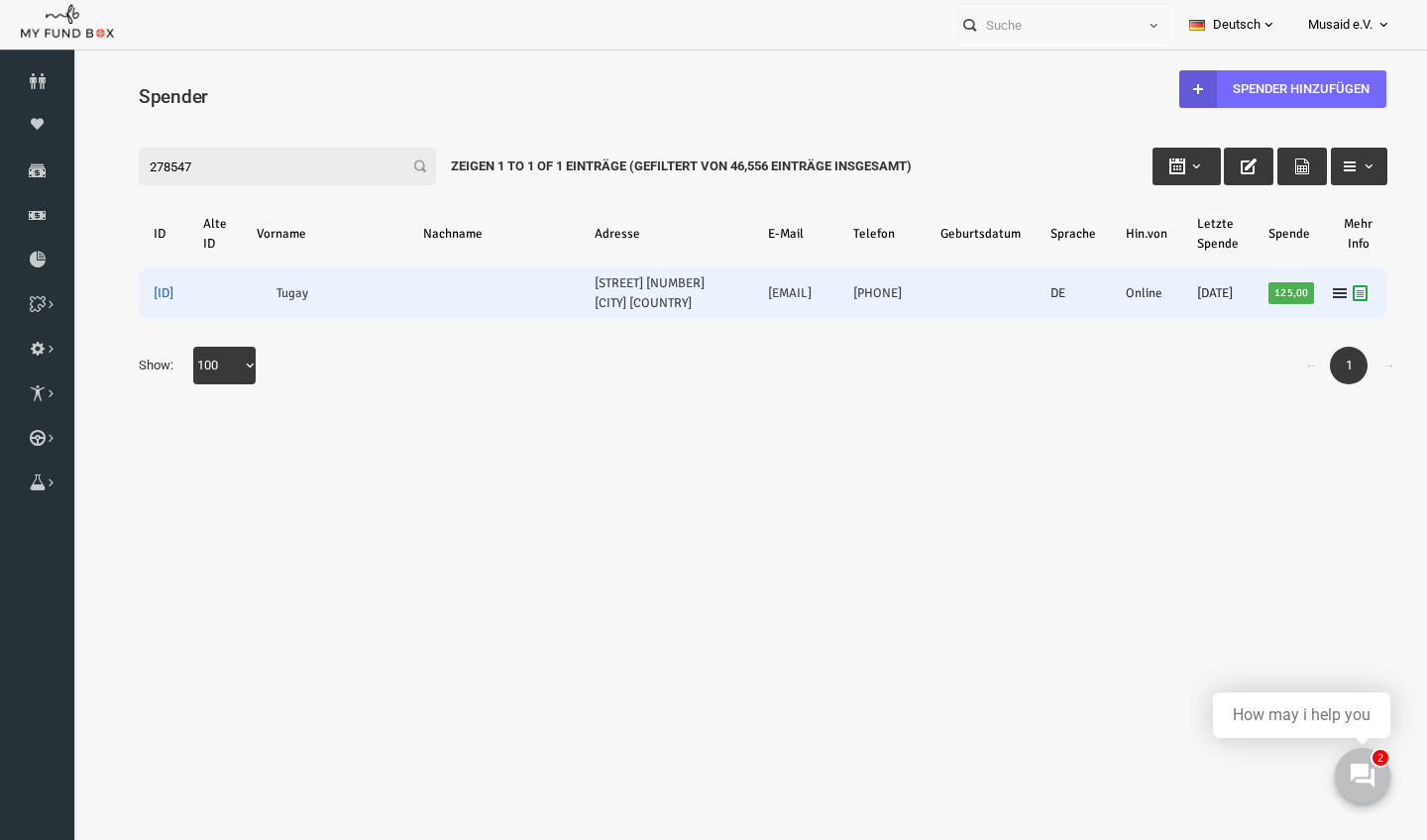 type on "278547" 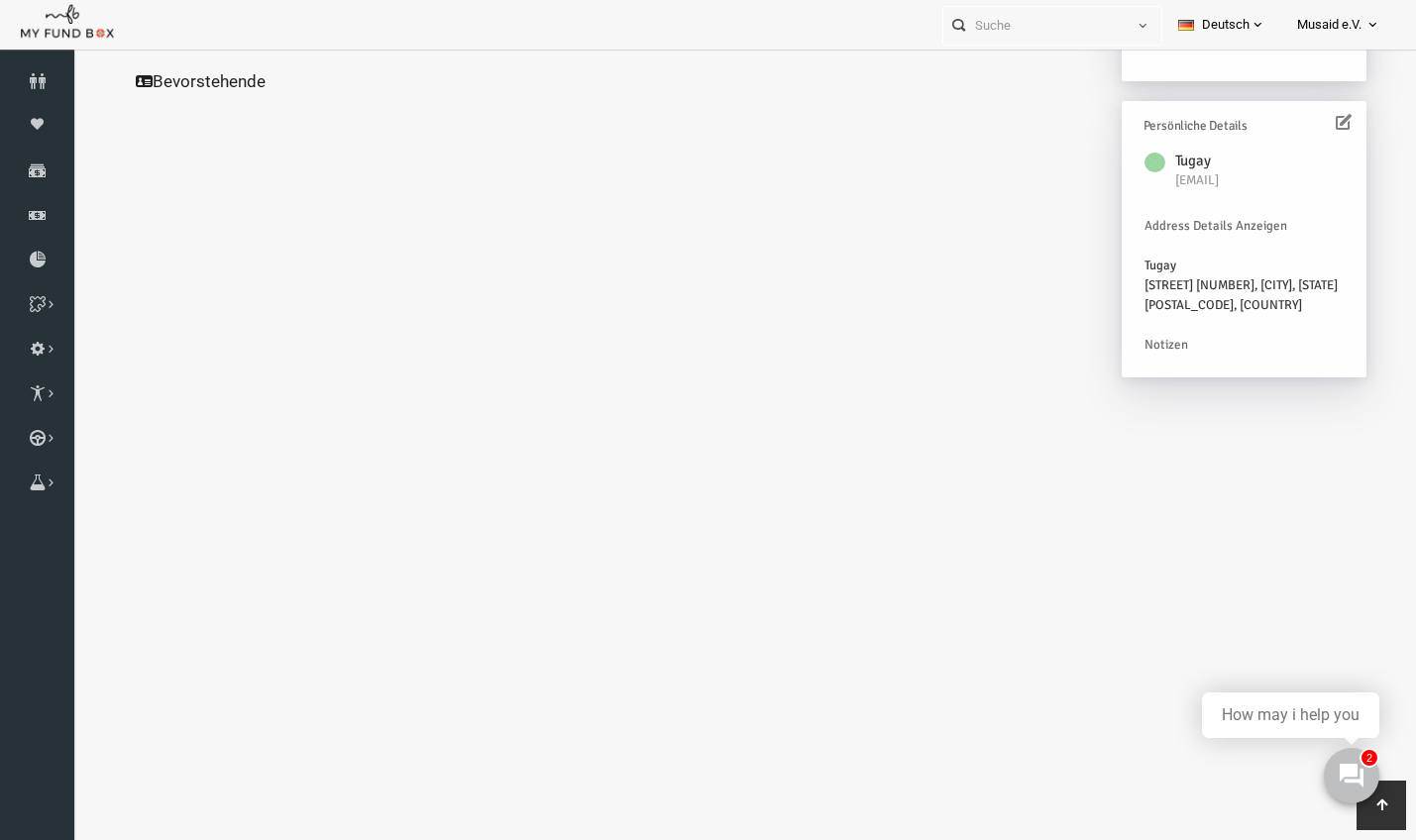 scroll, scrollTop: 570, scrollLeft: 0, axis: vertical 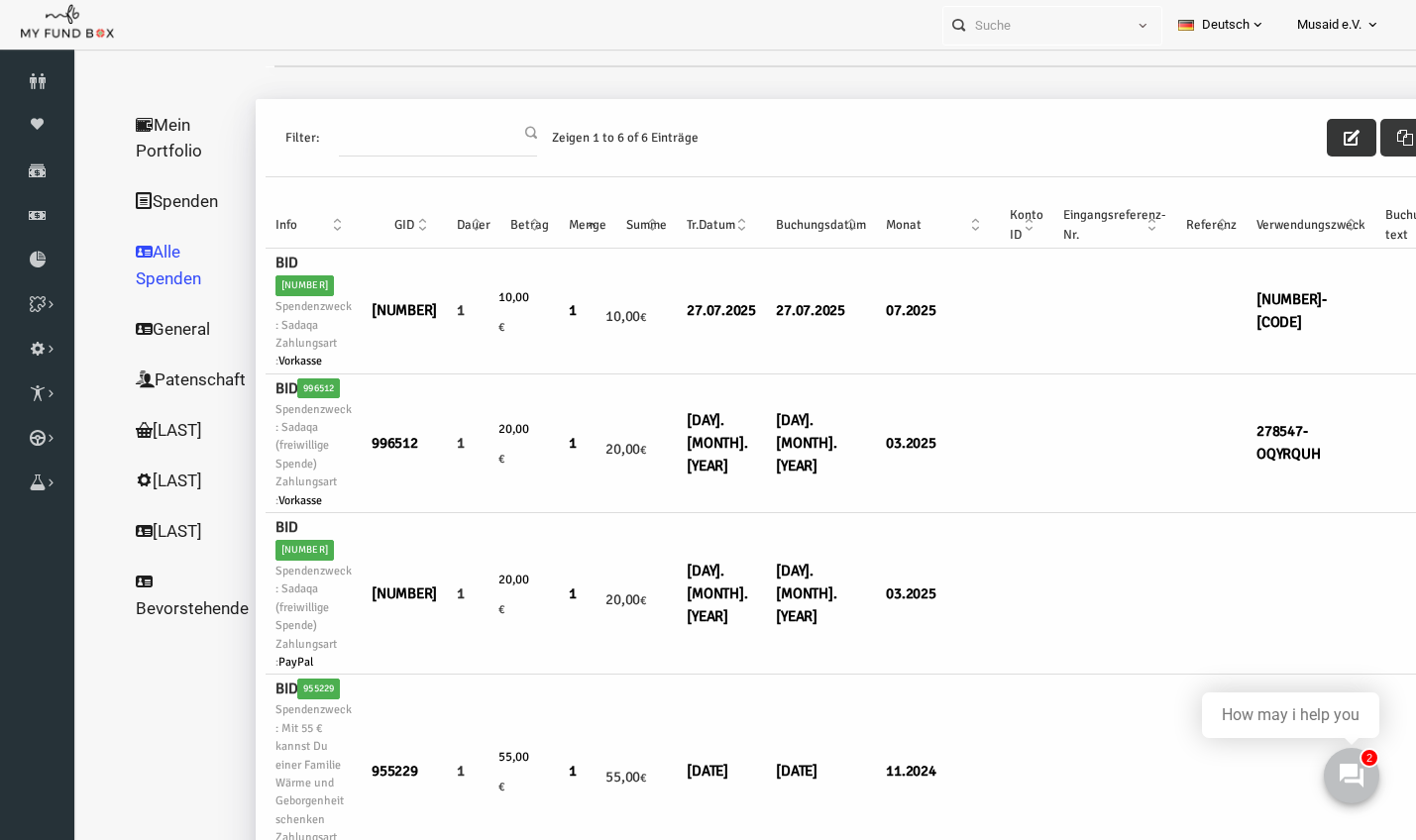 click at bounding box center (1325, 138) 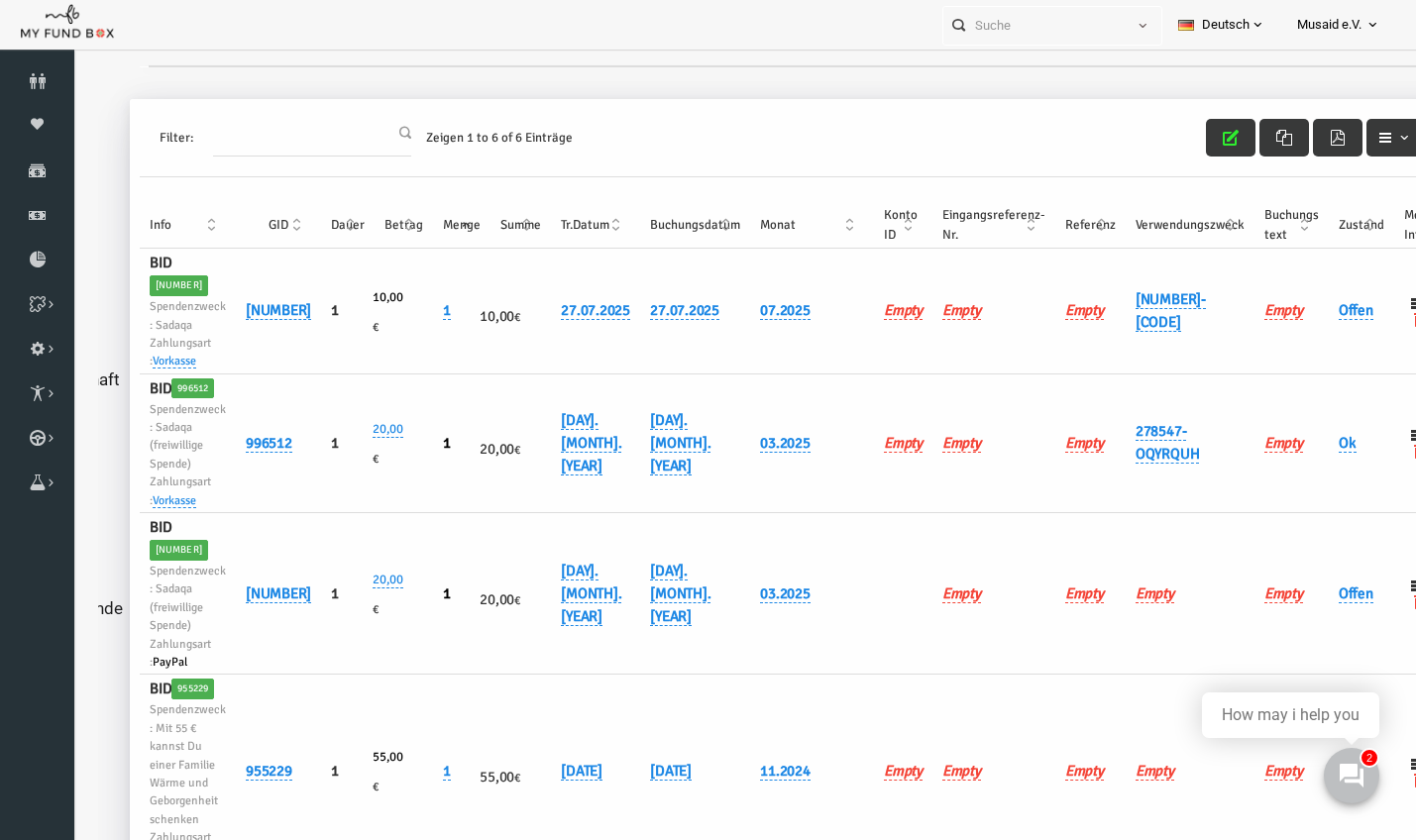 scroll, scrollTop: 0, scrollLeft: 125, axis: horizontal 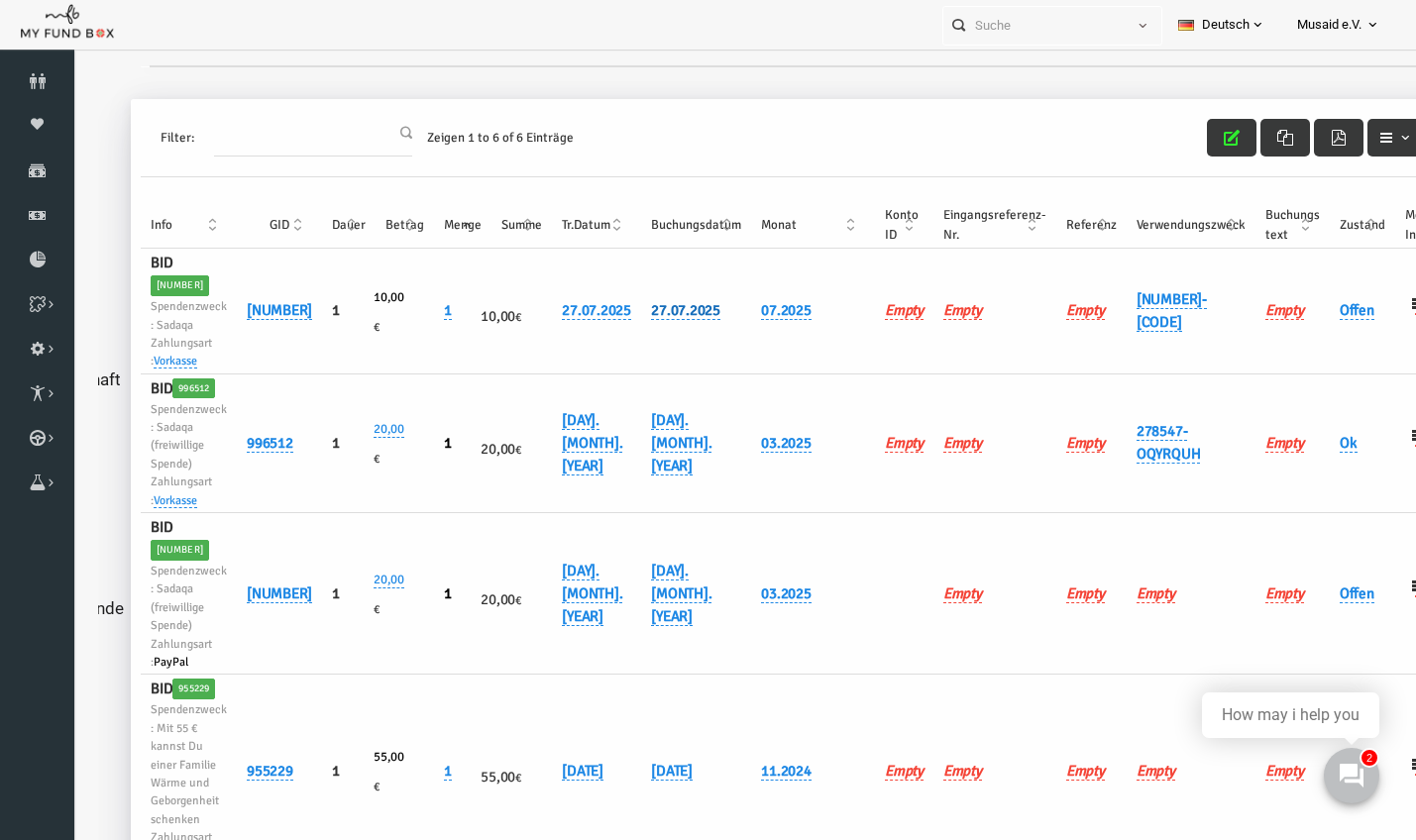 click on "27.07.2025" at bounding box center (659, 310) 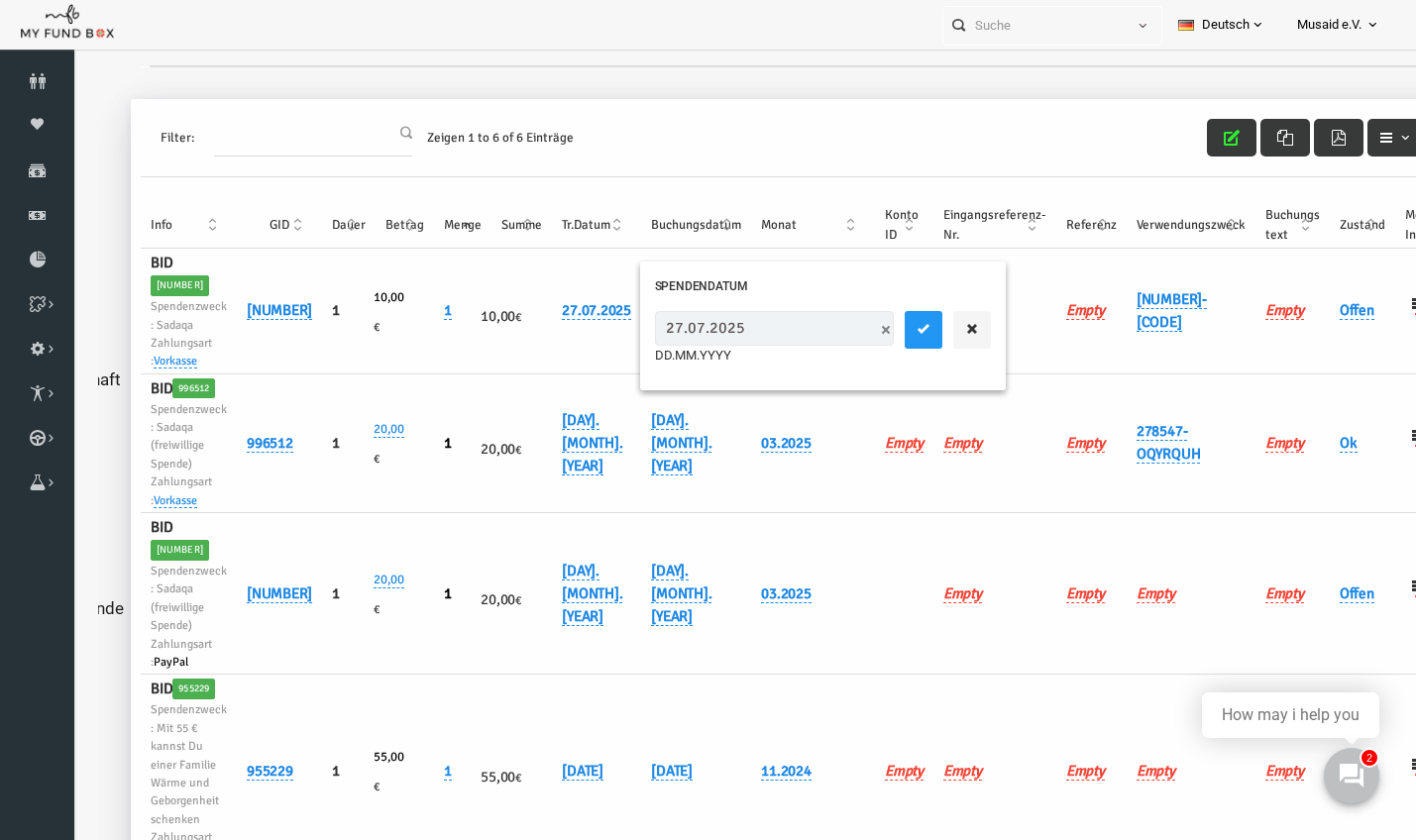 click on "27.07.2025" at bounding box center (747, 328) 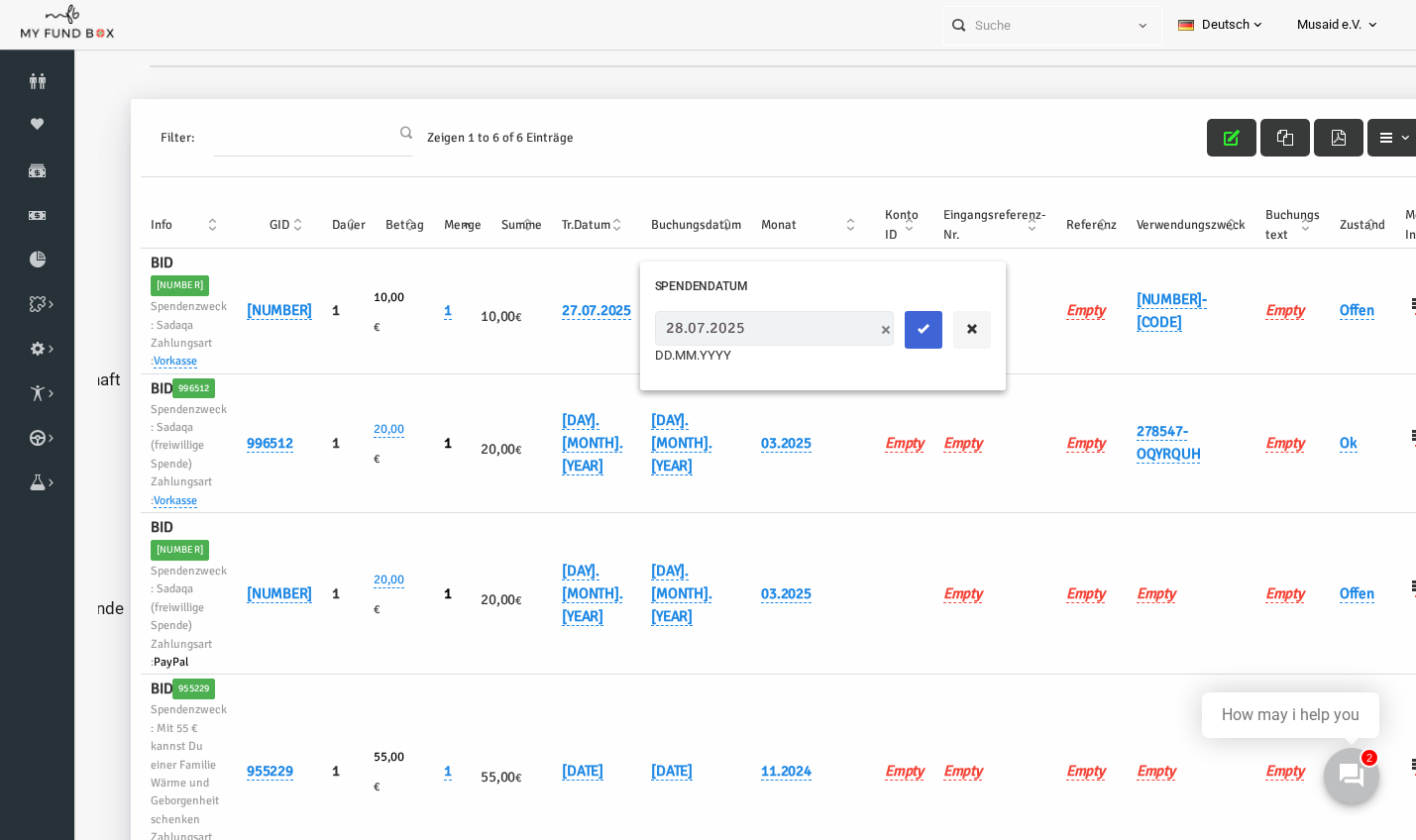 click at bounding box center (897, 330) 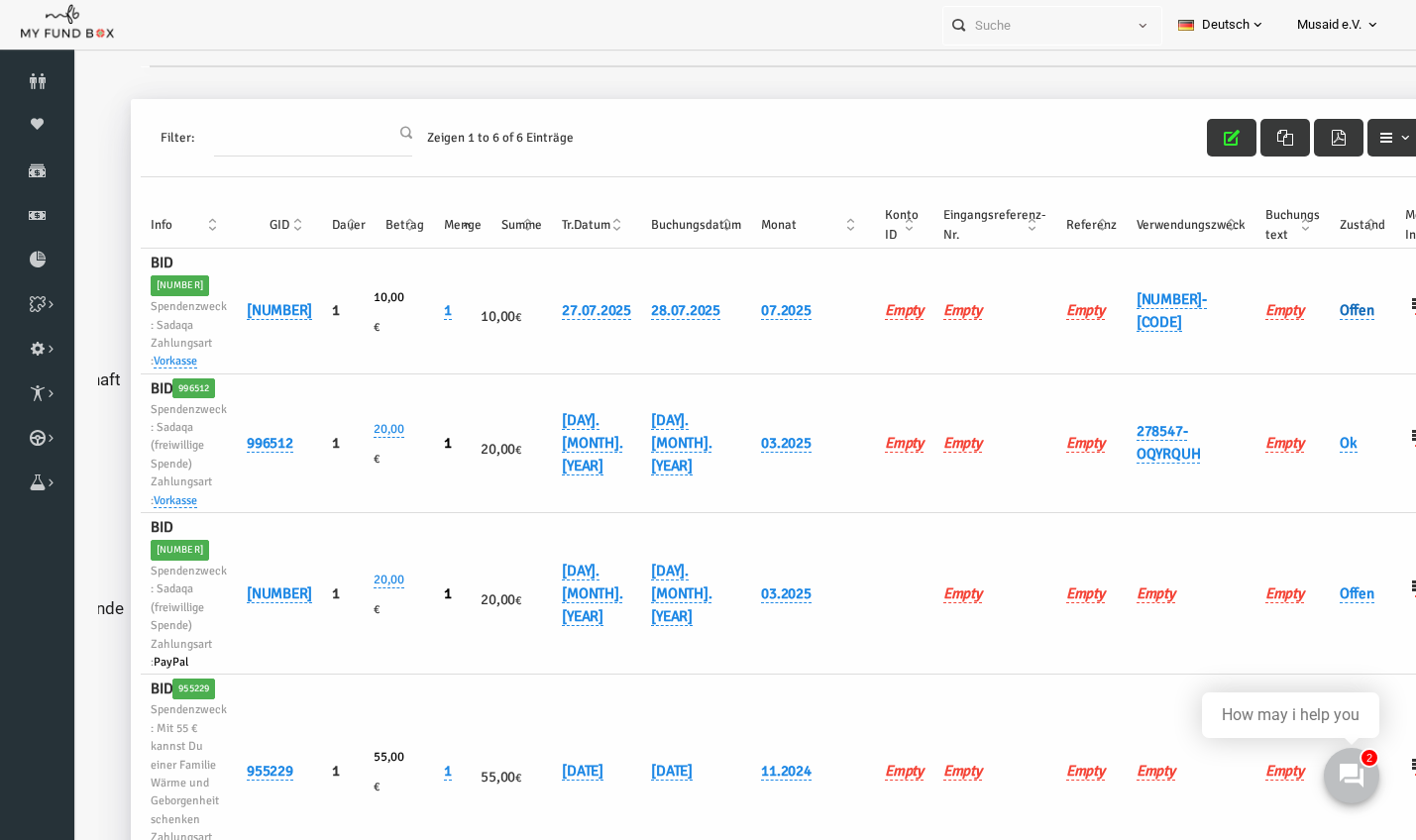 click on "Offen" at bounding box center [1330, 310] 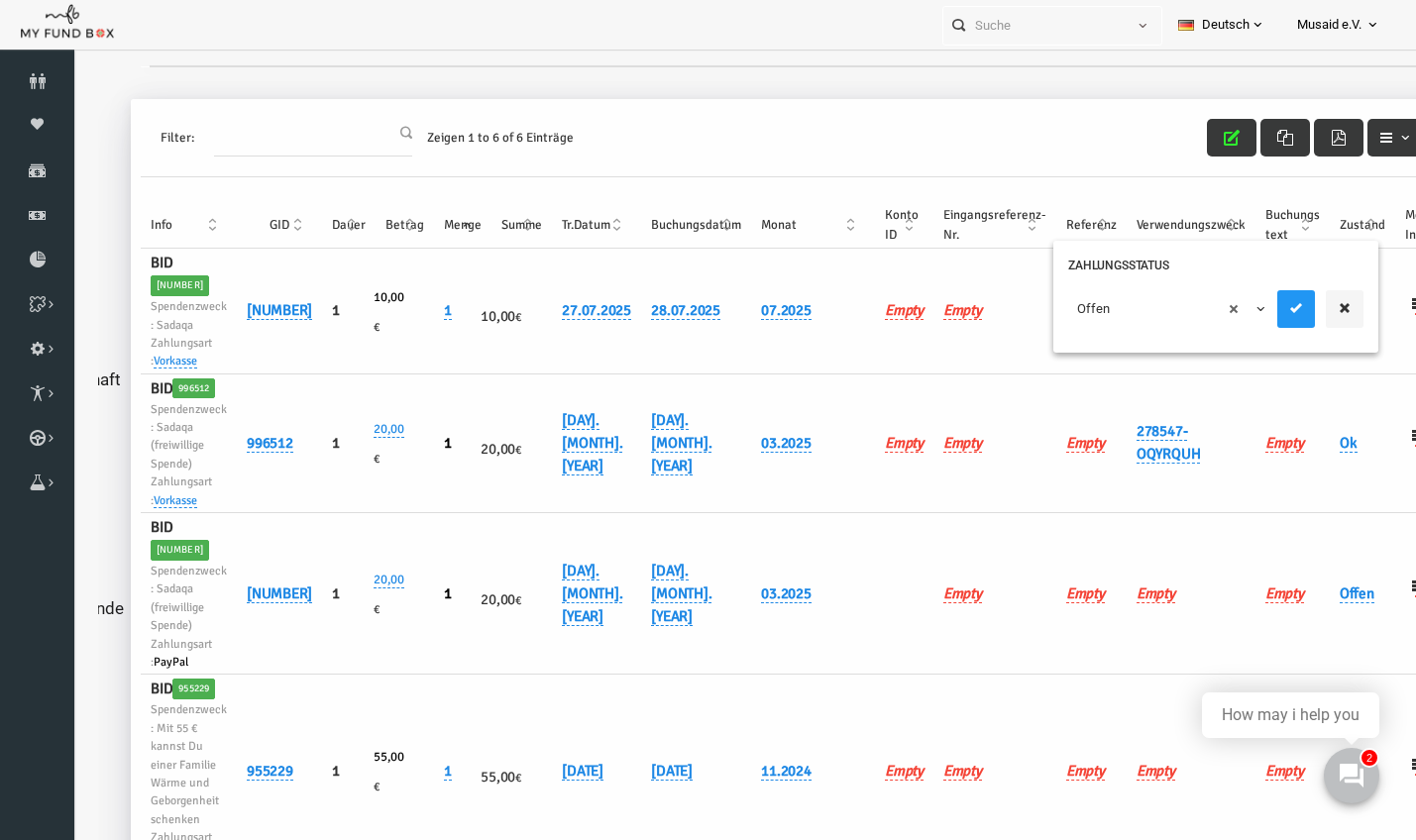 click on "× Offen" at bounding box center (1141, 309) 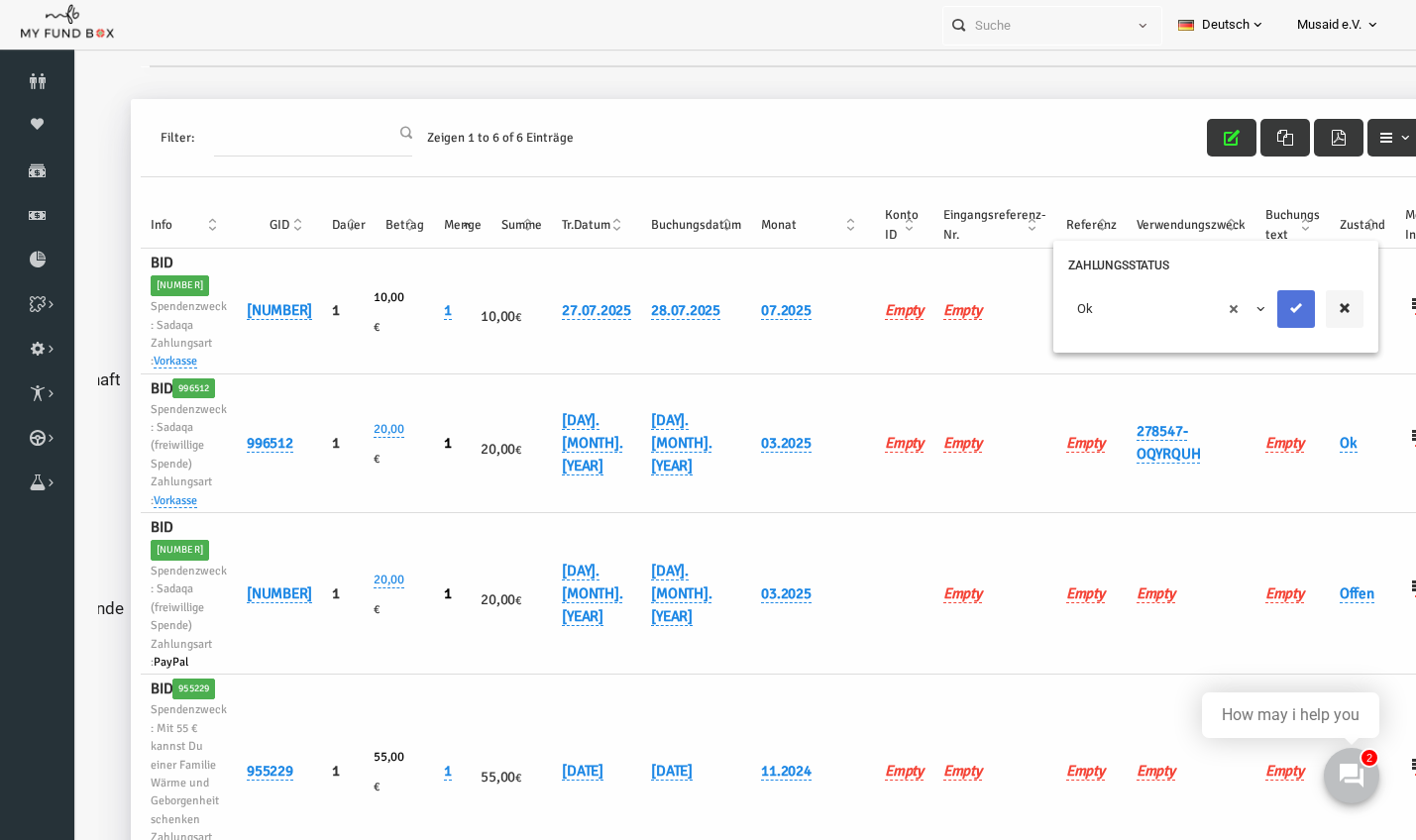 click at bounding box center (1269, 308) 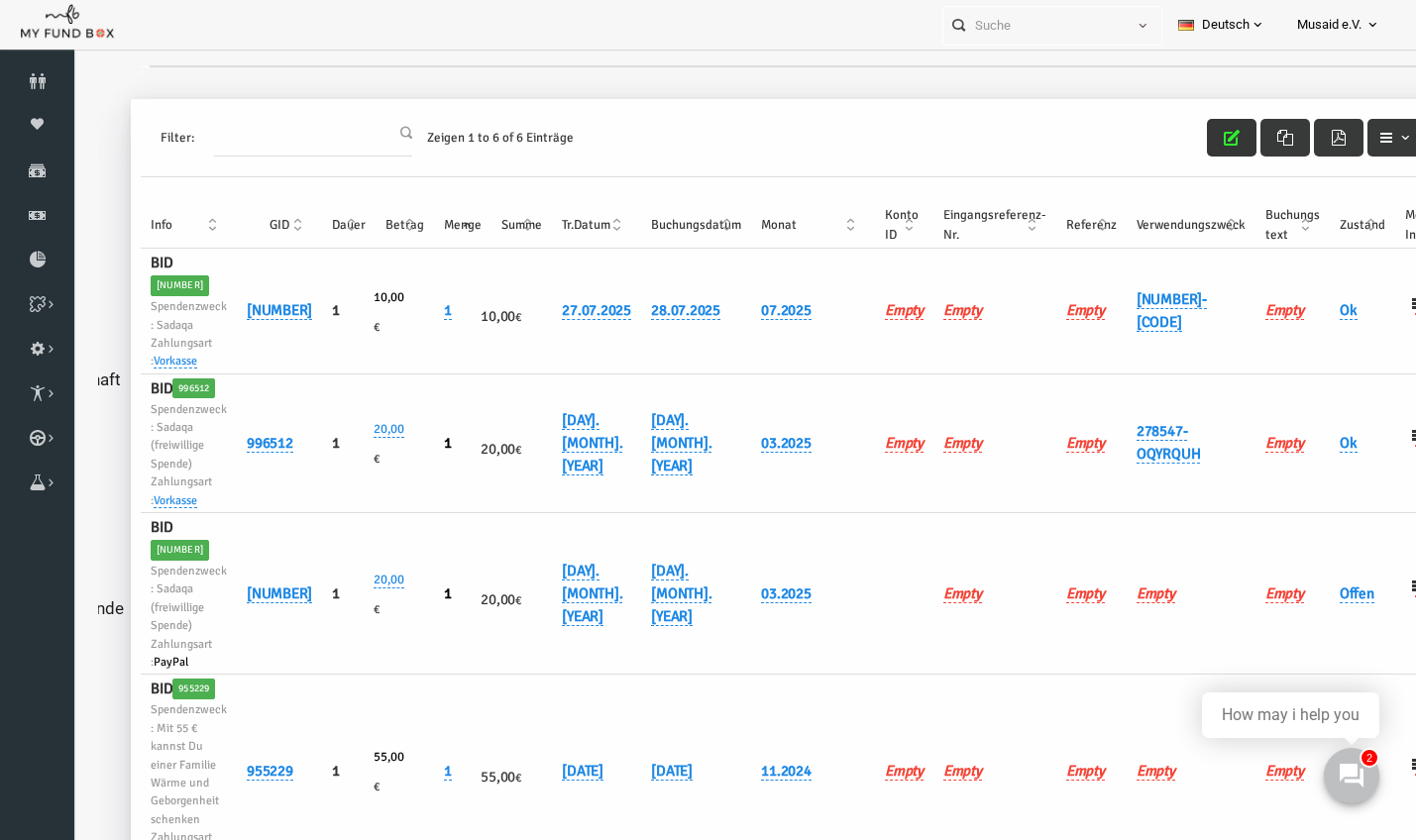 click at bounding box center (1205, 138) 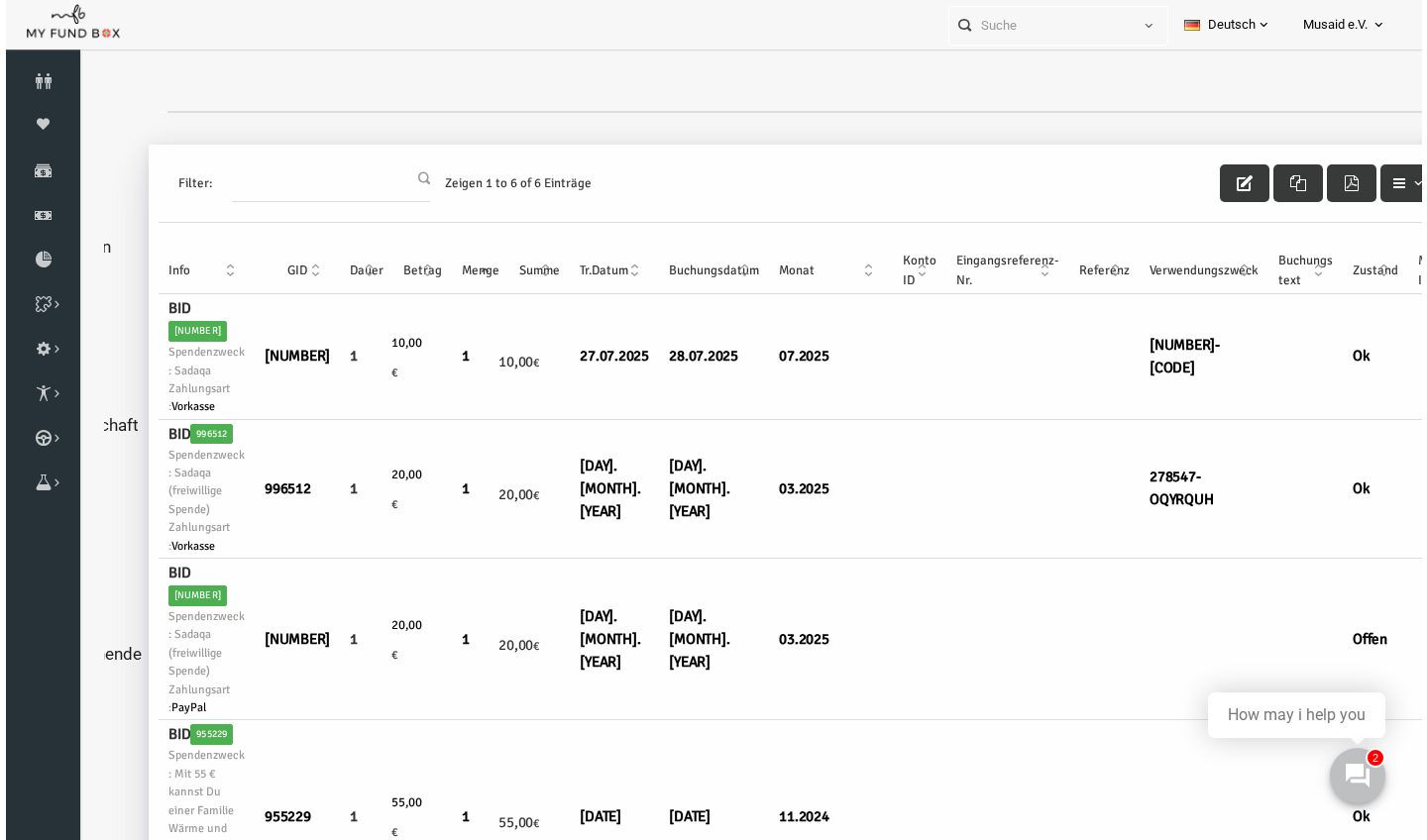scroll, scrollTop: 0, scrollLeft: 0, axis: both 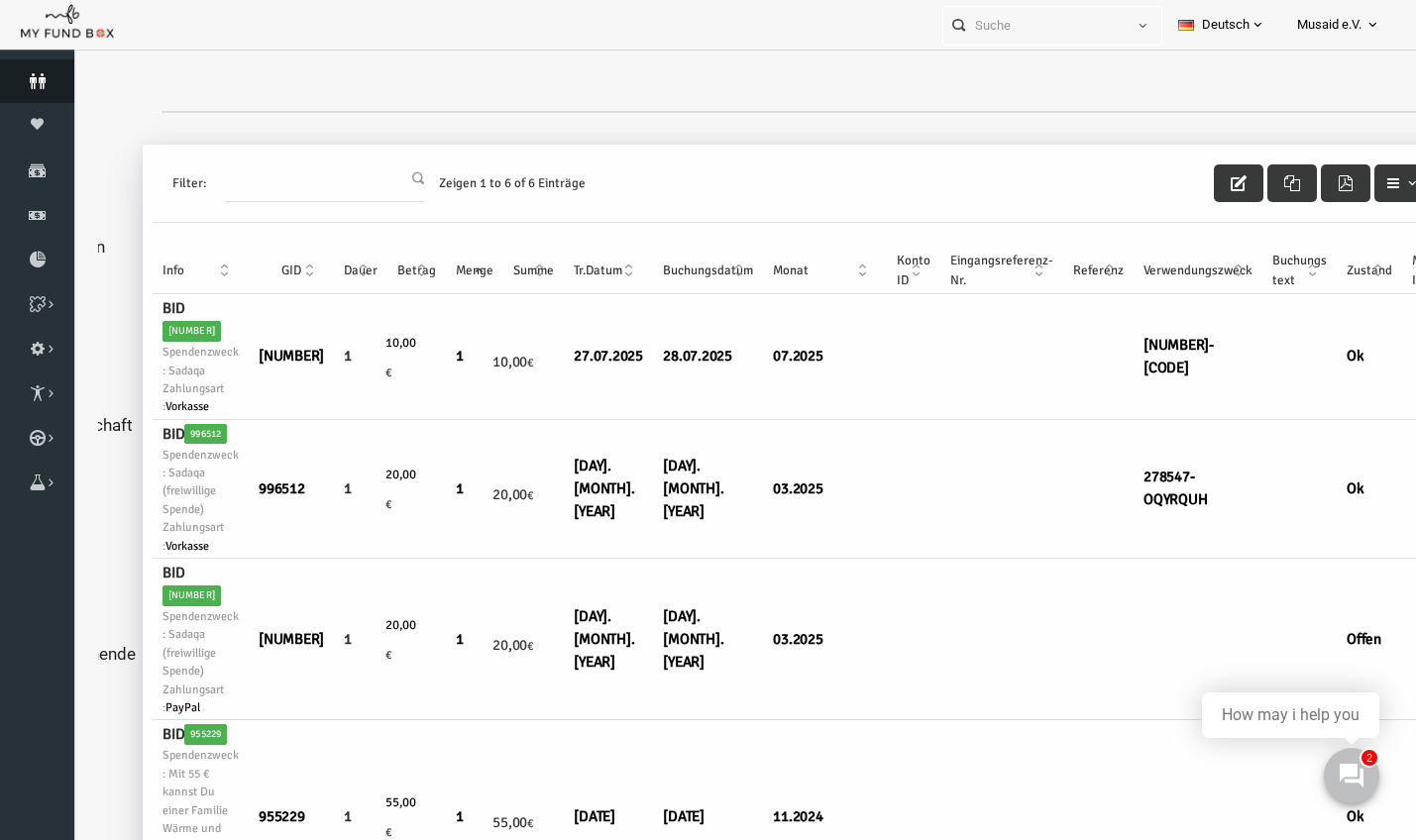 click on "Spender" at bounding box center (37, 81) 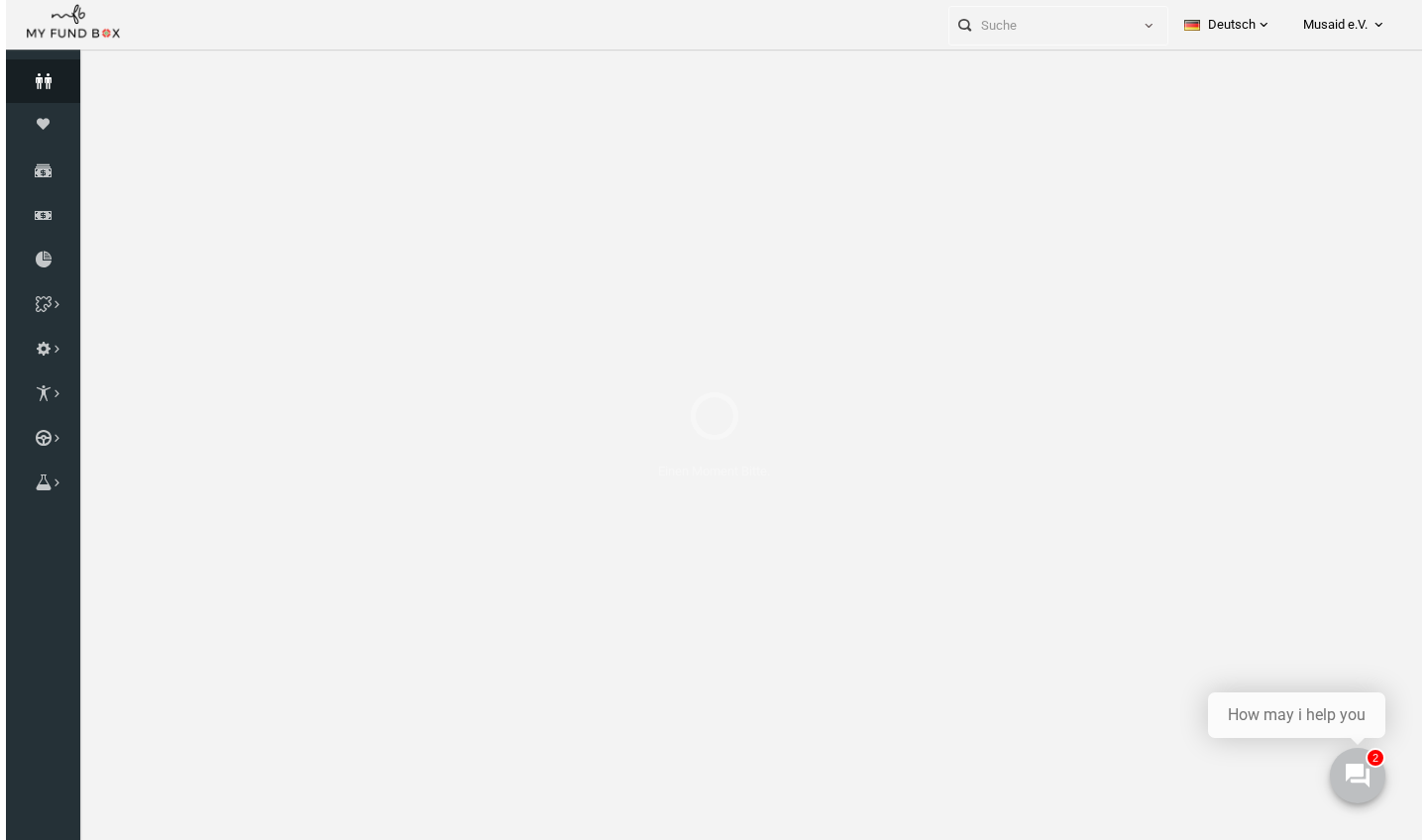 select on "100" 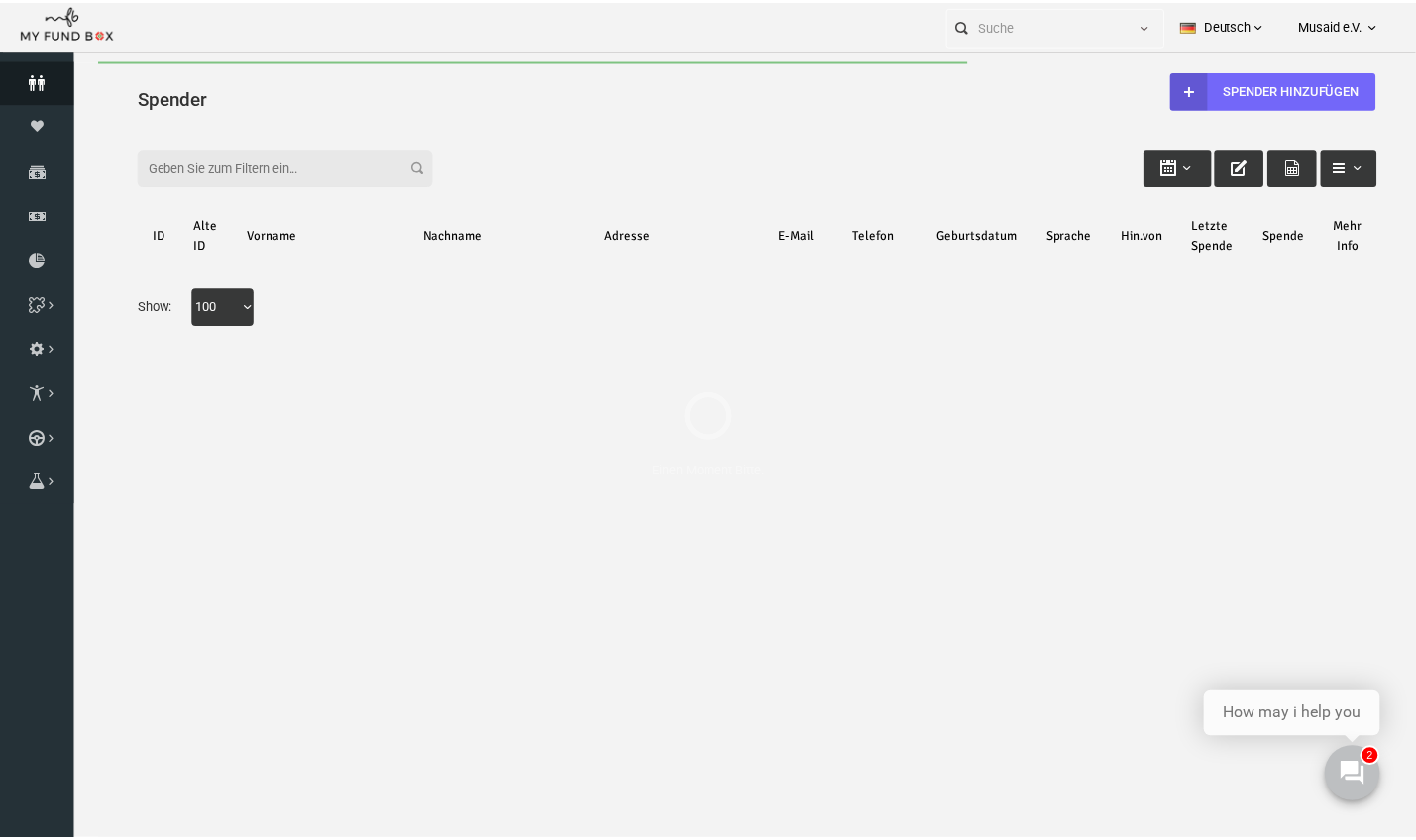 scroll, scrollTop: 0, scrollLeft: 0, axis: both 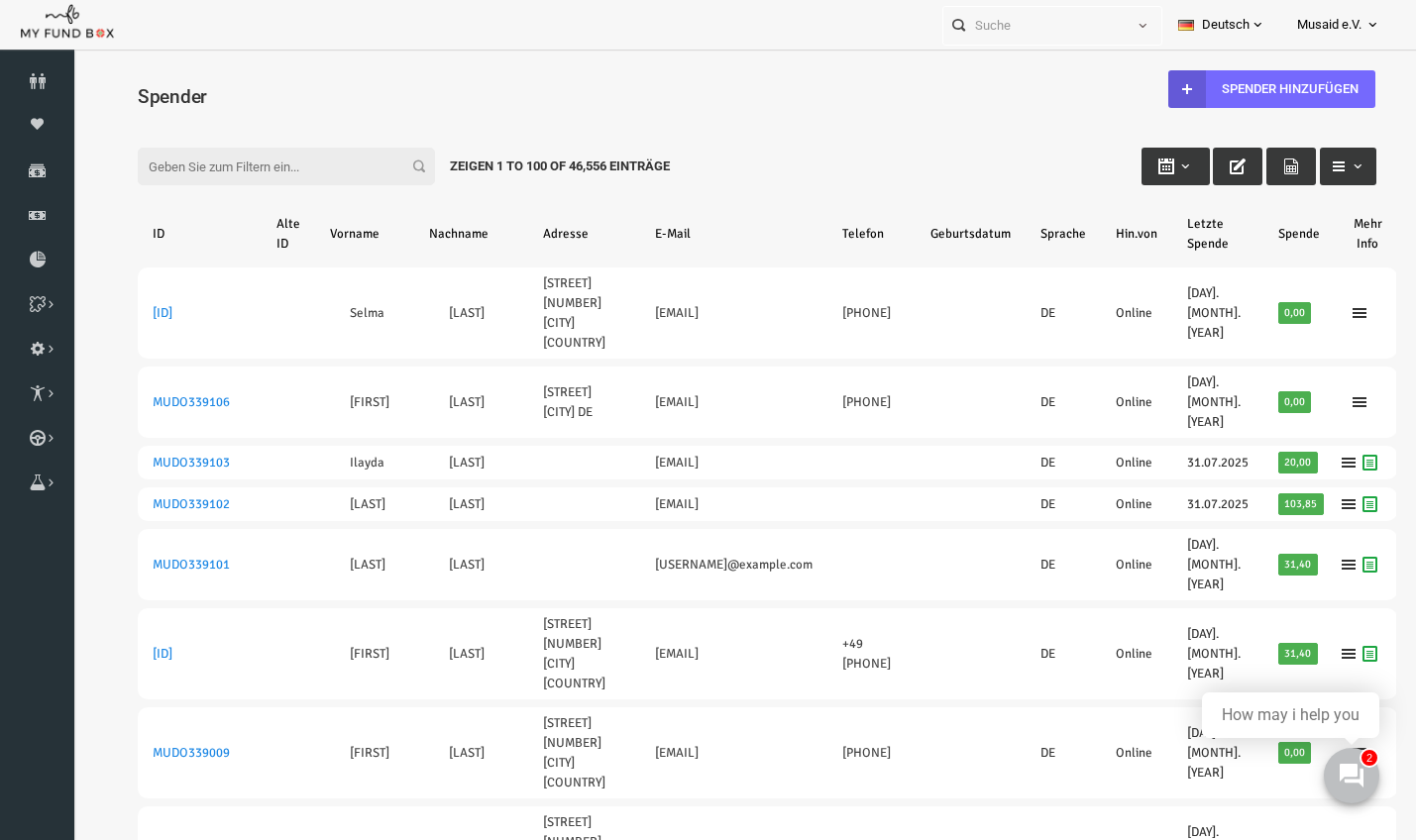 click on "Filter:" at bounding box center [260, 166] 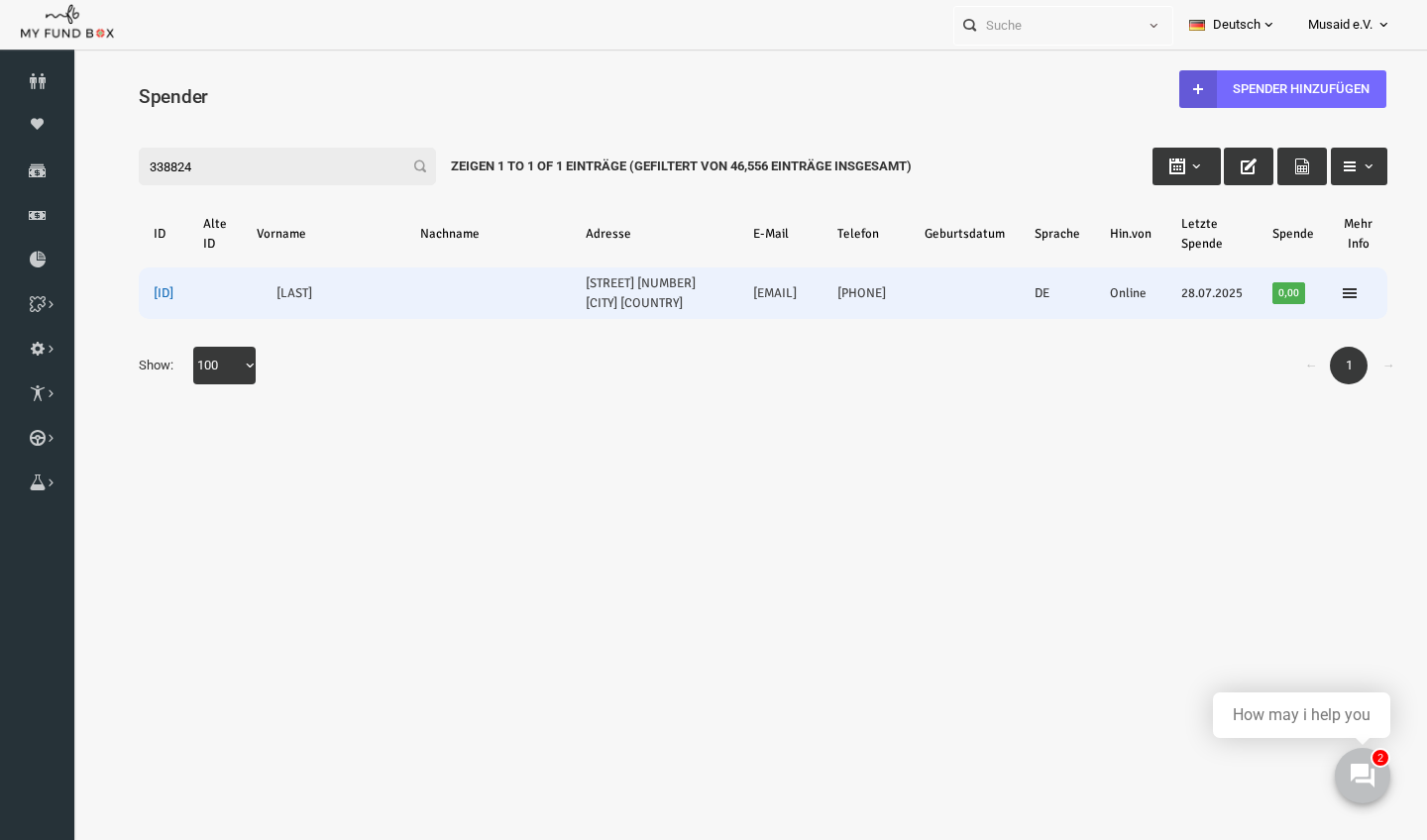 type on "338824" 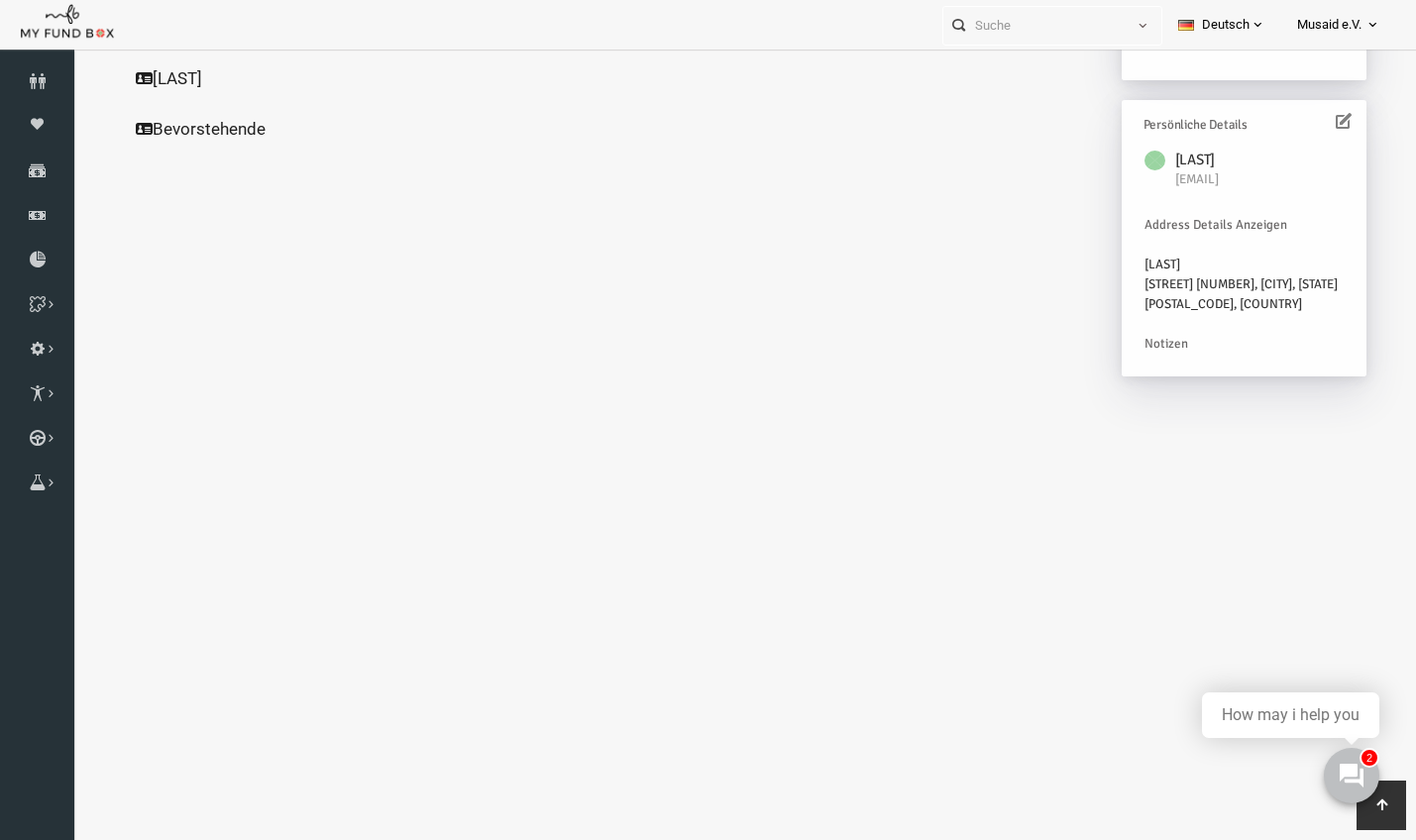 scroll, scrollTop: 521, scrollLeft: 0, axis: vertical 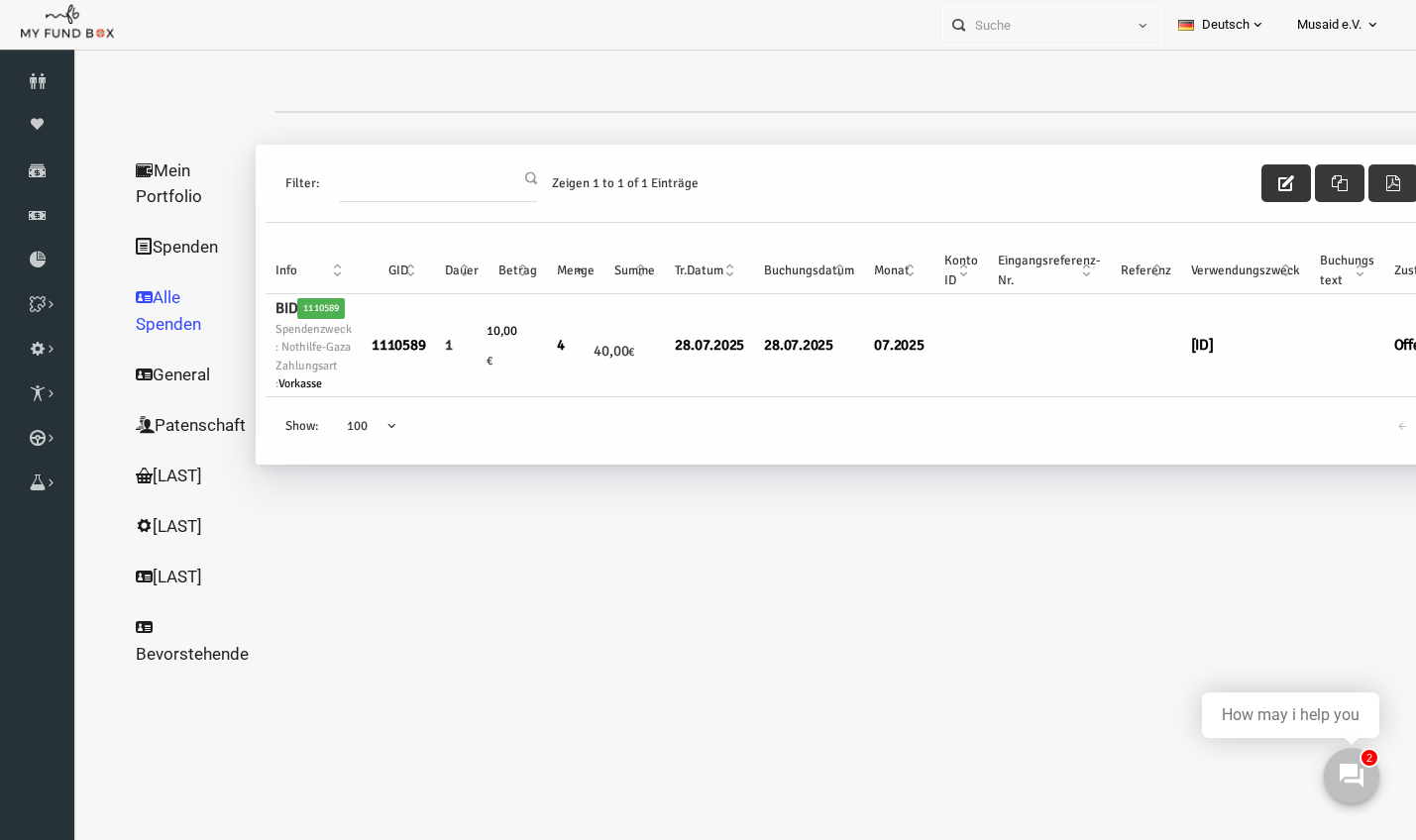click at bounding box center (1259, 183) 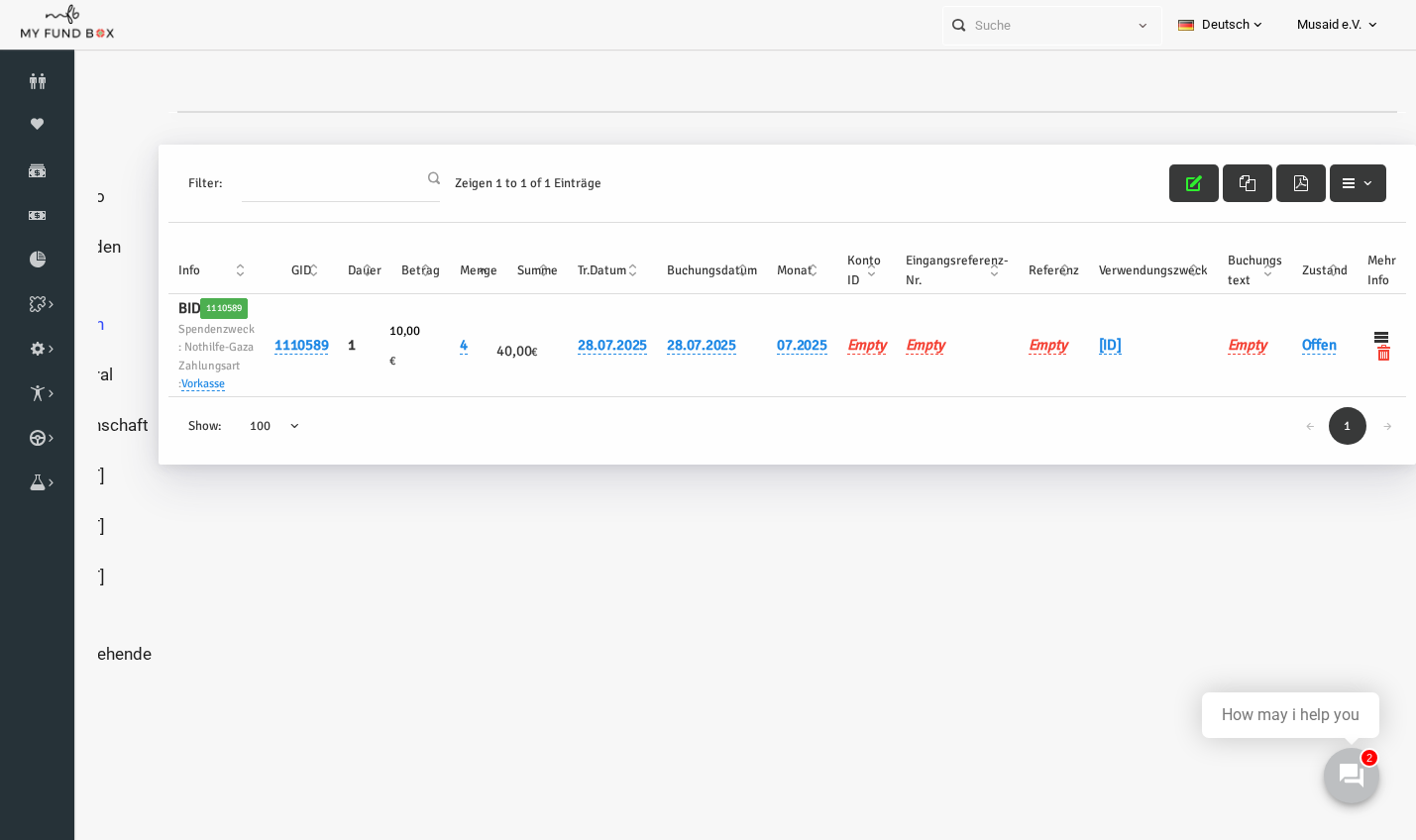 scroll, scrollTop: 0, scrollLeft: 125, axis: horizontal 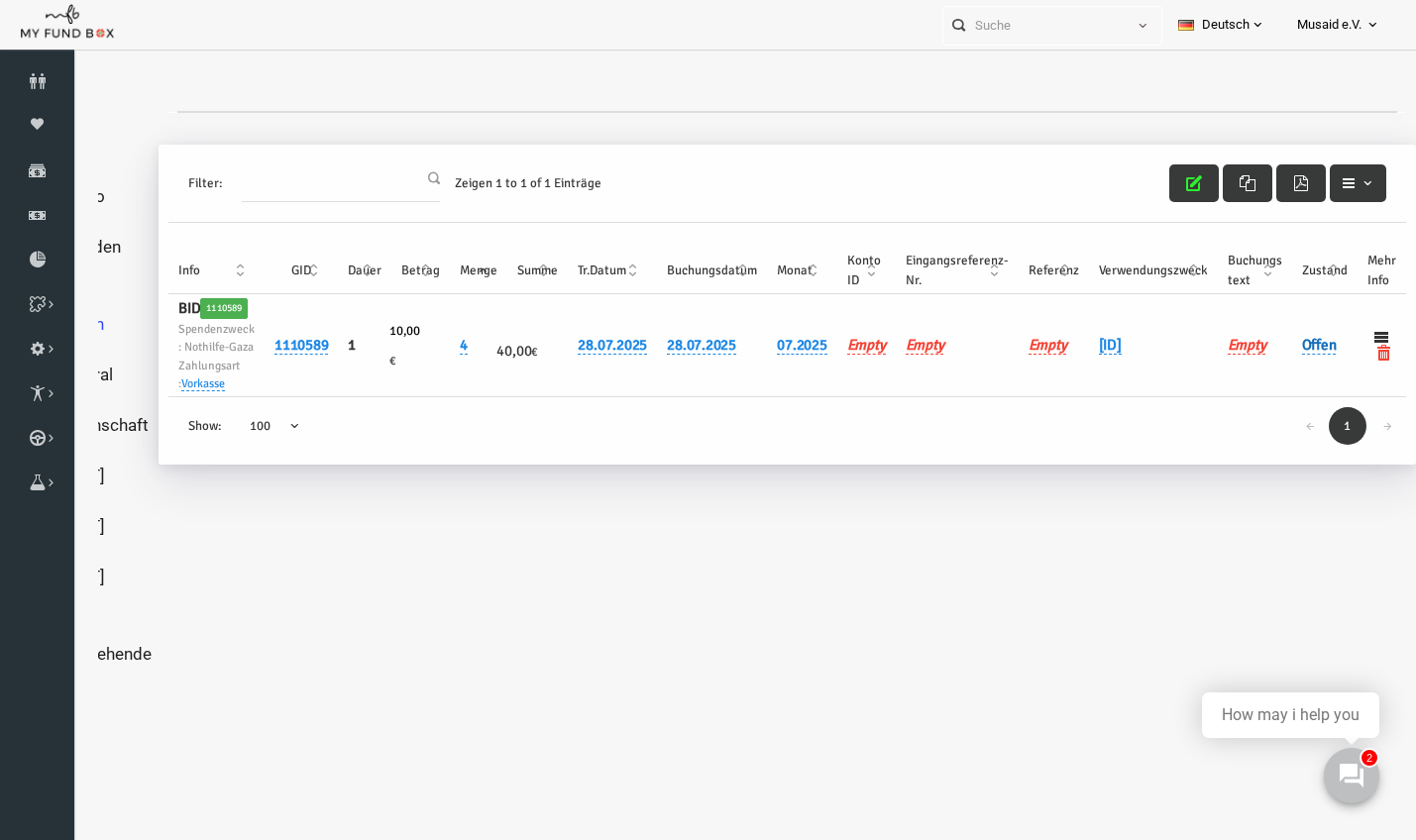 click on "Offen" at bounding box center (1292, 345) 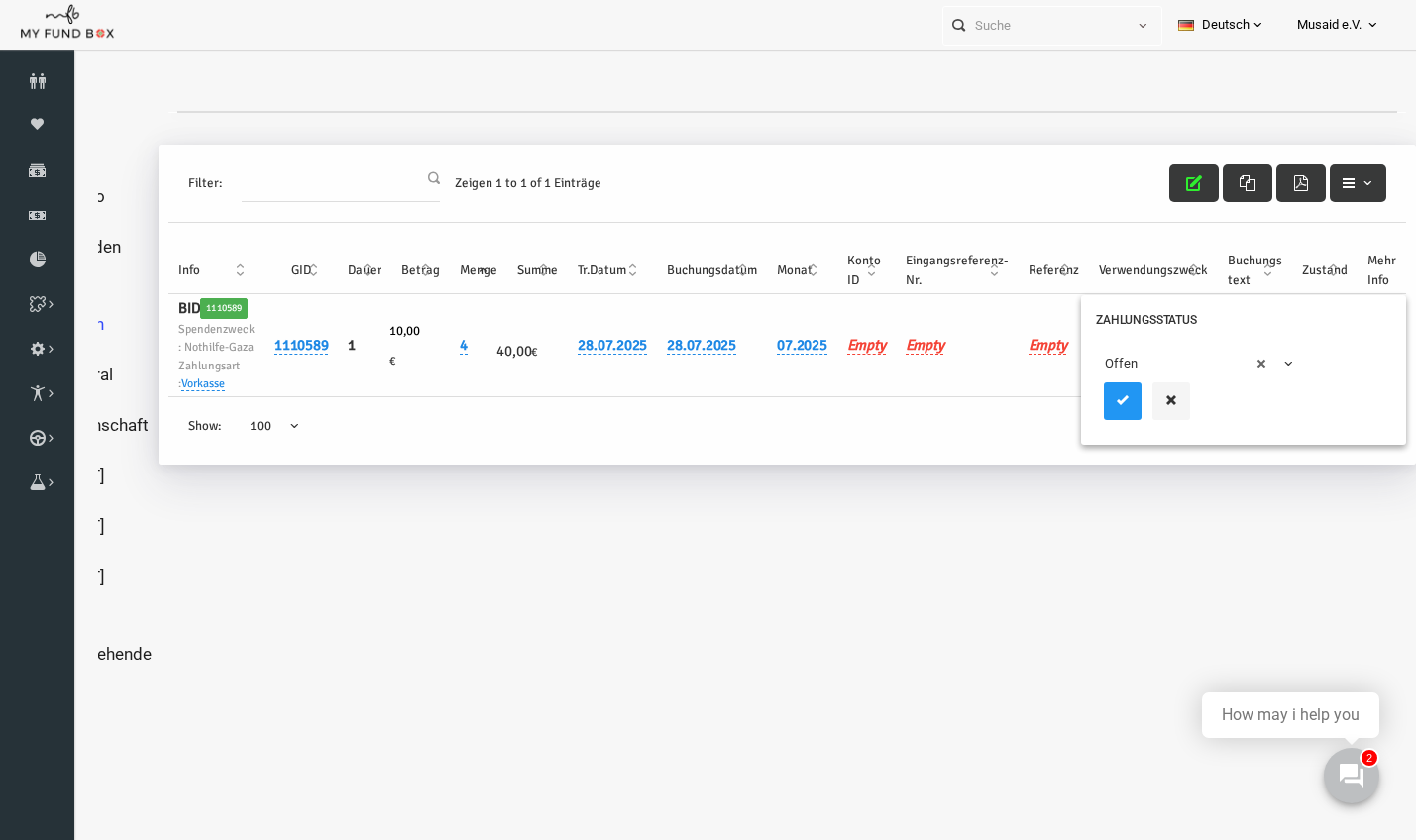 click on "× Offen" at bounding box center [1168, 364] 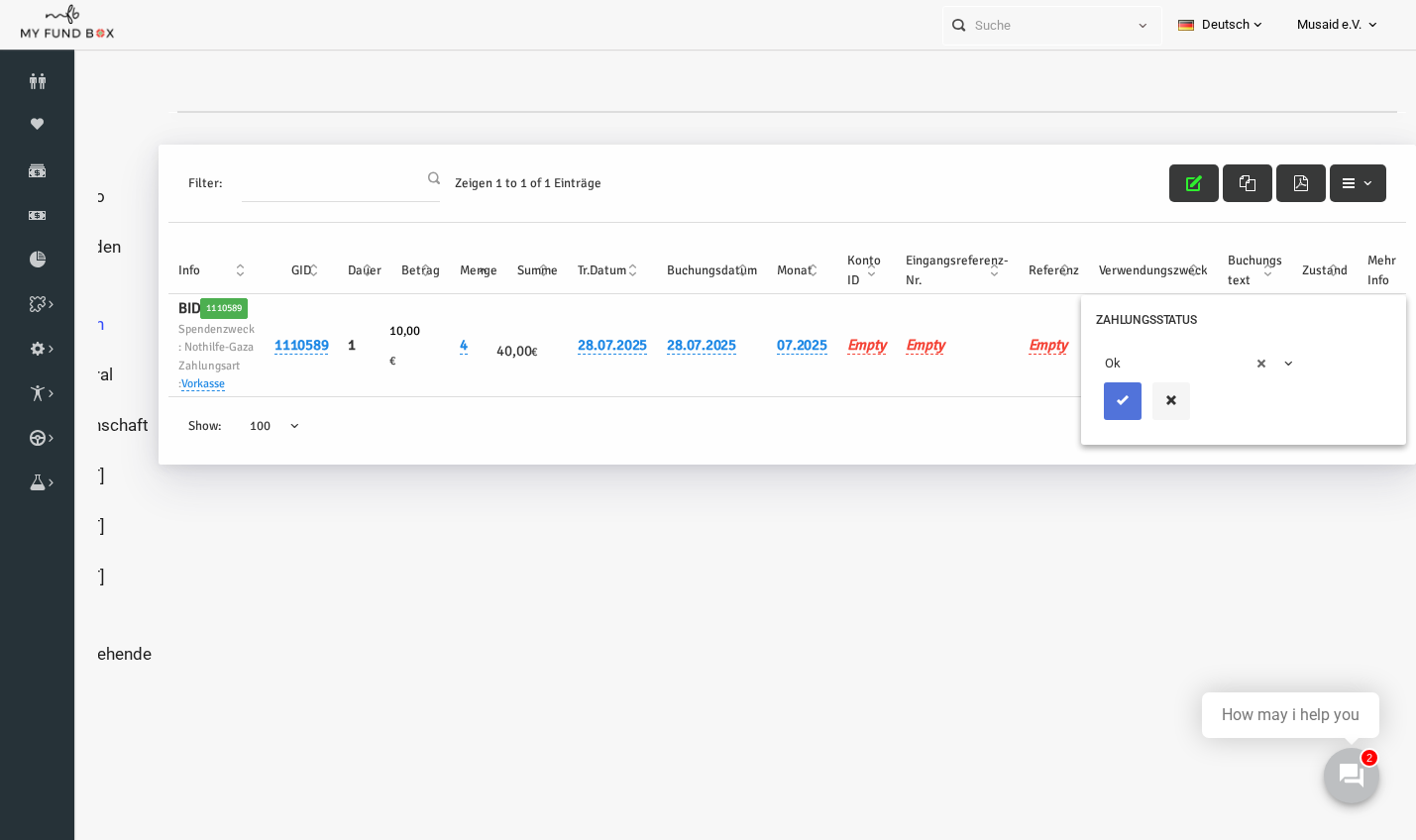 click at bounding box center (1096, 401) 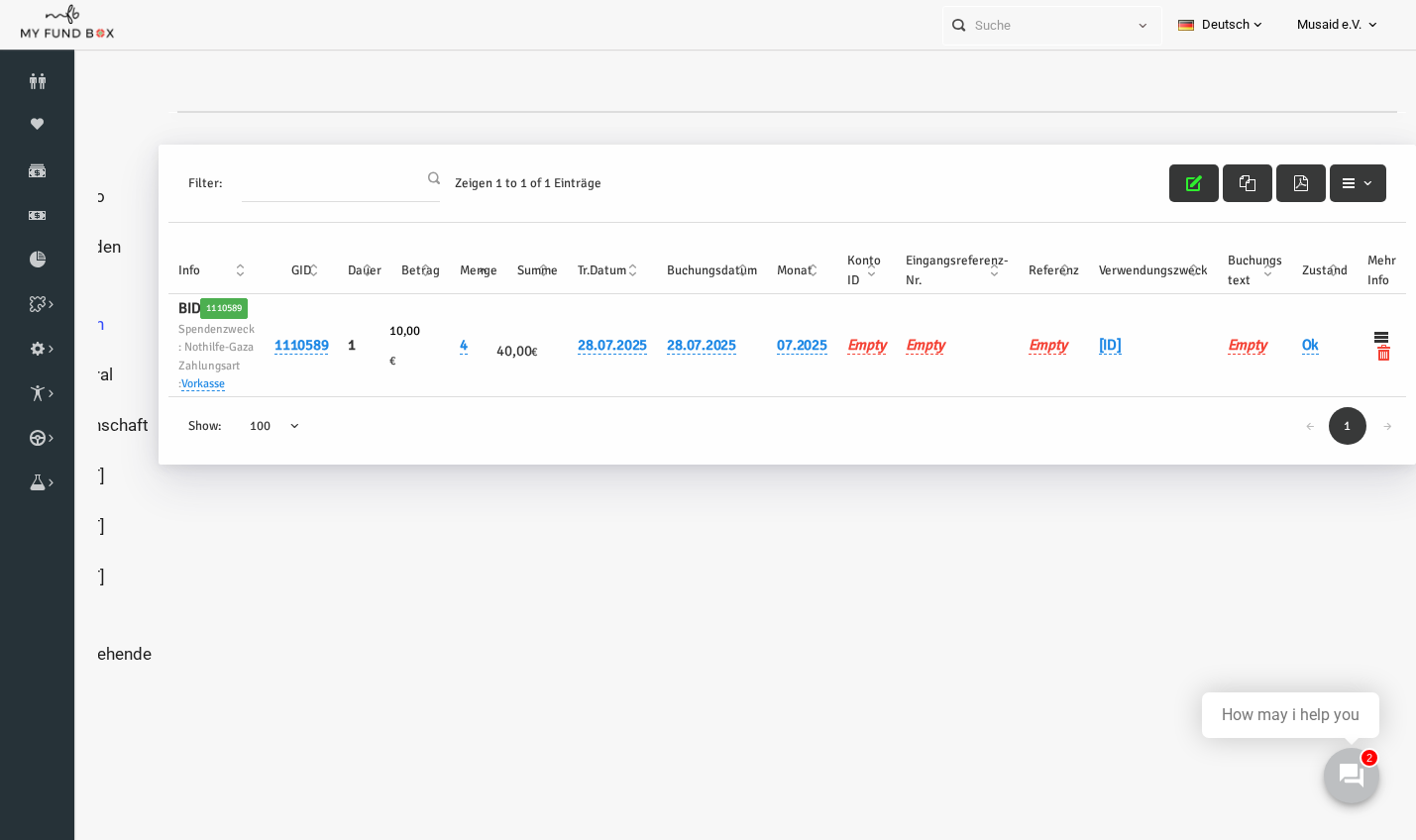 click at bounding box center [1167, 183] 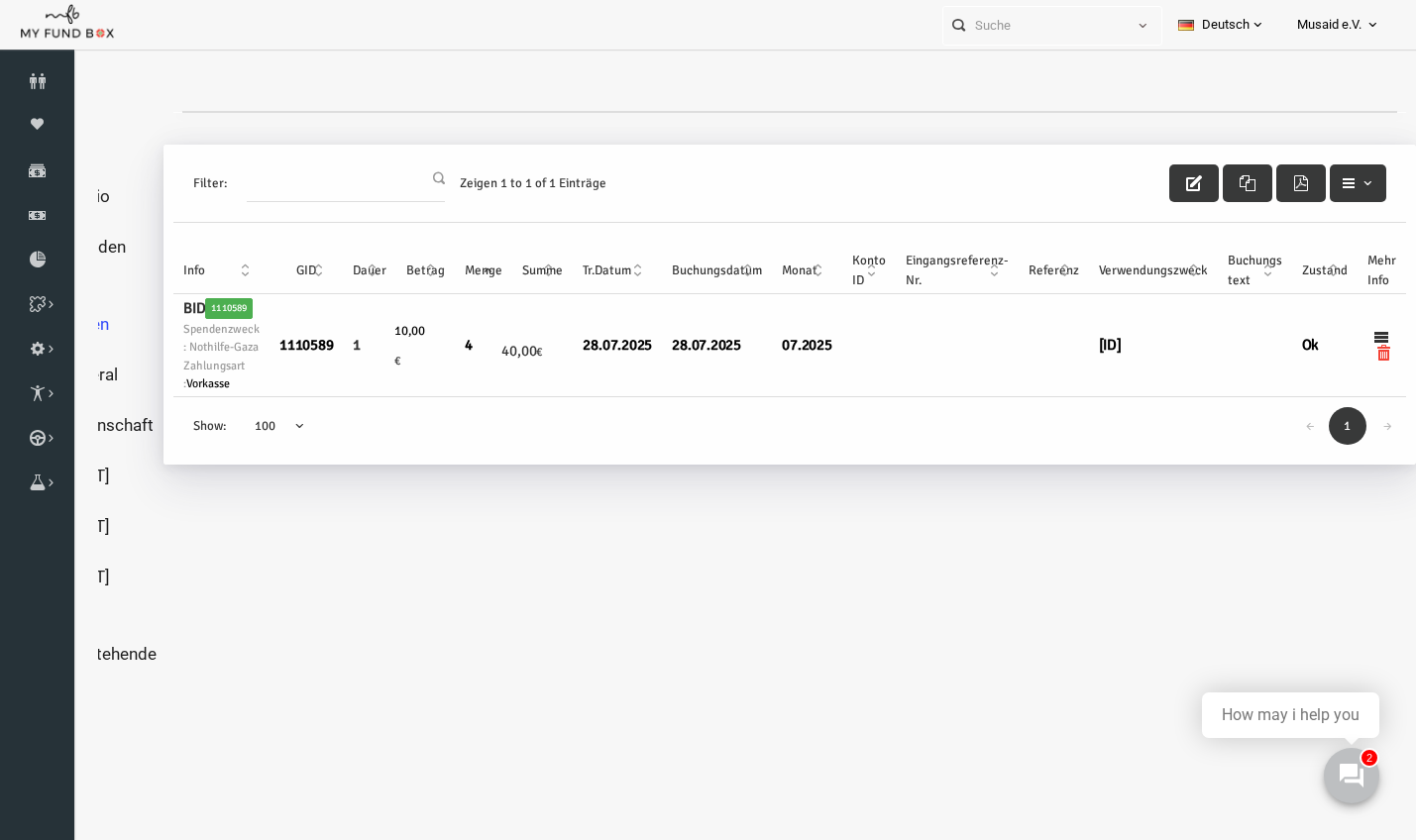 scroll, scrollTop: 0, scrollLeft: 0, axis: both 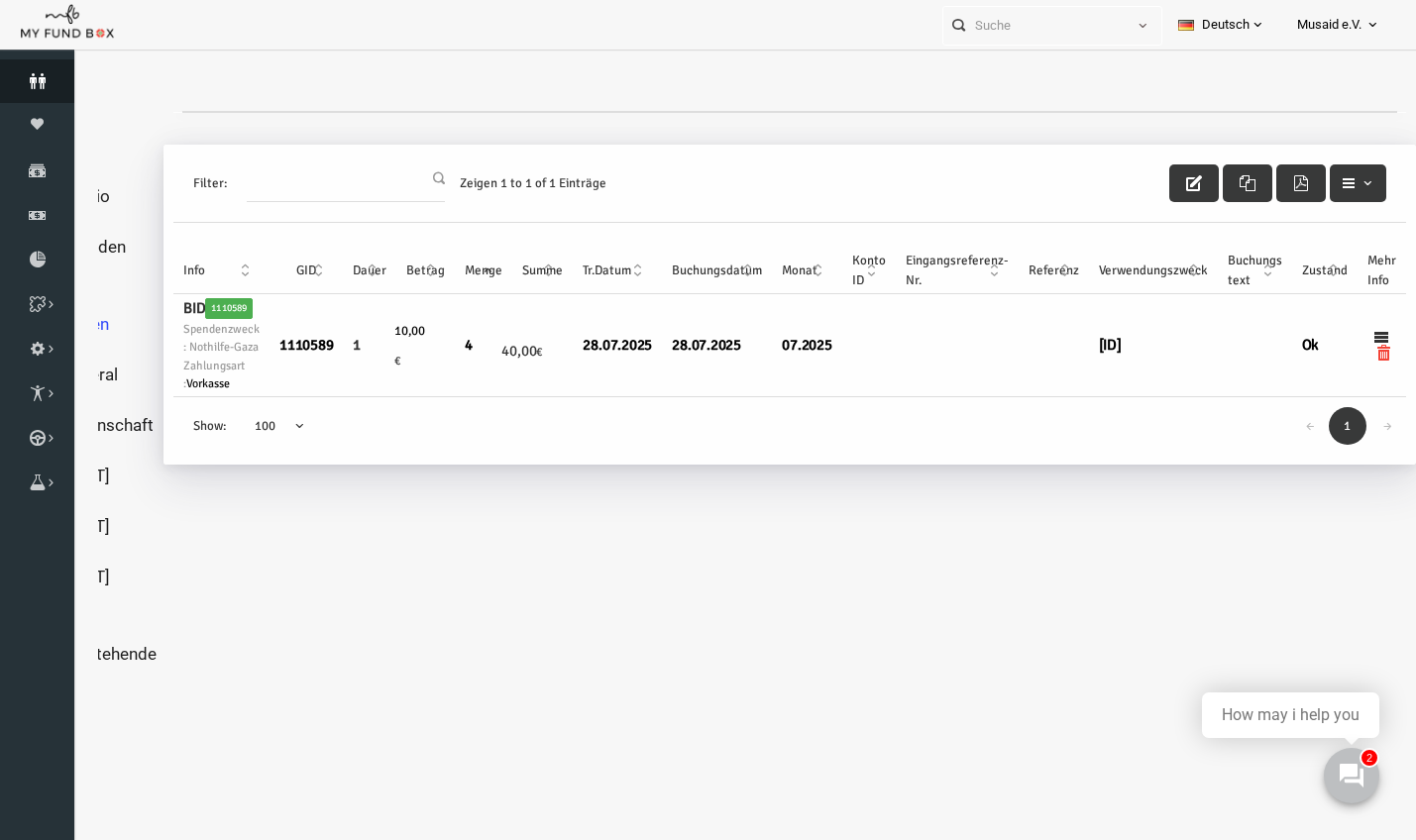 click on "Spender" at bounding box center (37, 81) 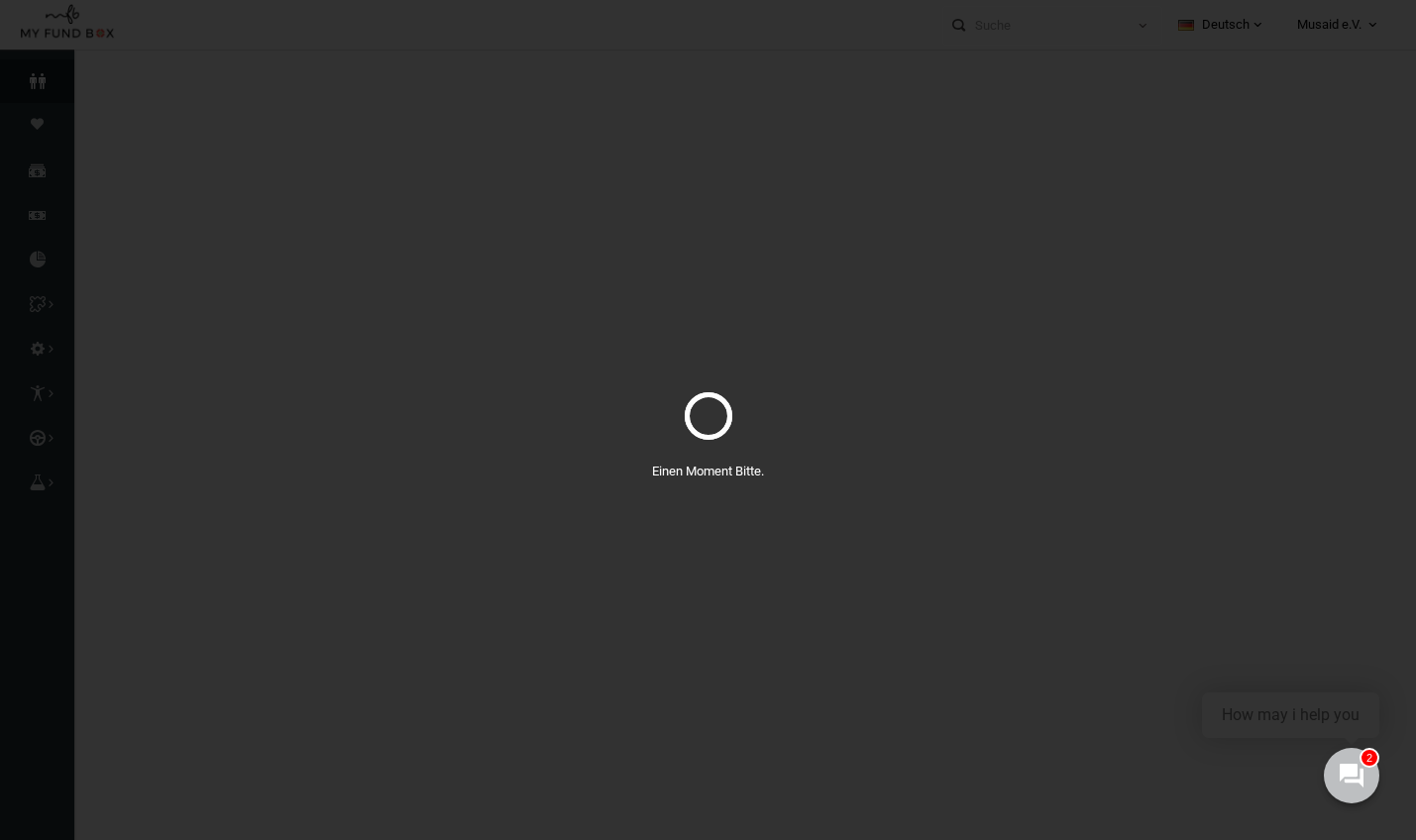 select on "100" 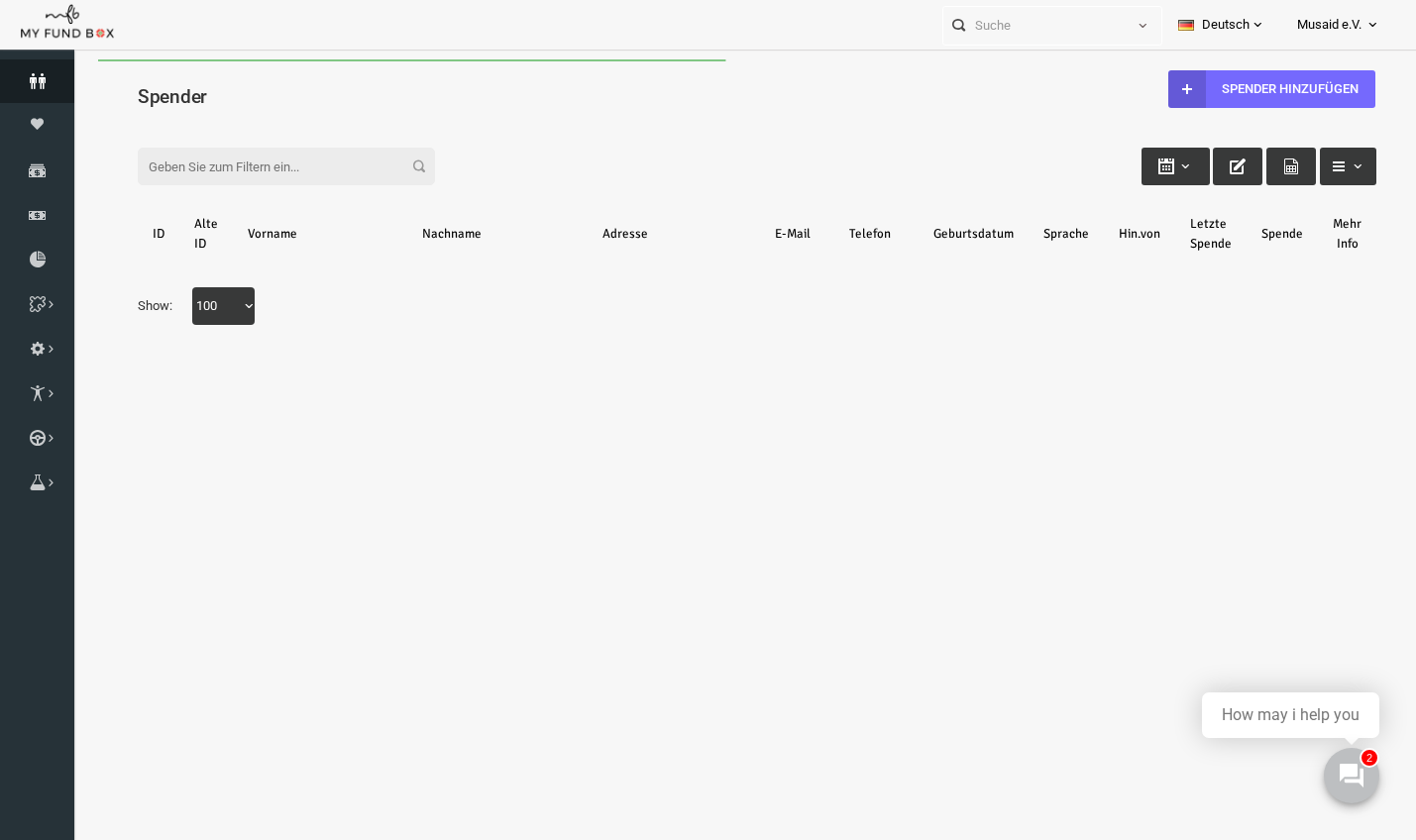 scroll, scrollTop: 0, scrollLeft: 0, axis: both 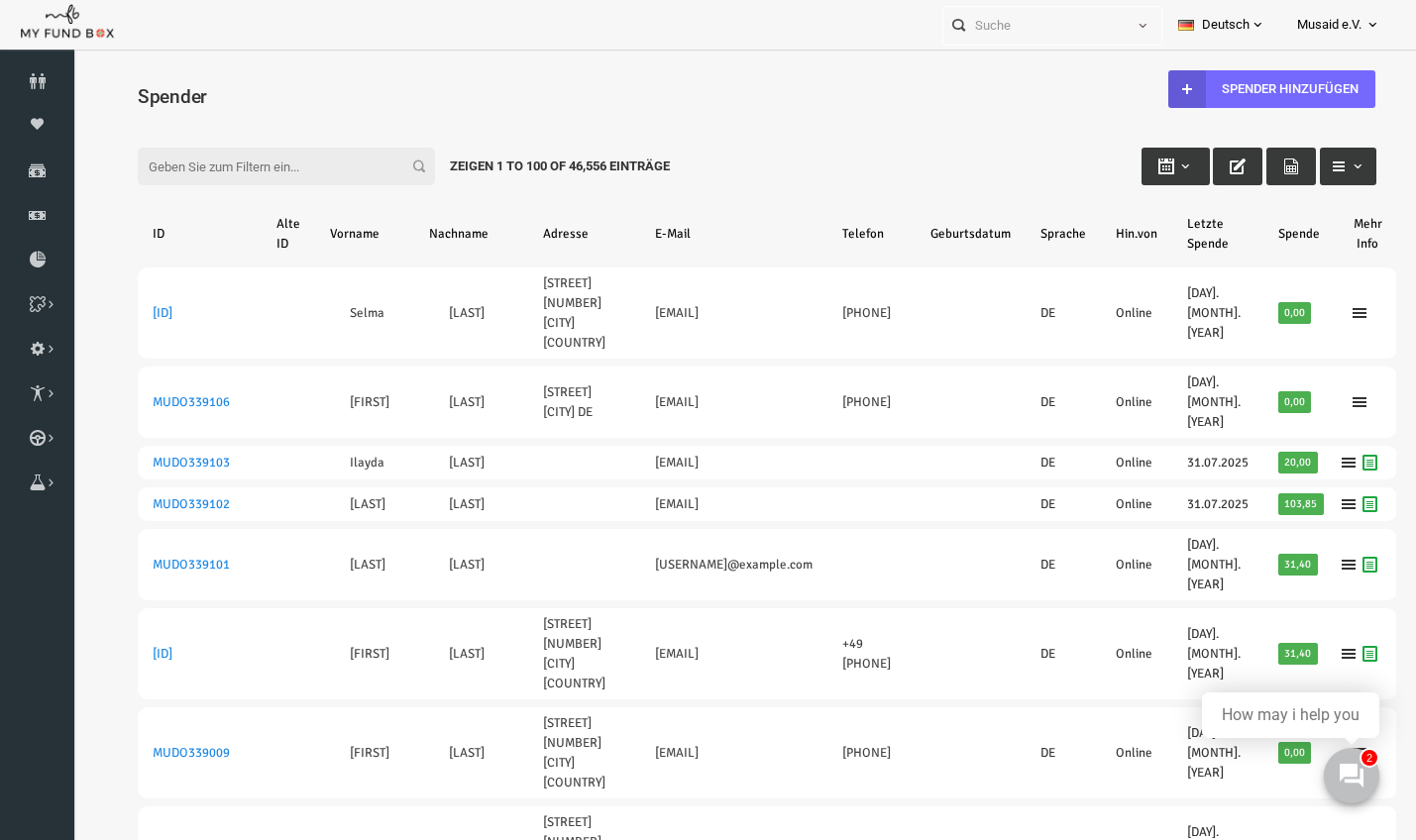 click on "Filter:" at bounding box center [260, 166] 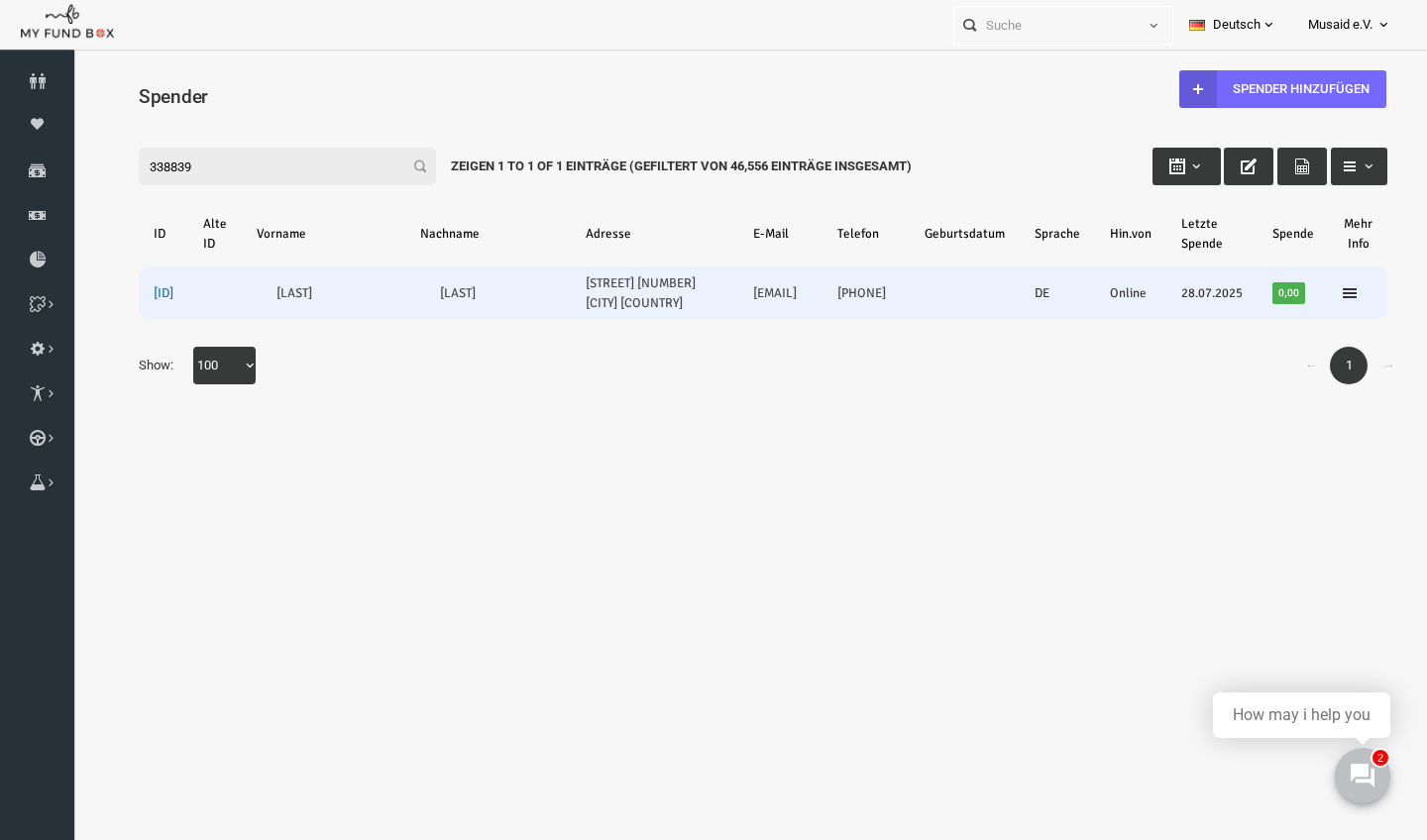 type on "338839" 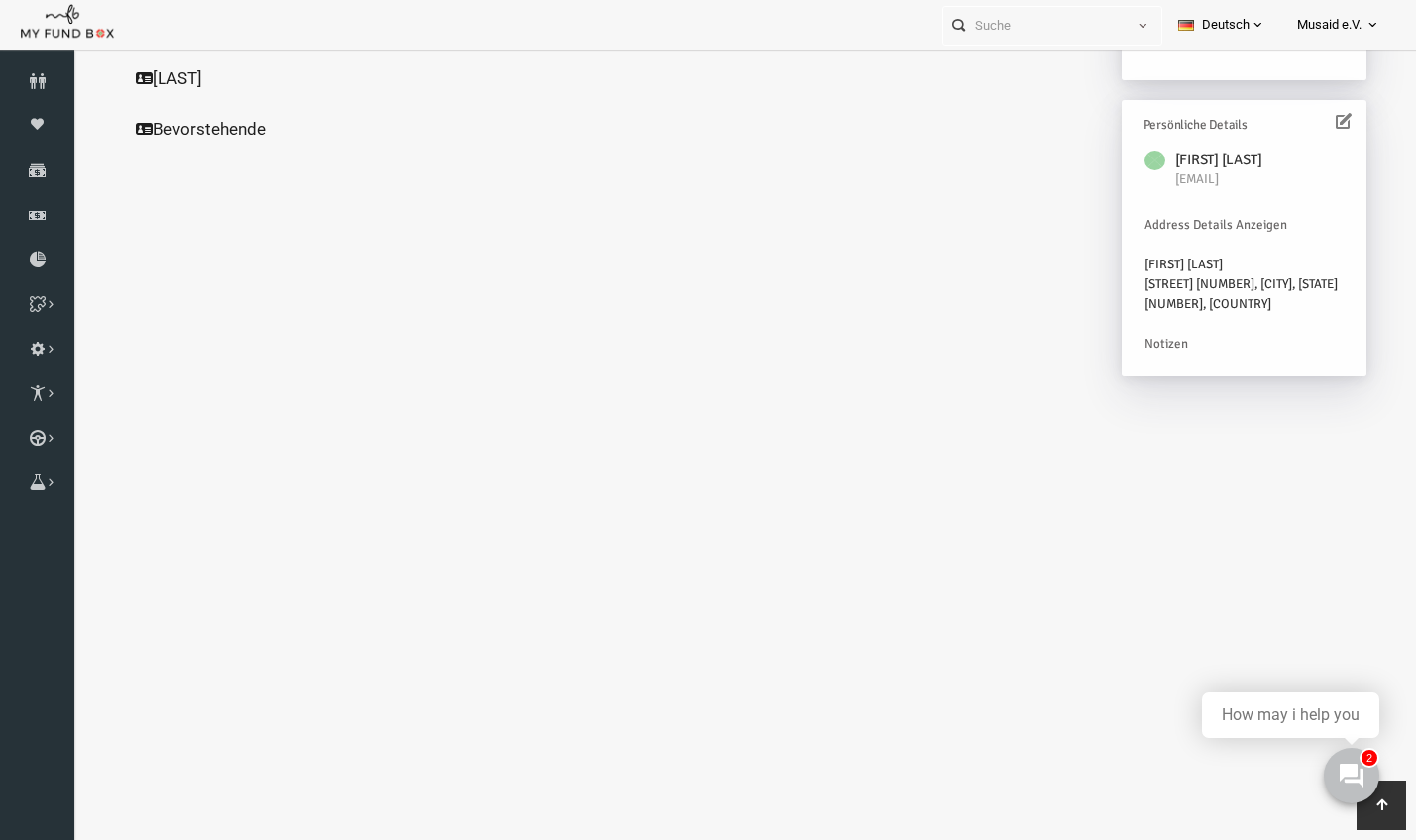 scroll, scrollTop: 522, scrollLeft: 0, axis: vertical 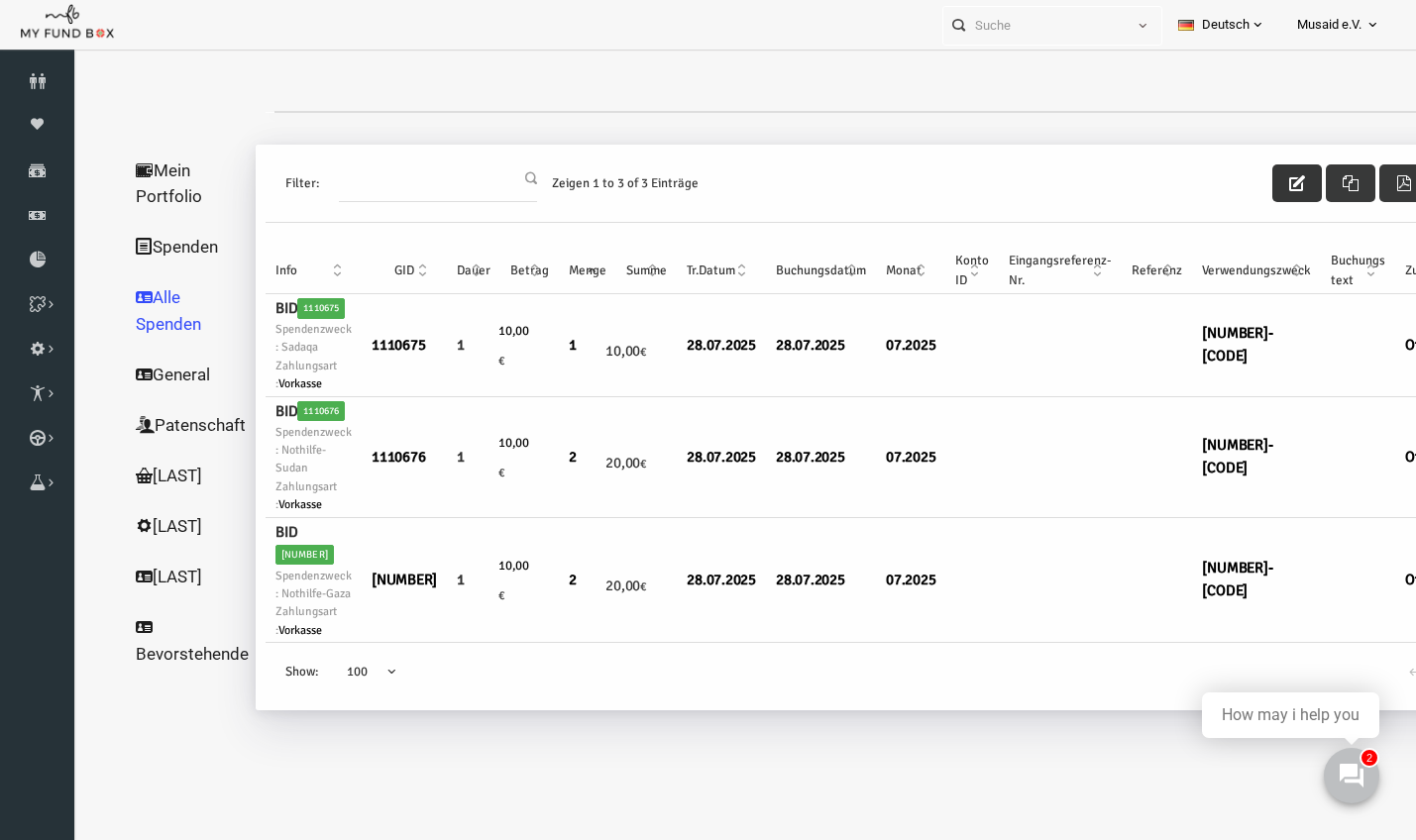 click at bounding box center (1270, 183) 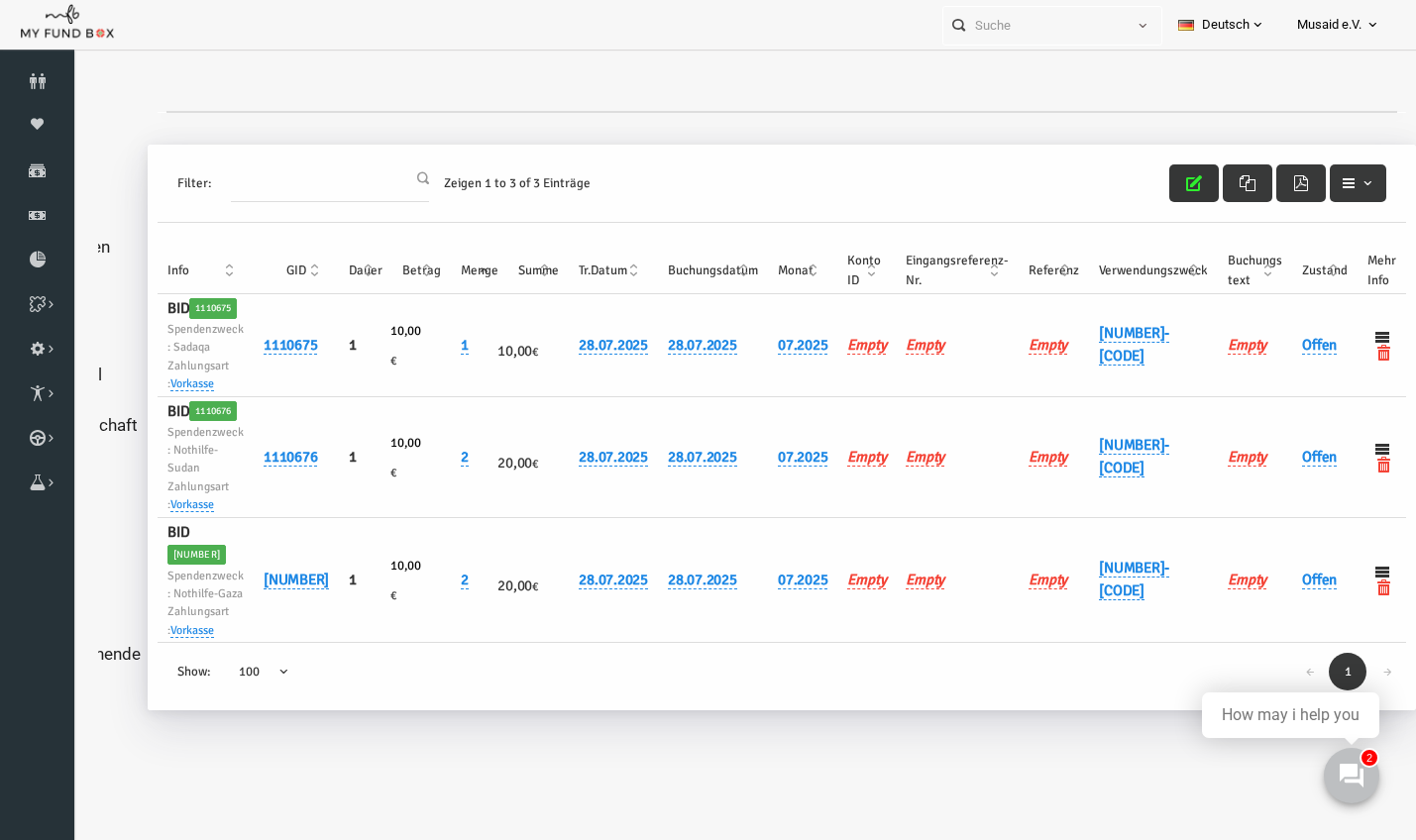 scroll, scrollTop: 74, scrollLeft: 0, axis: vertical 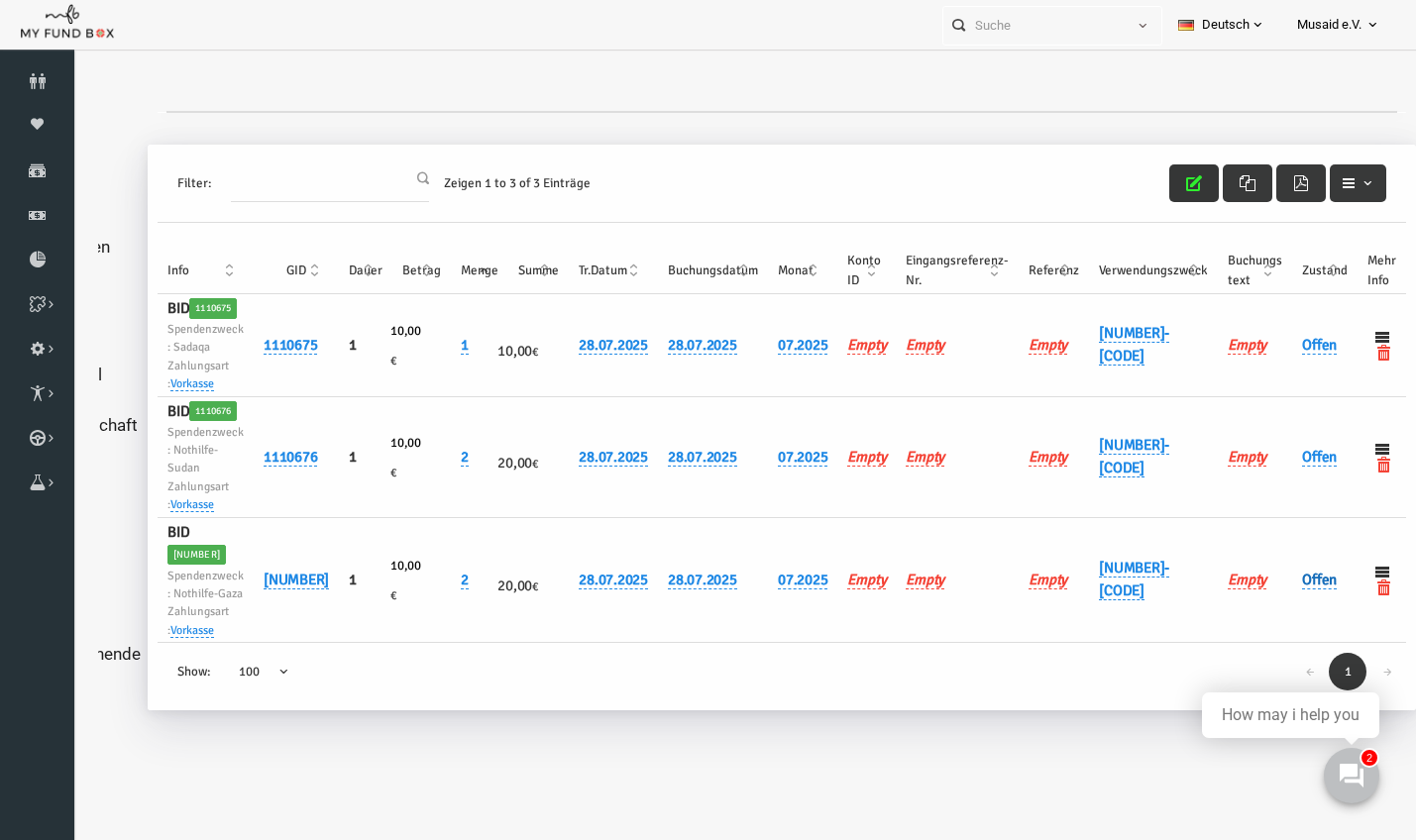 click on "Offen" at bounding box center [1292, 579] 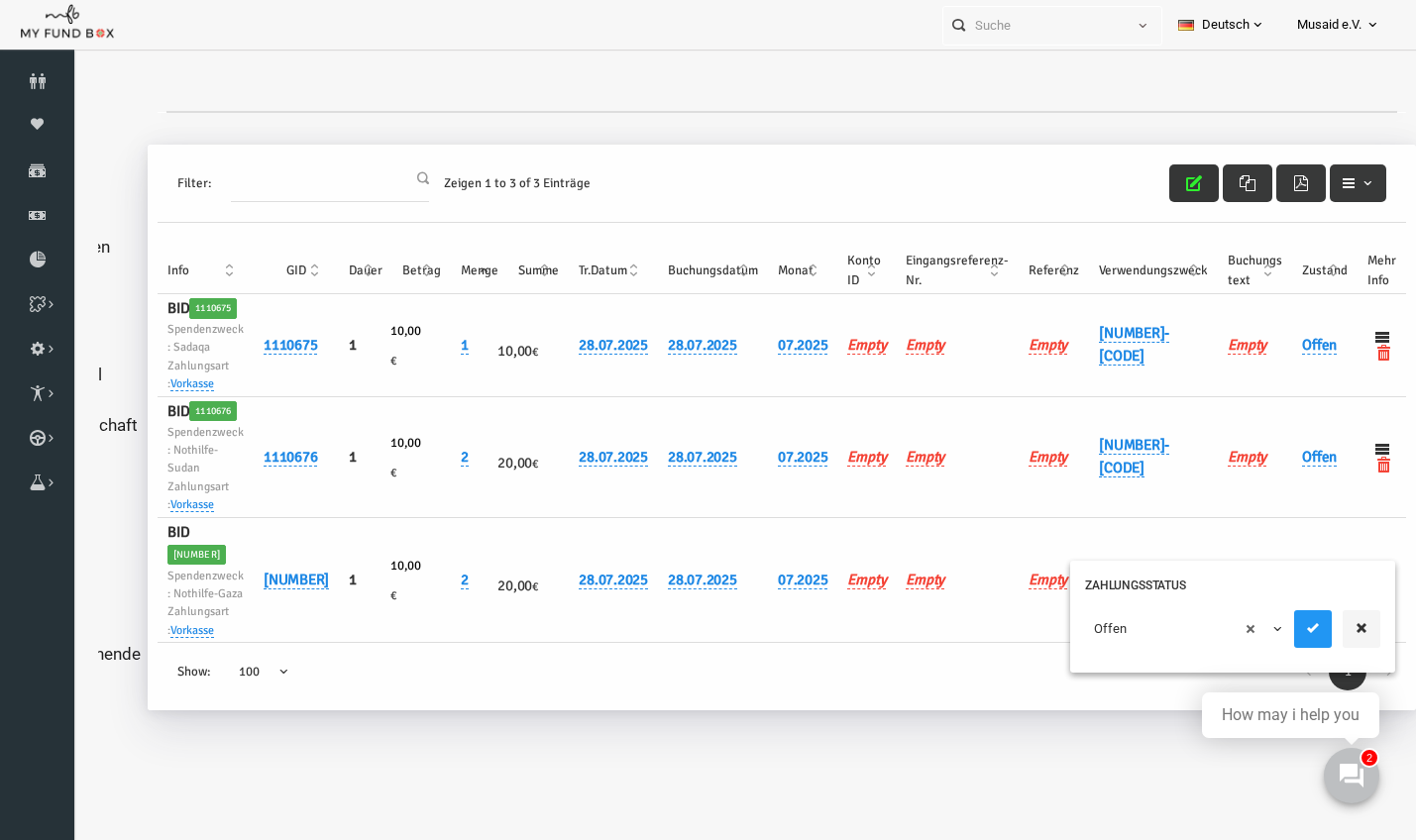 click on "← 1 → Show:   10 25 50 100 100" at bounding box center (755, 677) 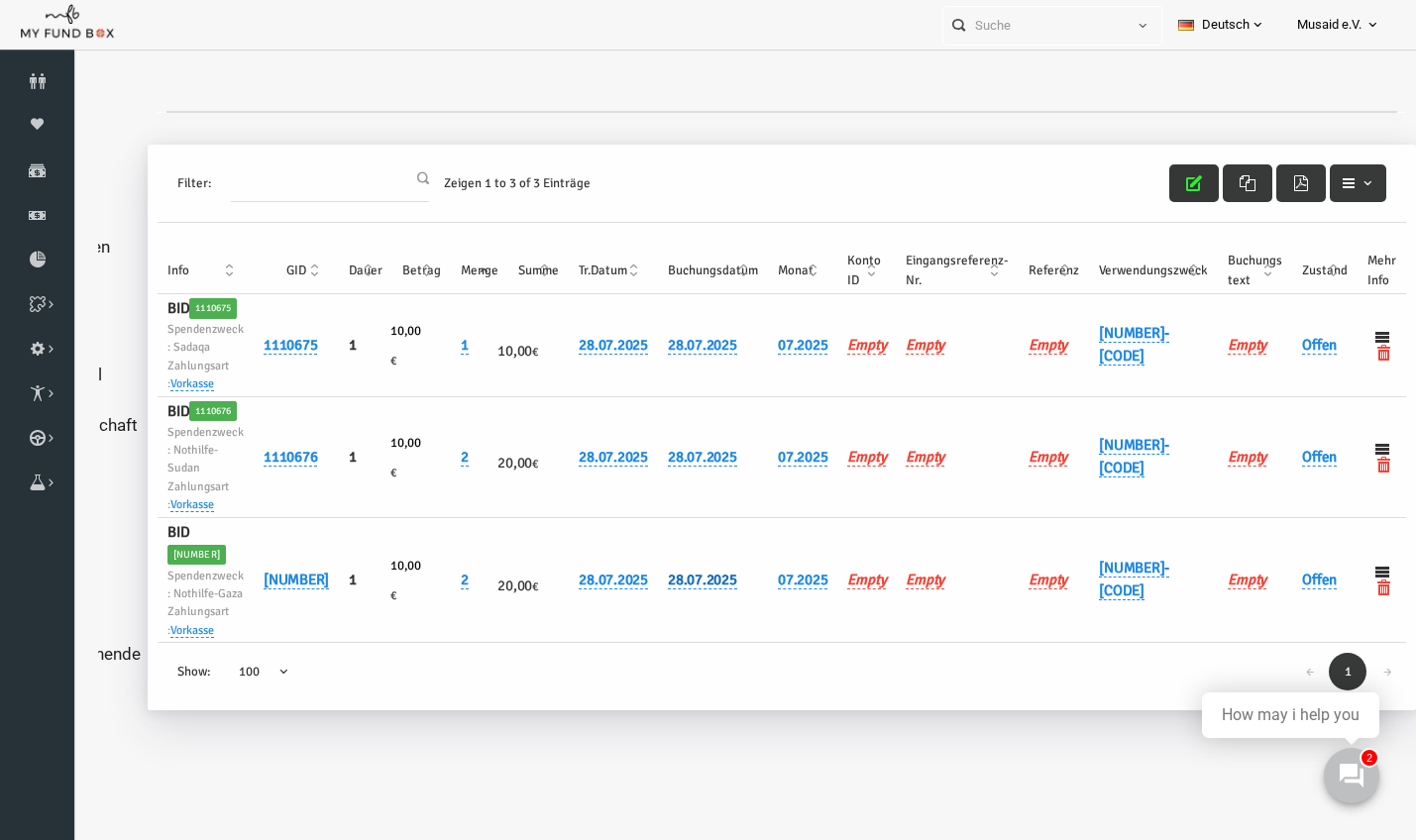 click on "28.07.2025" at bounding box center [676, 579] 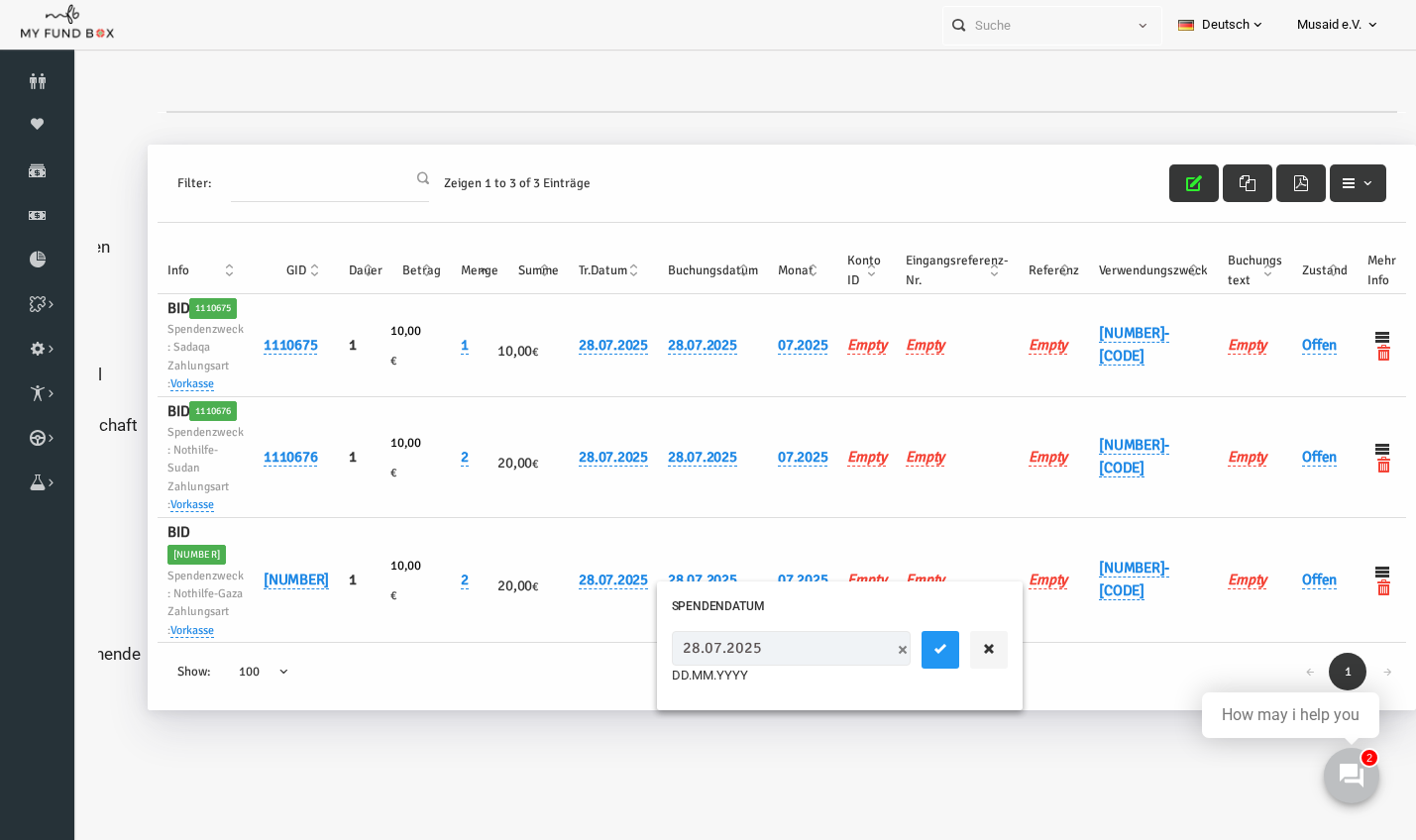 click on "28.07.2025" at bounding box center [764, 648] 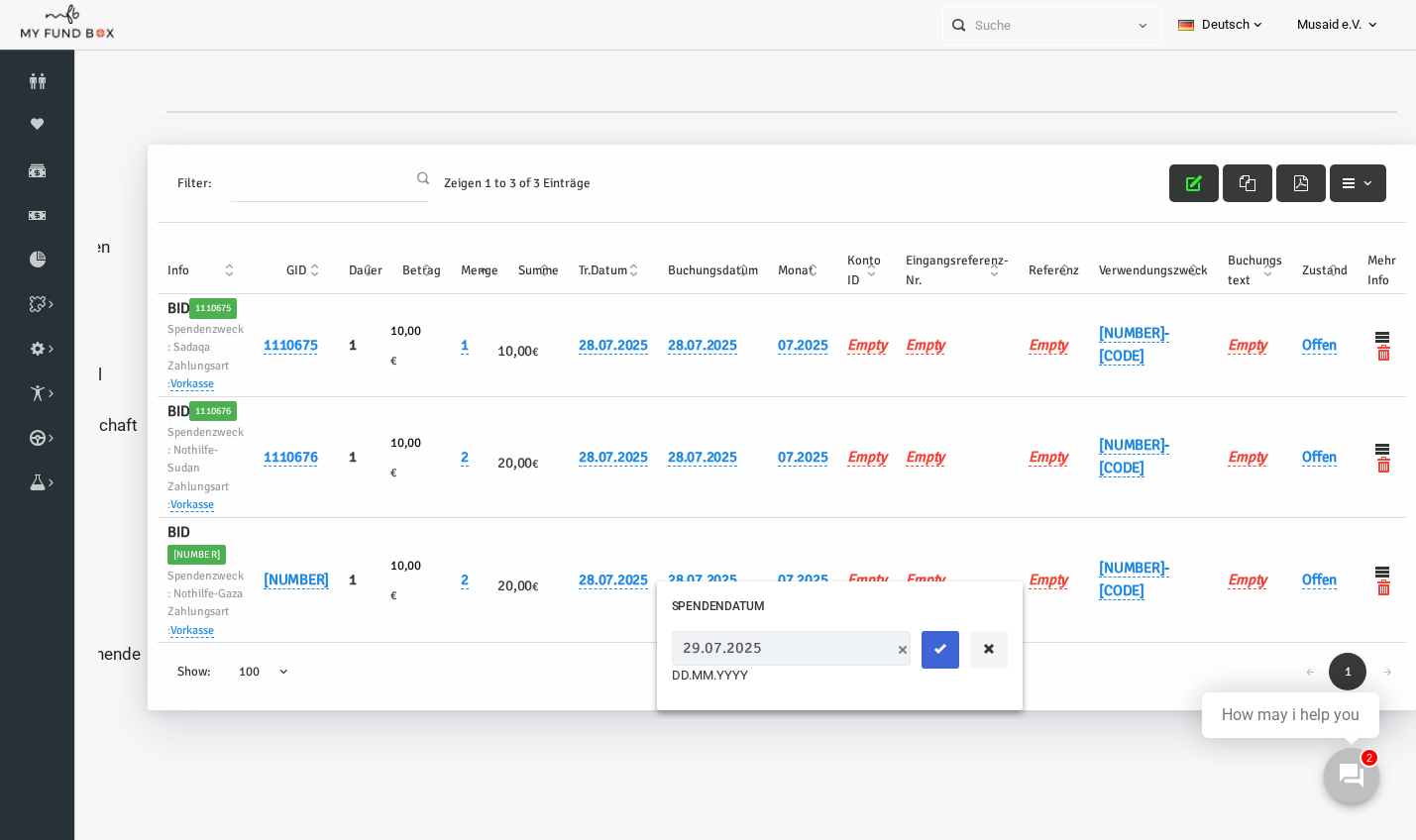 click at bounding box center [914, 649] 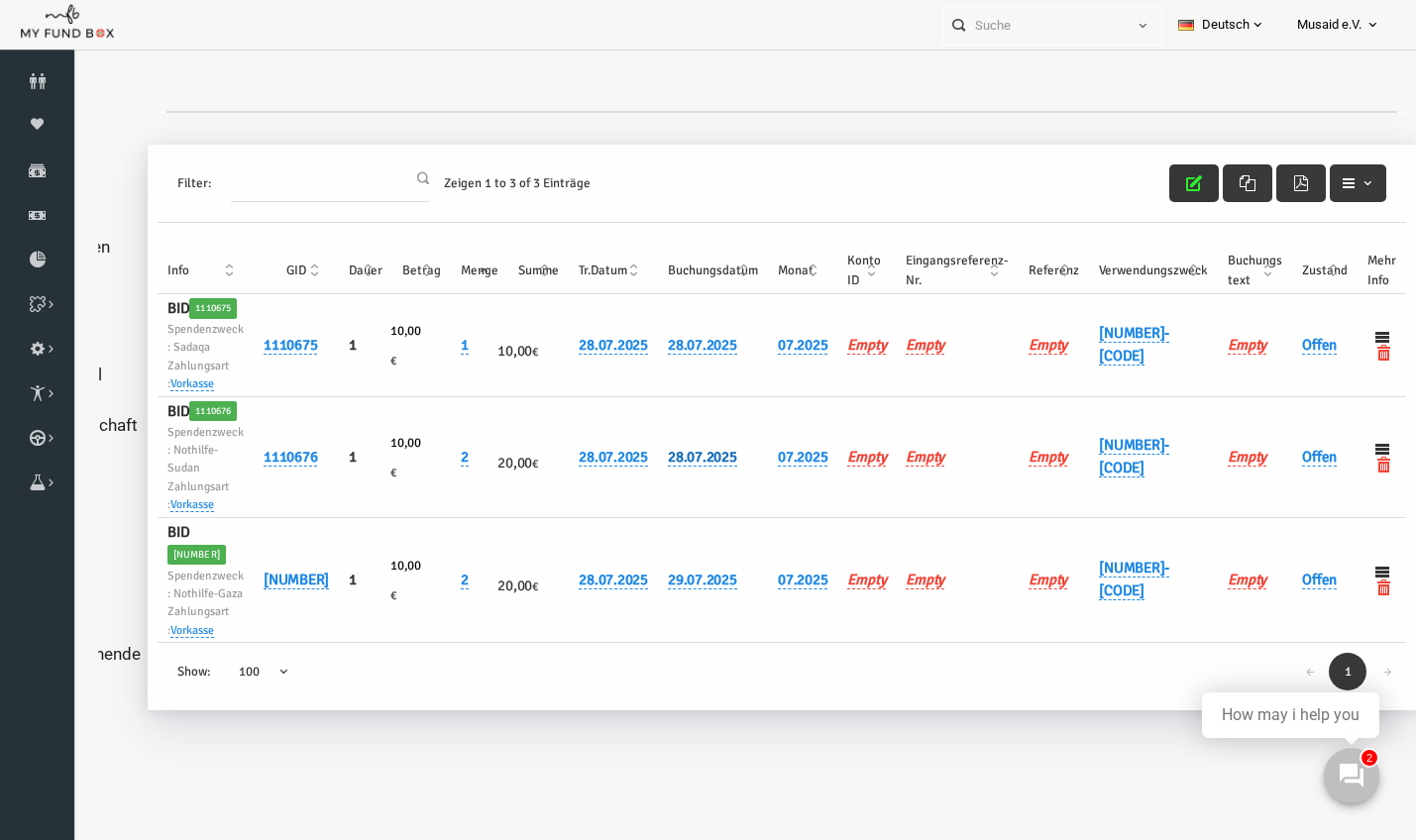 click on "28.07.2025" at bounding box center (676, 457) 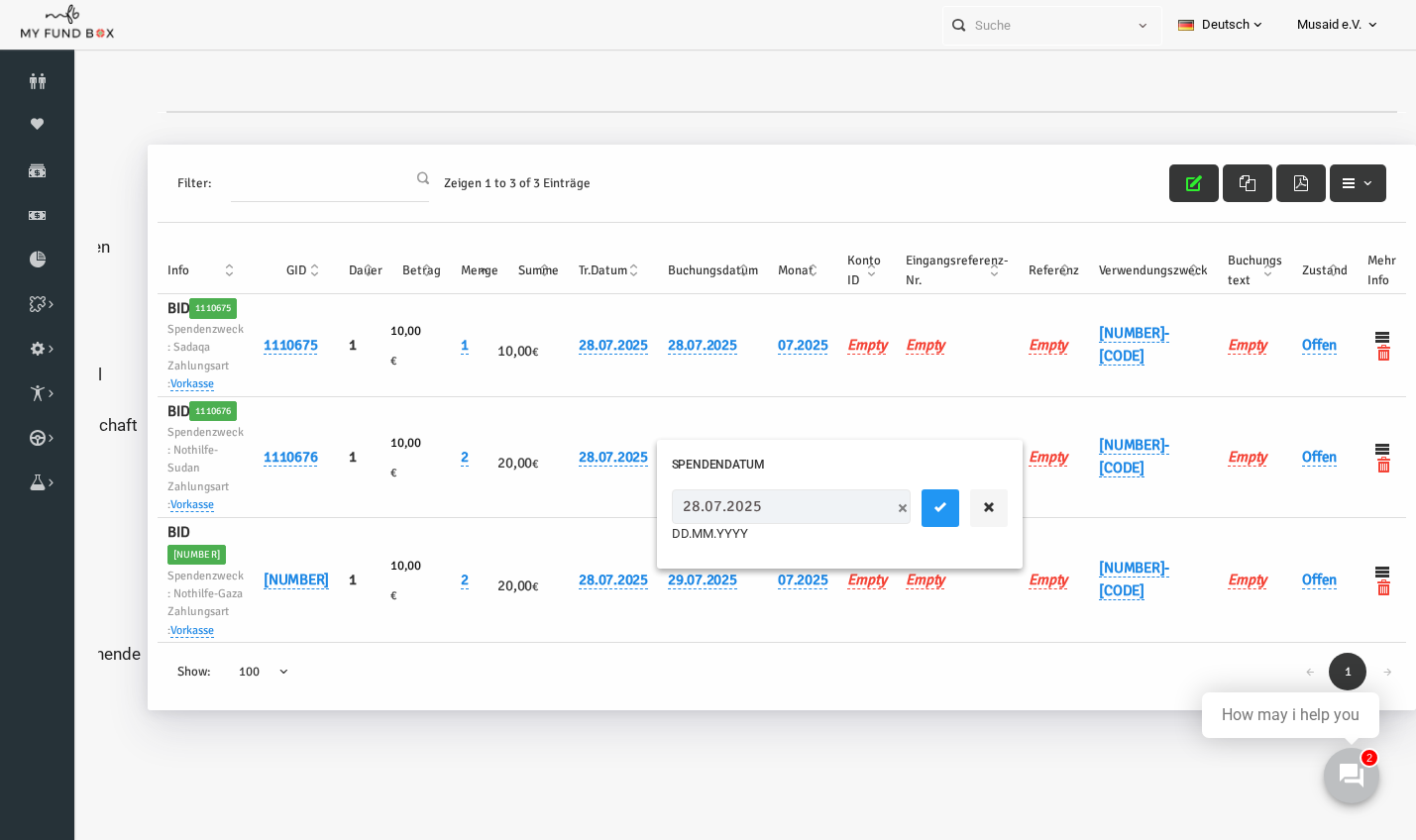 click on "28.07.2025" at bounding box center [764, 506] 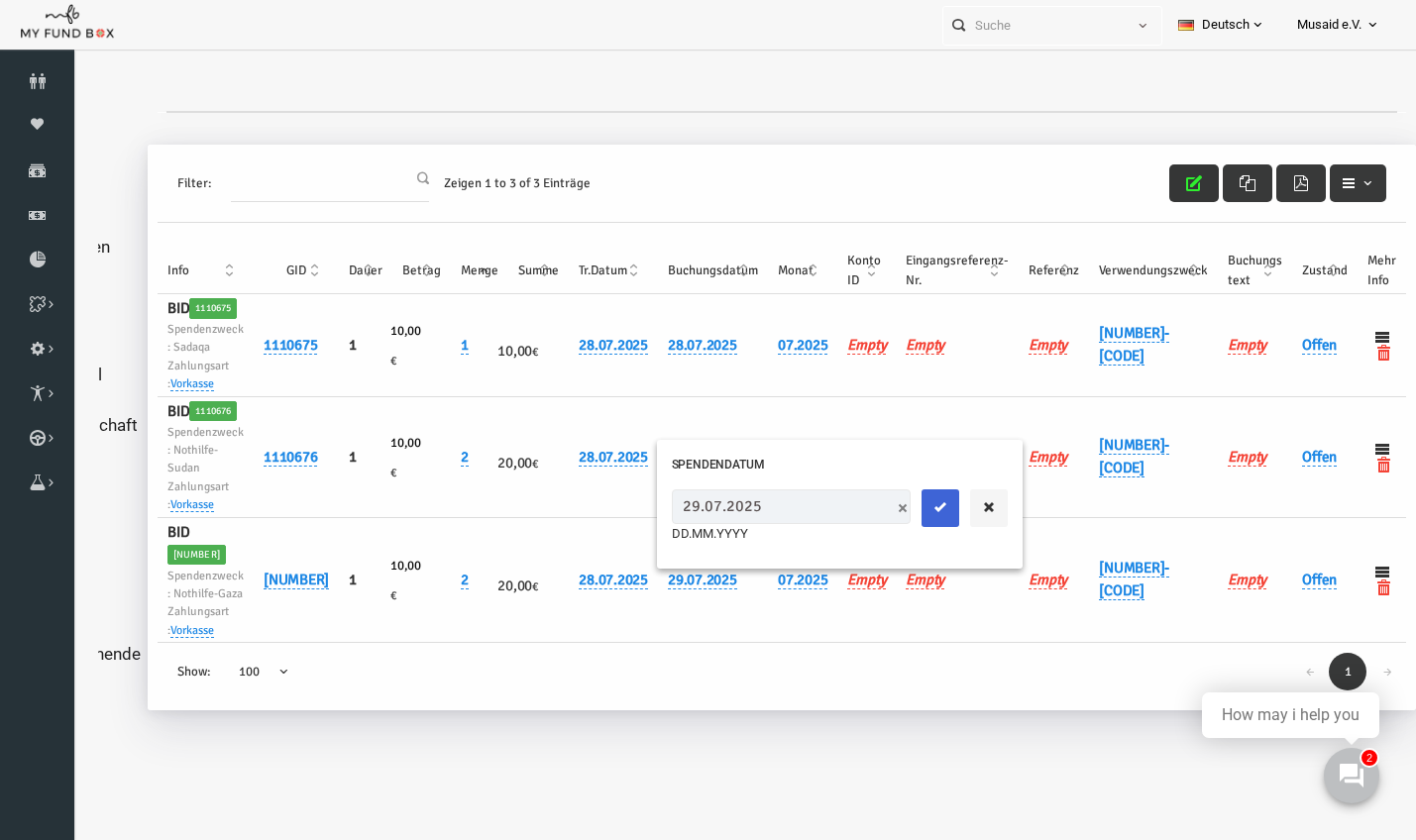 click at bounding box center [914, 508] 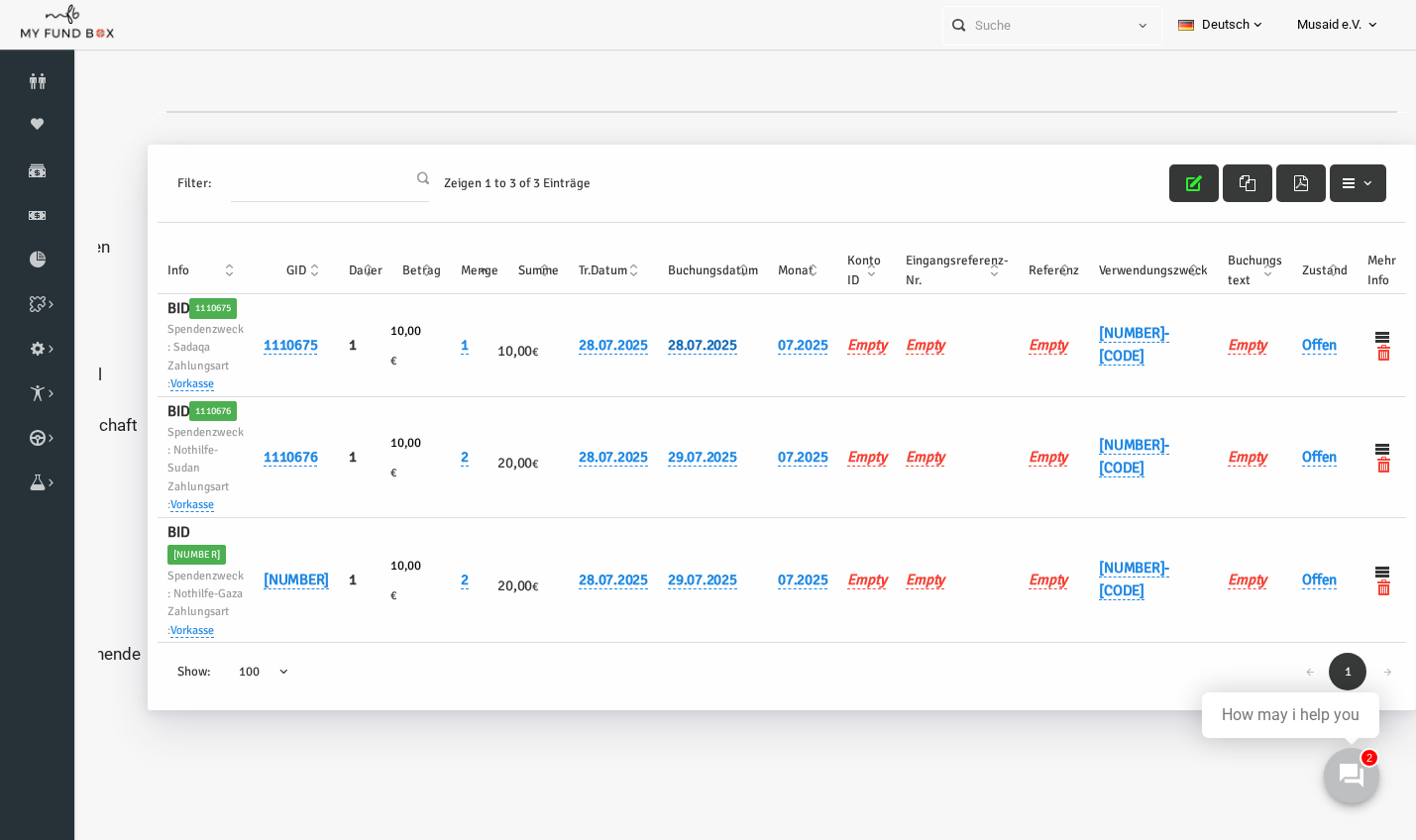 click on "28.07.2025" at bounding box center [676, 345] 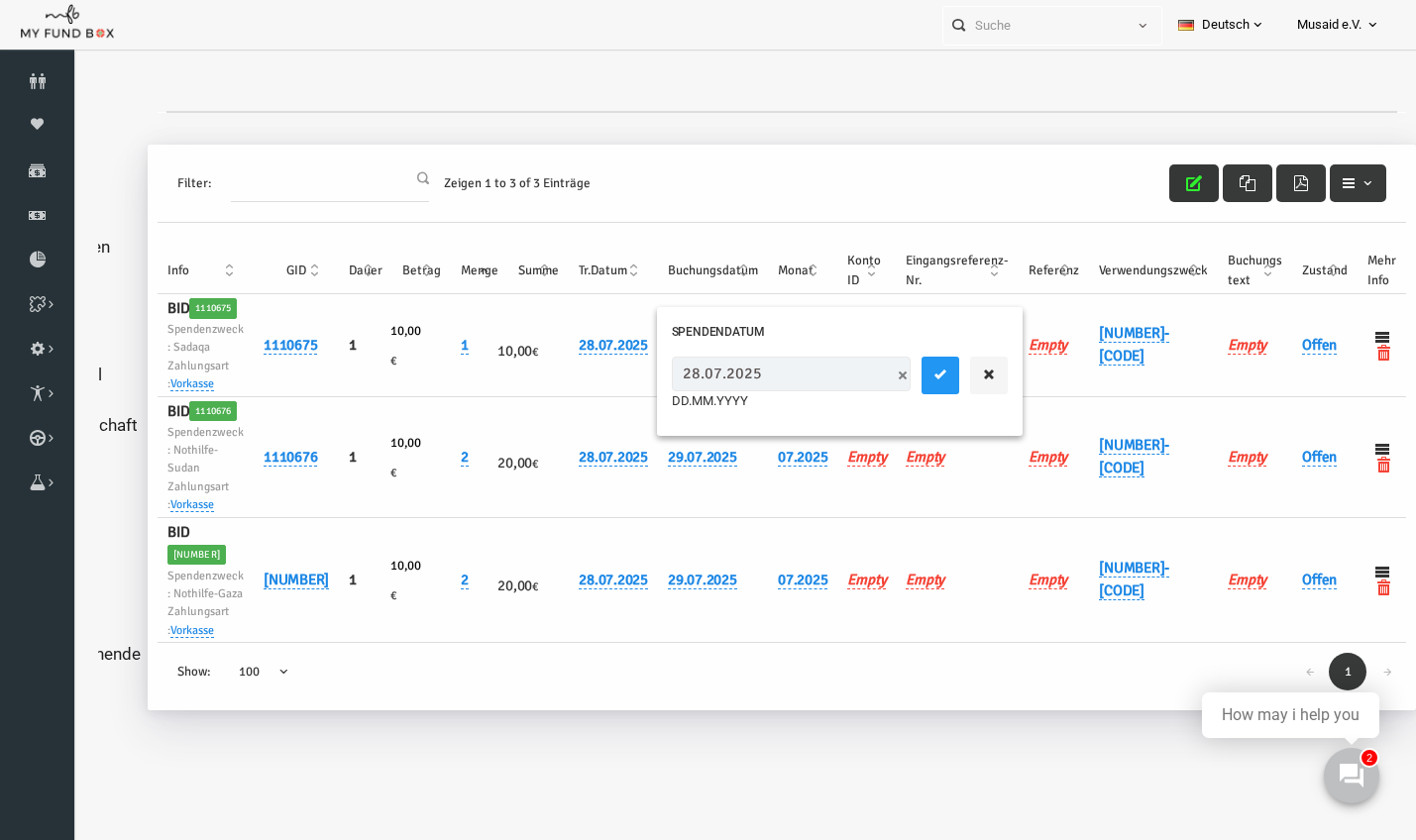 click on "28.07.2025" at bounding box center [764, 373] 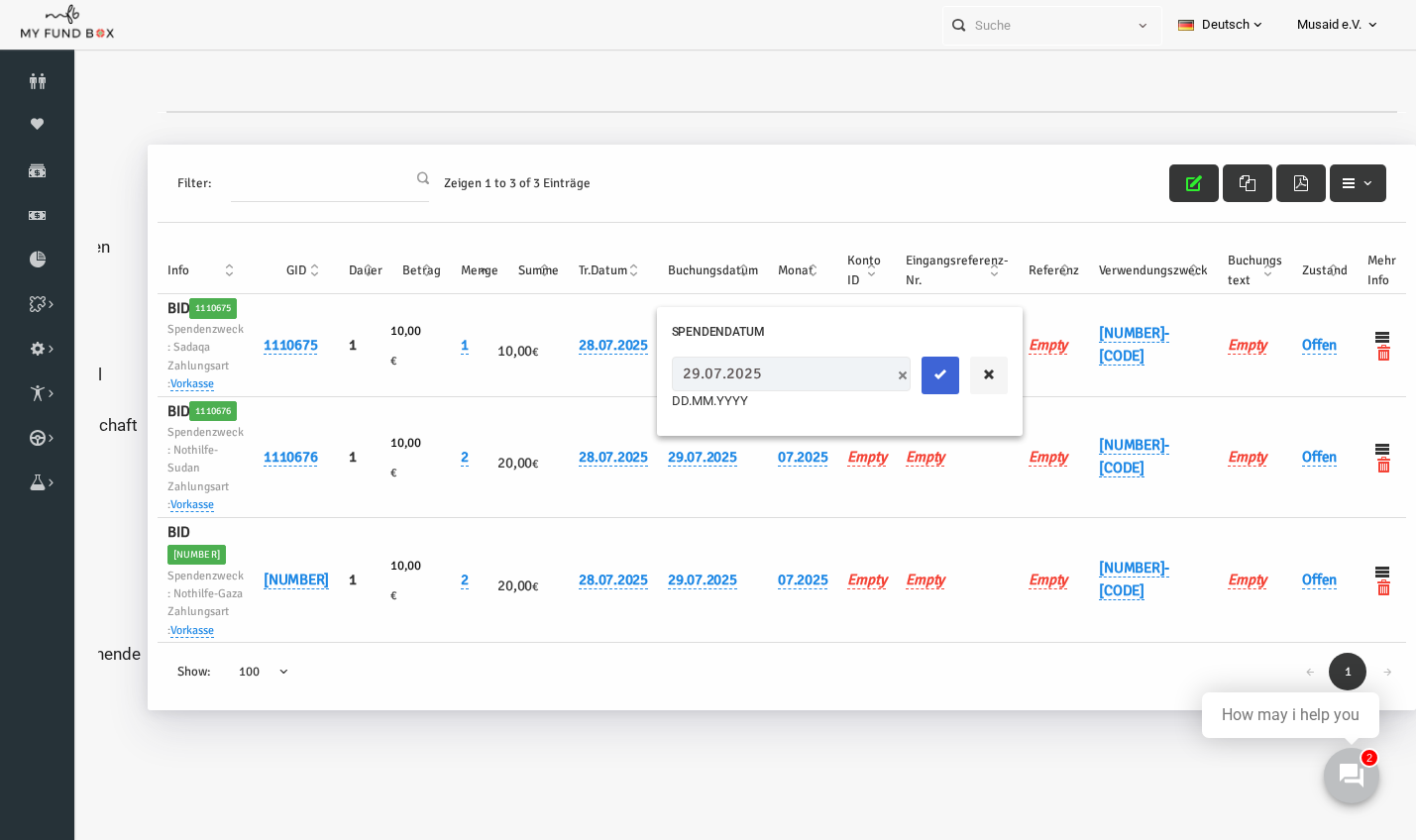 click at bounding box center (914, 374) 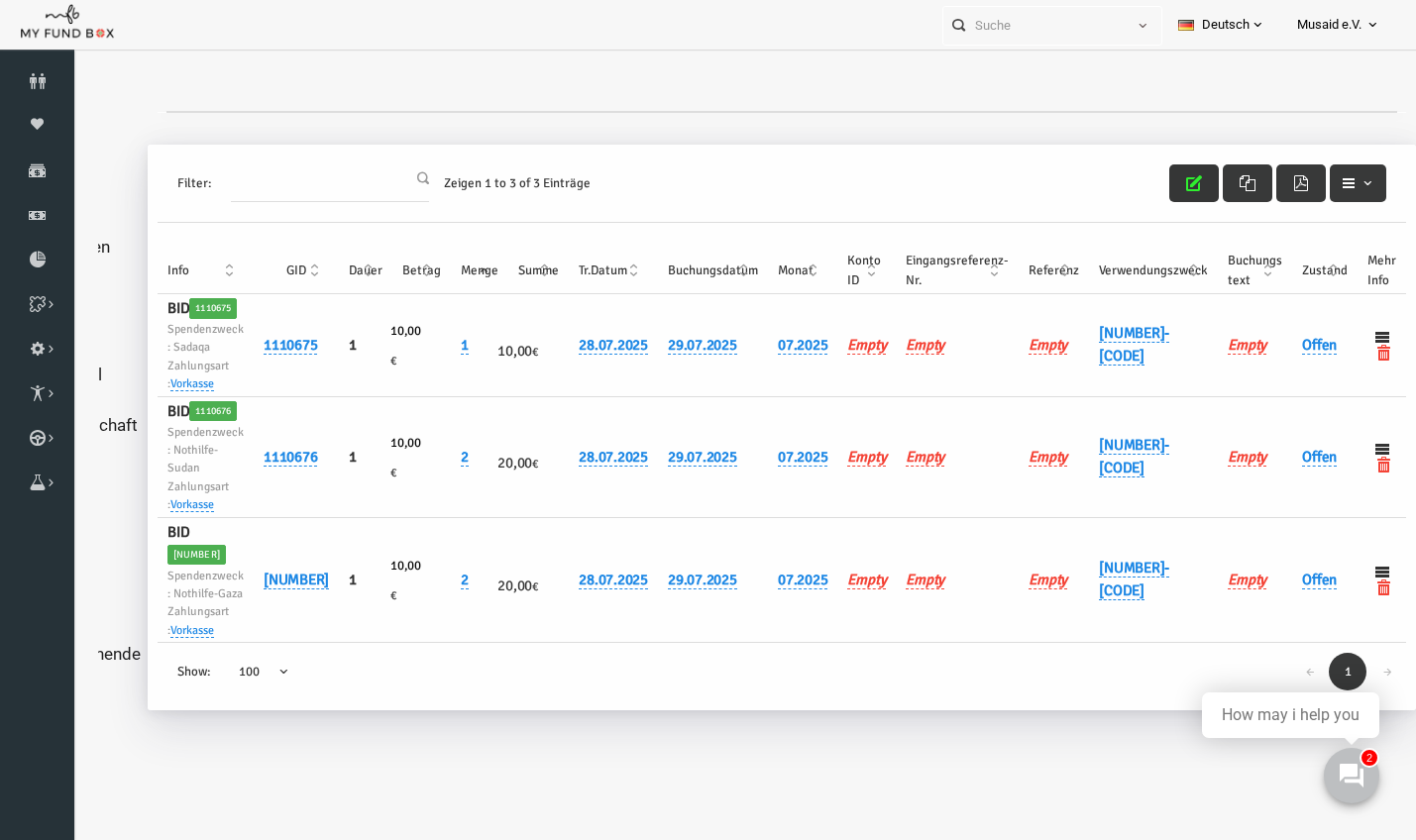 click on "Offen" at bounding box center [1298, 346] 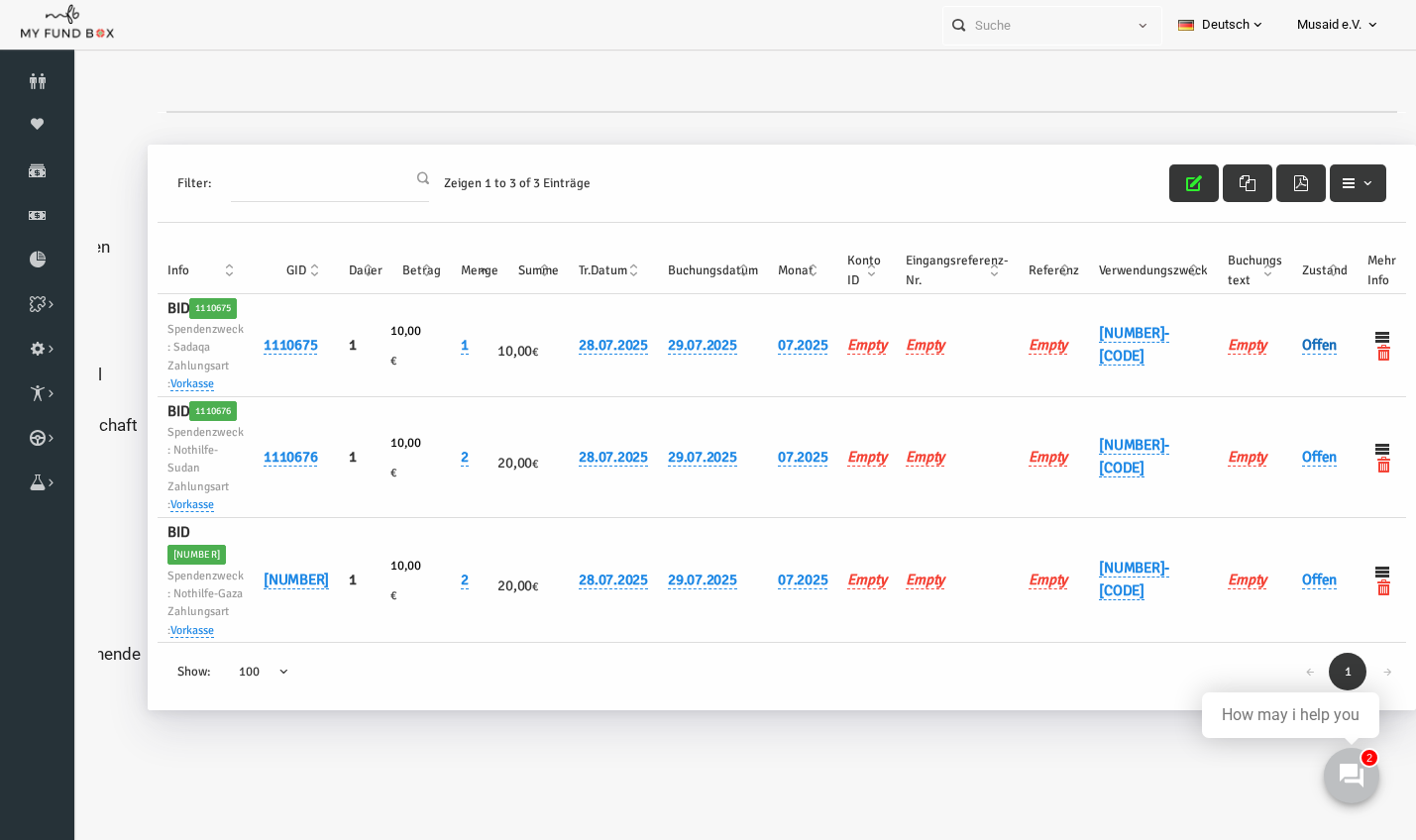 click on "Offen" at bounding box center [1292, 345] 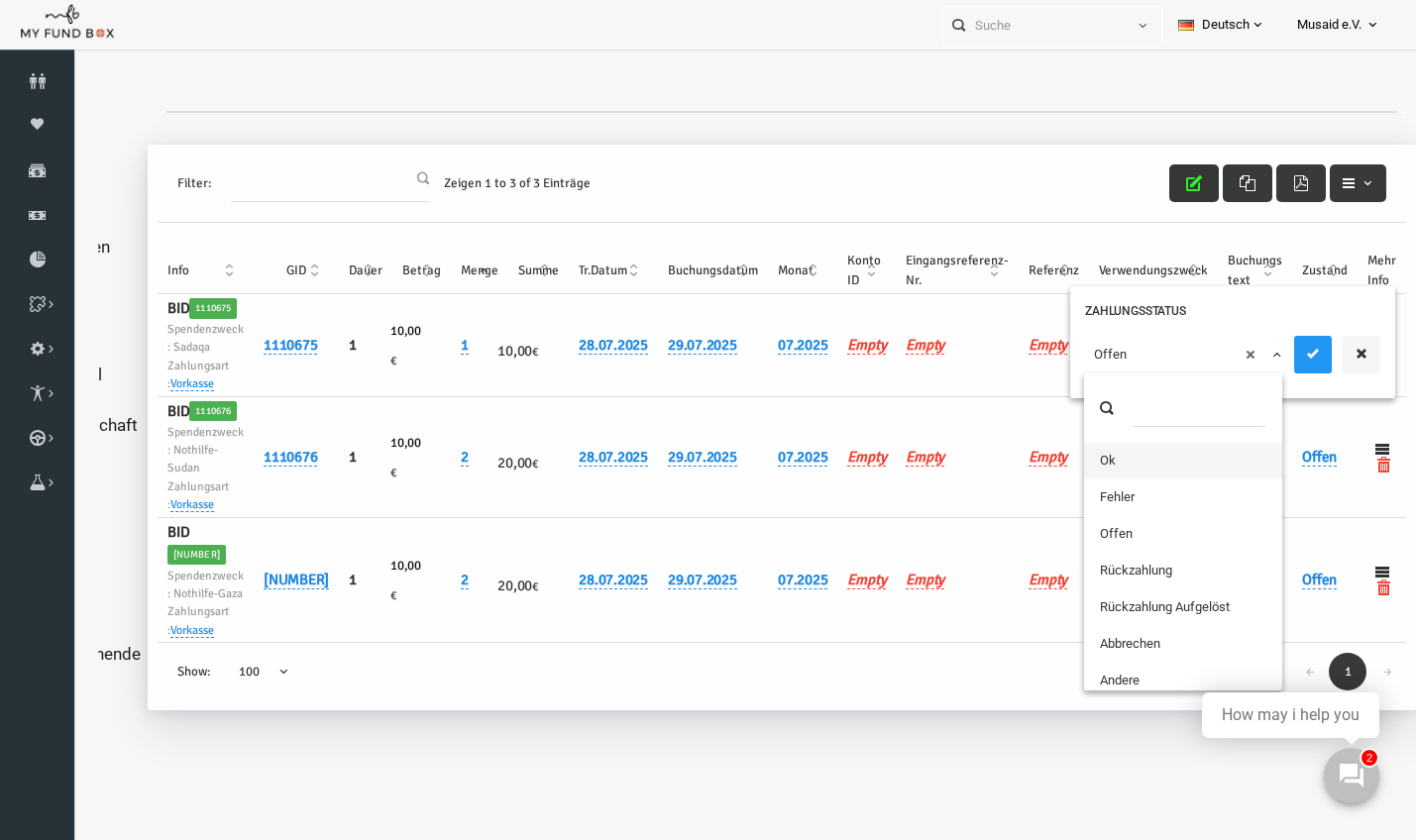 click on "× Offen" at bounding box center (1157, 355) 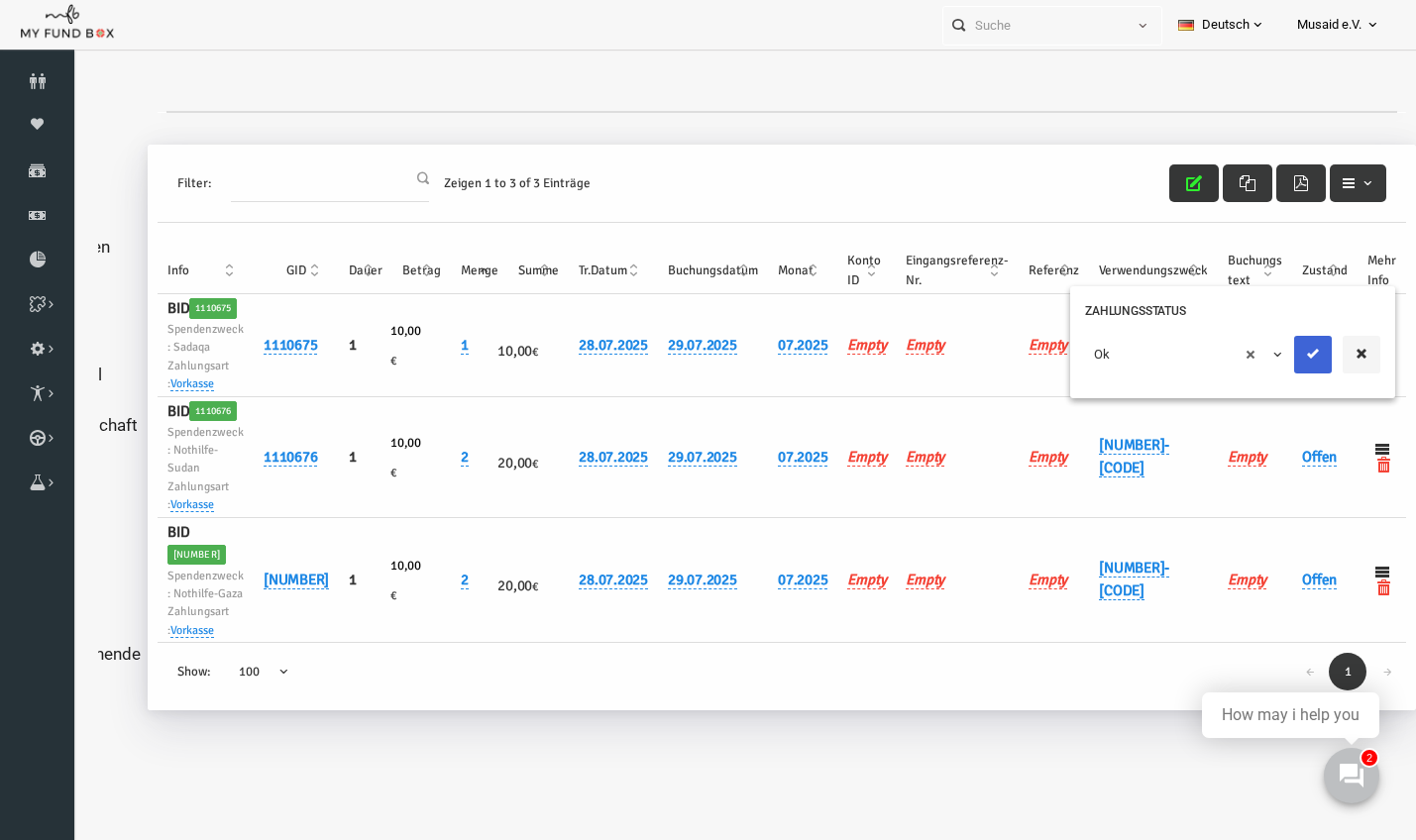 click at bounding box center (1286, 354) 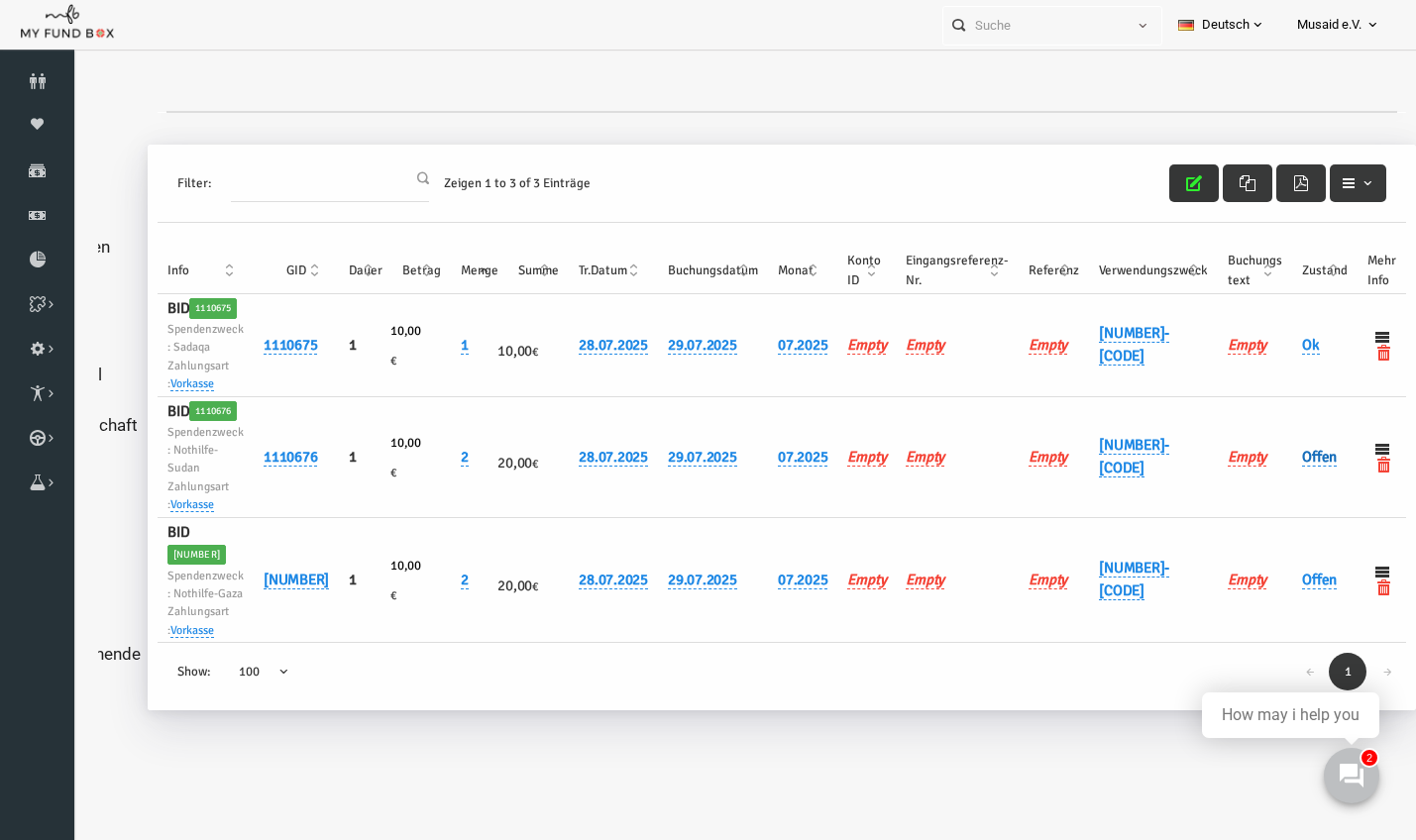 click on "Offen" at bounding box center [1292, 457] 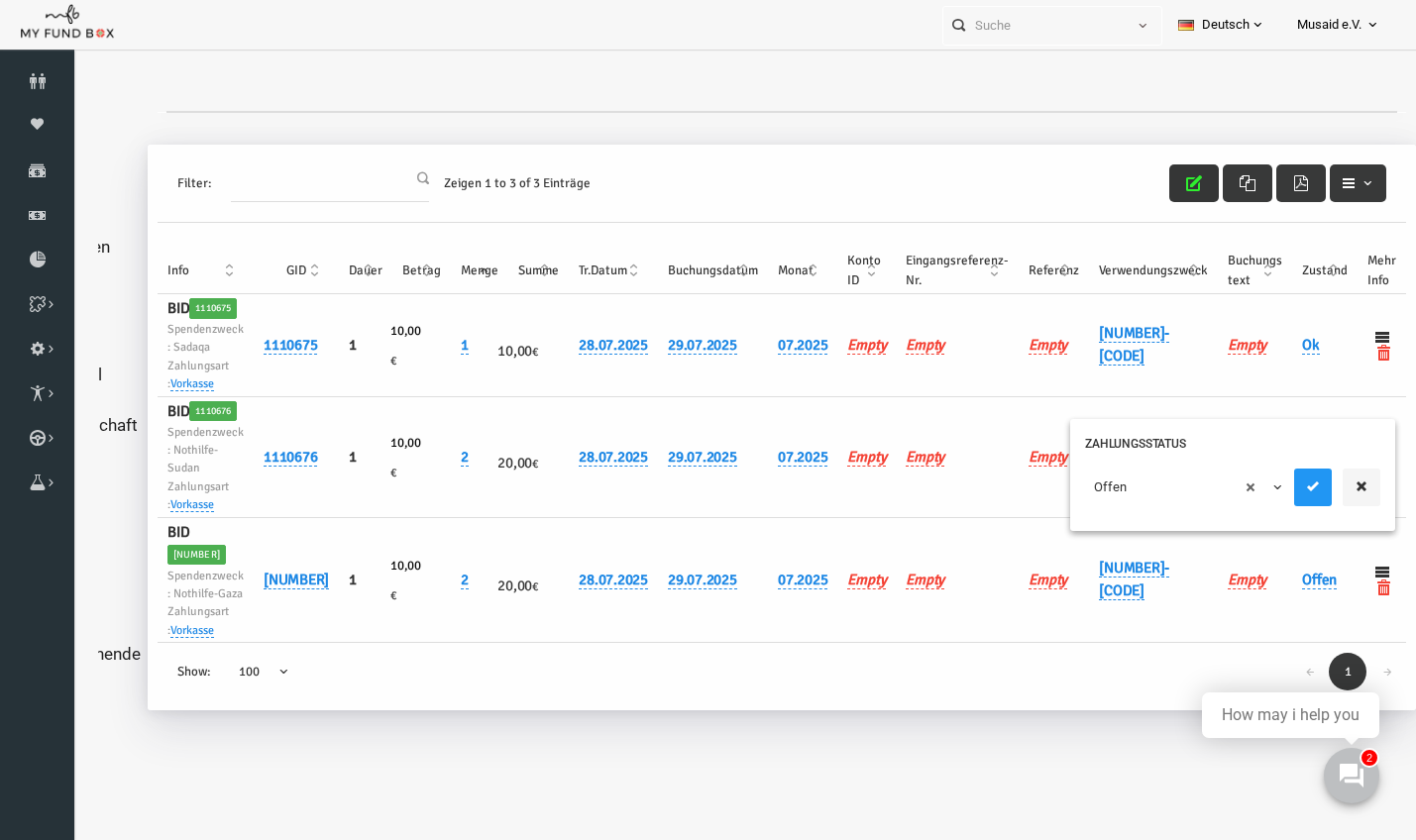 click on "× Offen" at bounding box center [1157, 487] 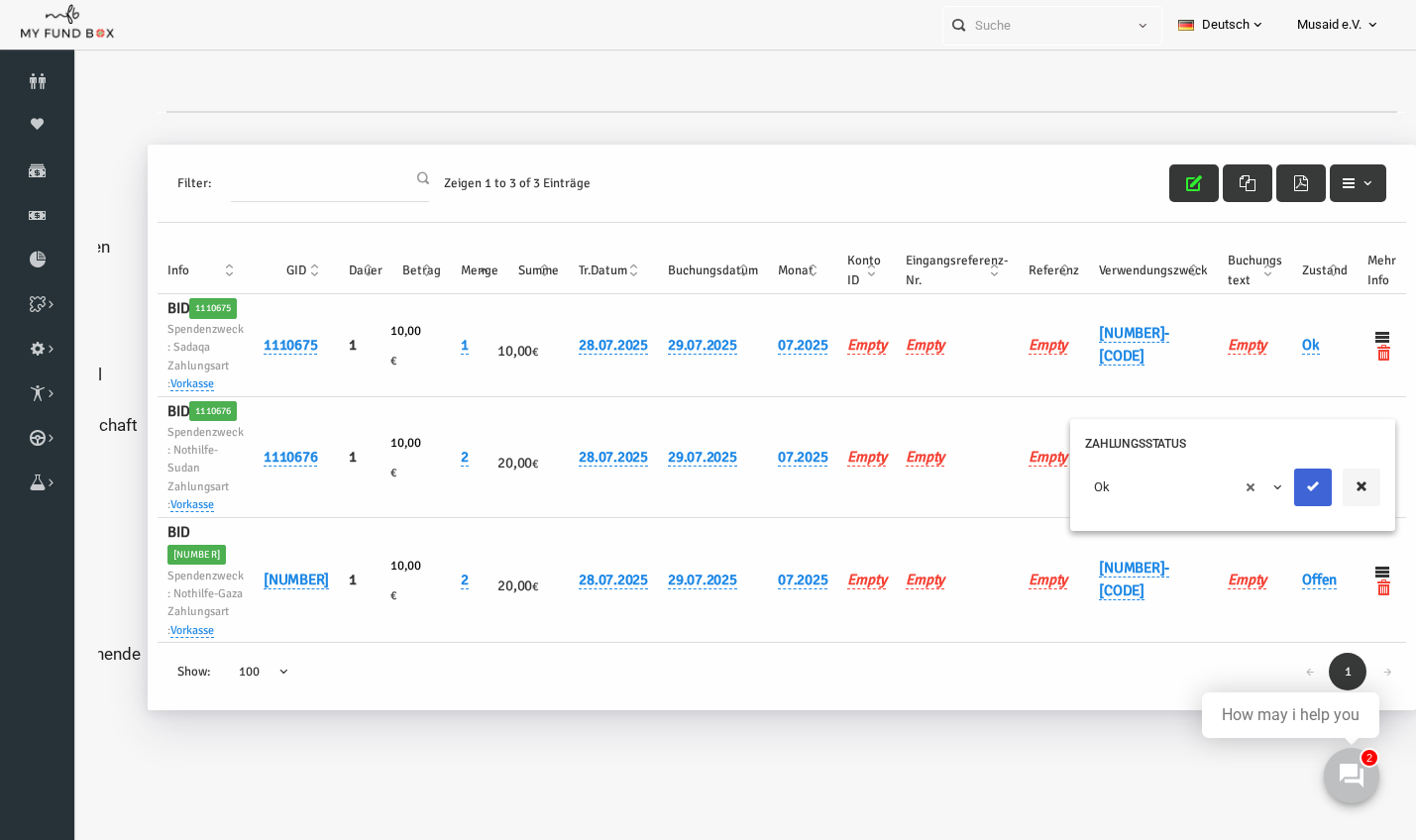 click at bounding box center (1286, 487) 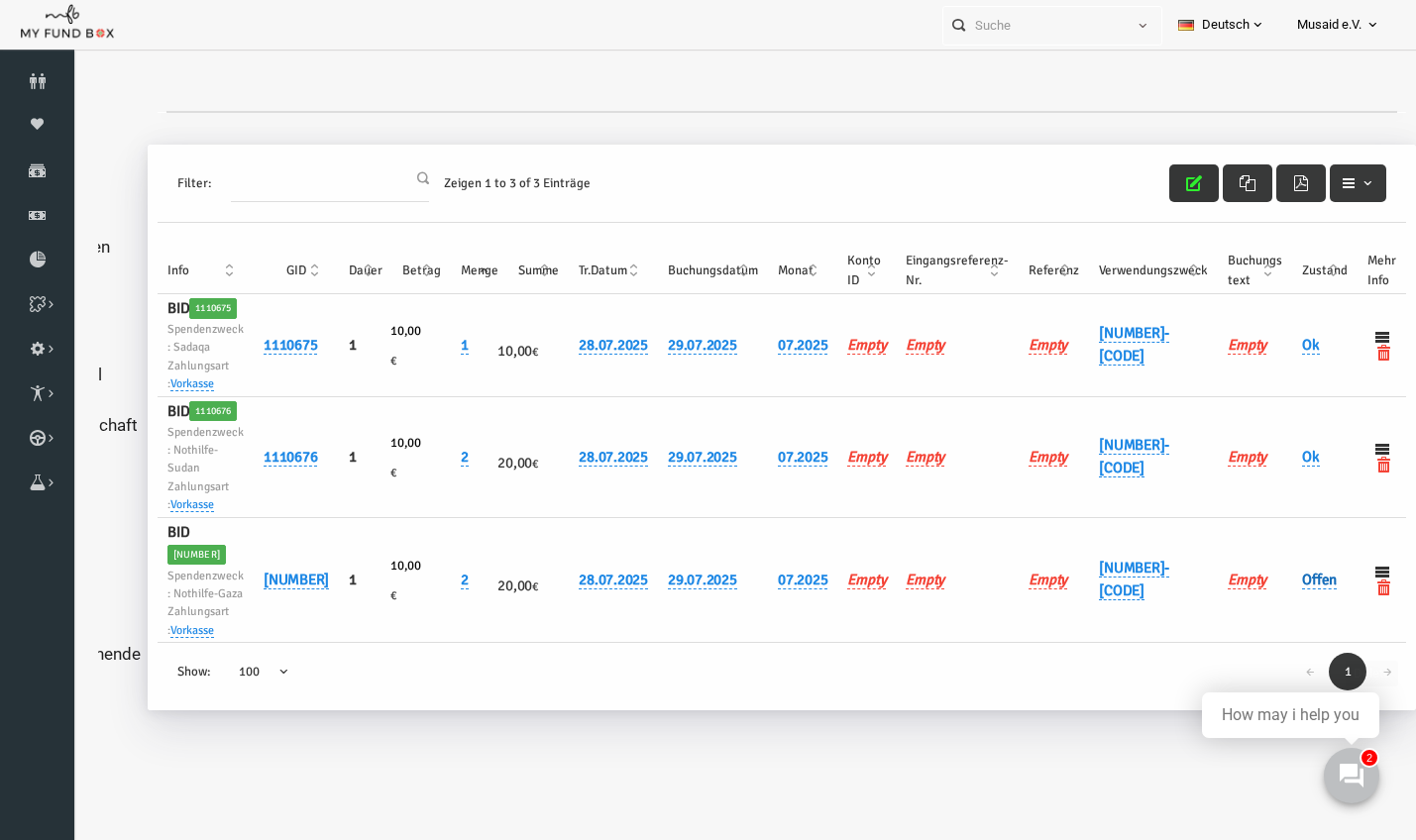 click on "Offen" at bounding box center (1292, 579) 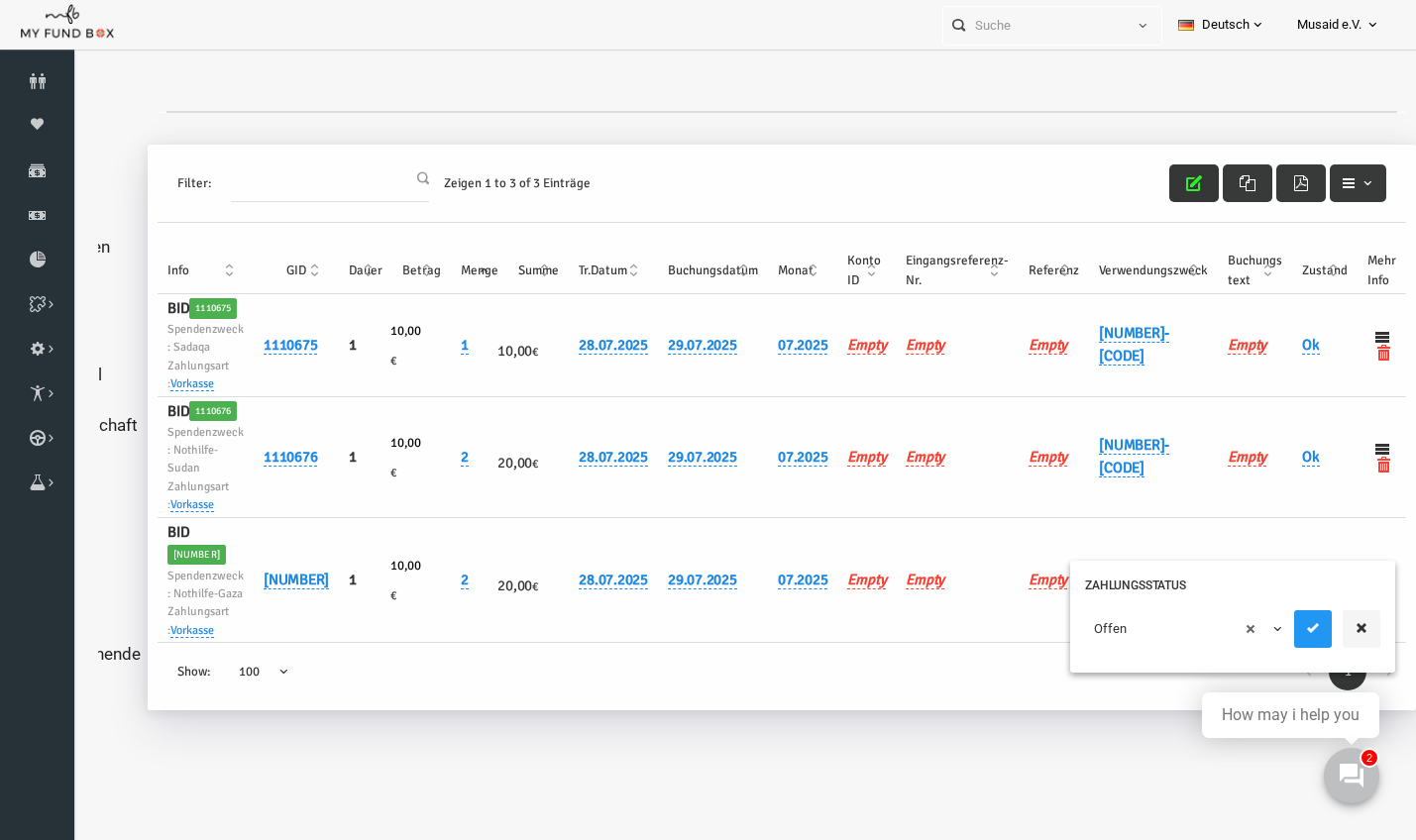 click on "× Offen" at bounding box center [1157, 629] 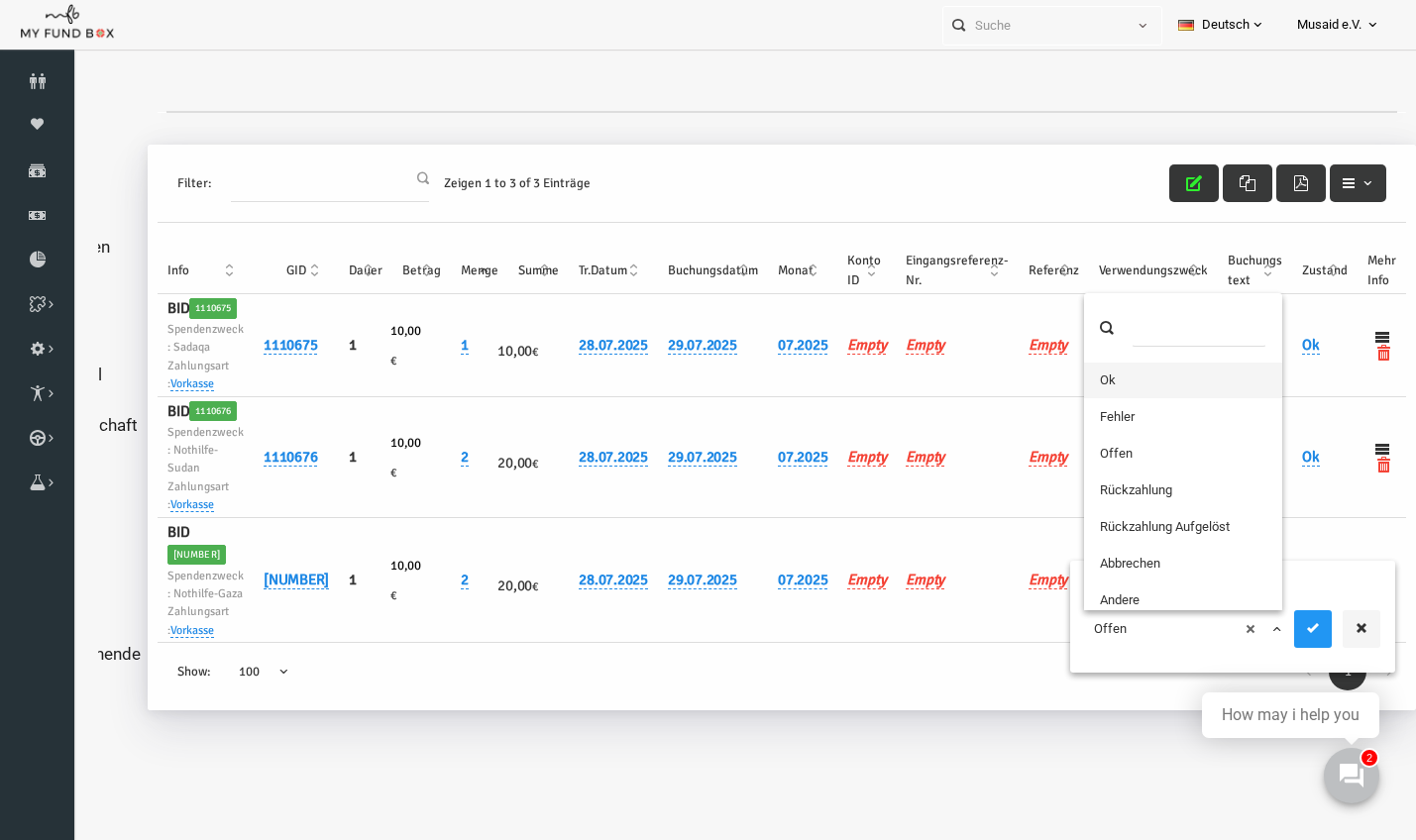 click at bounding box center (1156, 328) 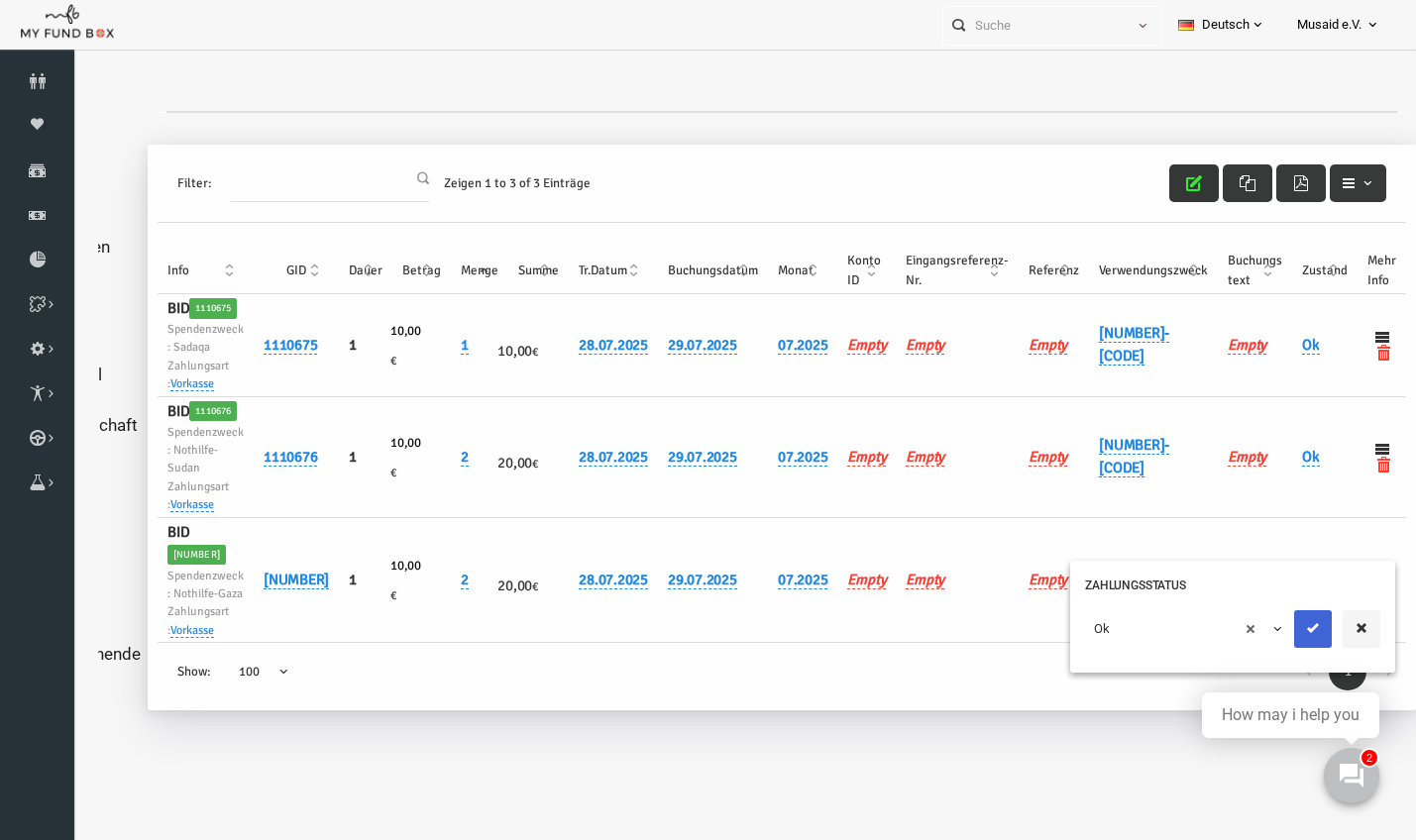 click at bounding box center (1286, 629) 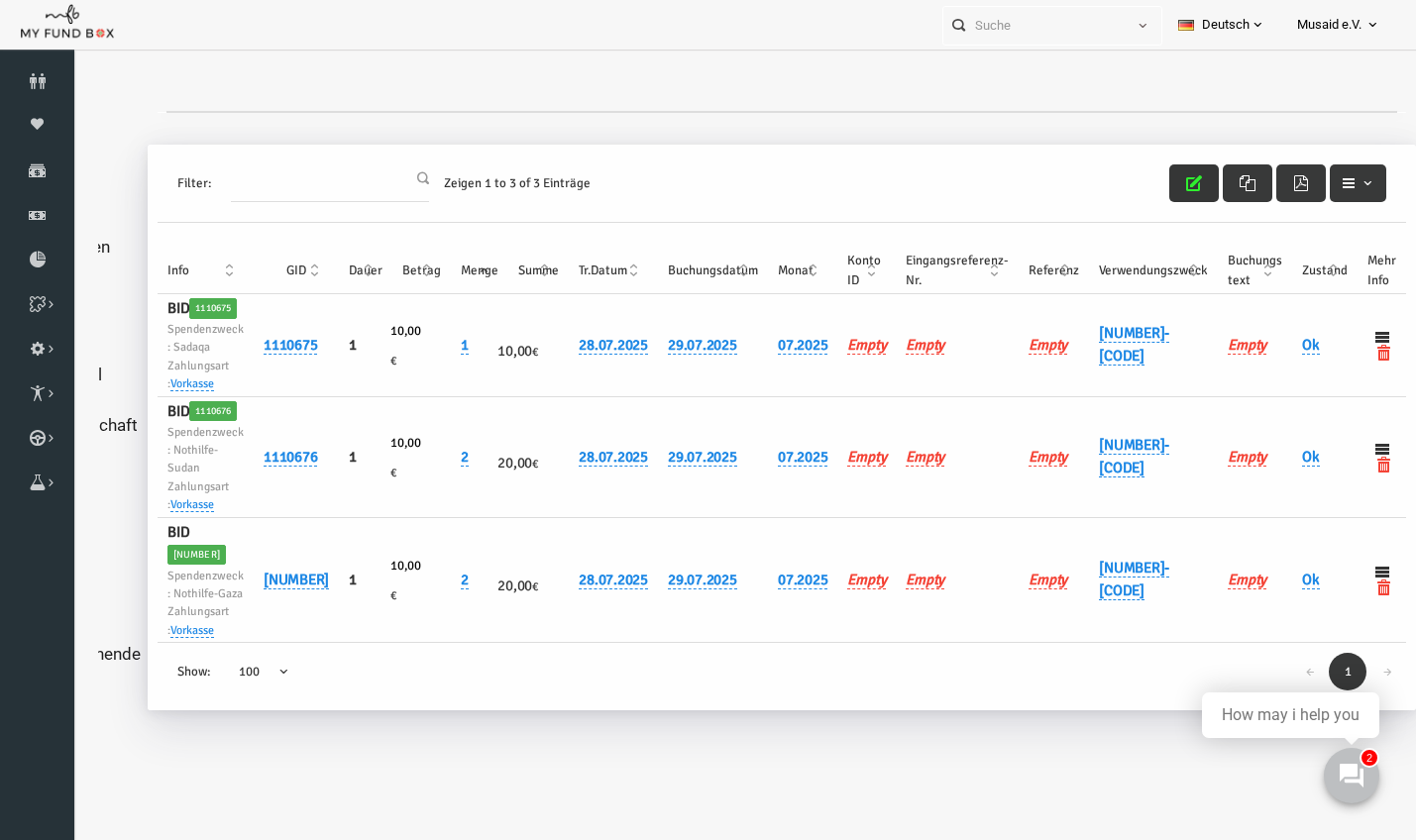 click at bounding box center [1167, 183] 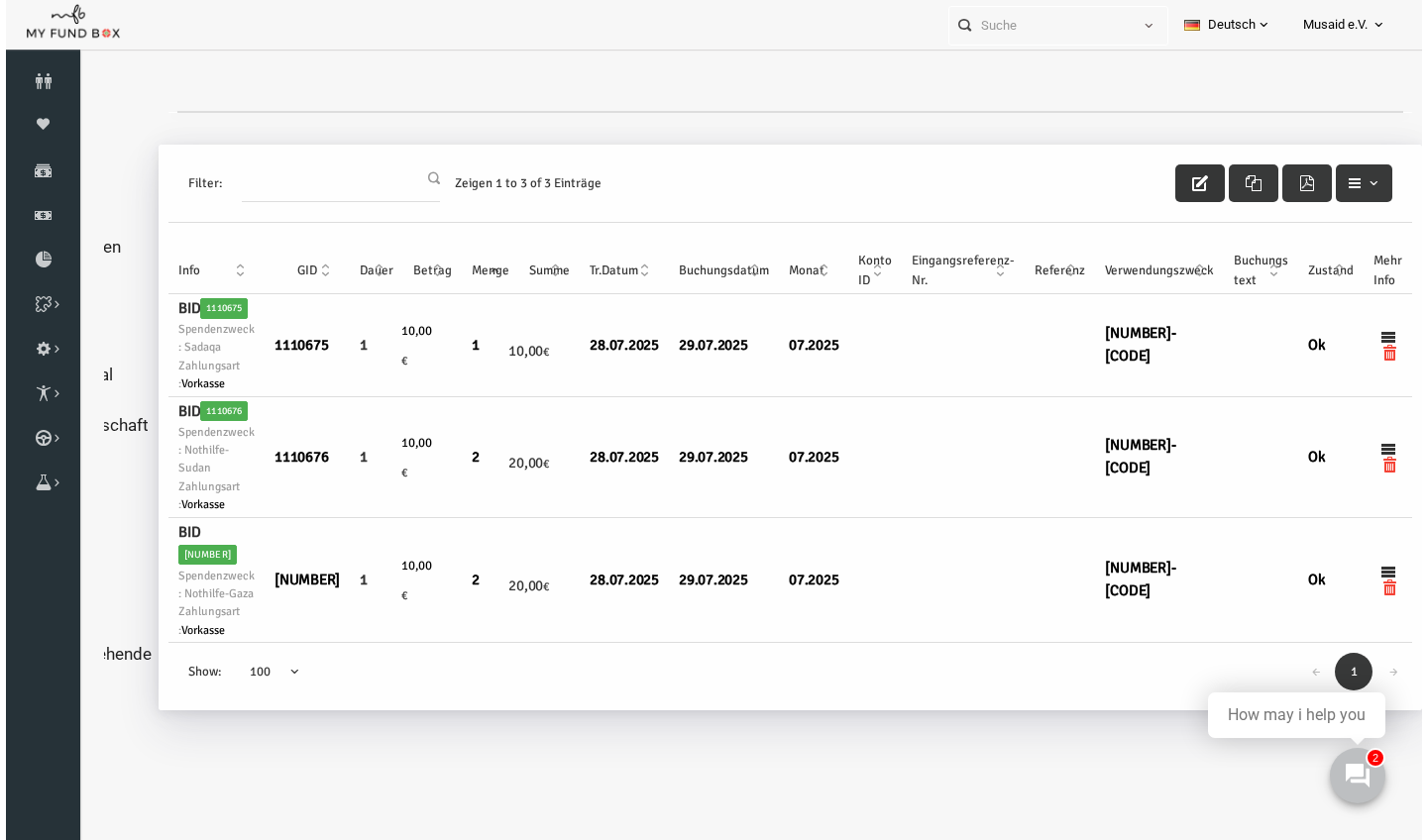 scroll, scrollTop: 0, scrollLeft: 0, axis: both 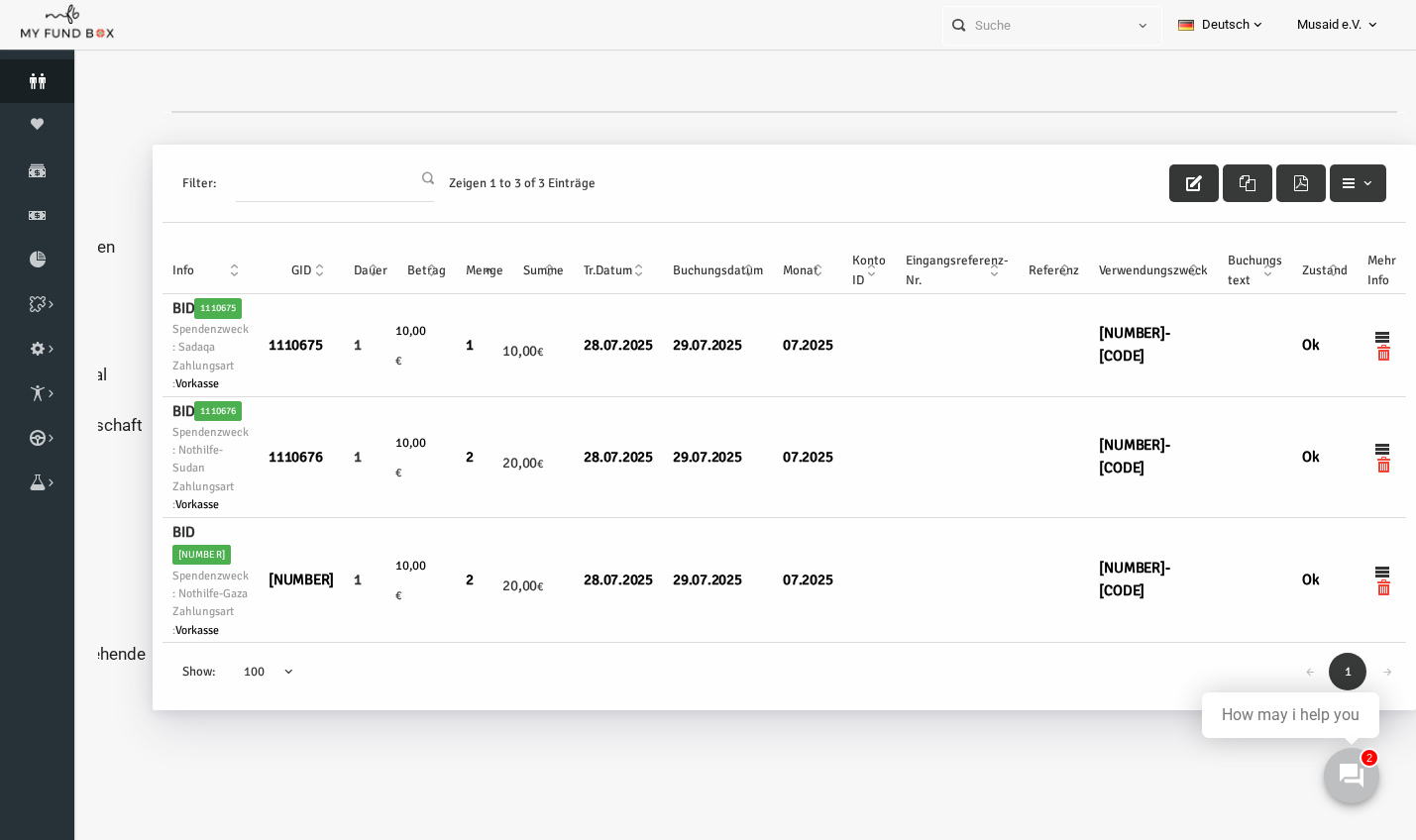 click at bounding box center [37, 81] 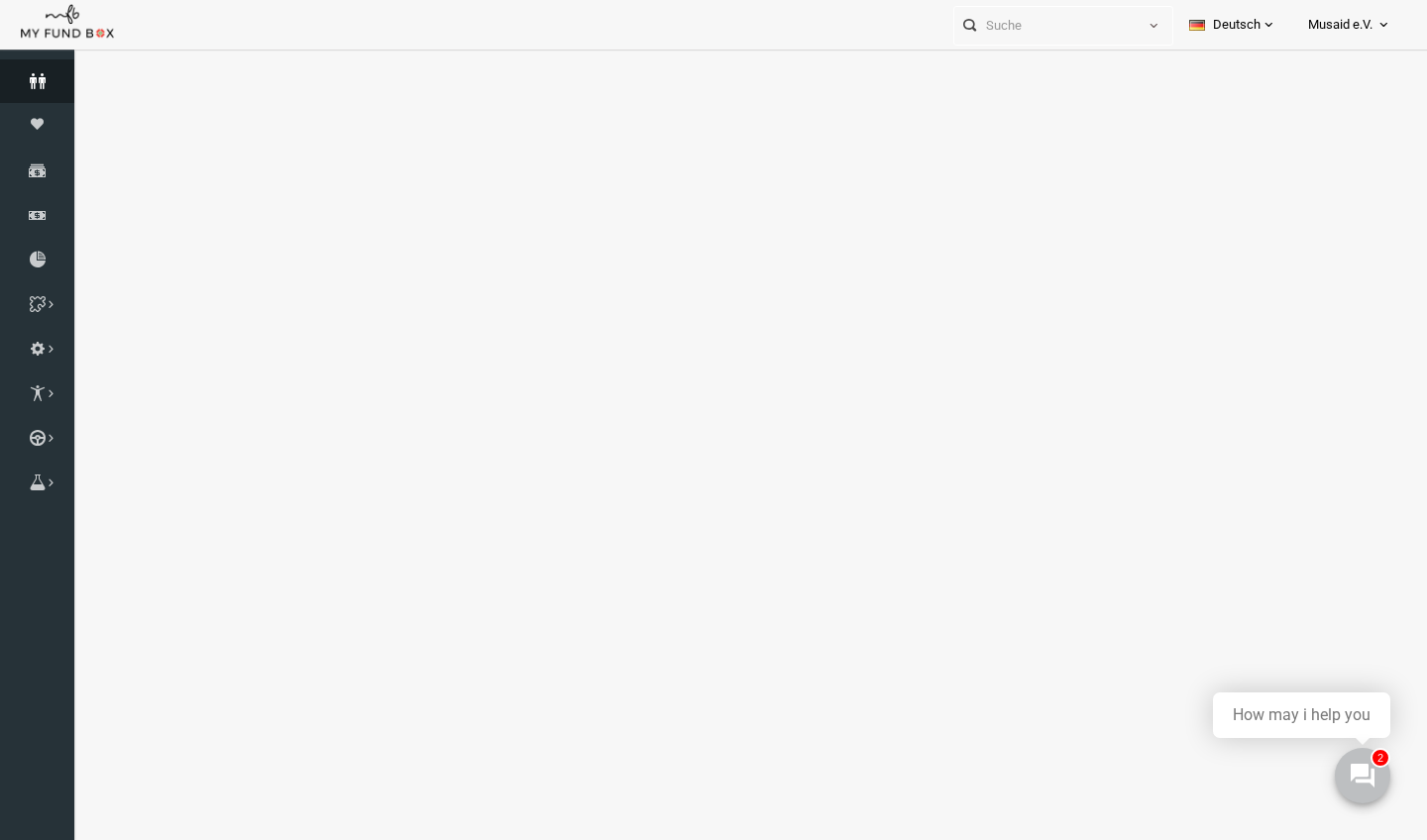 select on "100" 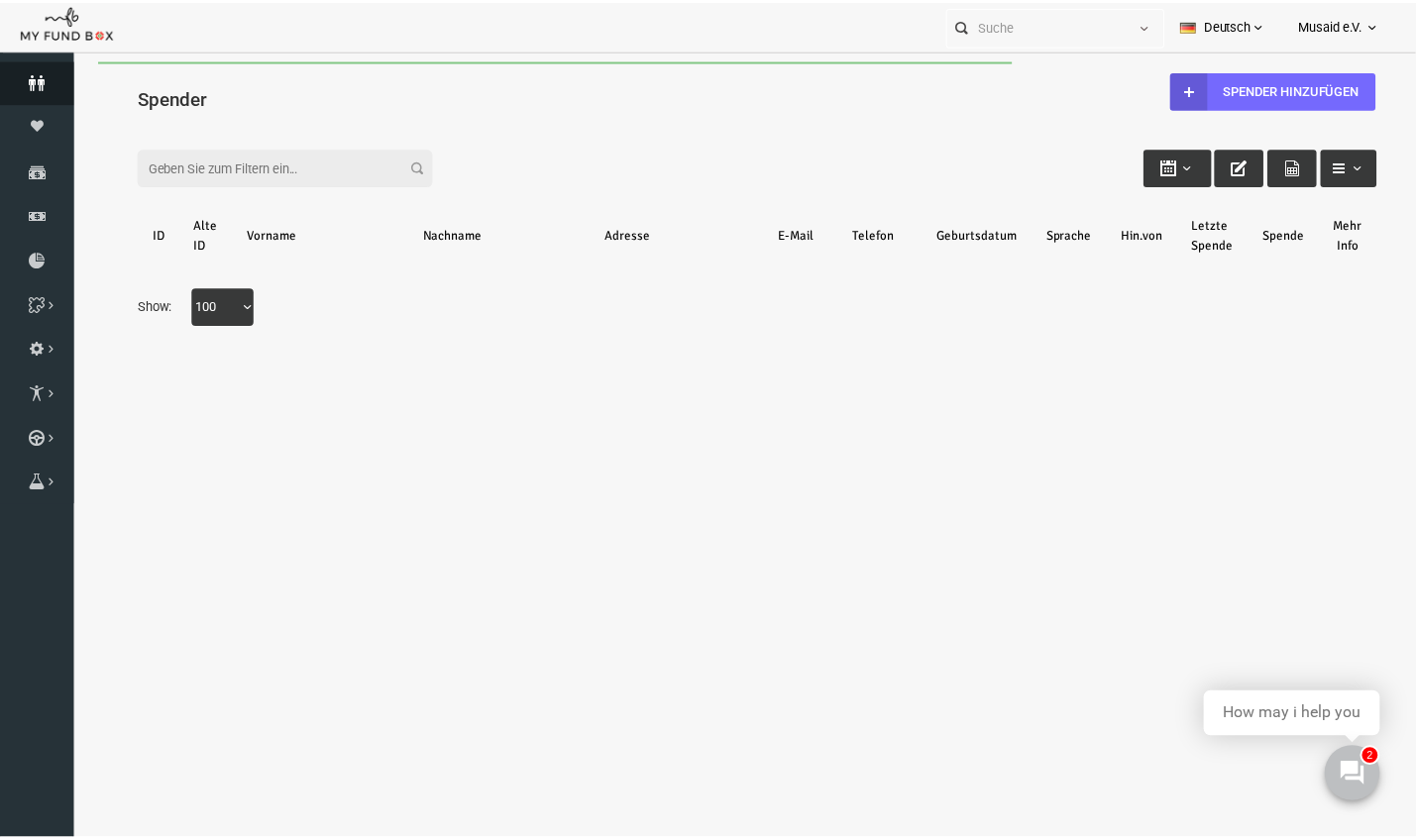 scroll, scrollTop: 0, scrollLeft: 0, axis: both 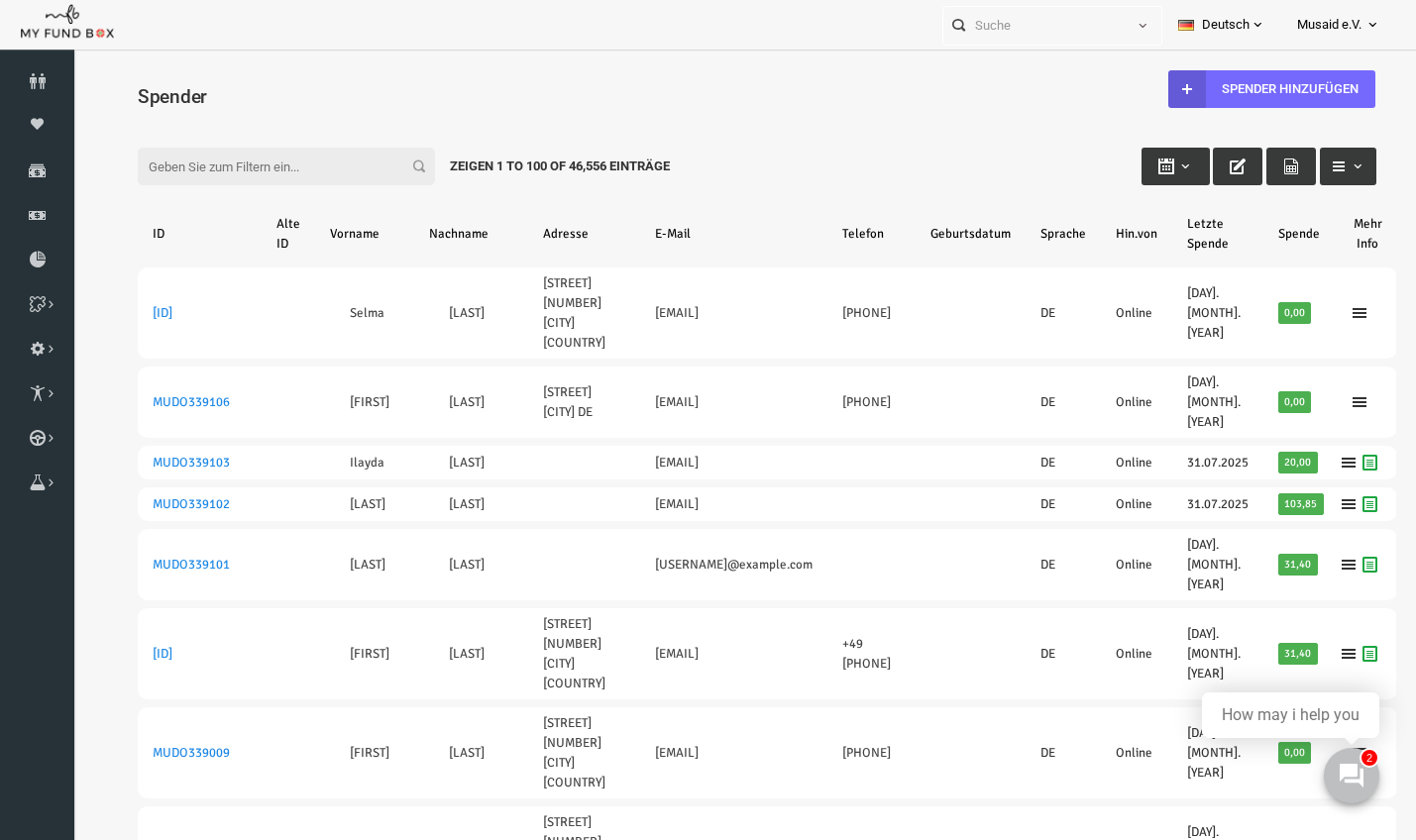 click on "Filter:" at bounding box center (260, 166) 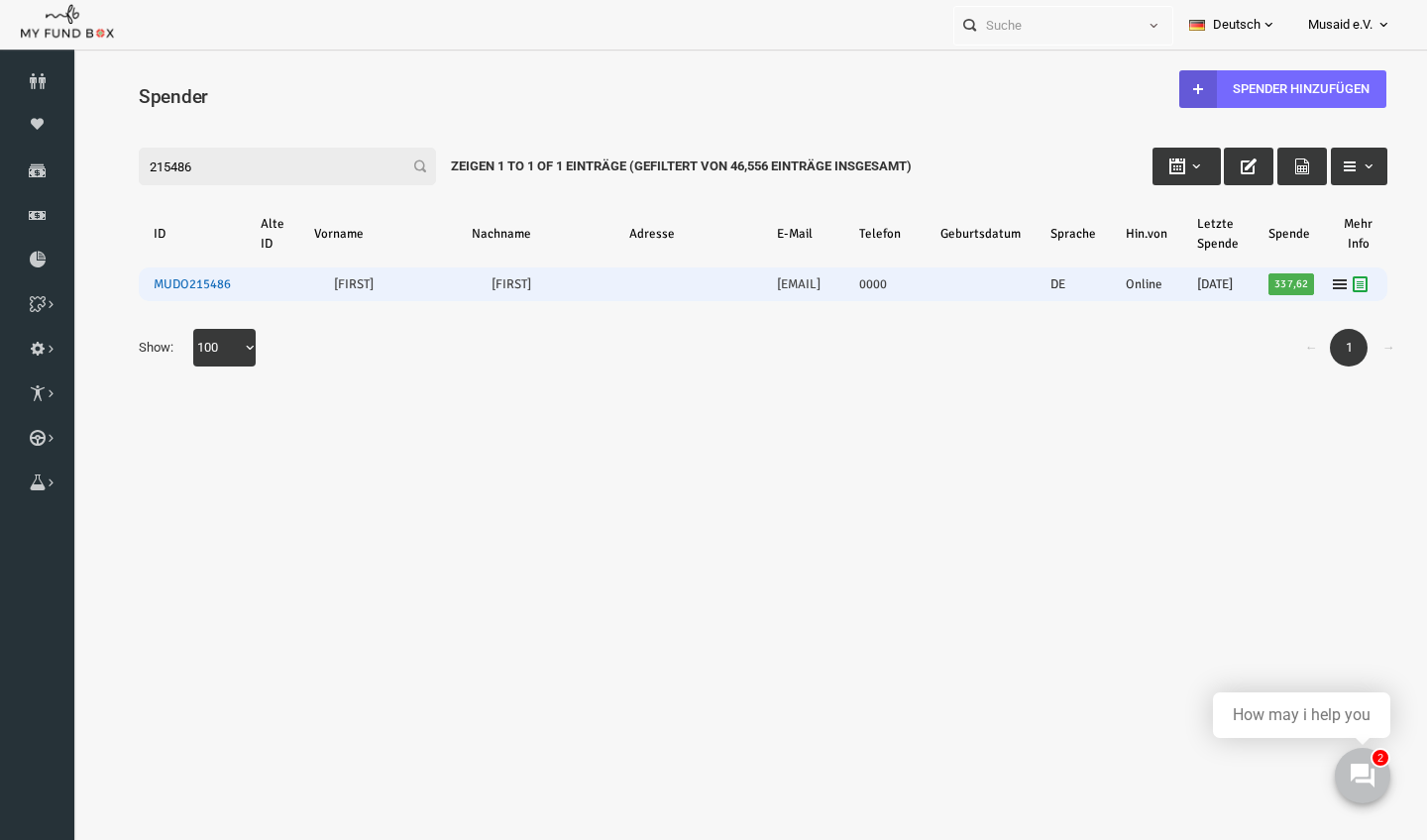 type on "215486" 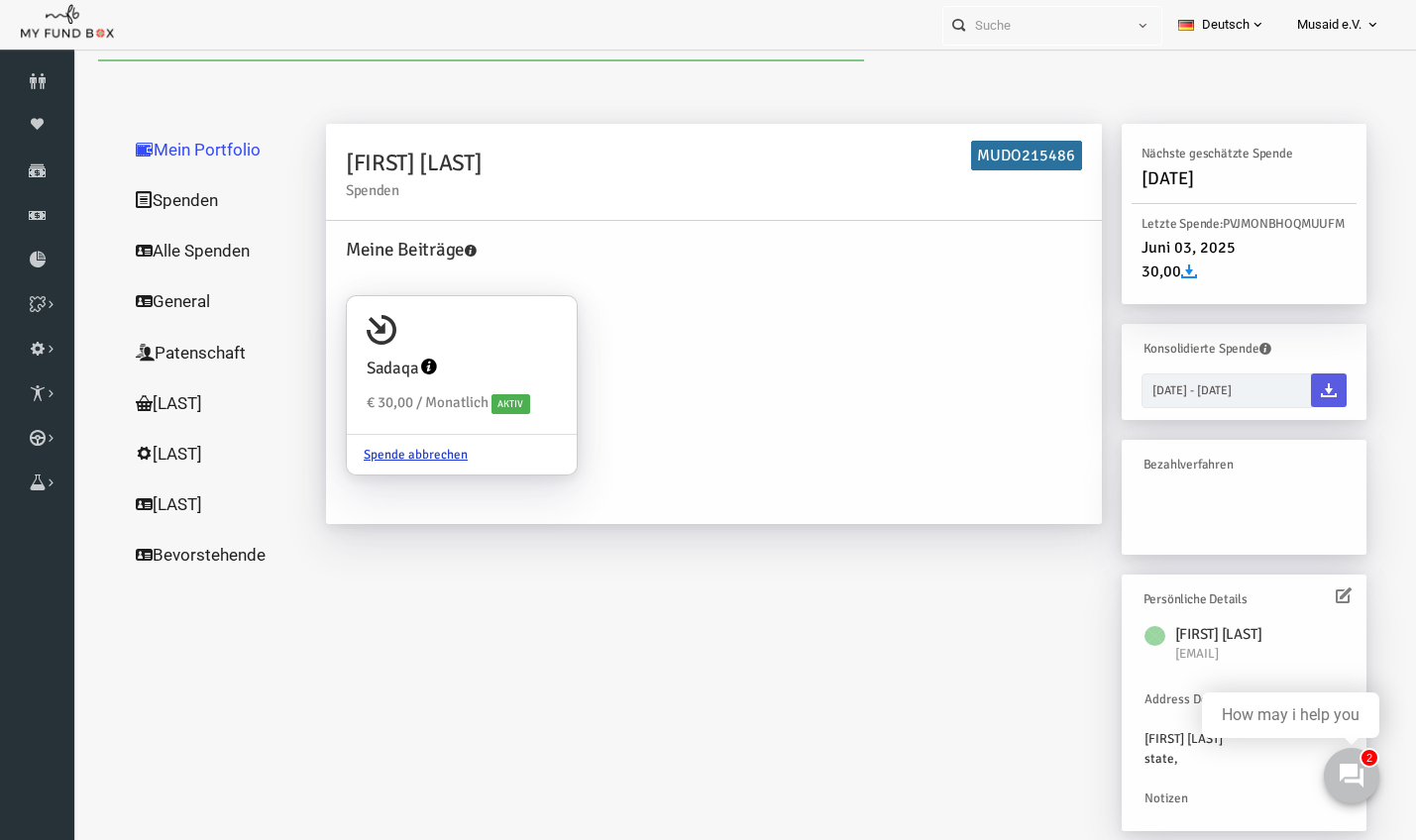 scroll, scrollTop: 23, scrollLeft: 0, axis: vertical 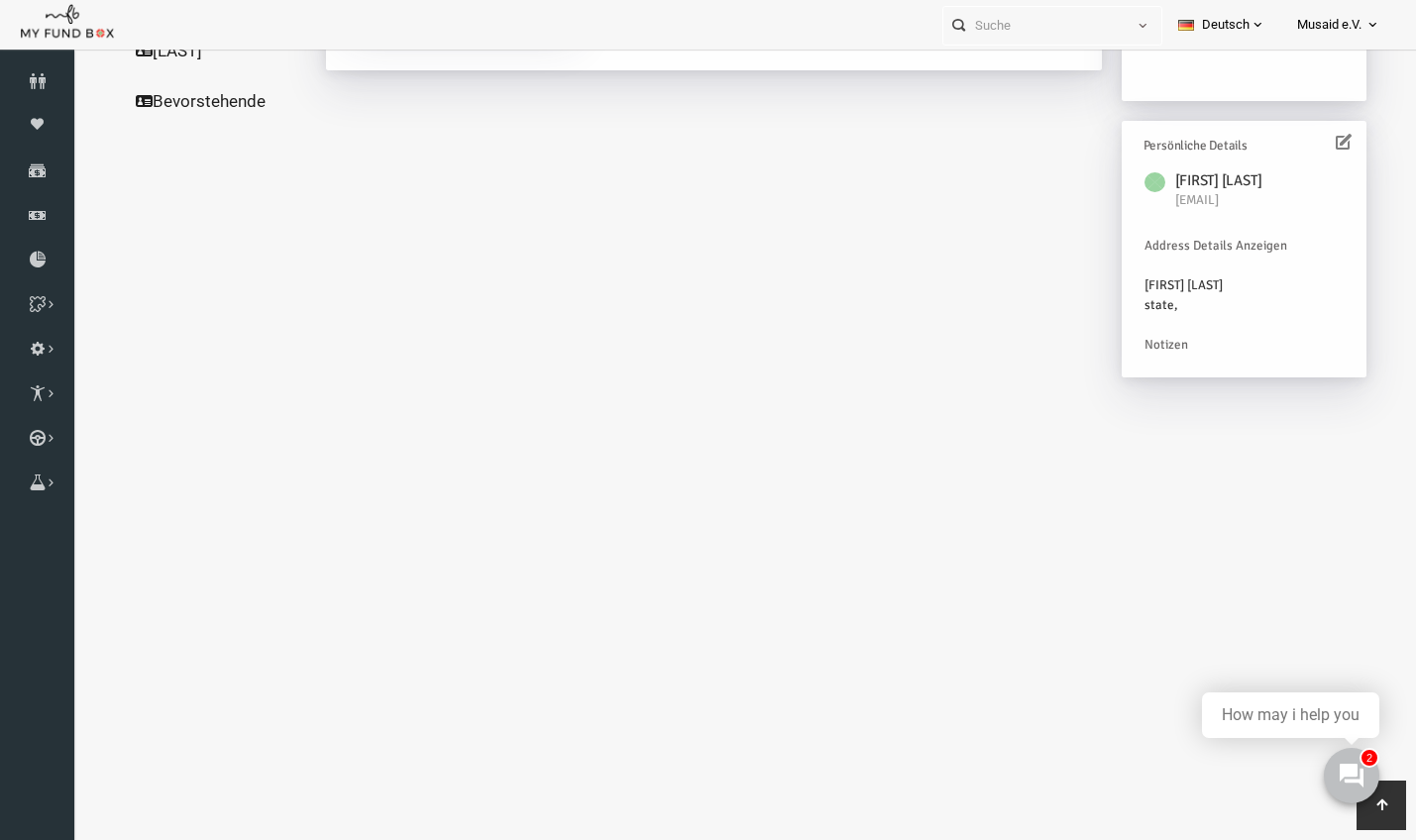 click on "Alle Spenden" at bounding box center (190, -203) 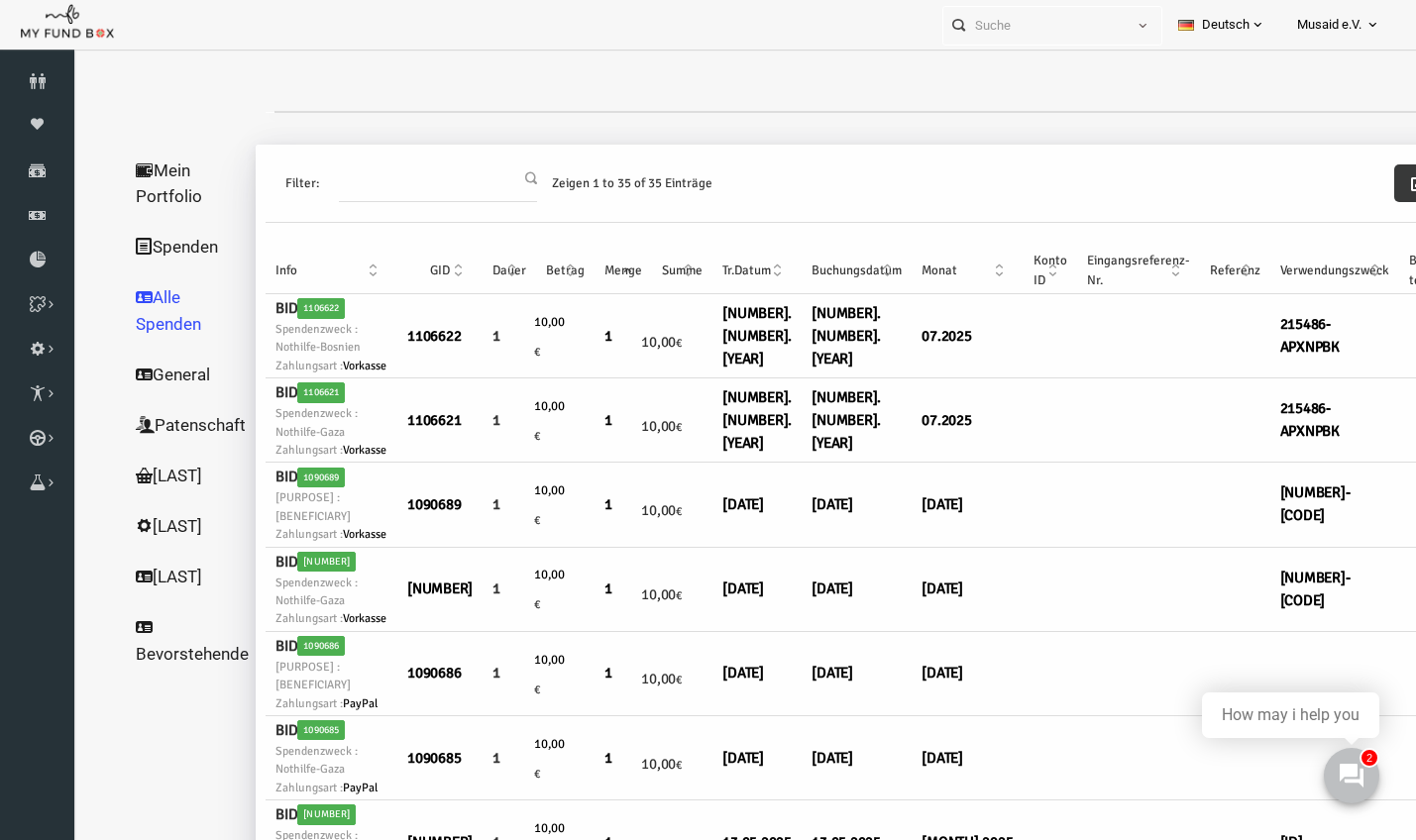 scroll, scrollTop: 0, scrollLeft: 0, axis: both 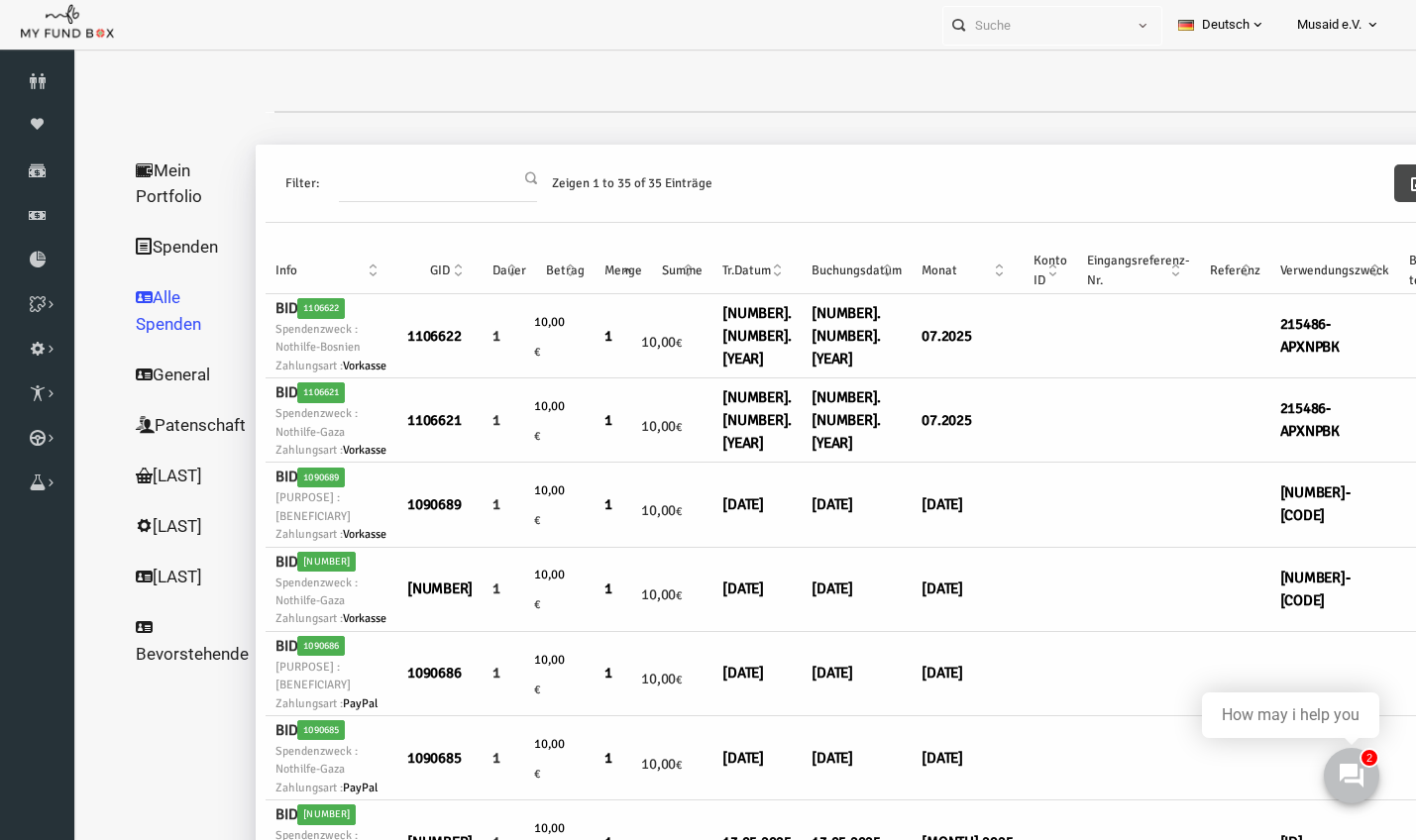 click at bounding box center [1392, 183] 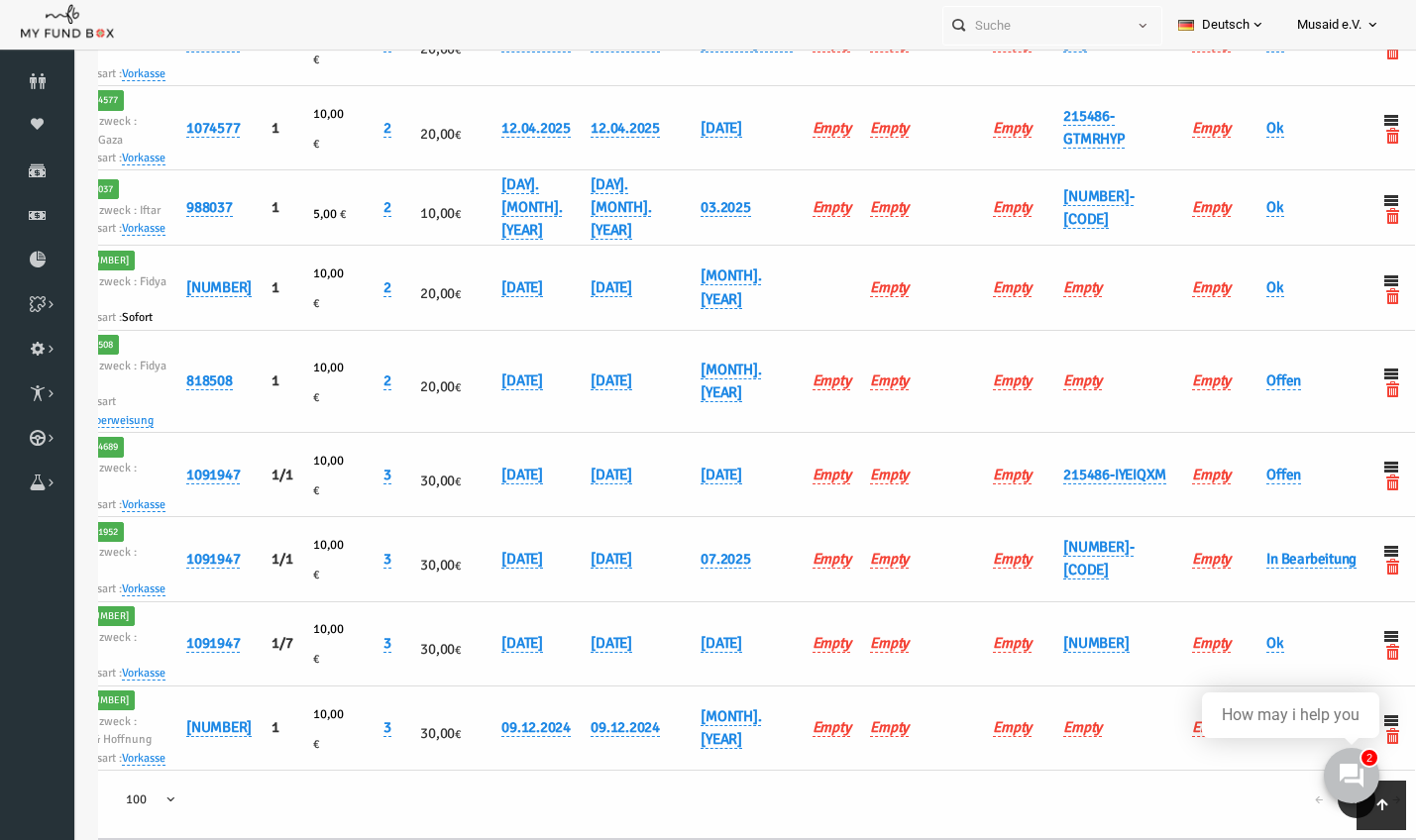 scroll, scrollTop: 2624, scrollLeft: 0, axis: vertical 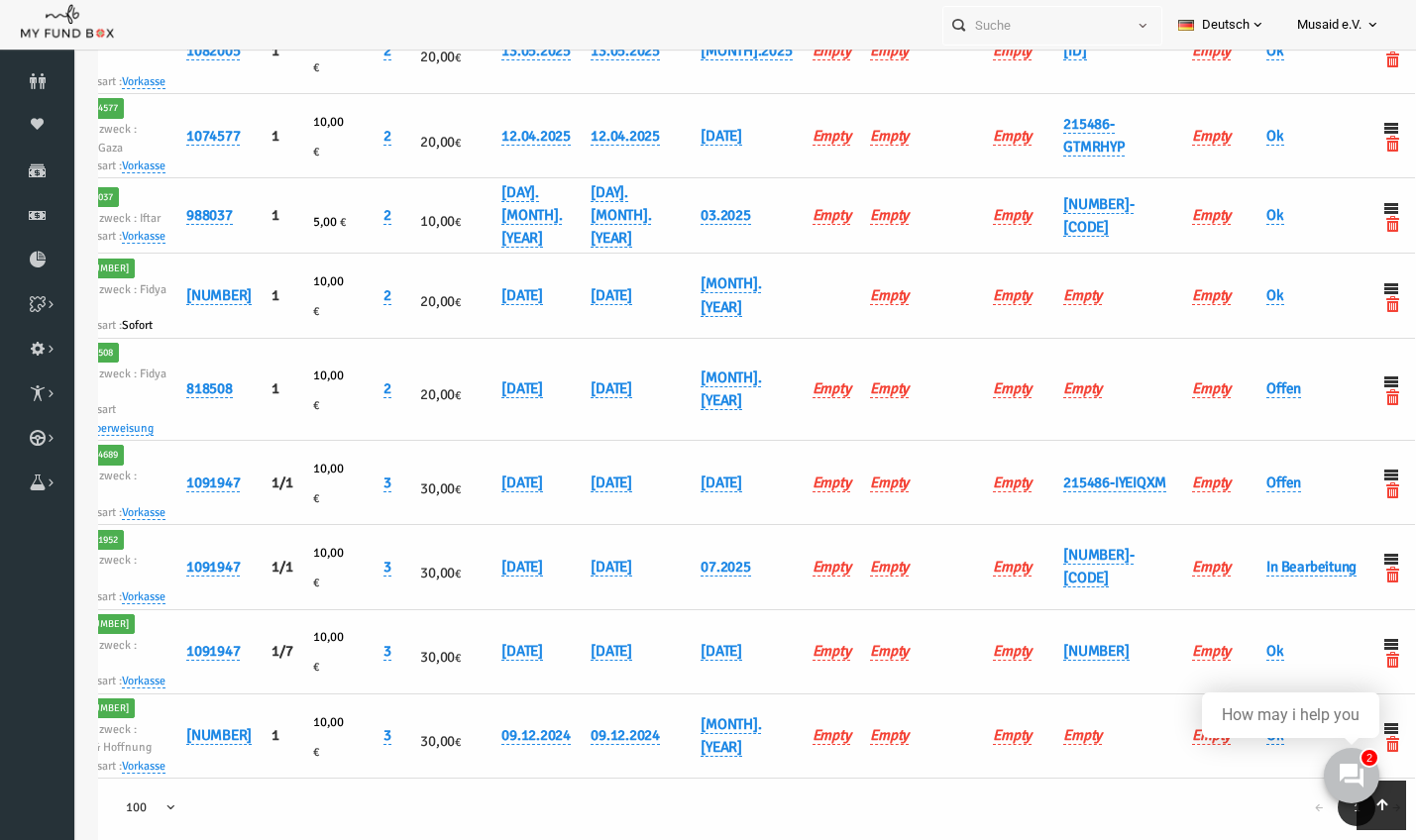 click on "28.07.2025" at bounding box center (608, -33) 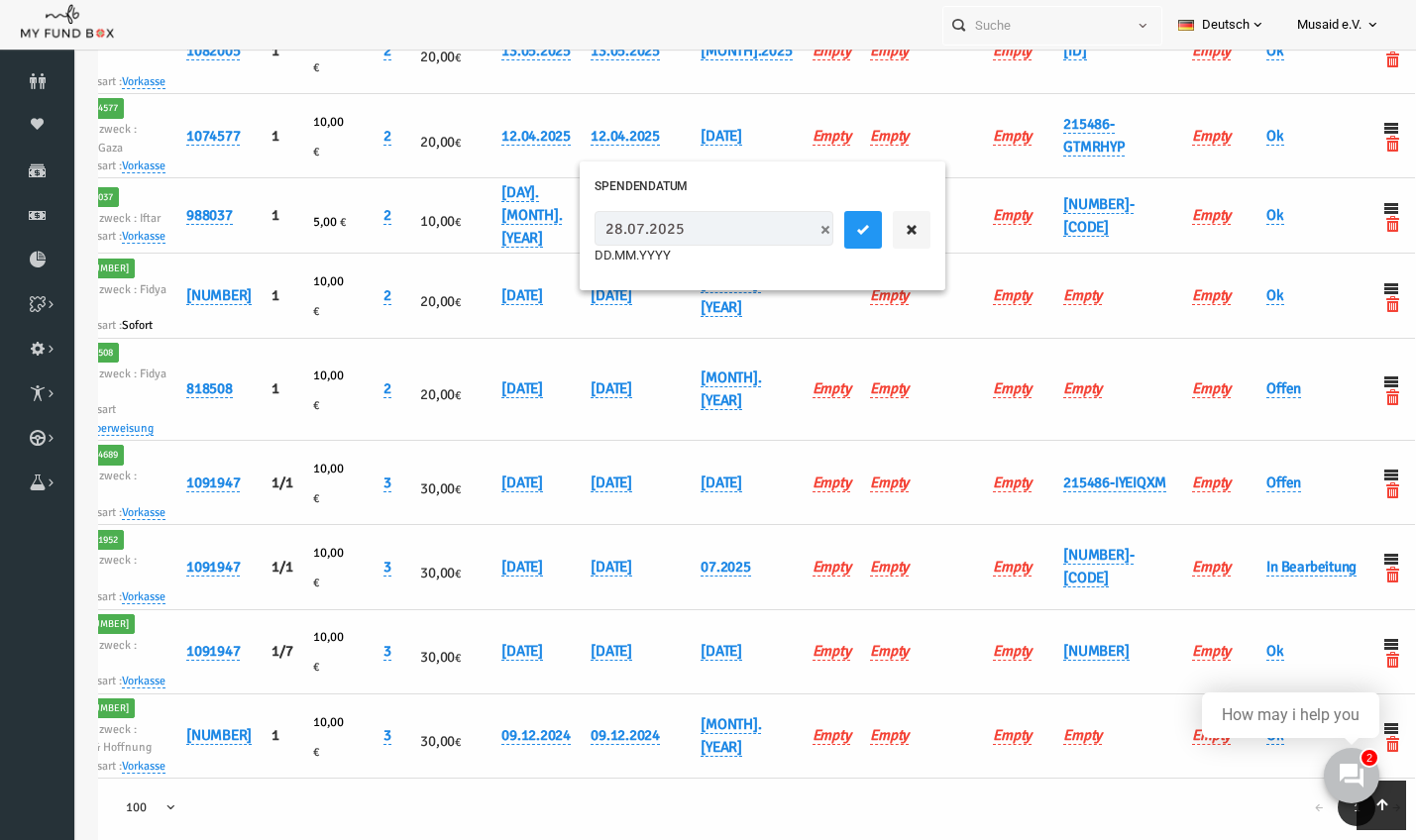 click on "28.07.2025" at bounding box center (687, 228) 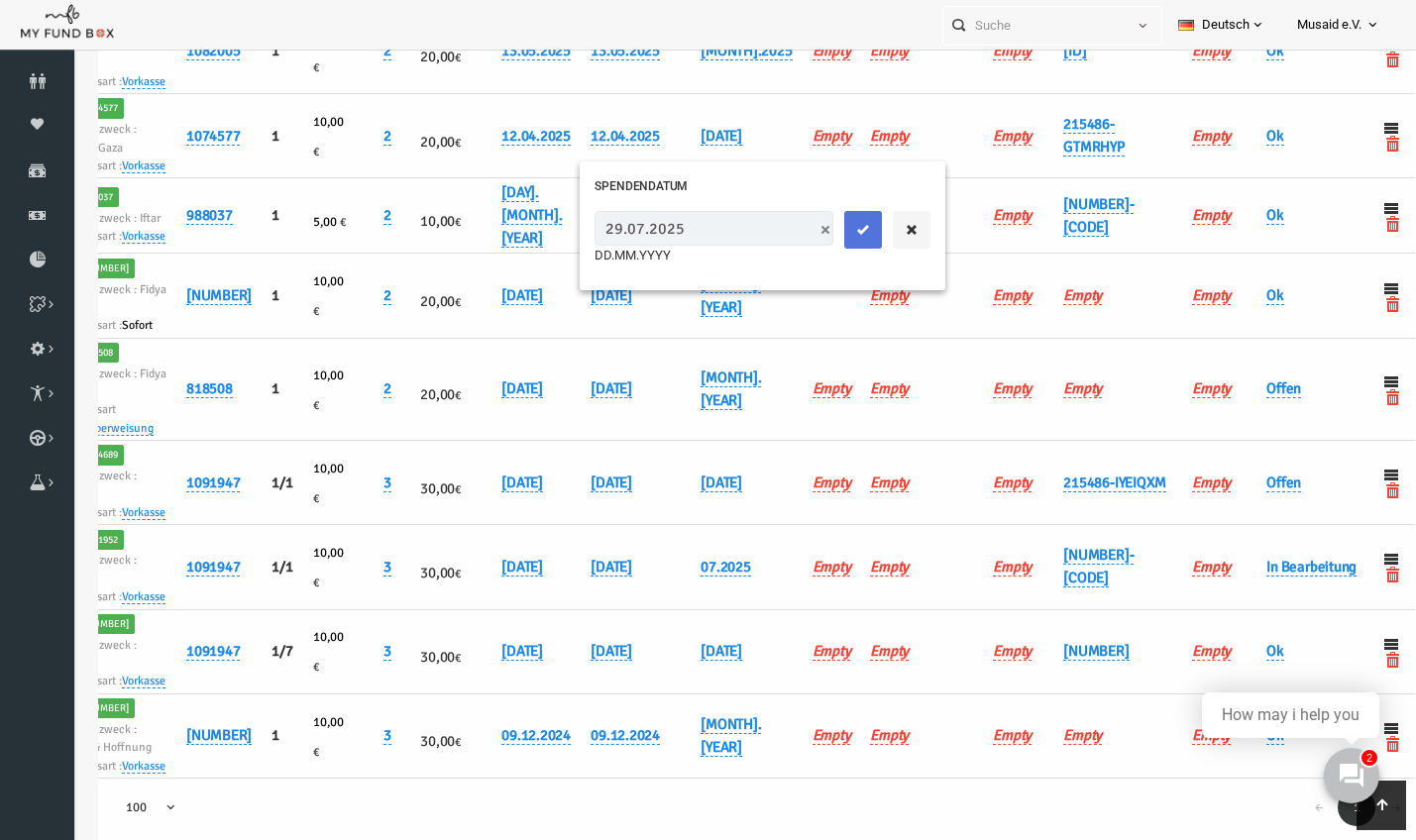 click at bounding box center [836, 230] 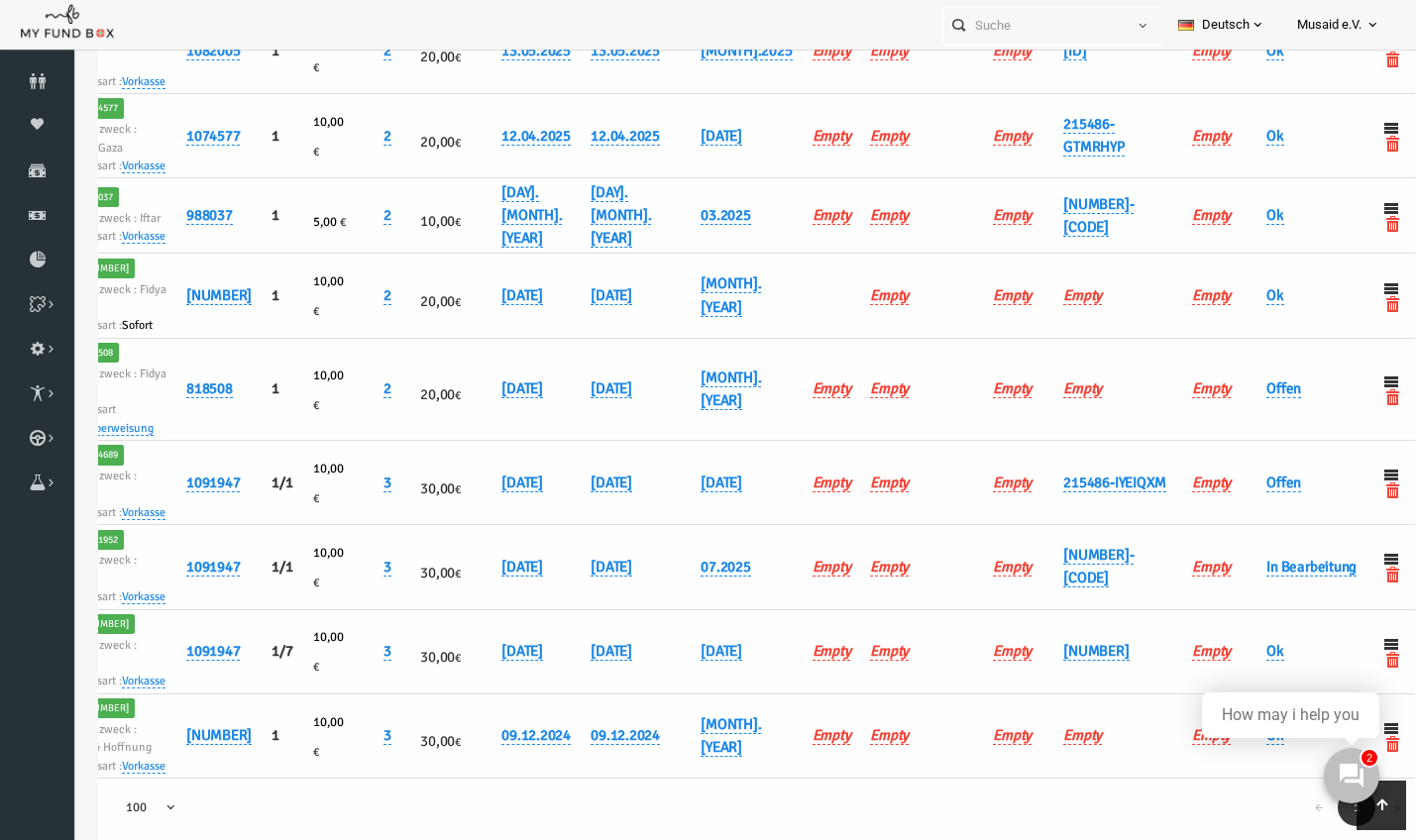 click on "Offen" at bounding box center [1256, -34] 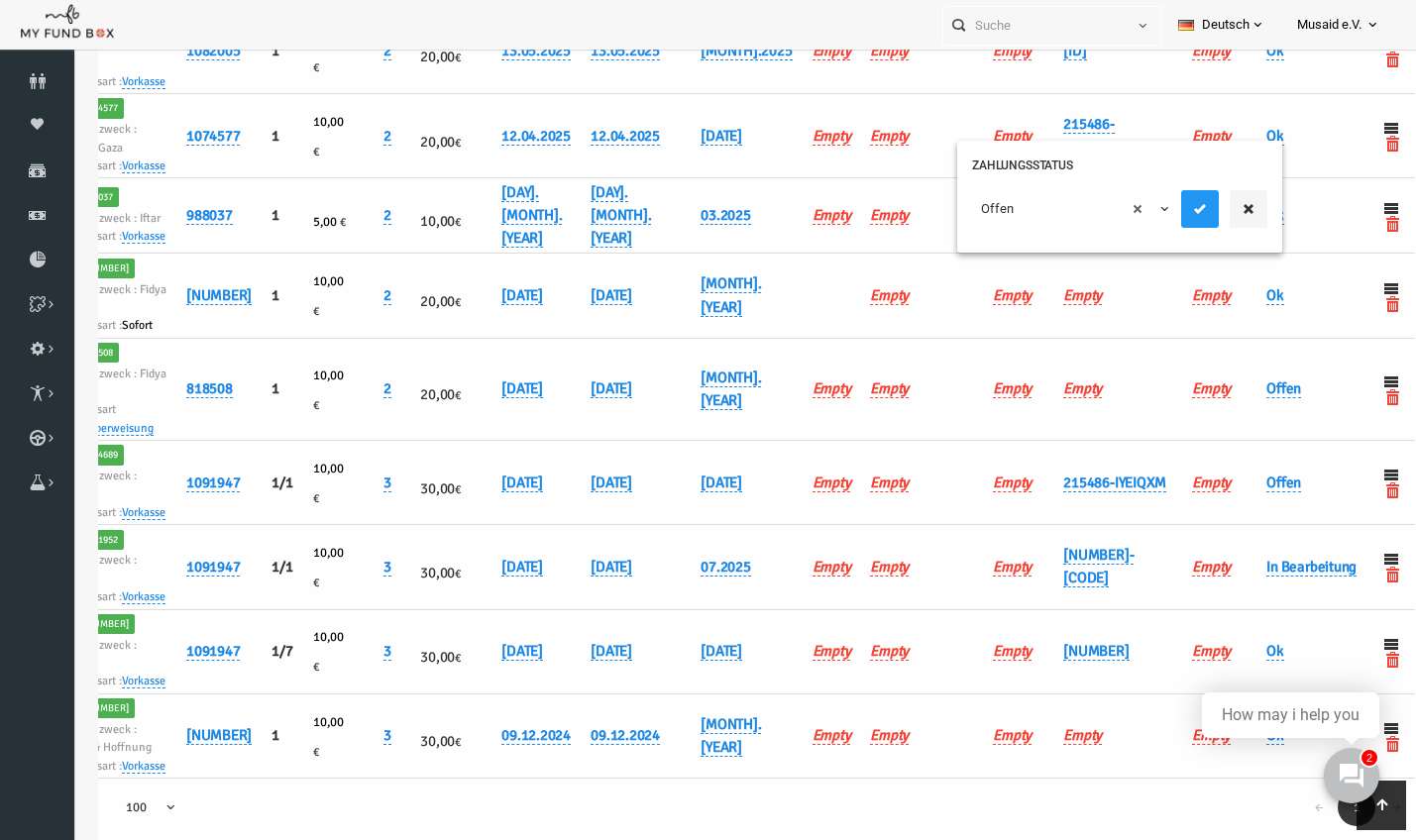 click on "× Offen" at bounding box center (1044, 209) 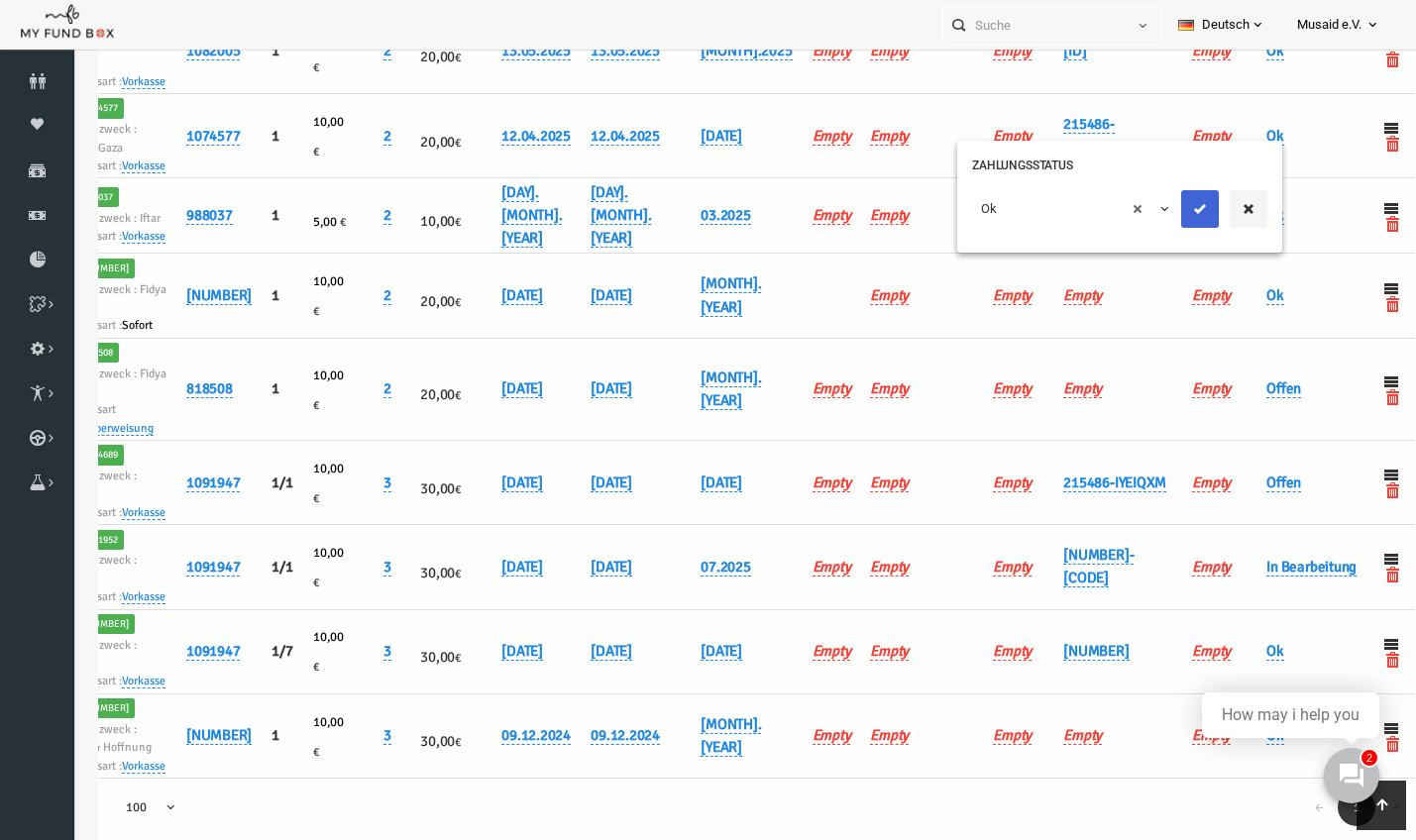 click at bounding box center (1173, 209) 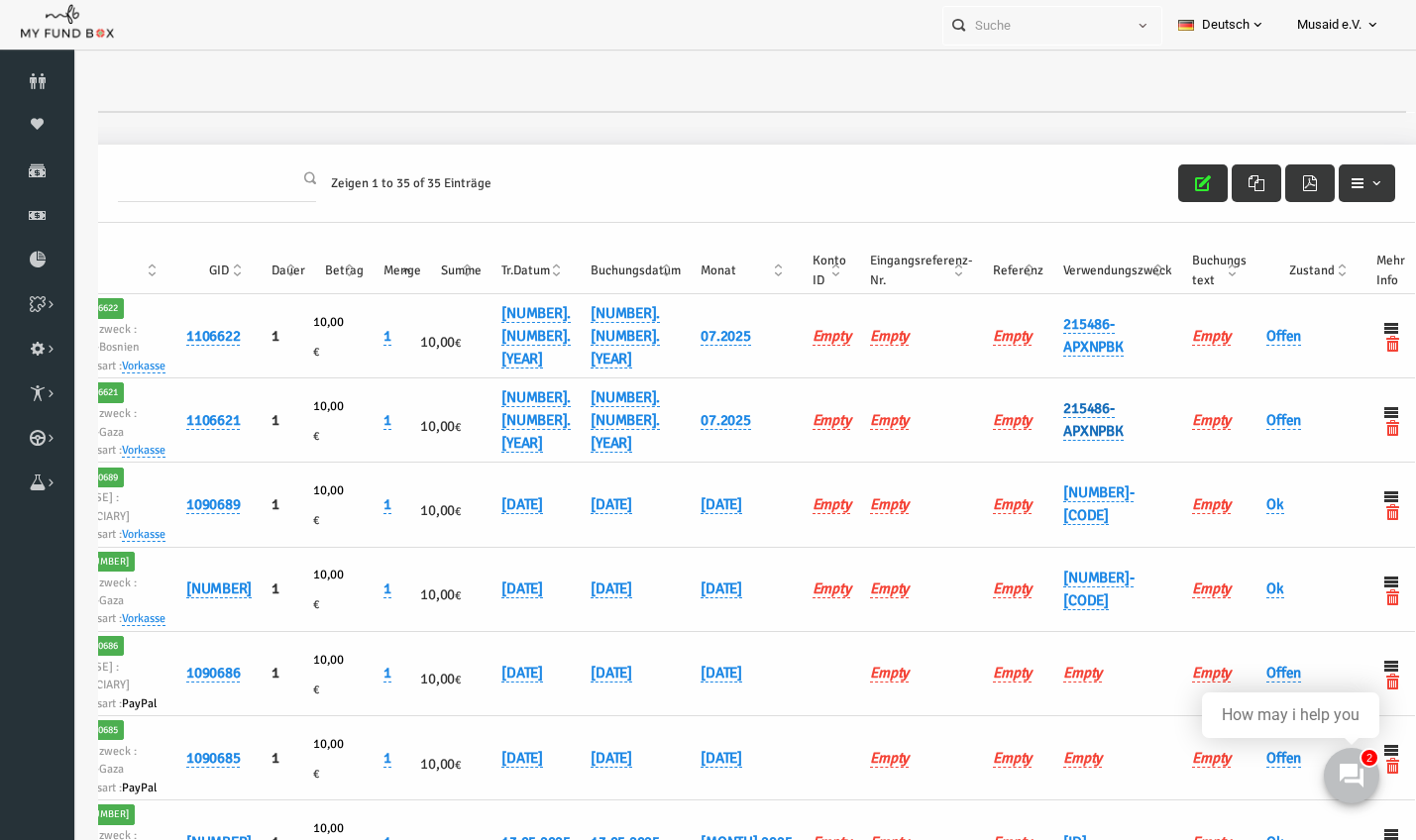 scroll, scrollTop: 0, scrollLeft: 0, axis: both 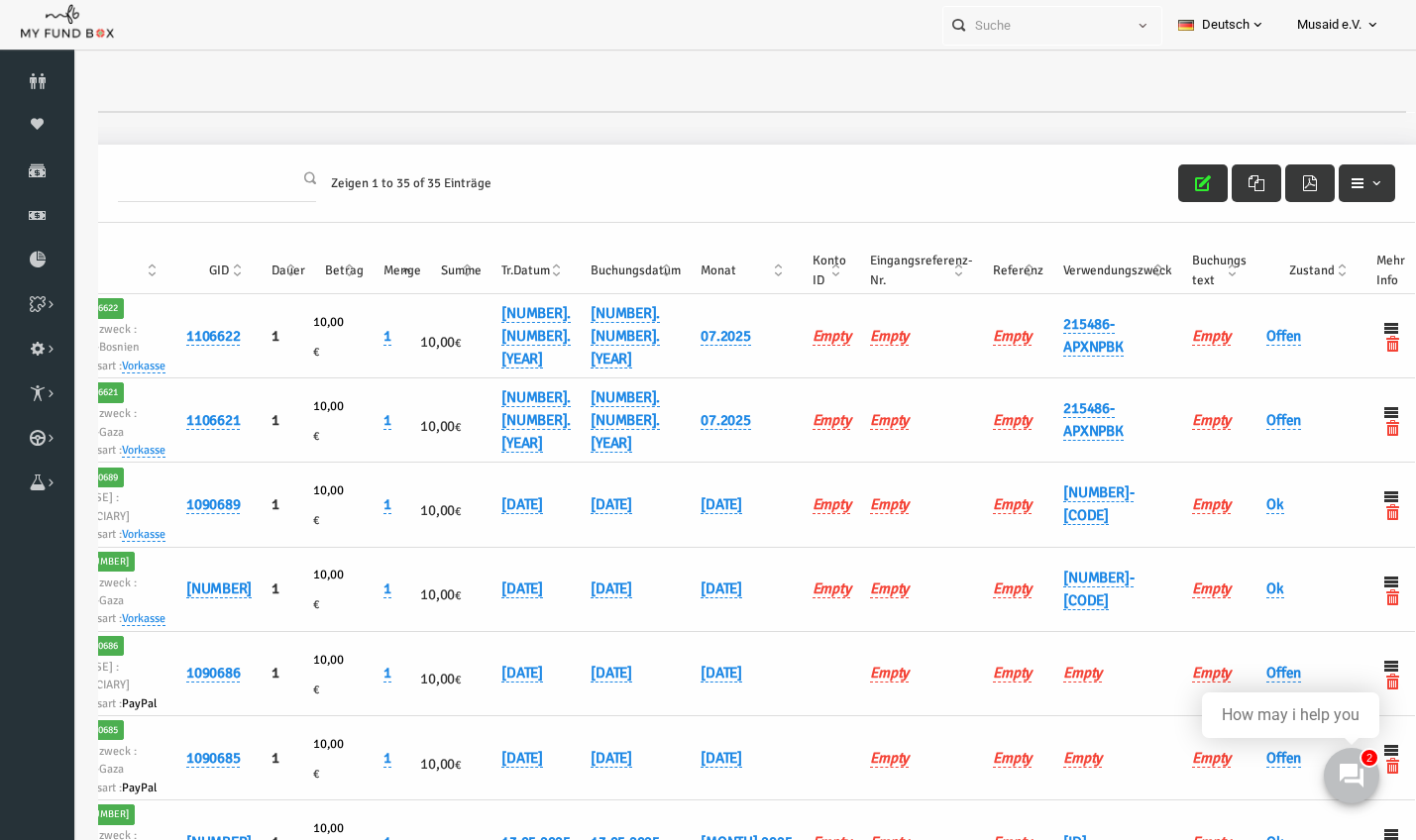 click on "Filter:                           Zeigen 1 to 35 of 35 Einträge" at bounding box center (703, 183) 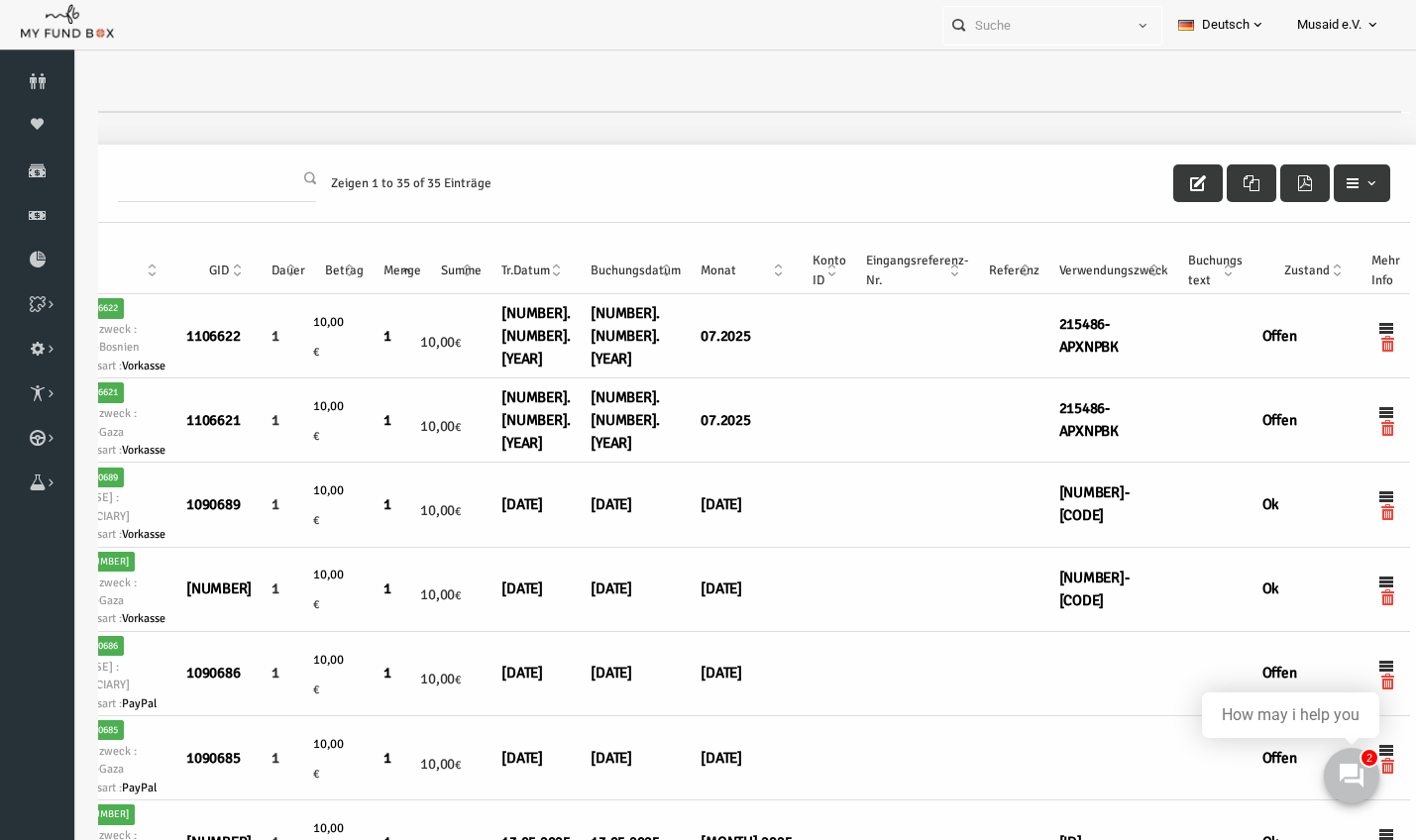 scroll, scrollTop: 0, scrollLeft: 209, axis: horizontal 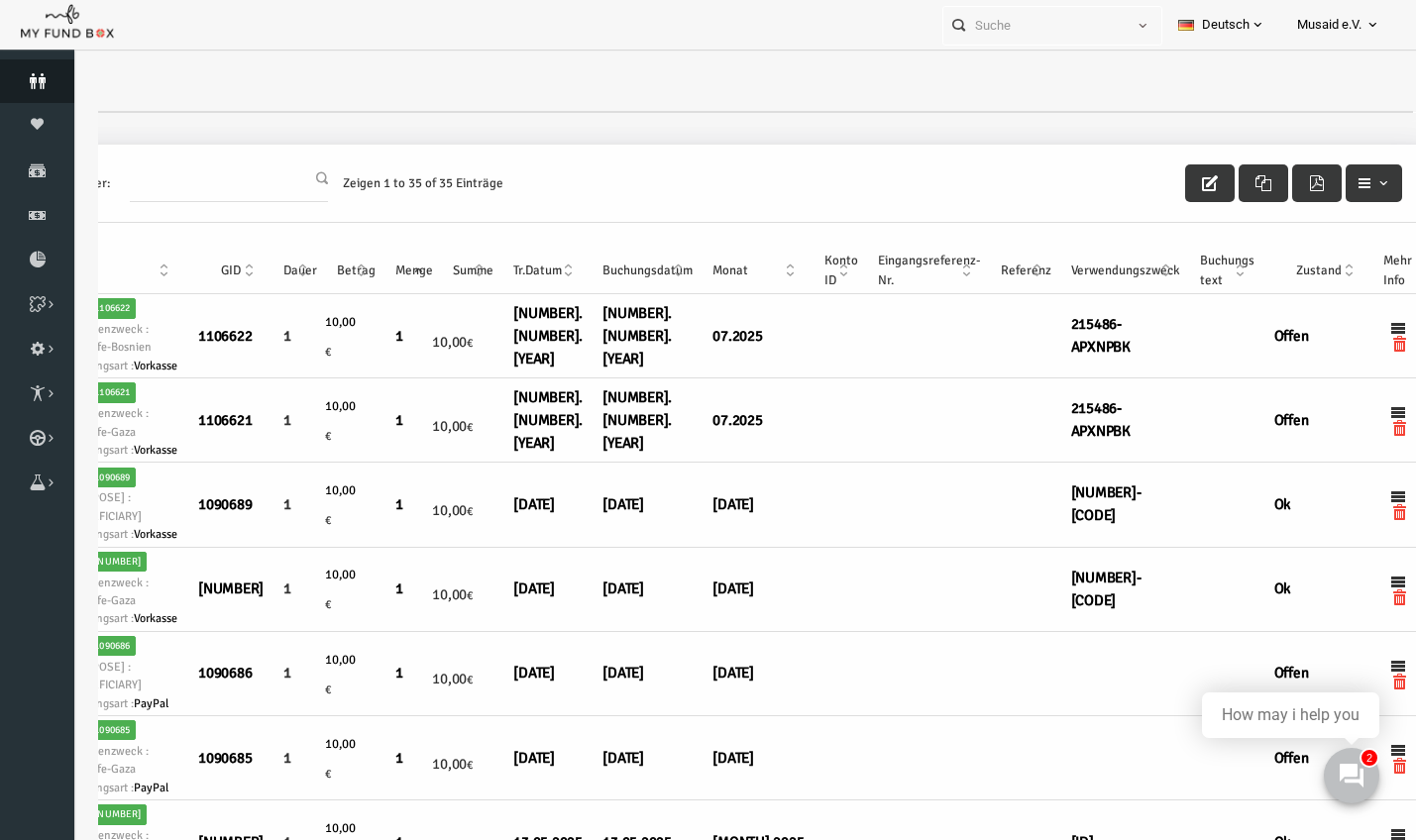 click on "Spender" at bounding box center [37, 81] 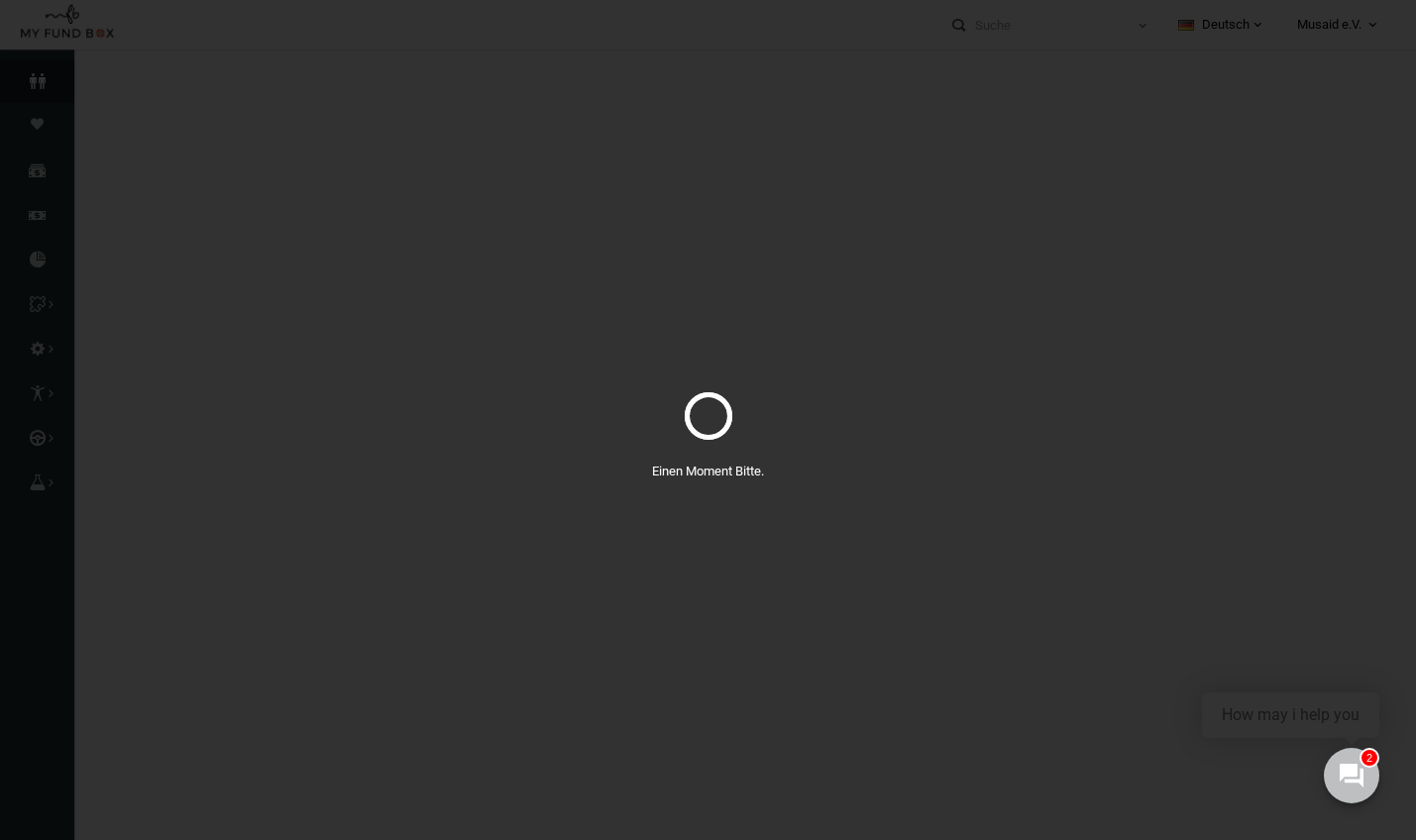 select on "100" 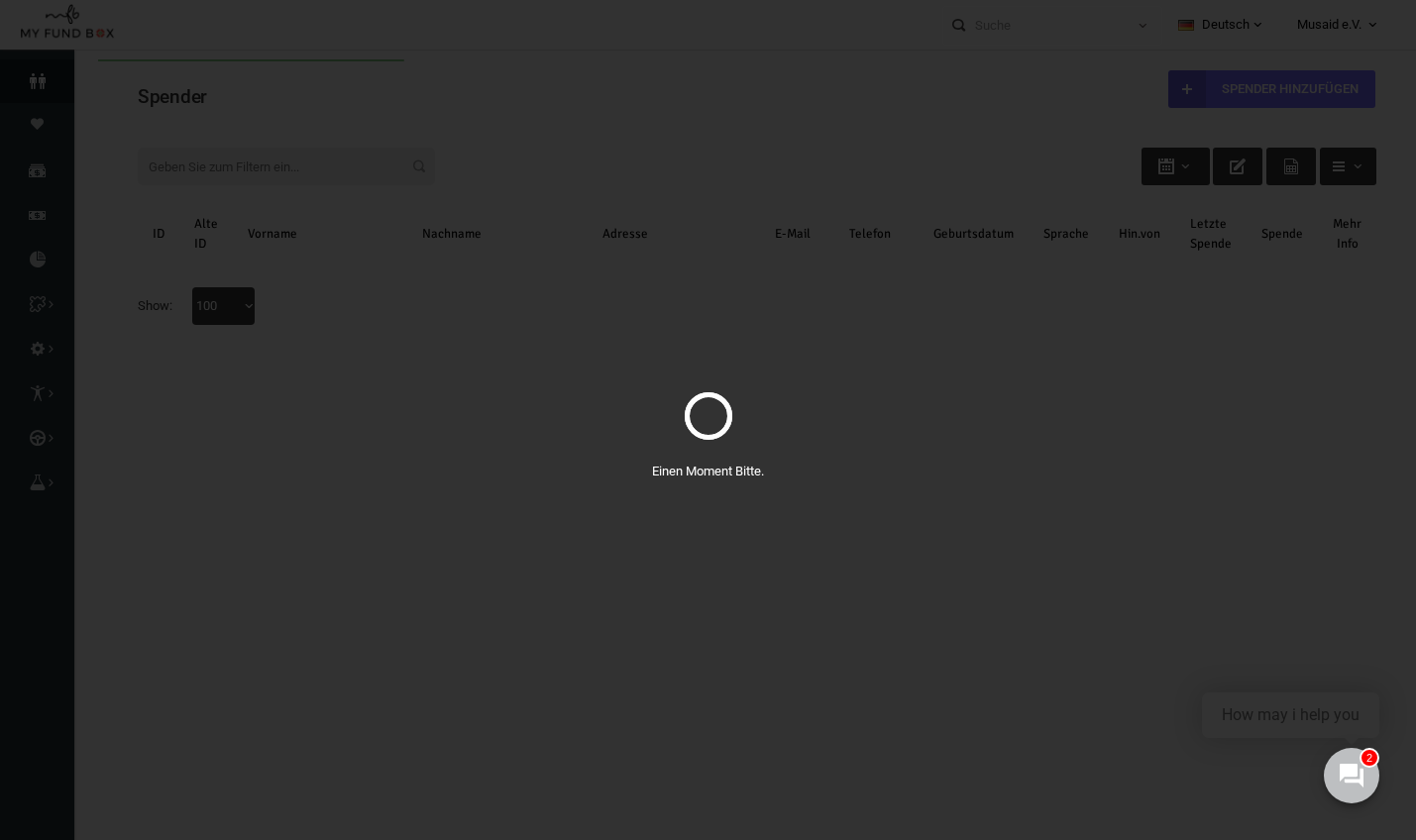 scroll, scrollTop: 0, scrollLeft: 0, axis: both 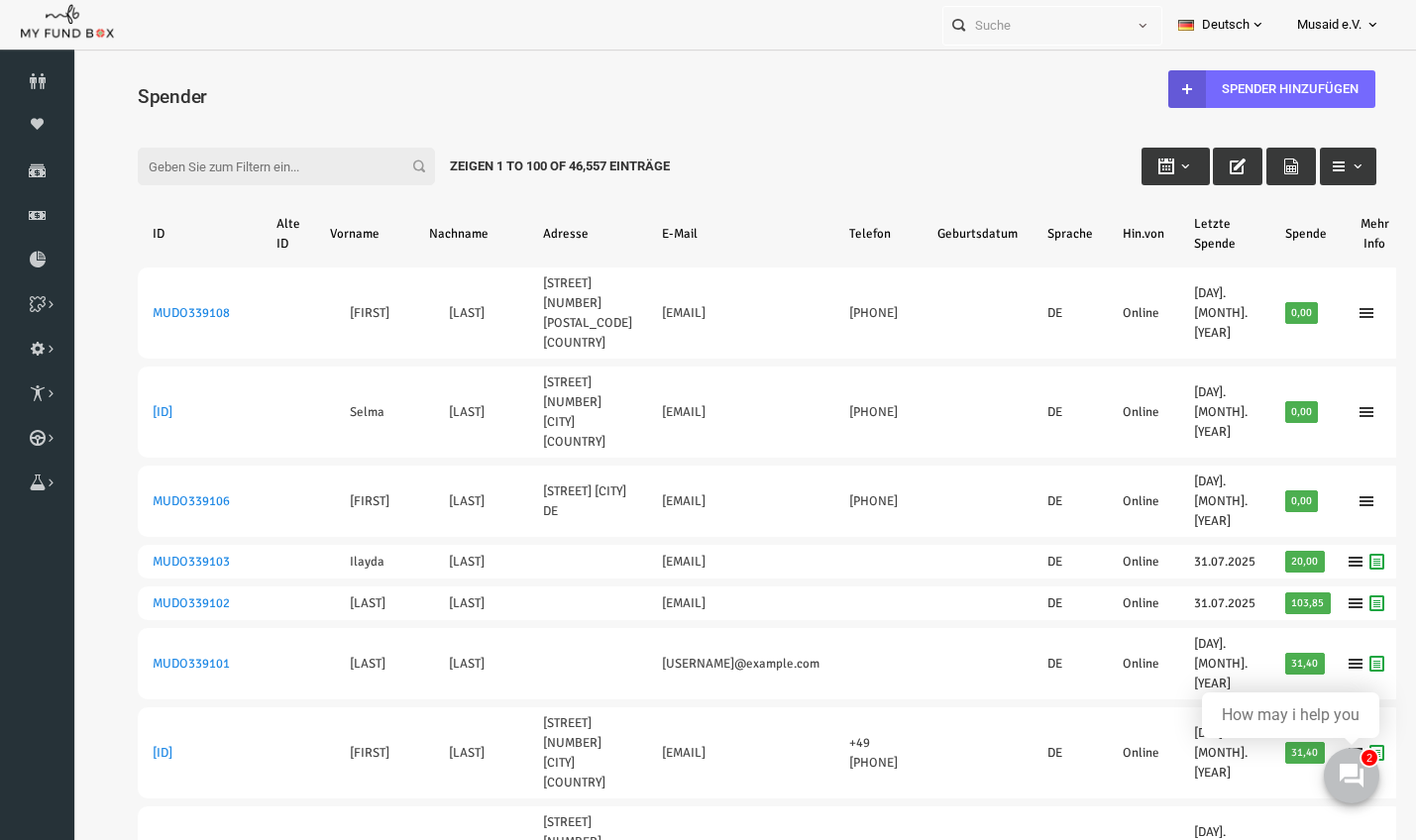 click on "Filter:" at bounding box center (260, 166) 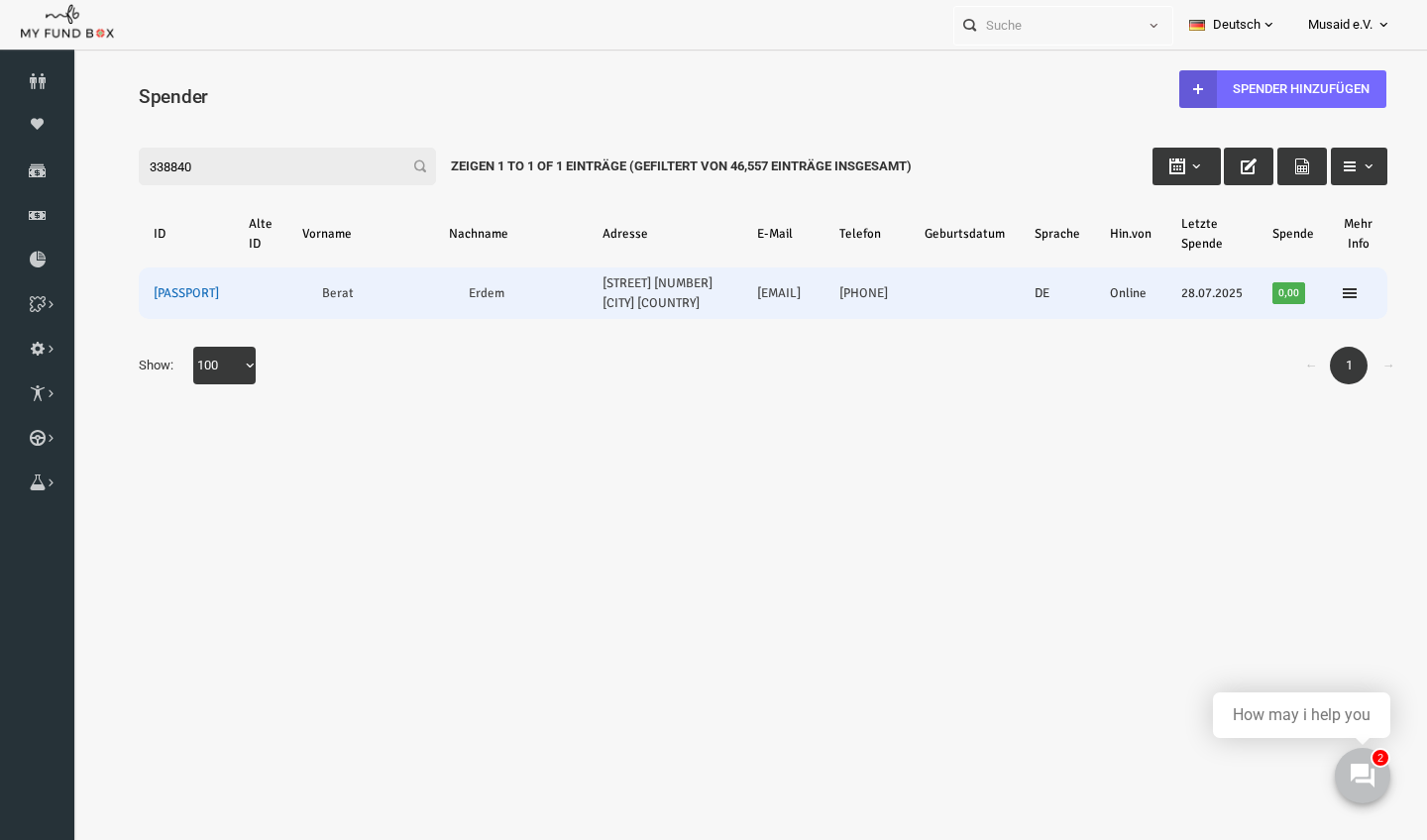 type on "338840" 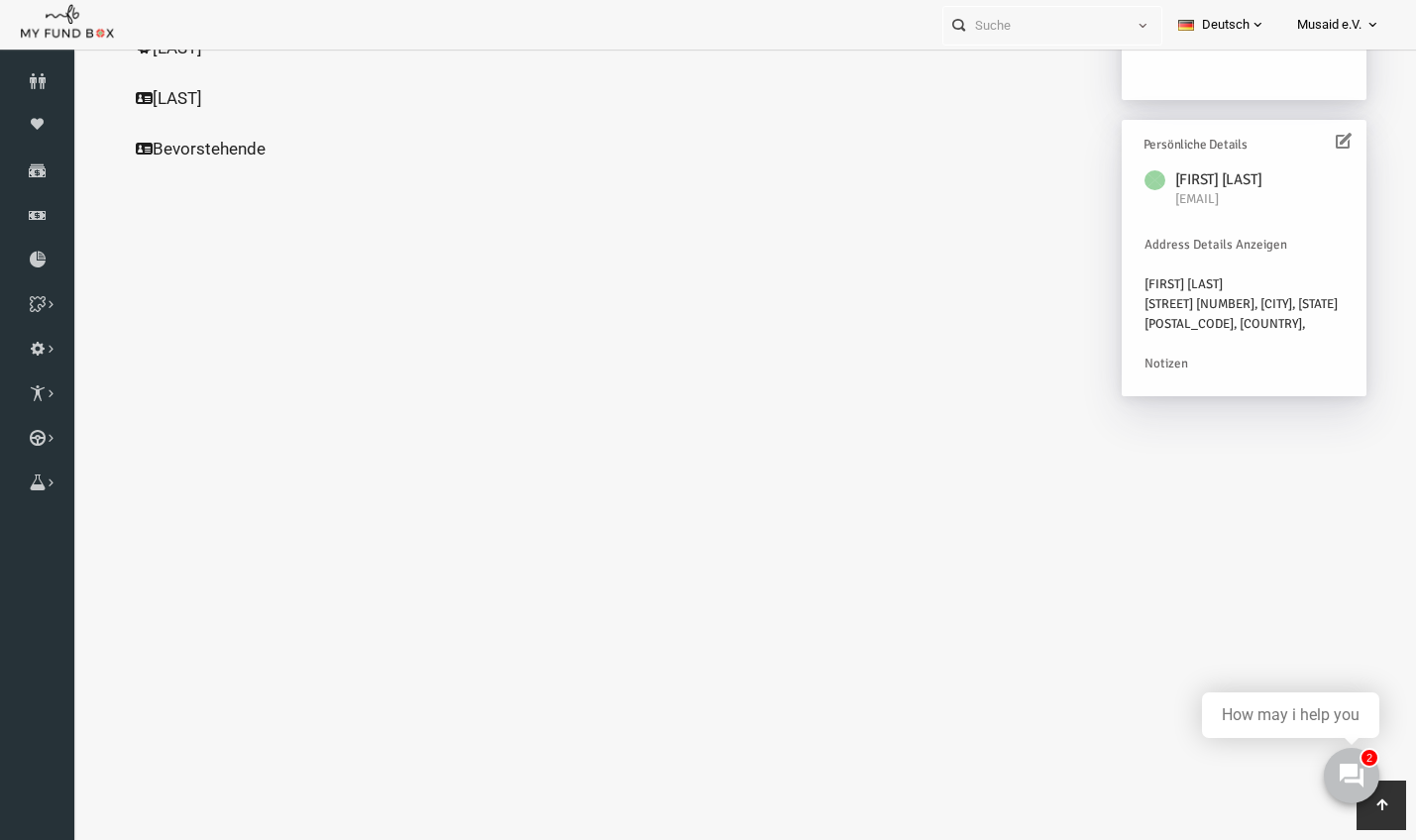 scroll, scrollTop: 501, scrollLeft: 0, axis: vertical 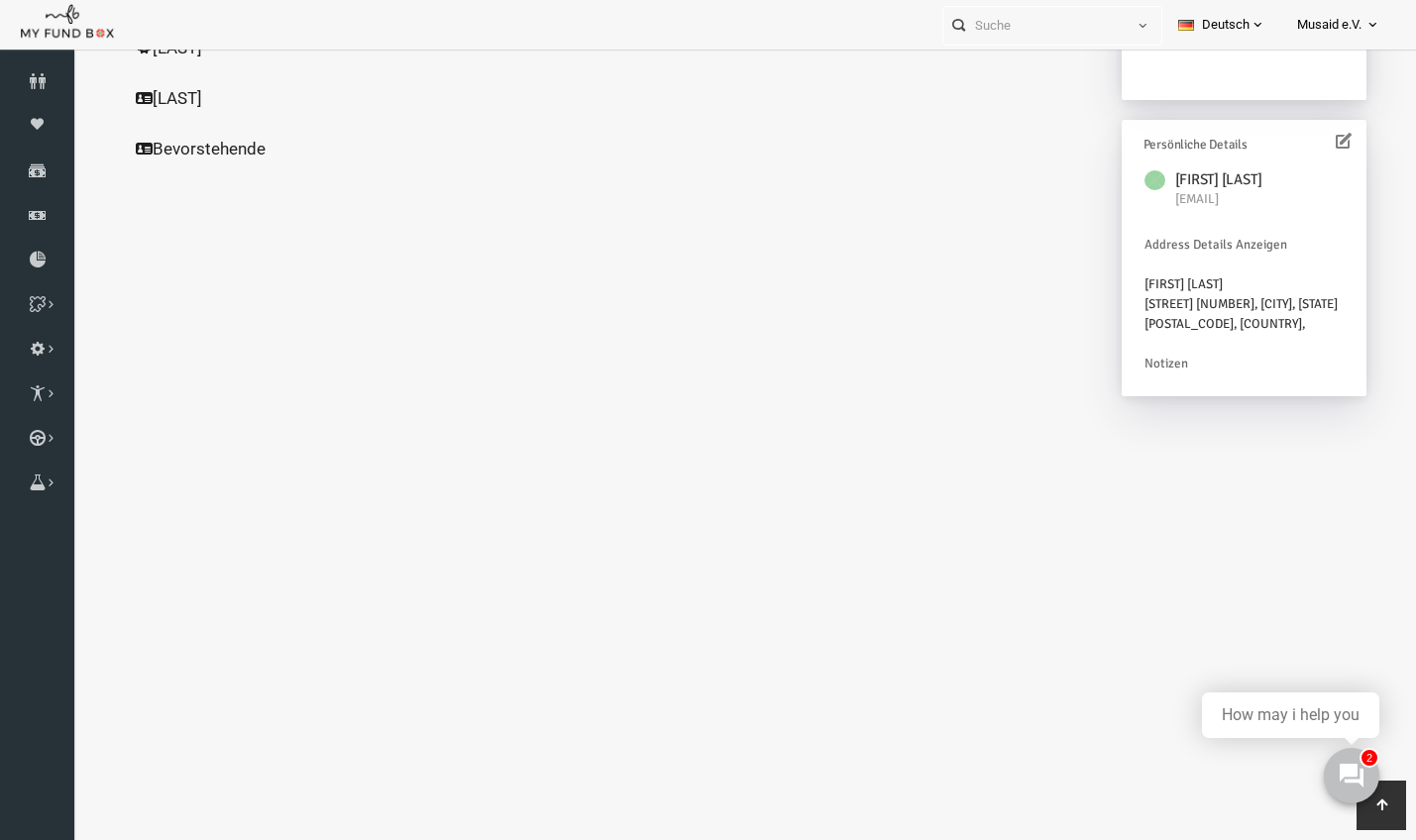 click on "Alle Spenden" at bounding box center [190, -156] 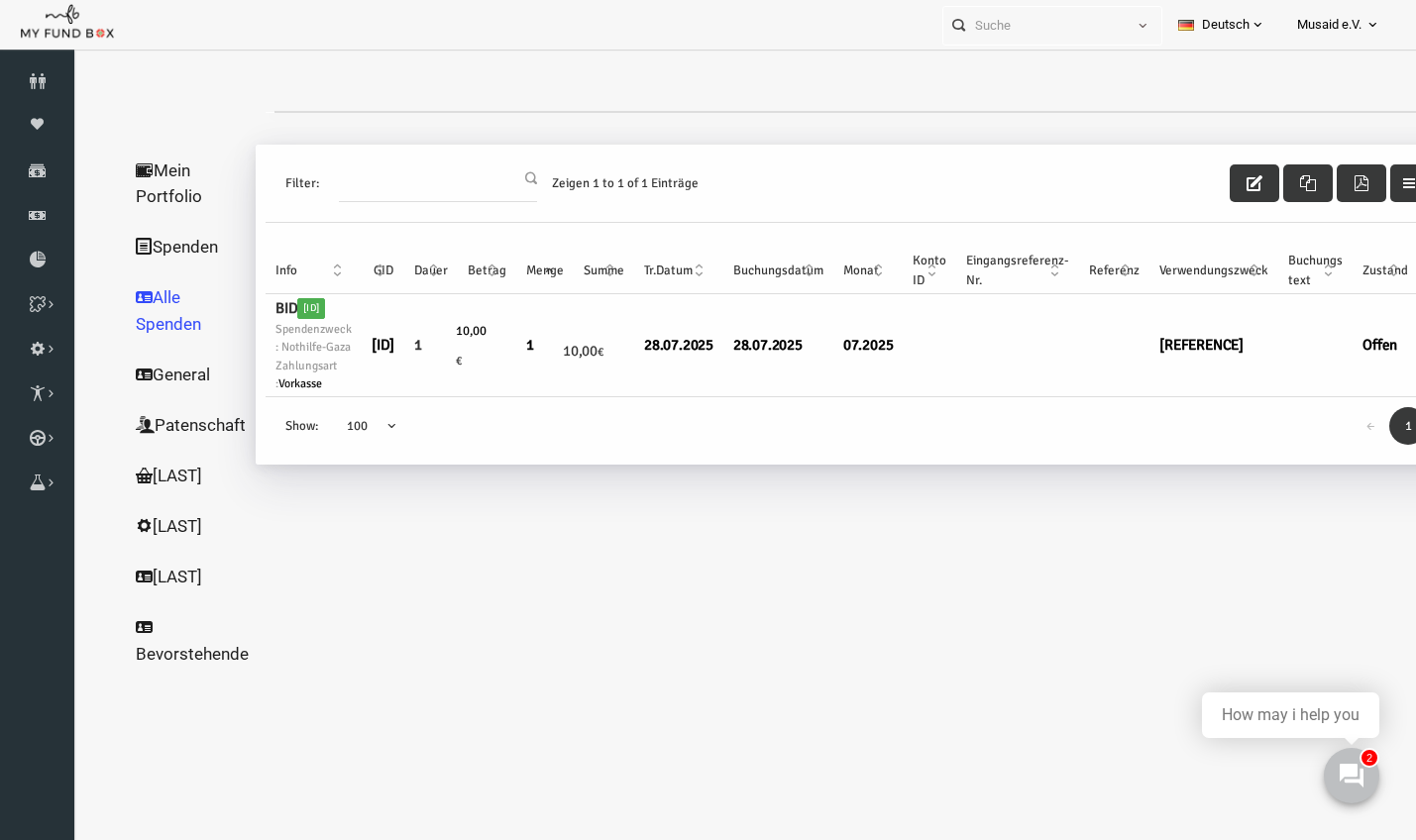 scroll, scrollTop: 0, scrollLeft: 0, axis: both 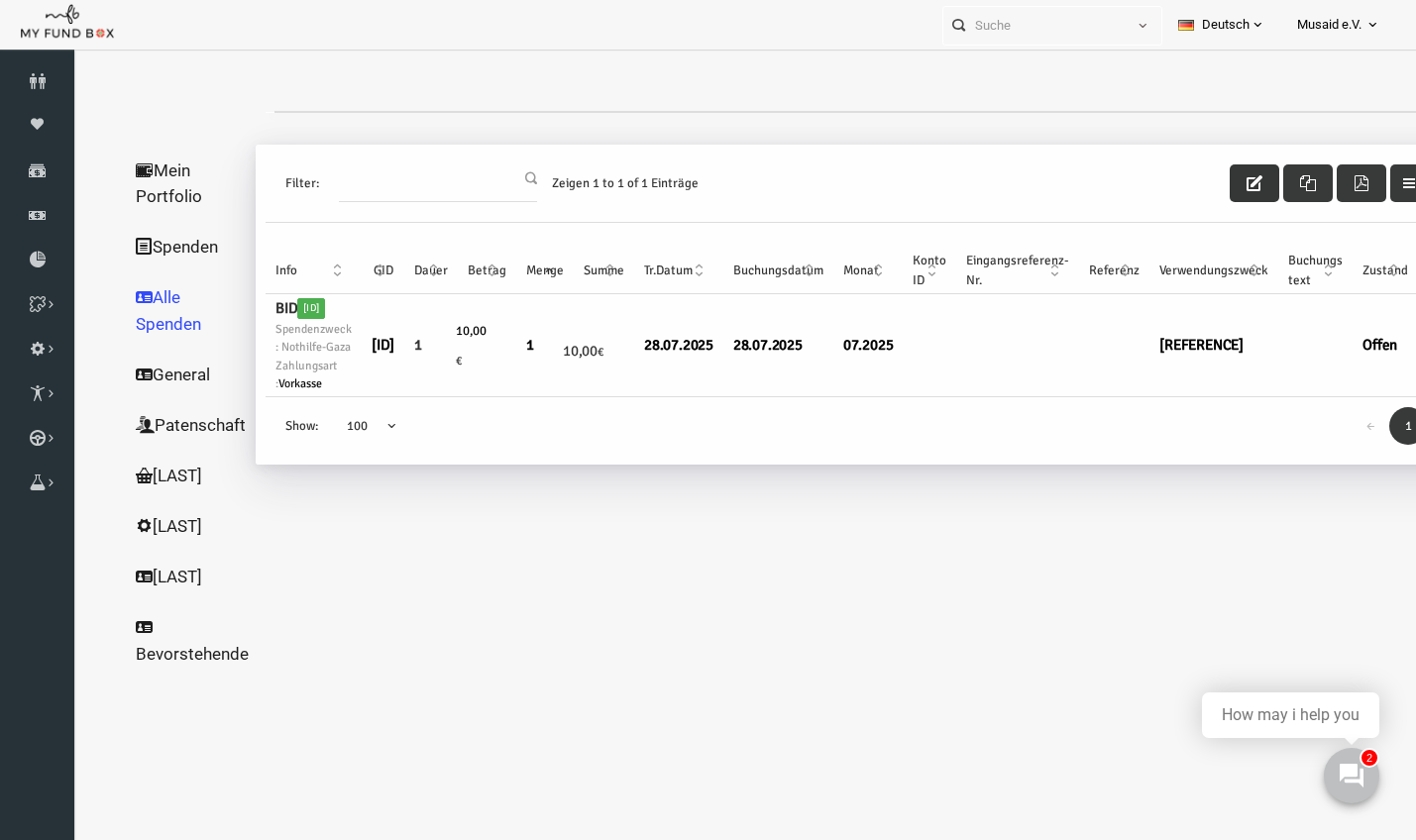 click at bounding box center (1228, 183) 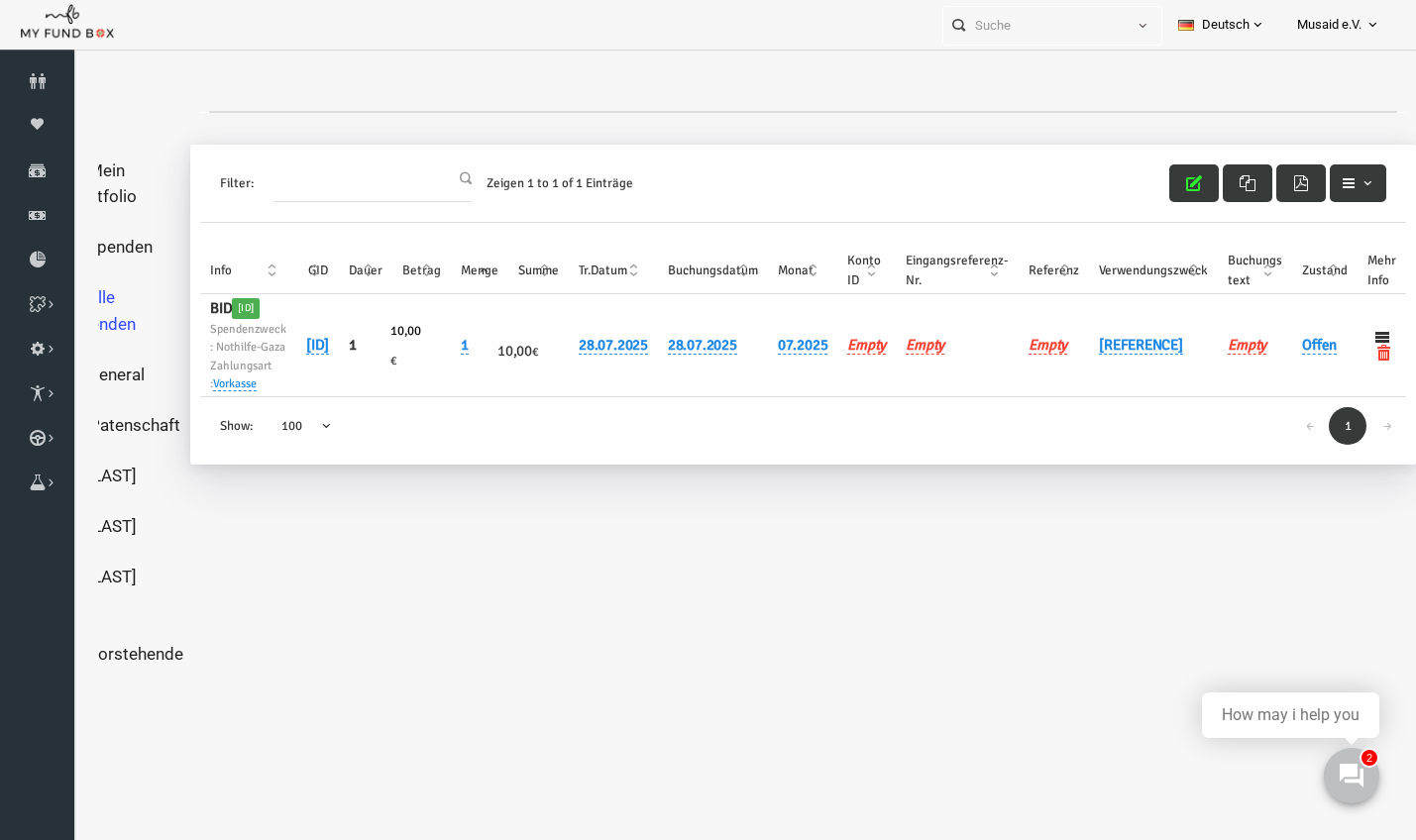 scroll, scrollTop: 4, scrollLeft: 125, axis: both 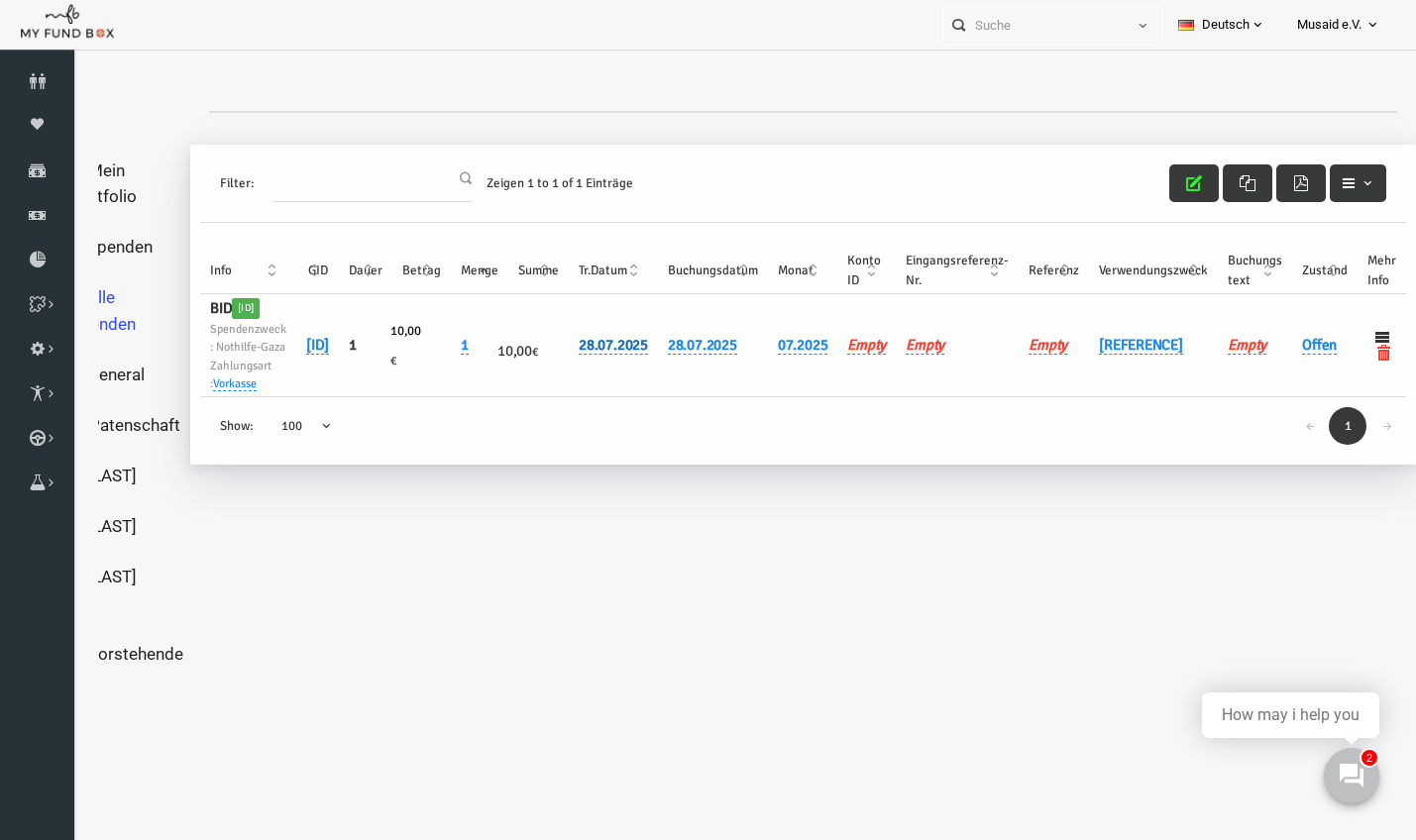 click on "28.07.2025" at bounding box center (587, 345) 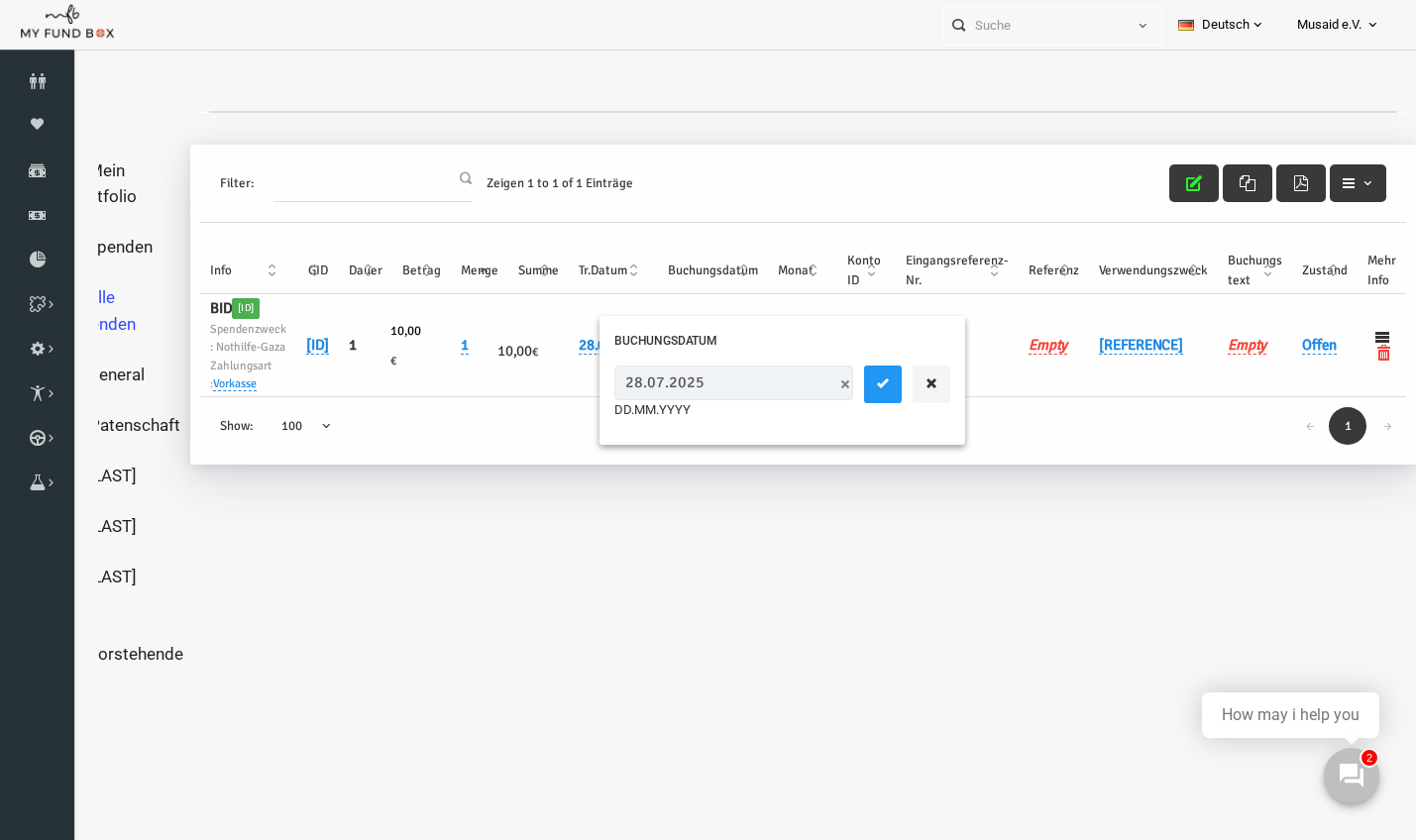 click on "28.07.2025" at bounding box center (707, 382) 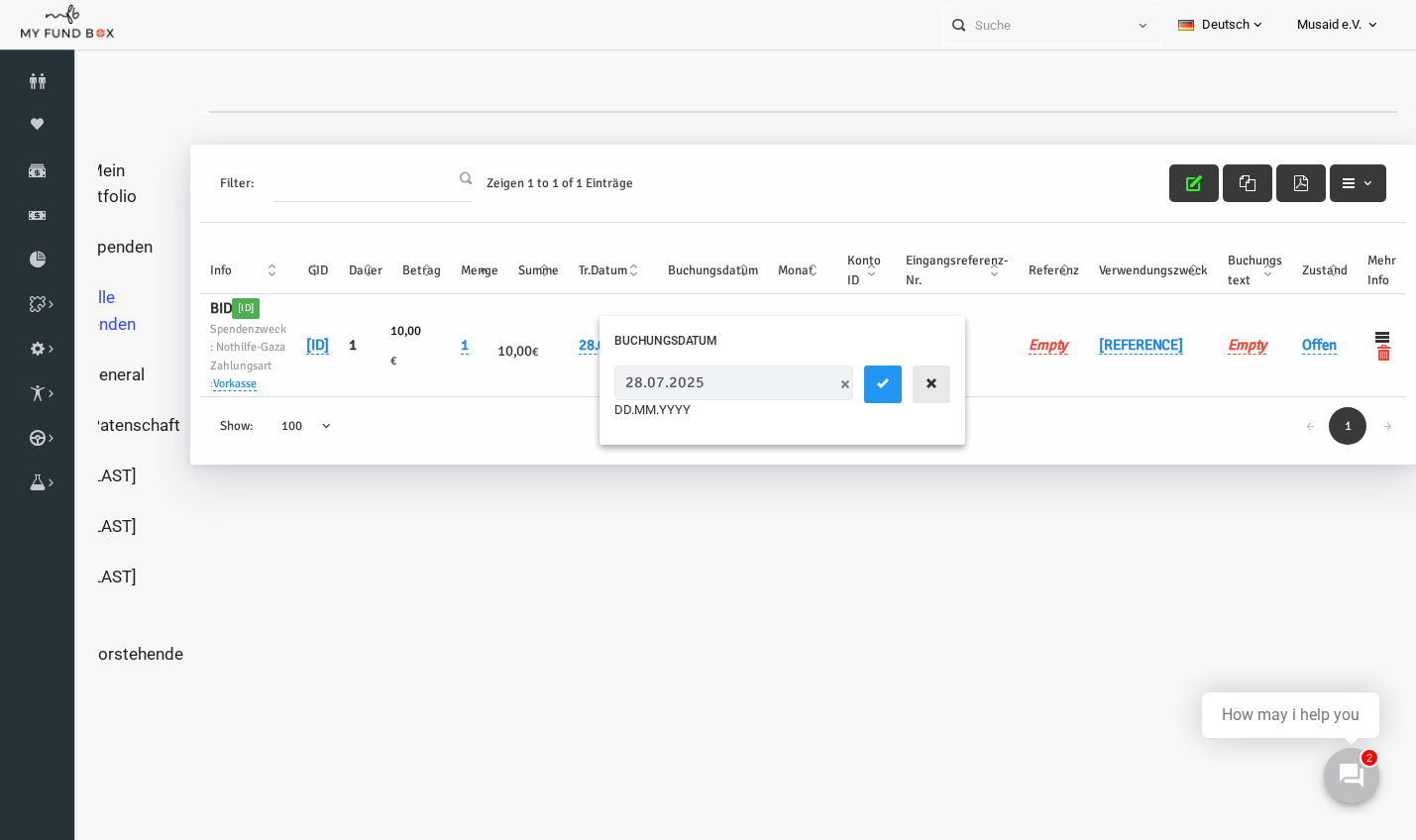 click at bounding box center [905, 384] 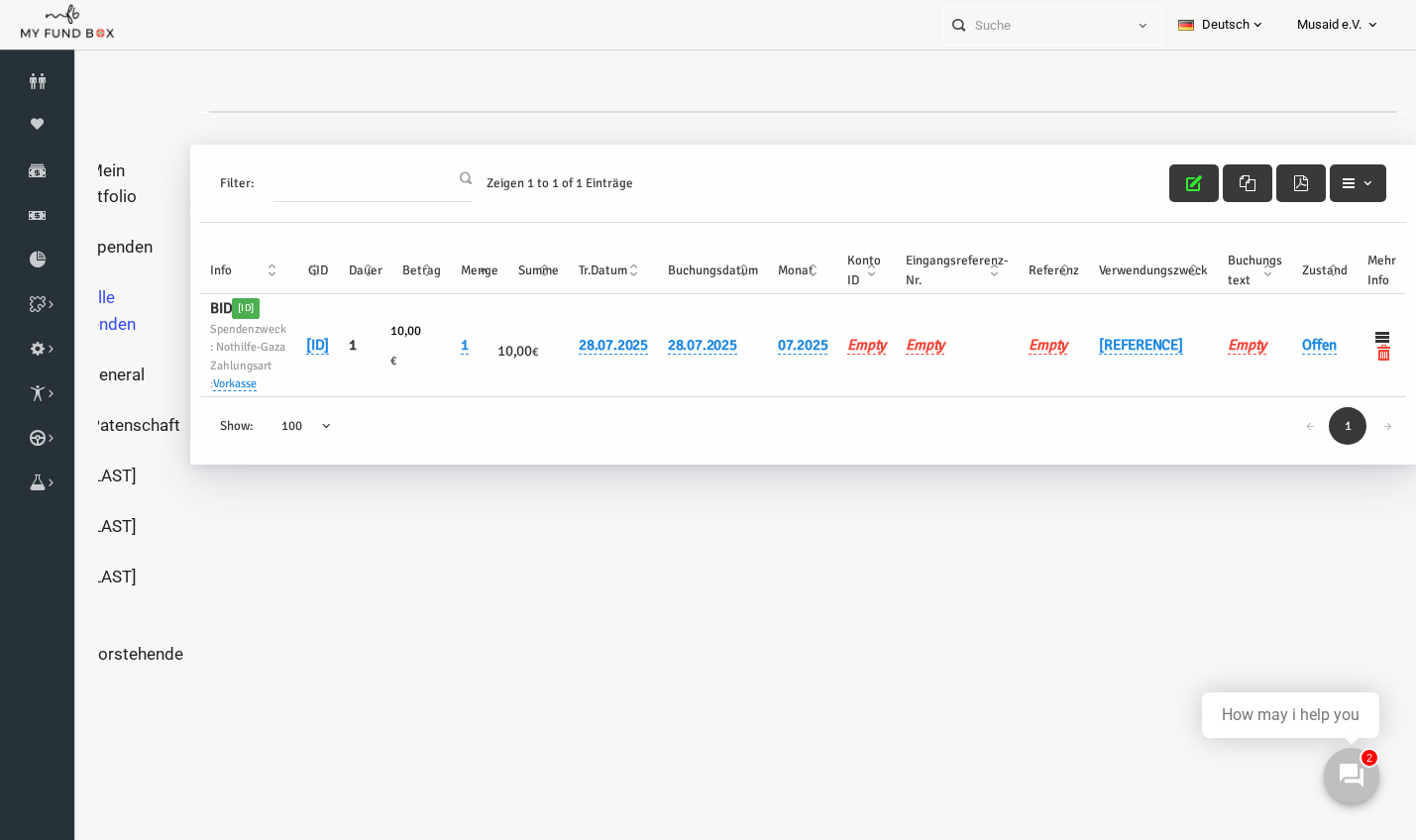 click on "28.07.2025" at bounding box center [686, 345] 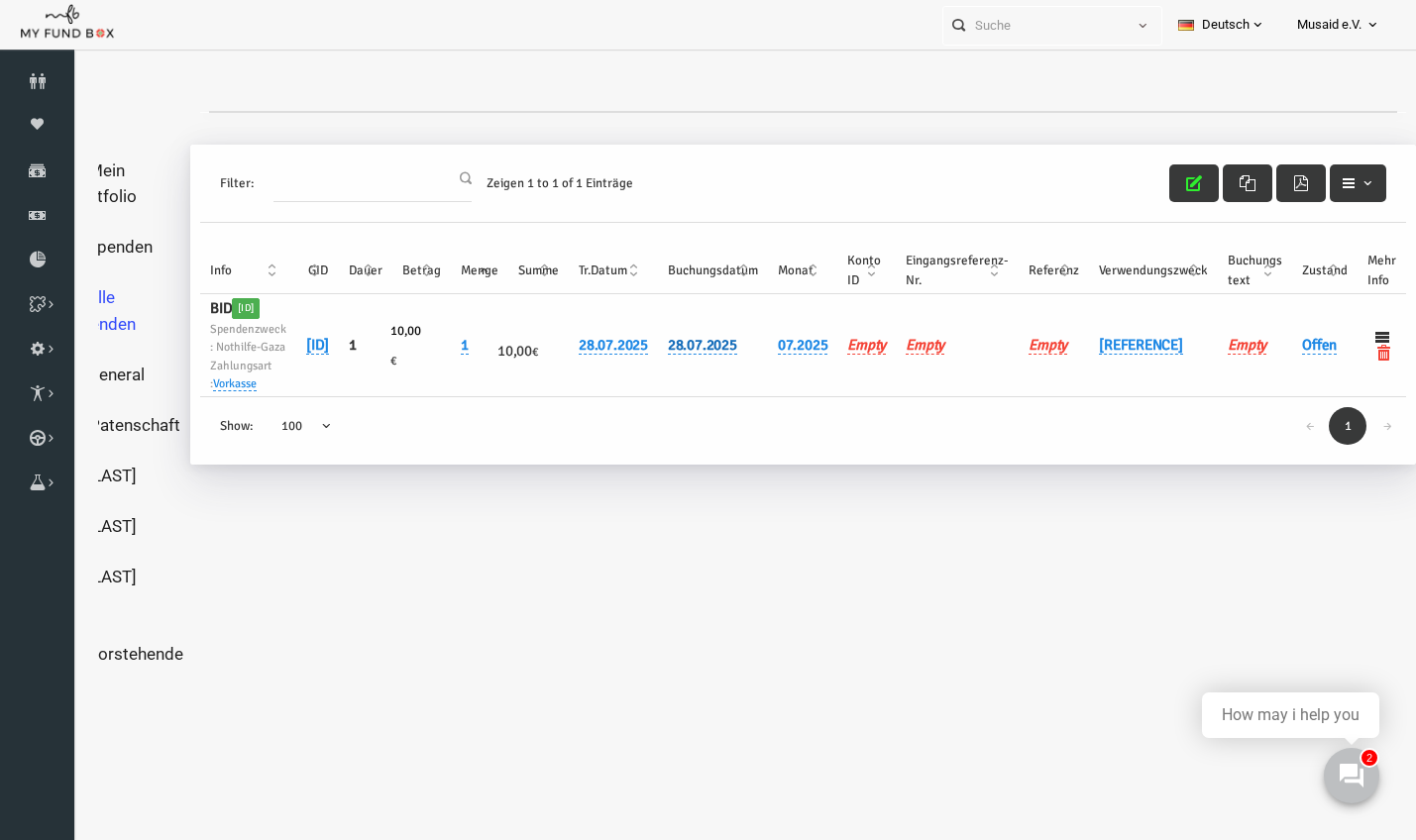 click on "28.07.2025" at bounding box center (676, 345) 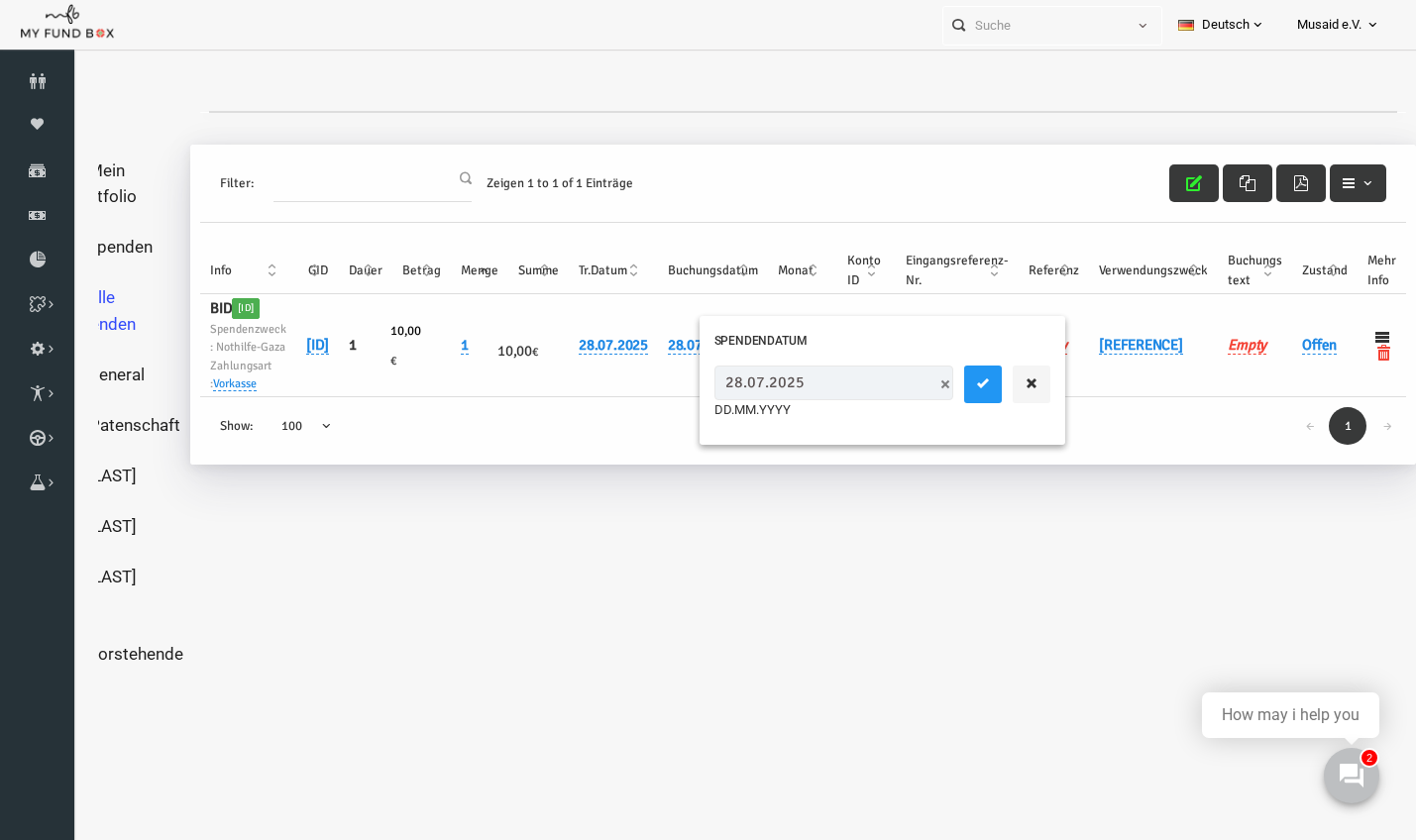 click on "28.07.2025" at bounding box center [807, 382] 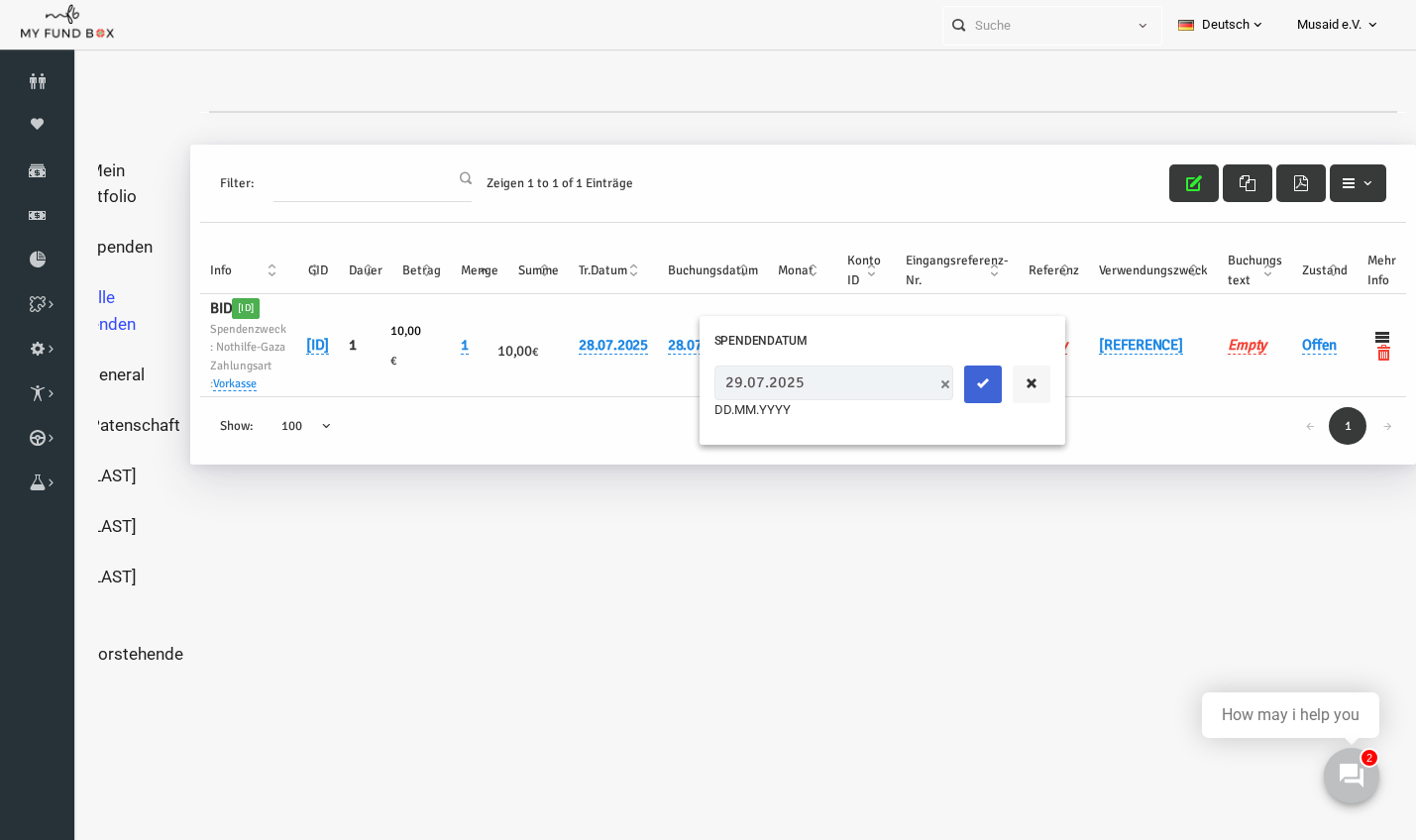 drag, startPoint x: 901, startPoint y: 382, endPoint x: 871, endPoint y: 388, distance: 30.594117 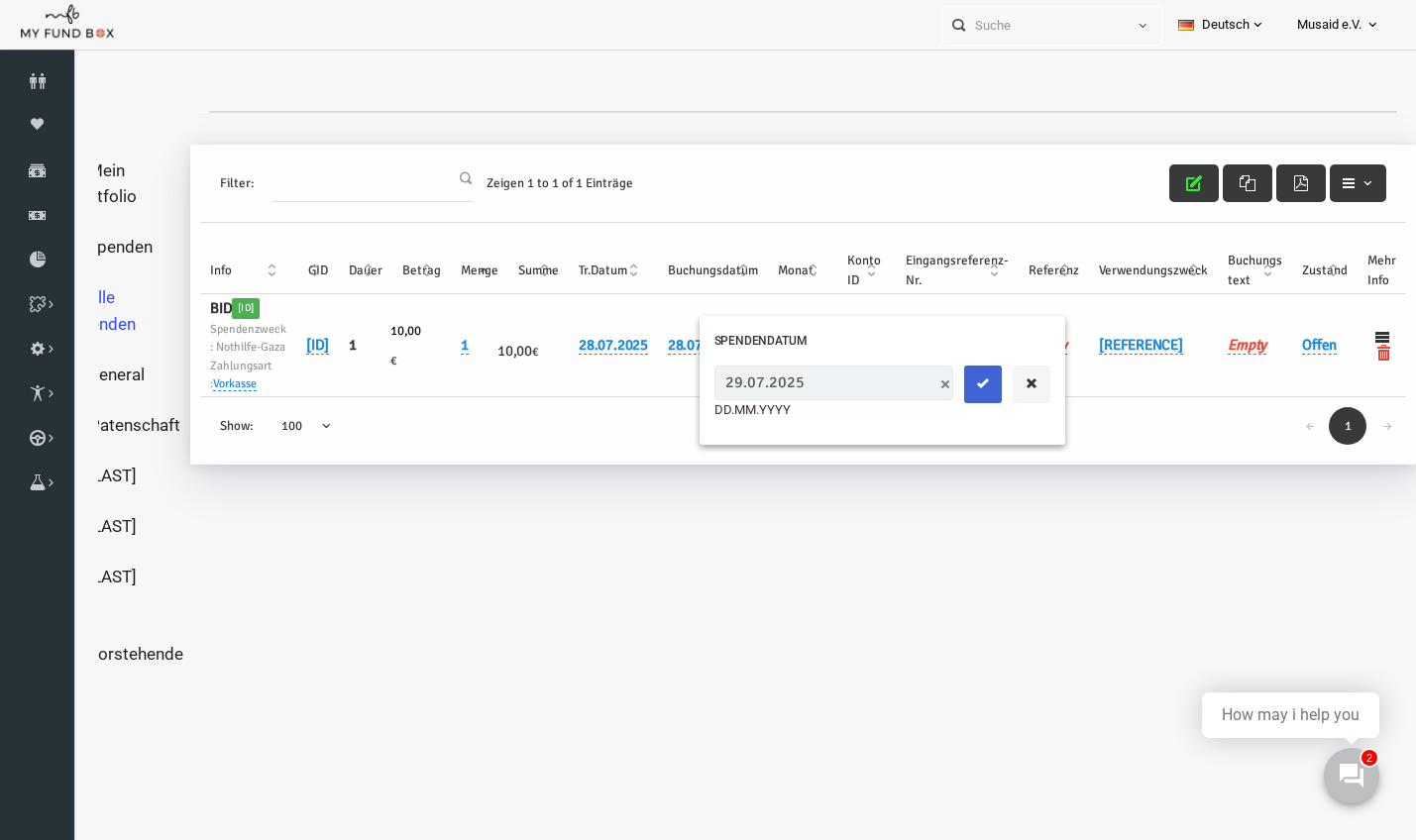 click at bounding box center [956, 384] 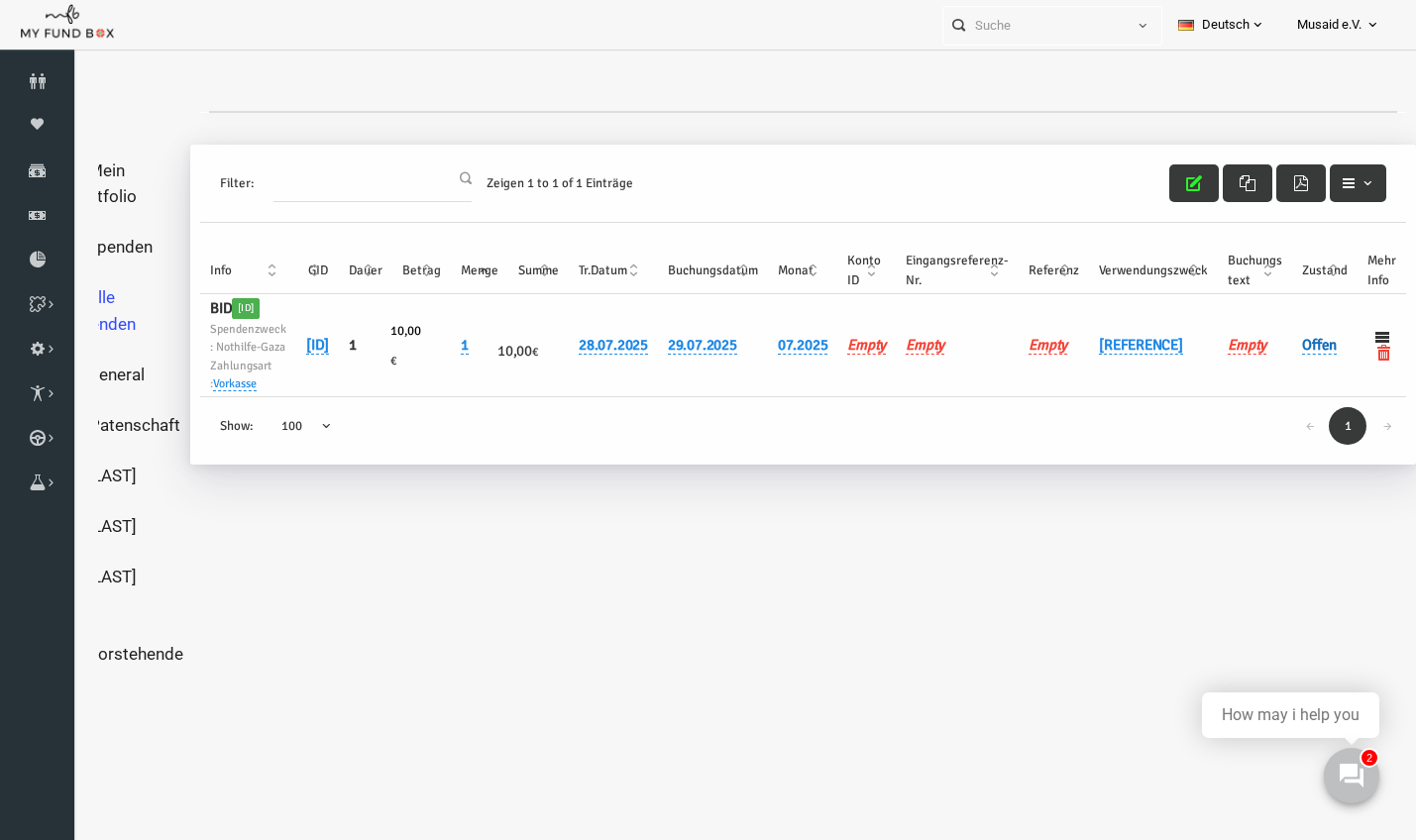 click on "Offen" at bounding box center (1292, 345) 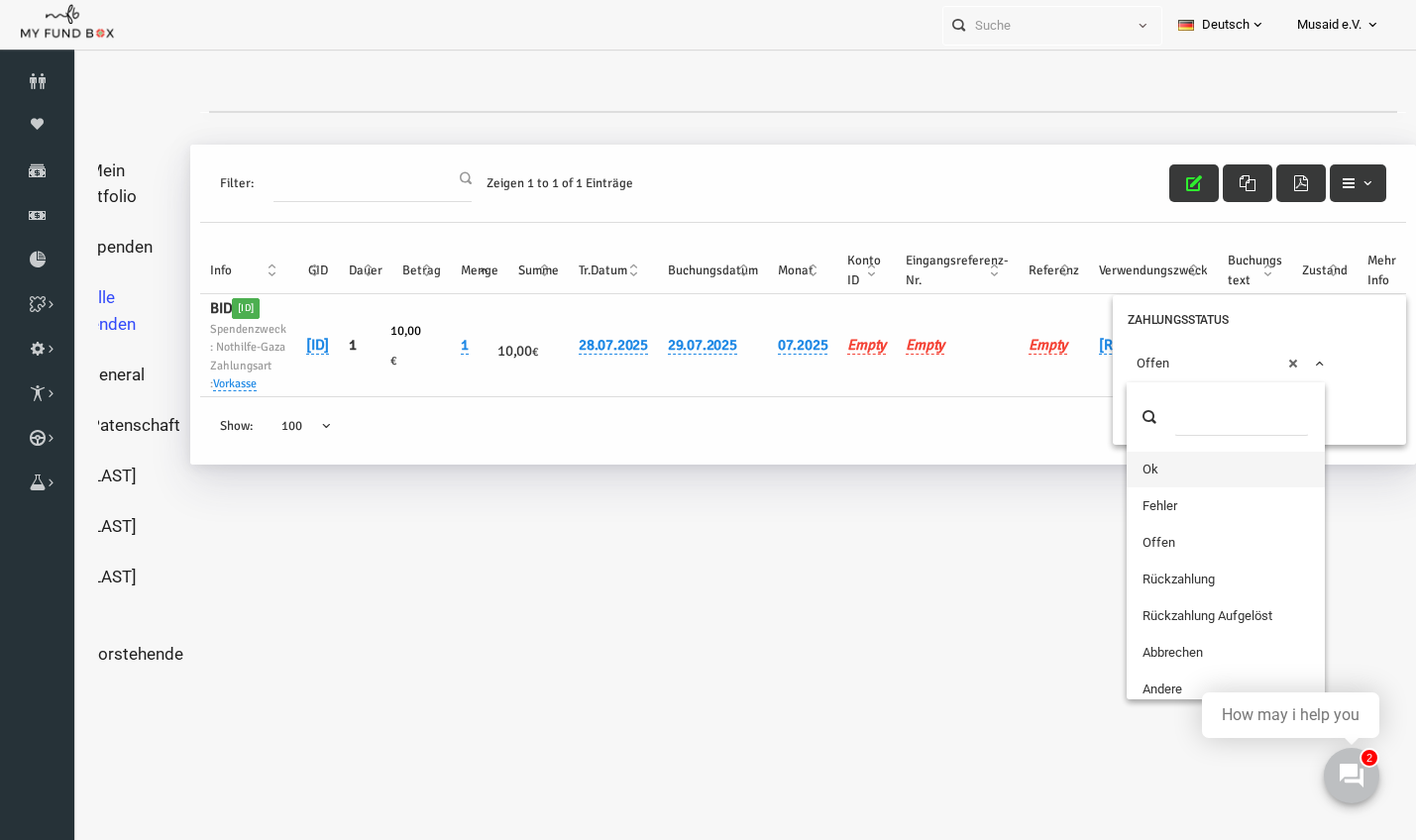 click on "× Offen" at bounding box center (1200, 364) 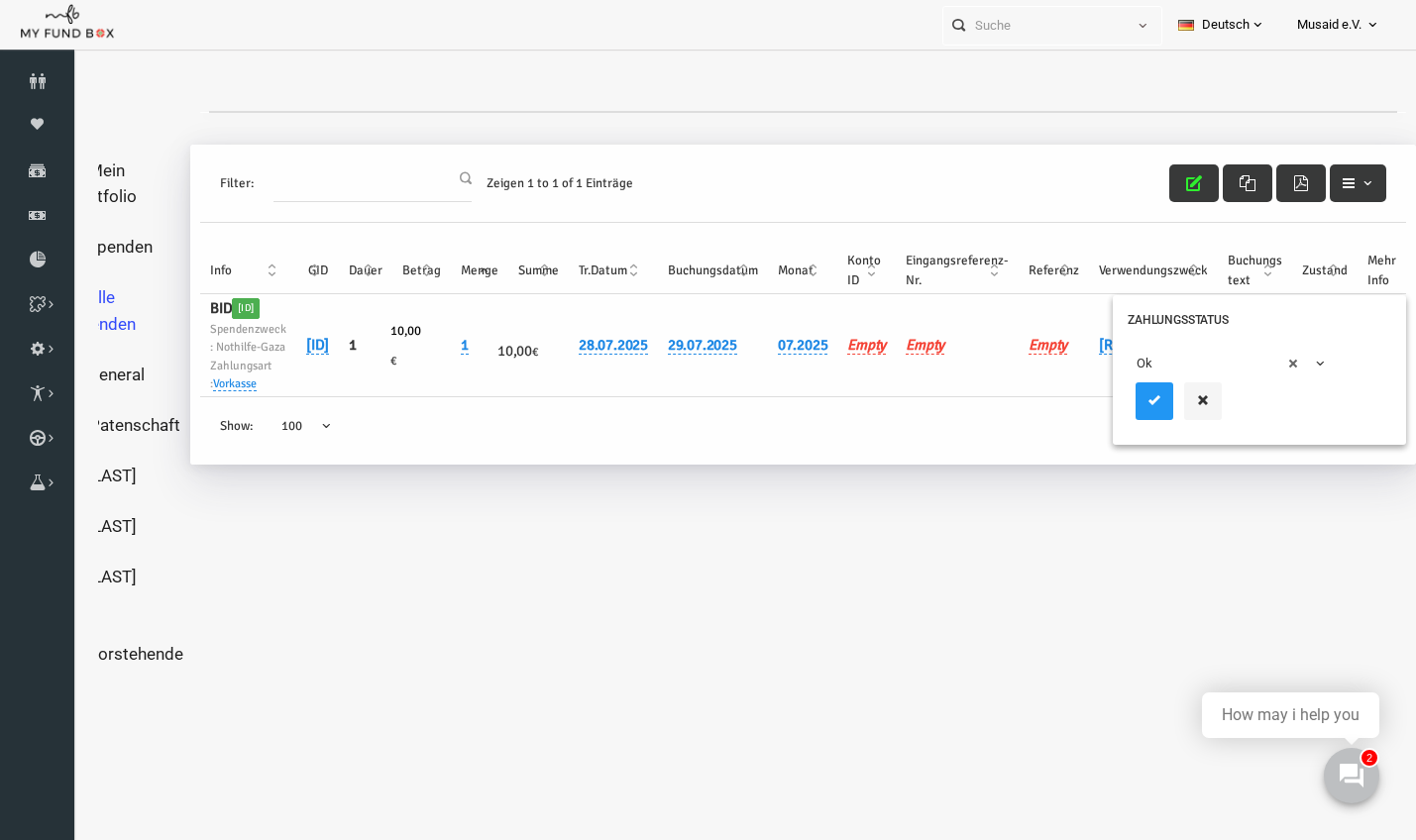 click on "× Ok" at bounding box center (1233, 382) 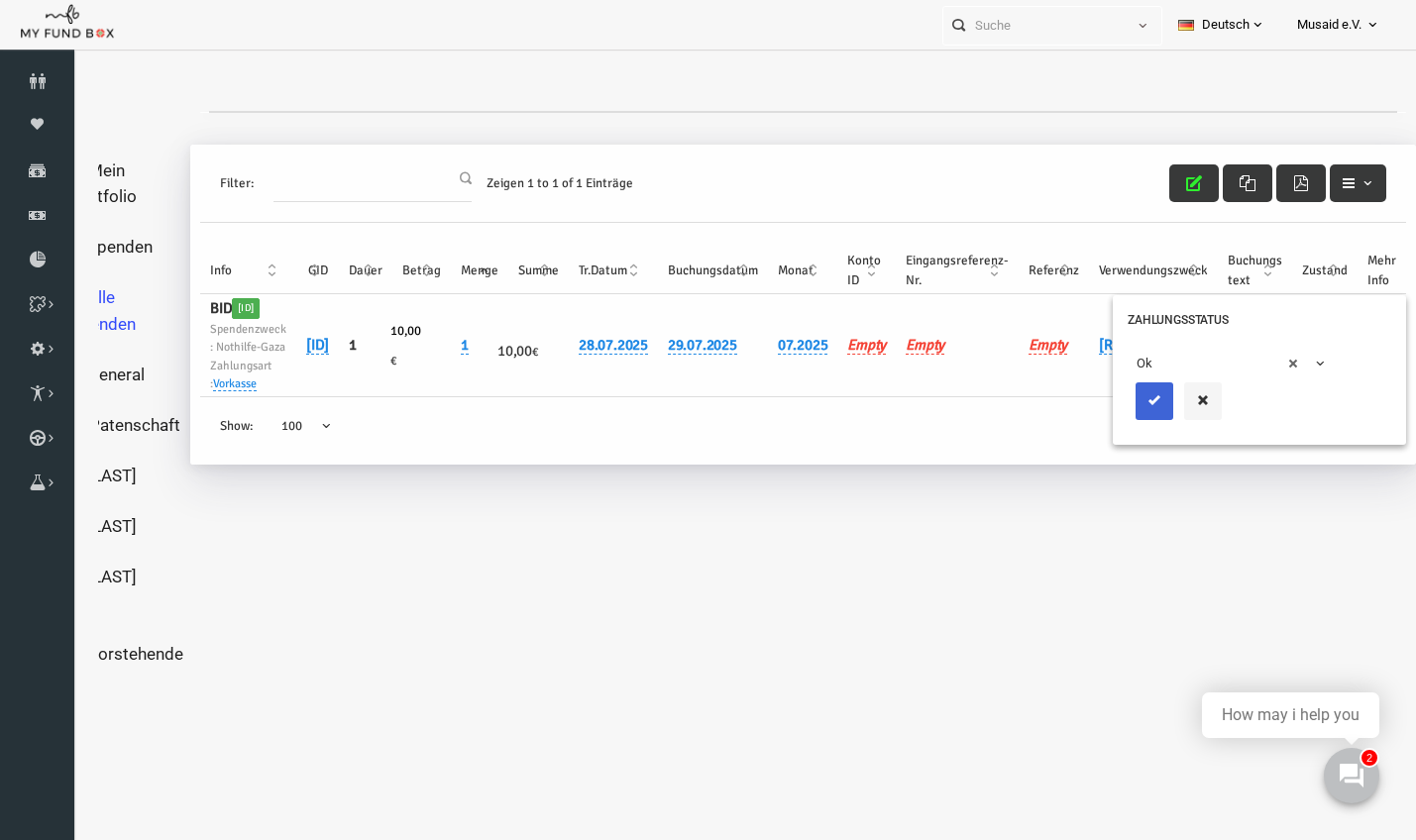 click at bounding box center (1128, 401) 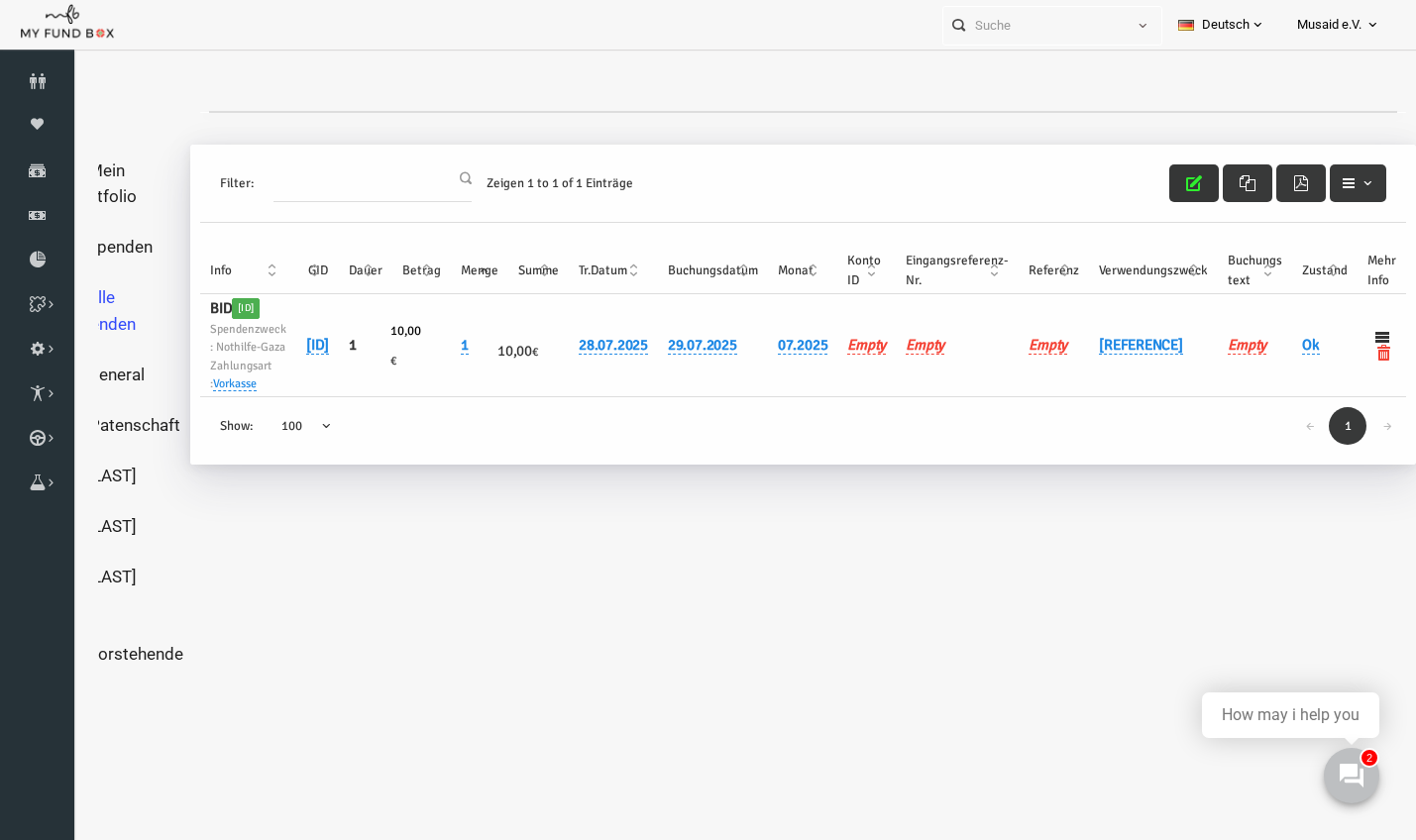 click at bounding box center (1167, 183) 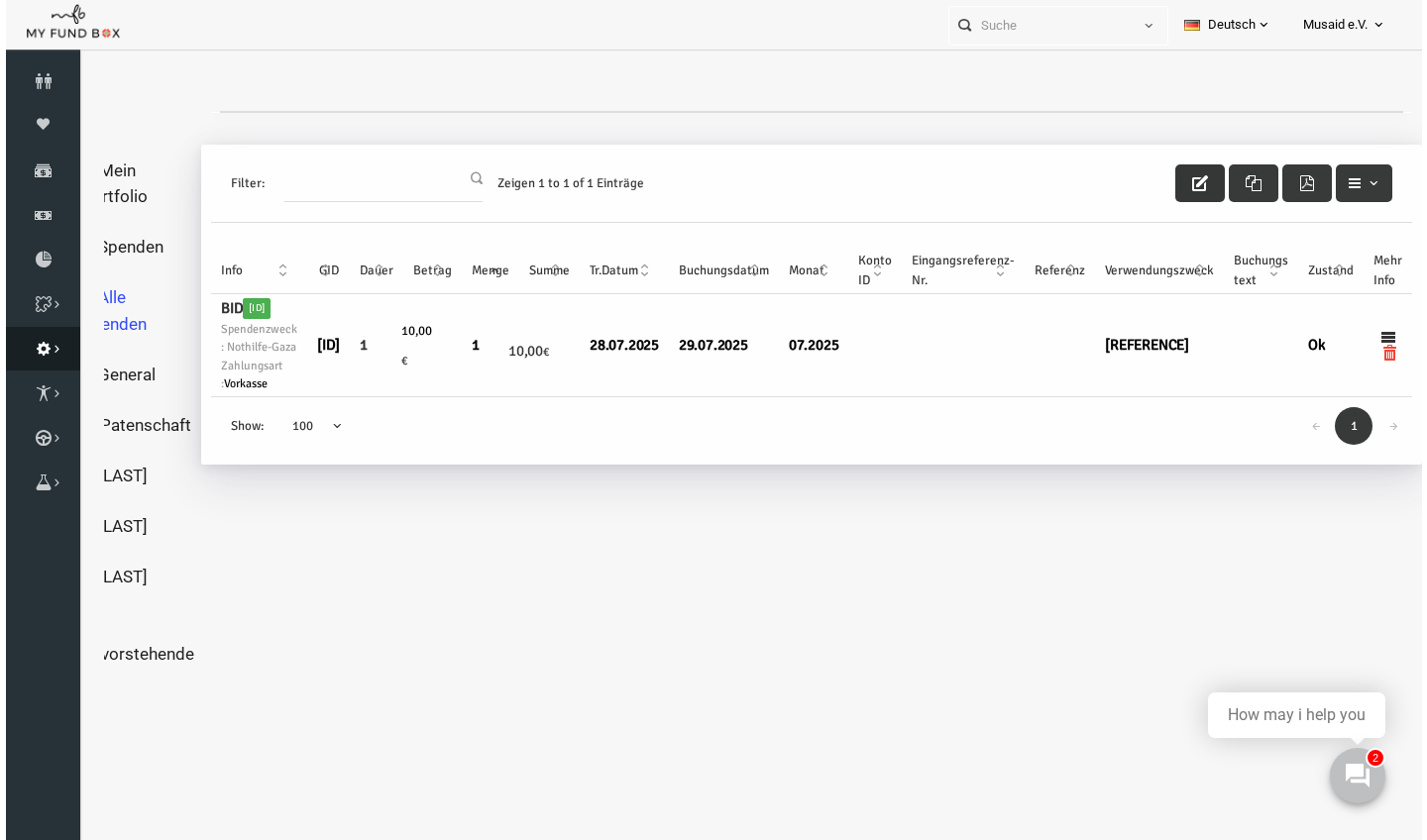 scroll, scrollTop: 0, scrollLeft: 0, axis: both 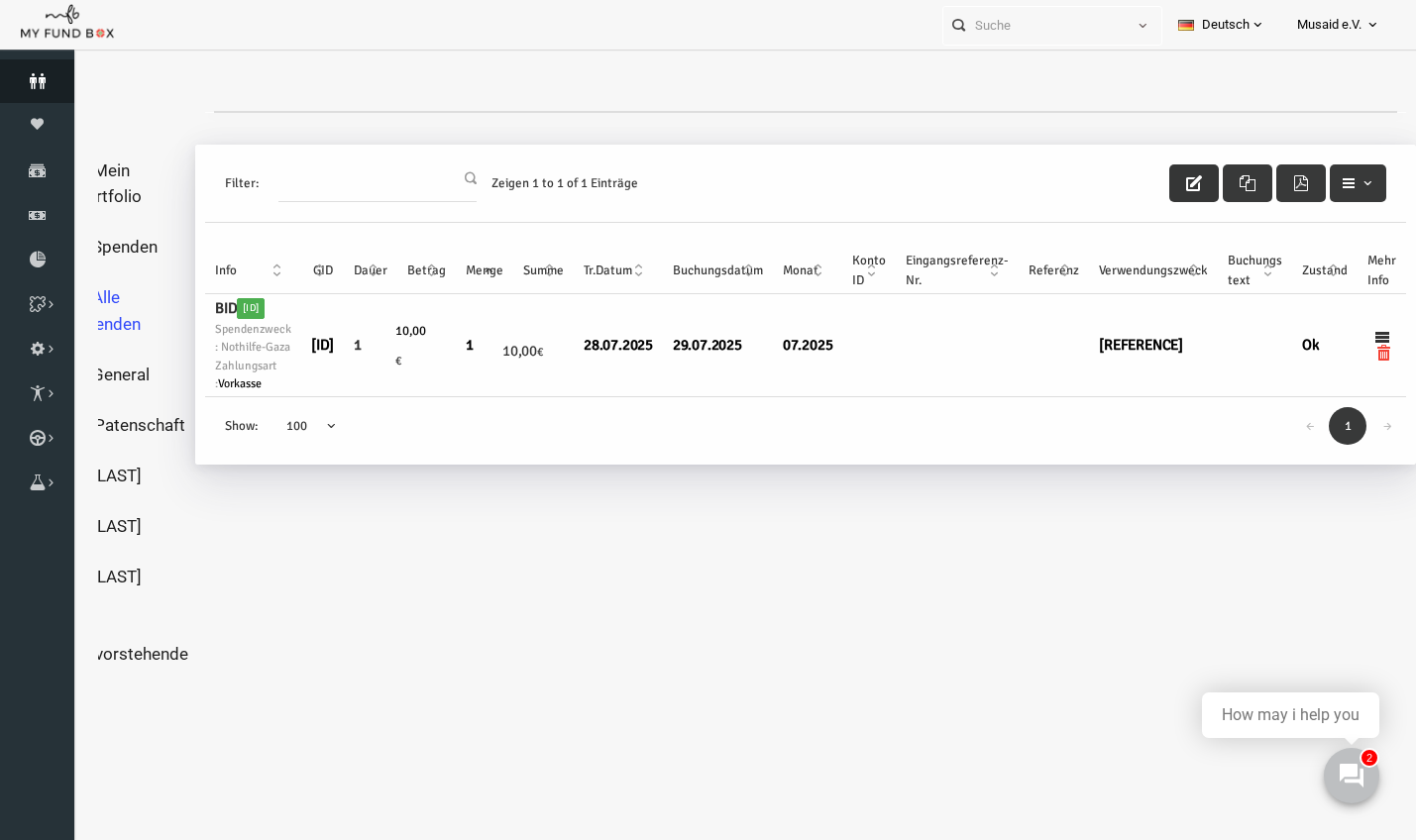 click at bounding box center (37, 81) 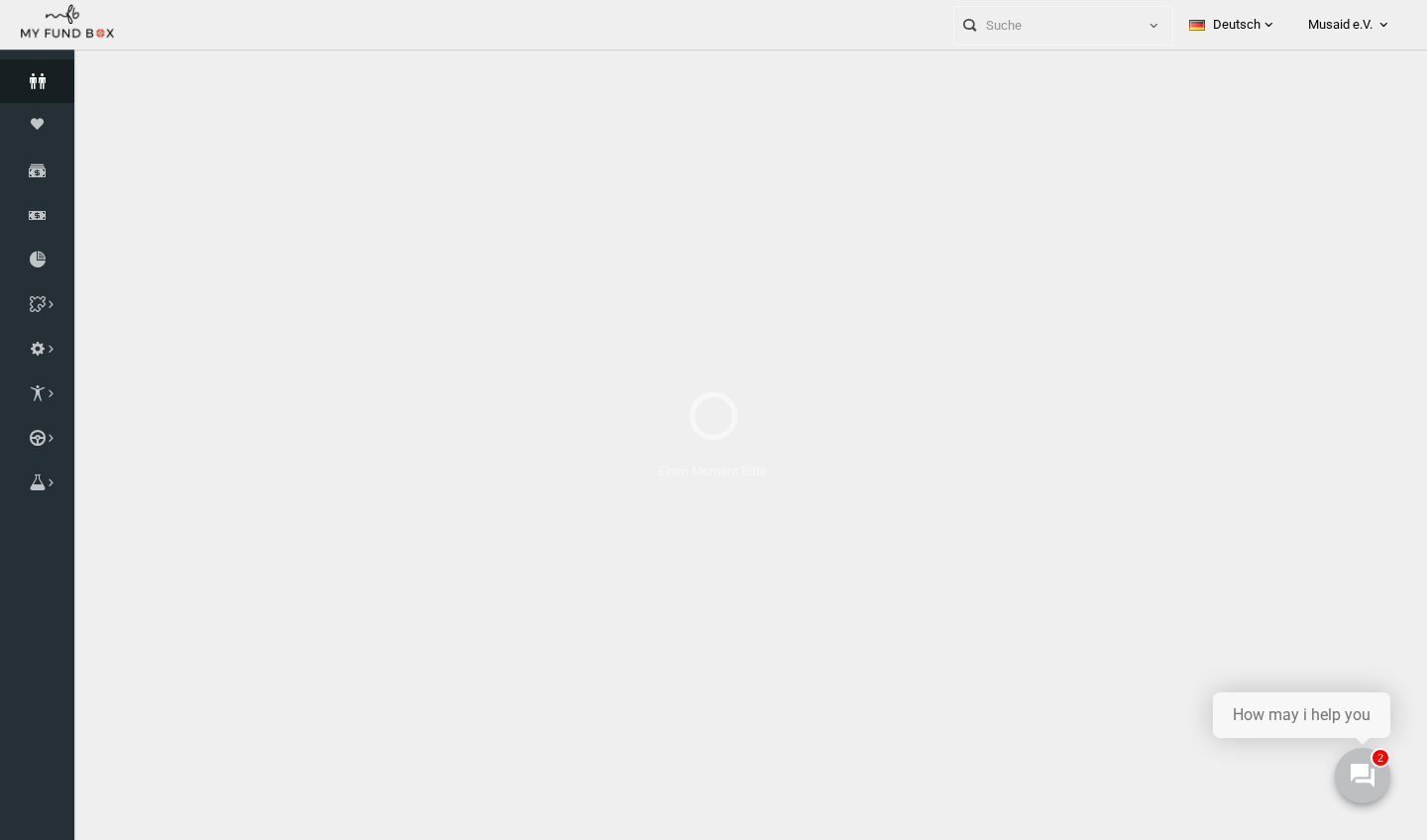 select on "100" 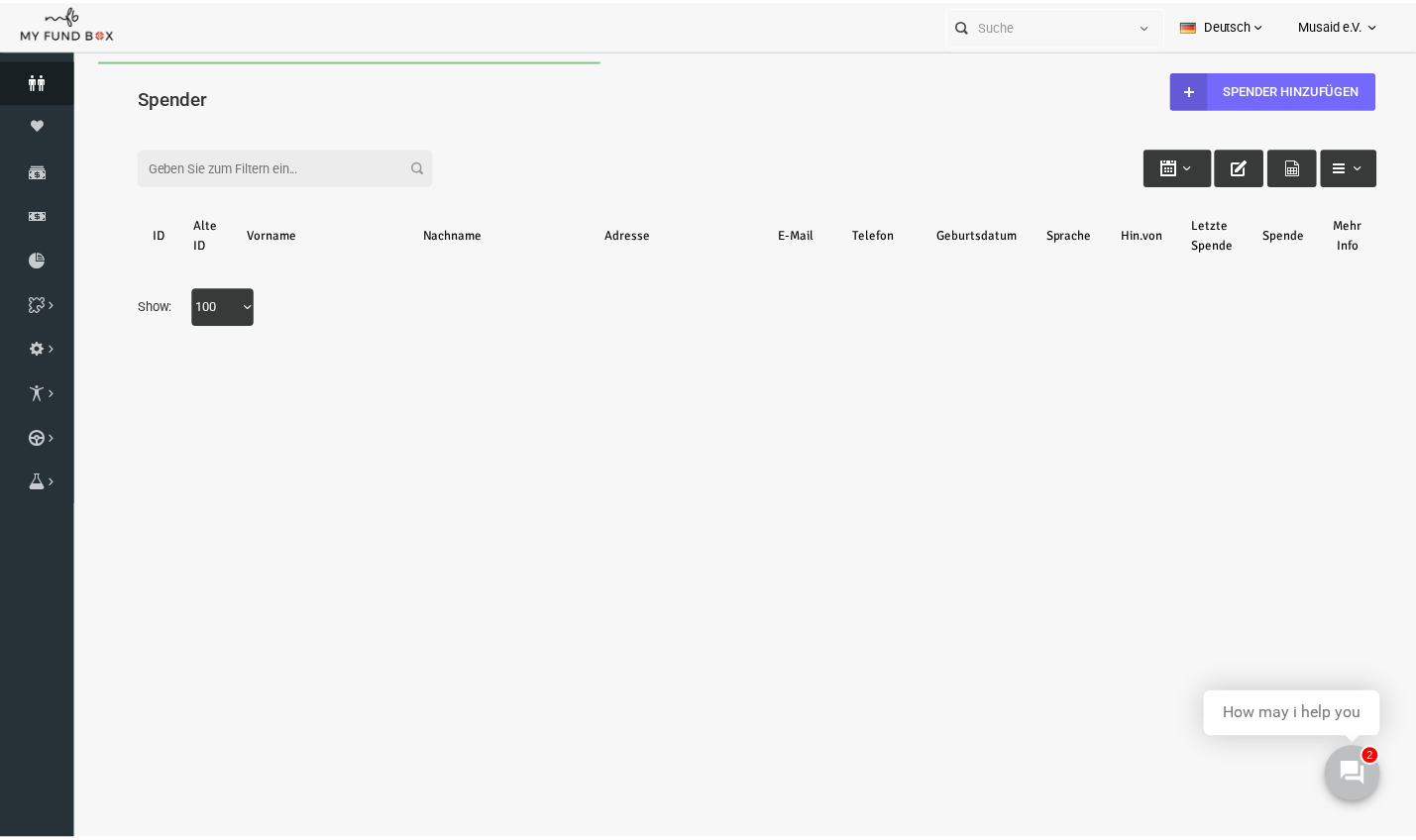 scroll, scrollTop: 0, scrollLeft: 0, axis: both 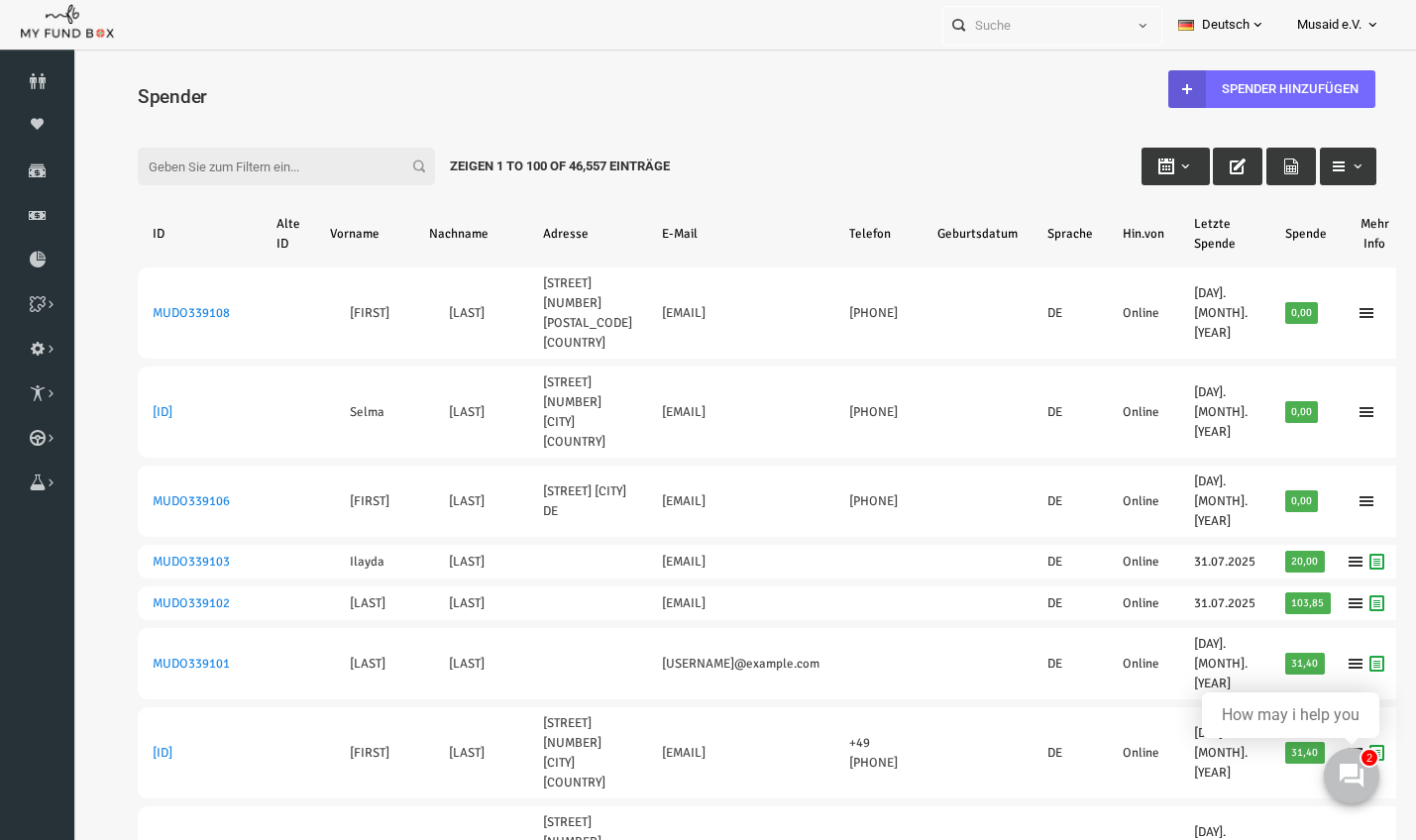 click on "Filter:" at bounding box center [260, 166] 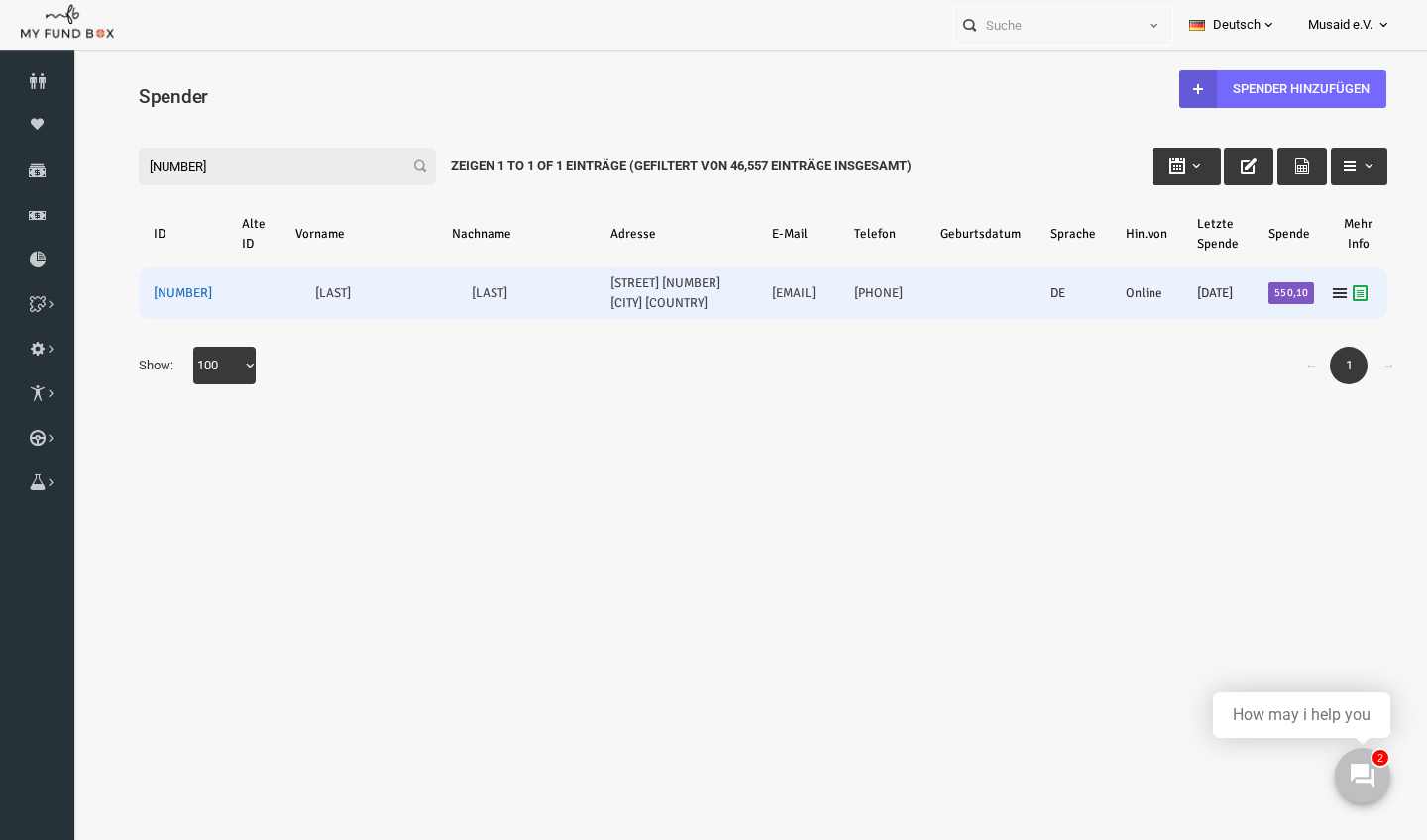type on "285673" 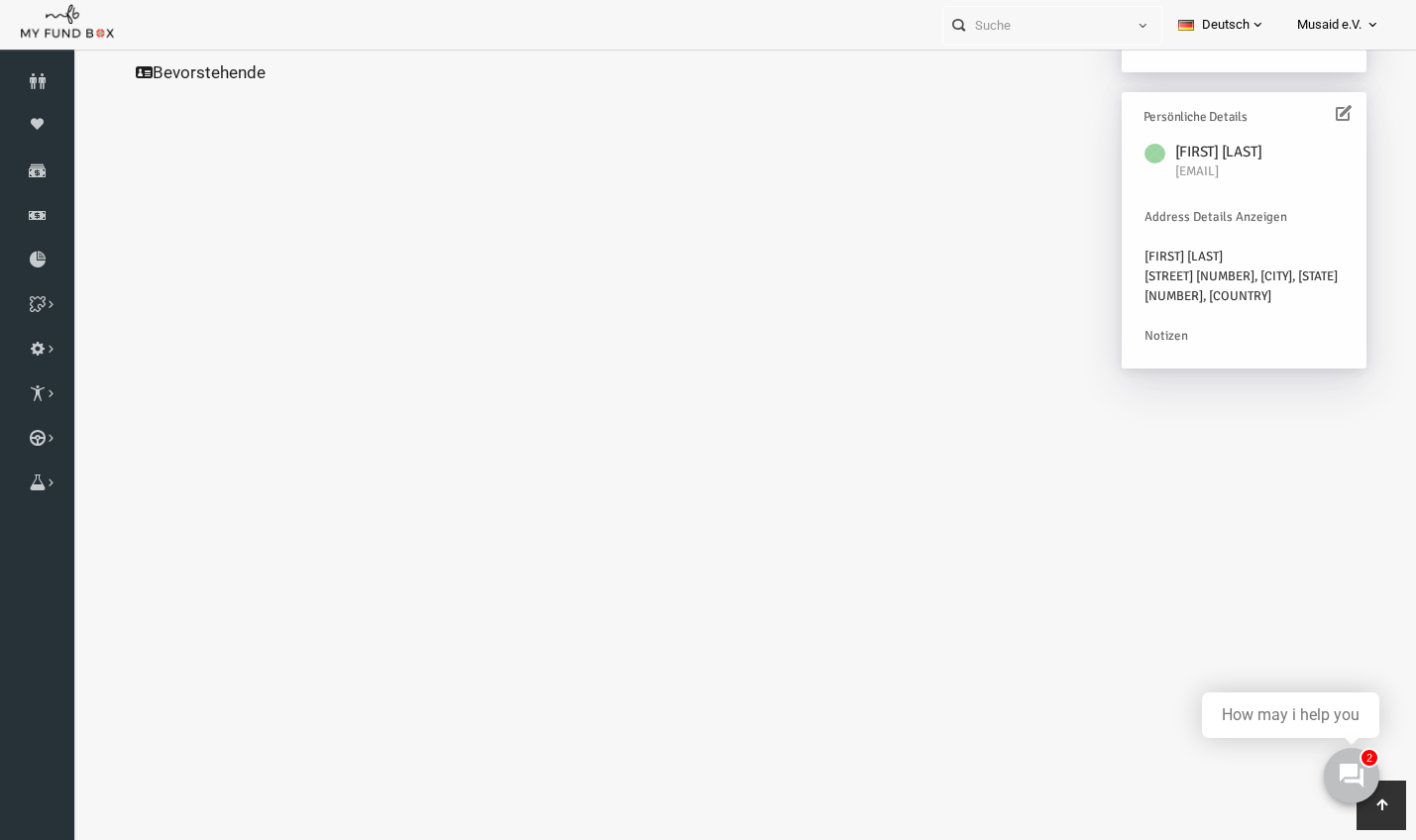 scroll, scrollTop: 578, scrollLeft: 0, axis: vertical 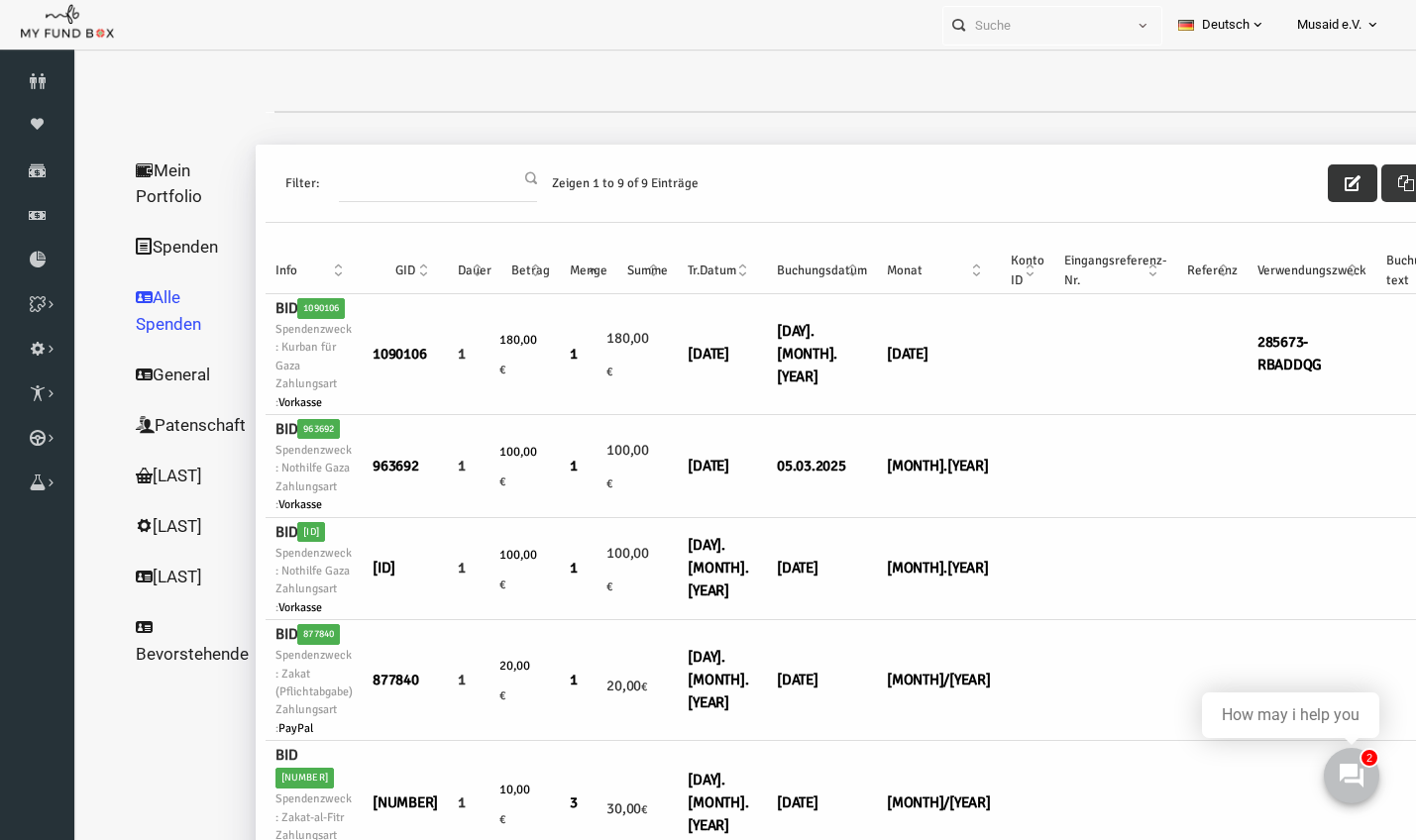 click at bounding box center (1326, 183) 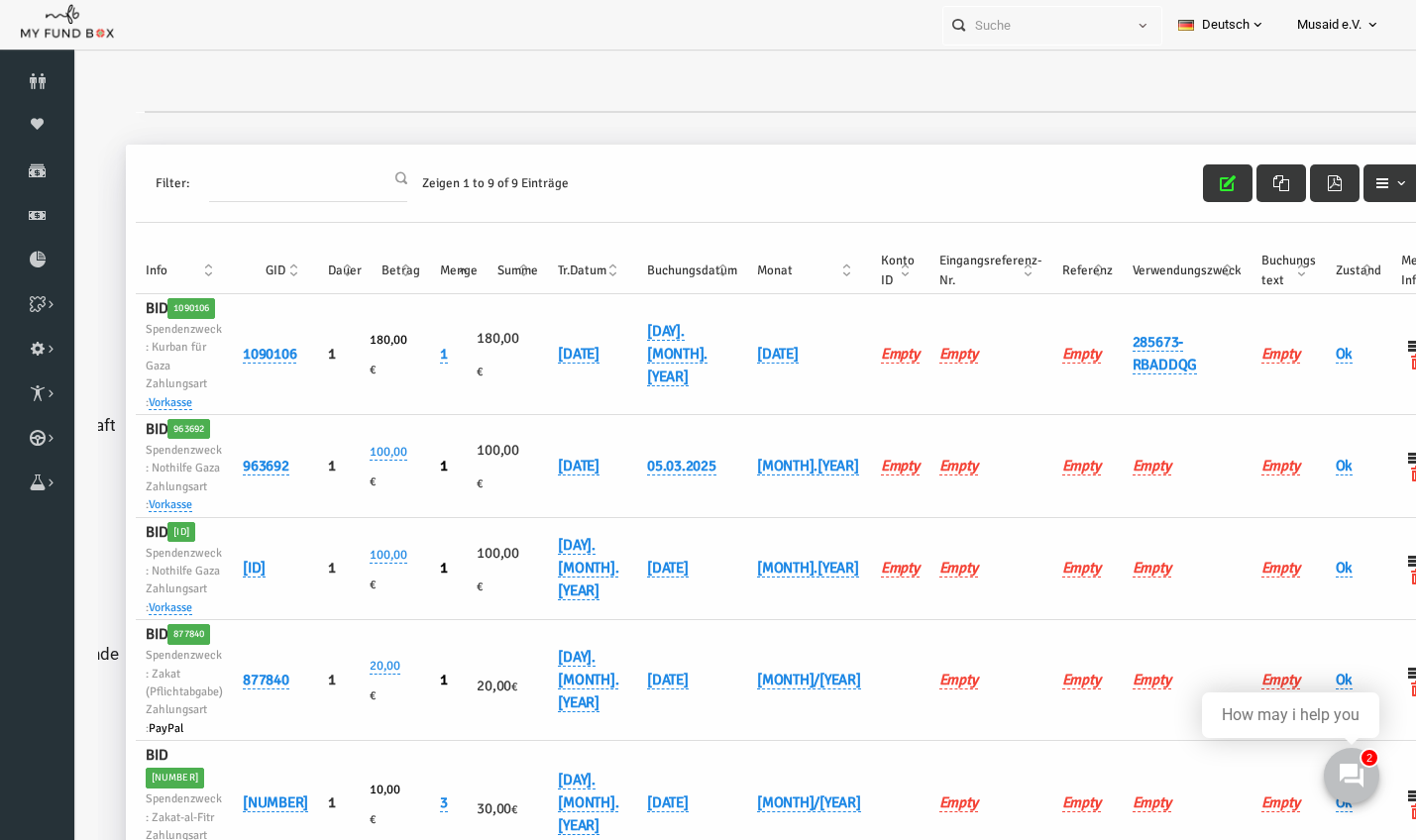 scroll, scrollTop: 0, scrollLeft: 129, axis: horizontal 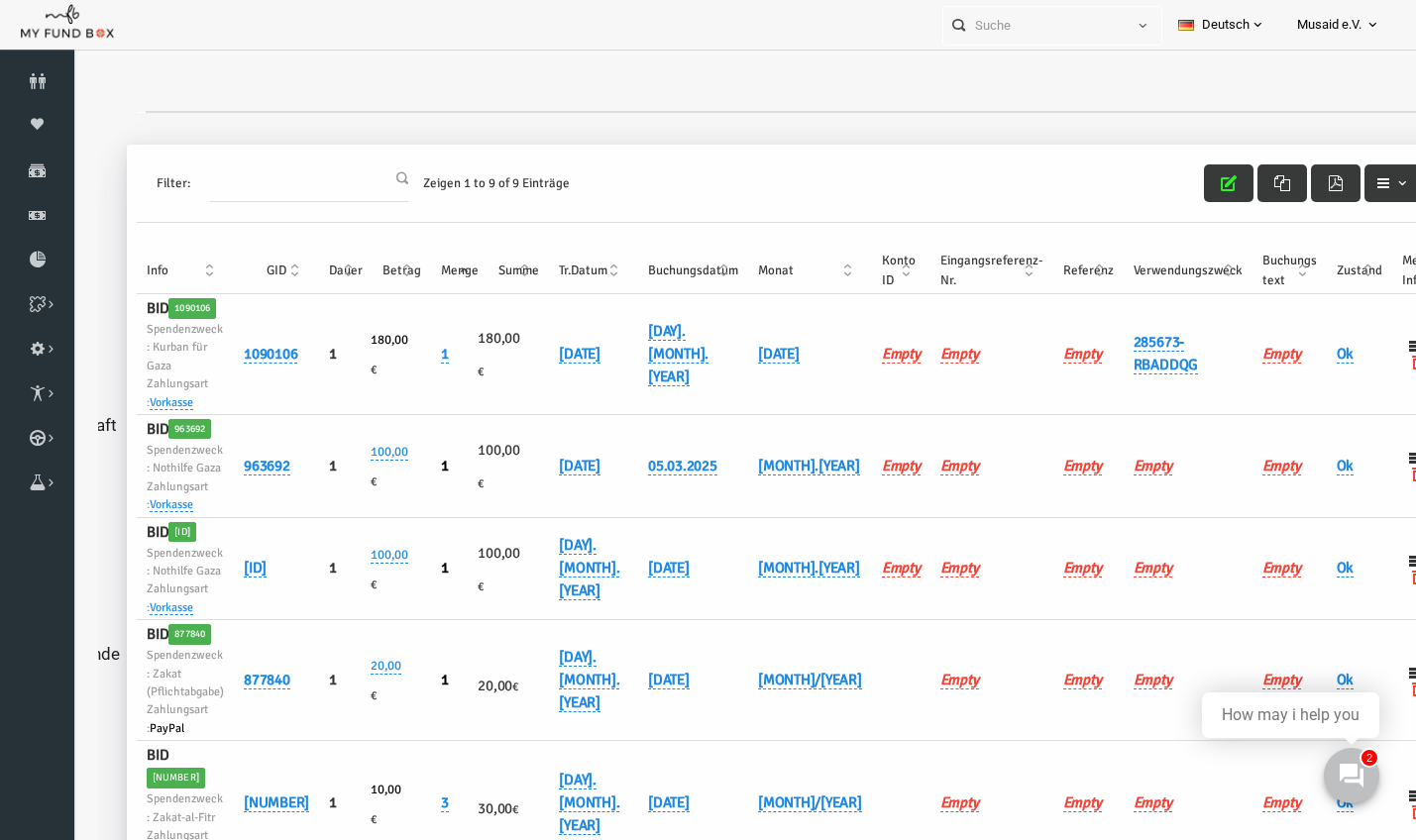 click on "Verwendungszweck" at bounding box center [1161, 270] 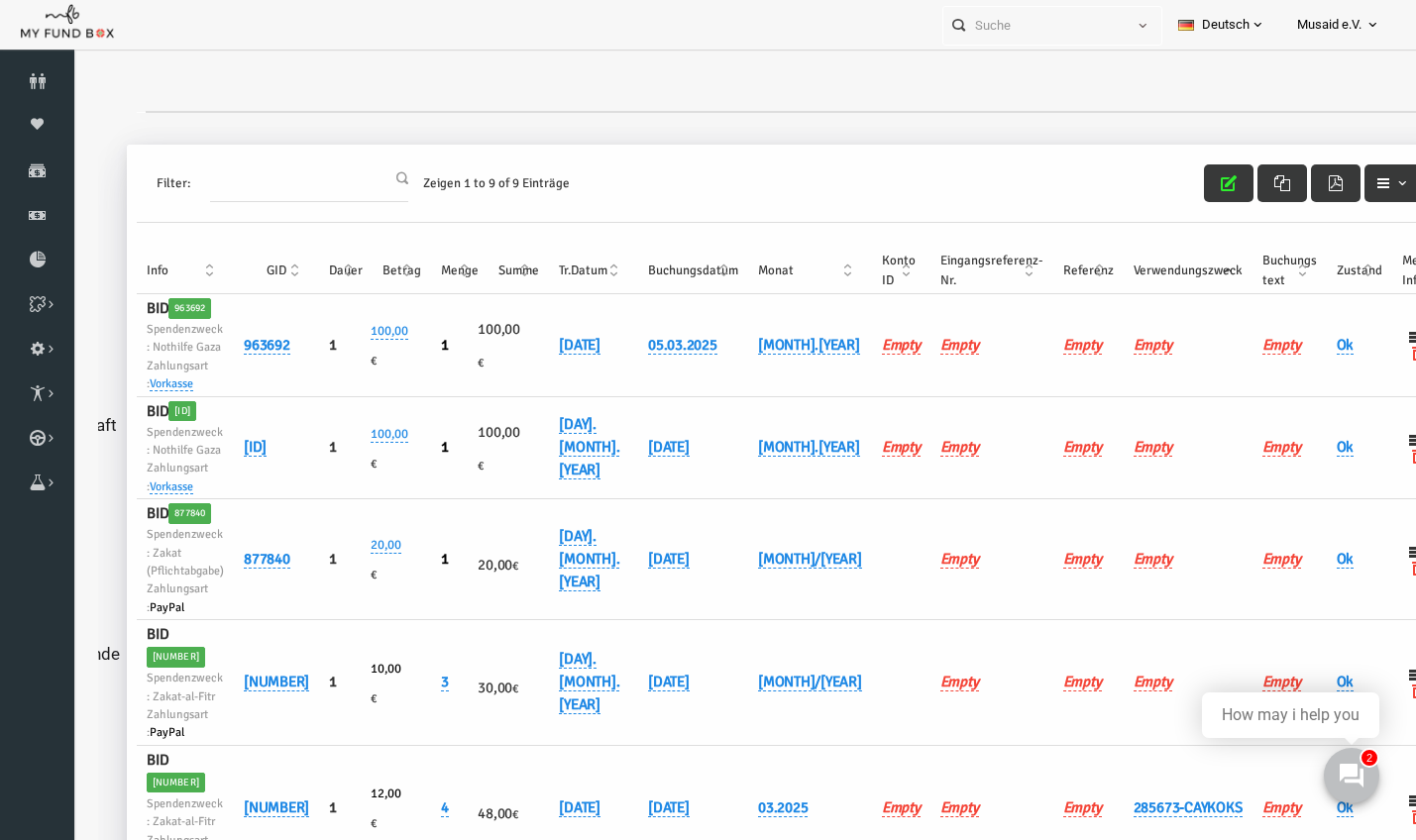click on "Verwendungszweck" at bounding box center (1161, 270) 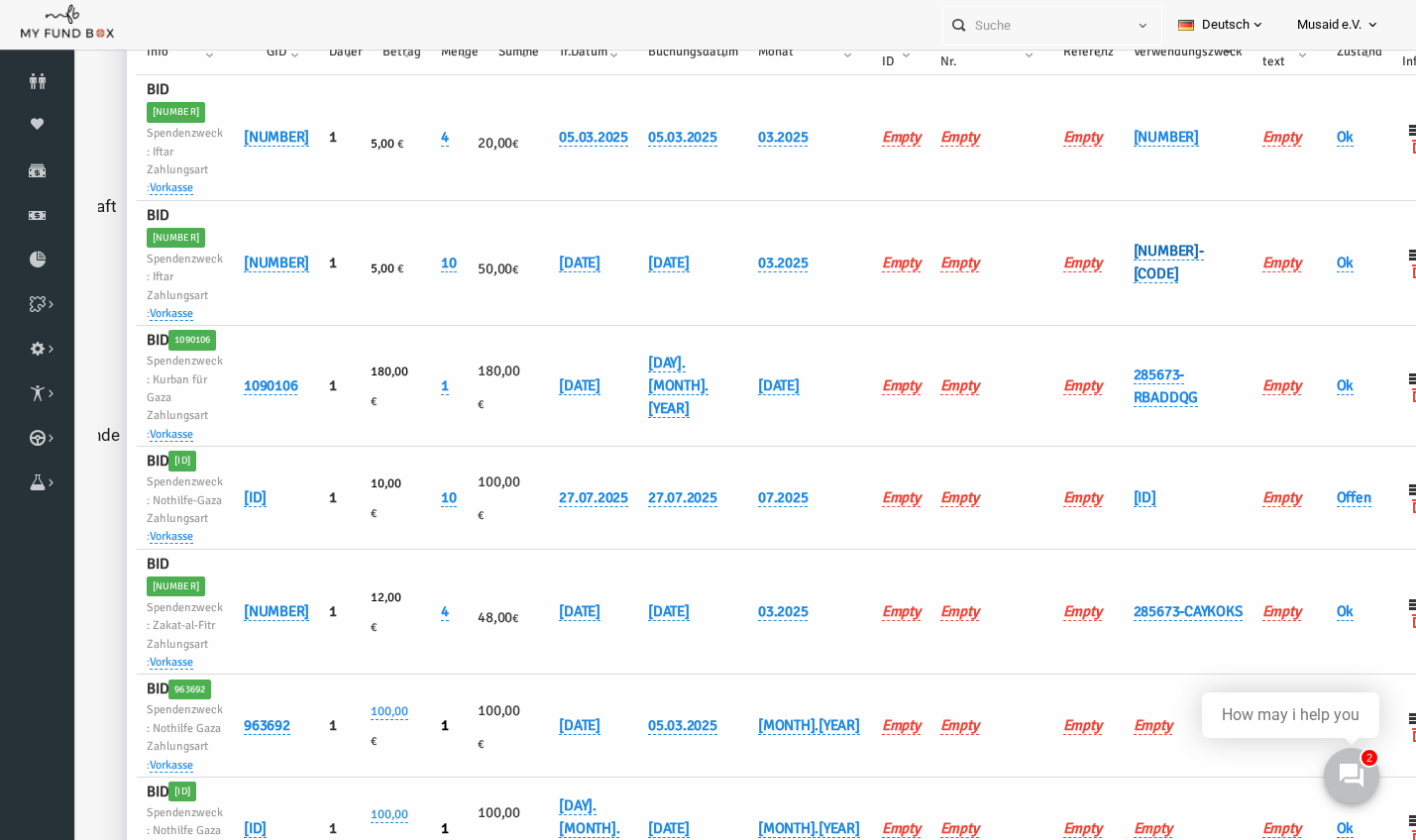 scroll, scrollTop: 335, scrollLeft: 0, axis: vertical 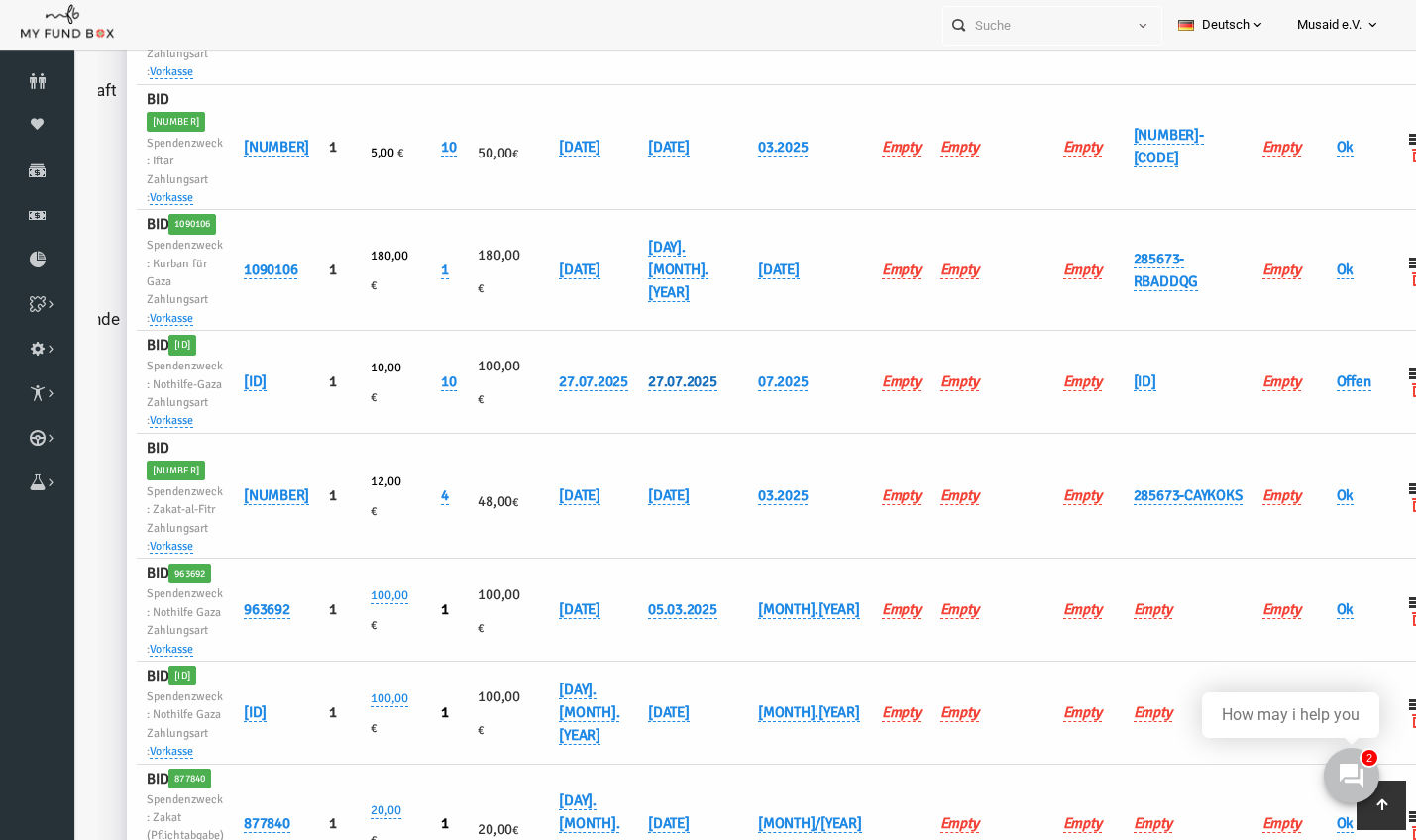 click on "27.07.2025" at bounding box center (656, 381) 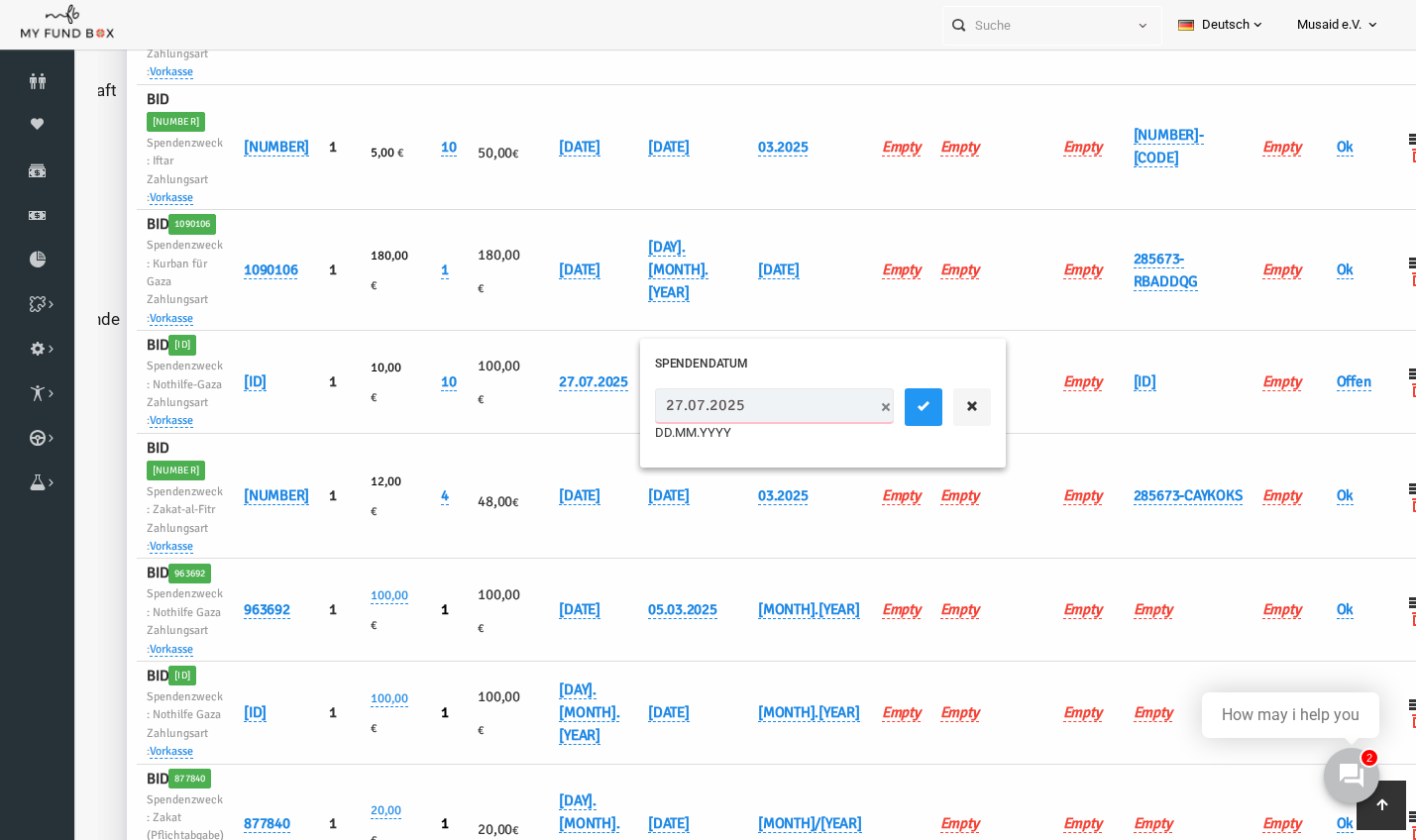 click on "27.07.2025" at bounding box center [747, 405] 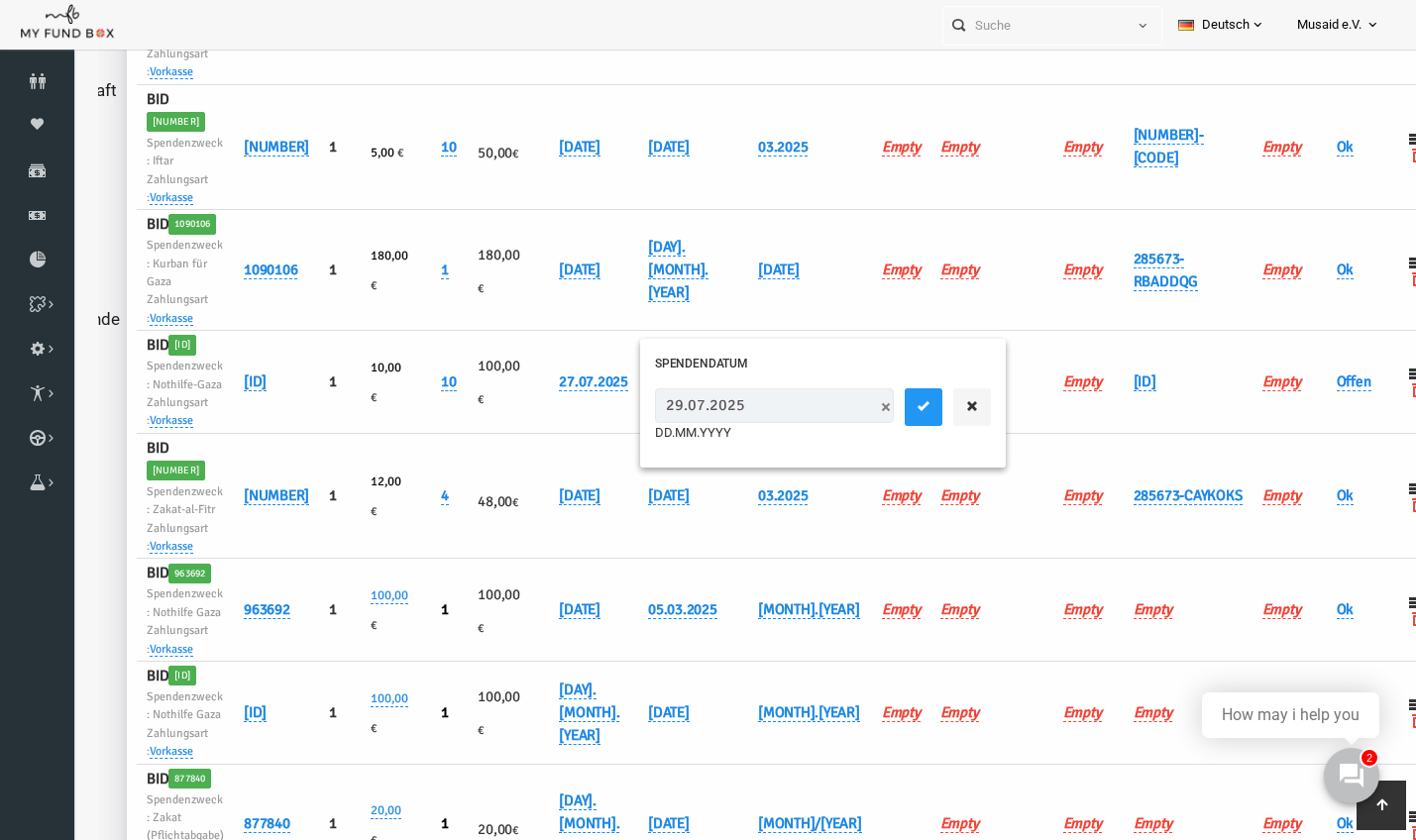 click on "29.07.2025 DD.MM.YYYY" at bounding box center [796, 415] 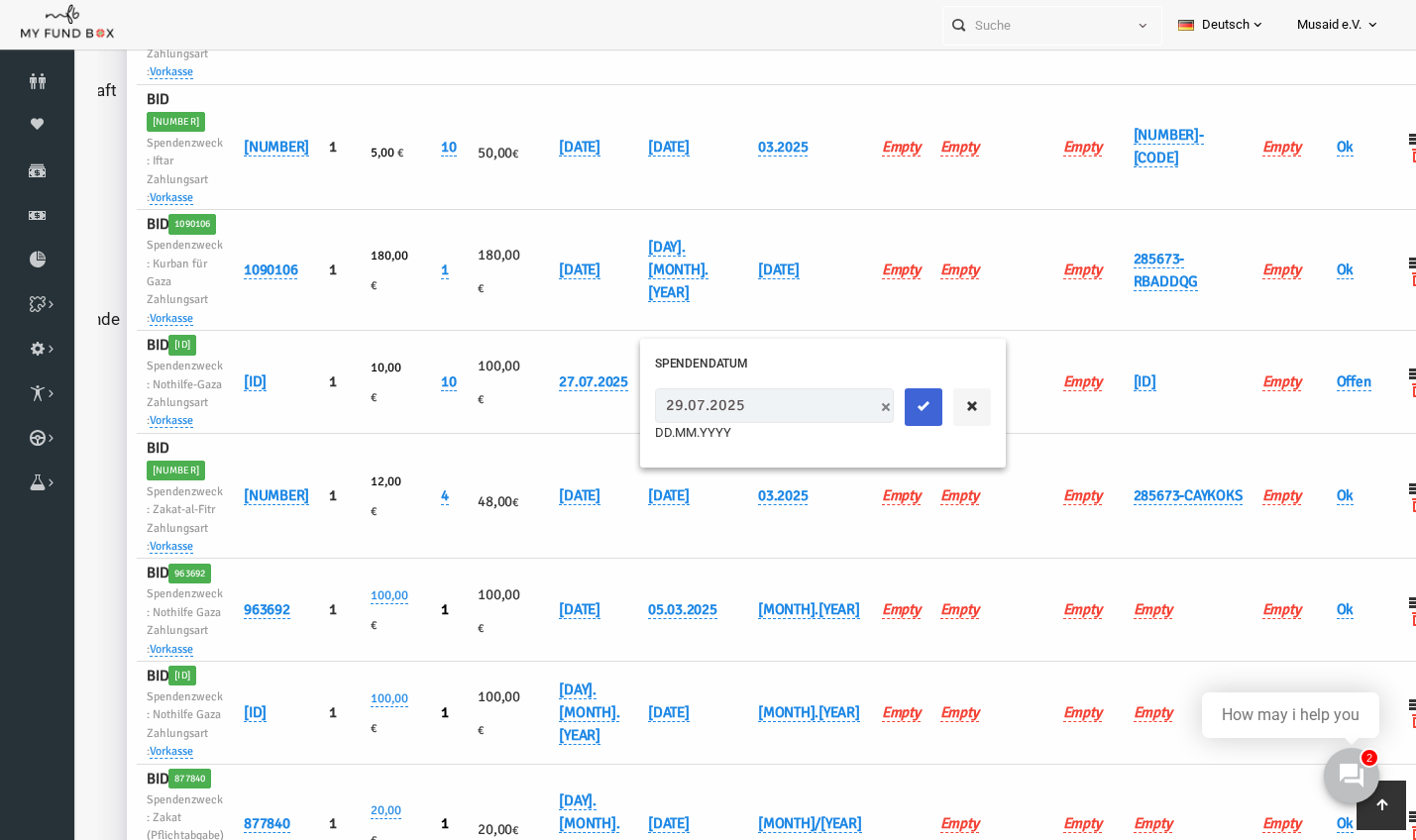 click at bounding box center (897, 407) 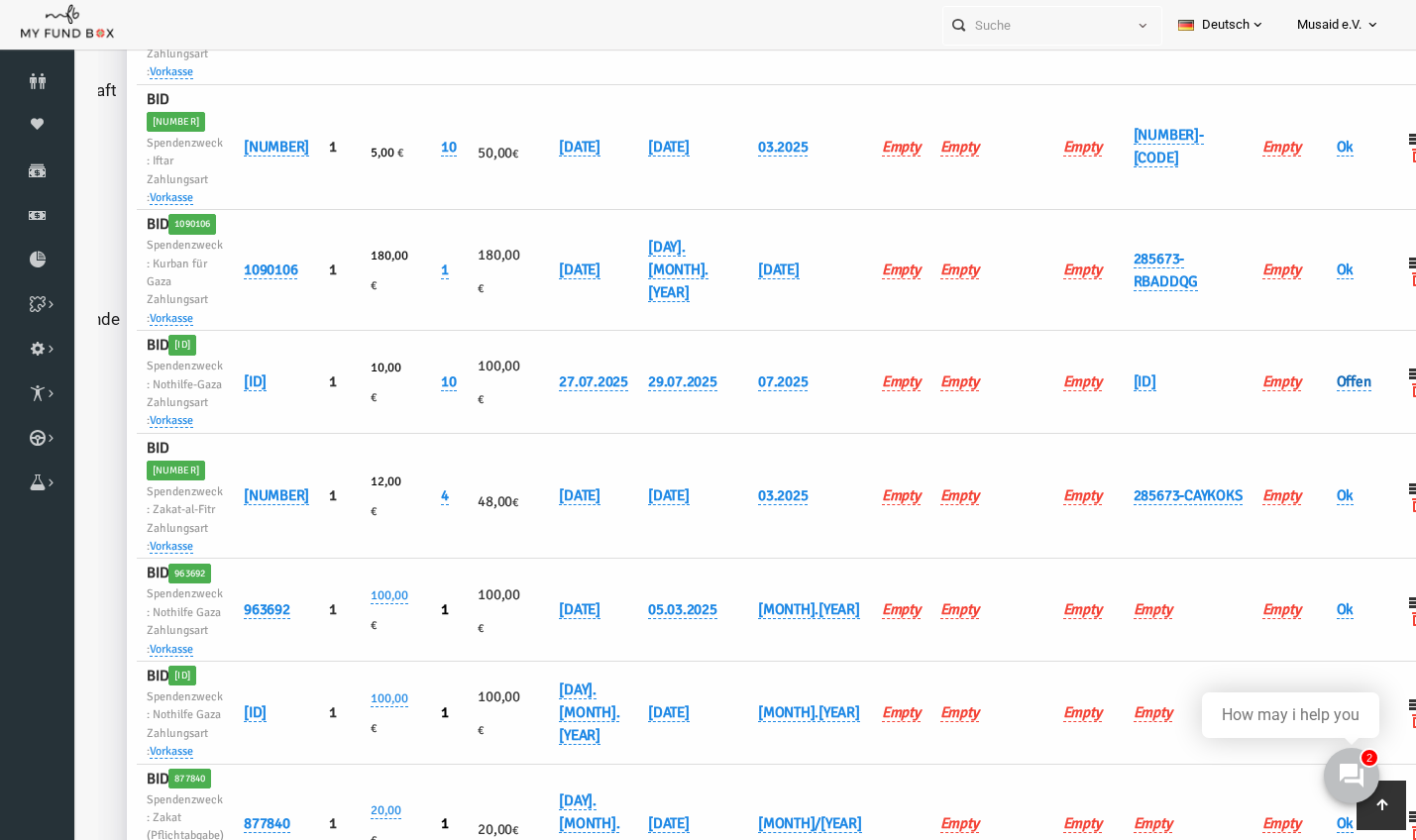 click on "Offen" at bounding box center (1327, 381) 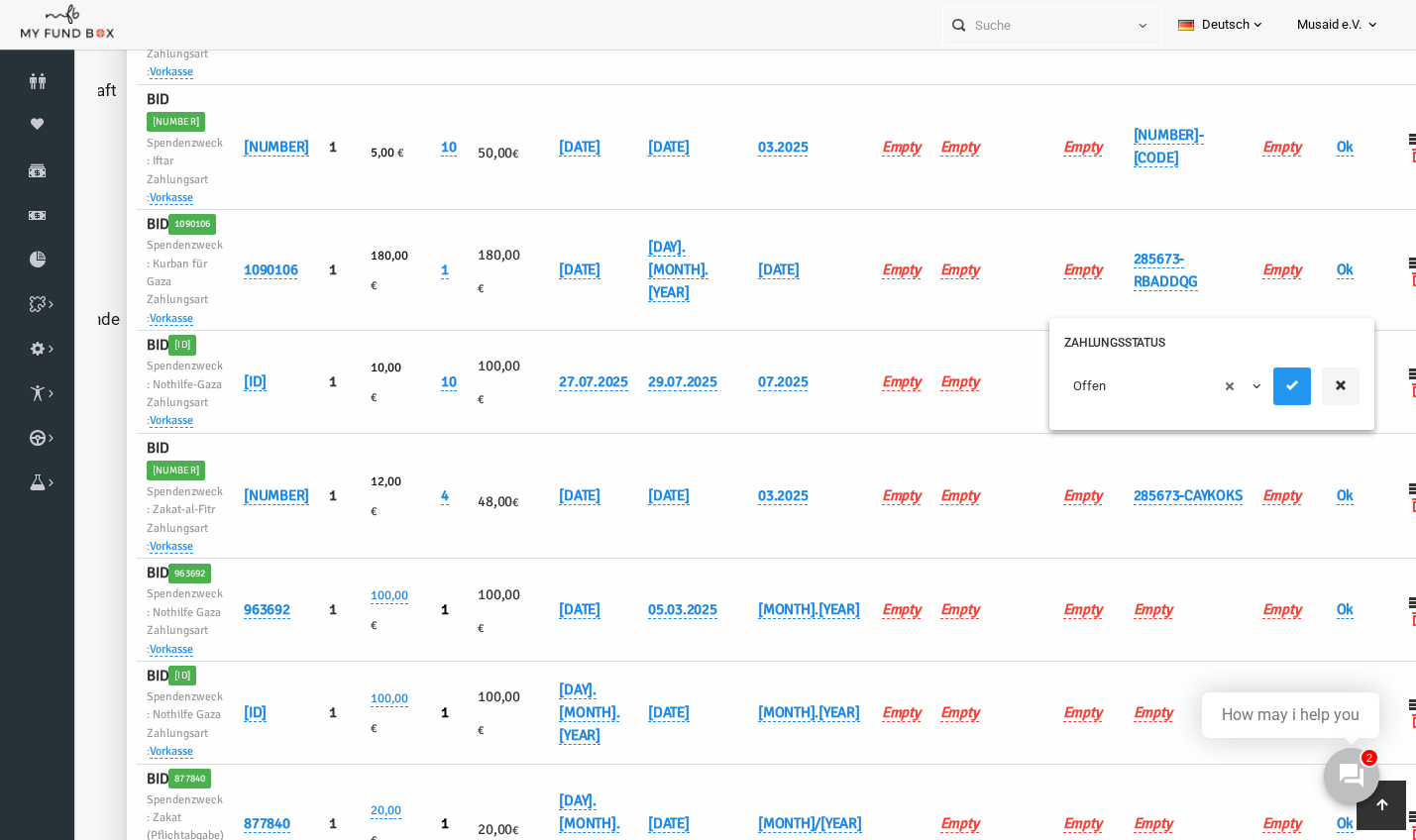 click on "× Offen" at bounding box center [1137, 386] 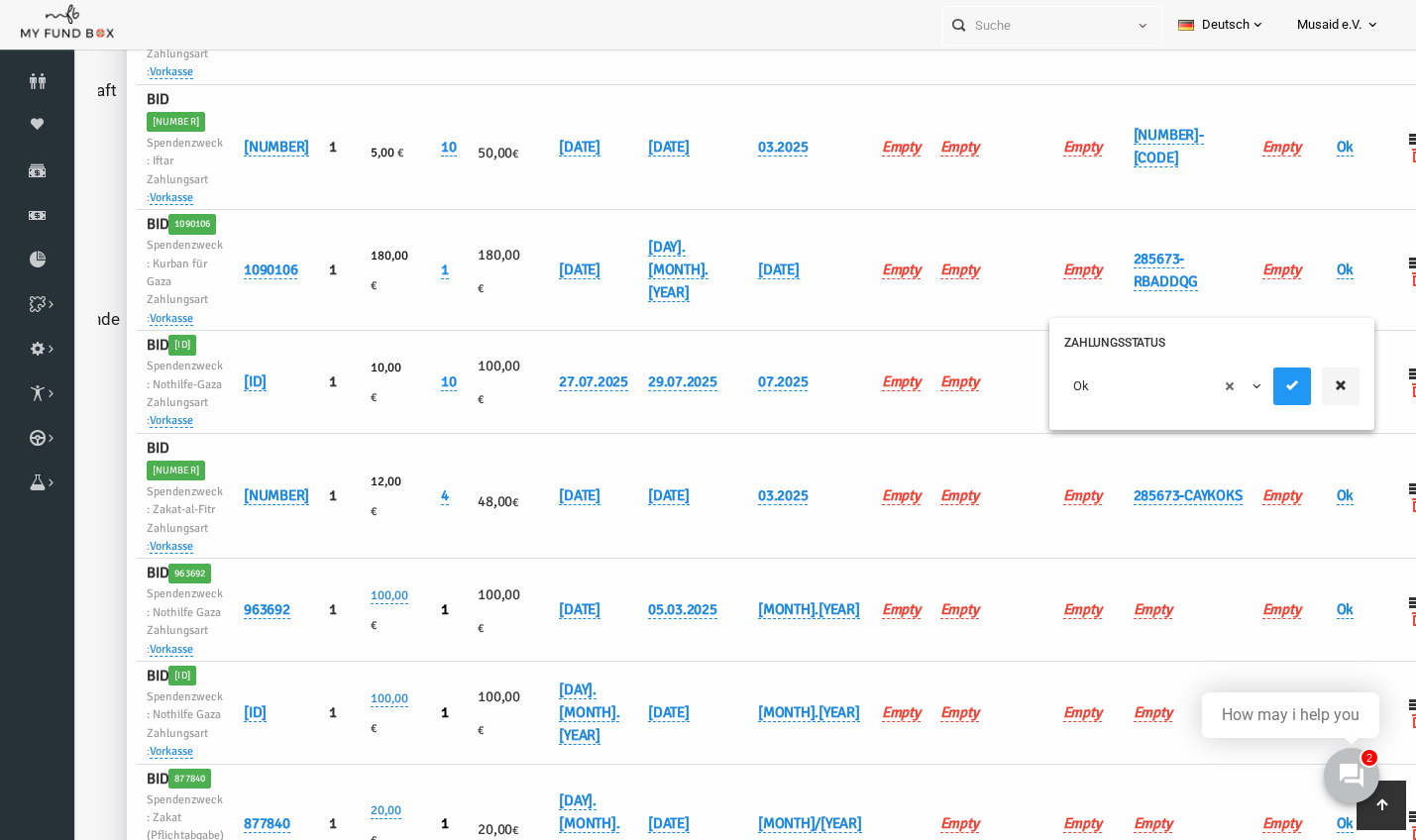 click on "× Ok" at bounding box center (1185, 386) 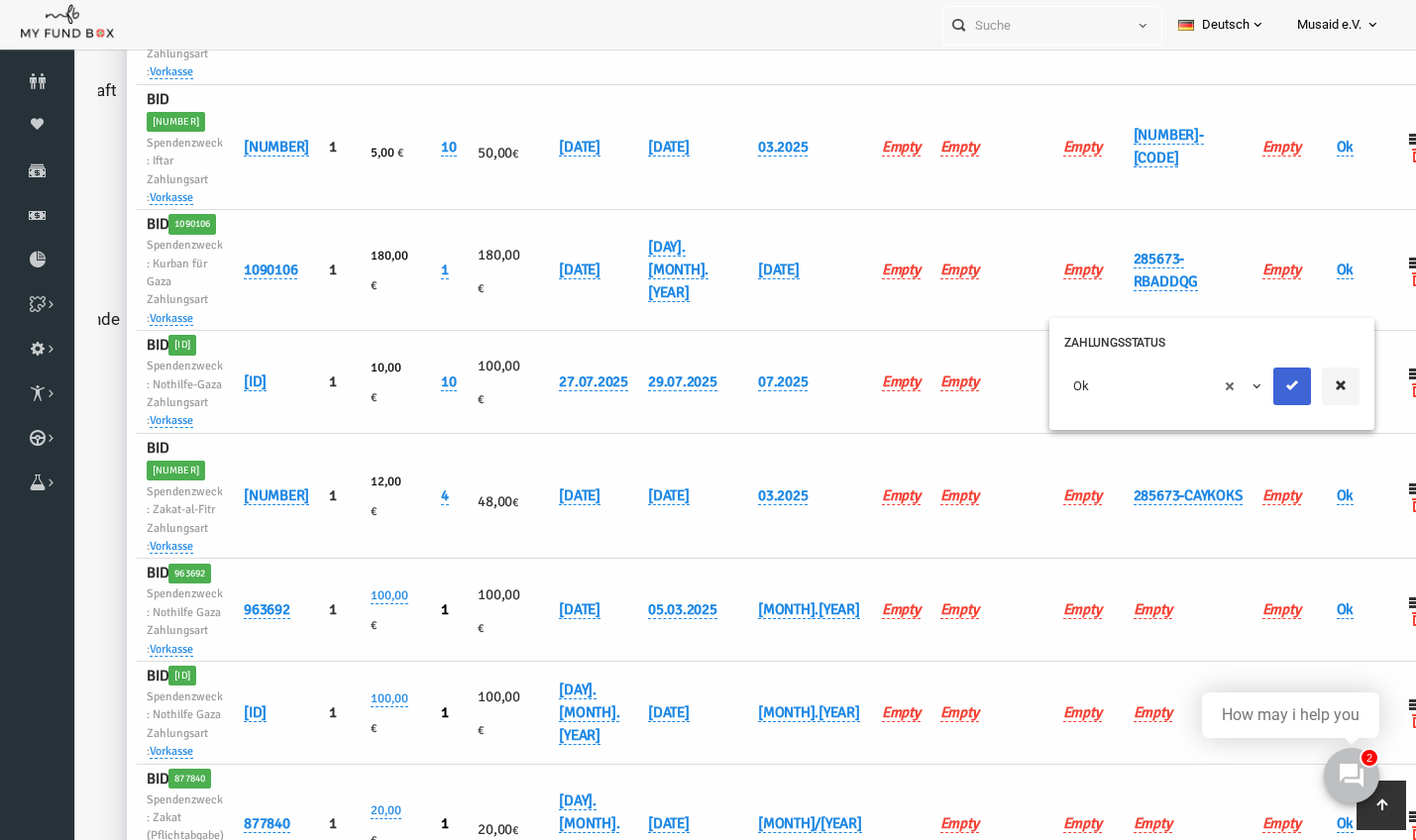 click at bounding box center (1265, 385) 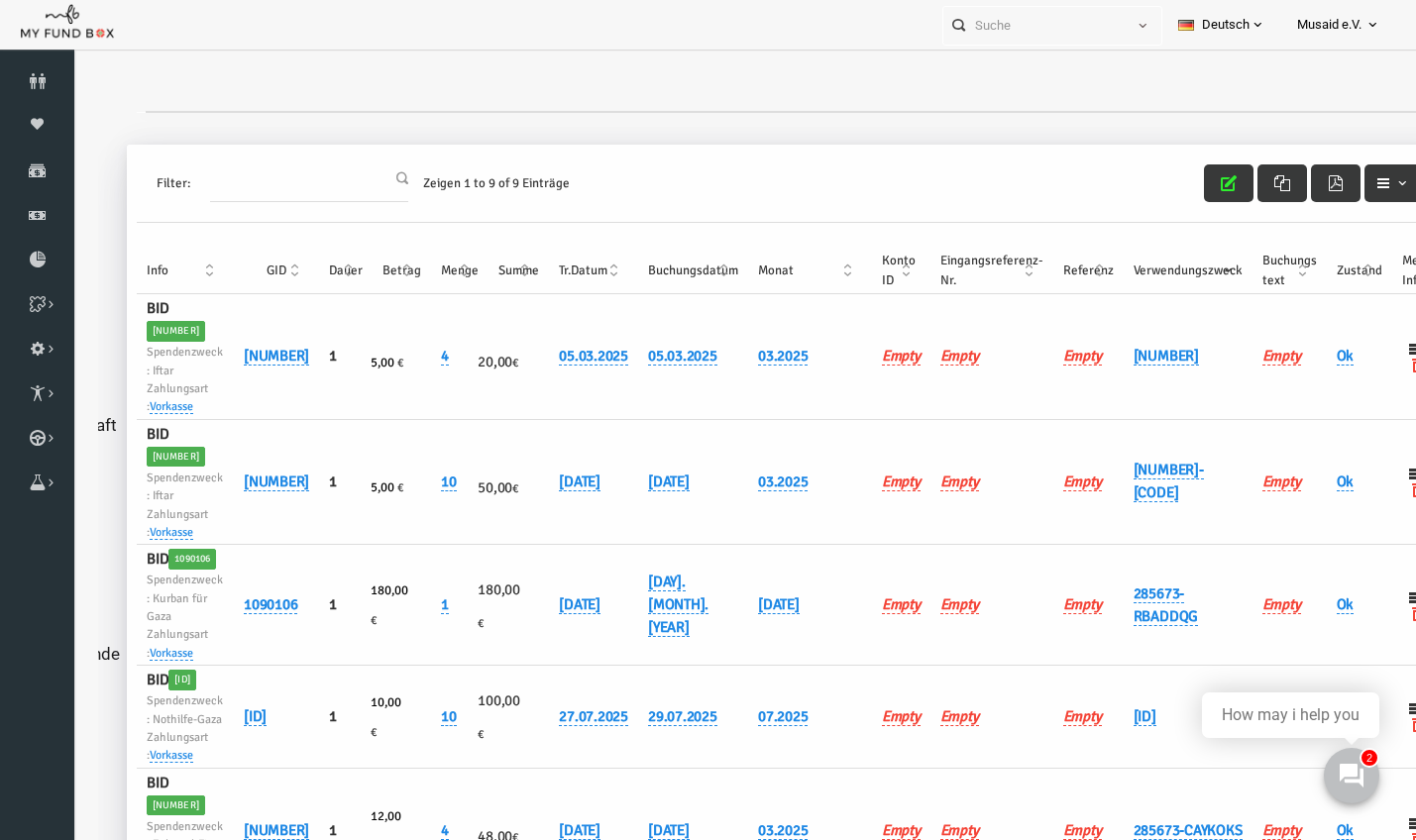 scroll, scrollTop: 0, scrollLeft: 0, axis: both 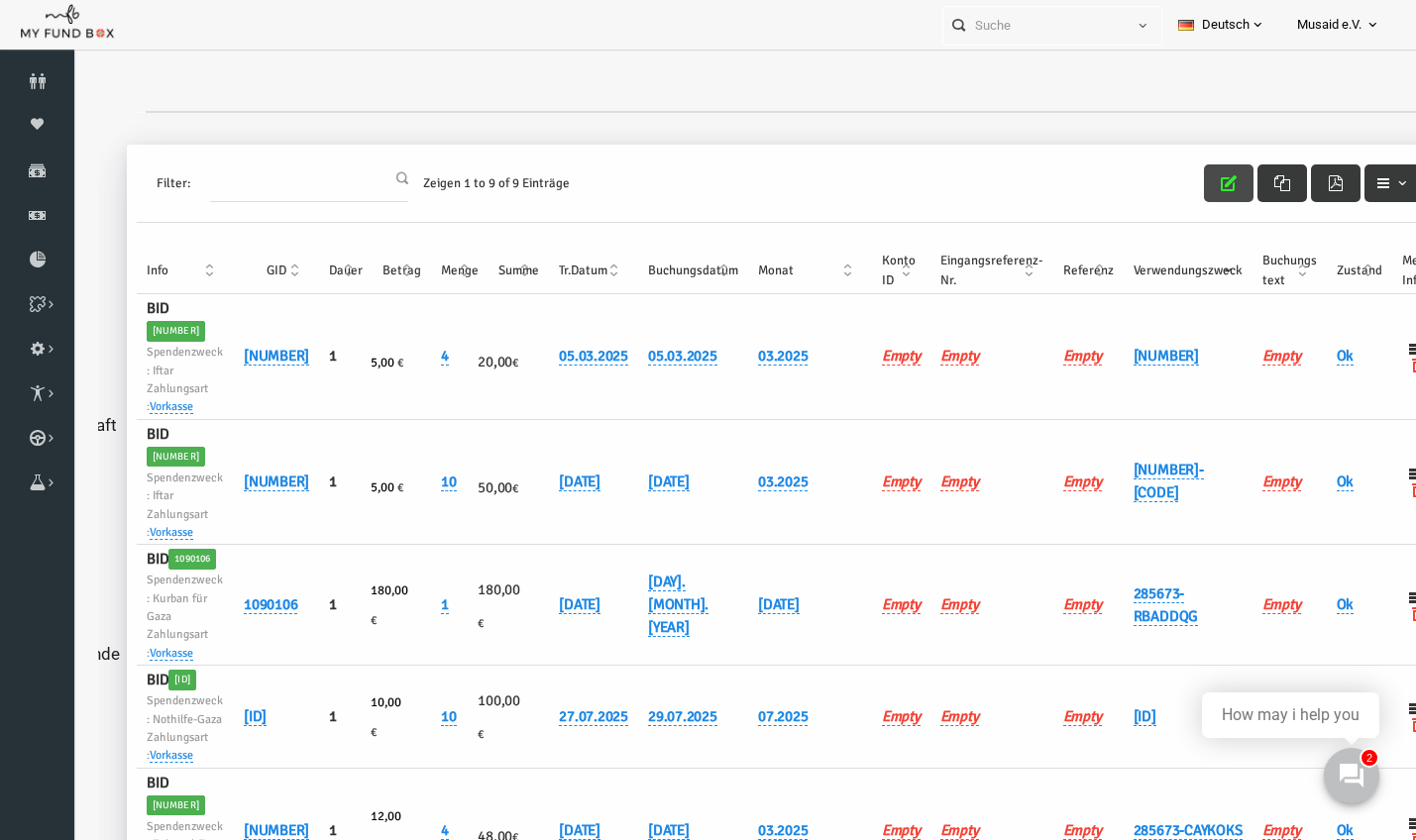 click at bounding box center (1202, 183) 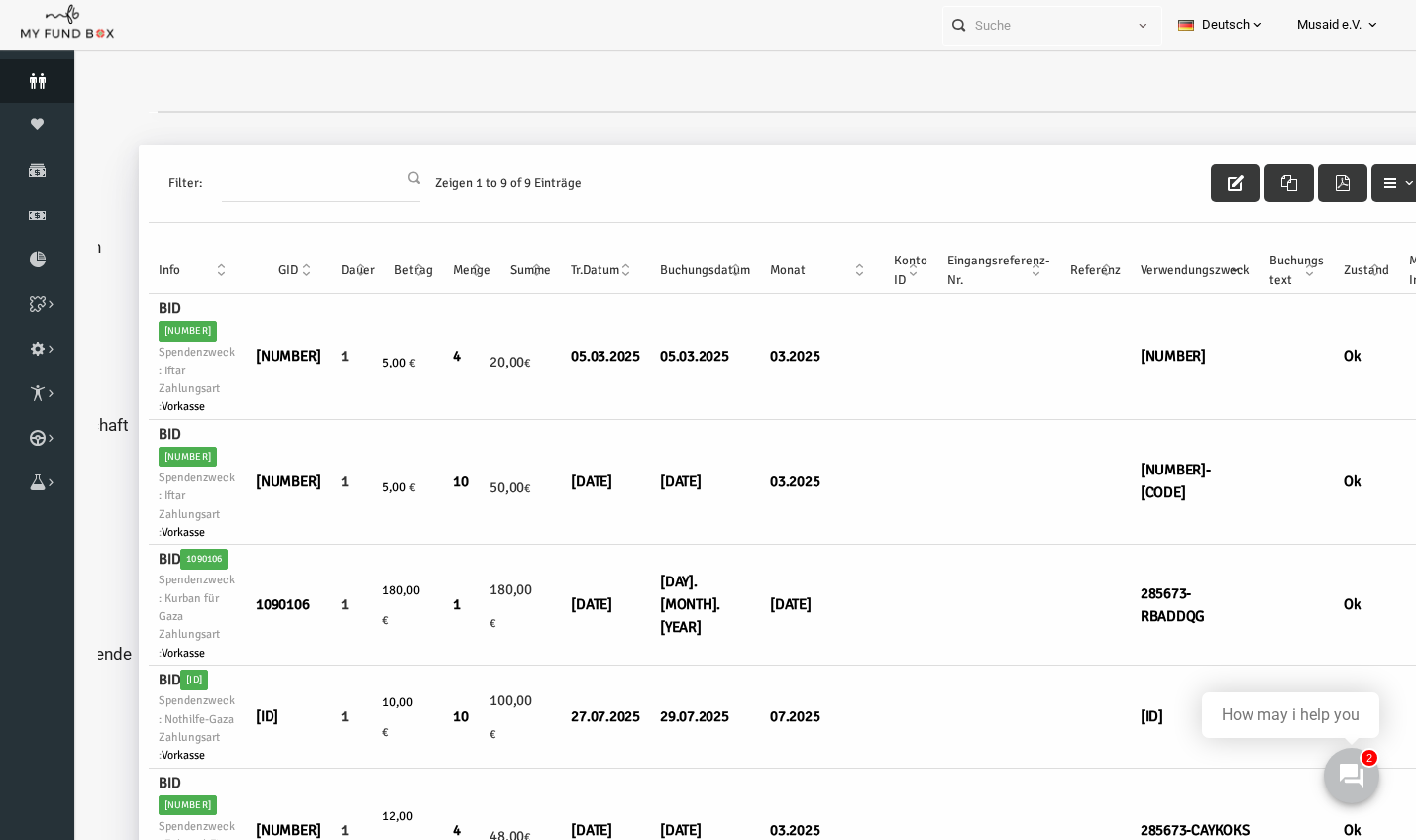 click at bounding box center (37, 81) 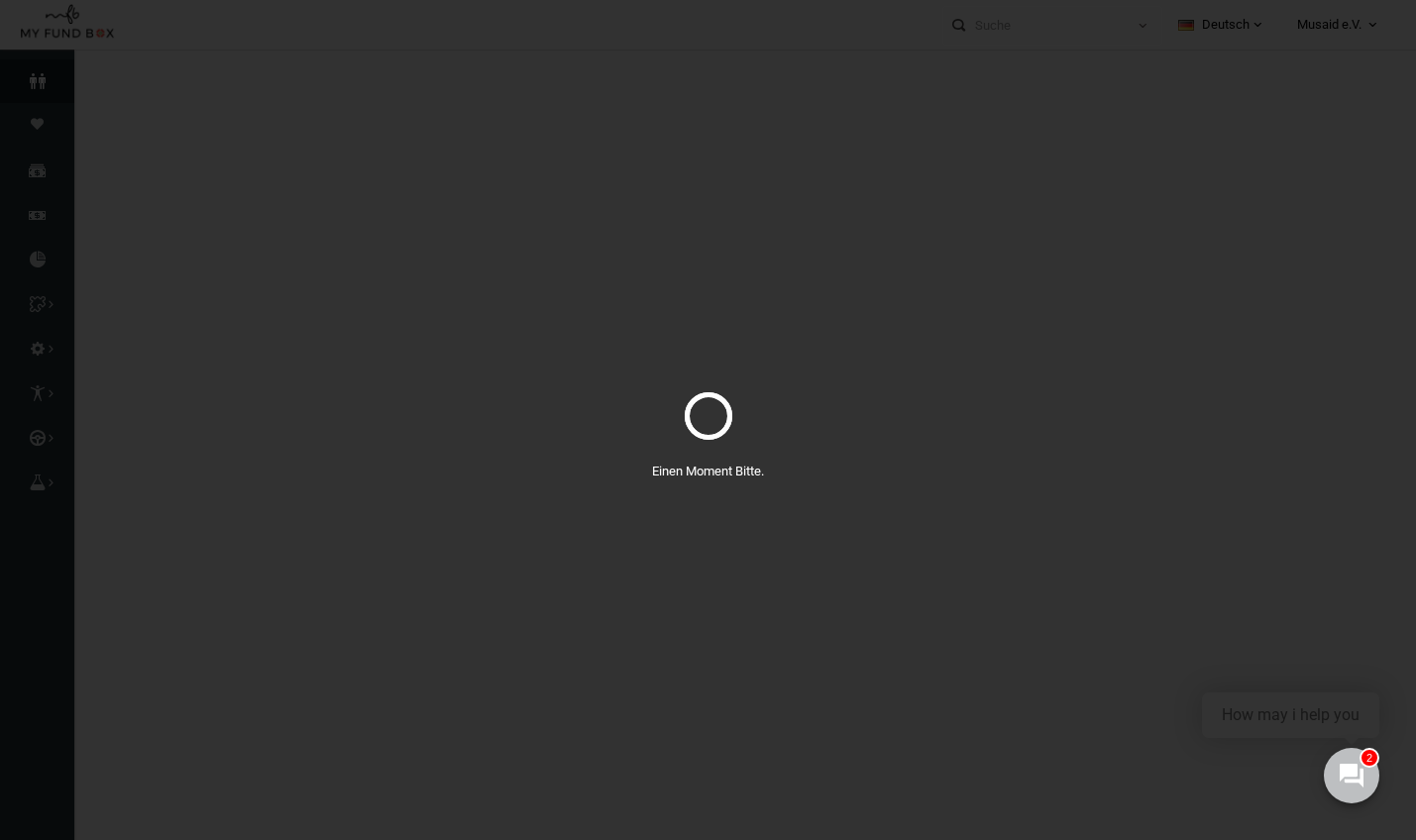 select on "100" 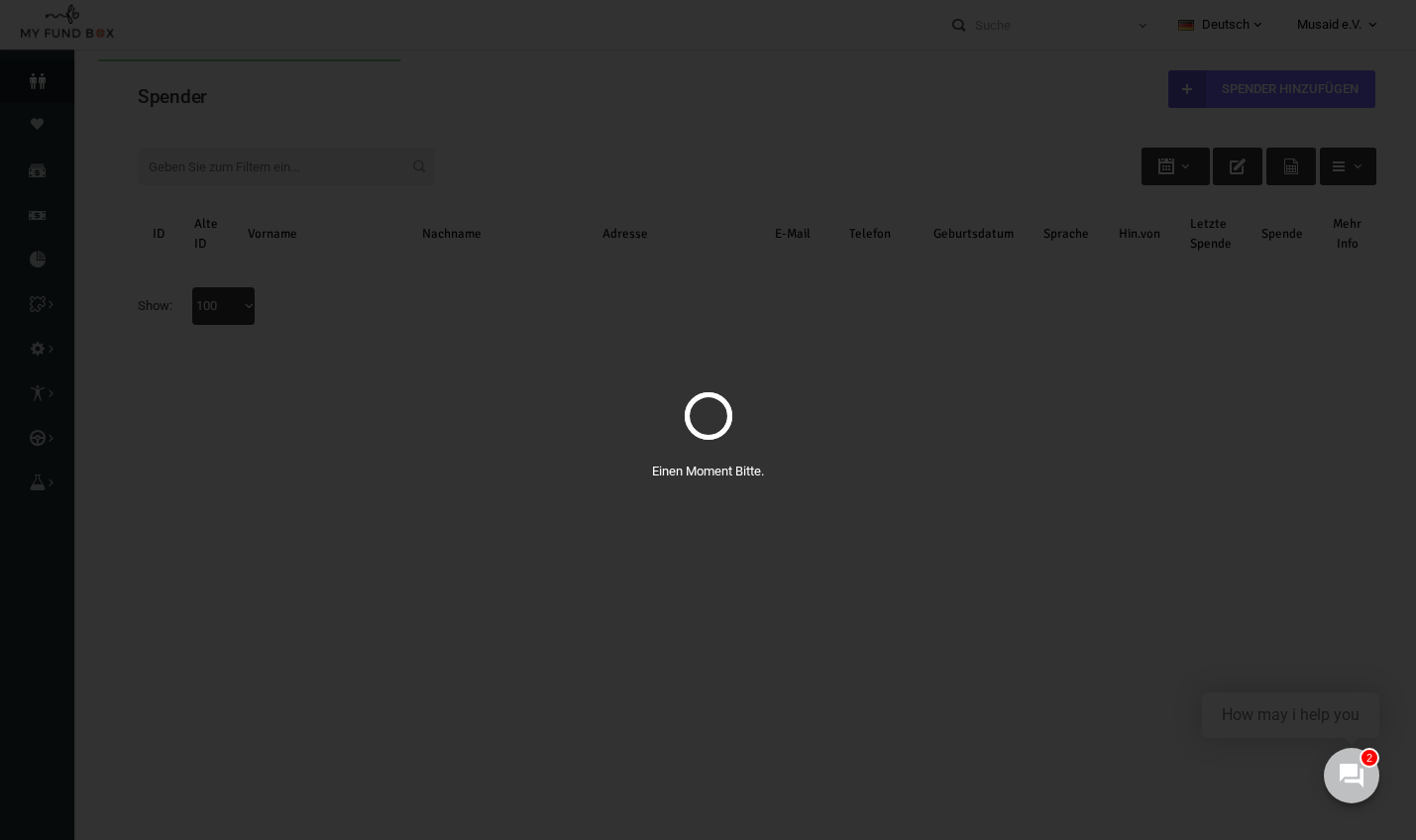 scroll, scrollTop: 0, scrollLeft: 0, axis: both 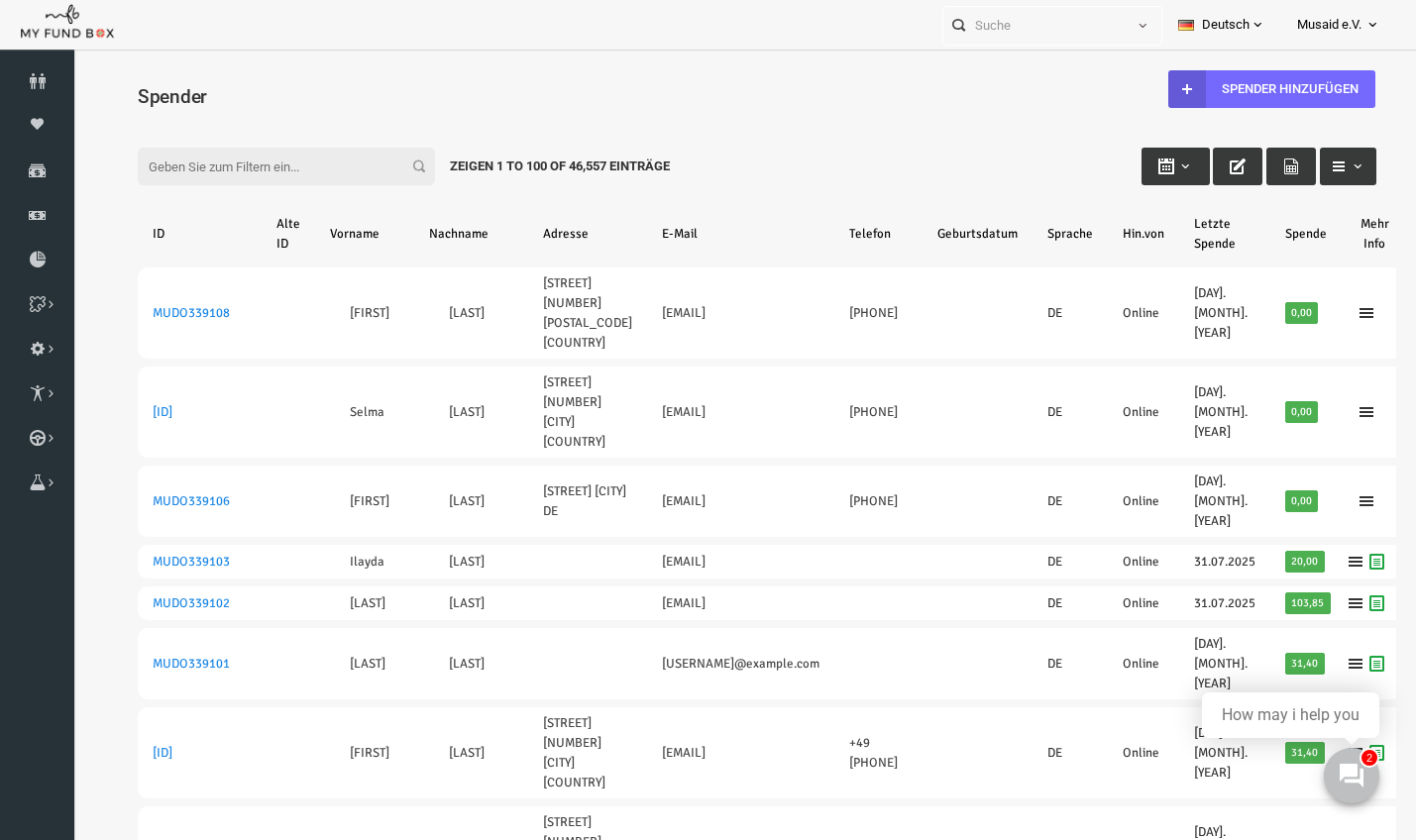 click on "Filter:" at bounding box center [260, 166] 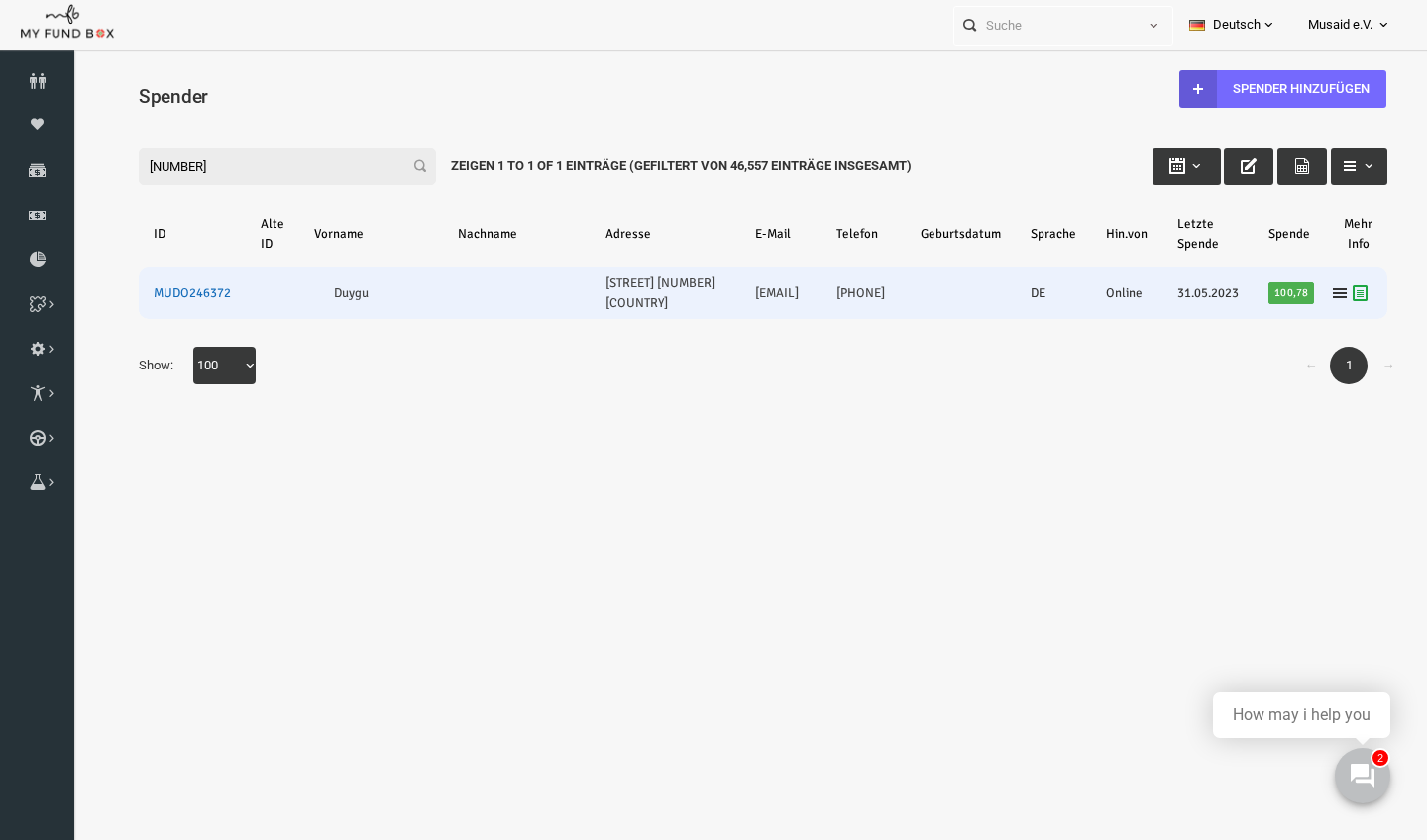 type on "246372" 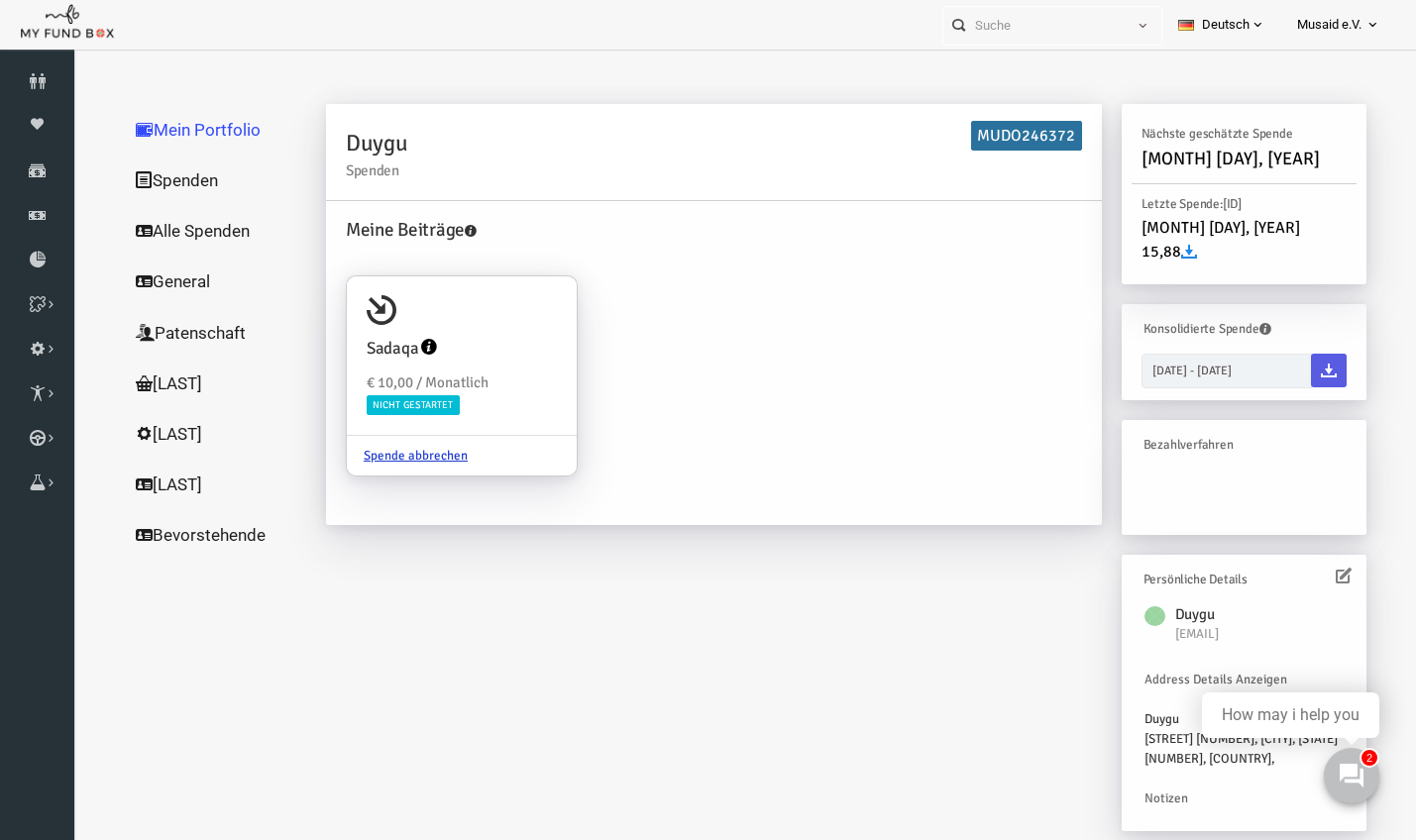 scroll, scrollTop: 23, scrollLeft: 0, axis: vertical 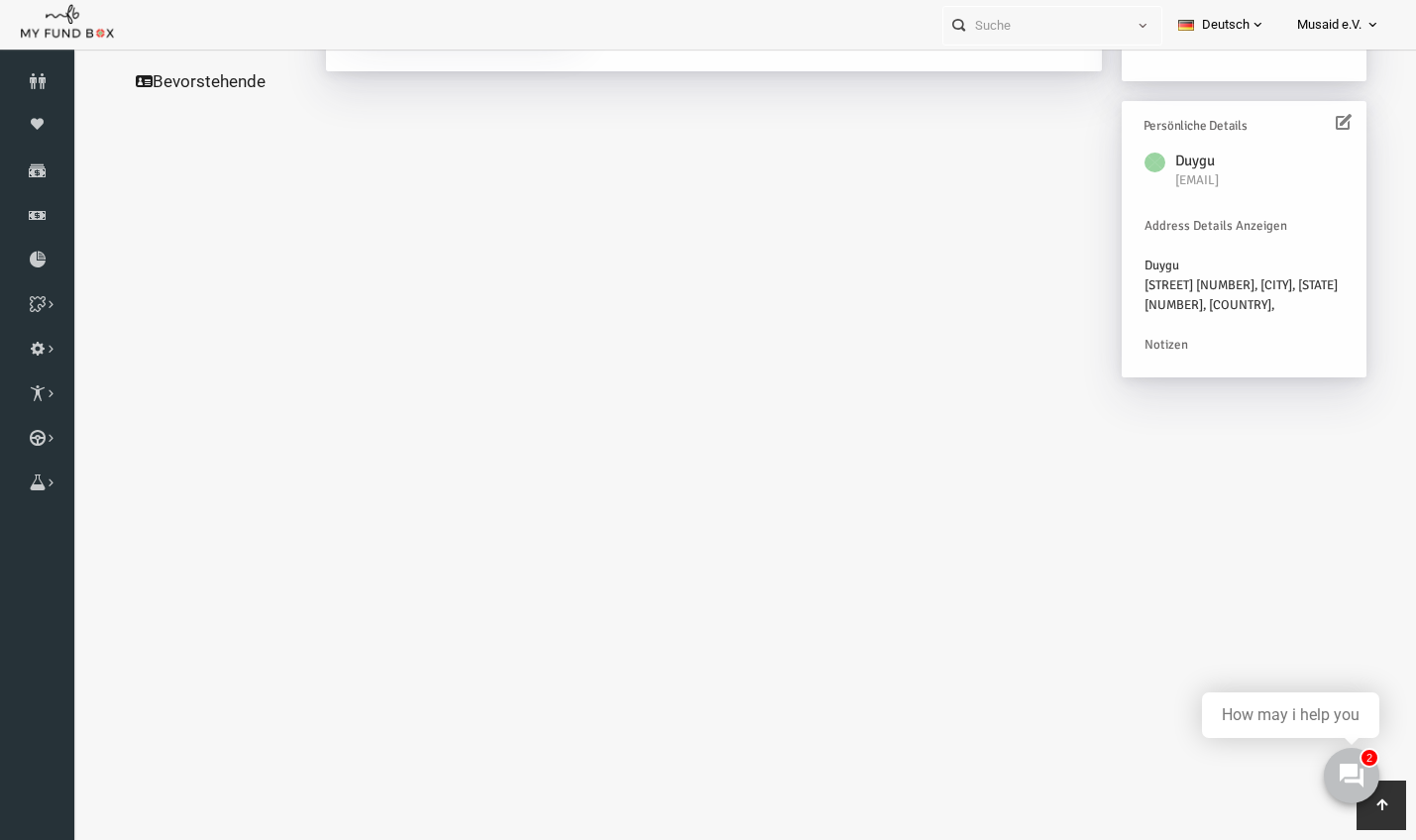 click on "Alle Spenden" at bounding box center (190, -223) 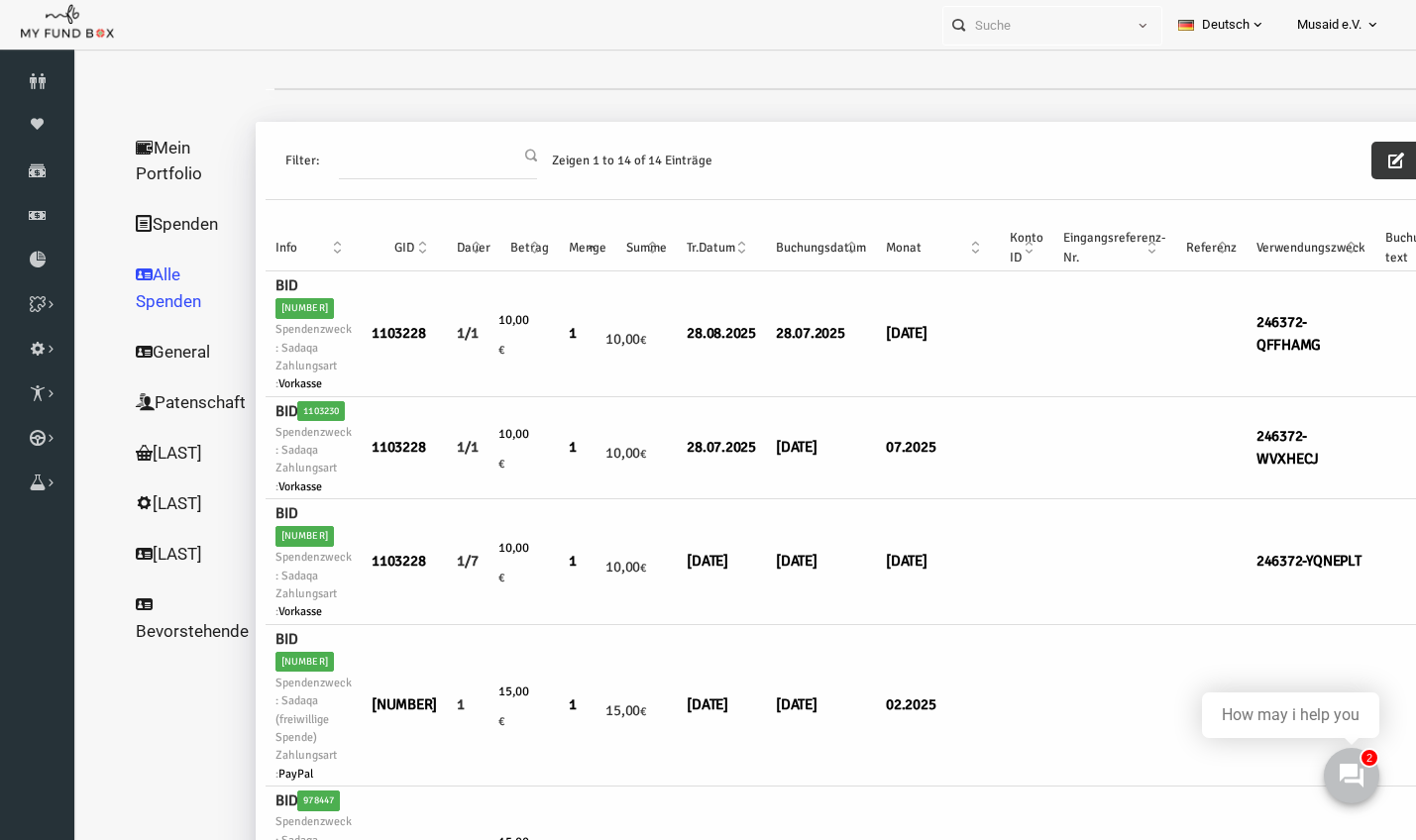 scroll, scrollTop: 0, scrollLeft: 0, axis: both 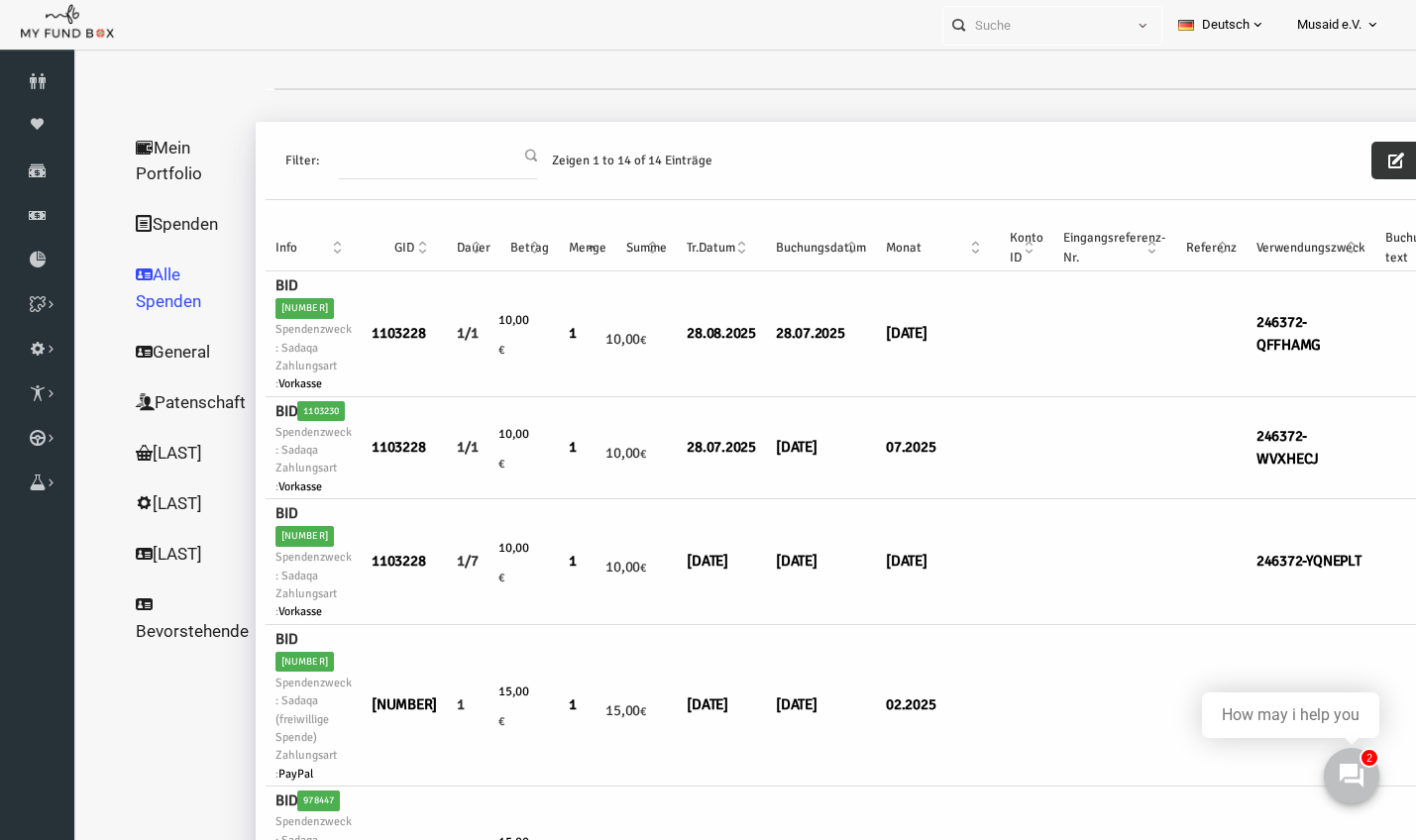 click at bounding box center [1369, 160] 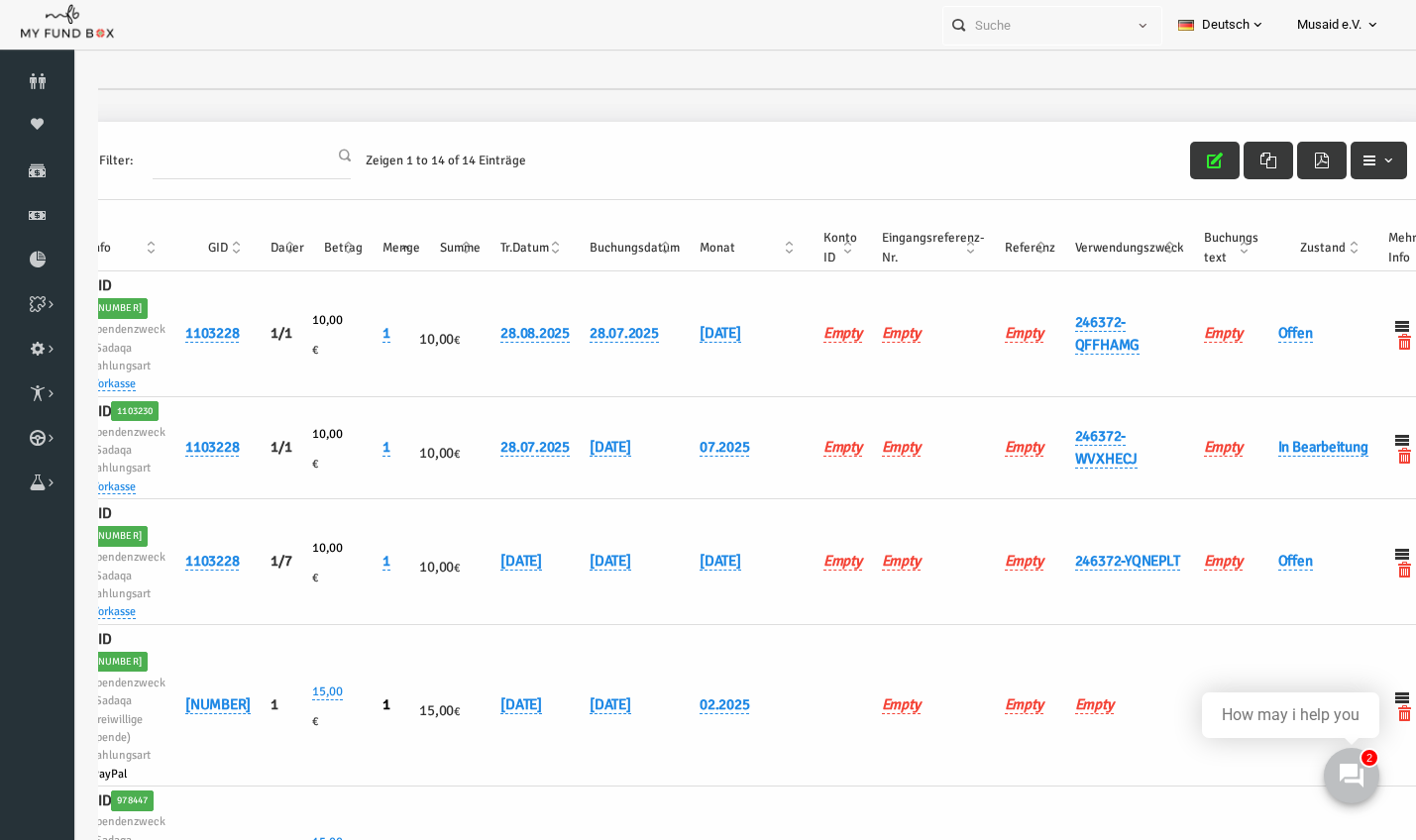 scroll, scrollTop: 23, scrollLeft: 184, axis: both 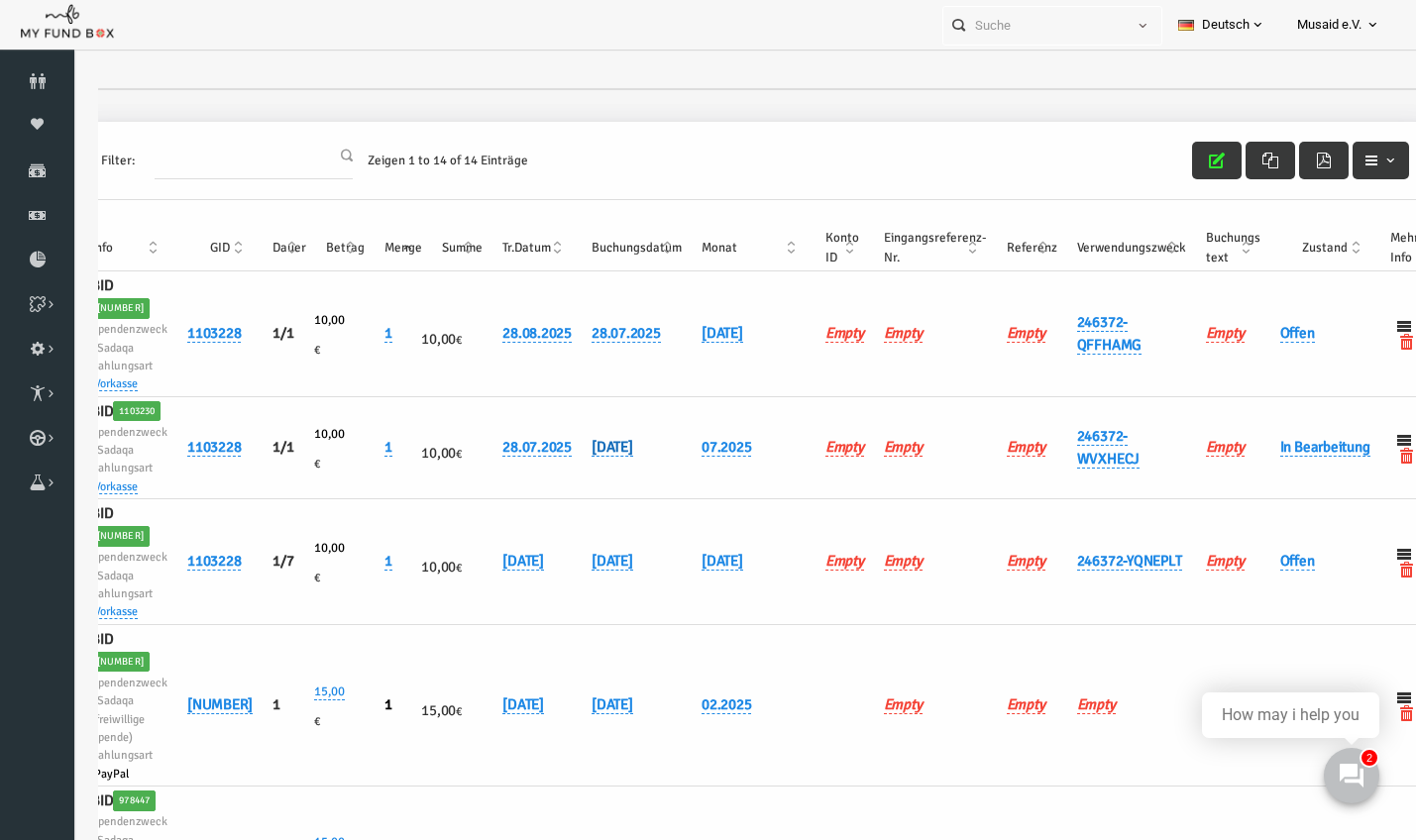 click on "[DATE]" at bounding box center (586, 447) 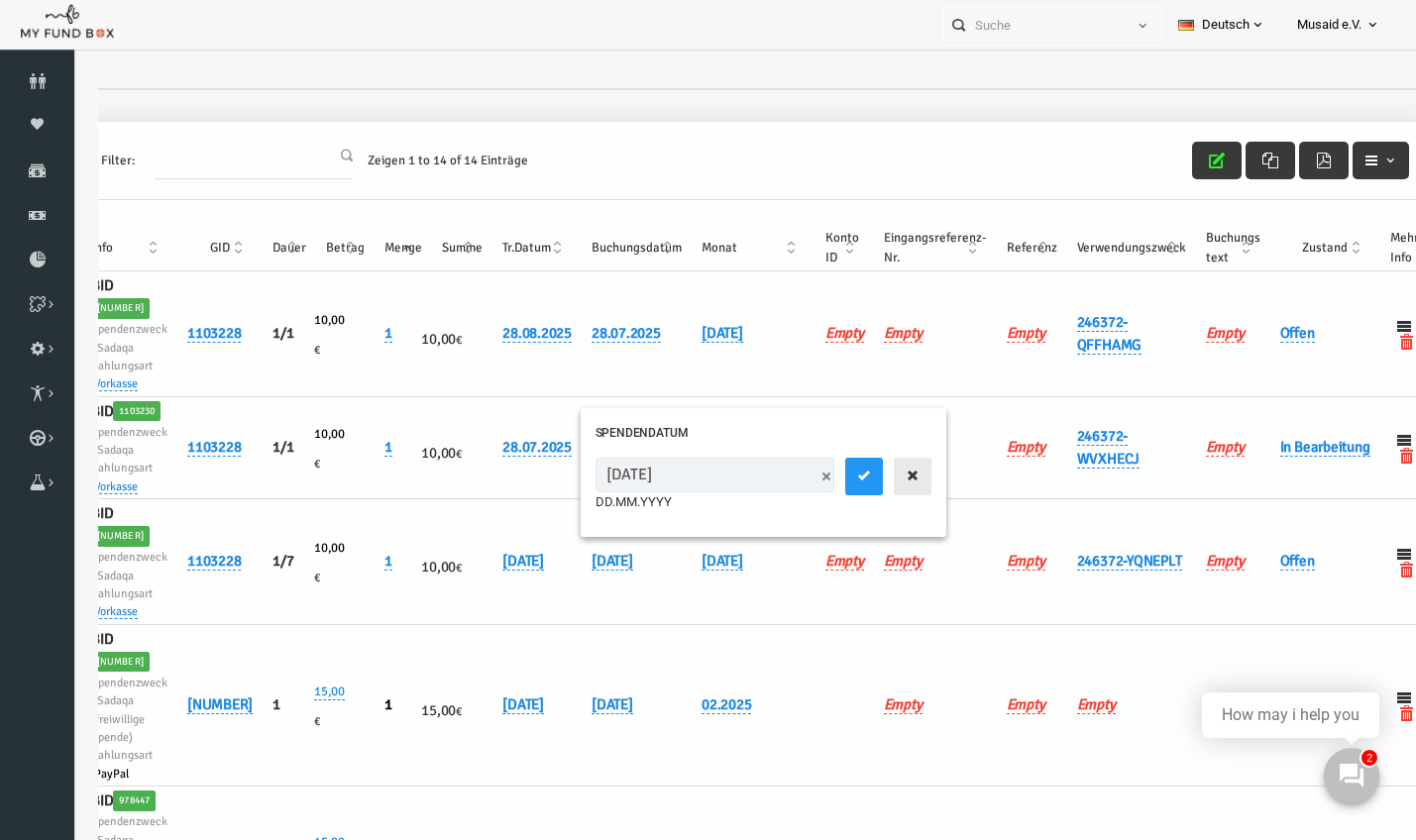 click at bounding box center [886, 476] 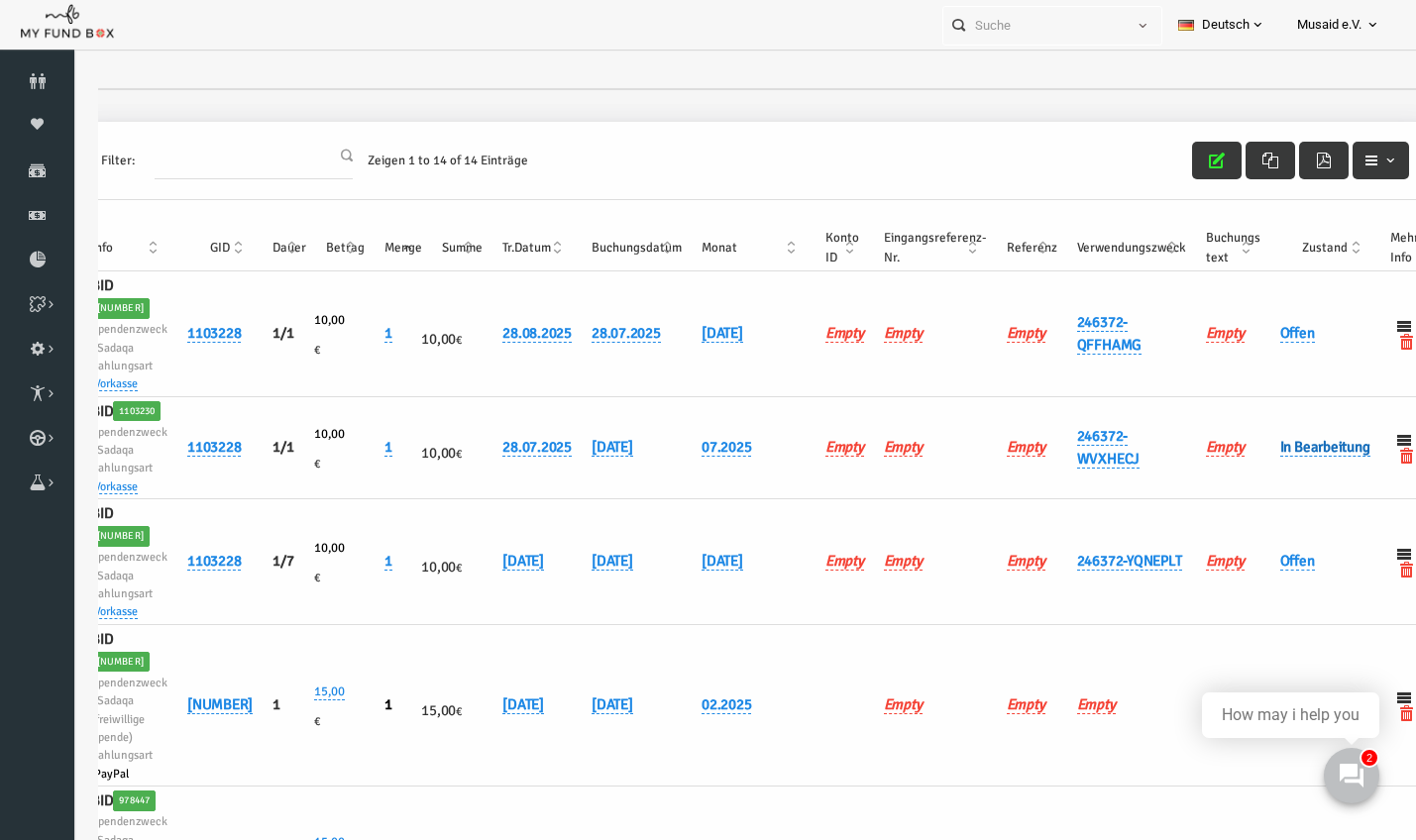 click on "In Bearbeitung" at bounding box center [1298, 447] 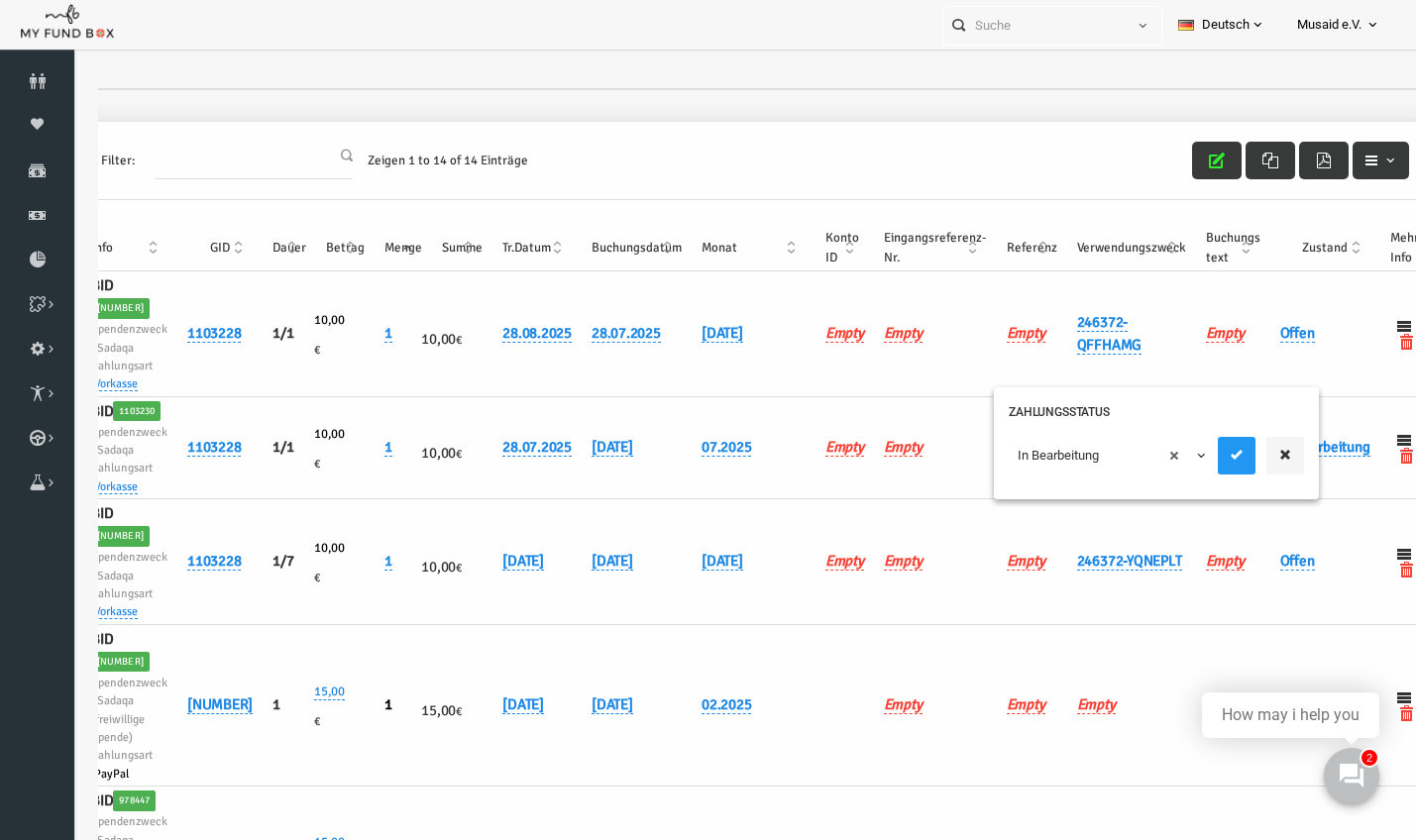 click on "× In Bearbeitung" at bounding box center [1081, 456] 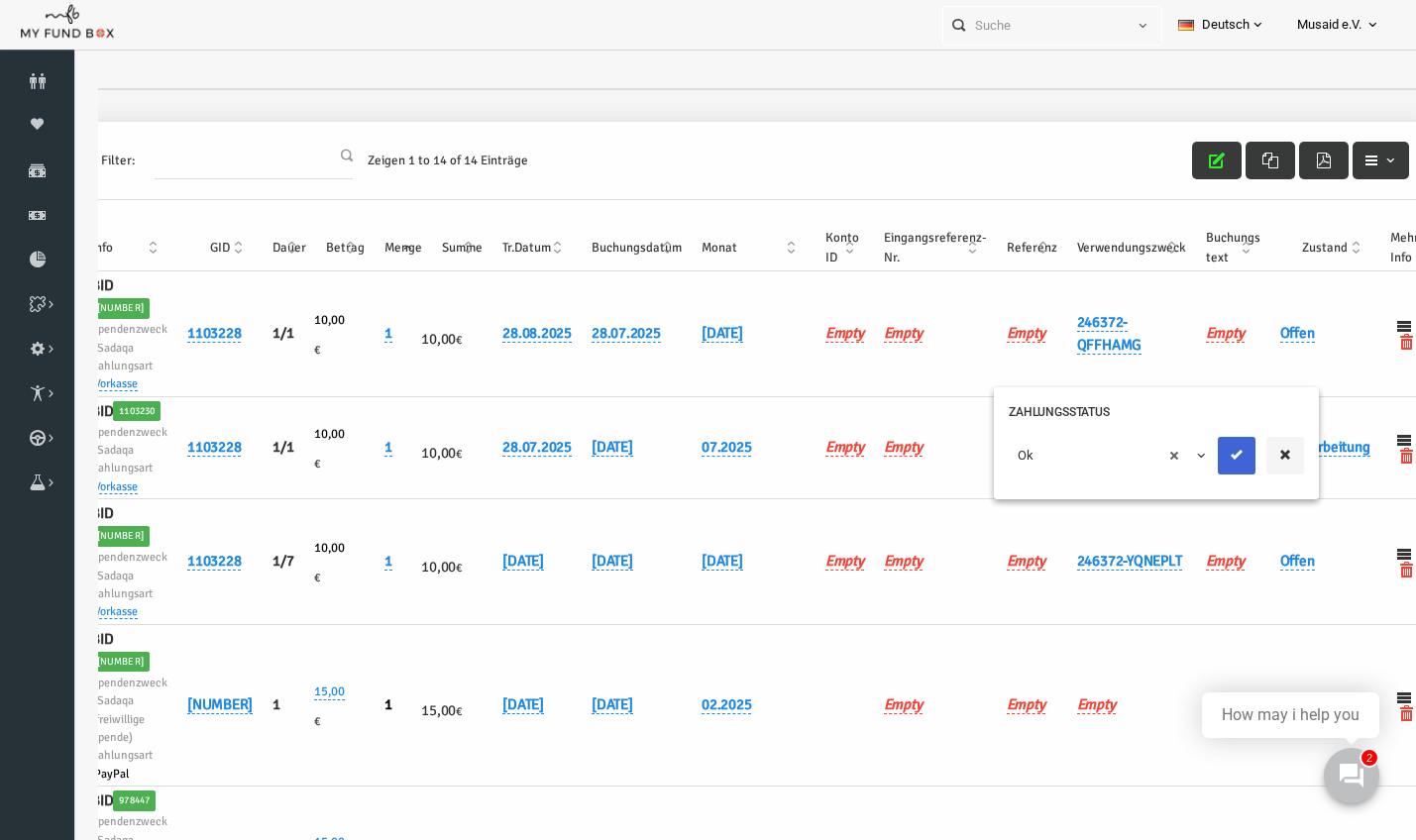 click at bounding box center (1210, 456) 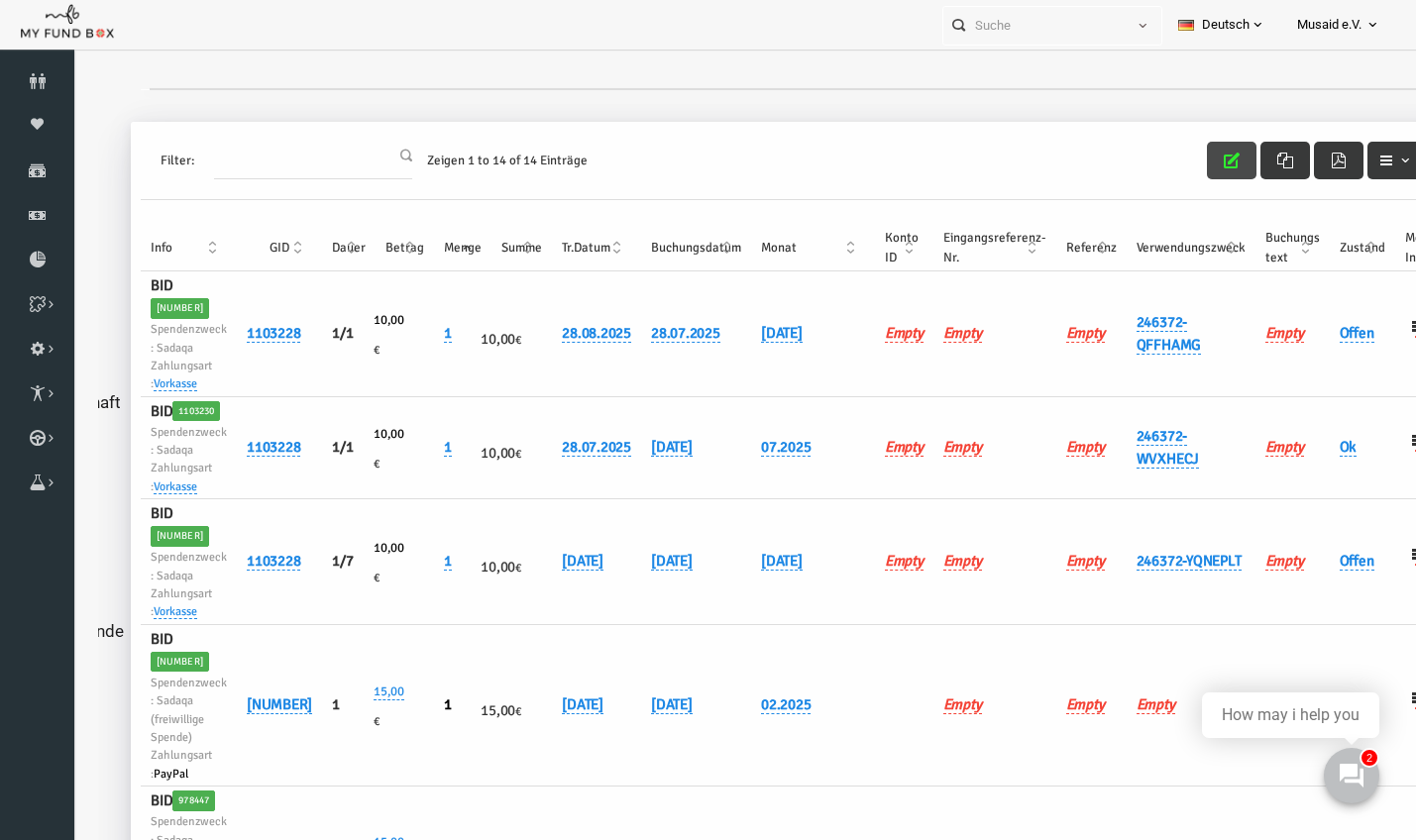 click at bounding box center (1205, 160) 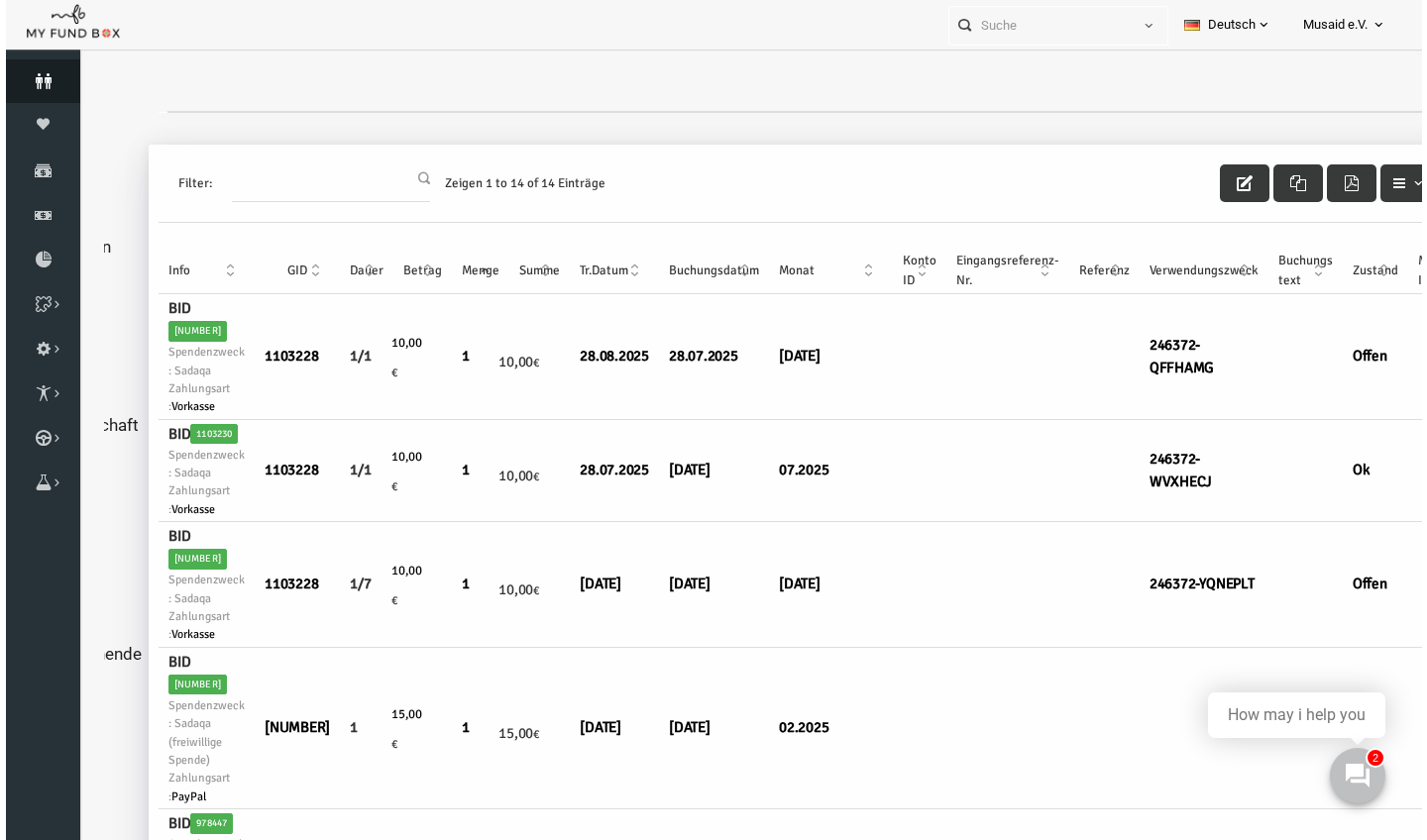 scroll, scrollTop: 0, scrollLeft: 113, axis: horizontal 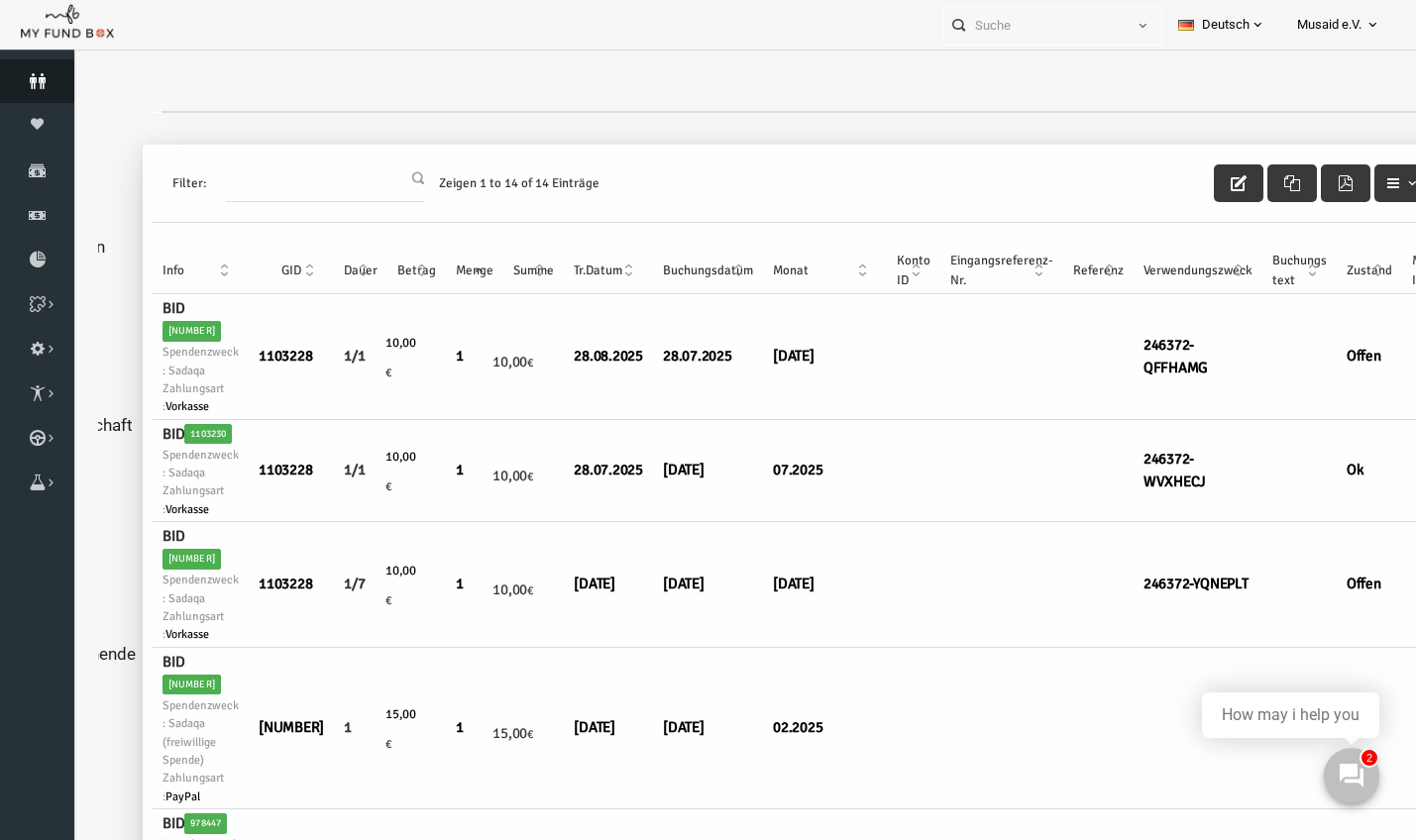 click on "Spender" at bounding box center (37, 81) 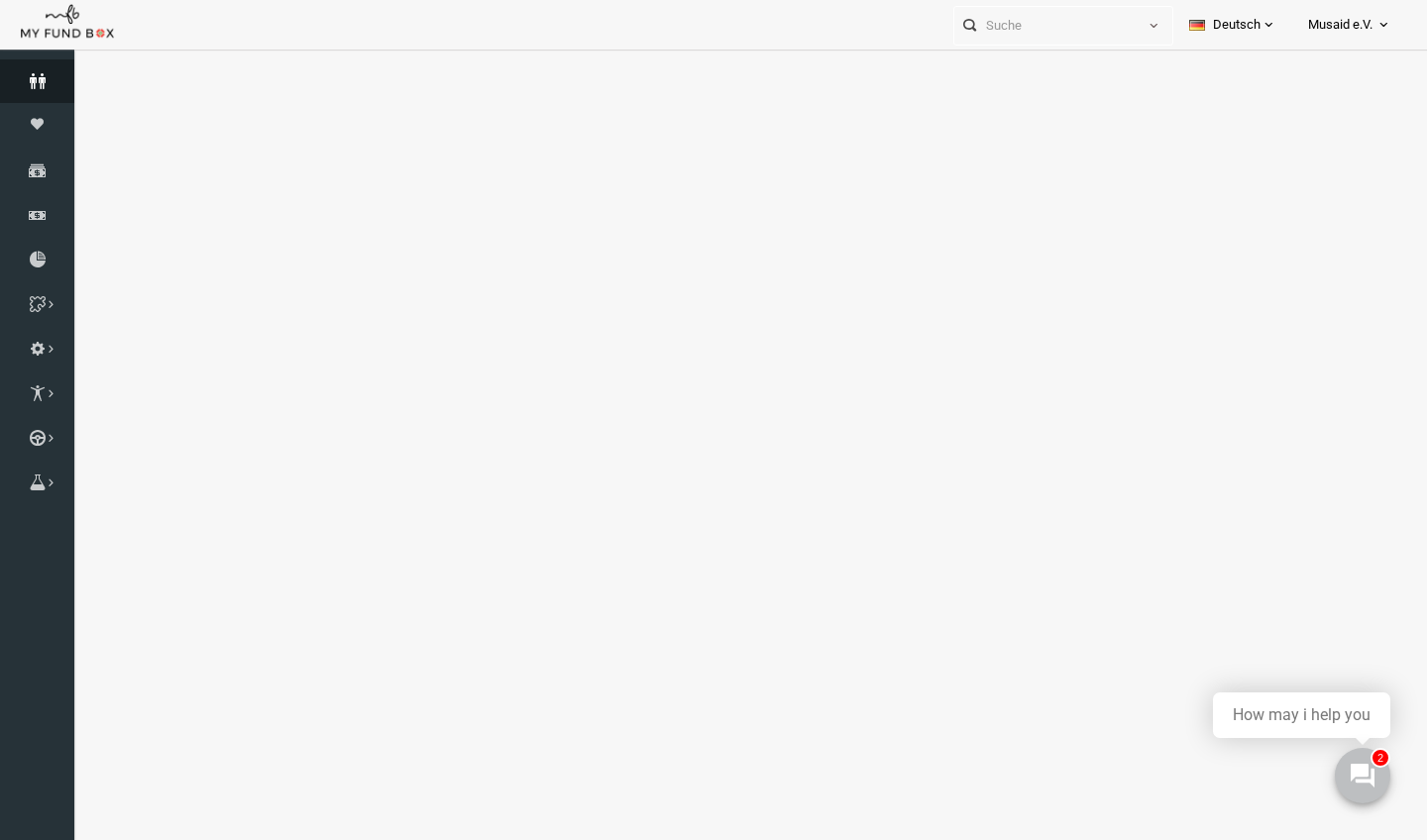 select on "100" 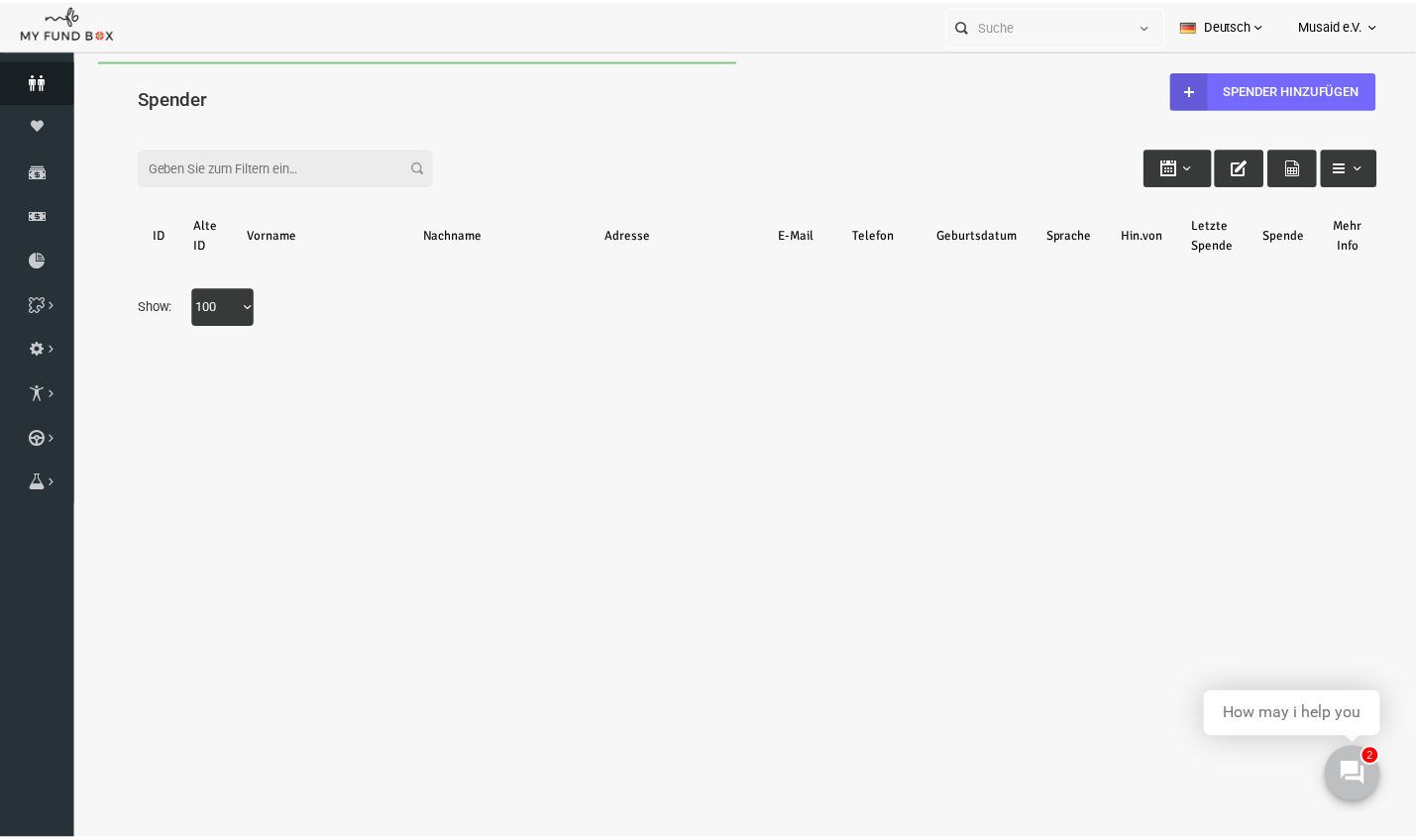 scroll, scrollTop: 0, scrollLeft: 0, axis: both 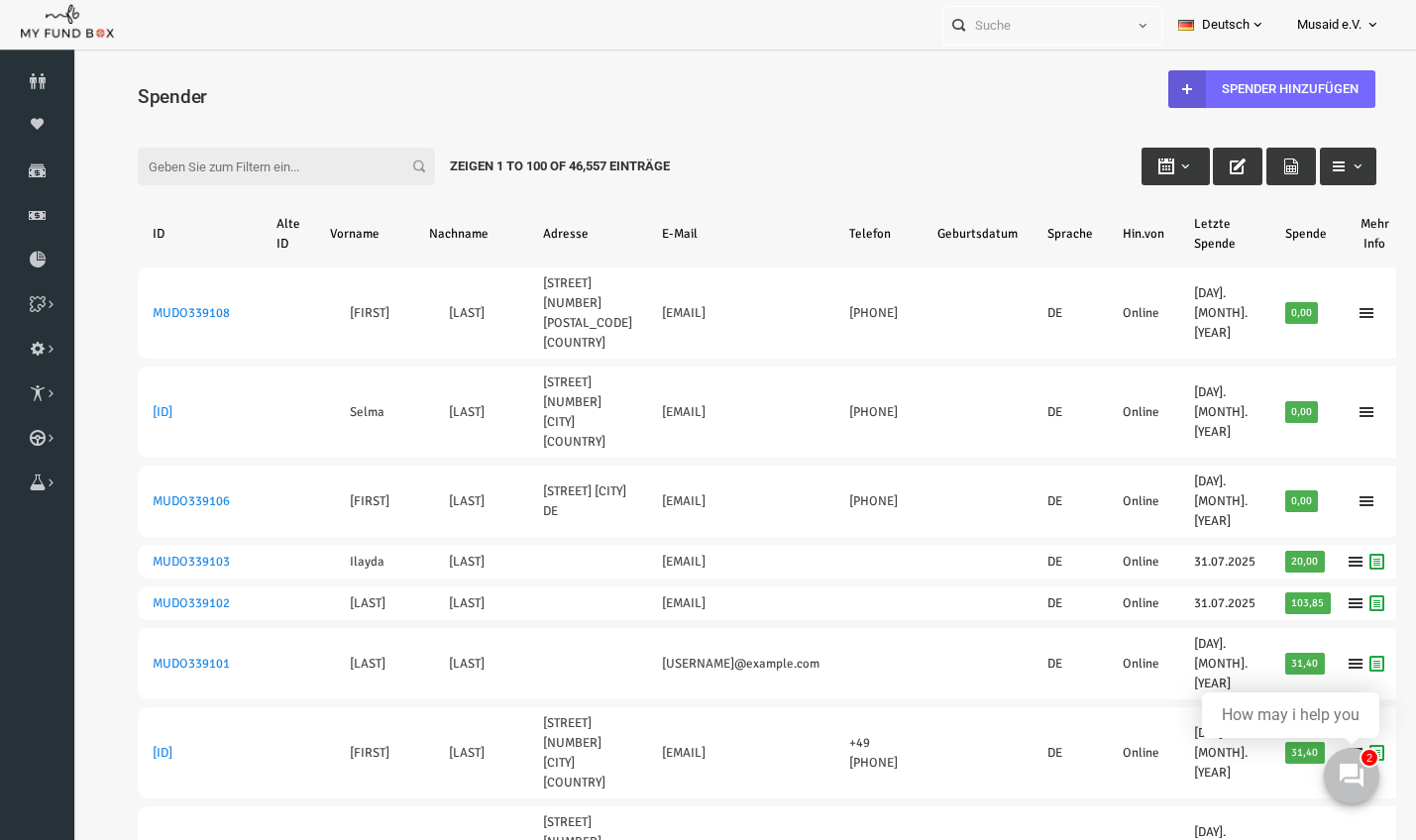 click on "Filter:" at bounding box center (260, 166) 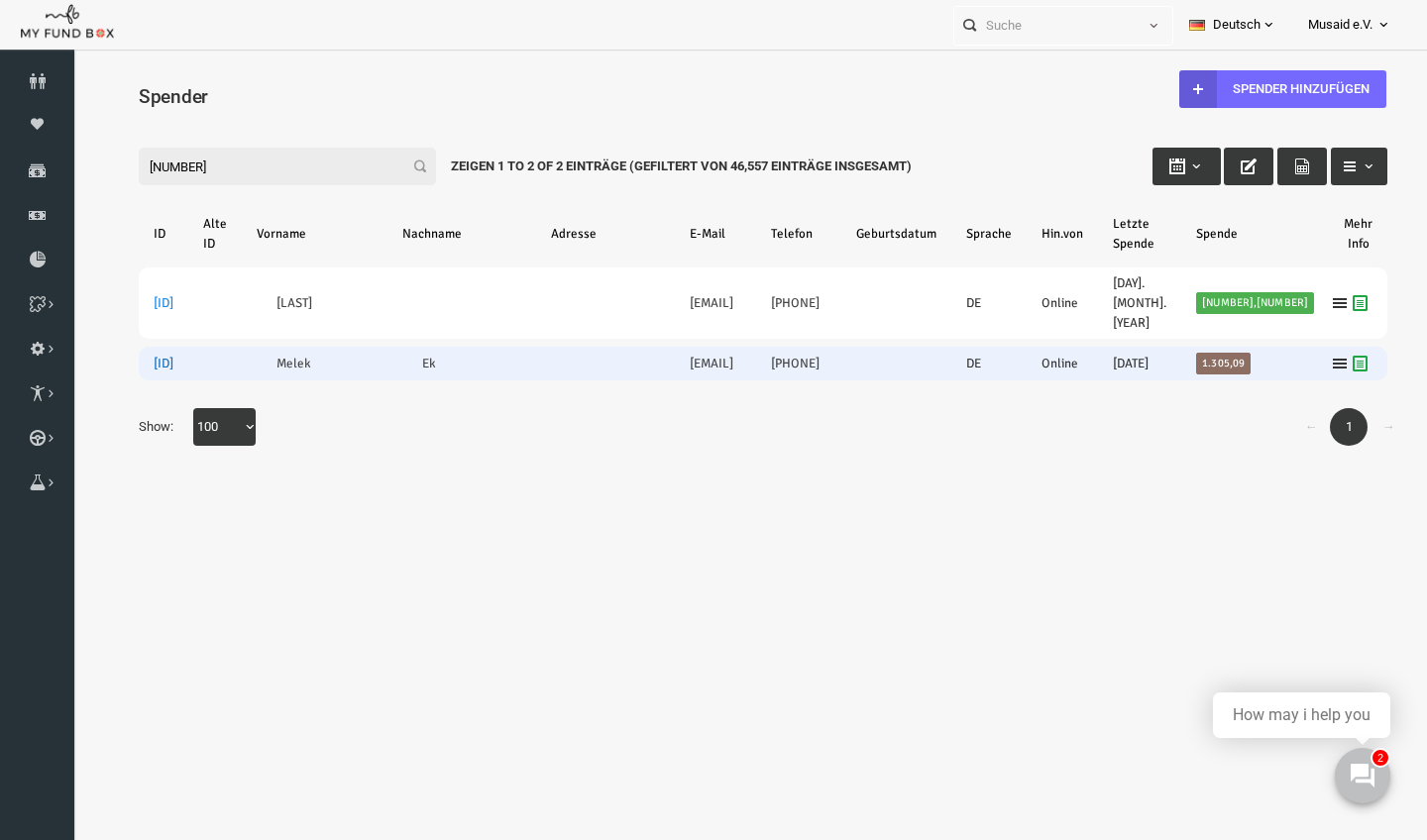 type on "248726" 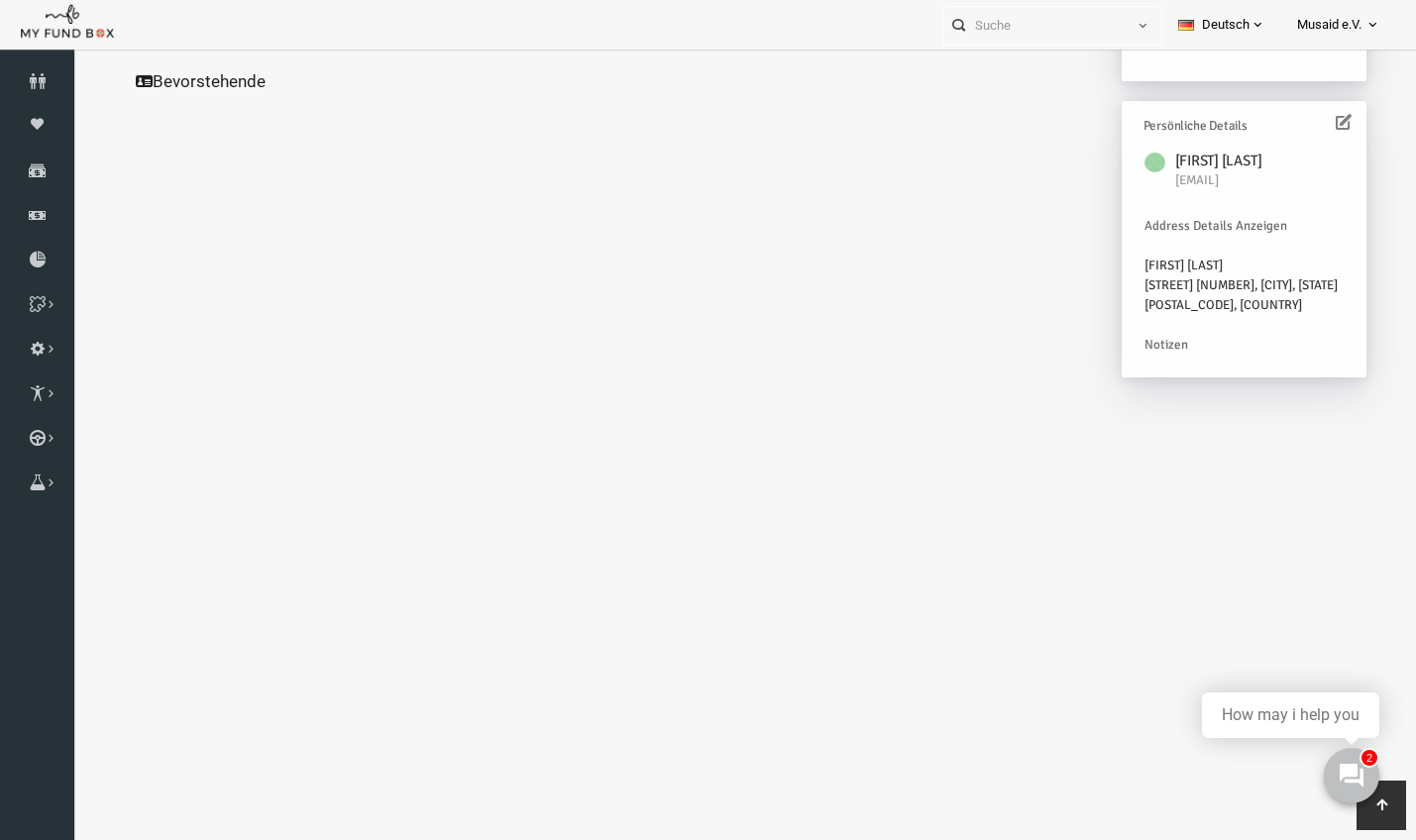 scroll, scrollTop: 569, scrollLeft: 0, axis: vertical 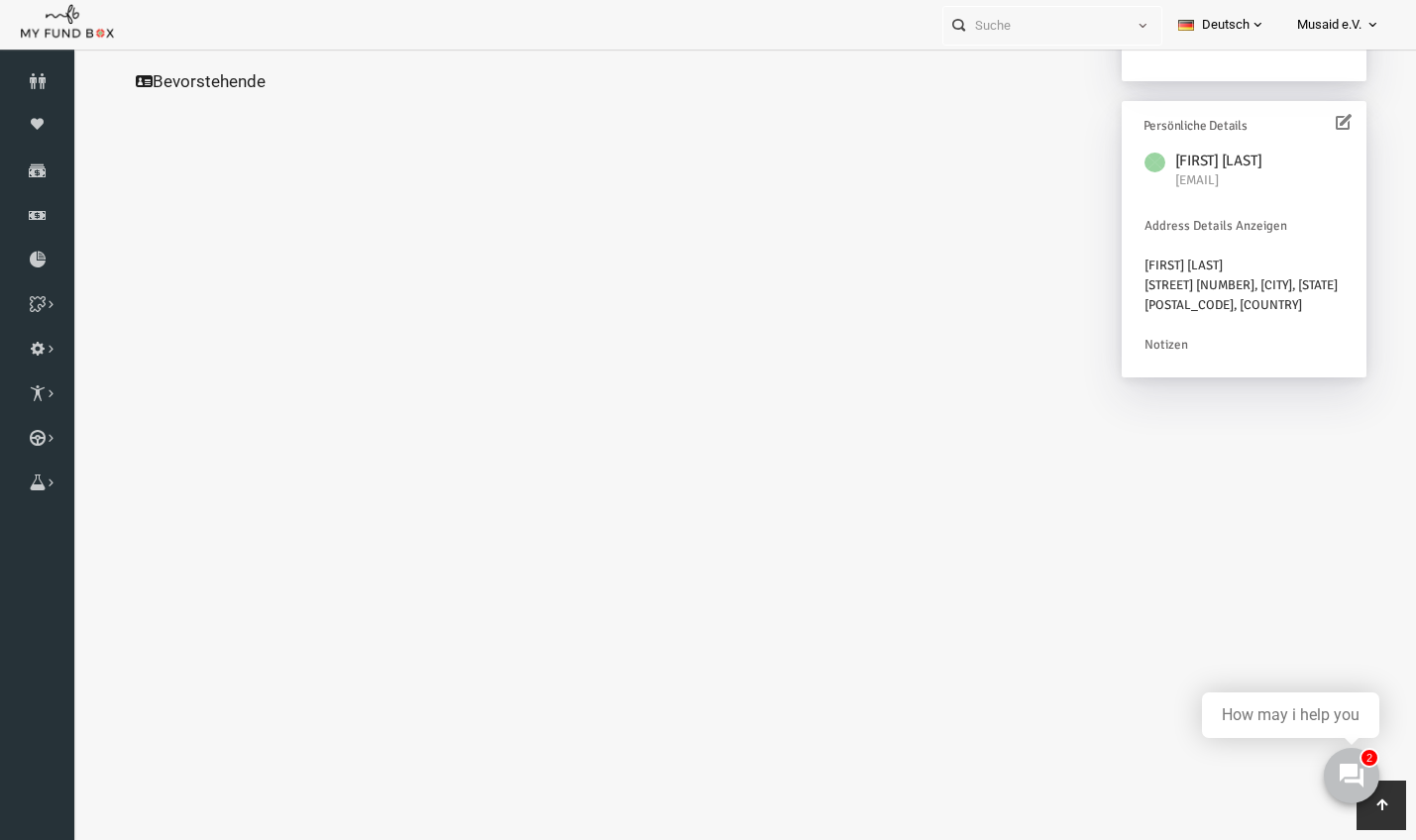 click on "Alle Spenden" at bounding box center [190, -223] 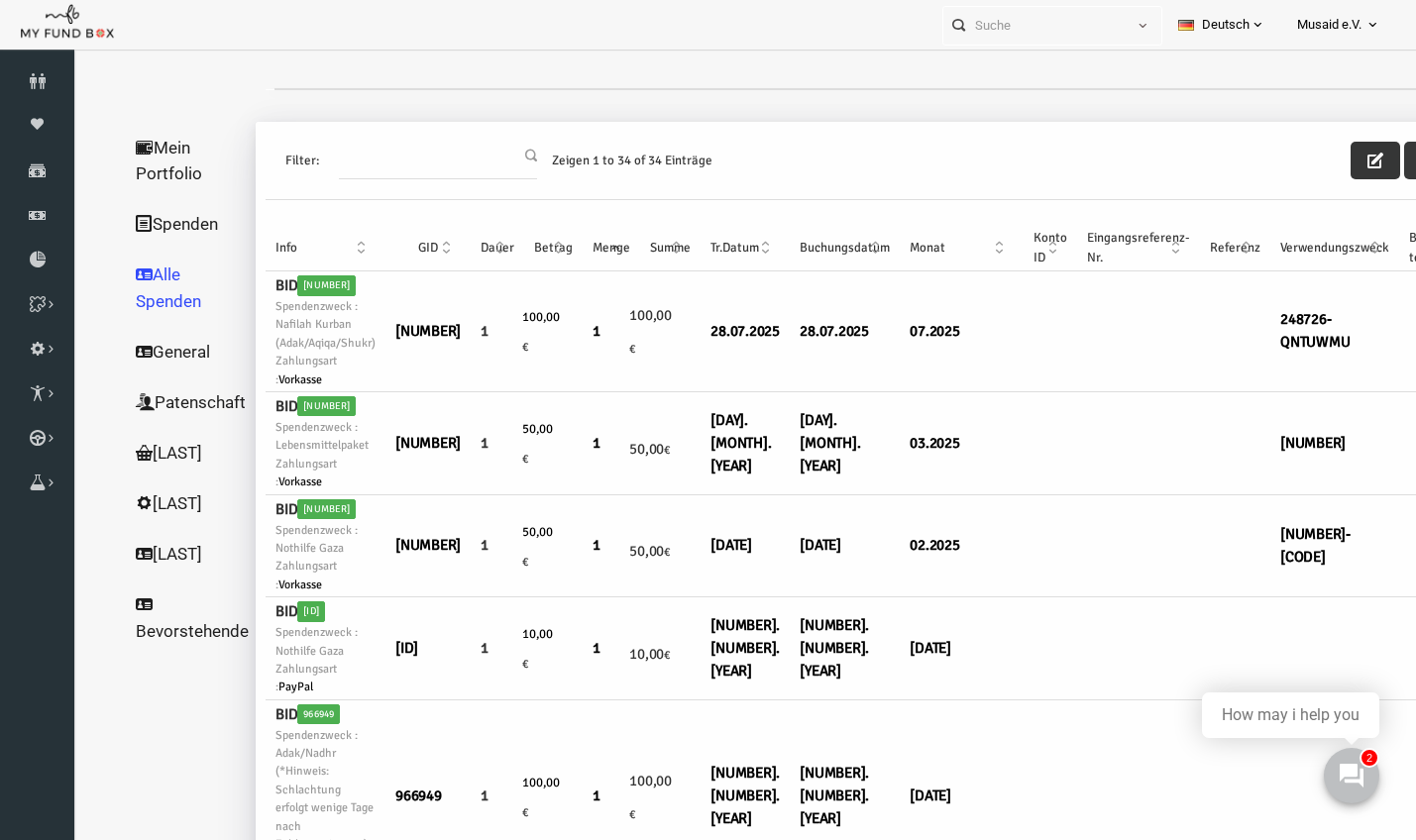 scroll, scrollTop: -2, scrollLeft: 0, axis: vertical 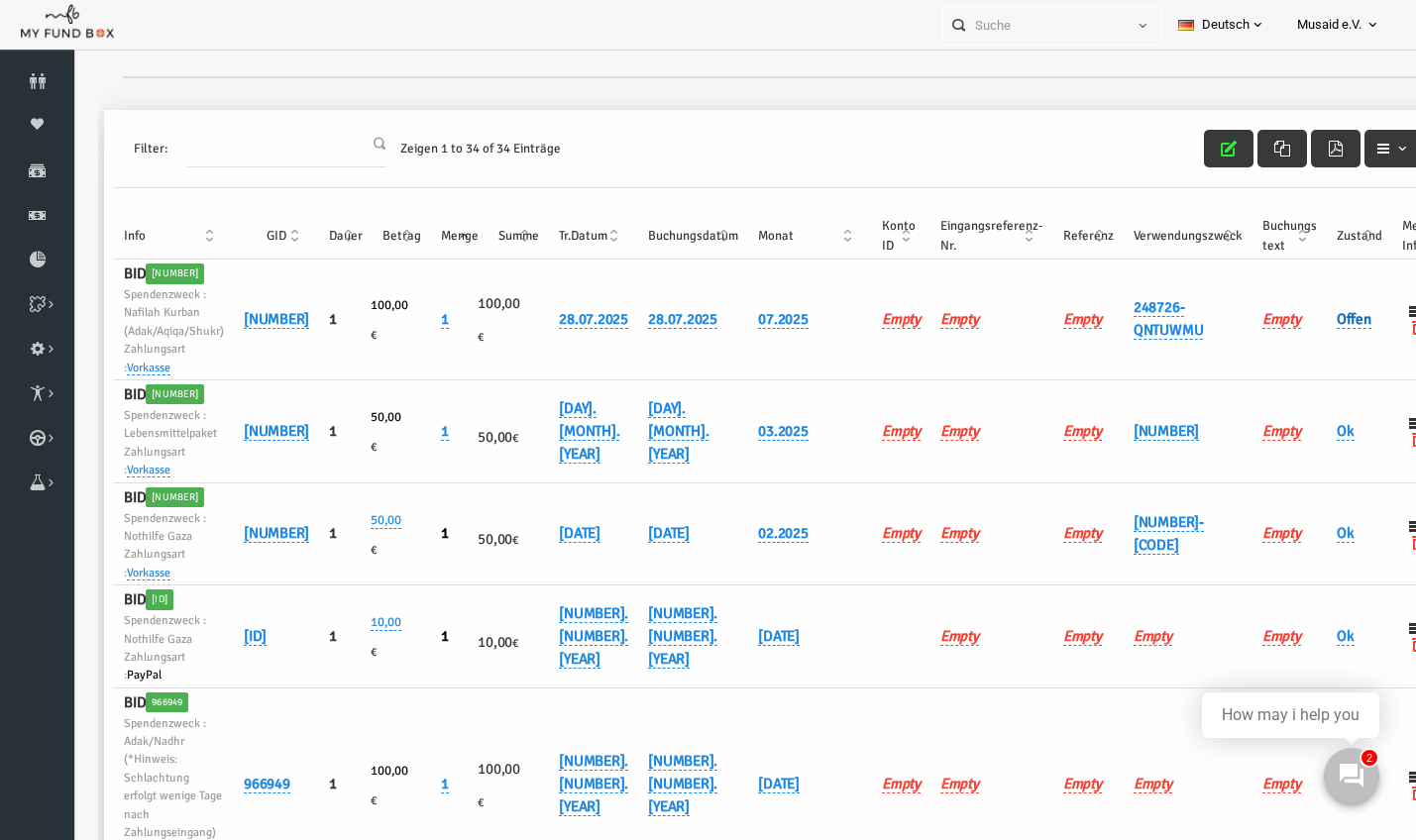 click on "Offen" at bounding box center [1327, 319] 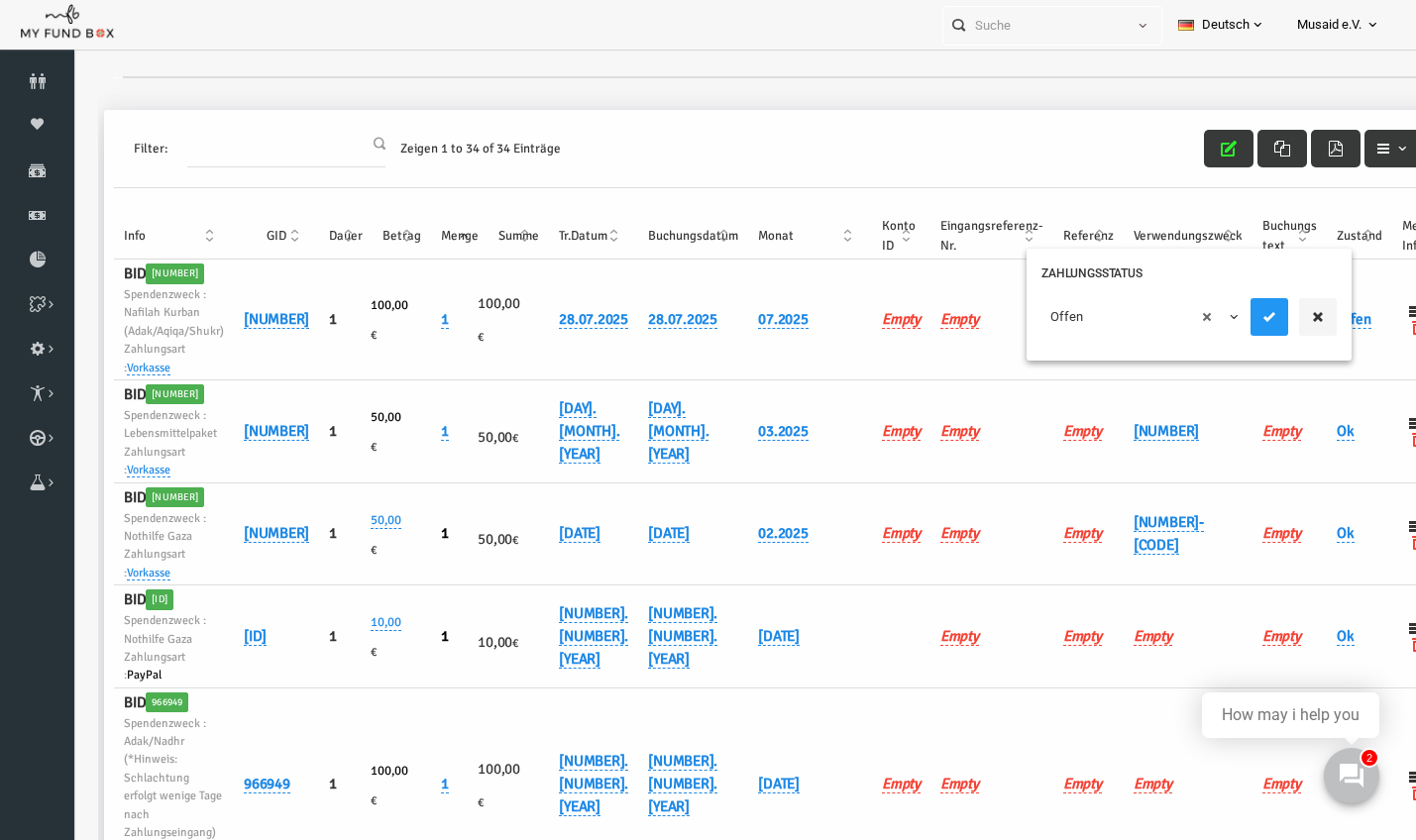 click on "× Offen" at bounding box center (1114, 317) 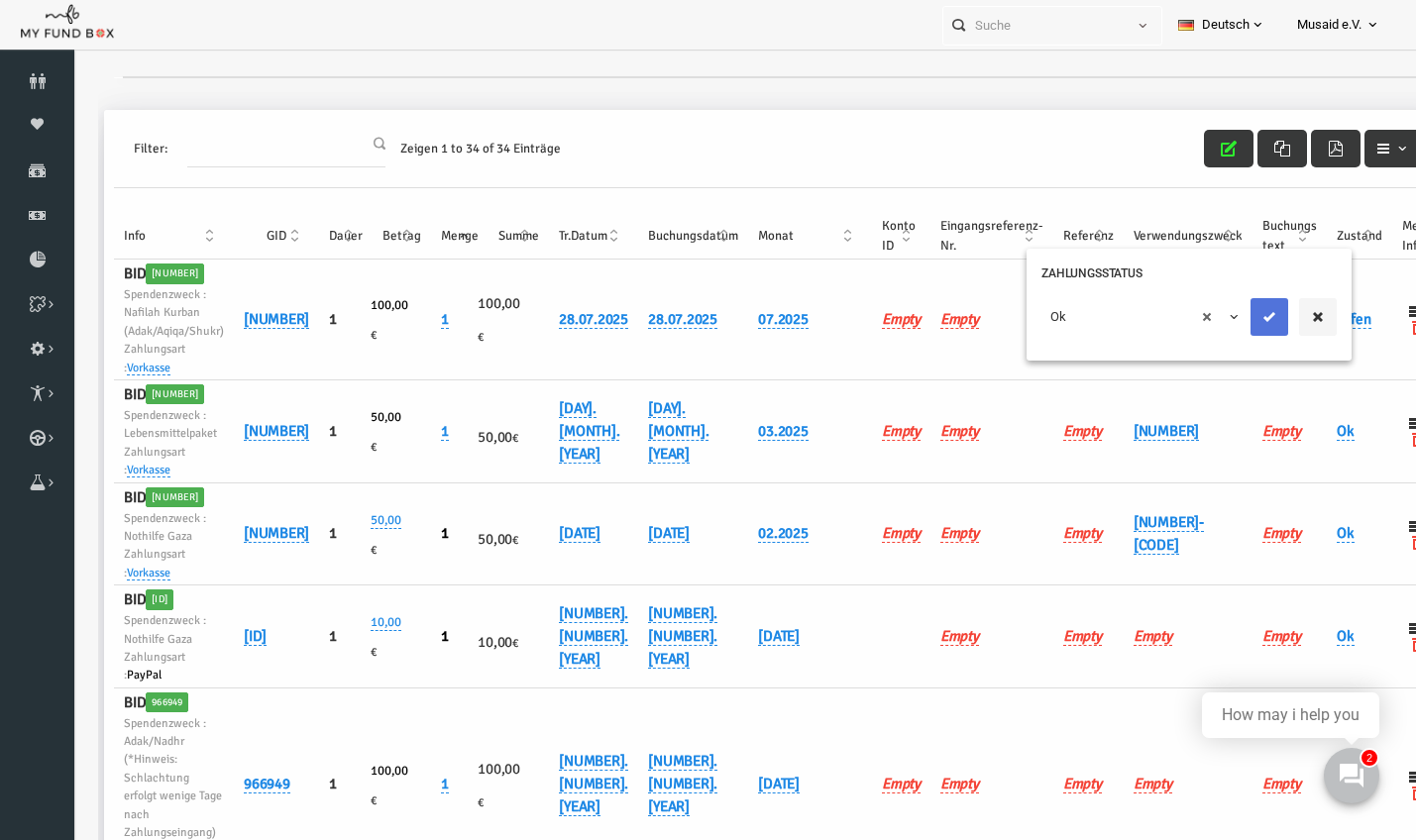 click at bounding box center [1243, 317] 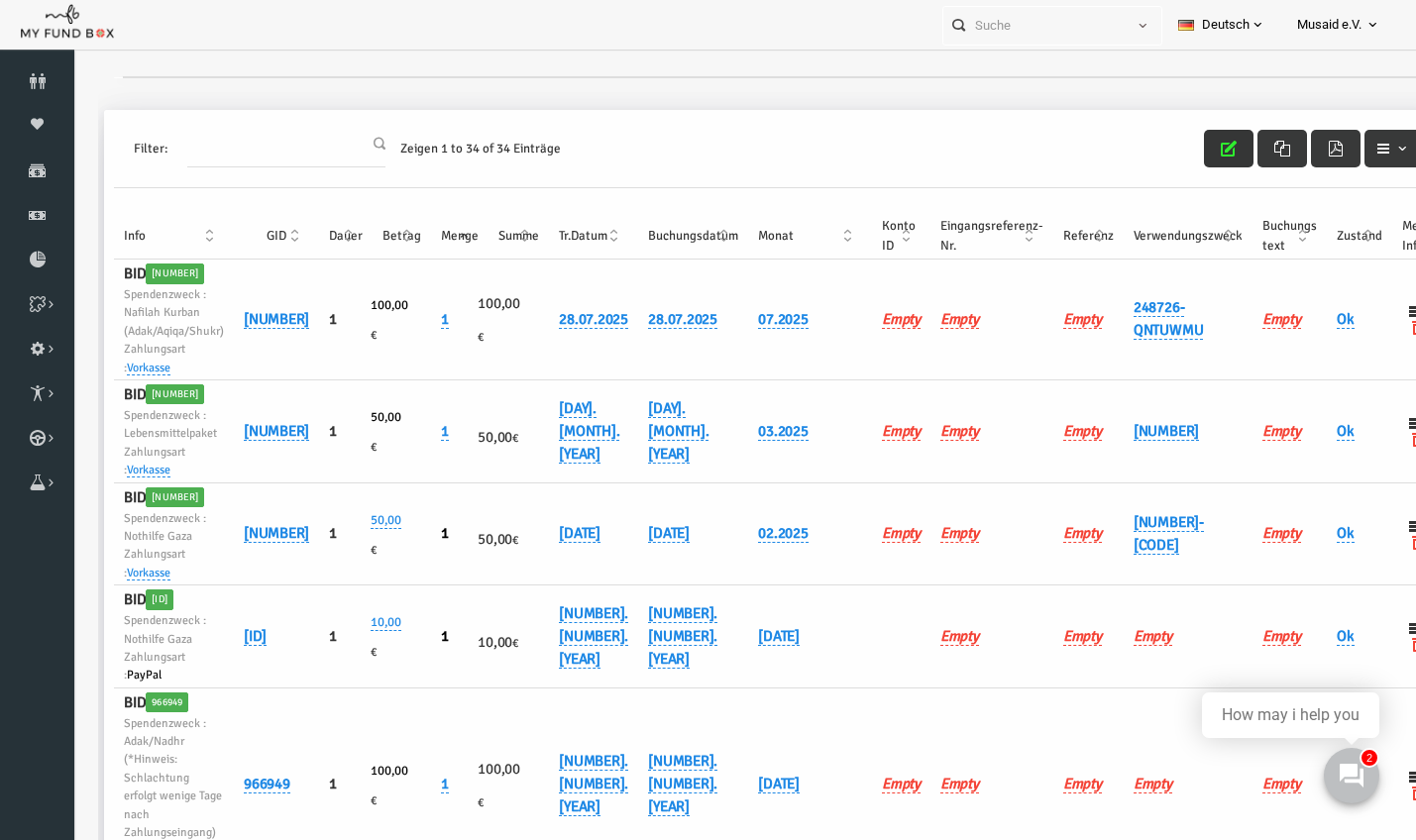 click at bounding box center [1202, 149] 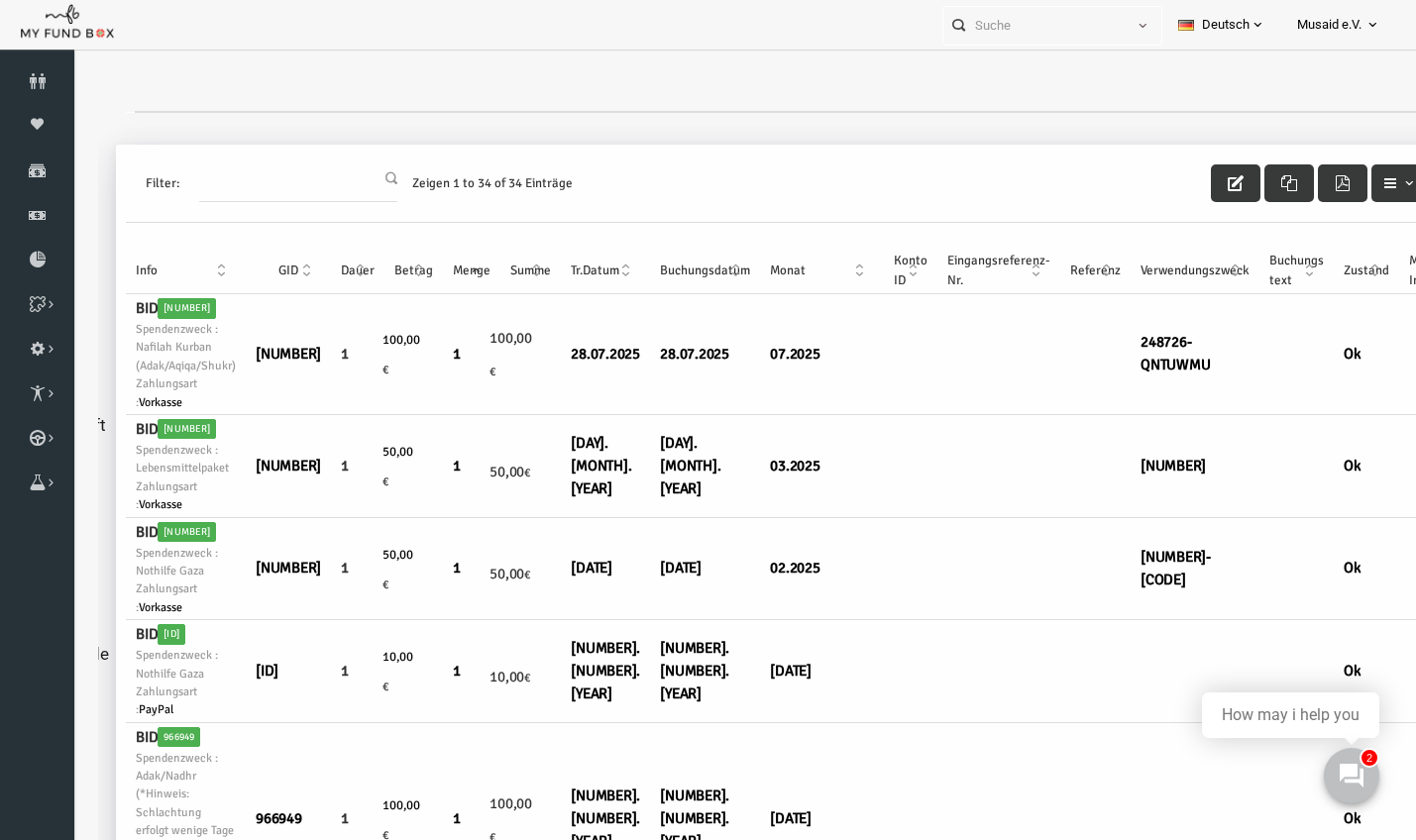scroll, scrollTop: 0, scrollLeft: 140, axis: horizontal 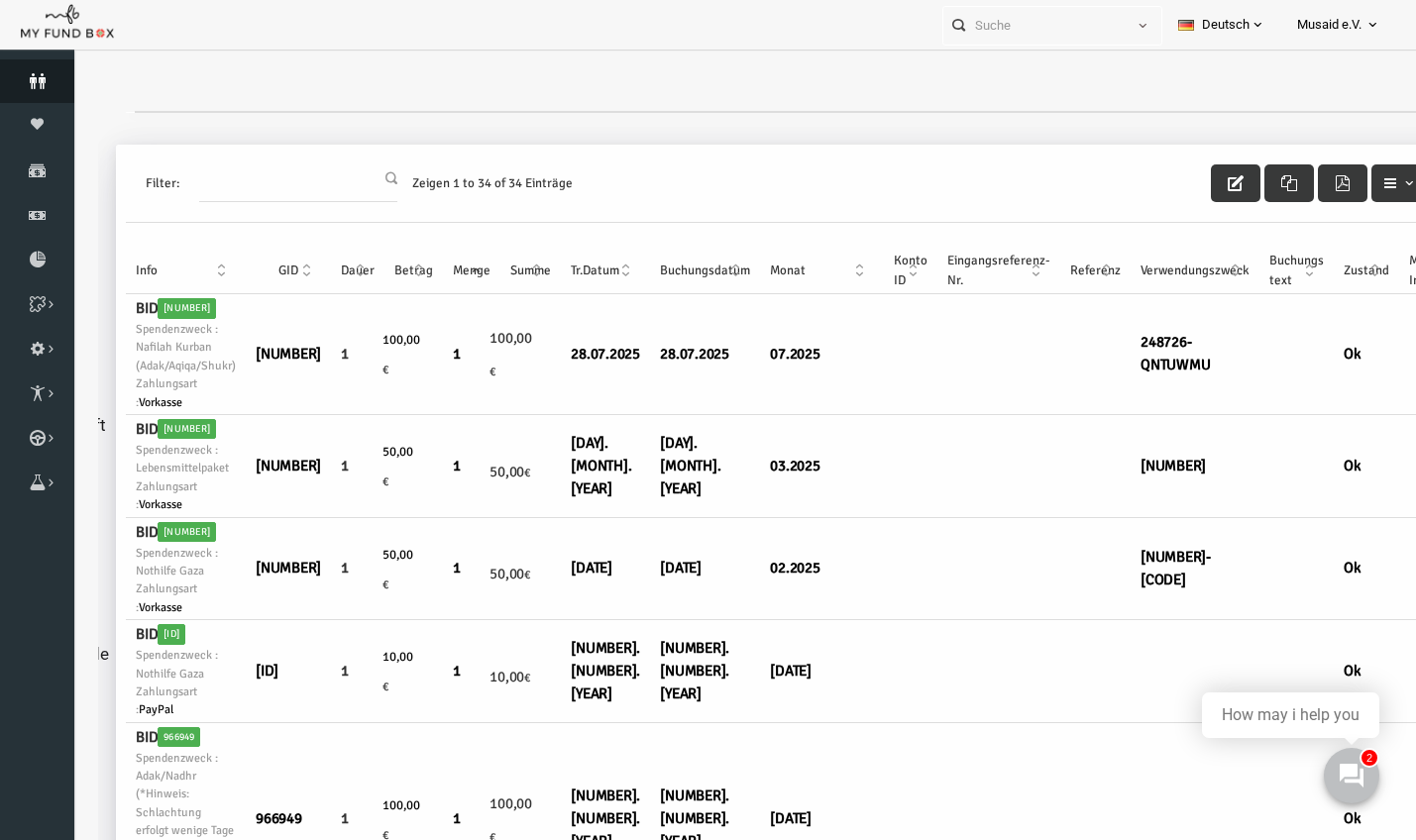 click at bounding box center (37, 81) 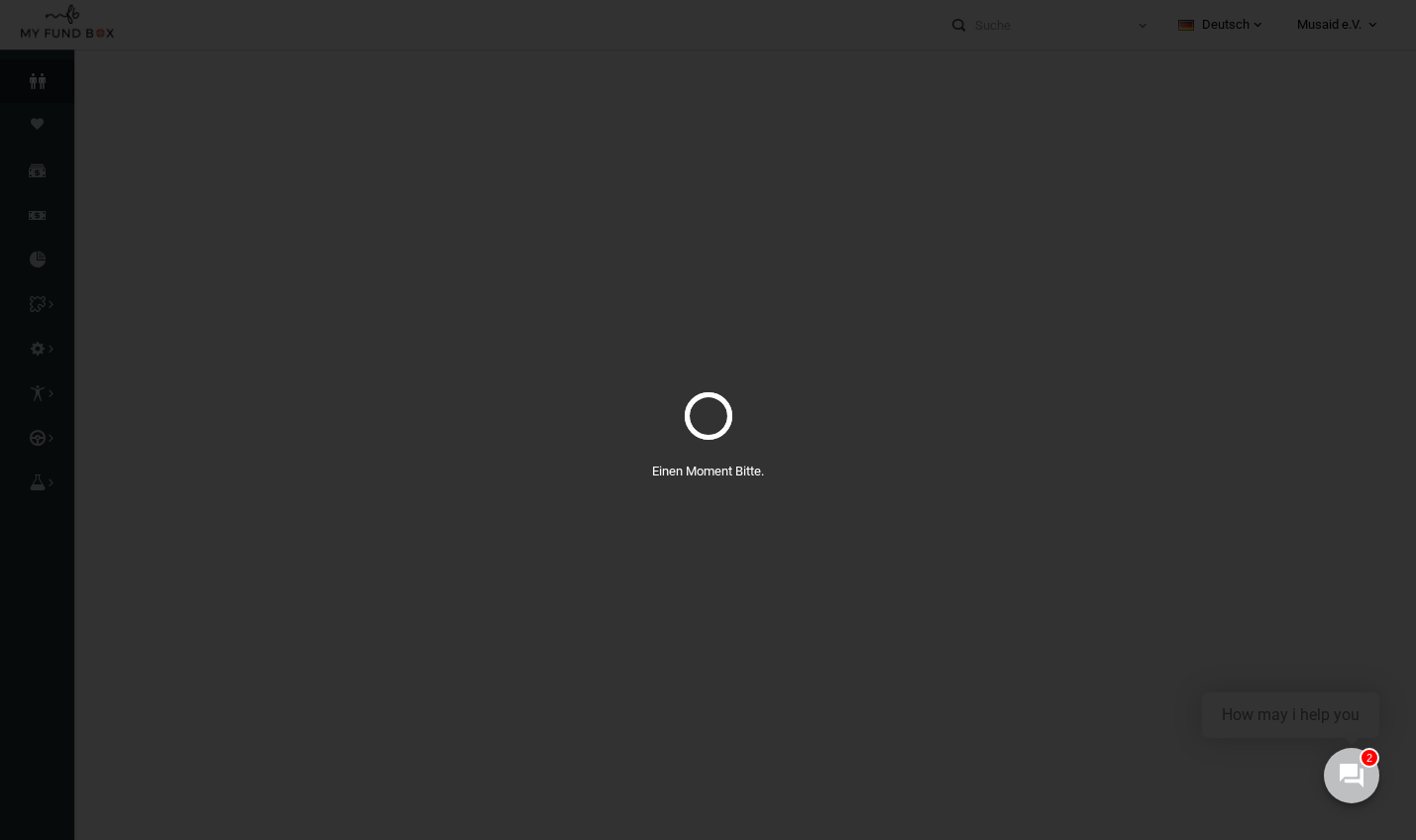 select on "100" 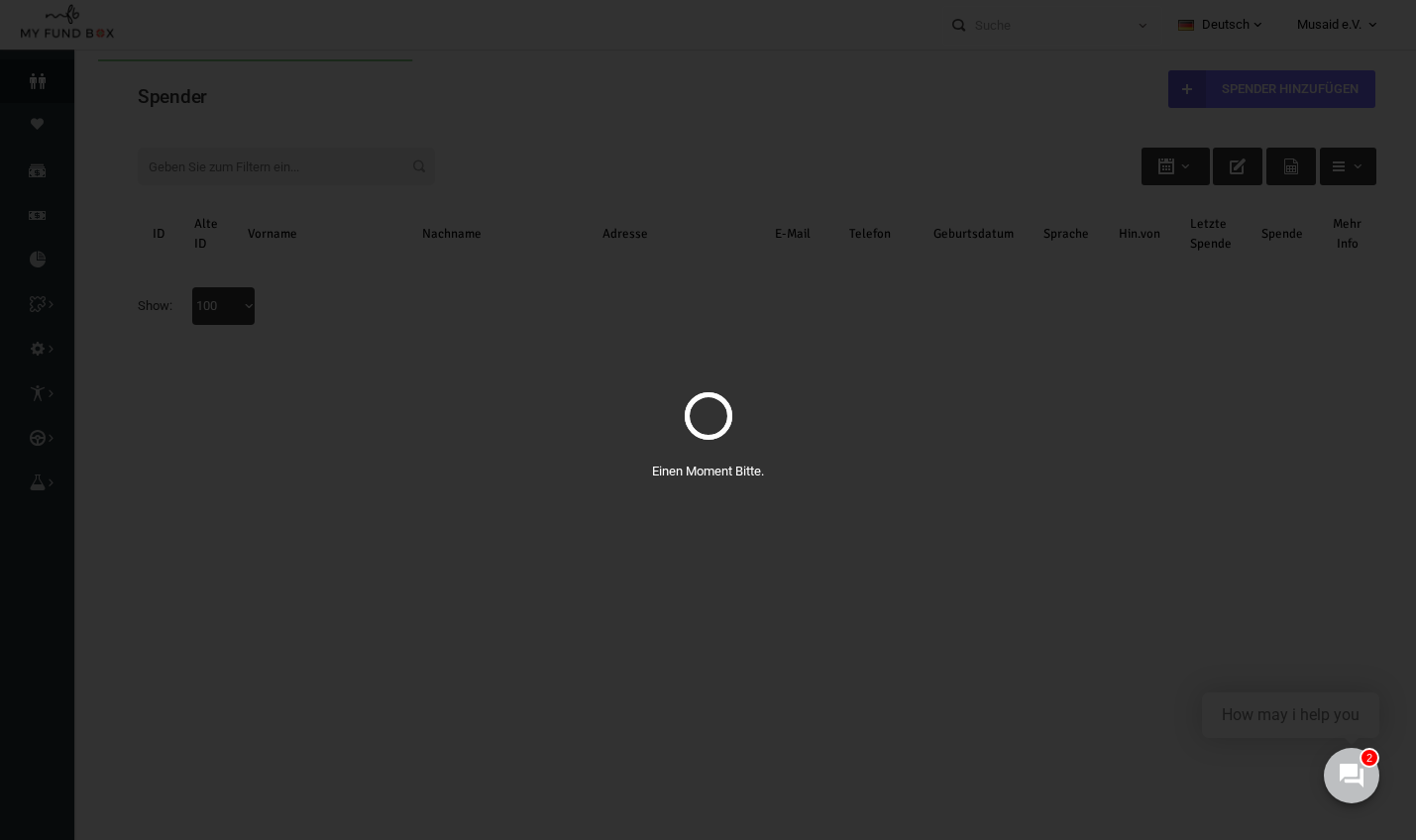 scroll, scrollTop: 0, scrollLeft: 0, axis: both 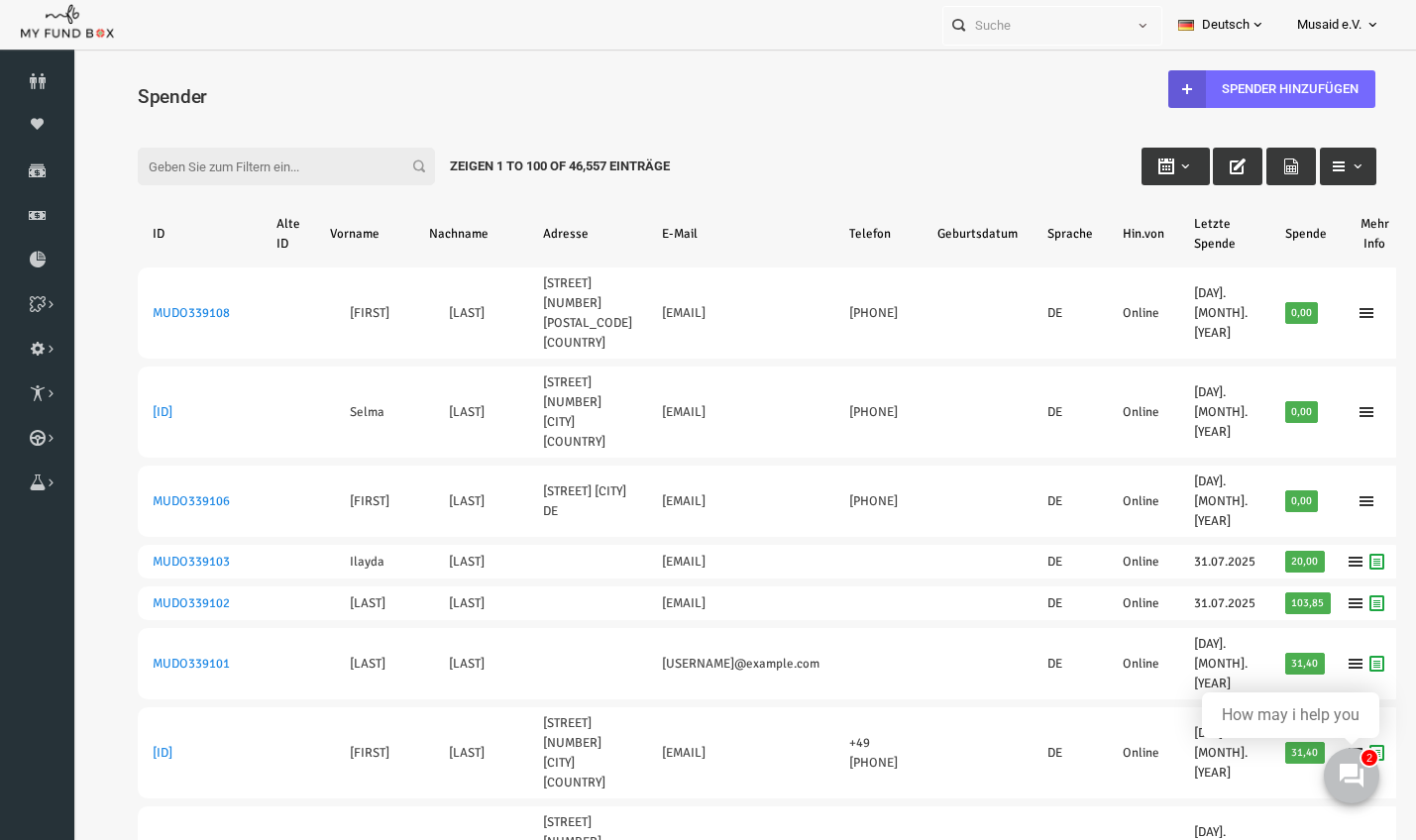 click on "Filter:" at bounding box center [260, 166] 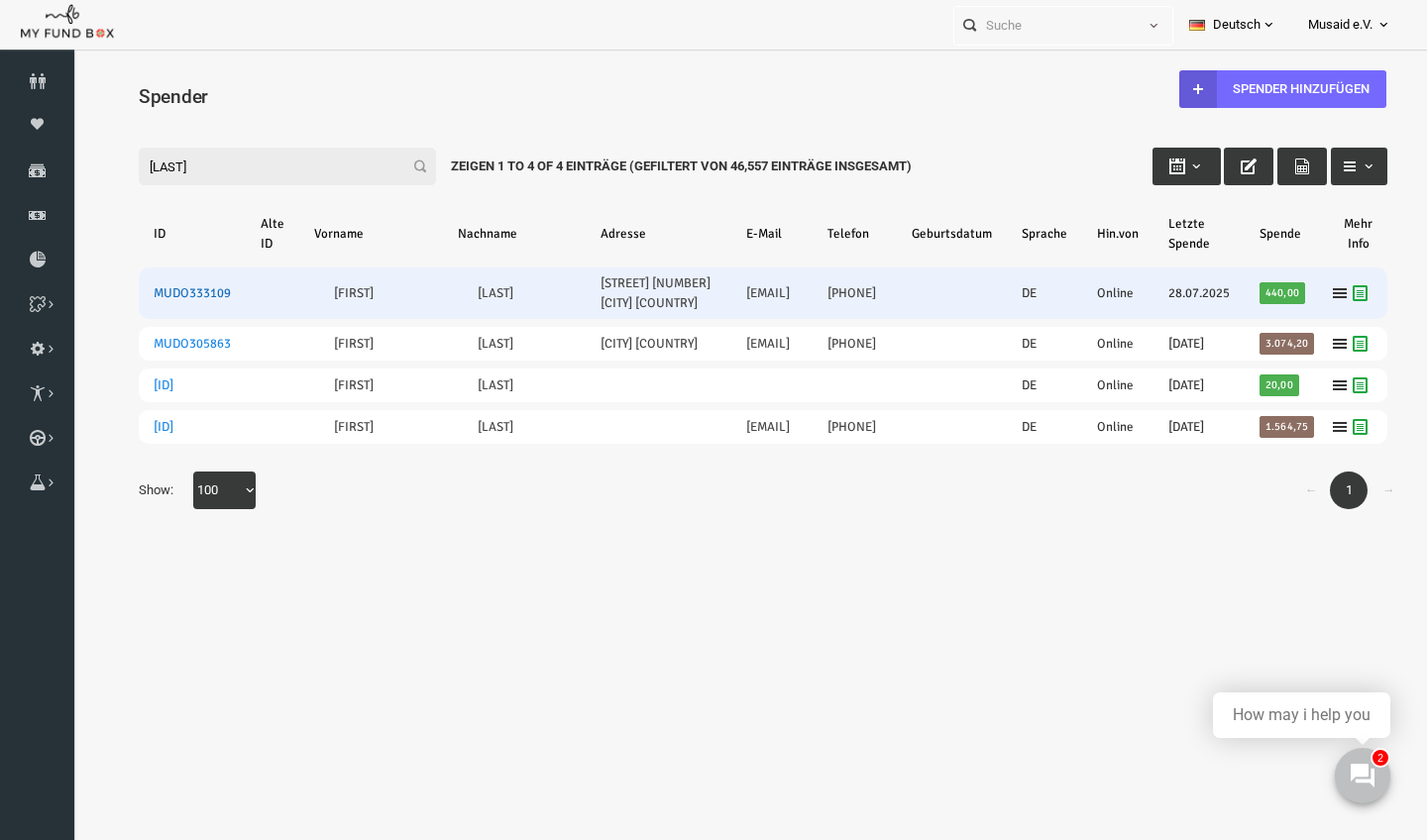 type on "djeriou" 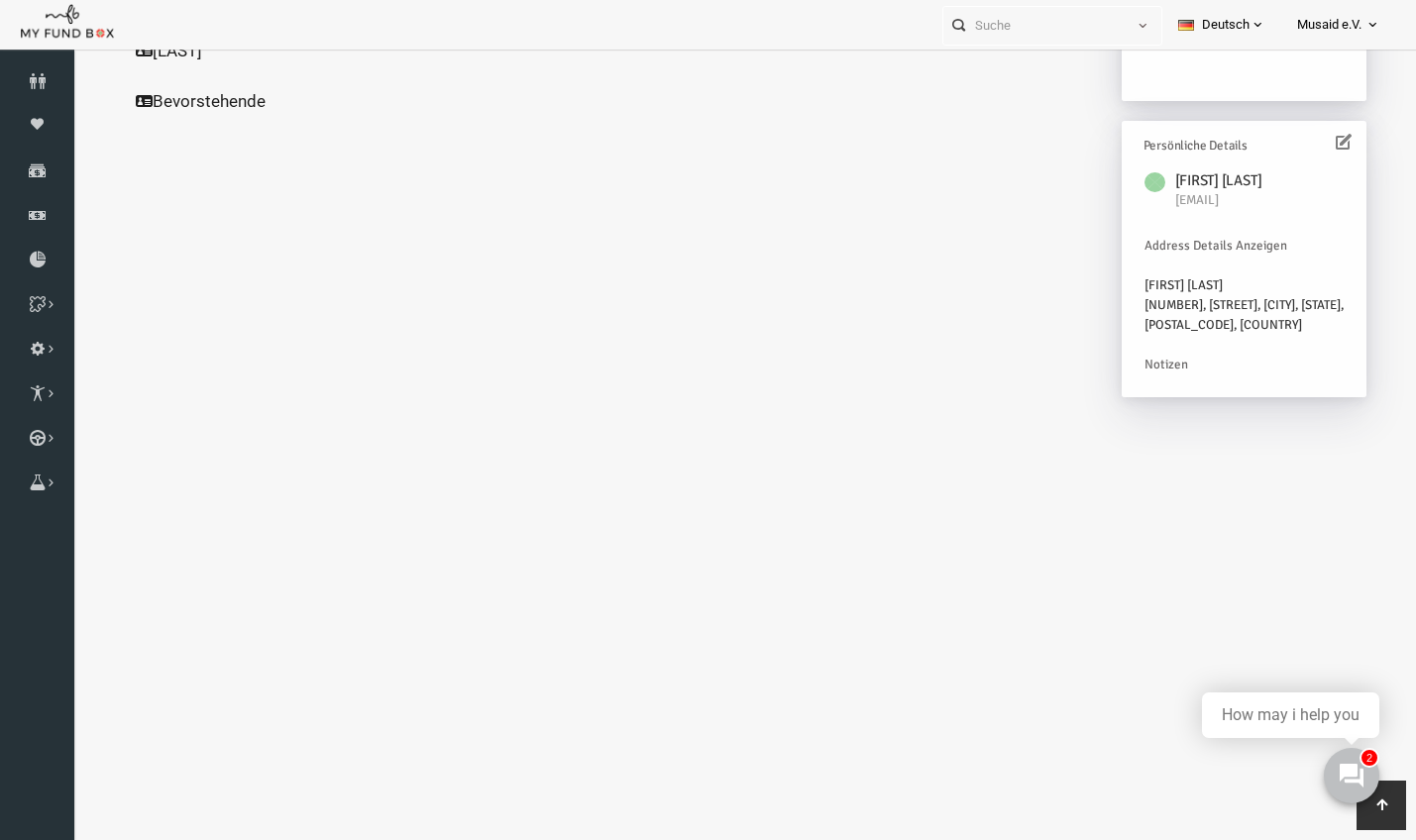scroll, scrollTop: 549, scrollLeft: 0, axis: vertical 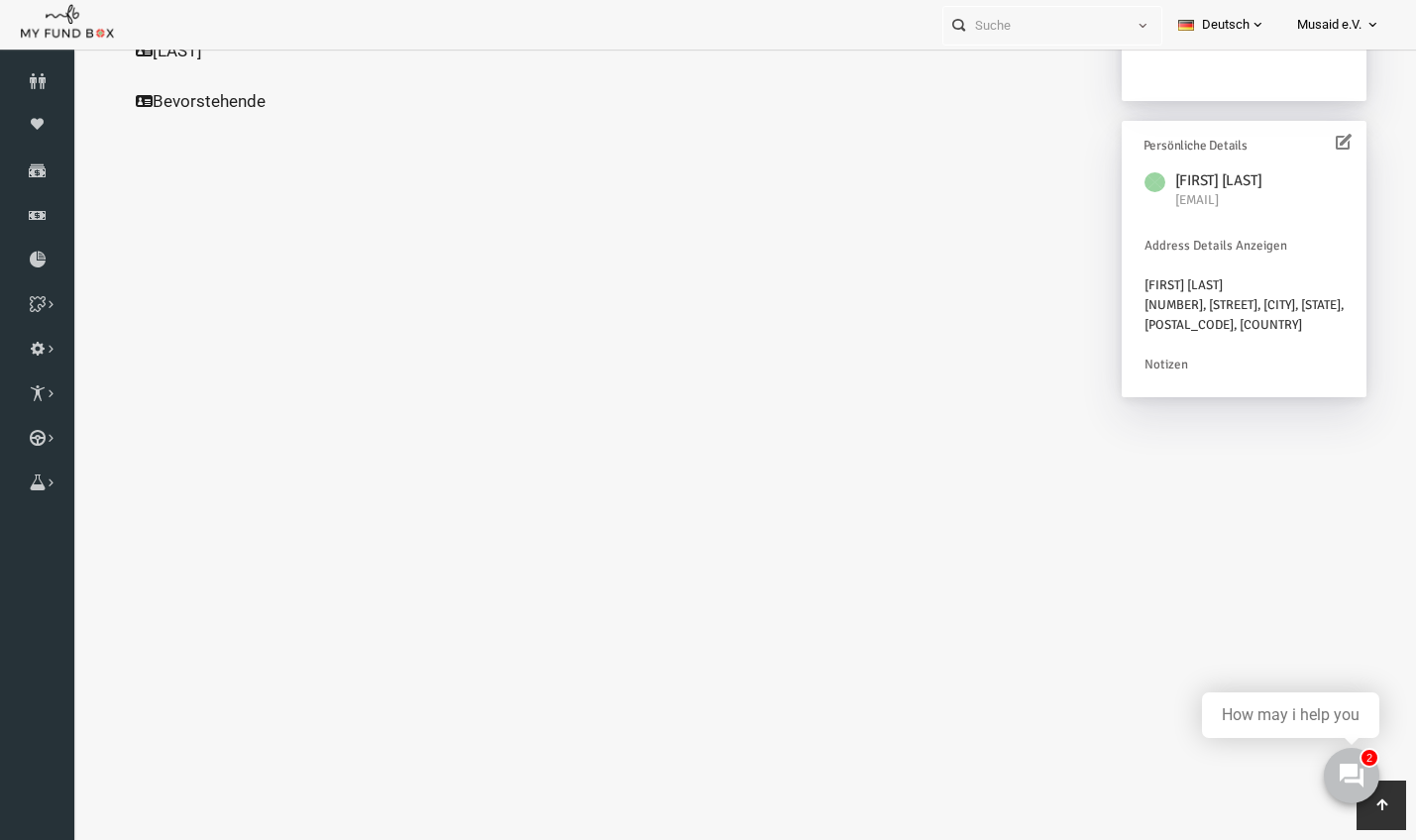 click on "Alle Spenden" at bounding box center [190, -203] 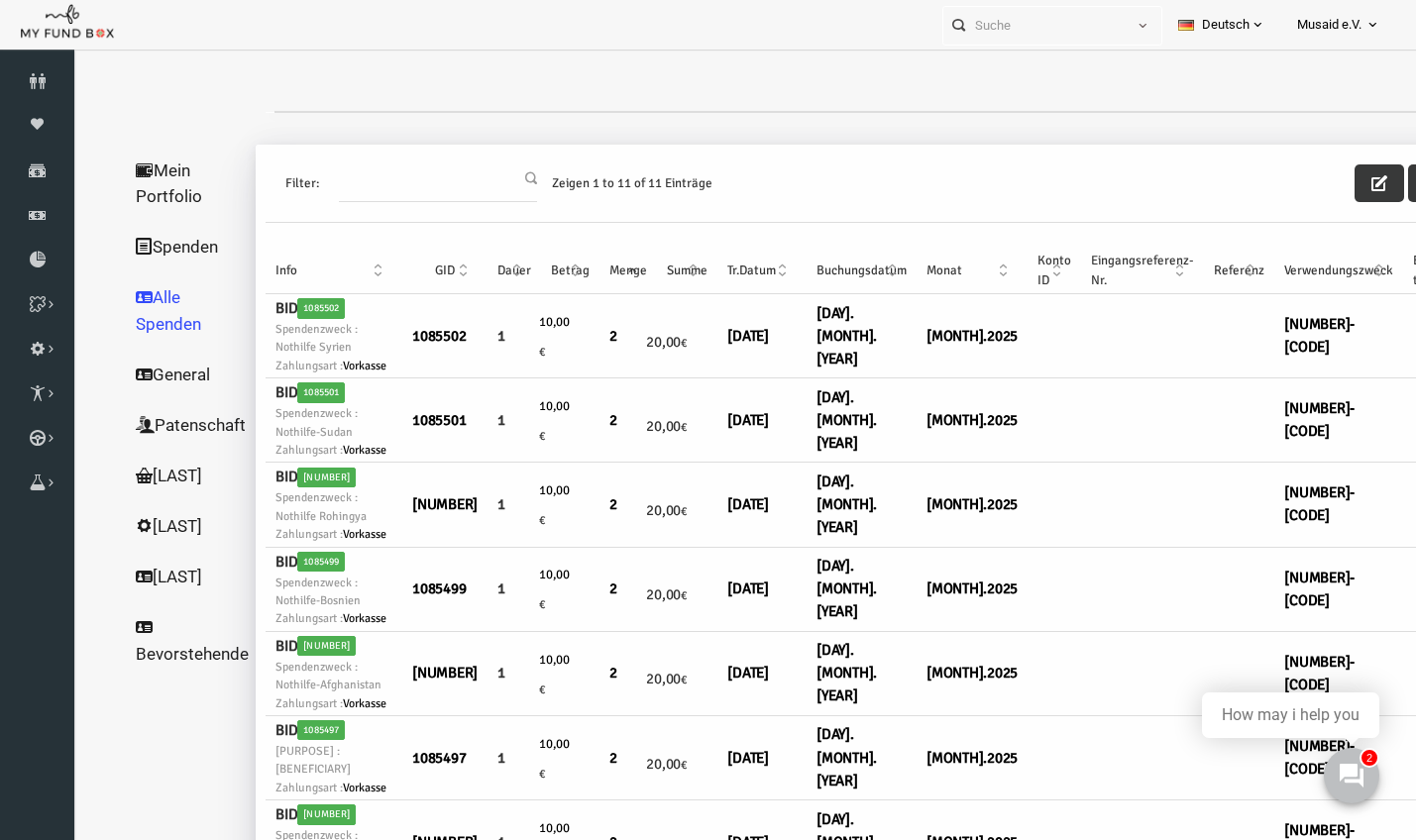 scroll, scrollTop: 0, scrollLeft: 0, axis: both 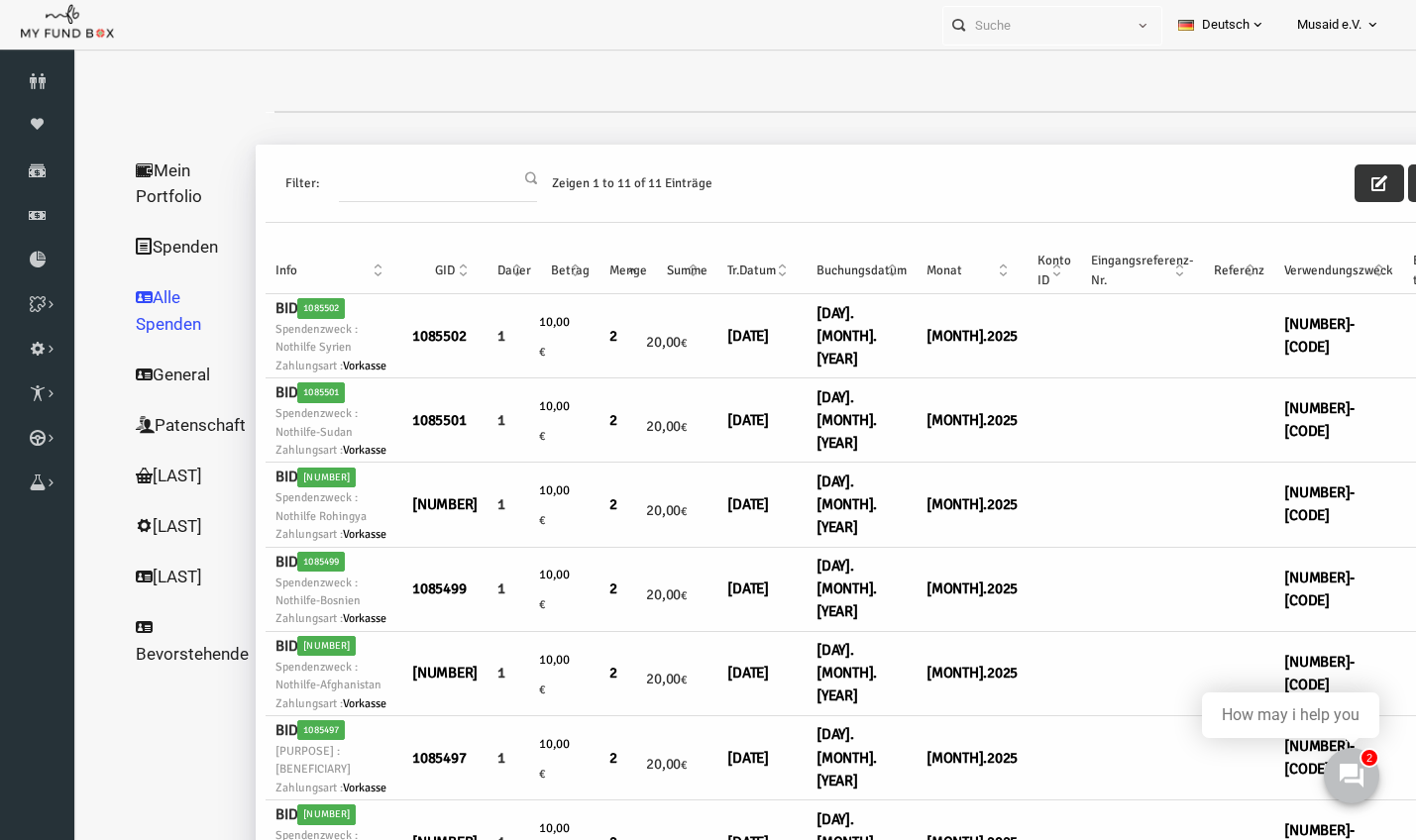 click at bounding box center [1353, 183] 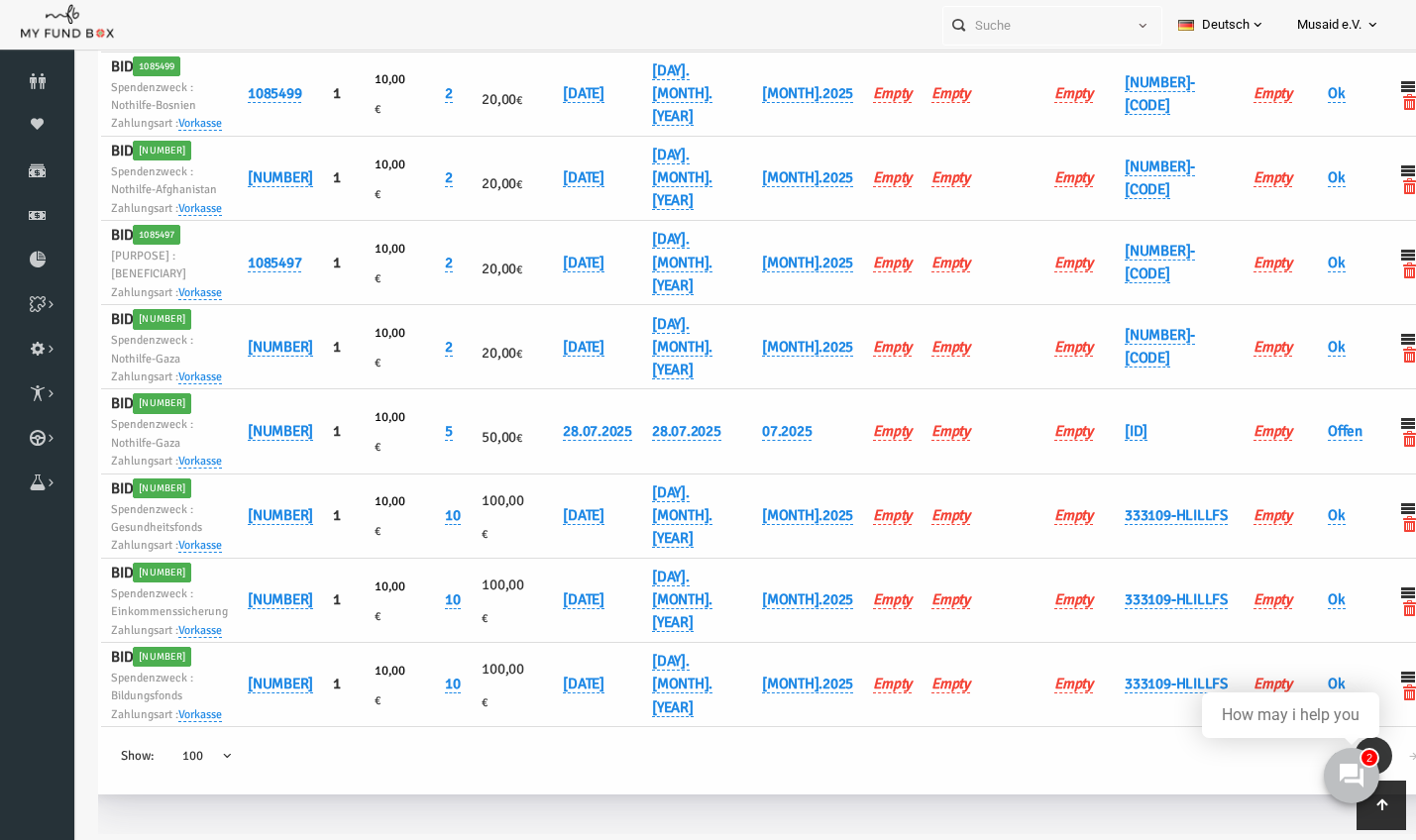 scroll, scrollTop: 555, scrollLeft: 0, axis: vertical 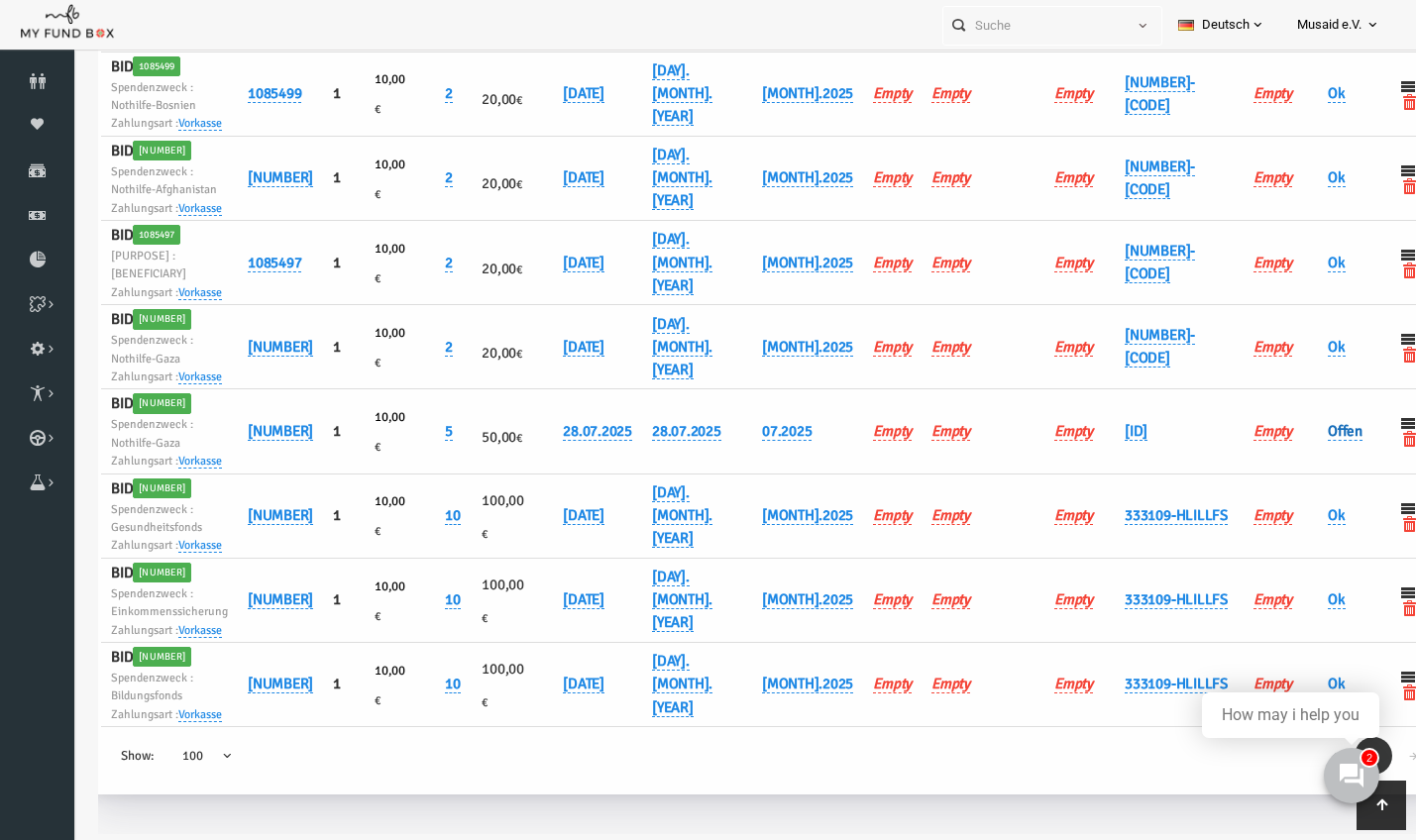 click on "Offen" at bounding box center (1318, 431) 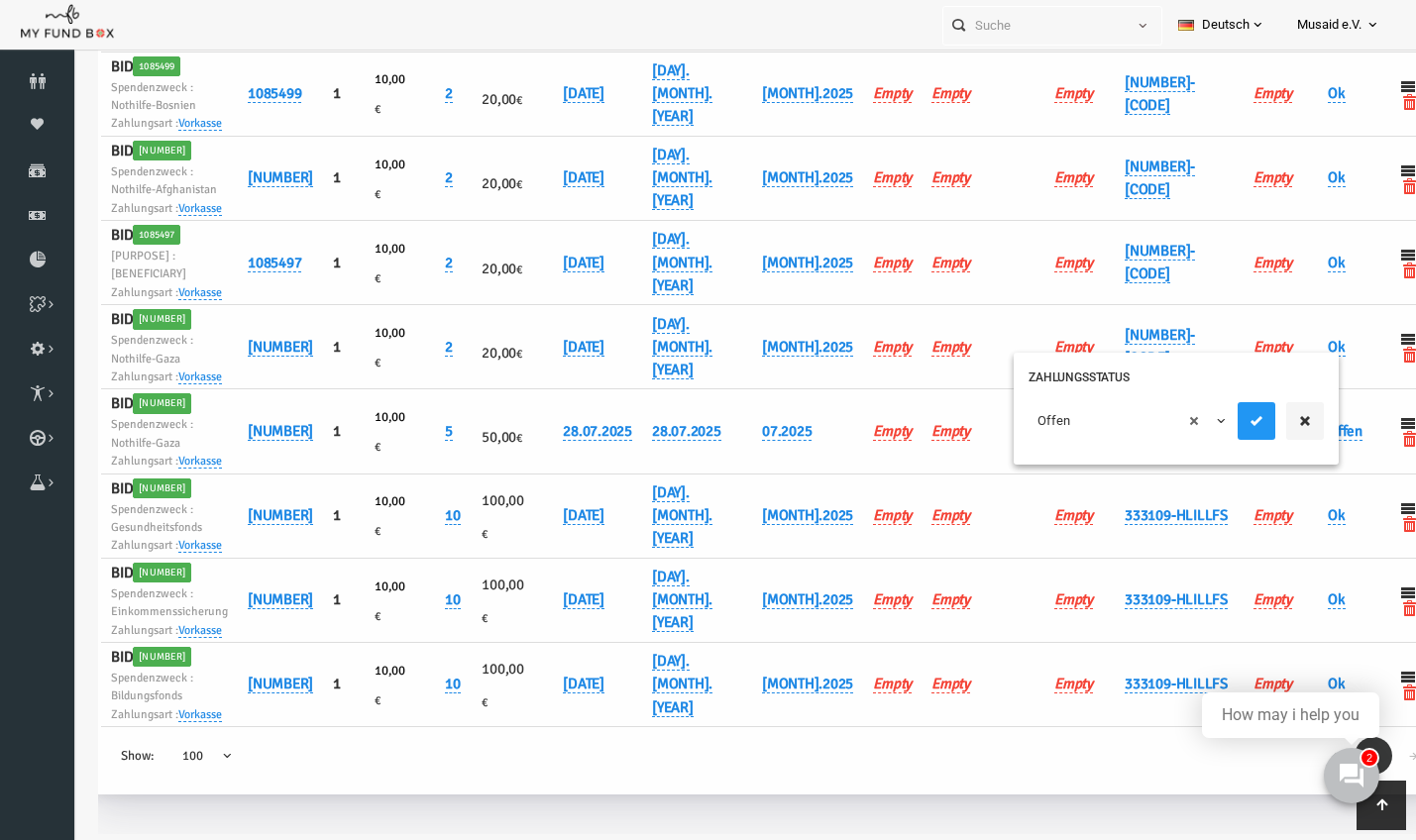 click on "× Offen" at bounding box center (1101, 421) 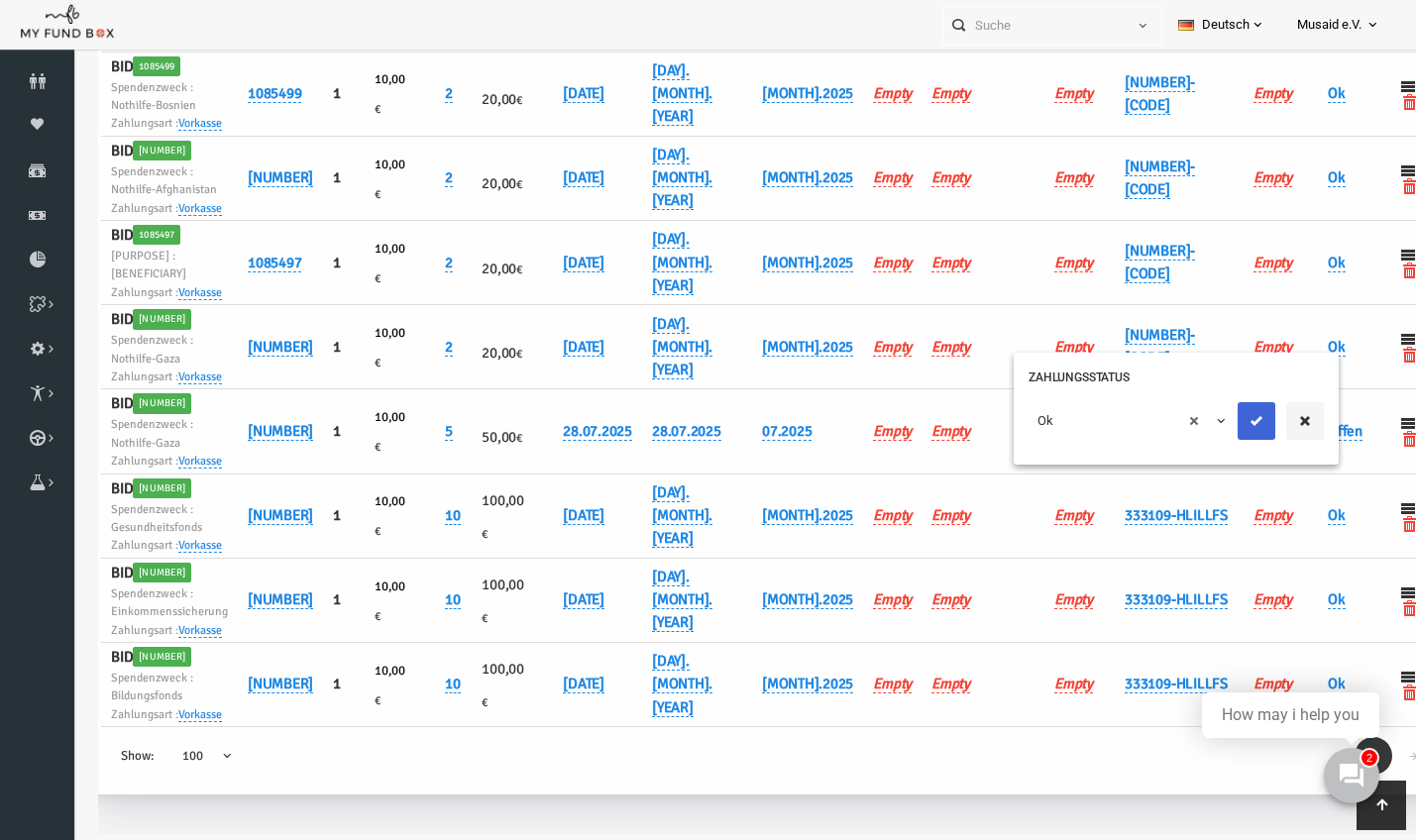 click at bounding box center [1230, 421] 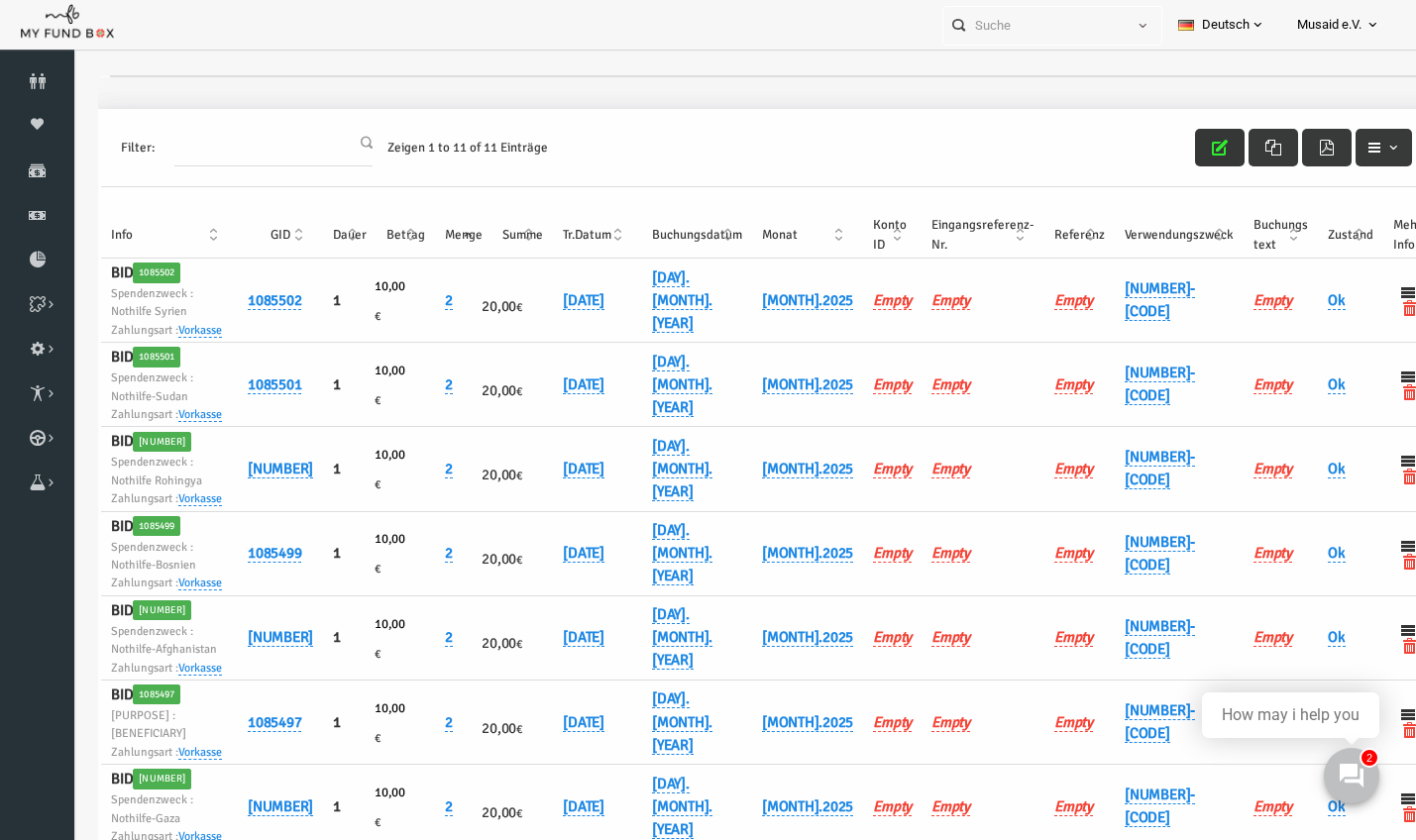 scroll, scrollTop: 0, scrollLeft: 0, axis: both 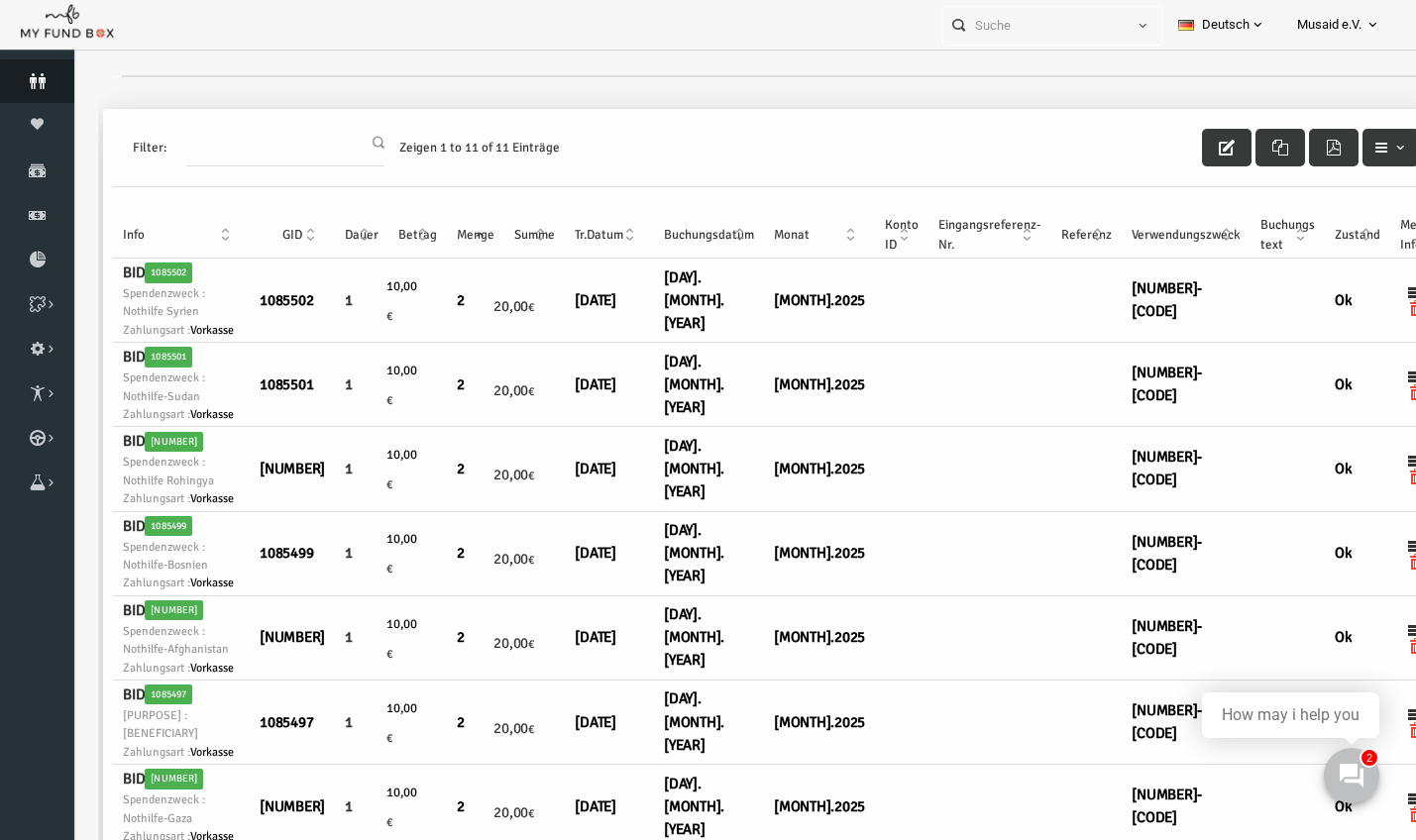 click on "Spender" at bounding box center [37, 81] 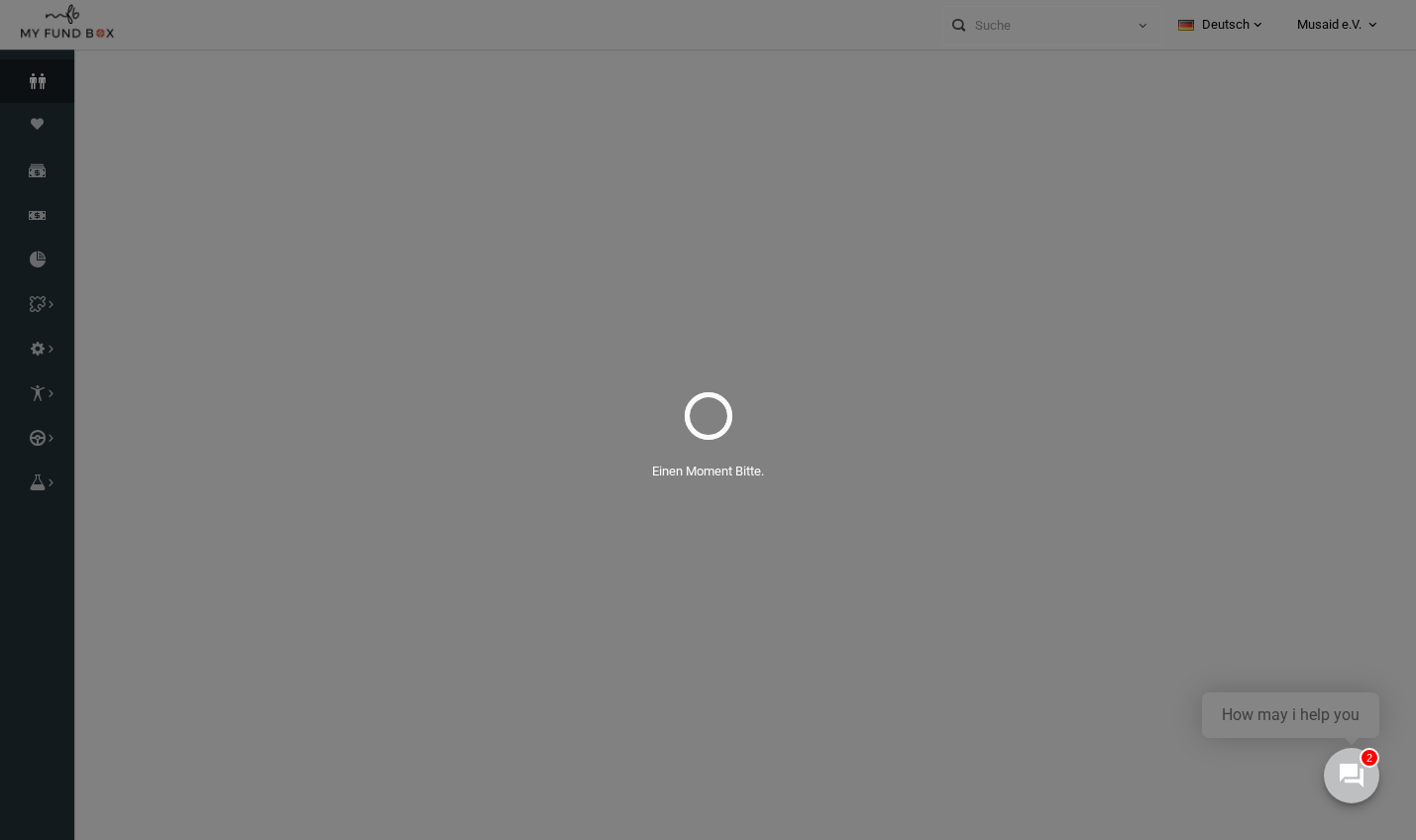 select on "100" 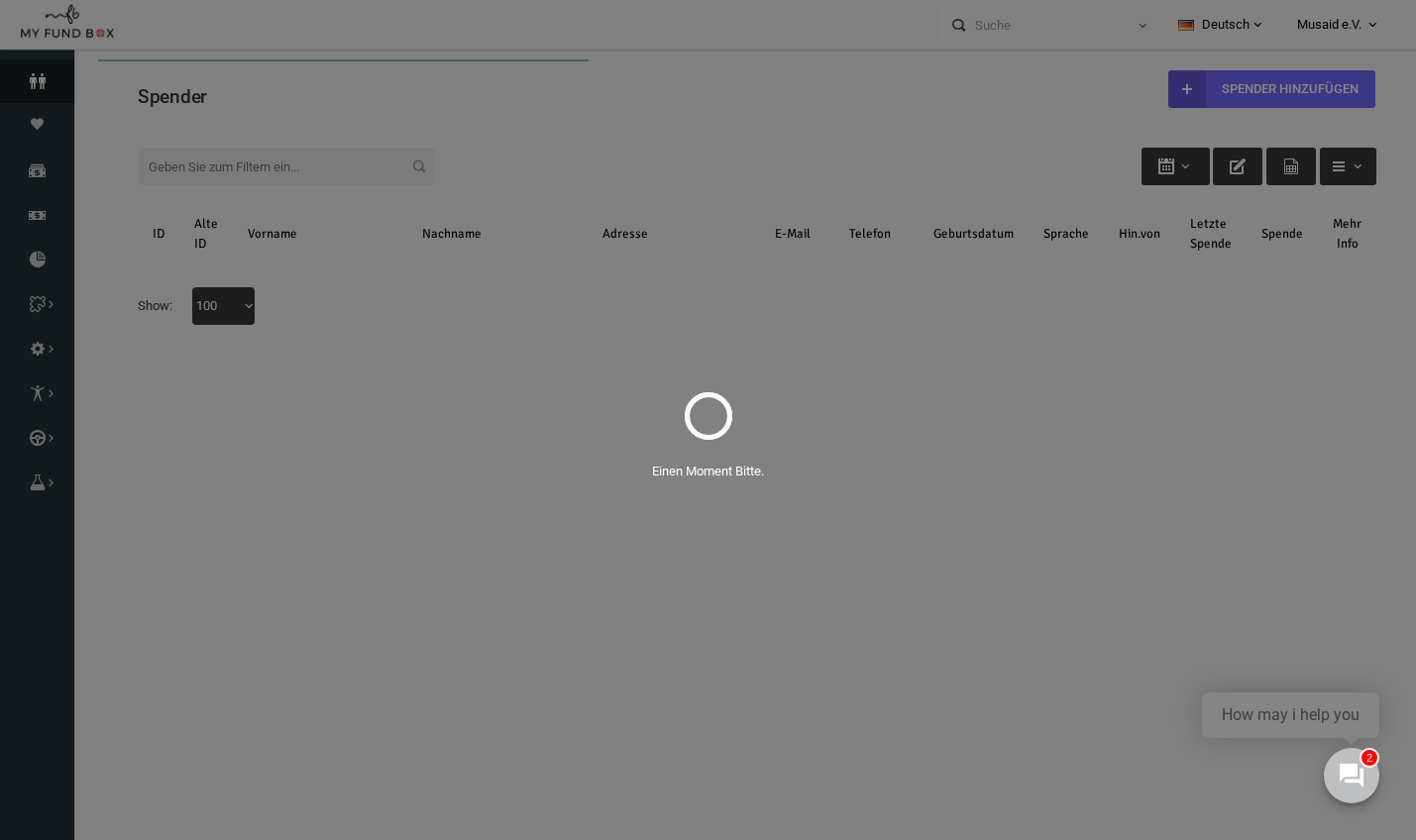 scroll, scrollTop: 0, scrollLeft: 0, axis: both 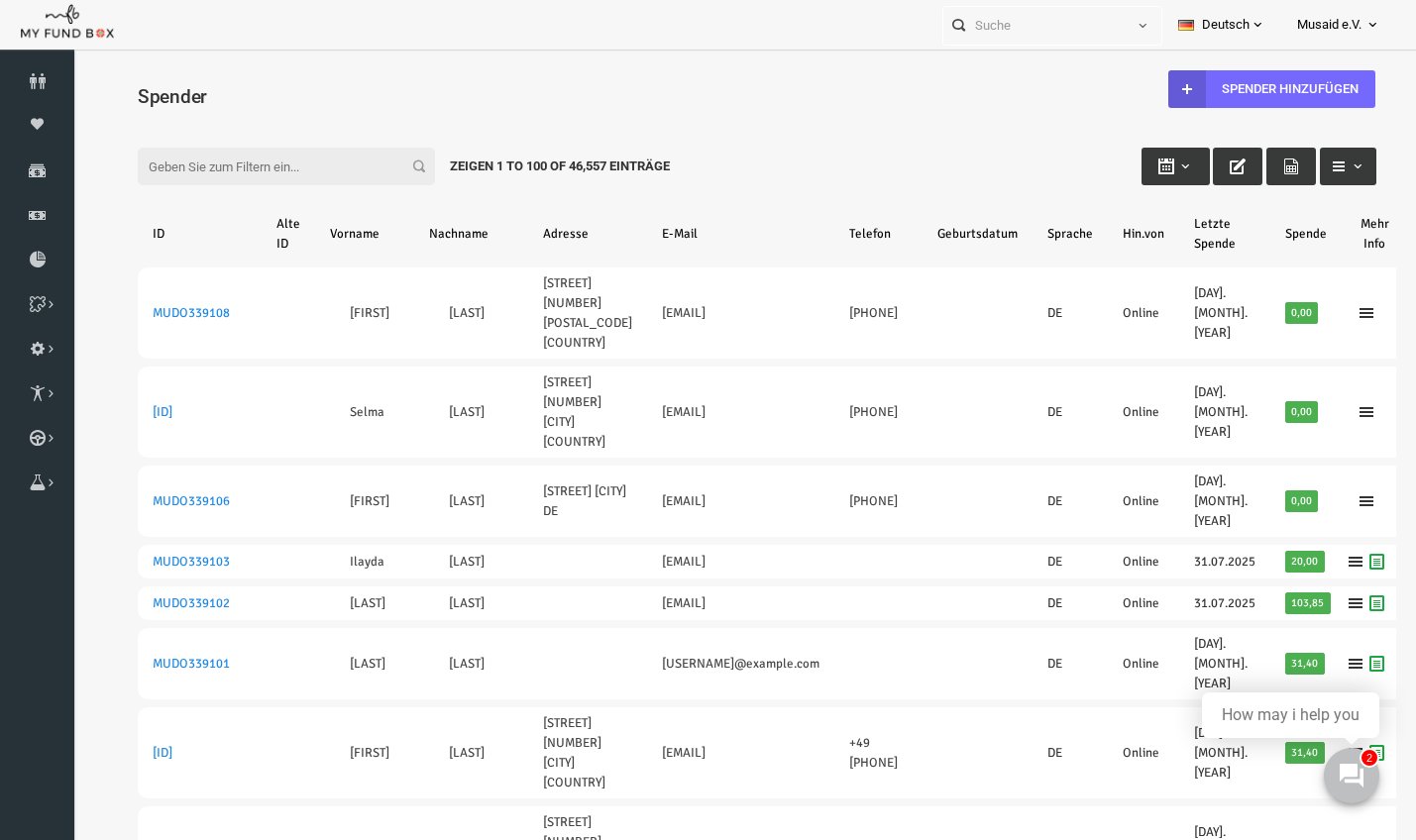 click on "Filter:" at bounding box center [260, 166] 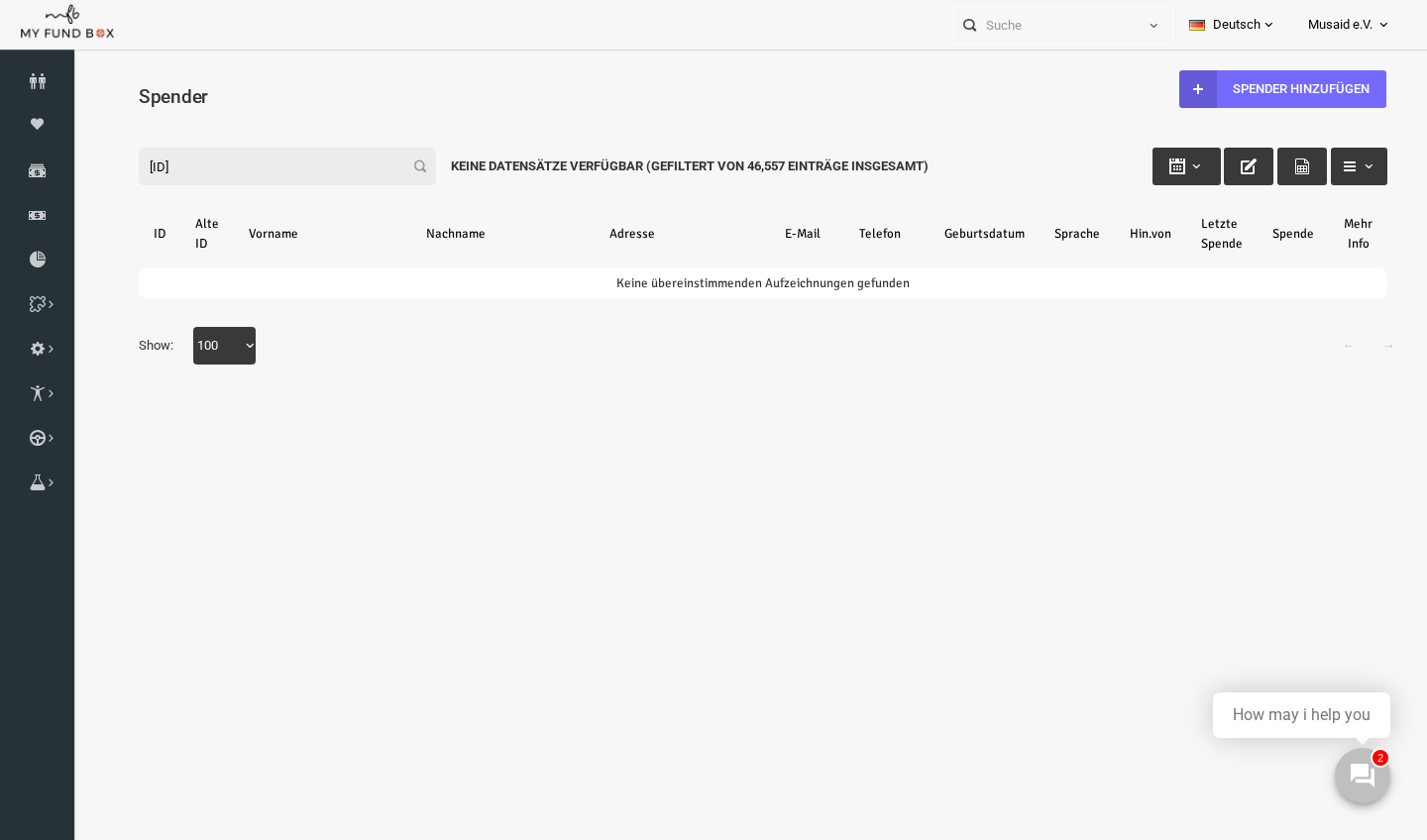 click on "2 92628" at bounding box center (260, 166) 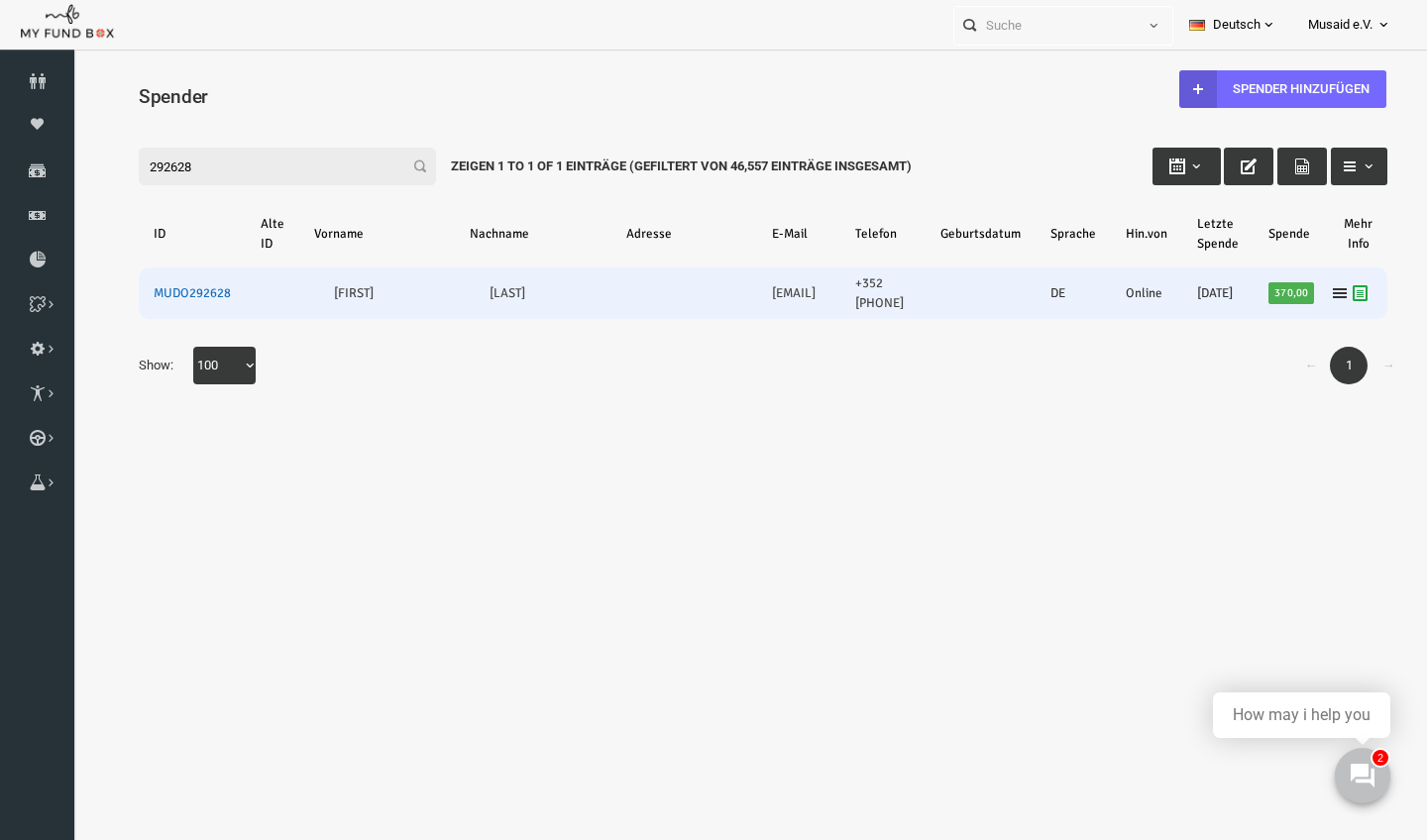 type on "292628" 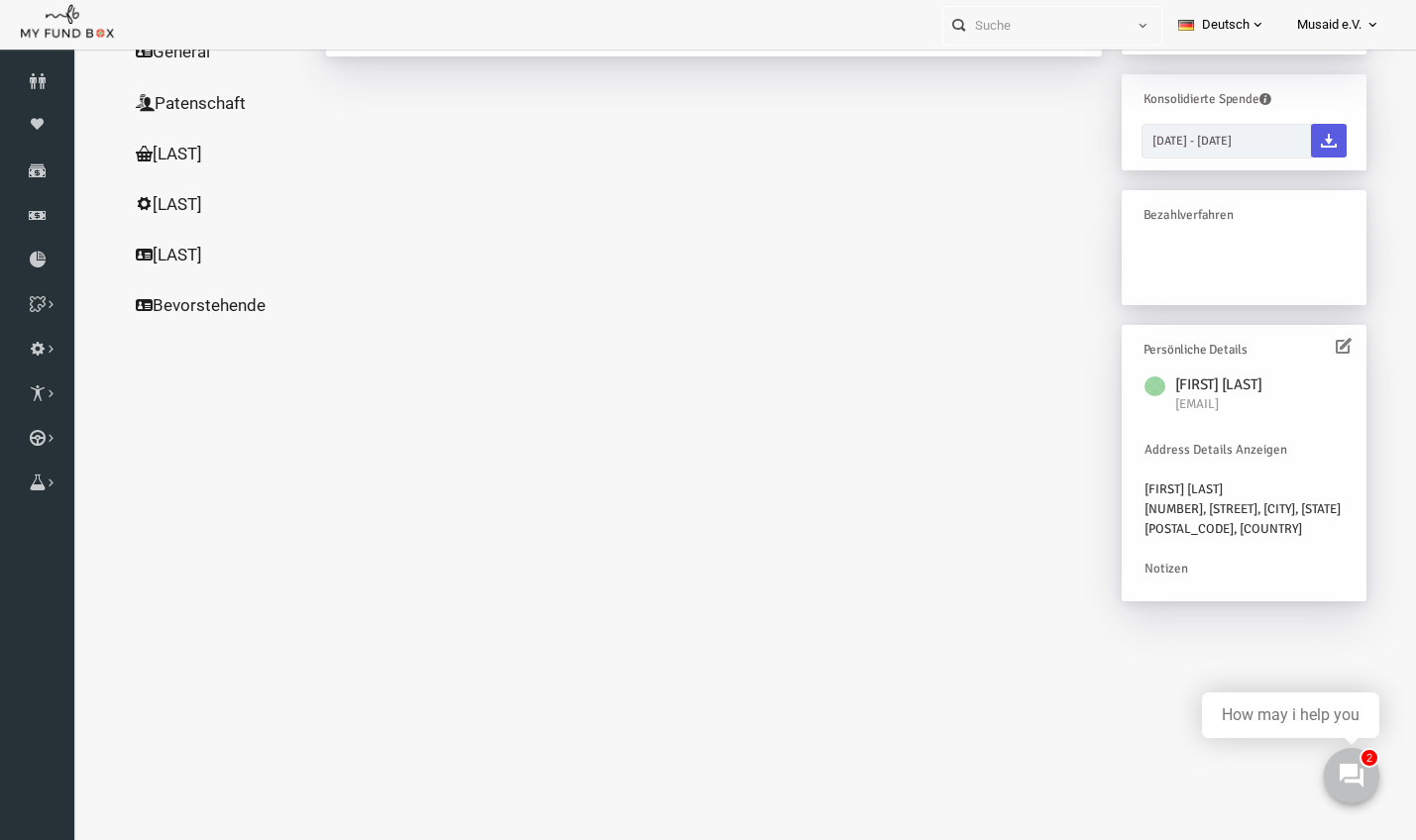 scroll, scrollTop: 262, scrollLeft: 0, axis: vertical 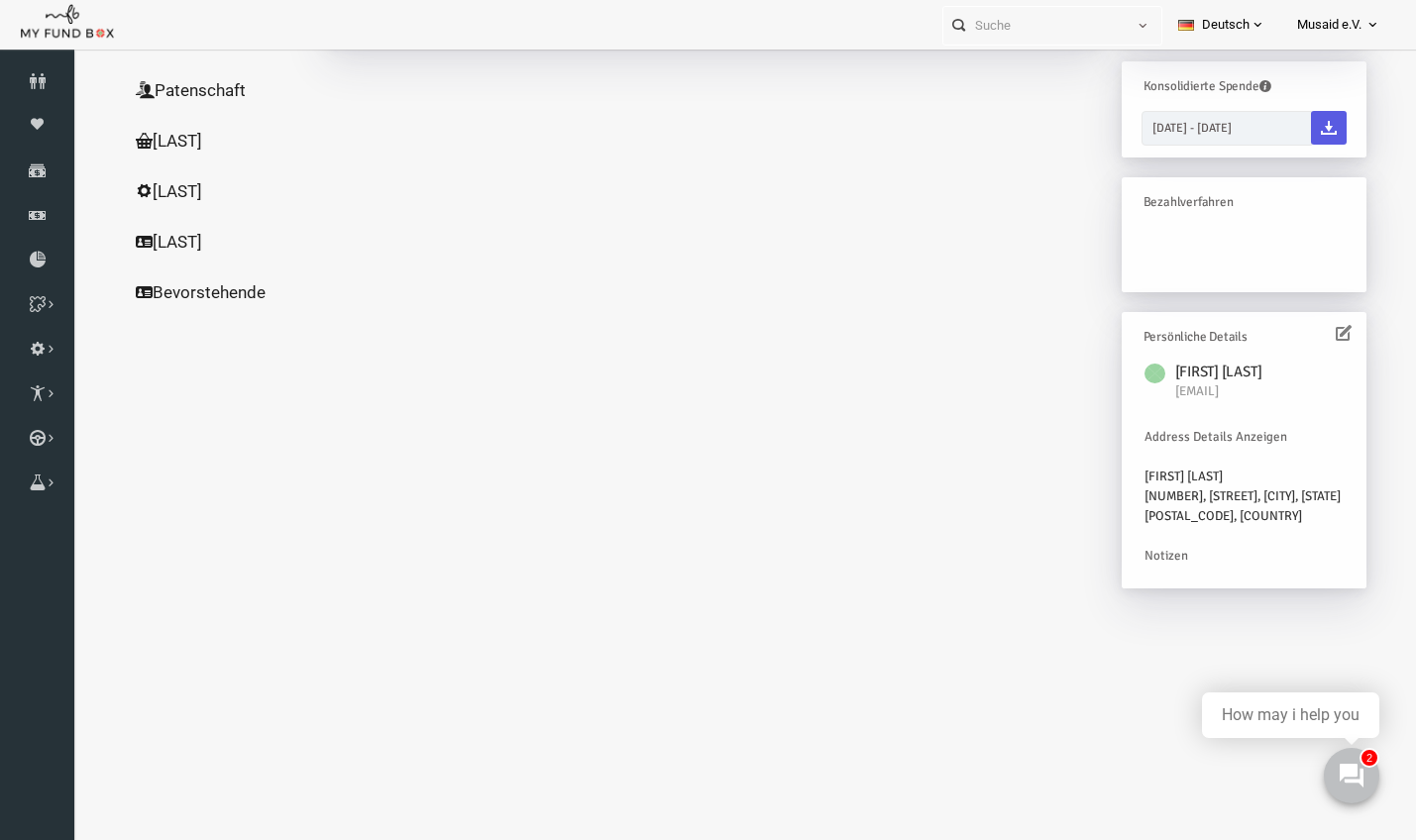 click on "Alle Spenden" at bounding box center (190, -12) 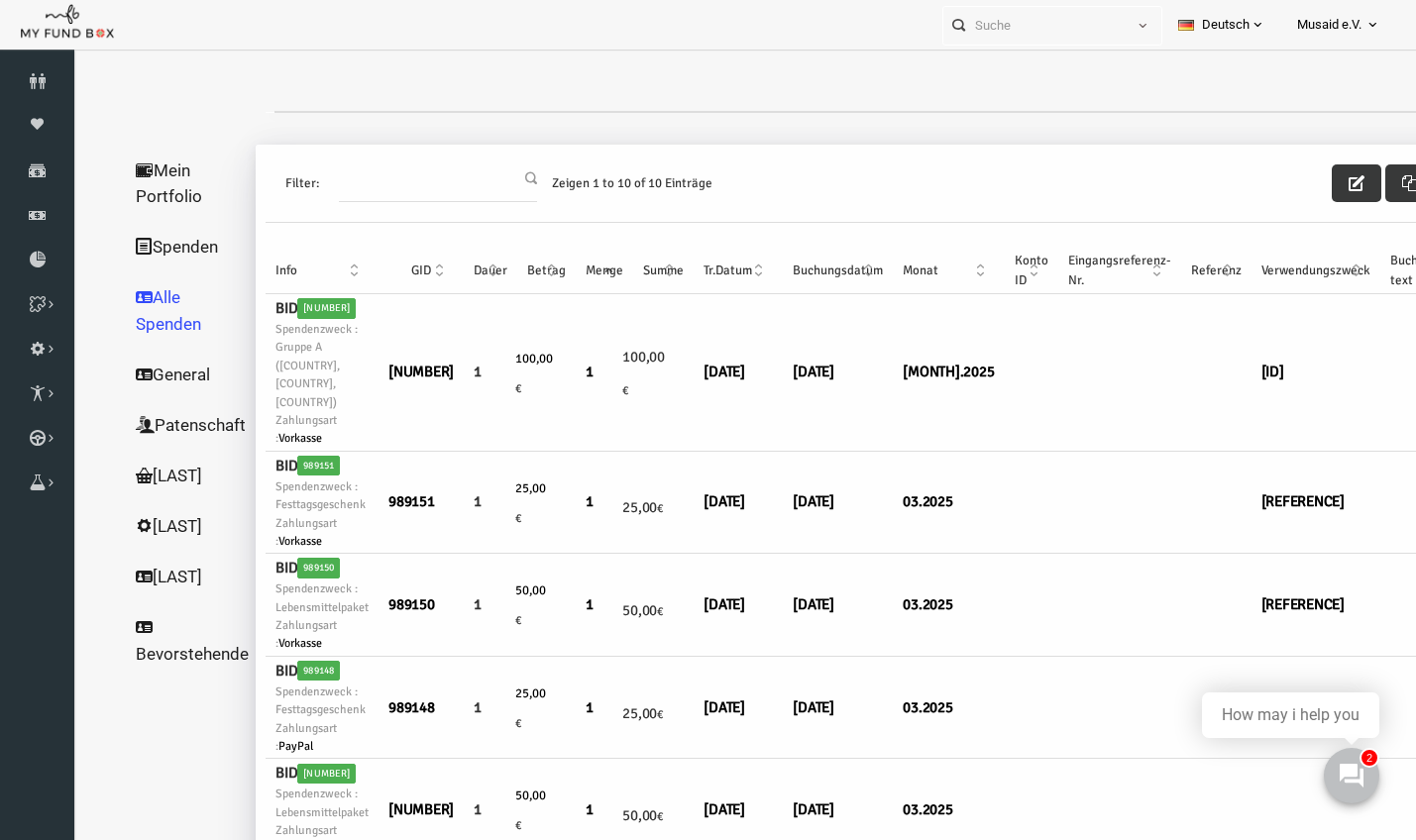 scroll, scrollTop: 0, scrollLeft: 0, axis: both 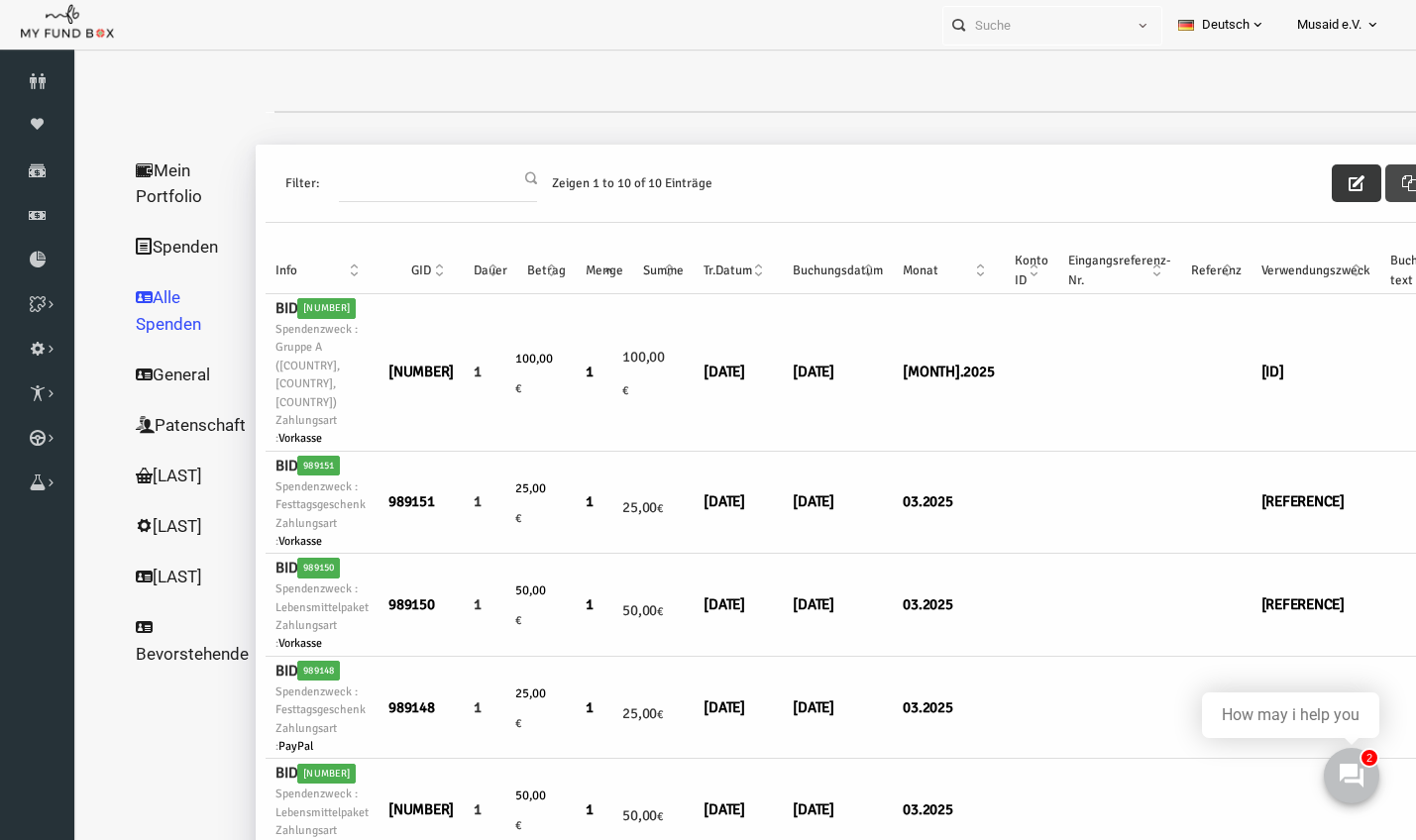 drag, startPoint x: 1331, startPoint y: 181, endPoint x: 1320, endPoint y: 181, distance: 11 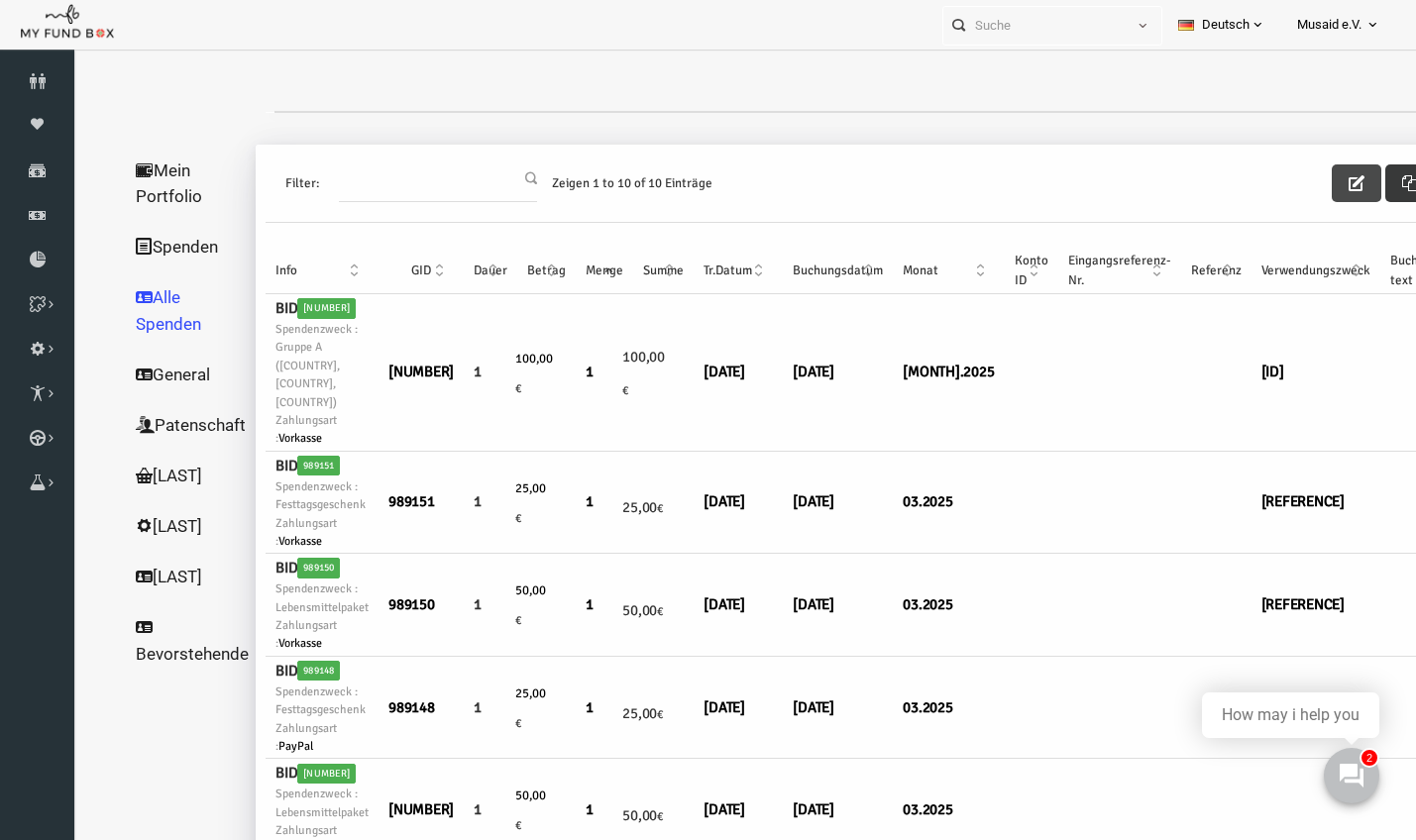 click at bounding box center [1330, 183] 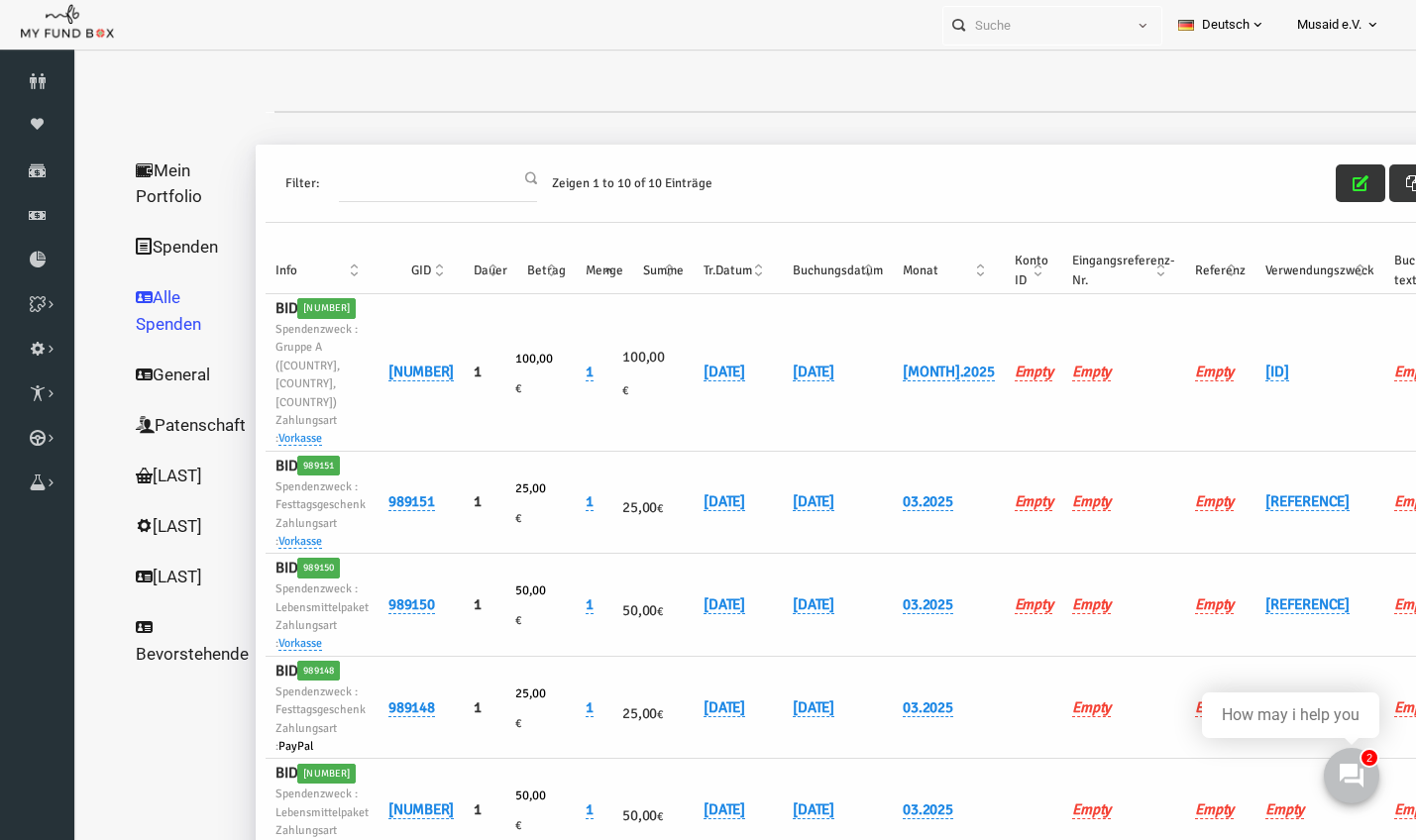 scroll, scrollTop: 0, scrollLeft: 7, axis: horizontal 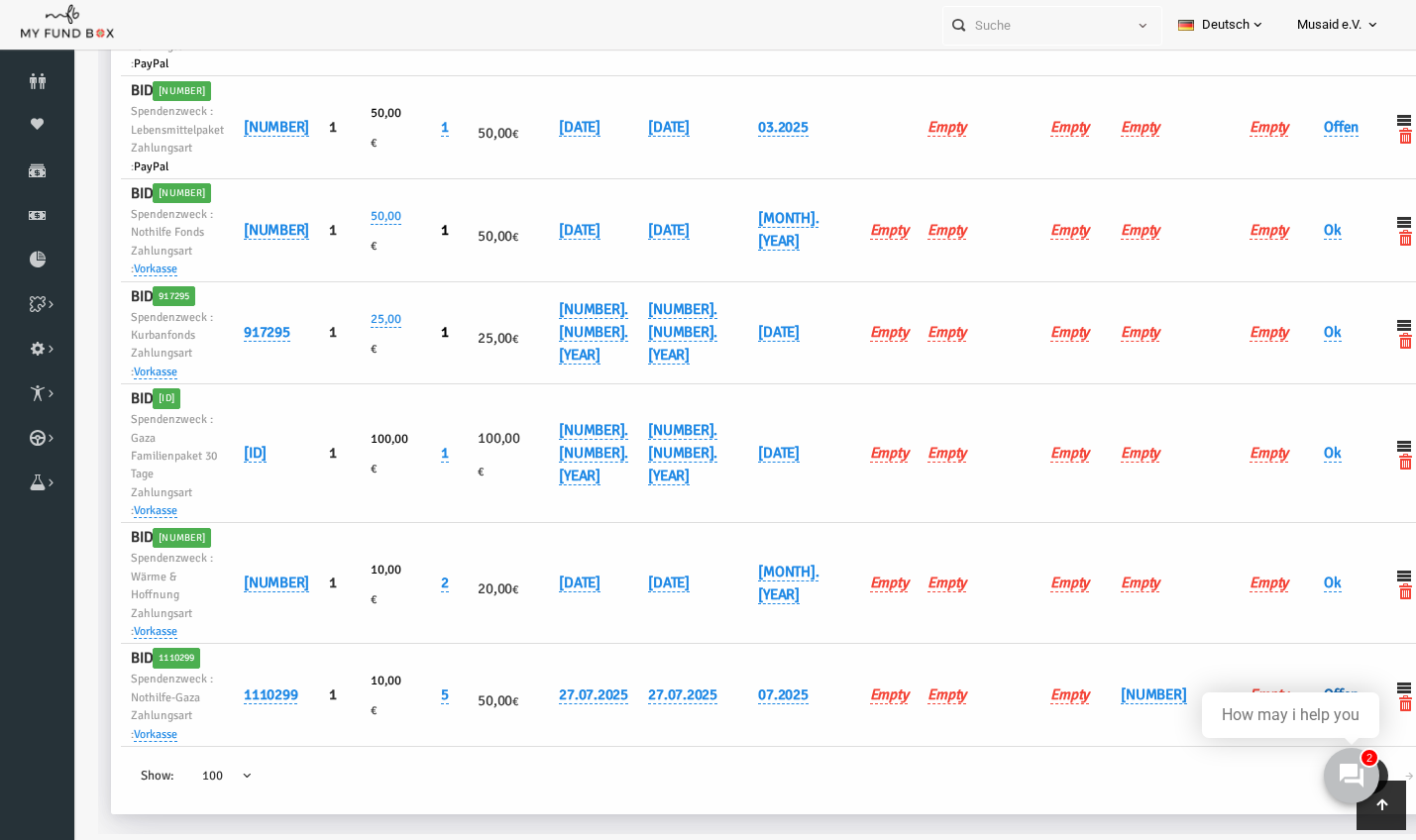 click on "Offen" at bounding box center (1314, 694) 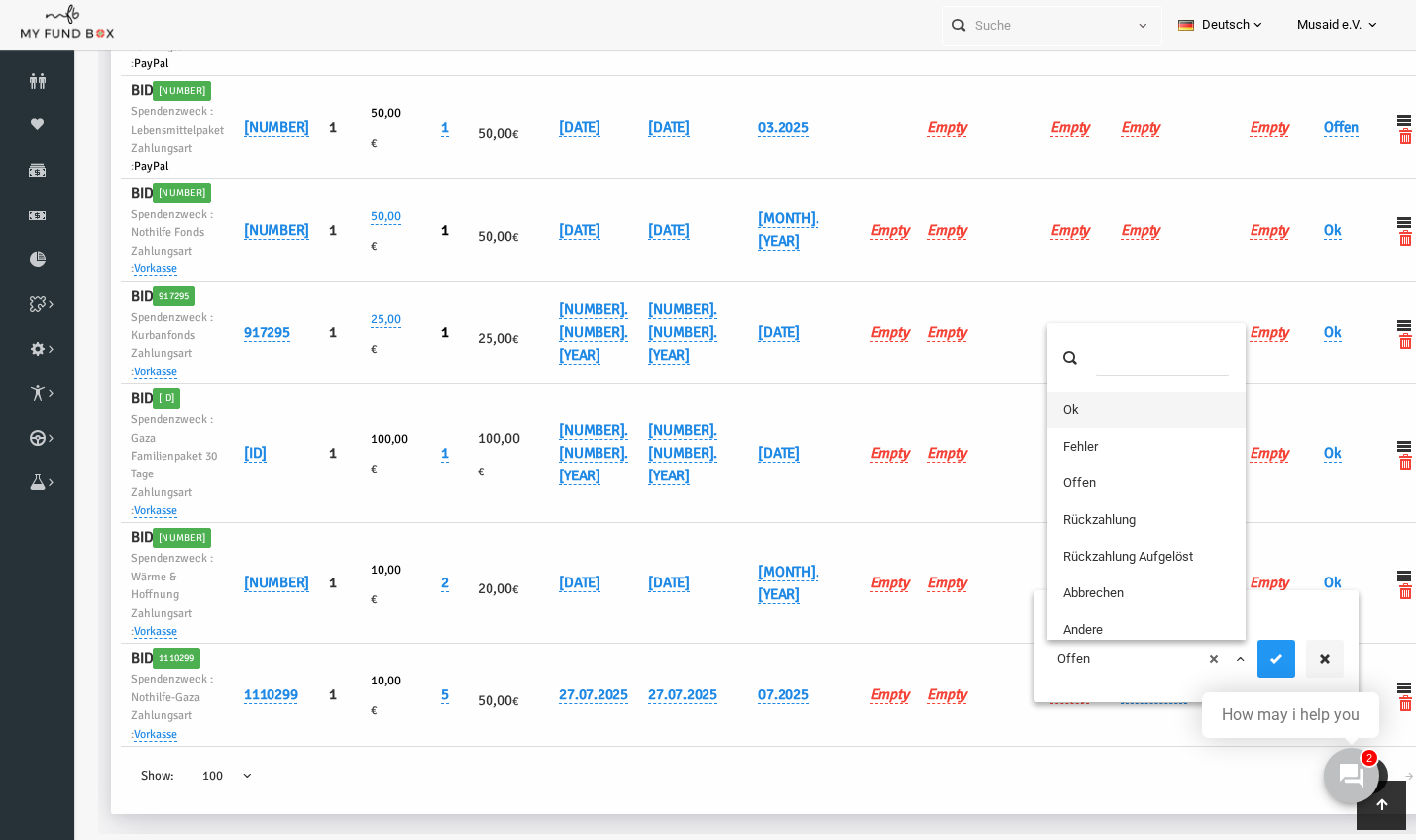 click on "× Offen" at bounding box center (1121, 659) 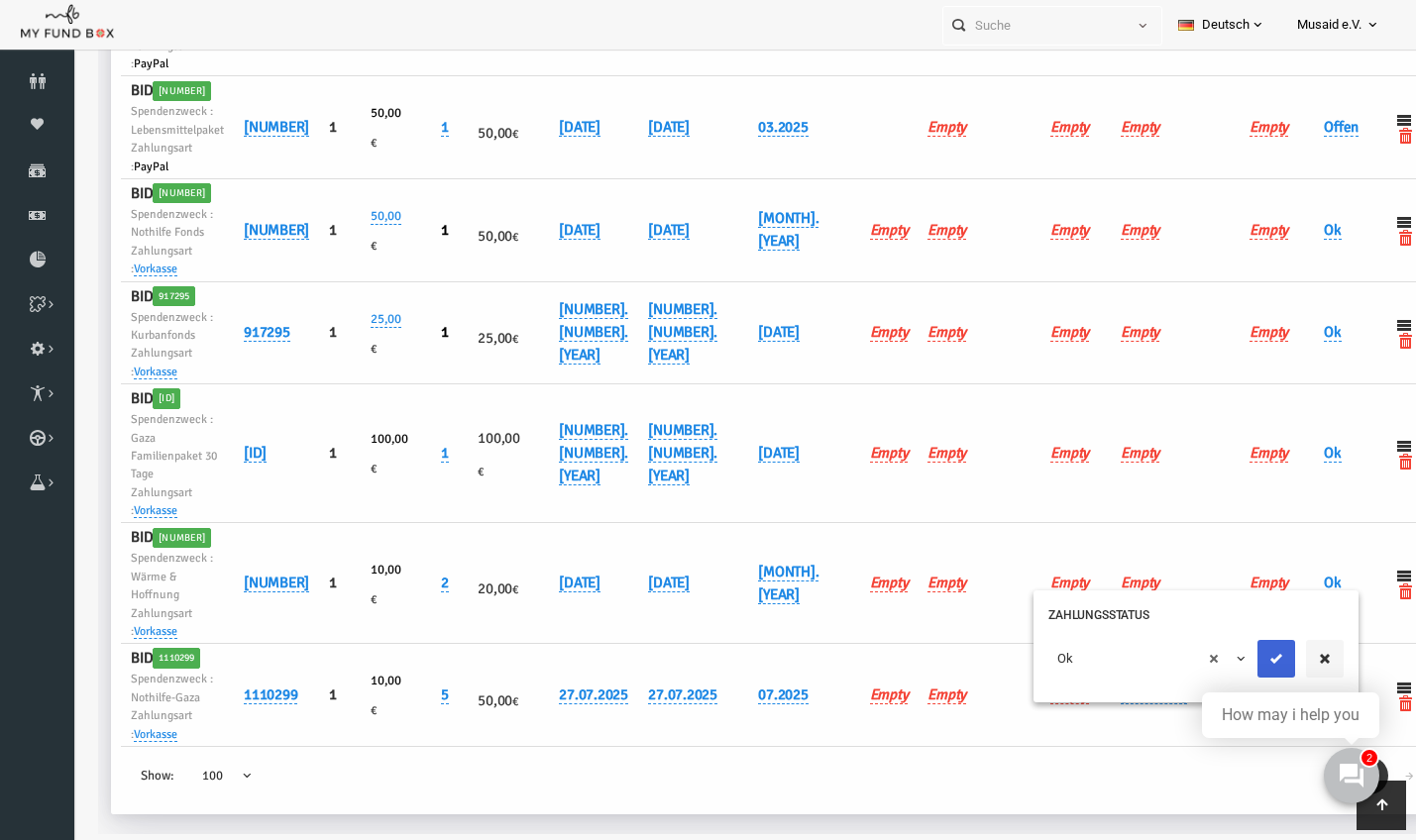click at bounding box center [1250, 659] 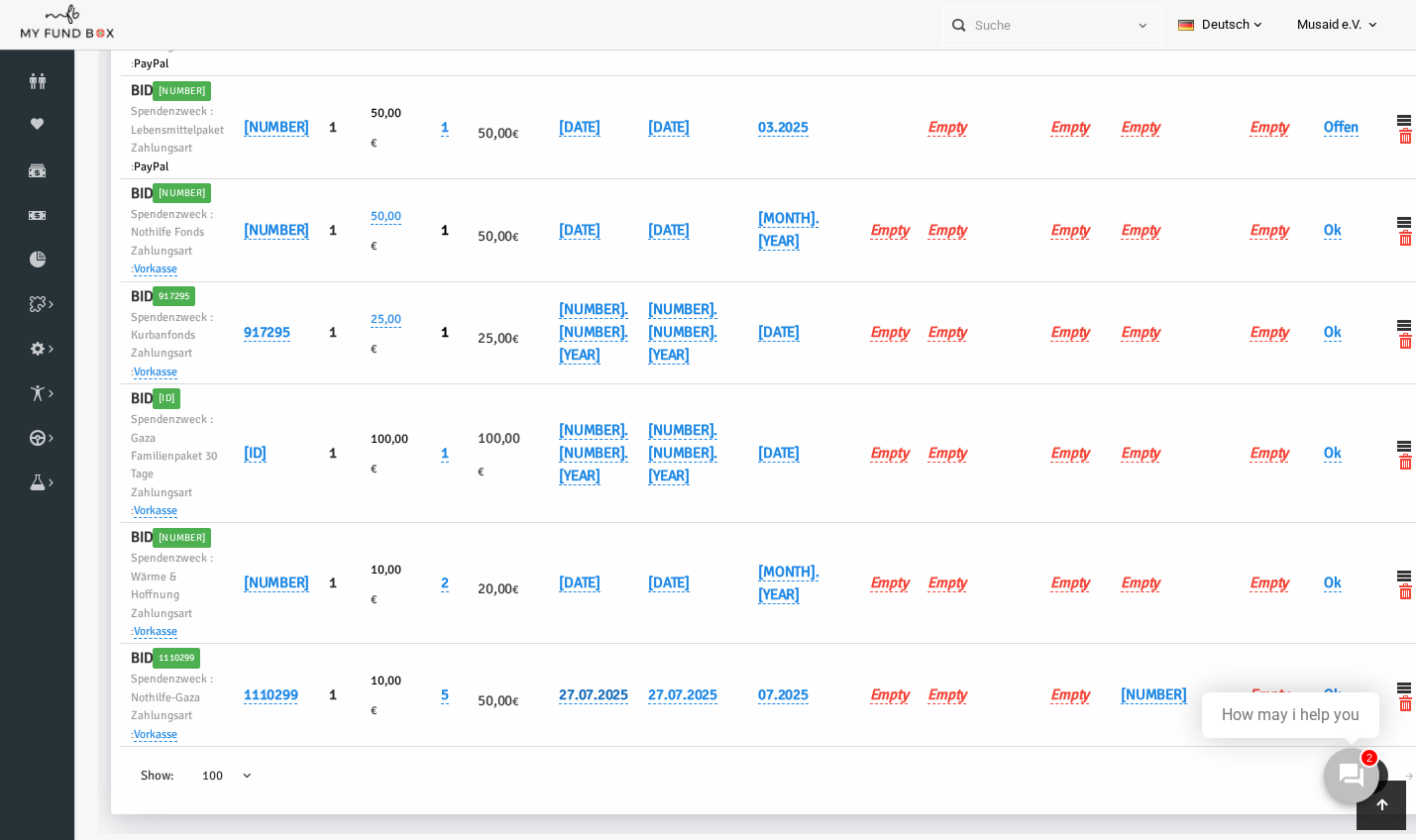 click on "27.07.2025" at bounding box center [567, 694] 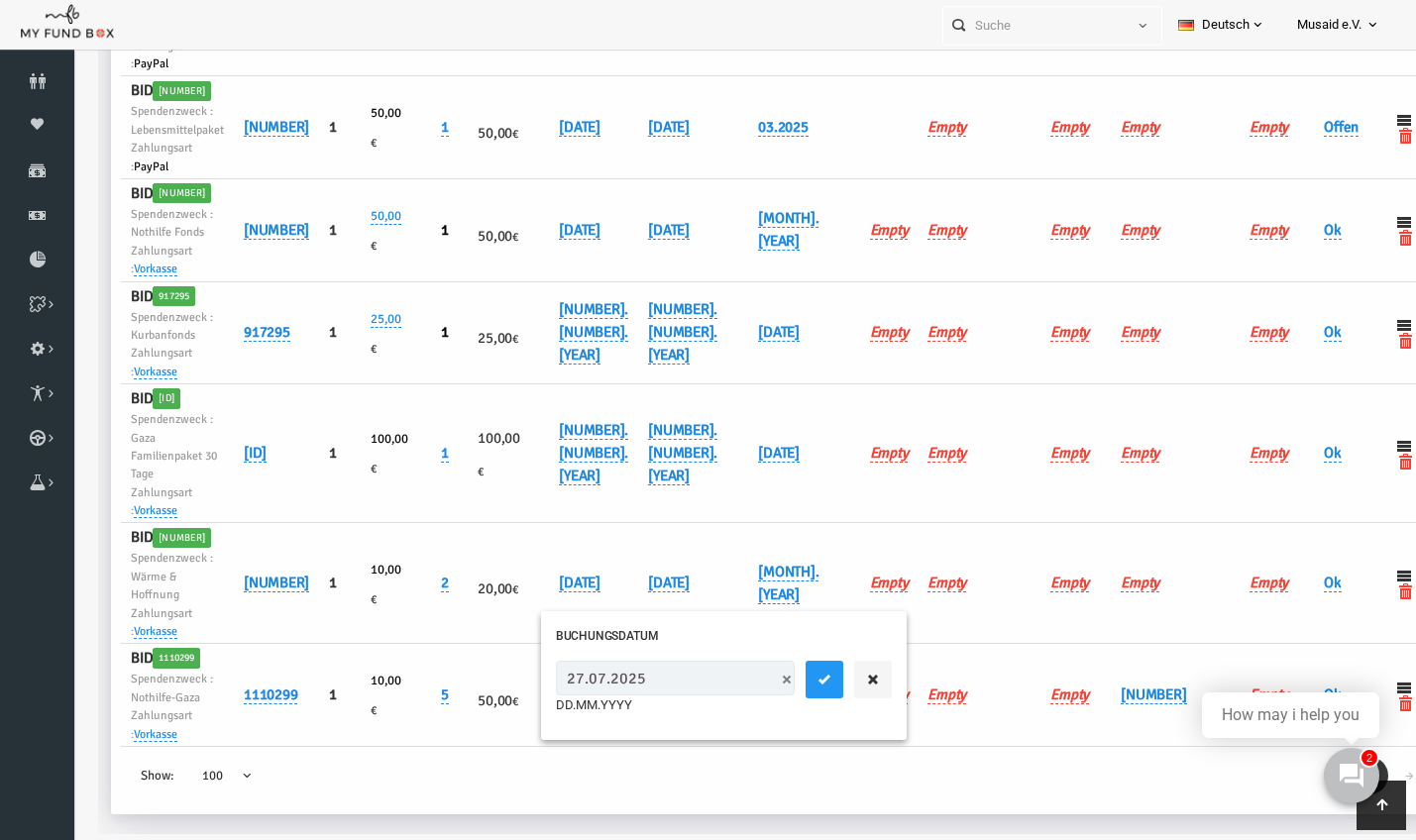 click on "27.07.2025" at bounding box center (648, 678) 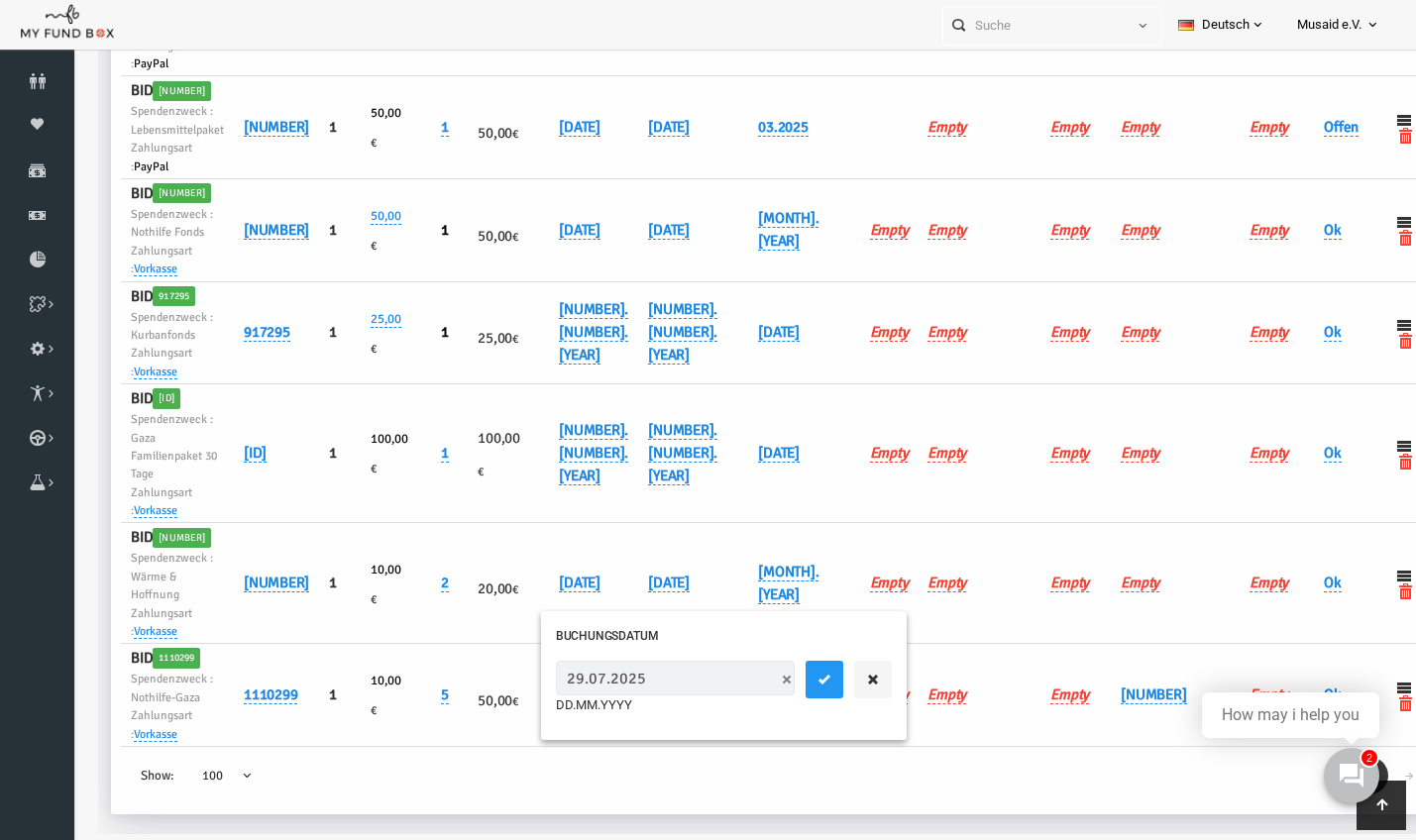 click at bounding box center (798, 680) 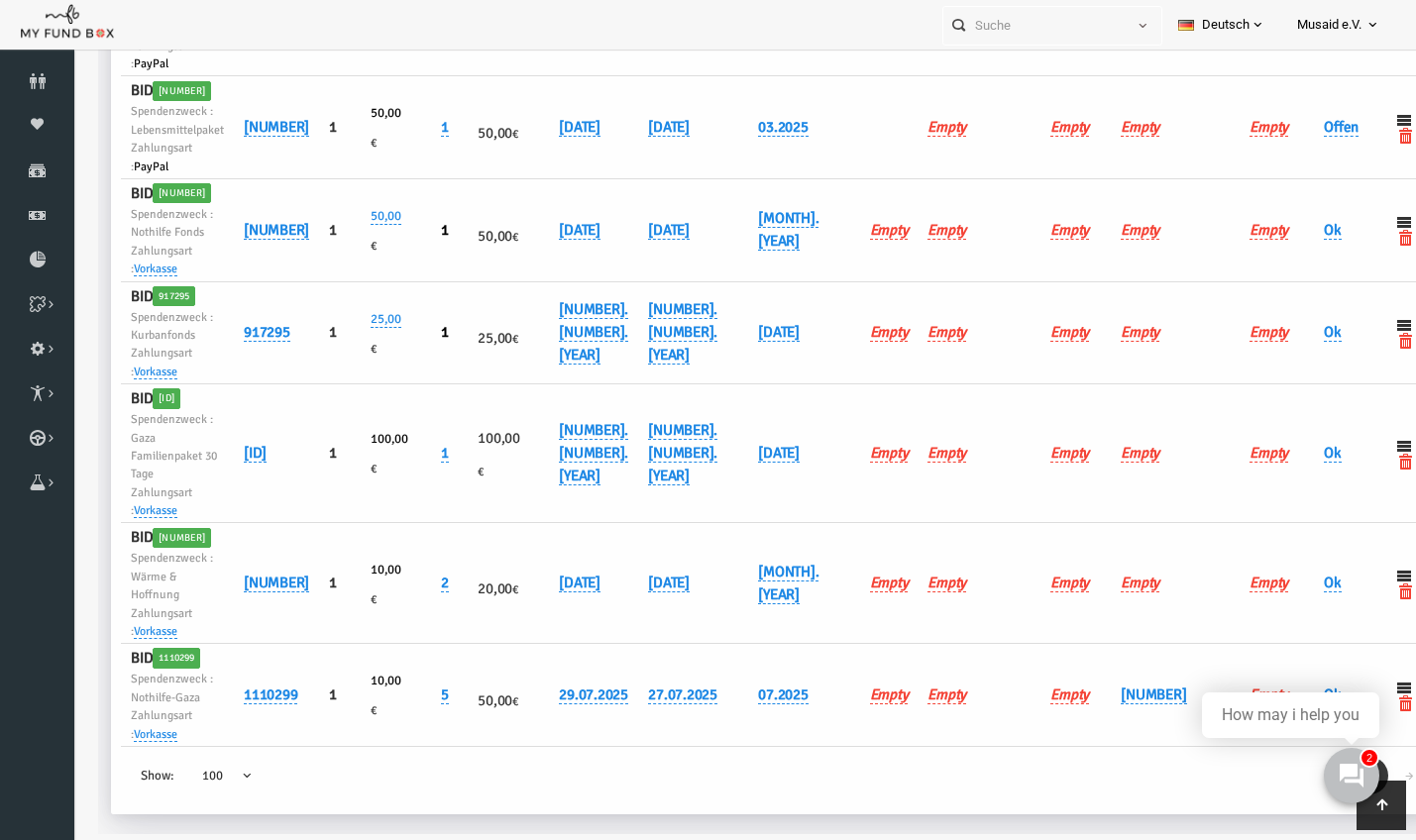 click at bounding box center (798, 680) 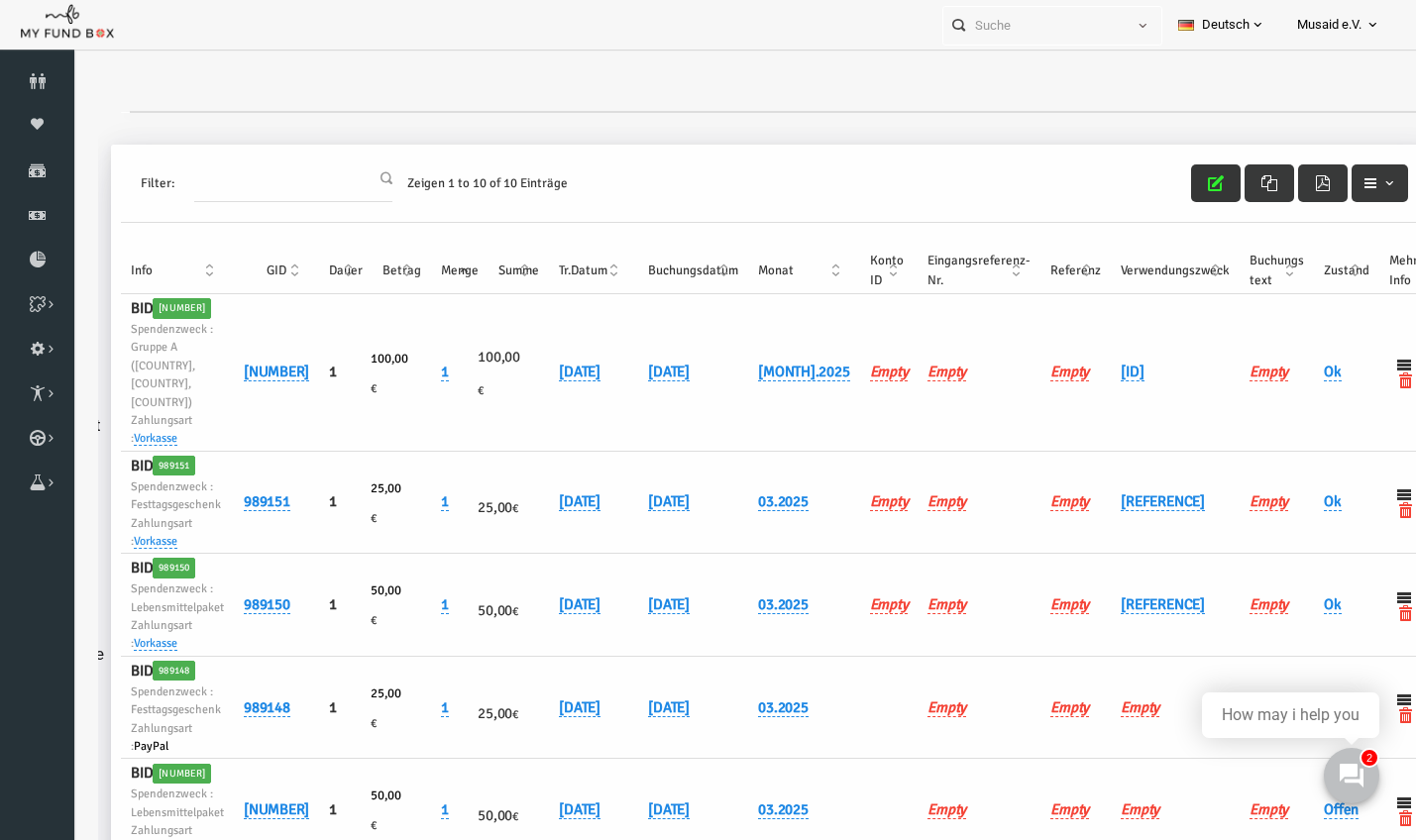 scroll, scrollTop: 0, scrollLeft: 0, axis: both 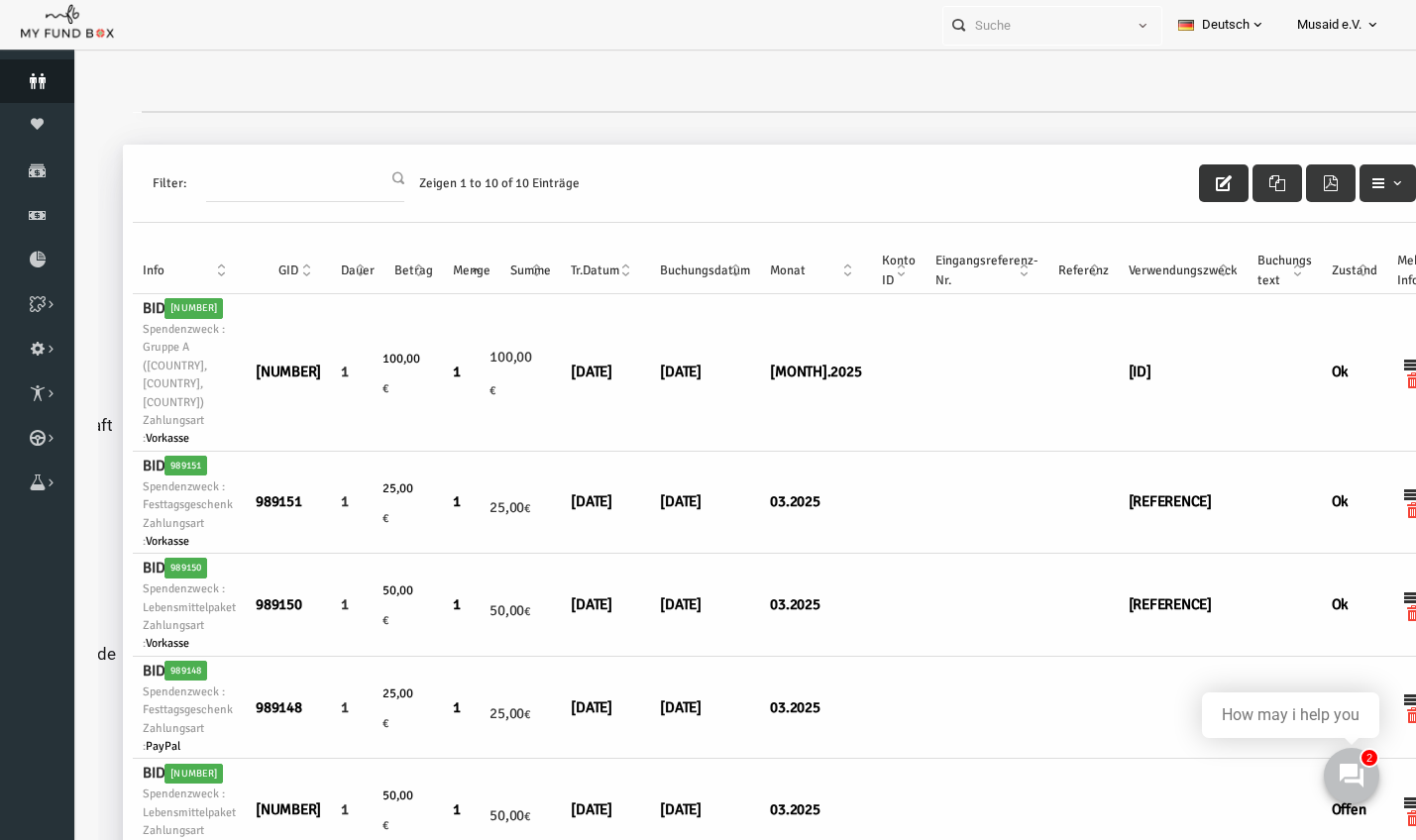 click at bounding box center (37, 81) 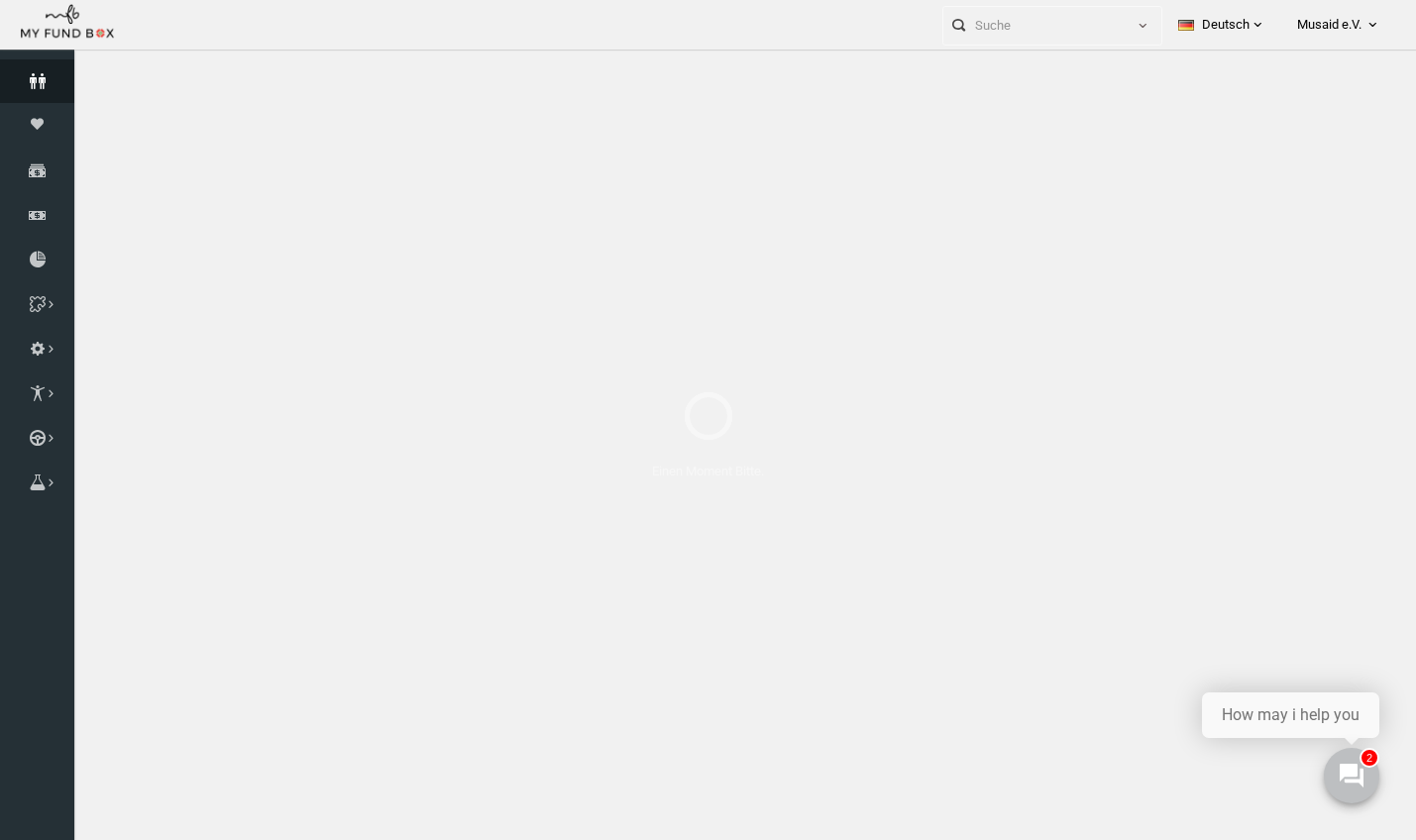 select on "100" 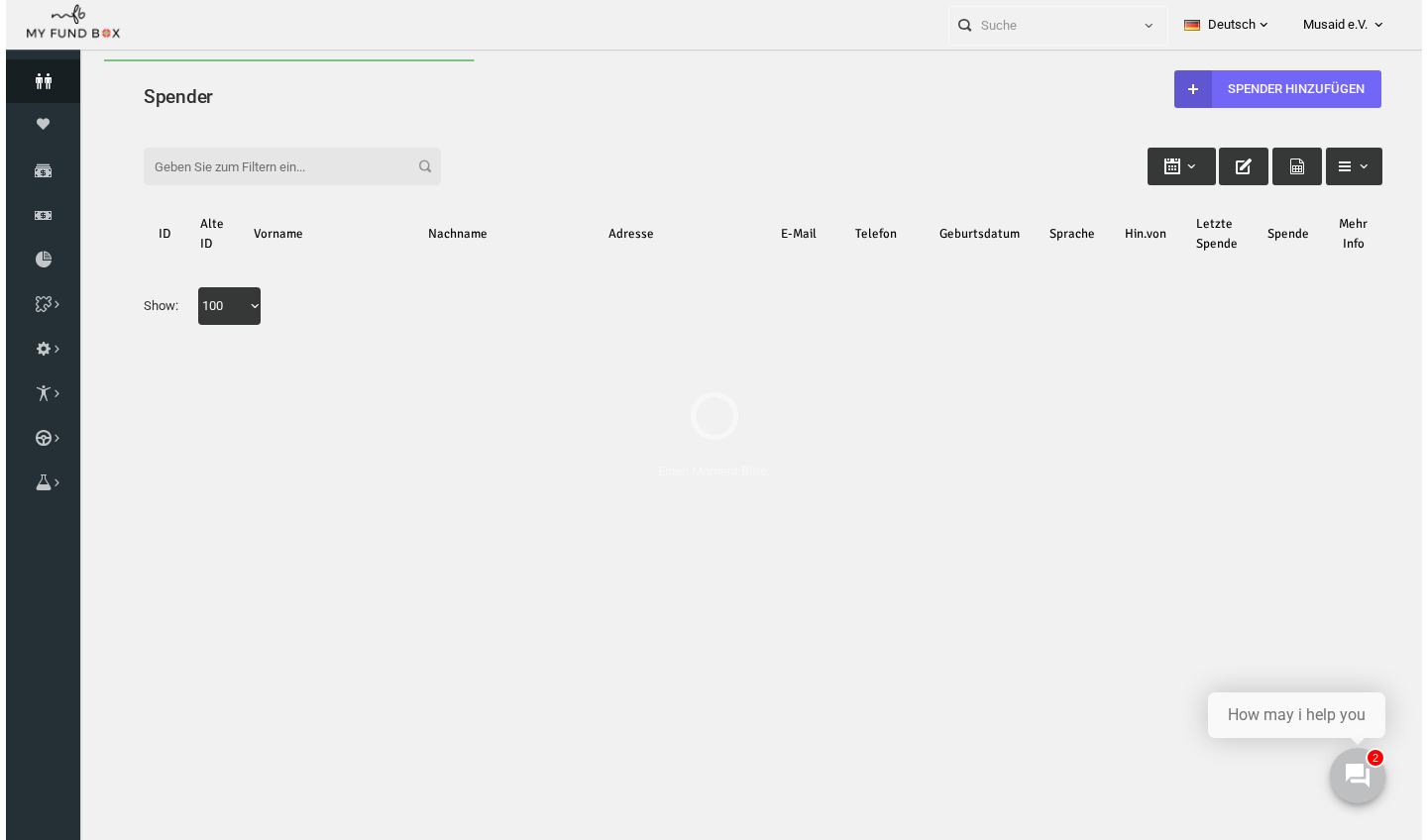scroll, scrollTop: 0, scrollLeft: 0, axis: both 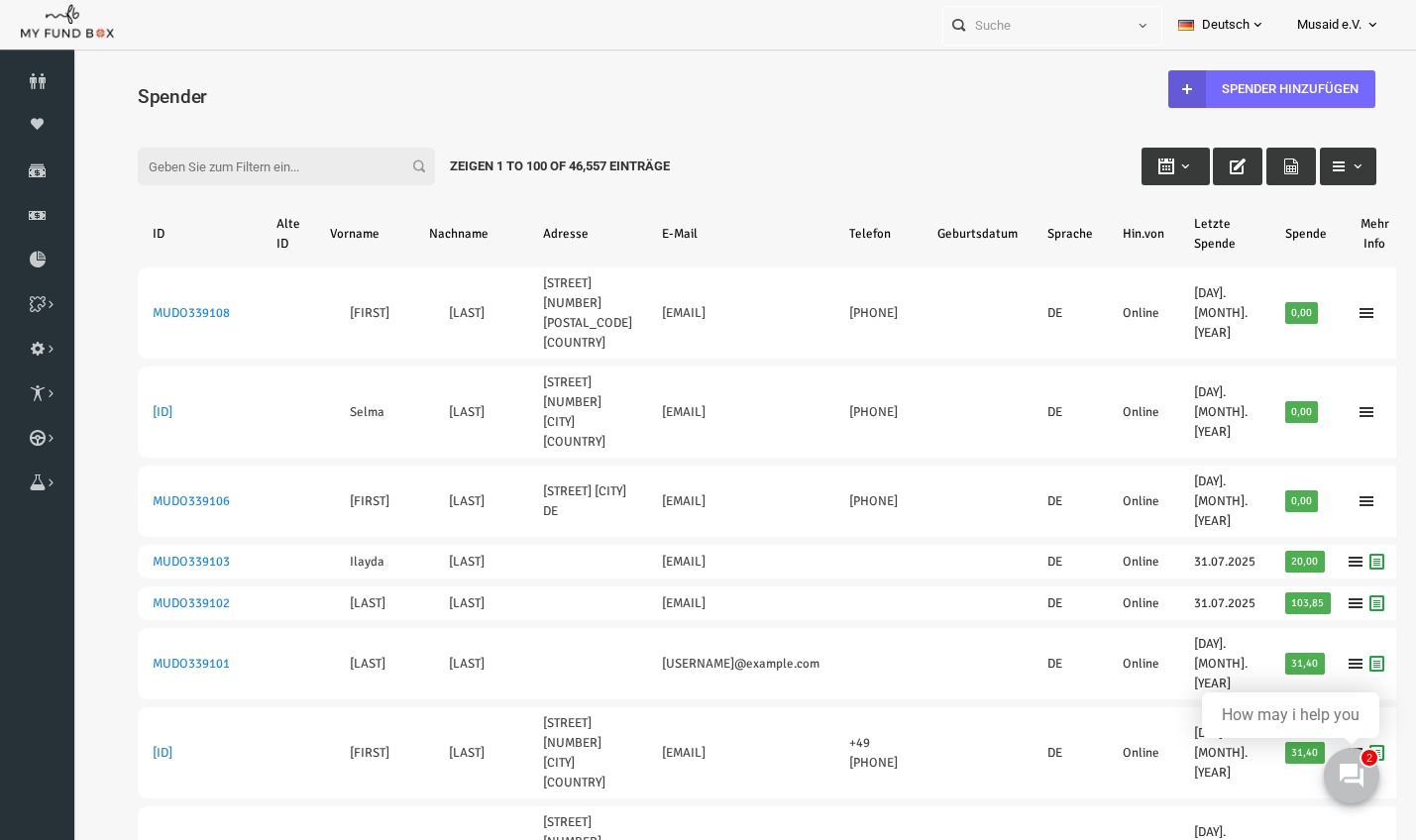 click on "Filter:" at bounding box center (260, 166) 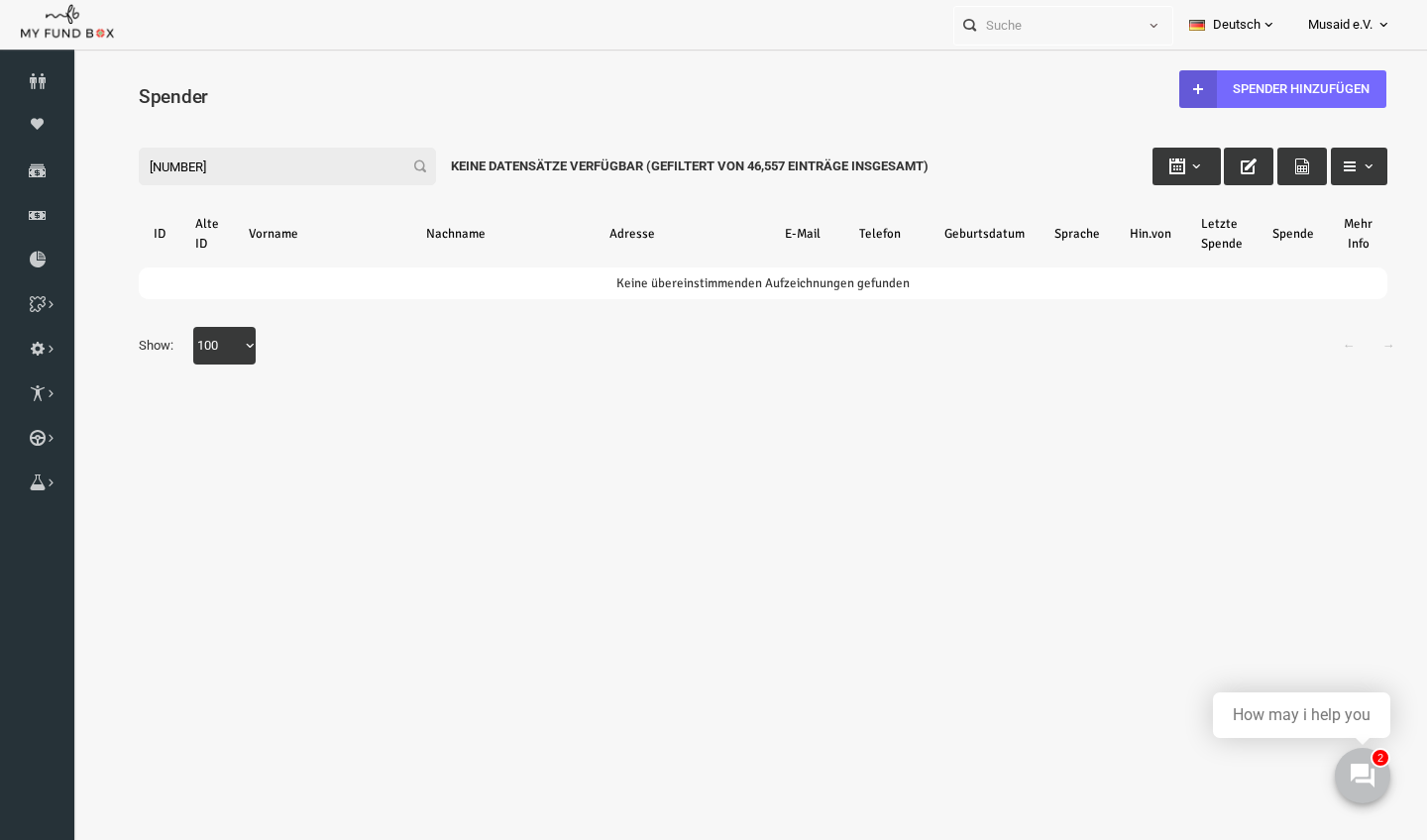click on "262111" at bounding box center (260, 166) 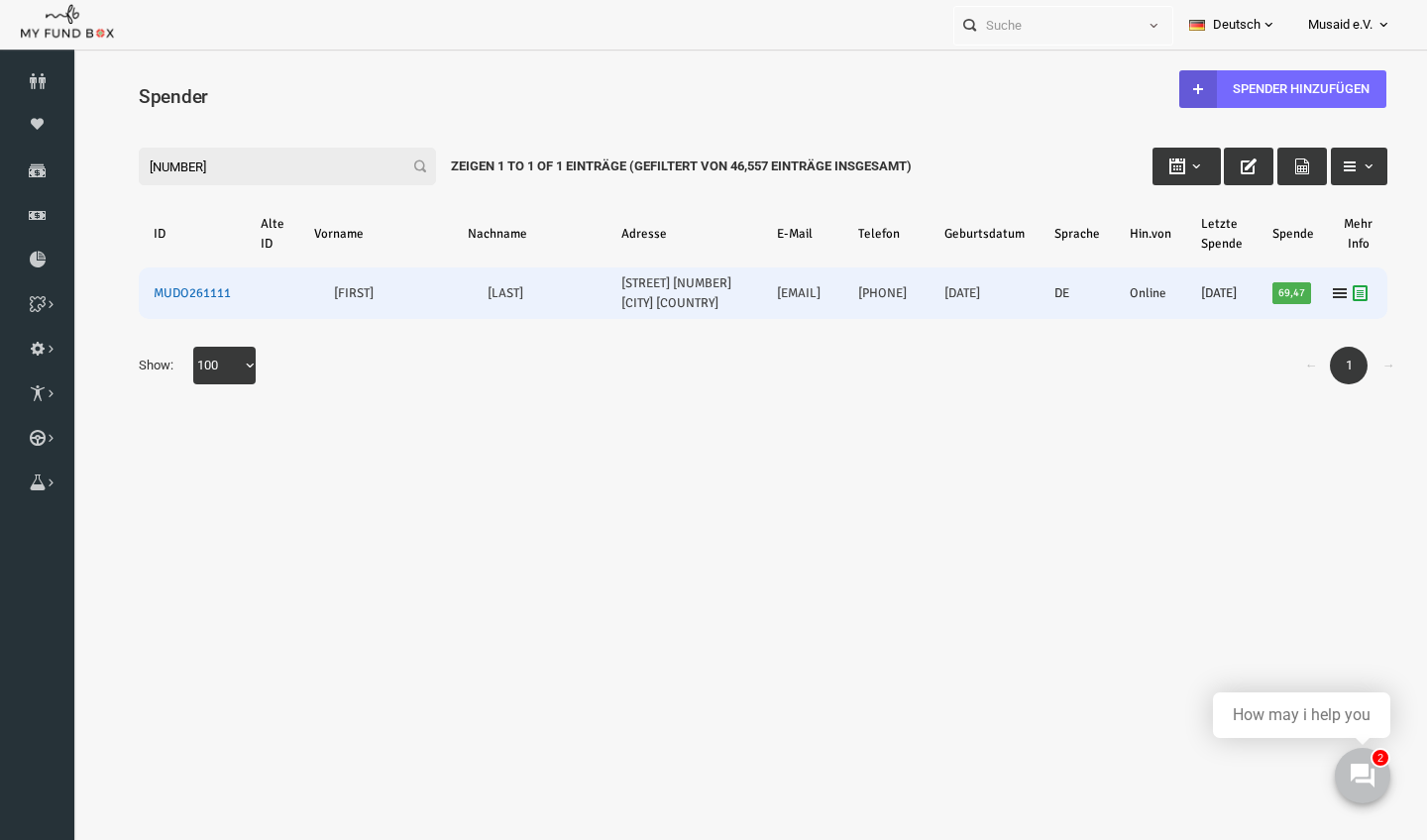type on "261111" 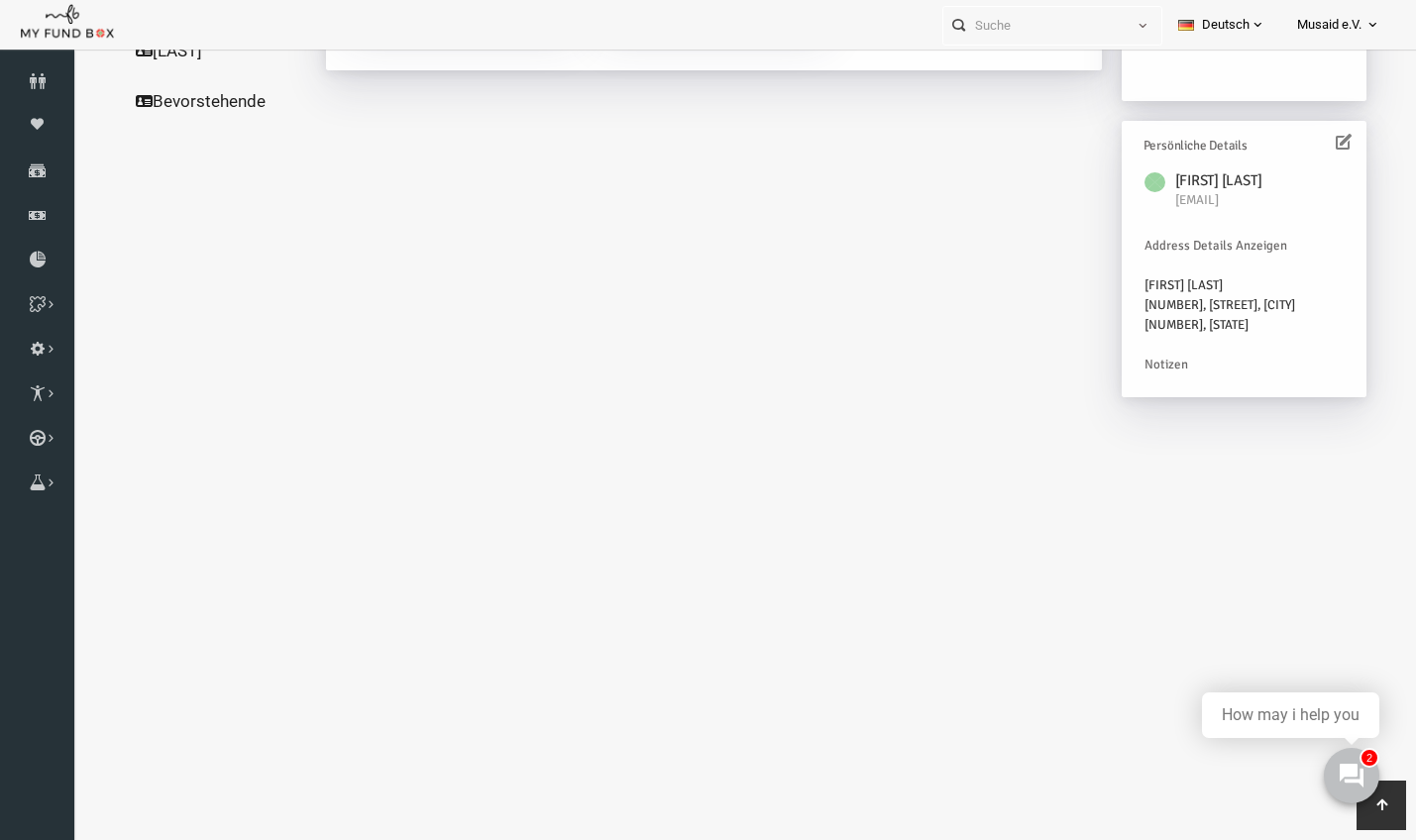scroll, scrollTop: 549, scrollLeft: 0, axis: vertical 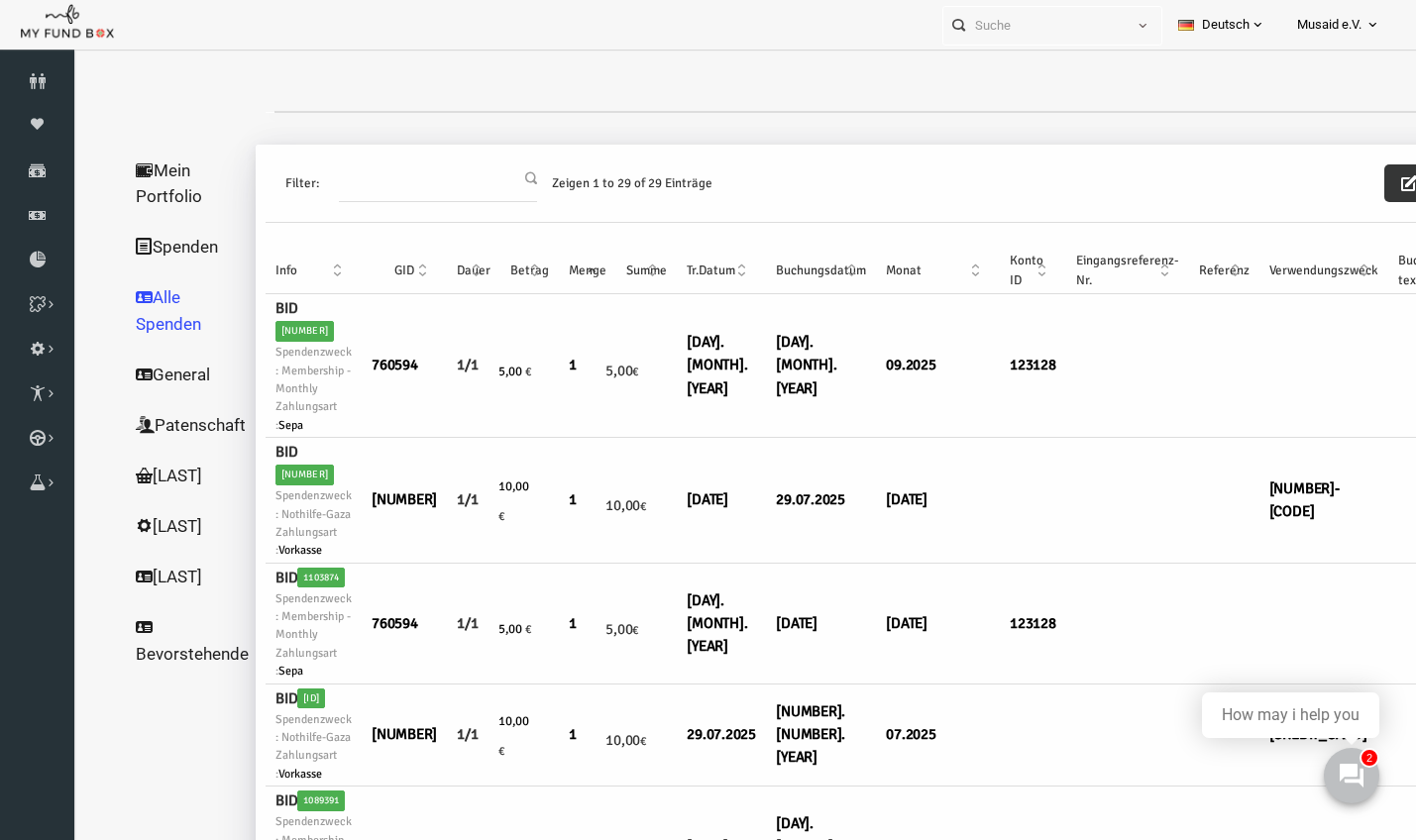 click at bounding box center [1382, 183] 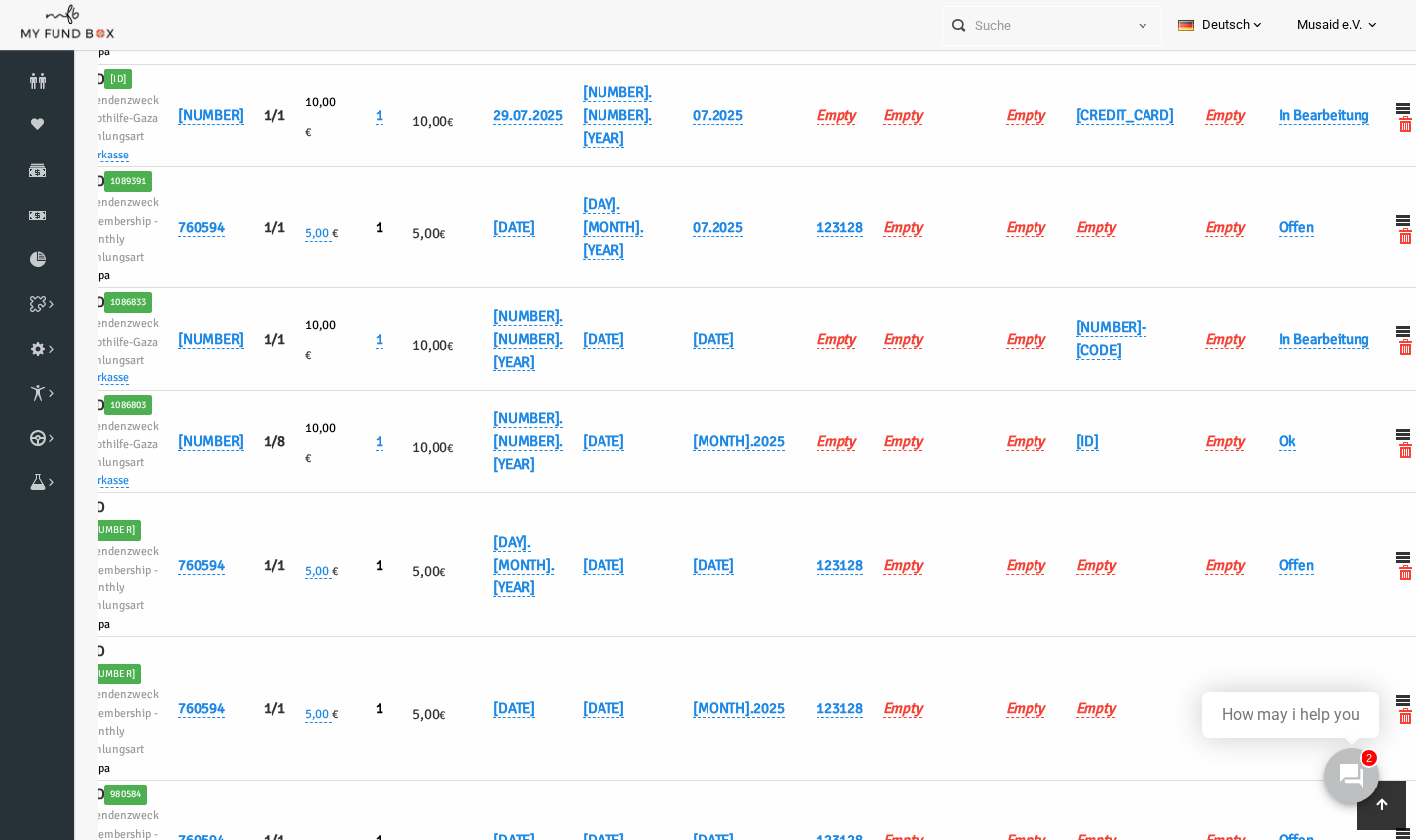 scroll, scrollTop: 404, scrollLeft: 0, axis: vertical 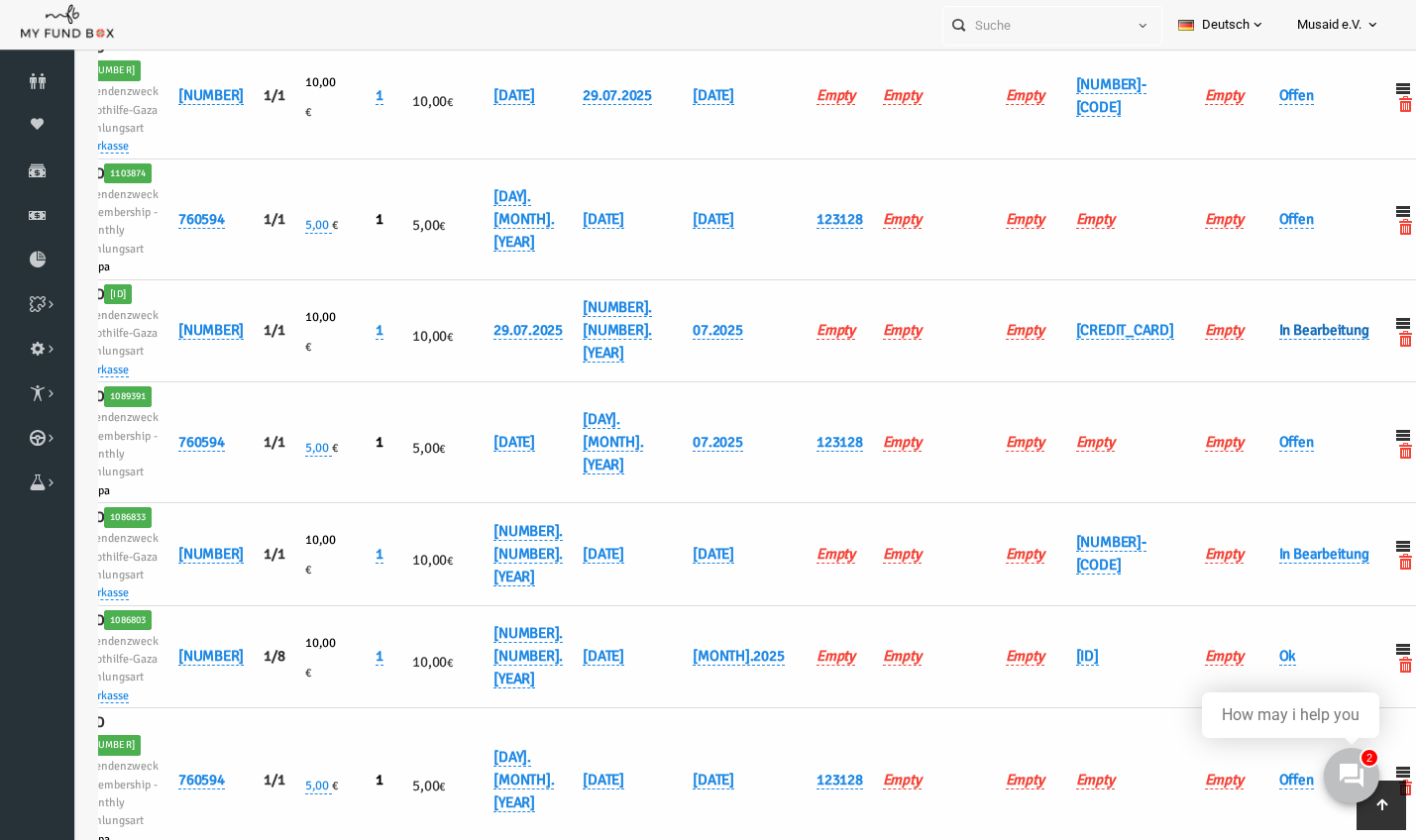 click on "In Bearbeitung" at bounding box center [1297, 330] 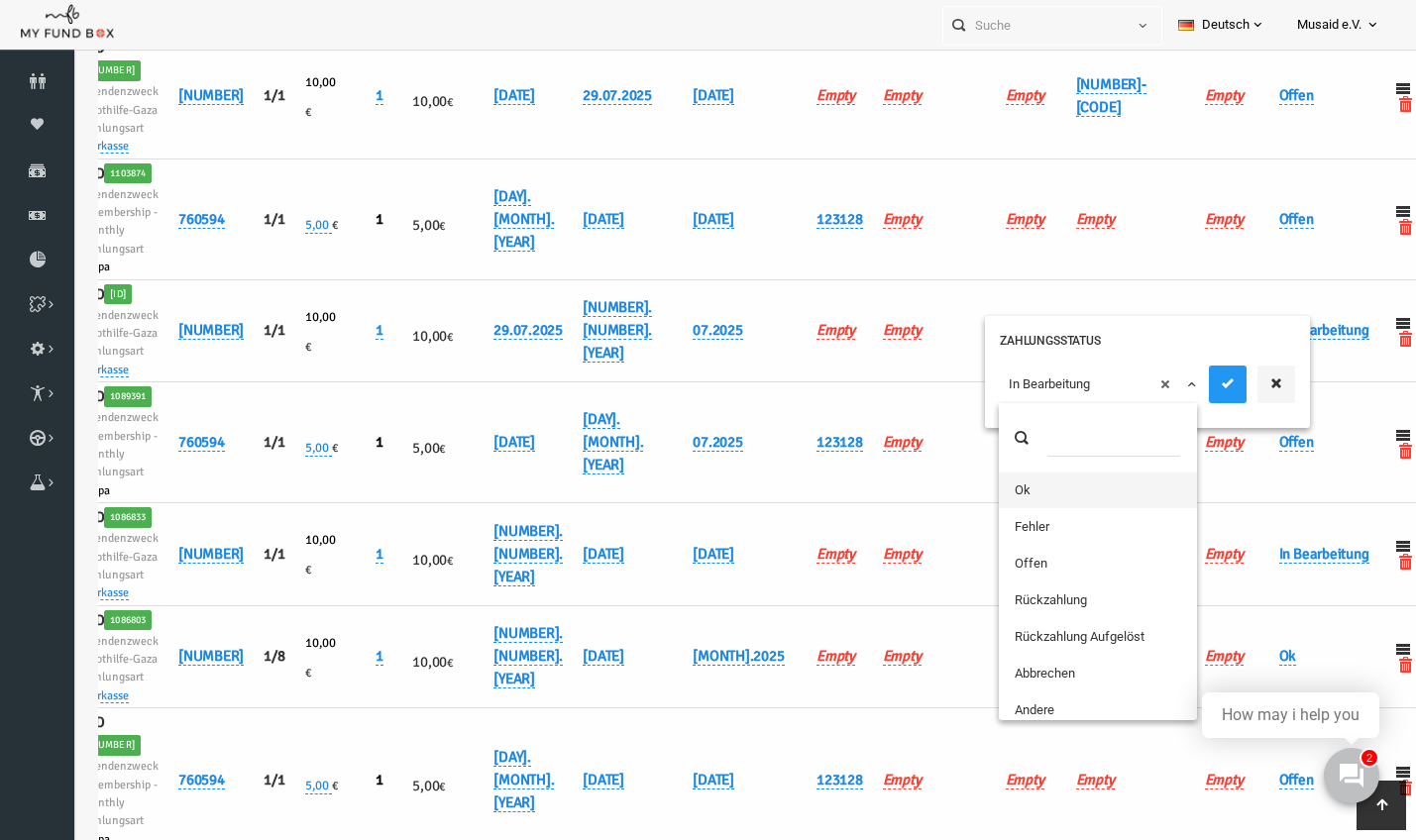 click on "× In Bearbeitung" at bounding box center (1072, 384) 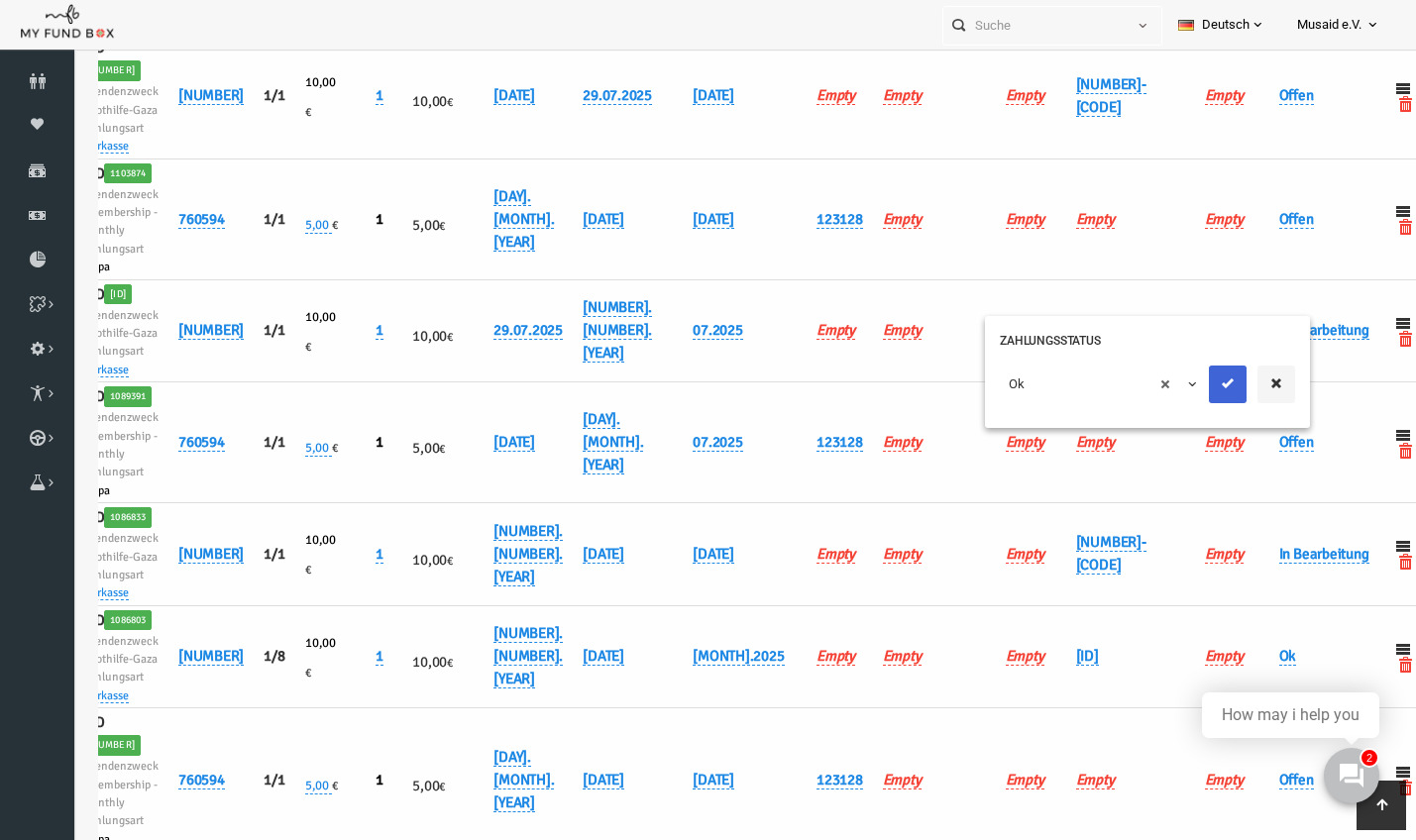 click at bounding box center (1201, 383) 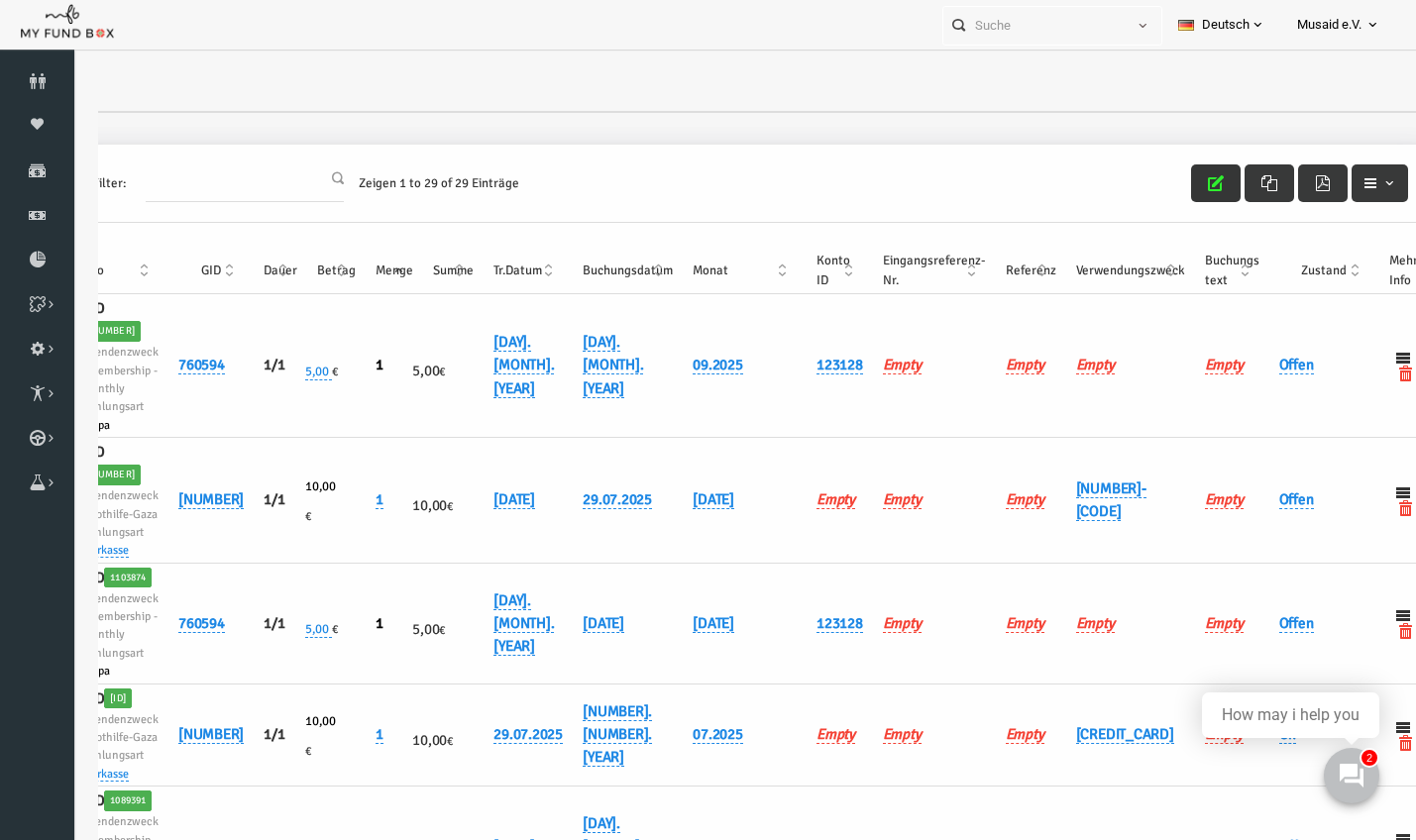 scroll, scrollTop: -1, scrollLeft: 0, axis: vertical 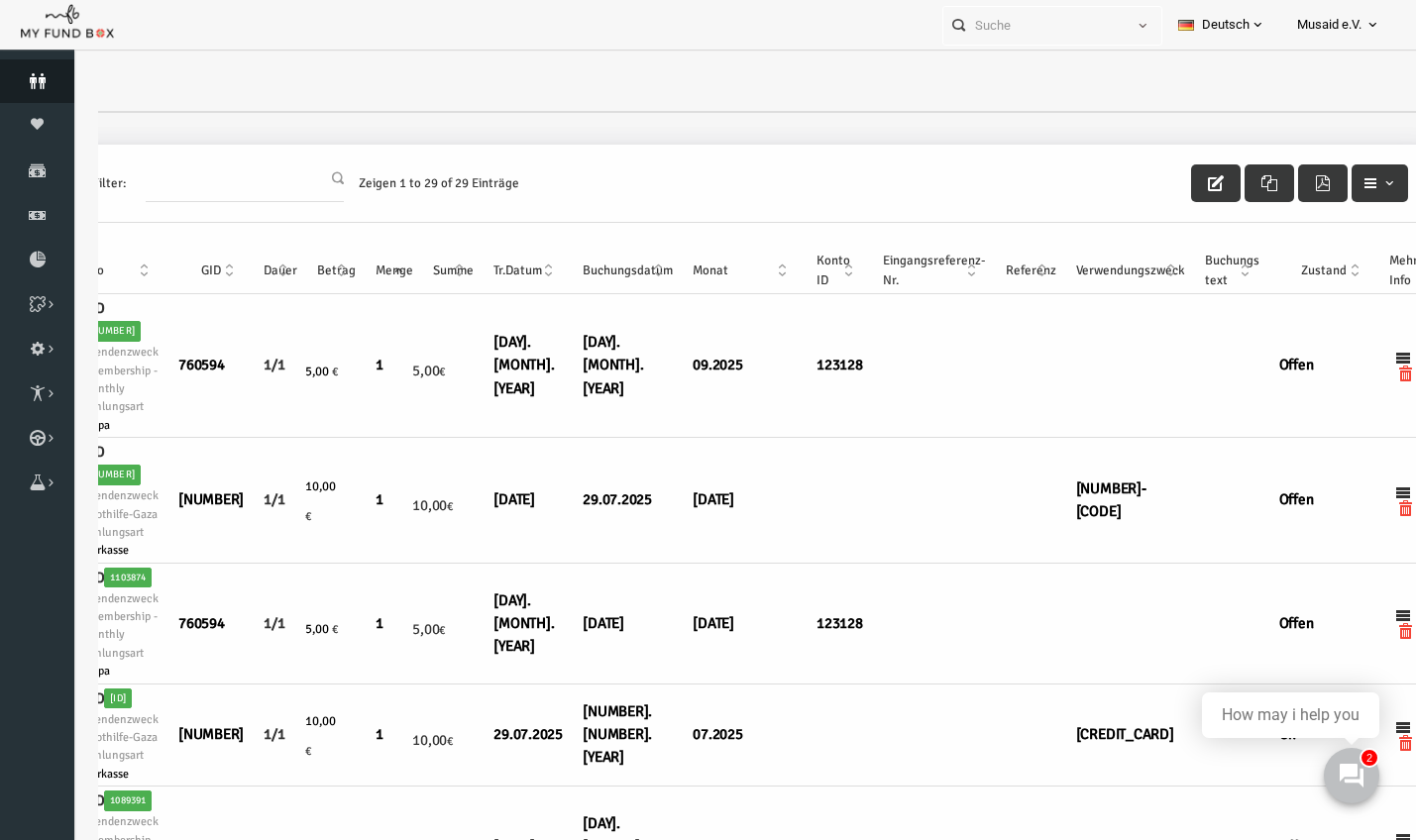 click on "Spender" at bounding box center (37, 81) 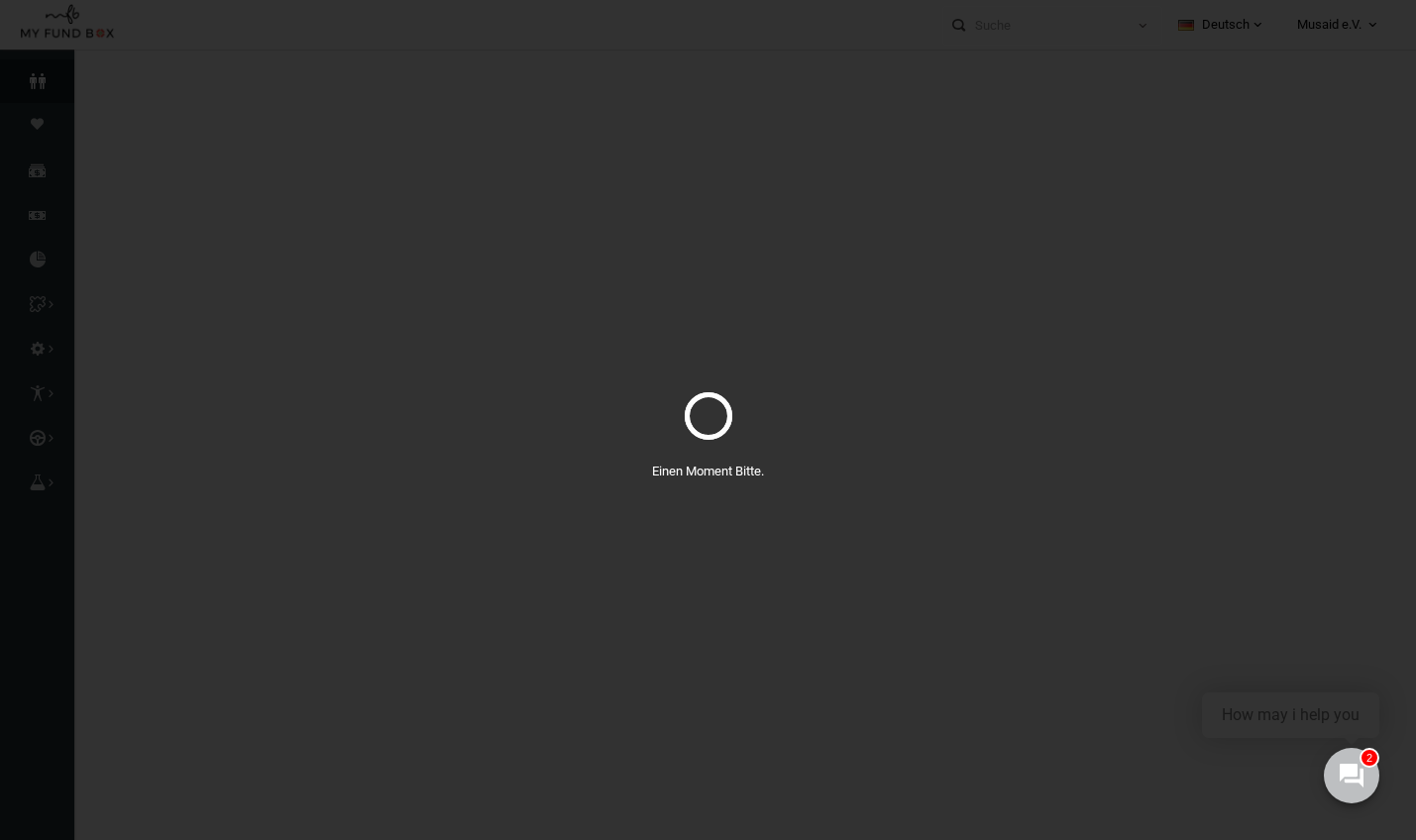 select on "100" 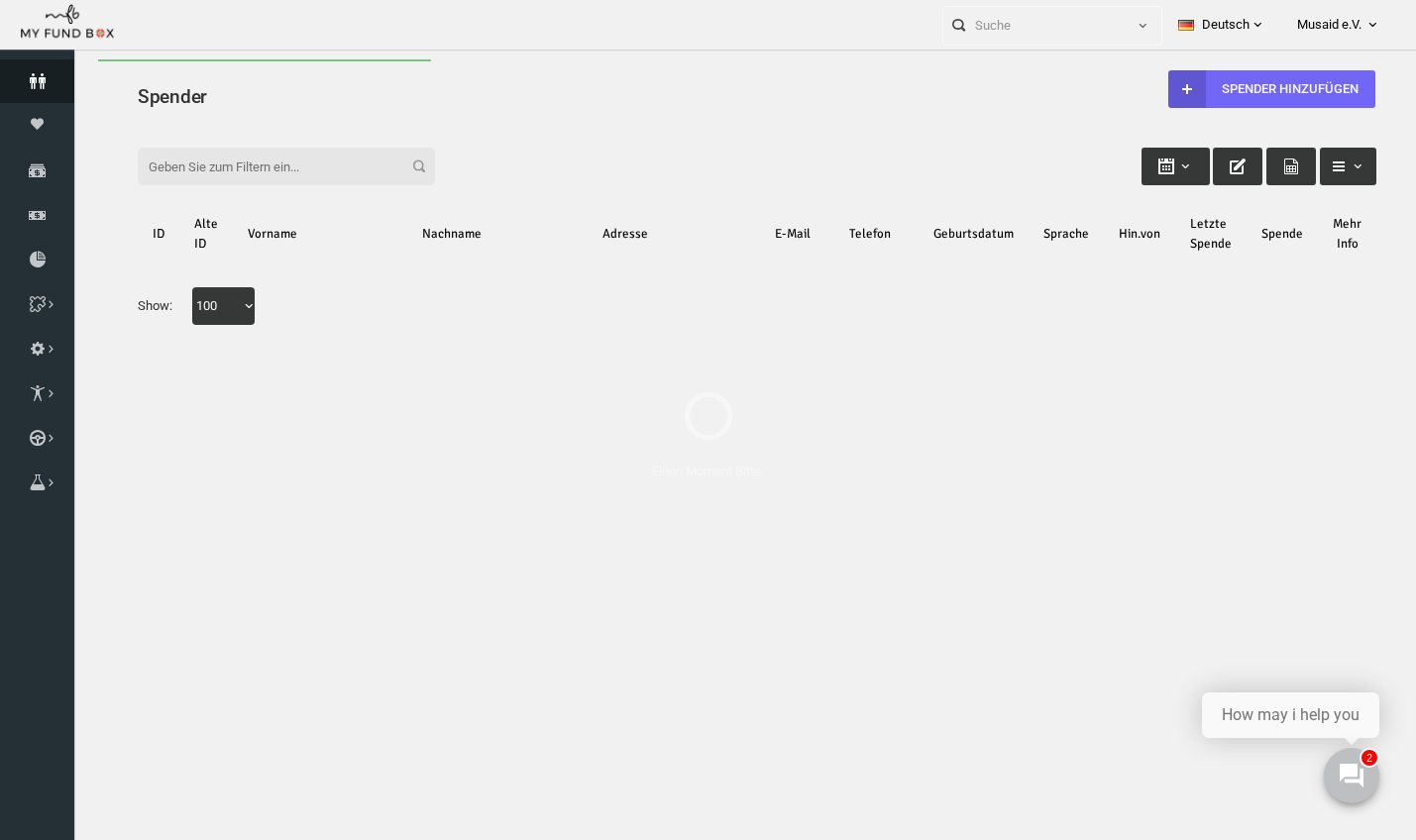 scroll, scrollTop: 0, scrollLeft: 0, axis: both 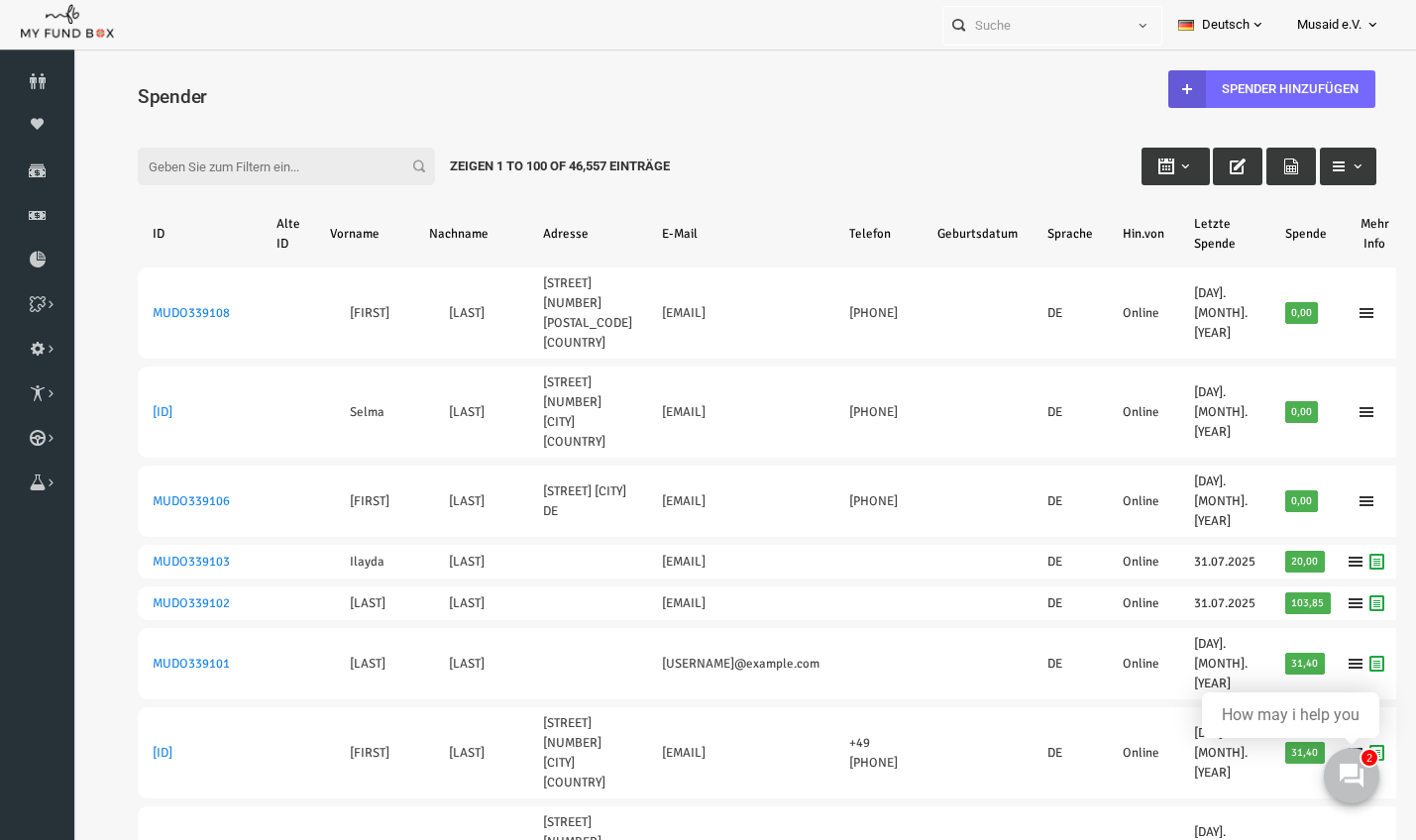click on "Filter:" at bounding box center (260, 166) 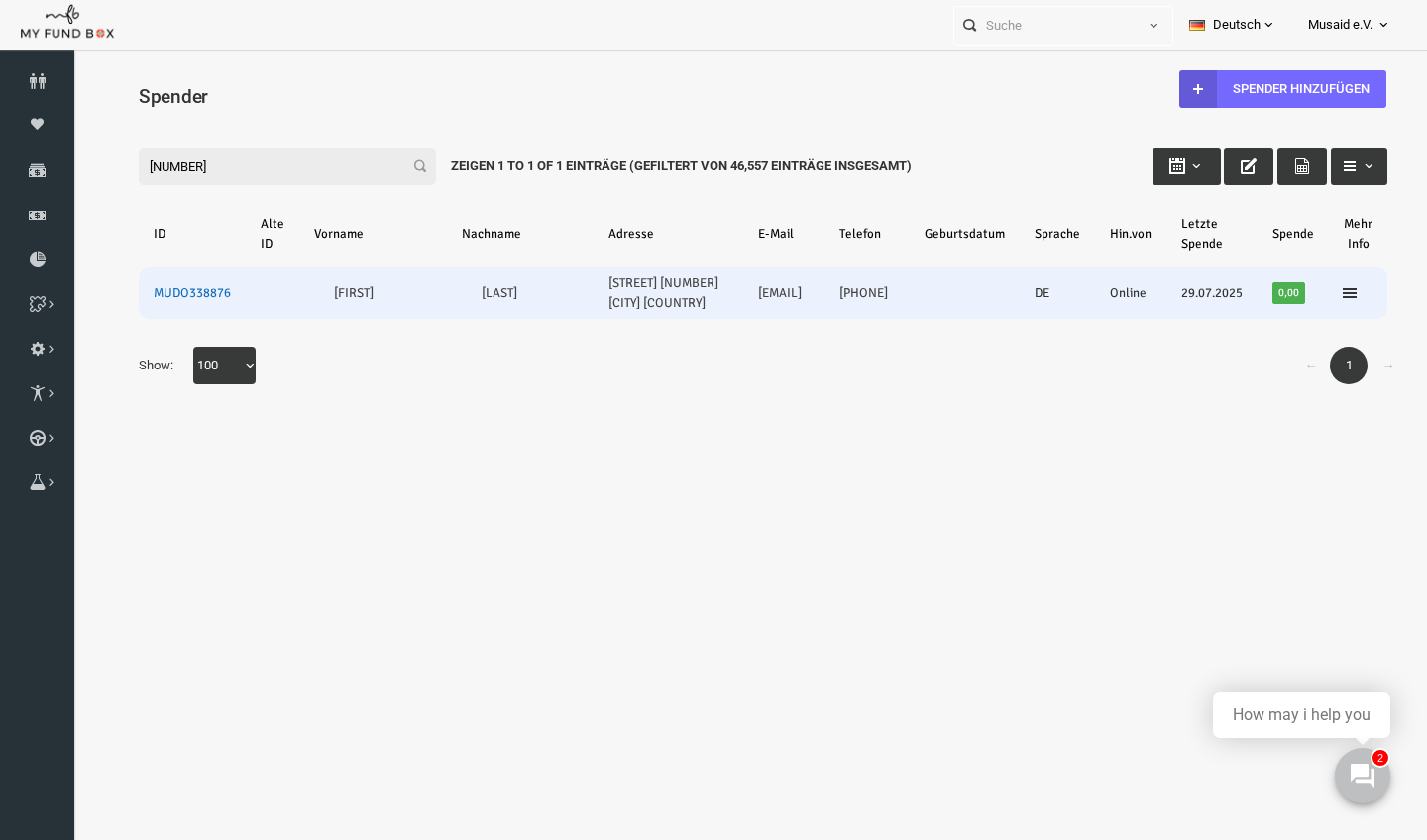 type on "338876" 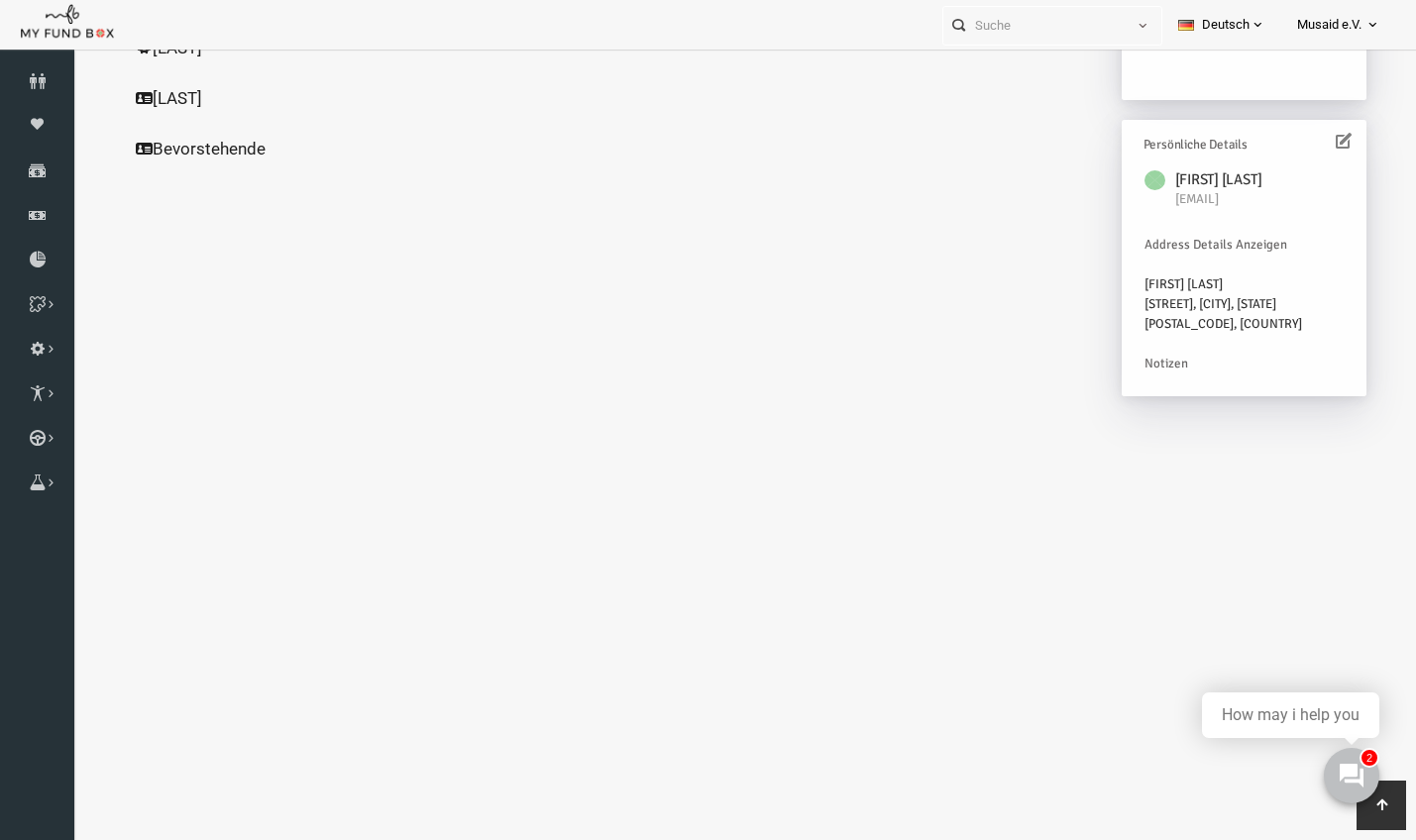 scroll, scrollTop: 501, scrollLeft: 0, axis: vertical 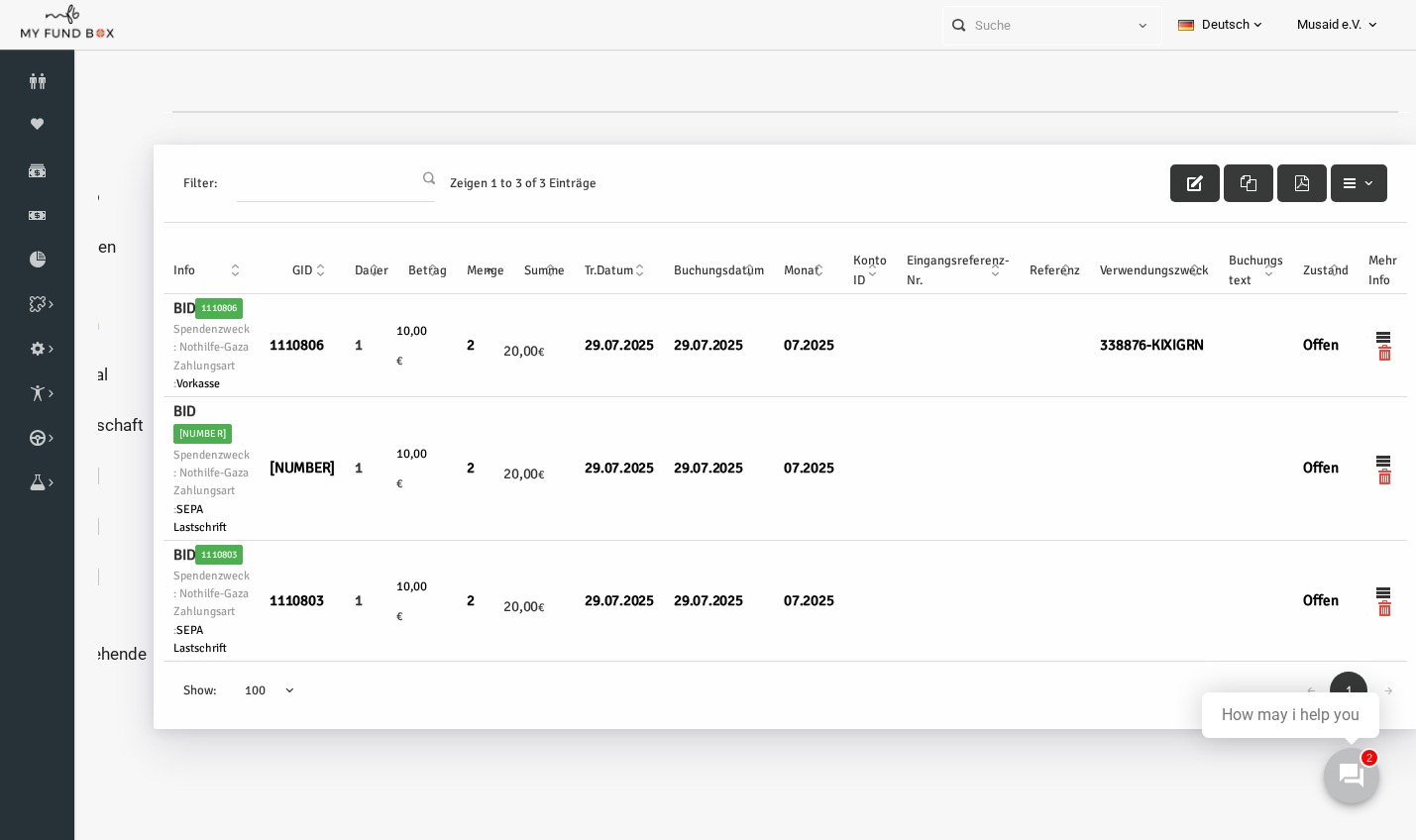 click at bounding box center (1168, 183) 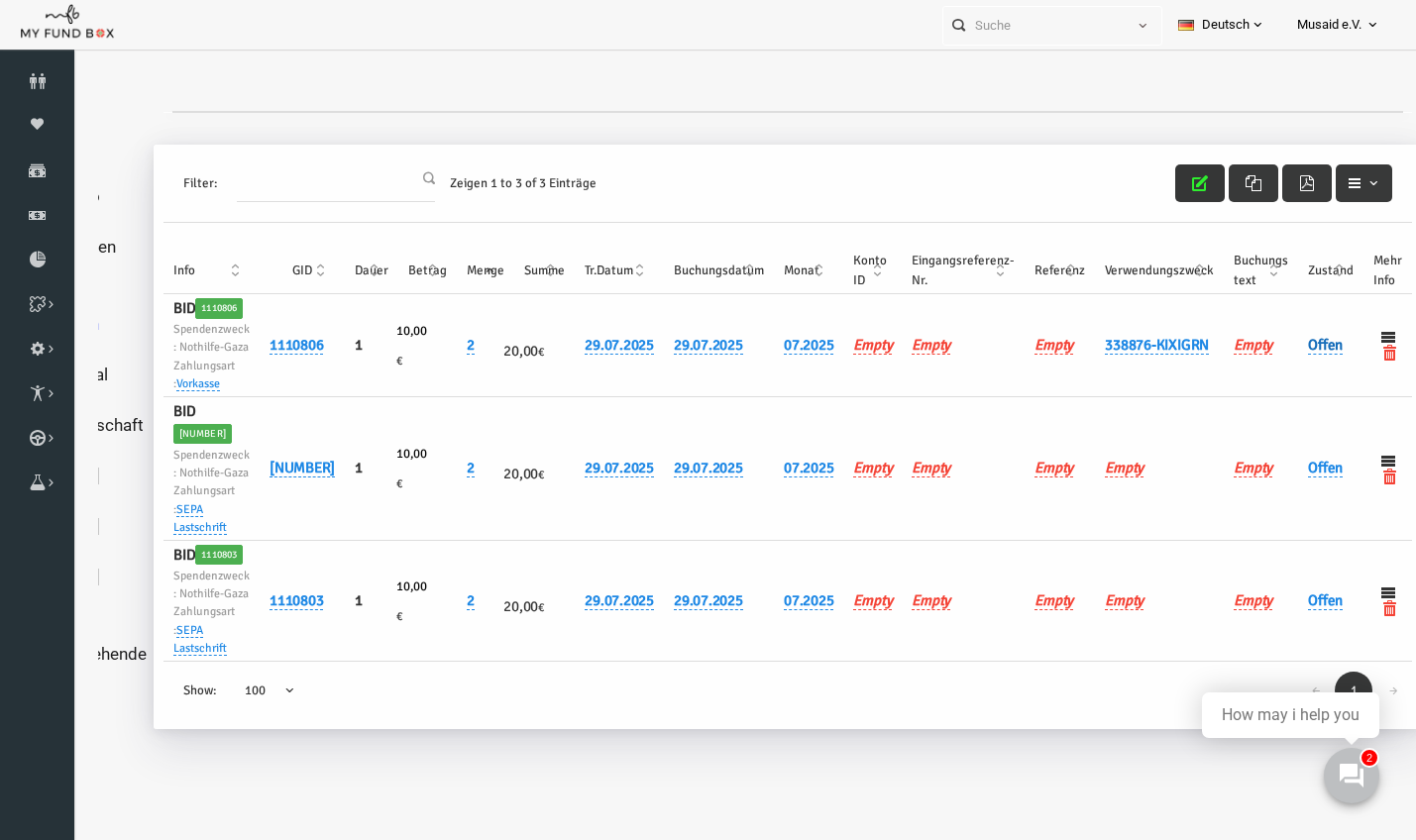 click on "Offen" at bounding box center [1298, 345] 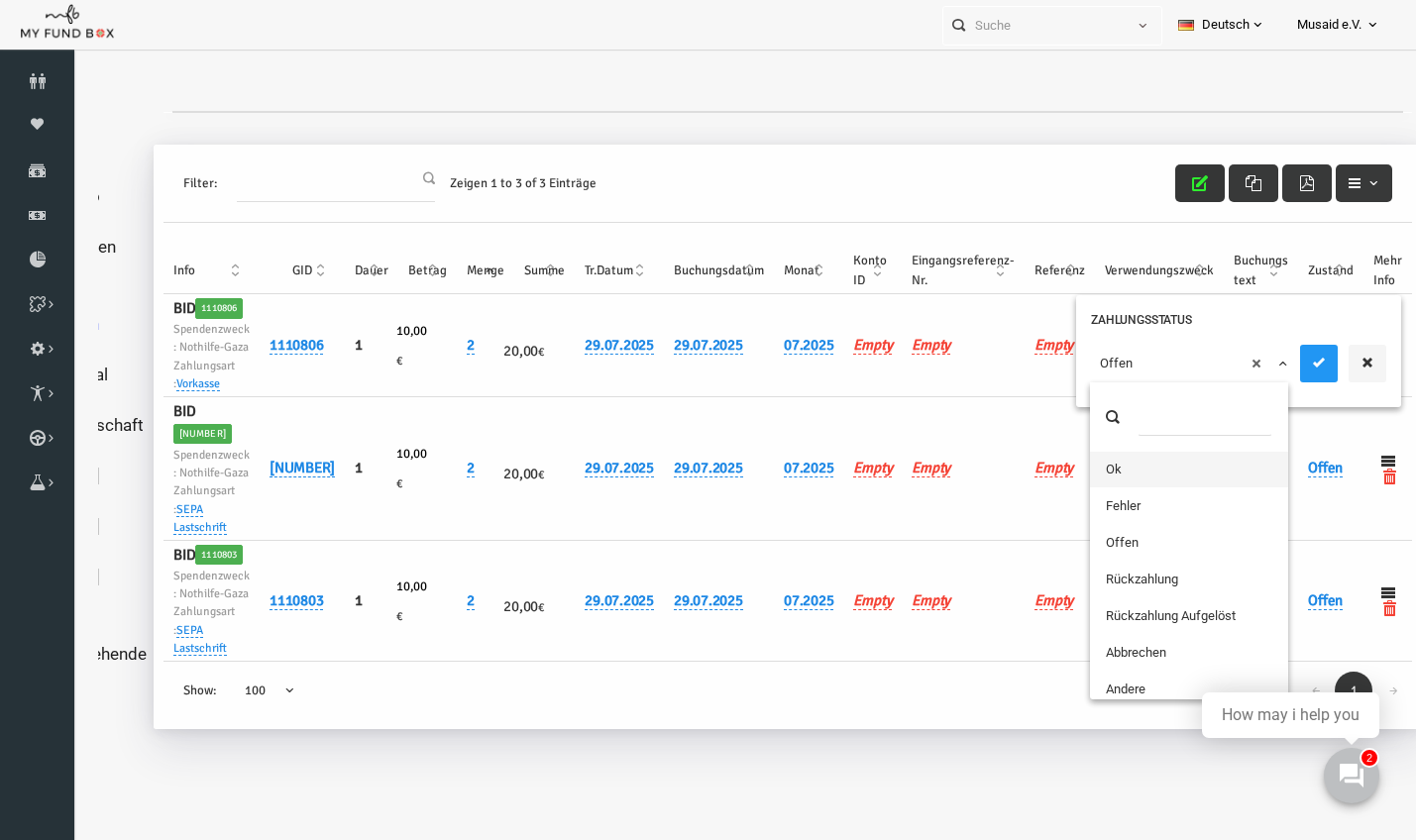 click on "× Offen" at bounding box center [1163, 364] 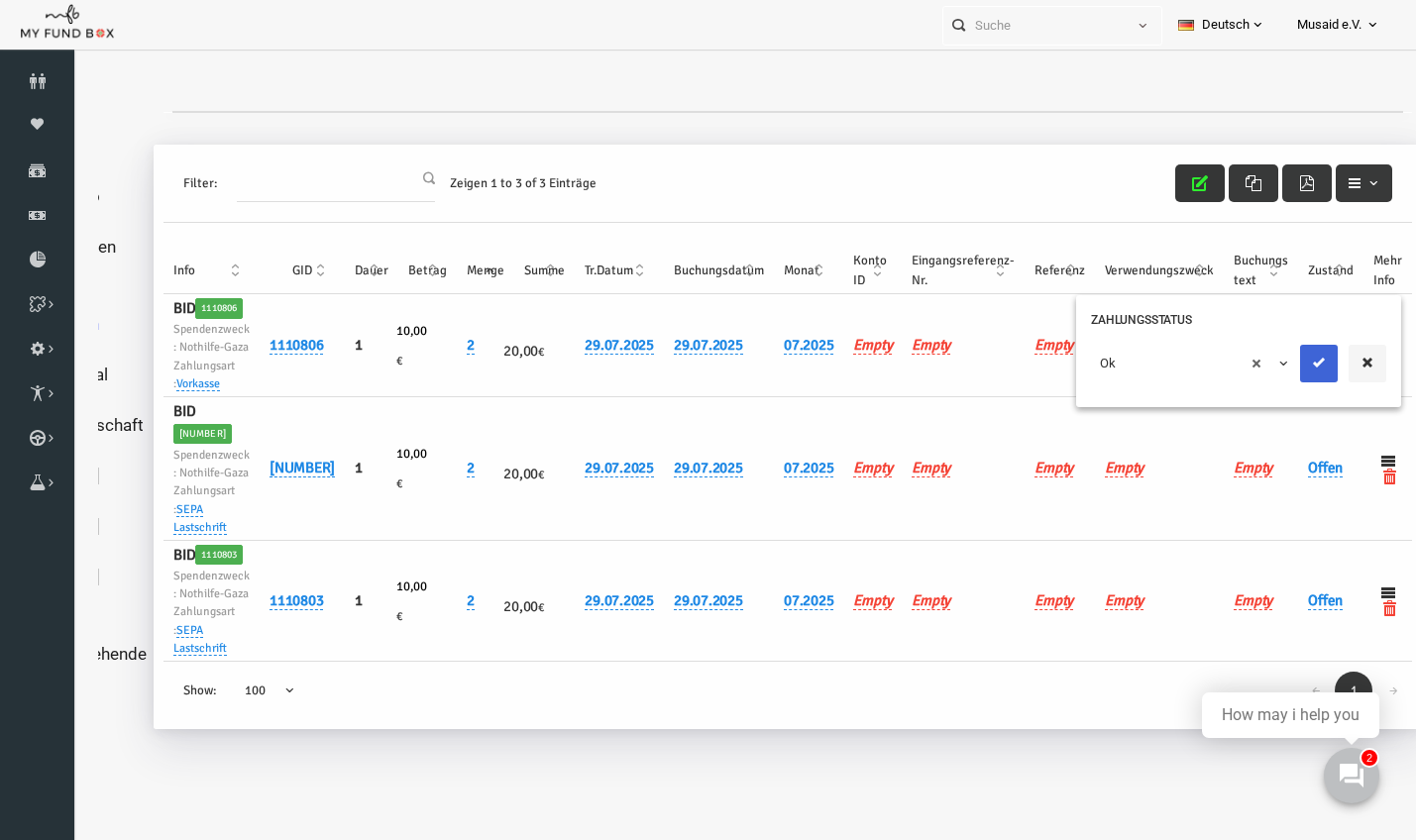 click at bounding box center (1292, 364) 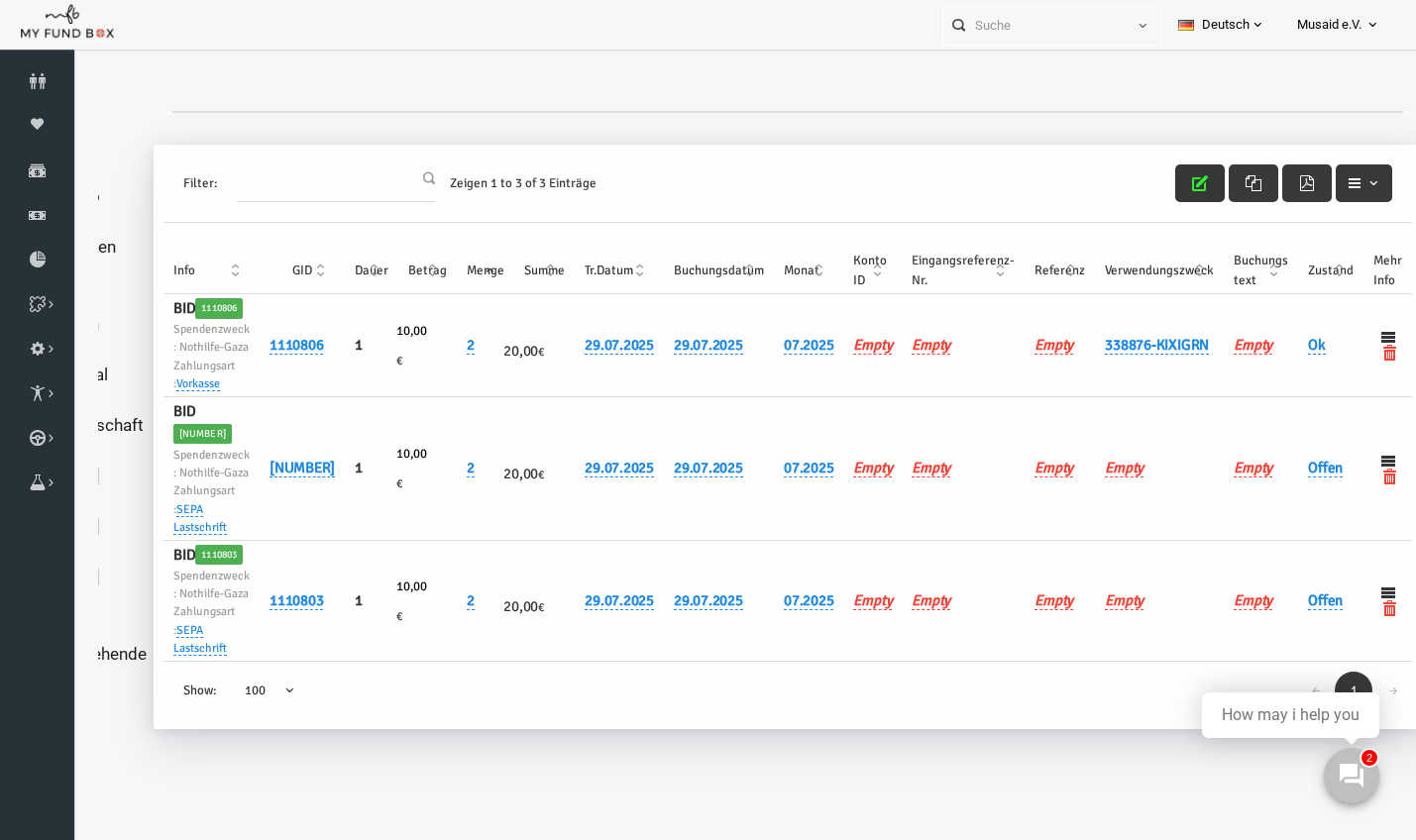 click on "Filter:                           Zeigen 1 to 3 of 3 Einträge" at bounding box center (761, 183) 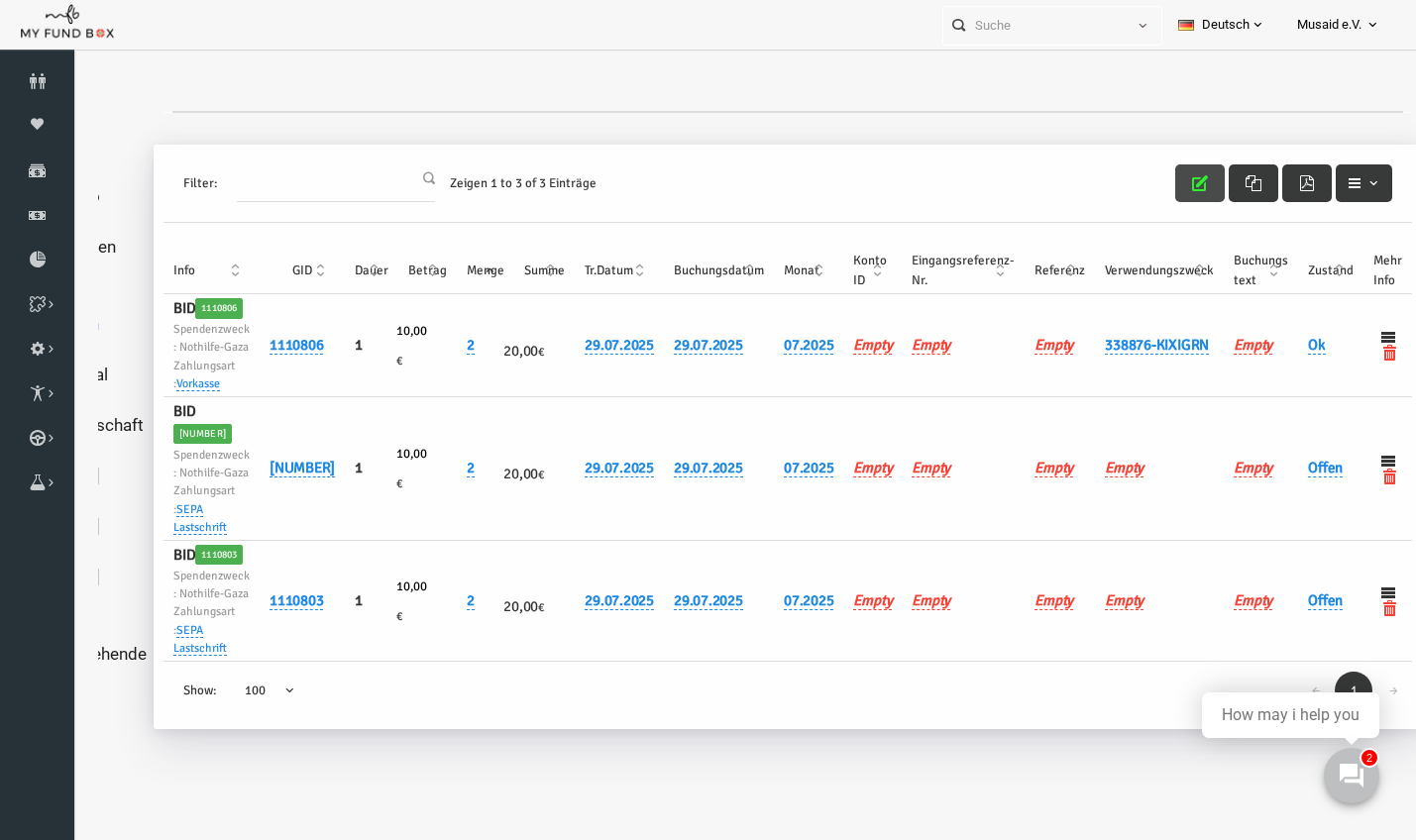 click at bounding box center [1173, 183] 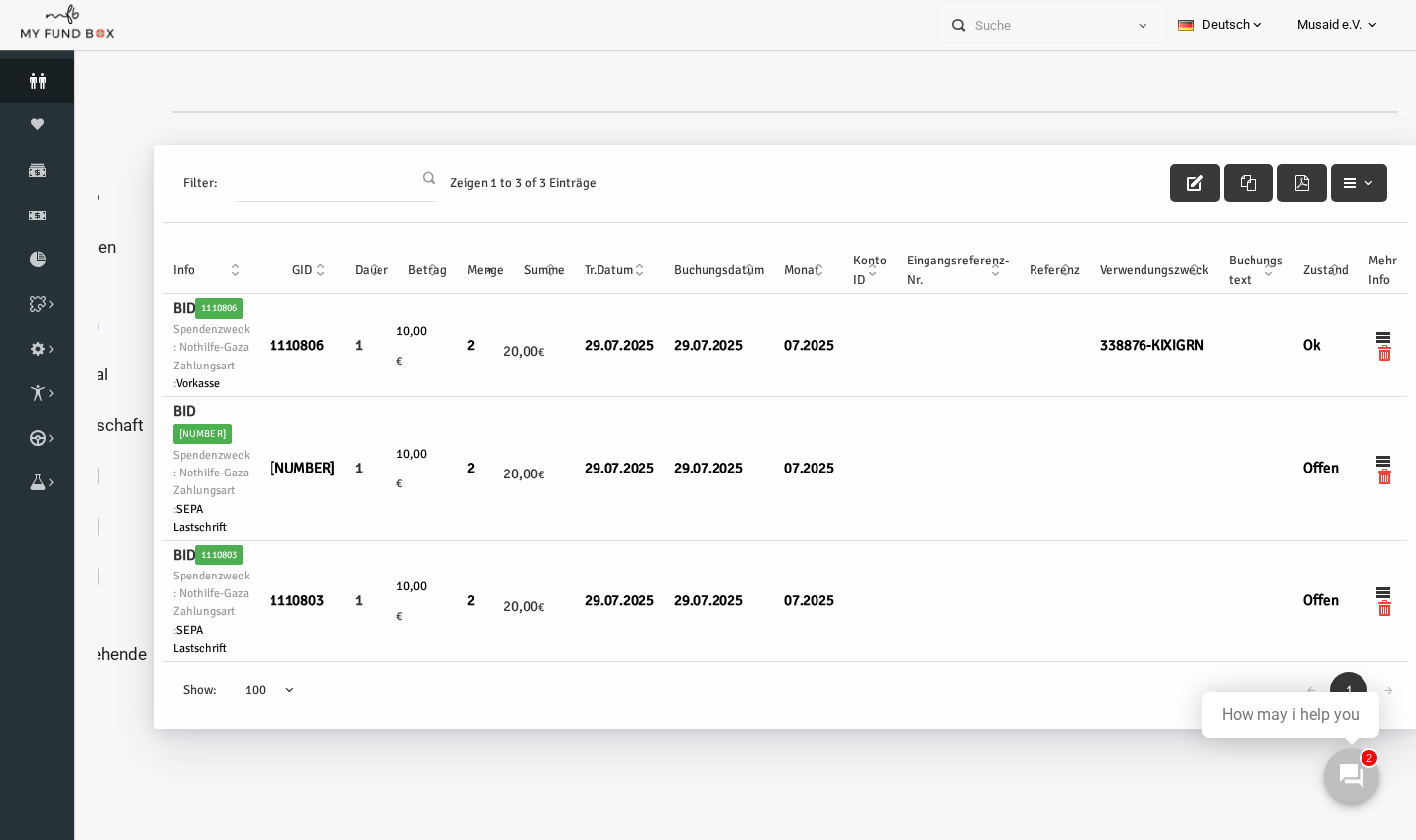 click on "Spender" at bounding box center (37, 81) 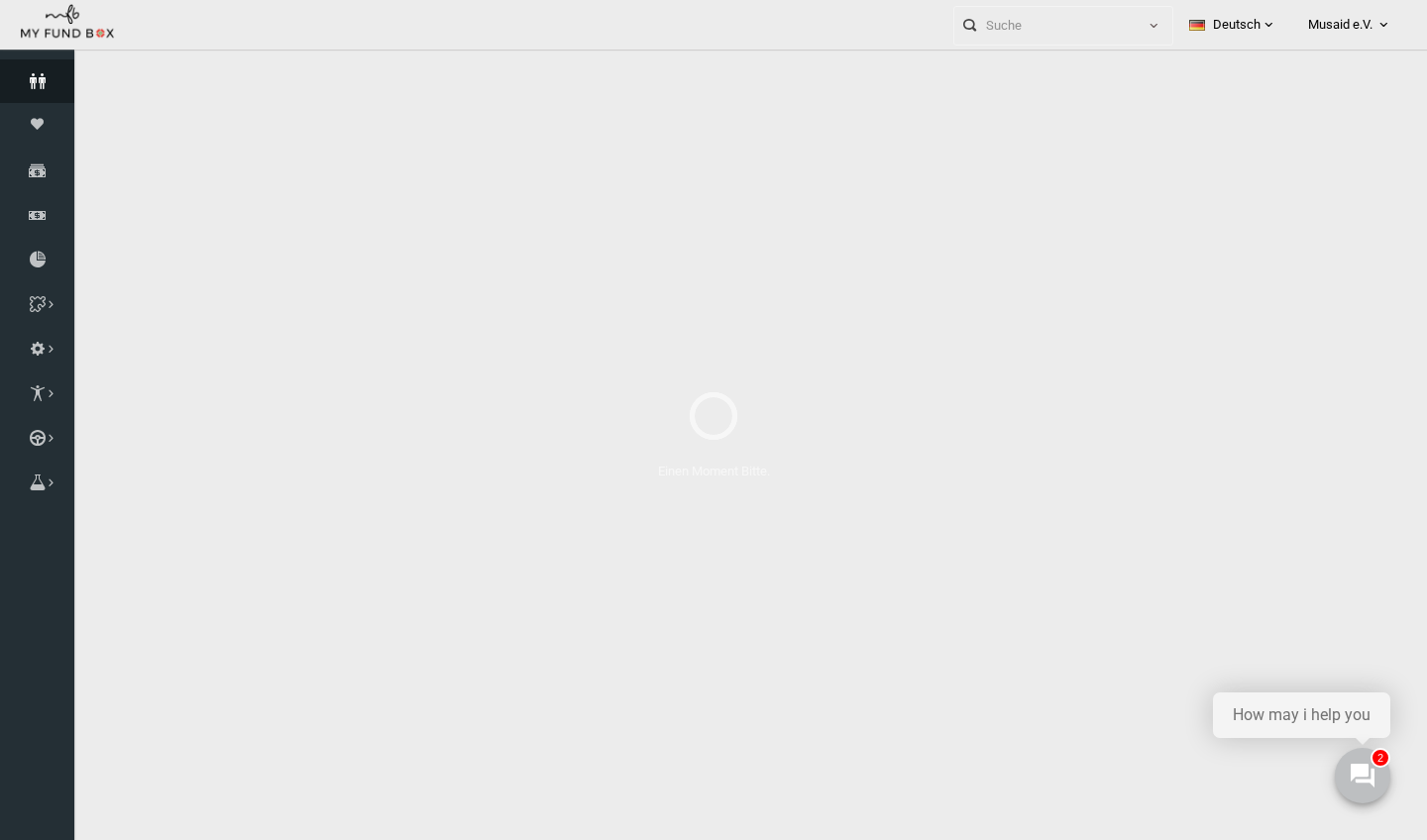 select on "100" 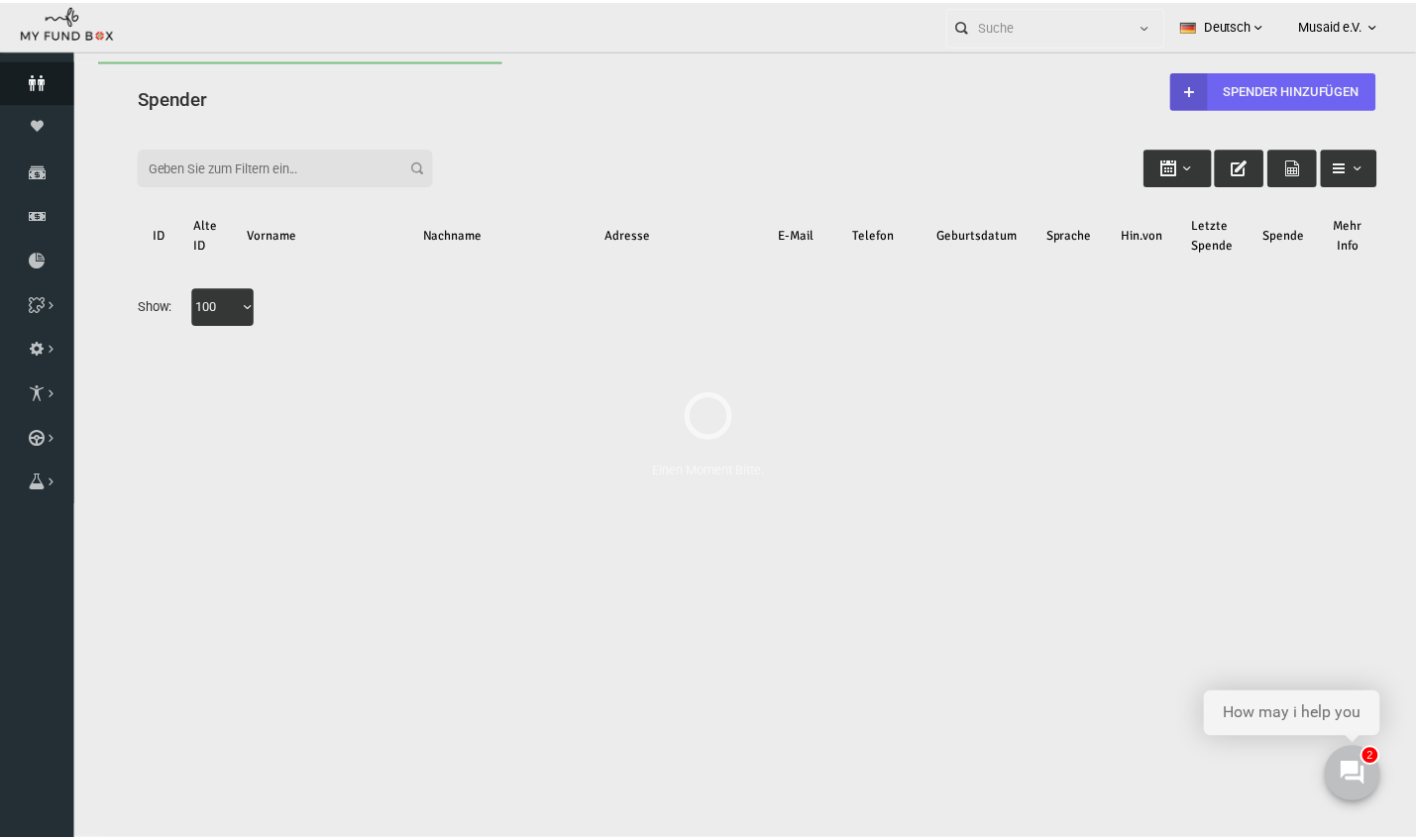 scroll, scrollTop: 0, scrollLeft: 0, axis: both 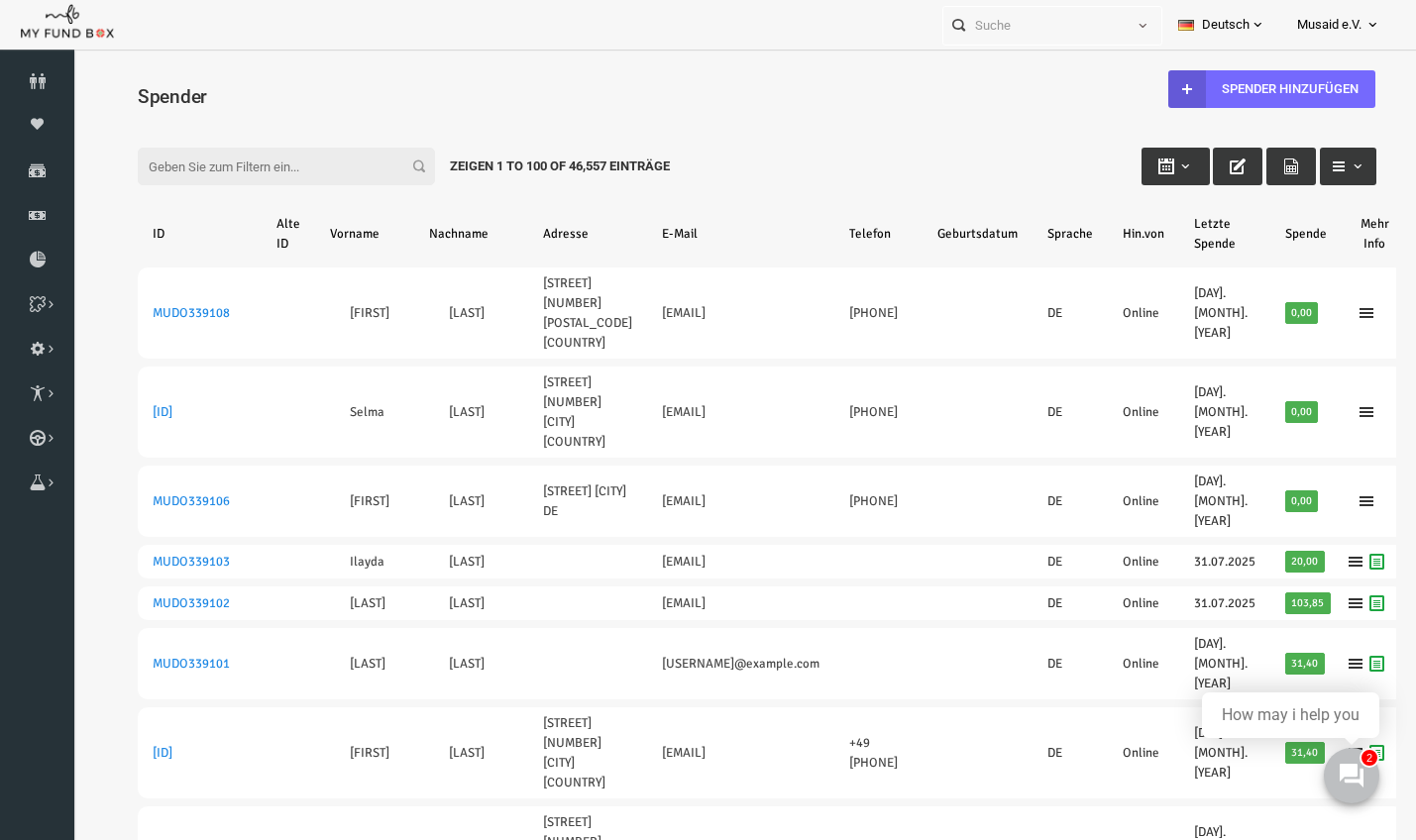 click on "Filter:" at bounding box center [260, 166] 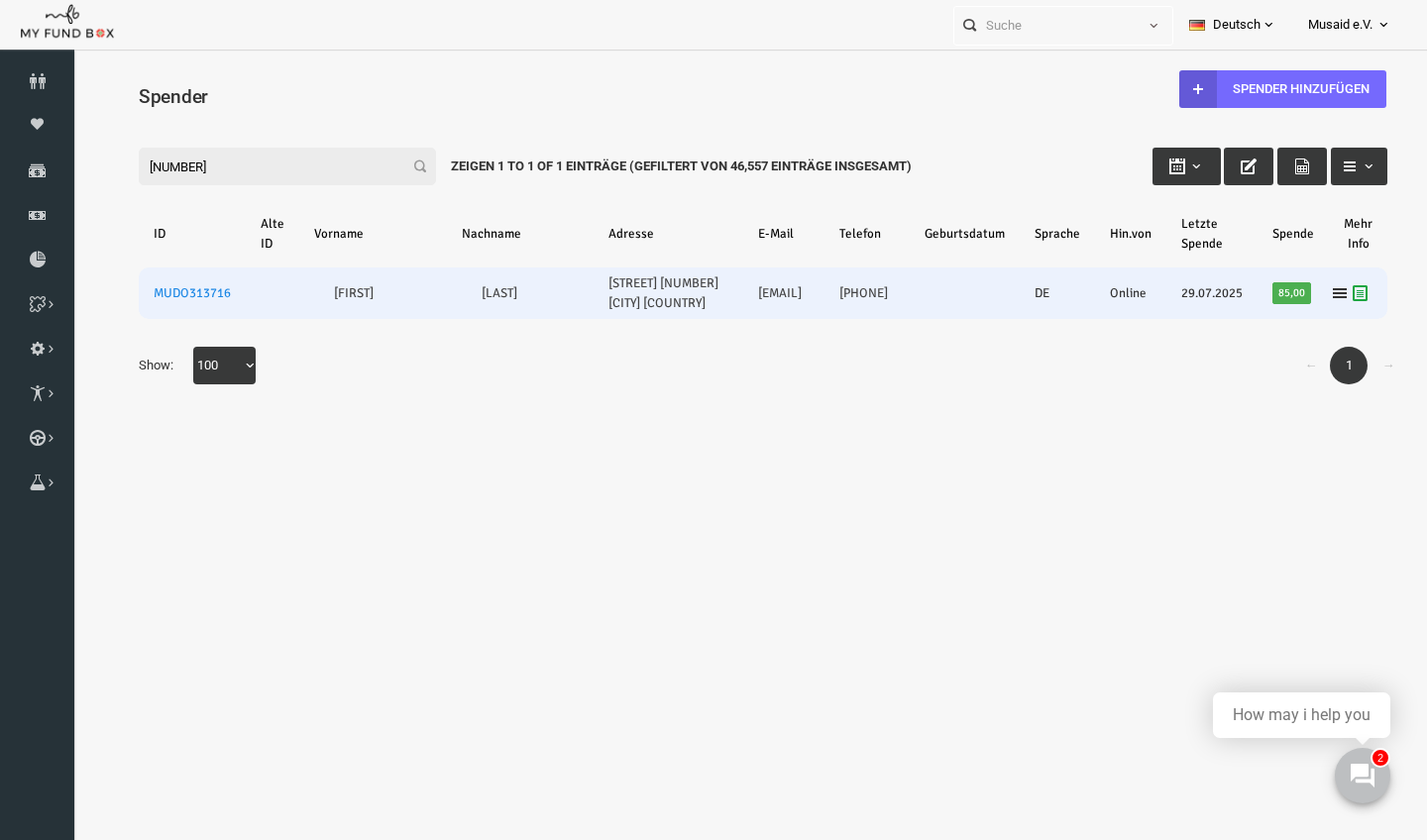 type on "313716" 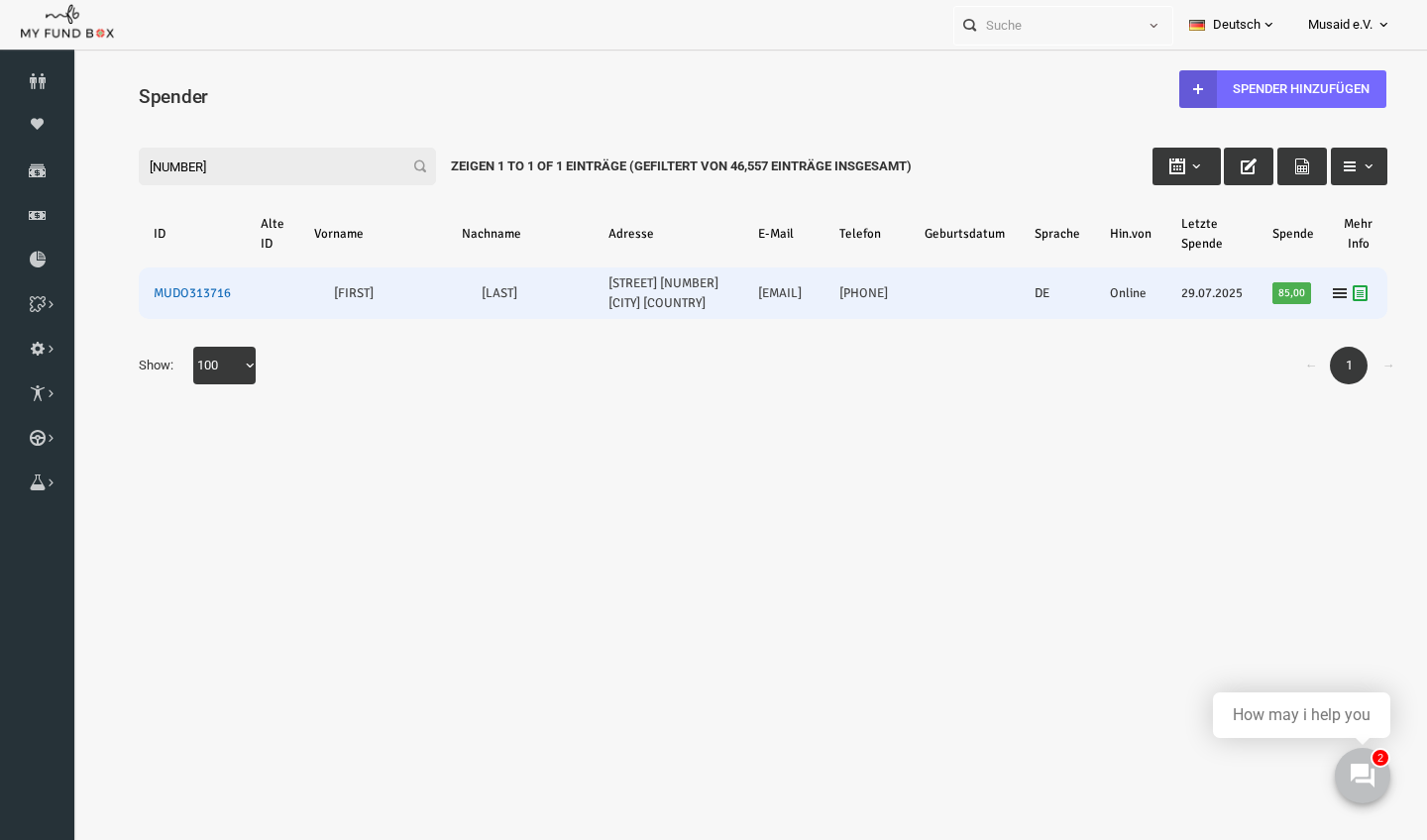click on "MUDO313716" at bounding box center (165, 293) 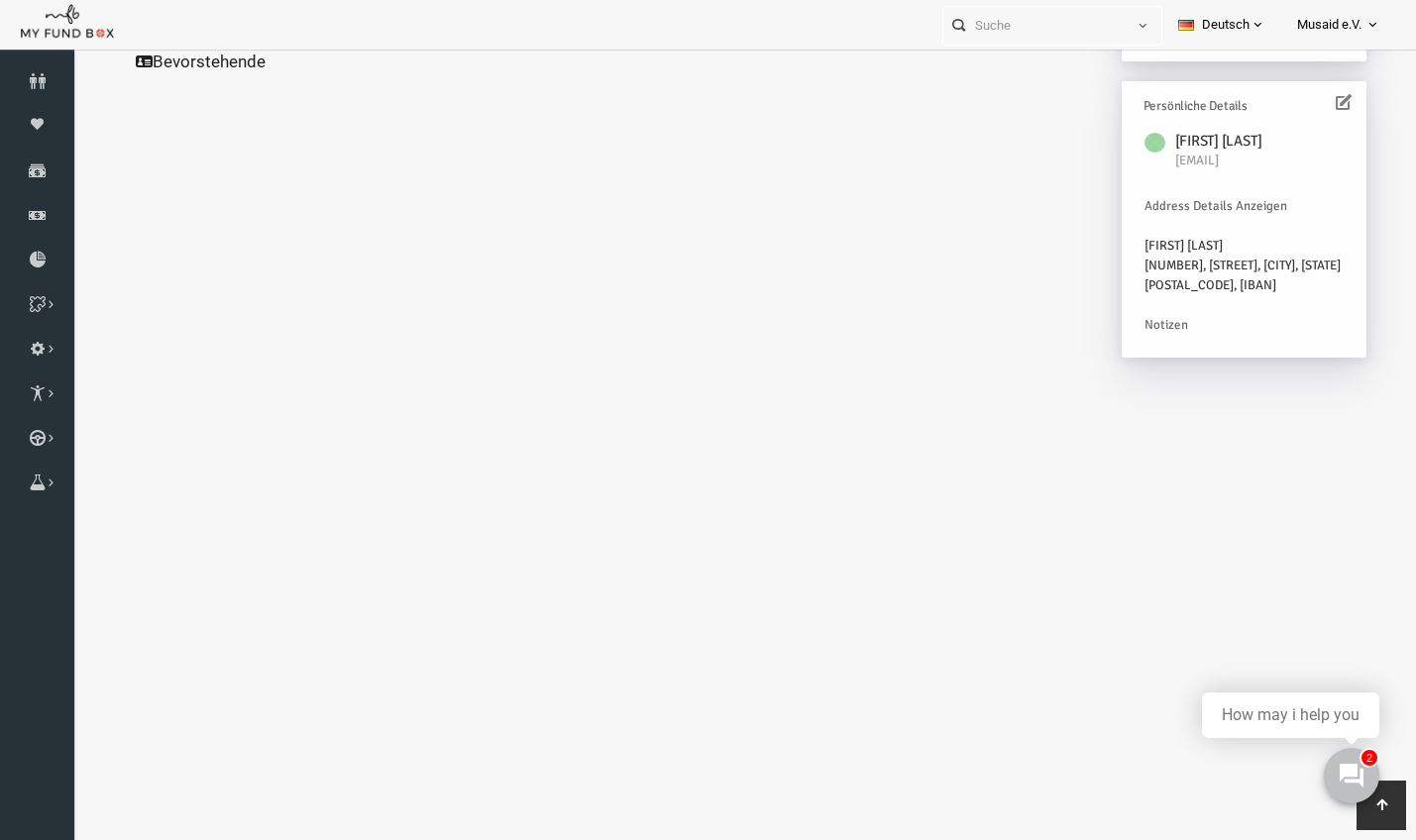 scroll, scrollTop: 588, scrollLeft: 0, axis: vertical 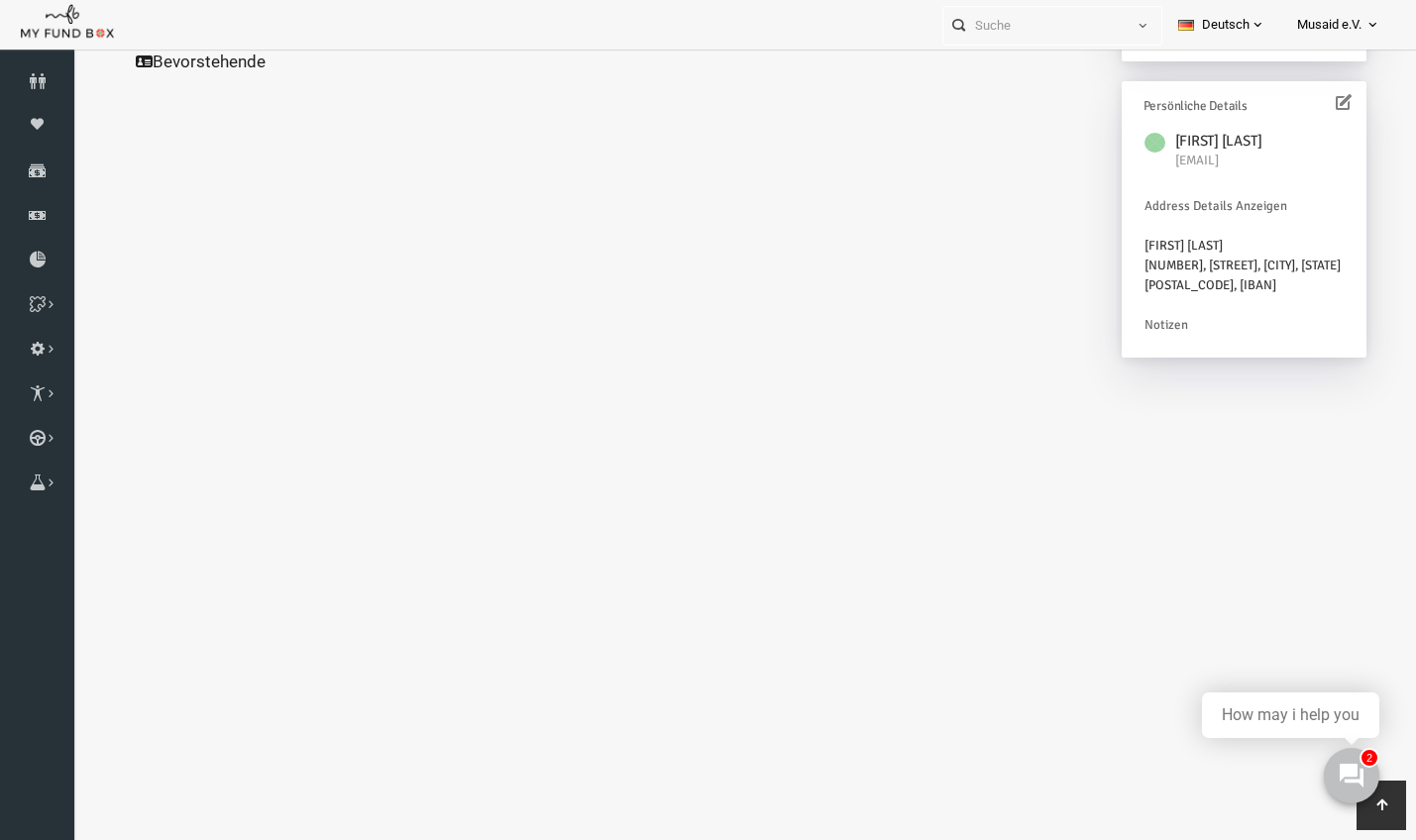 click on "Alle Spenden" at bounding box center [190, -243] 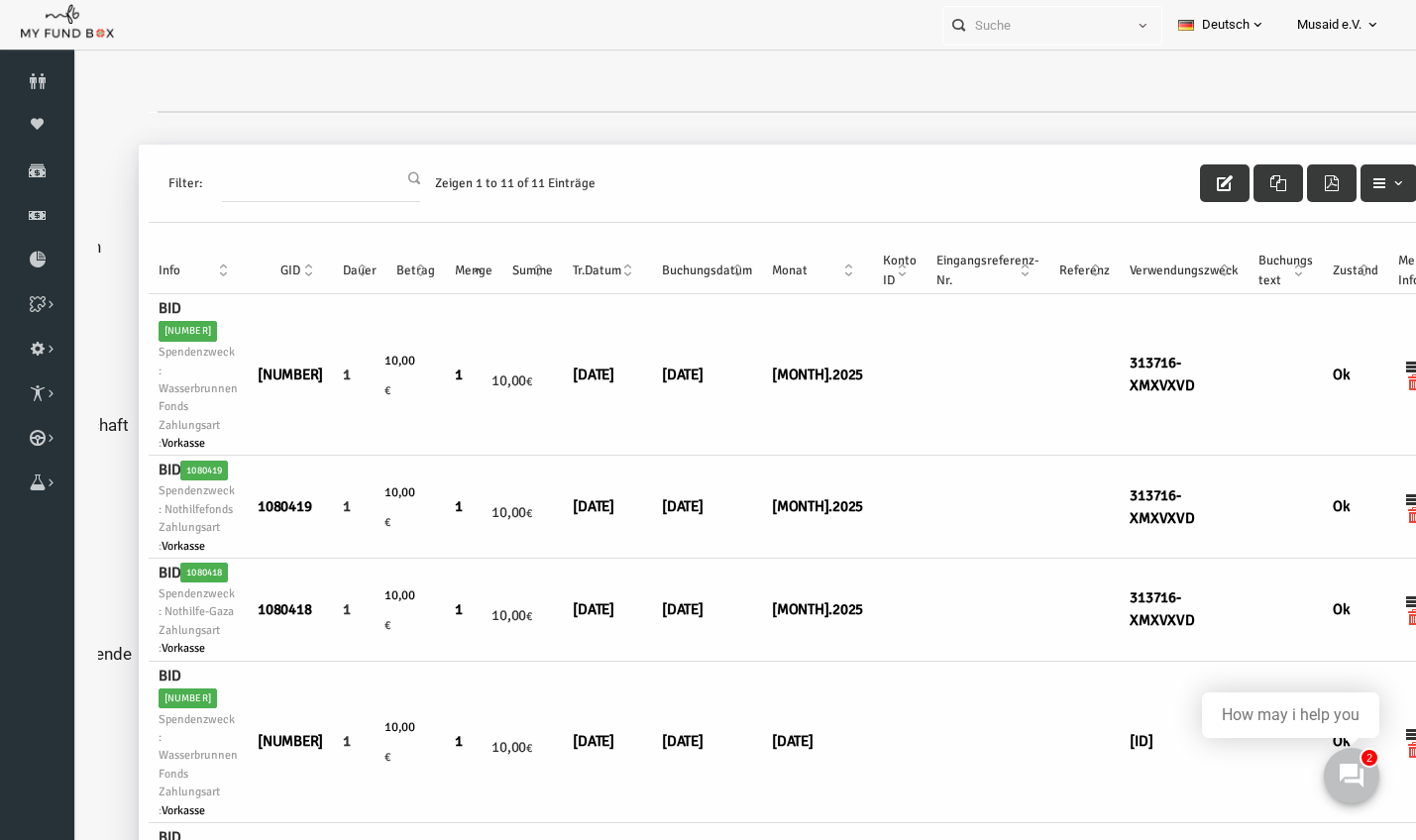 scroll, scrollTop: 0, scrollLeft: 116, axis: horizontal 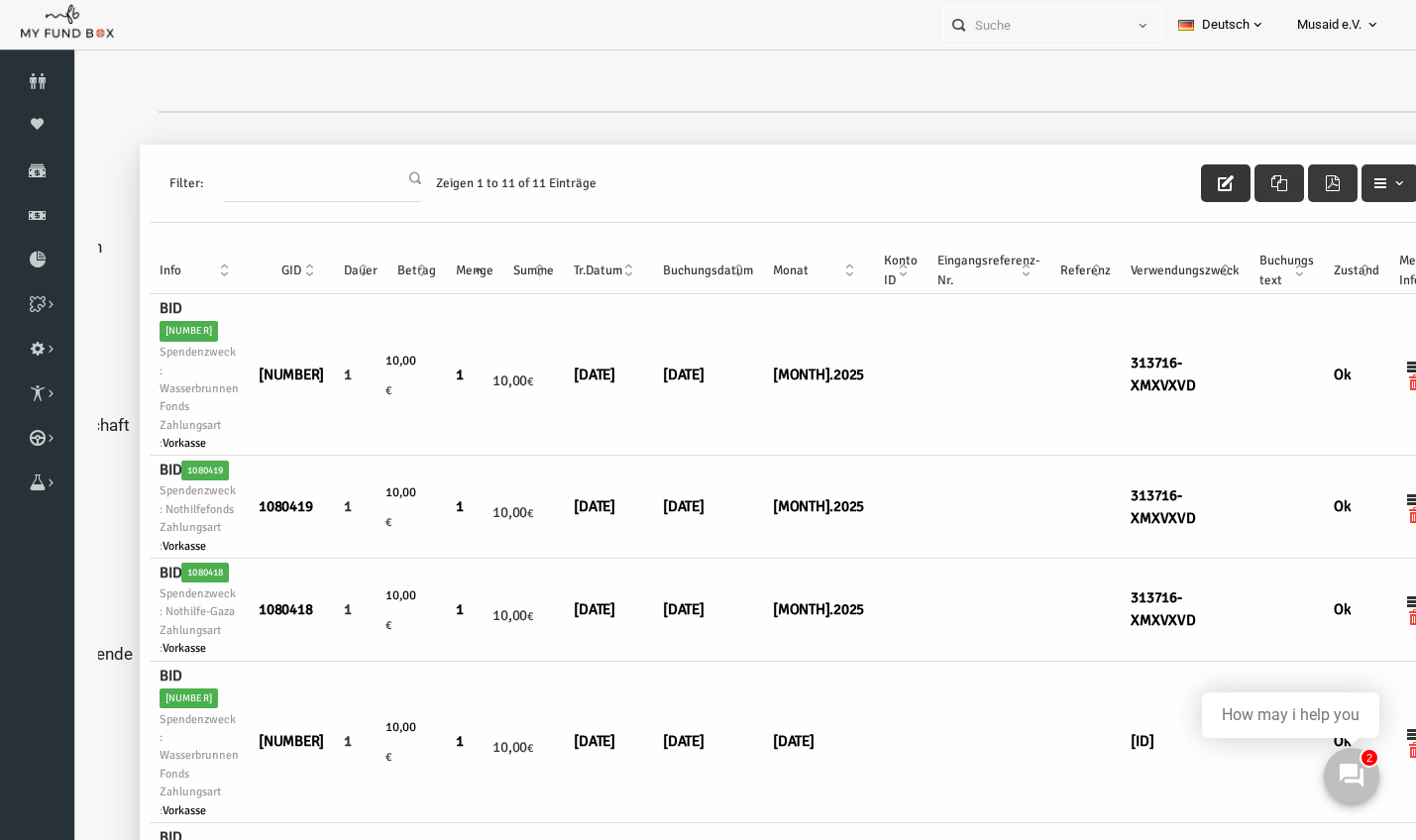 click at bounding box center [1199, 183] 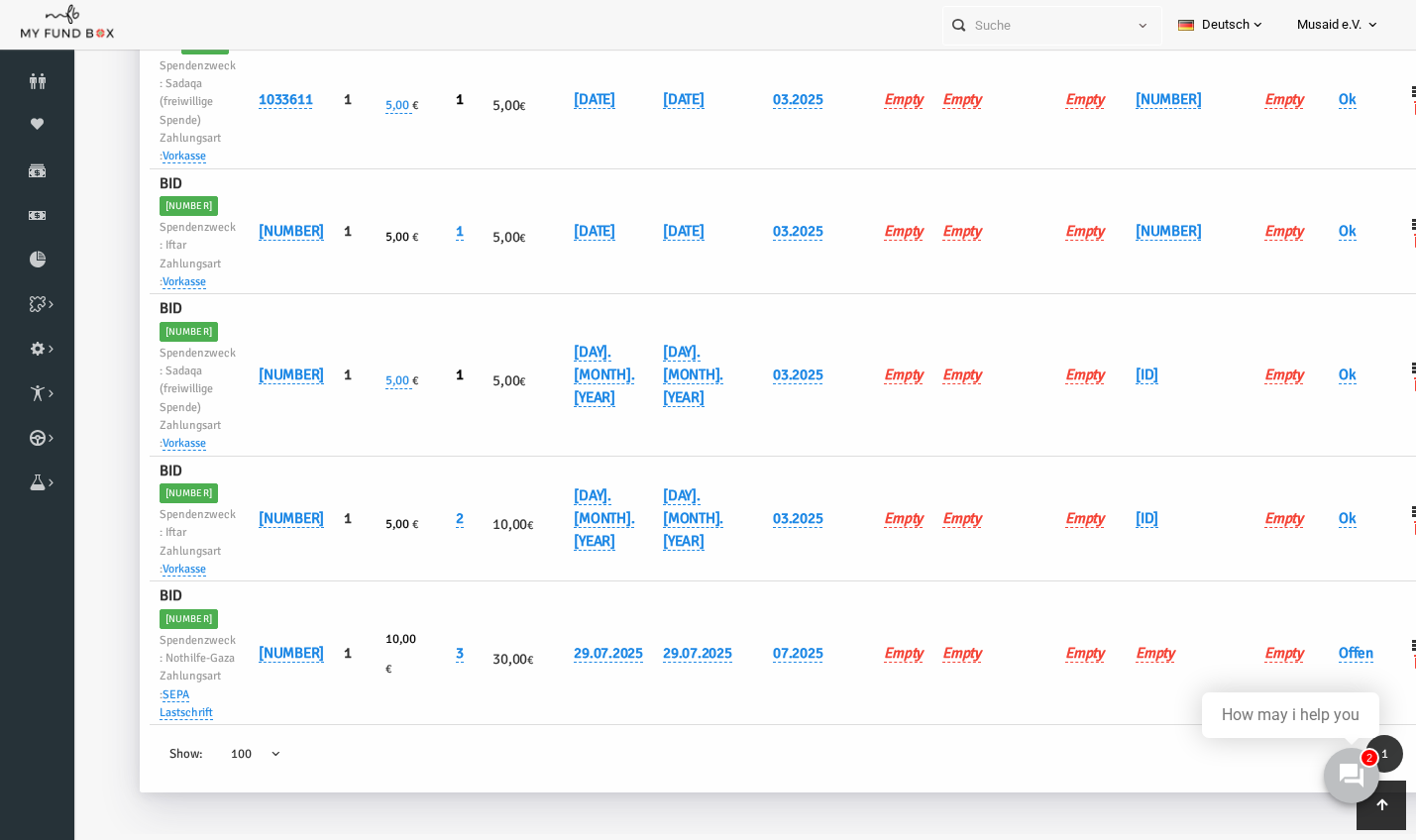 scroll, scrollTop: 1134, scrollLeft: 0, axis: vertical 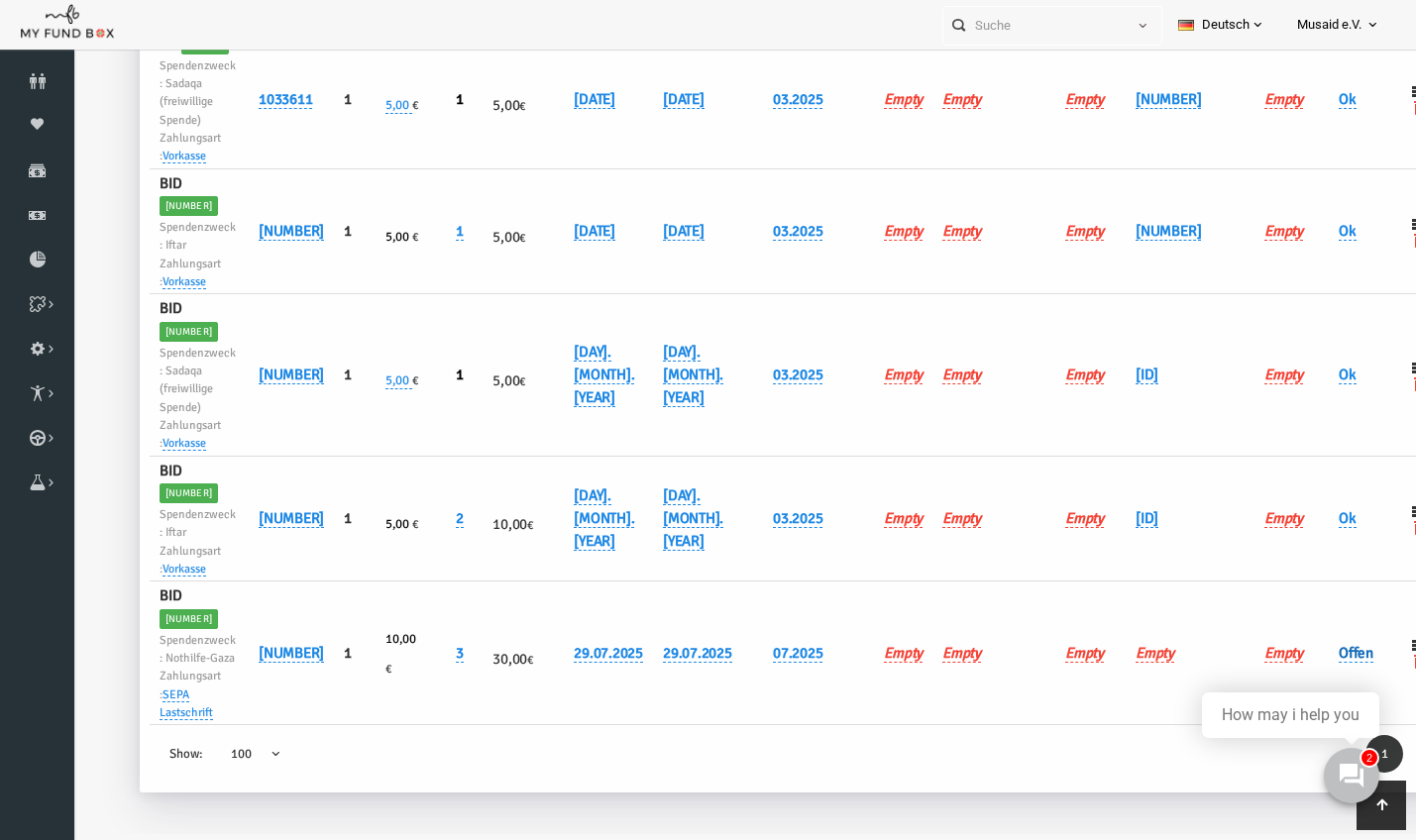 click on "Offen" at bounding box center (1329, 653) 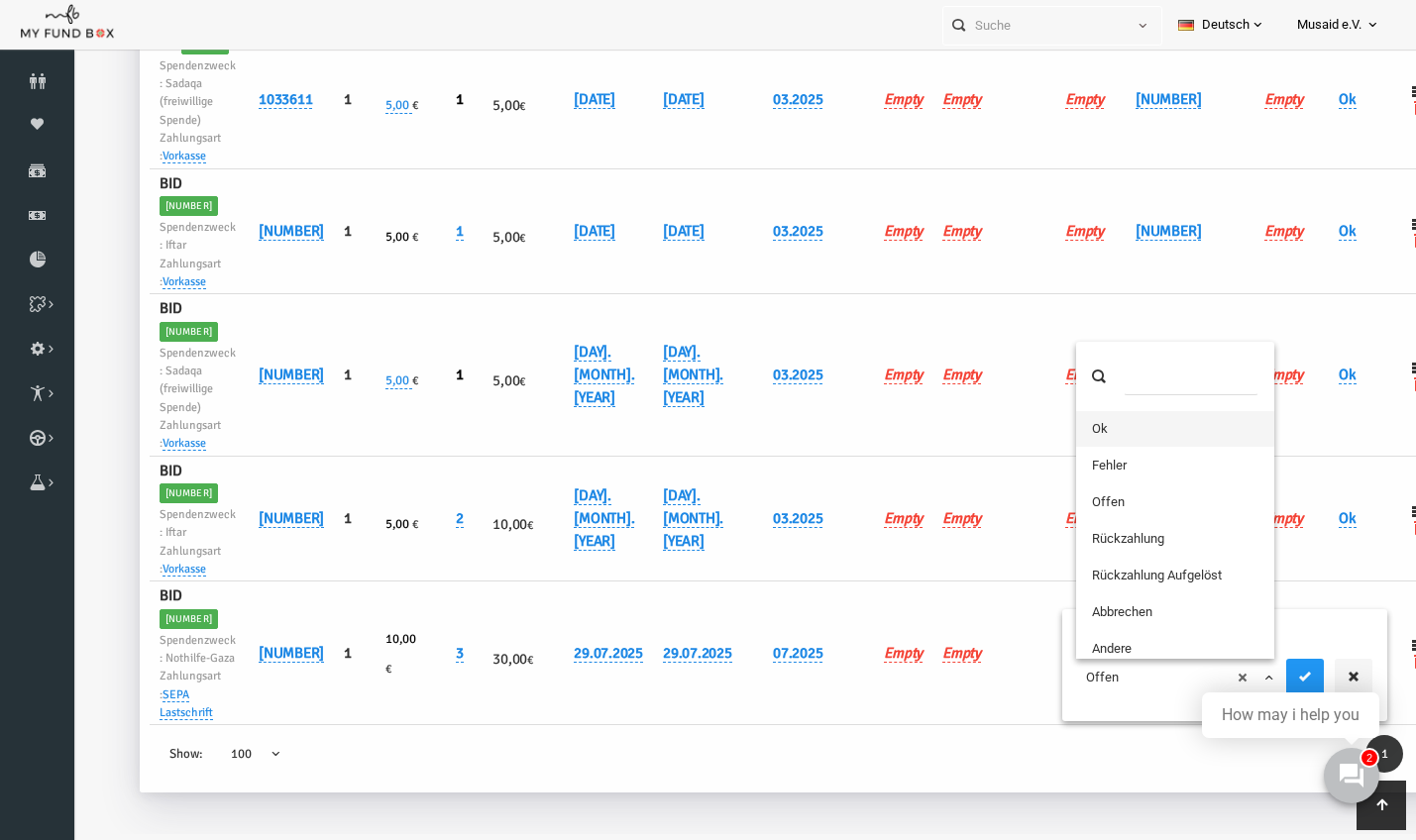 click on "× Offen" at bounding box center (1149, 678) 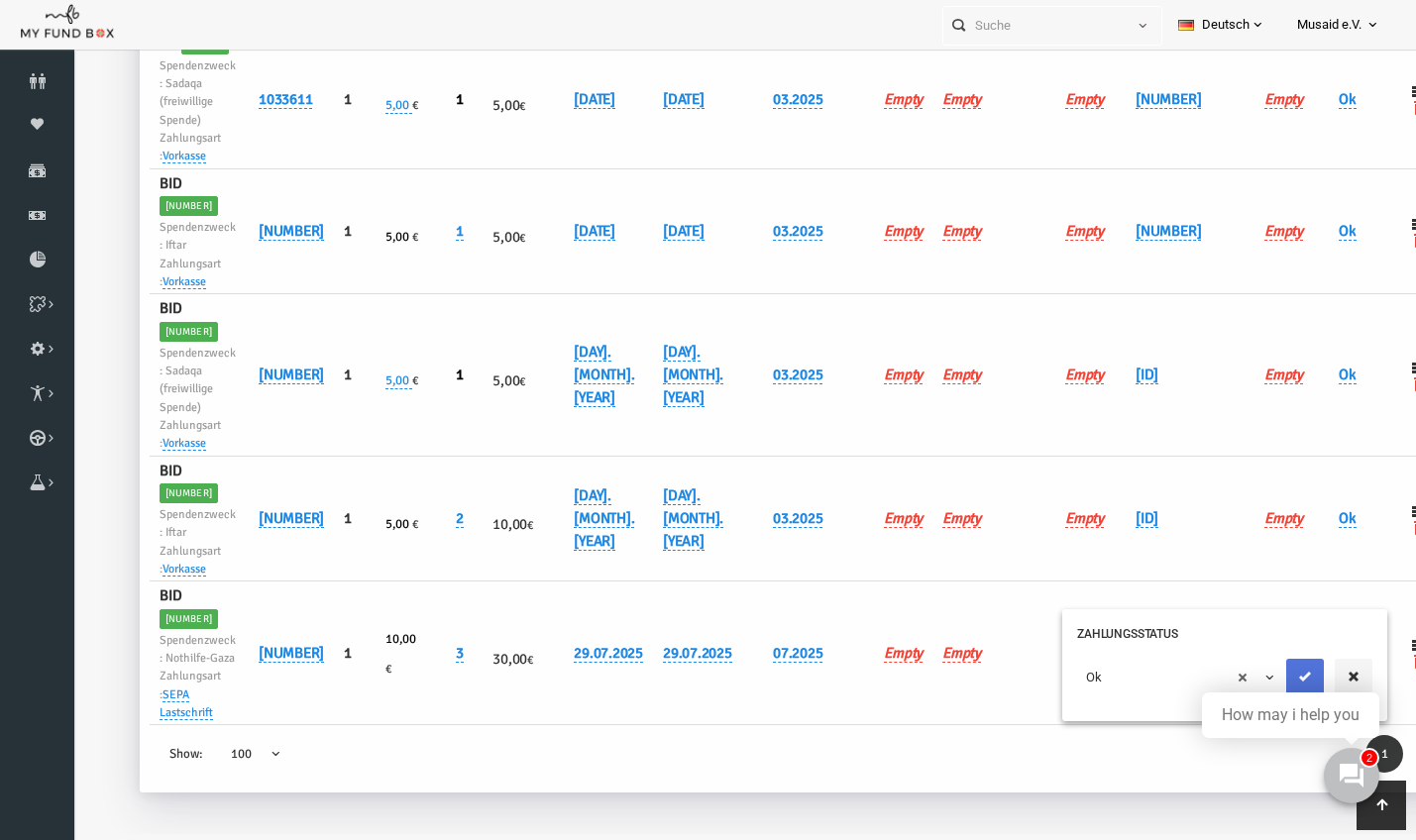click at bounding box center (1278, 678) 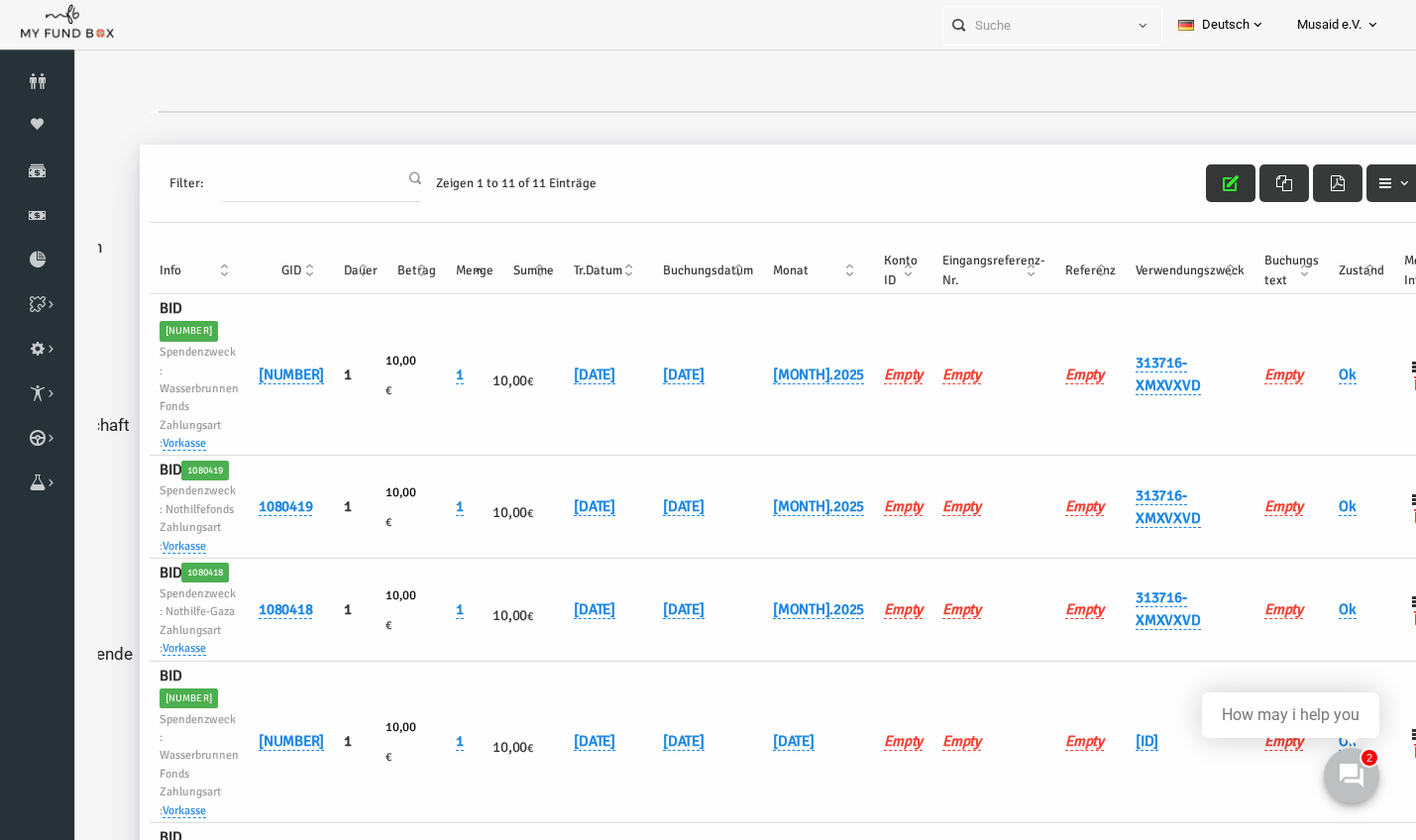 scroll, scrollTop: 0, scrollLeft: 0, axis: both 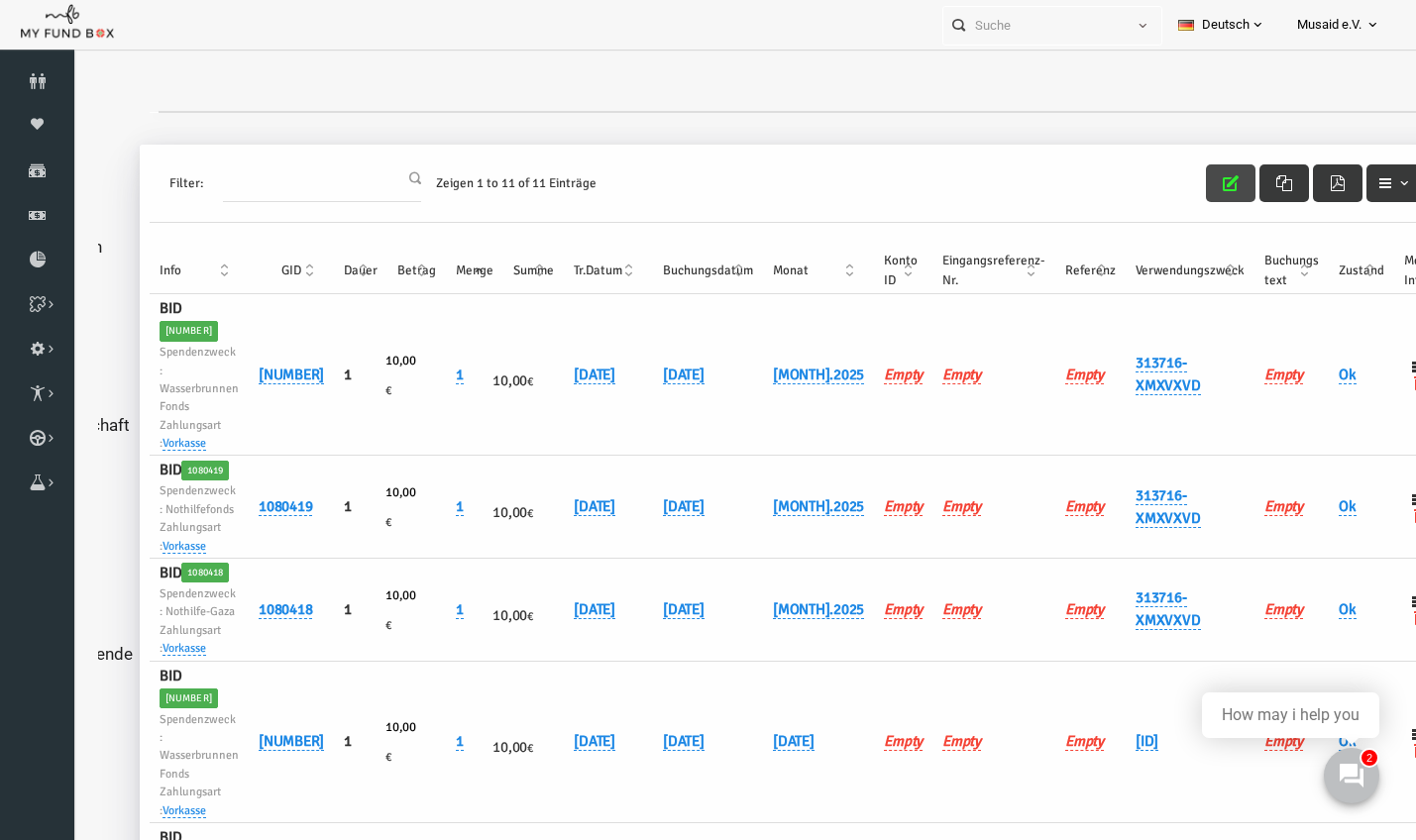 click at bounding box center [1204, 183] 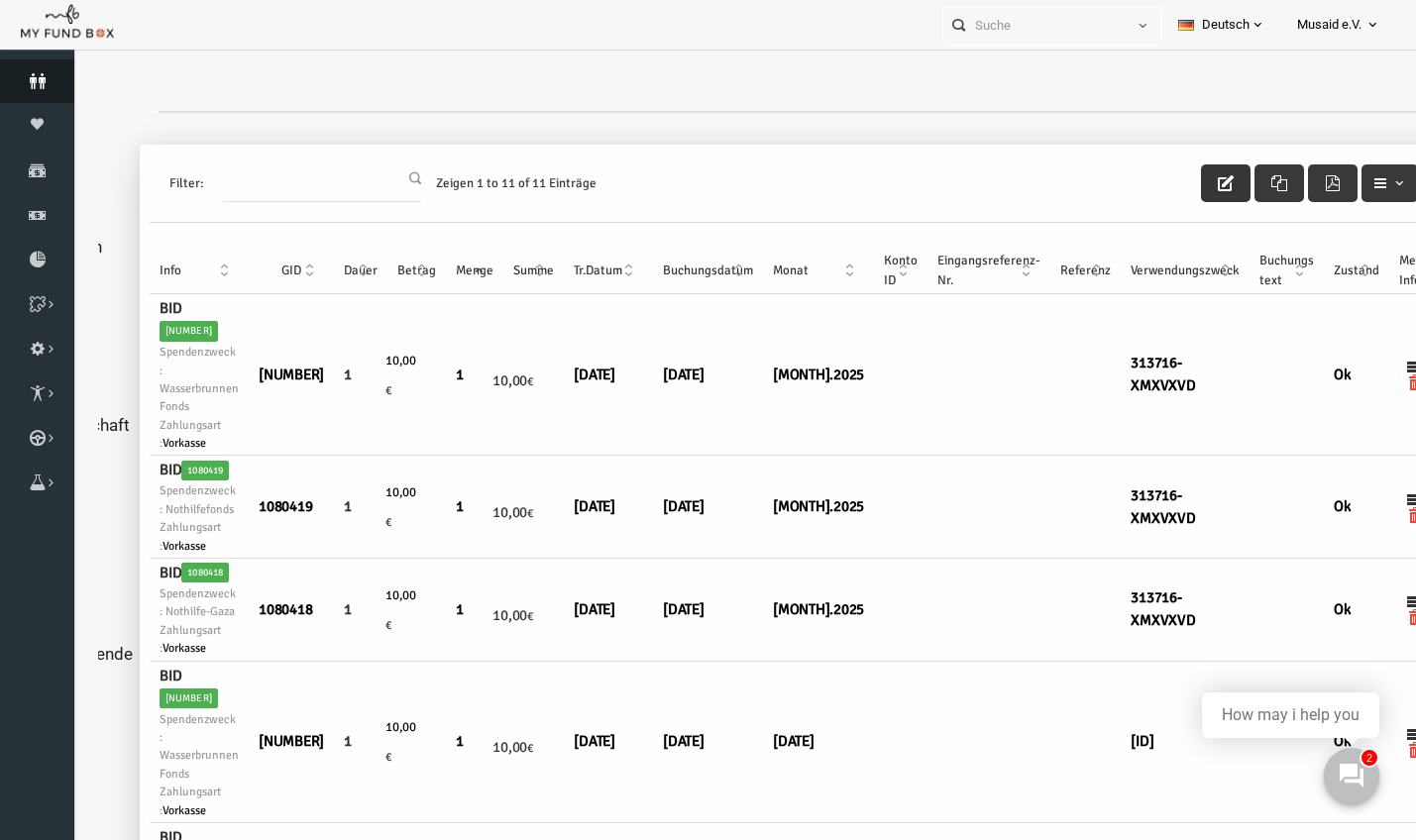 click at bounding box center [37, 81] 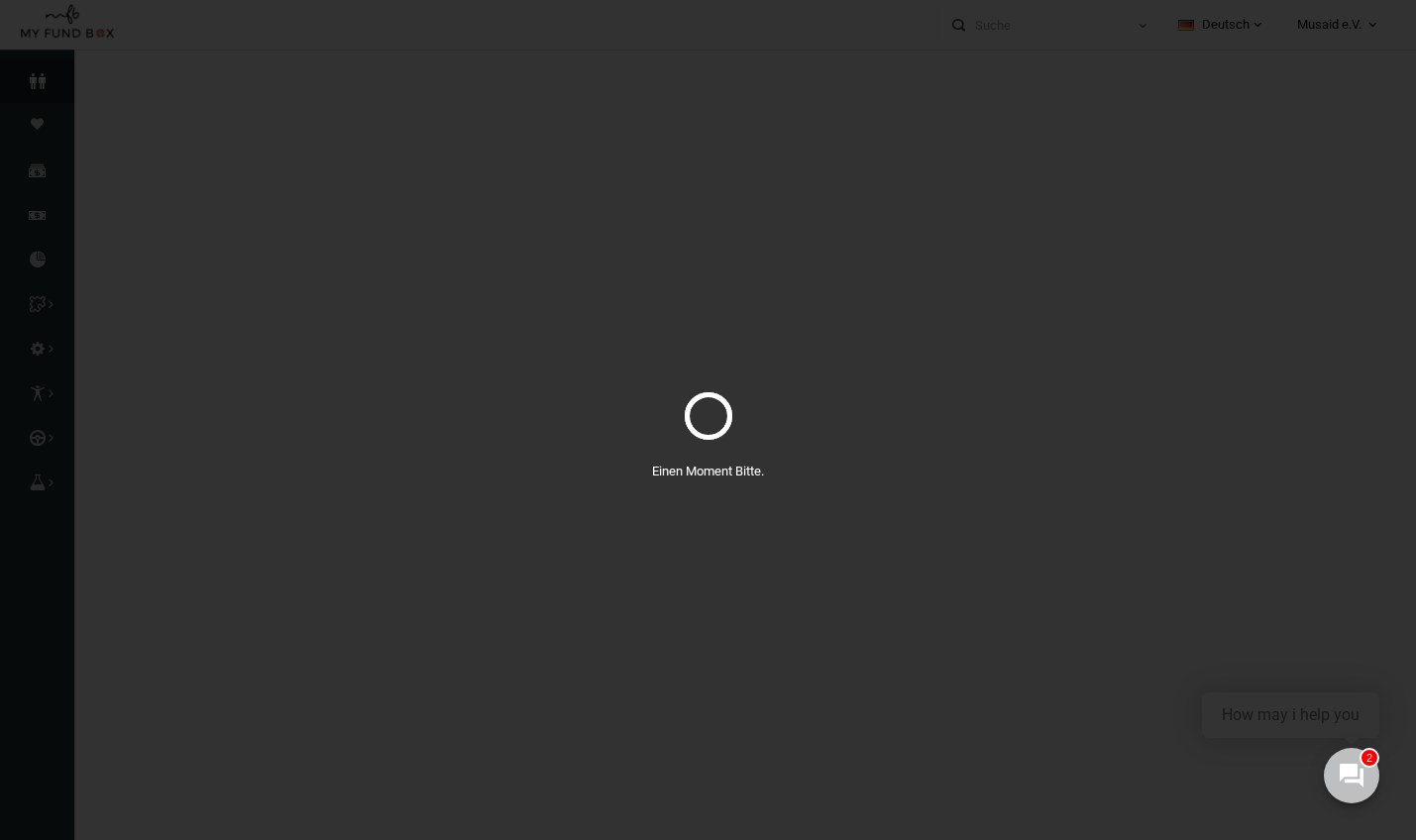 select on "100" 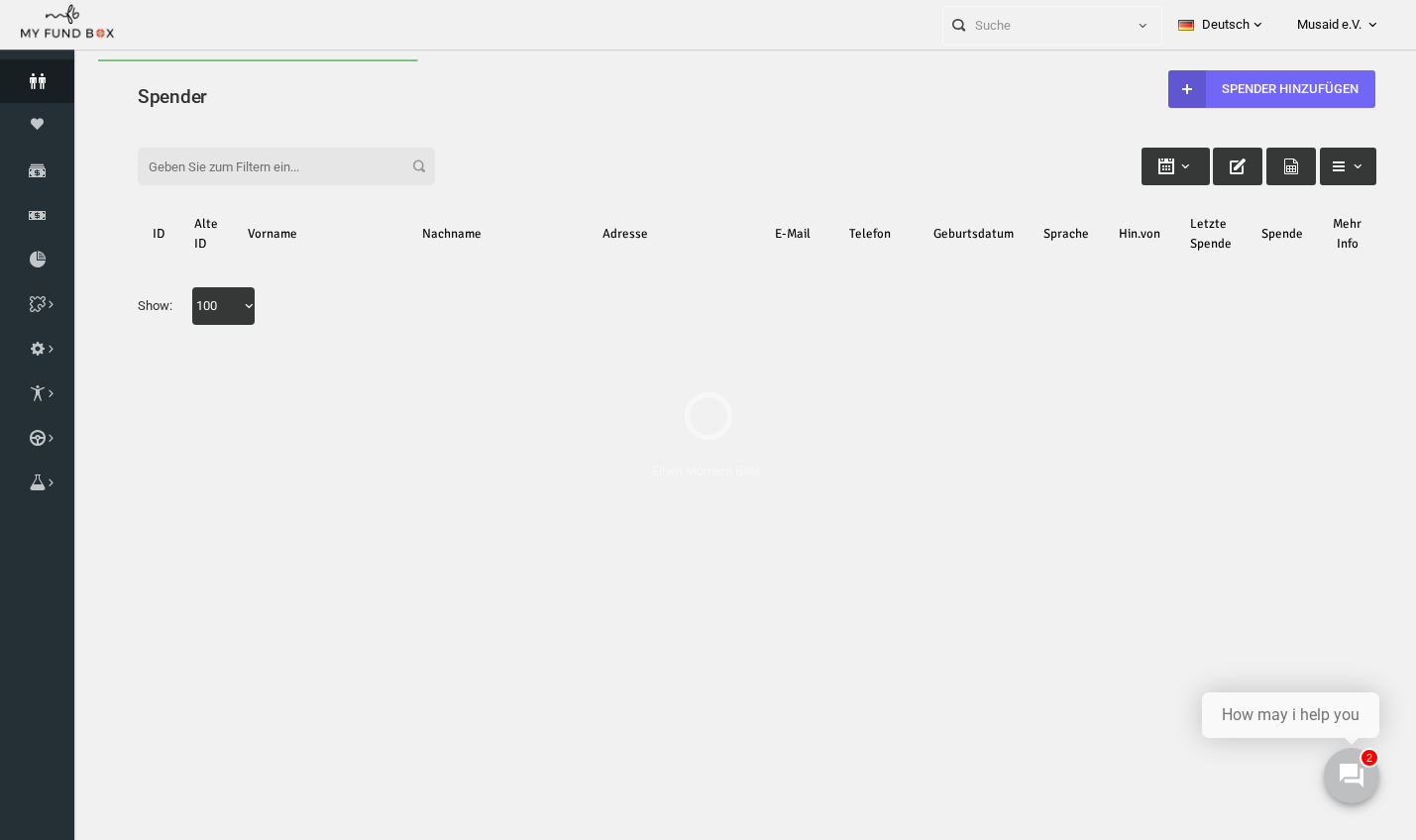 scroll, scrollTop: 0, scrollLeft: 0, axis: both 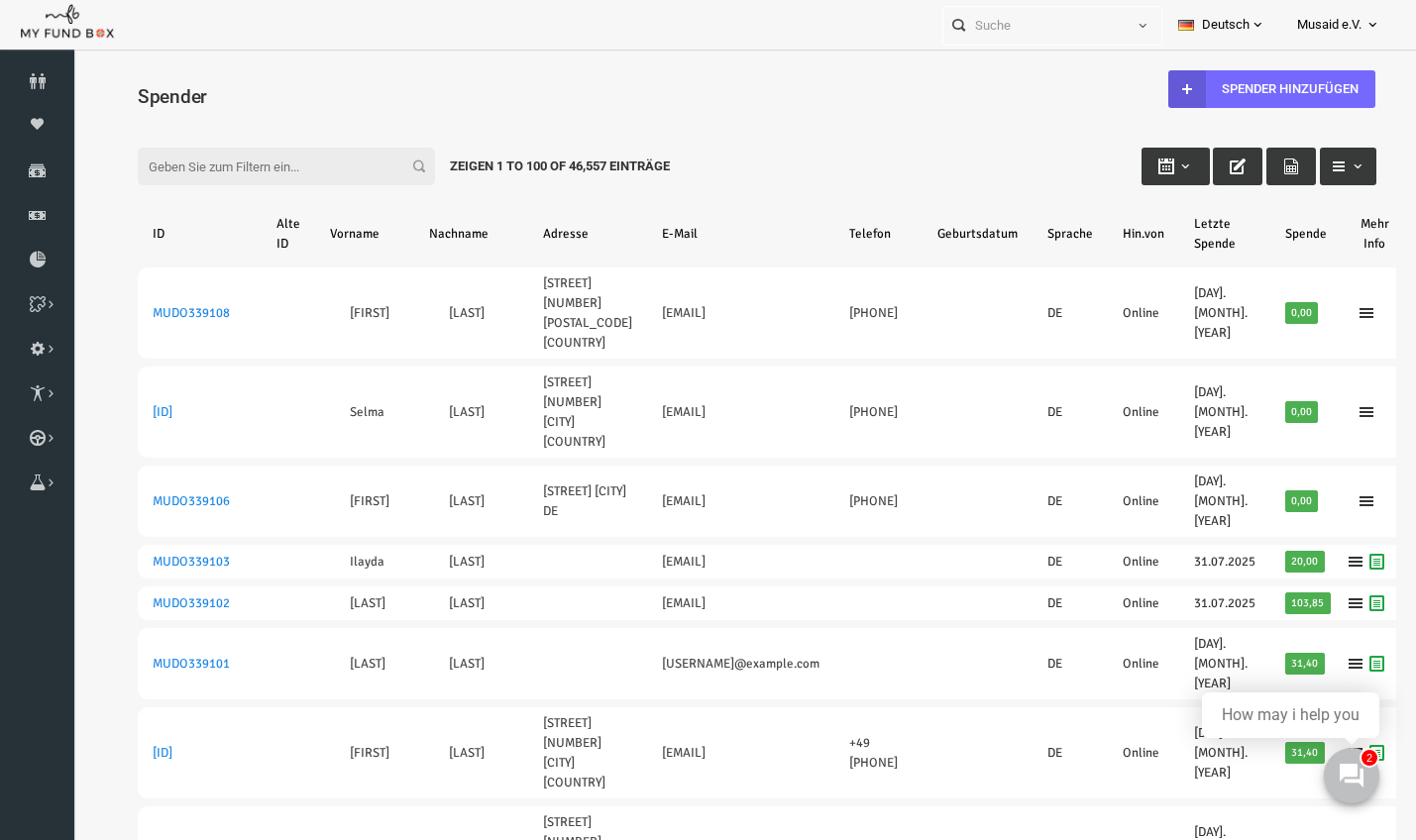 click on "Filter:" at bounding box center (260, 166) 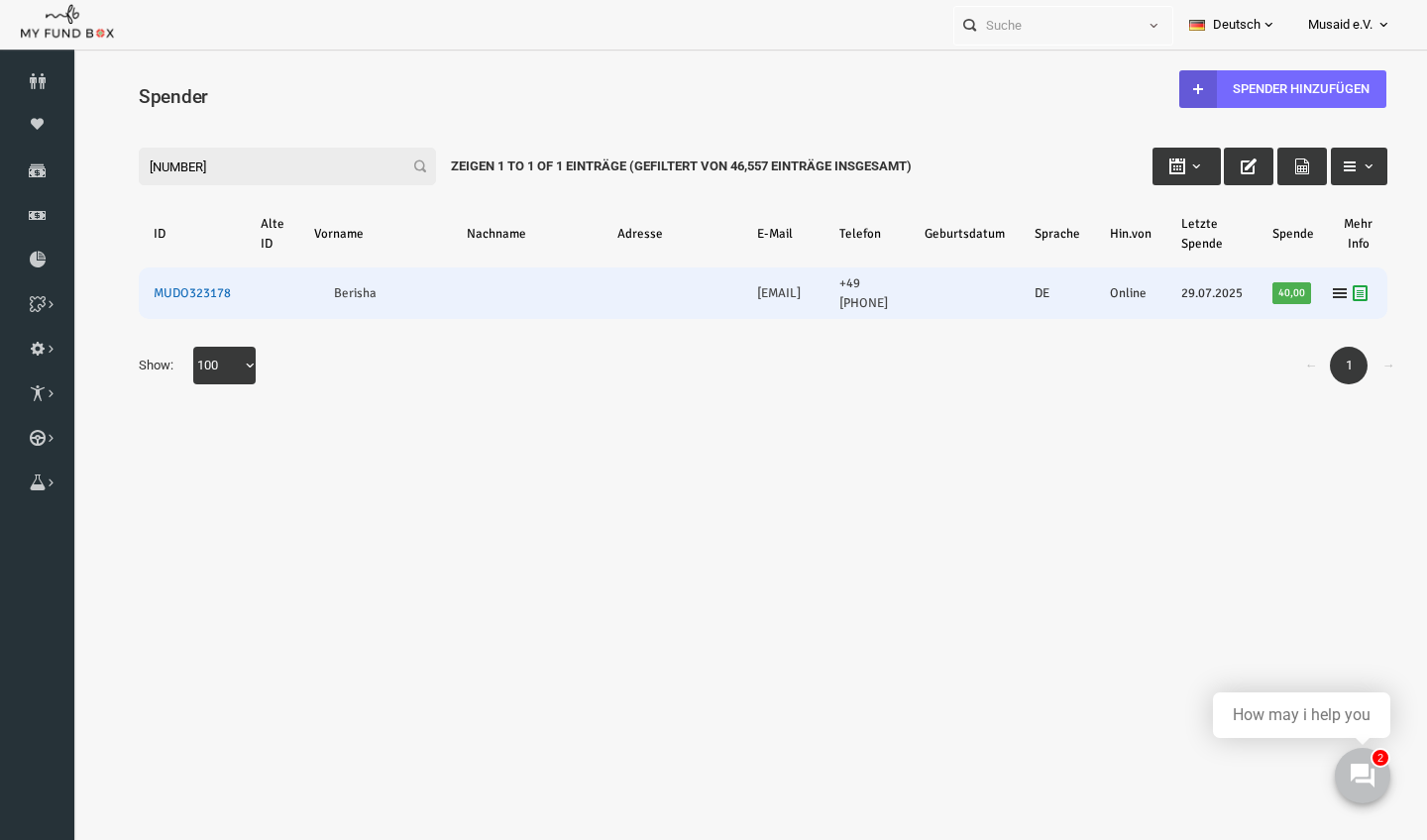 type on "323178" 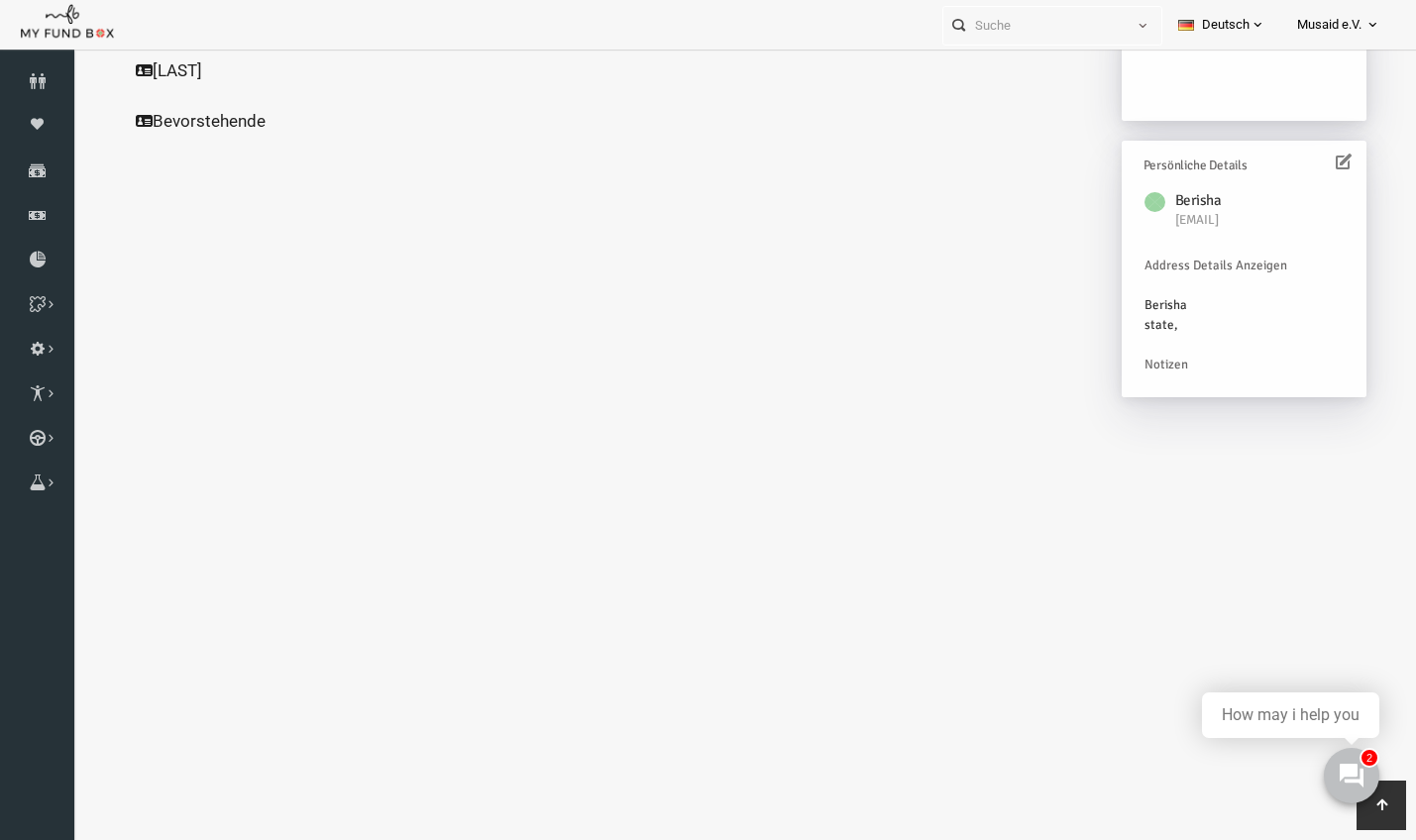 scroll, scrollTop: 529, scrollLeft: 0, axis: vertical 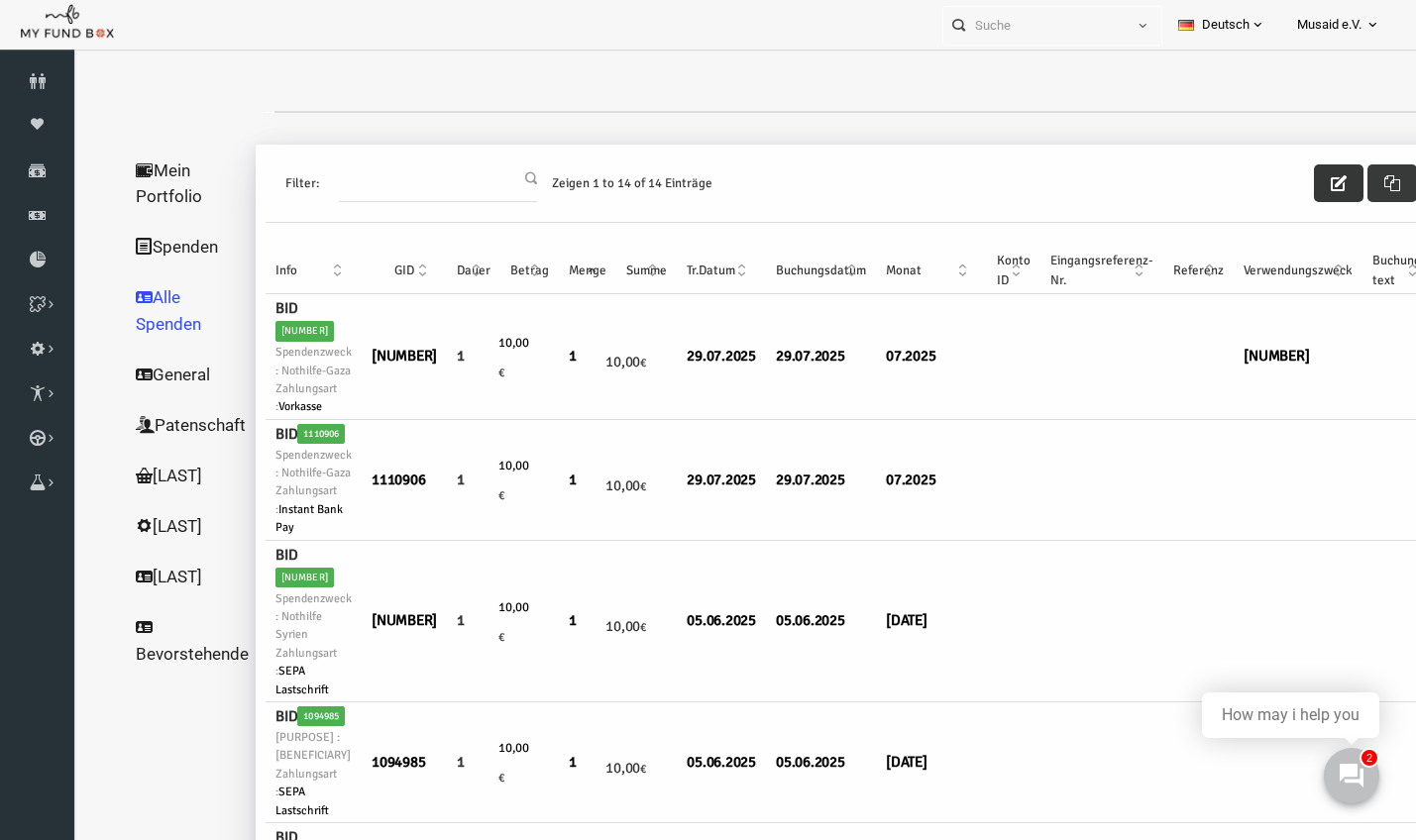 click at bounding box center [1312, 183] 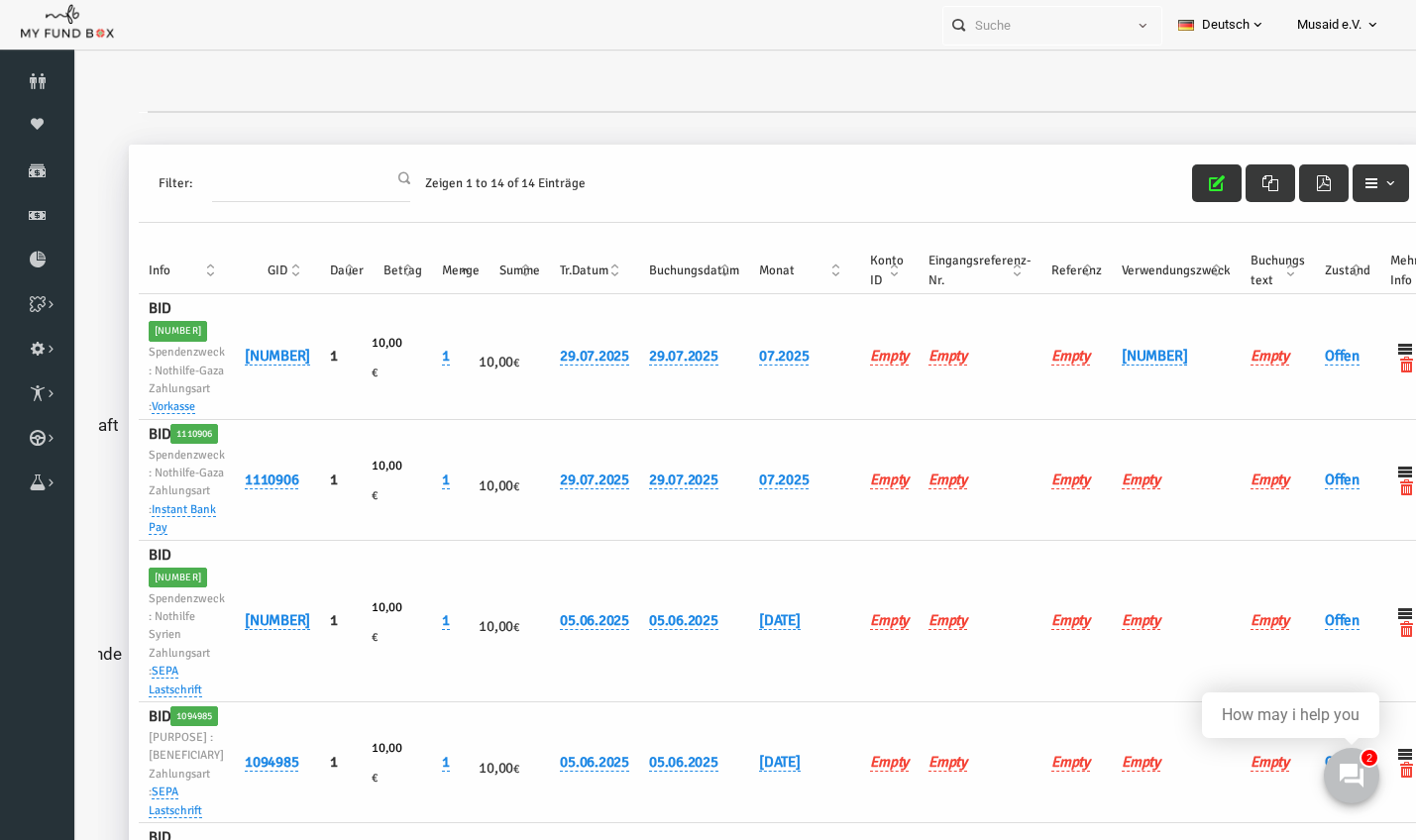 scroll, scrollTop: 0, scrollLeft: 125, axis: horizontal 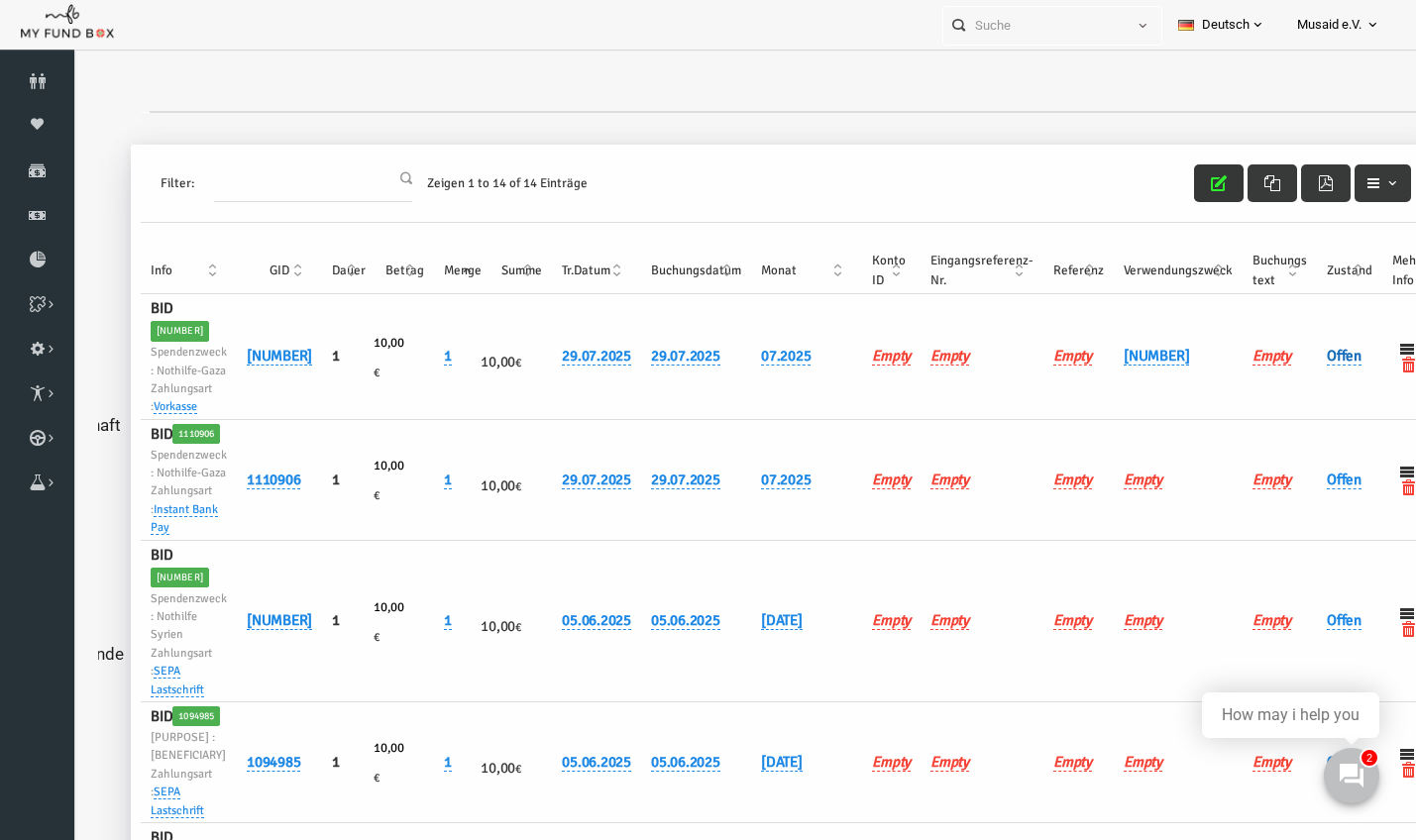 click on "Offen" at bounding box center (1317, 356) 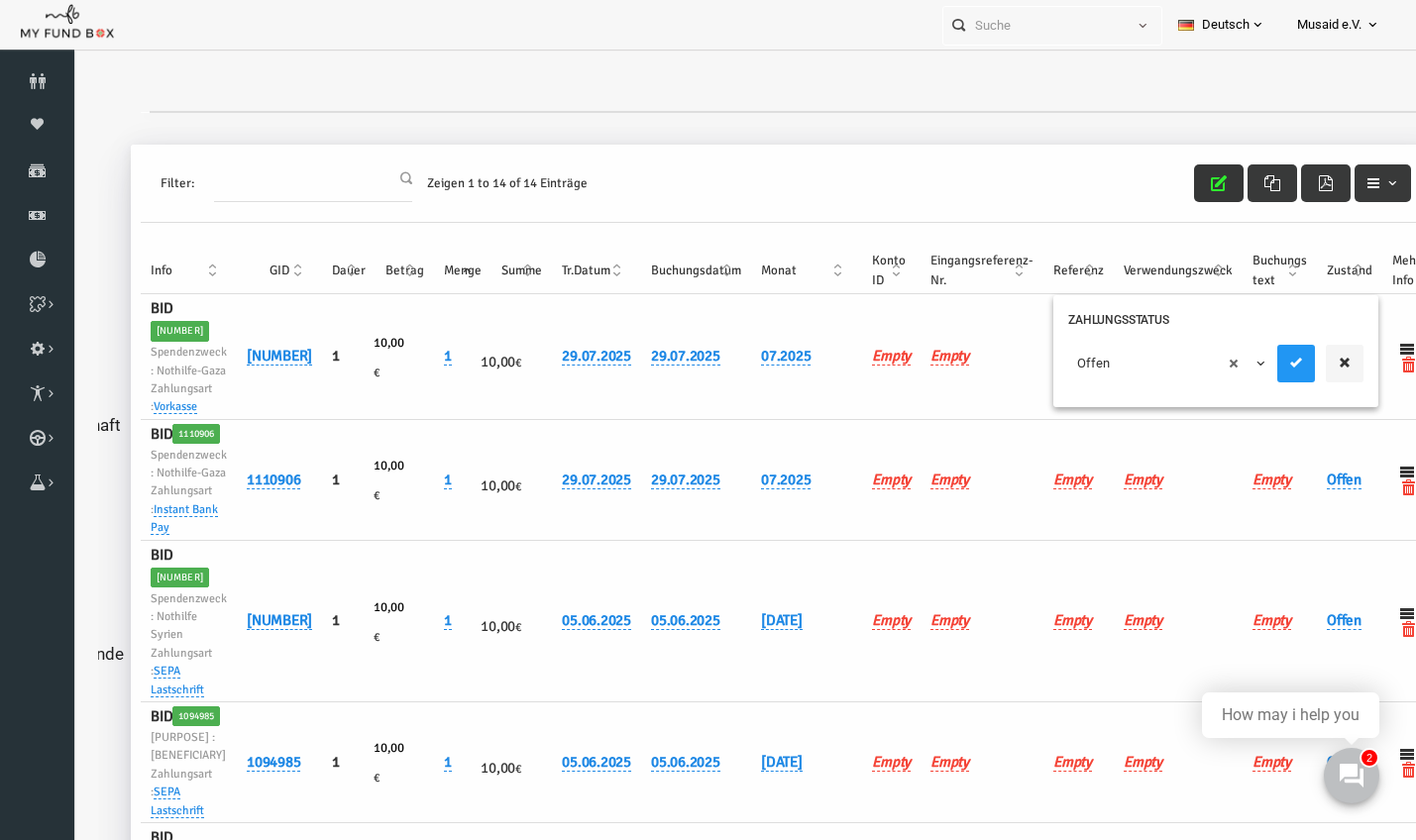 click on "× Offen" at bounding box center (1141, 364) 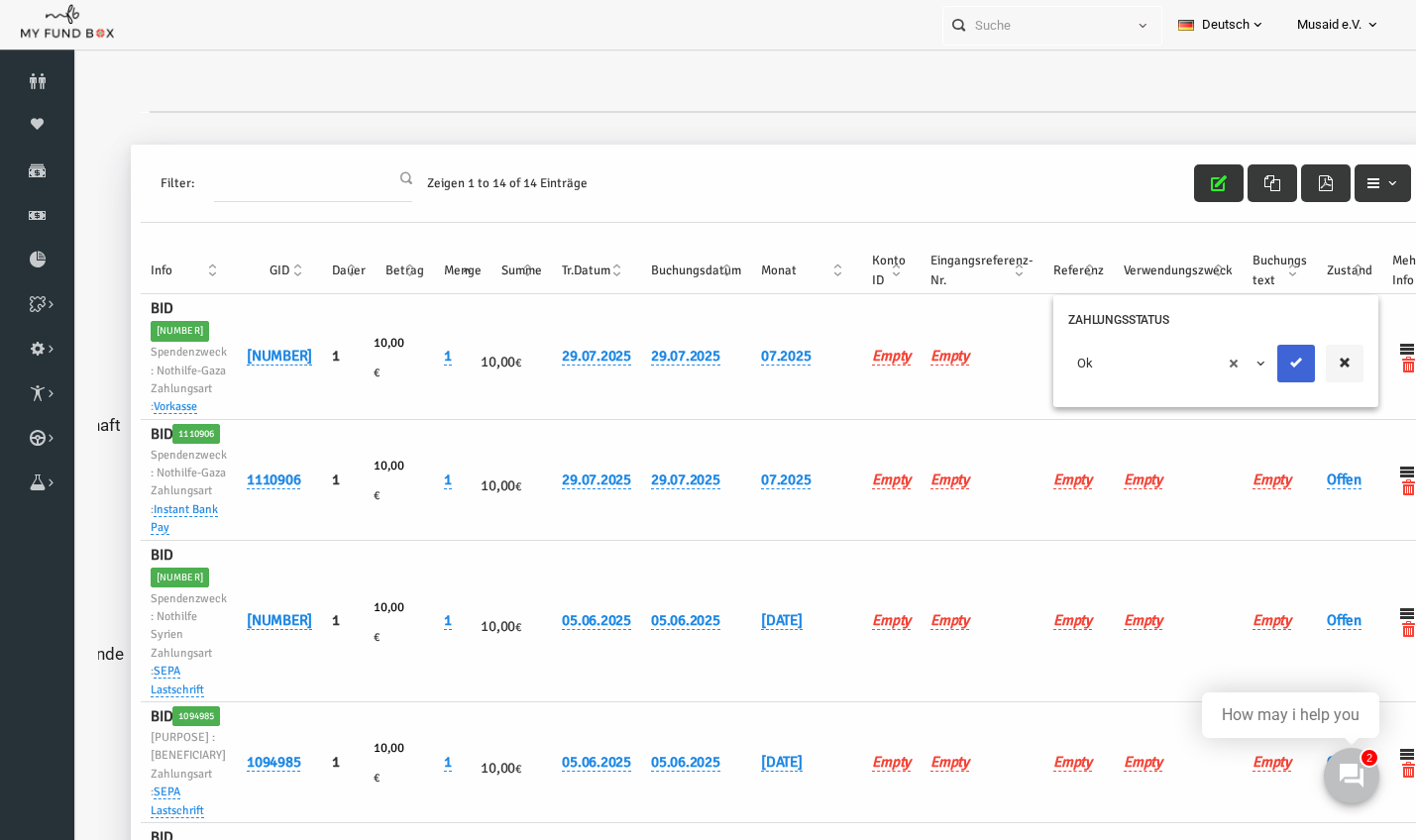 click at bounding box center (1269, 363) 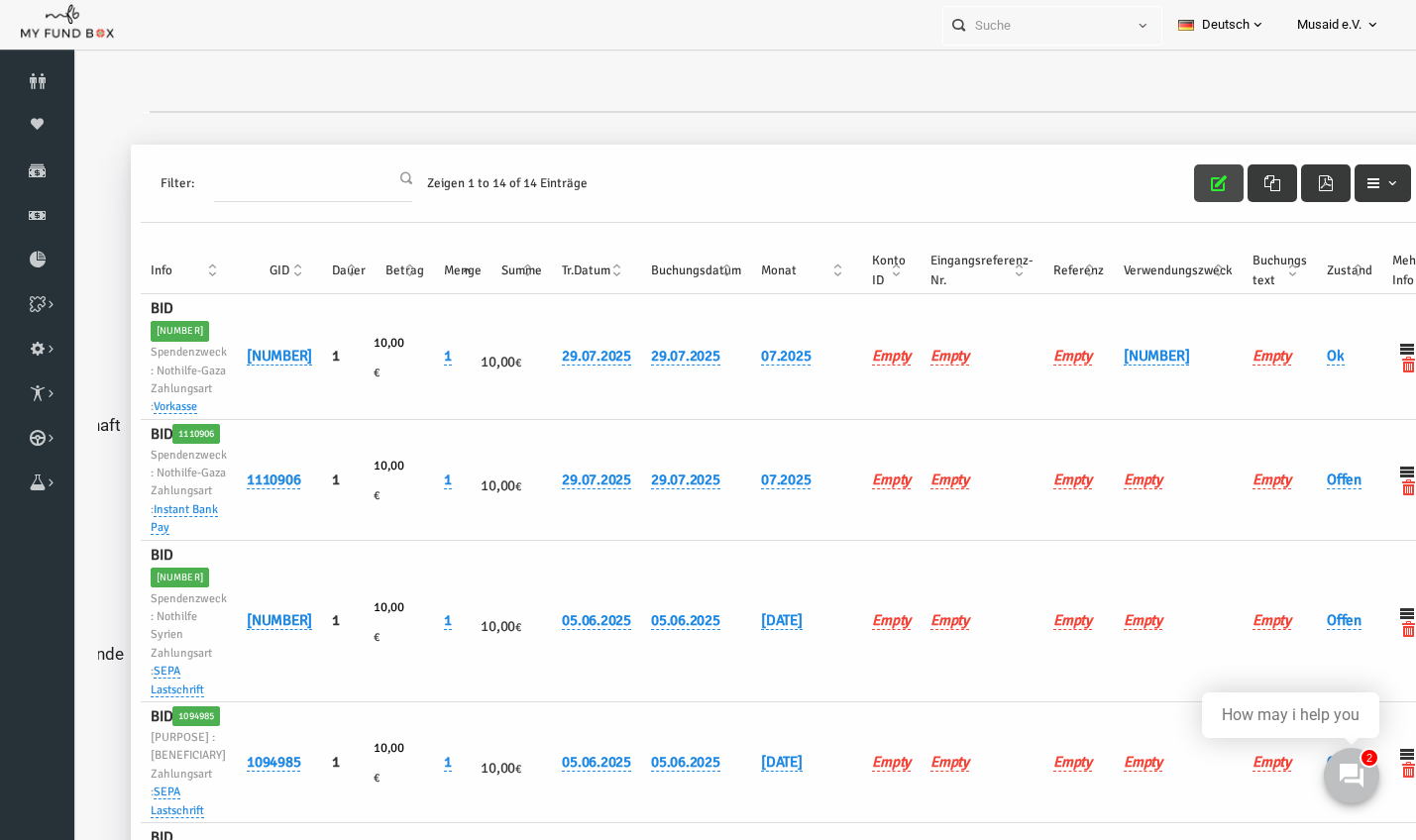 click at bounding box center (1192, 183) 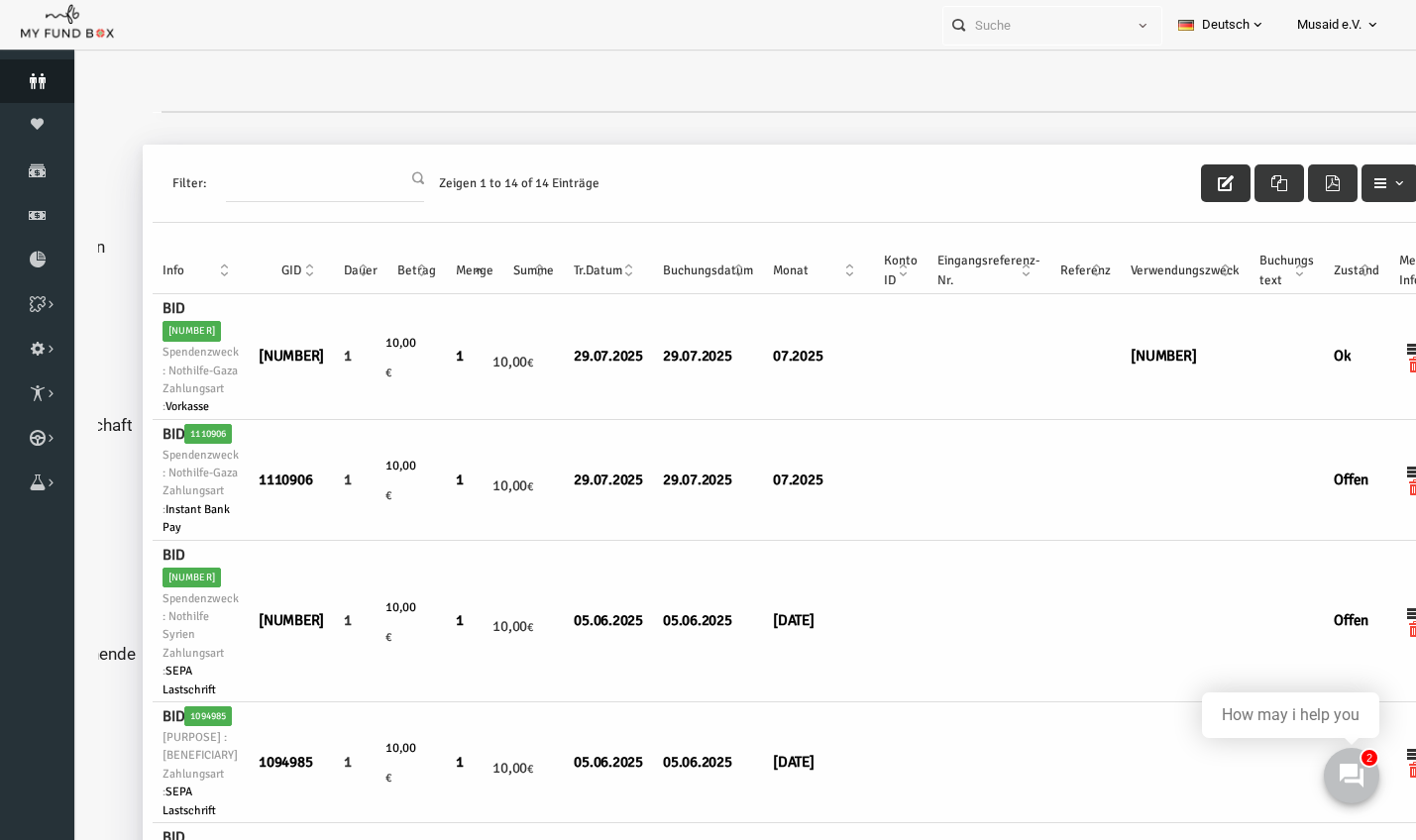 click on "Spender" at bounding box center (37, 81) 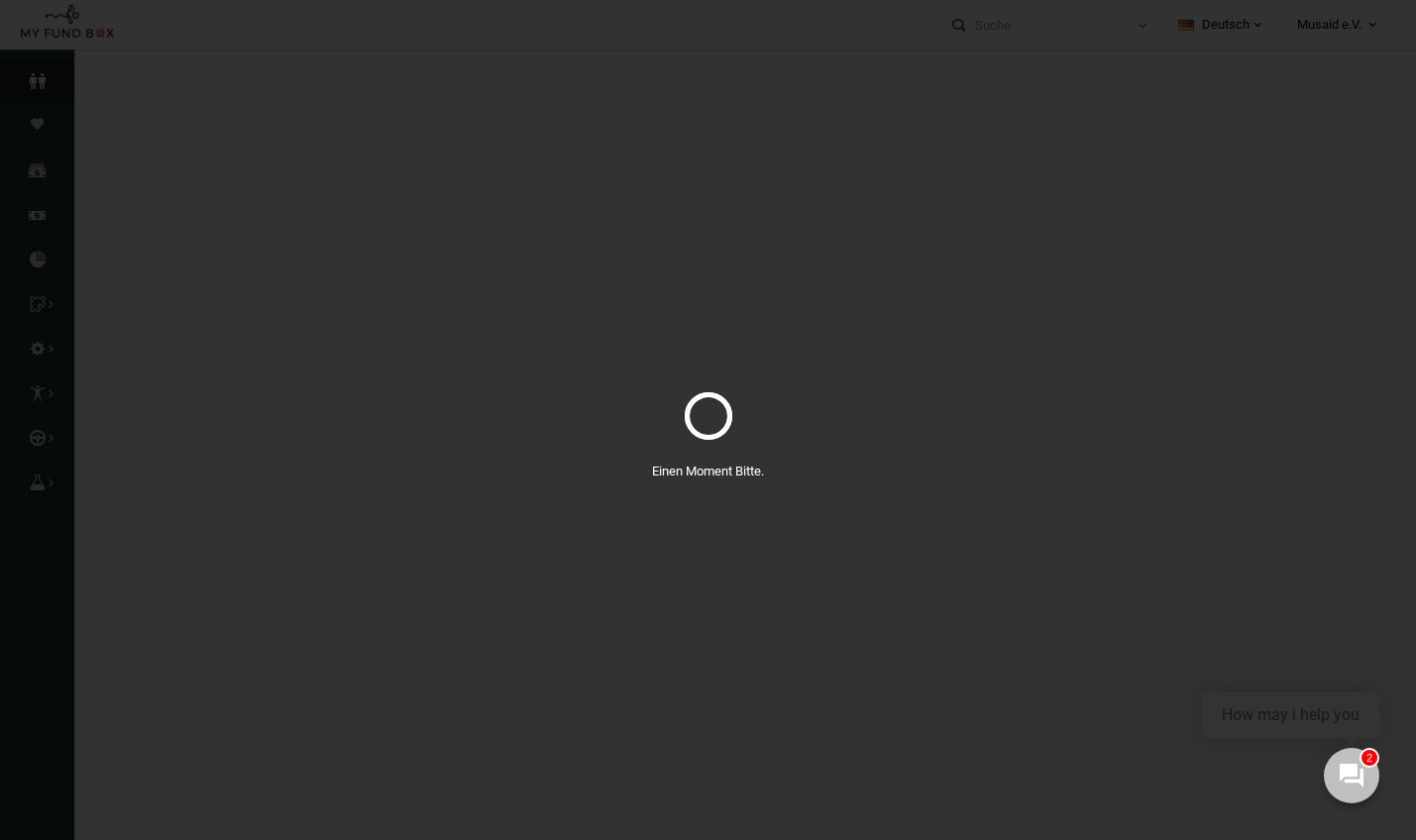 select on "100" 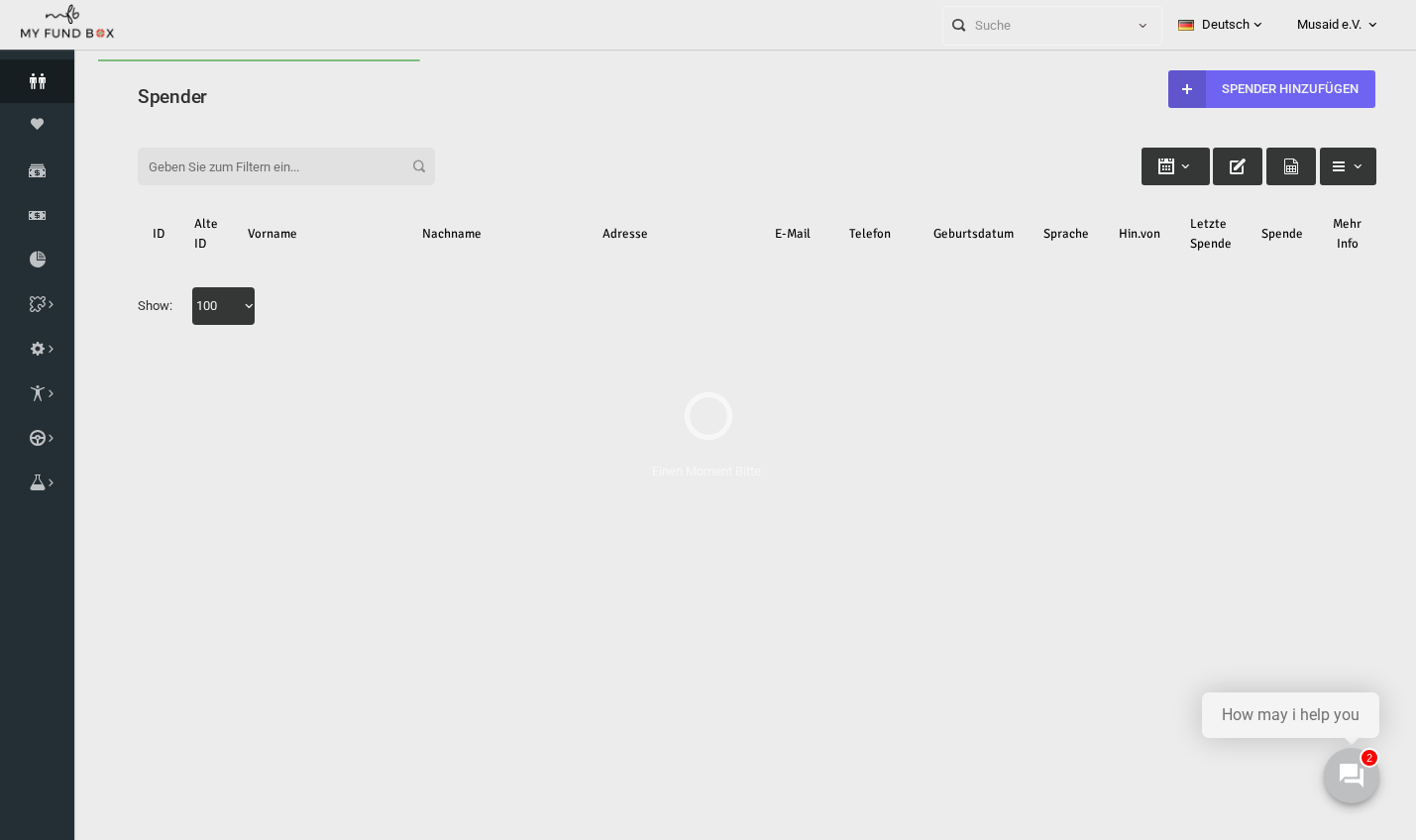scroll, scrollTop: 0, scrollLeft: 0, axis: both 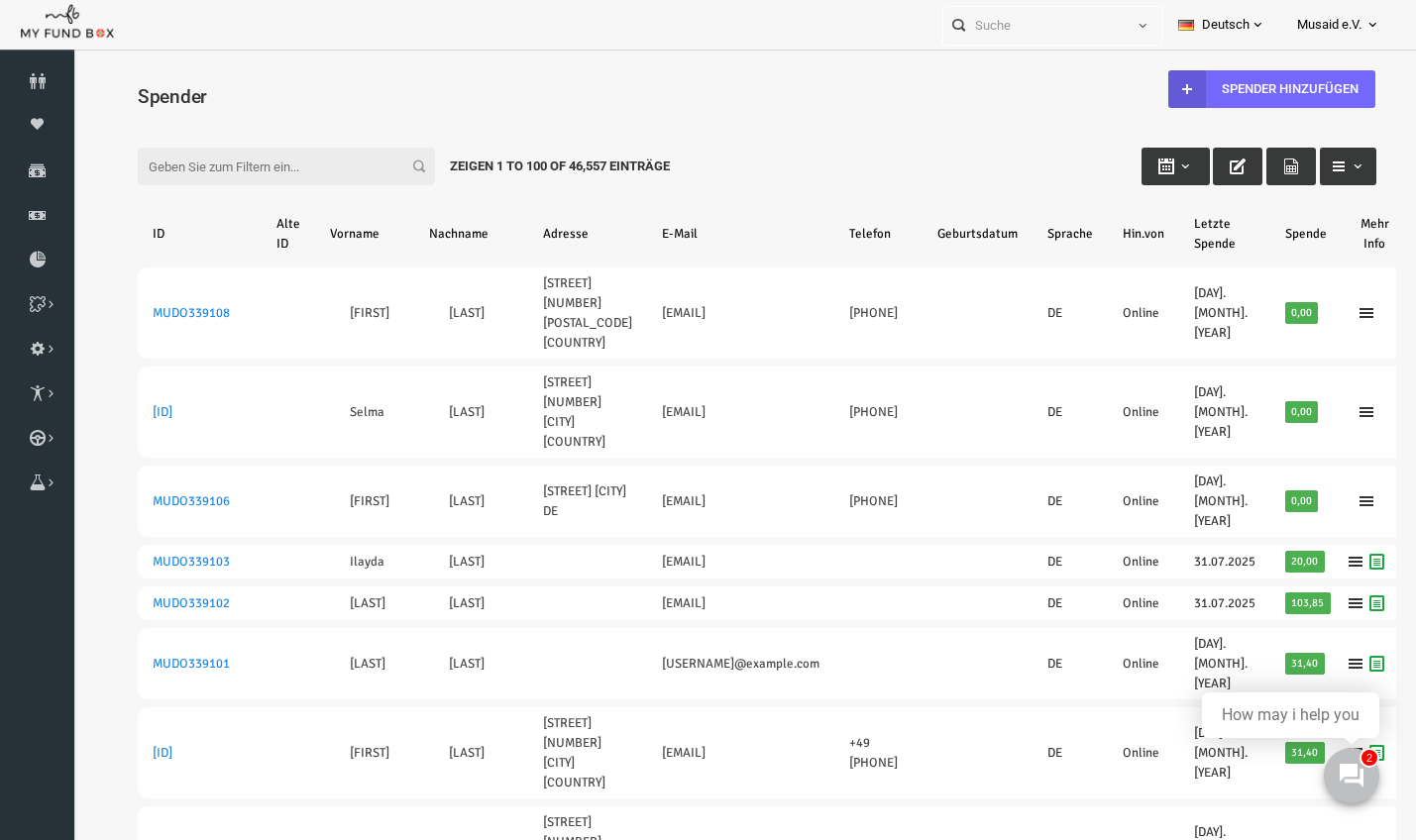 click on "Filter:" at bounding box center (260, 166) 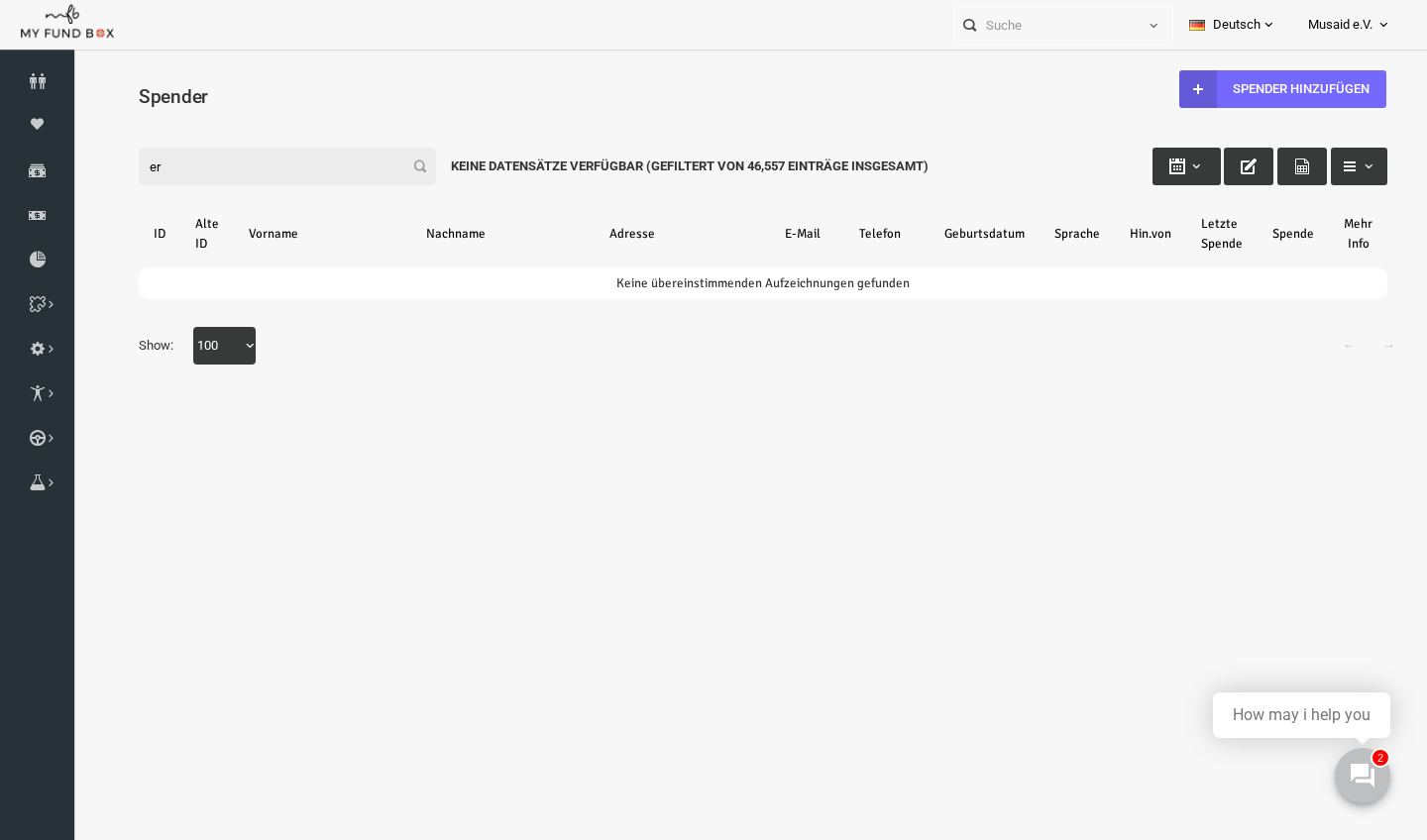 type on "e" 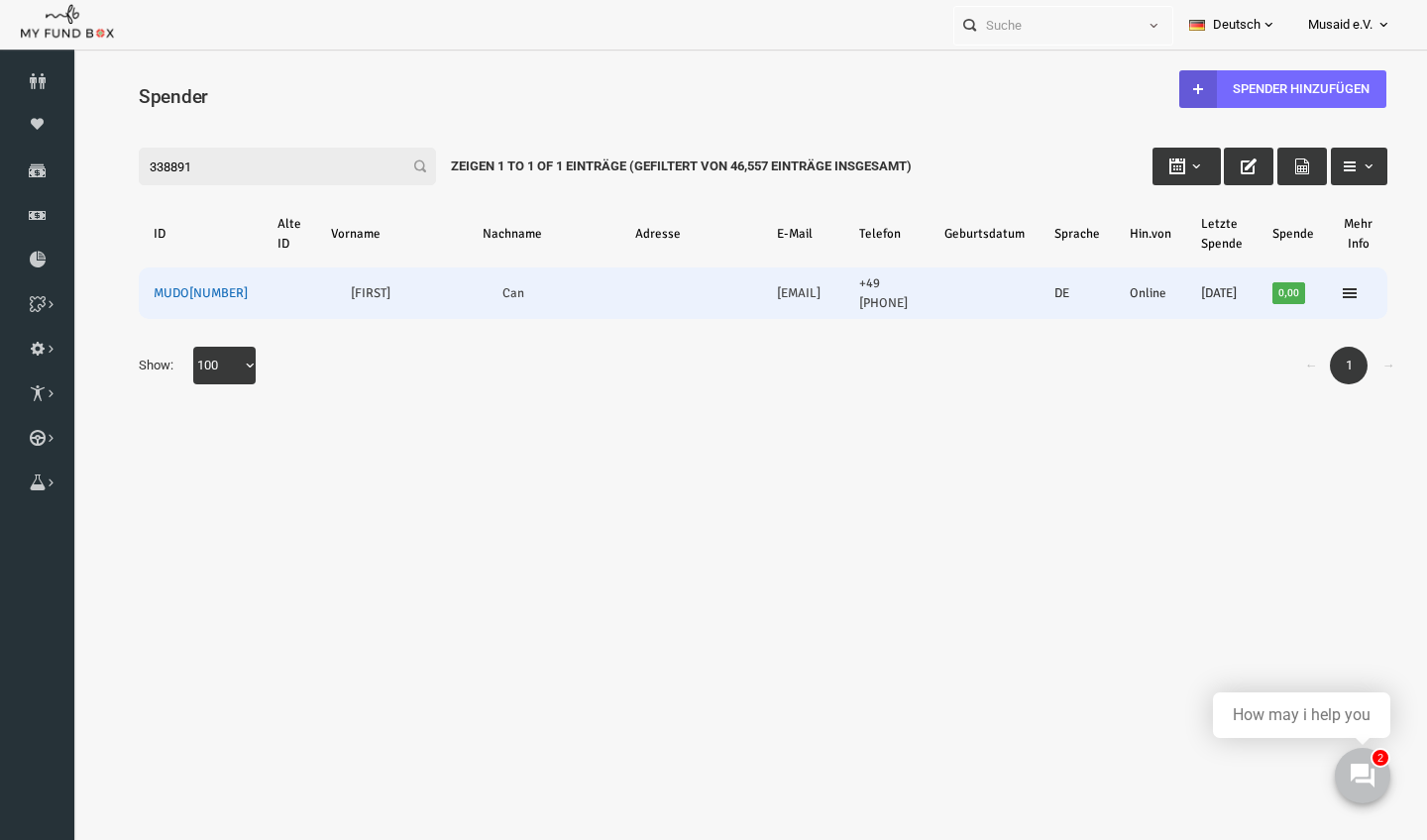type on "338891" 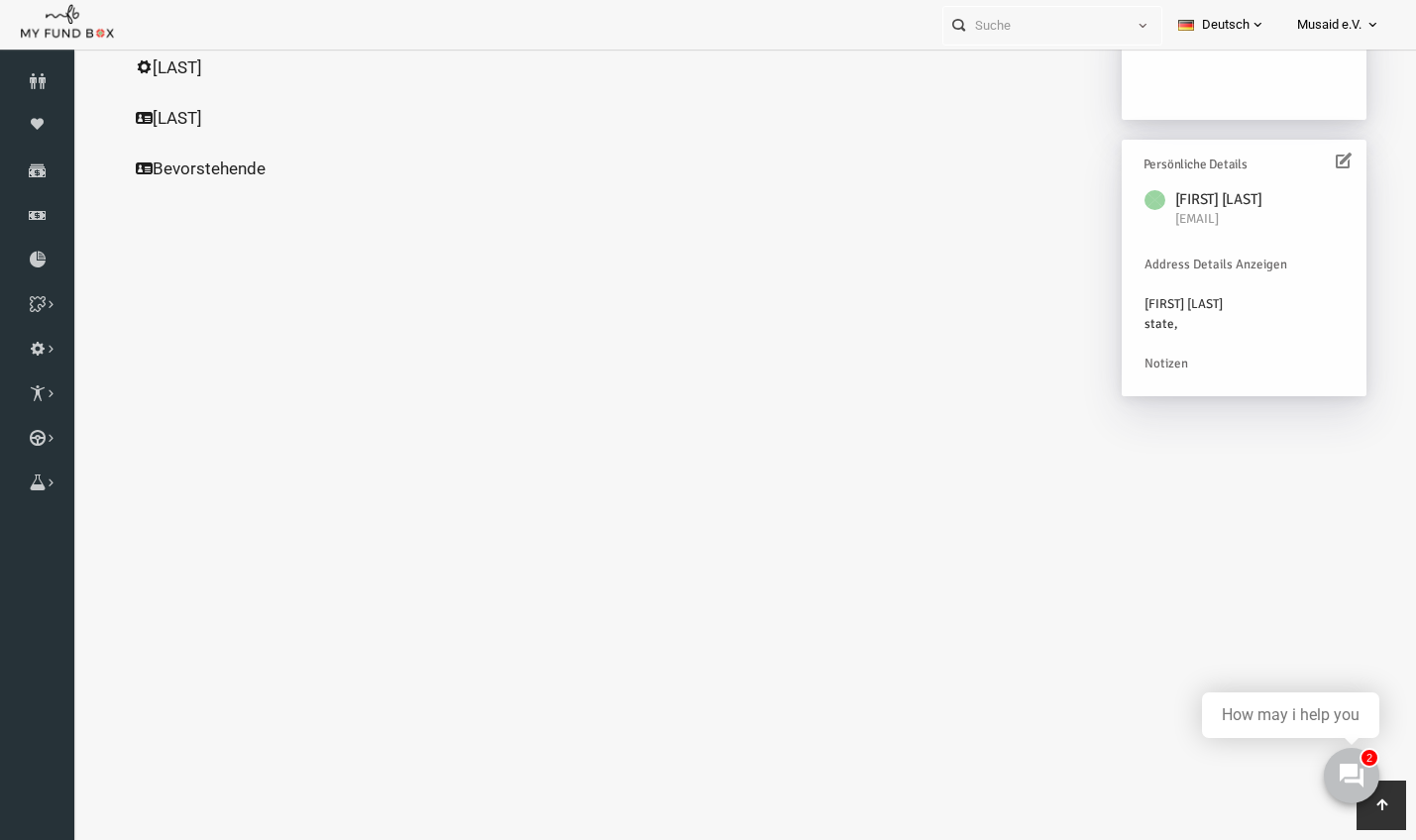 scroll, scrollTop: 481, scrollLeft: 0, axis: vertical 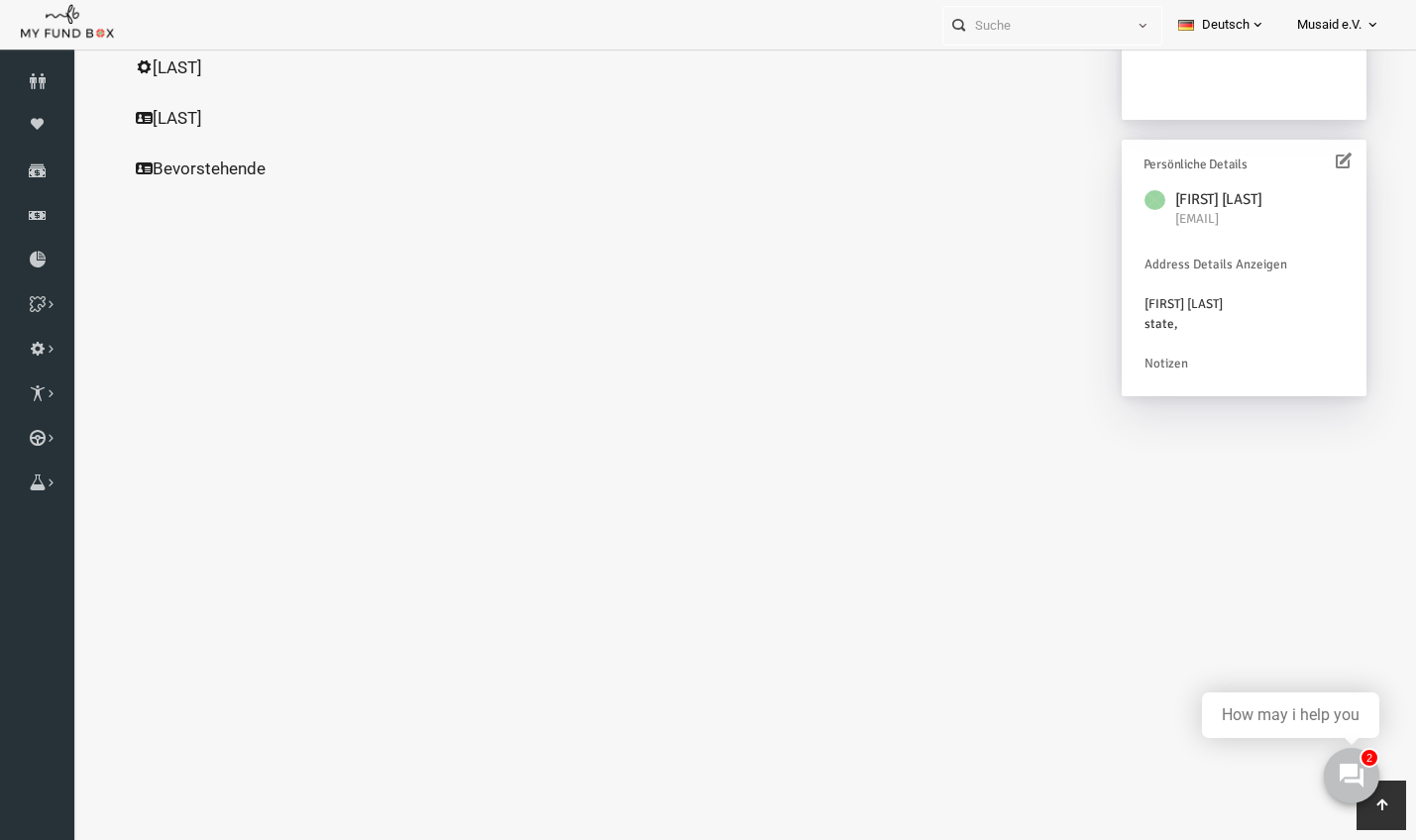 click on "Alle Spenden" at bounding box center (190, -136) 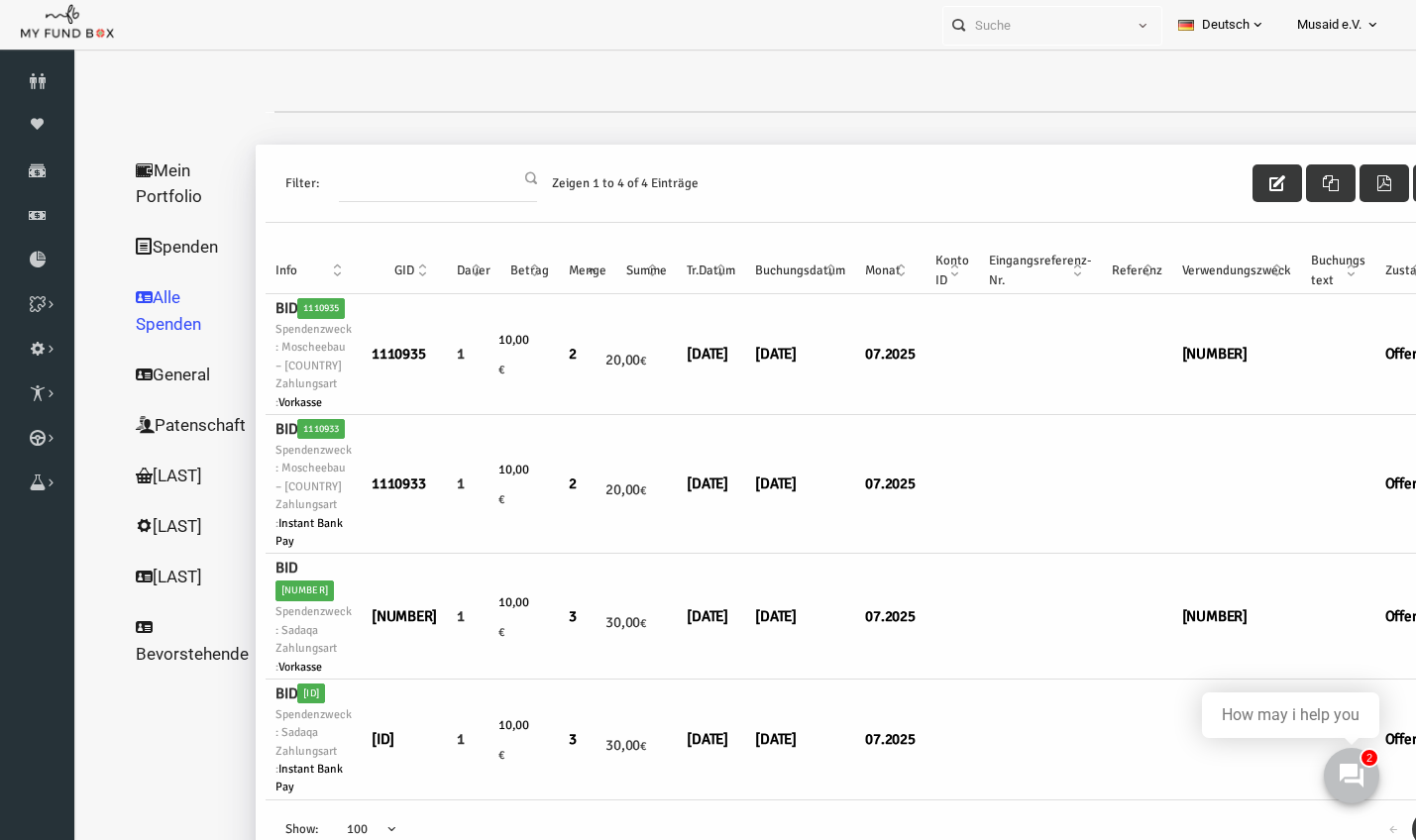 scroll, scrollTop: 0, scrollLeft: 0, axis: both 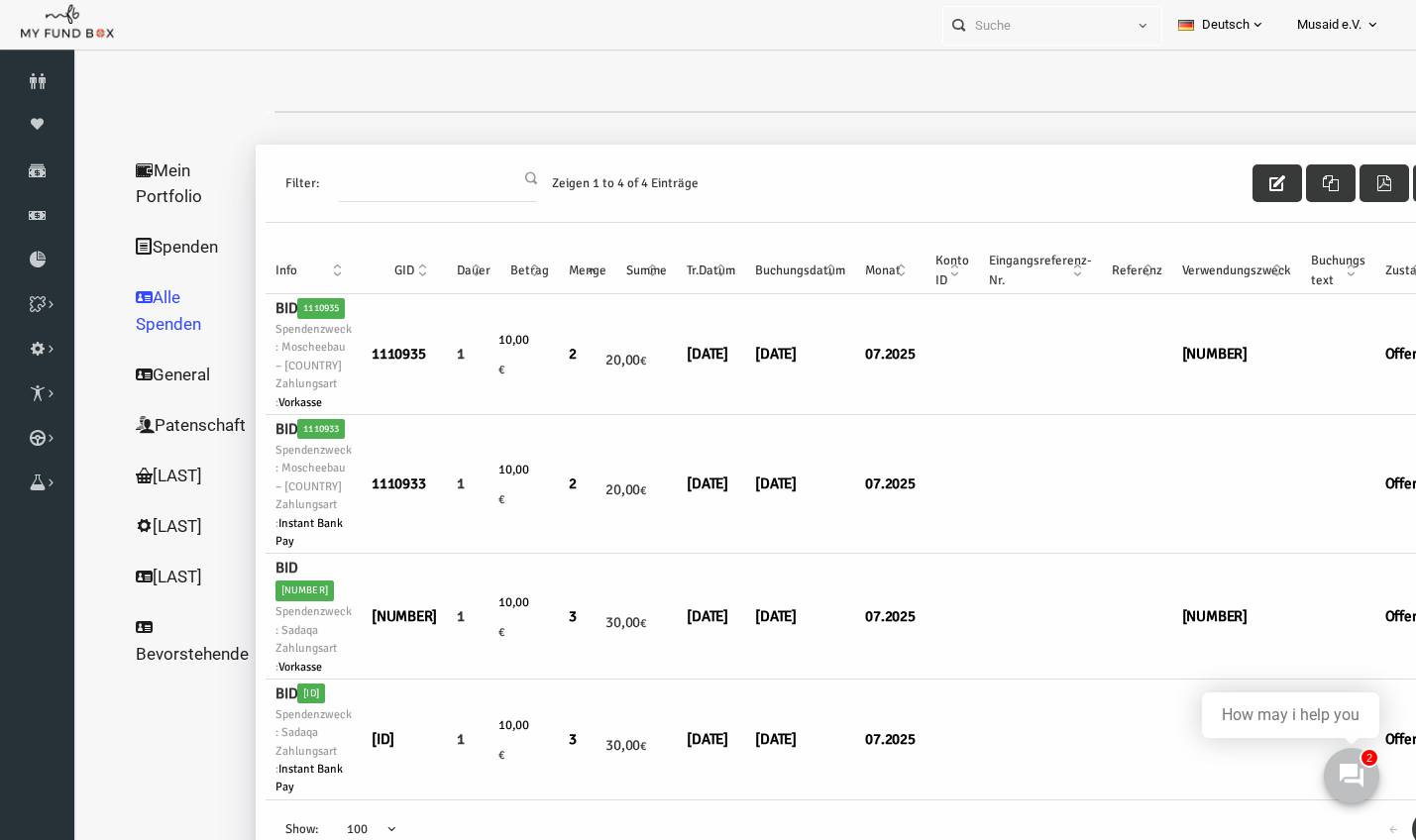 click on "Filter:                           Zeigen 1 to 4 of 4 Einträge" at bounding box center [850, 183] 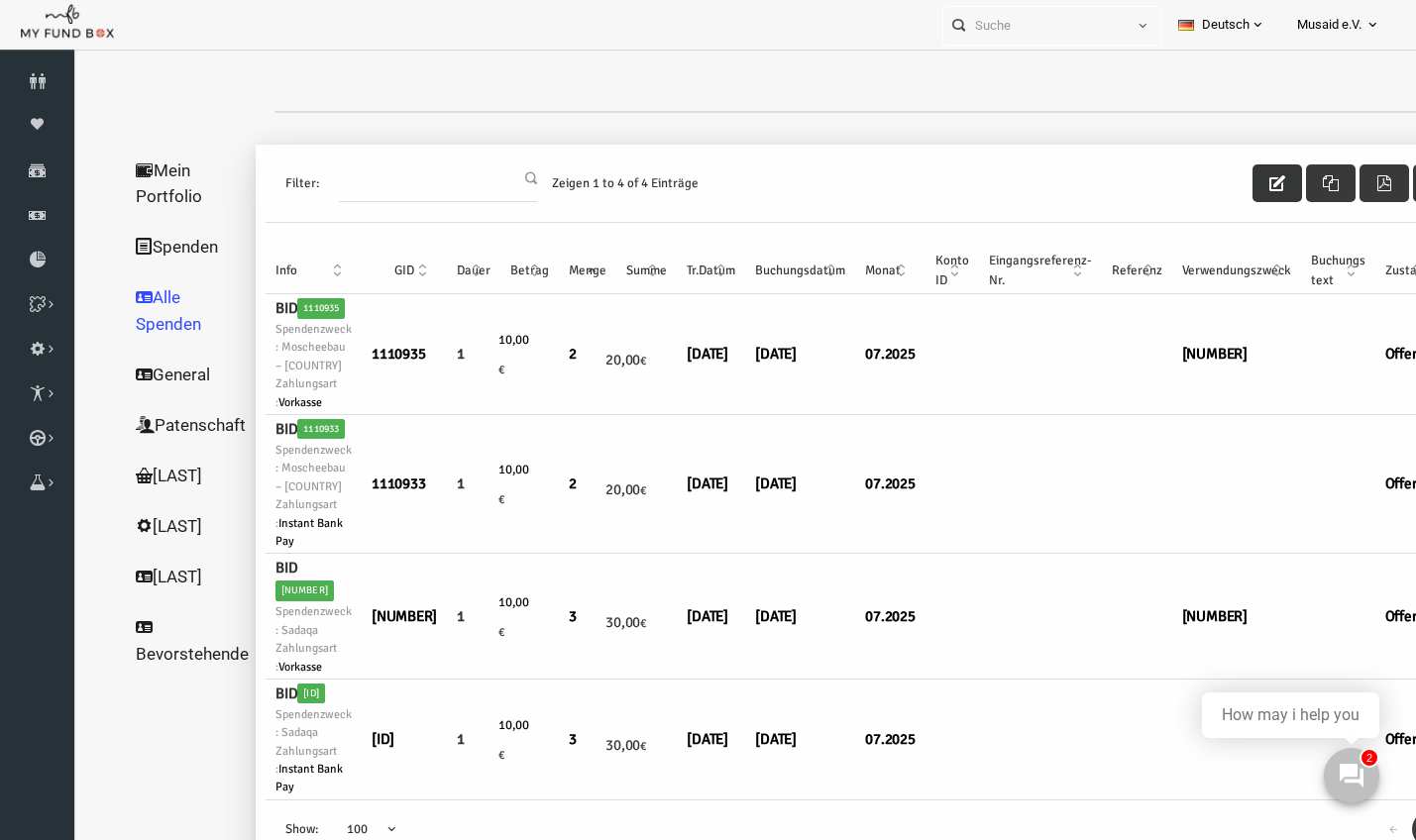 click at bounding box center (1251, 183) 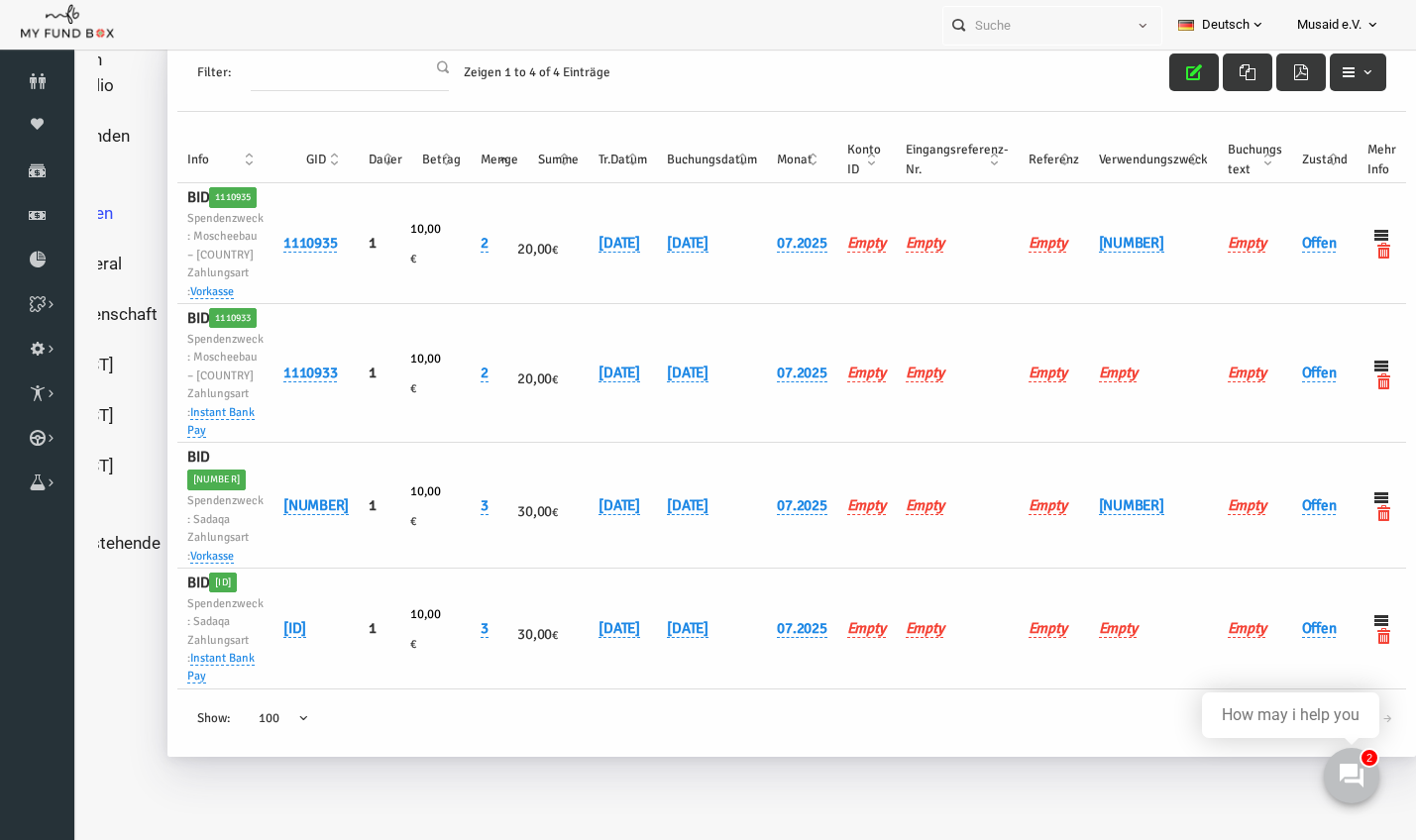 scroll, scrollTop: 206, scrollLeft: 0, axis: vertical 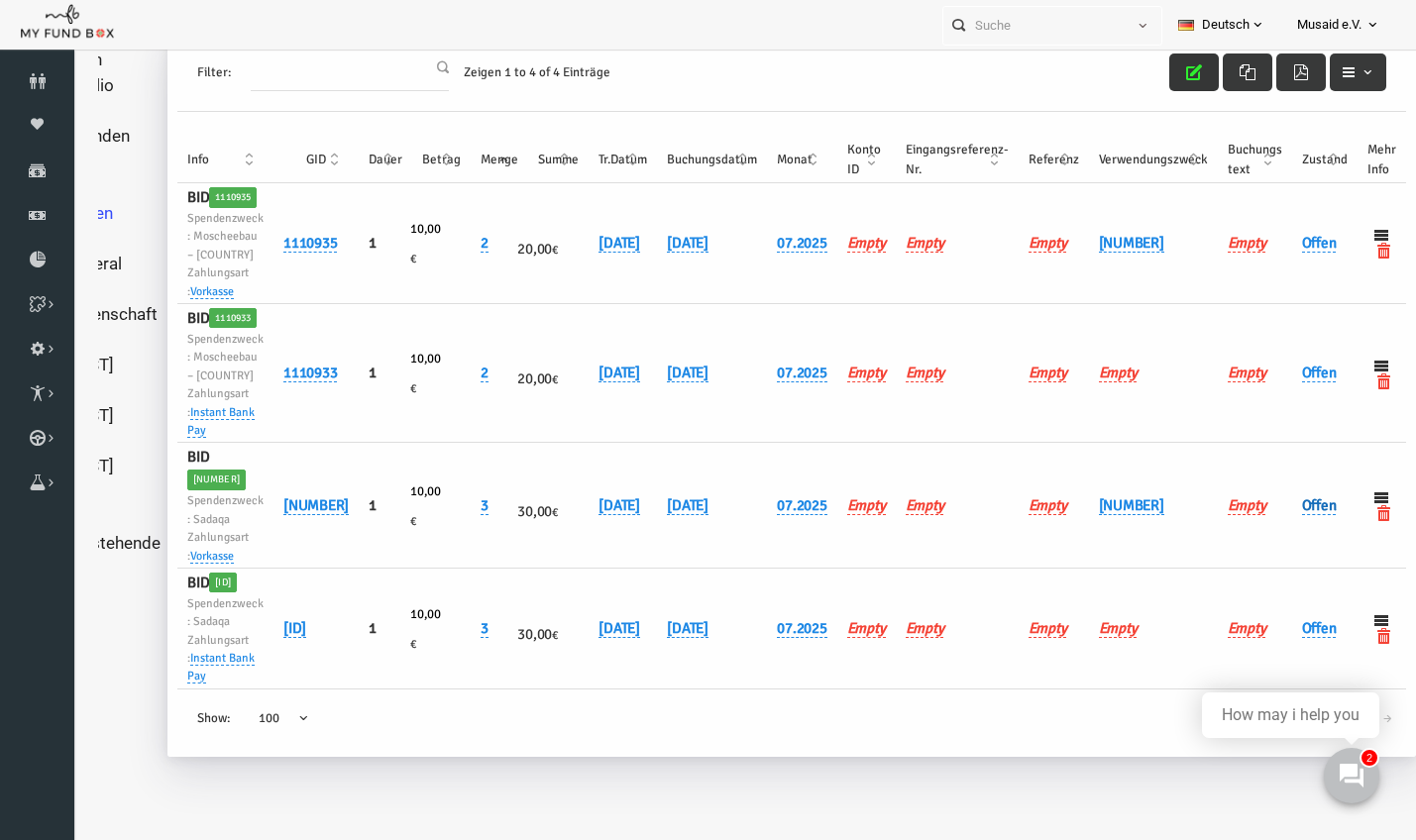 click on "Offen" at bounding box center [1292, 505] 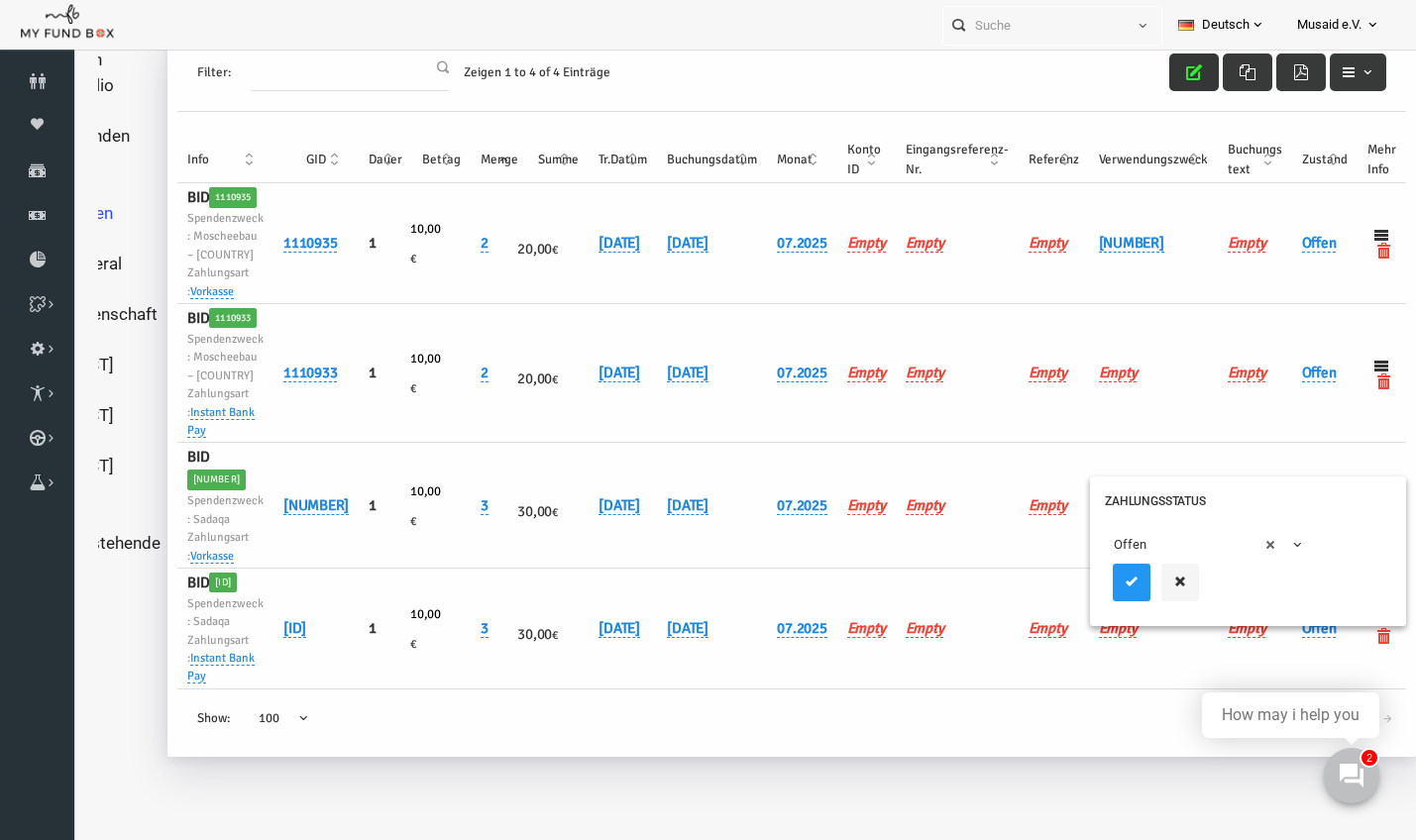 click on "× Offen" at bounding box center [1177, 545] 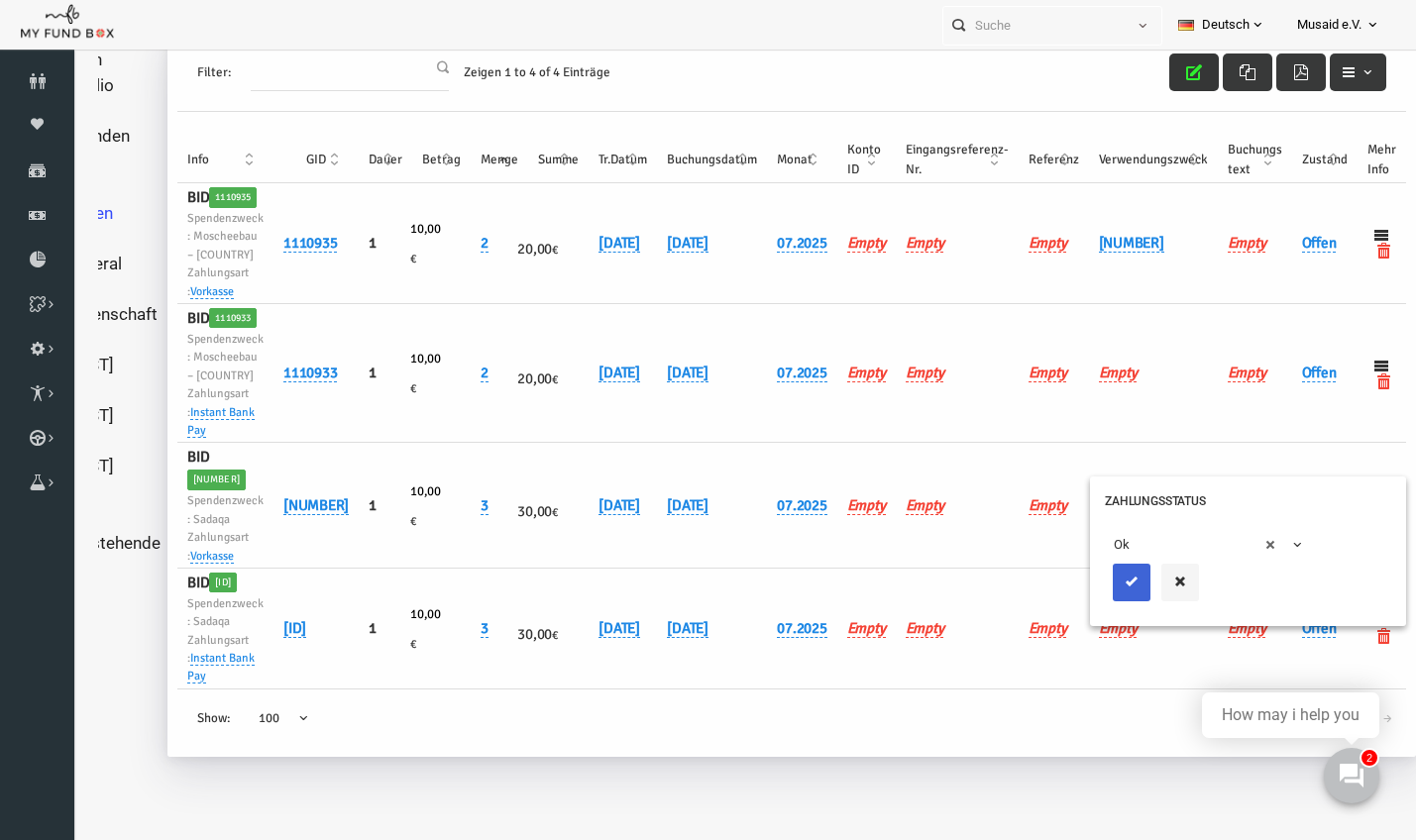 click at bounding box center [1105, 582] 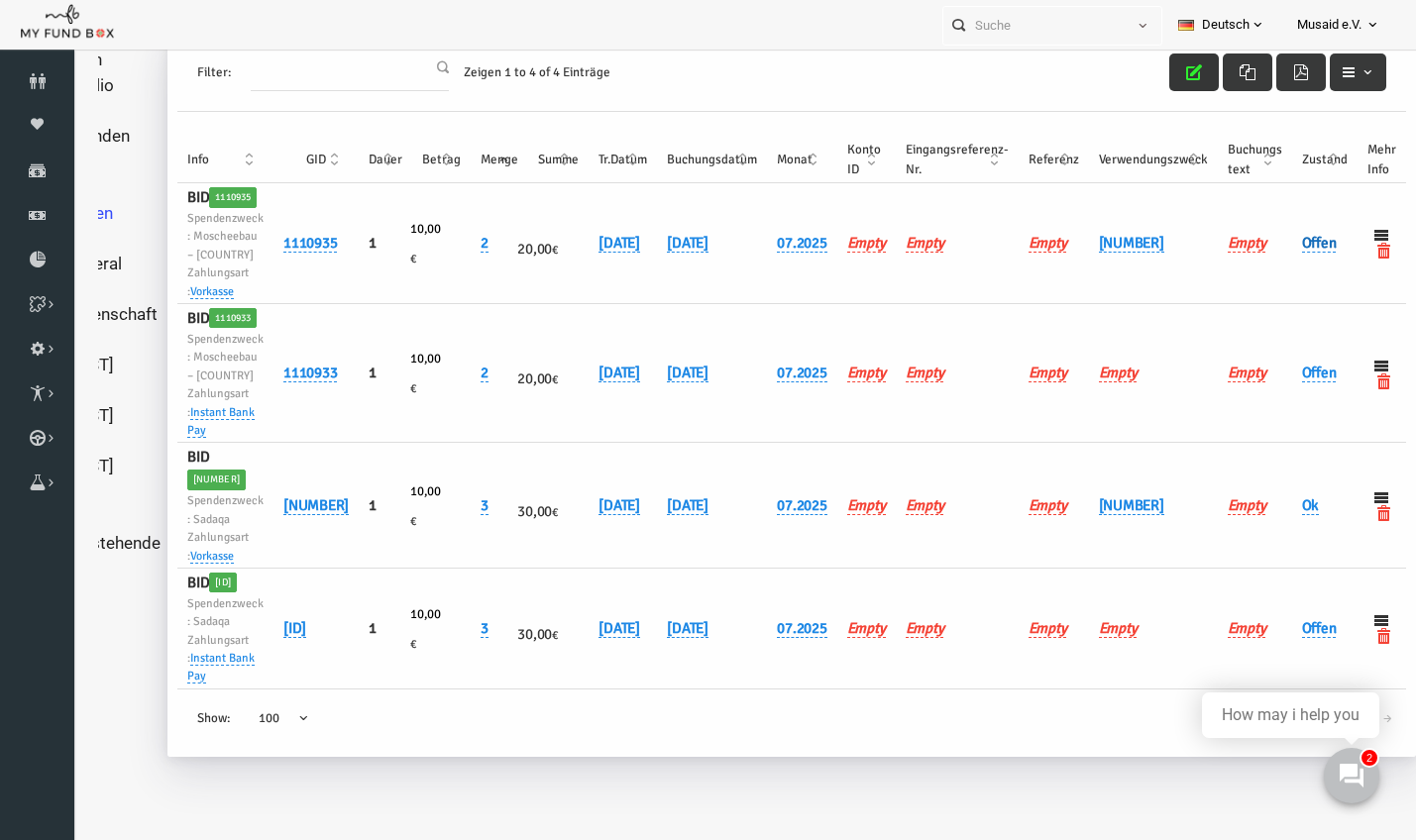 click on "Offen" at bounding box center [1292, 243] 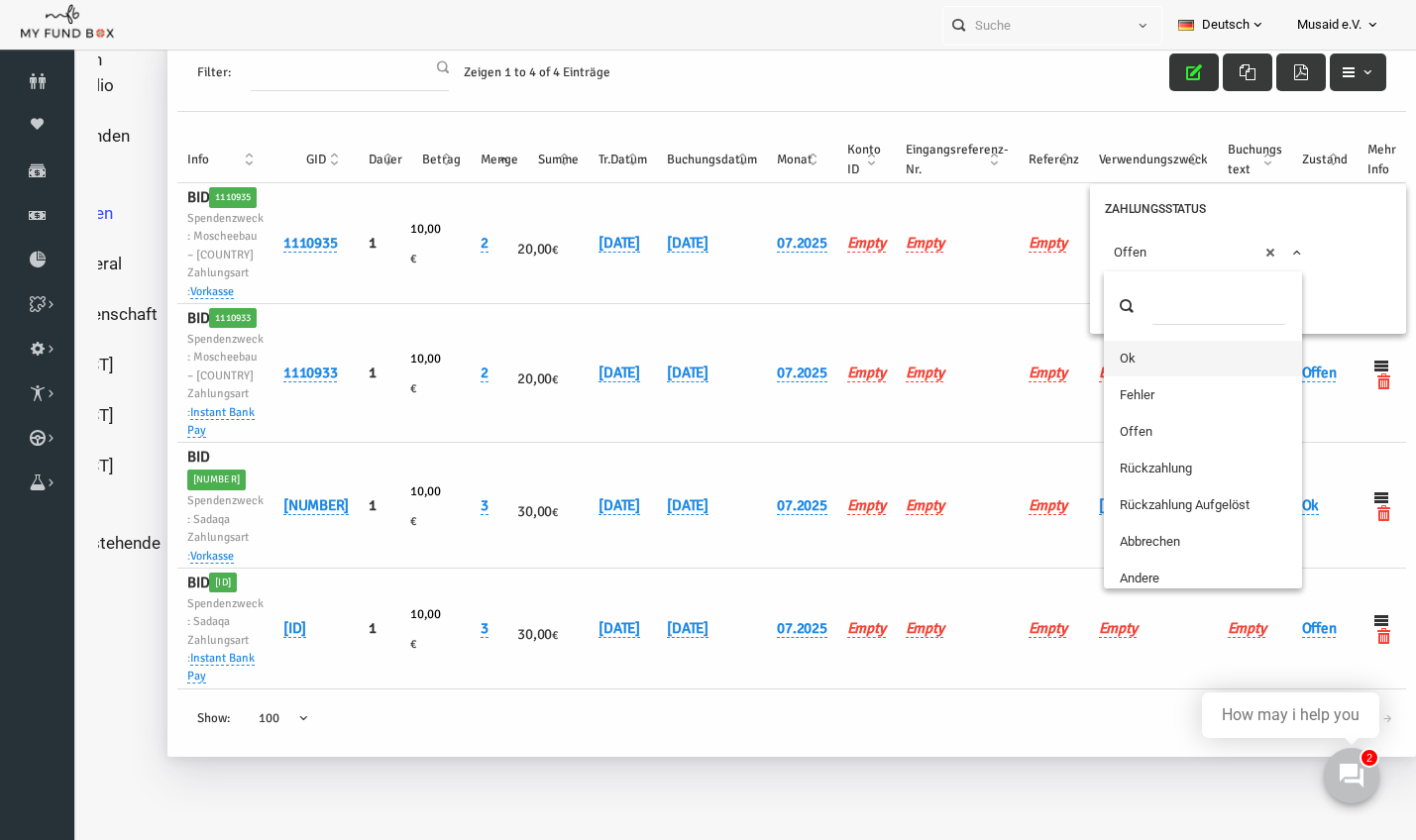 click on "× Offen" at bounding box center (1177, 253) 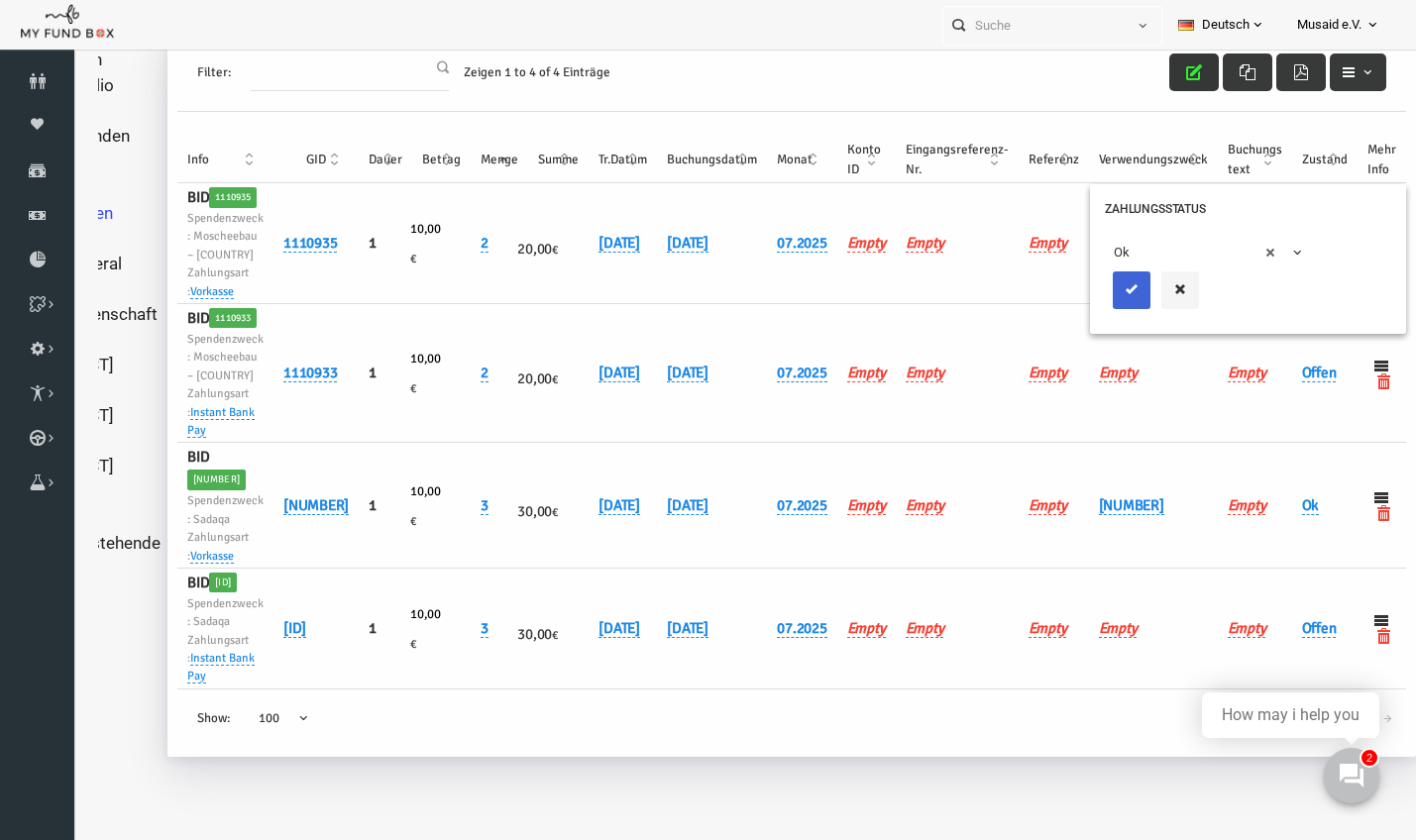 click at bounding box center [1105, 289] 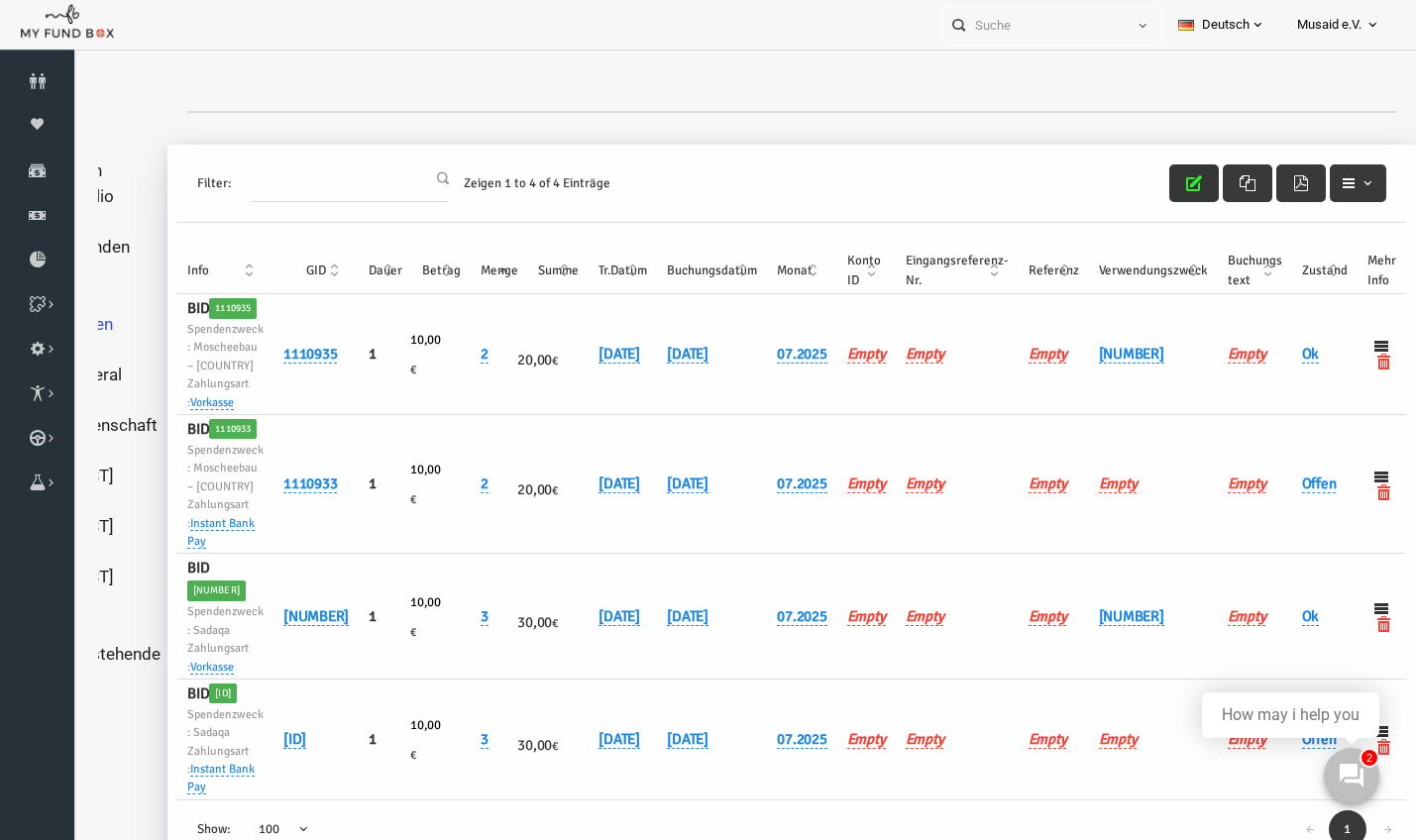 scroll, scrollTop: 0, scrollLeft: 0, axis: both 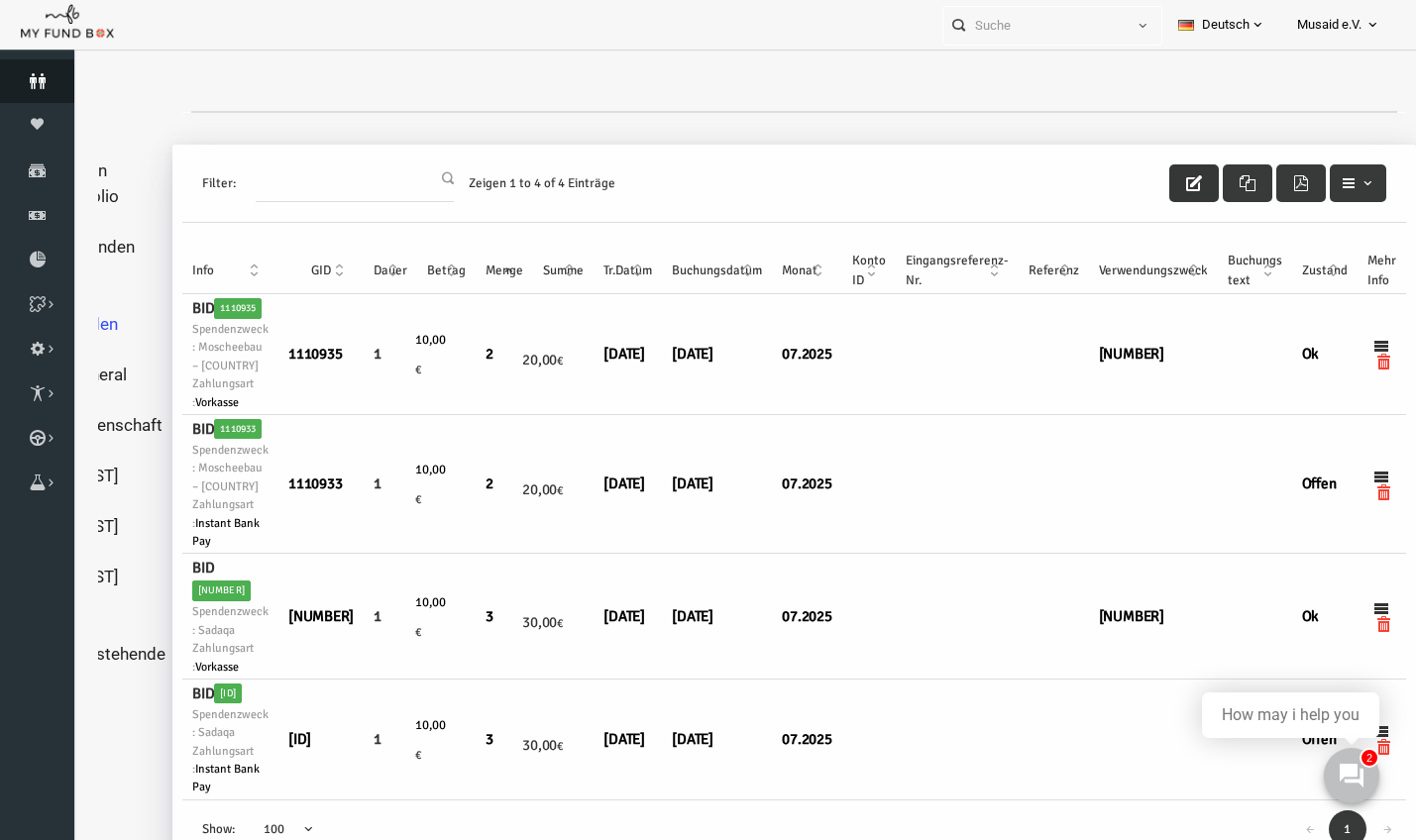 click at bounding box center (37, 81) 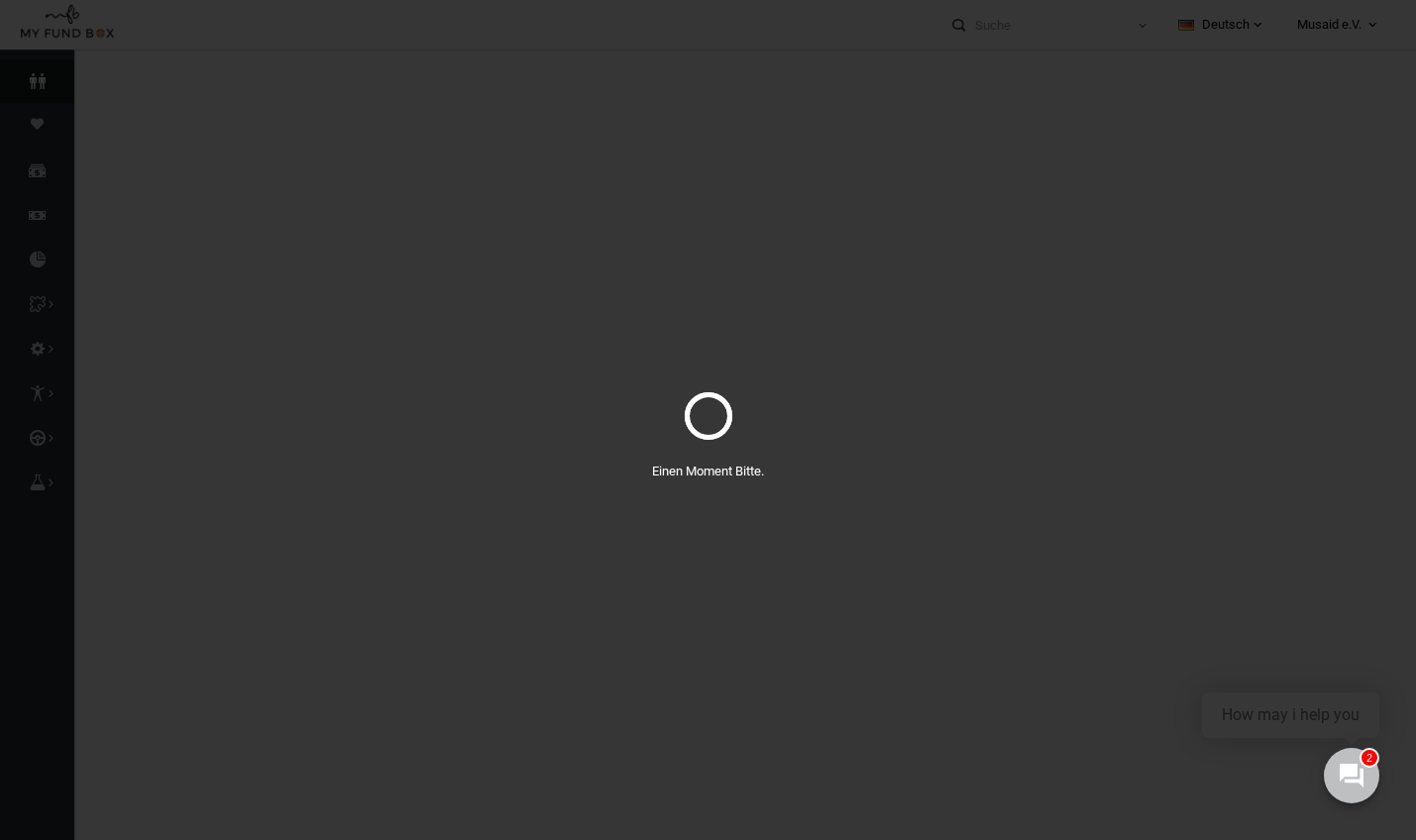 select on "100" 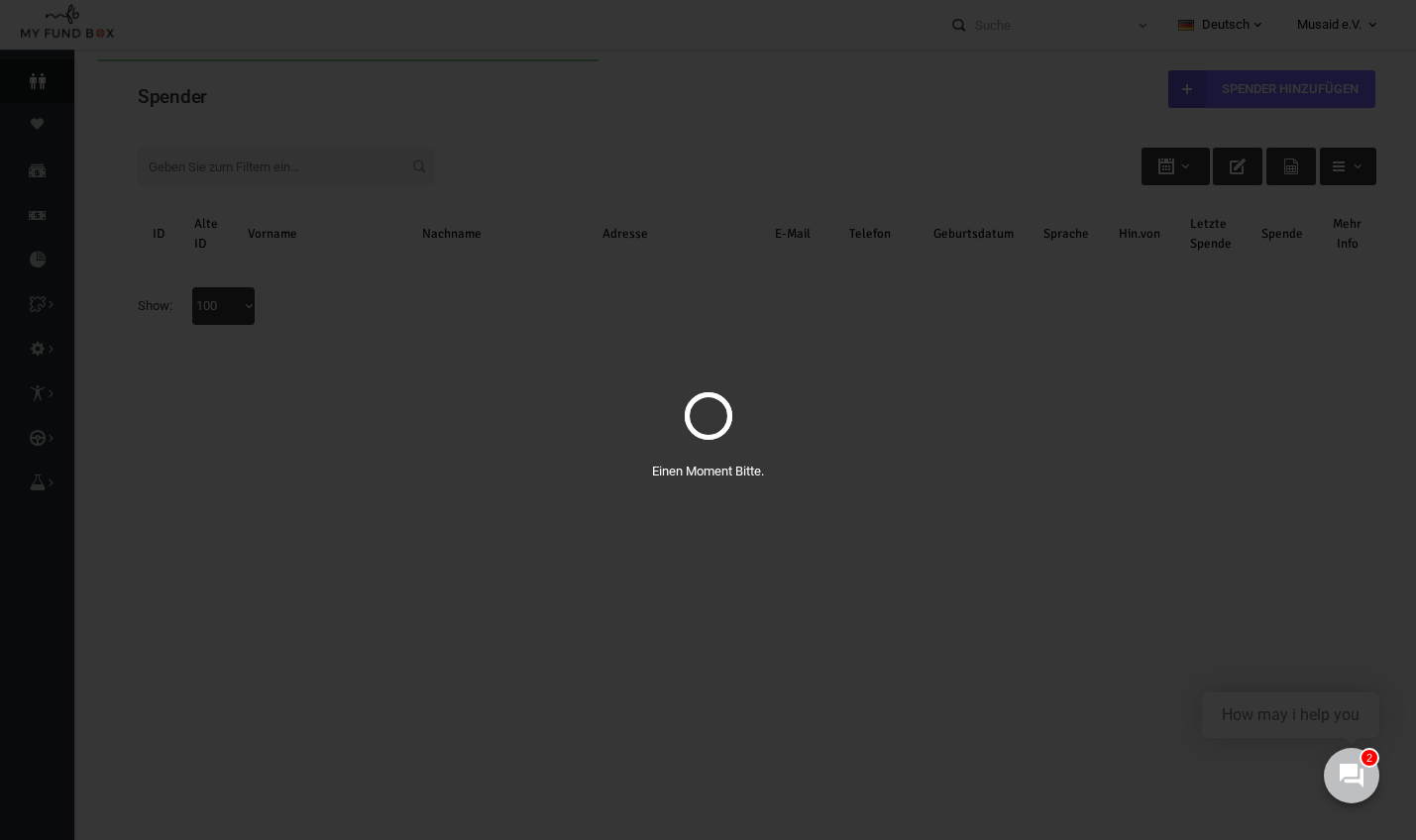 scroll, scrollTop: 0, scrollLeft: 0, axis: both 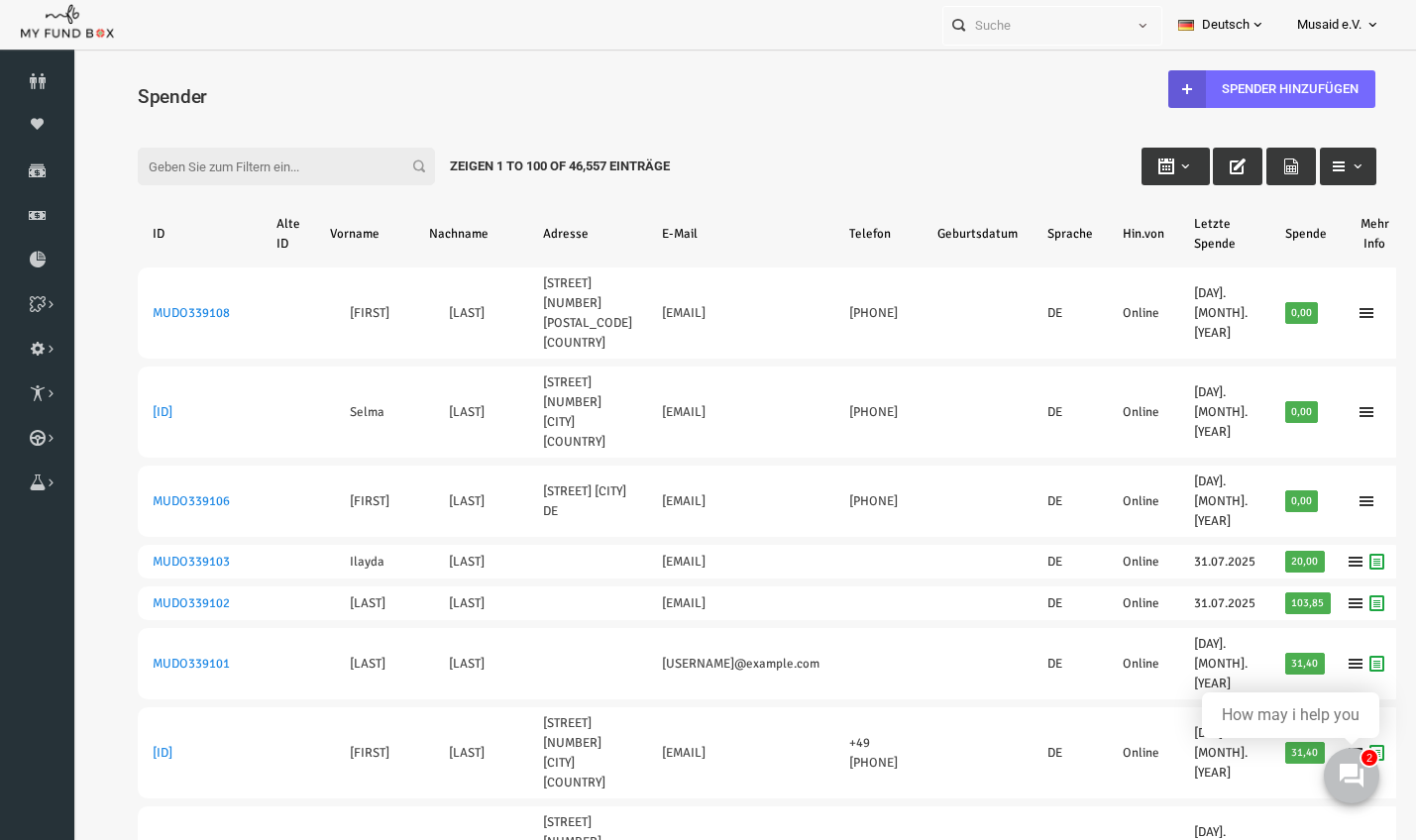 click on "Filter:" at bounding box center [260, 166] 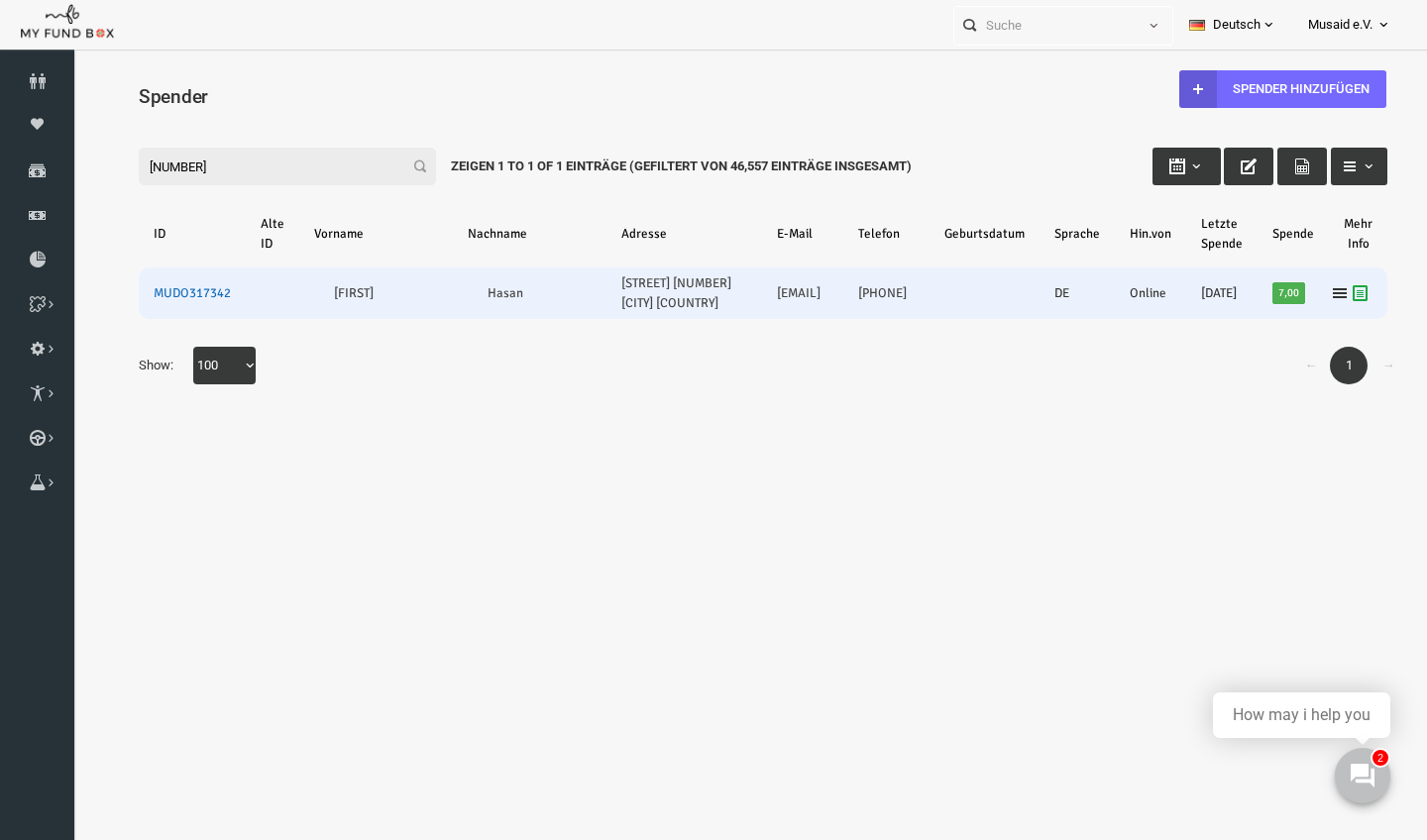 type on "317342" 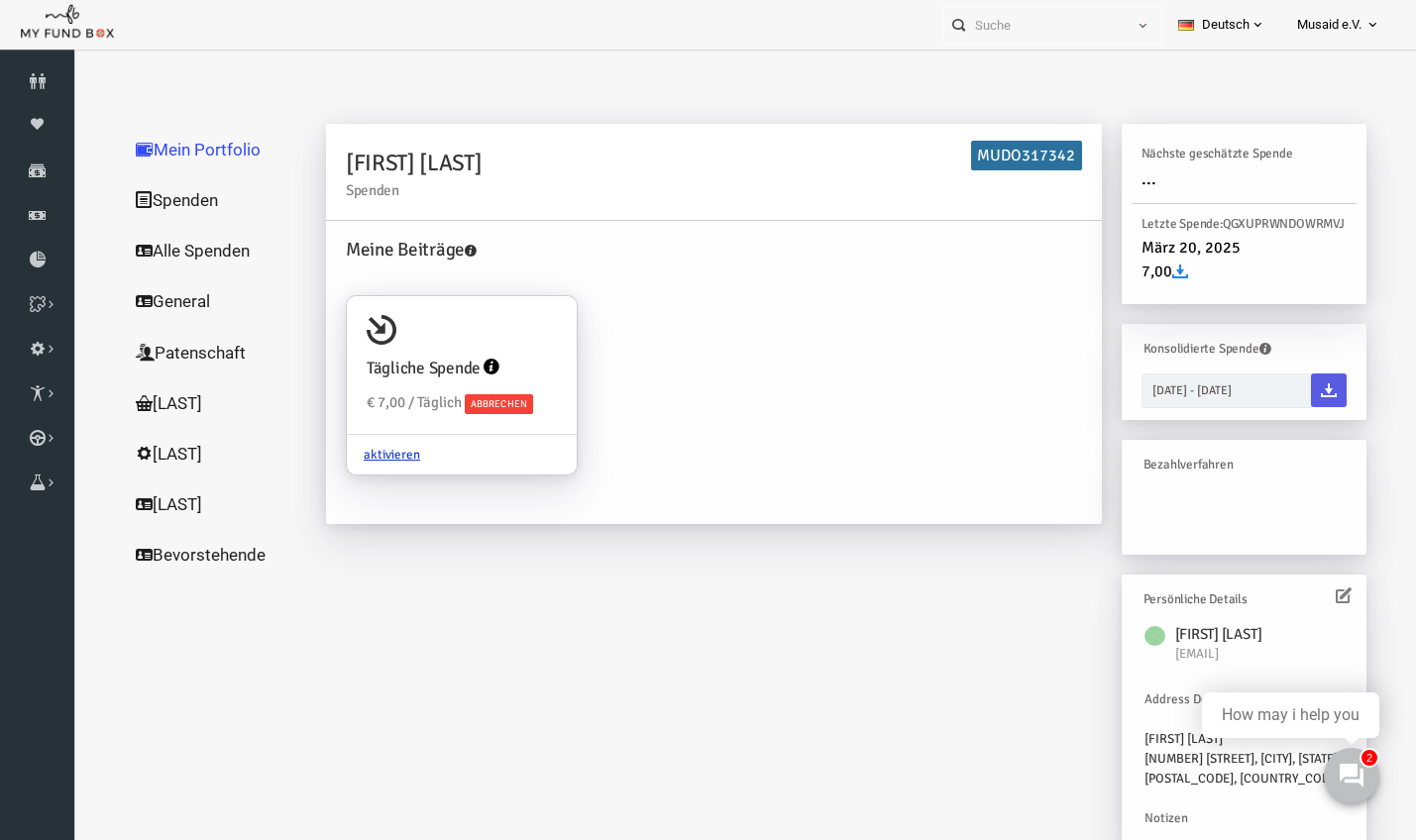 scroll, scrollTop: 23, scrollLeft: 0, axis: vertical 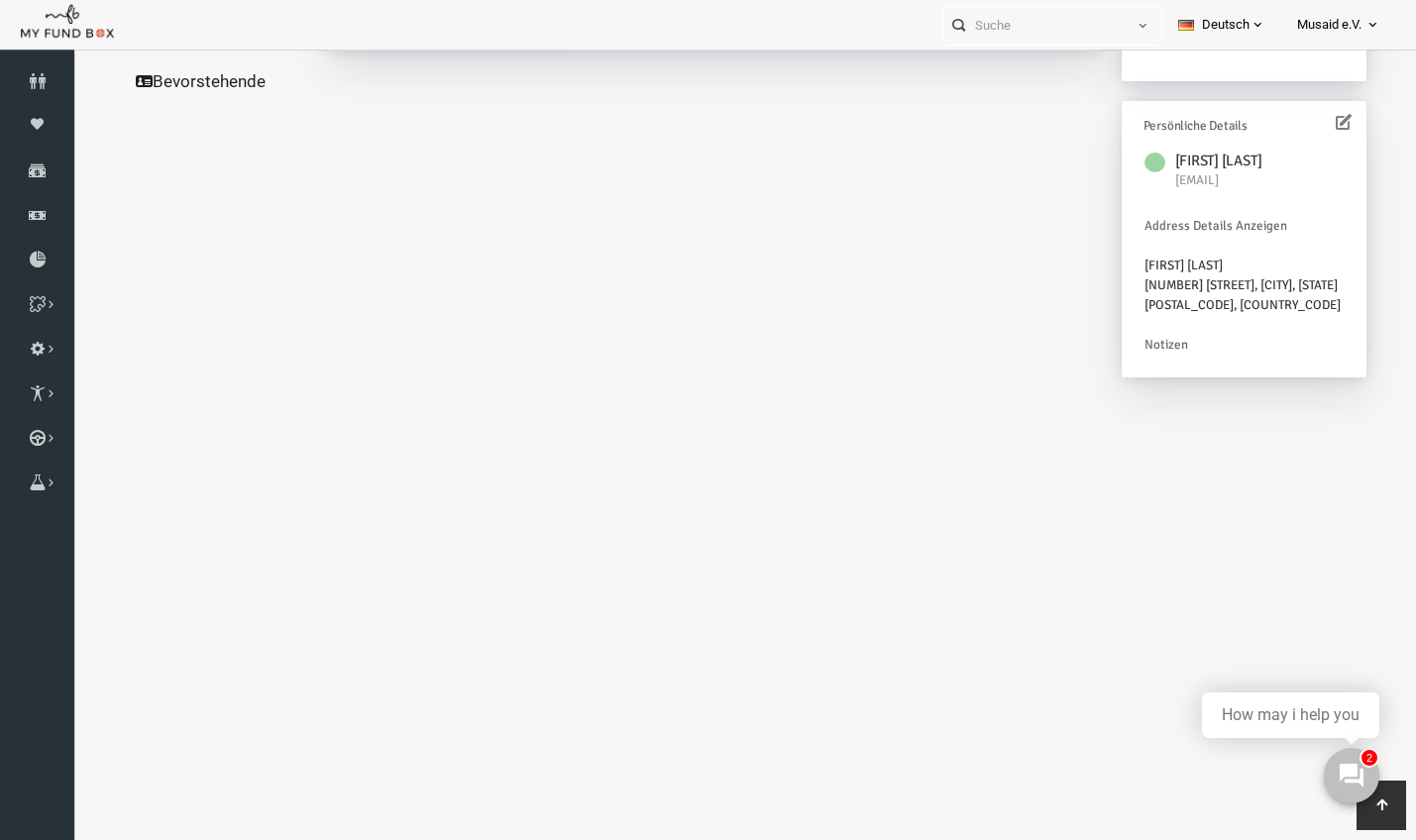 click on "Alle Spenden" at bounding box center [190, -223] 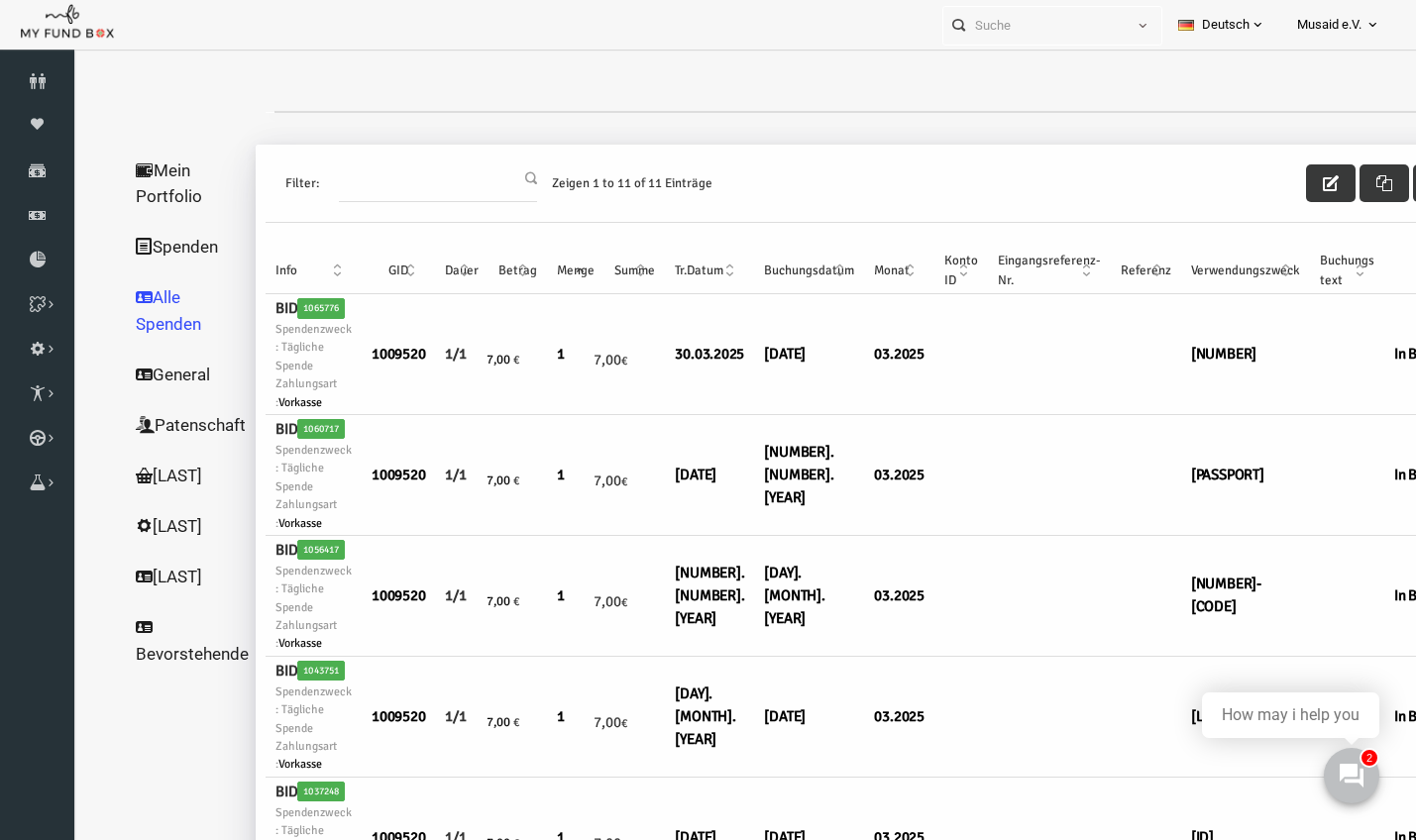 scroll, scrollTop: 0, scrollLeft: 0, axis: both 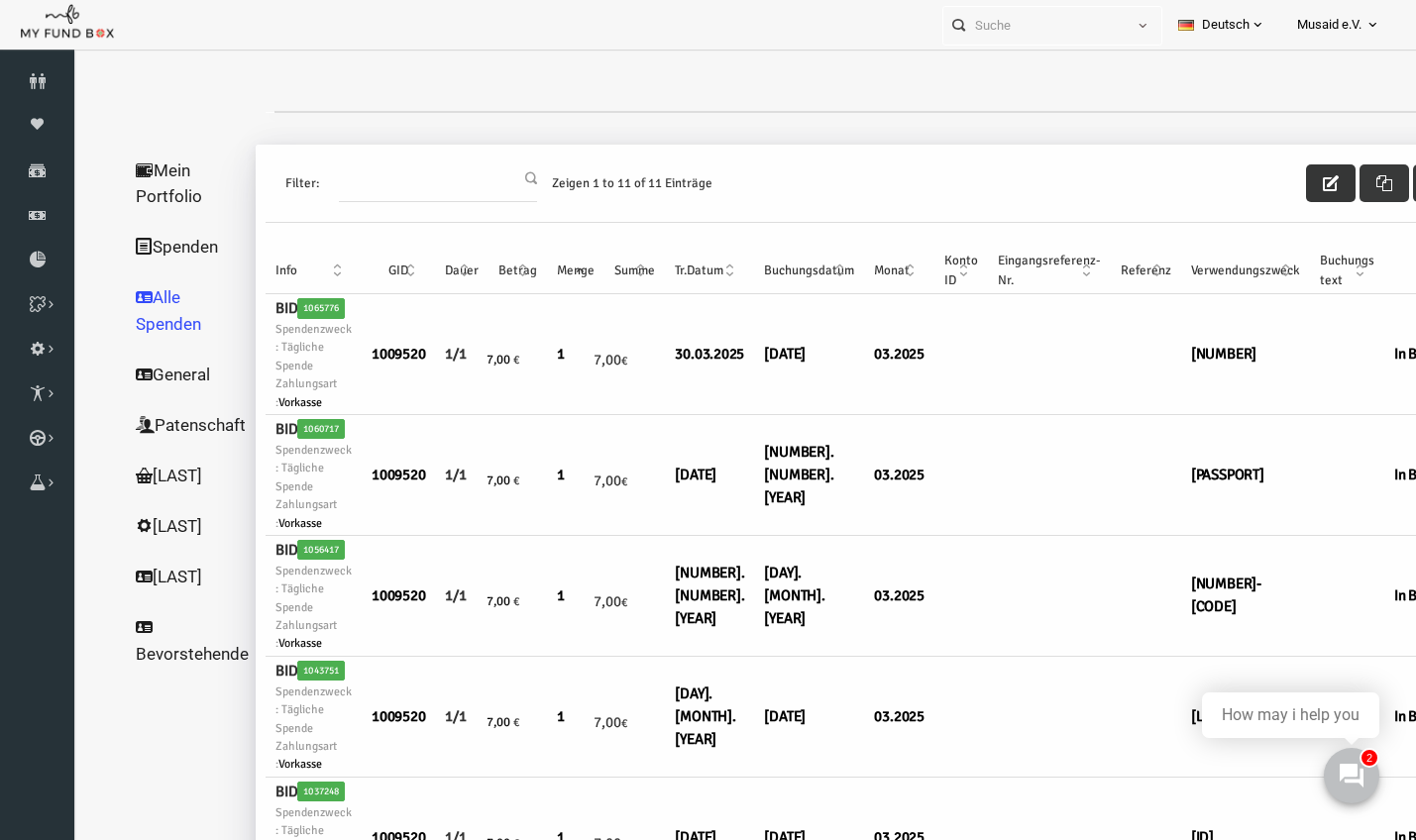click at bounding box center [1304, 183] 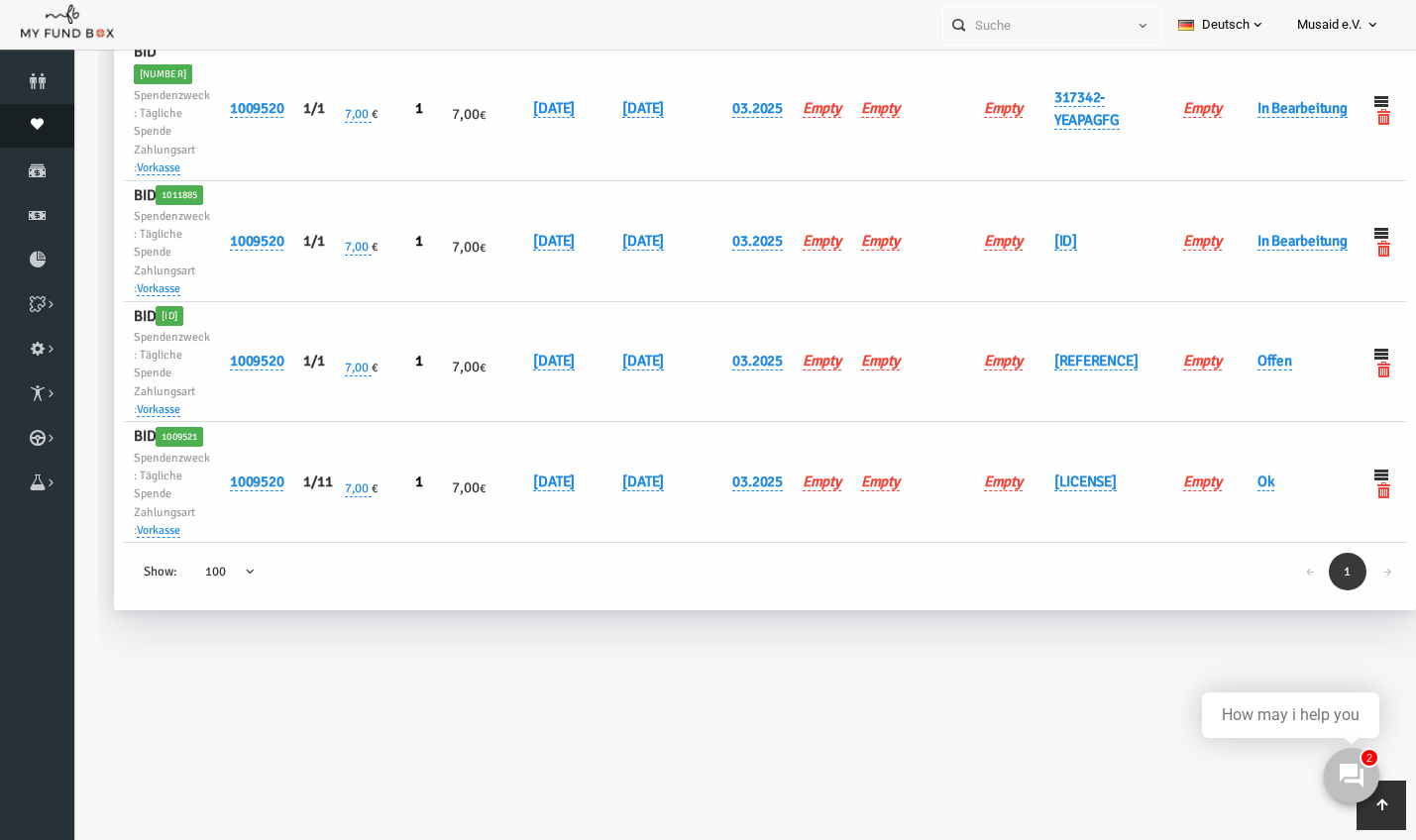 scroll, scrollTop: 1198, scrollLeft: 0, axis: vertical 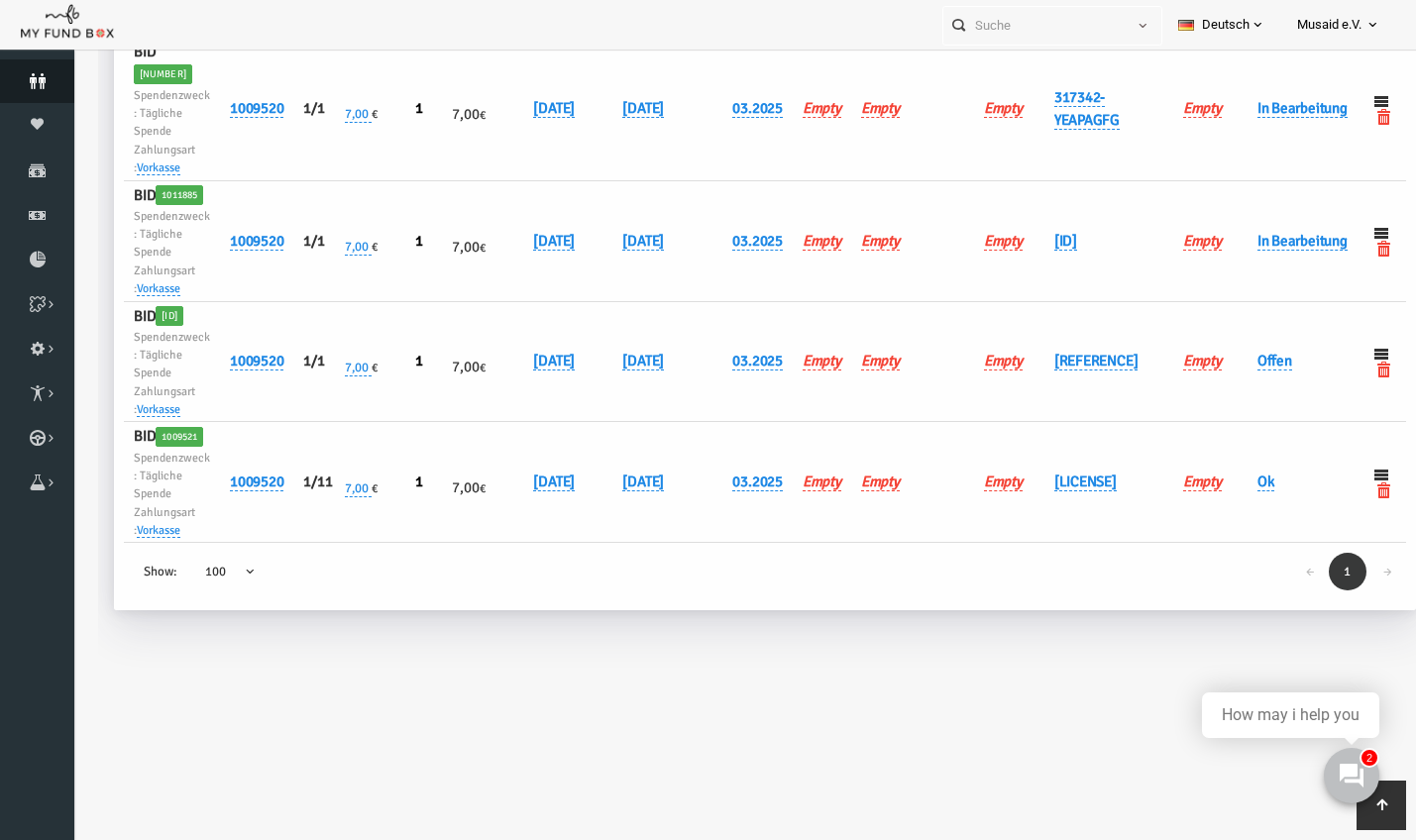 click on "Spender" at bounding box center (37, 81) 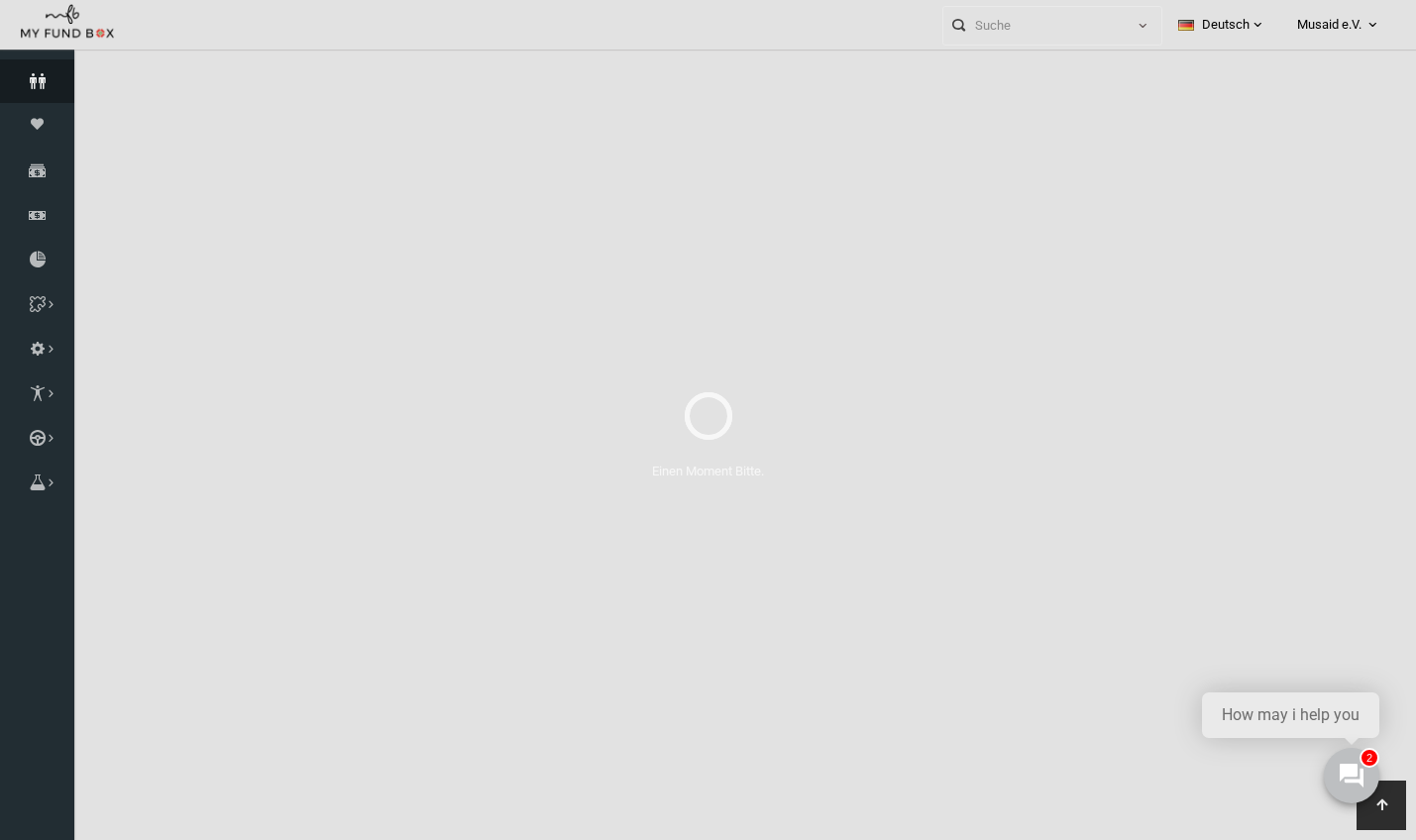 select on "100" 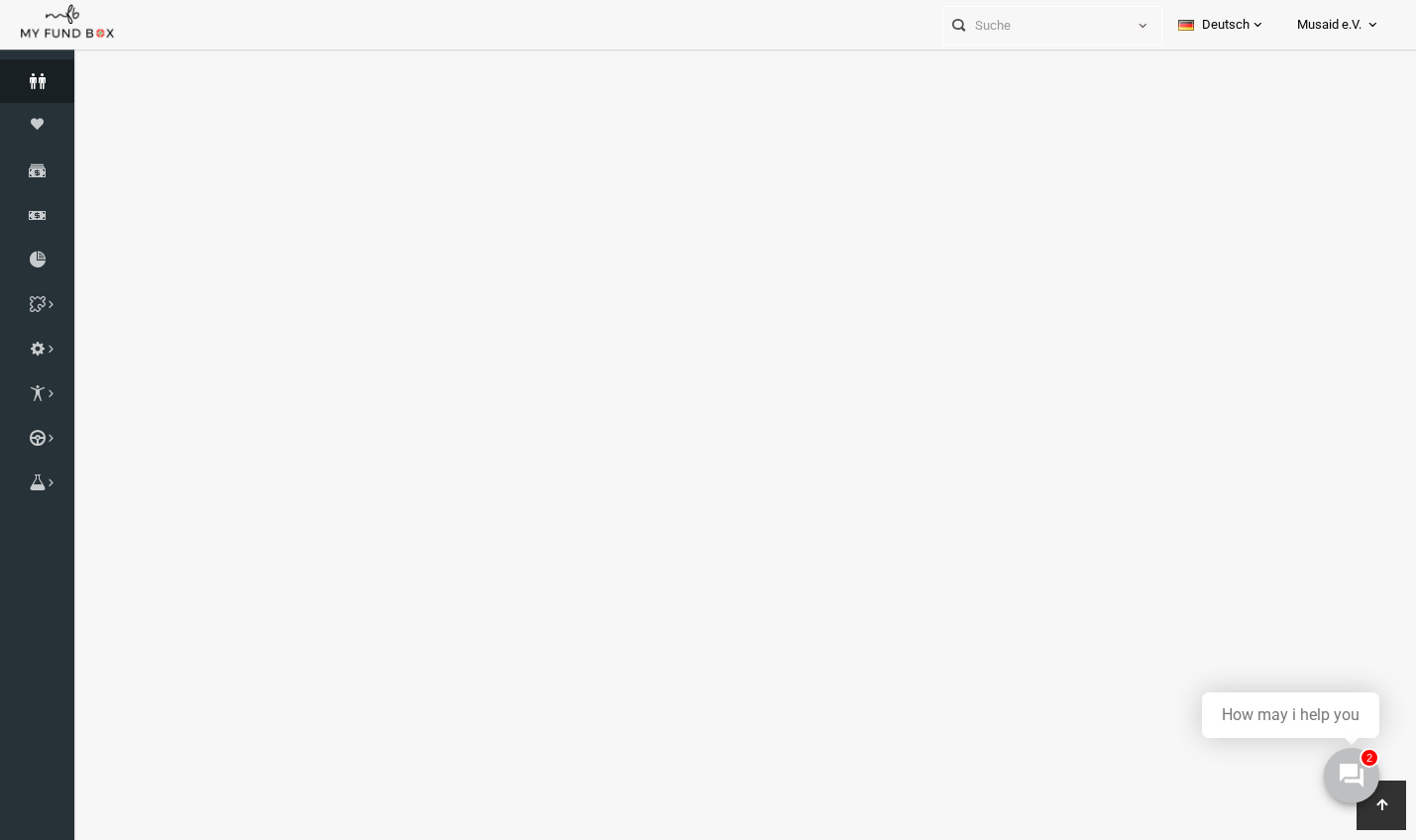 scroll, scrollTop: 0, scrollLeft: 0, axis: both 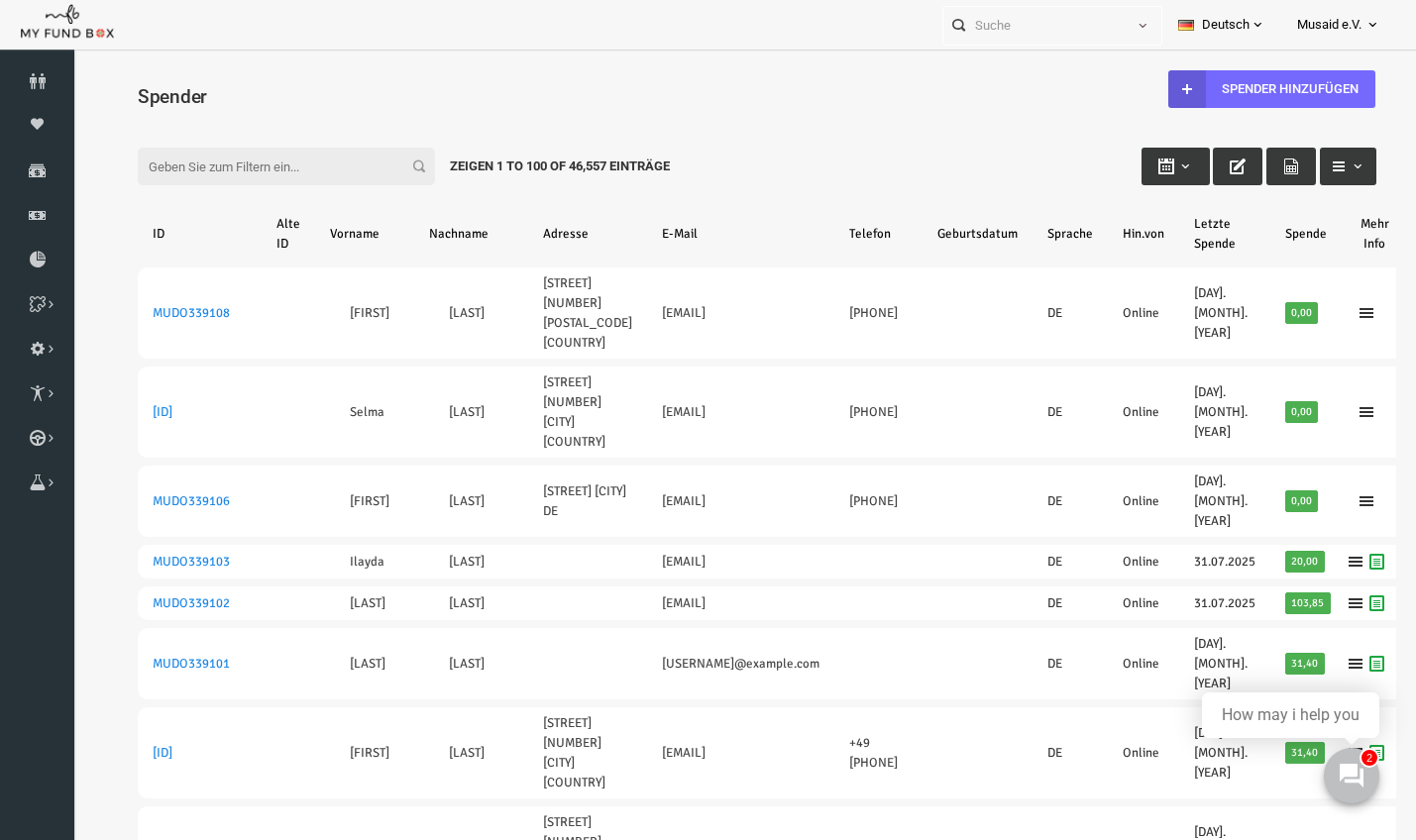 click on "Filter:" at bounding box center (260, 166) 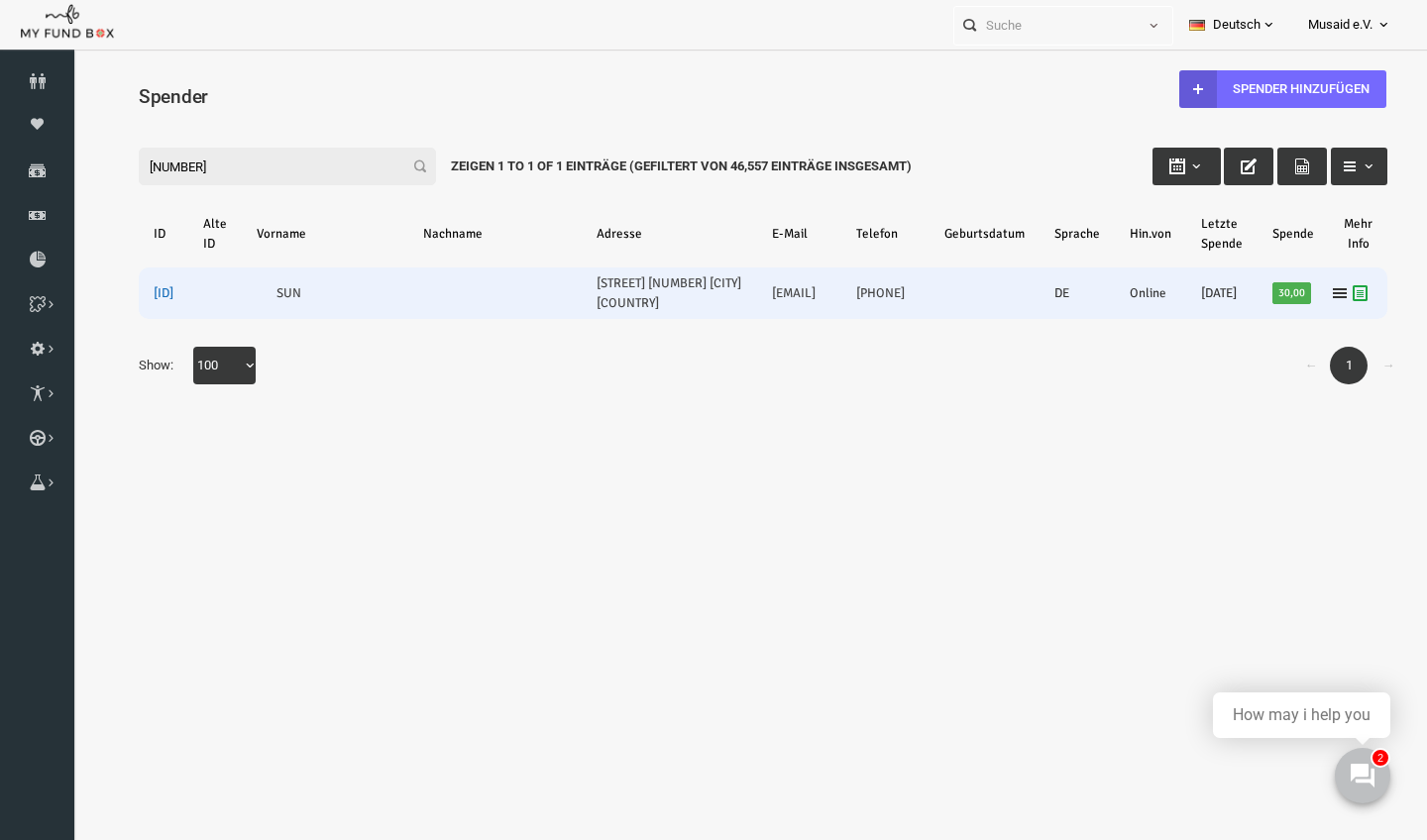 type on "297030" 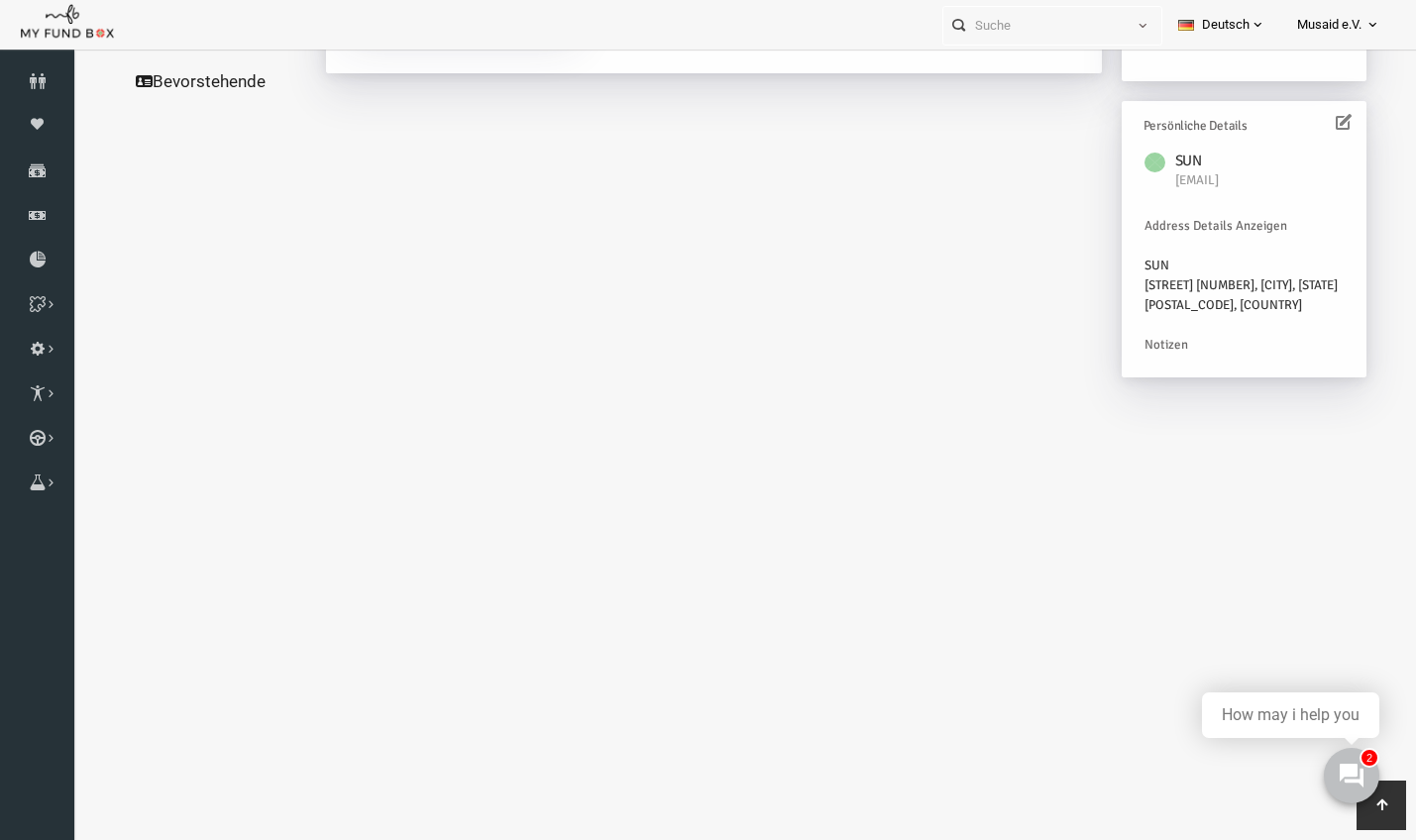 scroll, scrollTop: 570, scrollLeft: 0, axis: vertical 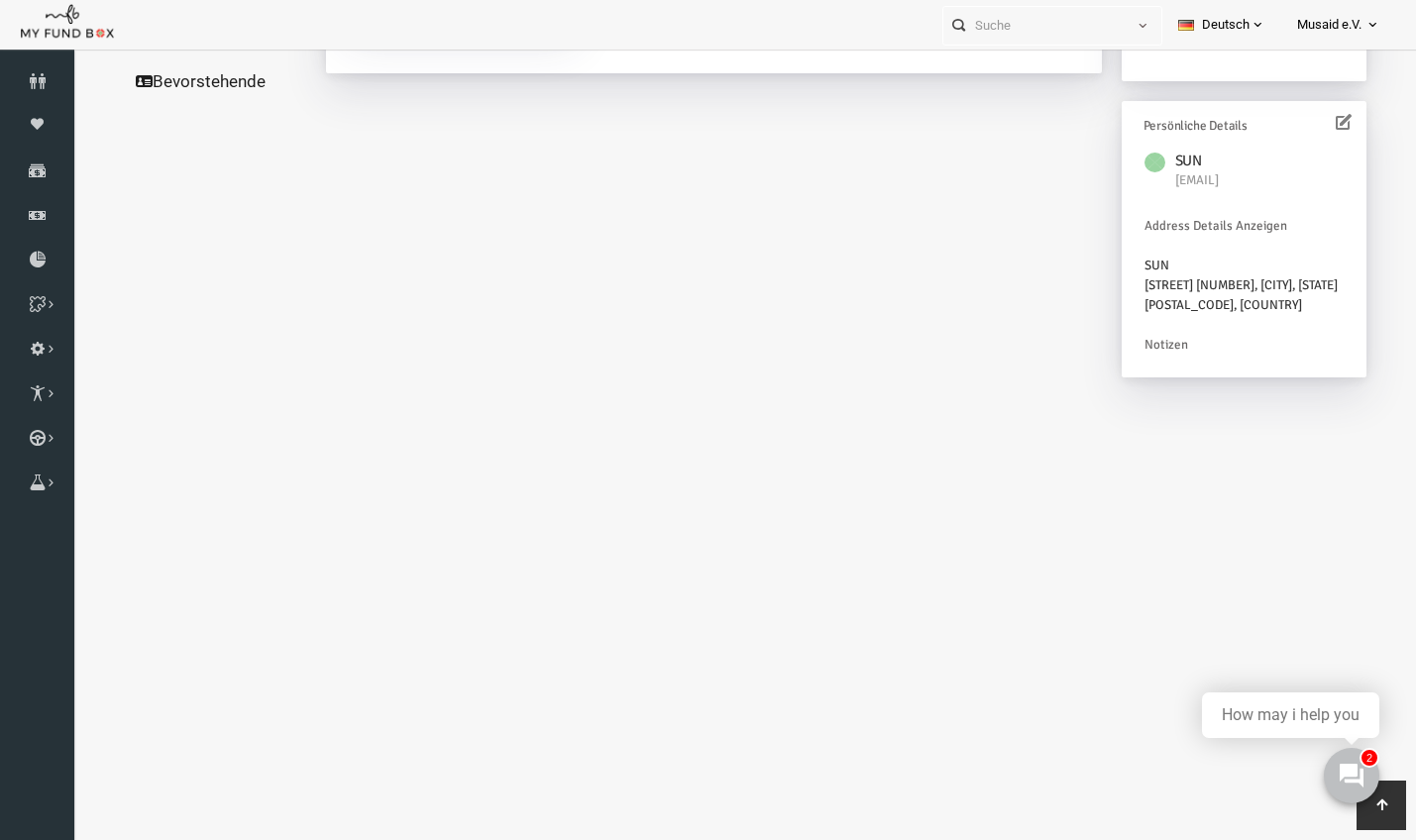 click on "Alle Spenden" at bounding box center (190, -223) 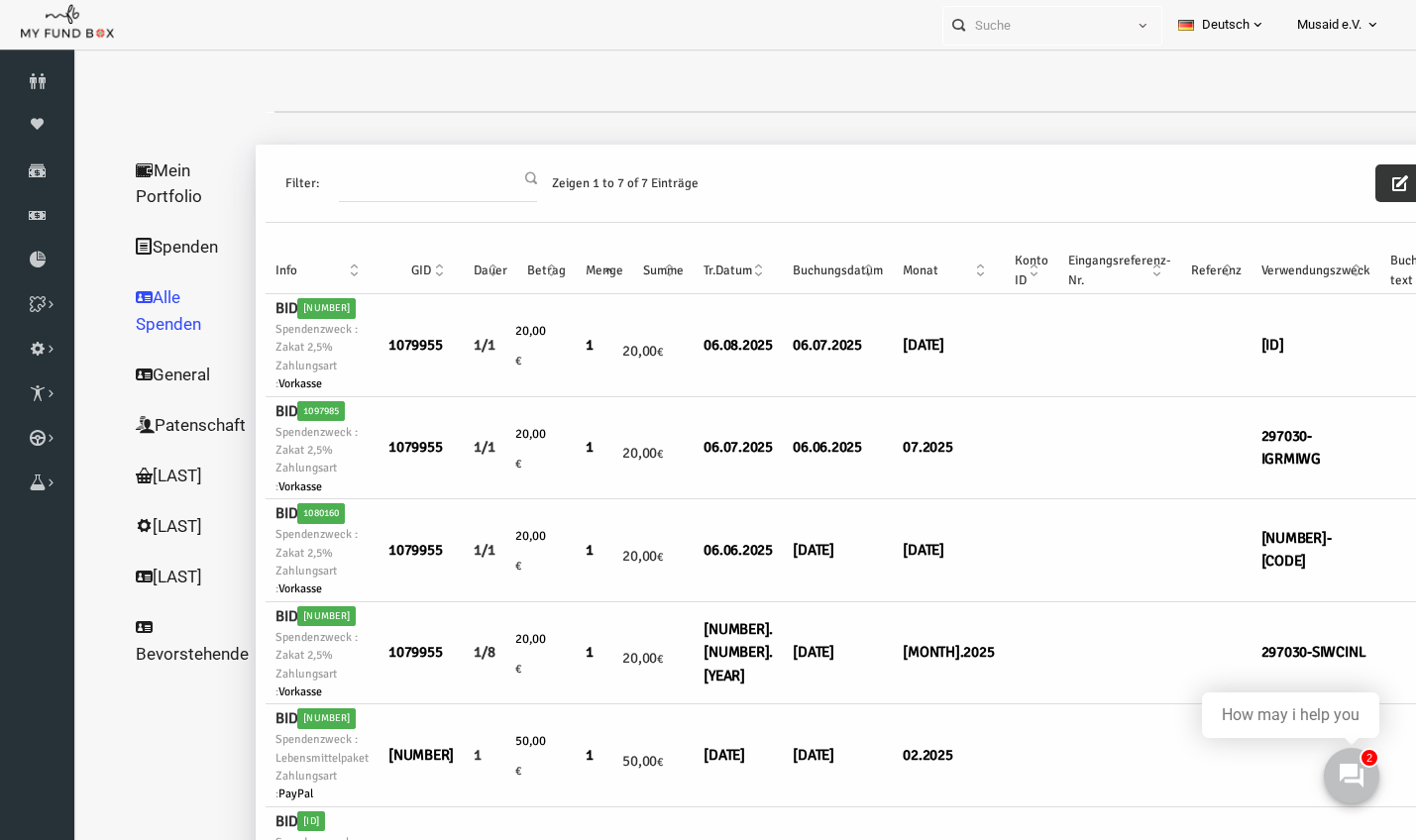 scroll, scrollTop: 0, scrollLeft: 0, axis: both 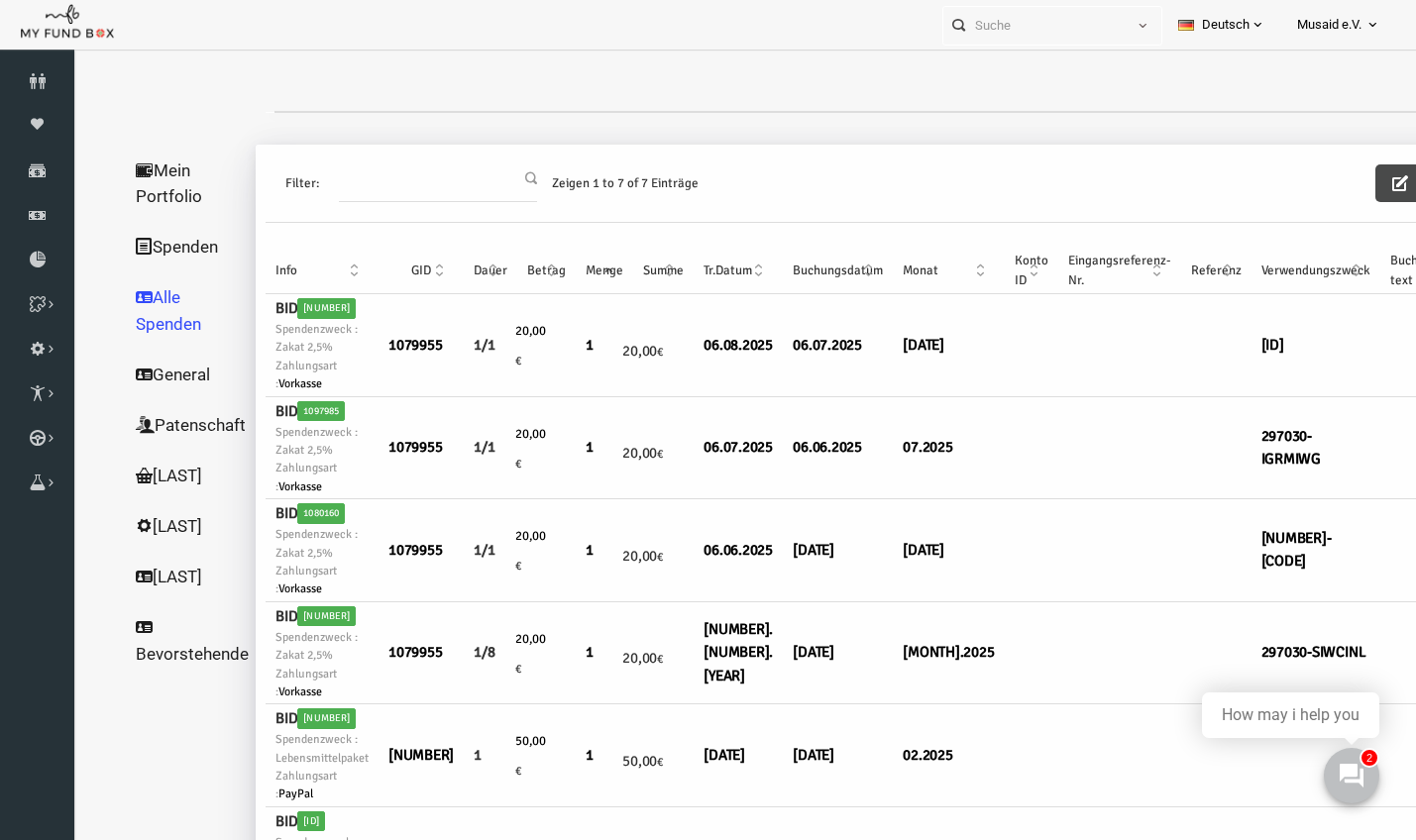 click at bounding box center (1373, 183) 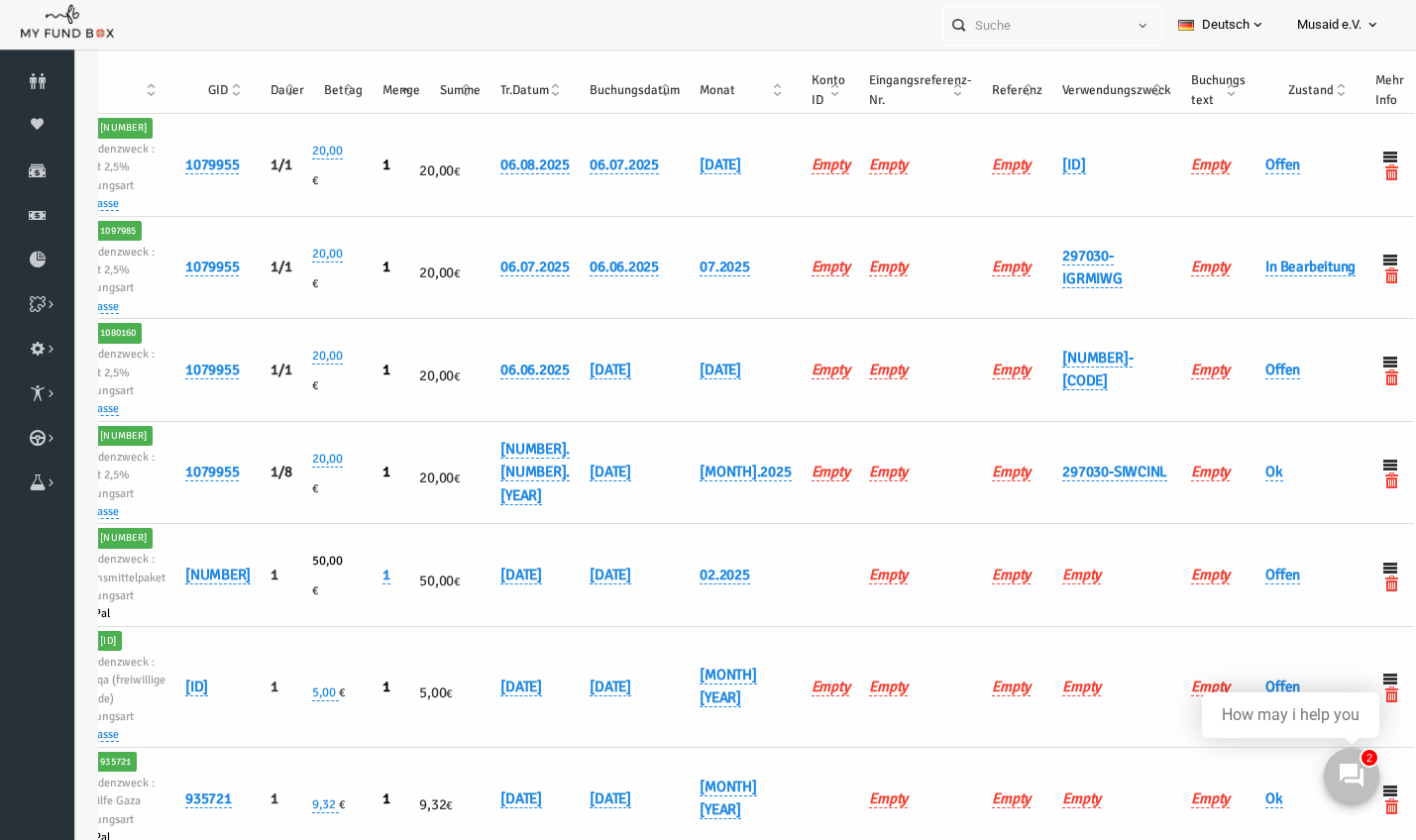 scroll, scrollTop: 176, scrollLeft: 0, axis: vertical 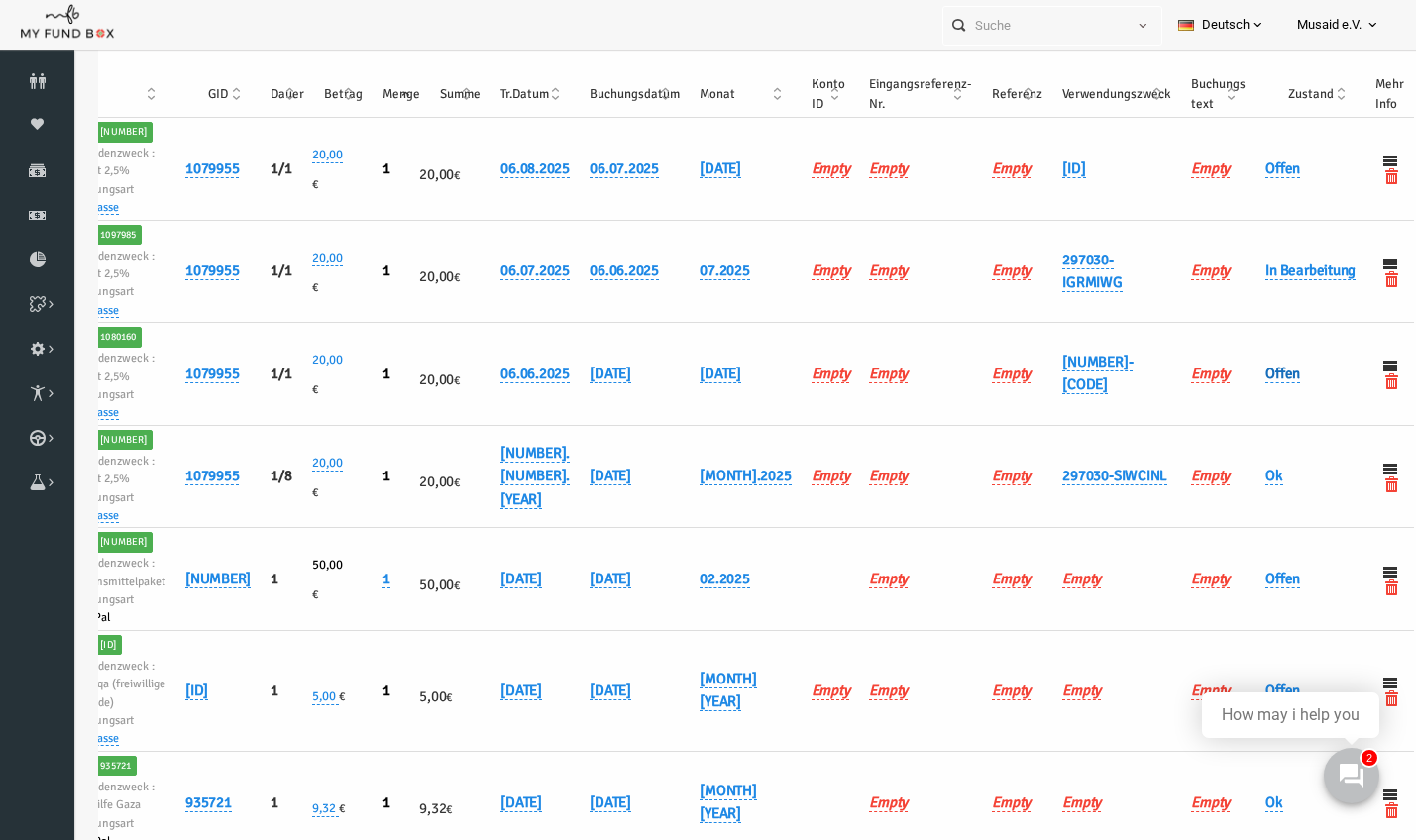 click on "Offen" at bounding box center [1255, 373] 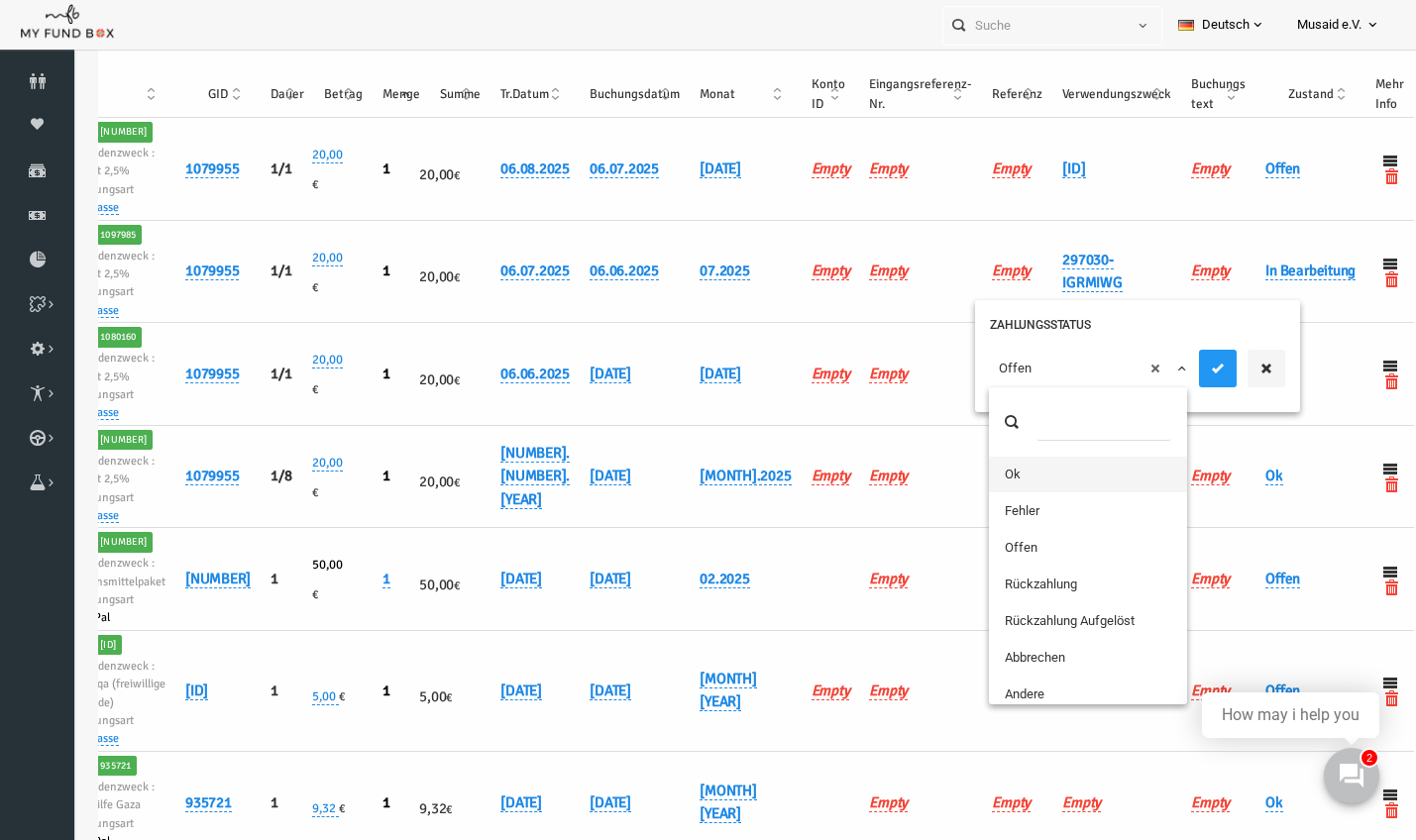 click on "× Offen" at bounding box center (1062, 368) 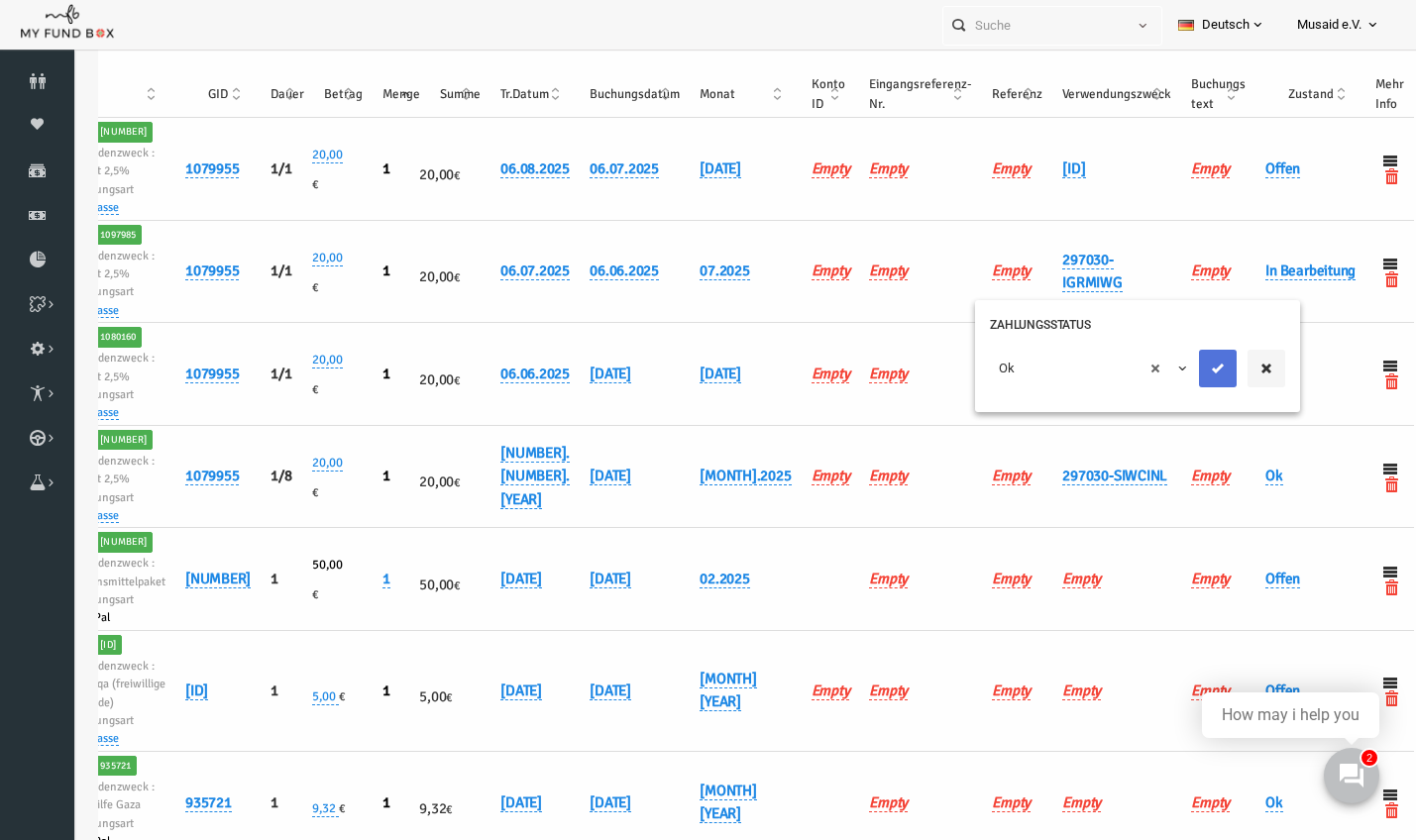 click at bounding box center [1191, 368] 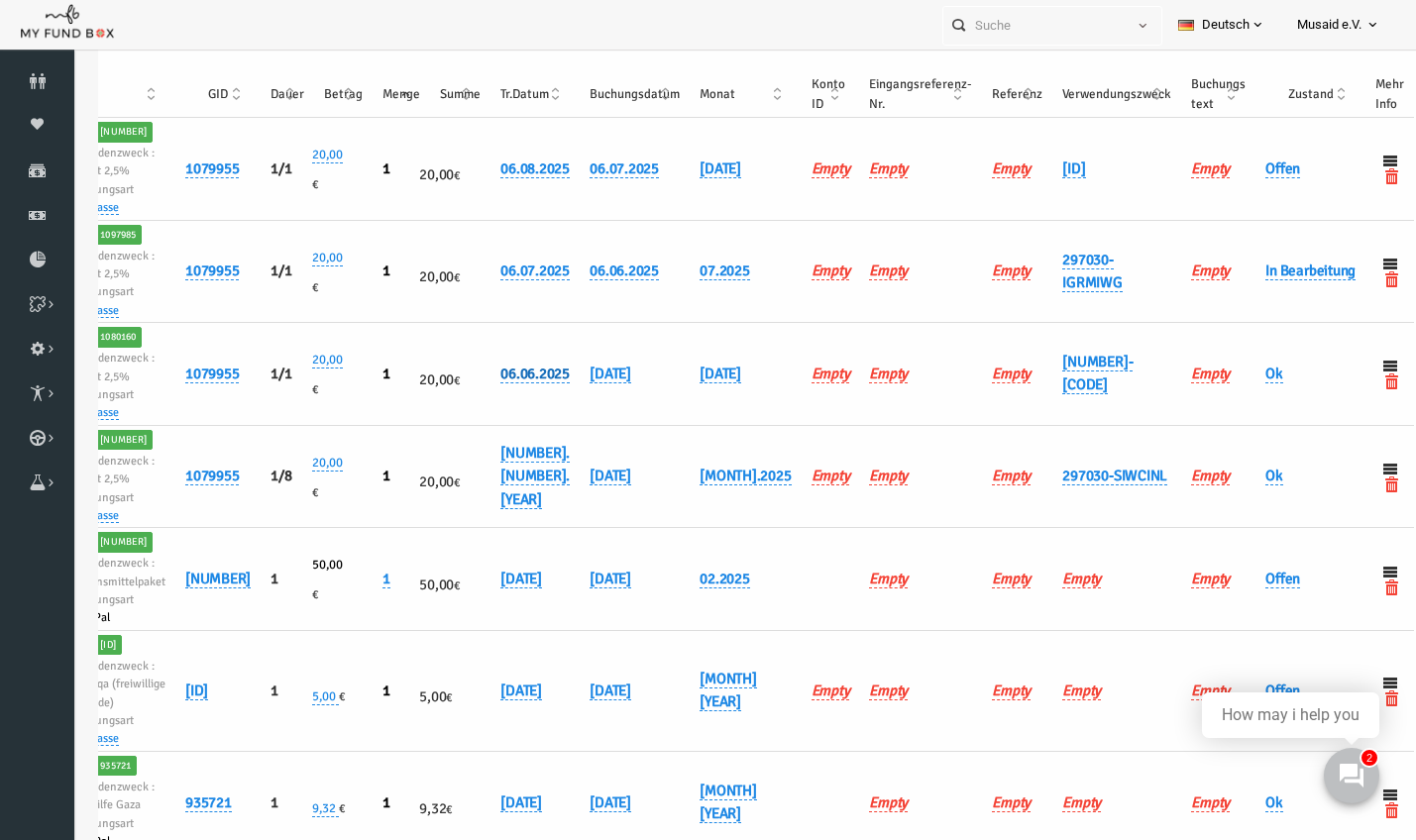 click on "06.06.2025" at bounding box center (508, 373) 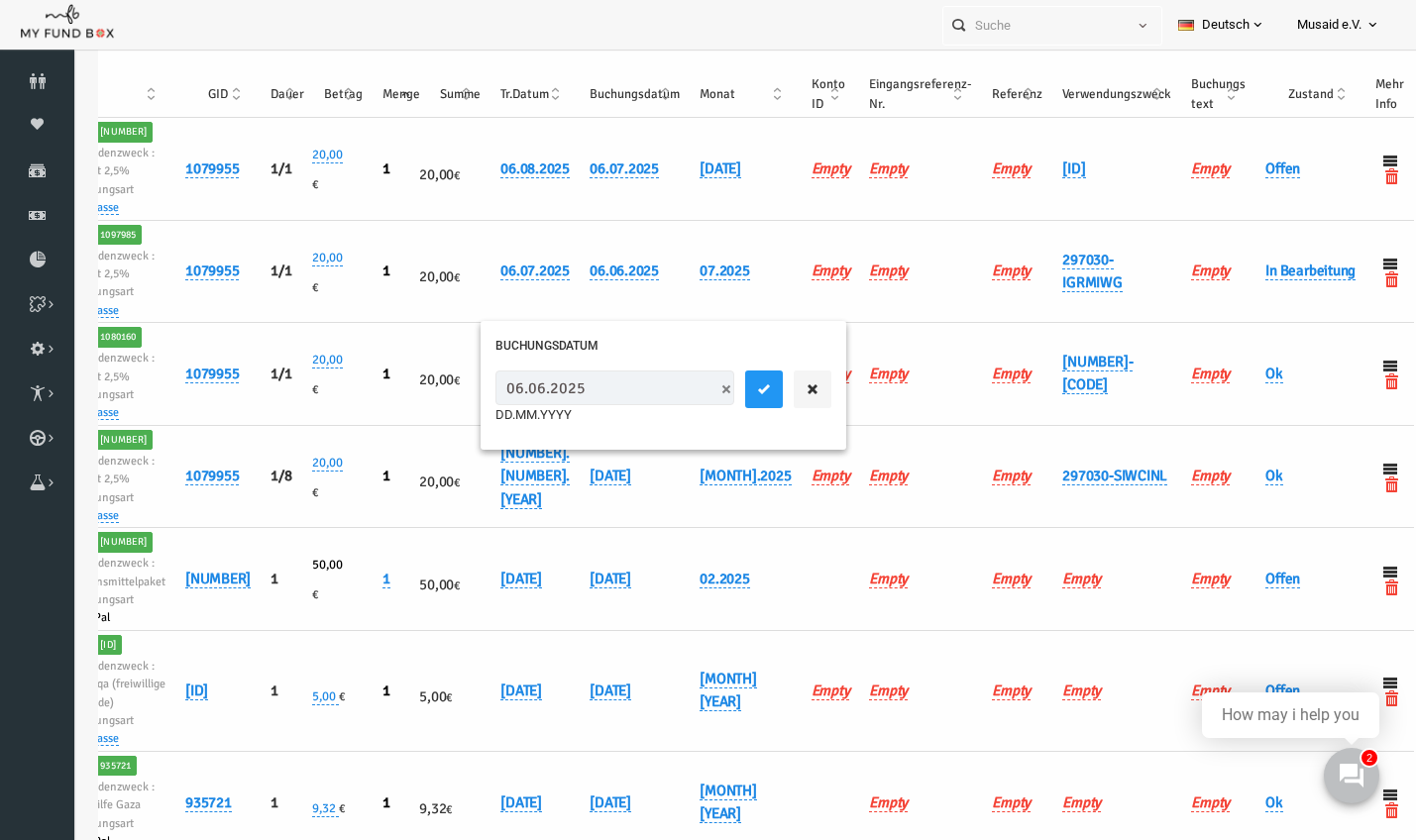 drag, startPoint x: 489, startPoint y: 391, endPoint x: 478, endPoint y: 391, distance: 11 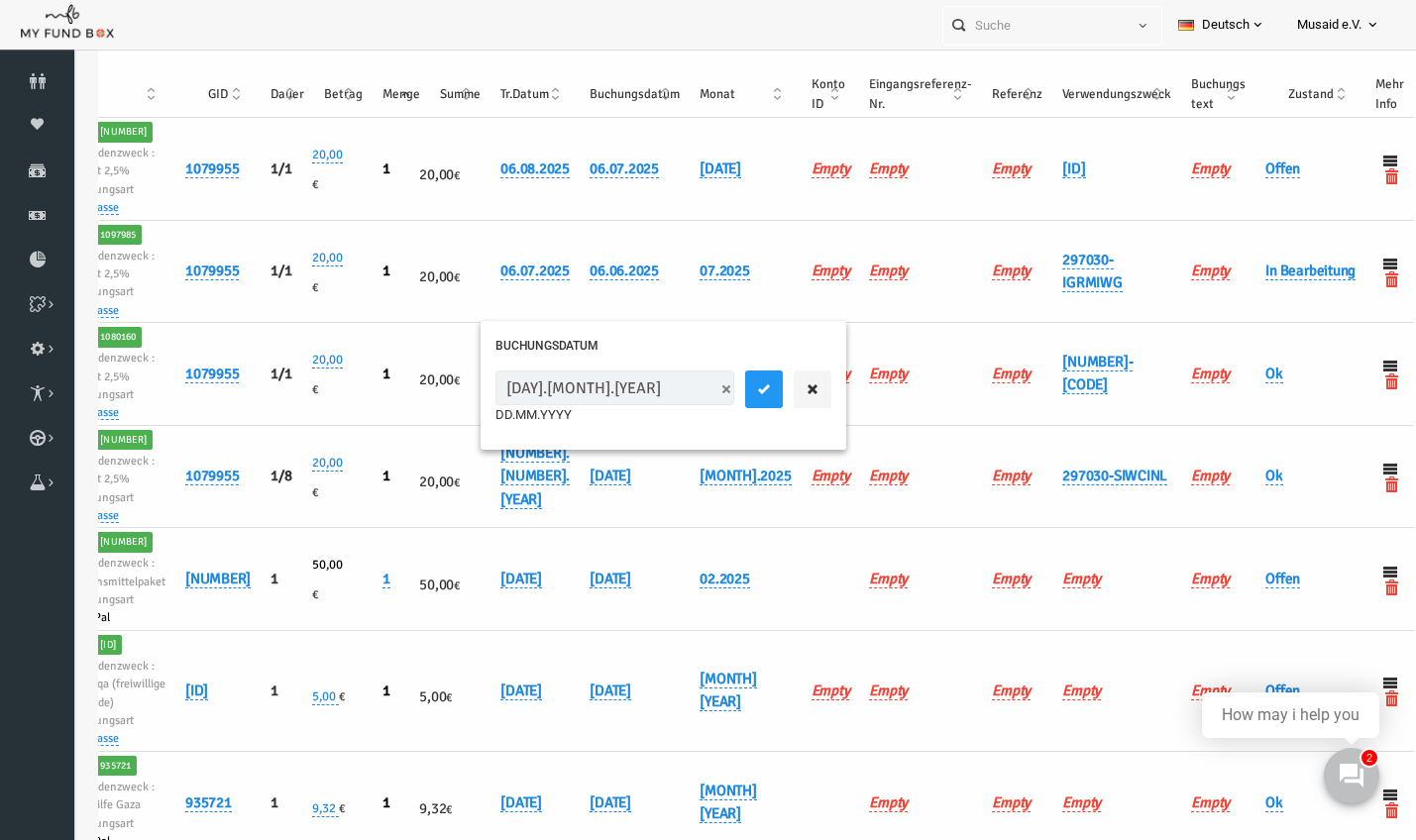 click on "[DD].[MM].[YYYY]" at bounding box center (588, 387) 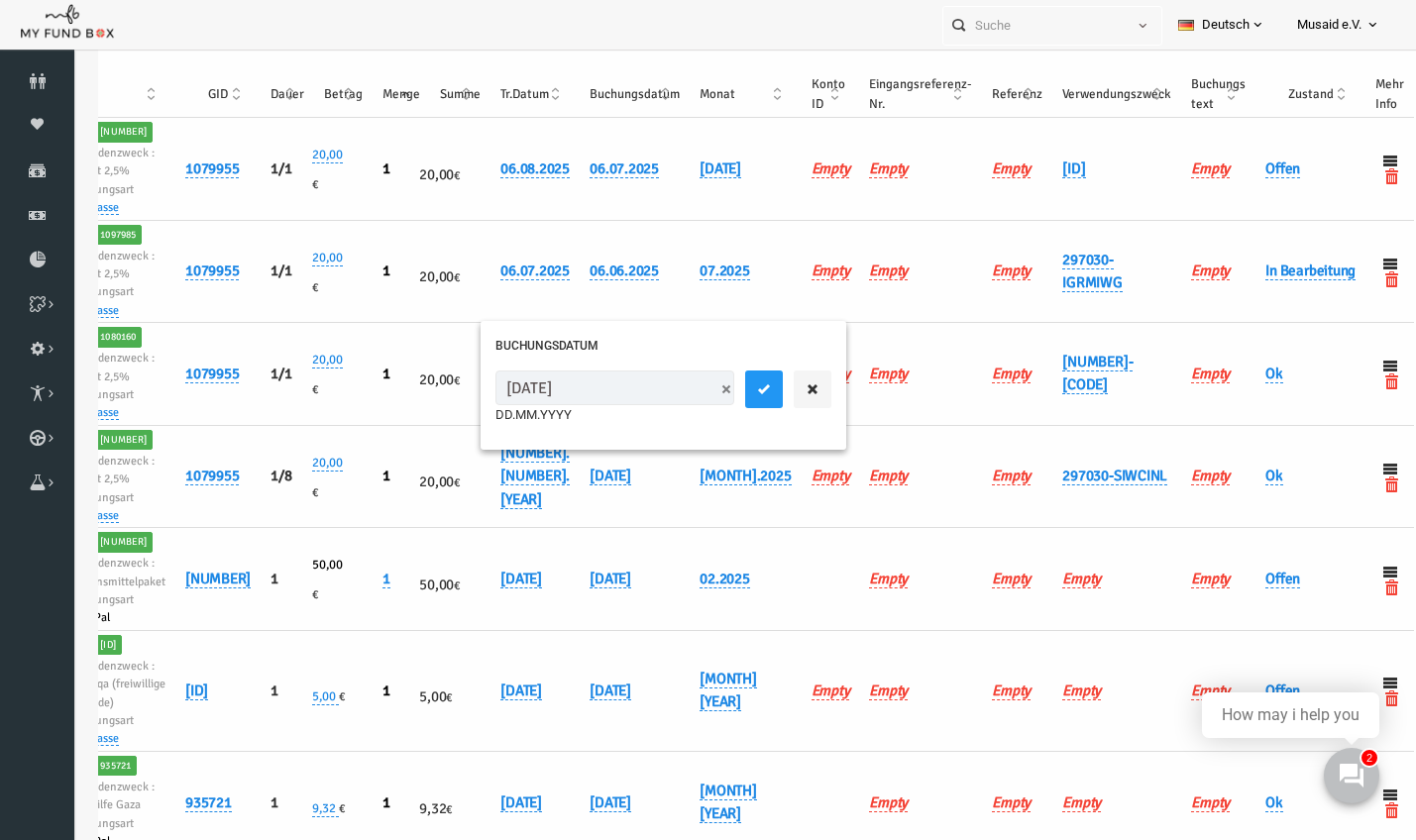drag, startPoint x: 489, startPoint y: 387, endPoint x: 475, endPoint y: 387, distance: 14 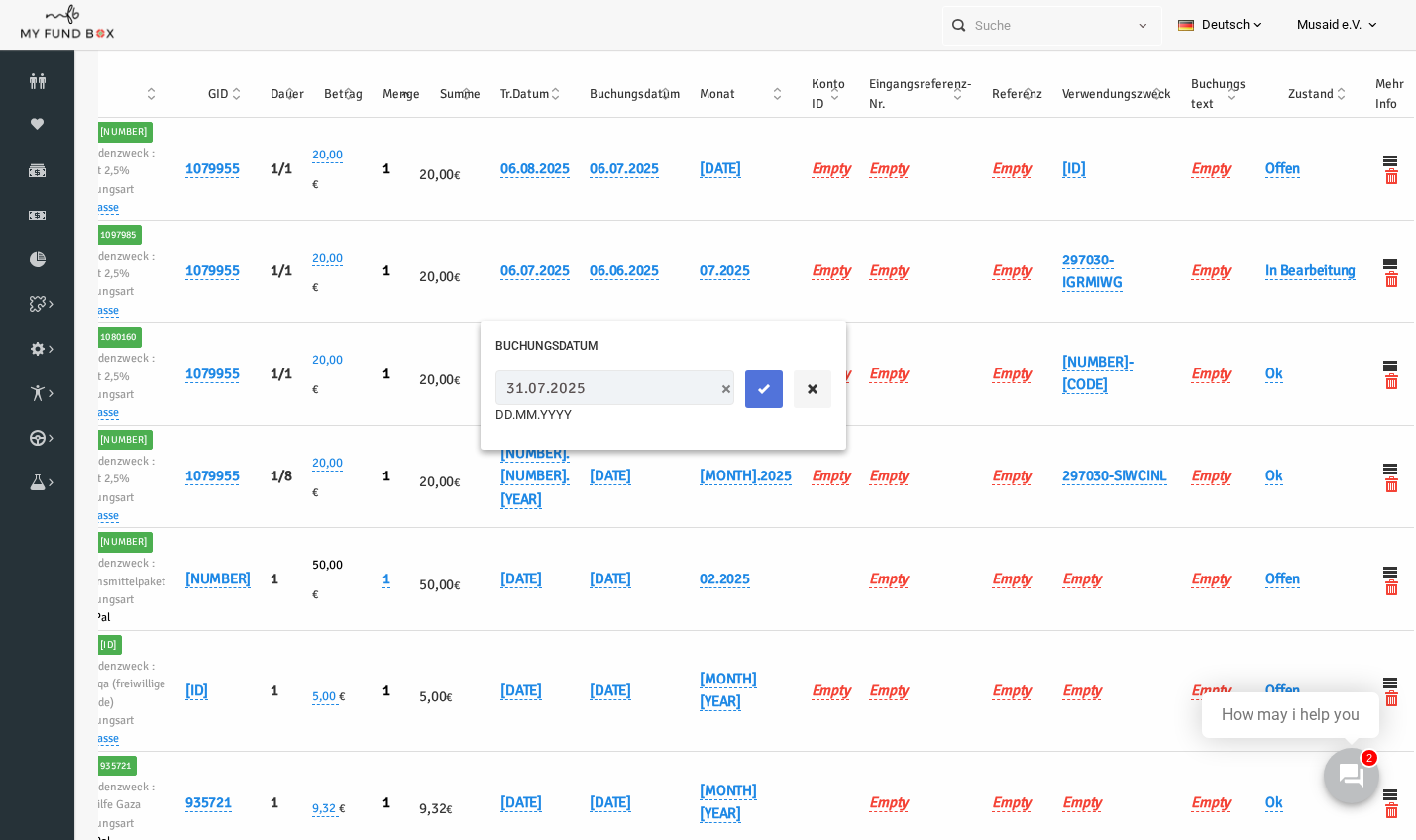 click at bounding box center (737, 389) 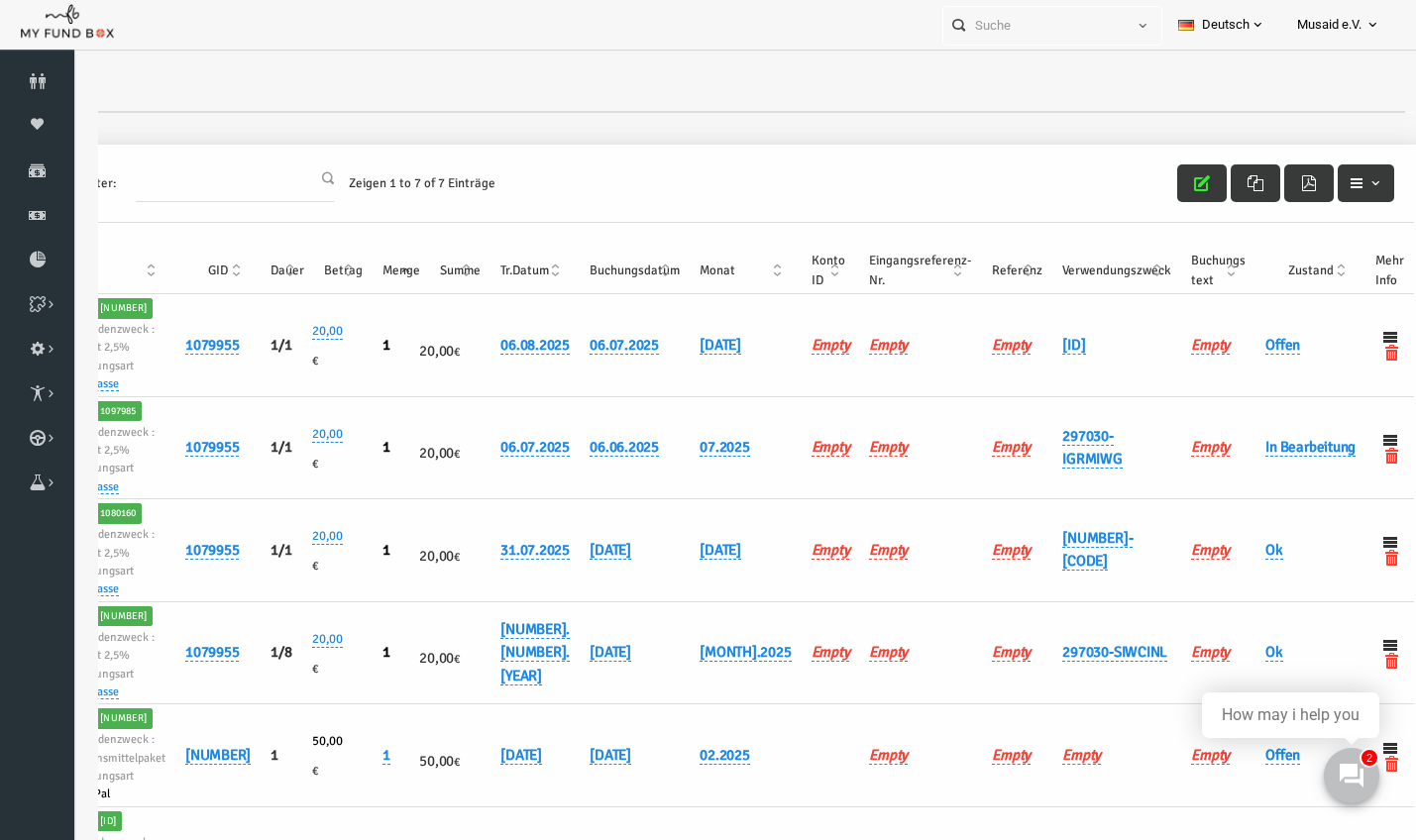 scroll, scrollTop: 0, scrollLeft: 0, axis: both 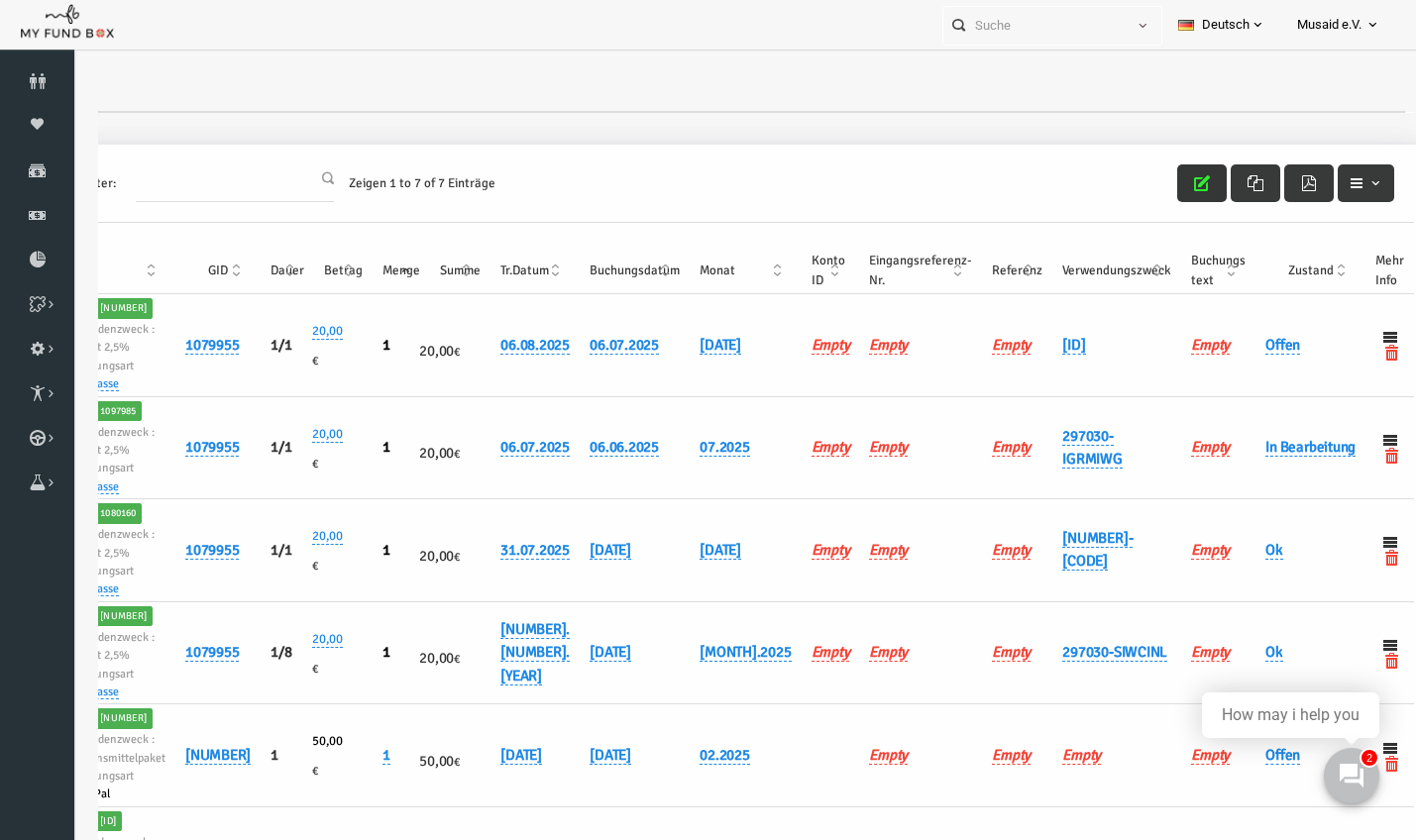 click at bounding box center [1175, 183] 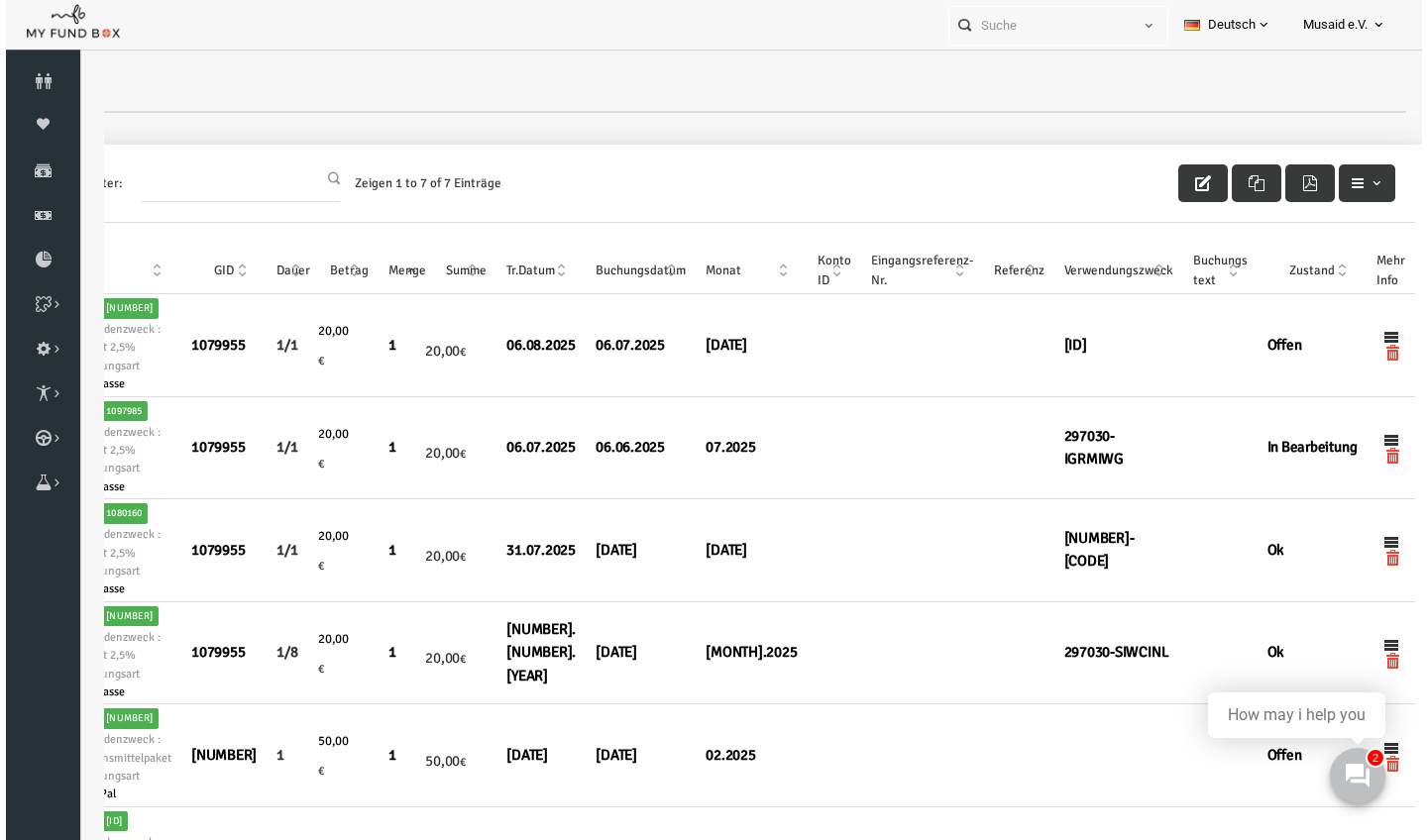 scroll, scrollTop: 0, scrollLeft: 191, axis: horizontal 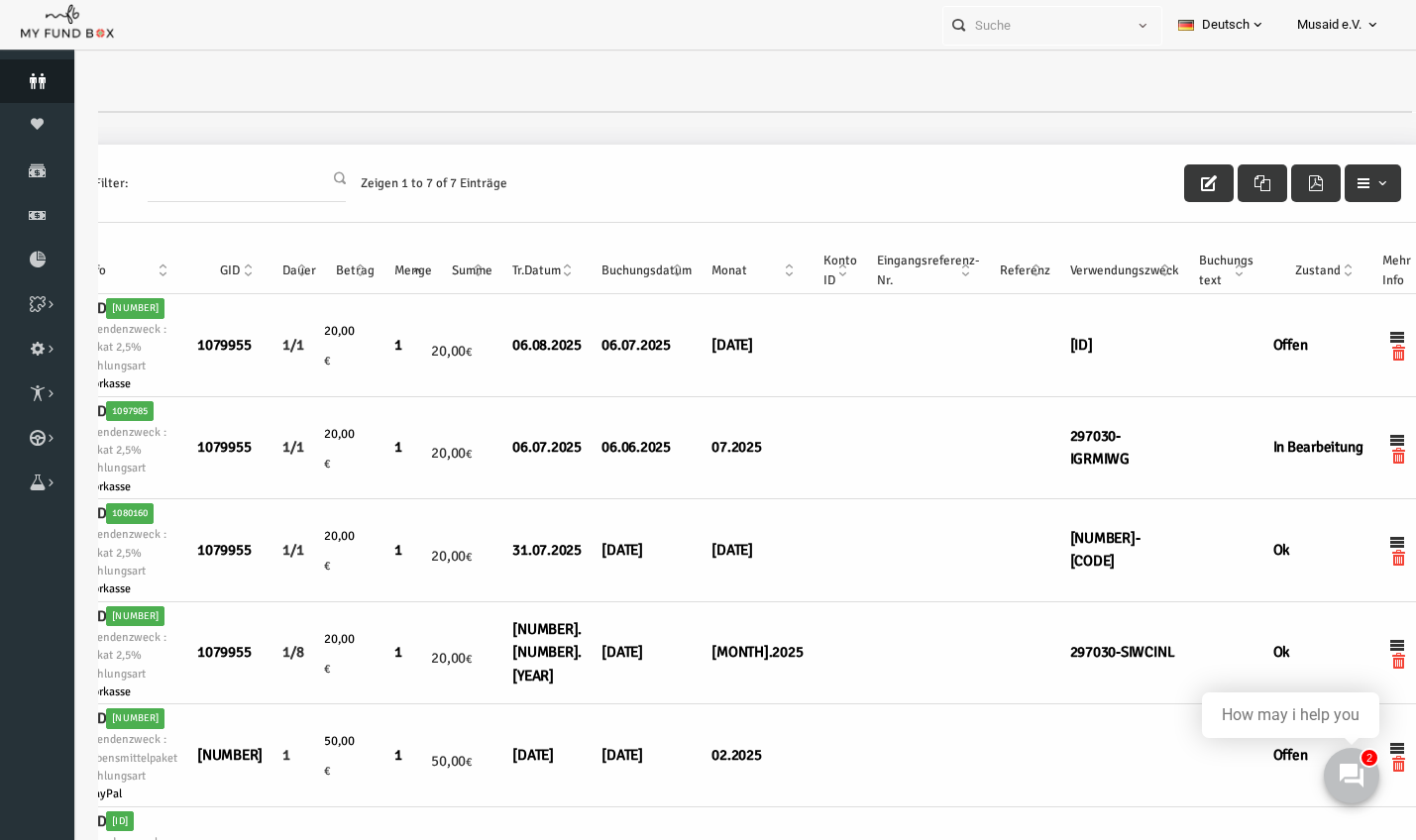 click on "Spender" at bounding box center (37, 81) 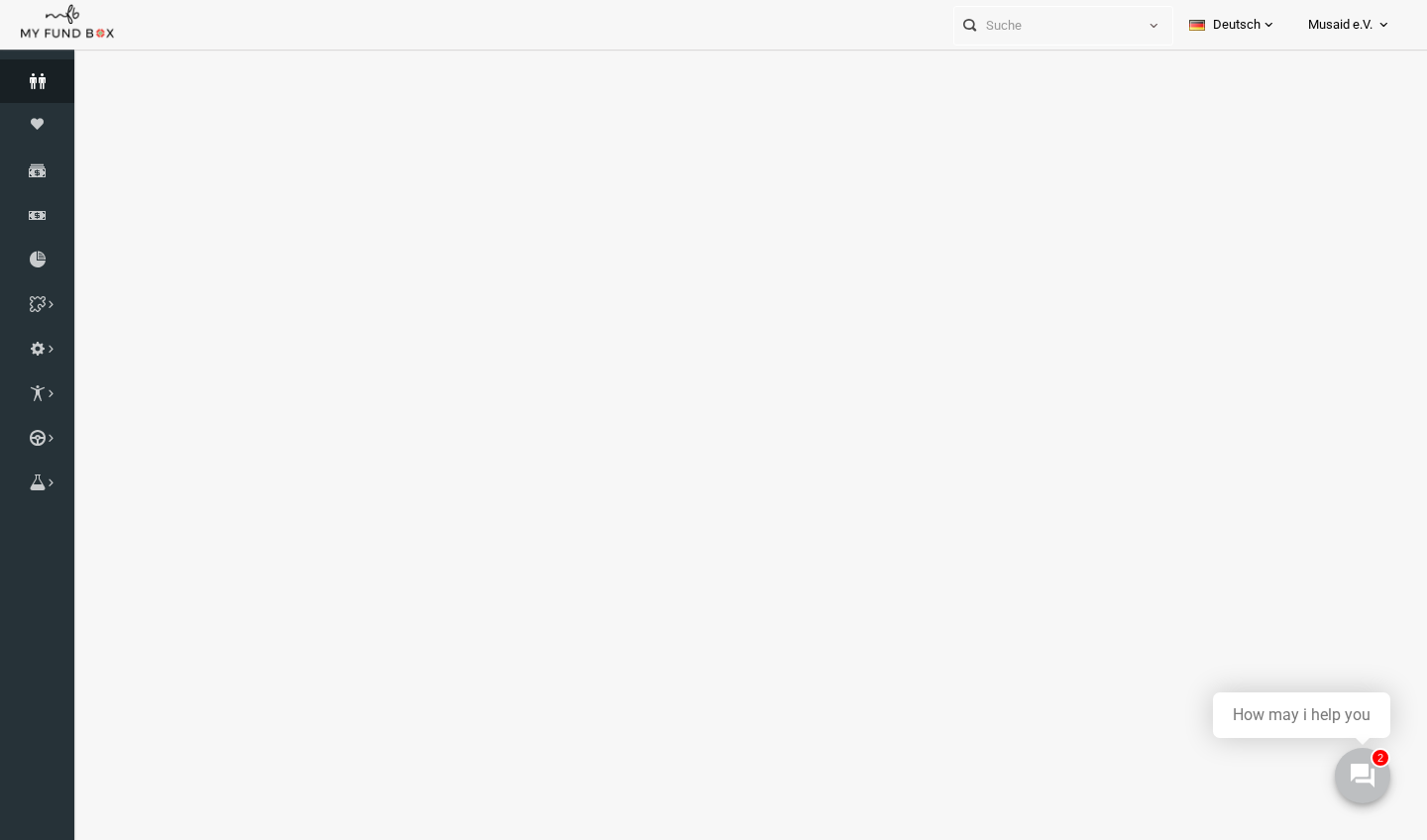 select on "100" 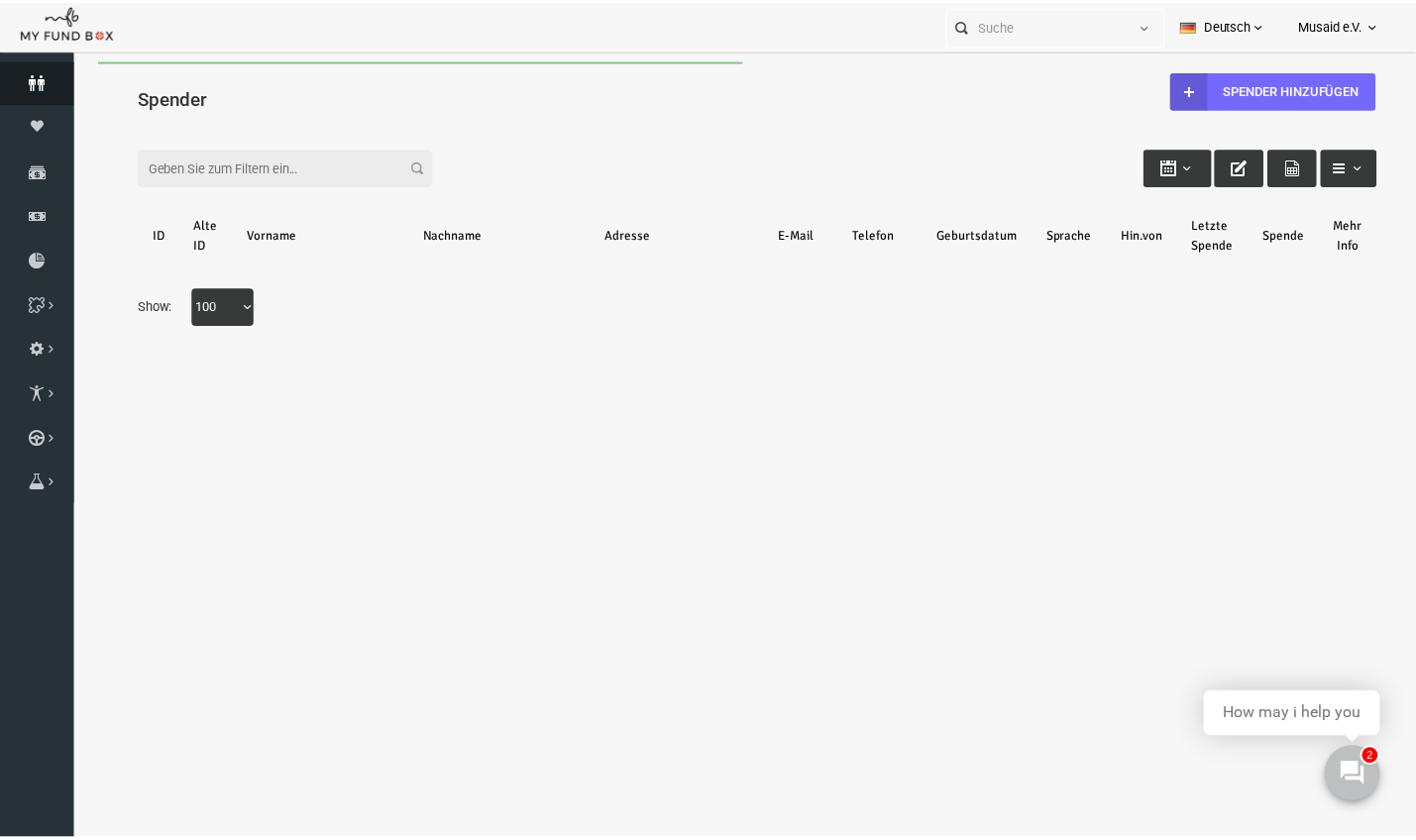 scroll, scrollTop: 0, scrollLeft: 0, axis: both 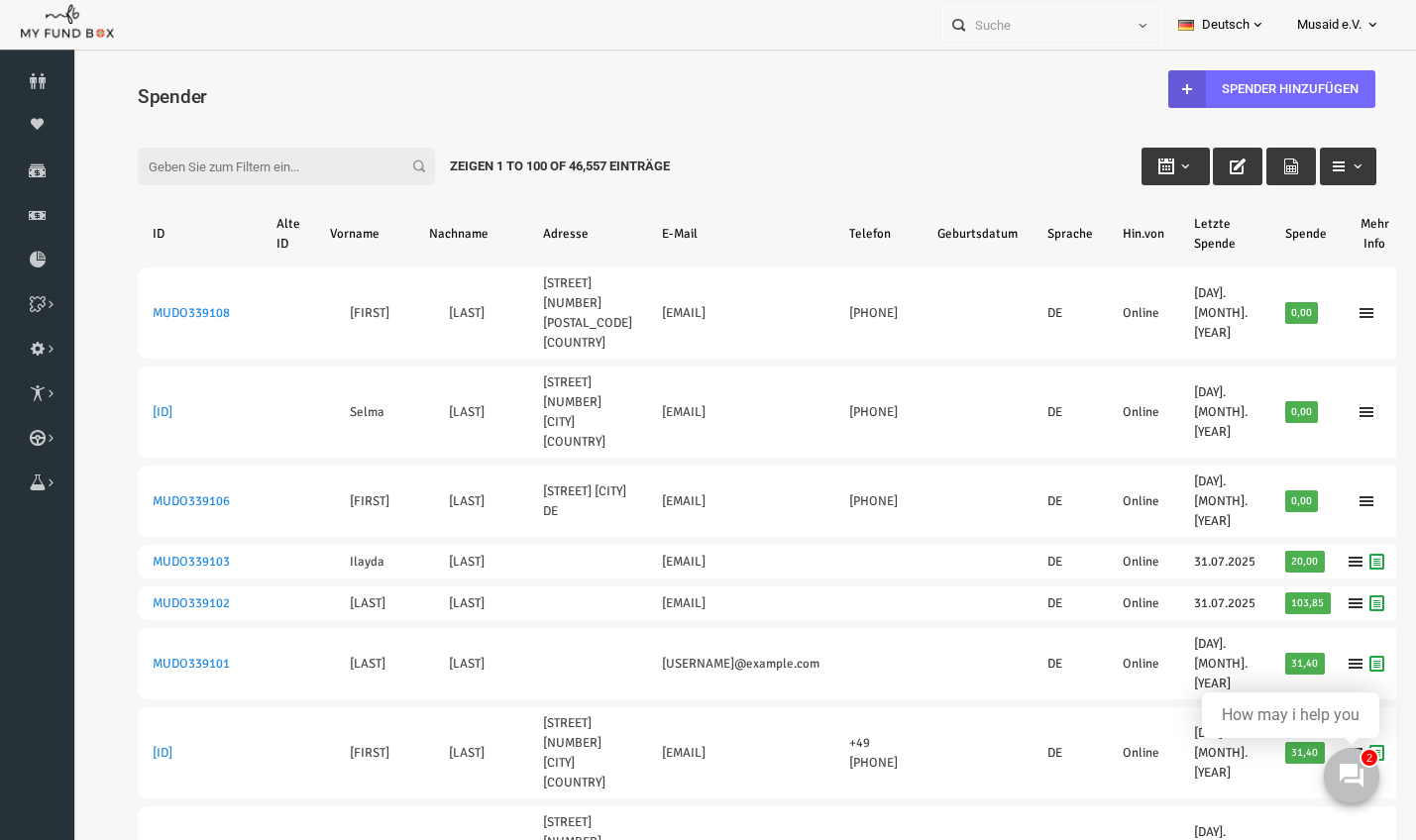 click on "Filter:" at bounding box center [260, 166] 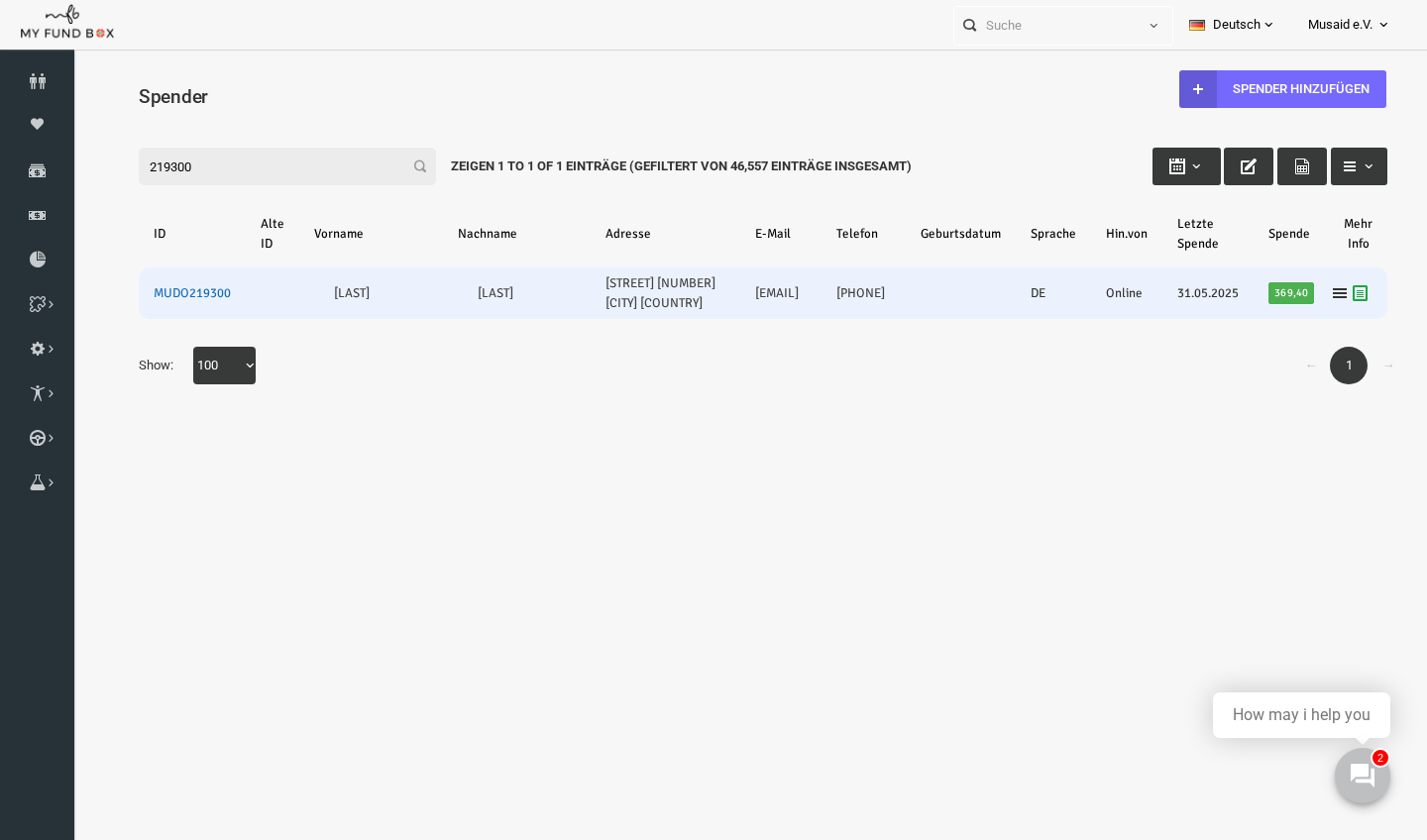 type on "219300" 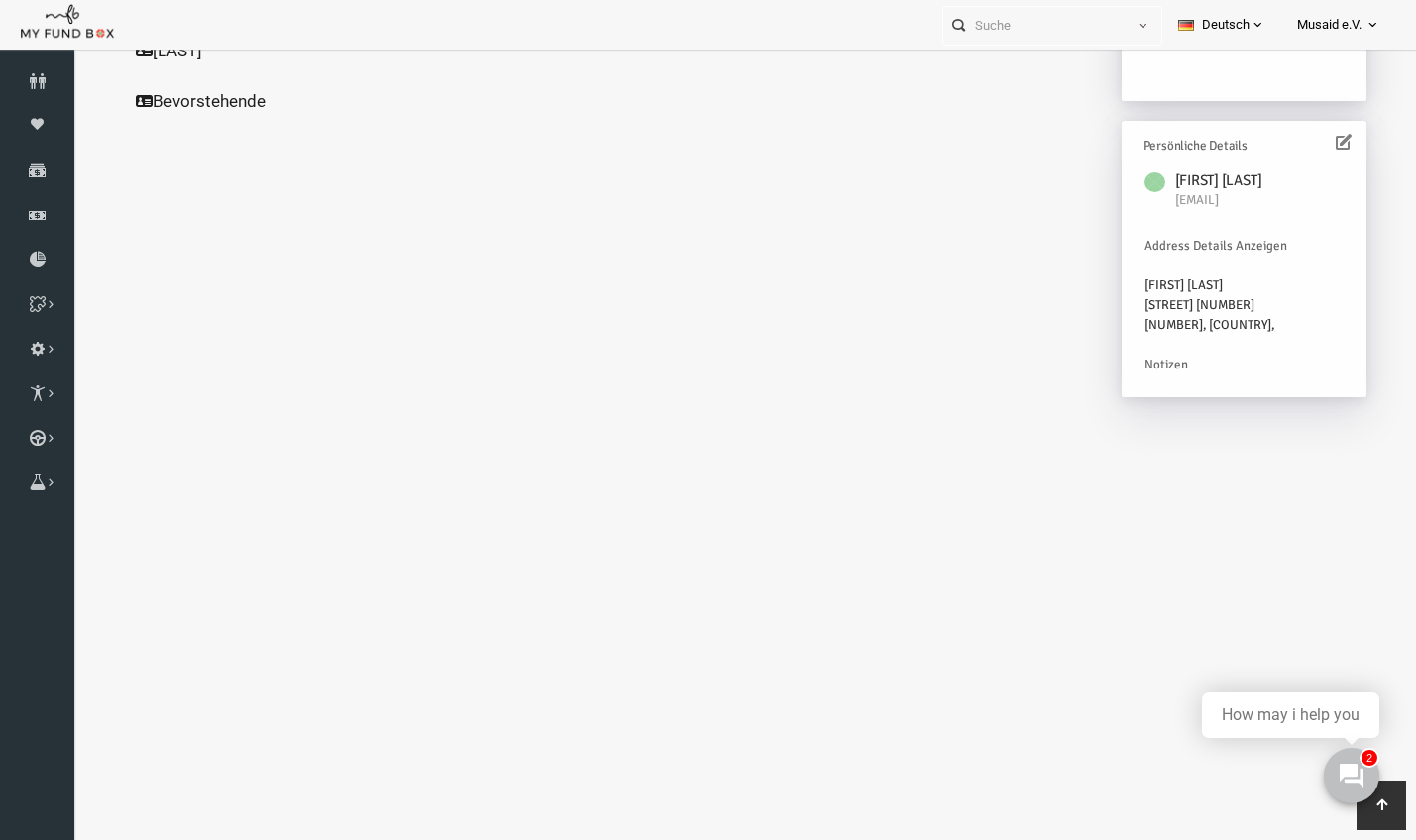 scroll, scrollTop: 549, scrollLeft: 0, axis: vertical 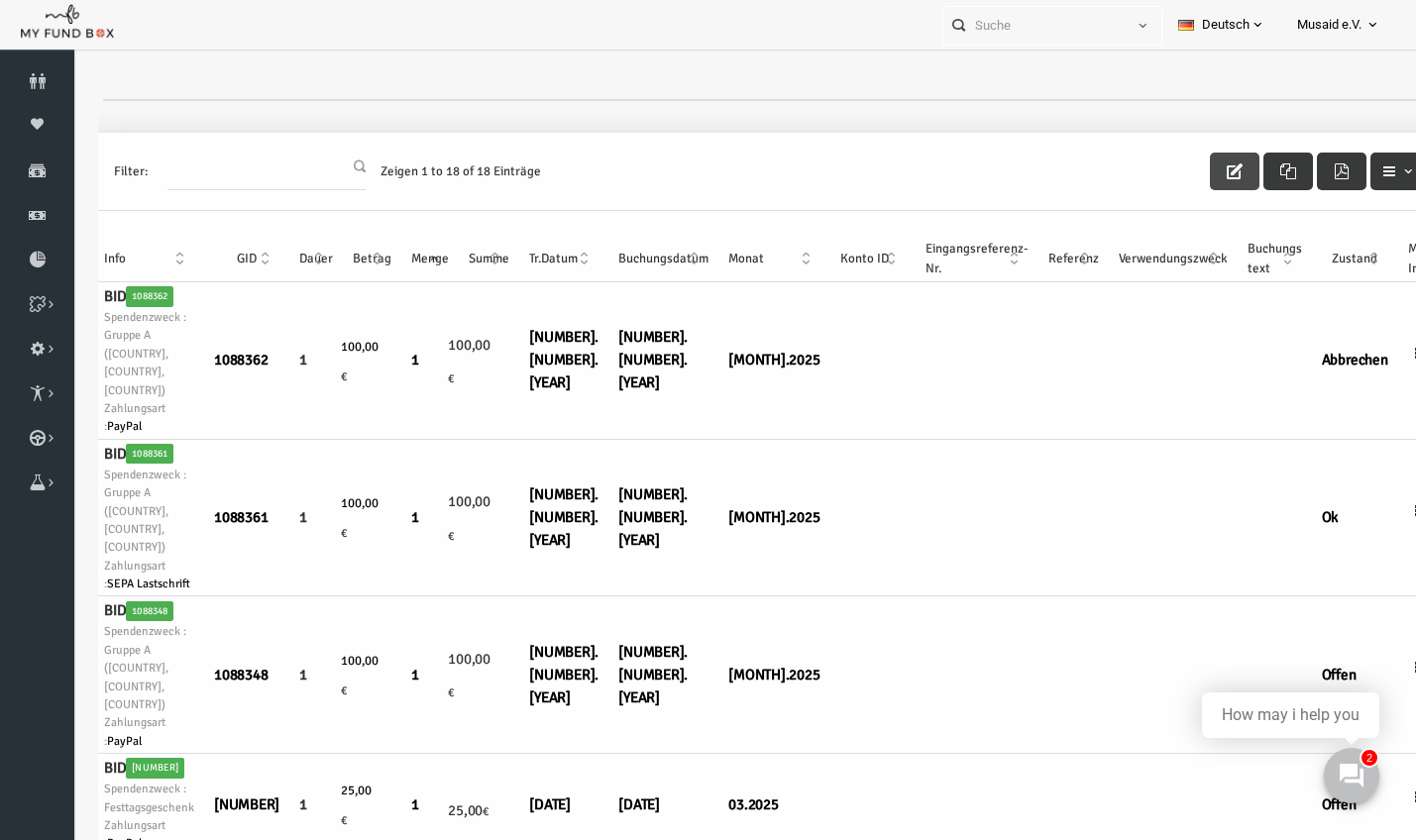 click at bounding box center [1208, 171] 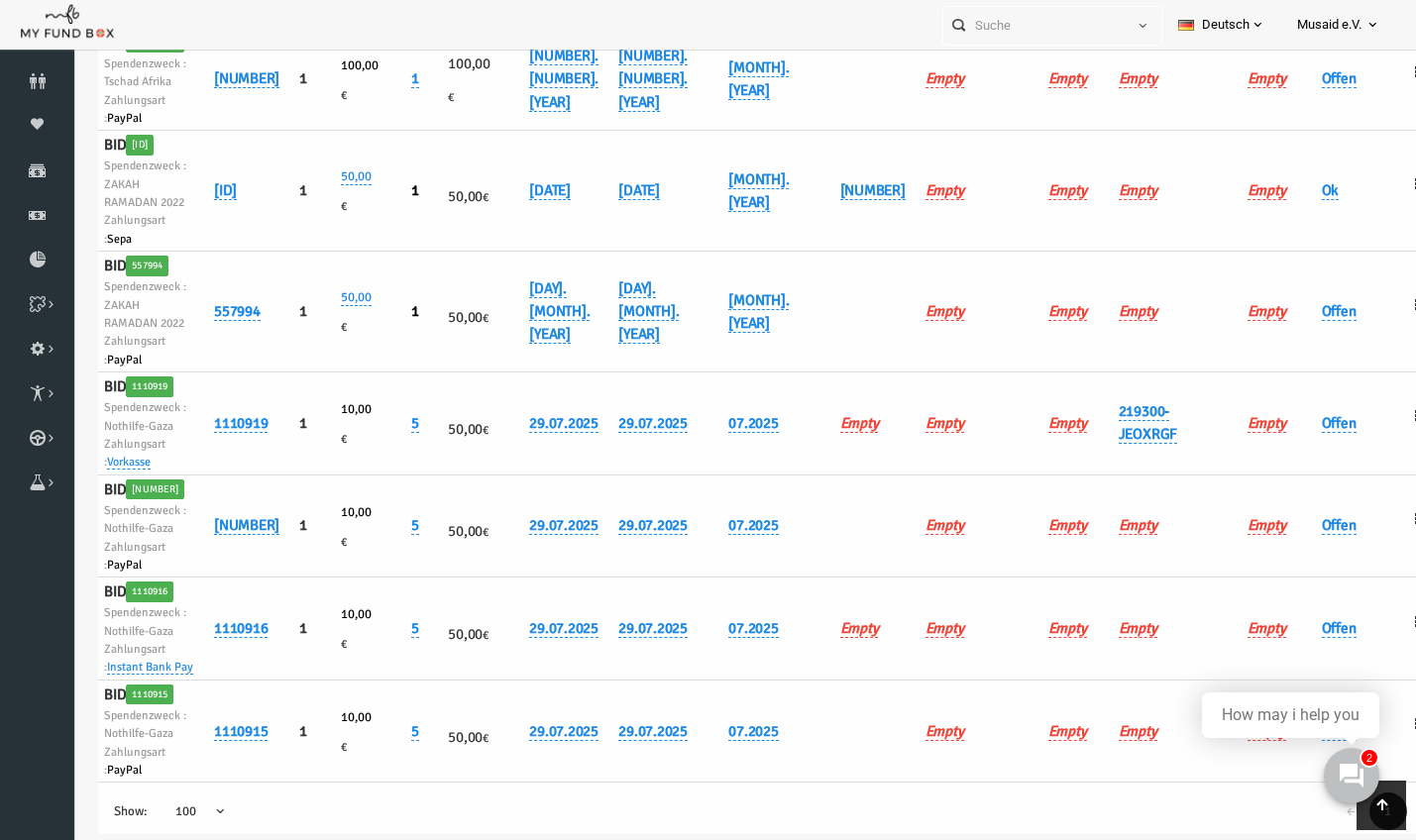 scroll, scrollTop: 1708, scrollLeft: 0, axis: vertical 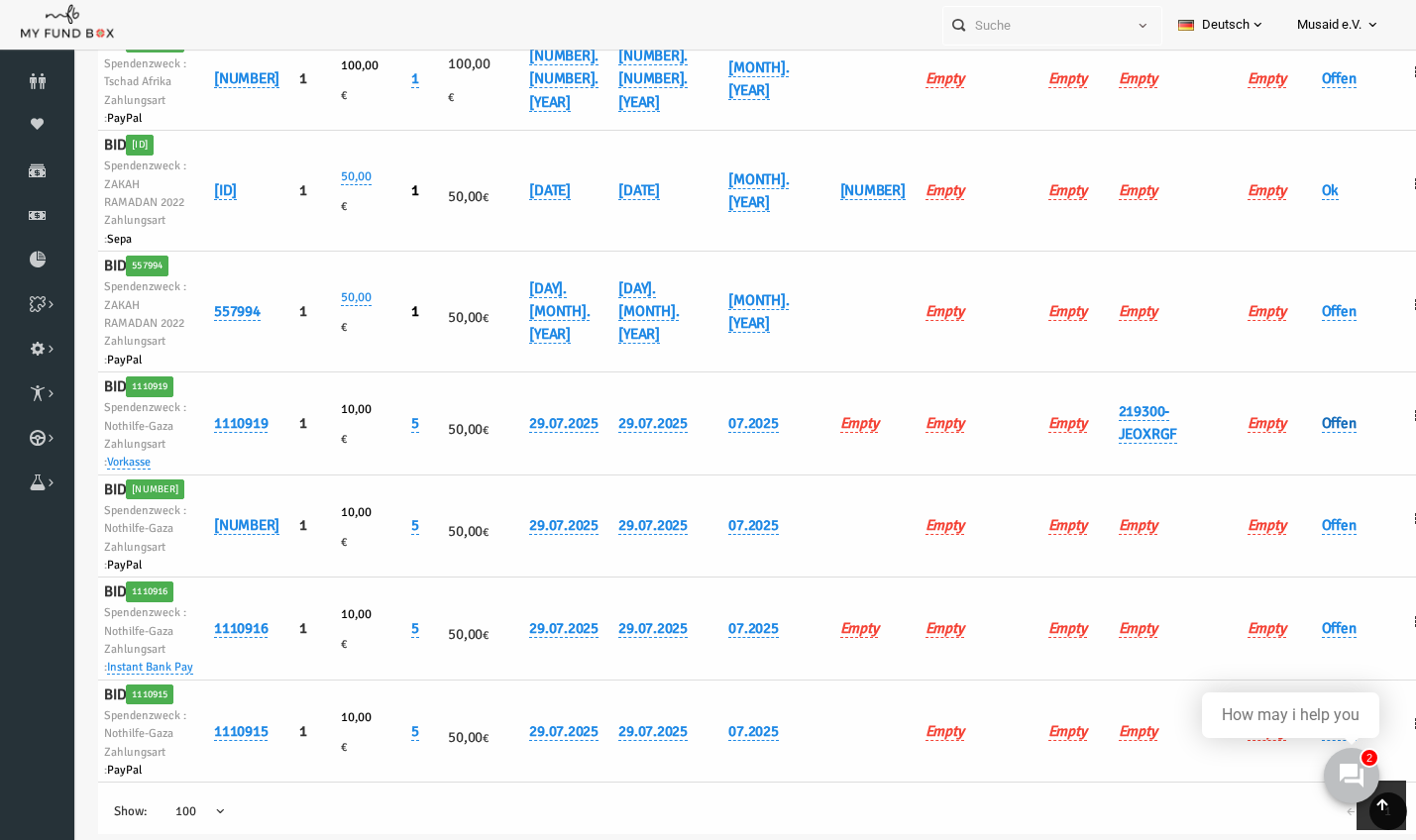 click on "Offen" at bounding box center [1312, 423] 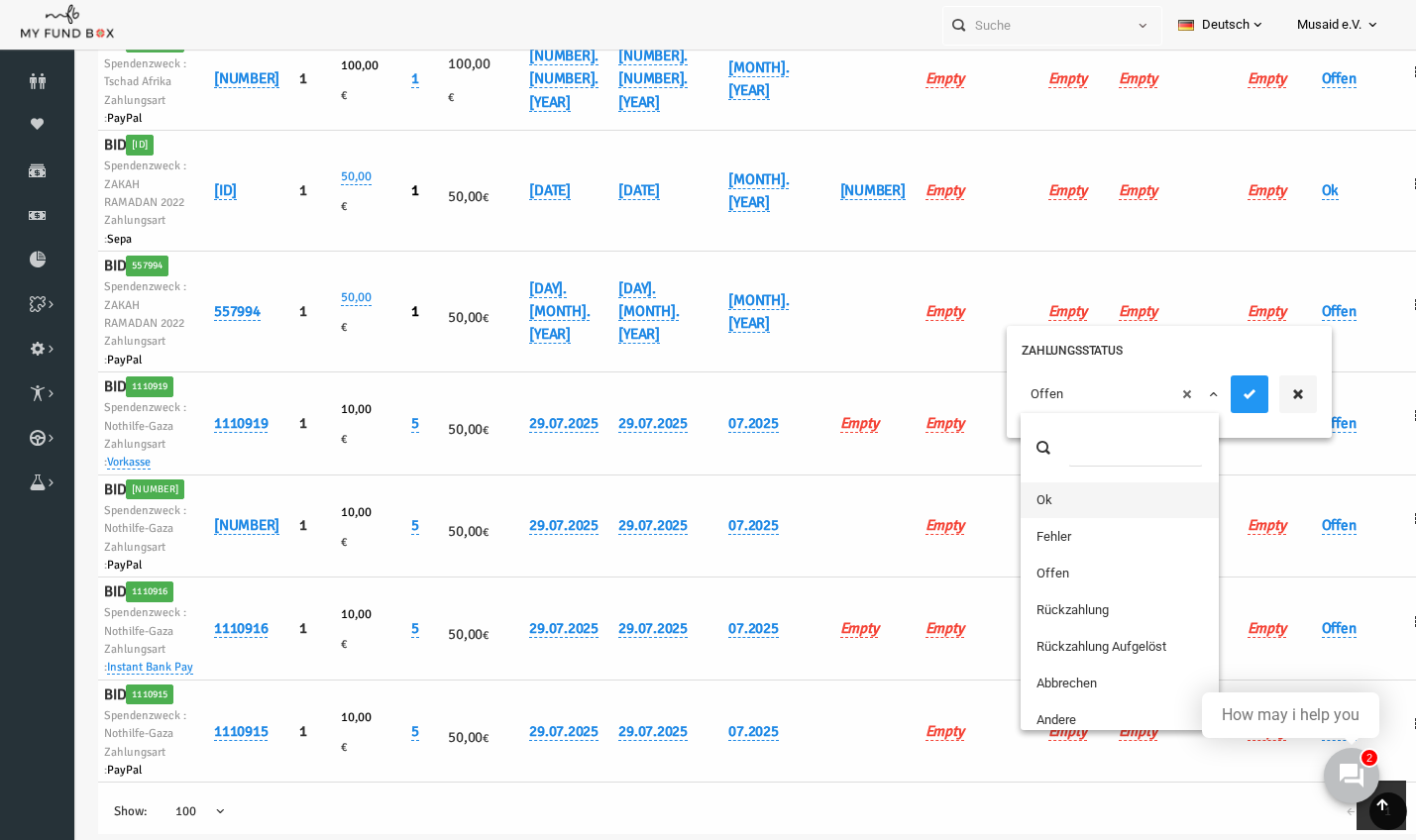click on "× Offen" at bounding box center (1094, 394) 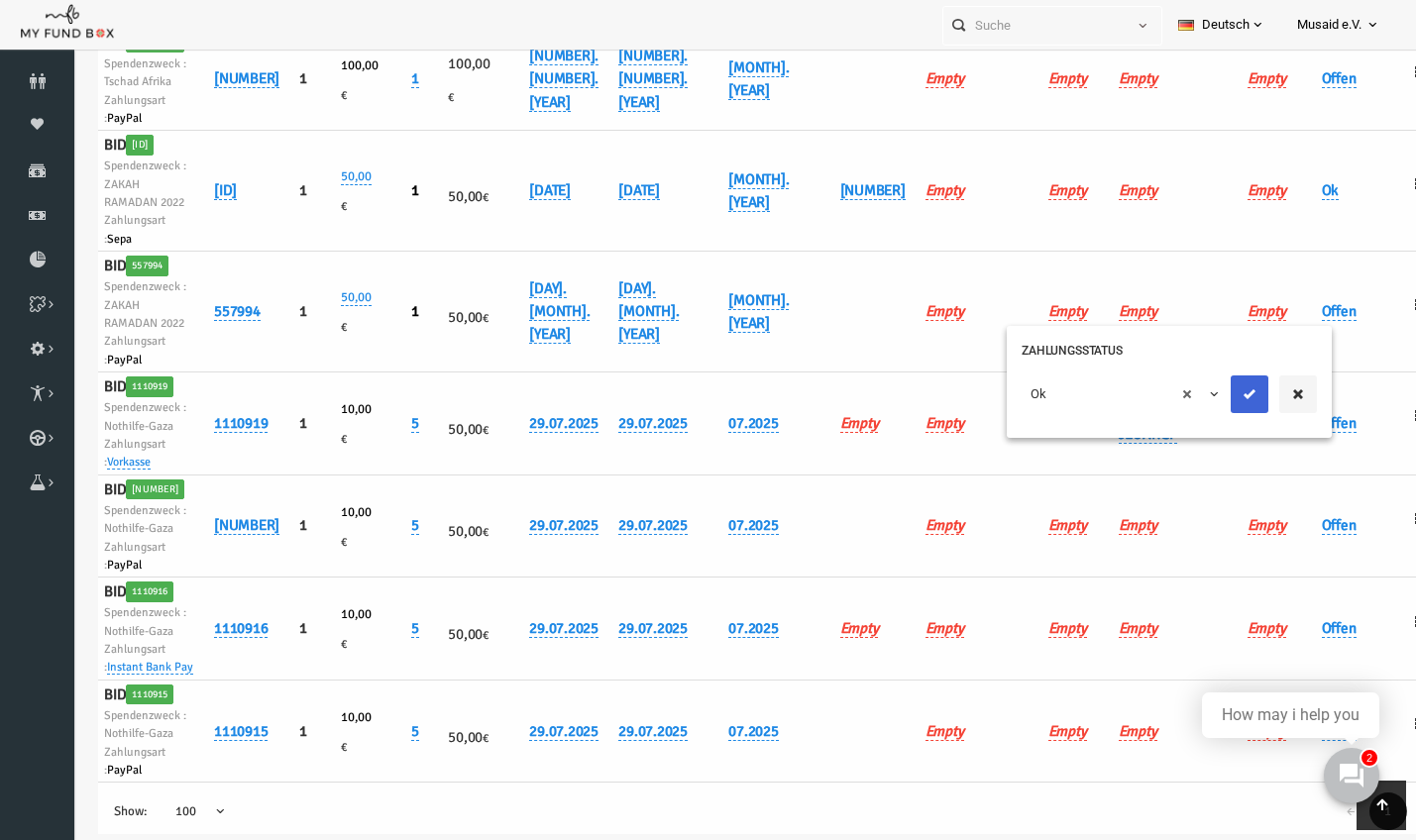 click at bounding box center [1223, 394] 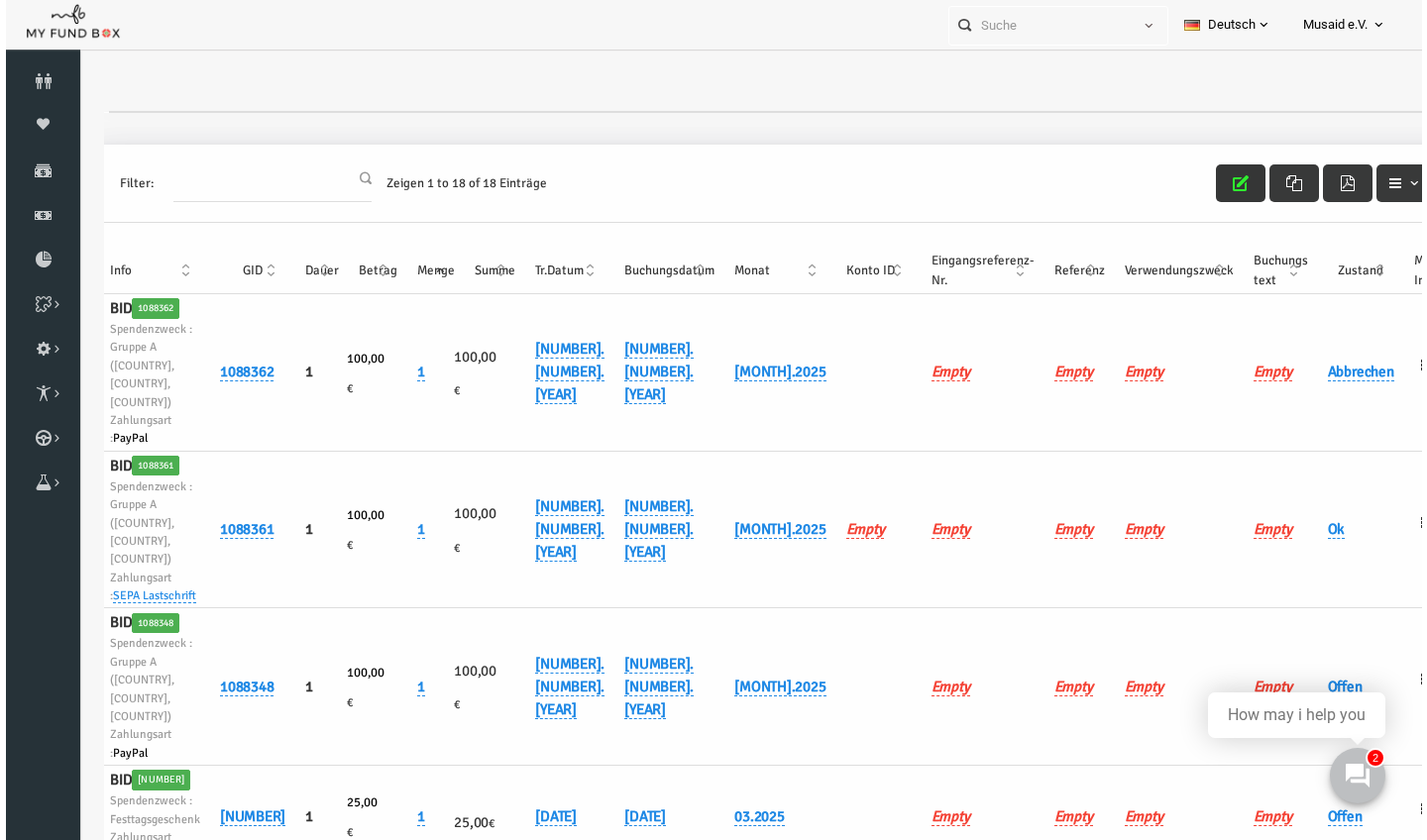 scroll, scrollTop: 0, scrollLeft: 0, axis: both 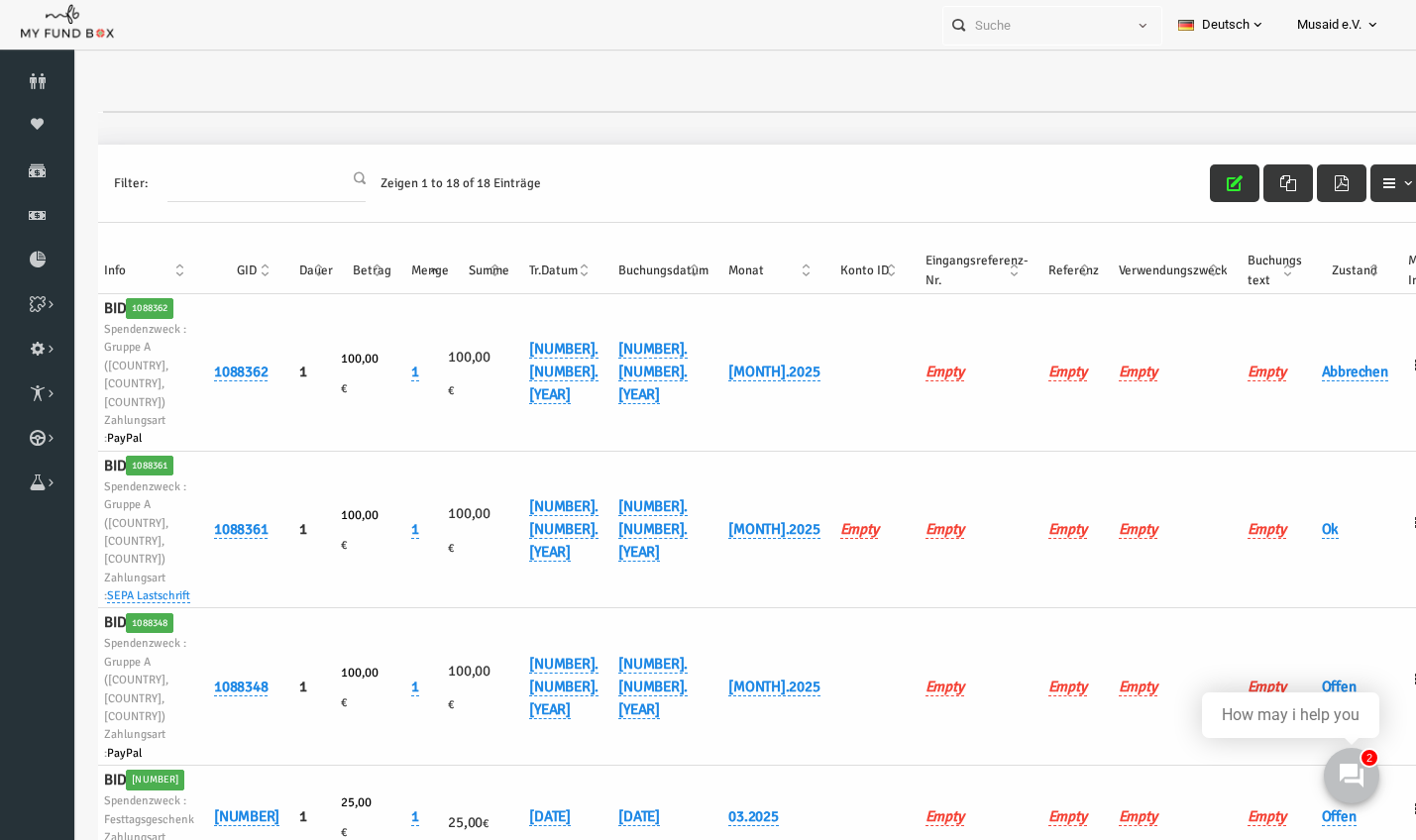click at bounding box center [1208, 183] 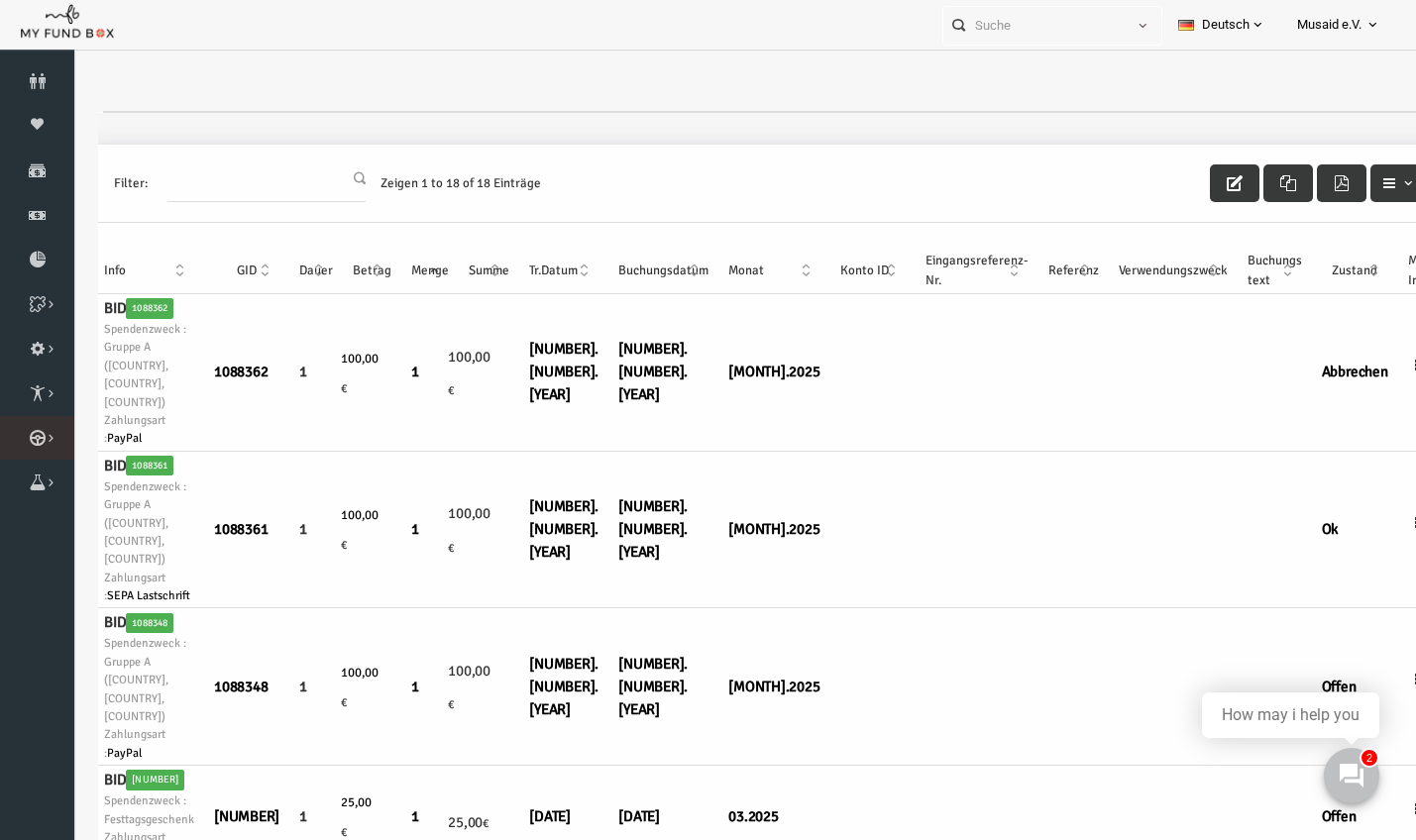 click at bounding box center (0, 0) 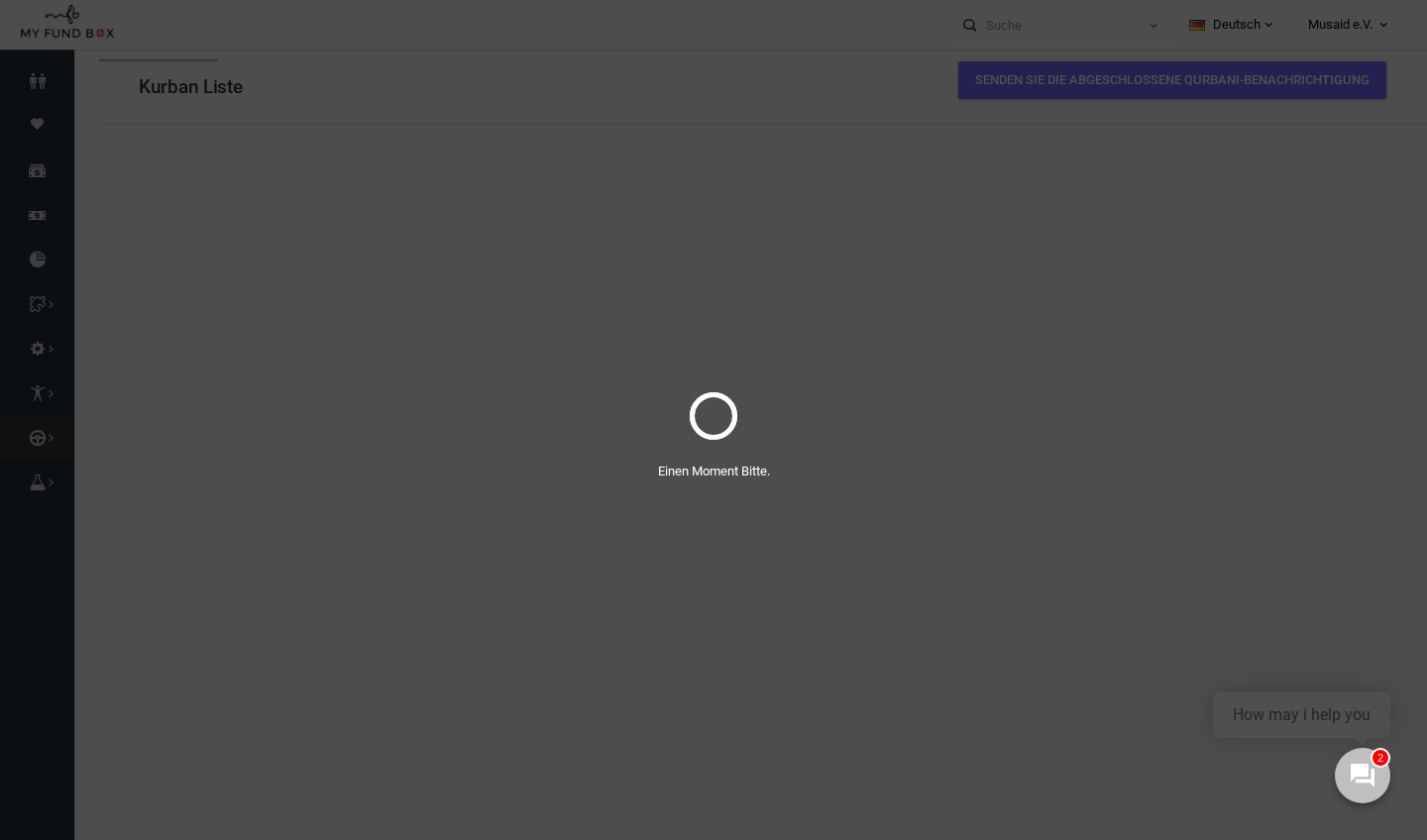 scroll, scrollTop: 0, scrollLeft: 0, axis: both 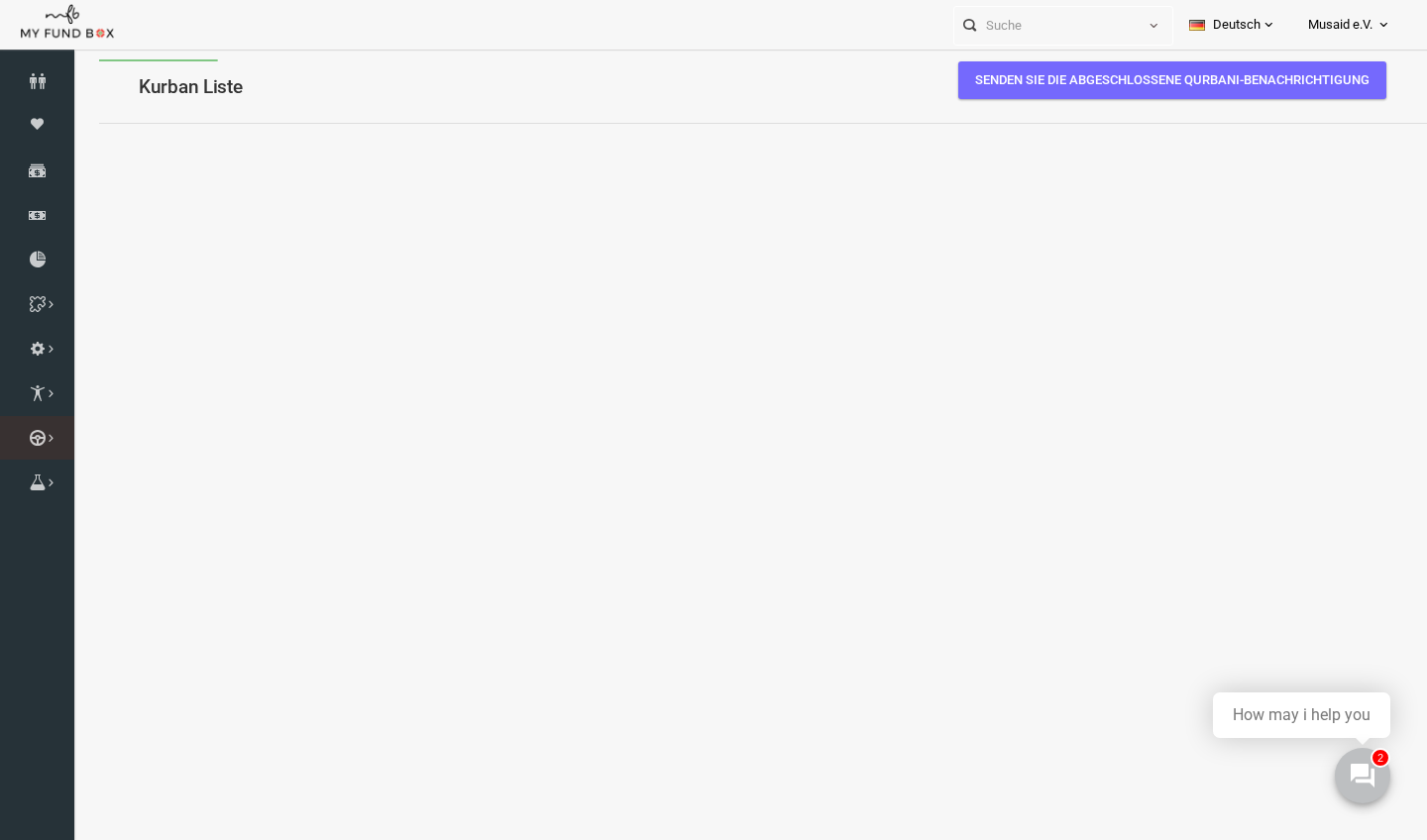 select on "100" 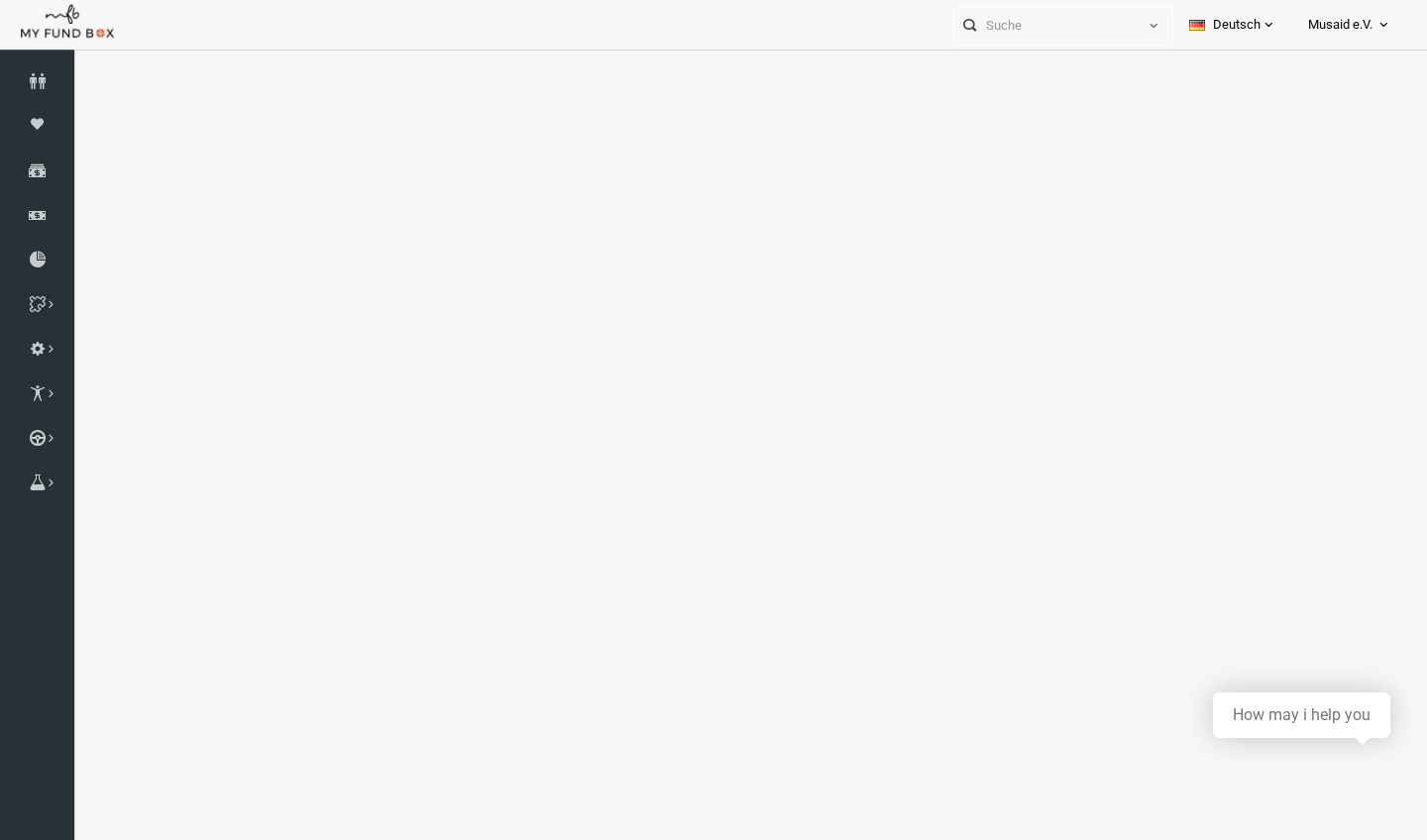 scroll, scrollTop: 0, scrollLeft: 0, axis: both 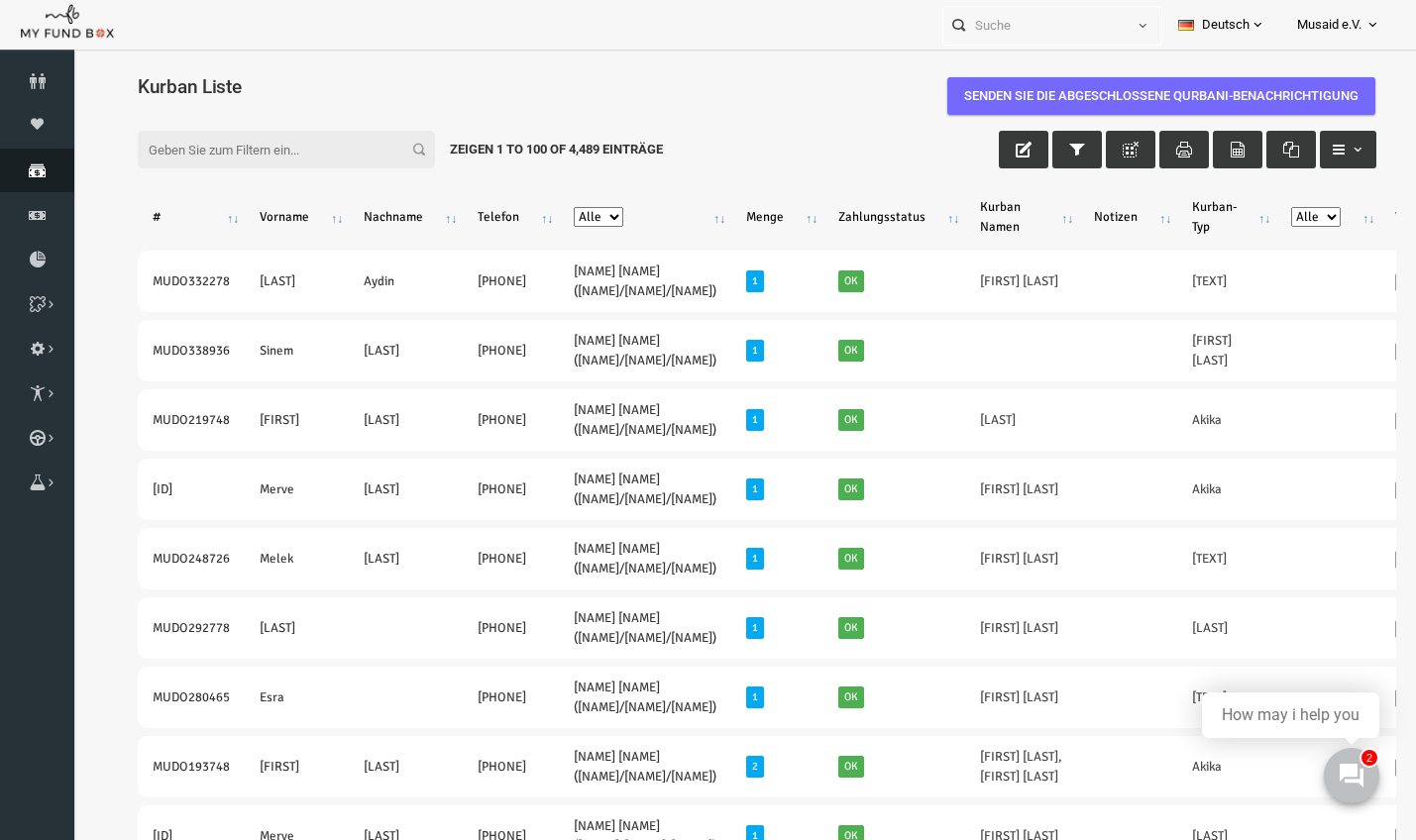 click at bounding box center (37, 170) 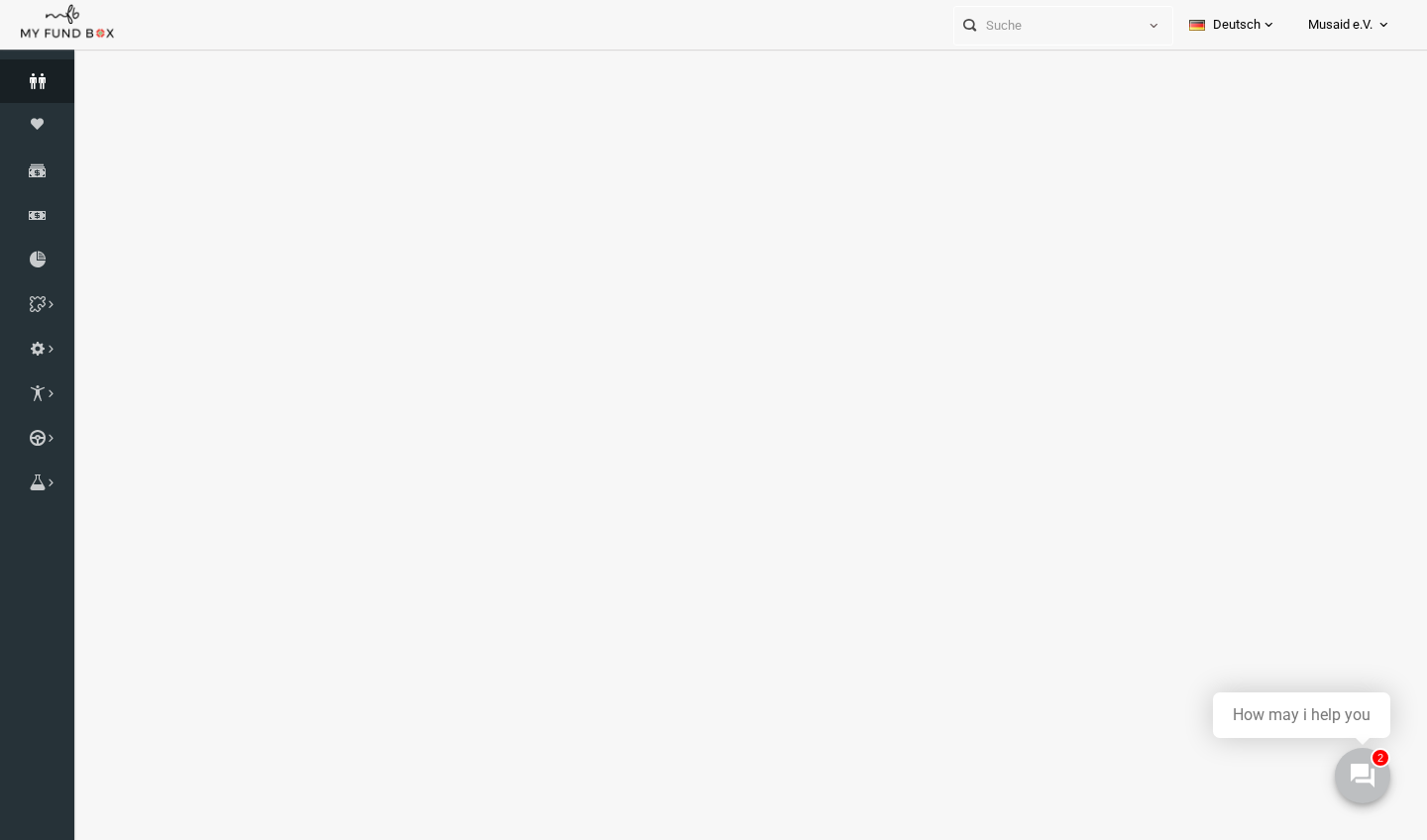 select on "100" 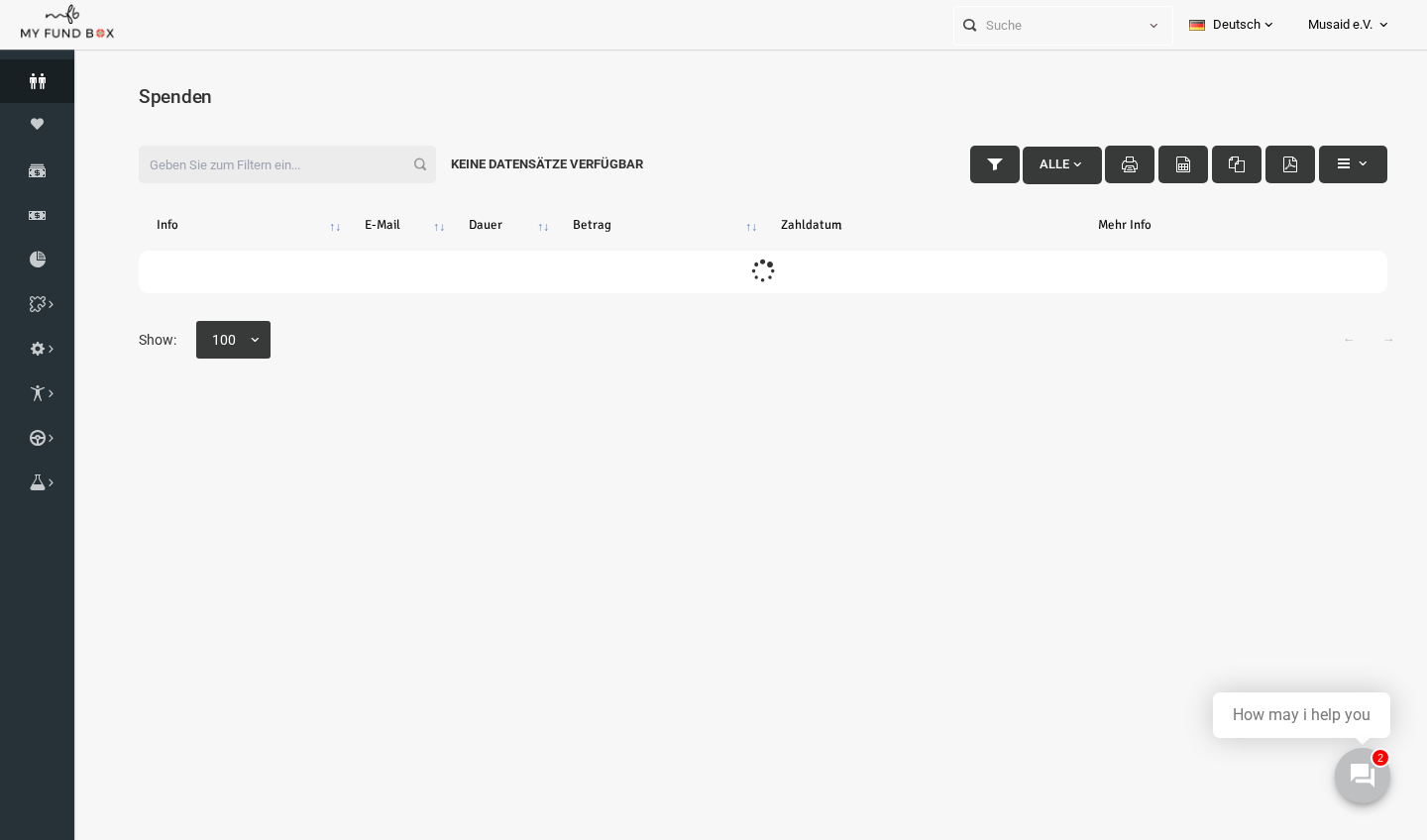 scroll, scrollTop: 0, scrollLeft: 0, axis: both 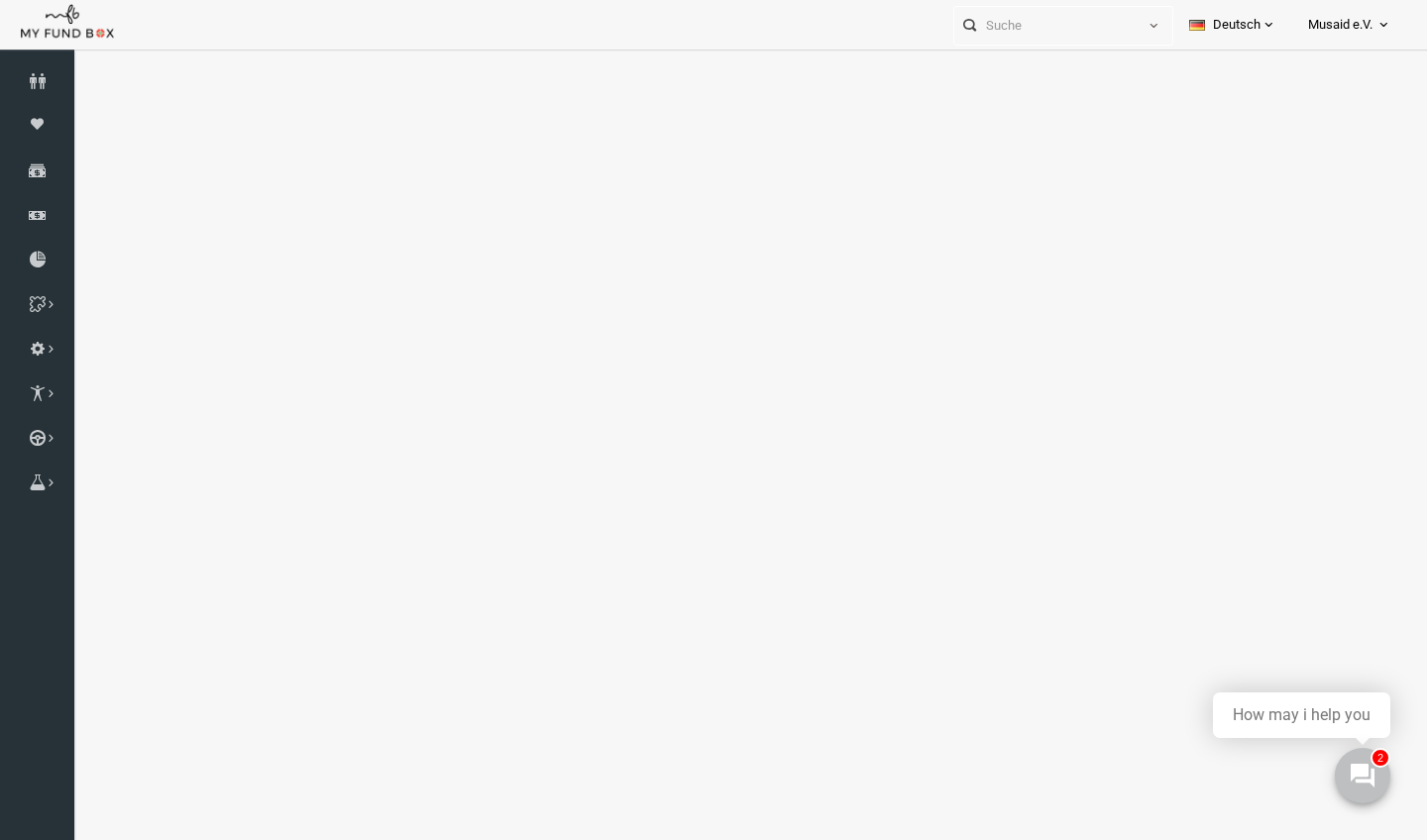 select on "100" 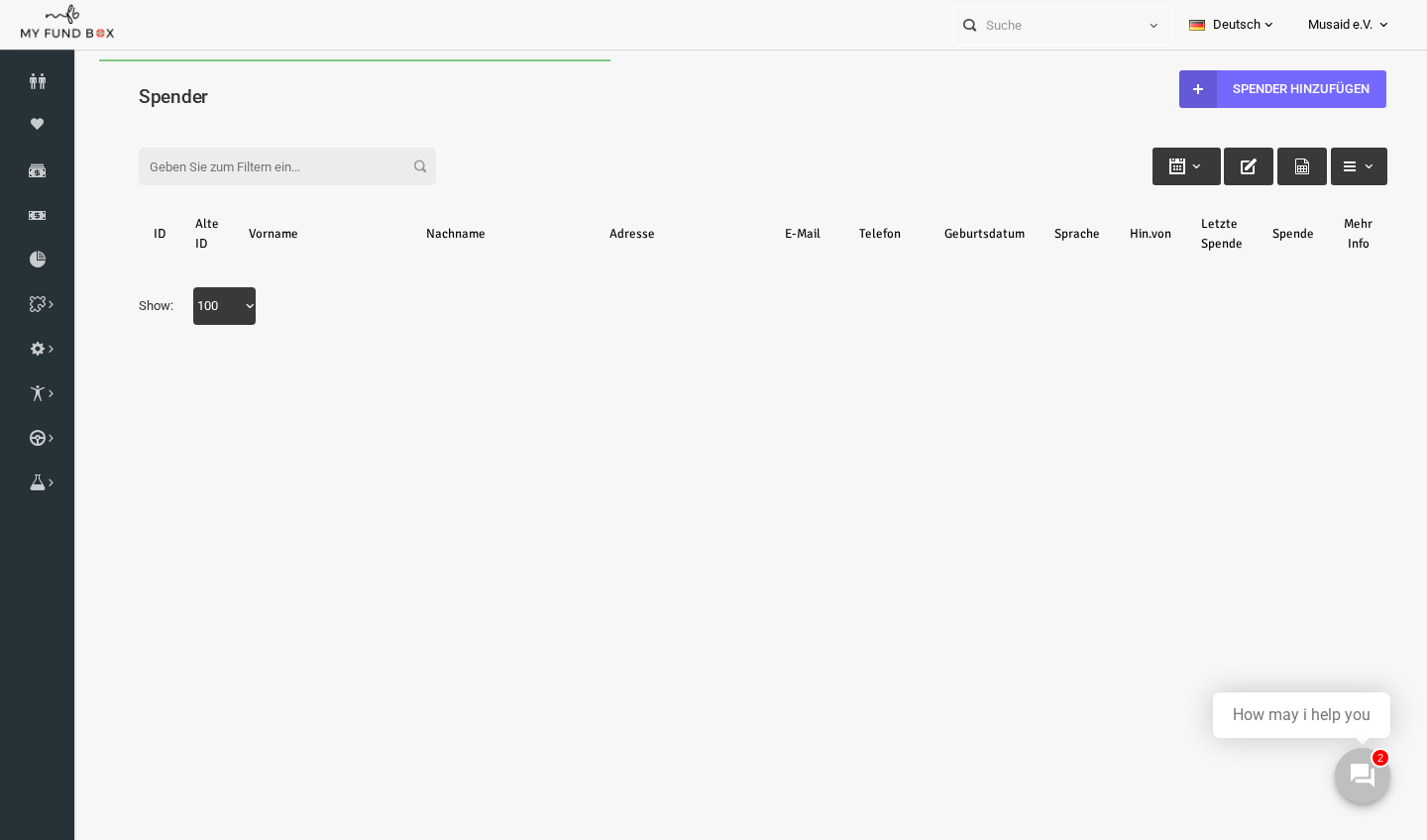 scroll, scrollTop: 0, scrollLeft: 0, axis: both 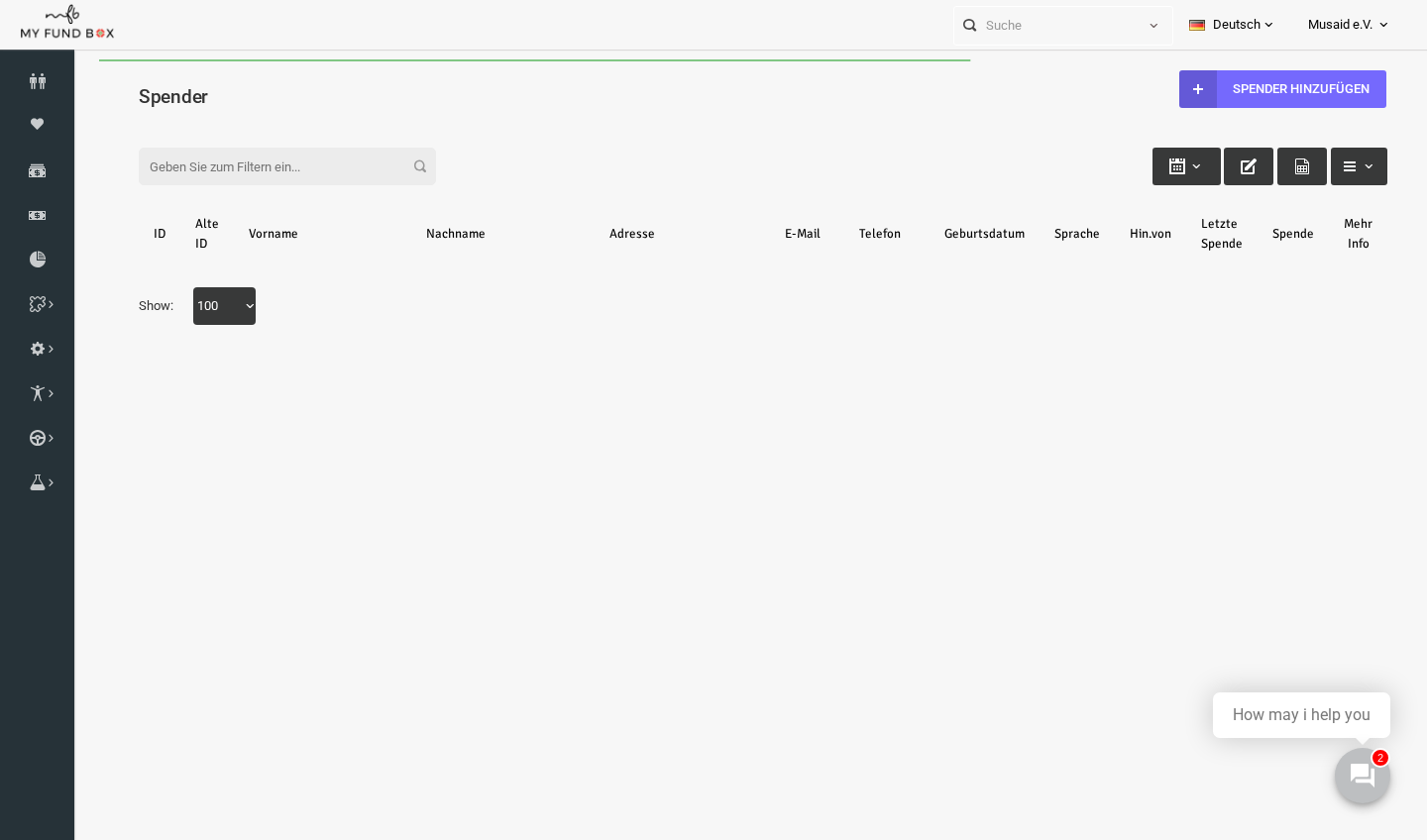 click on "Filter:" at bounding box center [260, 166] 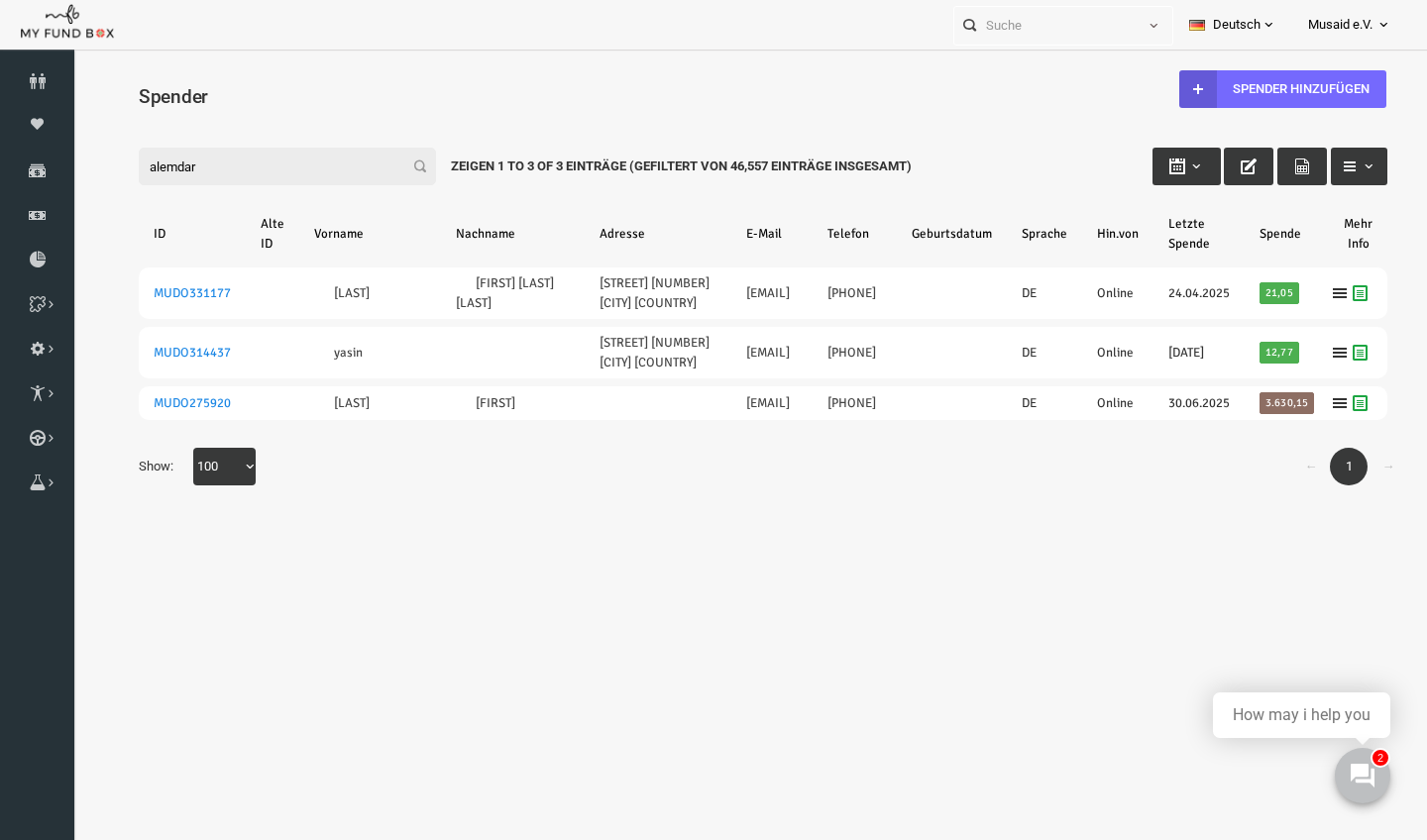 click on "alemdar" at bounding box center [260, 166] 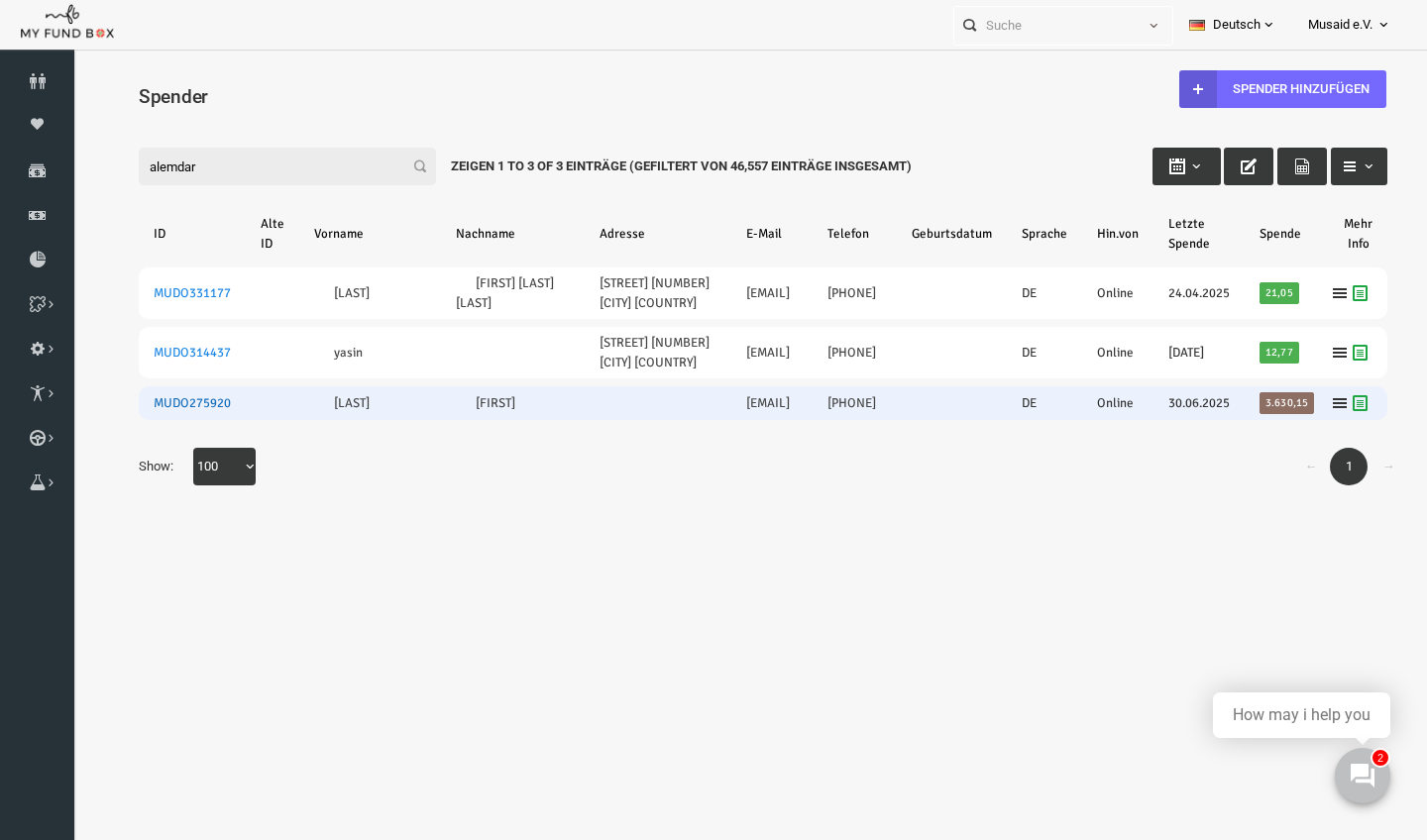 type on "alemdar" 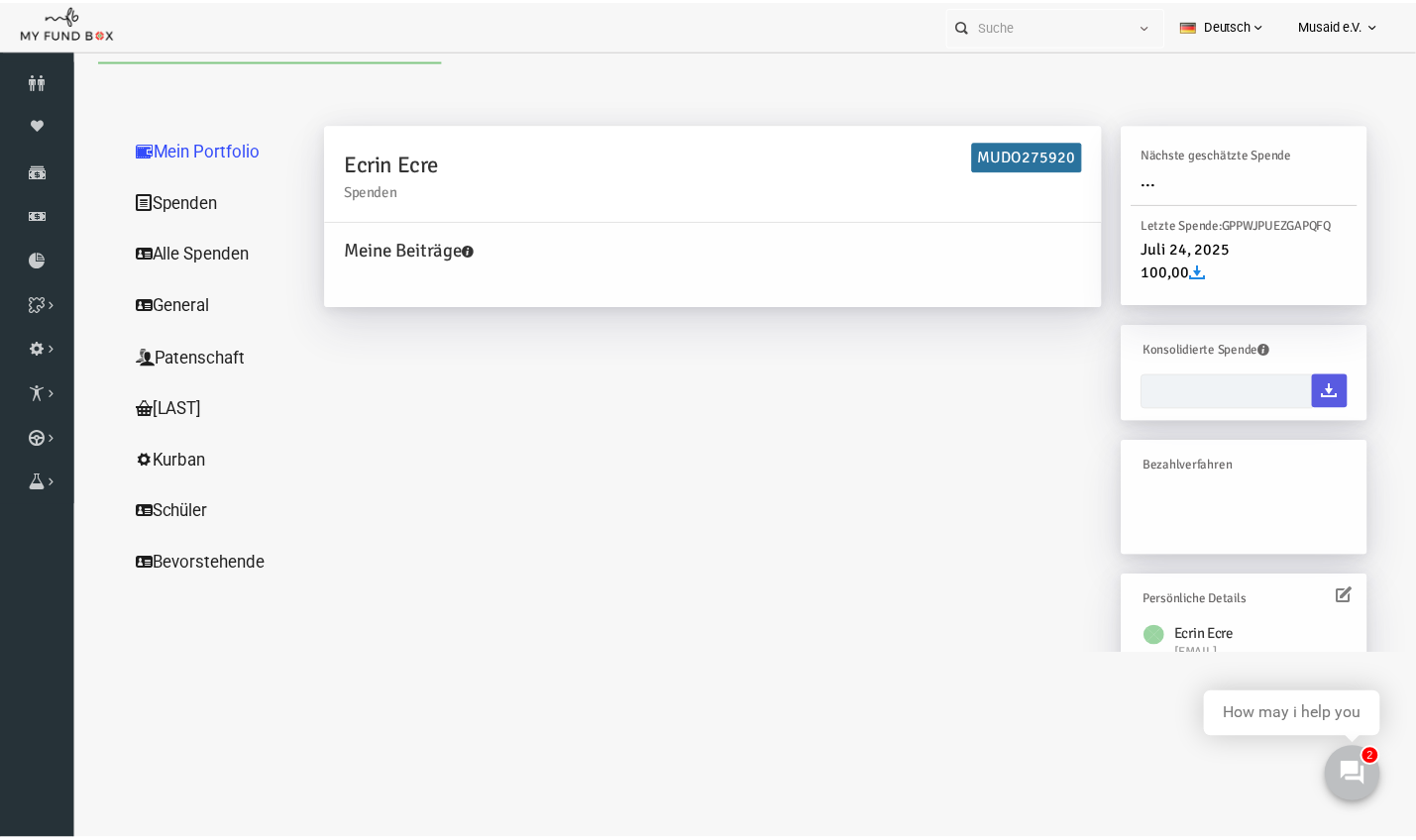 scroll, scrollTop: 0, scrollLeft: 0, axis: both 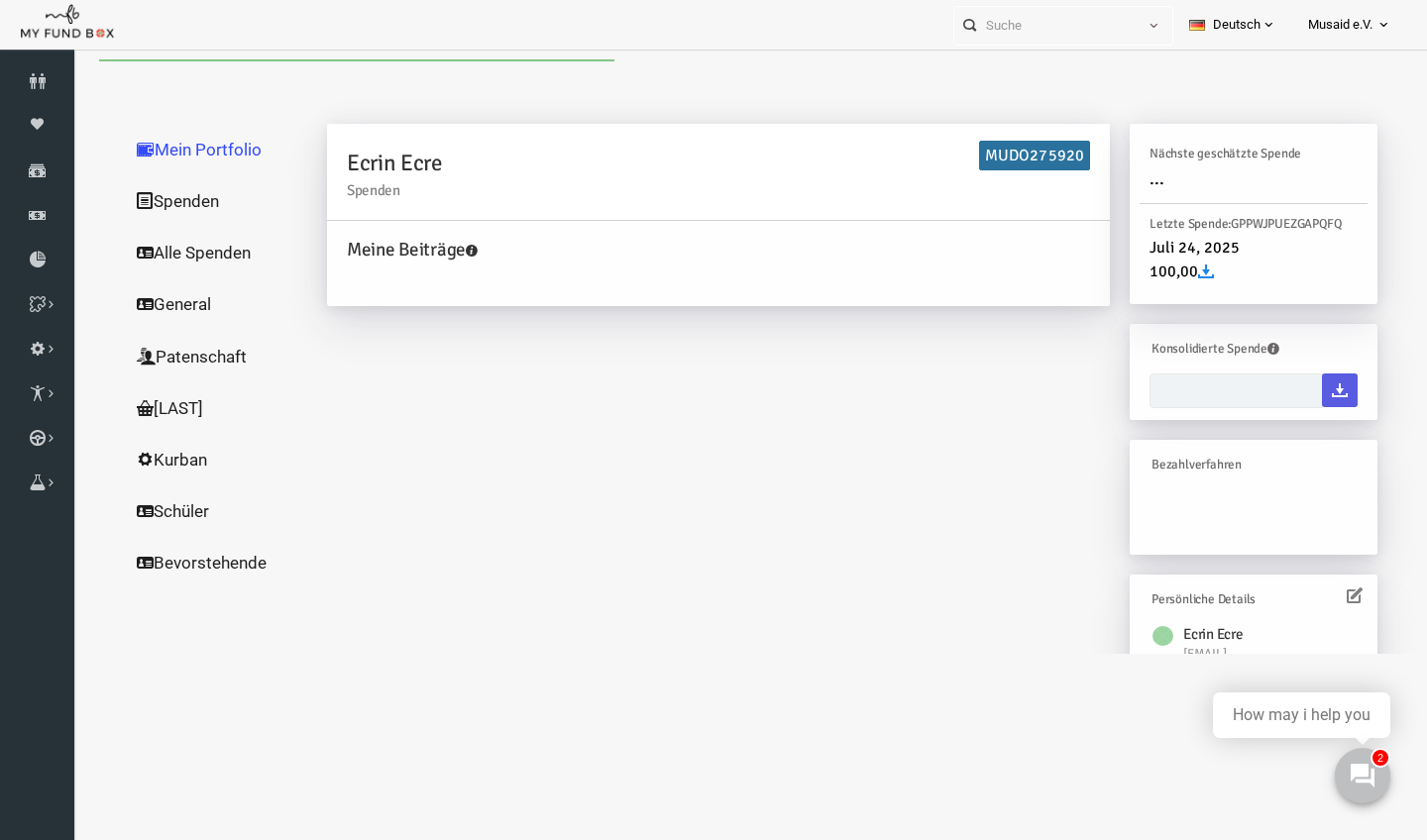 type on "[DAY]-[MONTH]-[YEAR] - [DAY]-[MONTH]-[YEAR]" 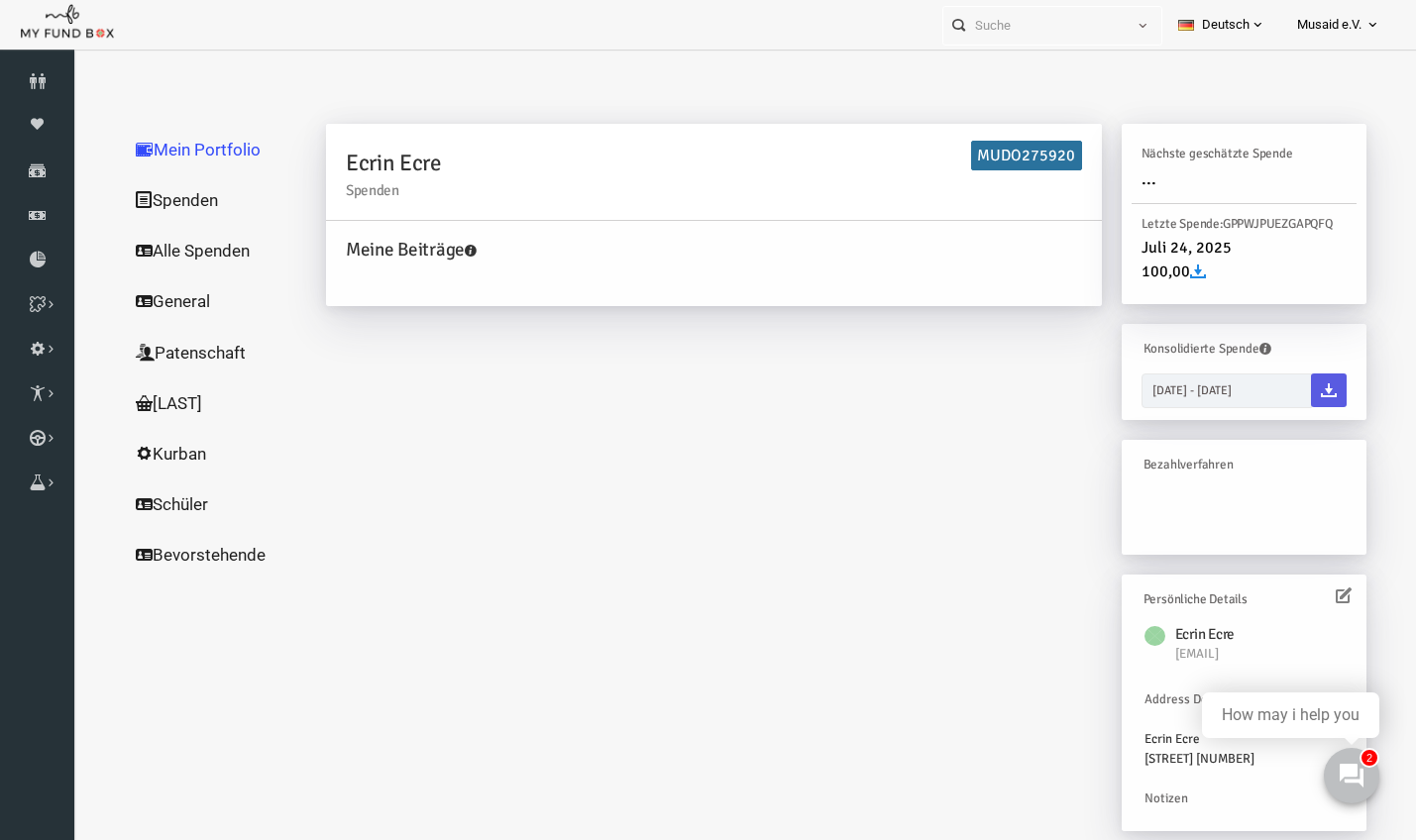 scroll, scrollTop: 14, scrollLeft: 0, axis: vertical 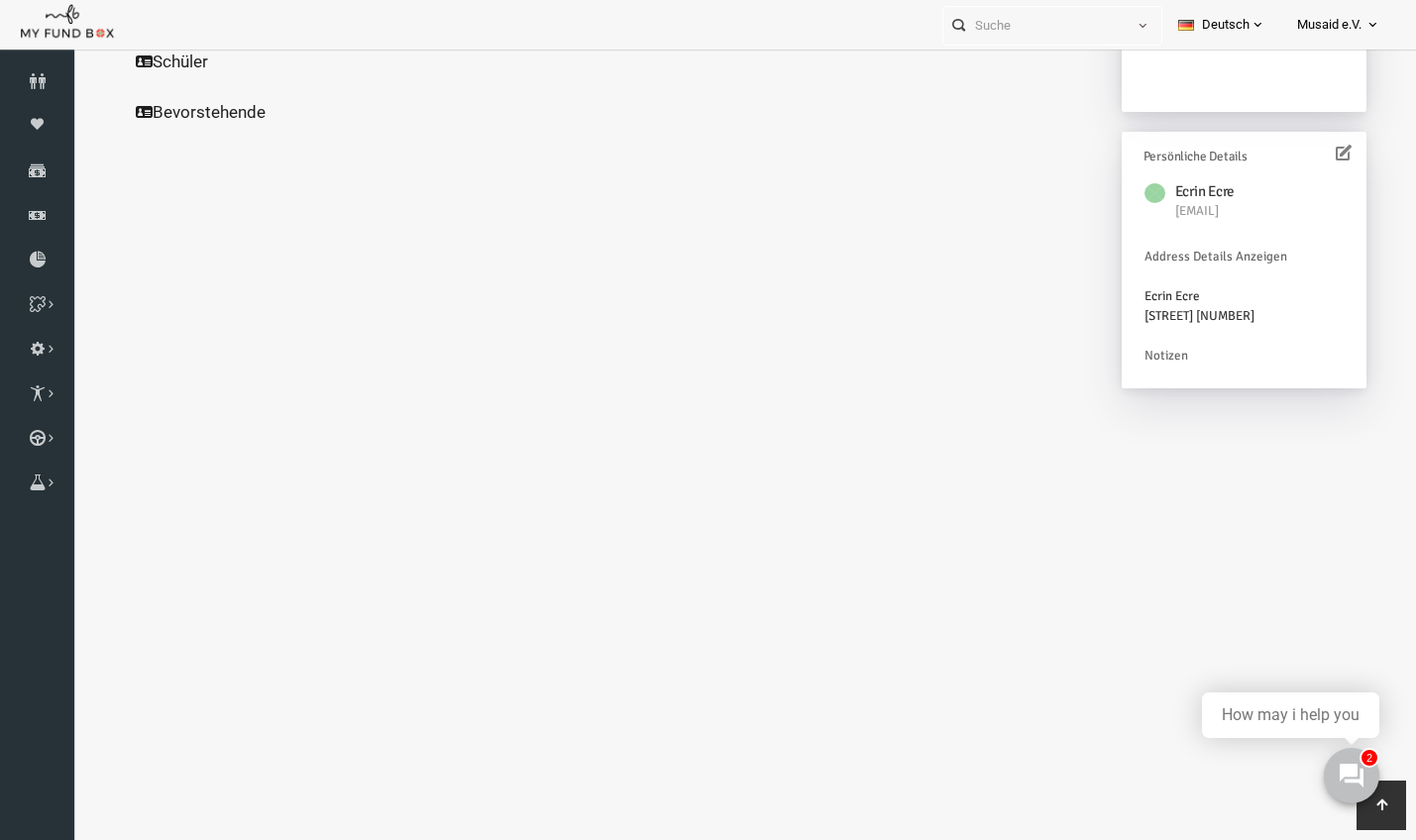 click on "Alle Spenden" at bounding box center (190, -192) 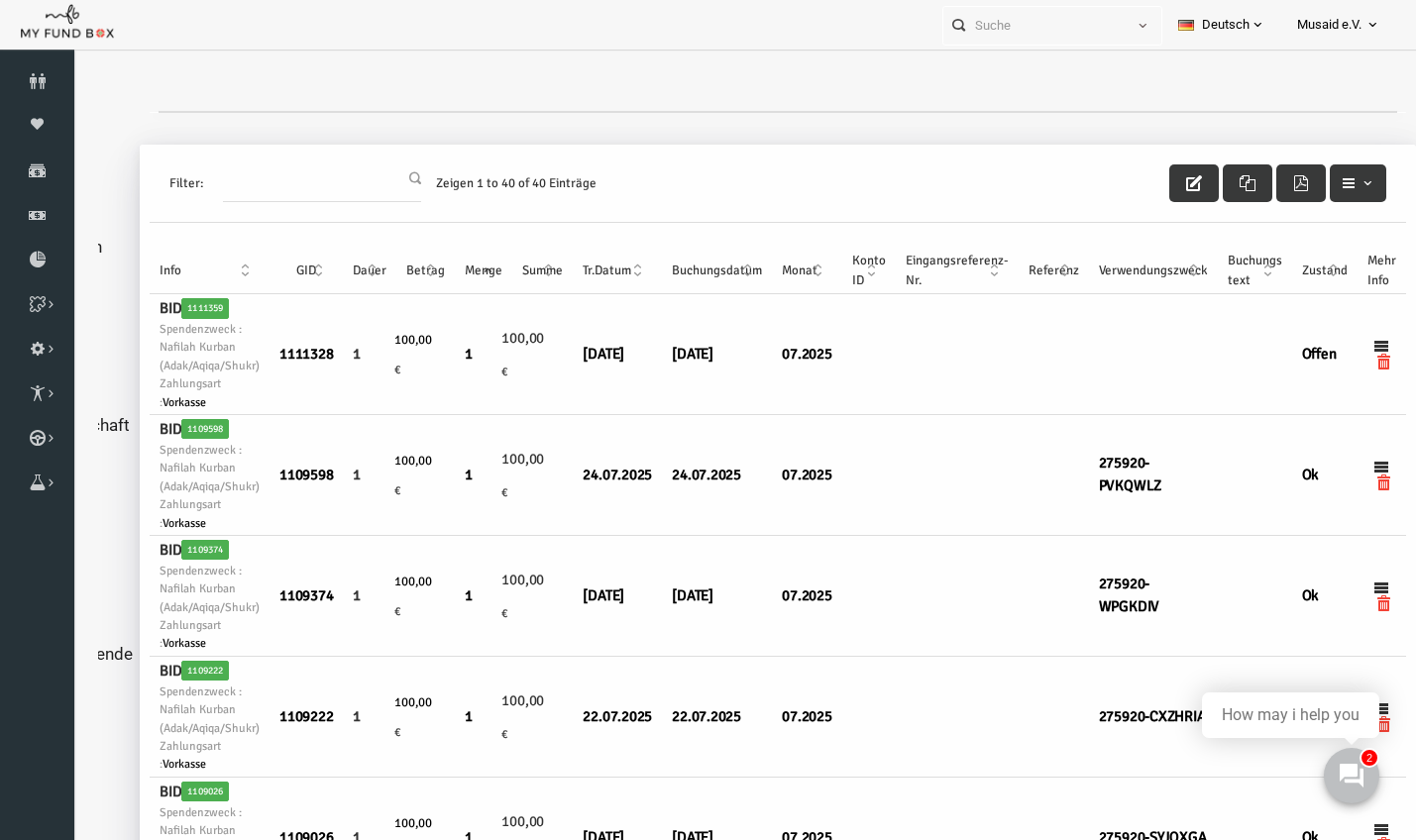 scroll, scrollTop: 0, scrollLeft: 140, axis: horizontal 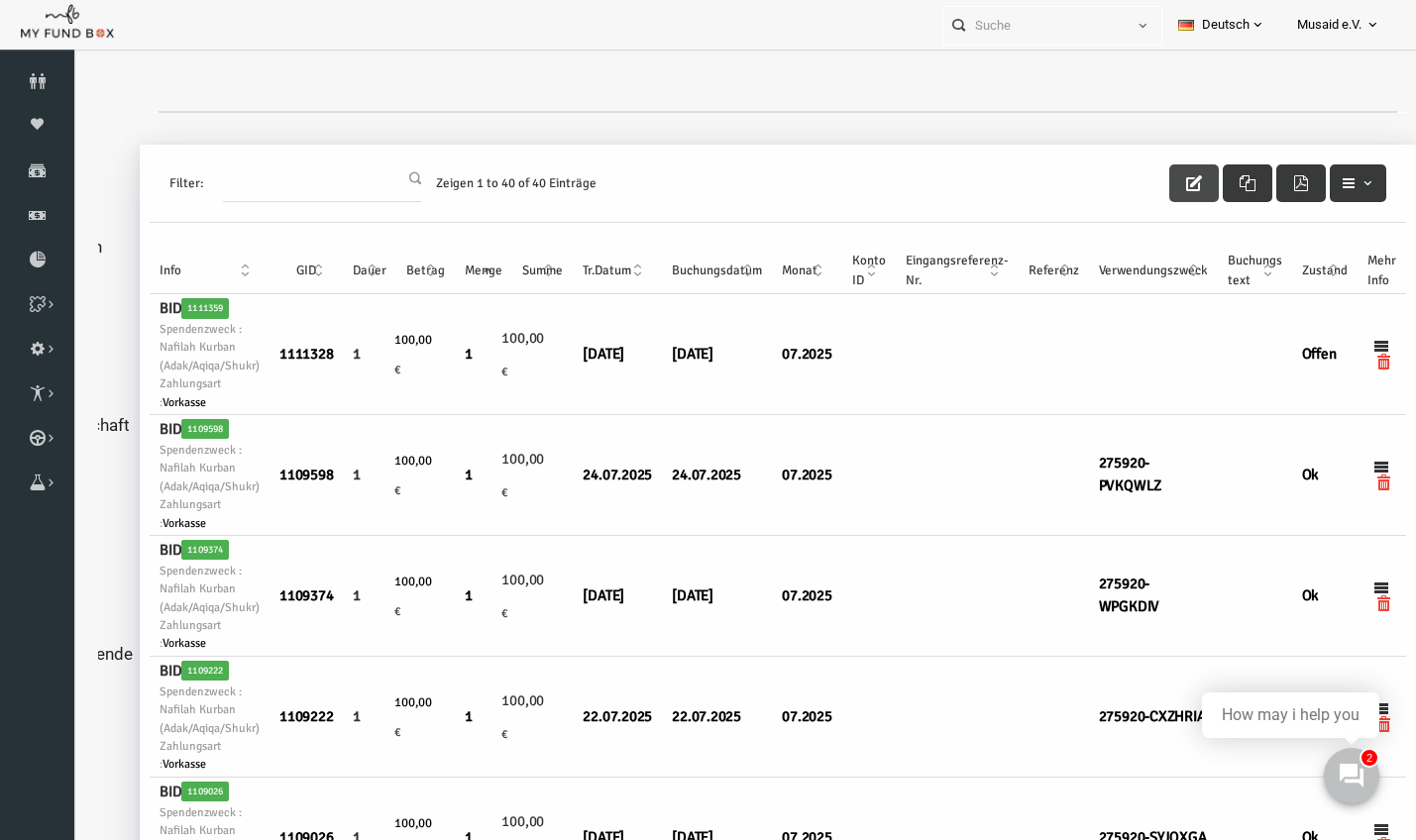 click at bounding box center (1167, 183) 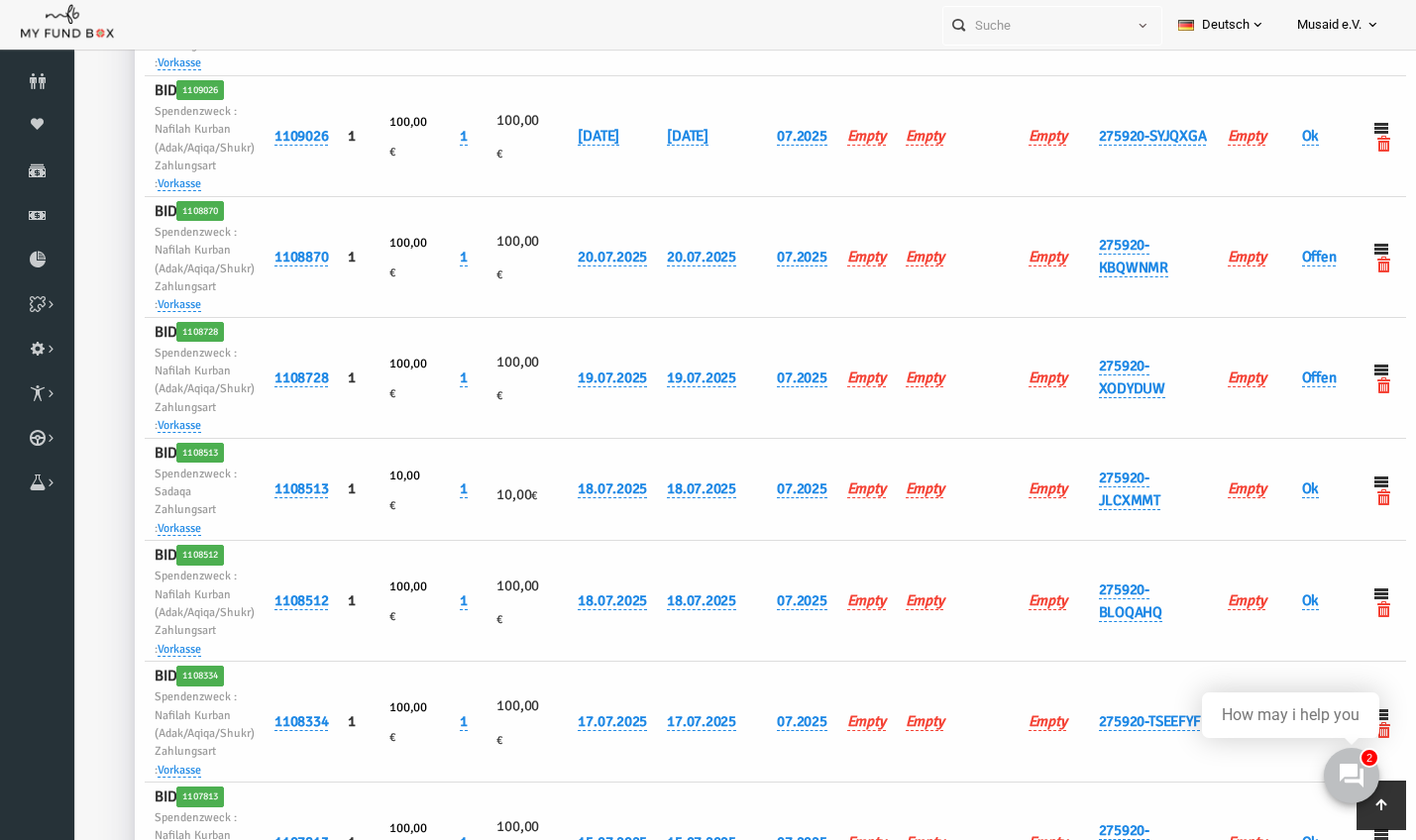 scroll, scrollTop: 647, scrollLeft: 0, axis: vertical 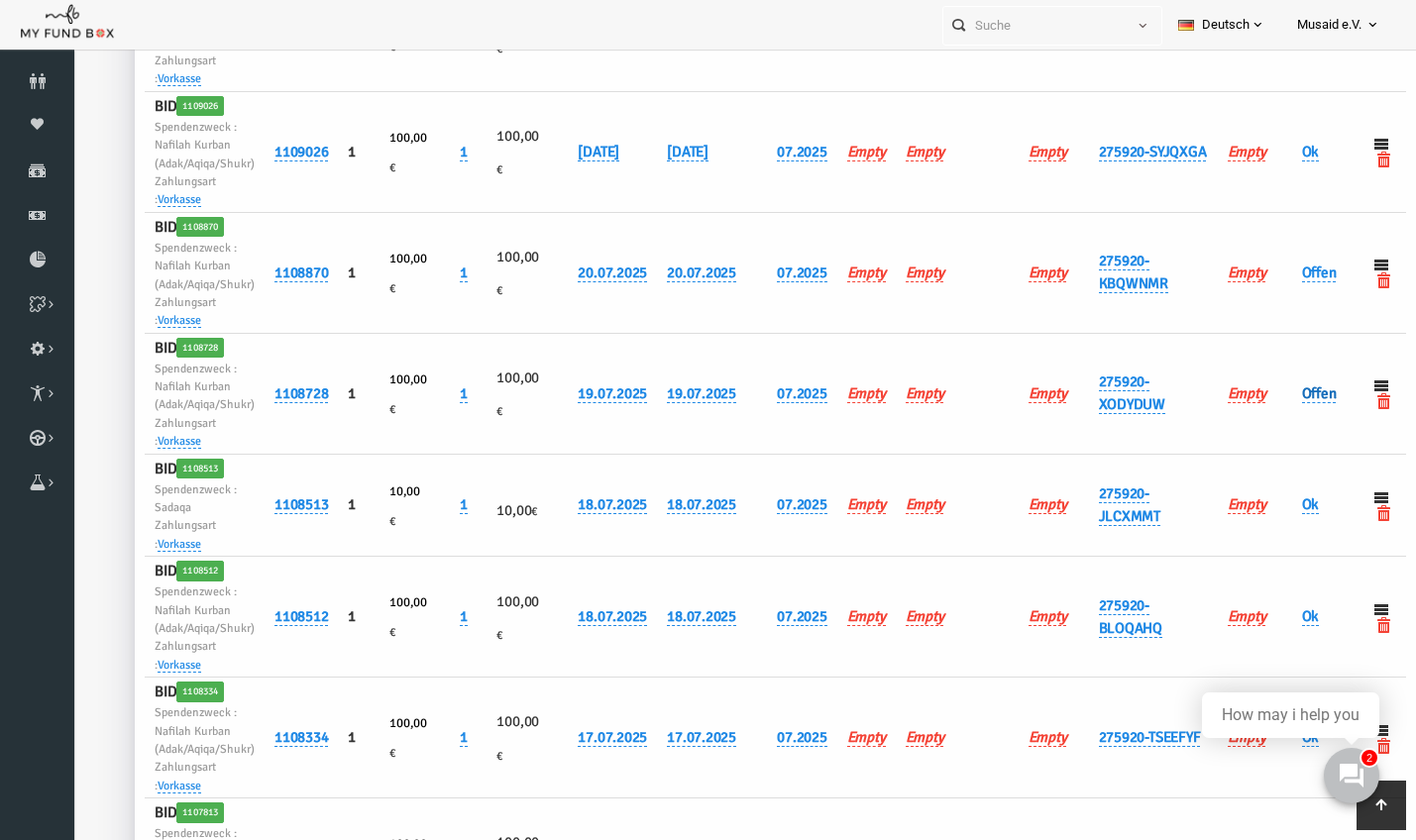 click on "Offen" at bounding box center (1292, 393) 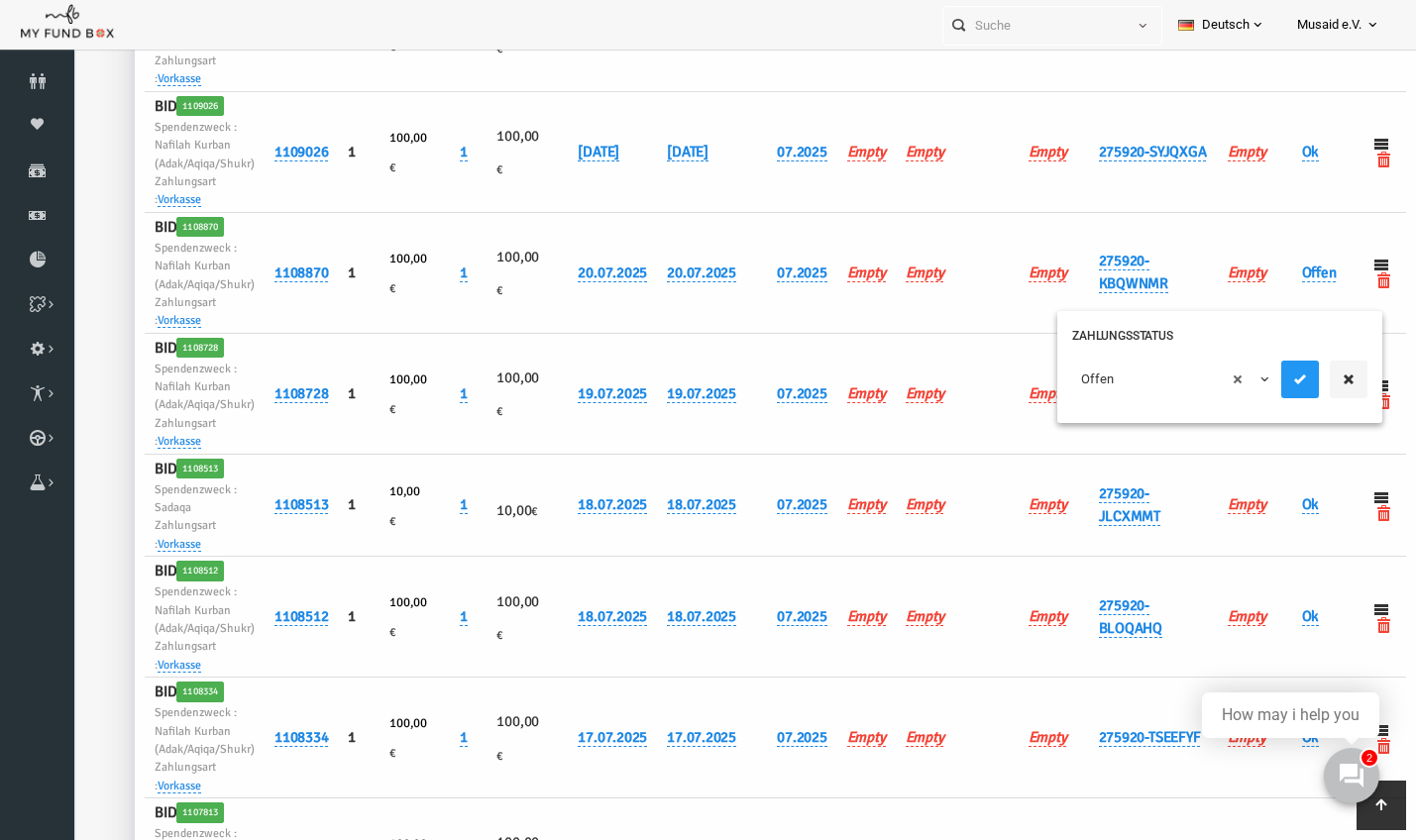 click on "× Offen" at bounding box center [1144, 379] 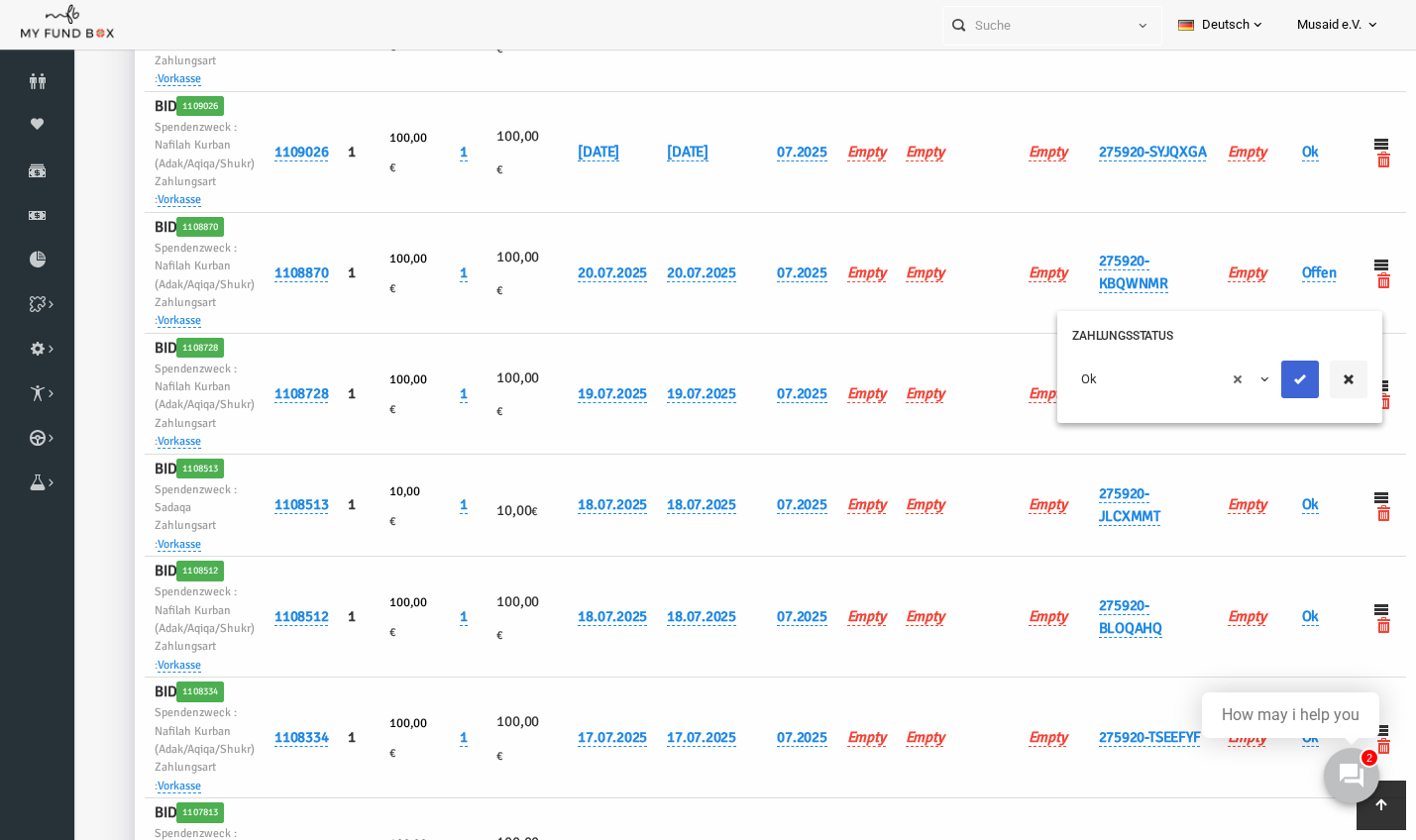 click at bounding box center (1273, 379) 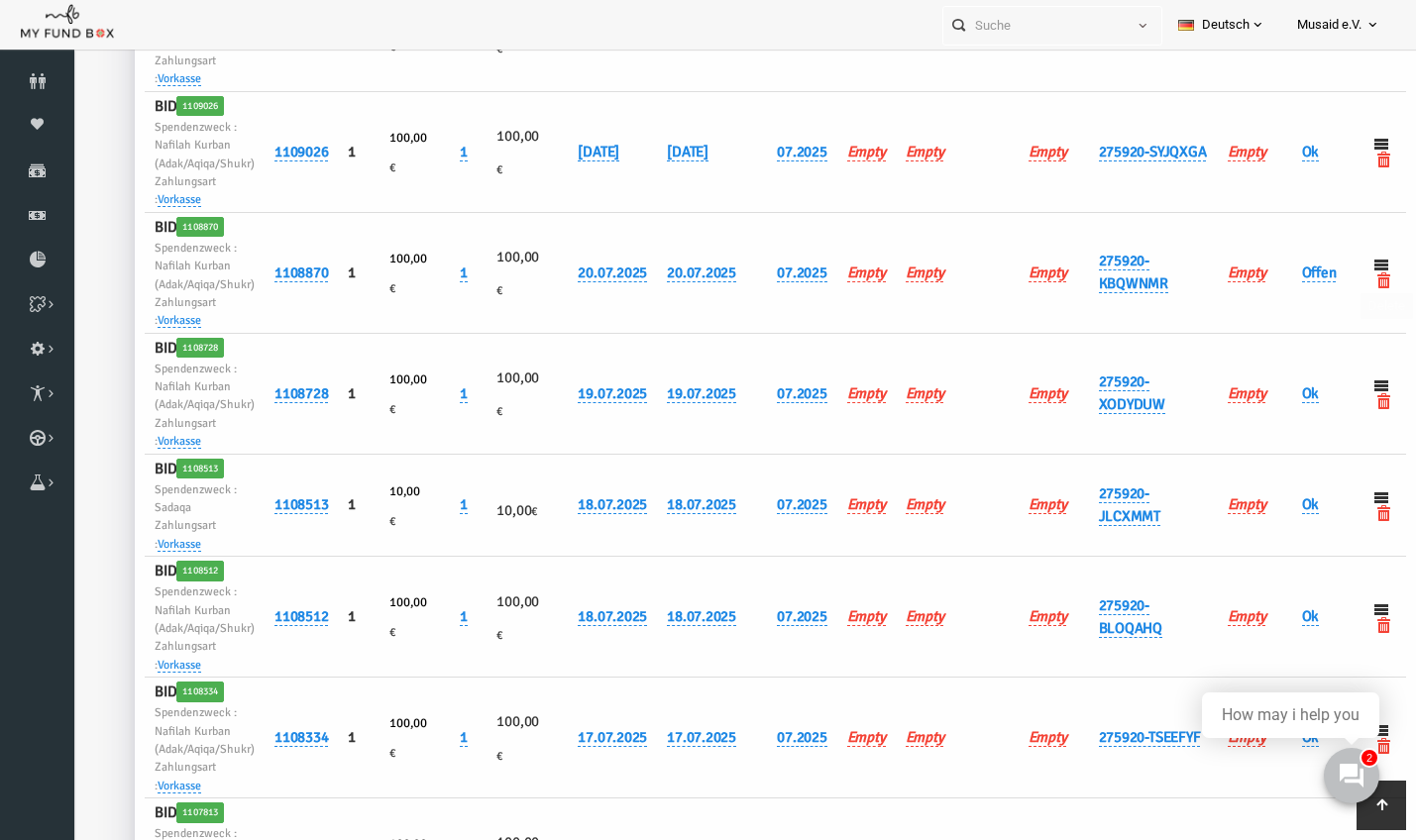 click on "Offen" at bounding box center (1298, 273) 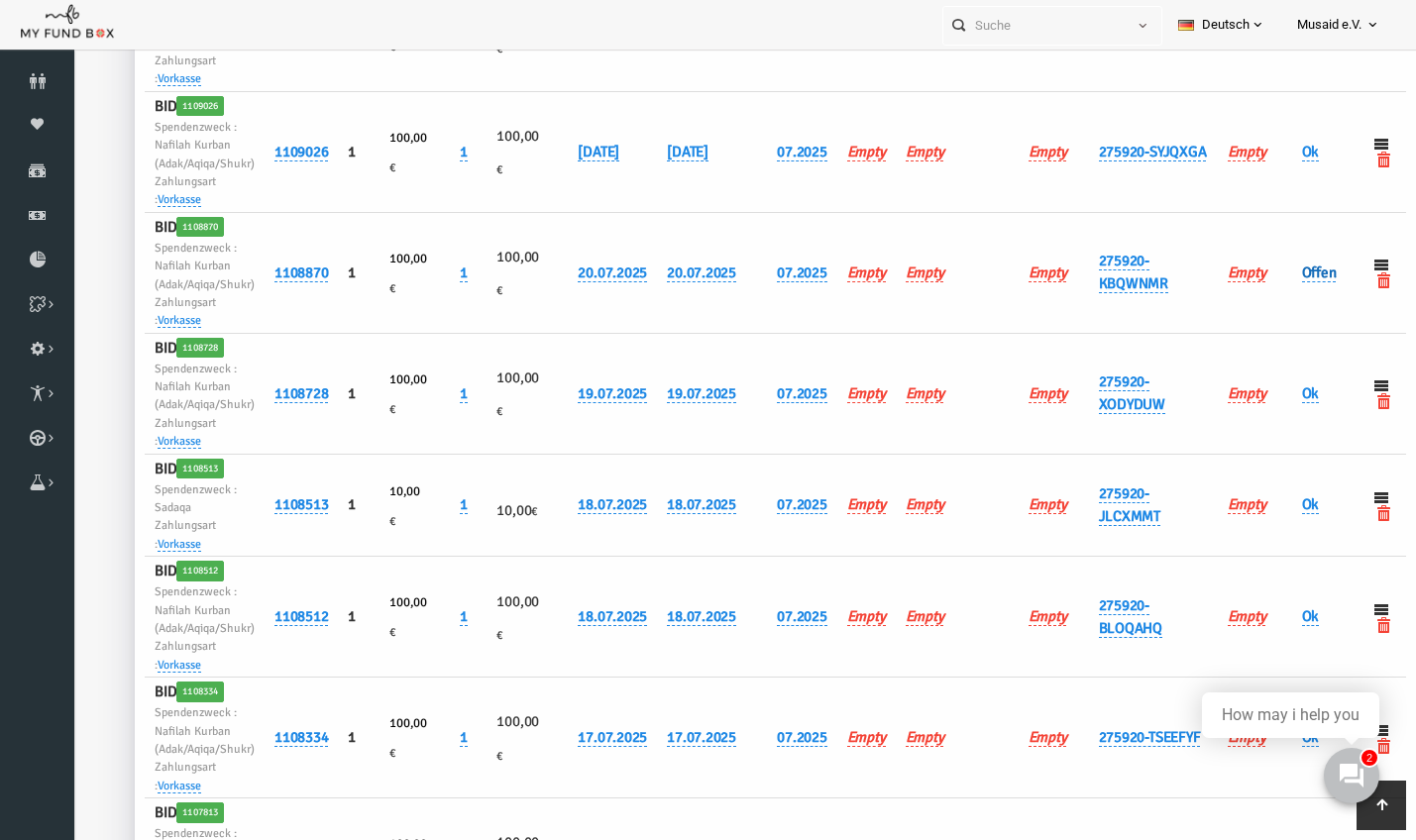 click on "Offen" at bounding box center (1292, 272) 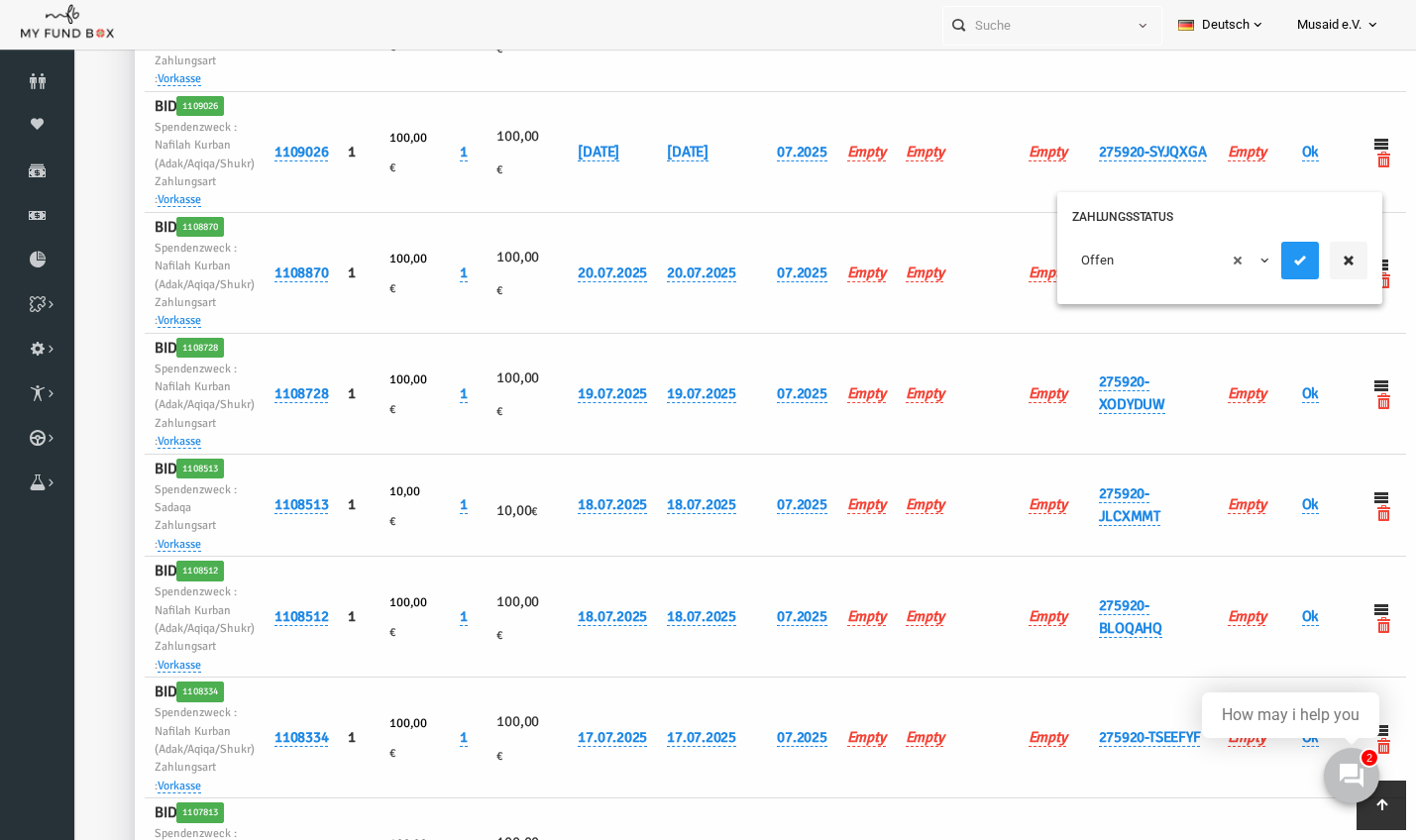 click on "× Offen" at bounding box center (1144, 261) 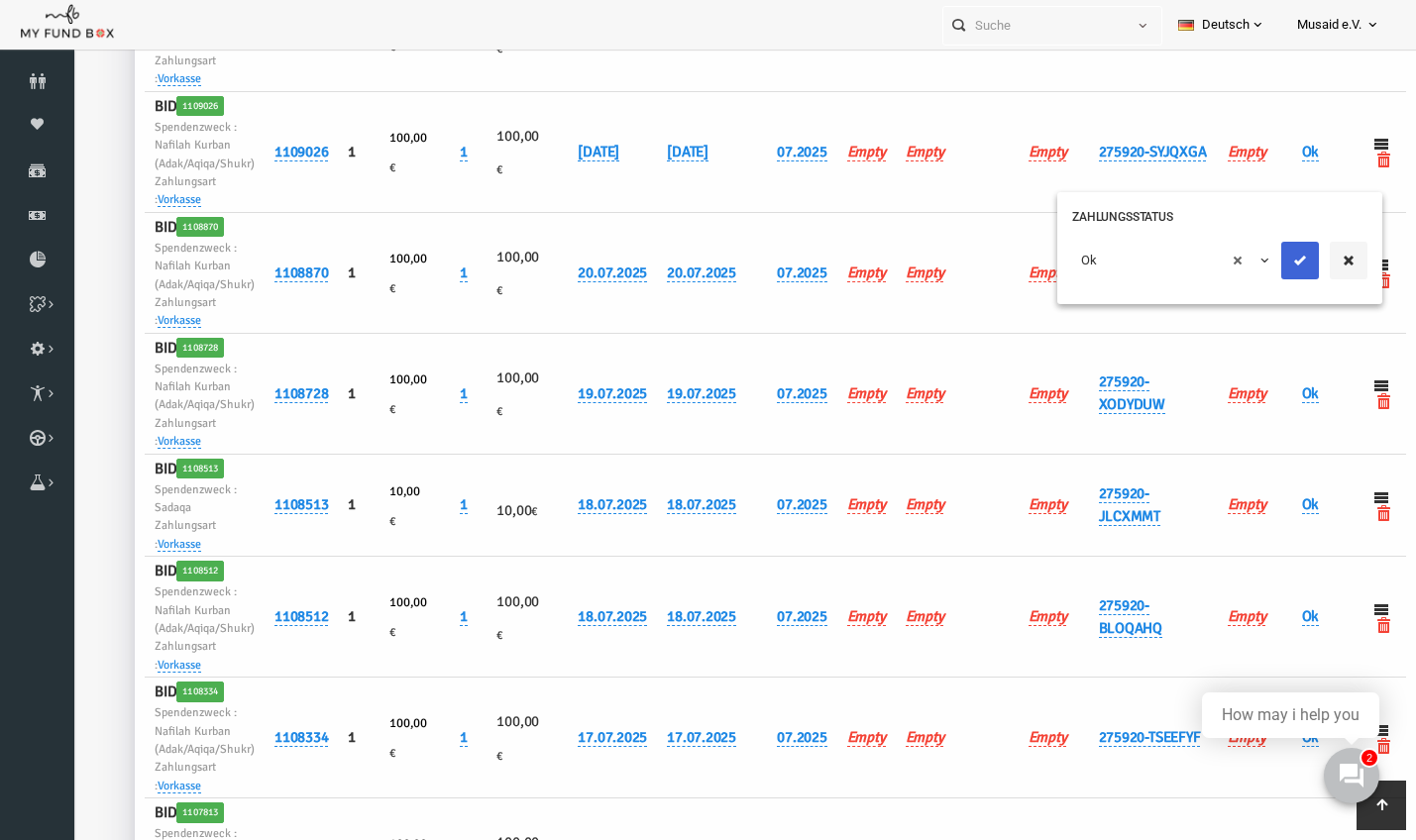 click at bounding box center [1273, 261] 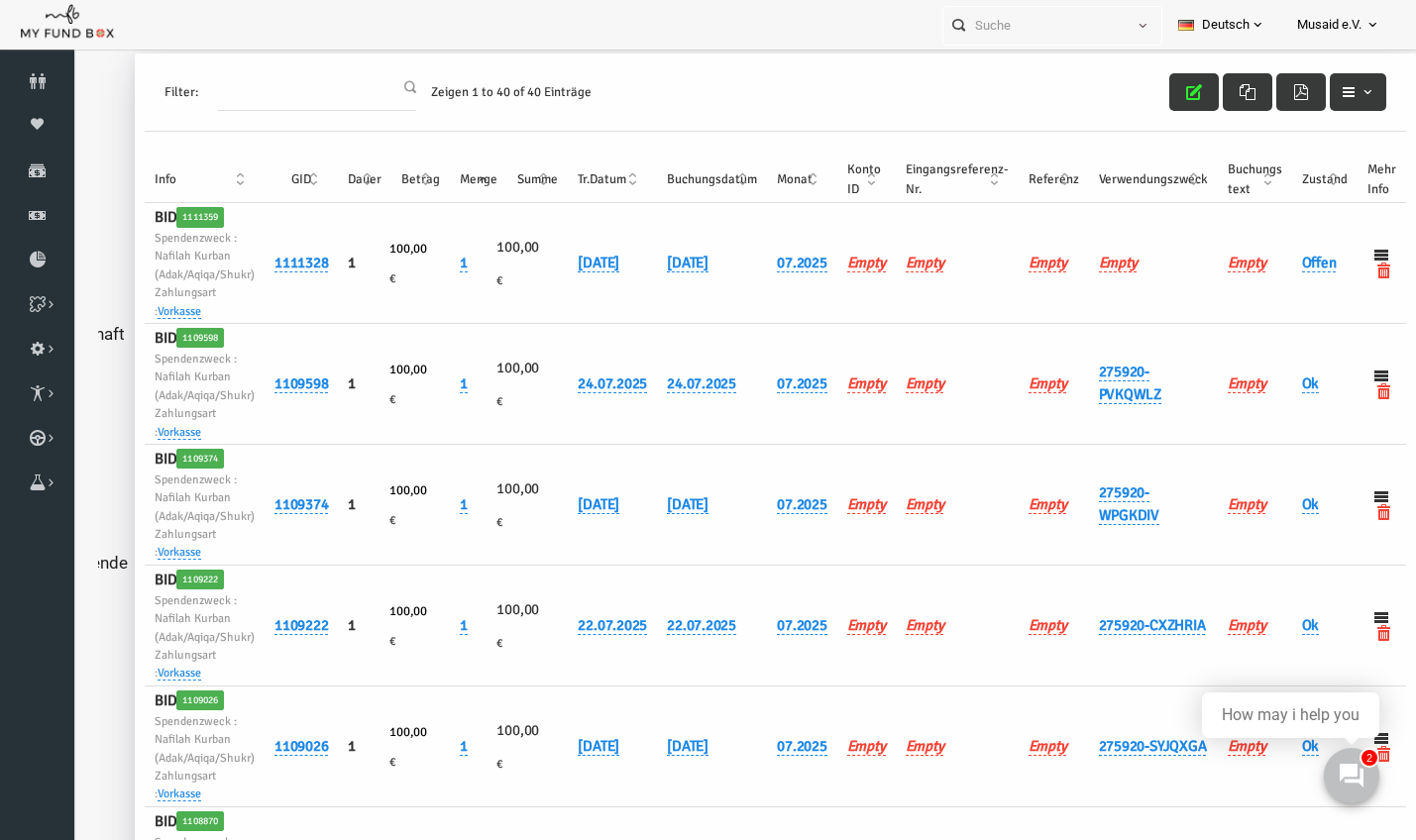 scroll, scrollTop: 58, scrollLeft: 0, axis: vertical 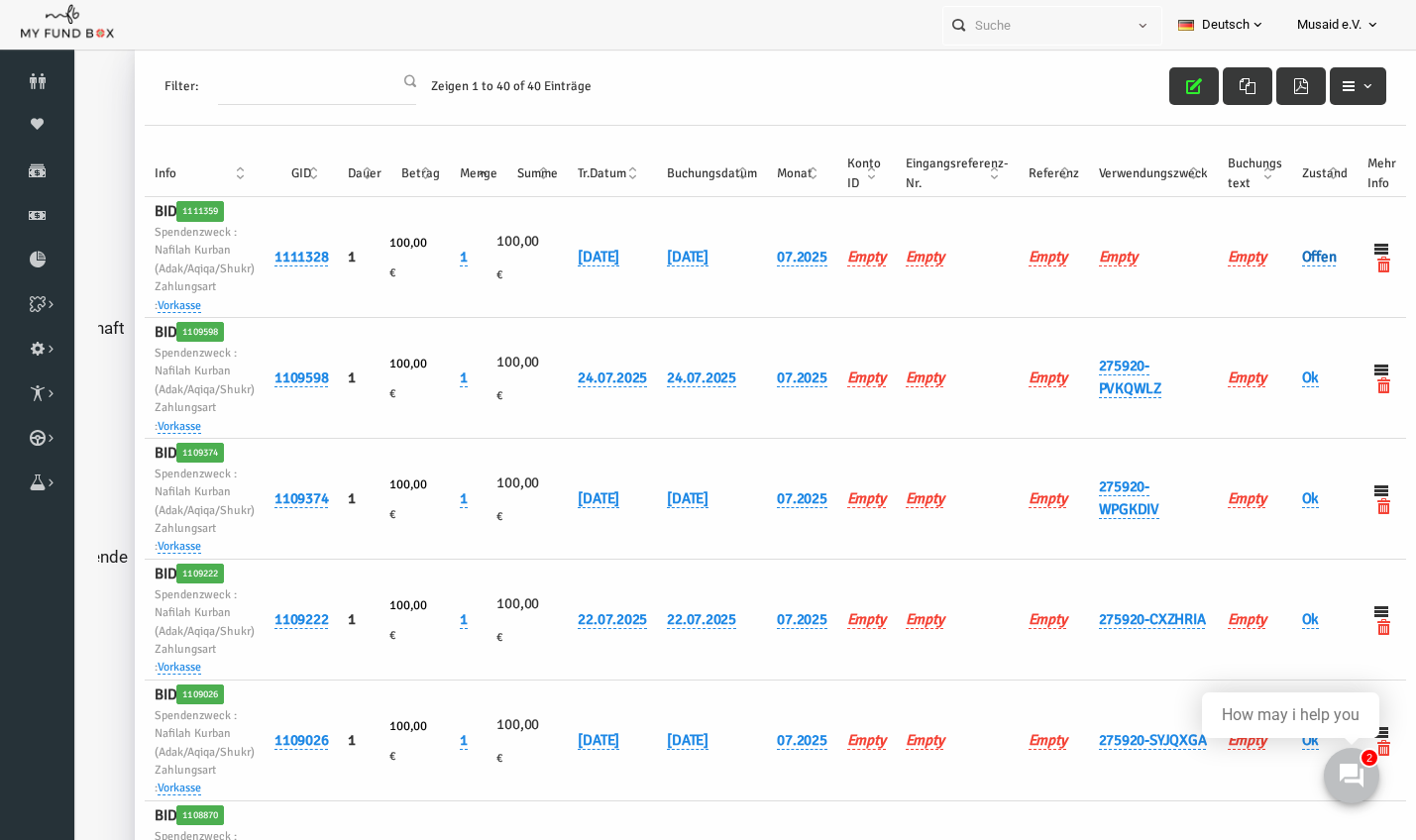 click on "Offen" at bounding box center (1292, 257) 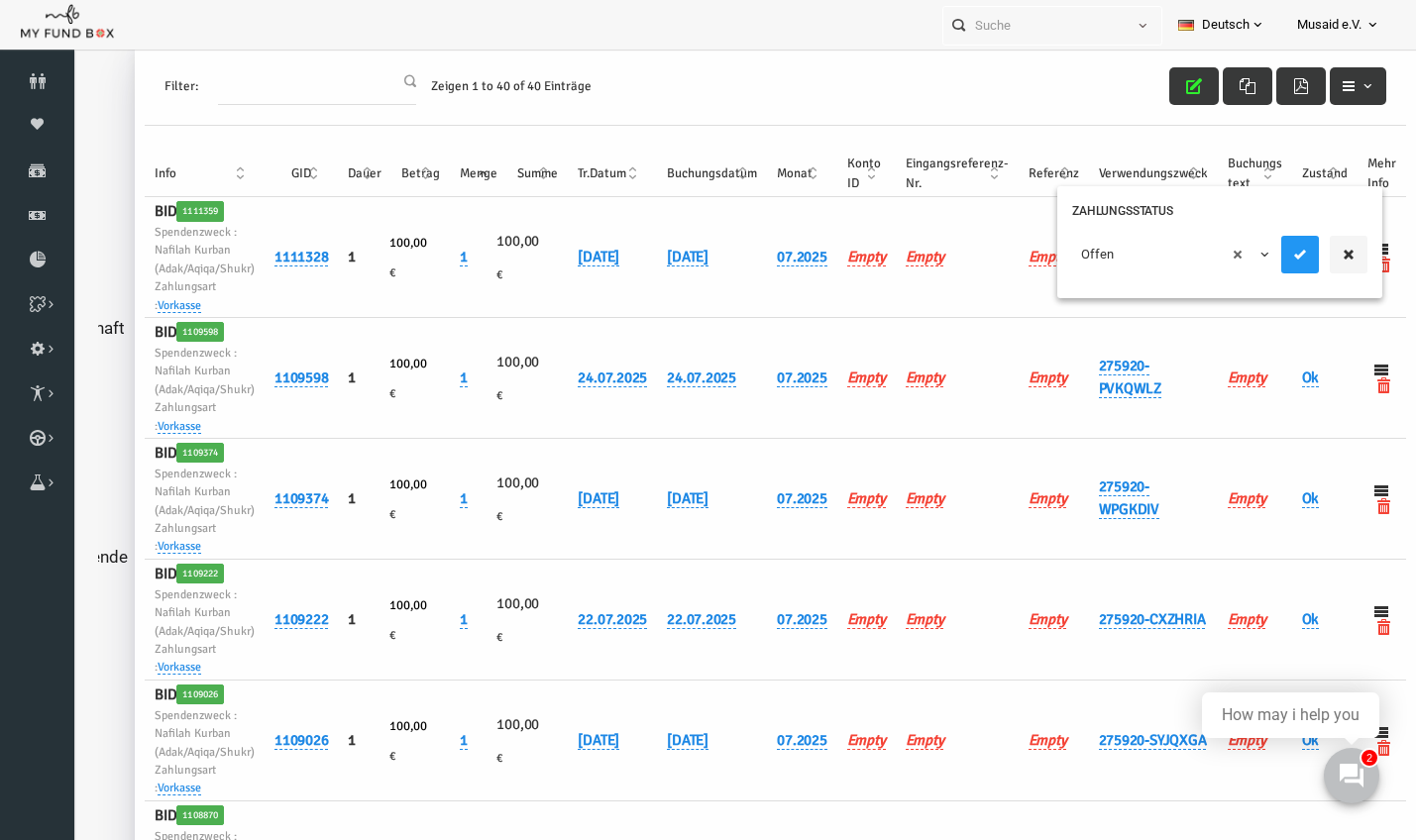 click on "× Offen" at bounding box center (1144, 255) 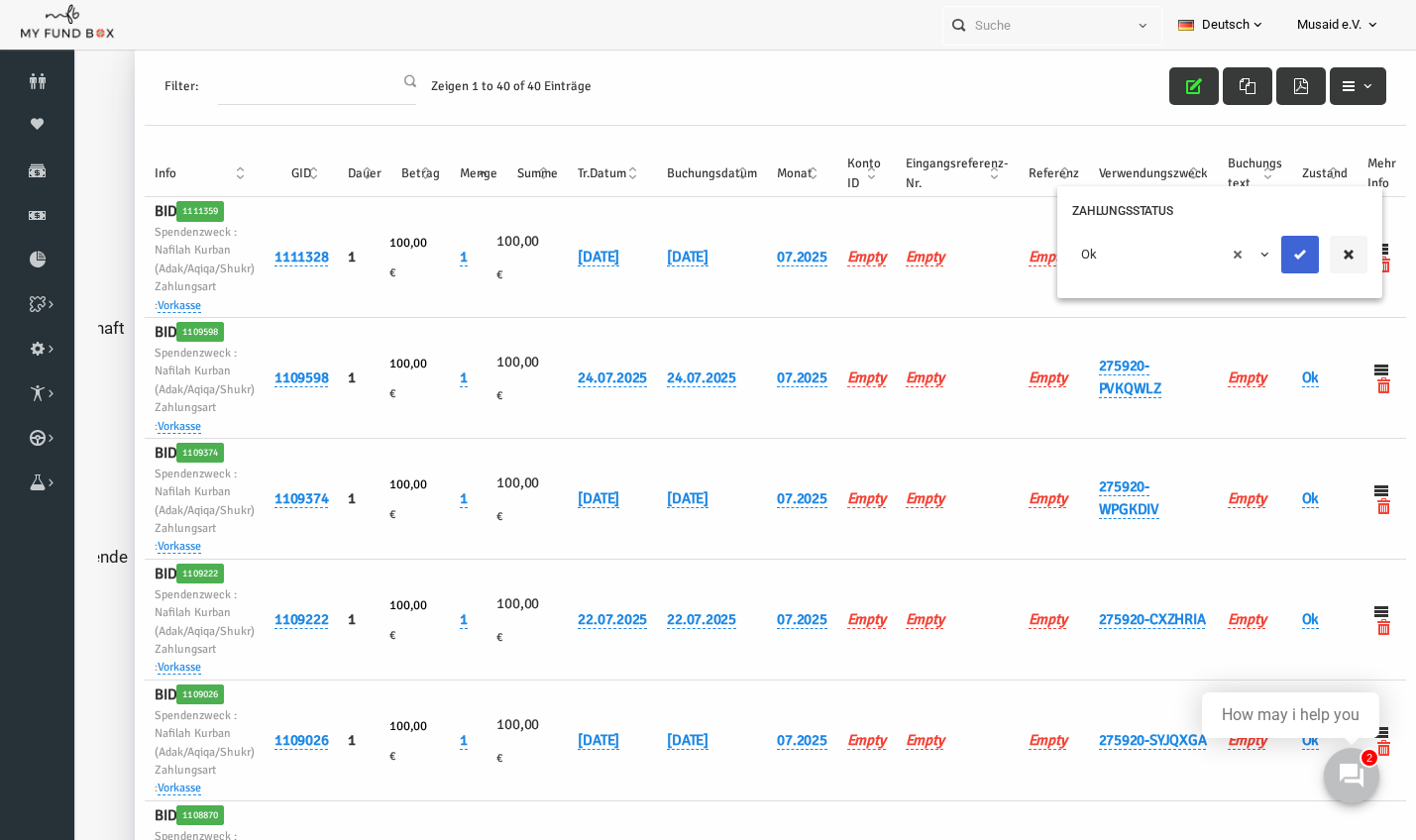 click at bounding box center [1273, 255] 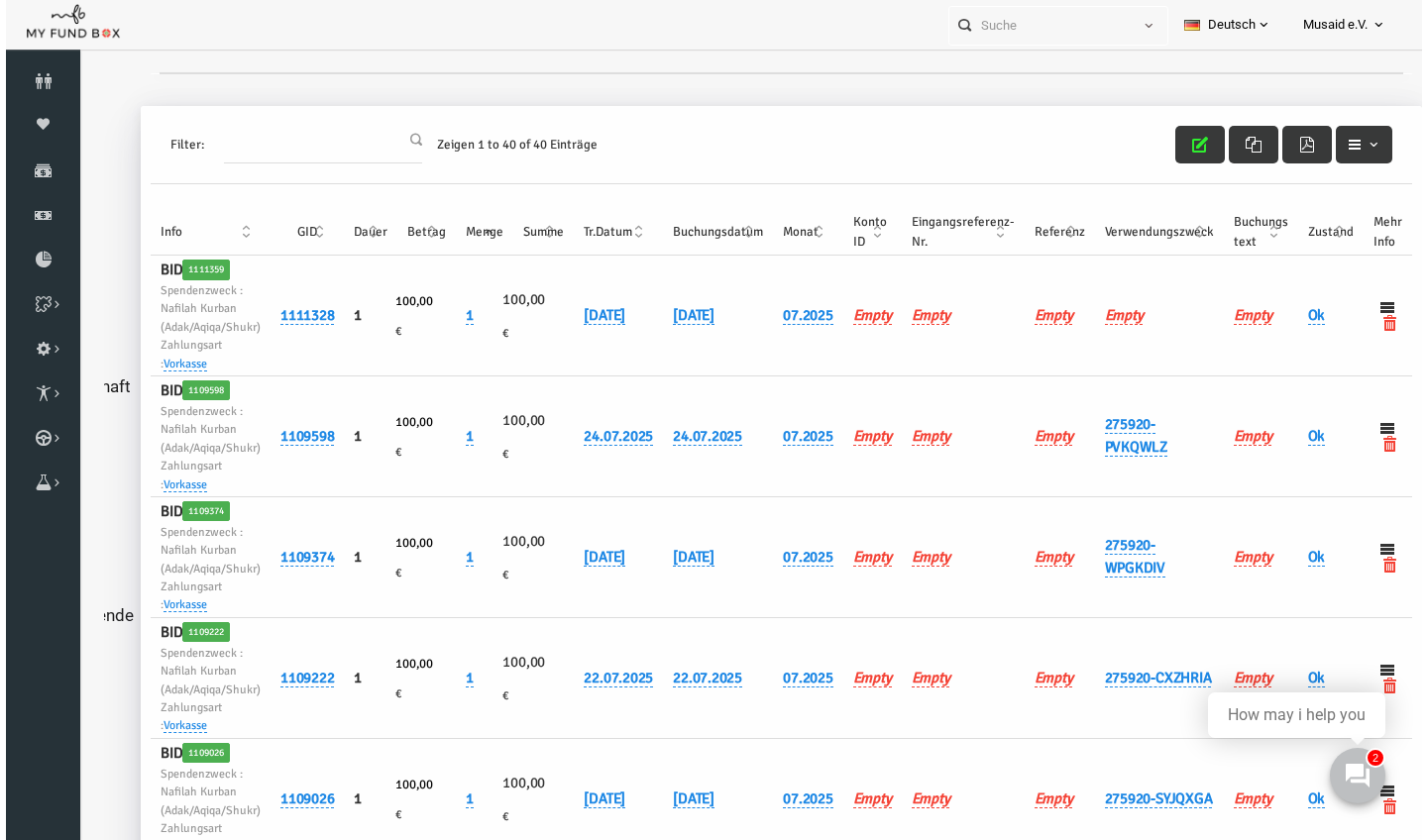 scroll, scrollTop: 0, scrollLeft: 0, axis: both 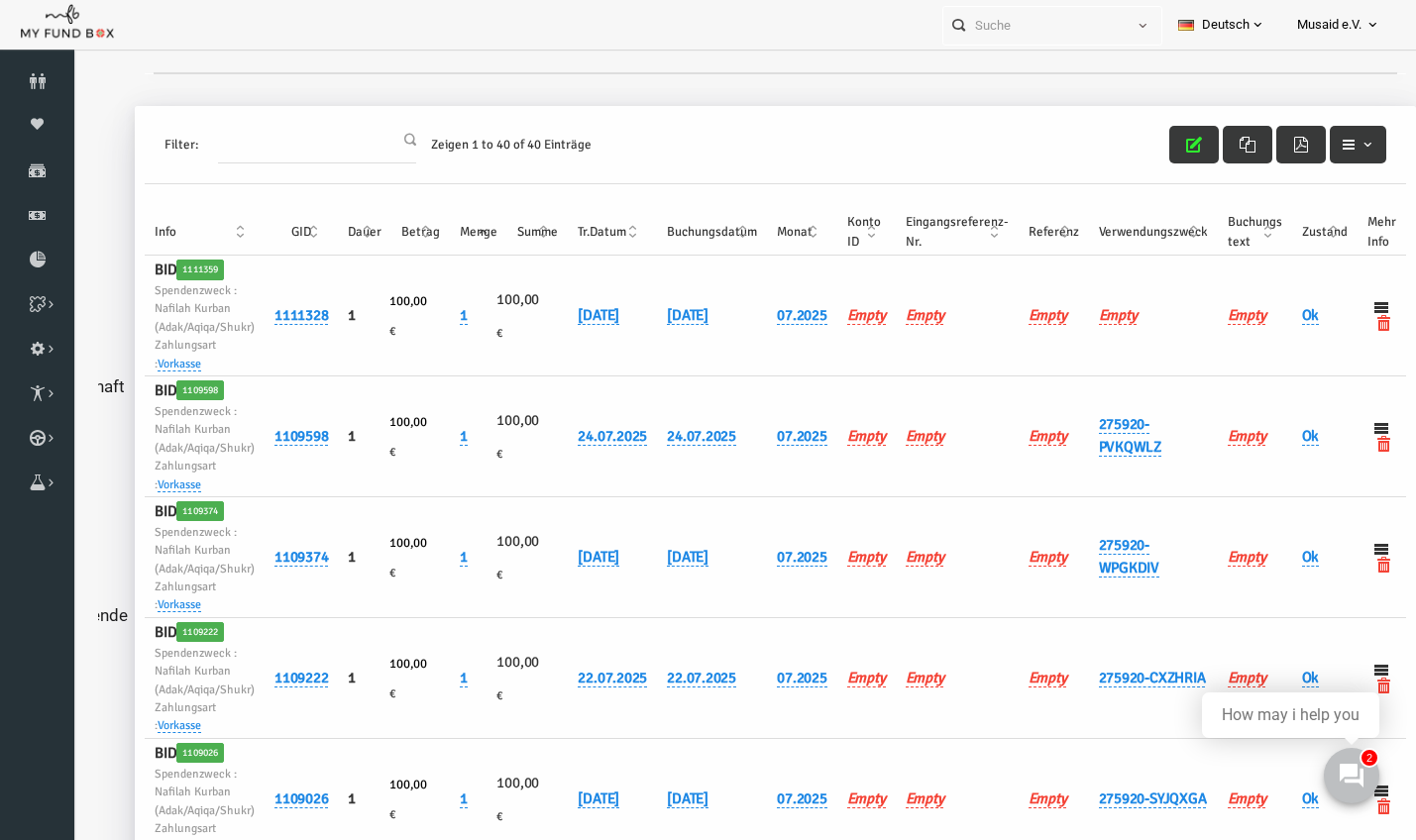 click on "Filter:                           Zeigen 1 to 40 of 40 Einträge" at bounding box center [748, 145] 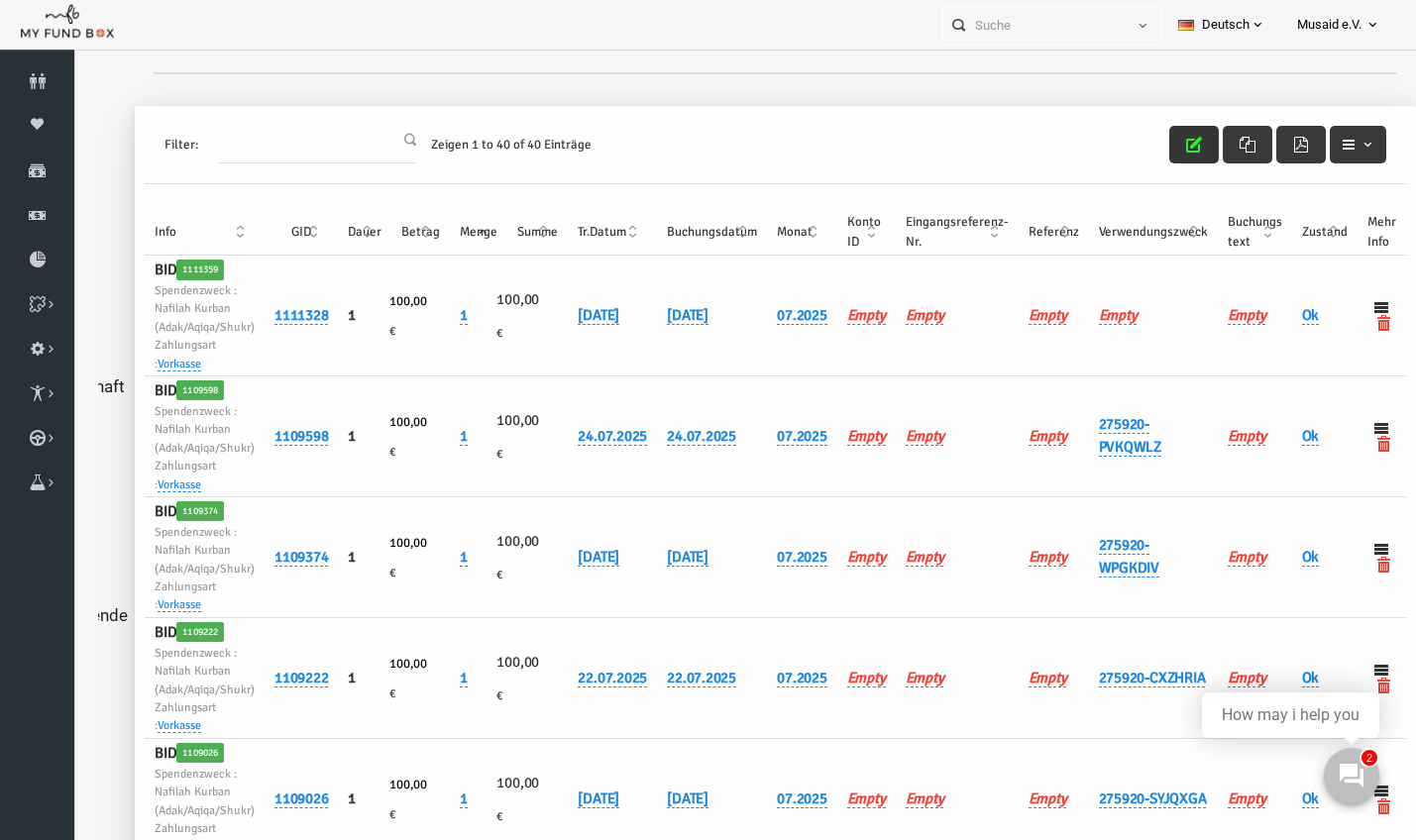 click at bounding box center [1167, 145] 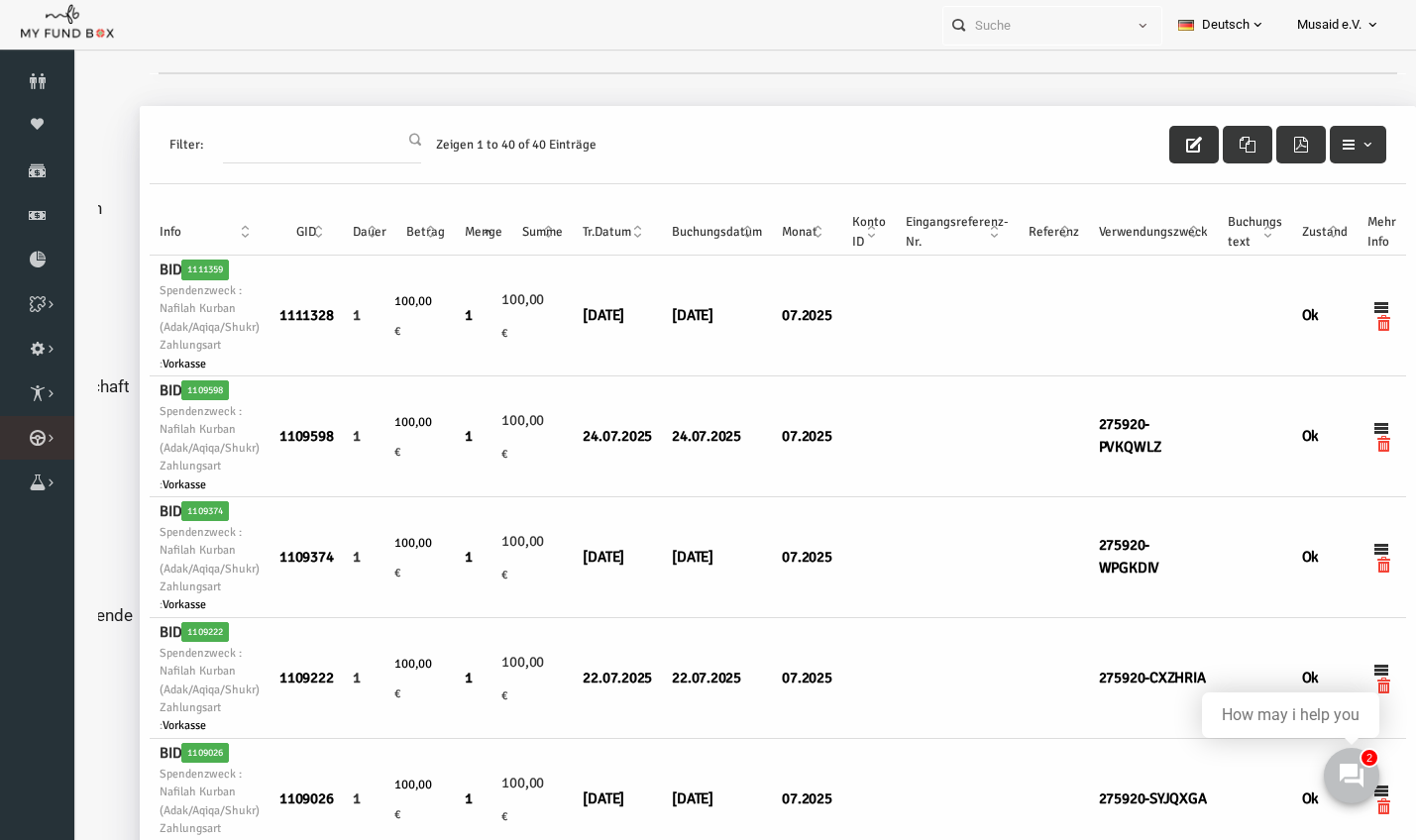 click on "Kurban Liste" at bounding box center [0, 0] 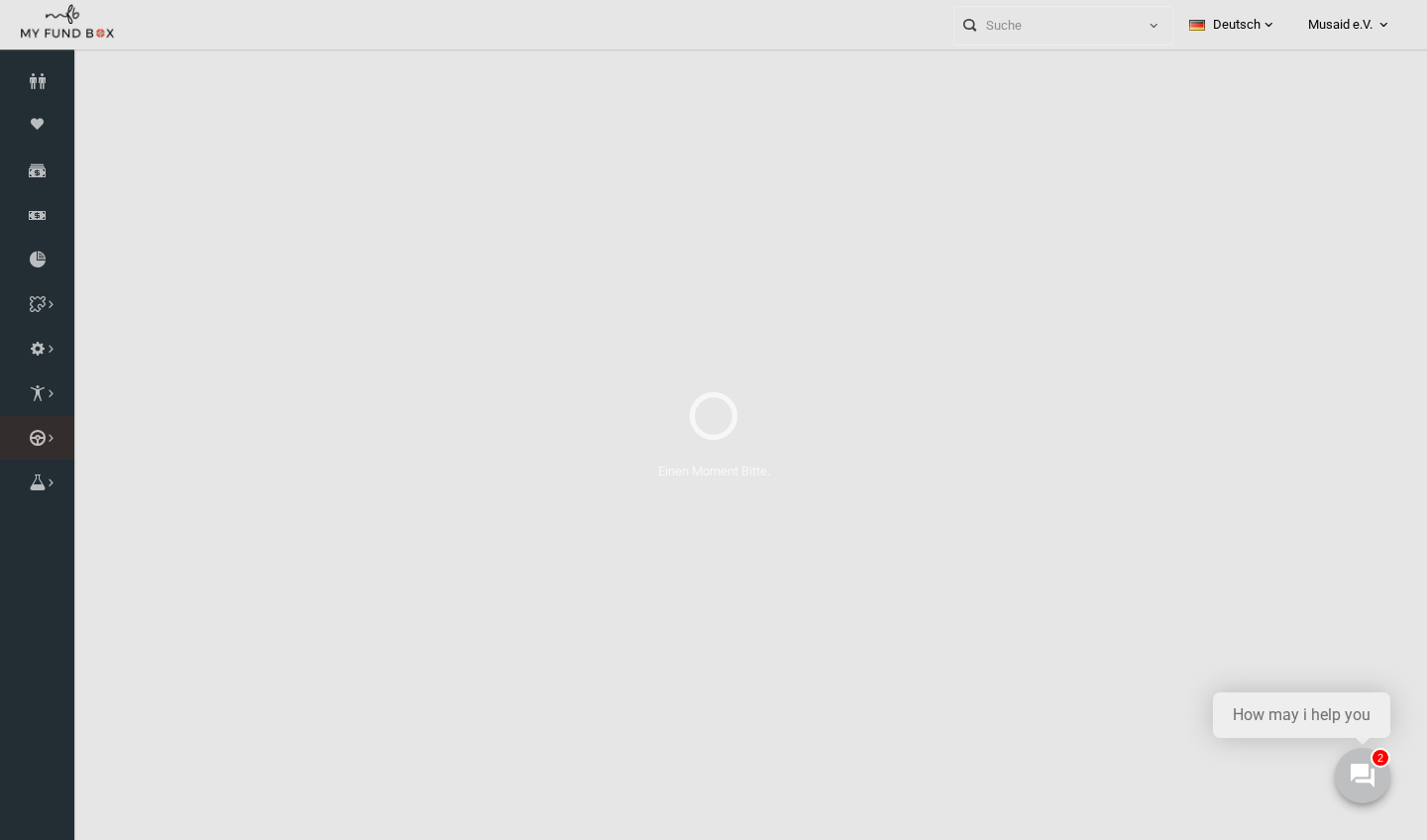 select on "100" 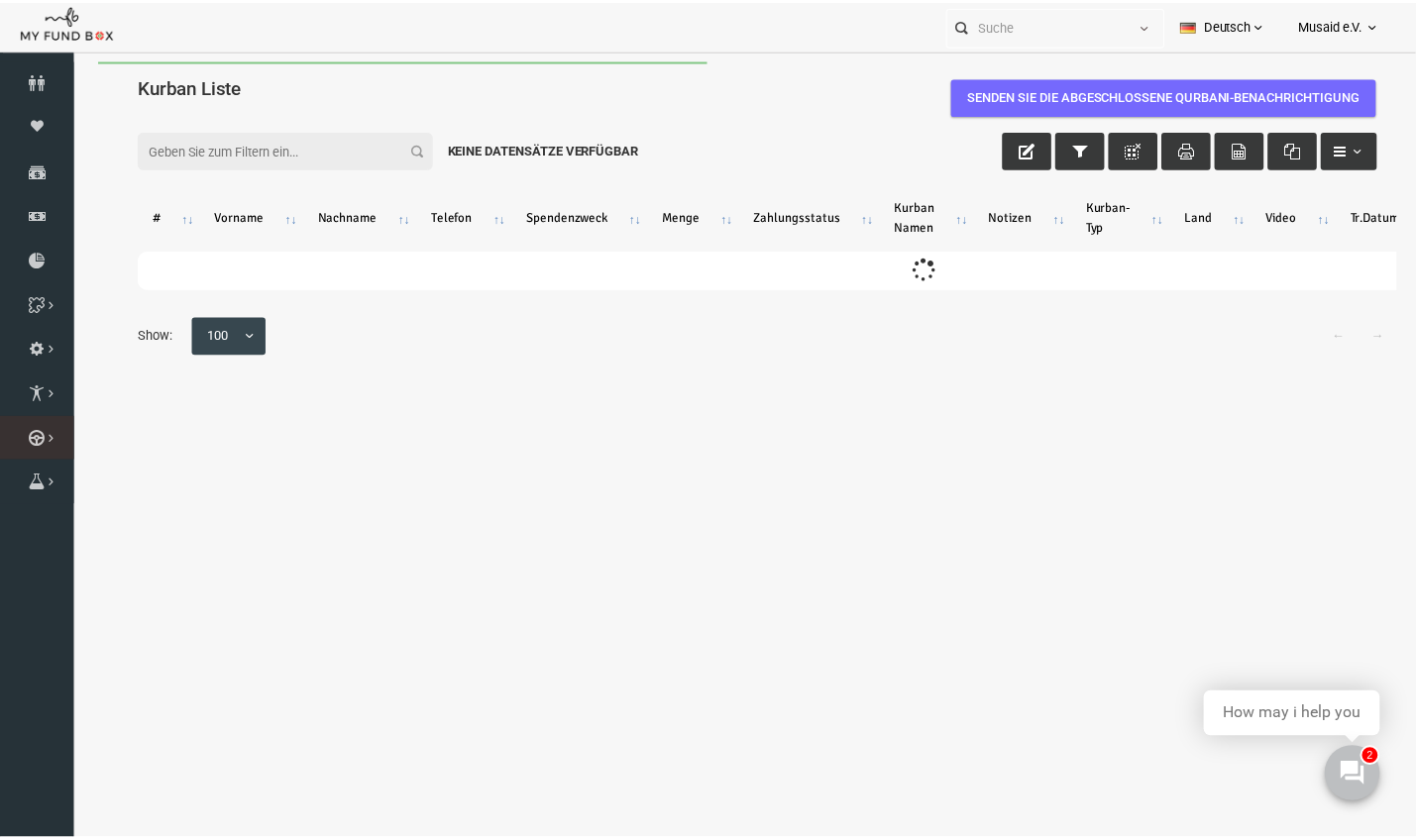 scroll, scrollTop: 0, scrollLeft: 0, axis: both 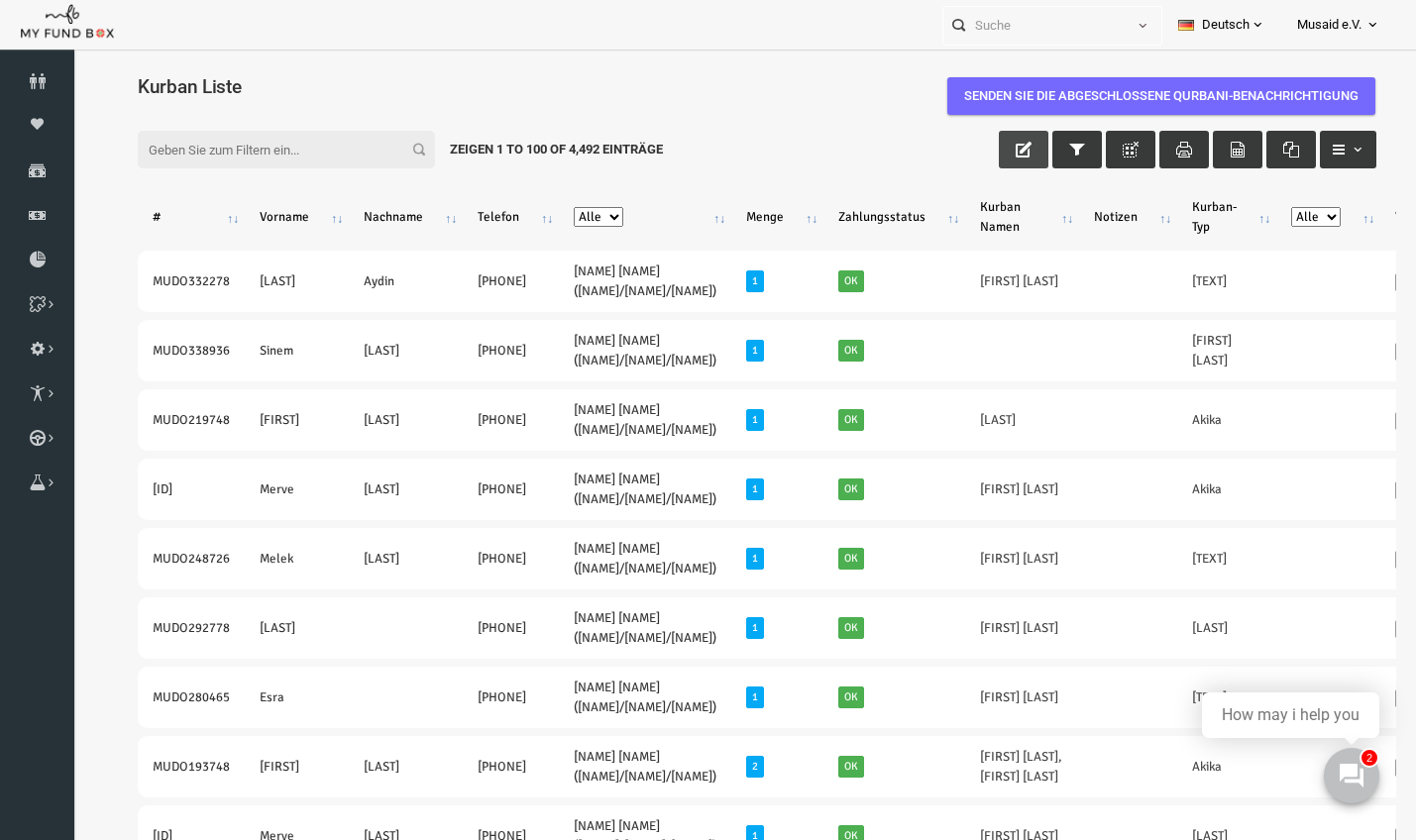click at bounding box center [997, 150] 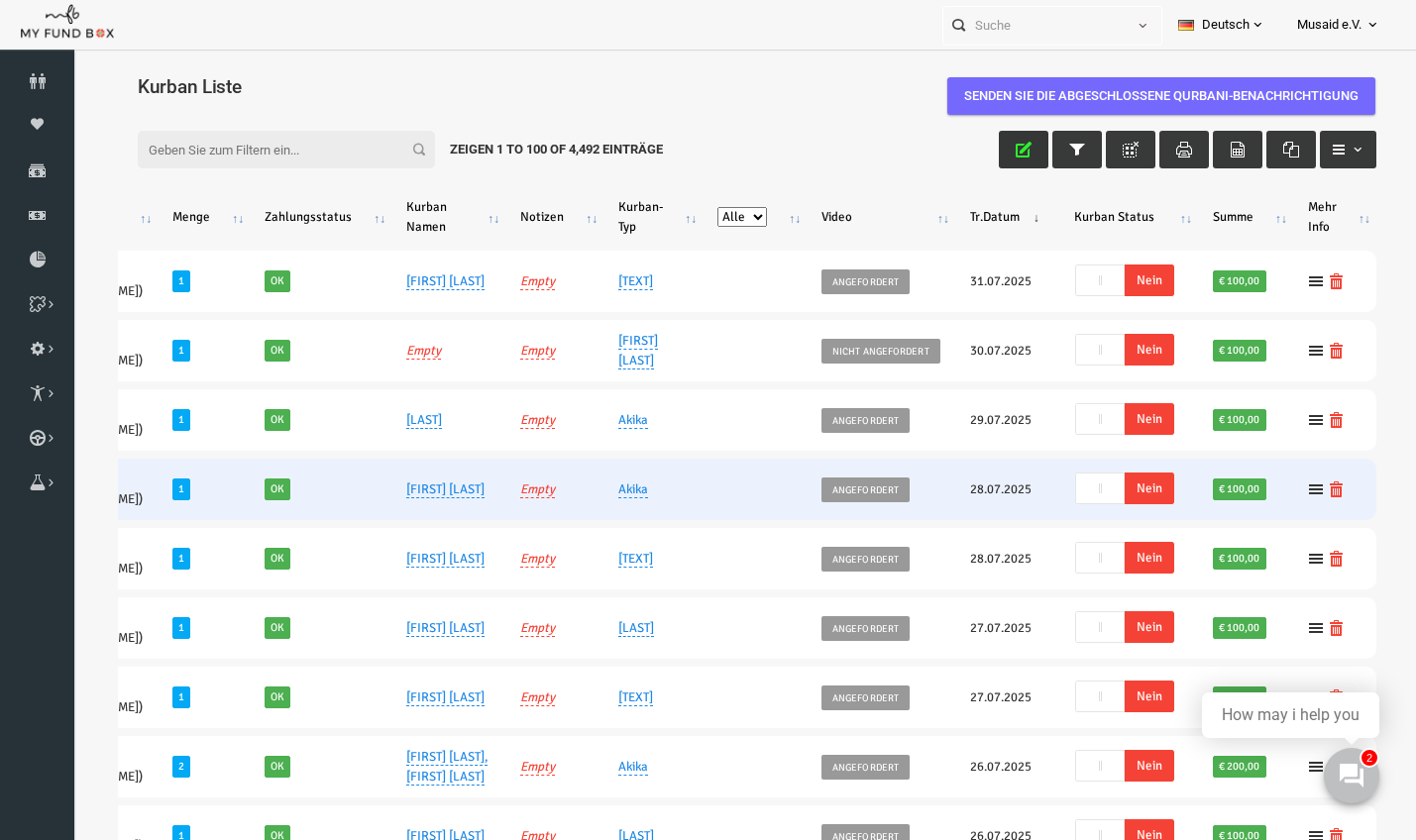 scroll, scrollTop: 0, scrollLeft: 577, axis: horizontal 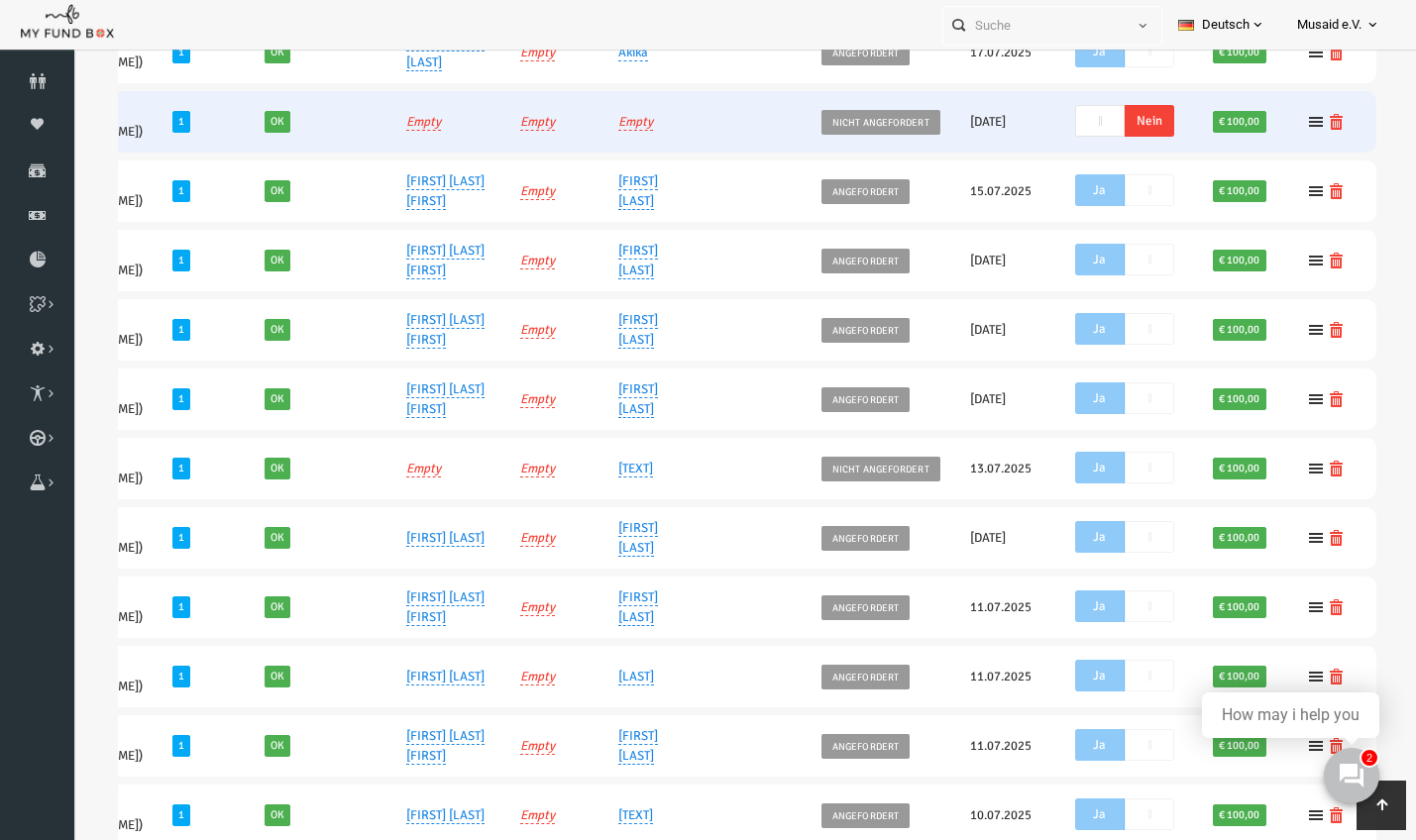 click on "Nein" at bounding box center [1123, 121] 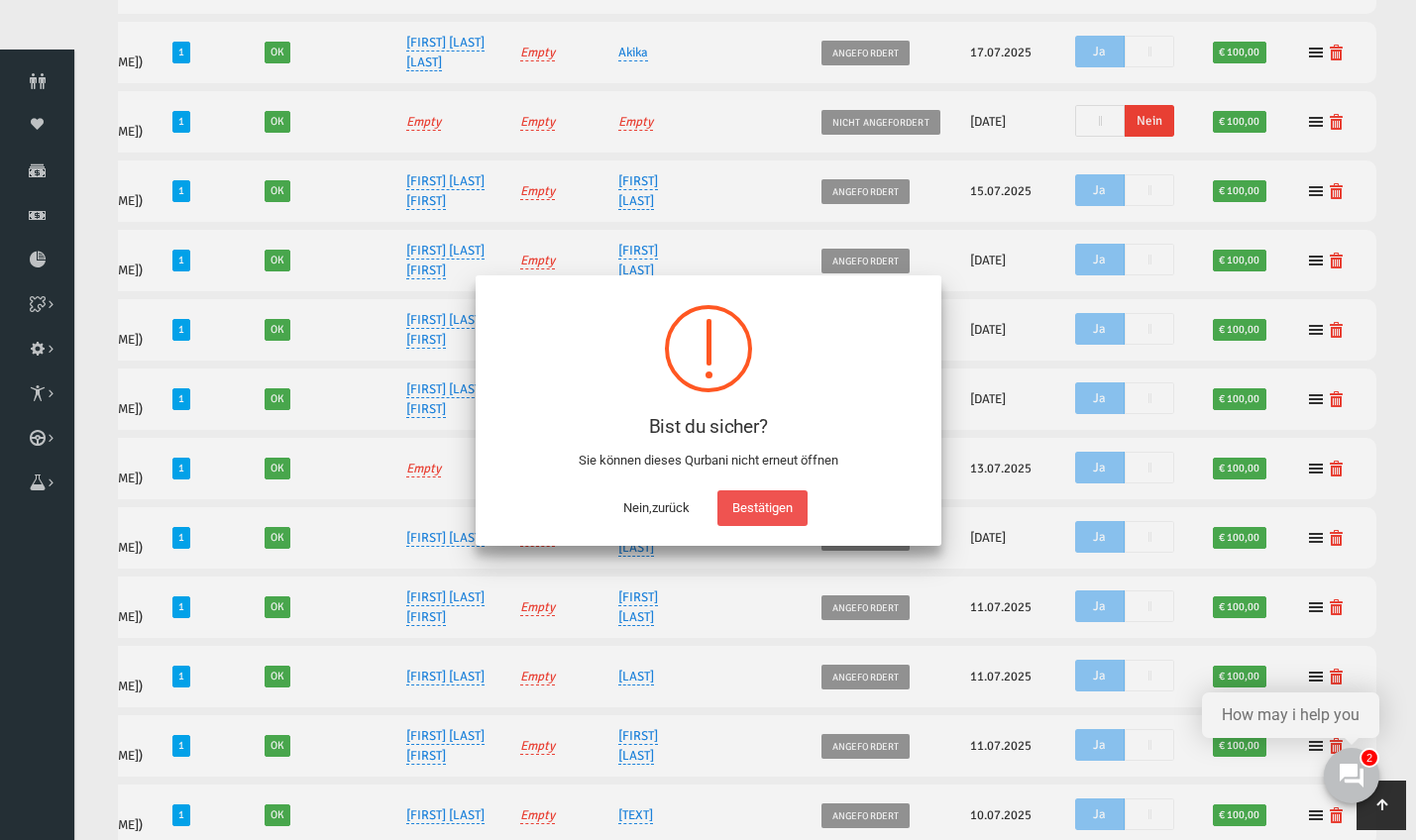 scroll, scrollTop: 1955, scrollLeft: 0, axis: vertical 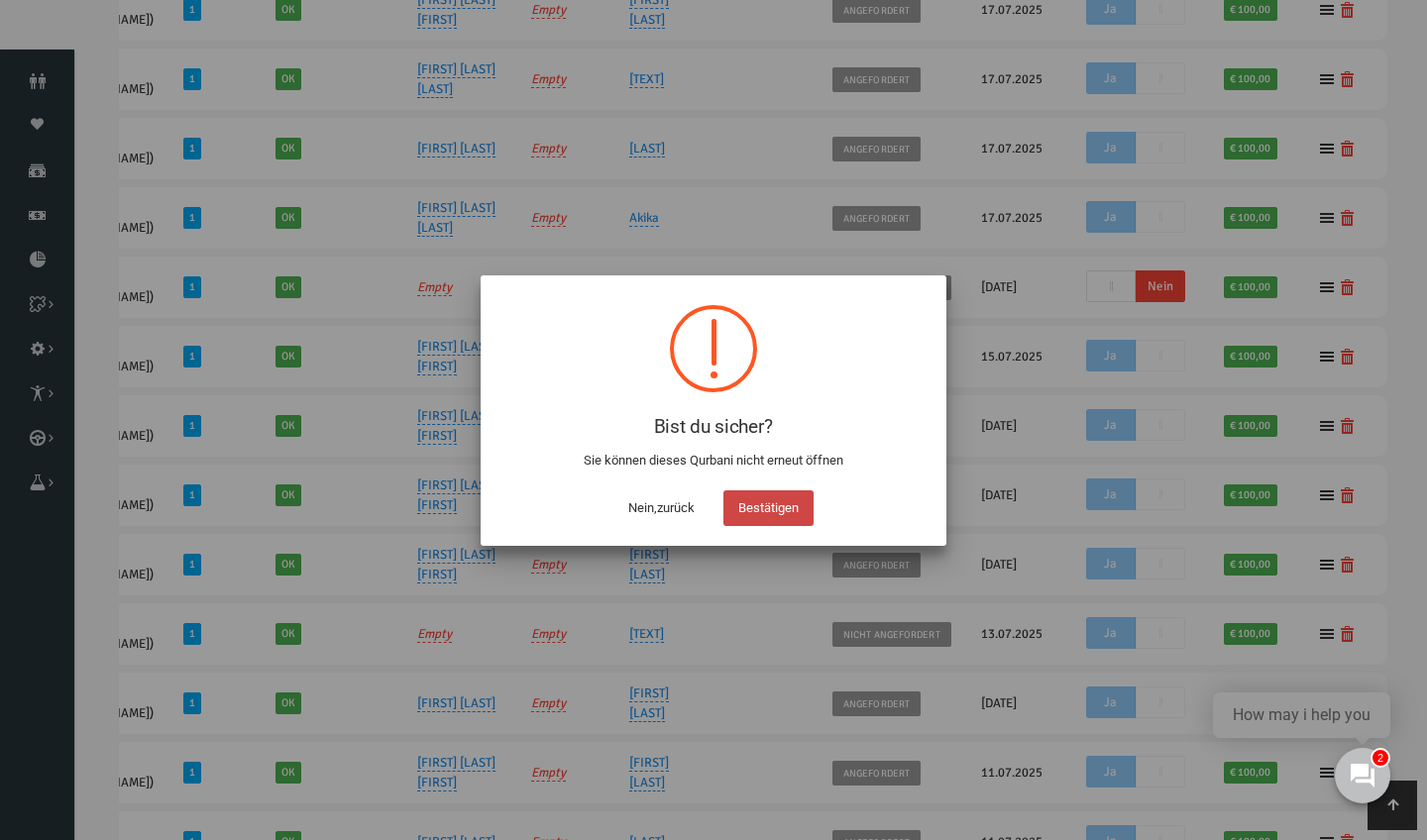 click on "Bestätigen" at bounding box center [768, 508] 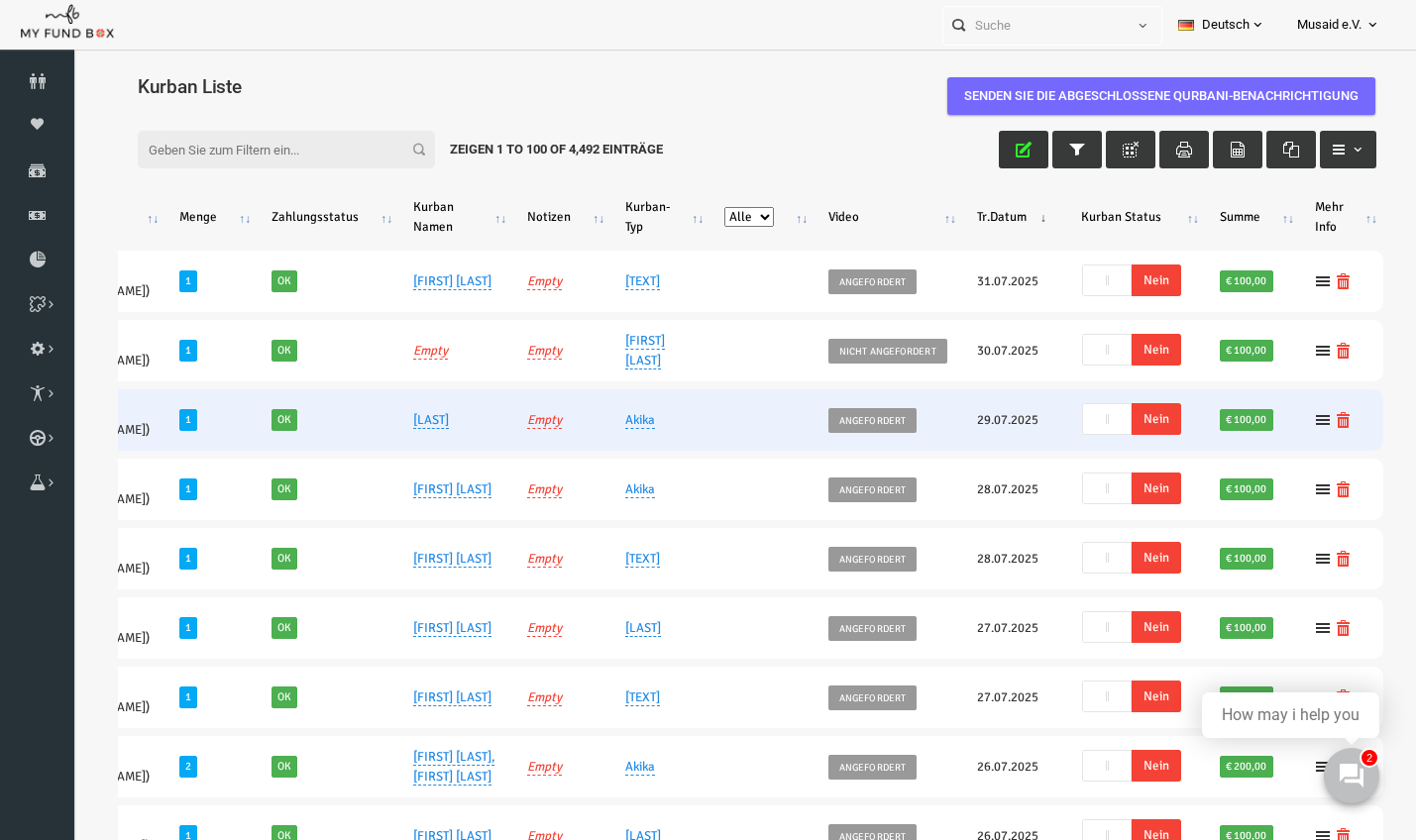 scroll, scrollTop: -1, scrollLeft: 0, axis: vertical 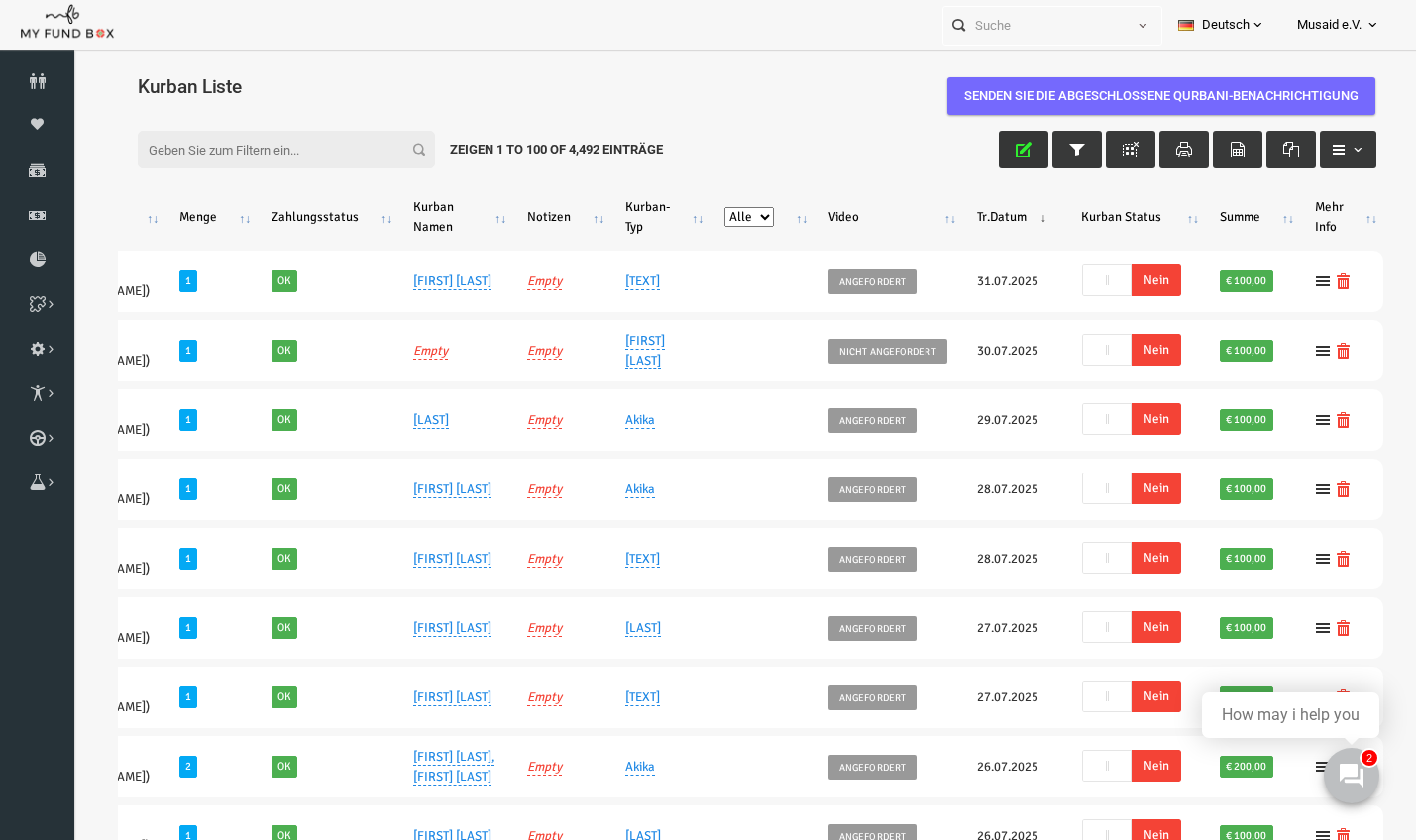 click at bounding box center [997, 150] 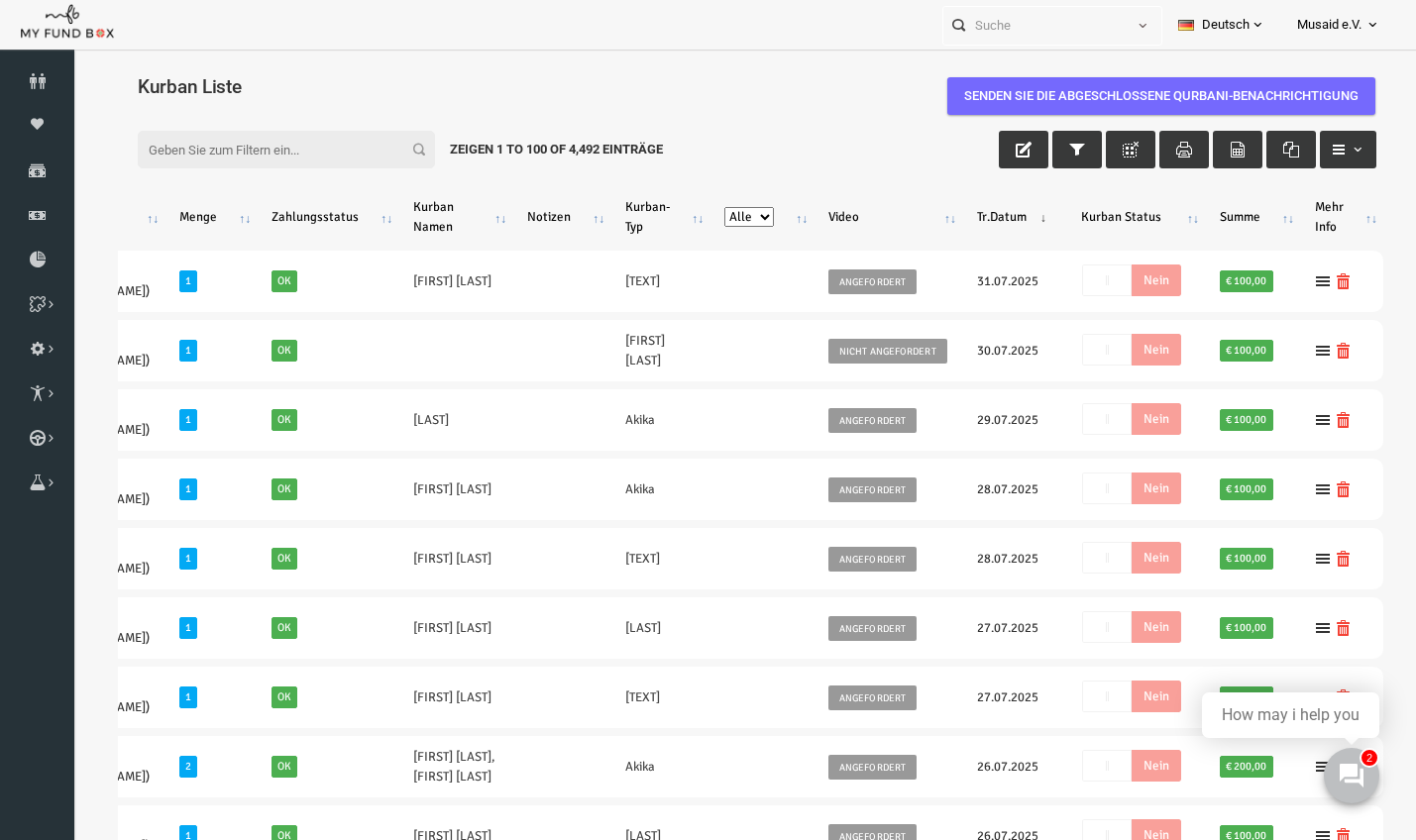 click on "Filter:" at bounding box center (260, 150) 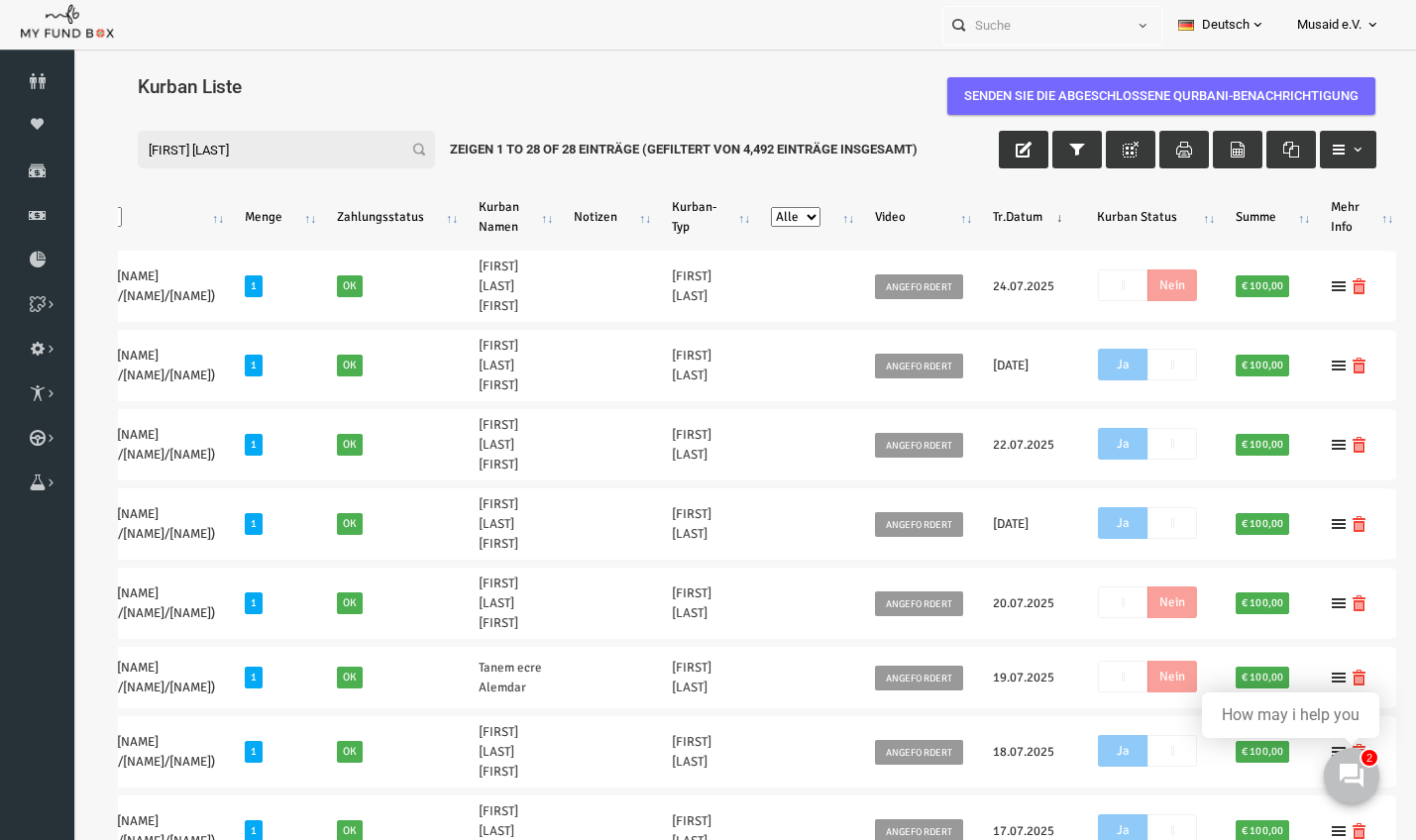 scroll, scrollTop: -1, scrollLeft: 0, axis: vertical 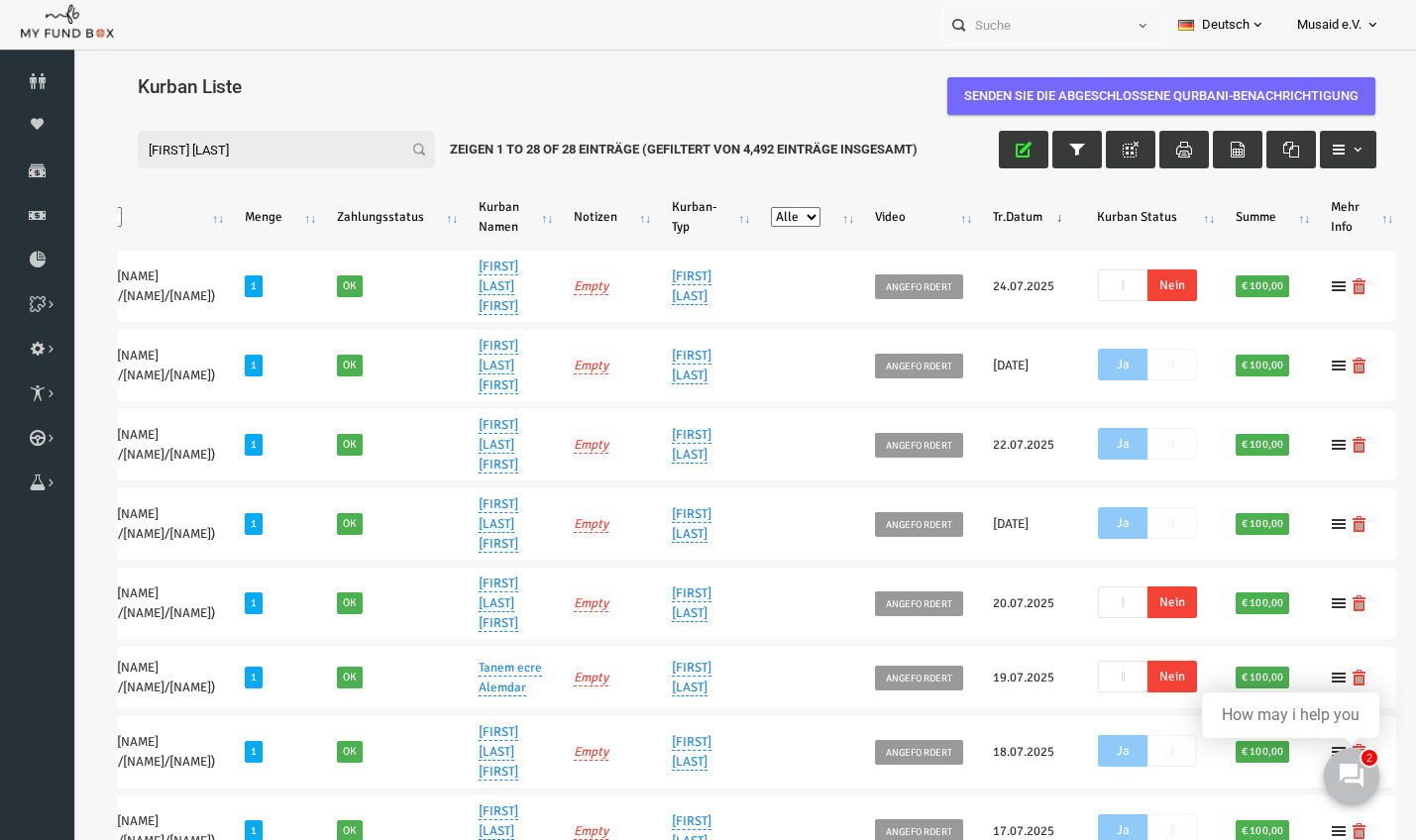 click on "Filter:   tanem ecre                                                                 Zeigen 1 to 28 of 28 Einträge (Gefiltert von 4,492 Einträge insgesamt)" at bounding box center (730, 150) 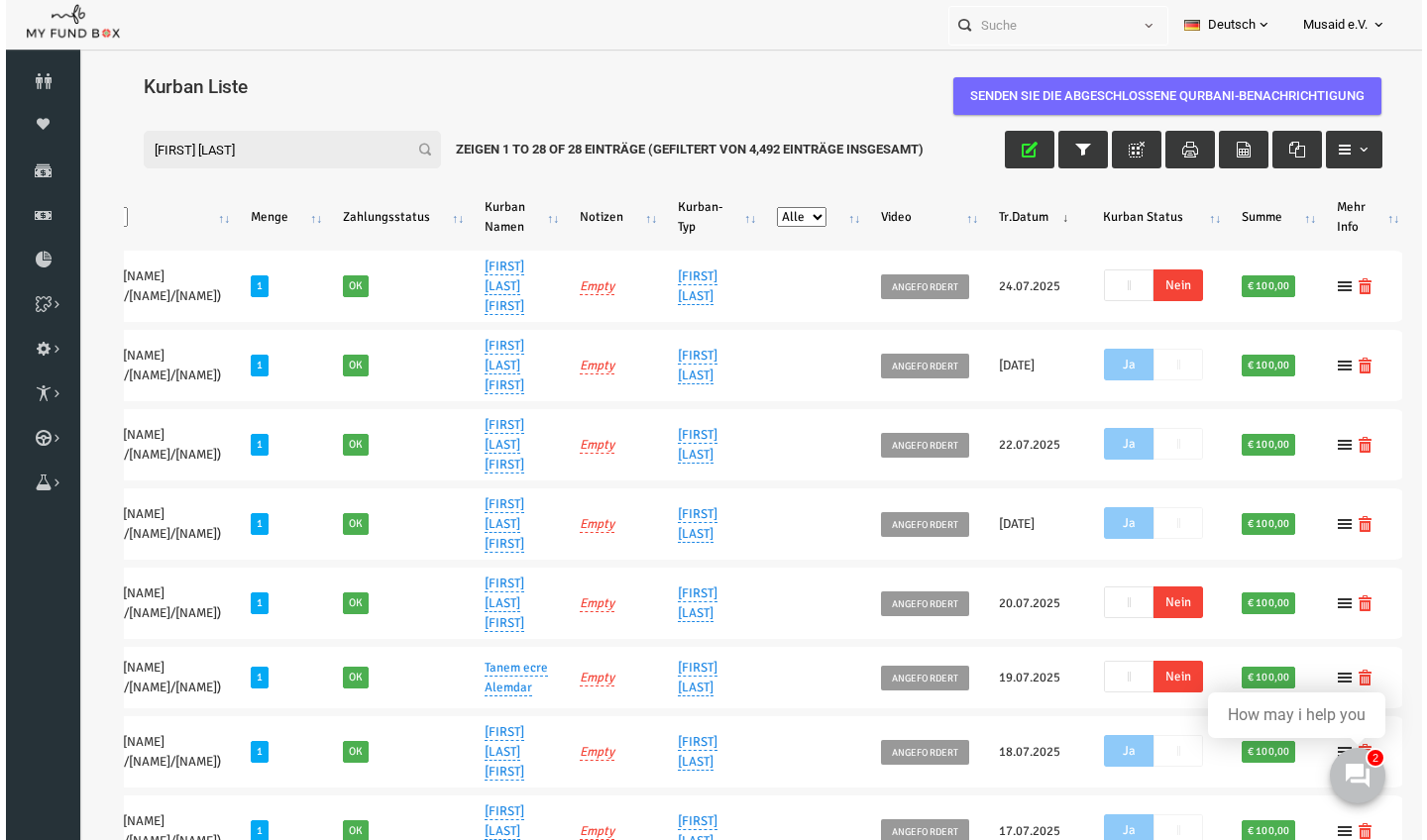 scroll, scrollTop: 0, scrollLeft: 0, axis: both 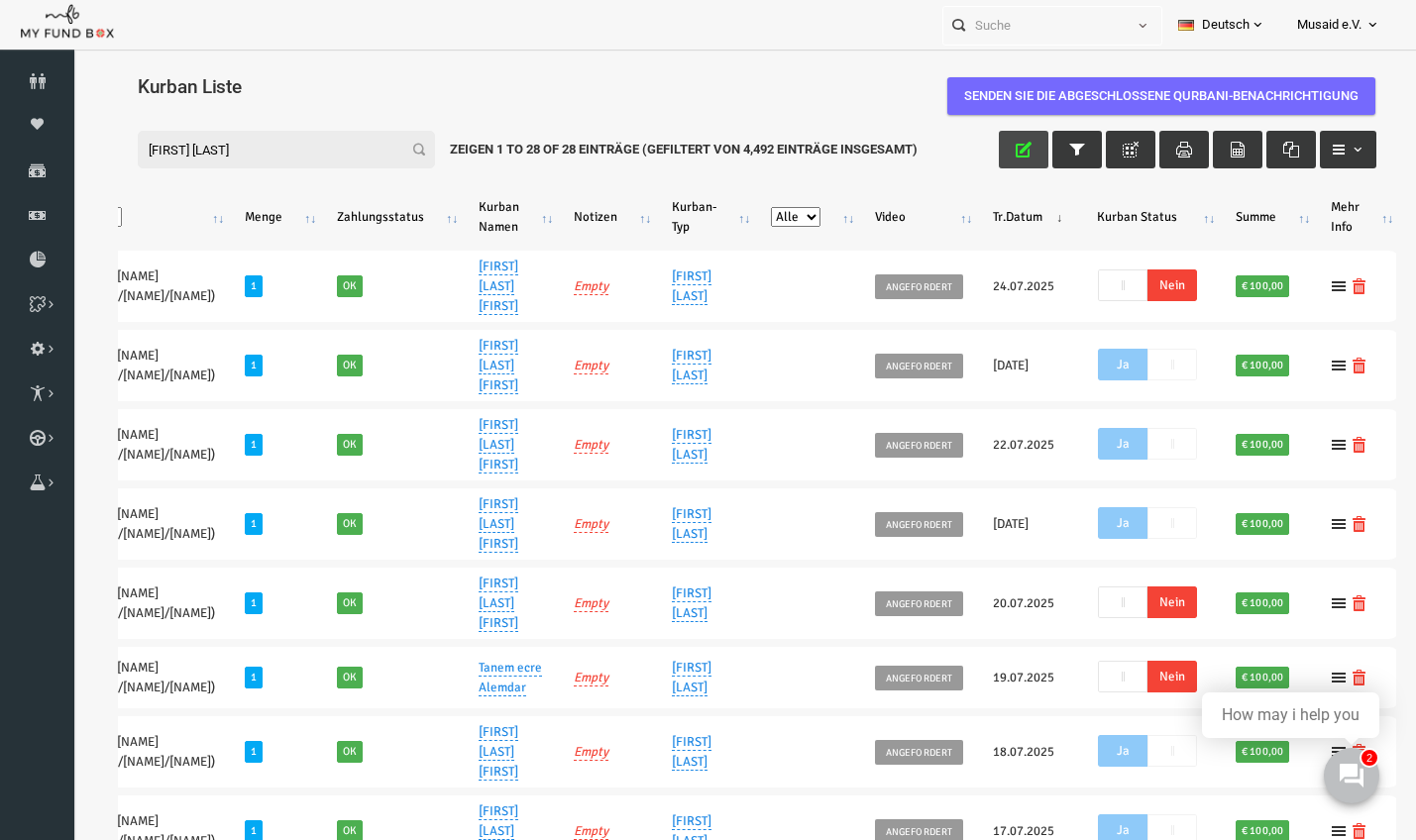 click at bounding box center [997, 150] 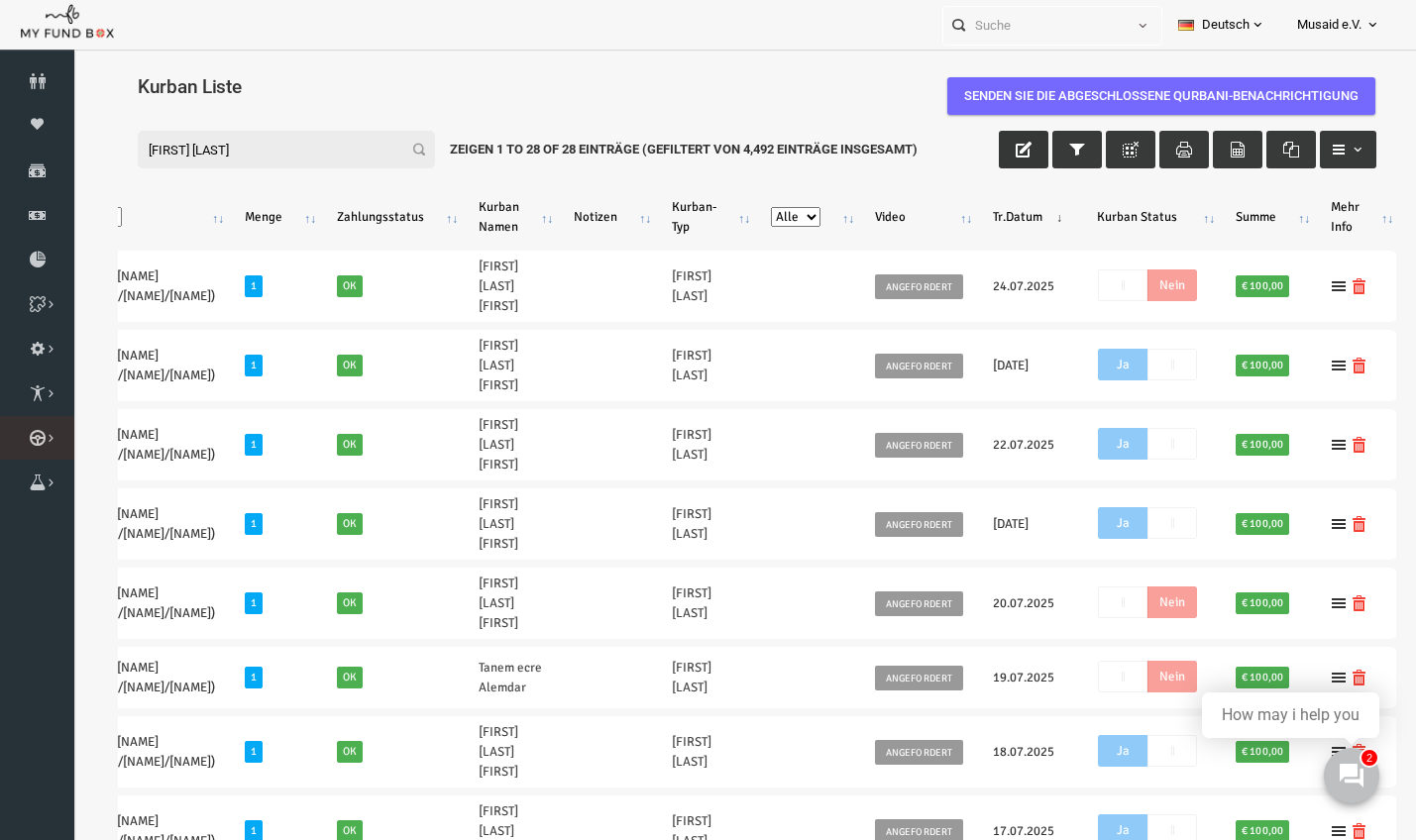 click on "Kurban Liste" at bounding box center (0, 0) 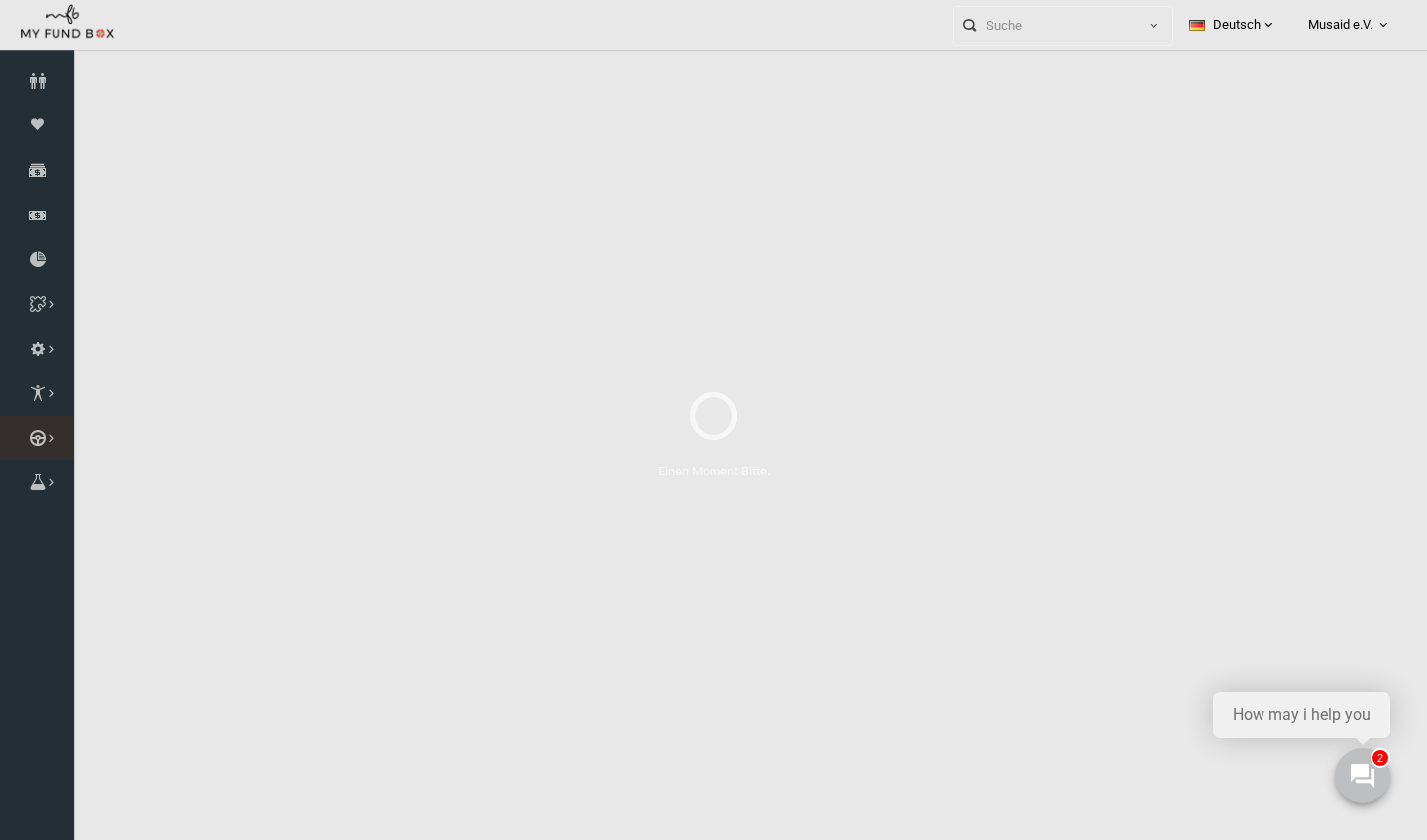 select on "100" 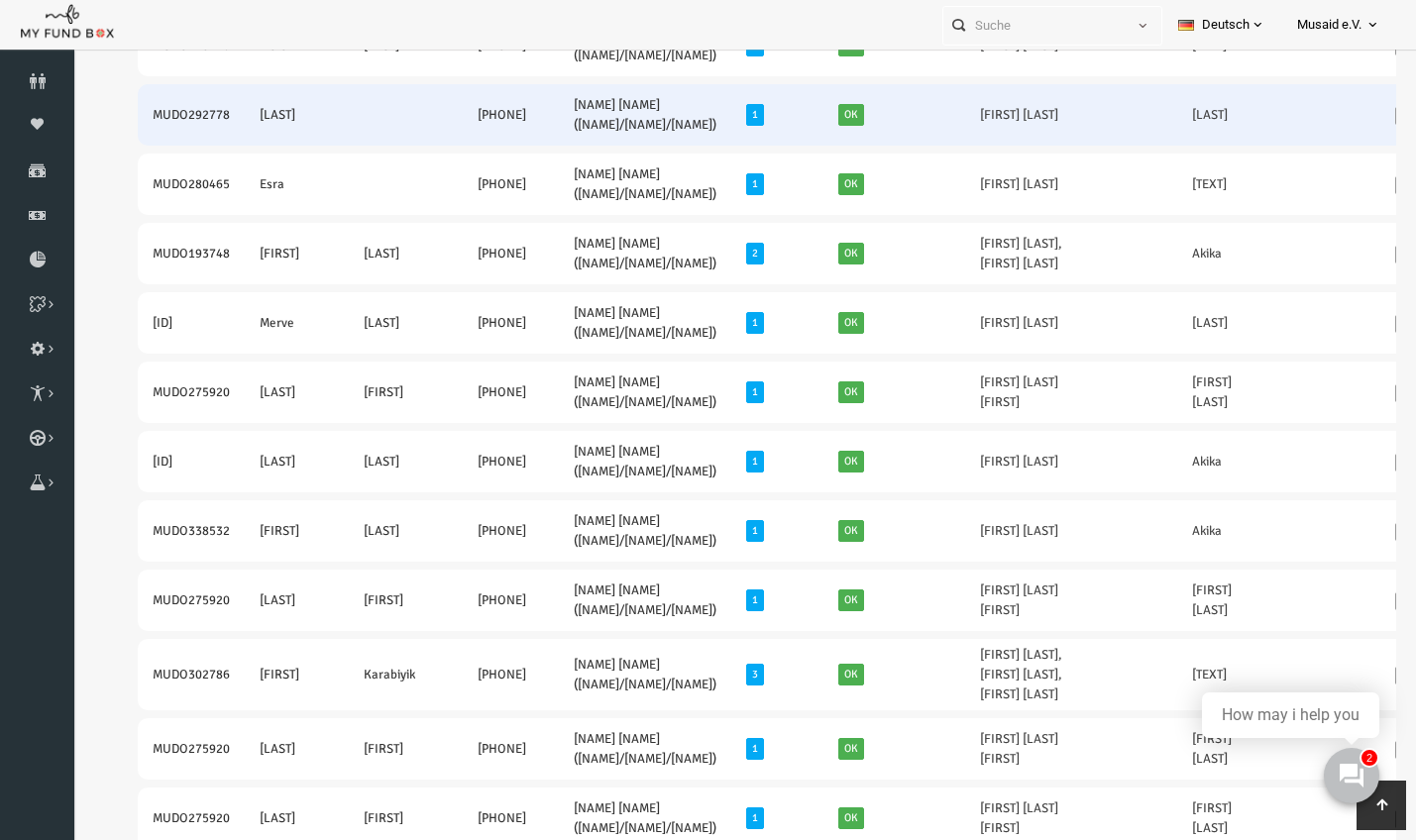 scroll, scrollTop: 781, scrollLeft: 0, axis: vertical 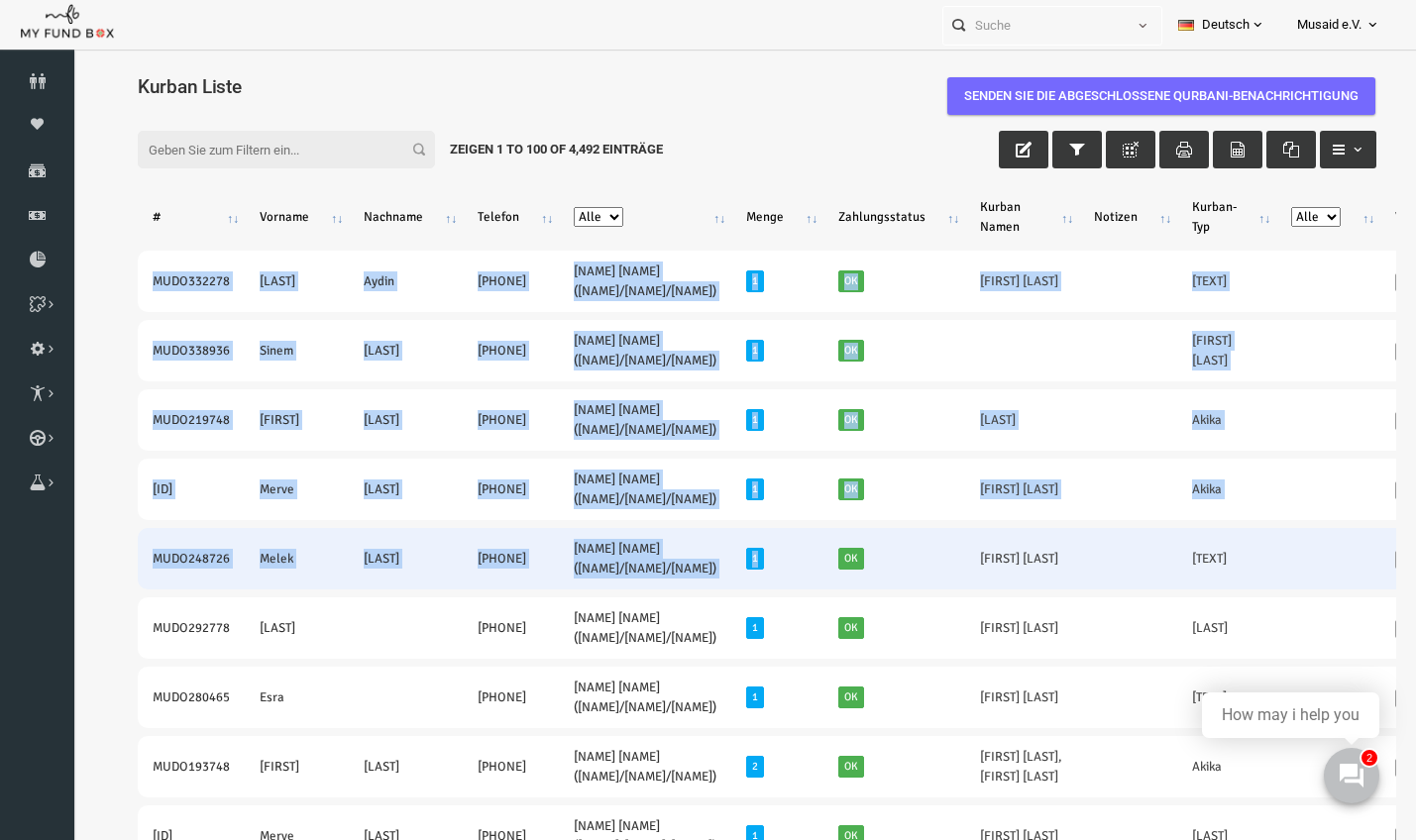drag, startPoint x: 125, startPoint y: 282, endPoint x: 701, endPoint y: 573, distance: 645.3348 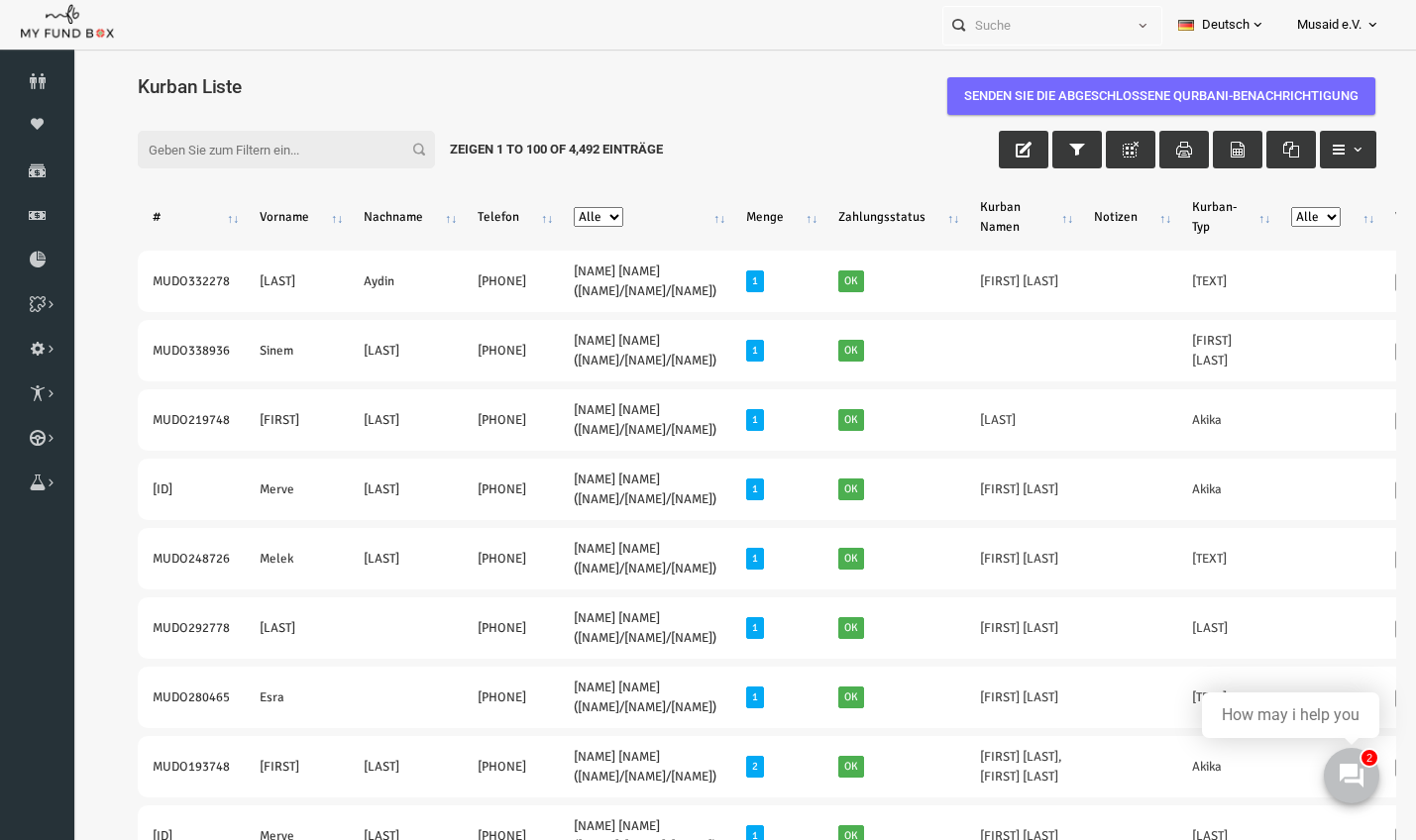 click on "# Vorname Nachname Telefon Alle Kurban + Essen an Waisenkindern  (*Hinweis: Versendung erfolgt wenige Tage nach Zahlungseingang) Adak/Nadhr (*Hinweis: Schlachtung erfolgt wenige Tage nach Zahlungseingang) Aqiqa (*Hinweis: Schlachtung erfolgt wenige Tage nach Zahlungseingang) Shukr Kurban (*Hinweis: Schlachtung erfolgt wenige Tage nach Zahlungseingang) Gruppe A Gruppe B Gruppe C Nafilah Kurban (Adak/Aqiqa/Shukr) Mahlzeit für Bedürftige Gruppe B (Bangladesch, Myanmar/Arakan) Gruppe C (Afghanistan, Jemen) Gruppe A (Tschad, Tansania, Somalia) Gruppe  D (Türkei & Syrien) Nafilah (Schlachtung am Opferfest) Kurban für Gaza Menge Zahlungsstatus Kurban Namen Notizen Kurban-Typ Alle Afghanistan Jemen Myanmar(Burma) Somalia Video Tr.Datum Kurban Status Summe Mehr Info
MUDO332278 Tolunay Aydin +49 17656740554 Nafilah Kurban (Adak/Aqiqa/Shukr) 1 Ok  Tolunay Aydin   Adak (Nadhr)  Angefordert  20250731 --  31.07.2025     Ja   Nein    -- Nein  	  € 100,00	   						 							 								 							 1" at bounding box center (1011, 3738) 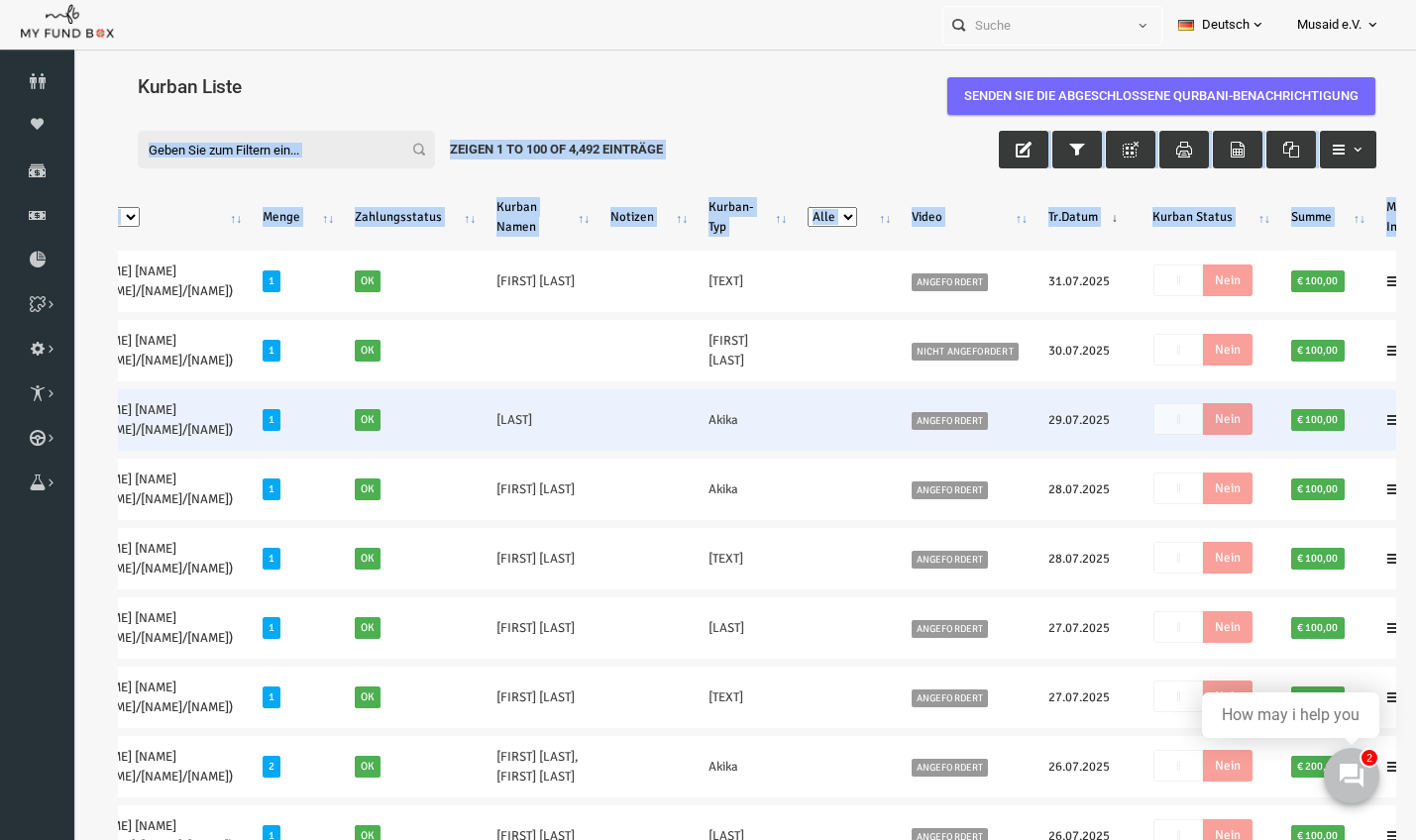 scroll, scrollTop: 0, scrollLeft: 565, axis: horizontal 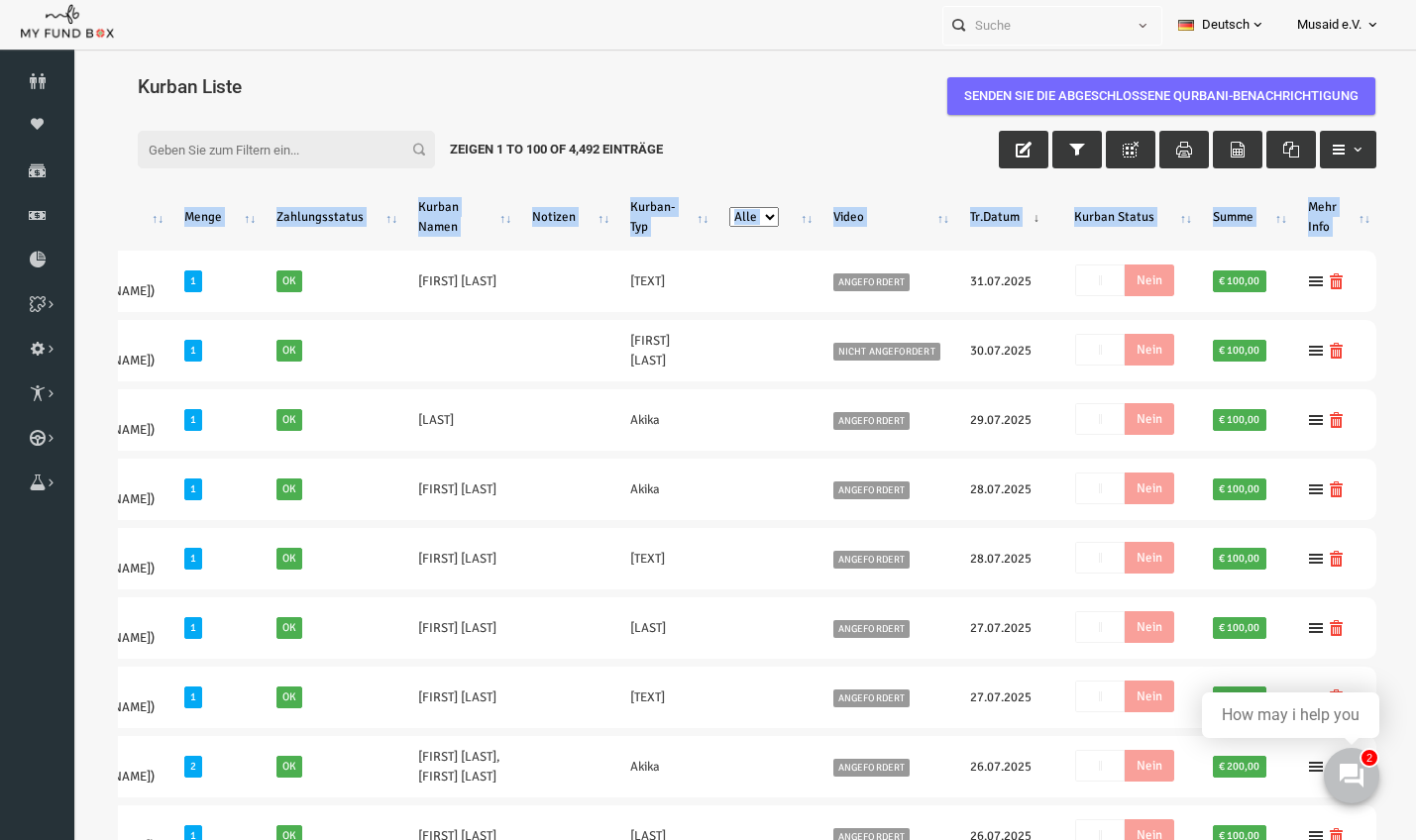drag, startPoint x: 116, startPoint y: 274, endPoint x: 785, endPoint y: 523, distance: 713.8361 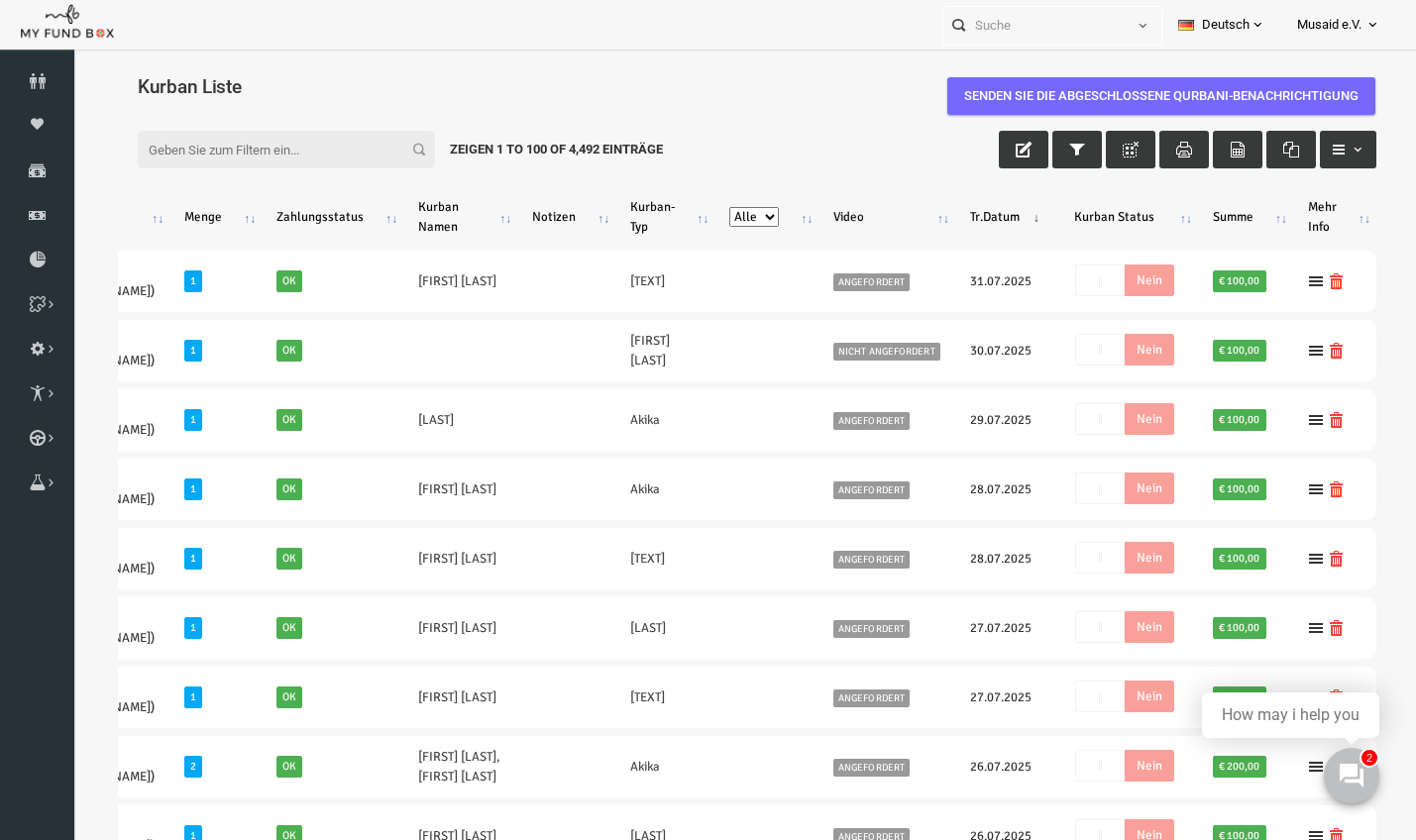 click on "Filter:                                                                   Zeigen 1 to 100 of 4,492 Einträge" at bounding box center (730, 150) 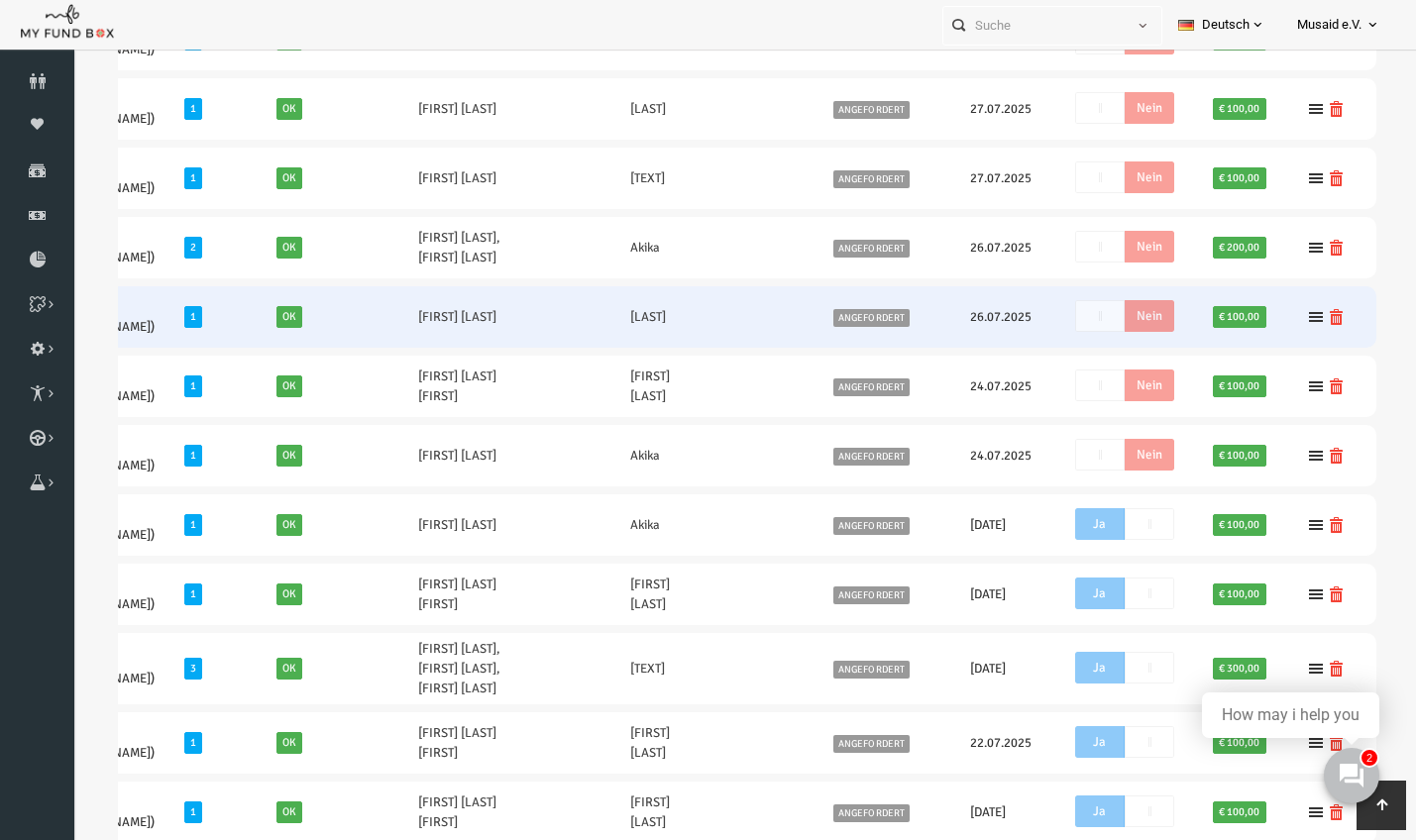 scroll, scrollTop: 519, scrollLeft: 0, axis: vertical 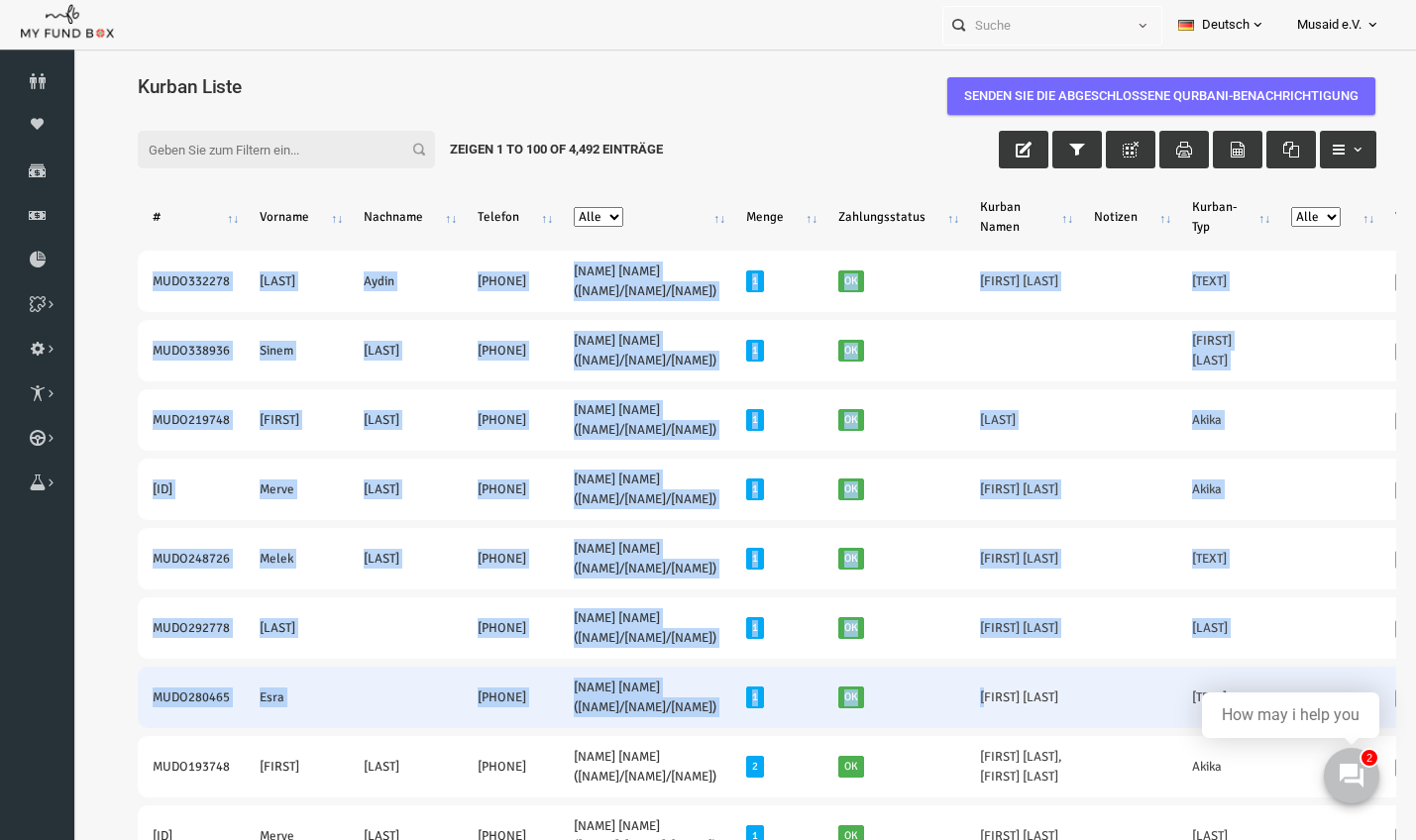 drag, startPoint x: 118, startPoint y: 282, endPoint x: 988, endPoint y: 680, distance: 956.71521 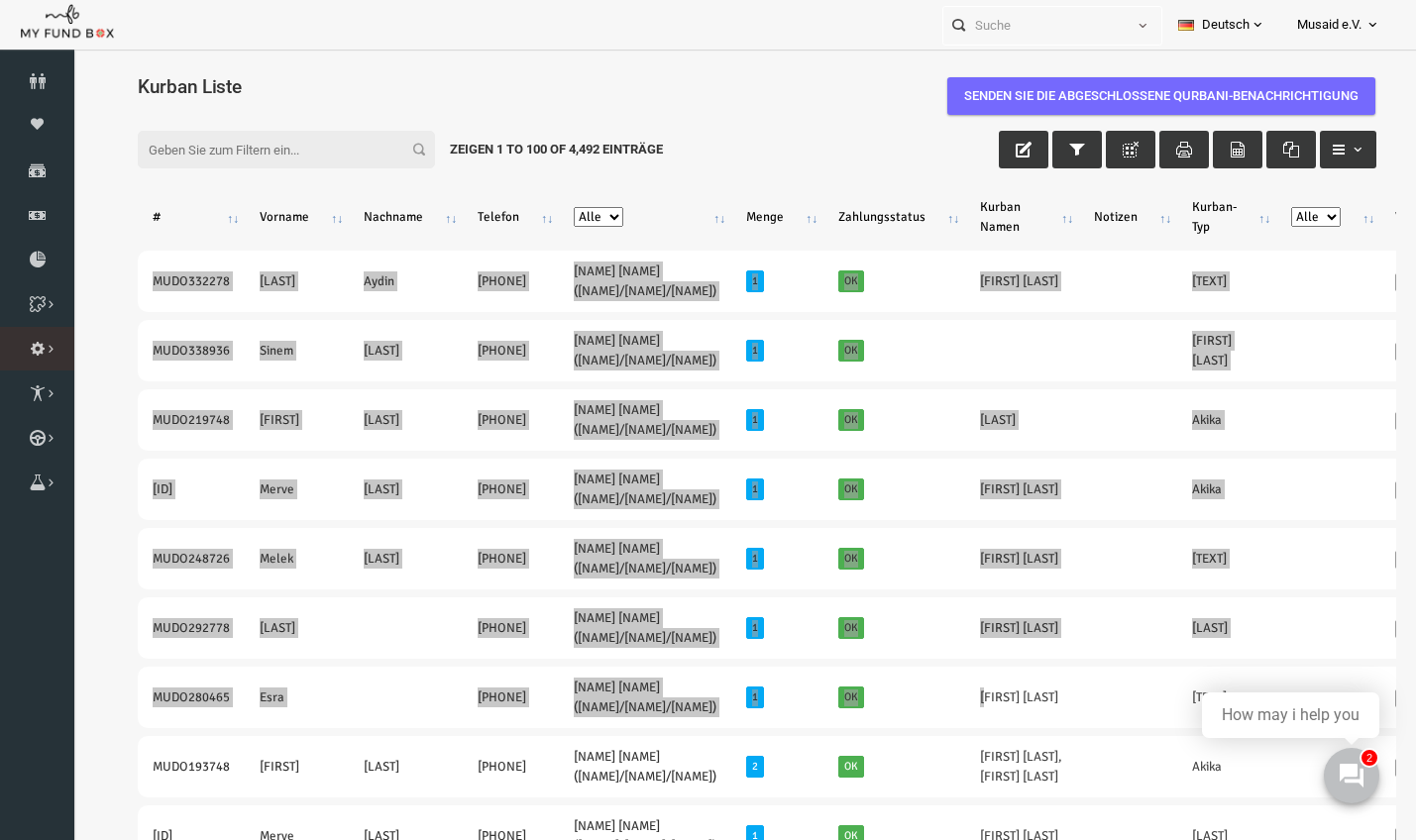 click on "Importieren" at bounding box center (0, 0) 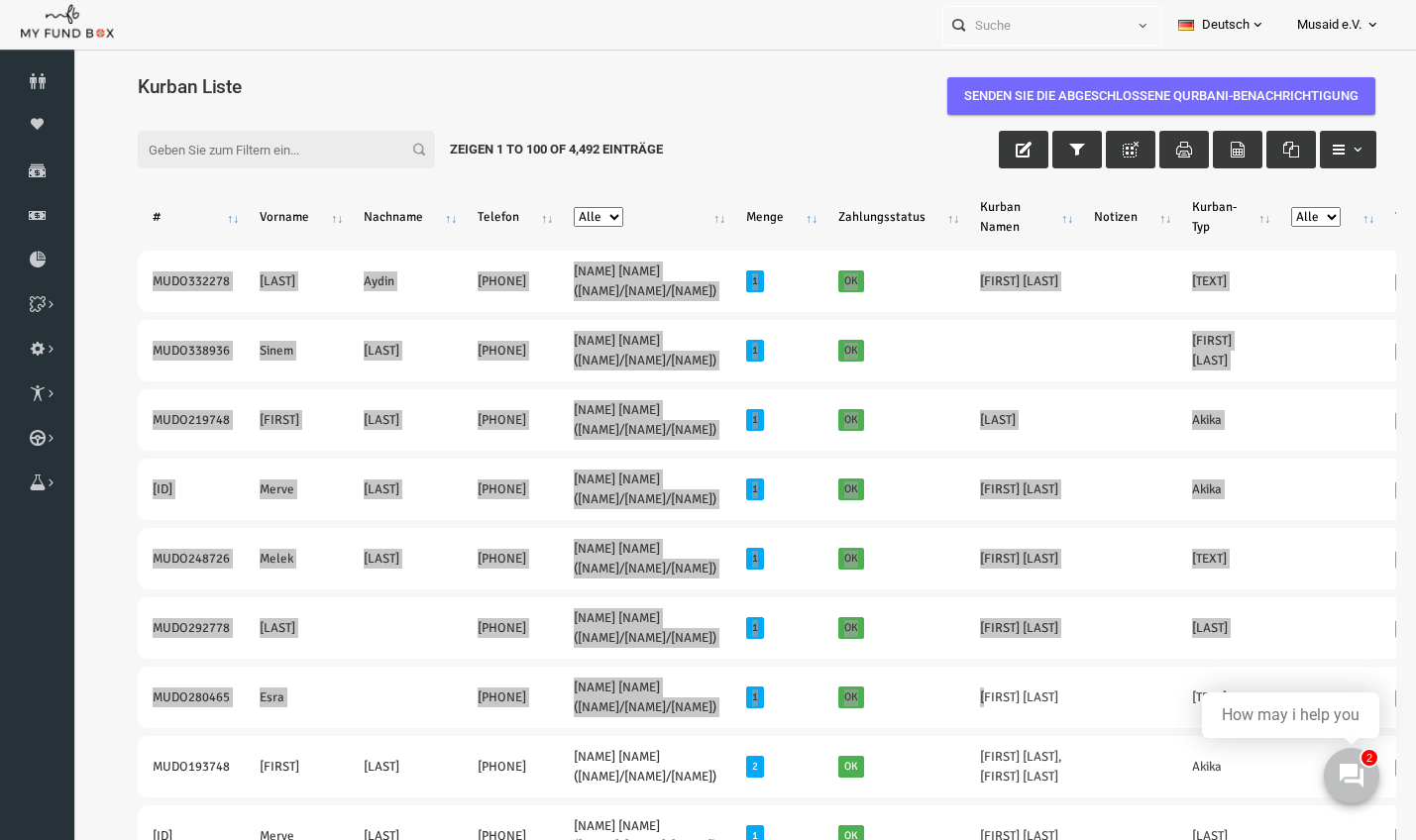 click at bounding box center (743, 3767) 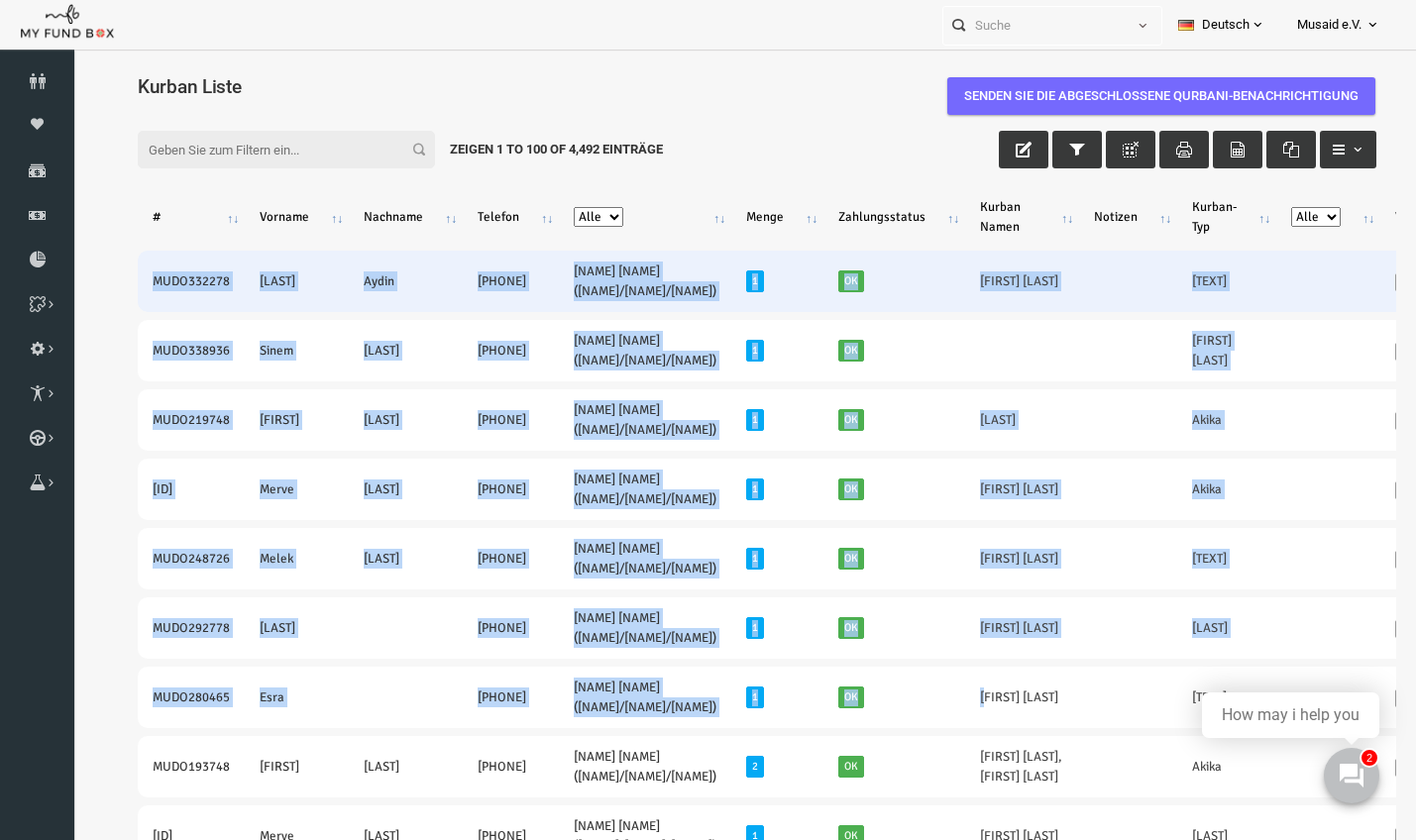 click on "MUDO332278" at bounding box center [164, 281] 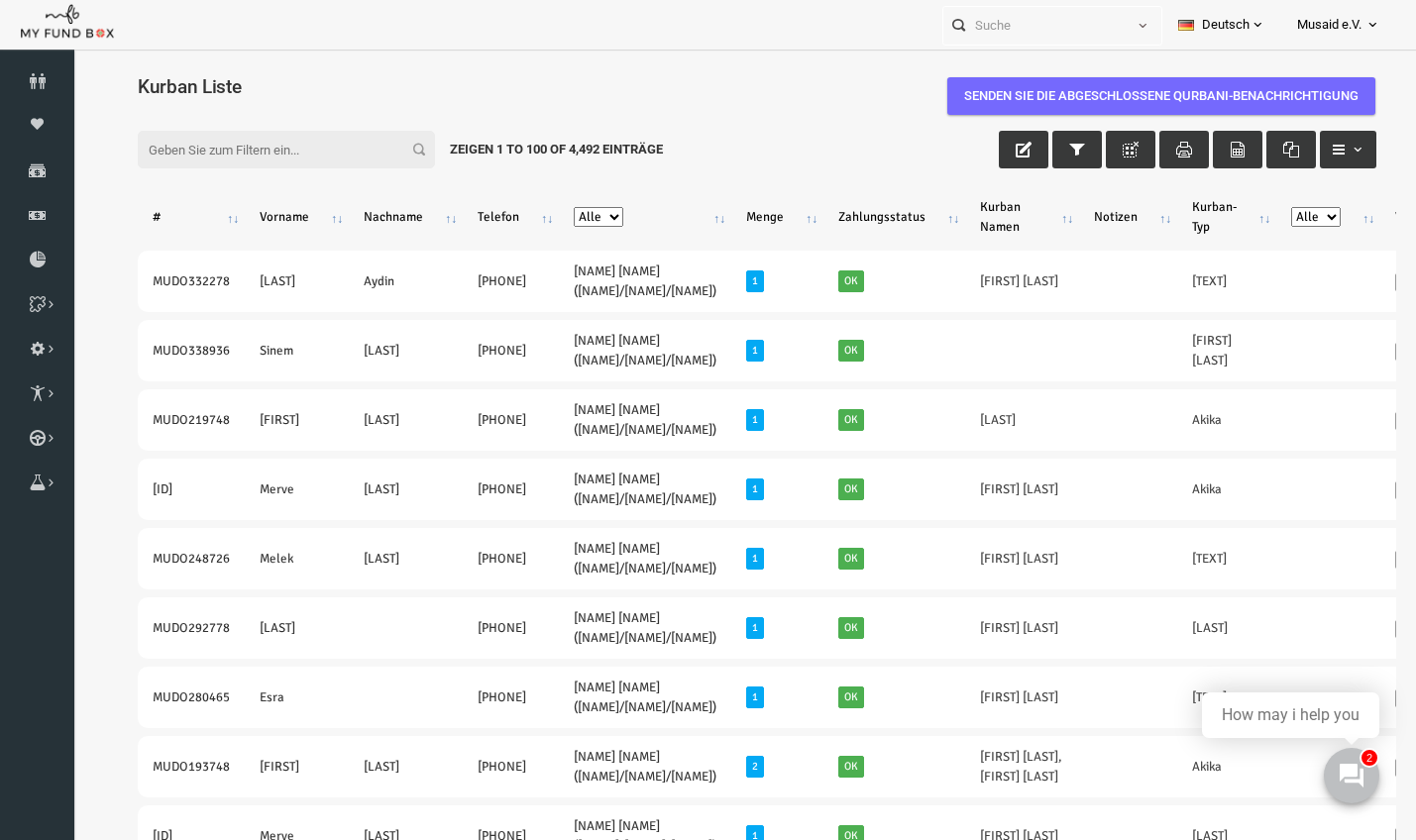 click on "# Vorname Nachname Telefon Alle Kurban + Essen an Waisenkindern  (*Hinweis: Versendung erfolgt wenige Tage nach Zahlungseingang) Adak/Nadhr (*Hinweis: Schlachtung erfolgt wenige Tage nach Zahlungseingang) Aqiqa (*Hinweis: Schlachtung erfolgt wenige Tage nach Zahlungseingang) Shukr Kurban (*Hinweis: Schlachtung erfolgt wenige Tage nach Zahlungseingang) Gruppe A Gruppe B Gruppe C Nafilah Kurban (Adak/Aqiqa/Shukr) Mahlzeit für Bedürftige Gruppe B (Bangladesch, Myanmar/Arakan) Gruppe C (Afghanistan, Jemen) Gruppe A (Tschad, Tansania, Somalia) Gruppe  D (Türkei & Syrien) Nafilah (Schlachtung am Opferfest) Kurban für Gaza Menge Zahlungsstatus Kurban Namen Notizen Kurban-Typ Alle Afghanistan Jemen Myanmar(Burma) Somalia Video Tr.Datum Kurban Status Summe Mehr Info
MUDO332278 Tolunay Aydin +49 17656740554 Nafilah Kurban (Adak/Aqiqa/Shukr) 1 Ok  Tolunay Aydin   Adak (Nadhr)  Angefordert  20250731 --  31.07.2025     Ja   Nein    -- Nein  	  € 100,00	   						 							 								 							 1" at bounding box center (1011, 3738) 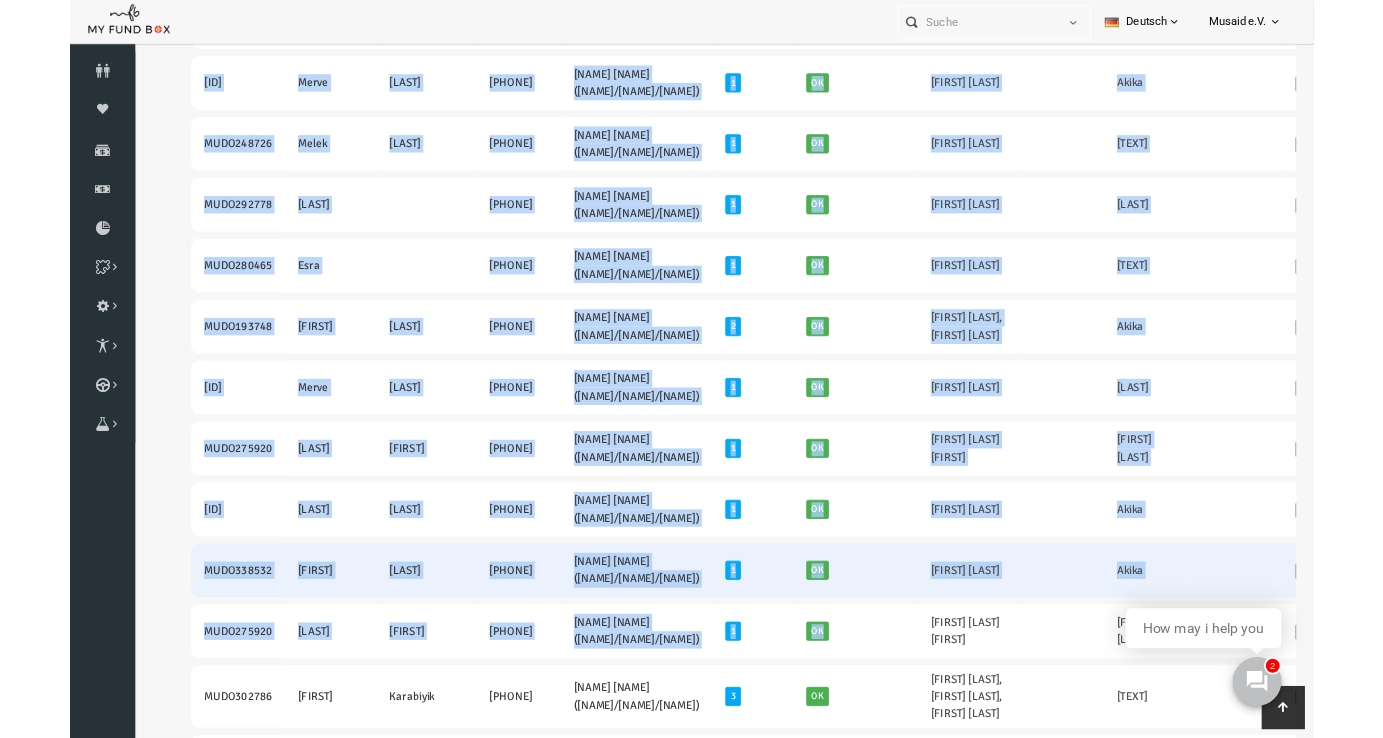 scroll, scrollTop: 430, scrollLeft: 0, axis: vertical 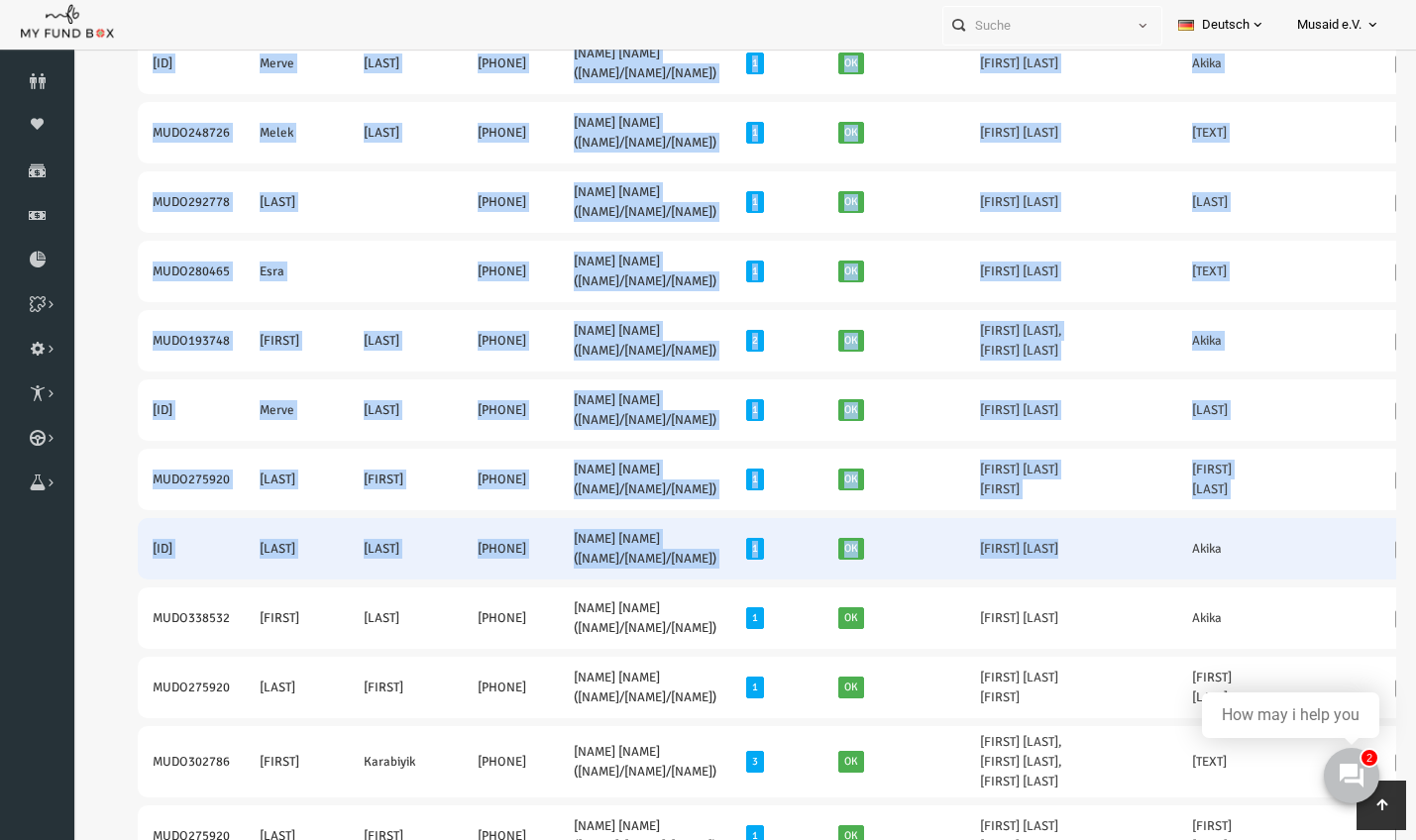 drag, startPoint x: 123, startPoint y: -144, endPoint x: 1112, endPoint y: 594, distance: 1234.0036 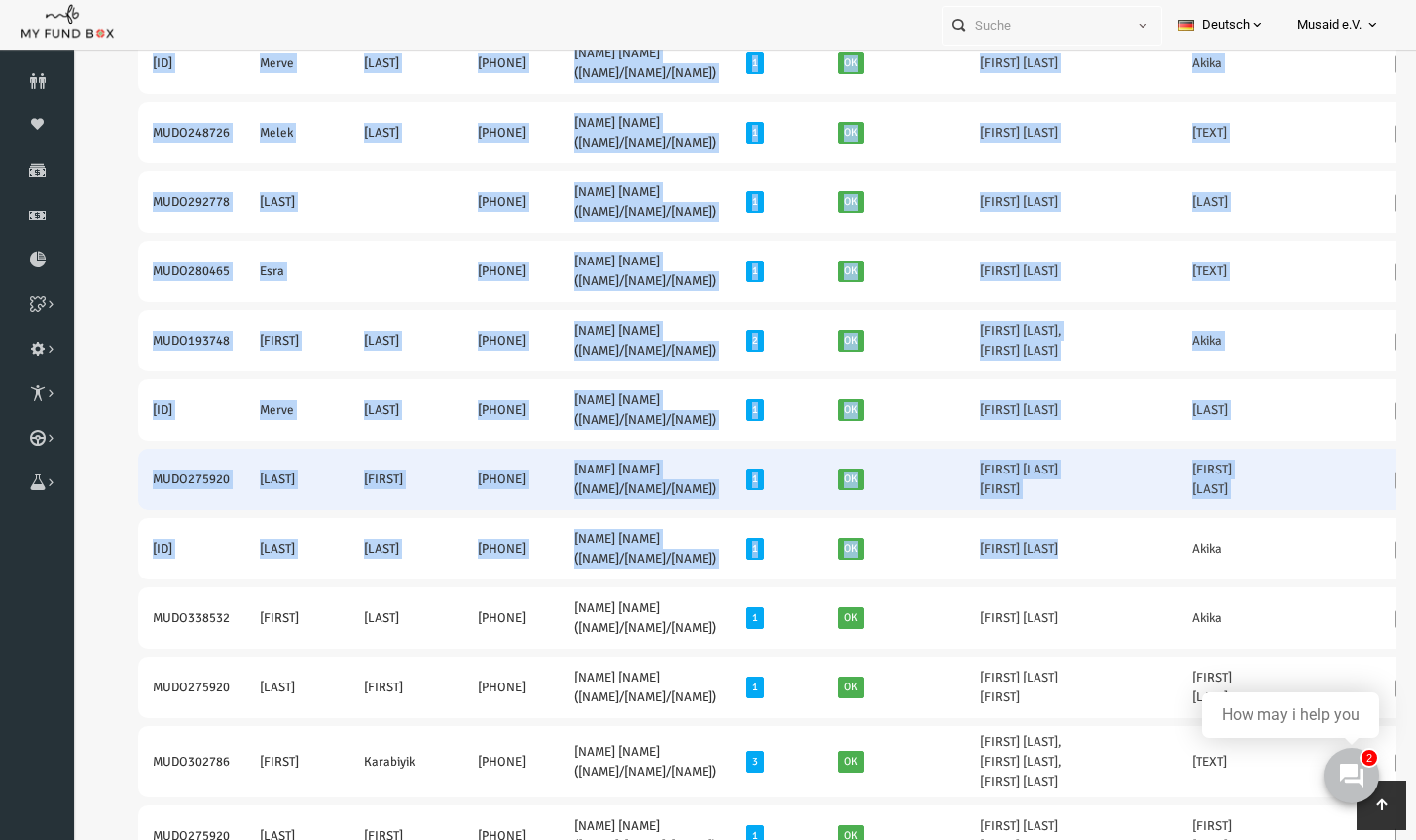 copy on "MUDO332278 Tolunay Aydin +49 17656740554 Nafilah Kurban (Adak/Aqiqa/Shukr) 1 Ok  Tolunay Aydin   Adak (Nadhr)  Angefordert  20250731 --  31.07.2025     Ja   Nein    -- Nein  	  € 100,00	   						 							 								 							 						 						 							 								 							 						 					 MUDO338936 Sinem Hasimioglu +49 176 64668303 Nafilah Kurban (Adak/Aqiqa/Shukr) 1 Ok     Shifa Kurban  Nicht angefordert  20250730 --  30.07.2025     Ja   Nein    -- Nein  	  € 100,00	   						 							 								 							 						 						 							 								 							 						 					 MUDO219748 Bulent Akdeniz +33 695741380 Nafilah Kurban (Adak/Aqiqa/Shukr) 1 Ok  Akdeniz   Akika  Angefordert  20250729 --  29.07.2025     Ja   Nein    -- Nein  	  € 100,00	   						 							 								 							 						 						 							 								 							 						 					 MUDO334299 Merve Dogan +49 1622531290 Nafilah Kurban (Adak/Aqiqa/Shukr) 1 Ok  Alya Dogan   Akika  Angefordert  20250728 --  28.07.2025     Ja   Nein    -- Nein  	  € 100,00	   						 							 								 							 						 				..." 